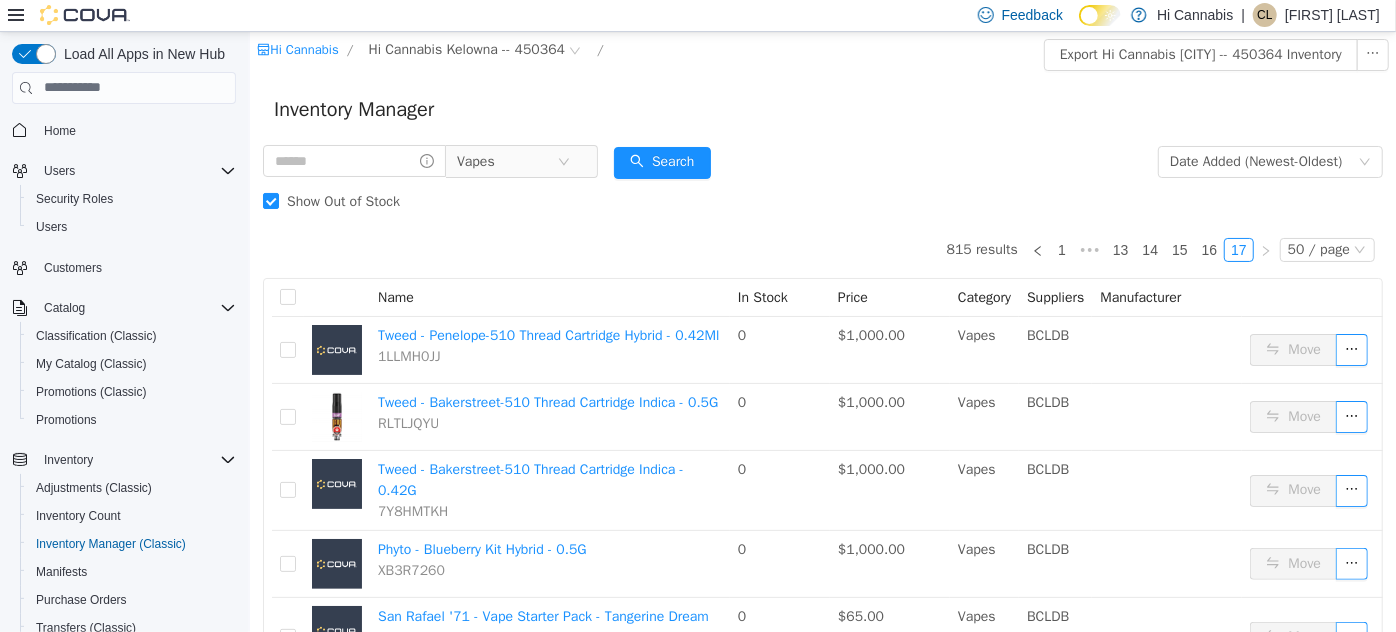 scroll, scrollTop: 0, scrollLeft: 0, axis: both 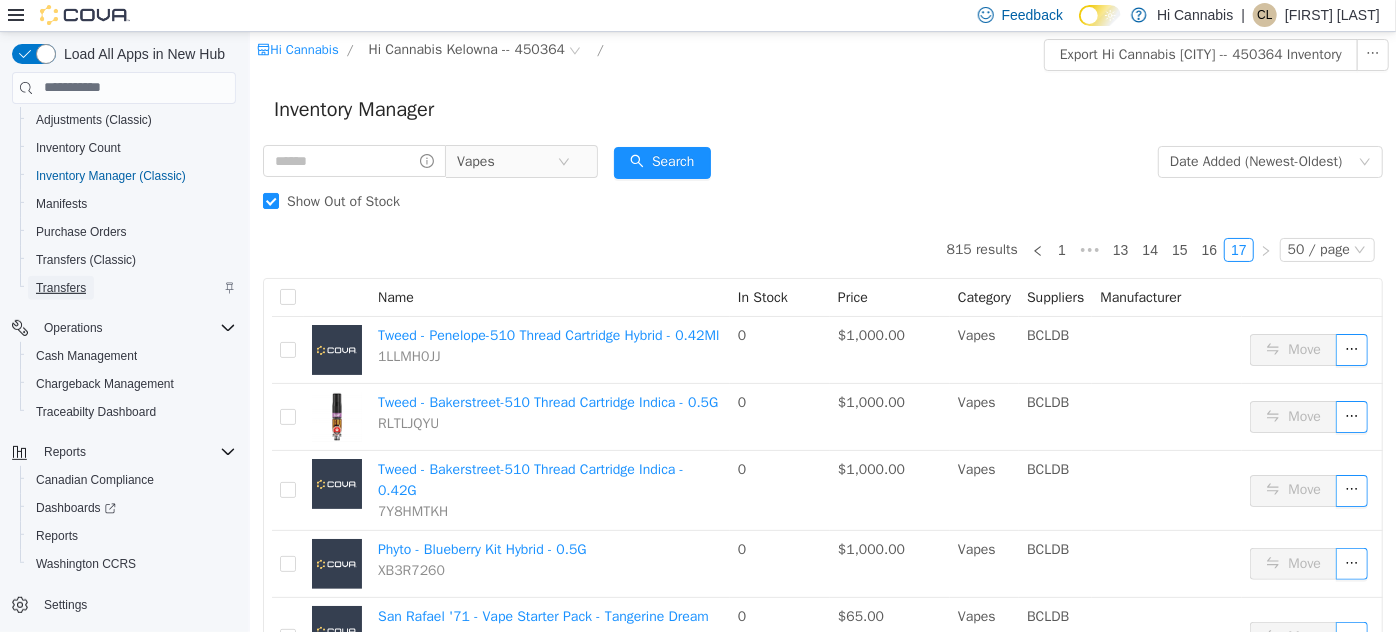 click on "Transfers" at bounding box center [61, 288] 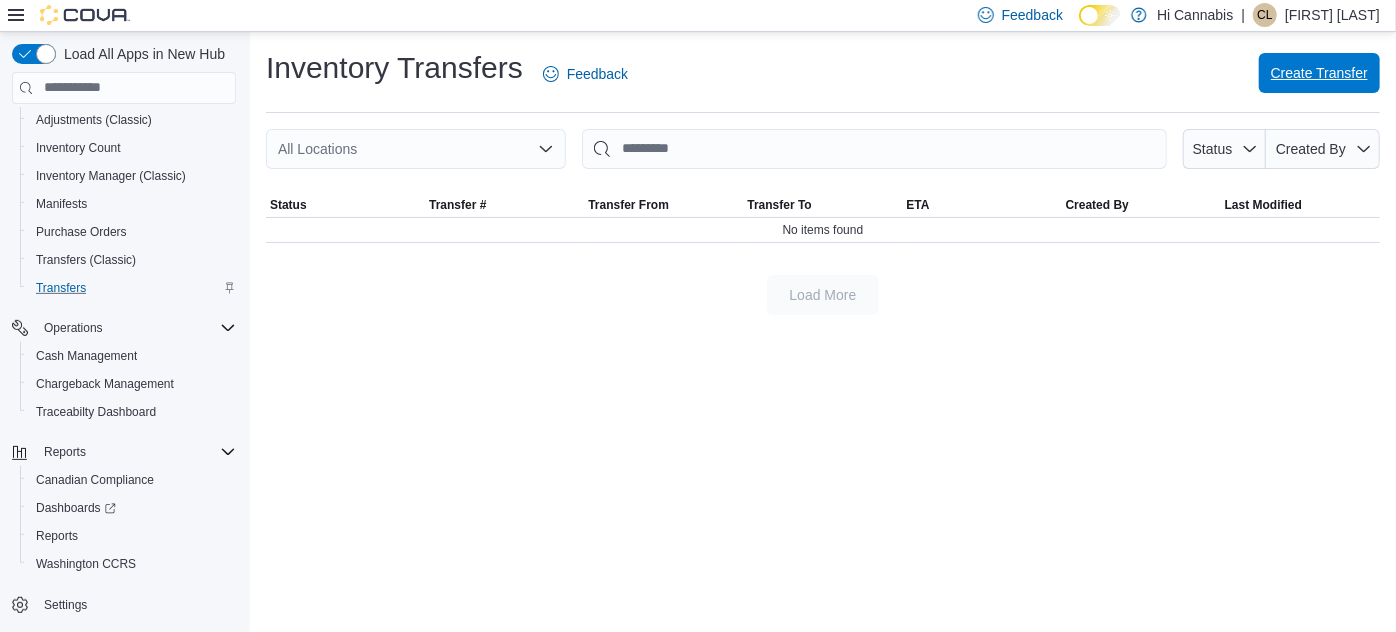 click on "Create Transfer" at bounding box center (1319, 73) 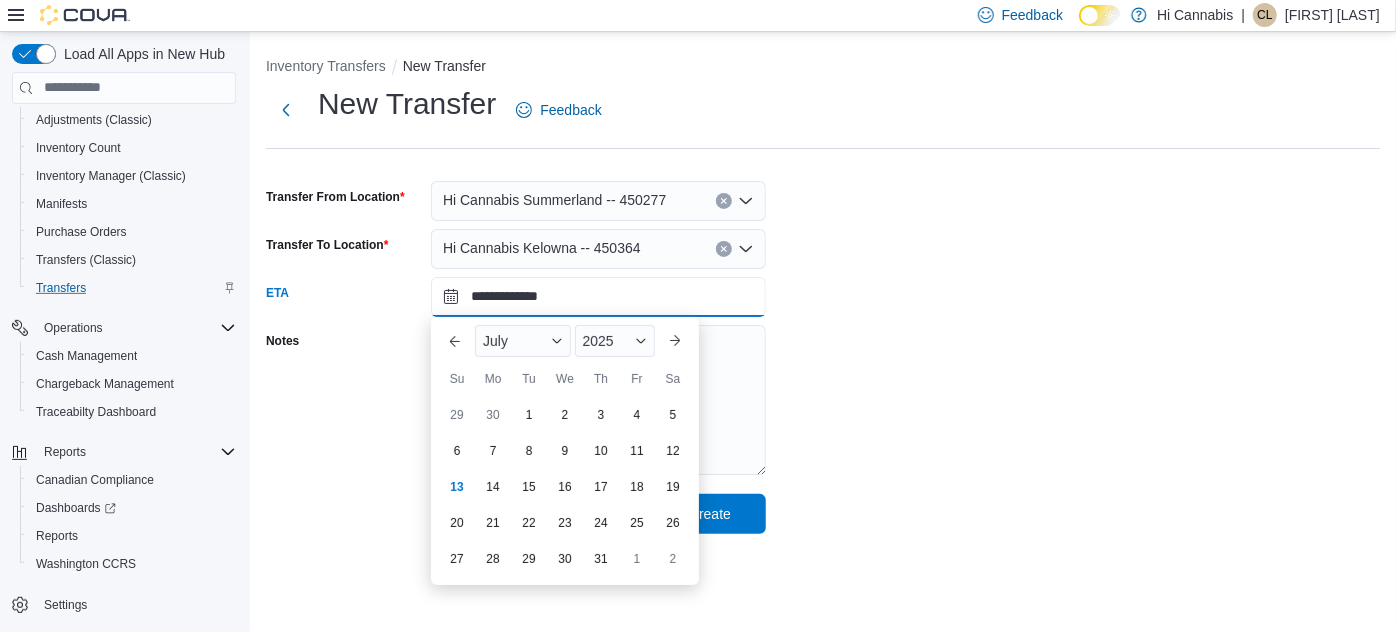click on "**********" at bounding box center (598, 297) 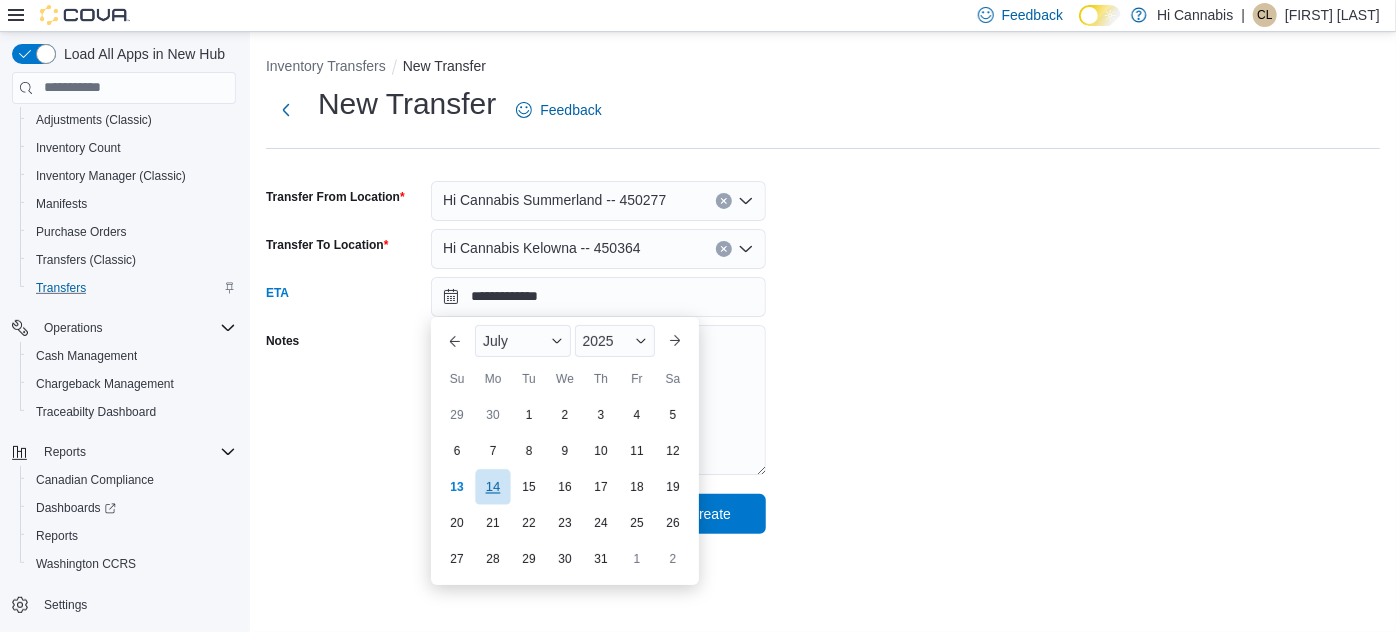 click on "14" at bounding box center (492, 486) 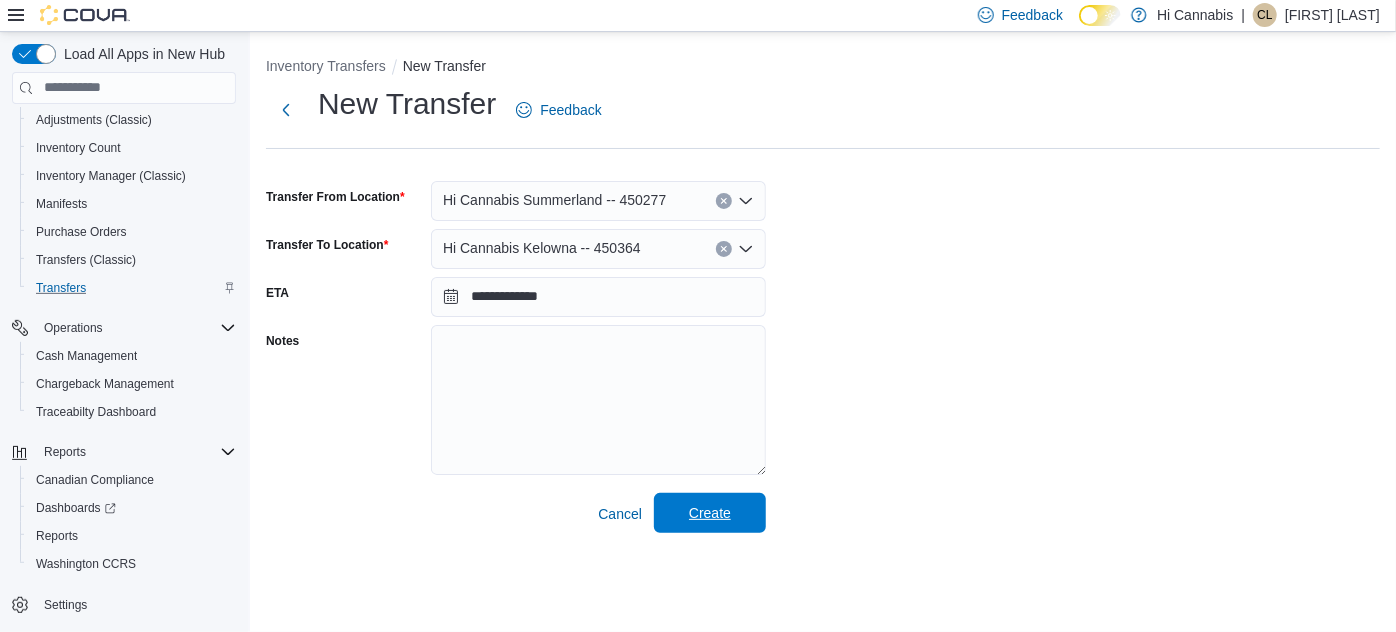 click on "Create" at bounding box center [710, 513] 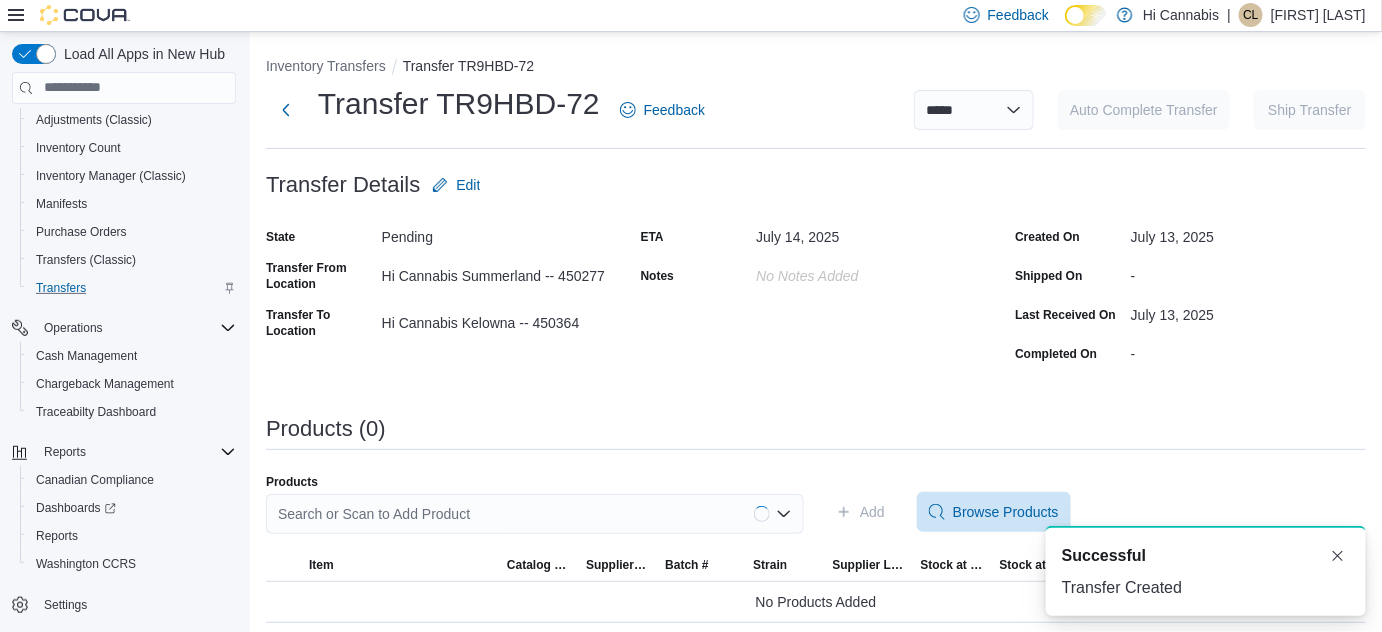 scroll, scrollTop: 0, scrollLeft: 0, axis: both 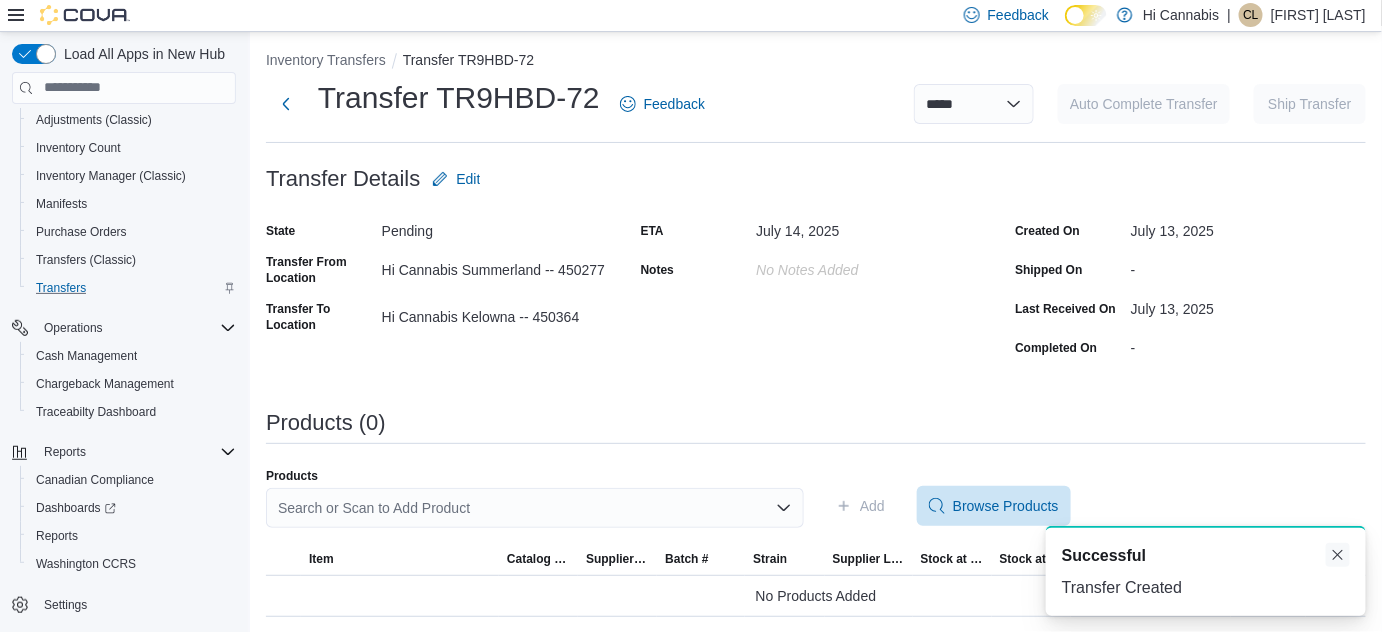 click at bounding box center [1338, 555] 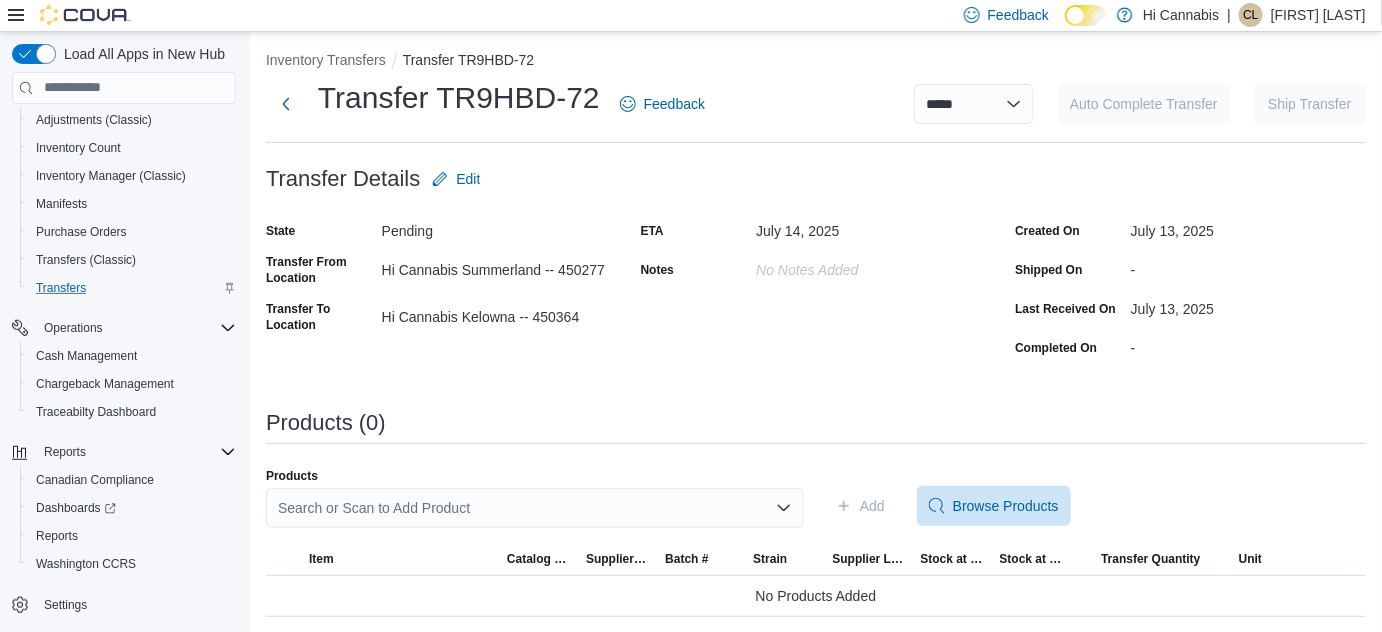 click on "**********" at bounding box center [816, 333] 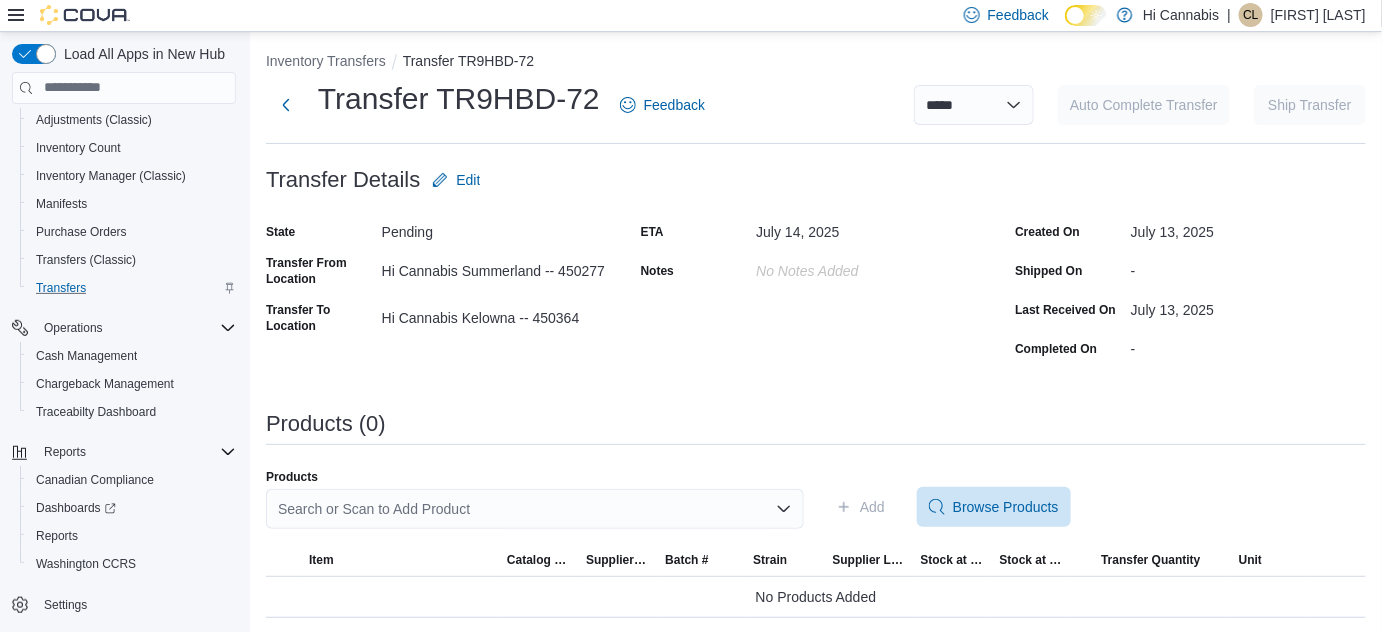 scroll, scrollTop: 6, scrollLeft: 0, axis: vertical 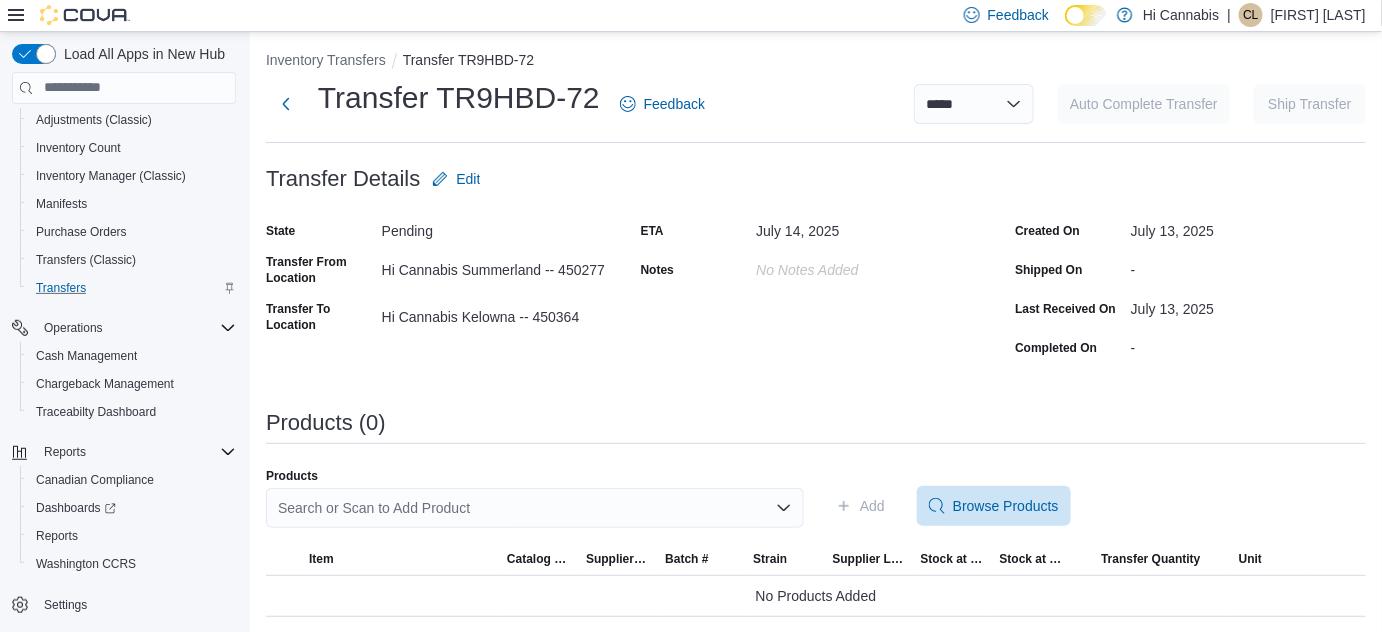 click on "Search or Scan to Add Product" at bounding box center [535, 508] 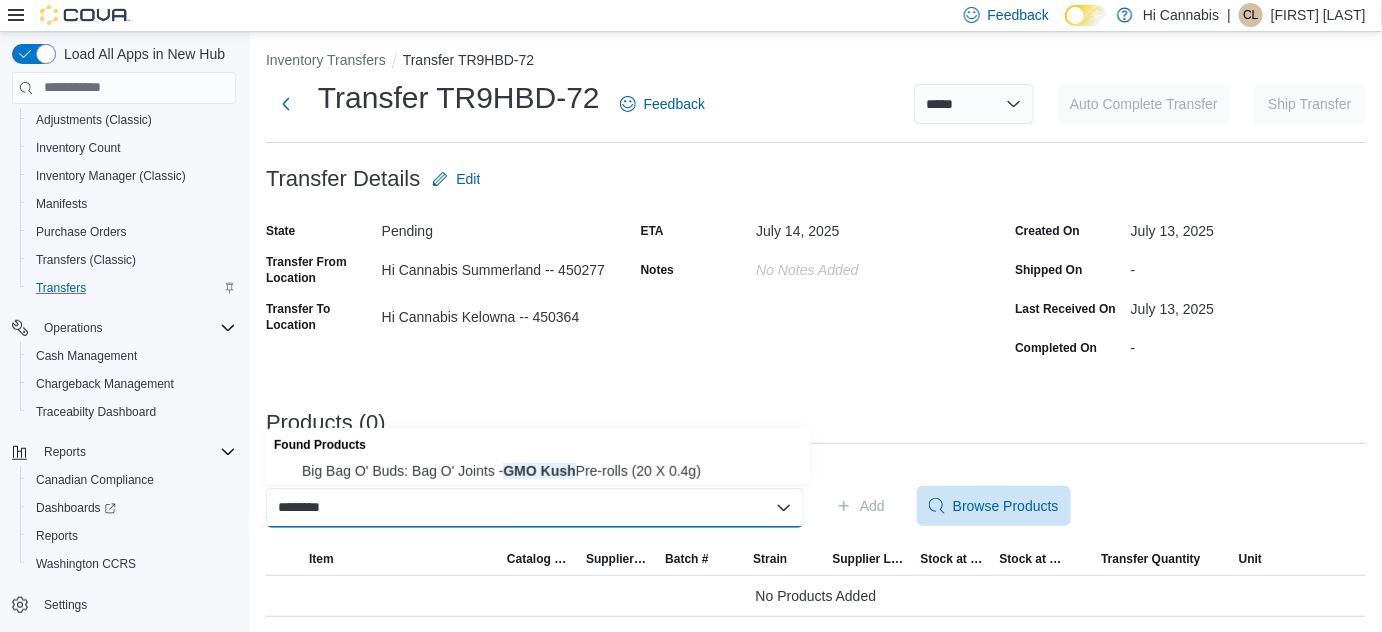 click on "**********" at bounding box center [816, 333] 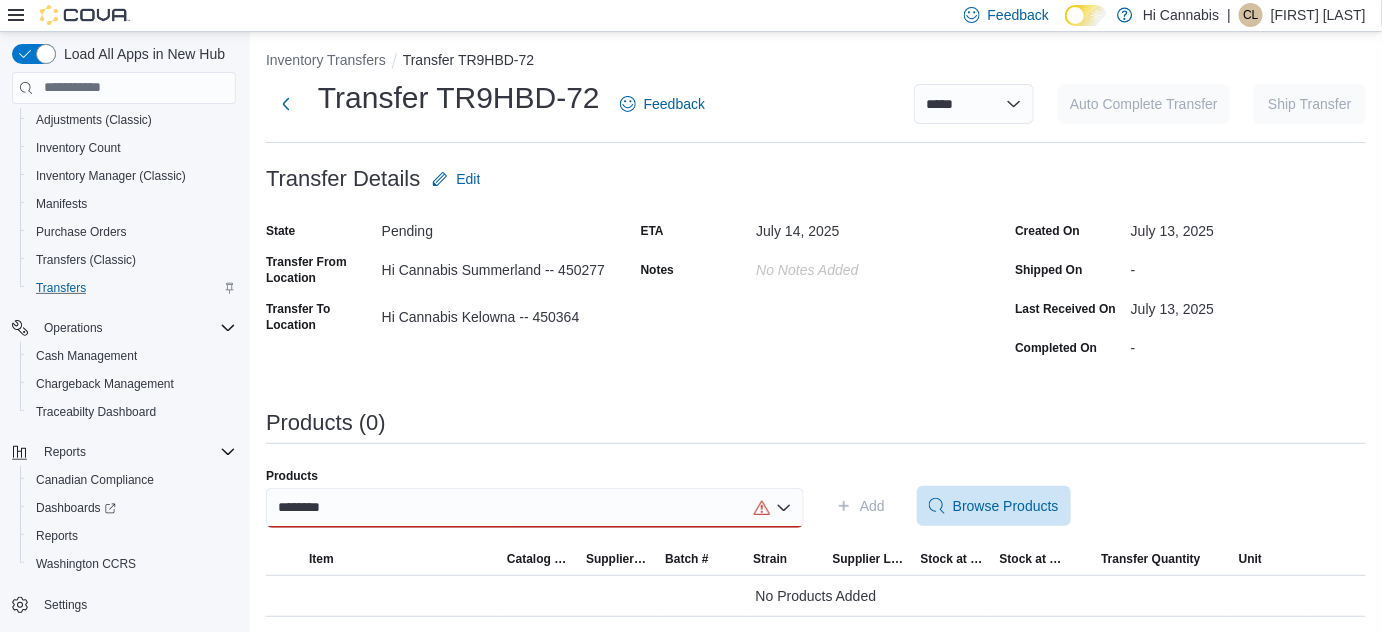click on "********" at bounding box center [535, 508] 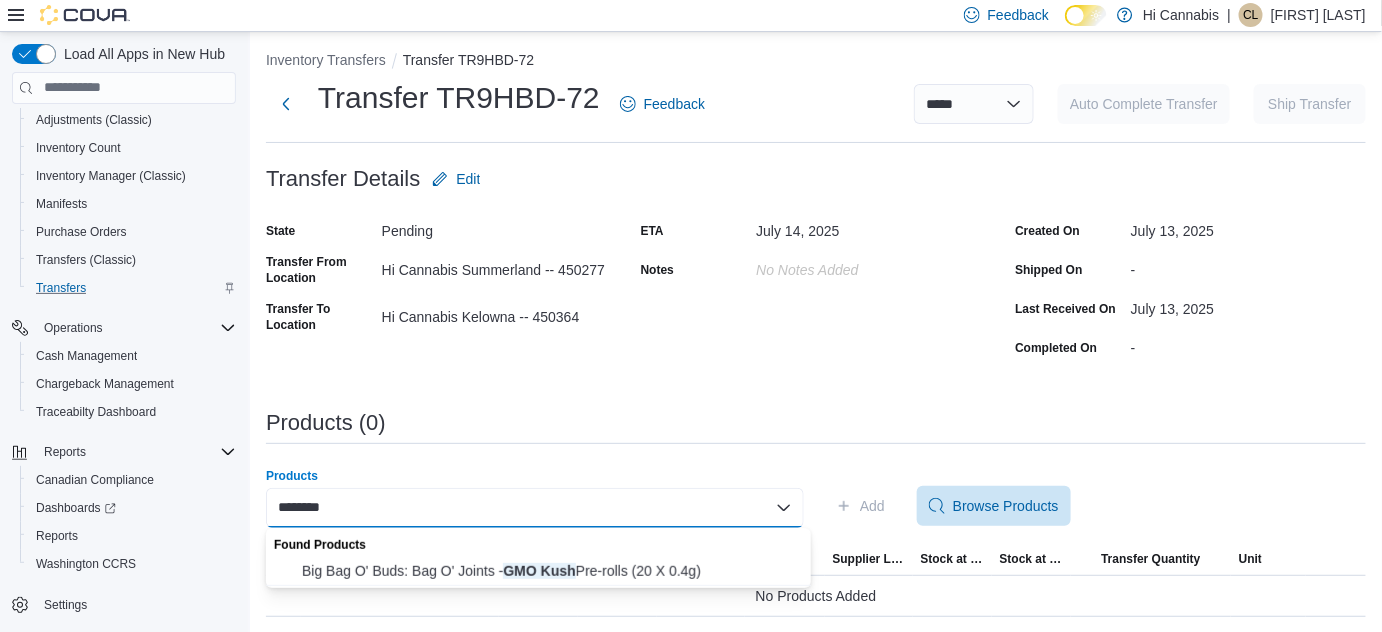 click on "******** Combo box. Selected. GMO KUSH. Selected. Combo box input. Search or Scan to Add Product. Type some text or, to display a list of choices, press Down Arrow. To exit the list of choices, press Escape." at bounding box center (535, 508) 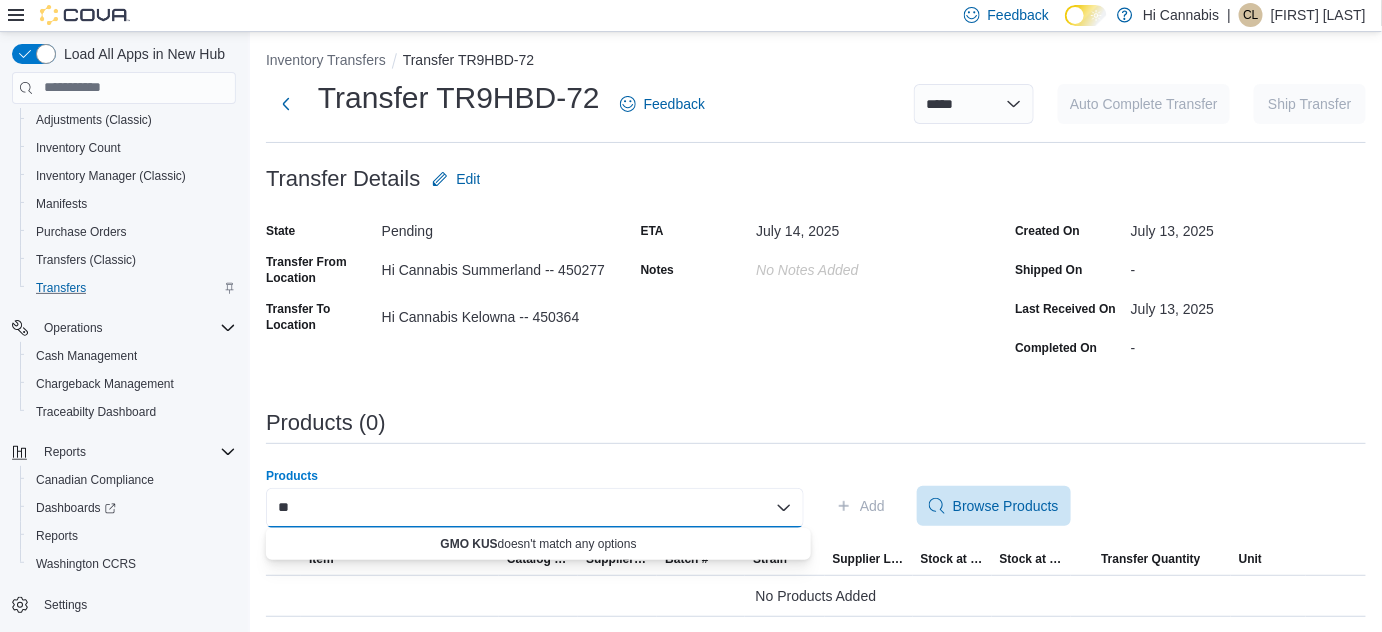 type on "*" 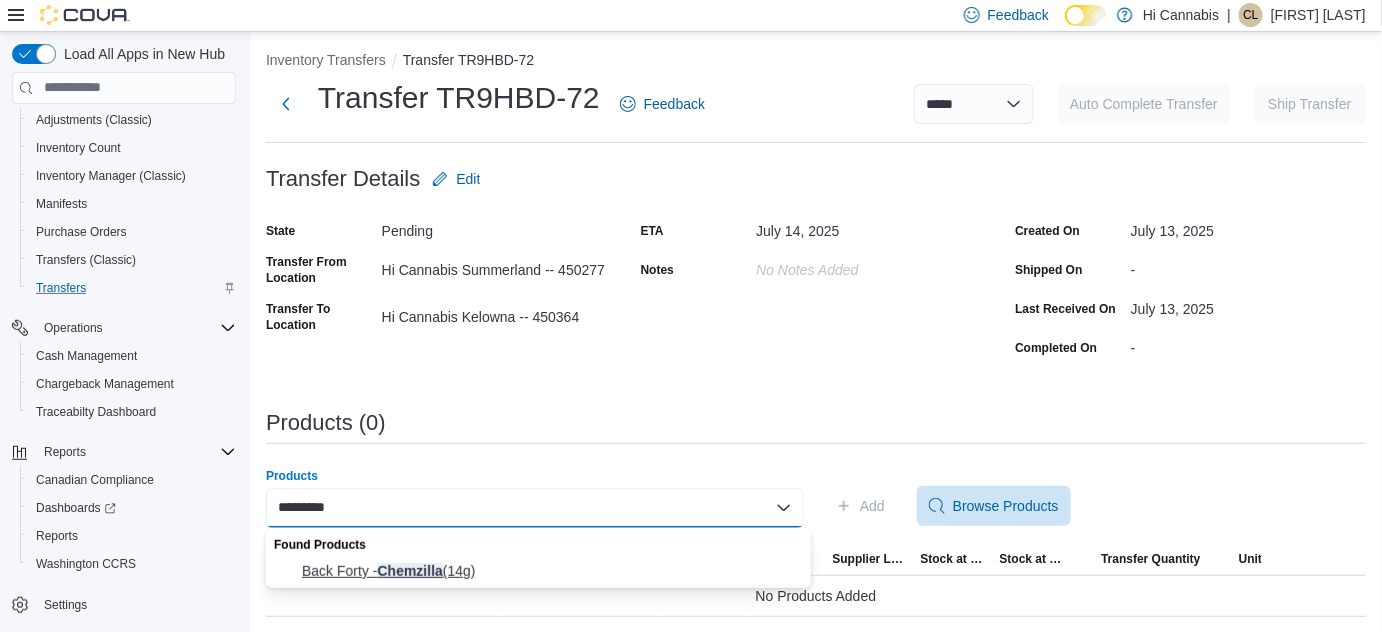 type on "*********" 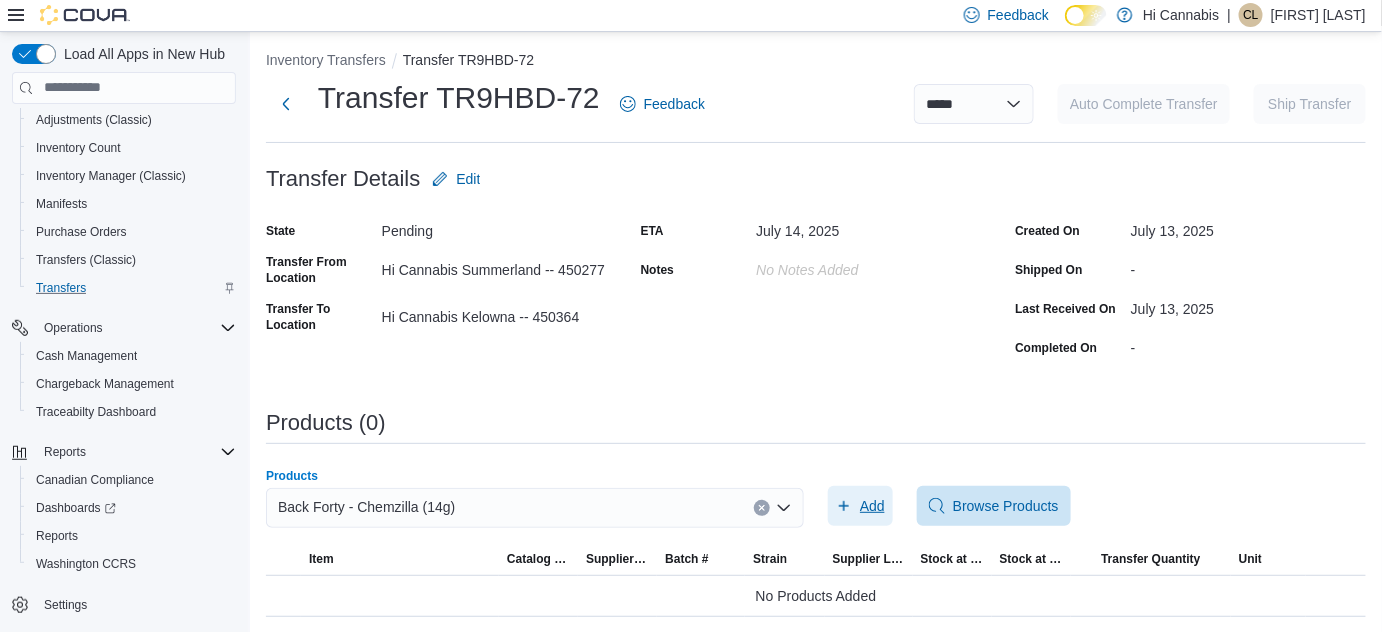 click on "Add" at bounding box center [872, 506] 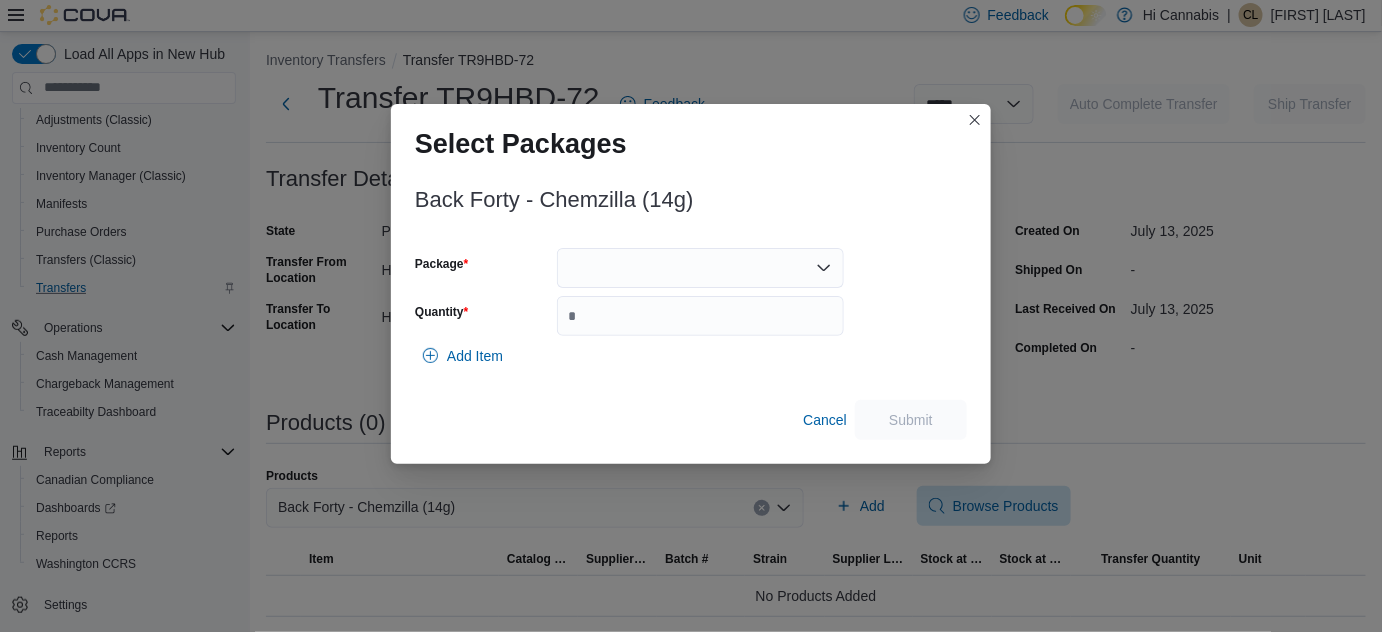 click at bounding box center [700, 268] 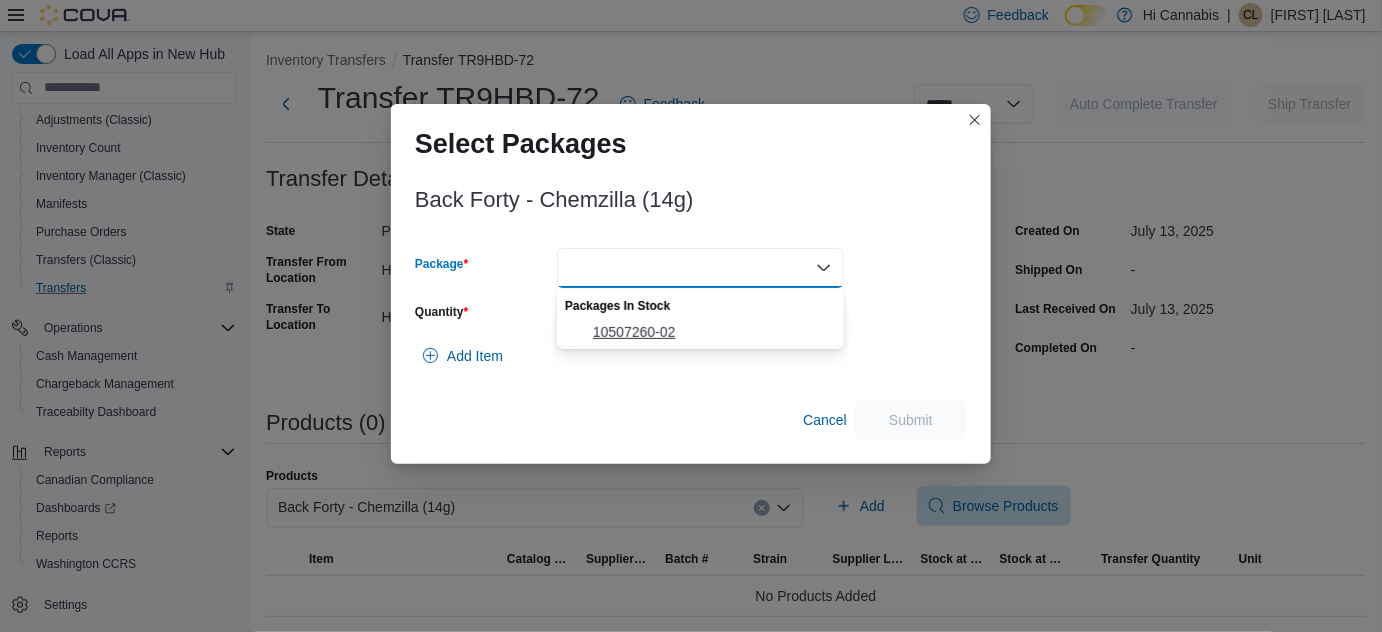 click on "10507260-02" at bounding box center [712, 332] 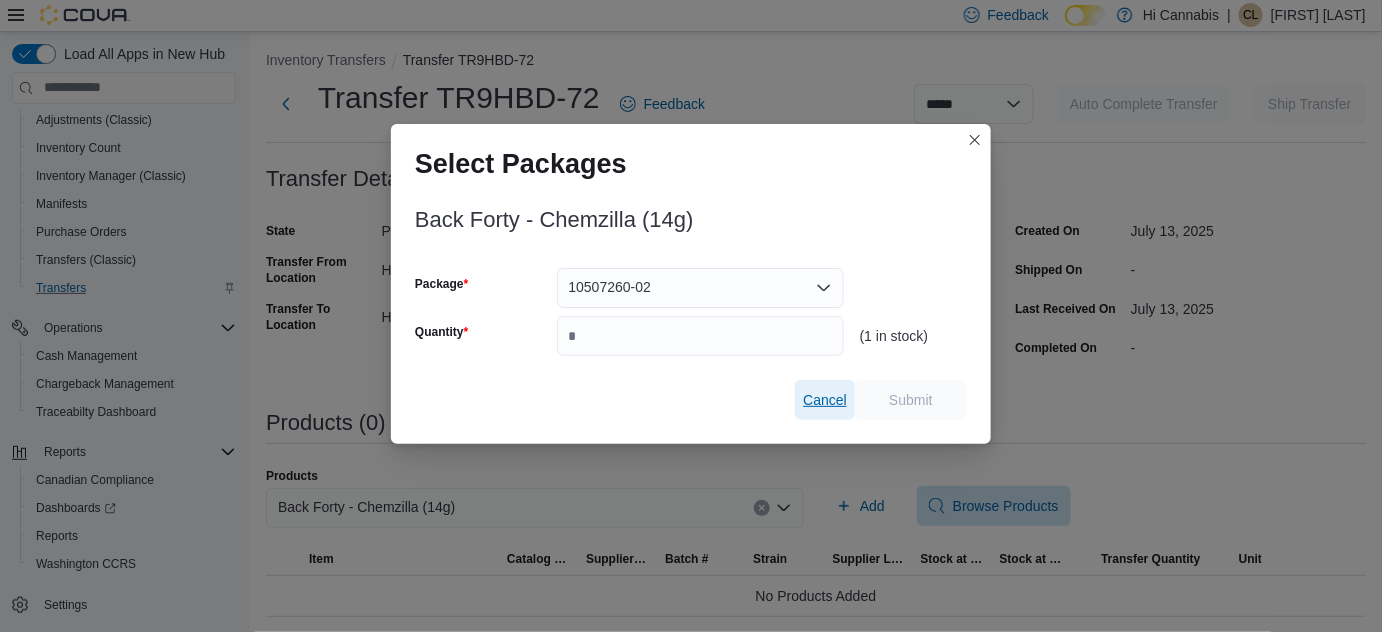 click on "Cancel" at bounding box center (825, 400) 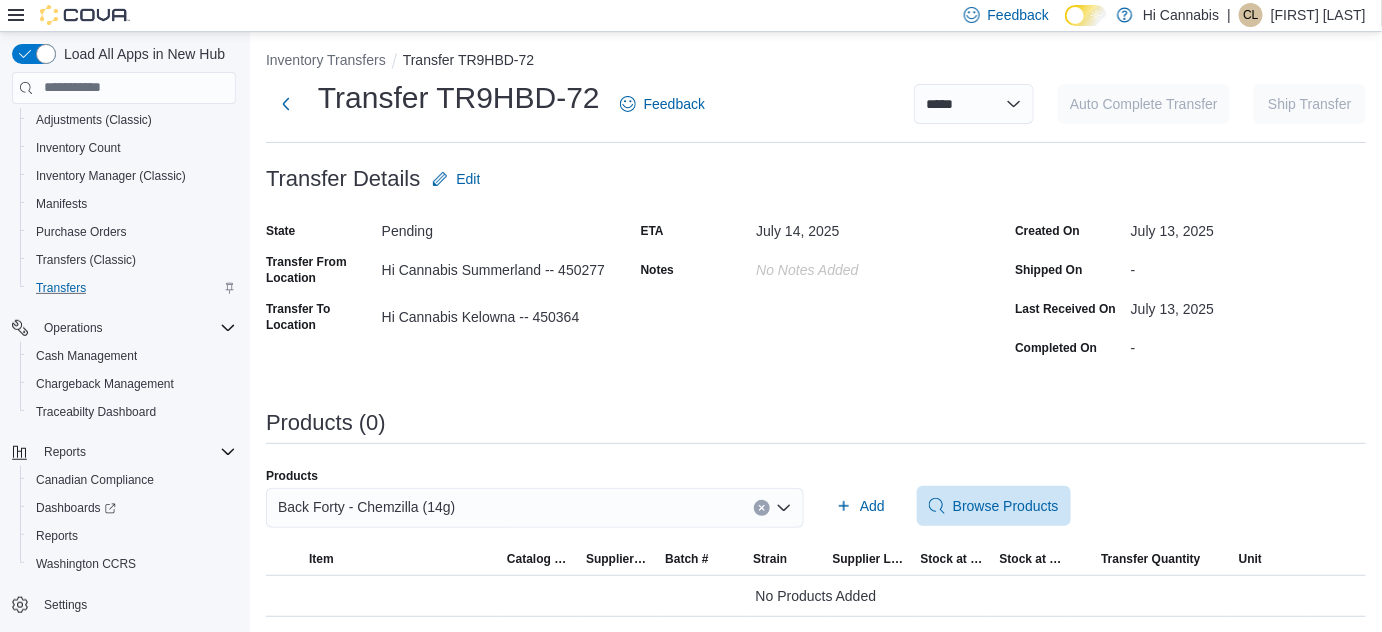 click 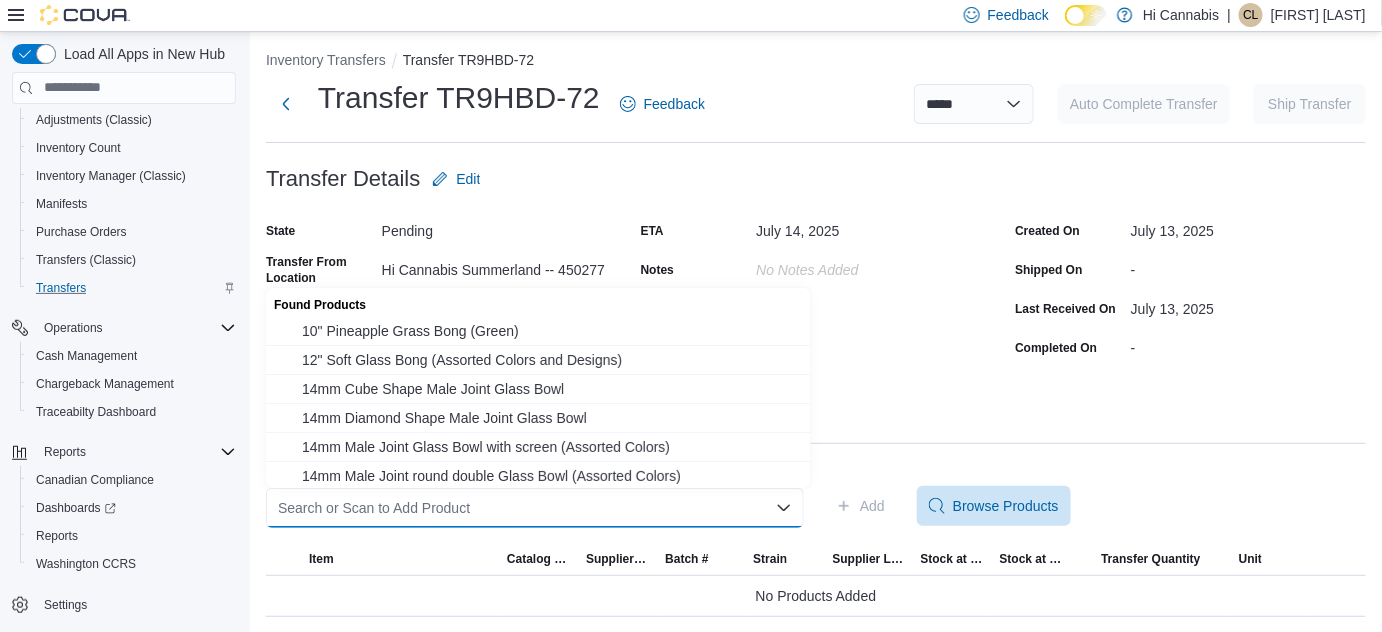 click on "Search or Scan to Add Product Combo box. Selected. Combo box input. Search or Scan to Add Product. Type some text or, to display a list of choices, press Down Arrow. To exit the list of choices, press Escape." at bounding box center (535, 508) 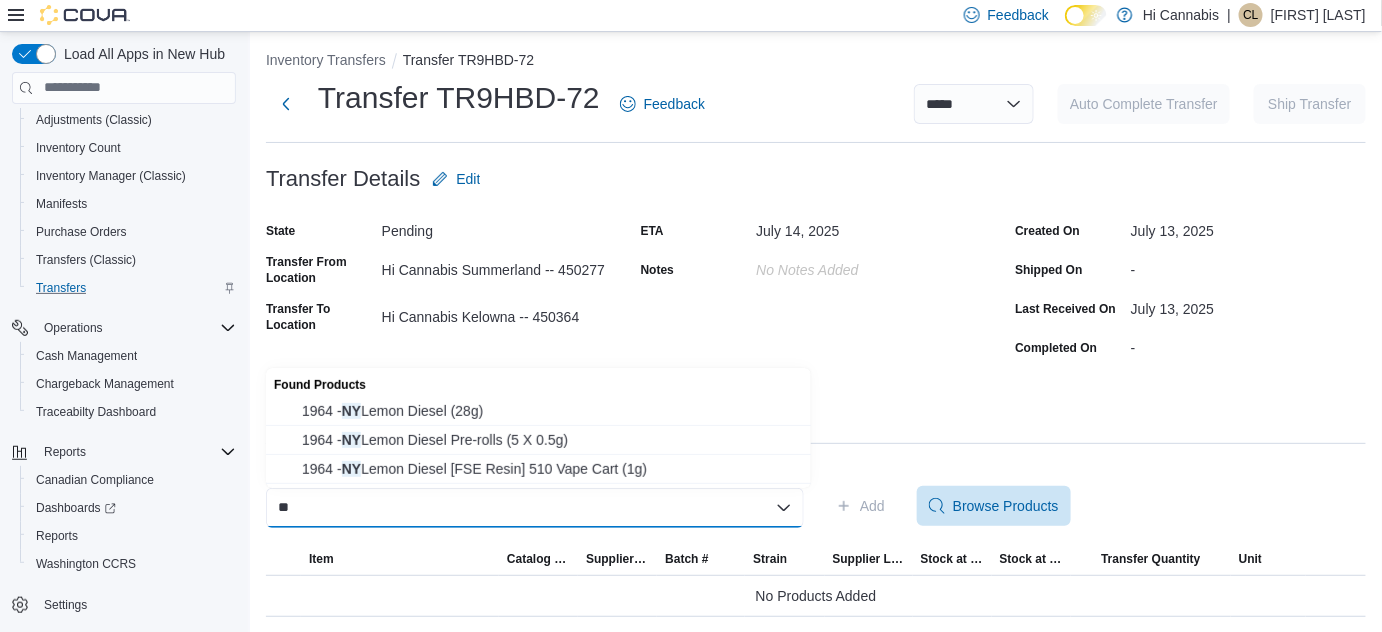 type on "*" 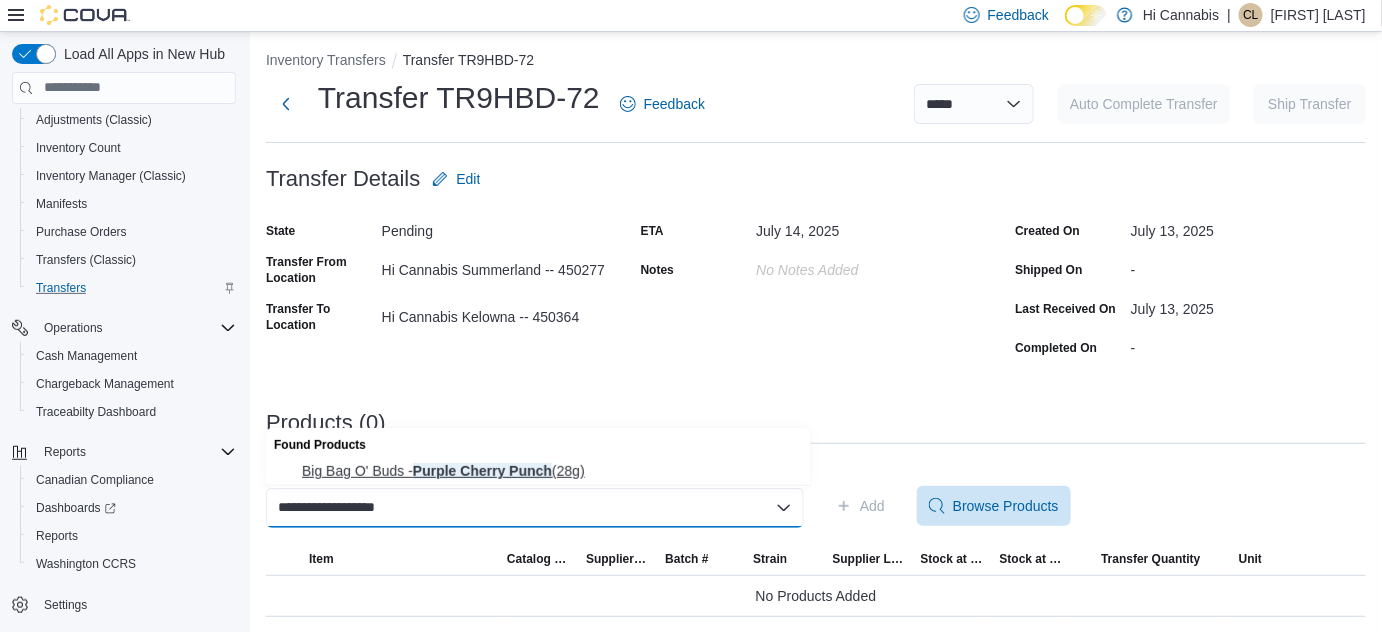 type on "**********" 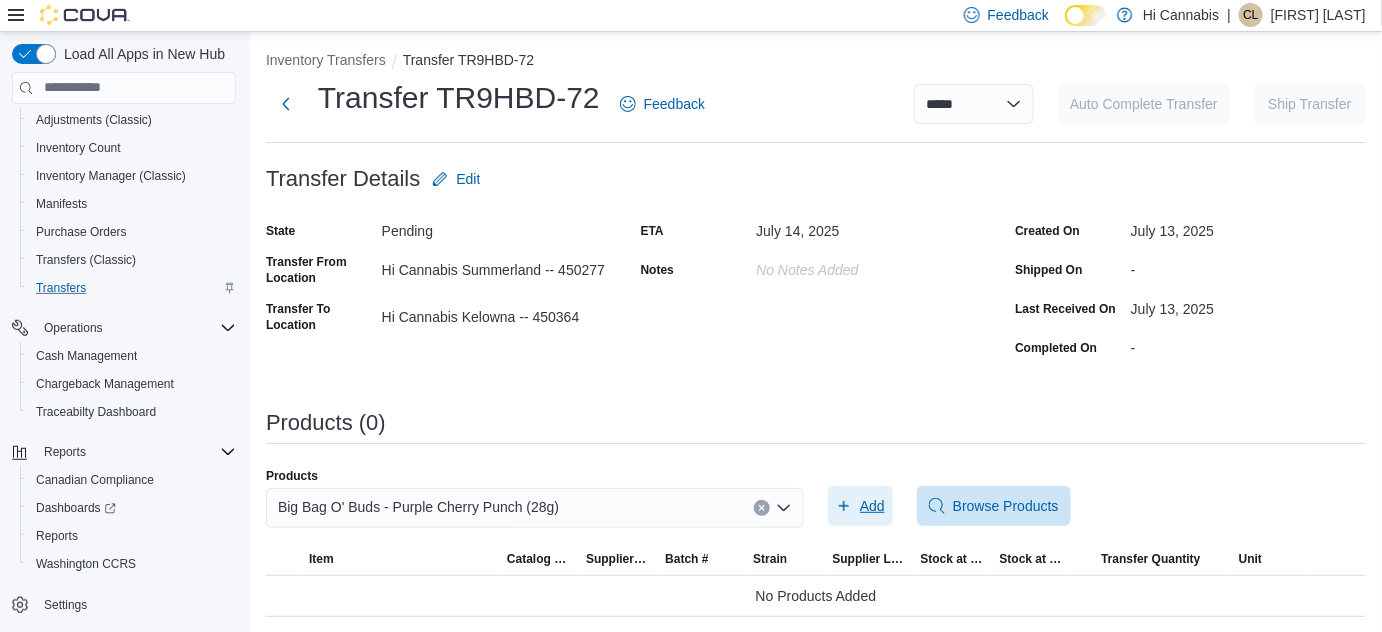 click on "Add" at bounding box center (872, 506) 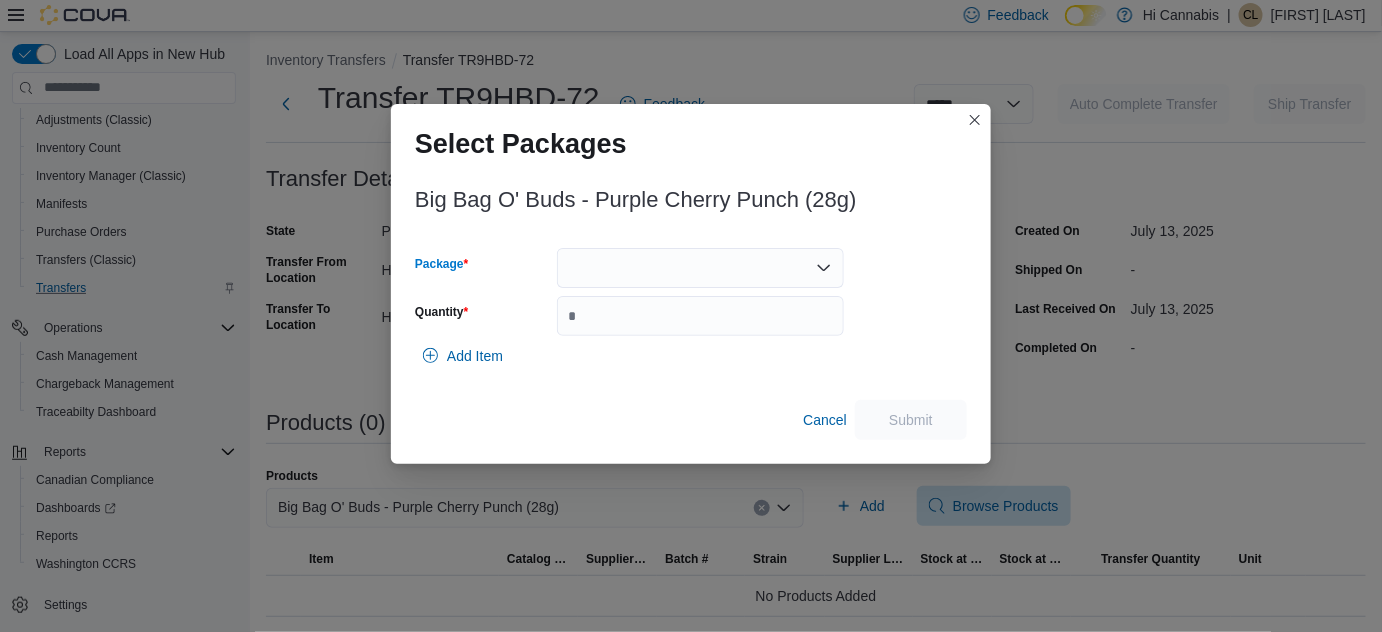 click at bounding box center [700, 268] 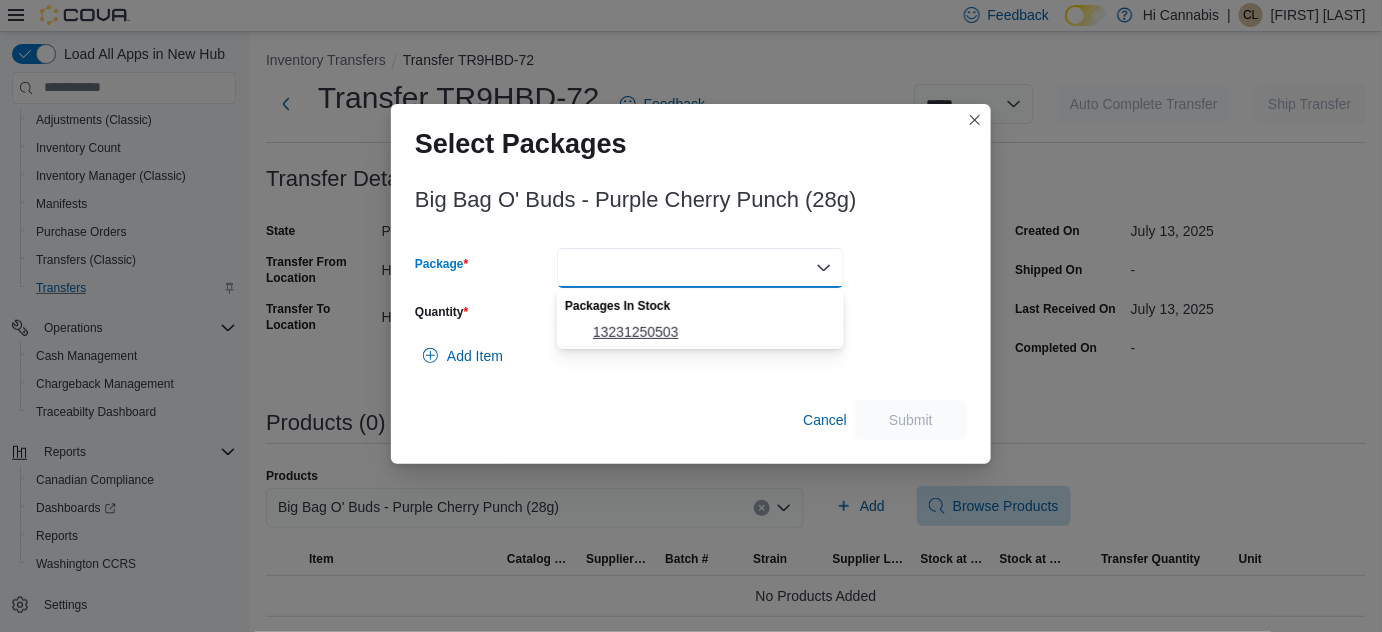 click on "13231250503" at bounding box center [712, 332] 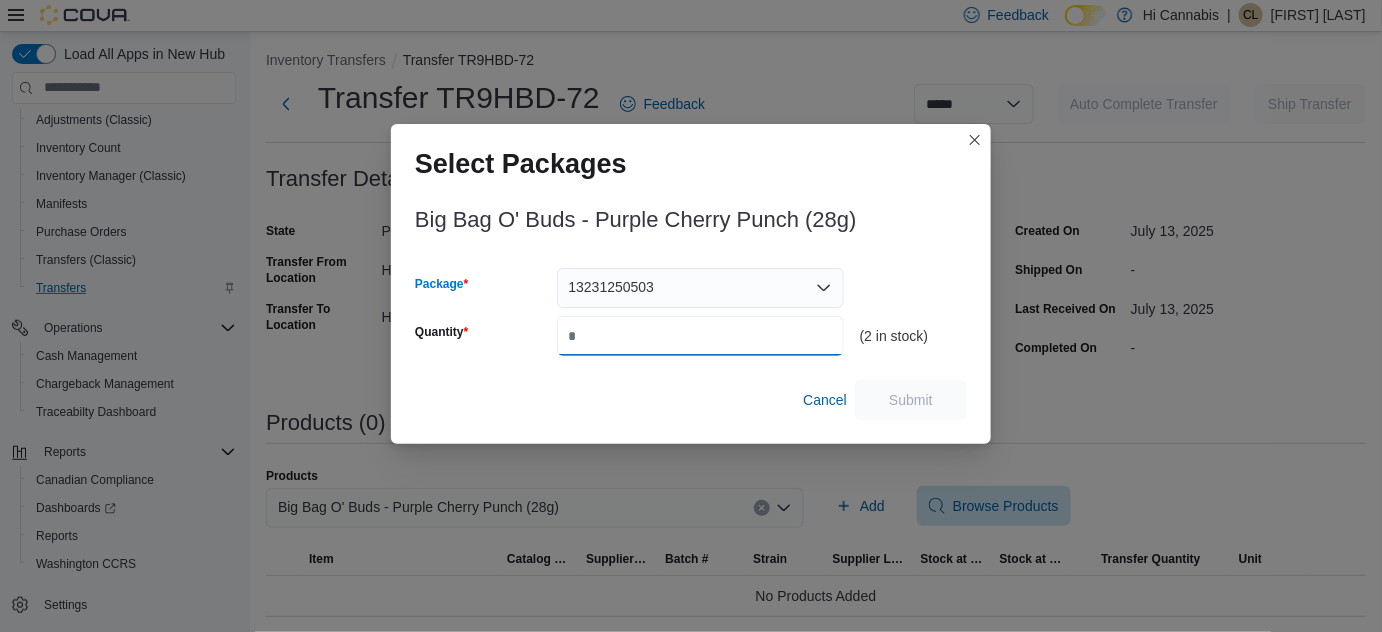 click on "Quantity" at bounding box center (700, 336) 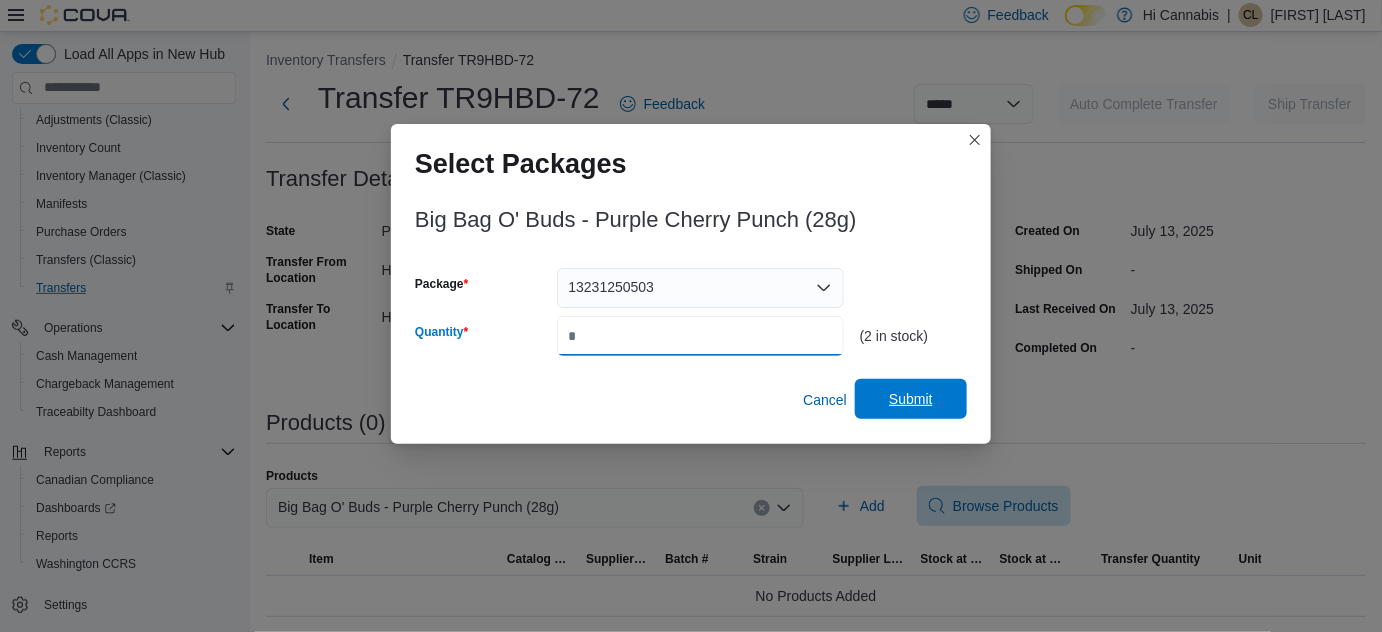 type on "*" 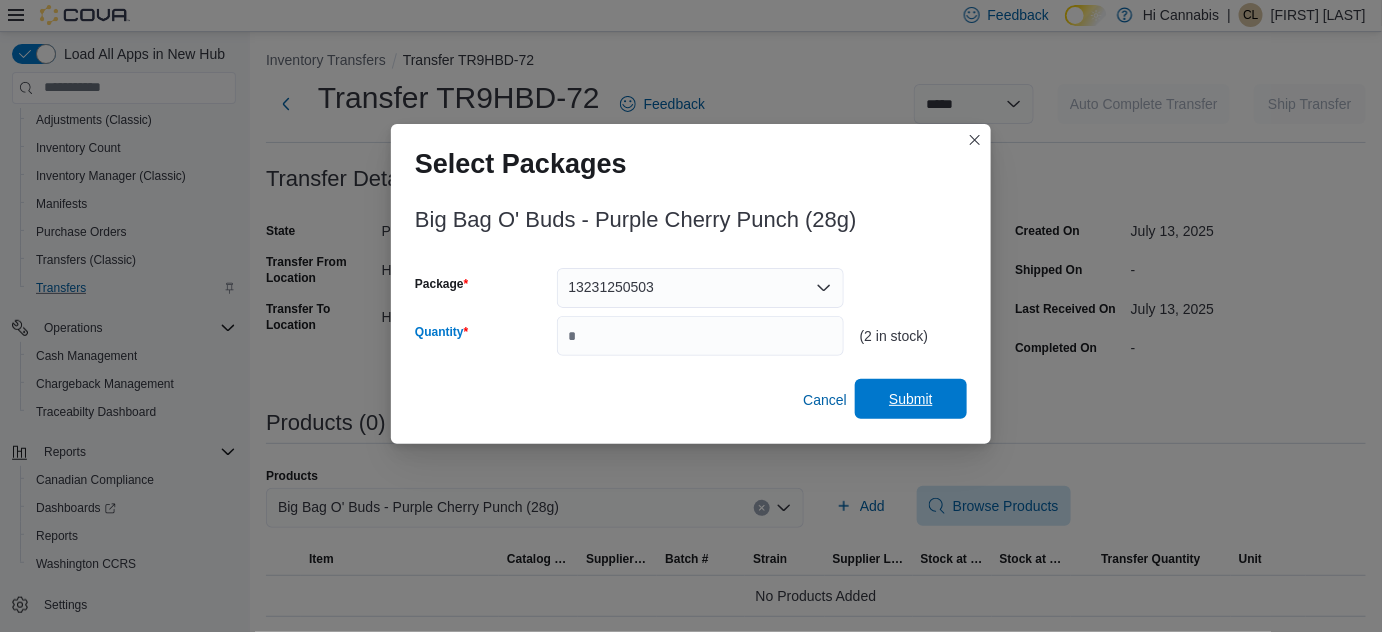 click on "Submit" at bounding box center [911, 399] 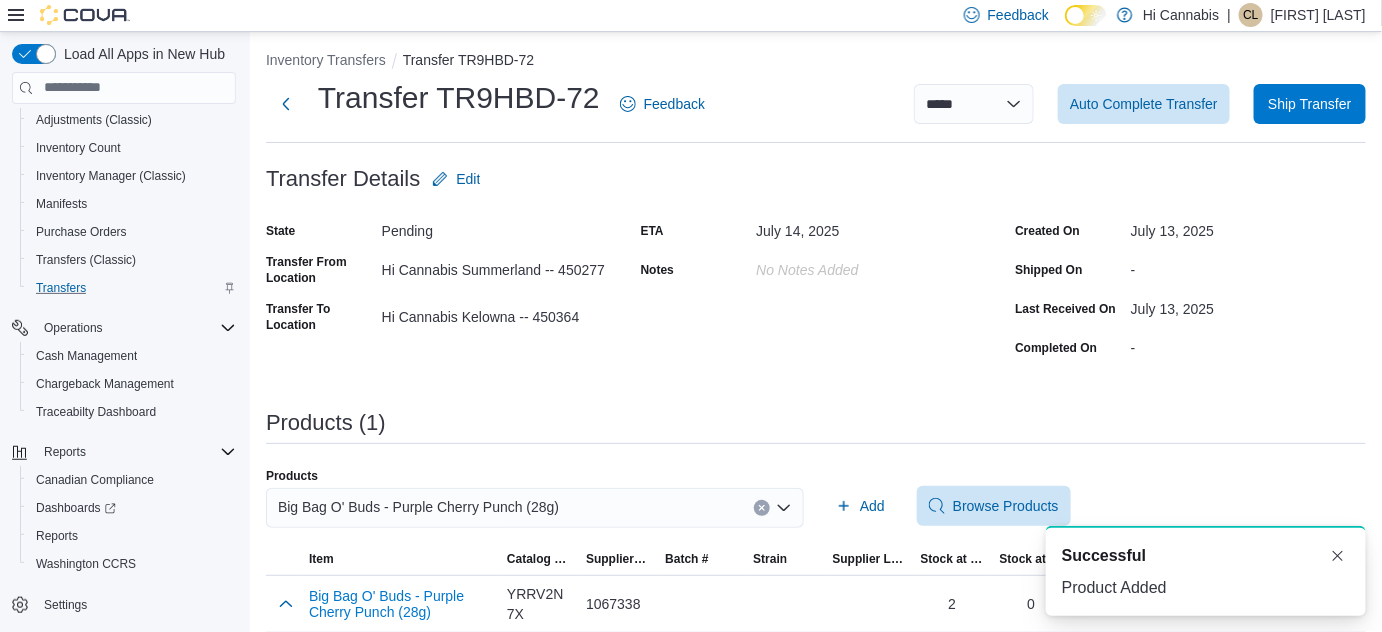 click at bounding box center [762, 508] 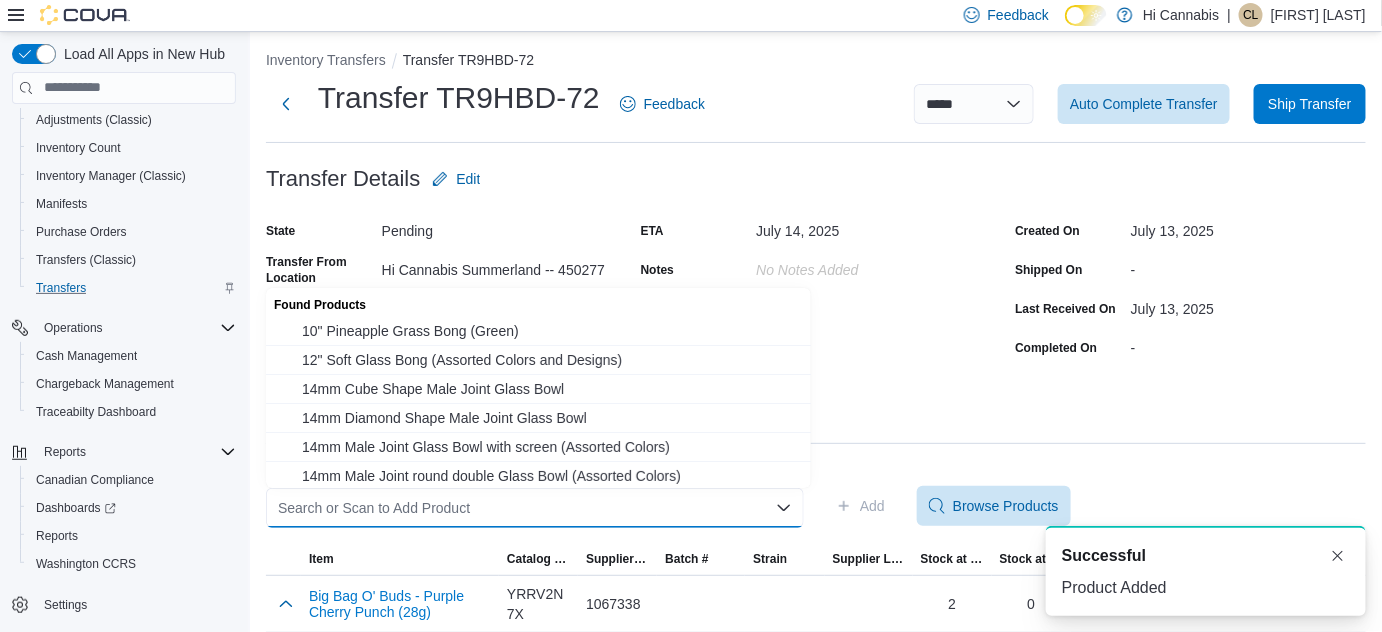 click on "Search or Scan to Add Product Combo box. Selected. Combo box input. Search or Scan to Add Product. Type some text or, to display a list of choices, press Down Arrow. To exit the list of choices, press Escape." at bounding box center (535, 508) 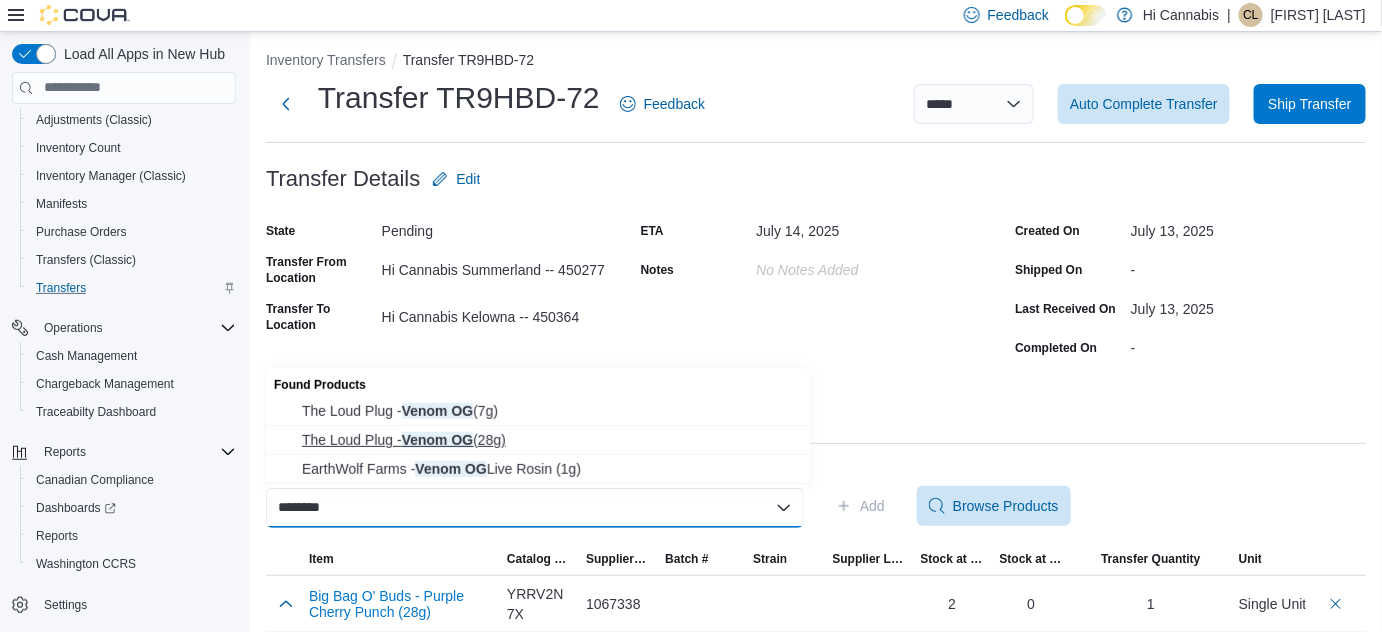type on "********" 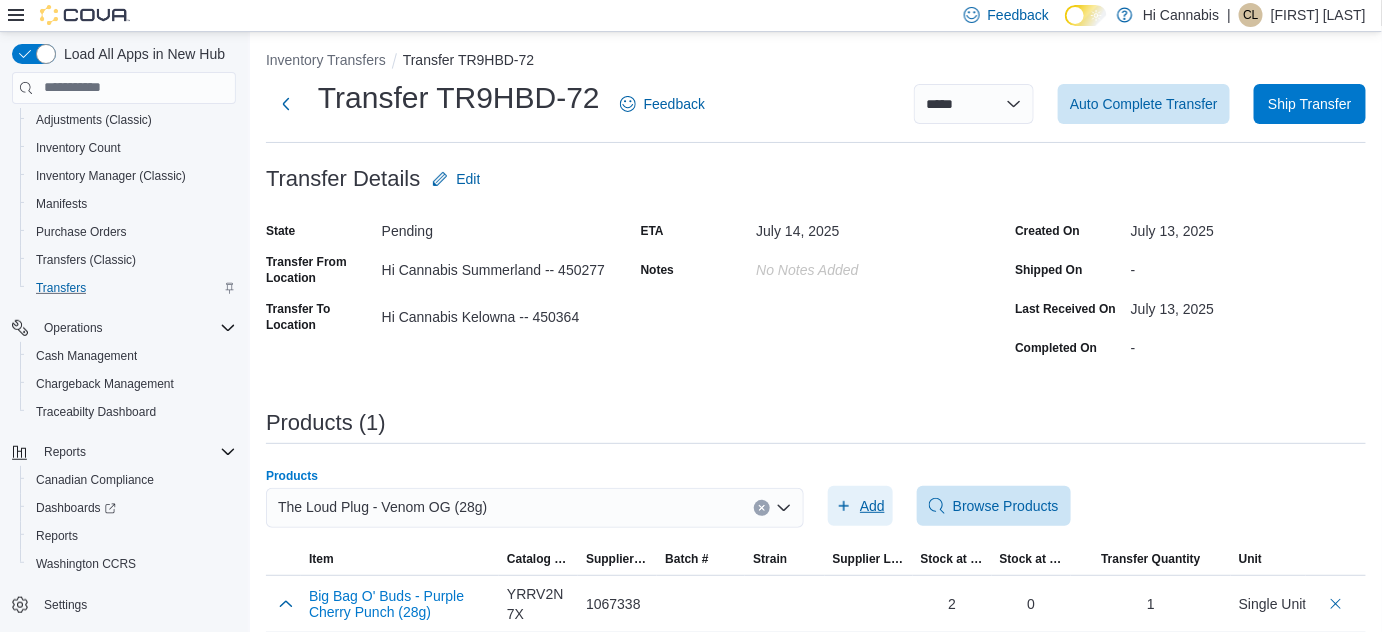 click on "Add" at bounding box center (872, 506) 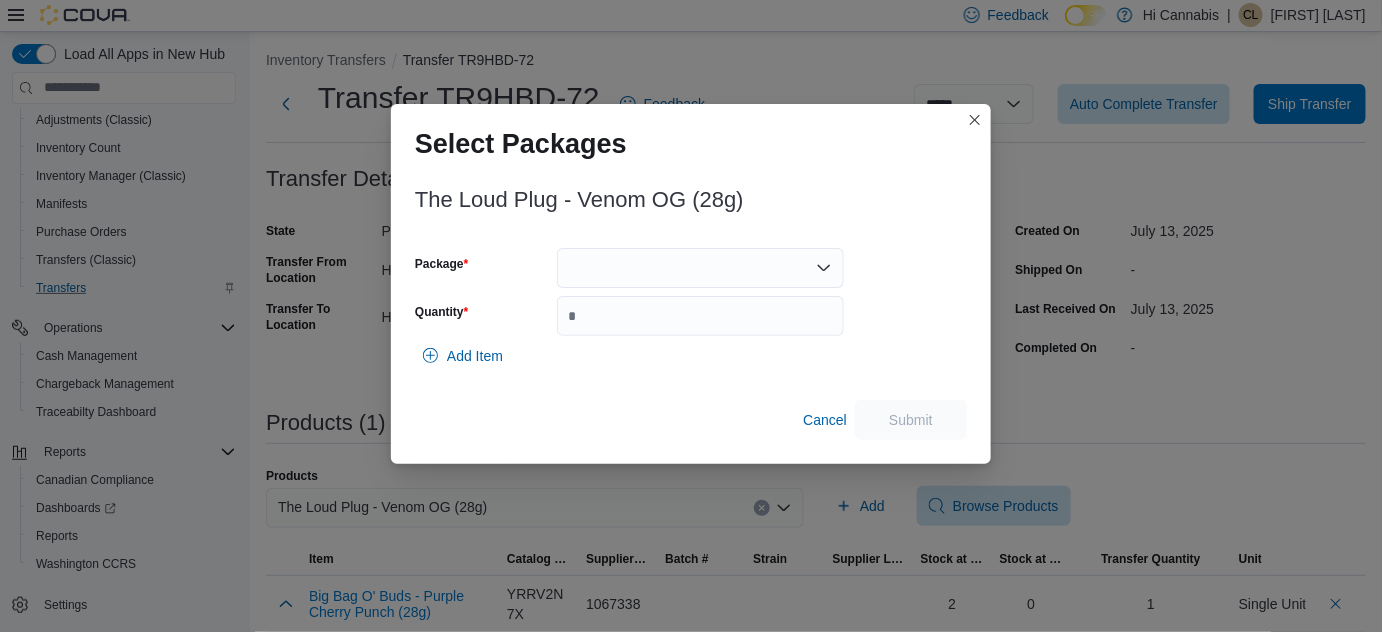click on "The Loud Plug - Venom OG (28g)   Package Quantity Add Item Cancel Submit" at bounding box center (691, 308) 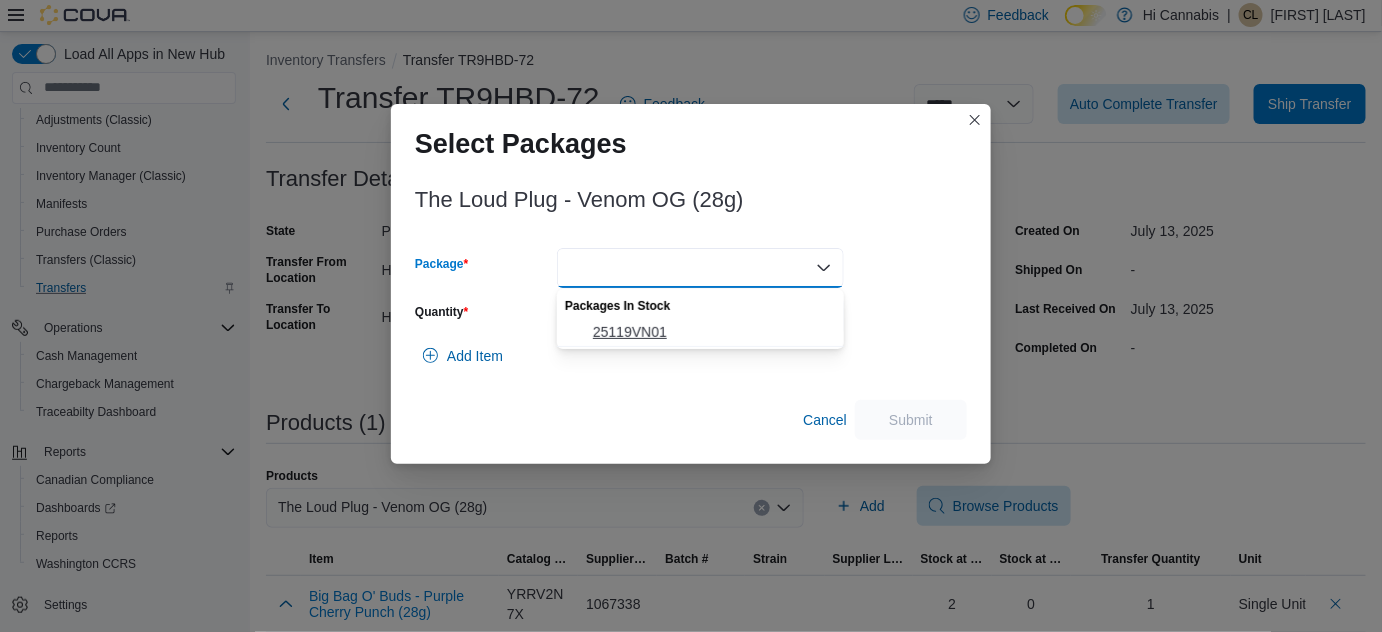 click on "25119VN01" at bounding box center [700, 332] 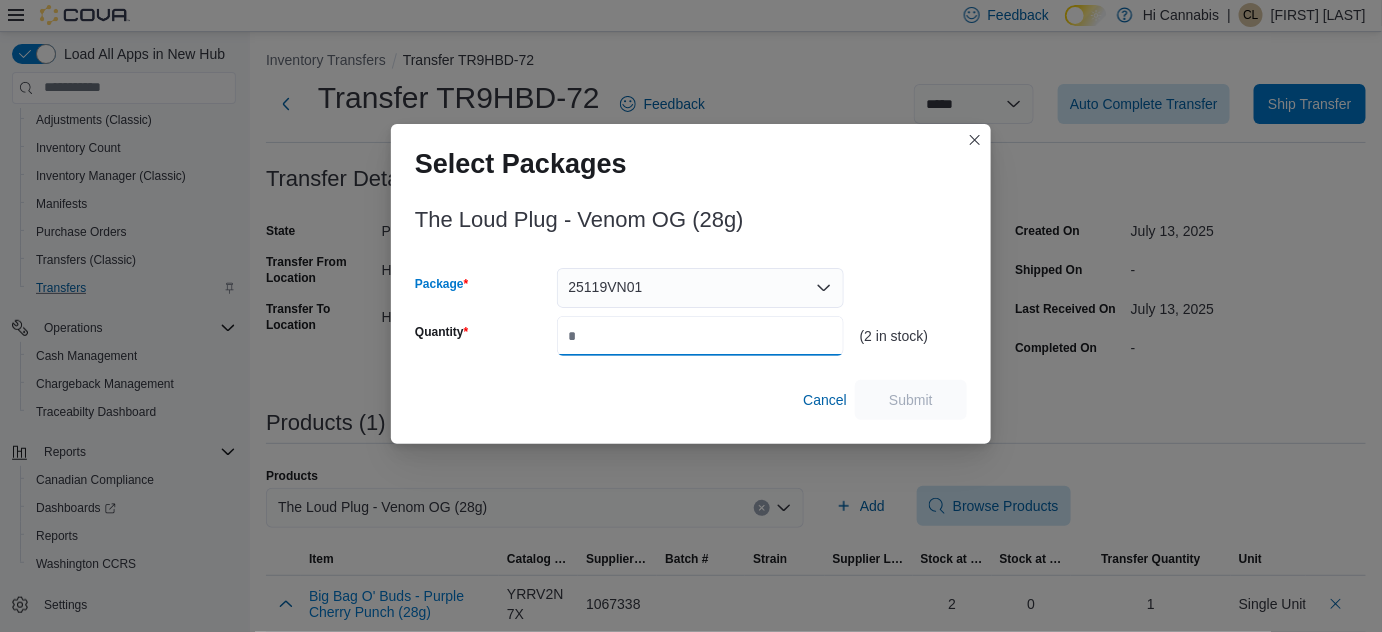 click on "Quantity" at bounding box center [700, 336] 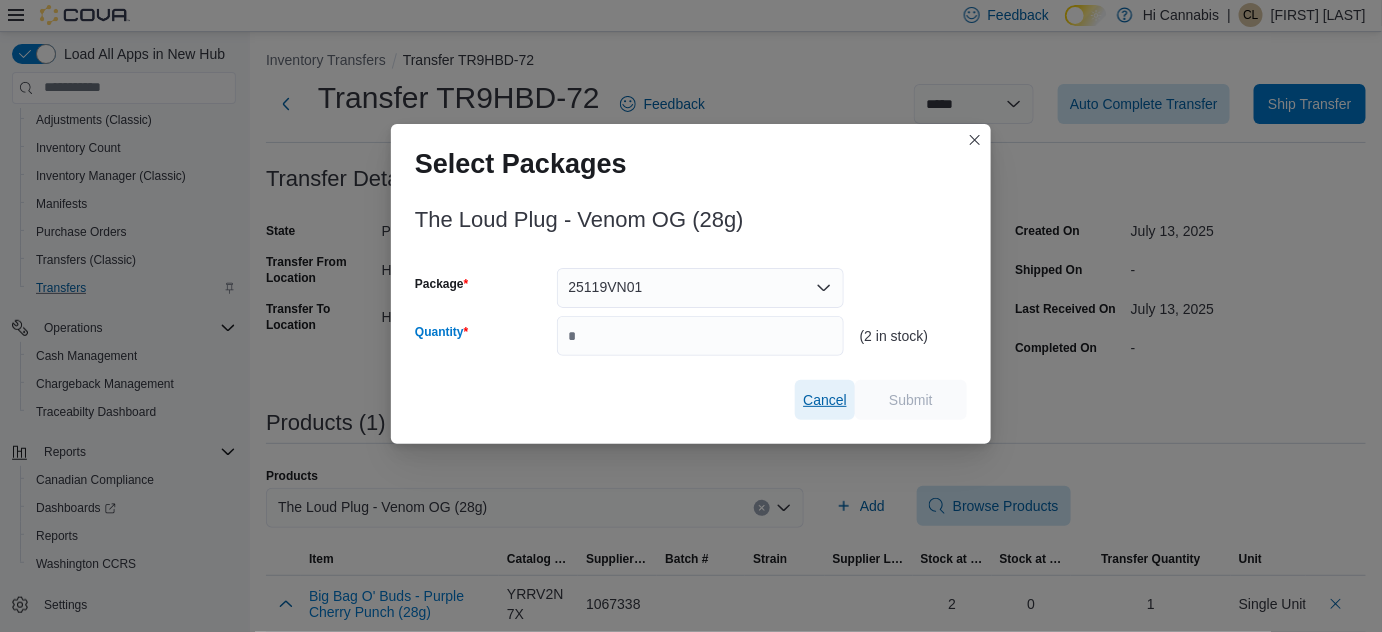 type on "*" 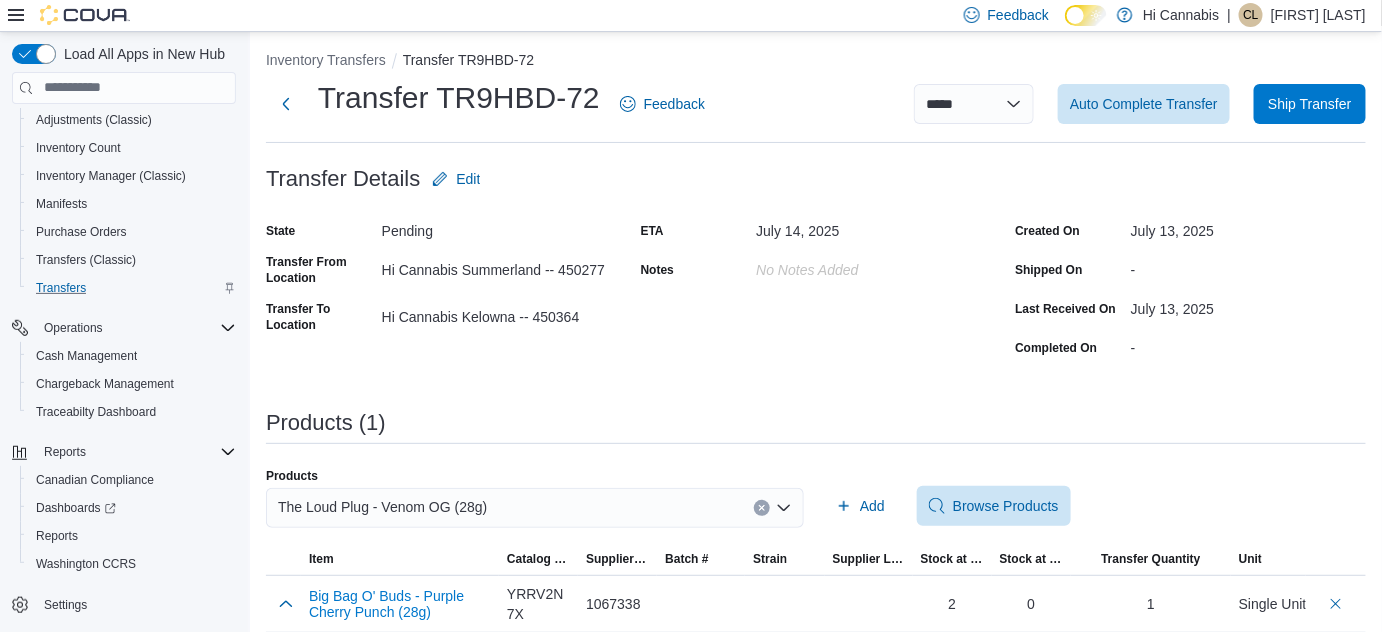 click on "The Loud Plug - Venom OG (28g)" at bounding box center (535, 508) 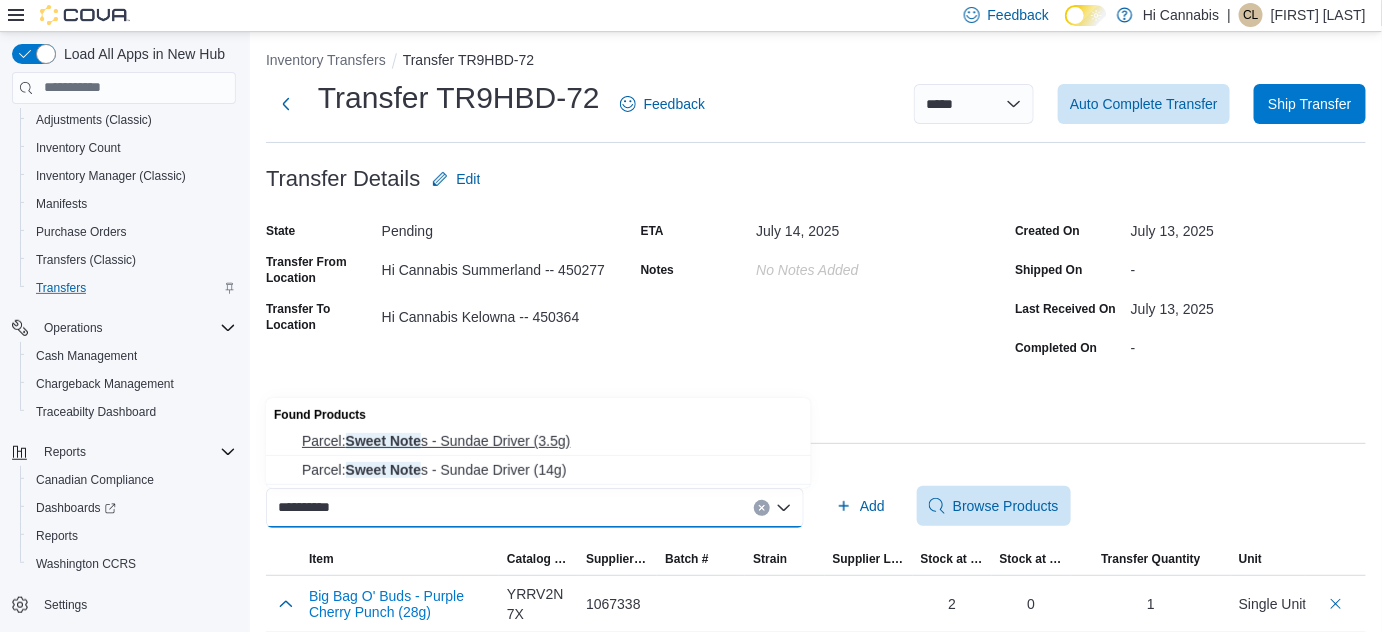 type on "**********" 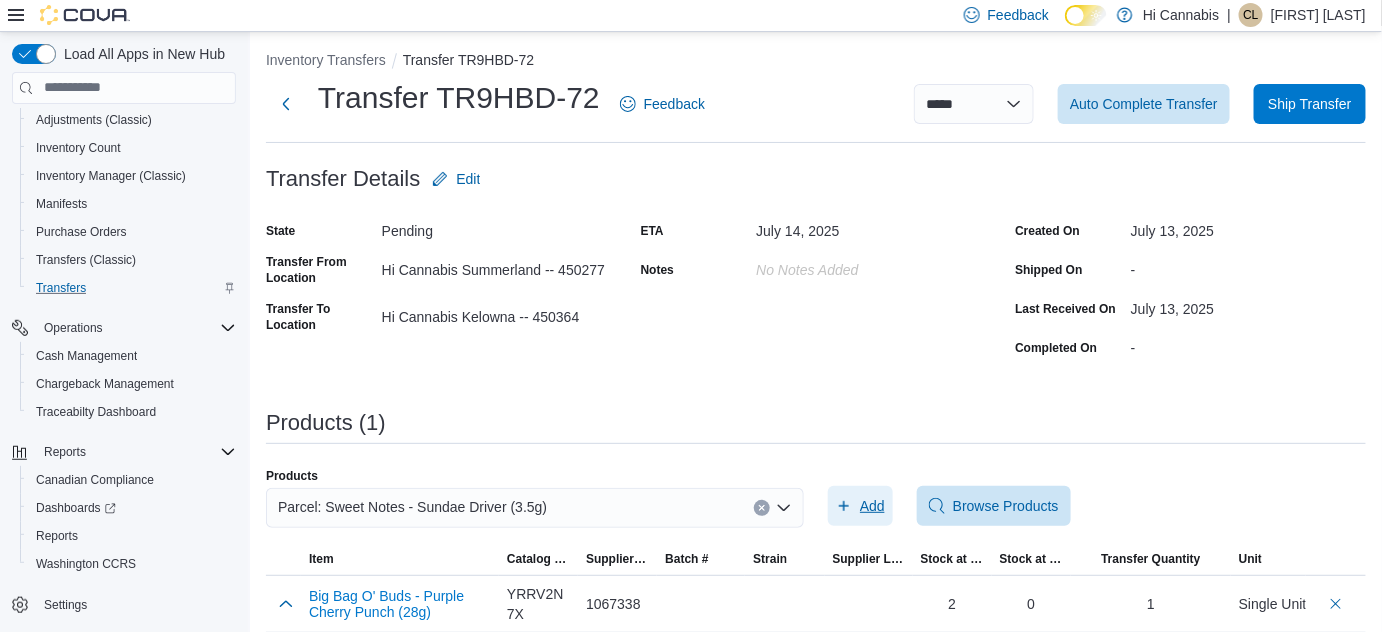 click on "Add" at bounding box center [872, 506] 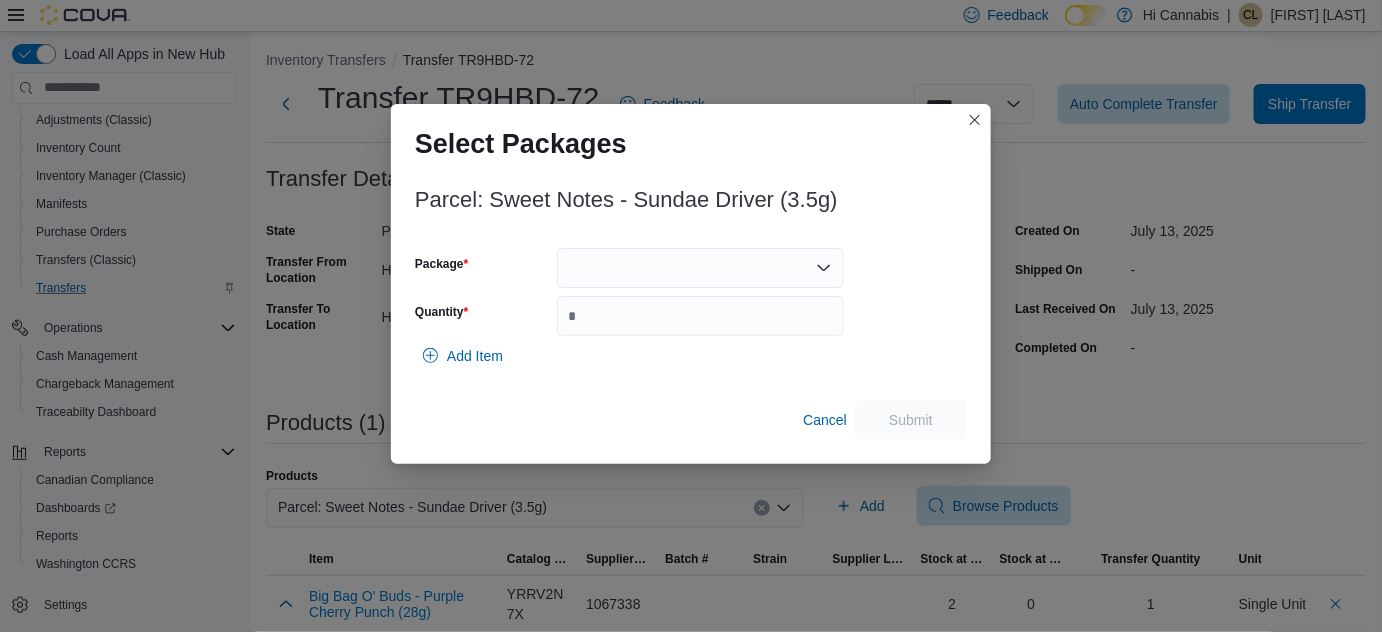 click at bounding box center [700, 268] 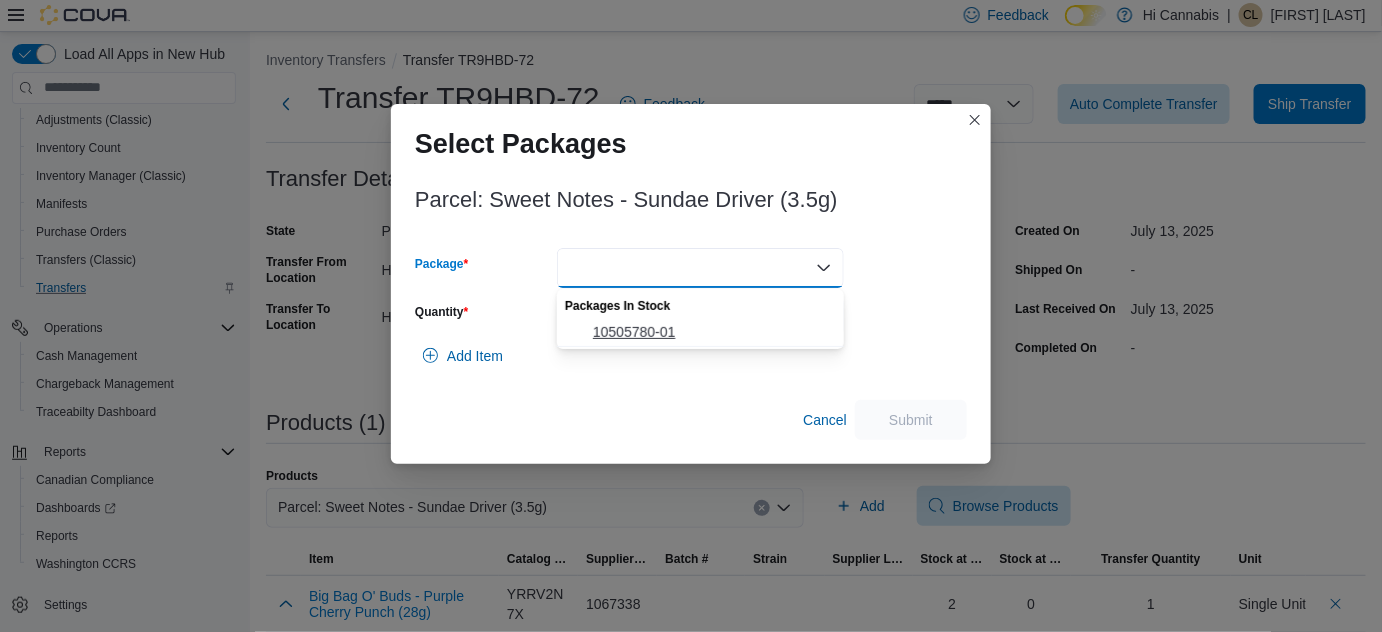 click on "10505780-01" at bounding box center (712, 332) 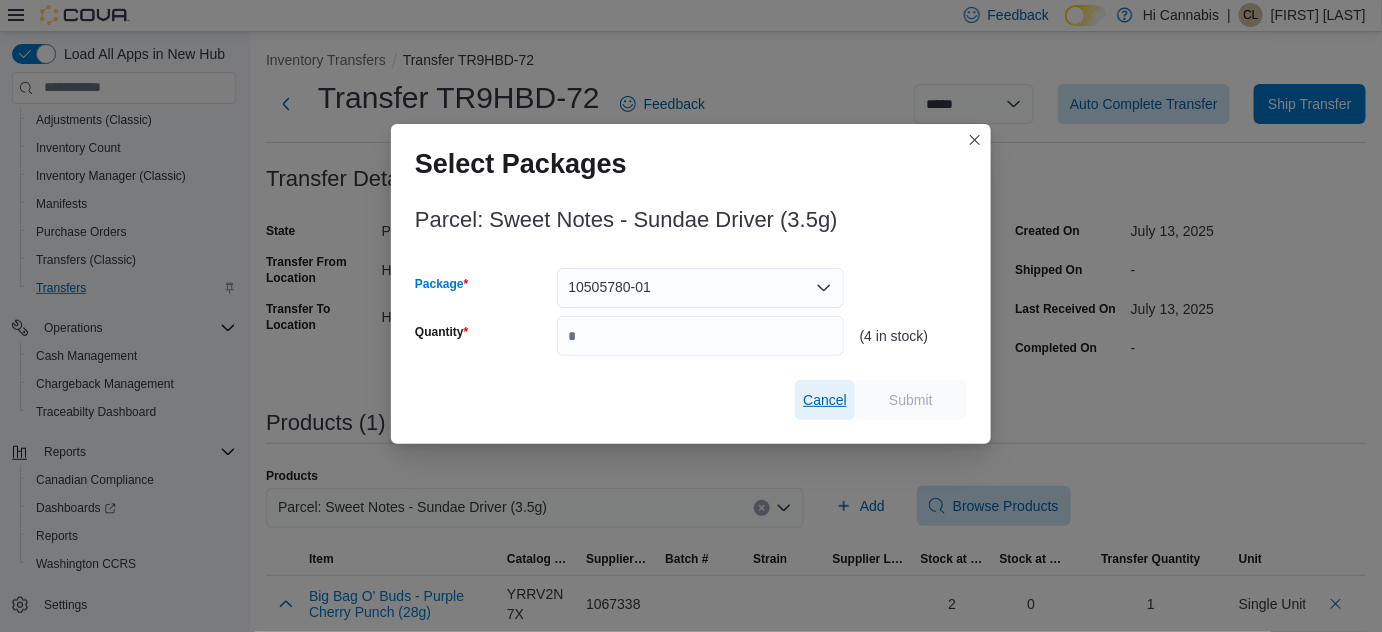 click on "Cancel" at bounding box center (825, 400) 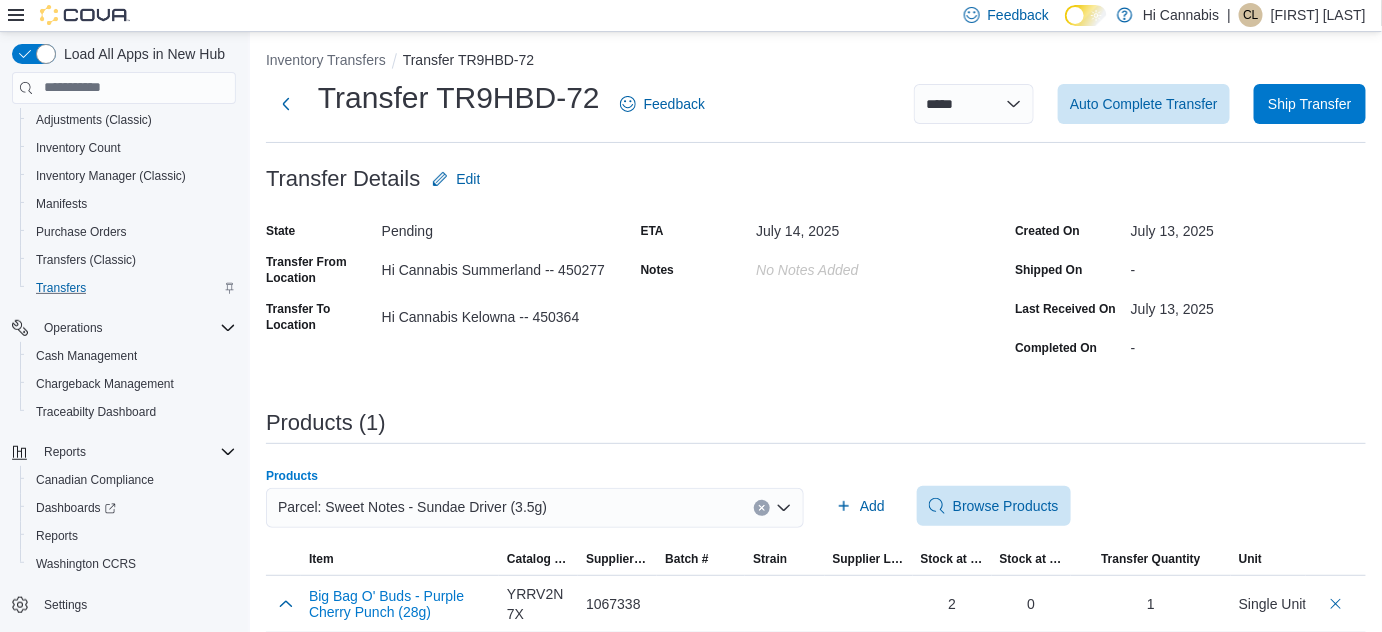 click 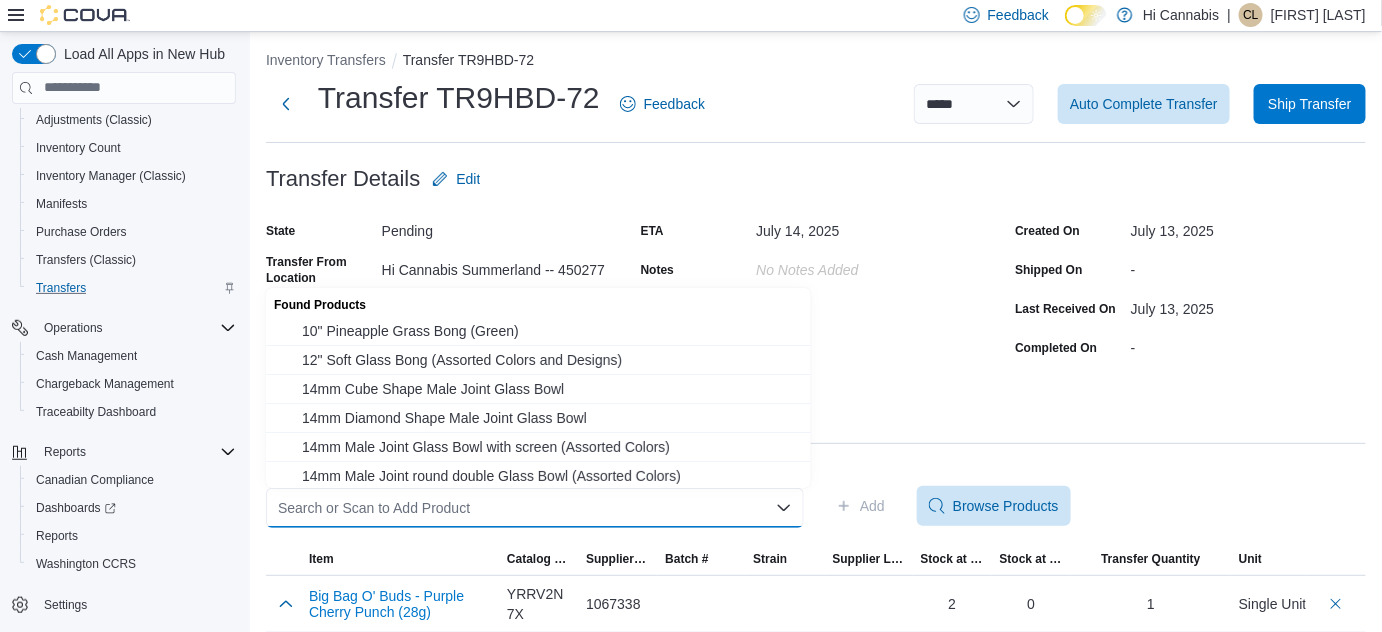click on "Search or Scan to Add Product Combo box. Selected. Combo box input. Search or Scan to Add Product. Type some text or, to display a list of choices, press Down Arrow. To exit the list of choices, press Escape." at bounding box center [535, 508] 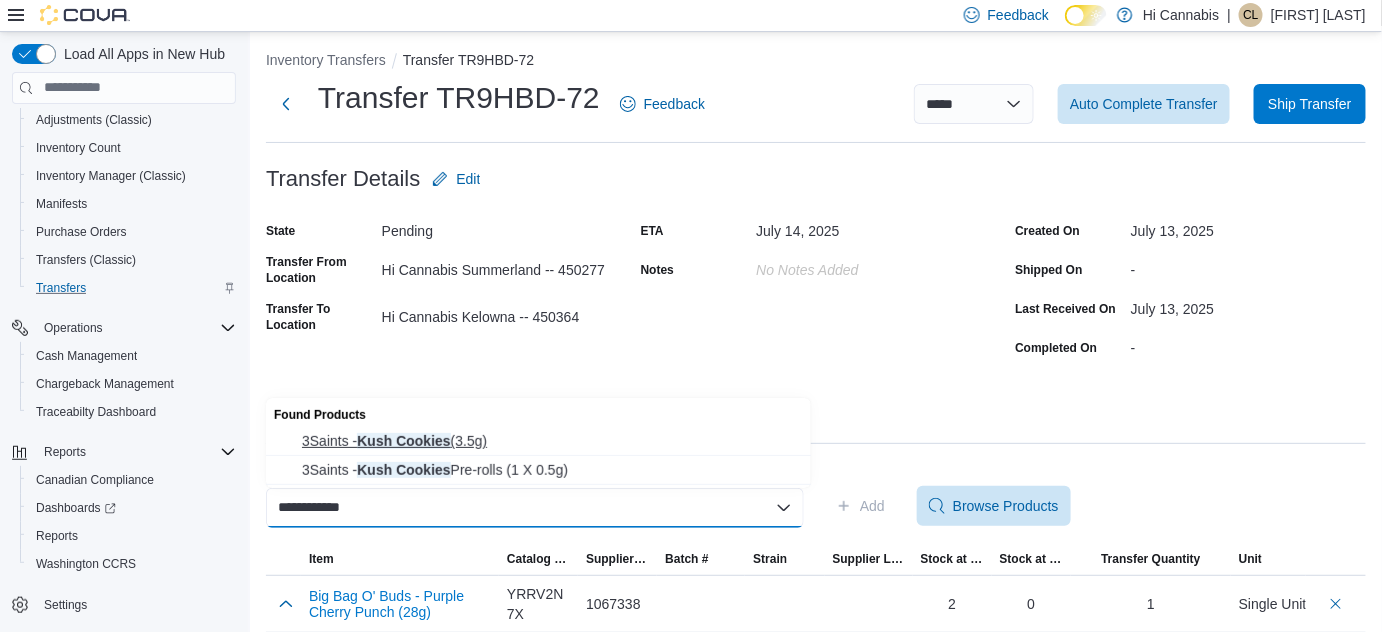 type on "**********" 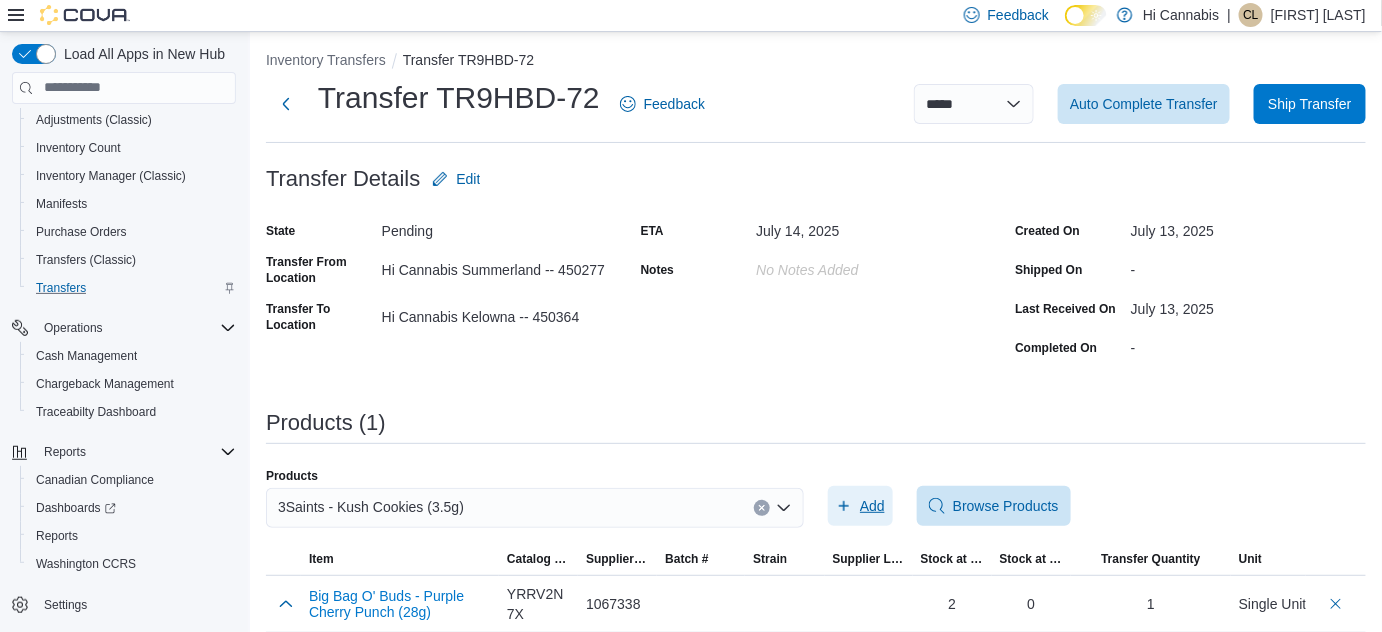 click on "Add" at bounding box center (872, 506) 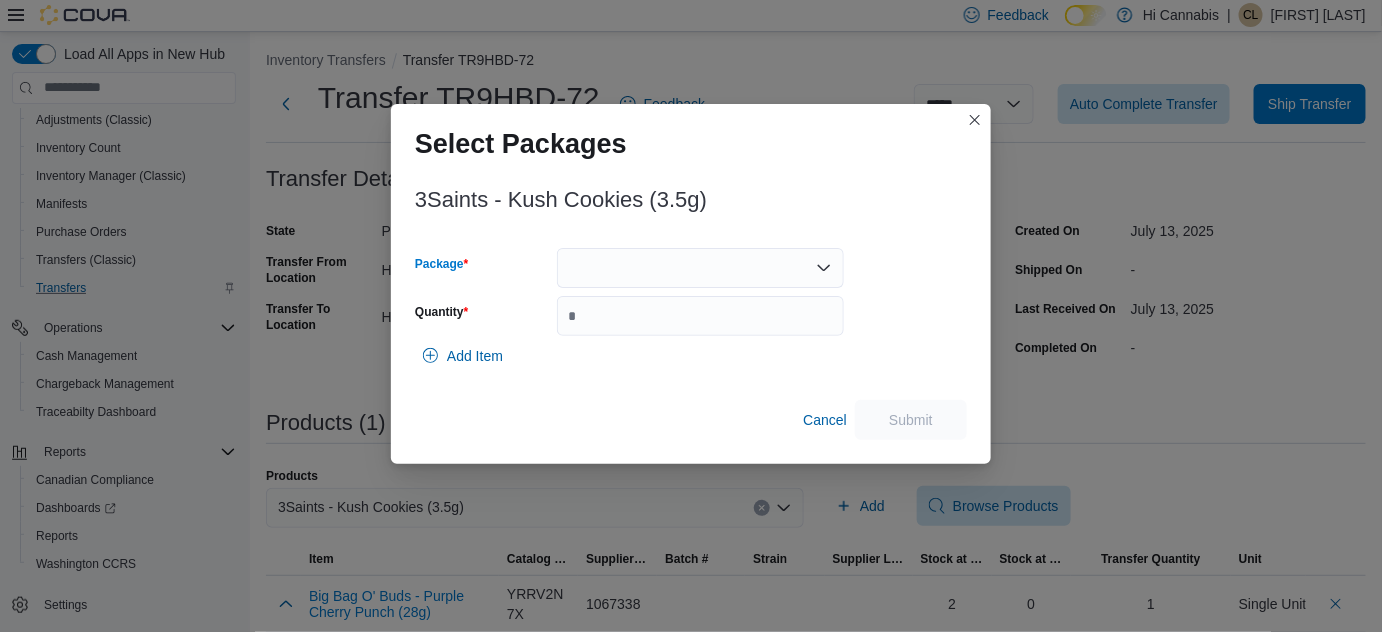 click at bounding box center [700, 268] 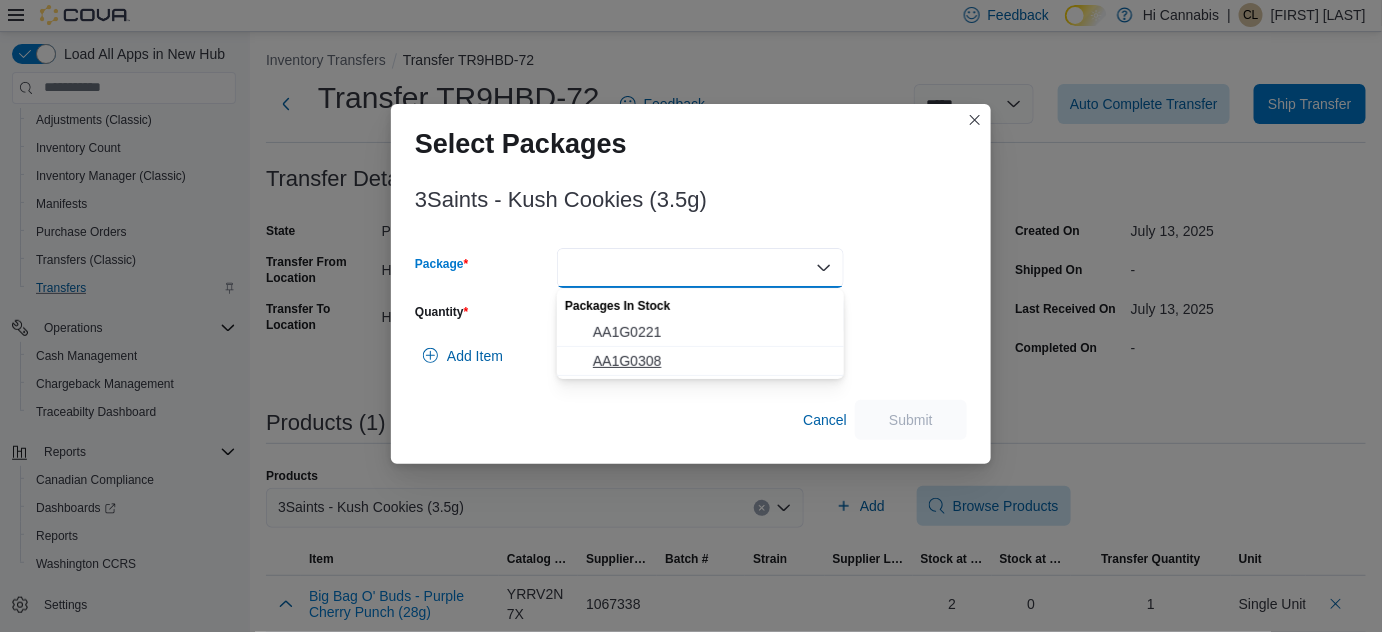 click on "AA1G0308" at bounding box center [712, 361] 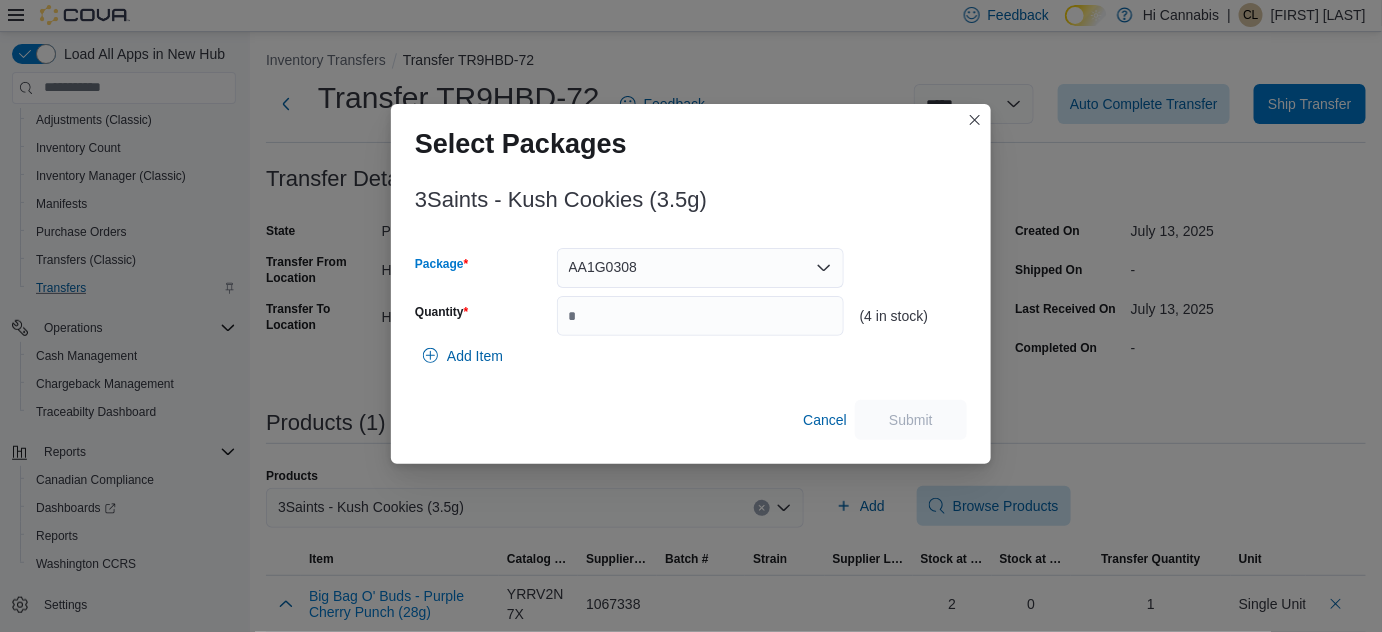 click on "AA1G0308" at bounding box center (603, 267) 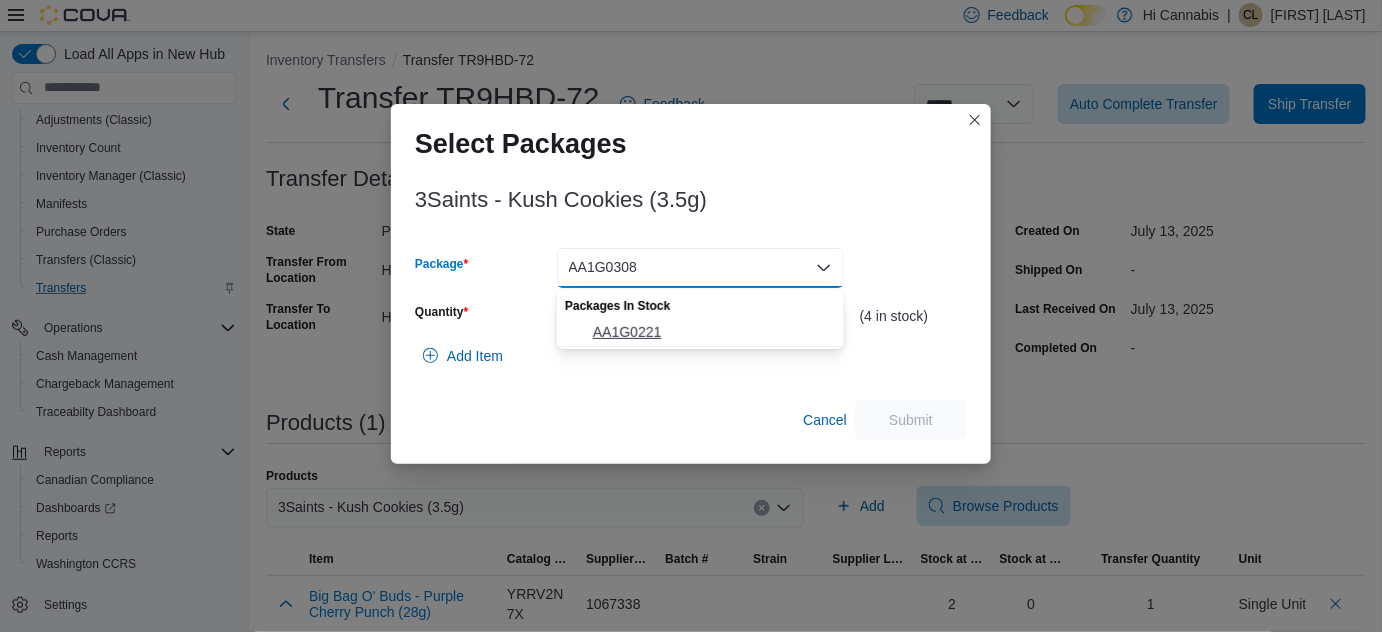 click on "AA1G0221" at bounding box center (712, 332) 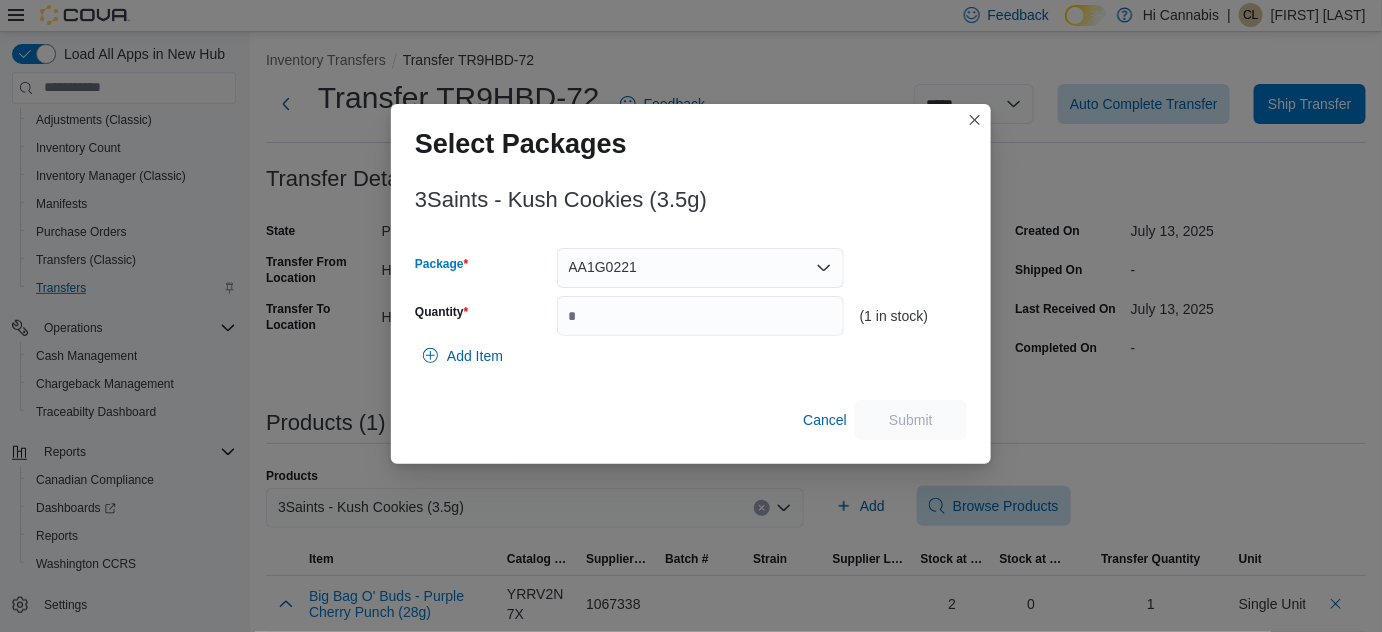 click on "AA1G0221 Combo box. Selected. AA1G0221. Press Backspace to delete AA1G0221. Combo box input. Select a Package. Type some text or, to display a list of choices, press Down Arrow. To exit the list of choices, press Escape." at bounding box center (700, 268) 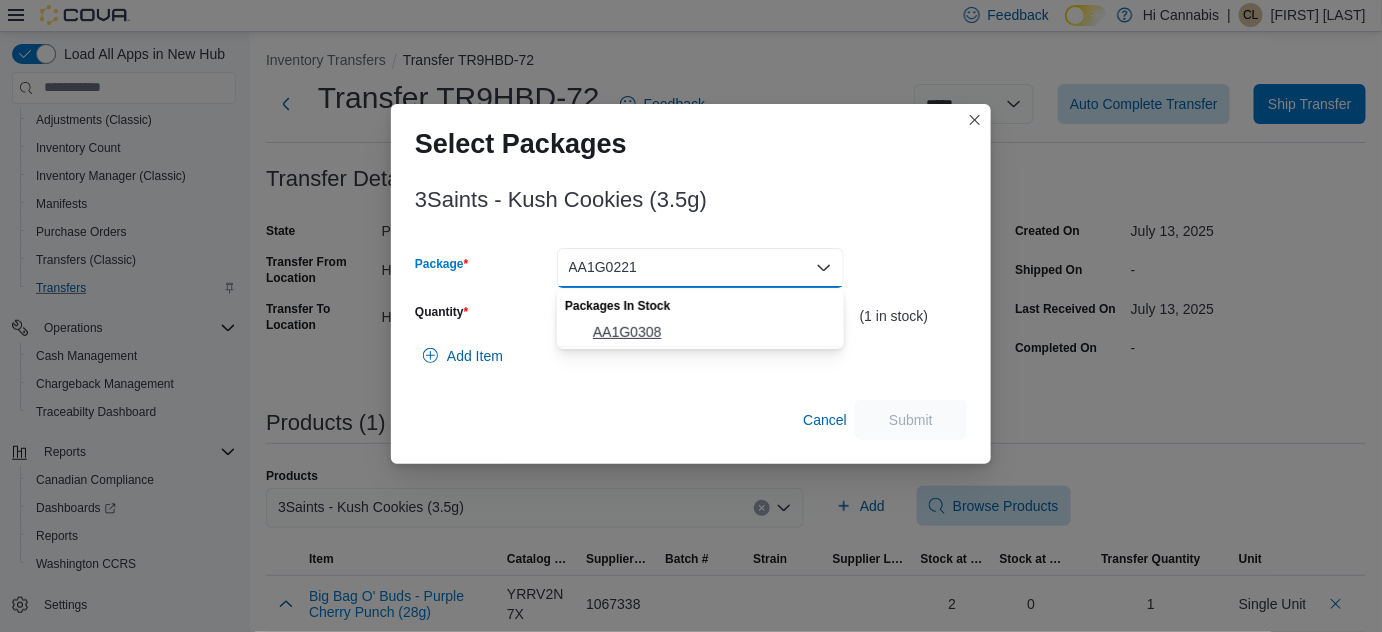 click on "AA1G0308" at bounding box center (712, 332) 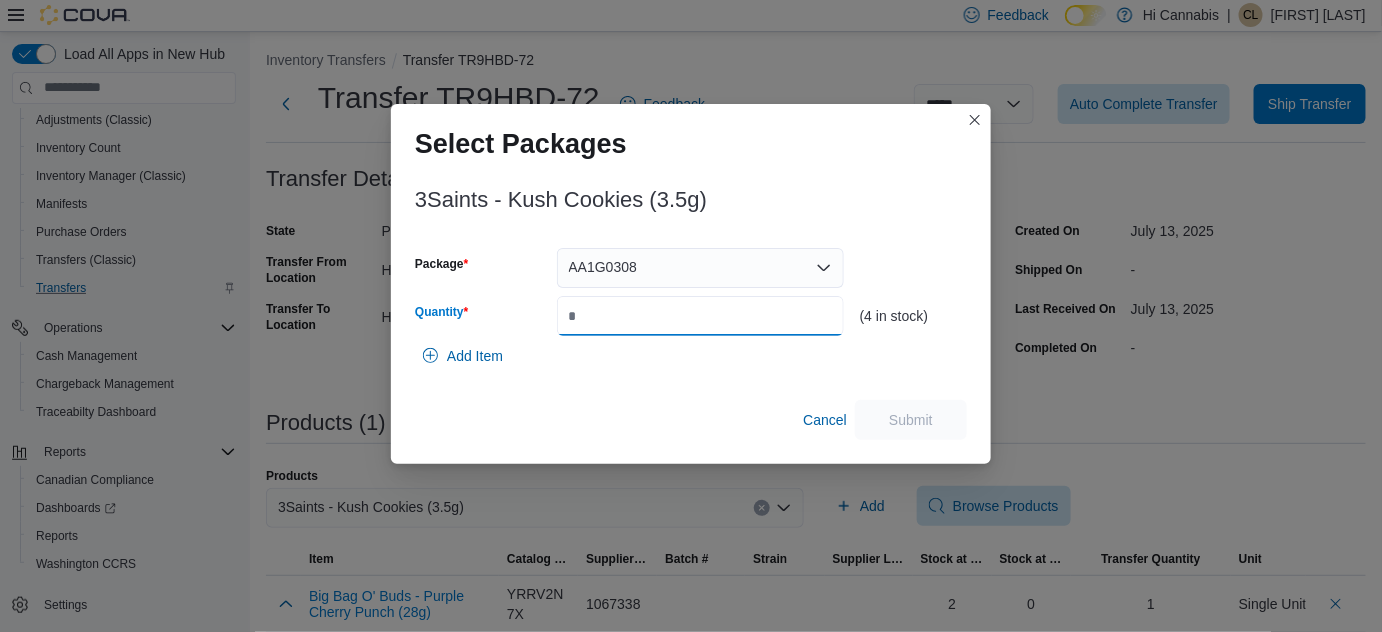 click on "Quantity" at bounding box center [700, 316] 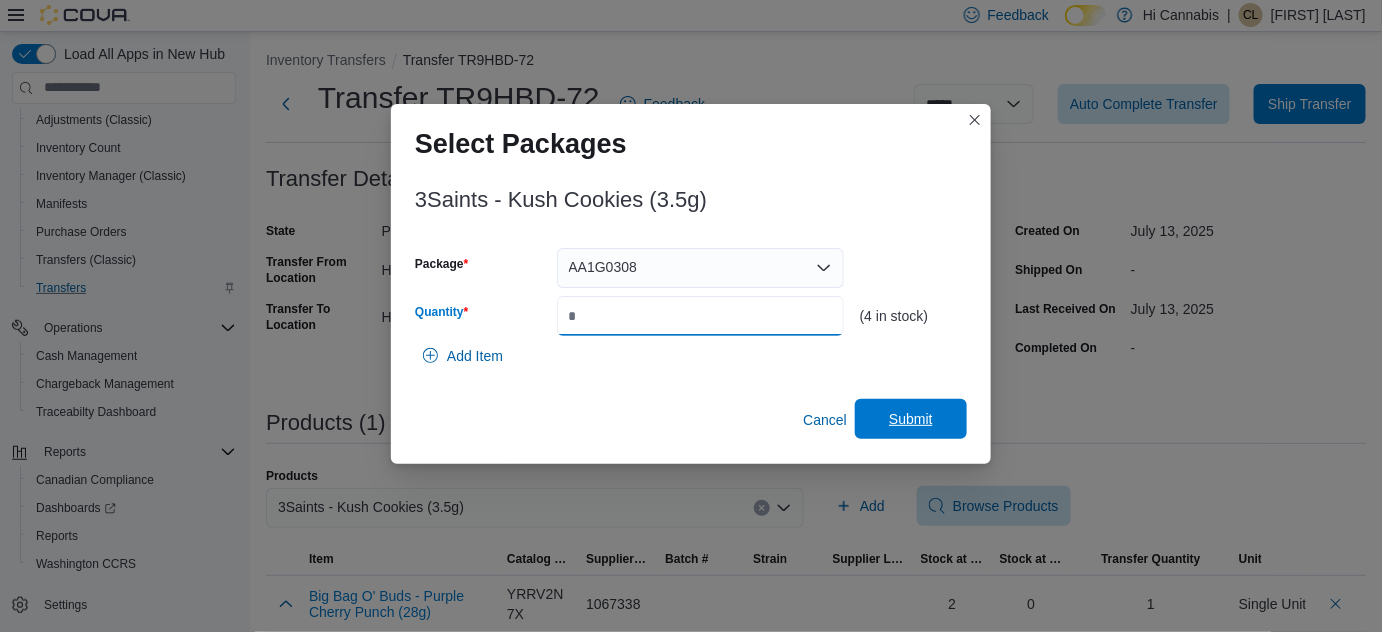 type on "*" 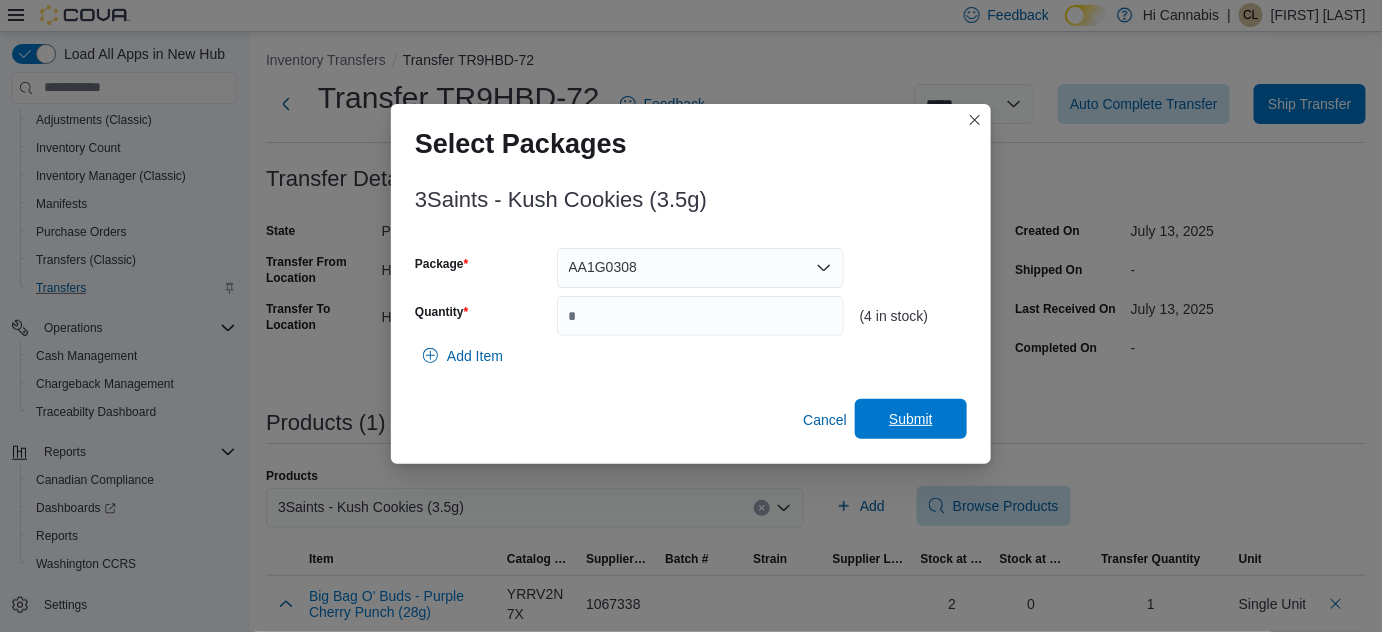 click on "Submit" at bounding box center (911, 419) 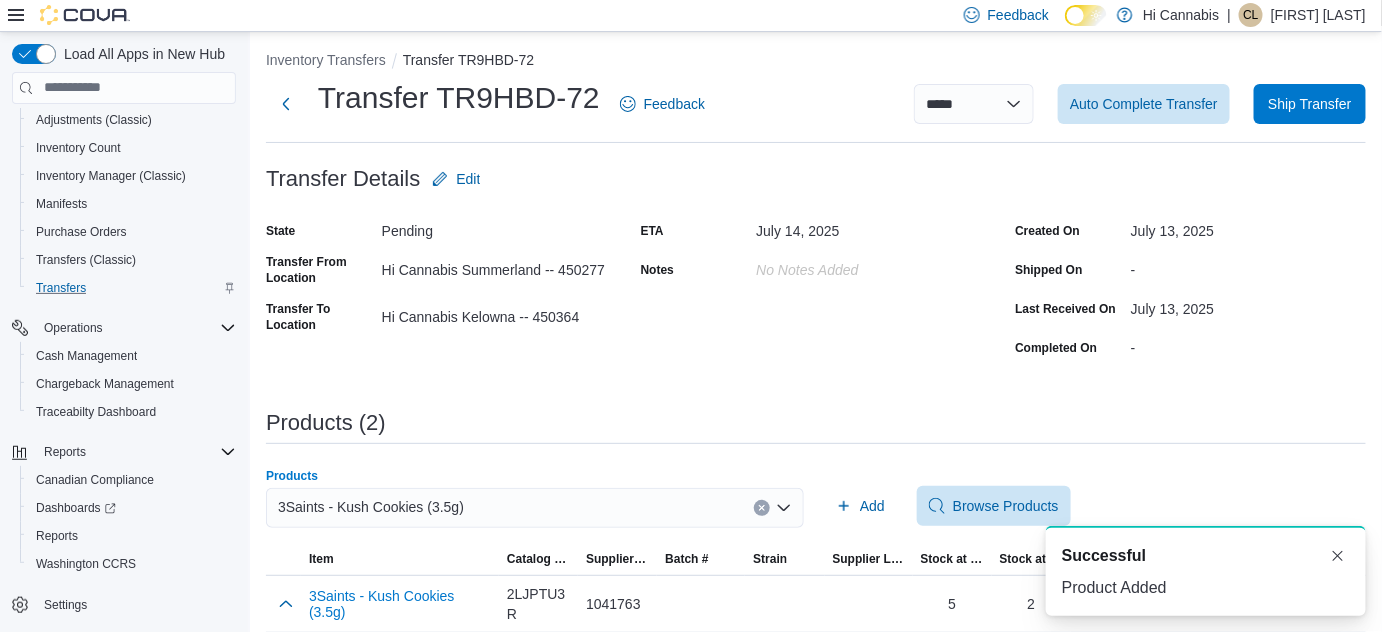 drag, startPoint x: 769, startPoint y: 502, endPoint x: 715, endPoint y: 497, distance: 54.230988 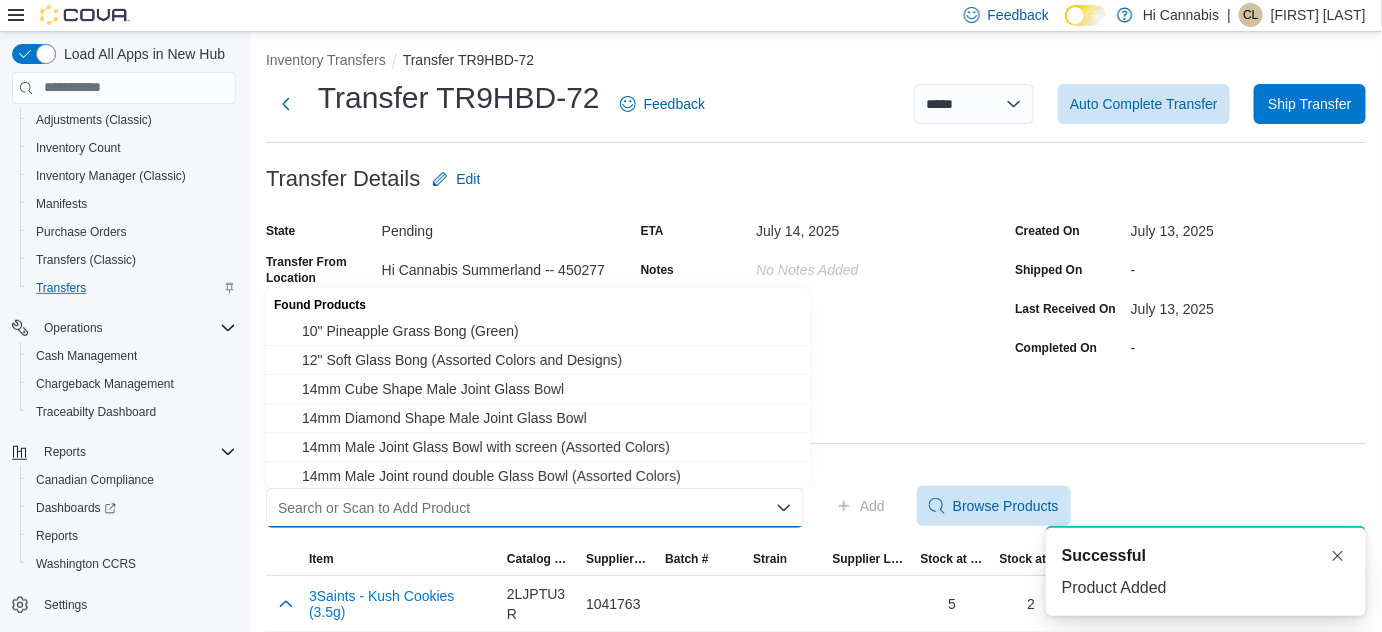 click on "Search or Scan to Add Product Combo box. Selected. Combo box input. Search or Scan to Add Product. Type some text or, to display a list of choices, press Down Arrow. To exit the list of choices, press Escape." at bounding box center [535, 508] 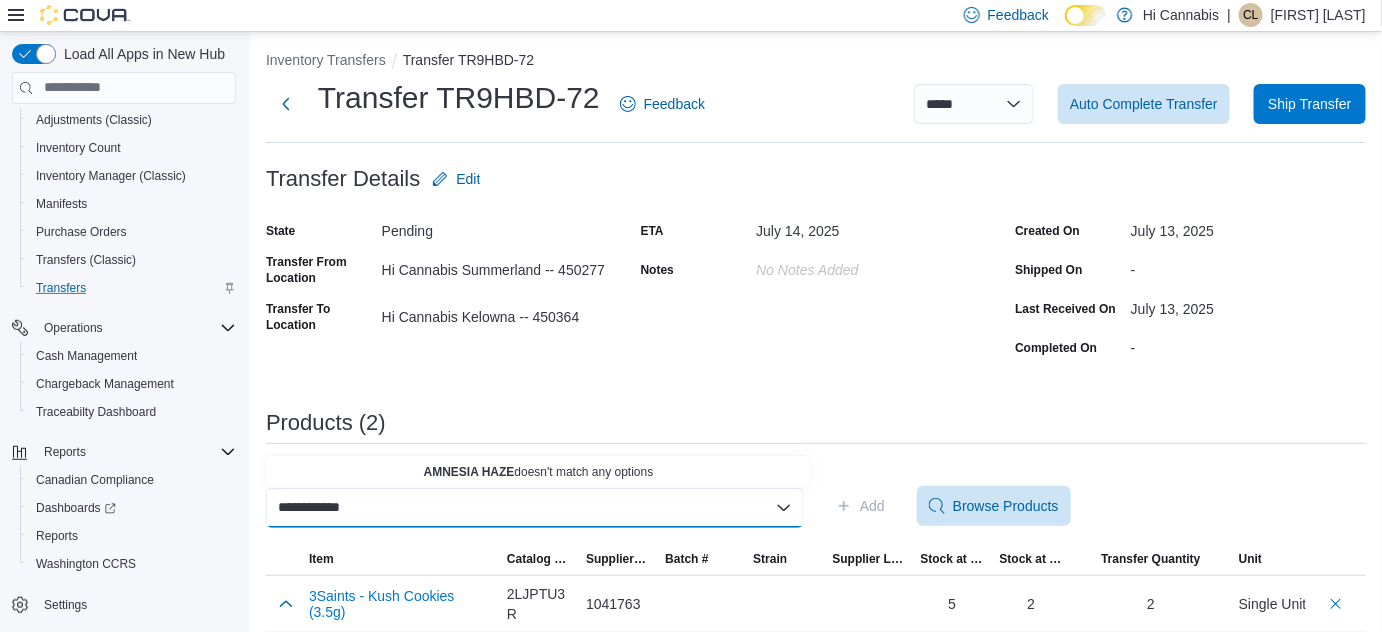 click on "**********" at bounding box center [331, 508] 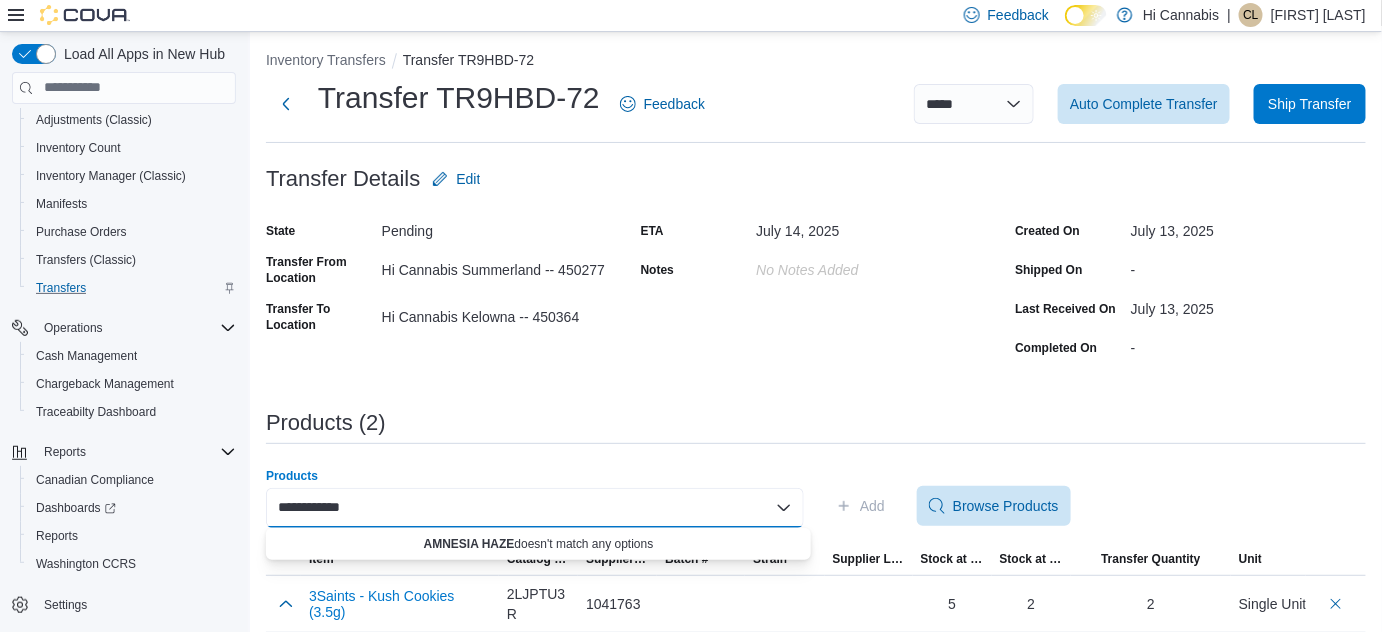 click on "**********" at bounding box center (535, 508) 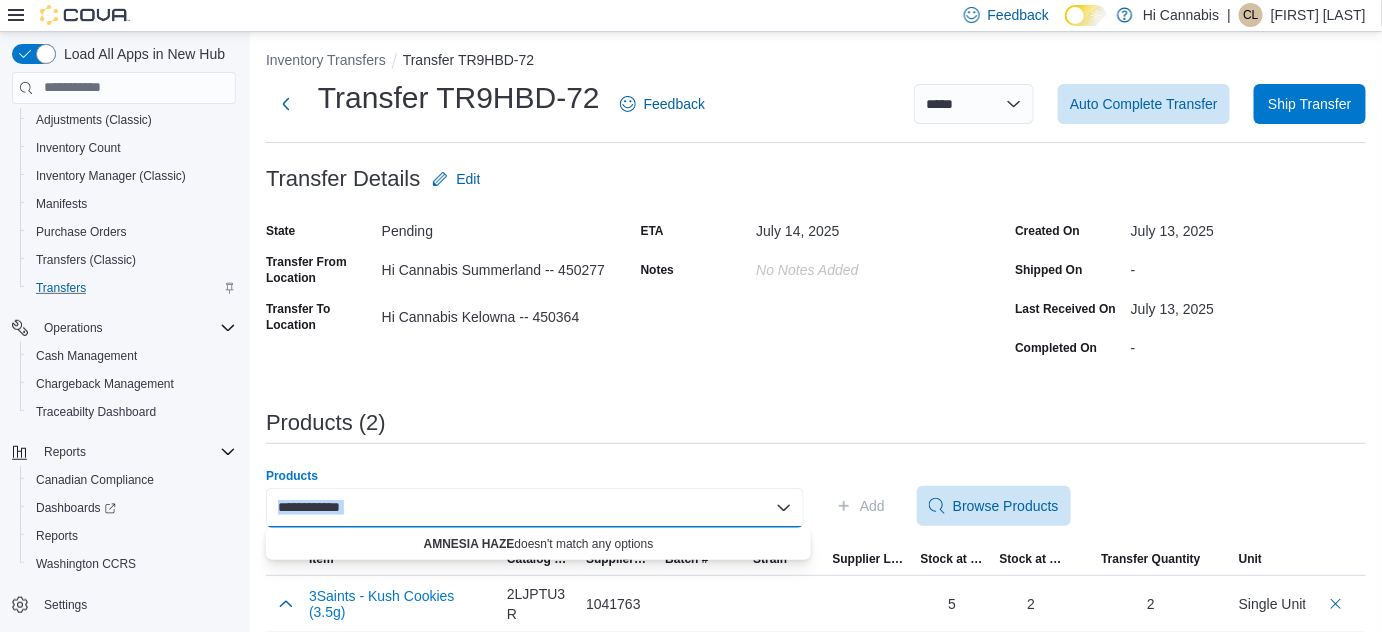 click on "**********" at bounding box center (535, 508) 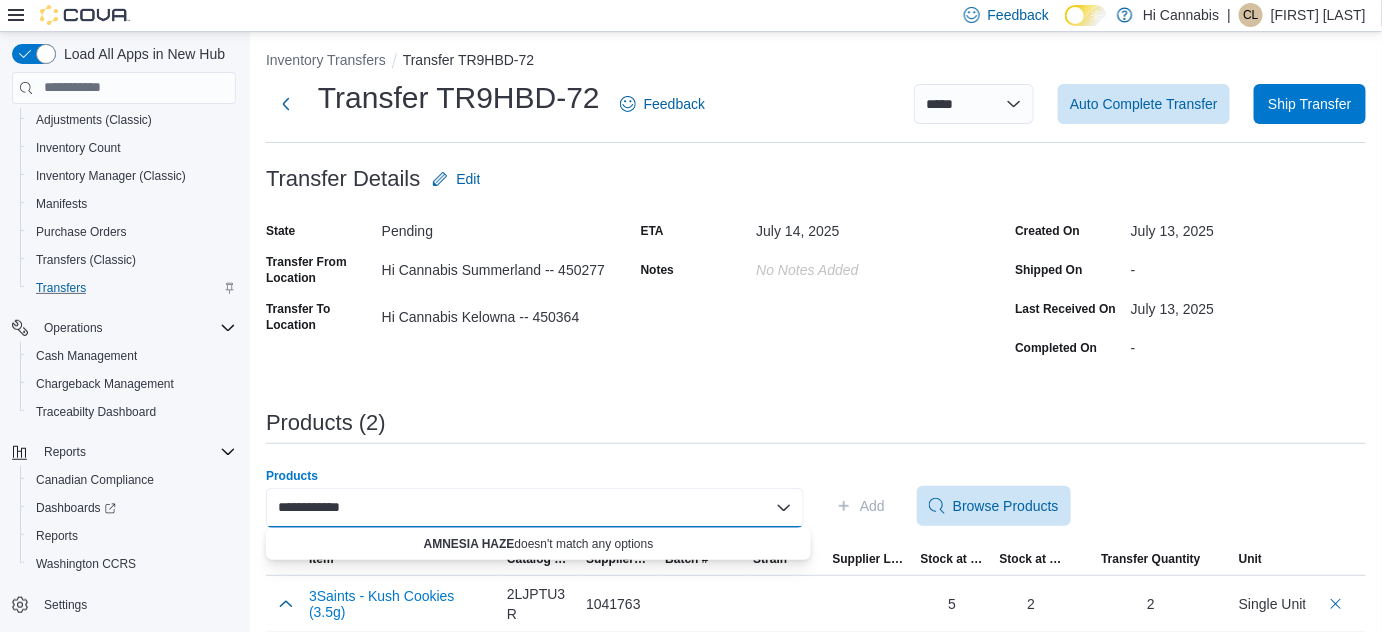 click on "**********" at bounding box center [535, 508] 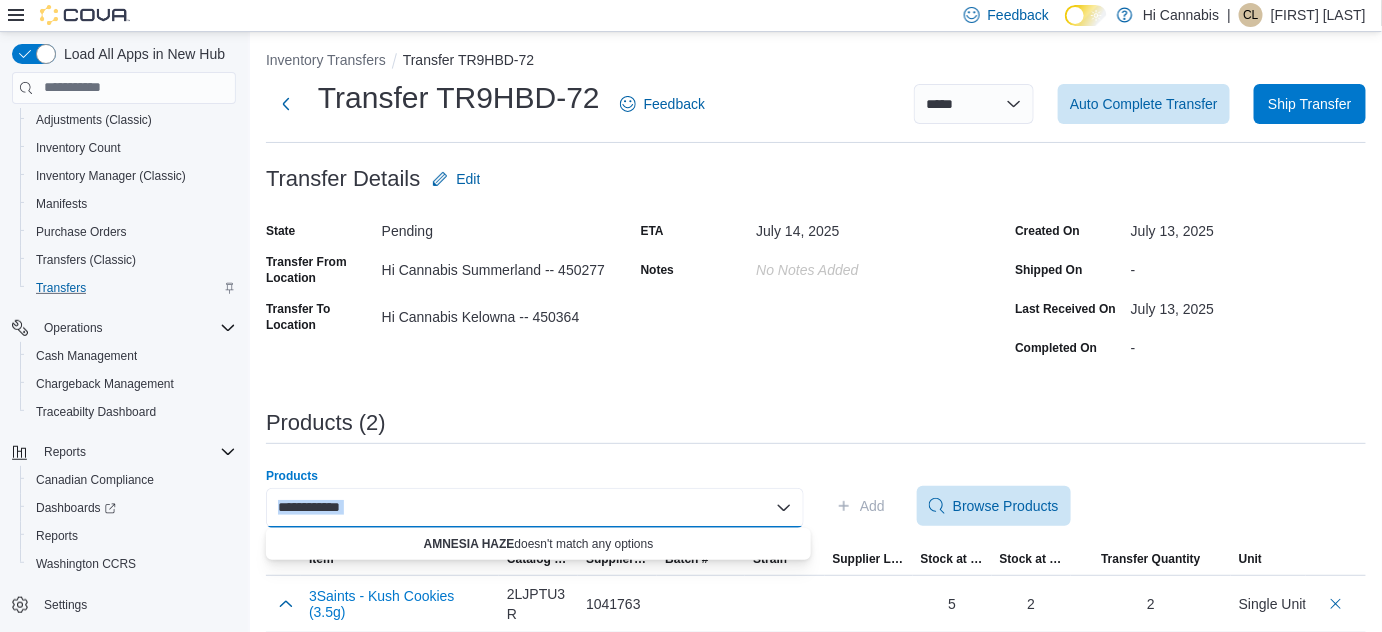 click on "**********" at bounding box center (535, 508) 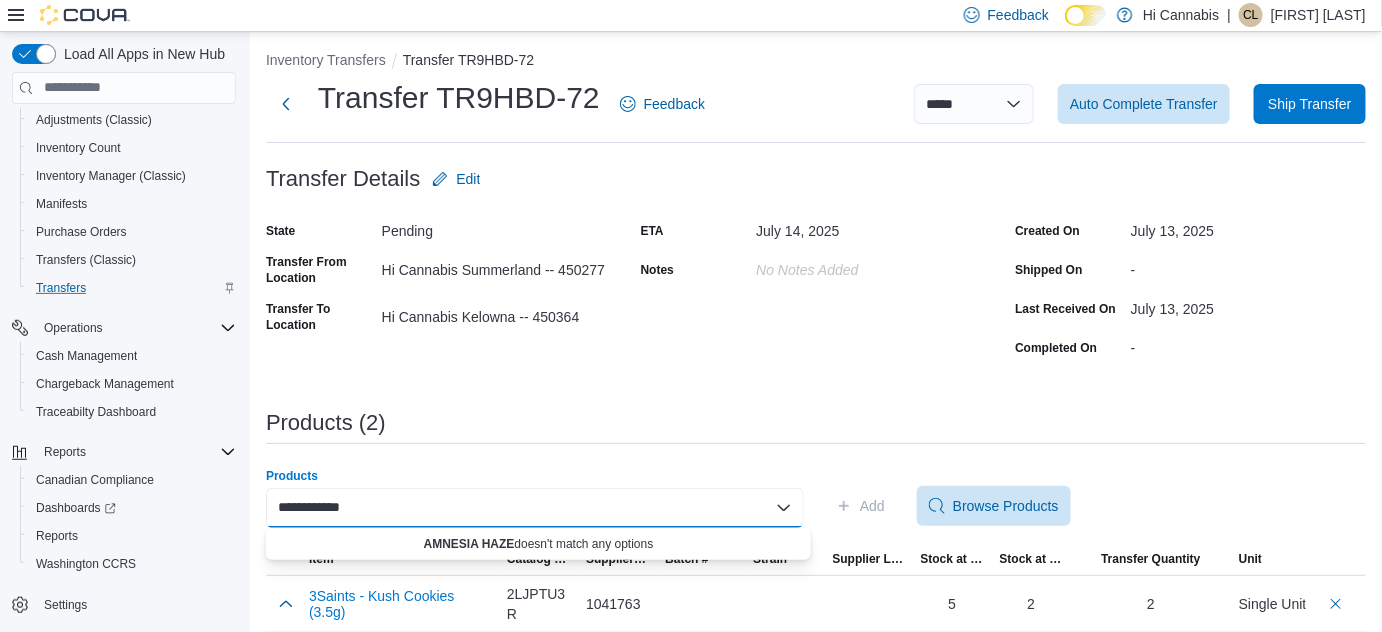 click on "**********" at bounding box center (535, 508) 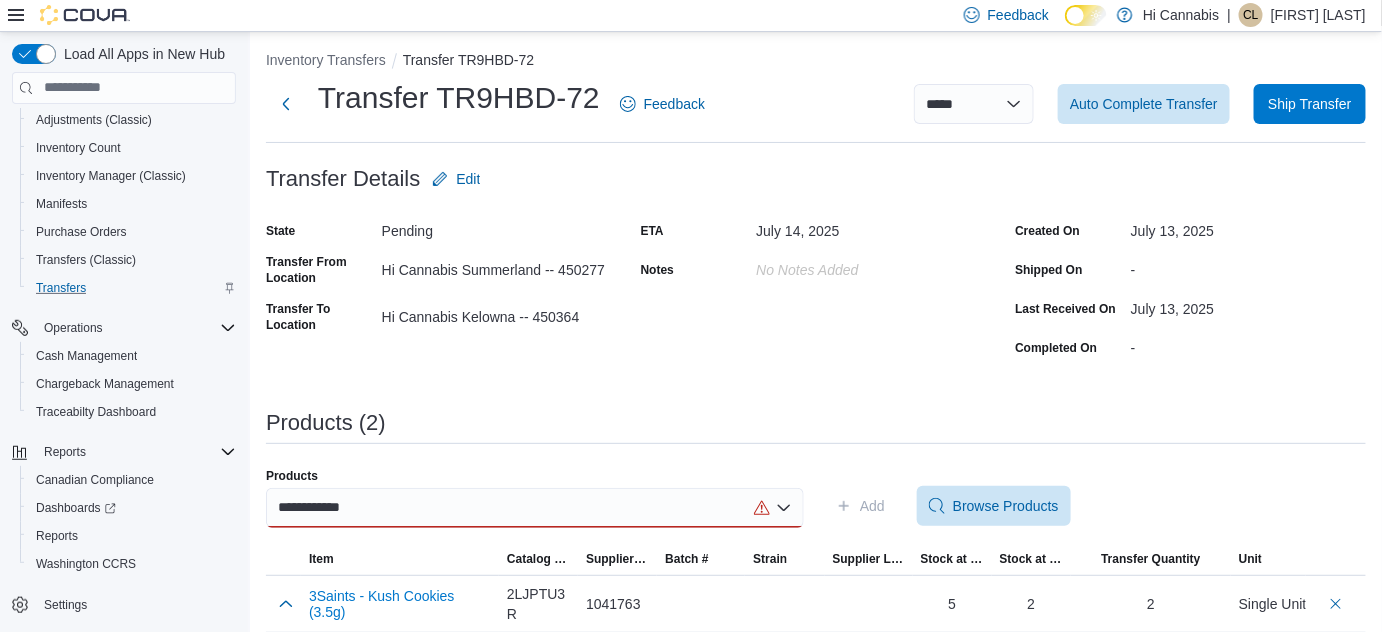 drag, startPoint x: 592, startPoint y: 483, endPoint x: 661, endPoint y: 410, distance: 100.44899 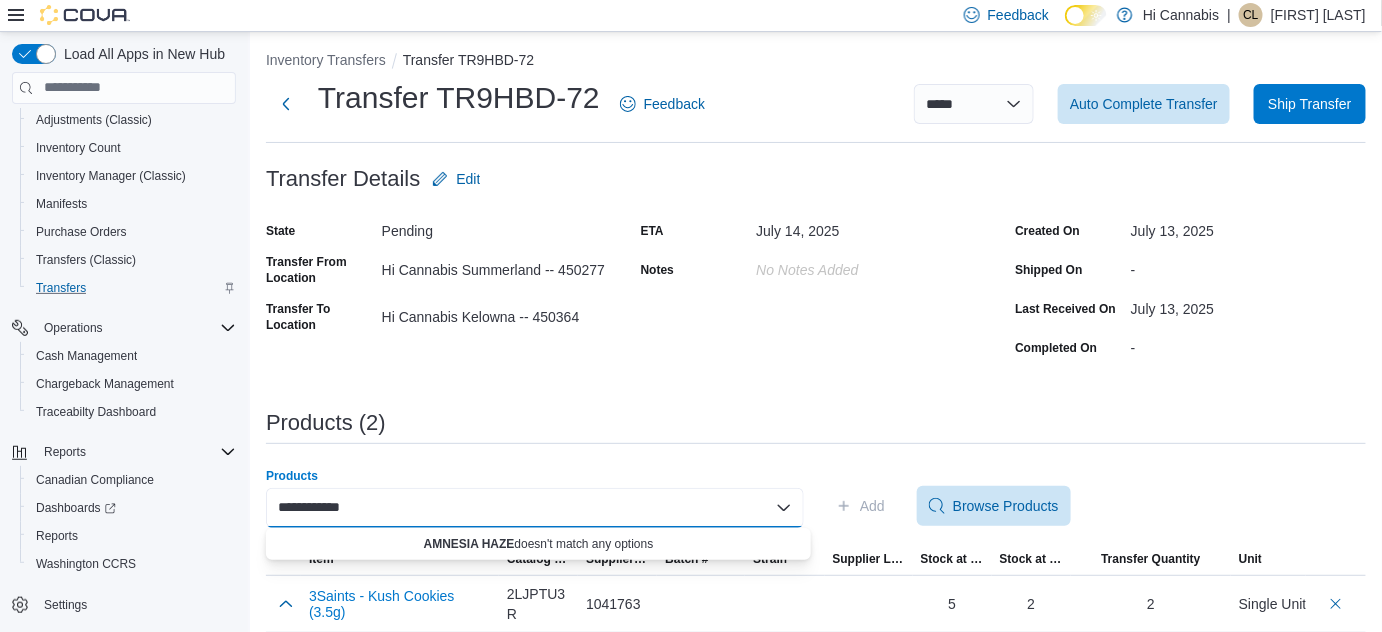 click on "**********" at bounding box center [535, 508] 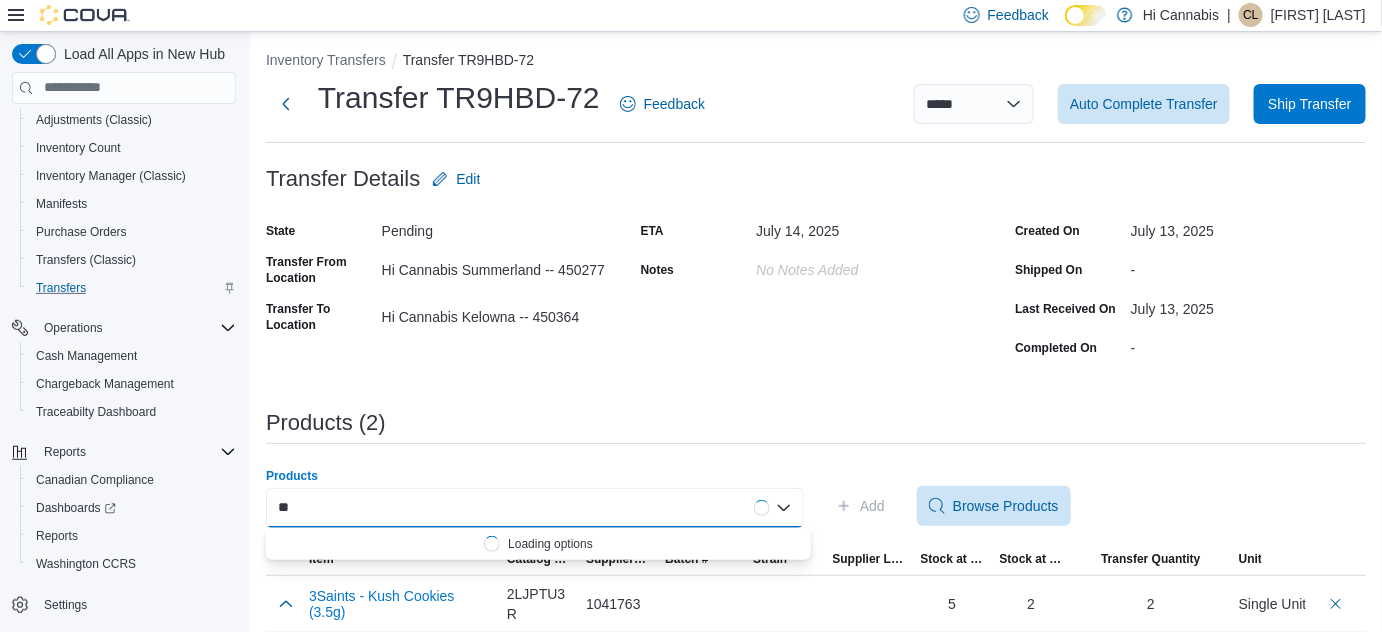 type on "*" 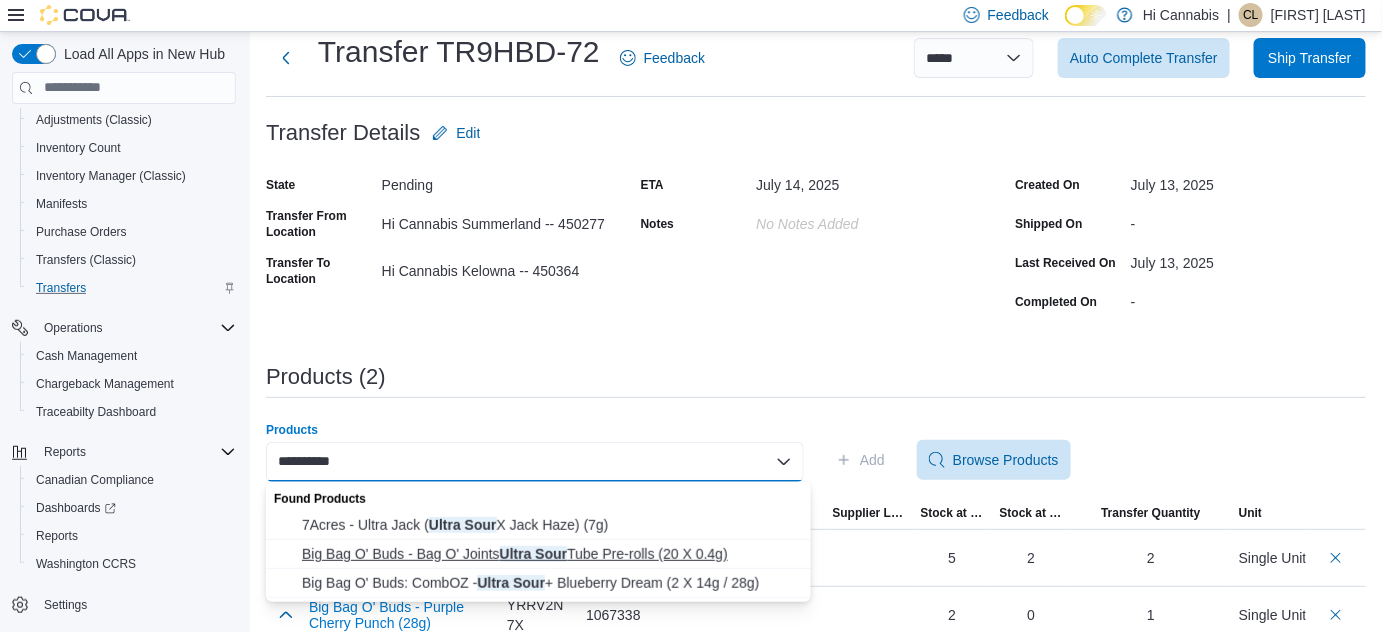 scroll, scrollTop: 78, scrollLeft: 0, axis: vertical 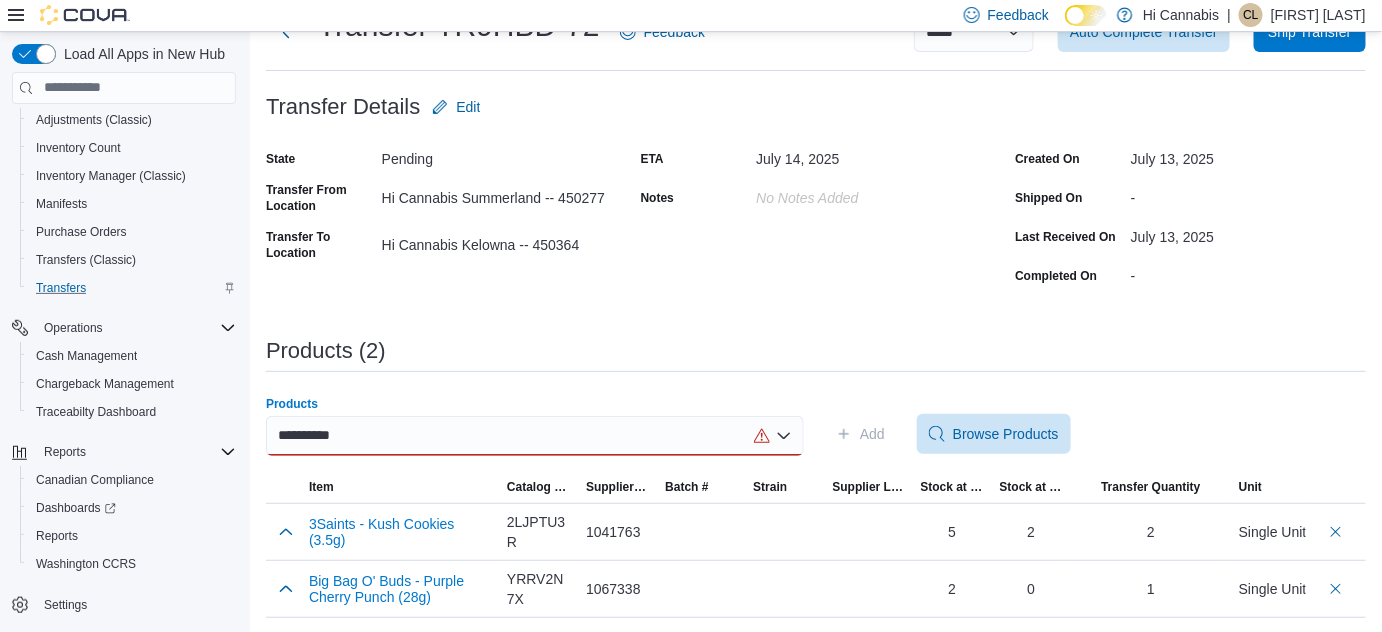 click on "**********" at bounding box center (535, 436) 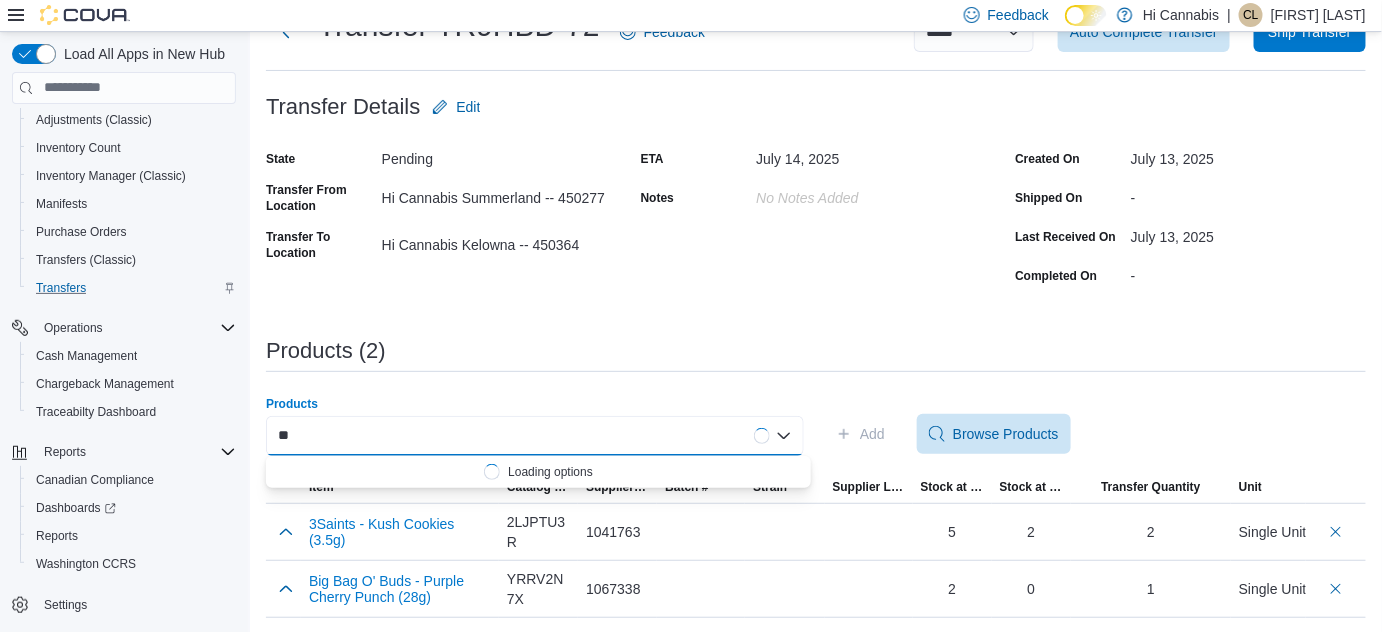 type on "*" 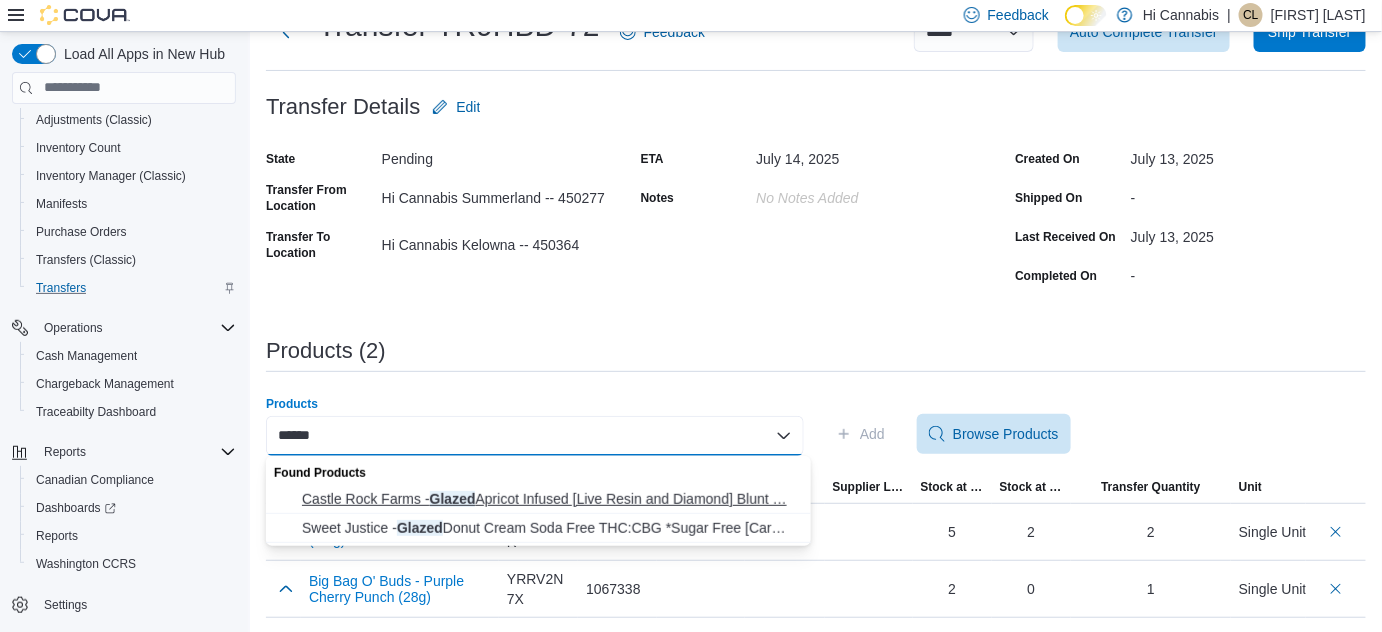 type on "******" 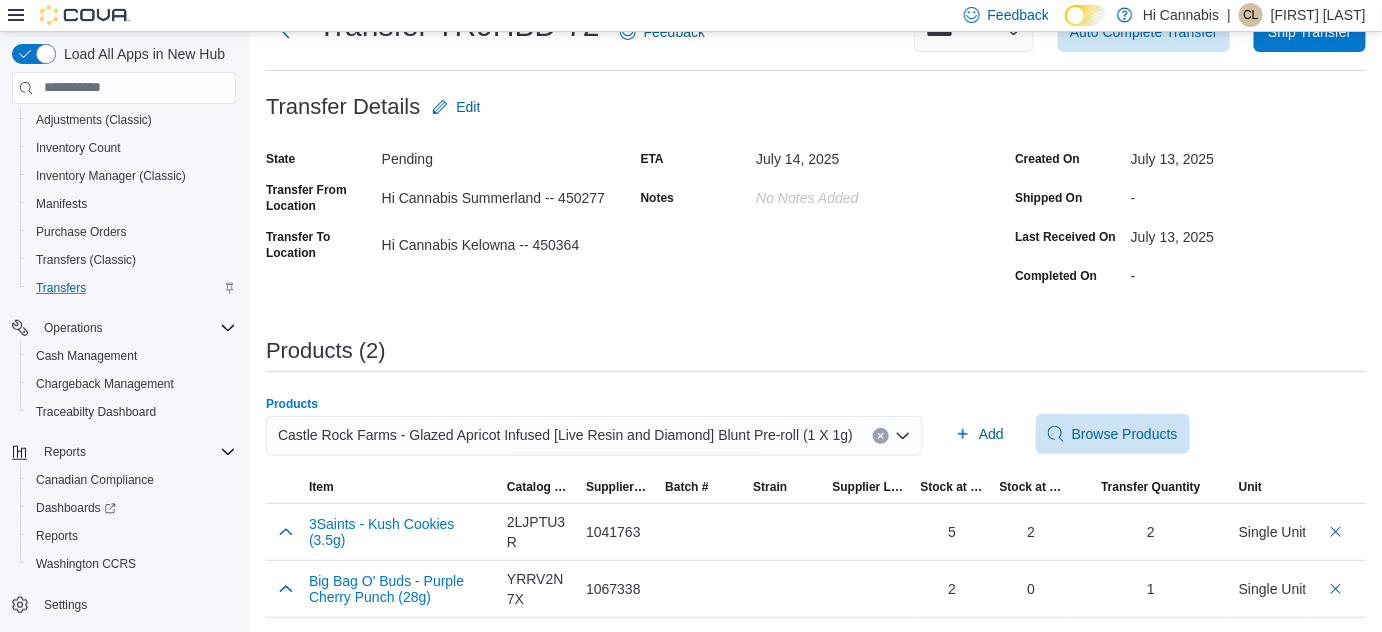click on "**********" at bounding box center [816, 298] 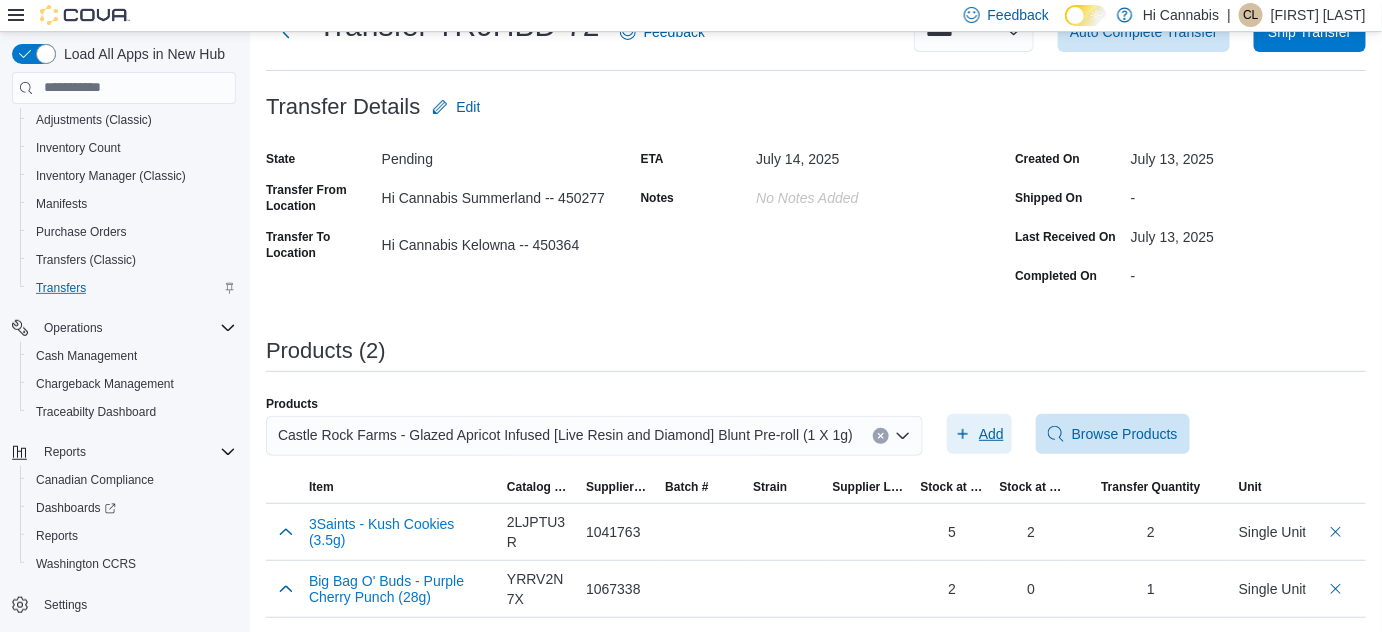click on "Add" at bounding box center [991, 434] 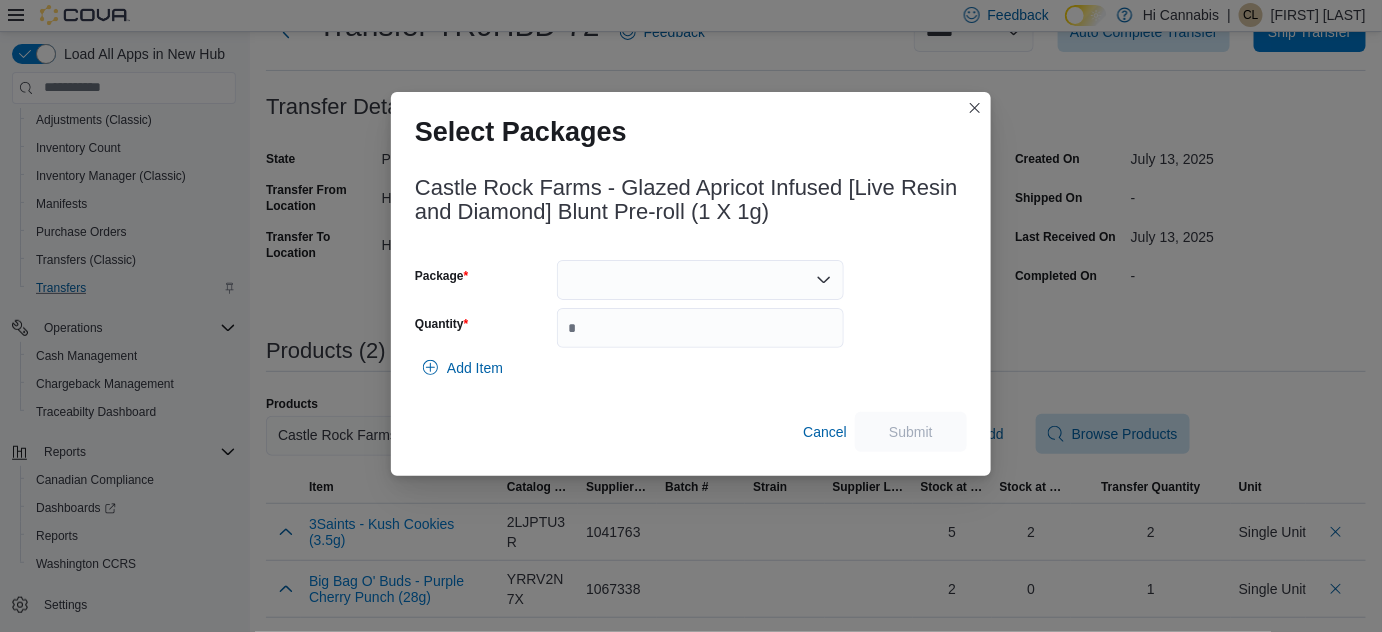 click at bounding box center [700, 280] 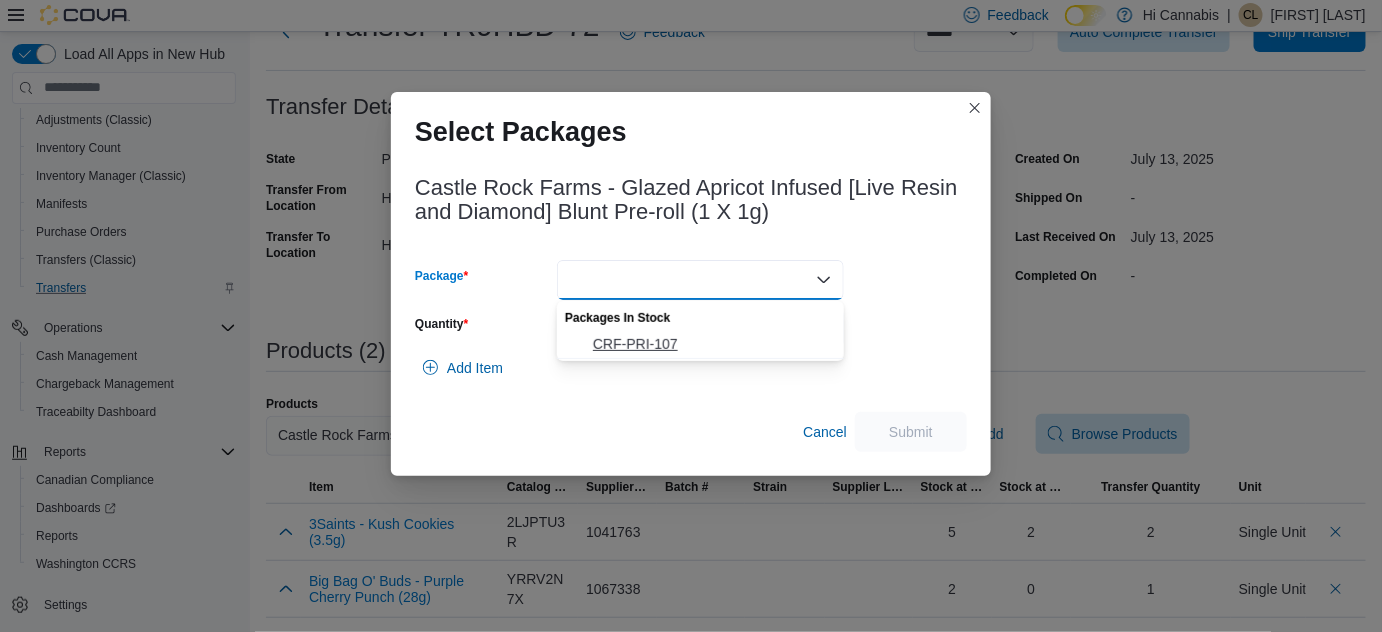 click on "CRF-PRI-107" at bounding box center [712, 344] 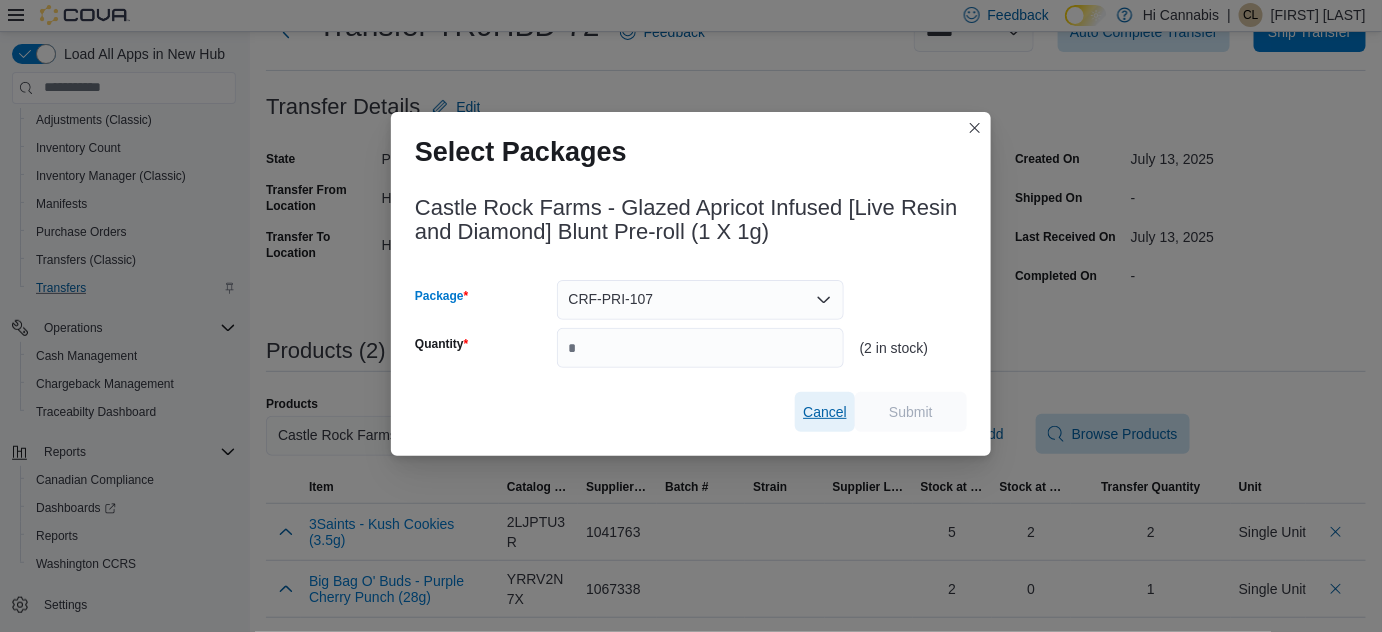 click on "Cancel" at bounding box center [825, 412] 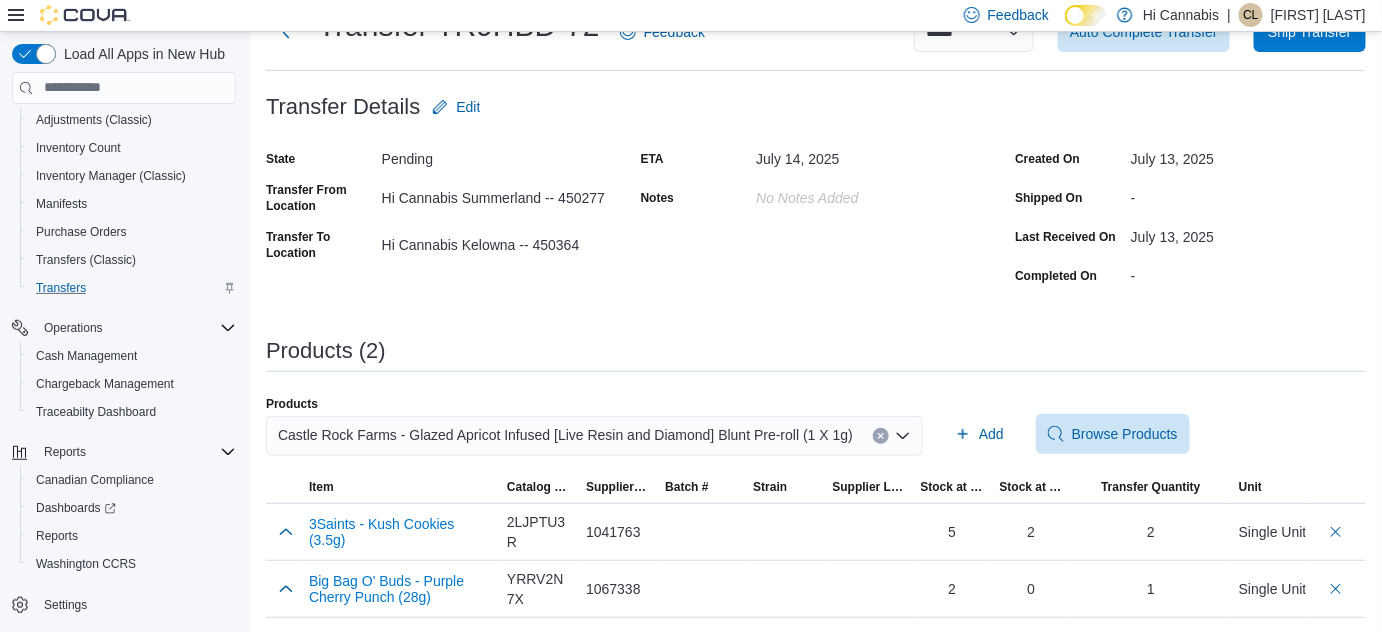 click at bounding box center (881, 436) 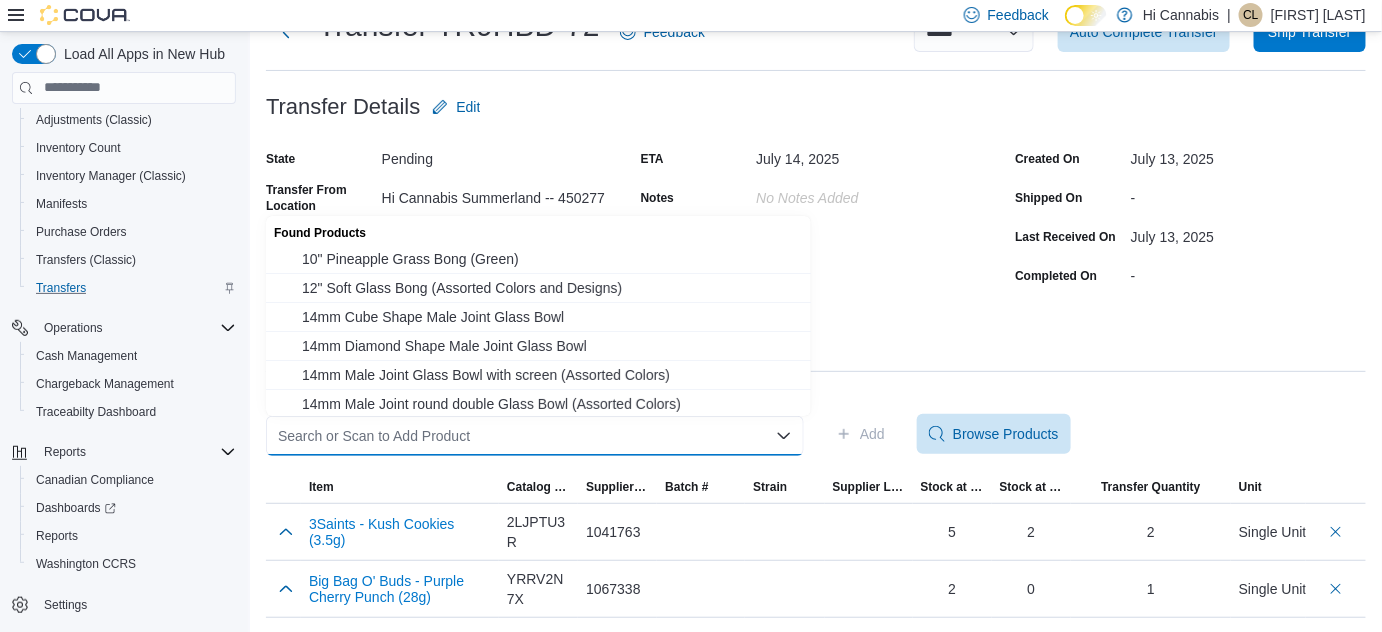 click on "Search or Scan to Add Product" at bounding box center (535, 436) 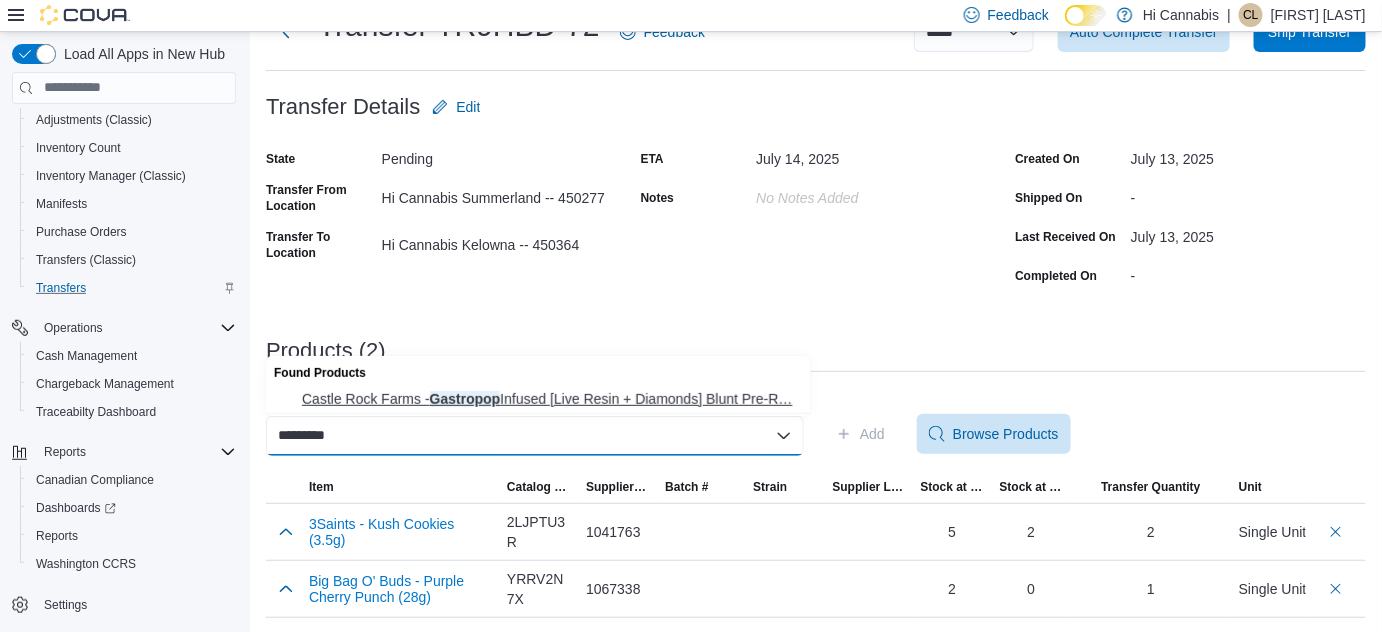 type on "*********" 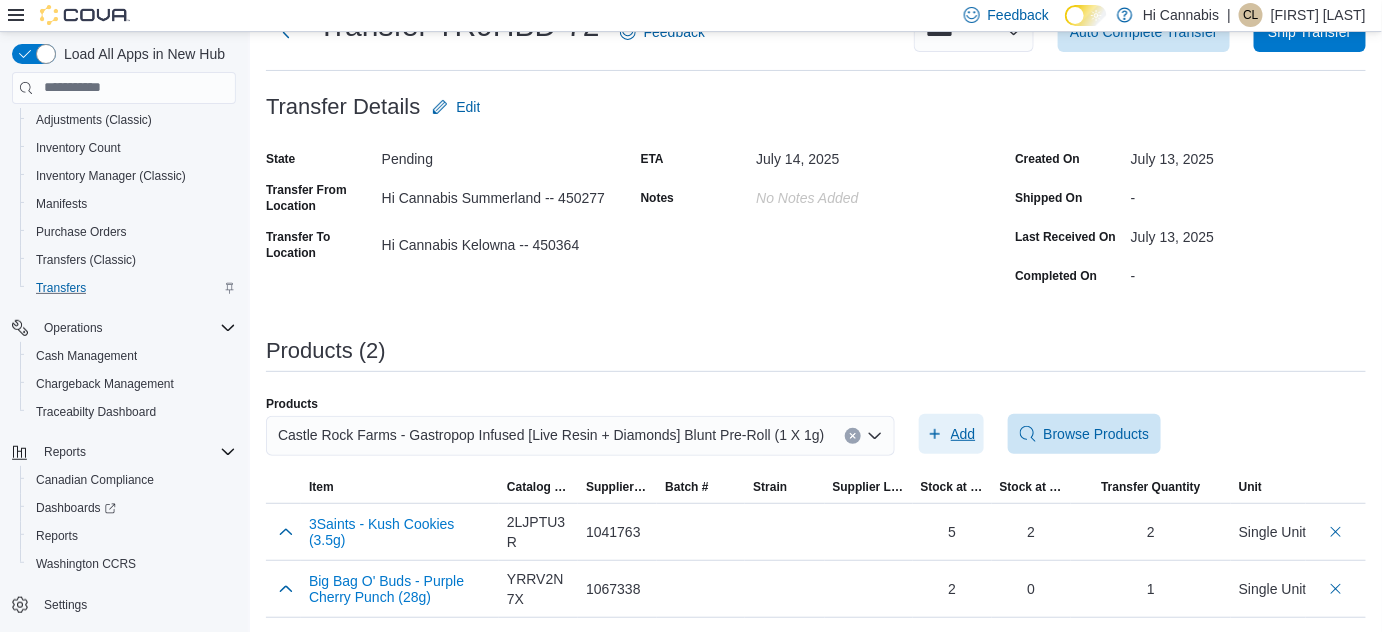 click on "Add" at bounding box center [963, 434] 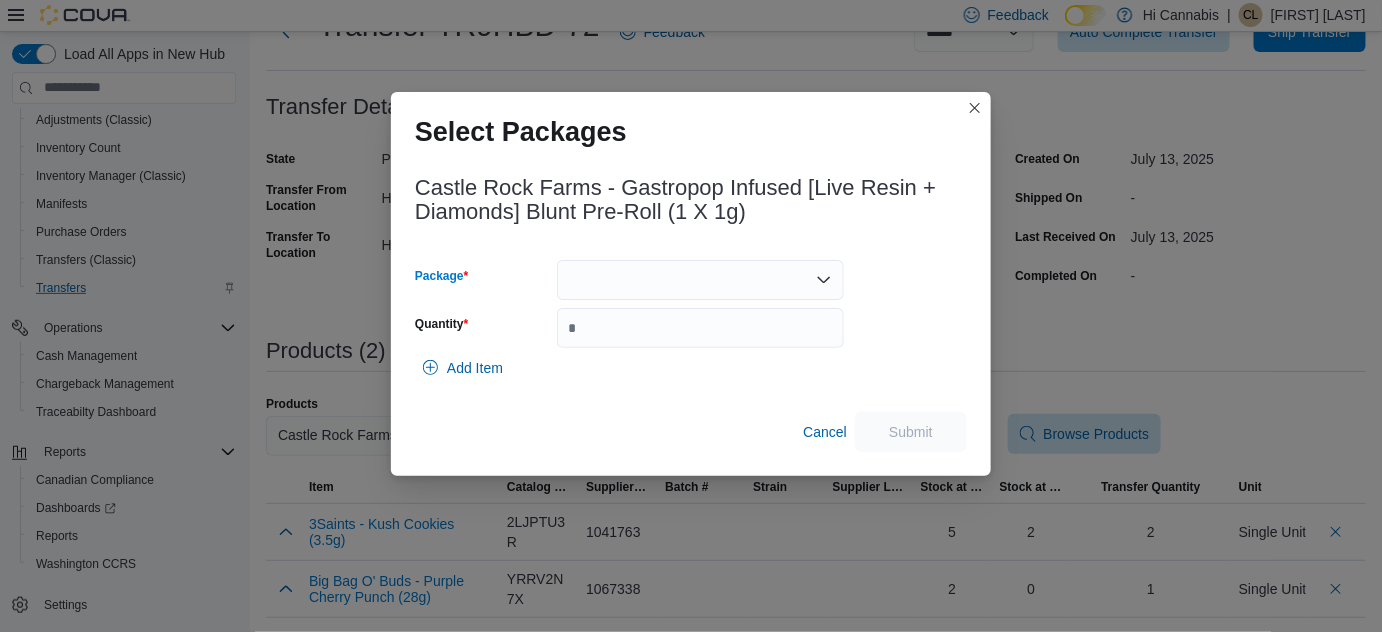 click at bounding box center (700, 280) 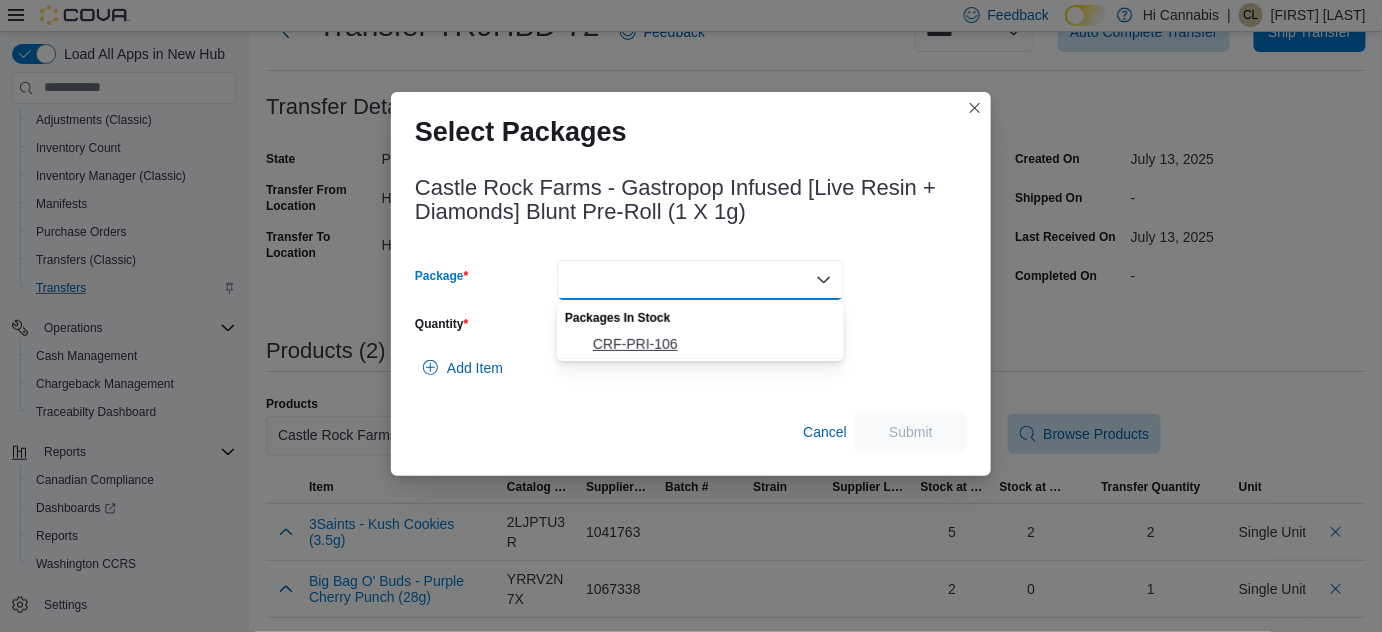 click on "CRF-PRI-106" at bounding box center [712, 344] 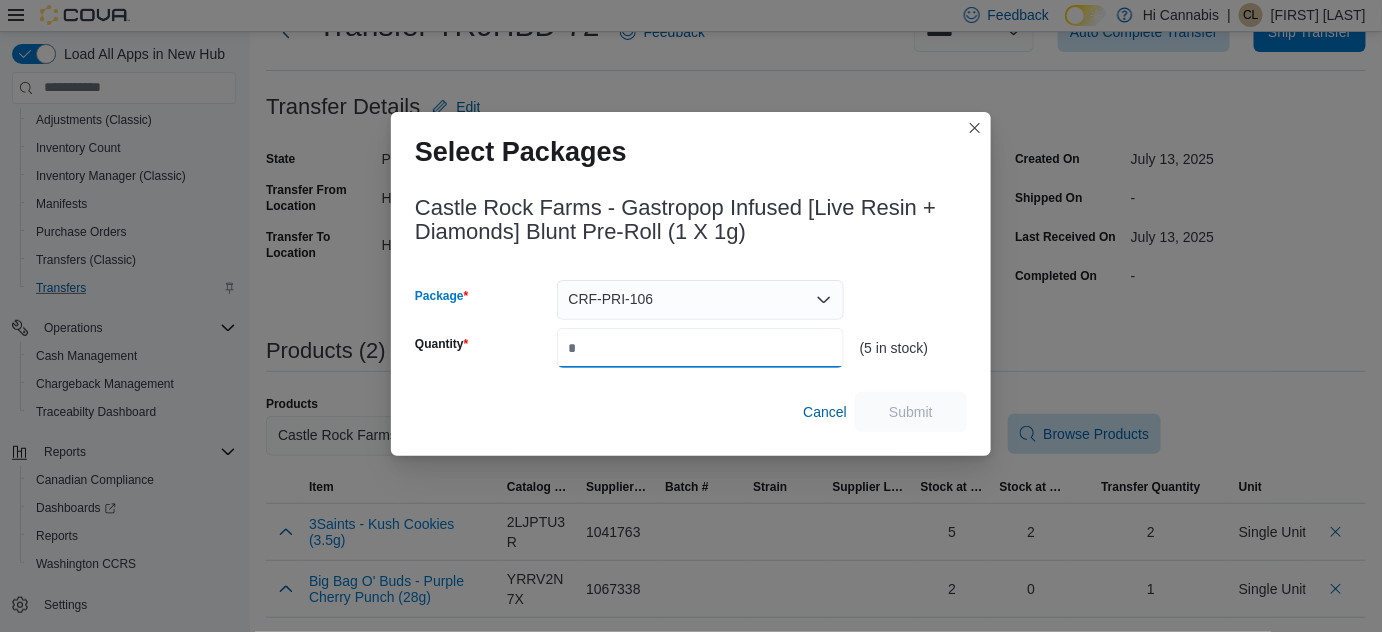 click on "Quantity" at bounding box center [700, 348] 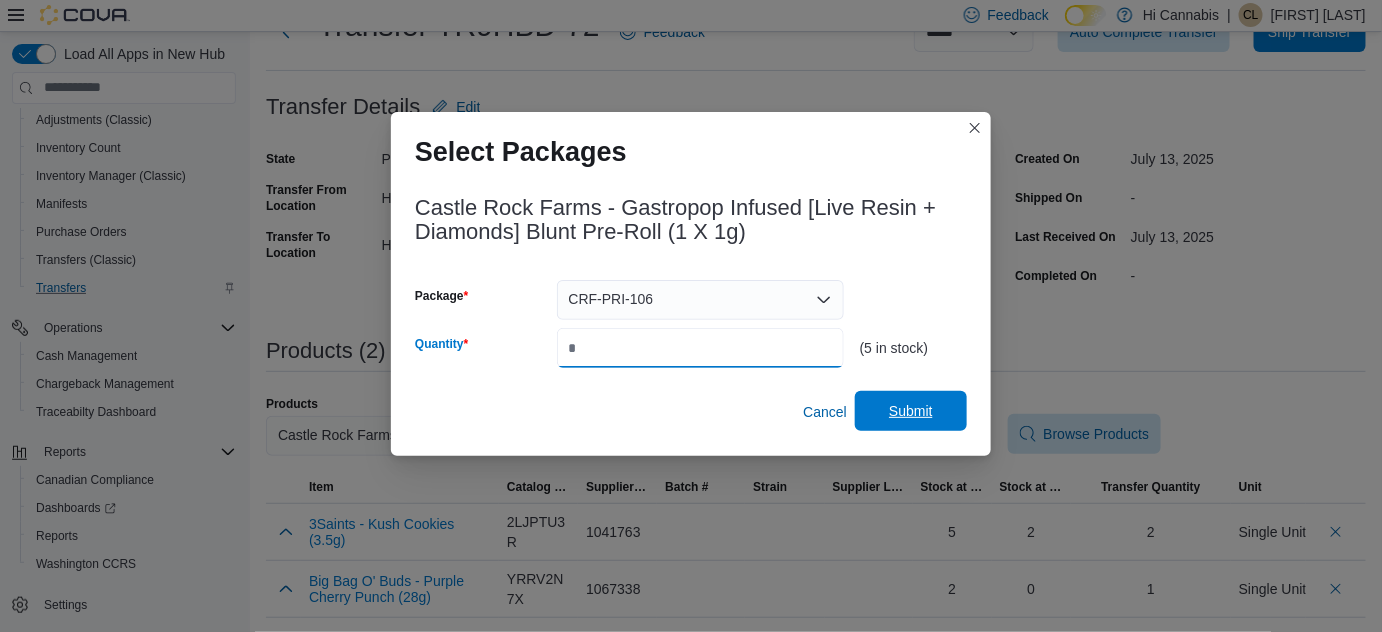type on "*" 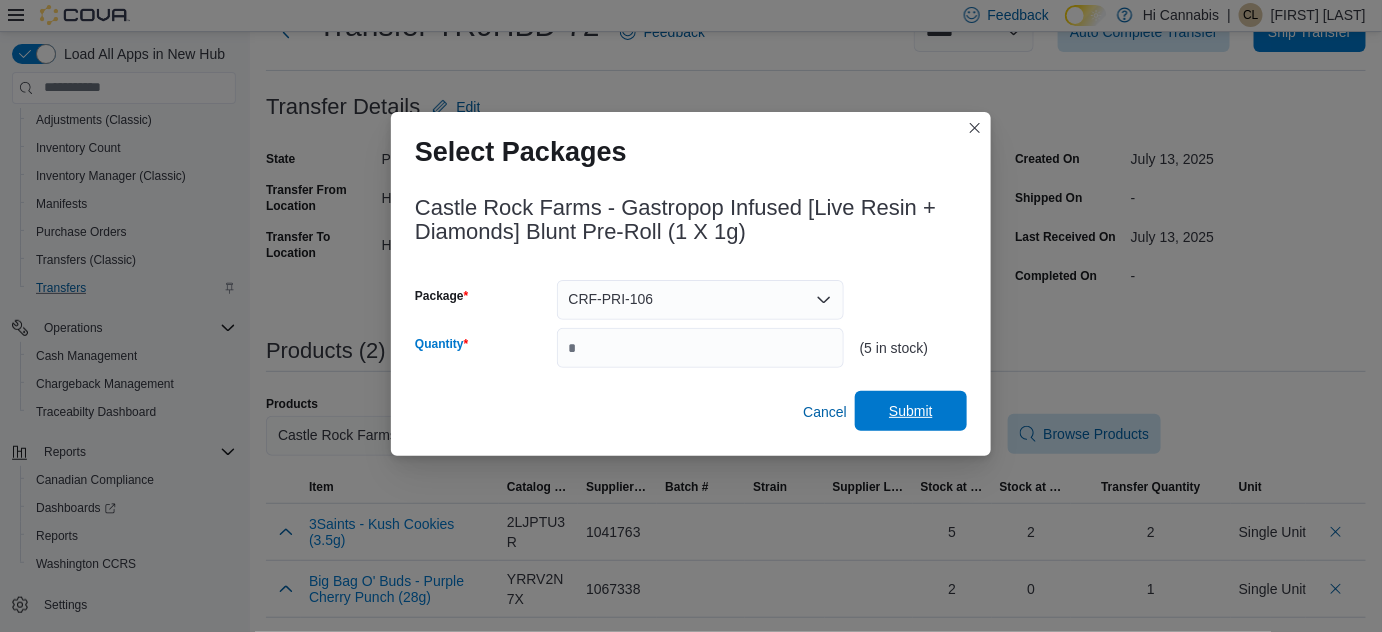 click on "Submit" at bounding box center [911, 411] 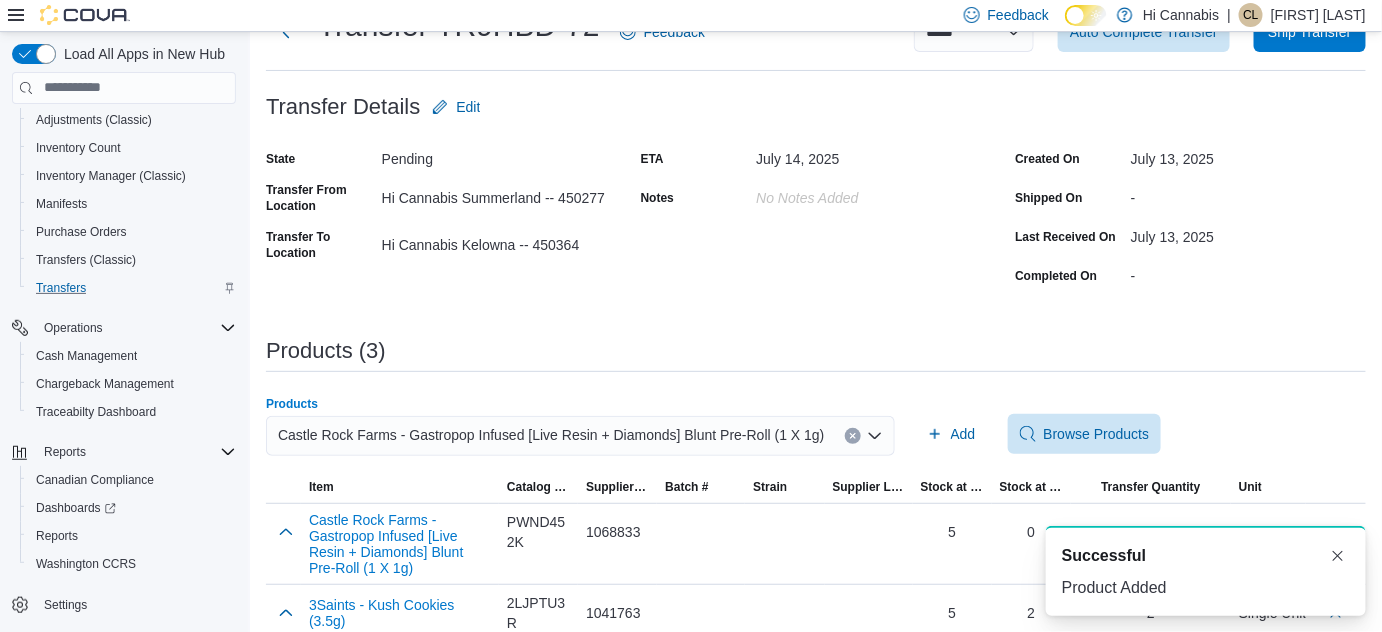 click at bounding box center (853, 436) 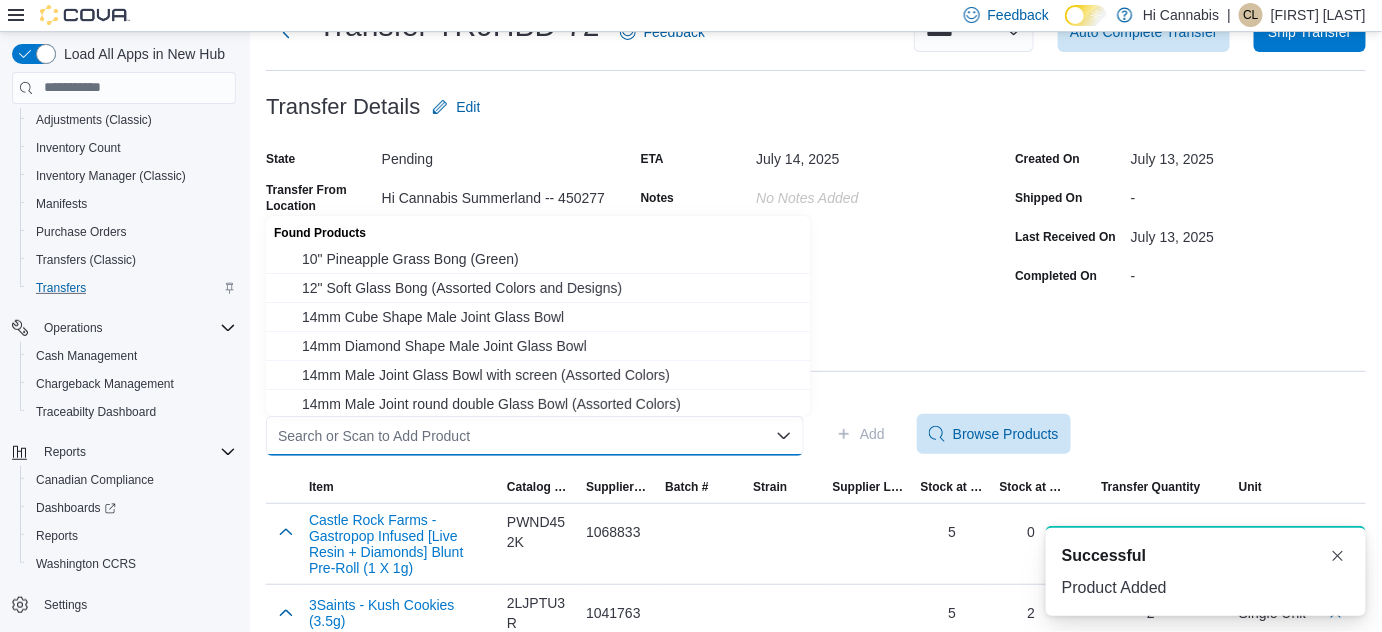 click on "Search or Scan to Add Product Combo box. Selected. Combo box input. Search or Scan to Add Product. Type some text or, to display a list of choices, press Down Arrow. To exit the list of choices, press Escape." at bounding box center [535, 436] 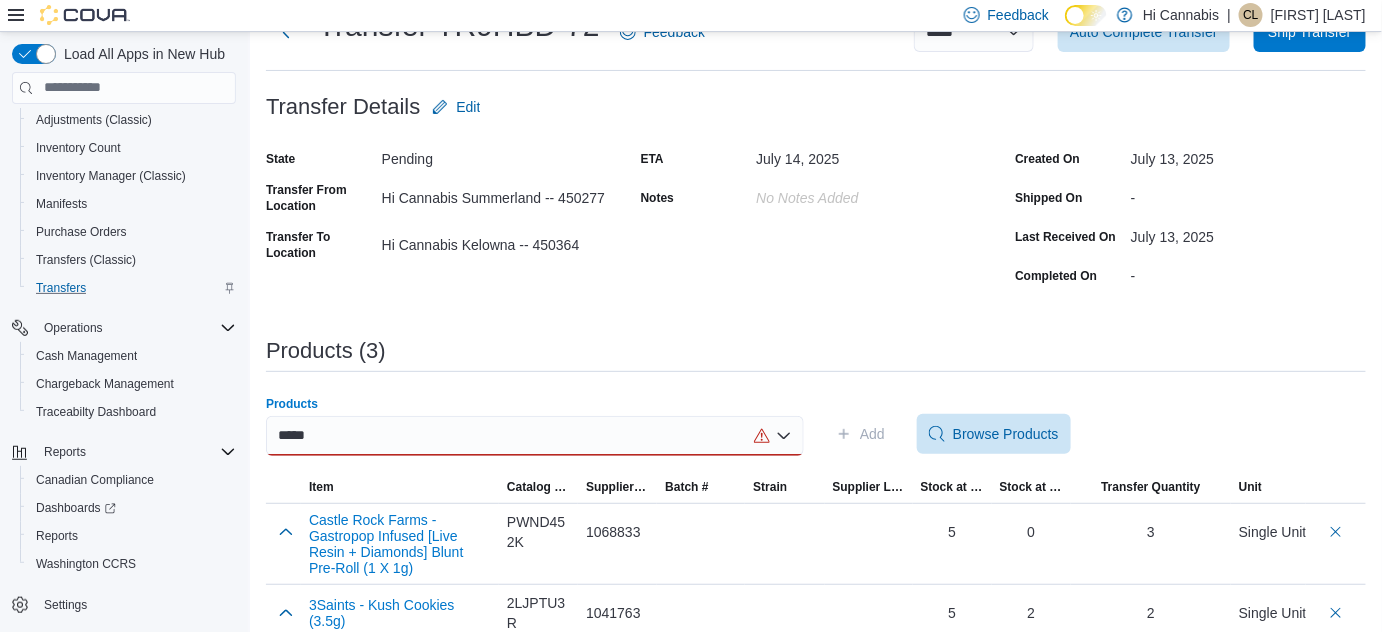 scroll, scrollTop: 159, scrollLeft: 0, axis: vertical 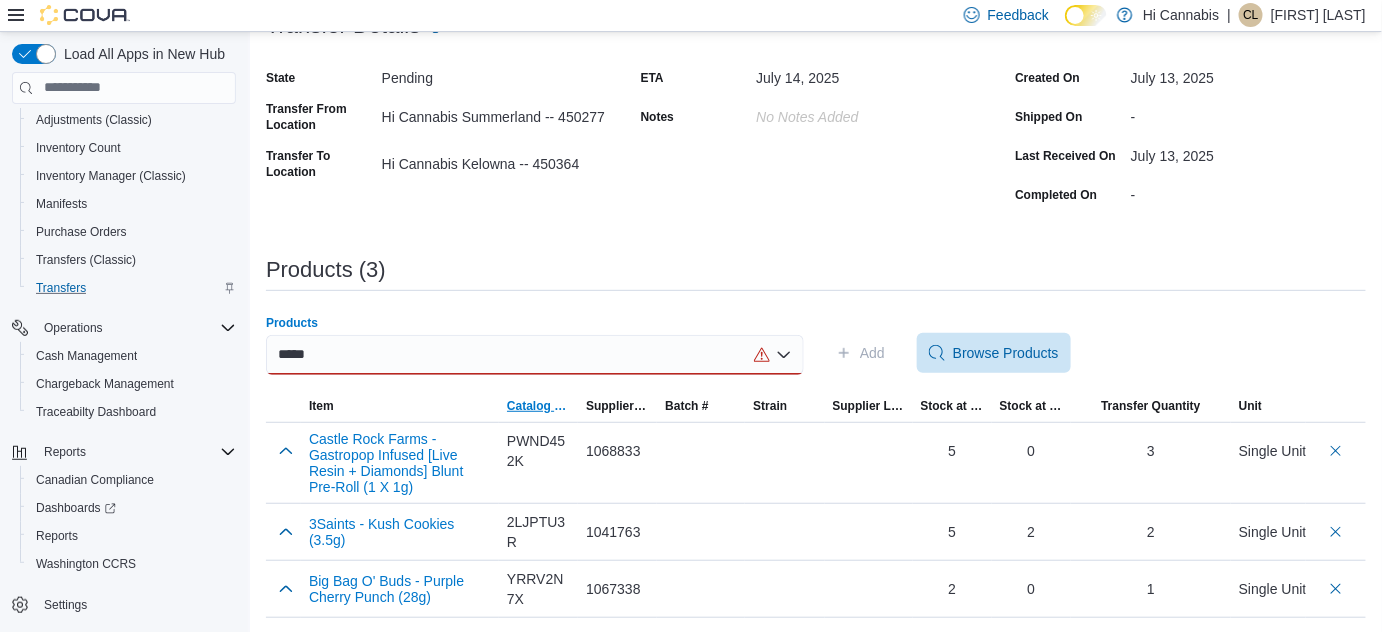 type on "*****" 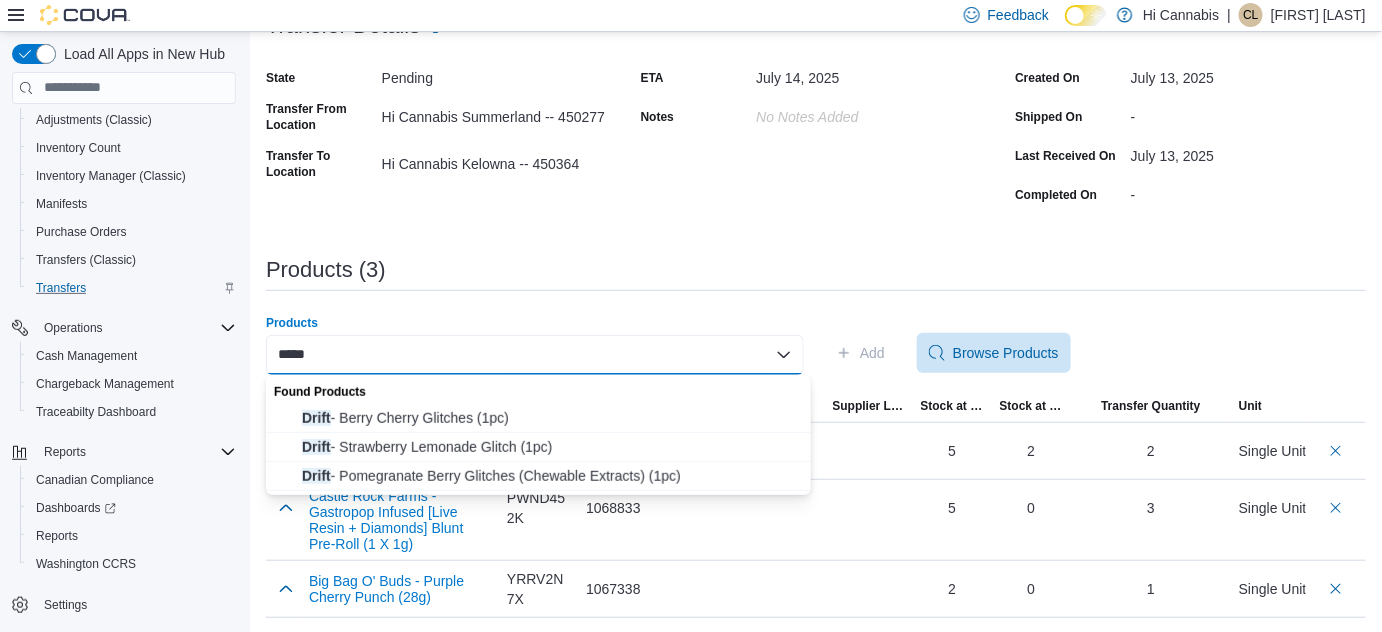 click on "*****" at bounding box center (300, 355) 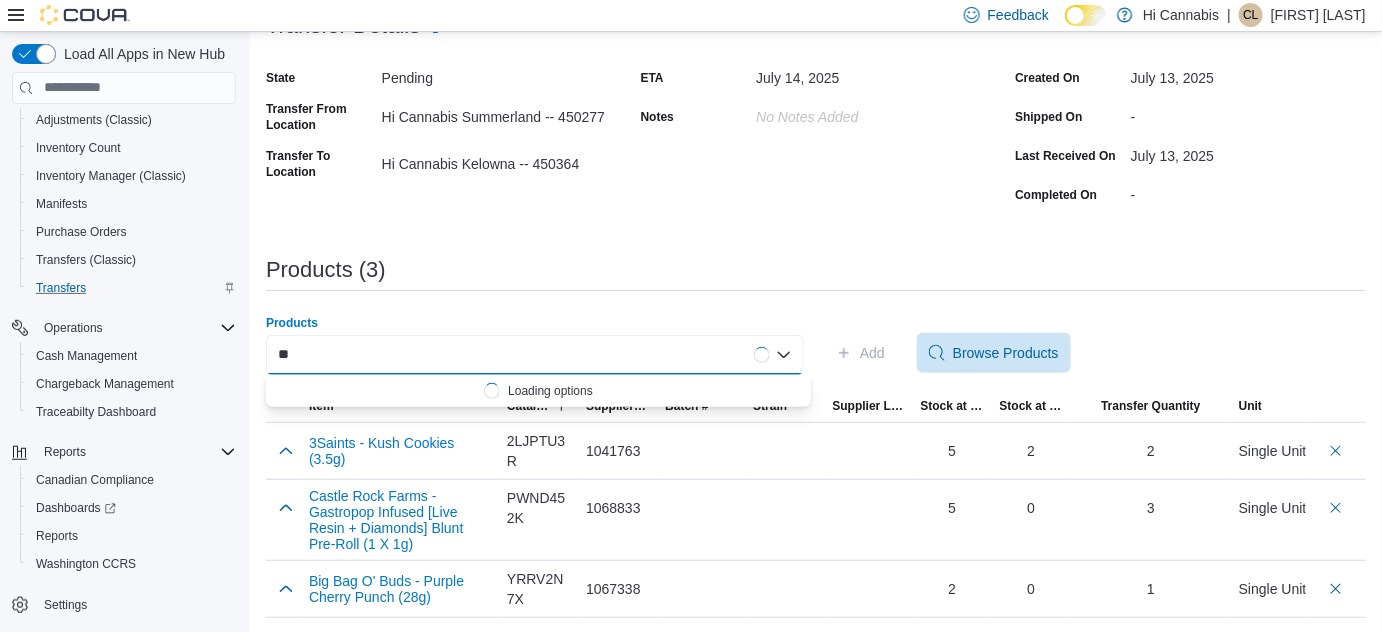 type on "*" 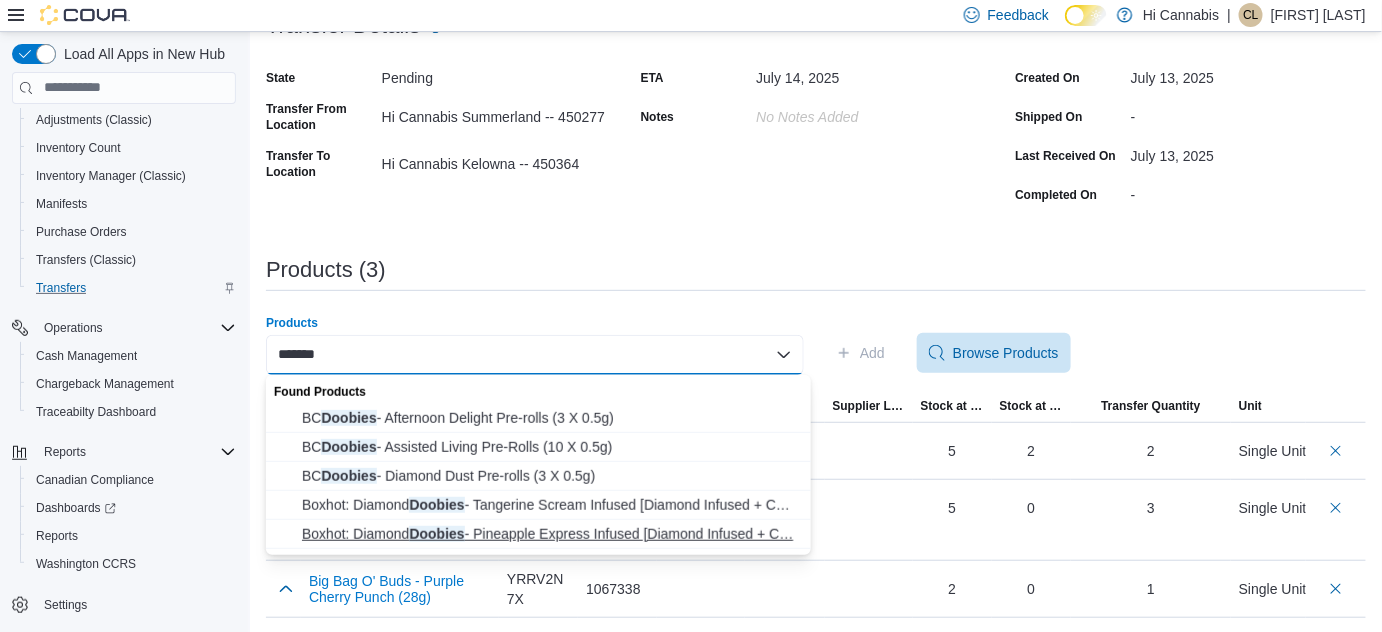 type on "*******" 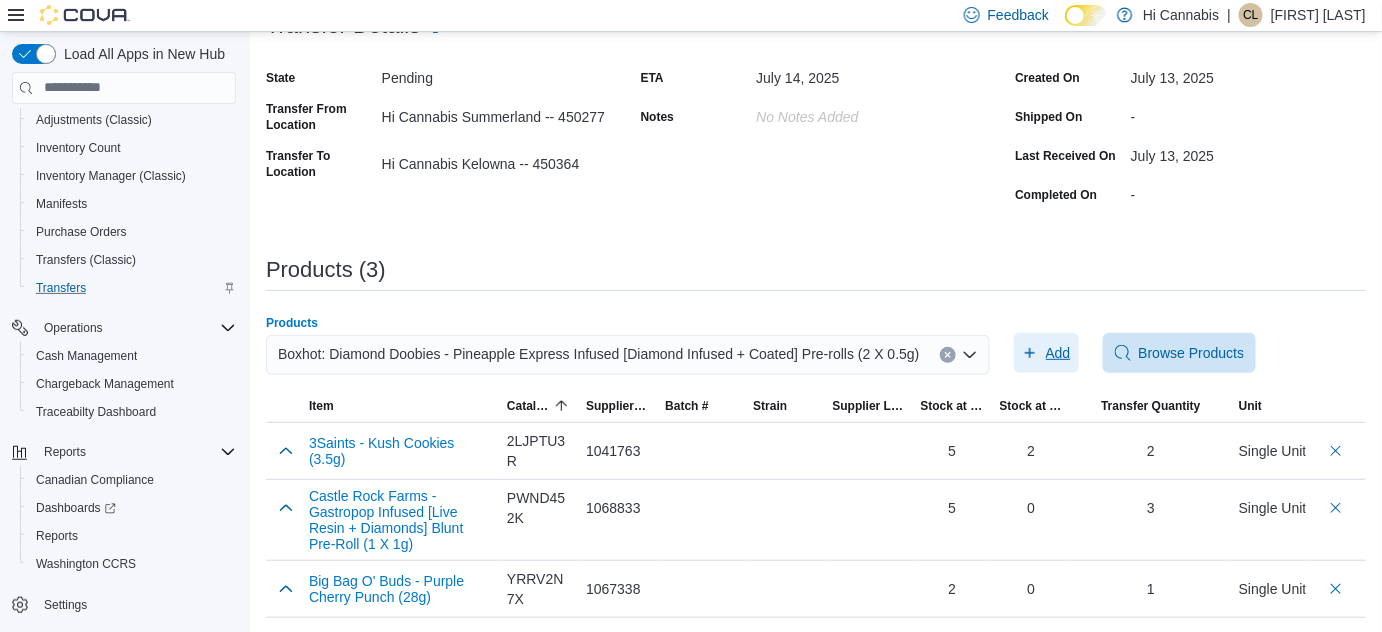 click on "Add" at bounding box center [1058, 353] 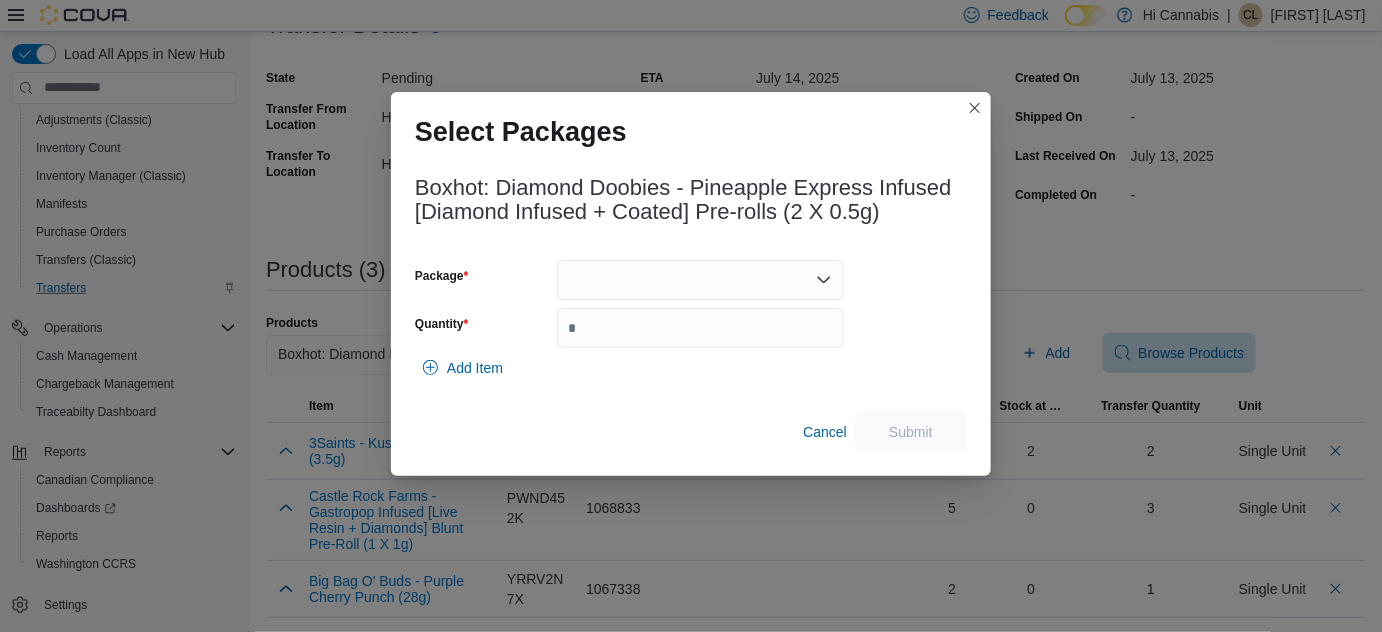 click at bounding box center [700, 280] 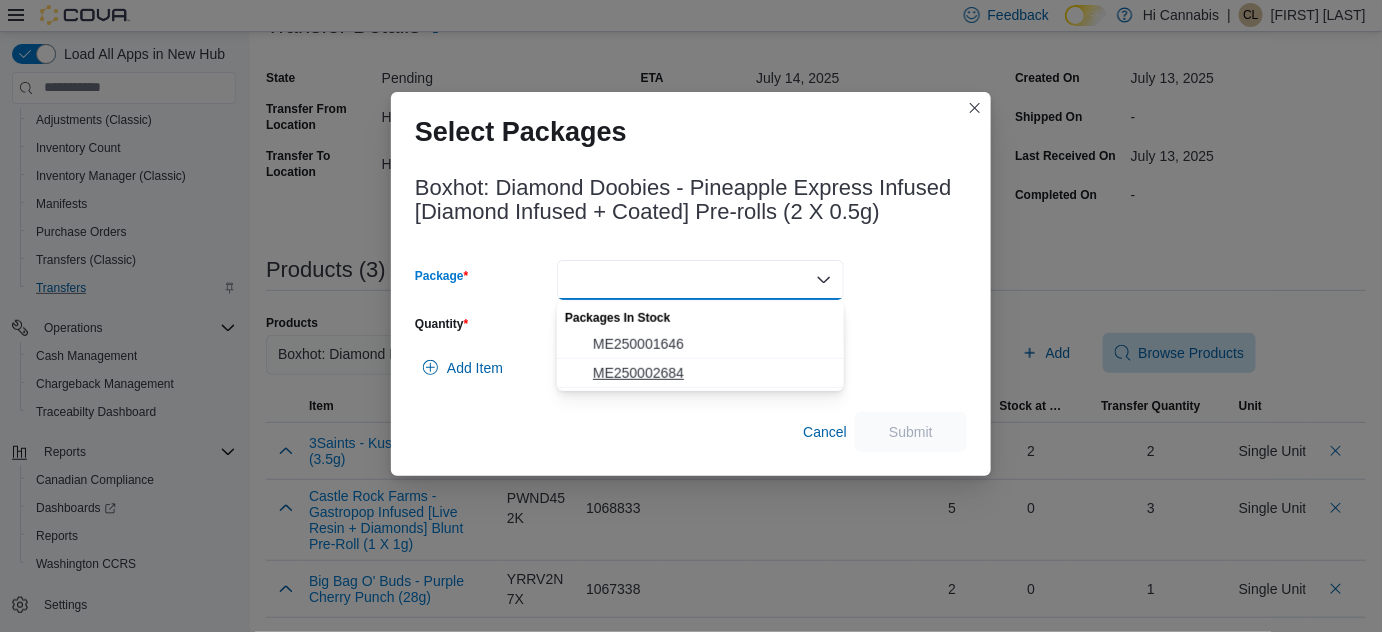 click on "ME250002684" at bounding box center [712, 373] 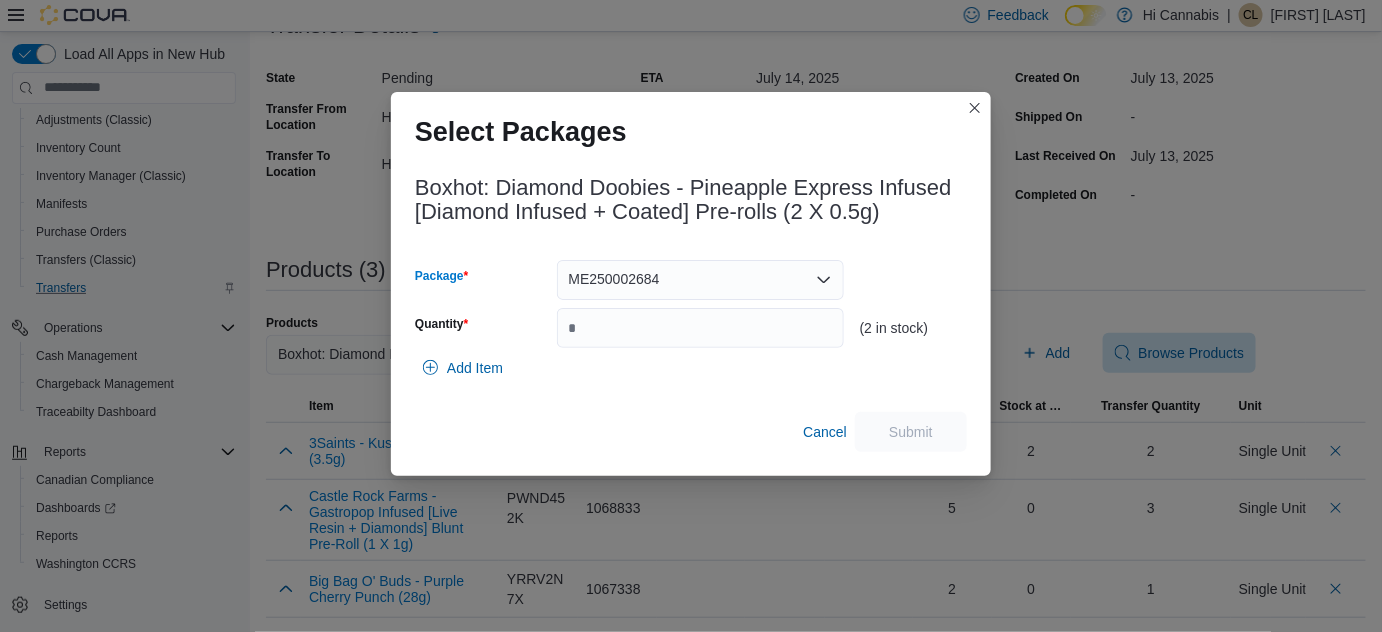 click on "ME250002684" at bounding box center (700, 280) 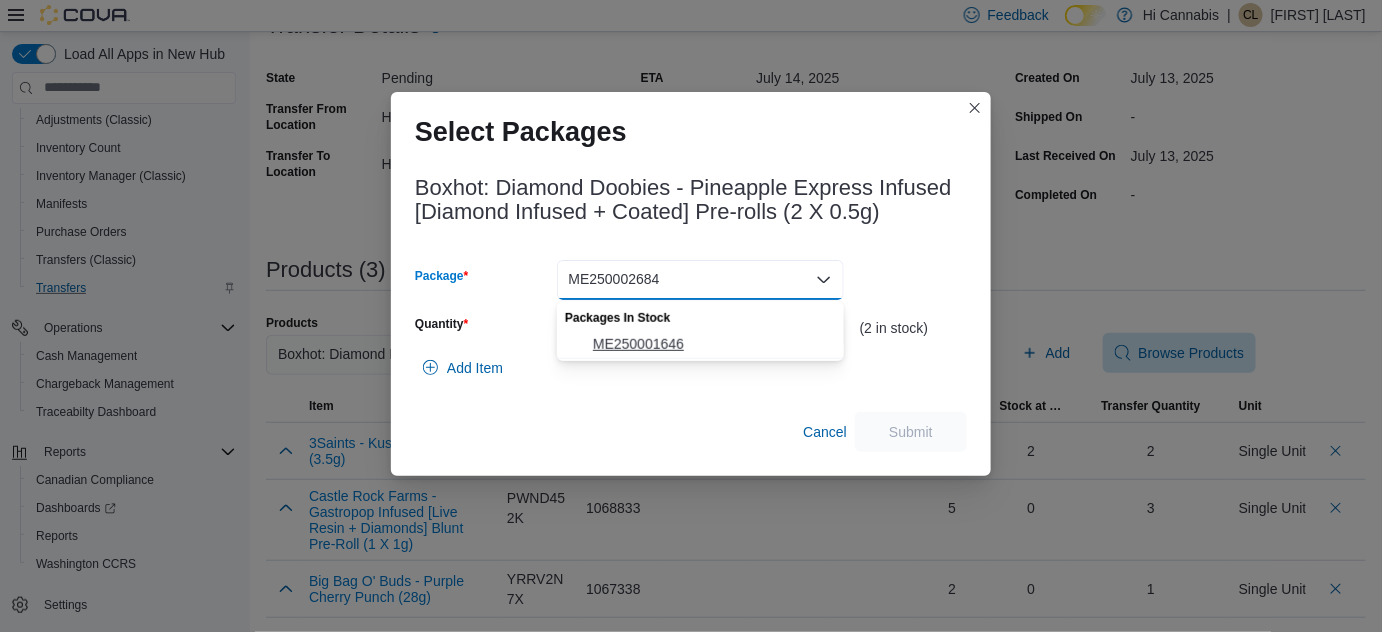 click on "ME250001646" at bounding box center [712, 344] 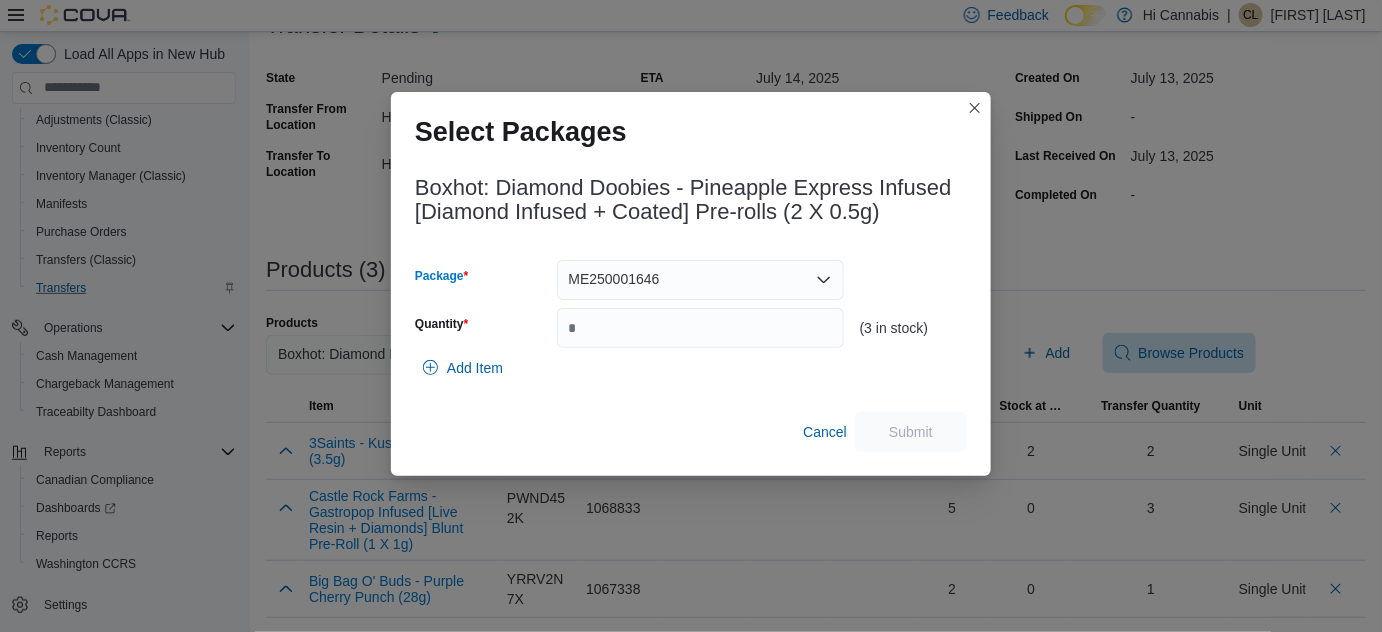 click on "ME250001646 Combo box. Selected. ME250001646. Press Backspace to delete ME250001646. Combo box input. Select a Package. Type some text or, to display a list of choices, press Down Arrow. To exit the list of choices, press Escape." at bounding box center [700, 280] 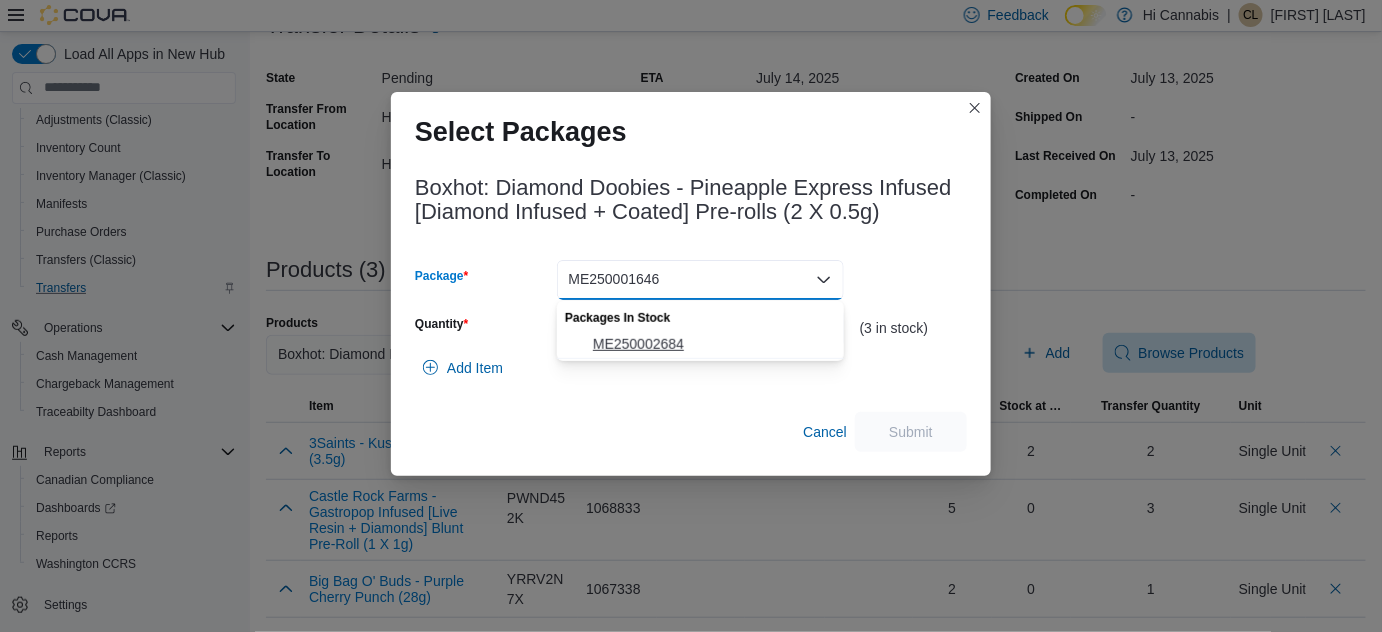 click on "ME250002684" at bounding box center (712, 344) 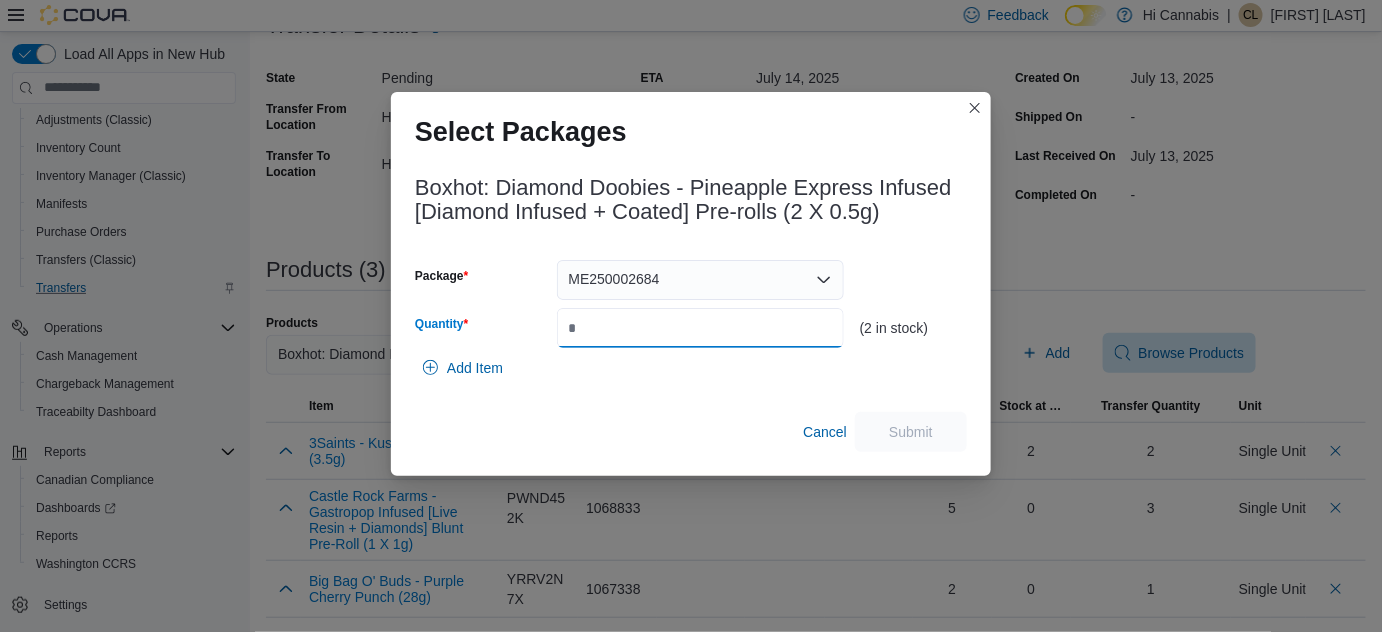click on "Quantity" at bounding box center (700, 328) 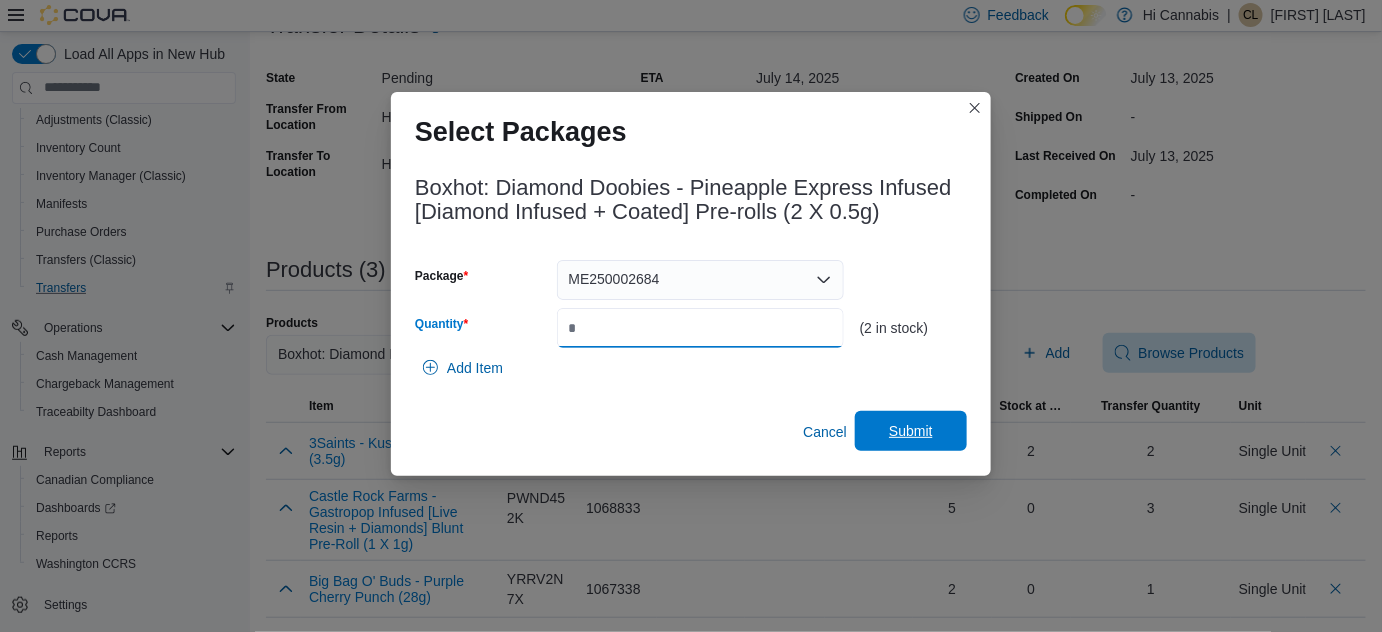 type on "*" 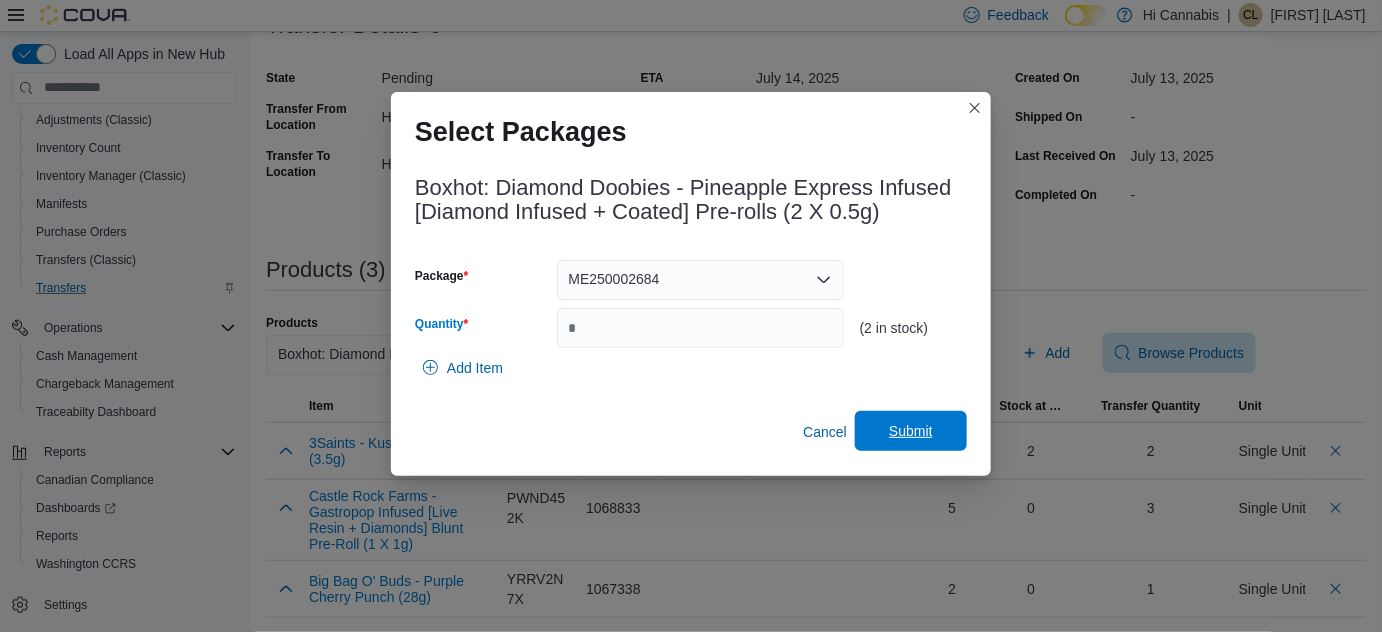 click on "Submit" at bounding box center (911, 431) 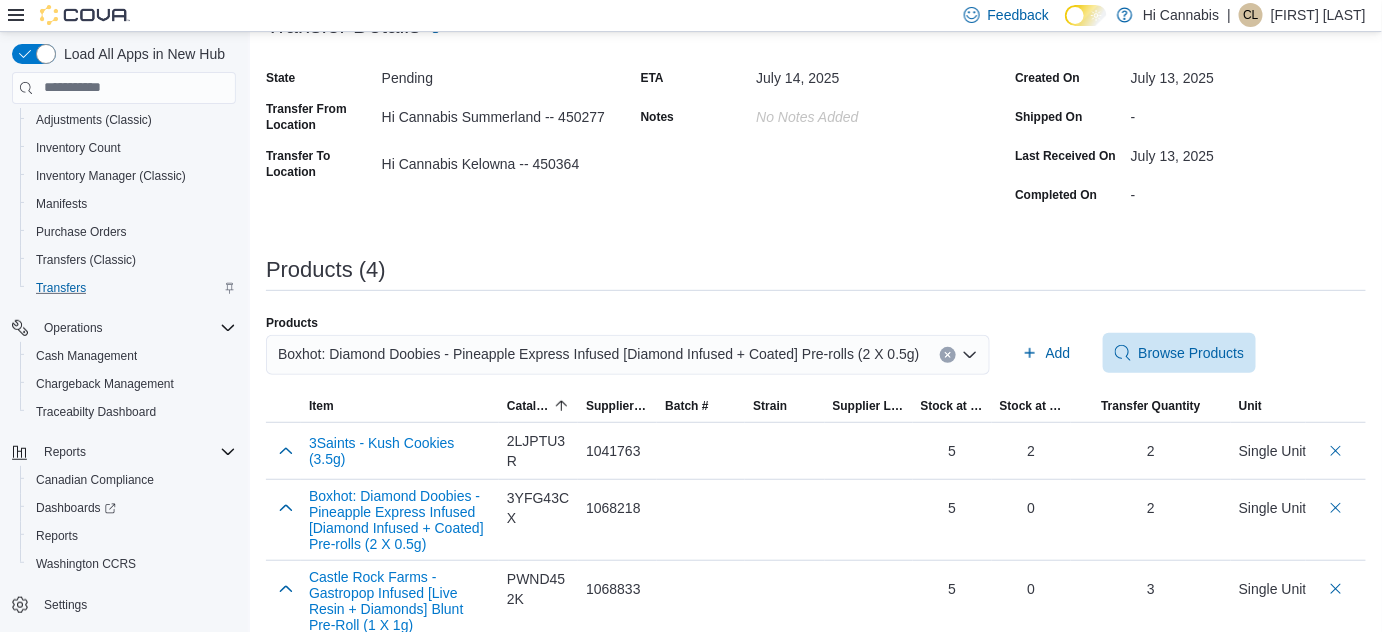 click at bounding box center [948, 355] 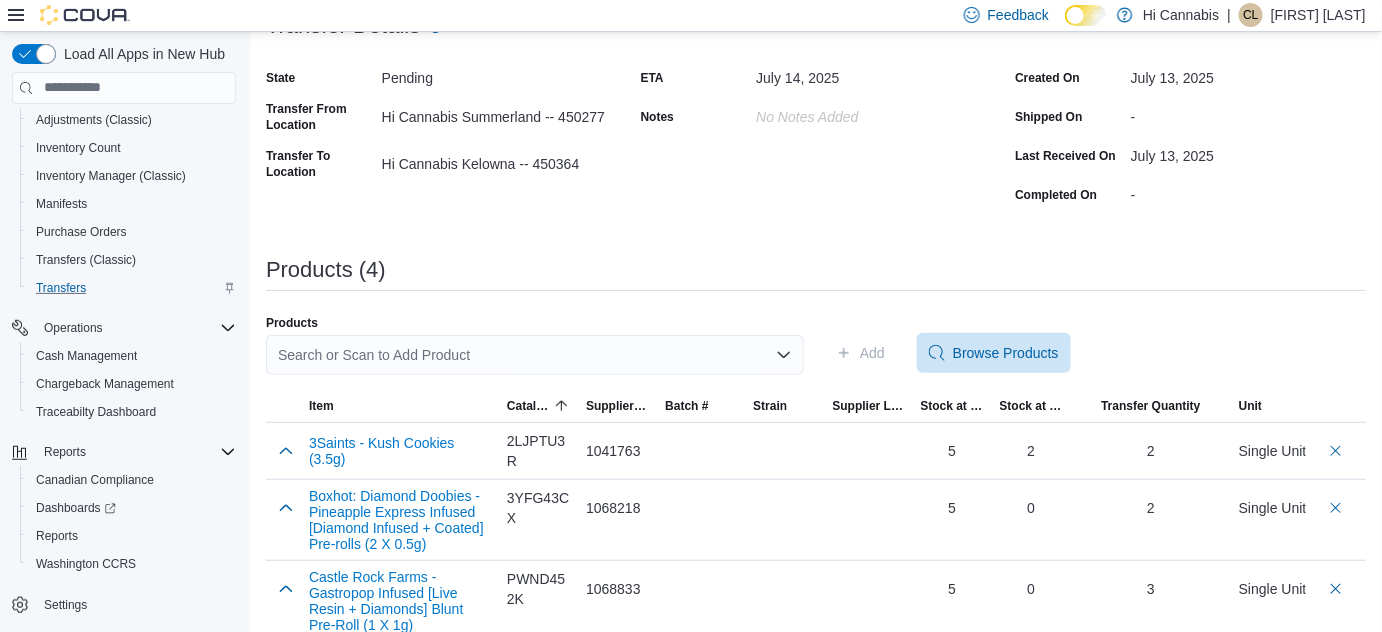 click on "Search or Scan to Add Product" at bounding box center [535, 355] 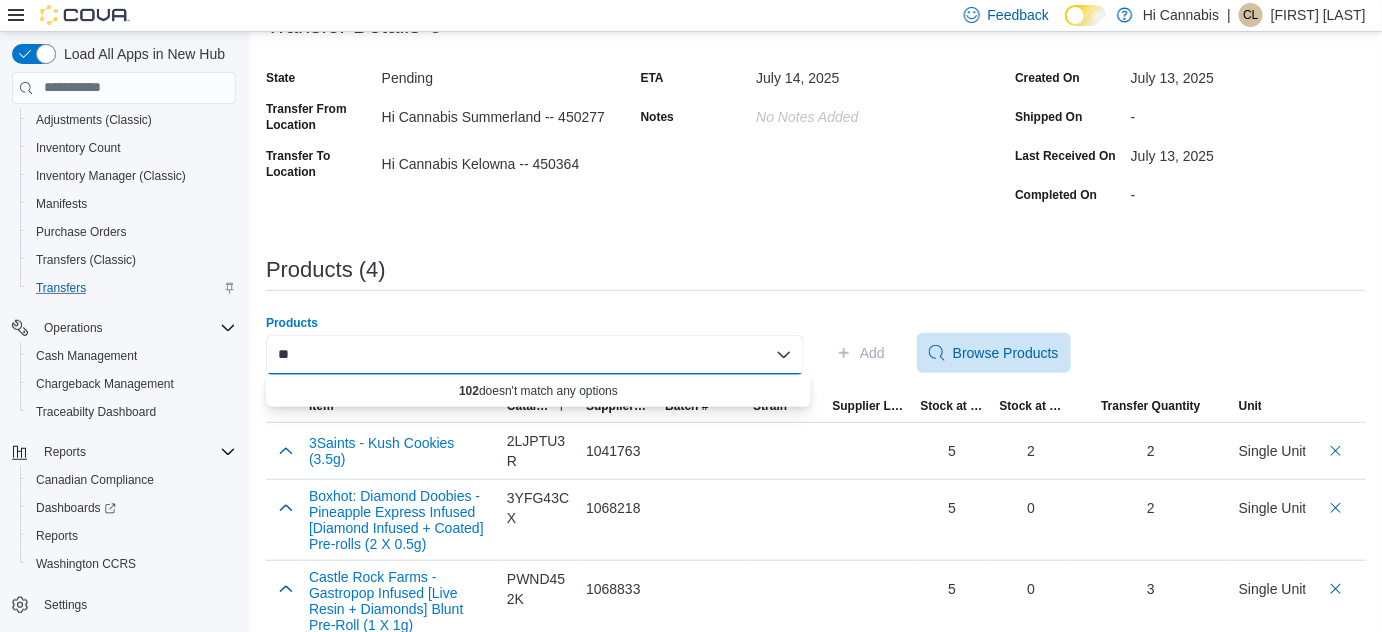 type on "*" 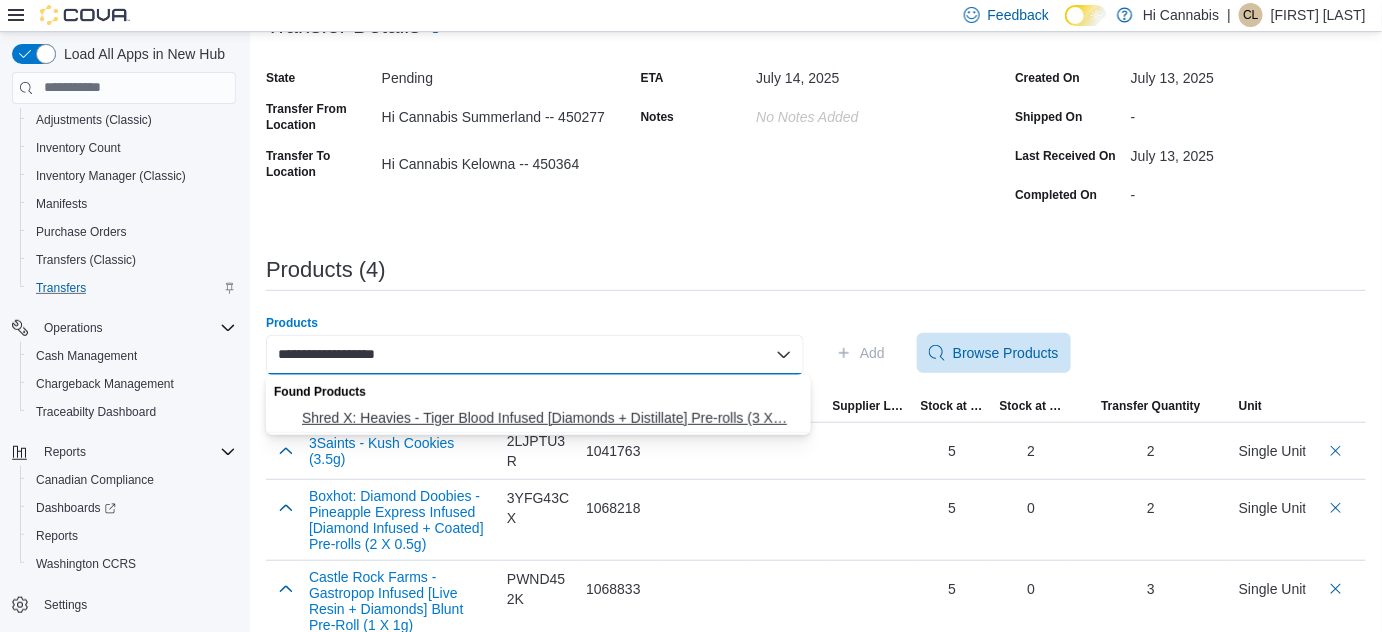 type on "**********" 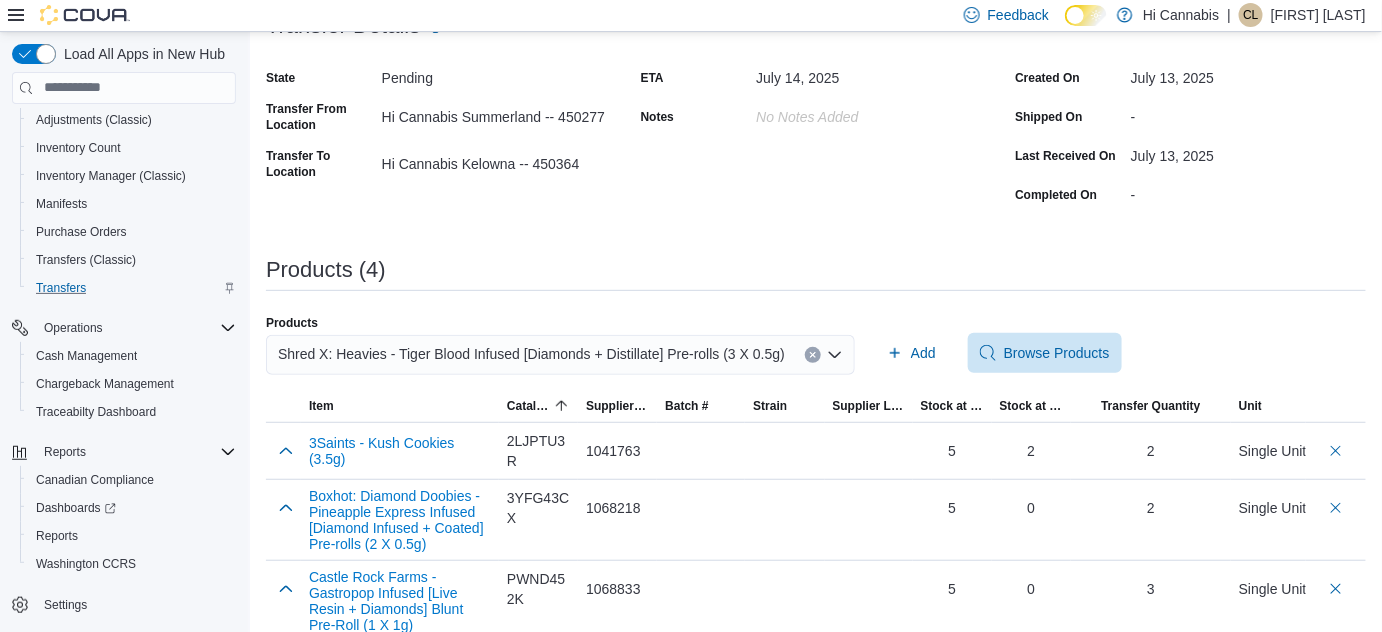 click on "Products (4)" at bounding box center (816, 270) 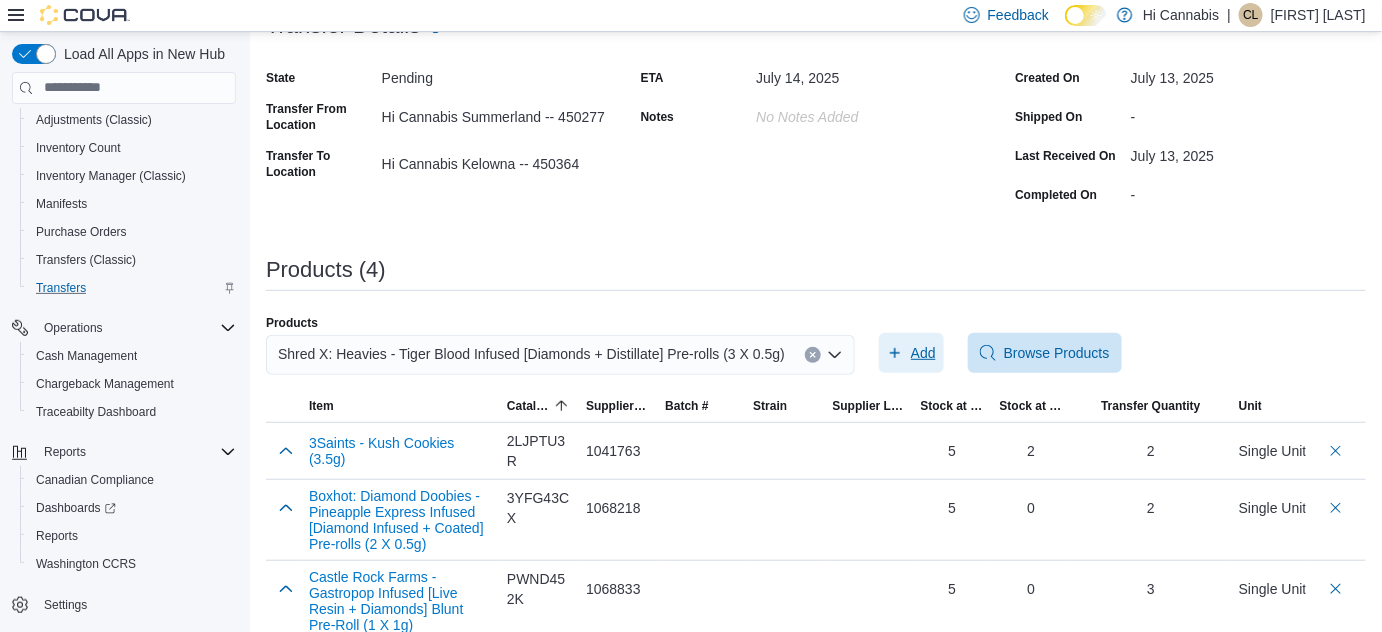 click on "Add" at bounding box center (923, 353) 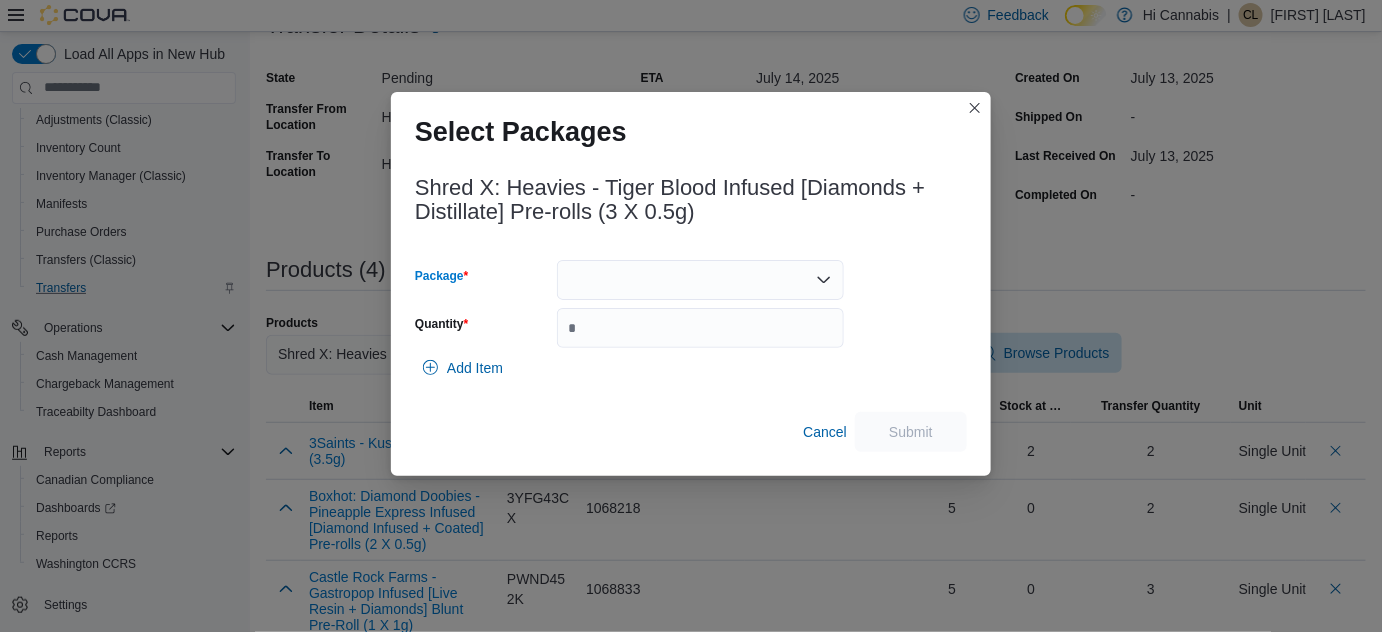click at bounding box center [700, 280] 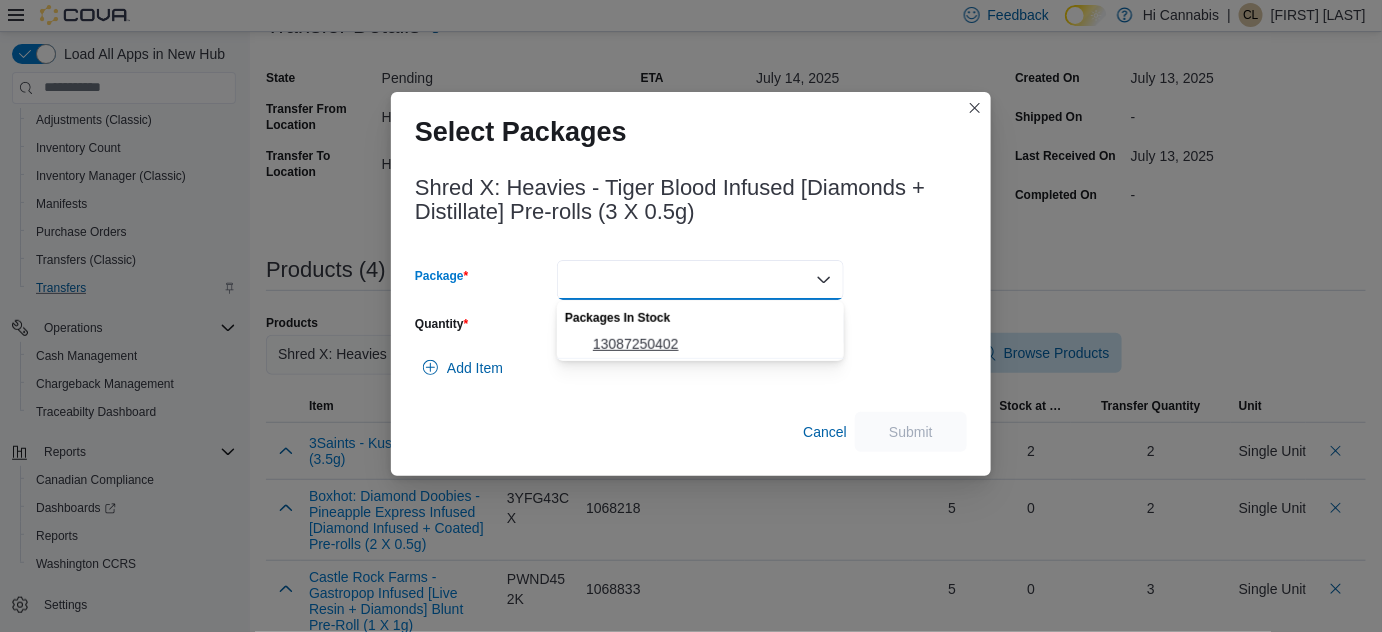 click on "13087250402" at bounding box center [712, 344] 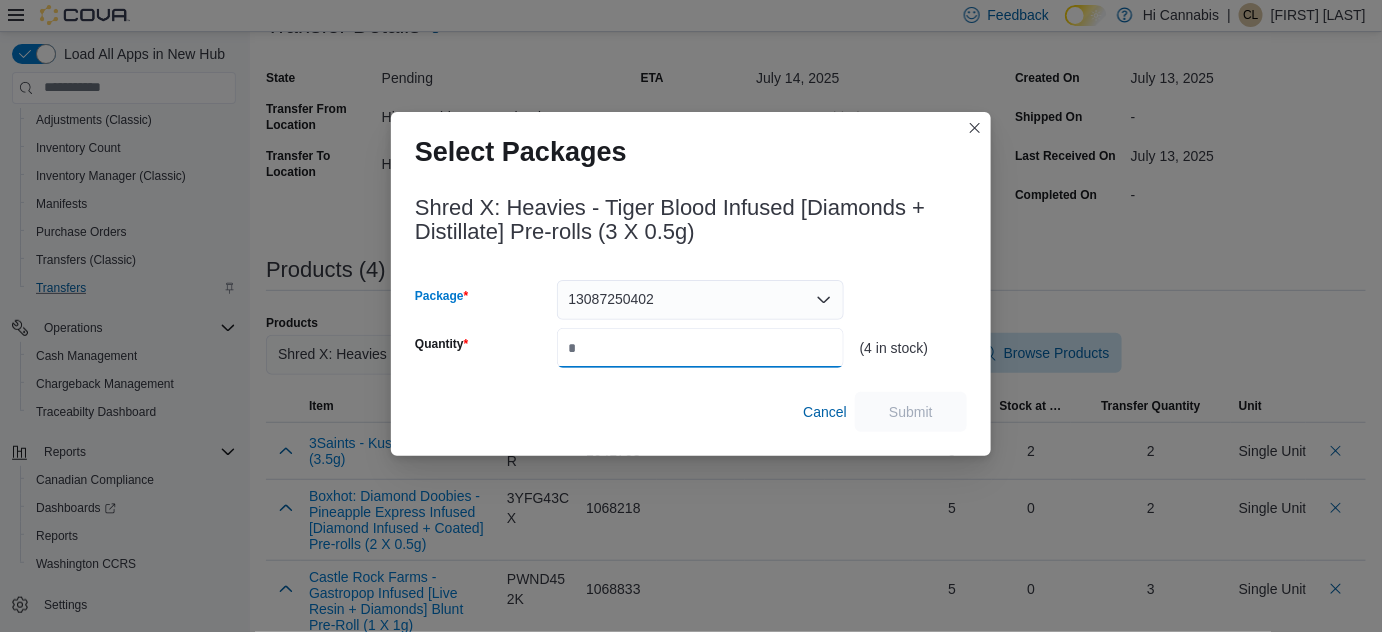 click on "Quantity" at bounding box center (700, 348) 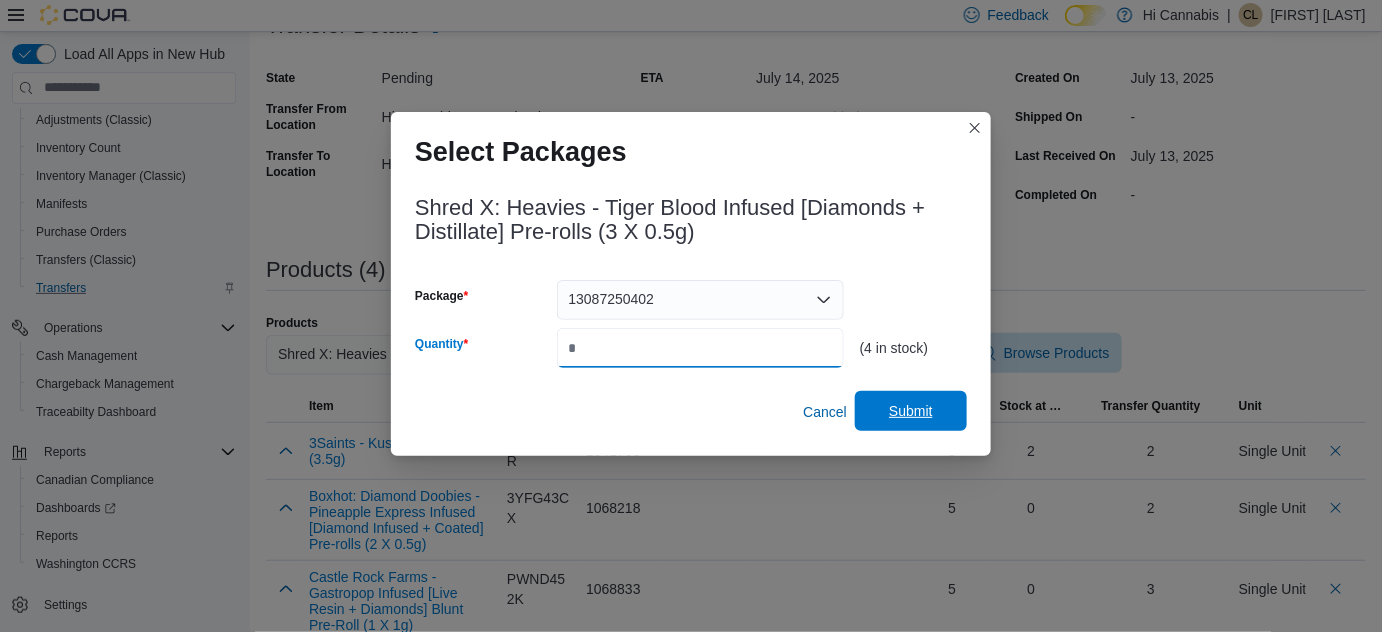 type on "*" 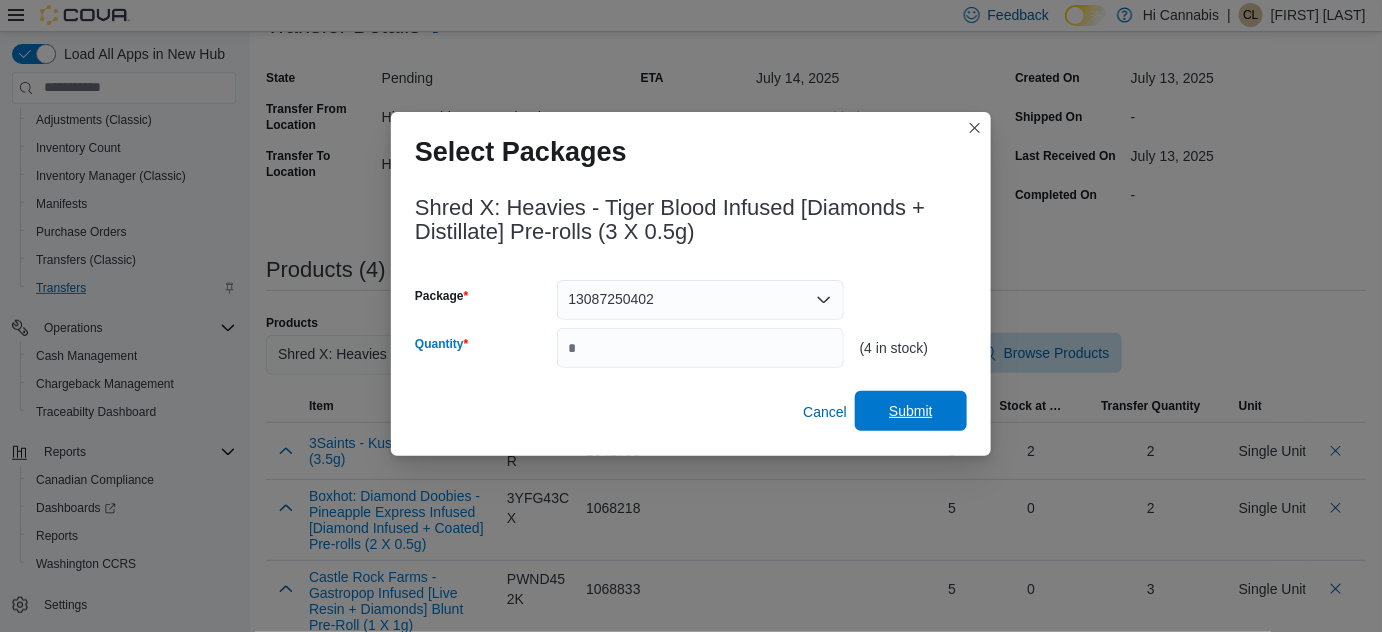 click on "Submit" at bounding box center (911, 411) 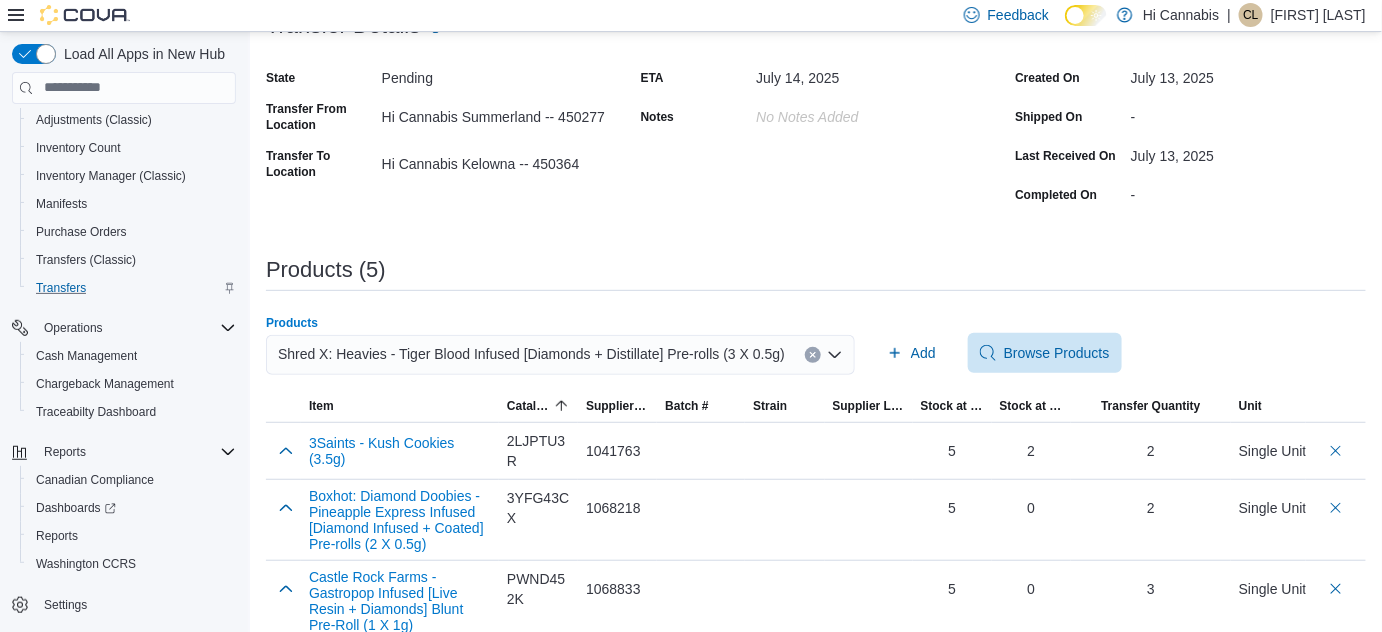 click at bounding box center [813, 355] 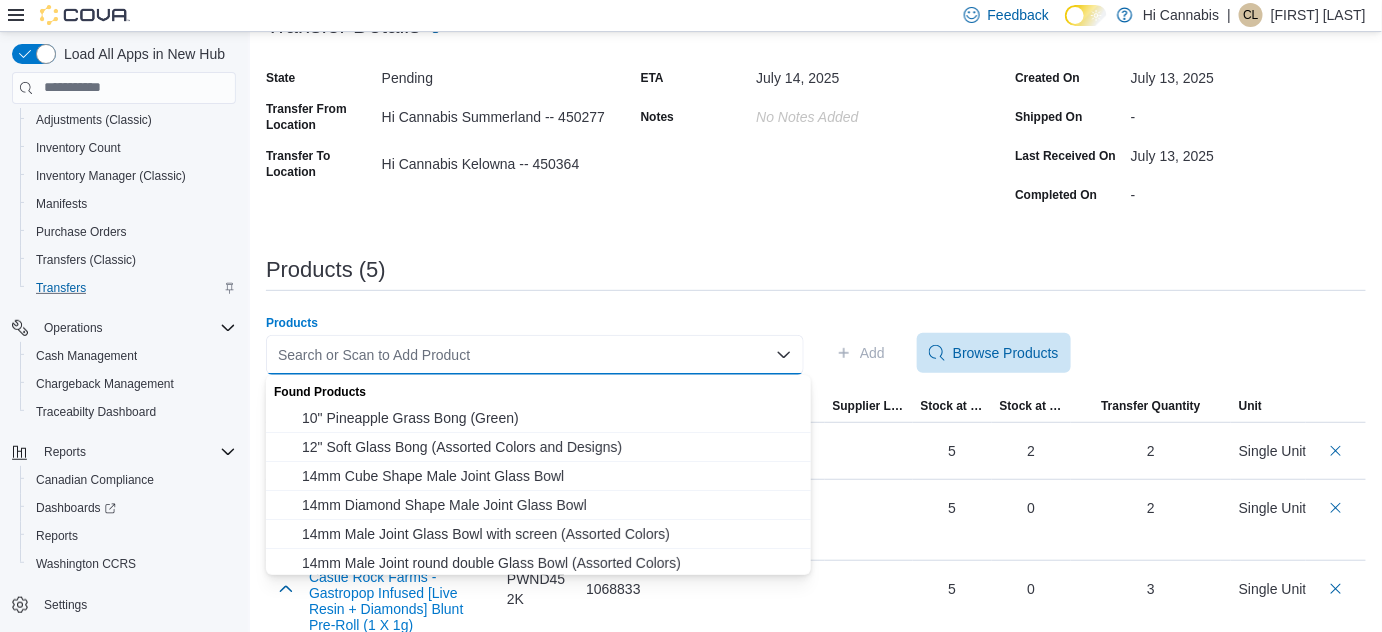 click on "Search or Scan to Add Product Combo box. Selected. Combo box input. Search or Scan to Add Product. Type some text or, to display a list of choices, press Down Arrow. To exit the list of choices, press Escape." at bounding box center [535, 355] 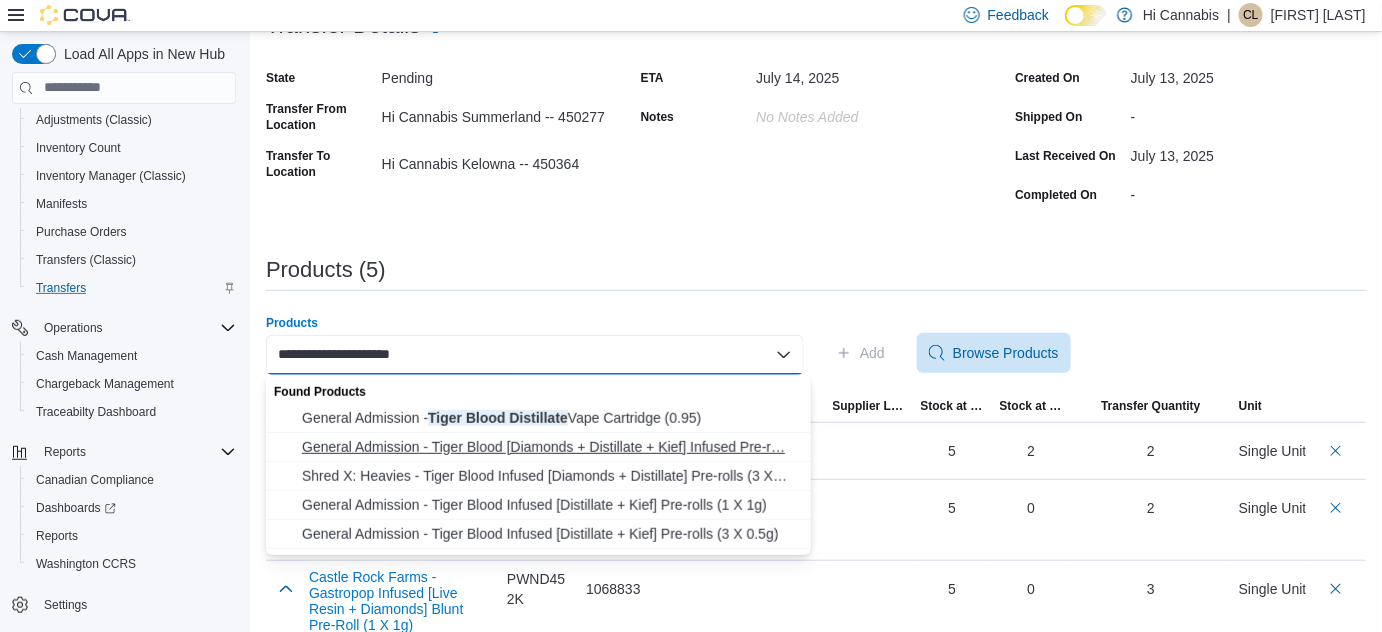 type on "**********" 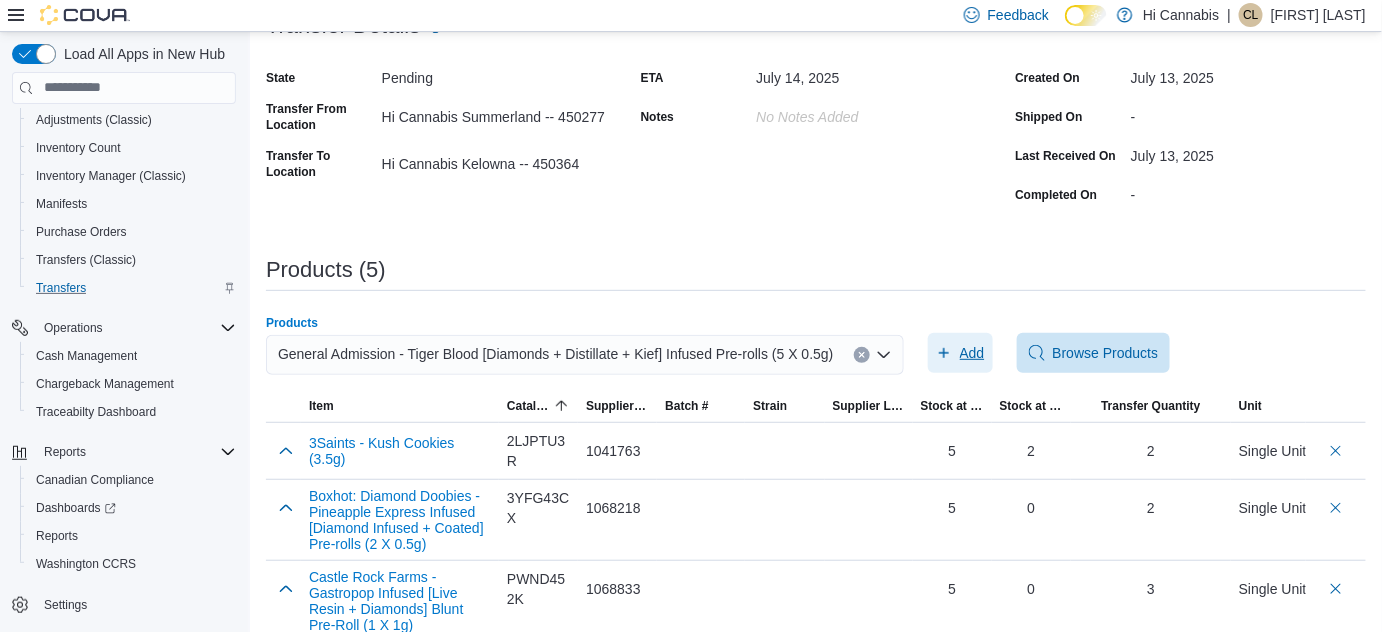 click on "Add" at bounding box center [972, 353] 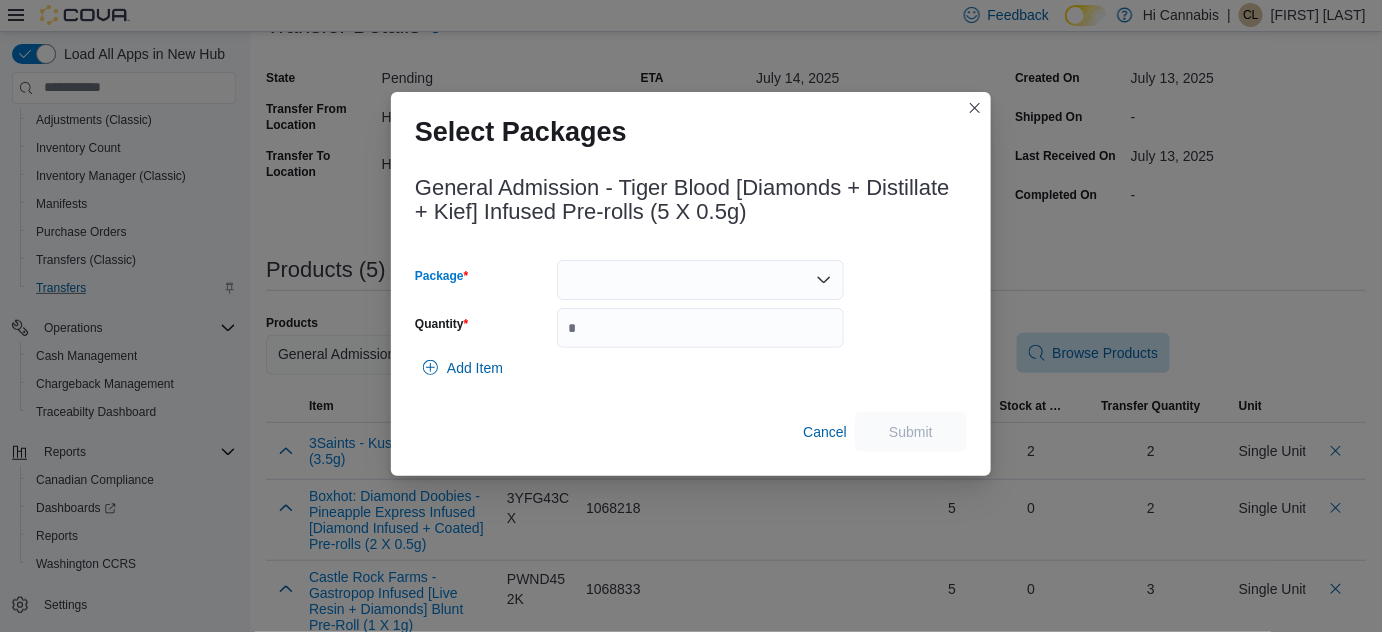 click at bounding box center [700, 280] 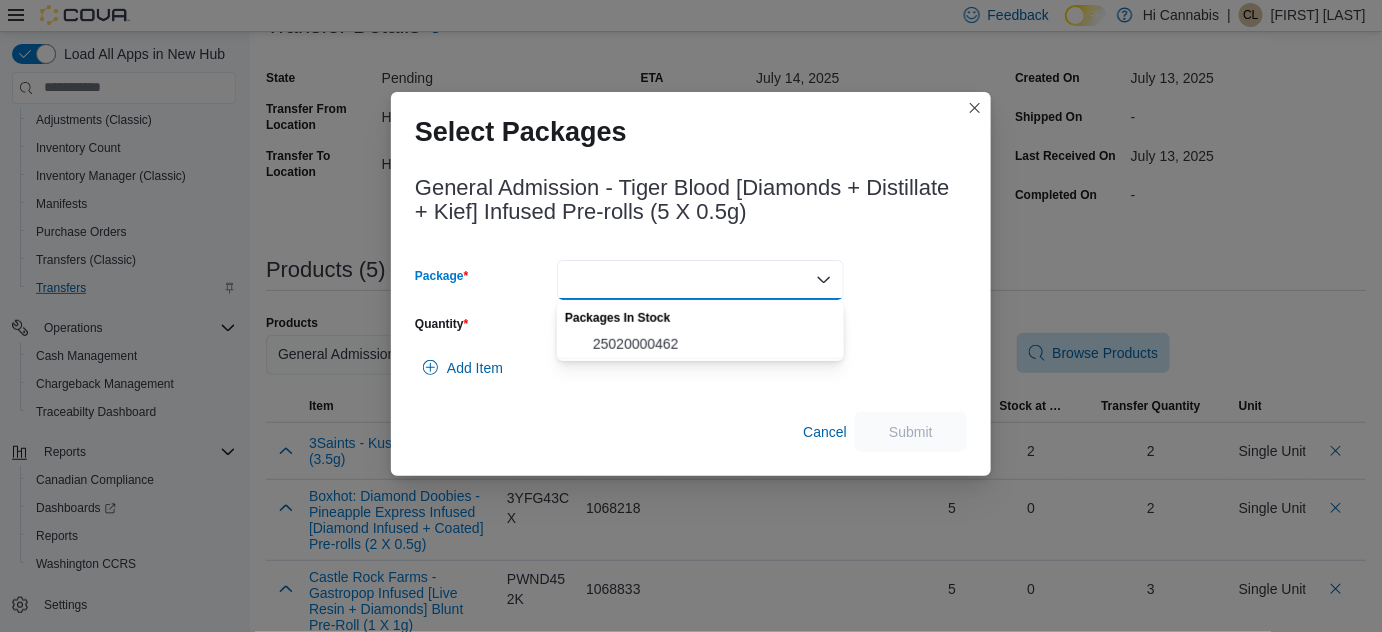 click on "25020000462" at bounding box center (712, 344) 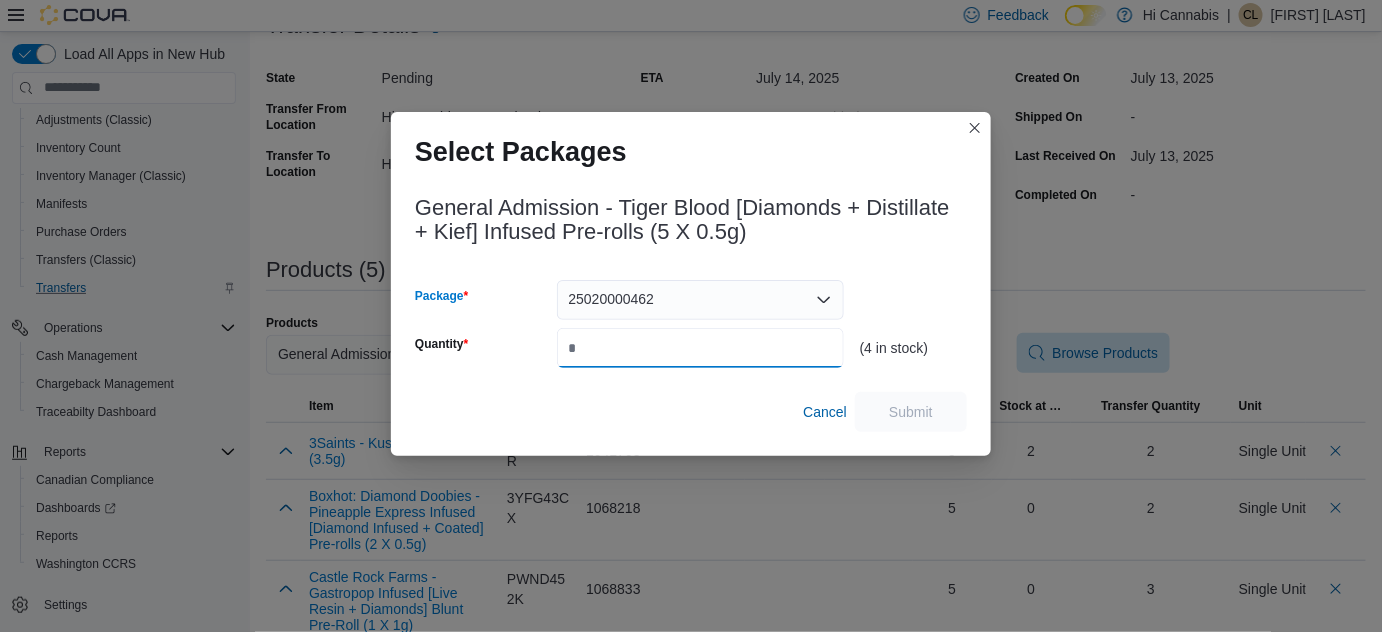 click on "Quantity" at bounding box center (700, 348) 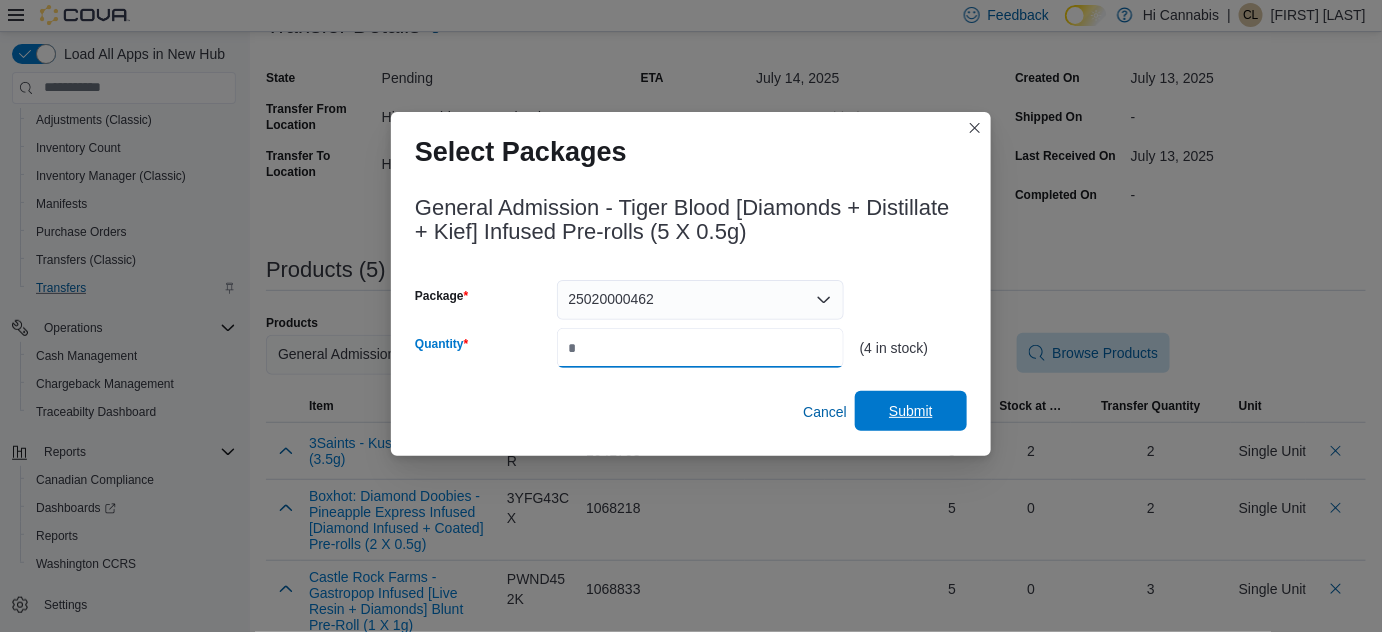 type on "*" 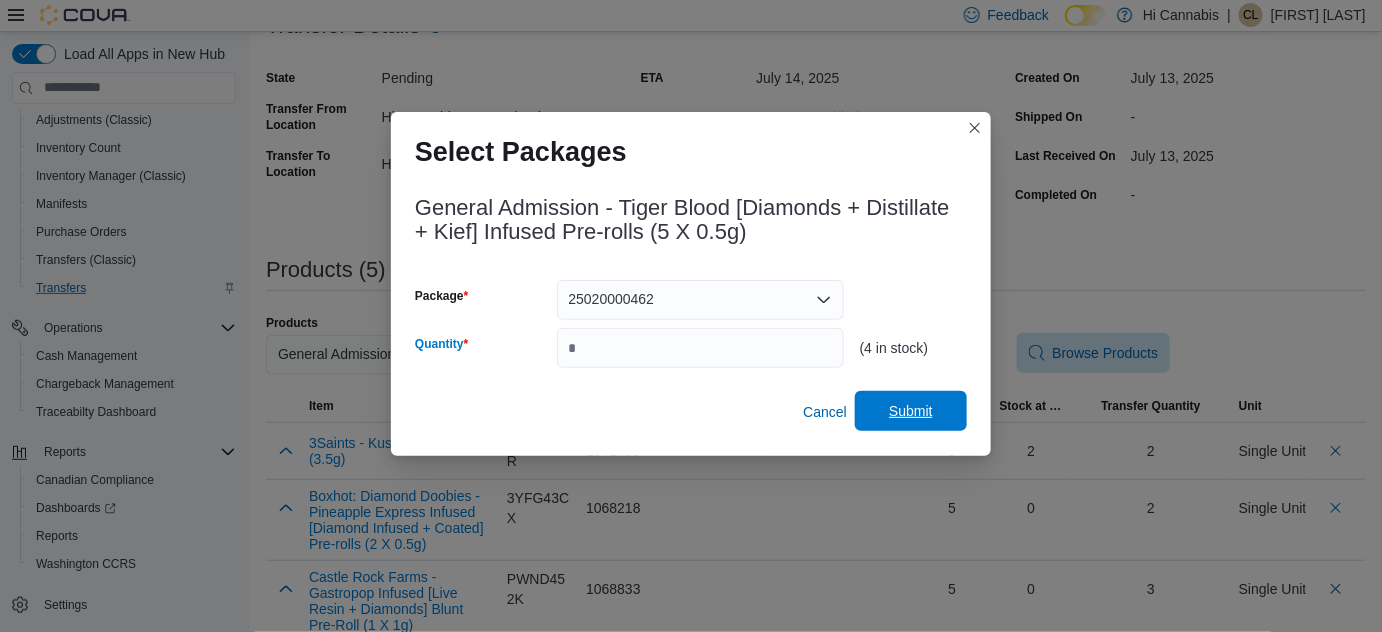 click on "Submit" at bounding box center [911, 411] 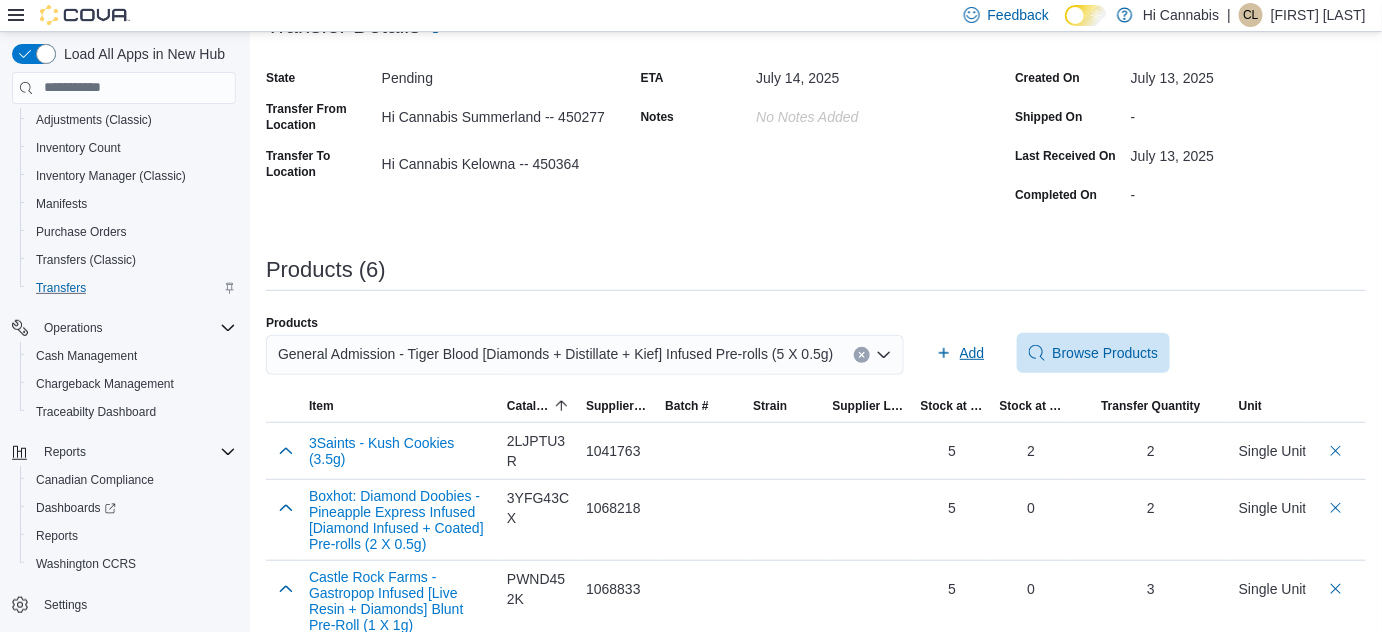 click at bounding box center [862, 355] 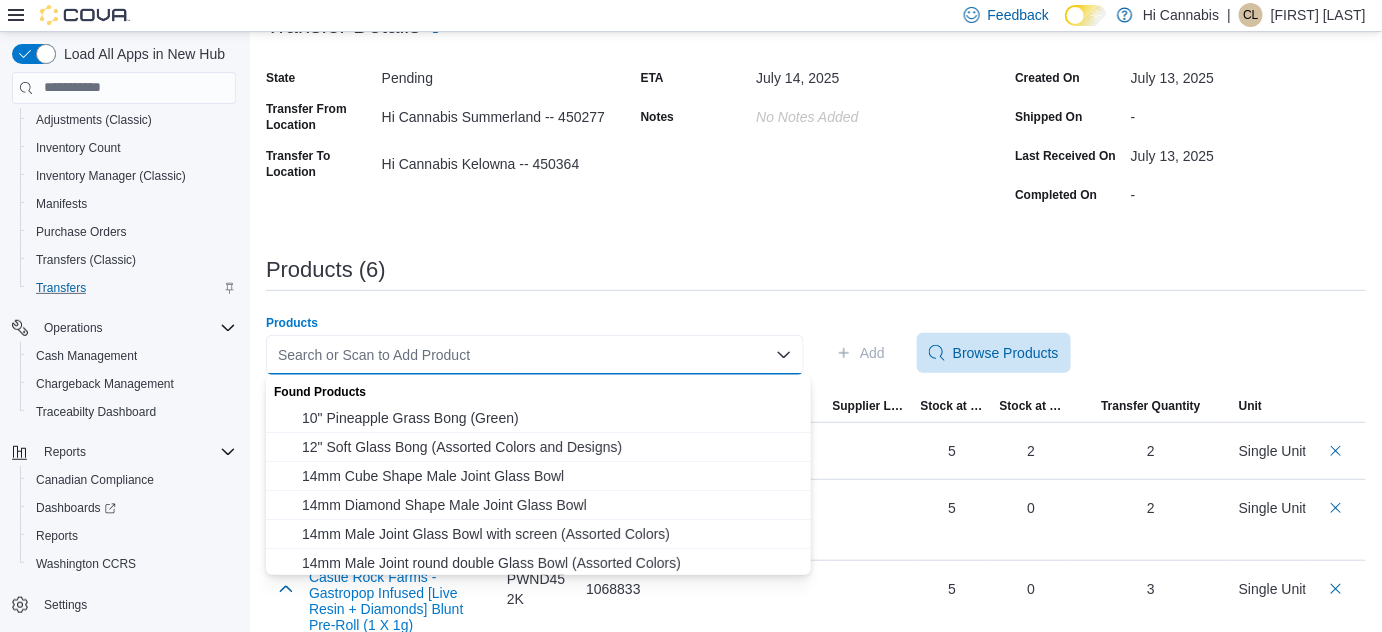 click on "Search or Scan to Add Product Combo box. Selected. Combo box input. Search or Scan to Add Product. Type some text or, to display a list of choices, press Down Arrow. To exit the list of choices, press Escape." at bounding box center (535, 355) 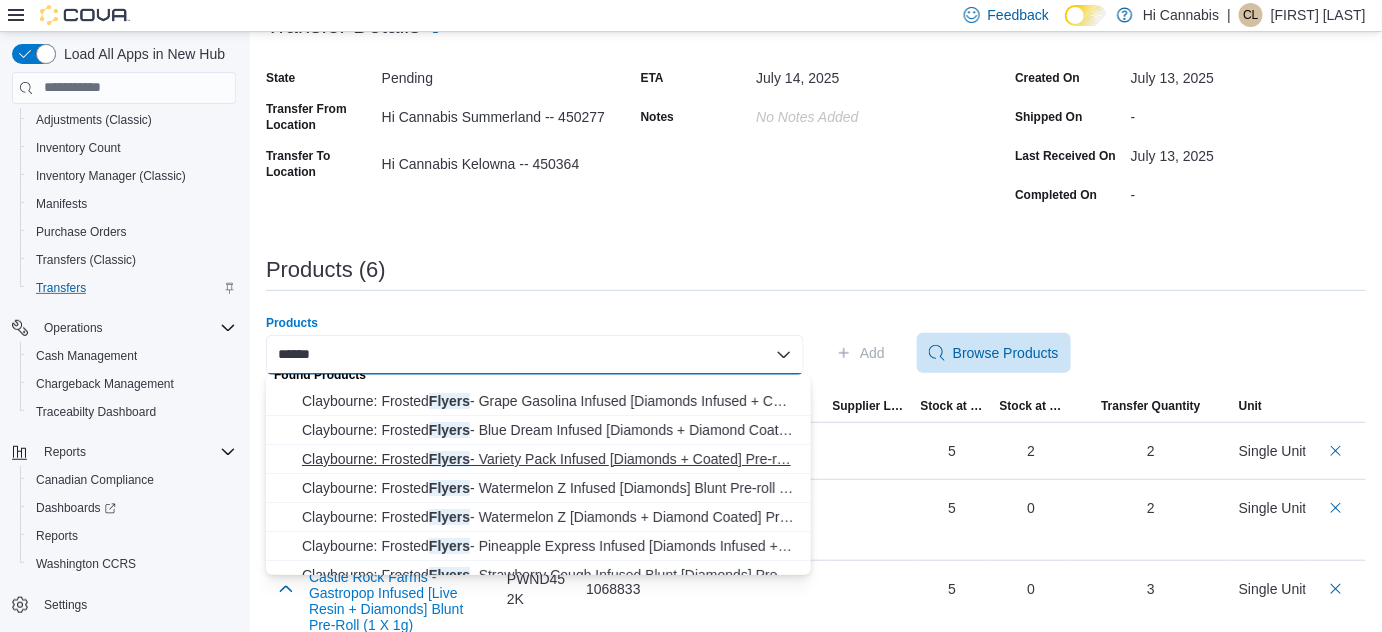 scroll, scrollTop: 32, scrollLeft: 0, axis: vertical 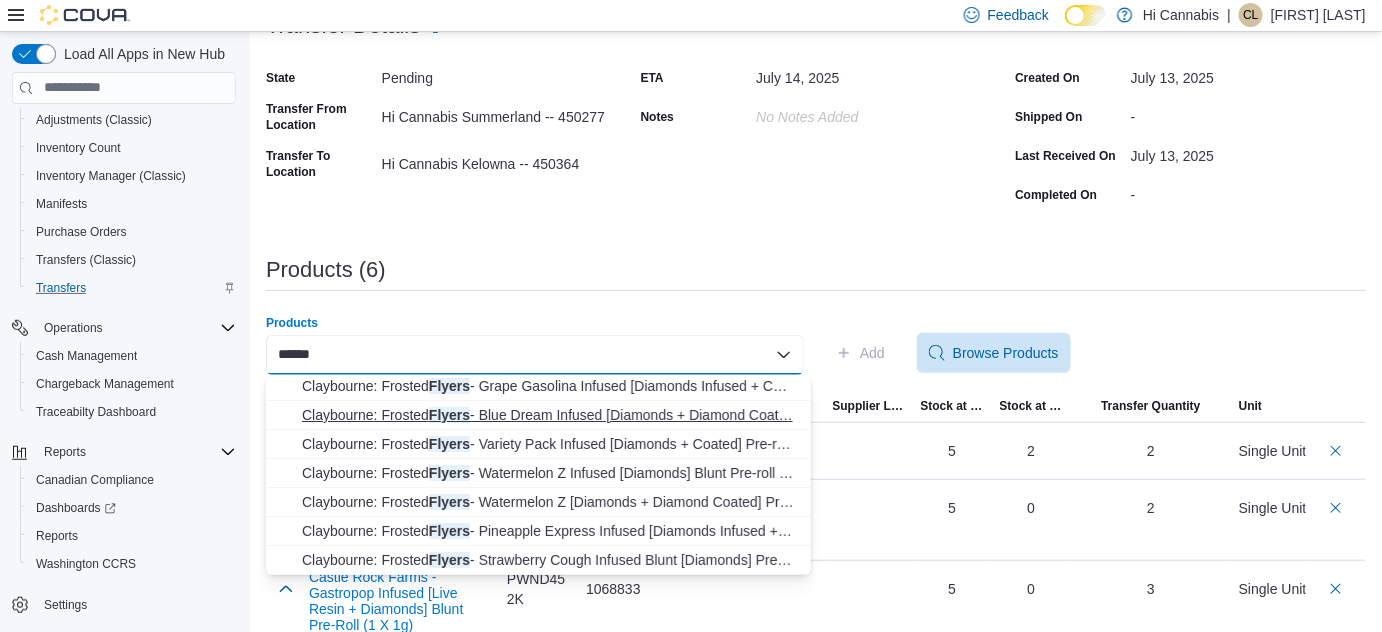 type on "******" 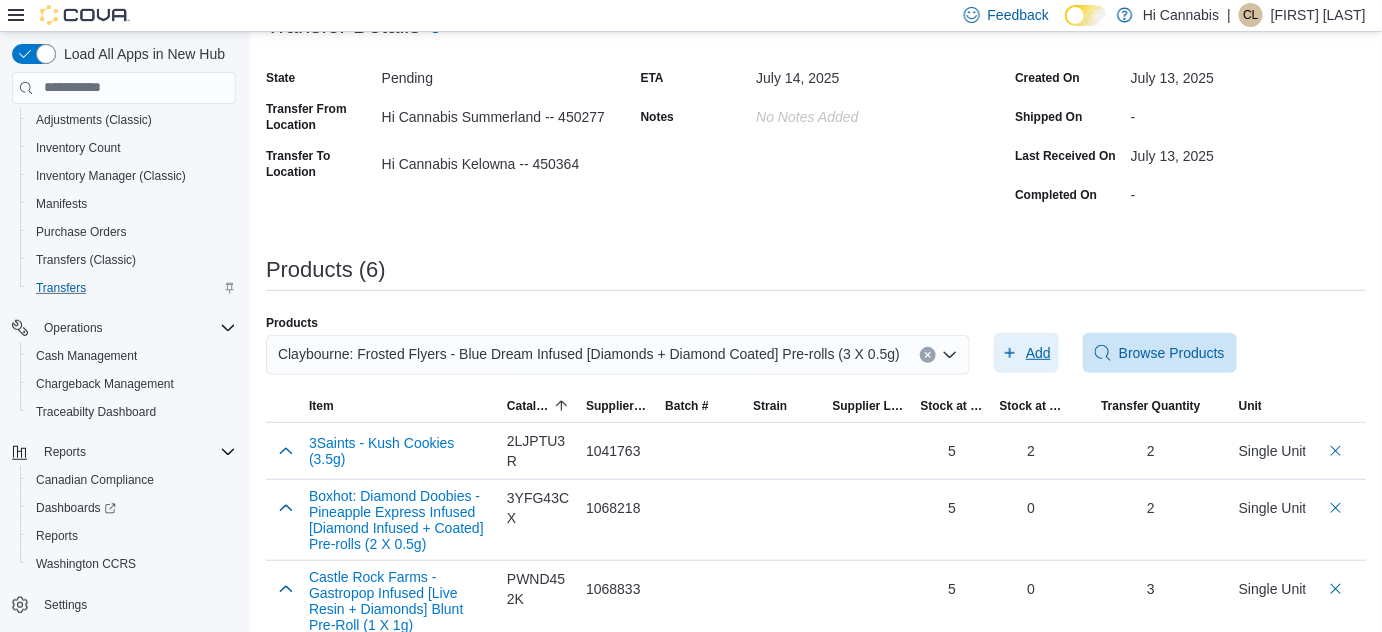 click on "Add" at bounding box center (1026, 353) 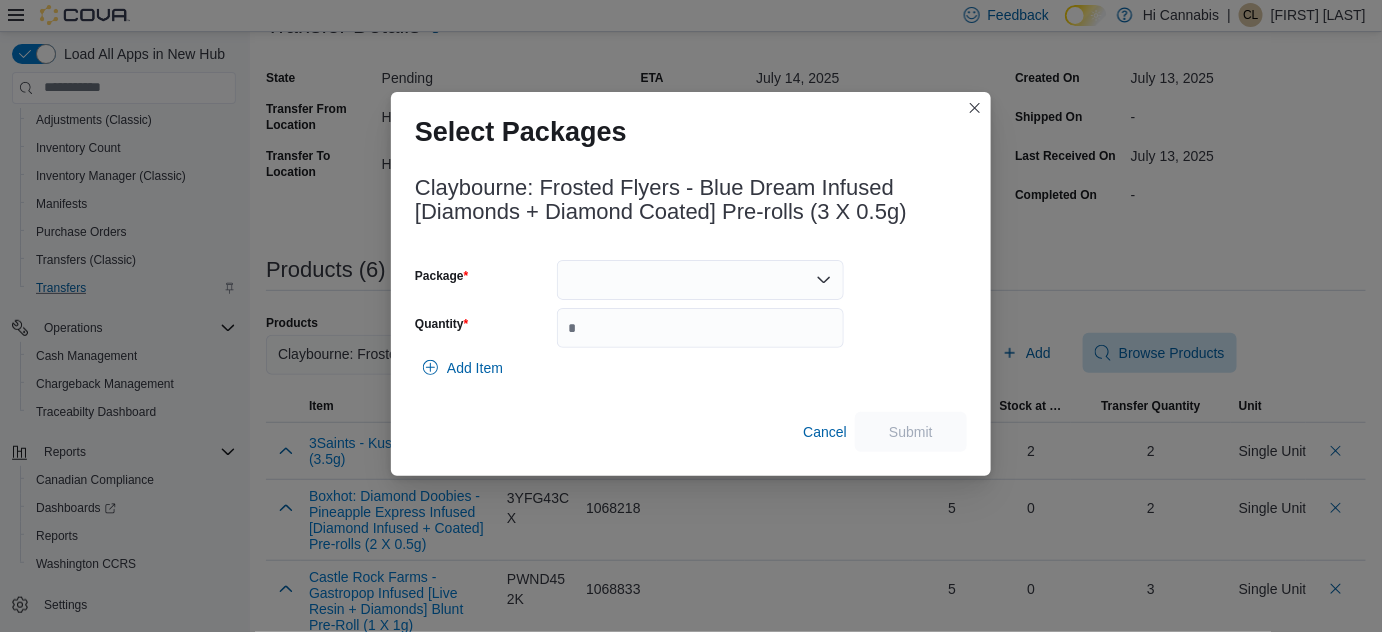 click at bounding box center (700, 280) 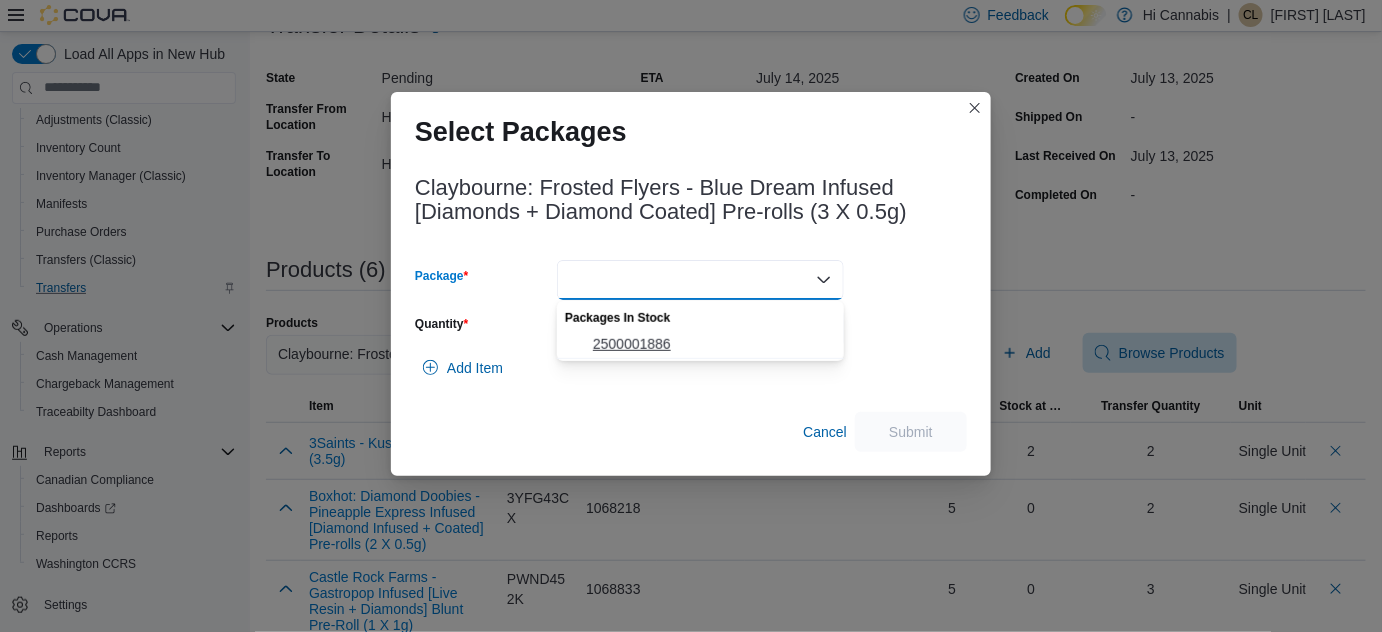 click on "2500001886" at bounding box center (712, 344) 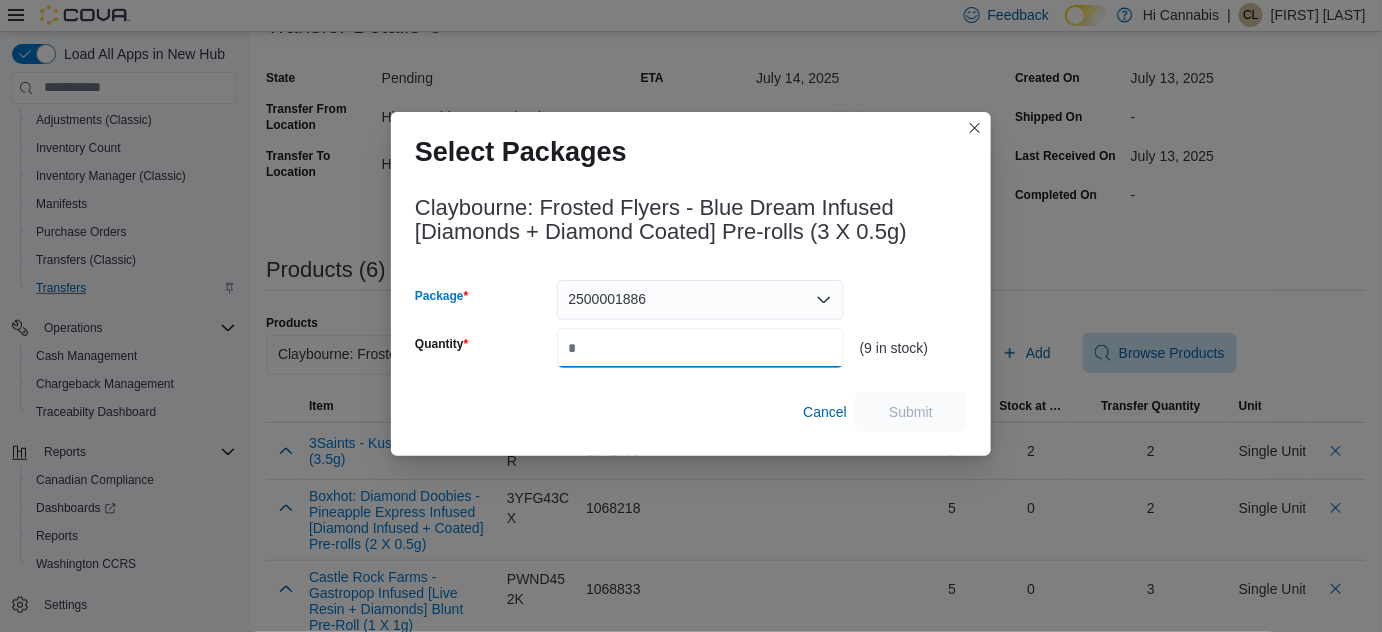 click on "Quantity" at bounding box center [700, 348] 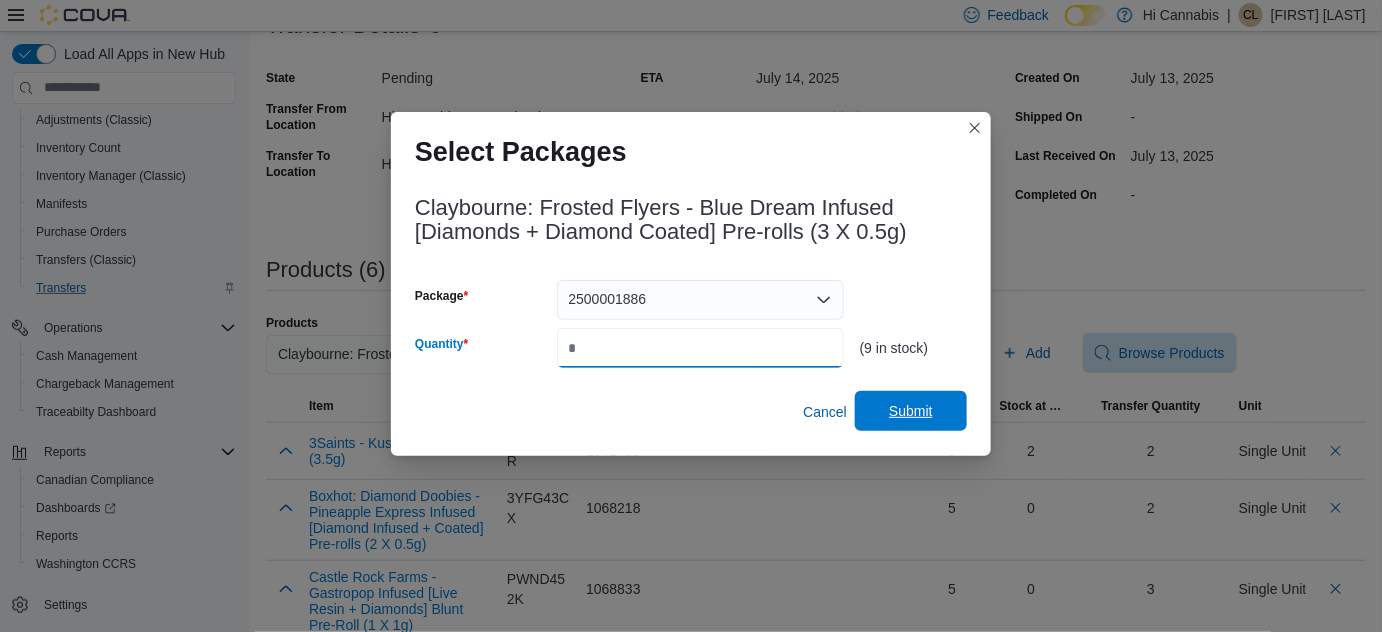 type on "*" 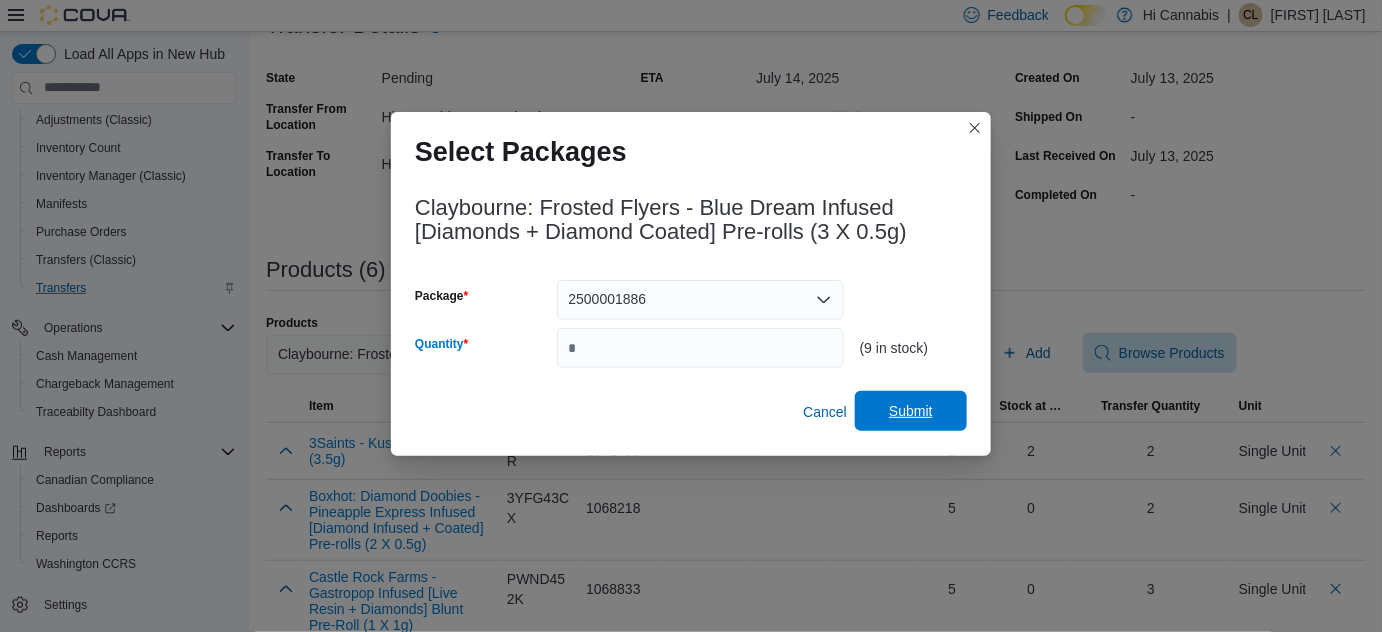 click on "Submit" at bounding box center (911, 411) 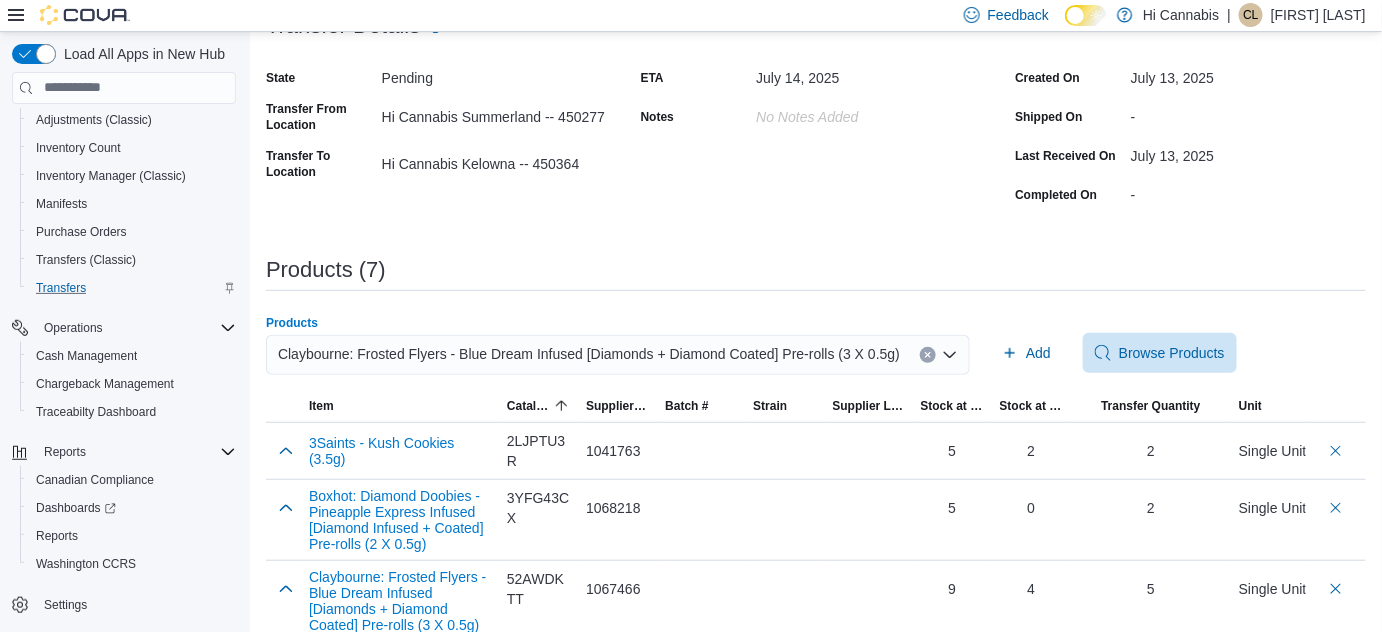 click 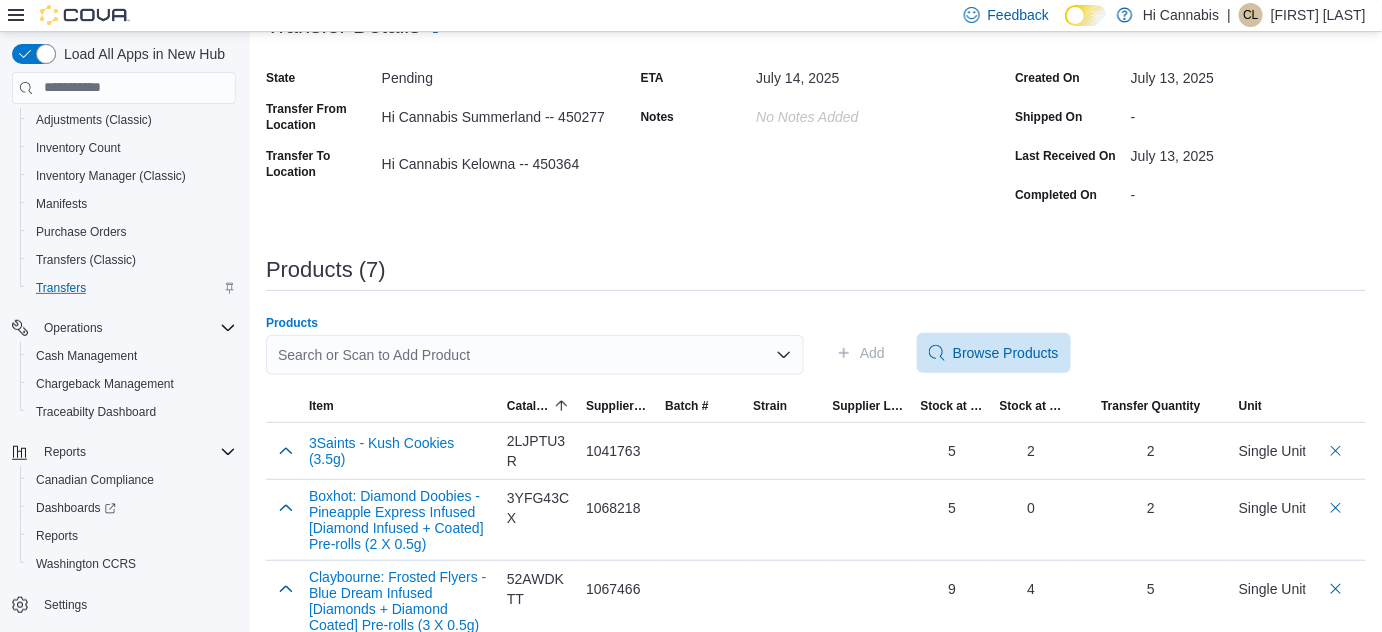 click on "Search or Scan to Add Product" at bounding box center [535, 355] 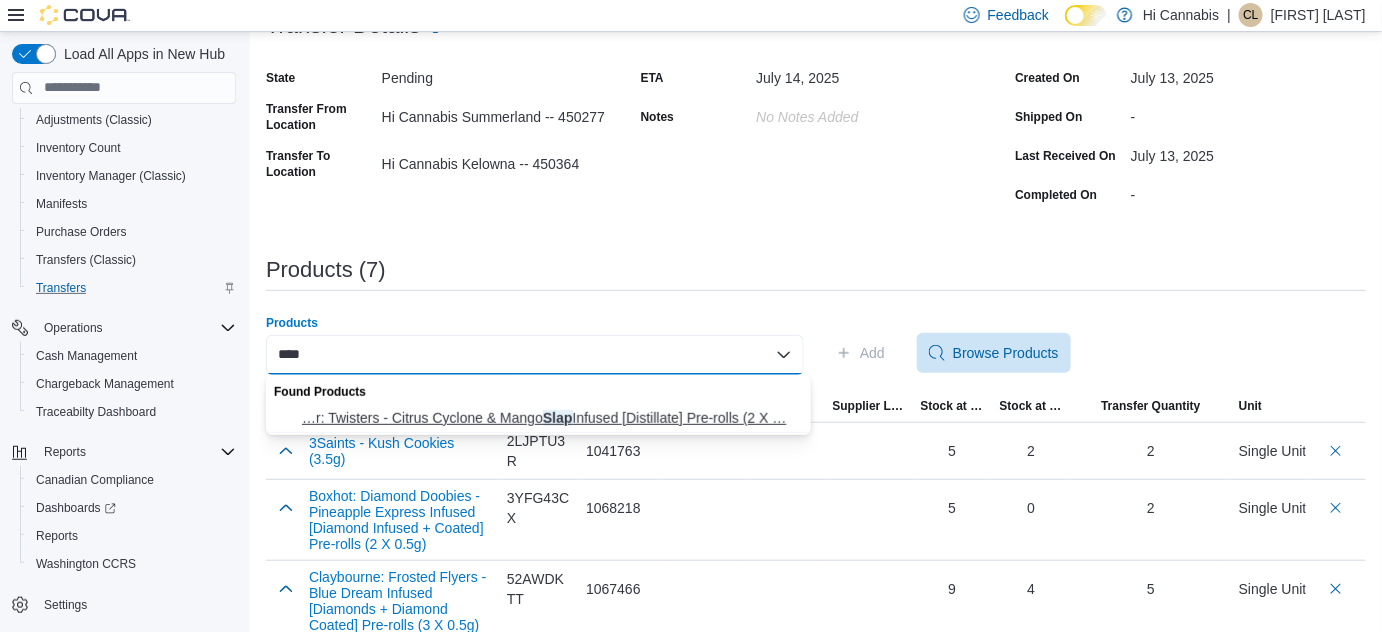 type on "****" 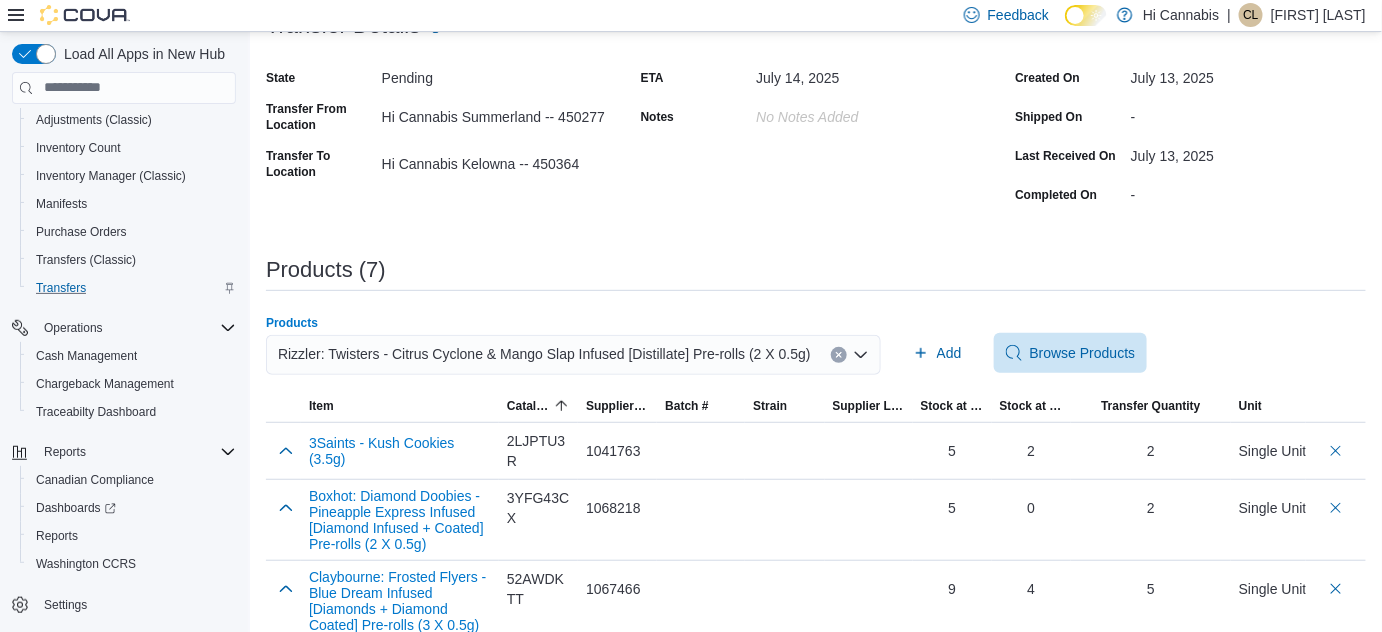 click on "Products (7)" at bounding box center [816, 274] 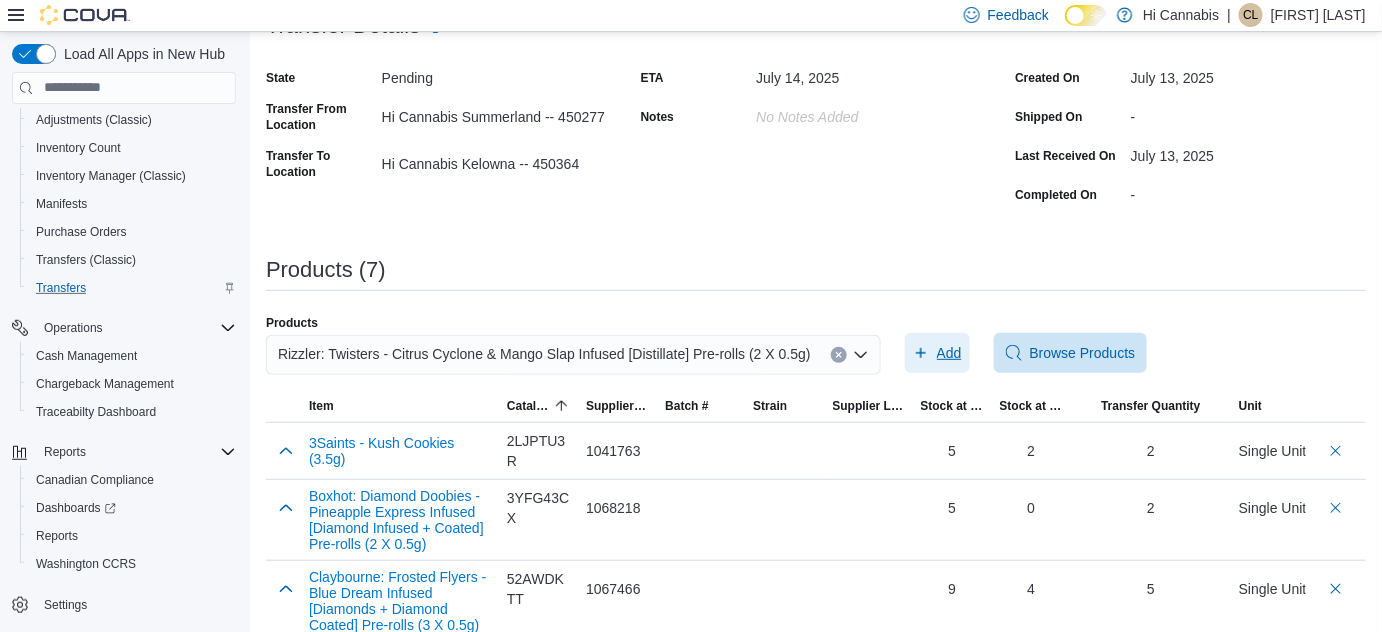 click on "Add" at bounding box center [937, 353] 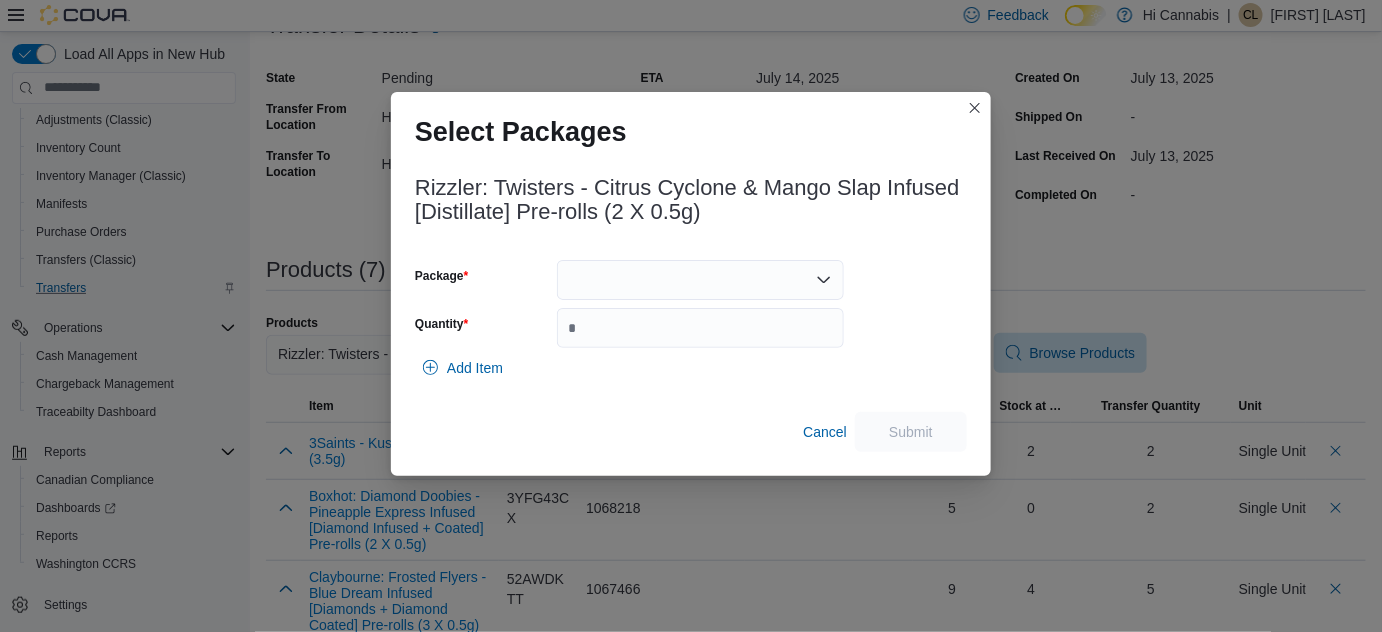 click at bounding box center (700, 280) 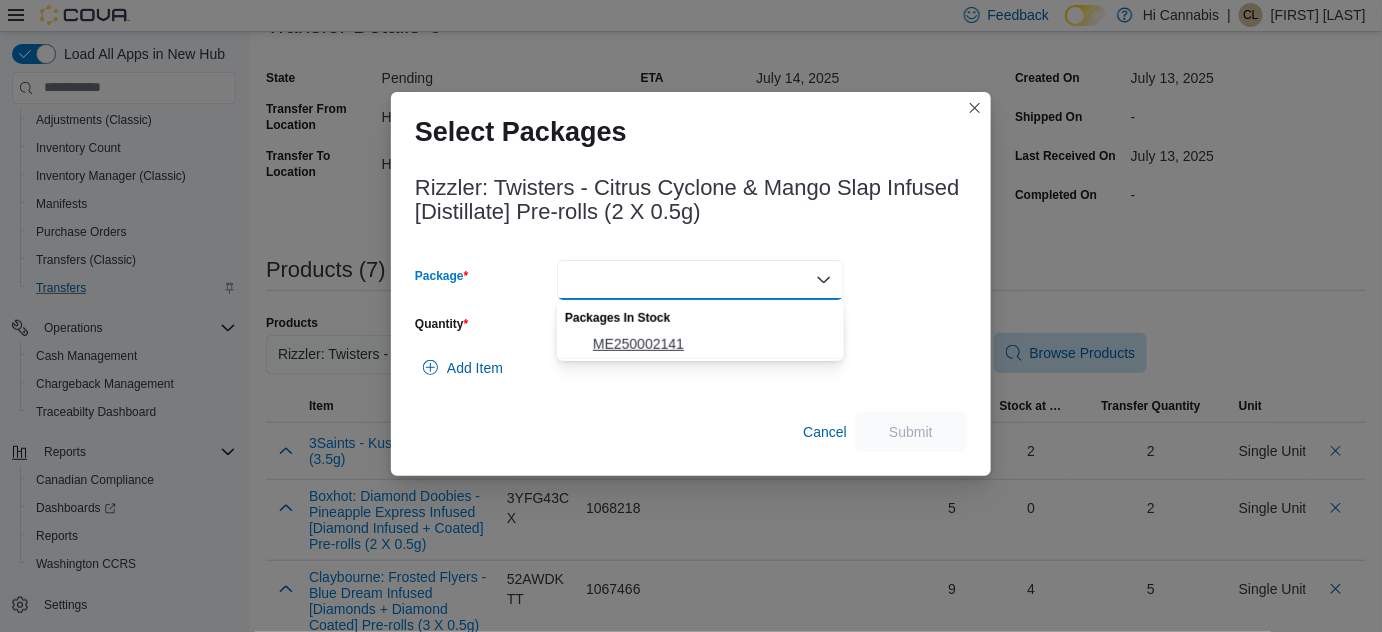 click on "ME250002141" at bounding box center [700, 344] 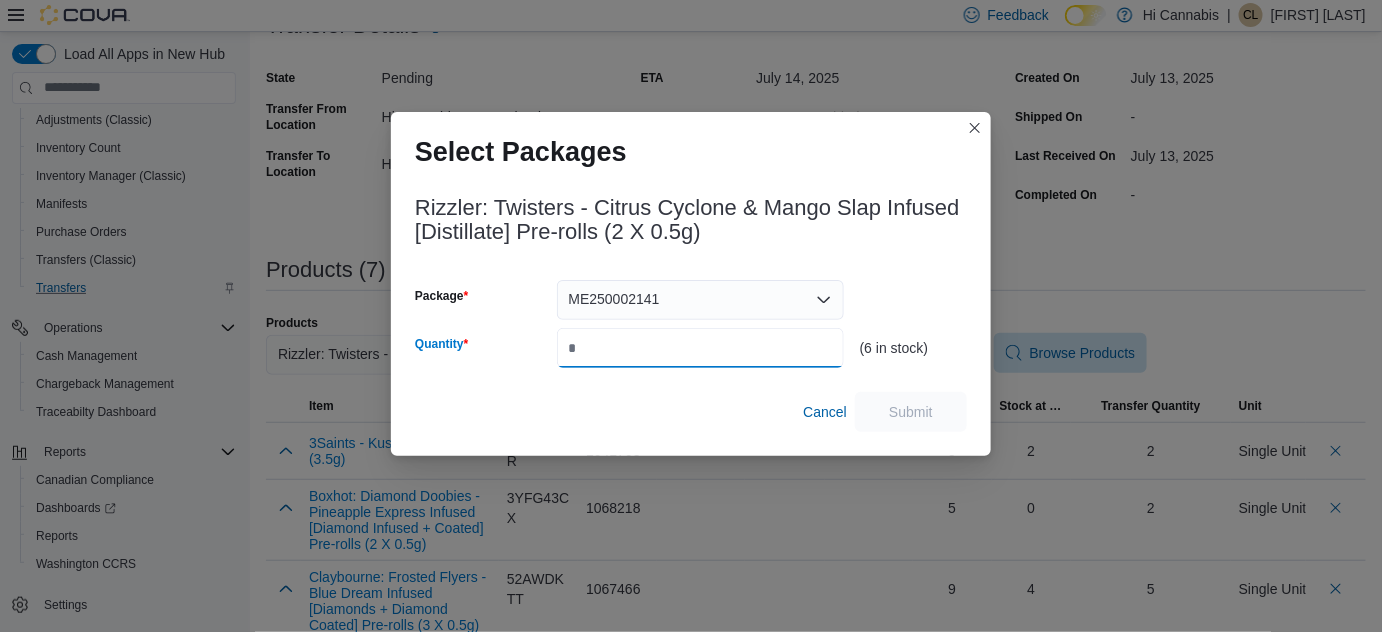 click on "Quantity" at bounding box center [700, 348] 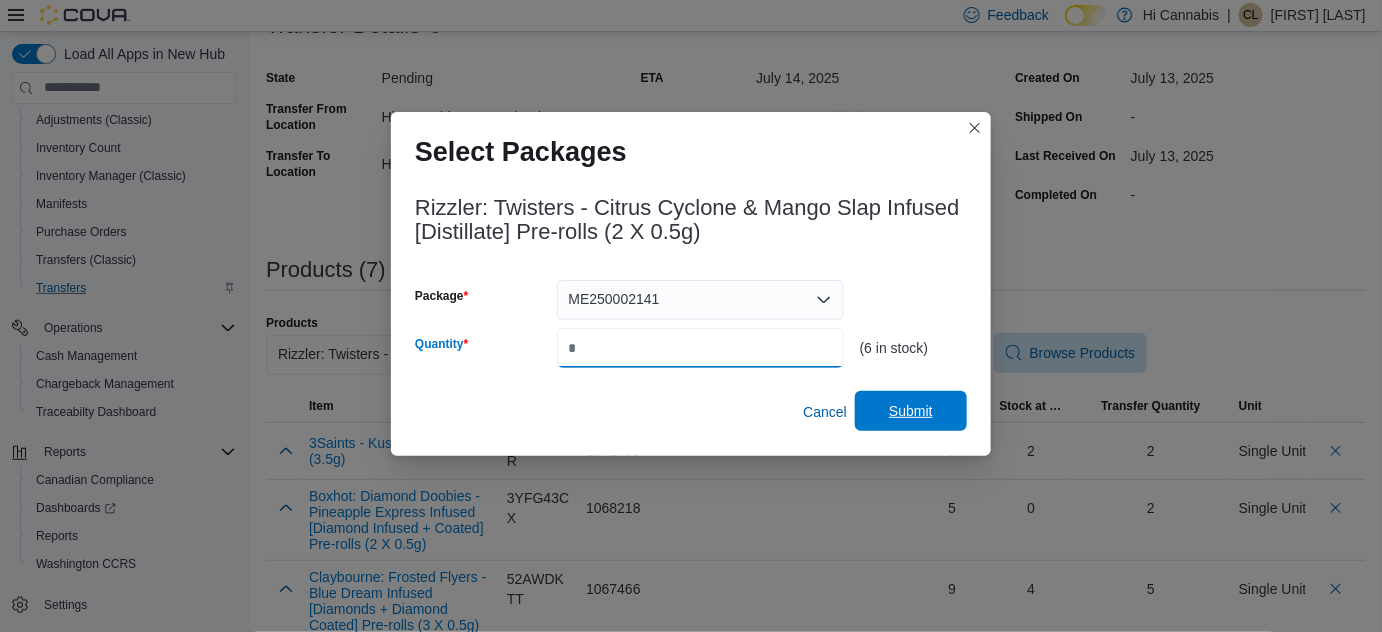 type on "*" 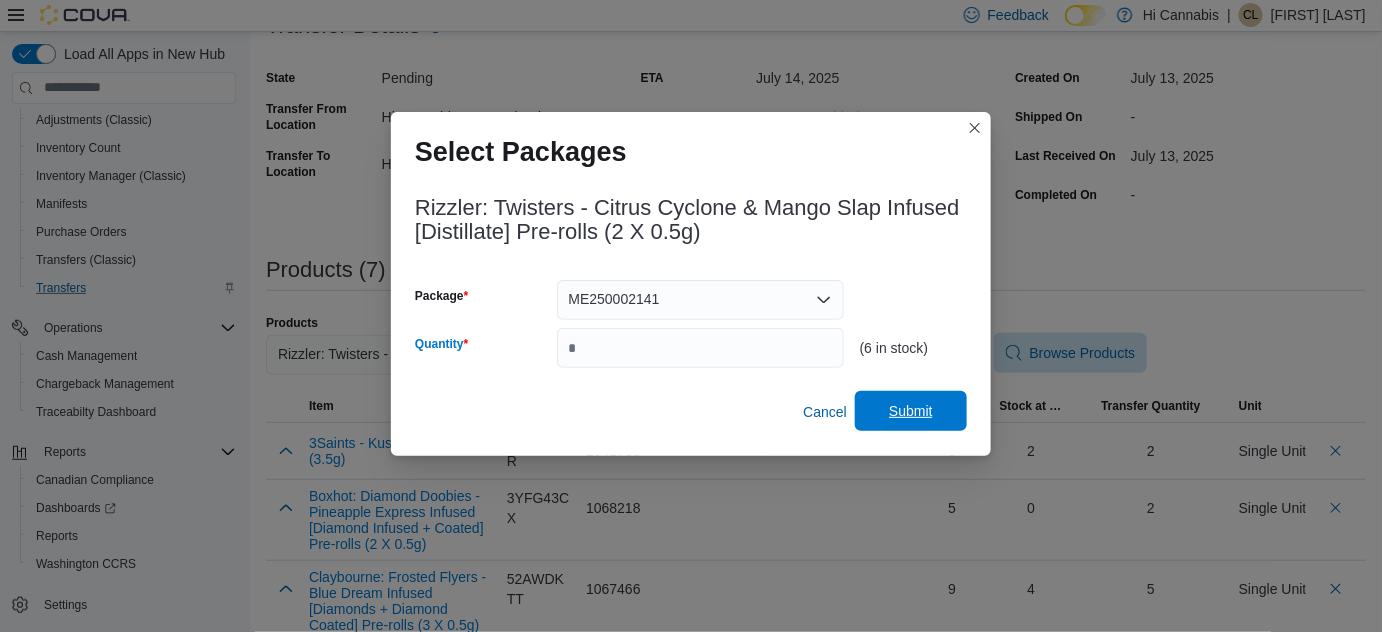 click on "Submit" at bounding box center (911, 411) 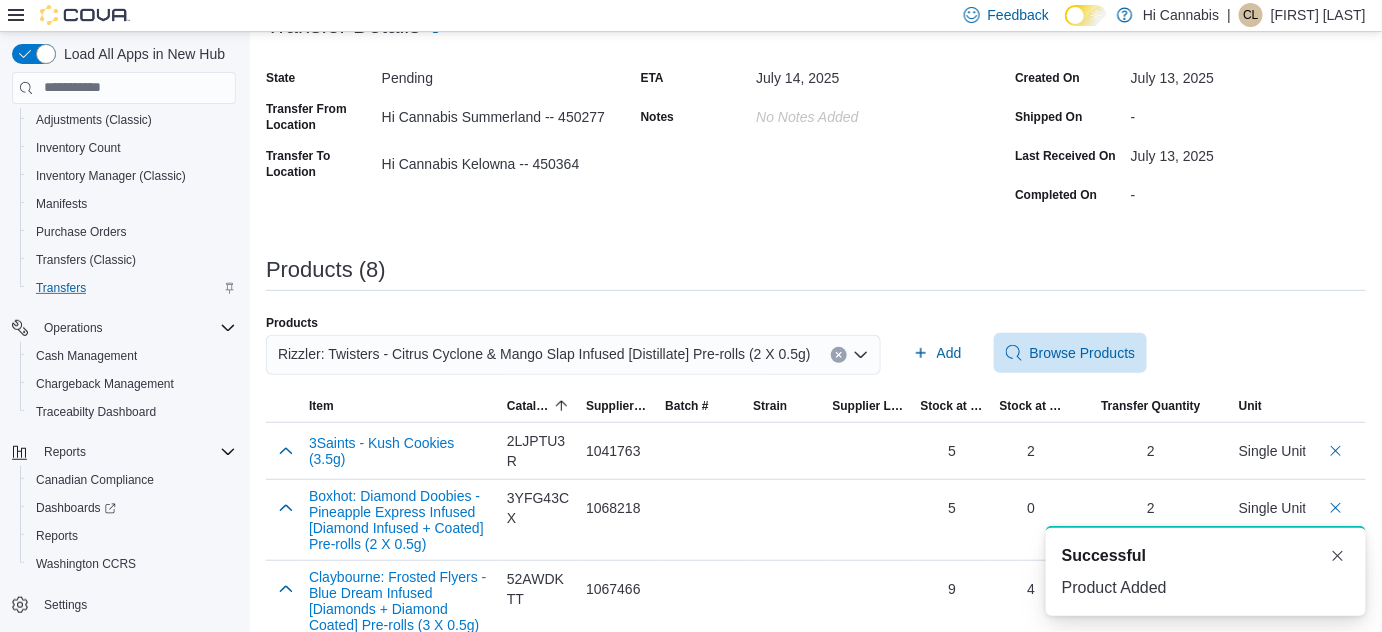 click 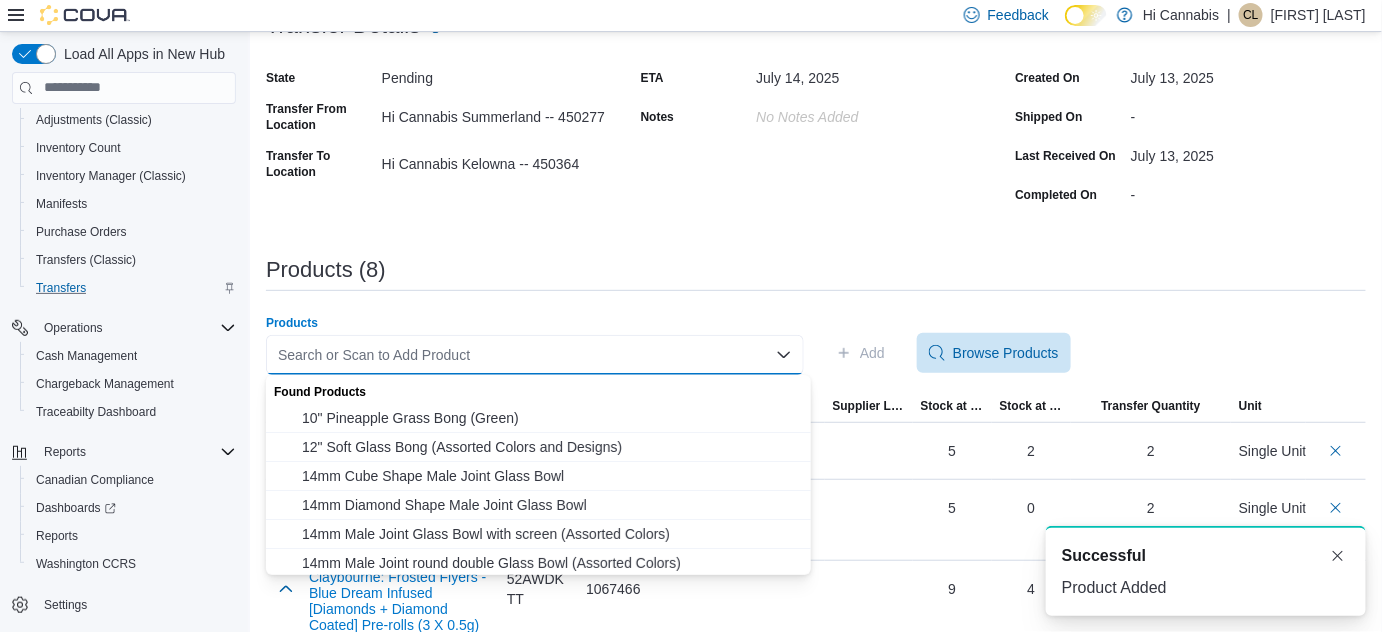 click on "Search or Scan to Add Product Combo box. Selected. Combo box input. Search or Scan to Add Product. Type some text or, to display a list of choices, press Down Arrow. To exit the list of choices, press Escape." at bounding box center [535, 355] 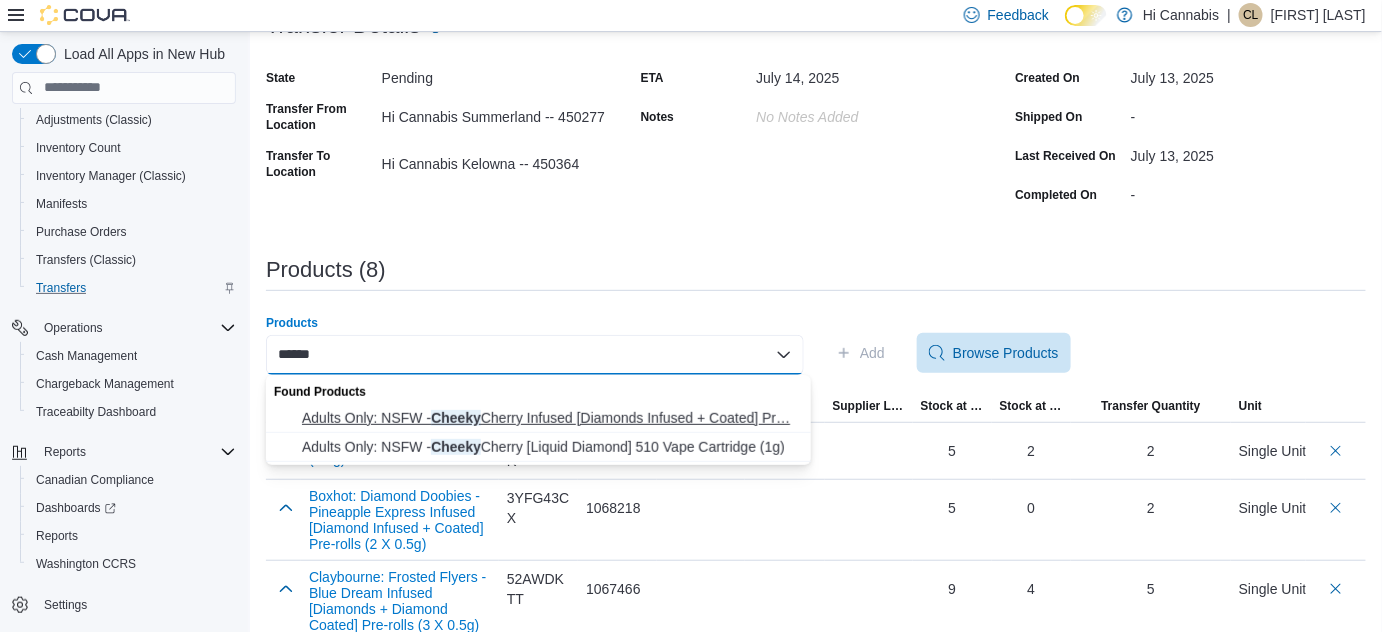 type on "******" 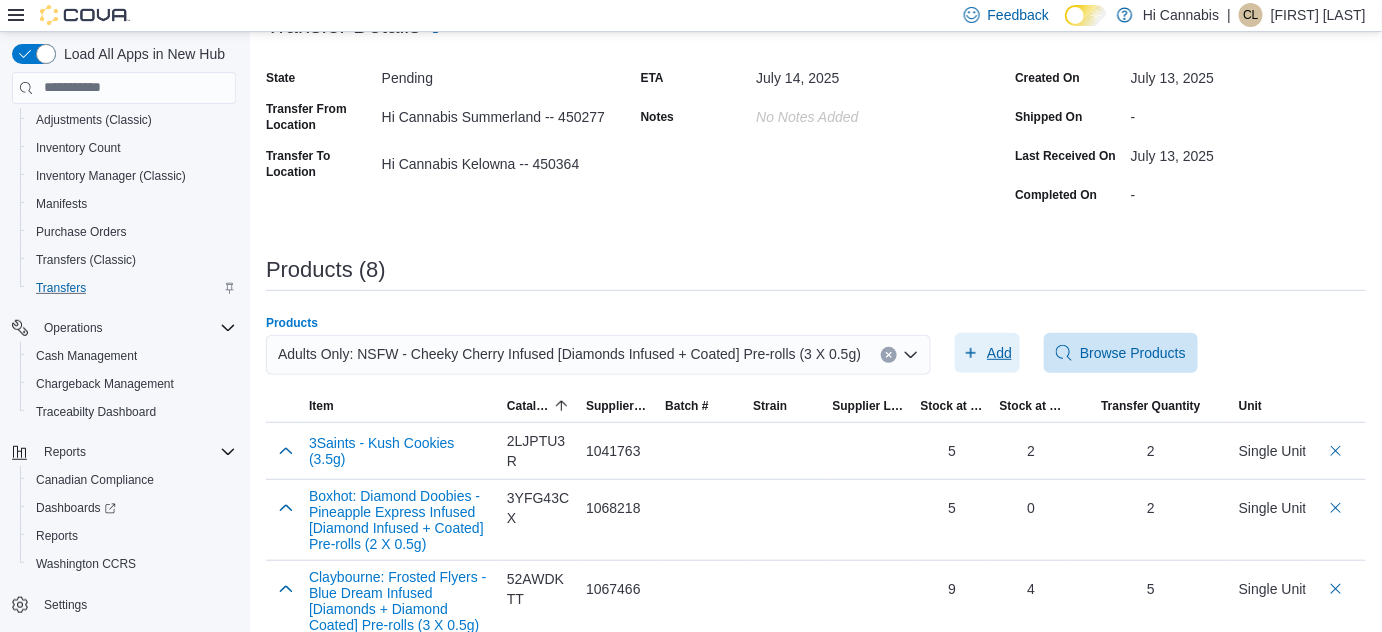 click on "Add" at bounding box center (987, 353) 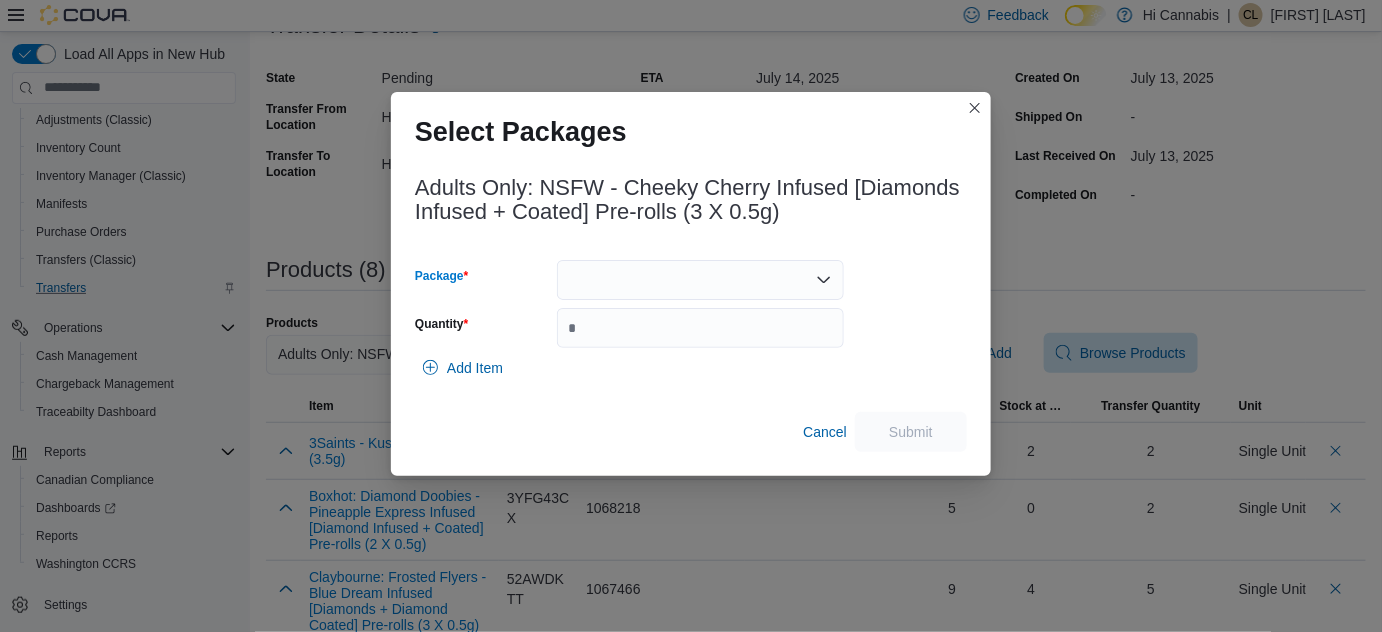 click at bounding box center (700, 280) 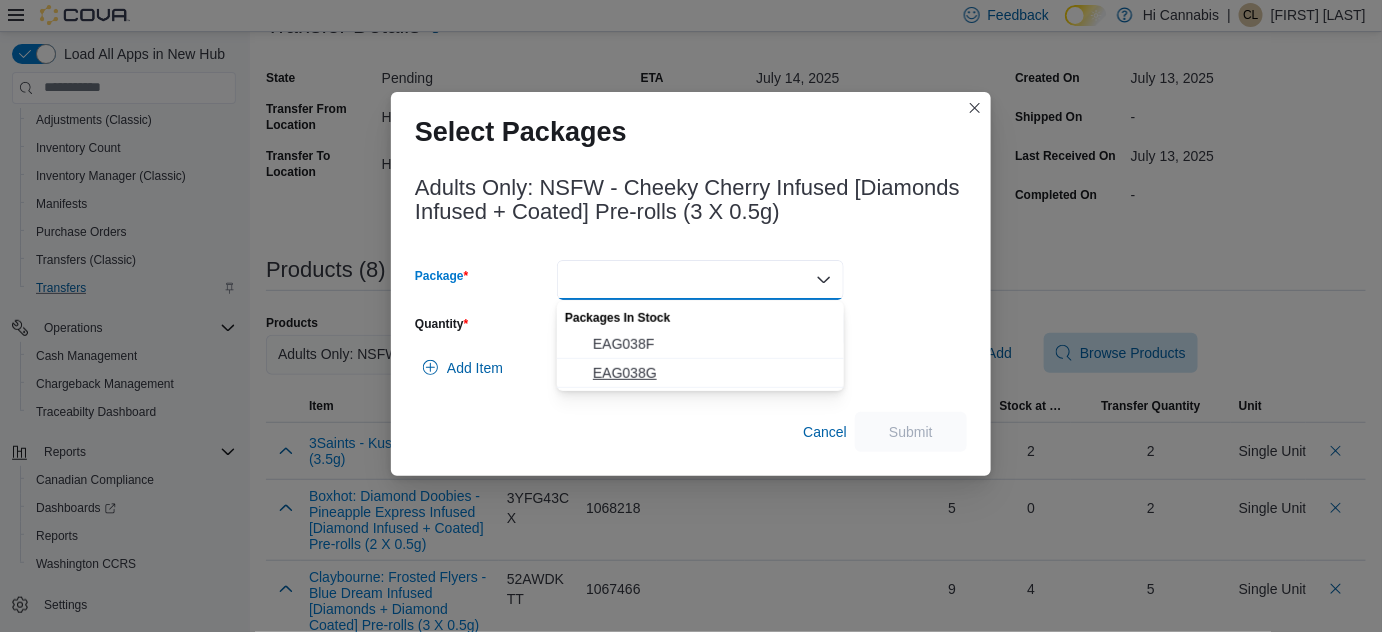click on "EAG038G" at bounding box center [712, 373] 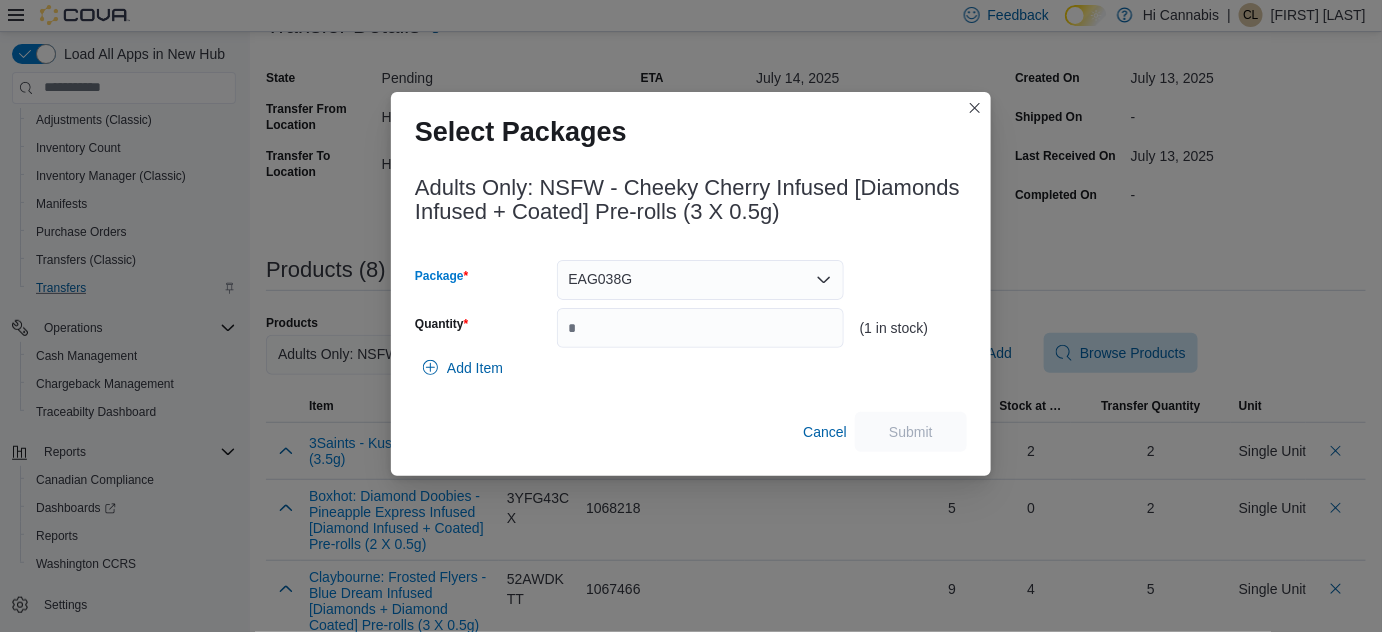 click on "EAG038G Combo box. Selected. EAG038G. Press Backspace to delete EAG038G. Combo box input. Select a Package. Type some text or, to display a list of choices, press Down Arrow. To exit the list of choices, press Escape." at bounding box center (700, 280) 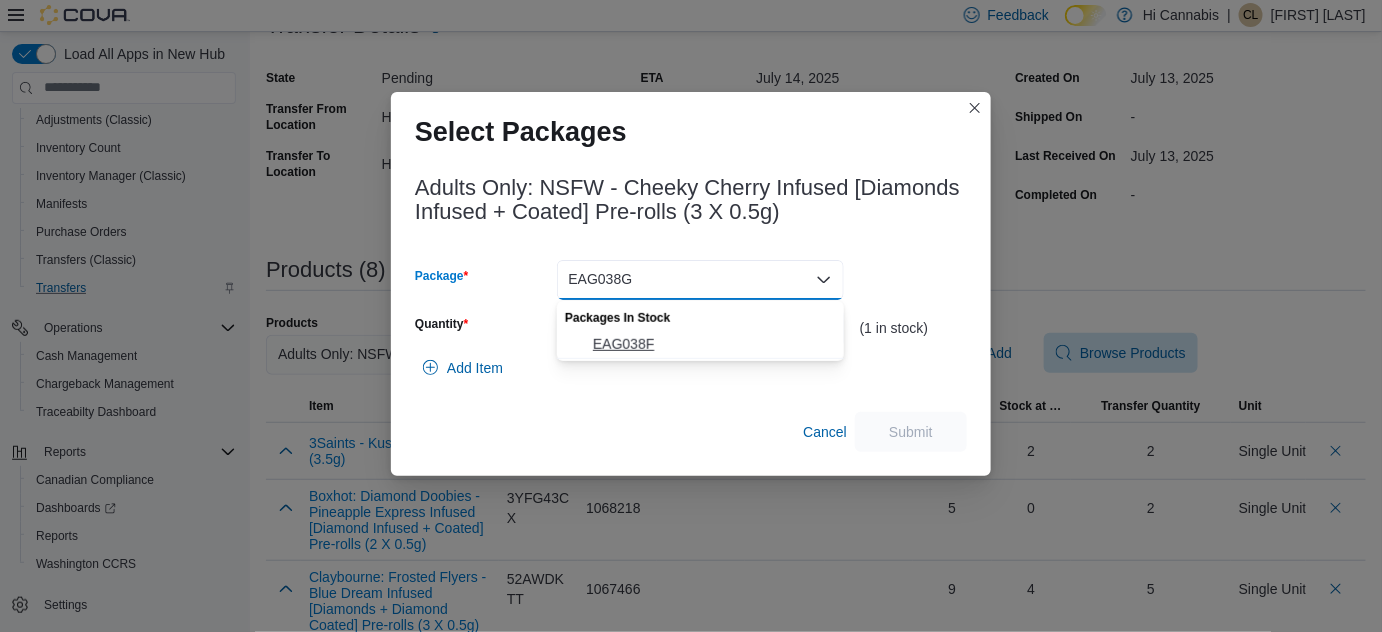 click on "EAG038F" at bounding box center (712, 344) 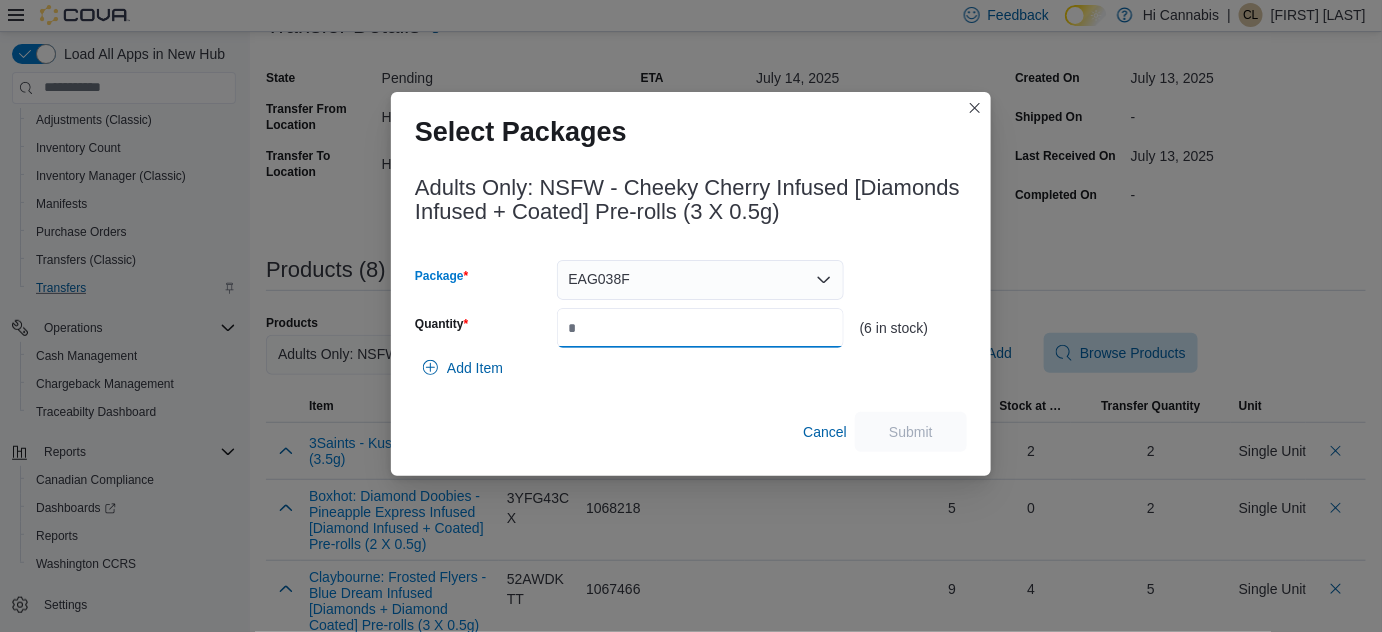 click on "Quantity" at bounding box center [700, 328] 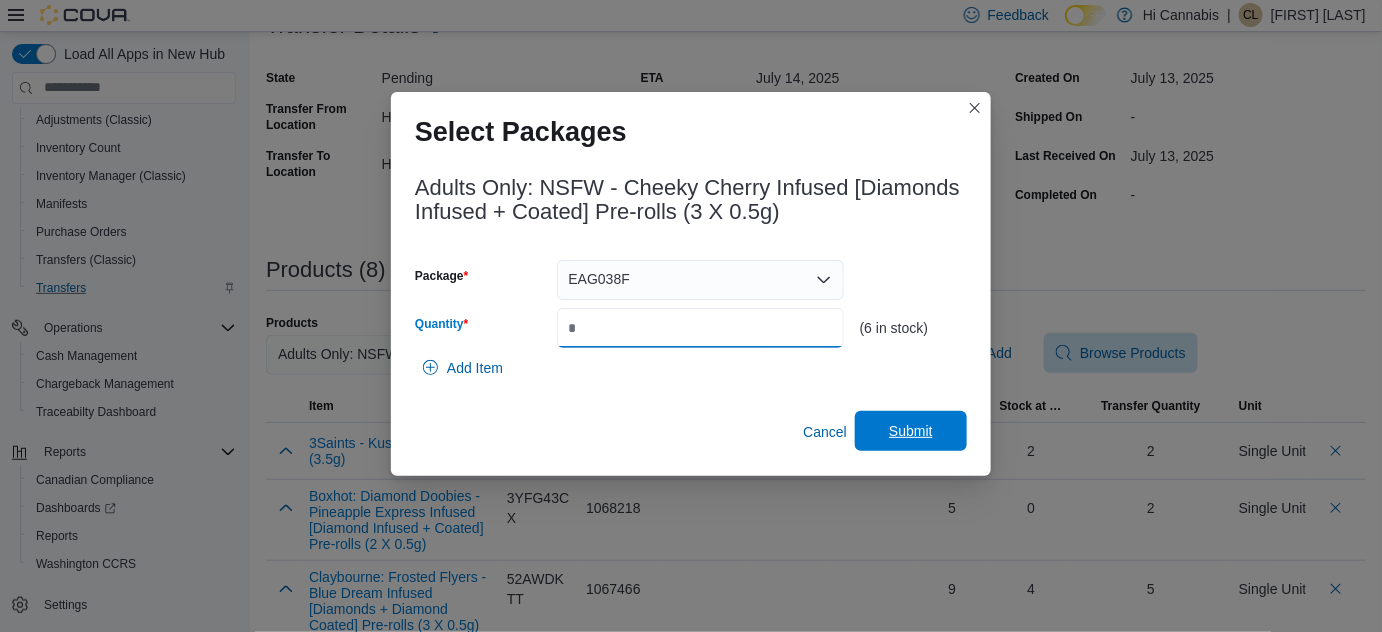 type on "*" 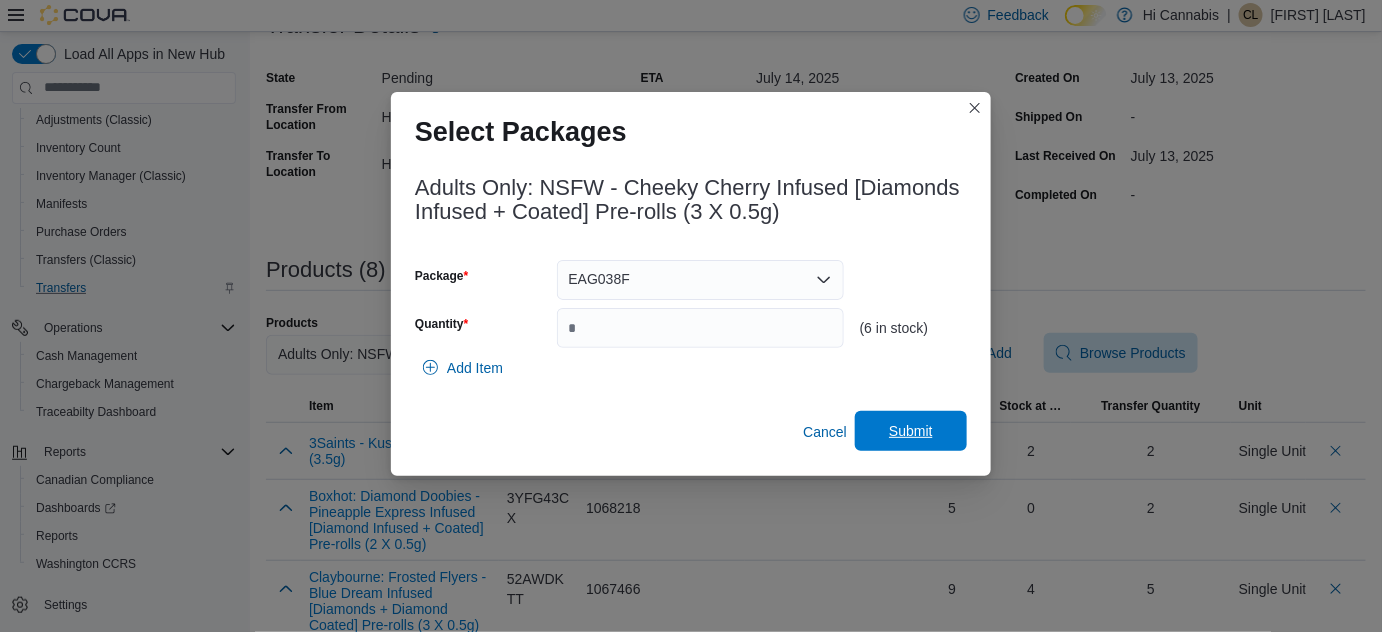 click on "Submit" at bounding box center [911, 431] 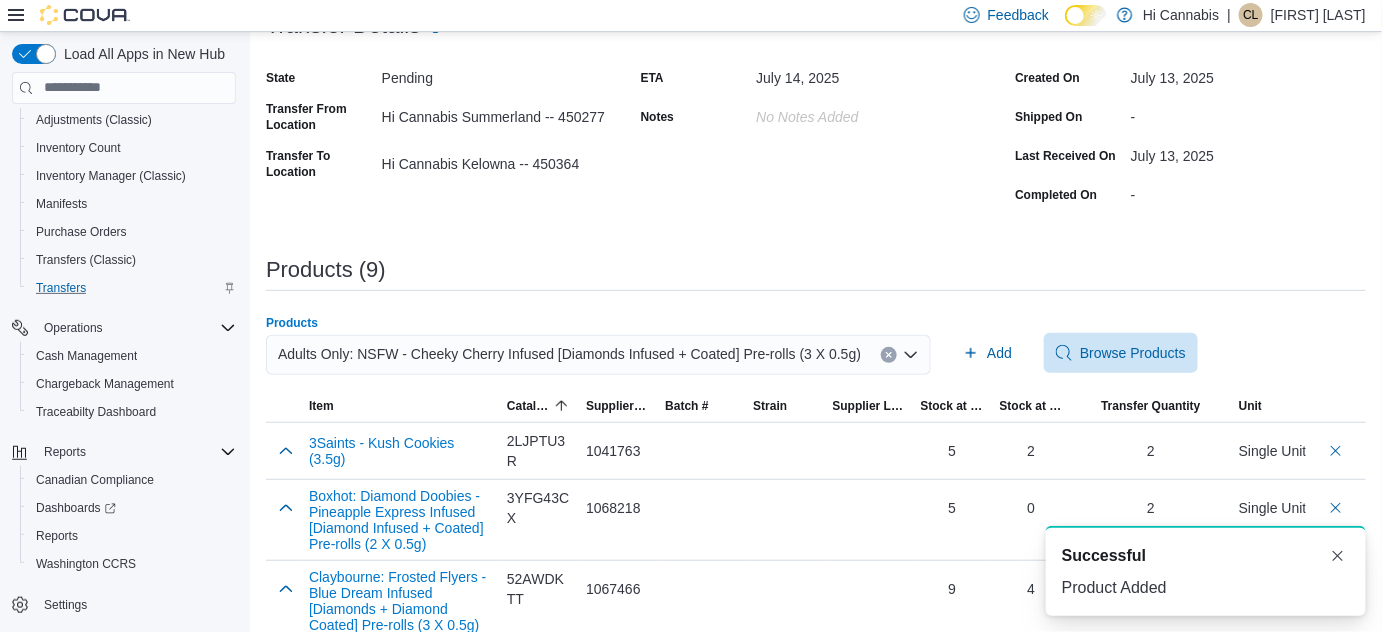 click 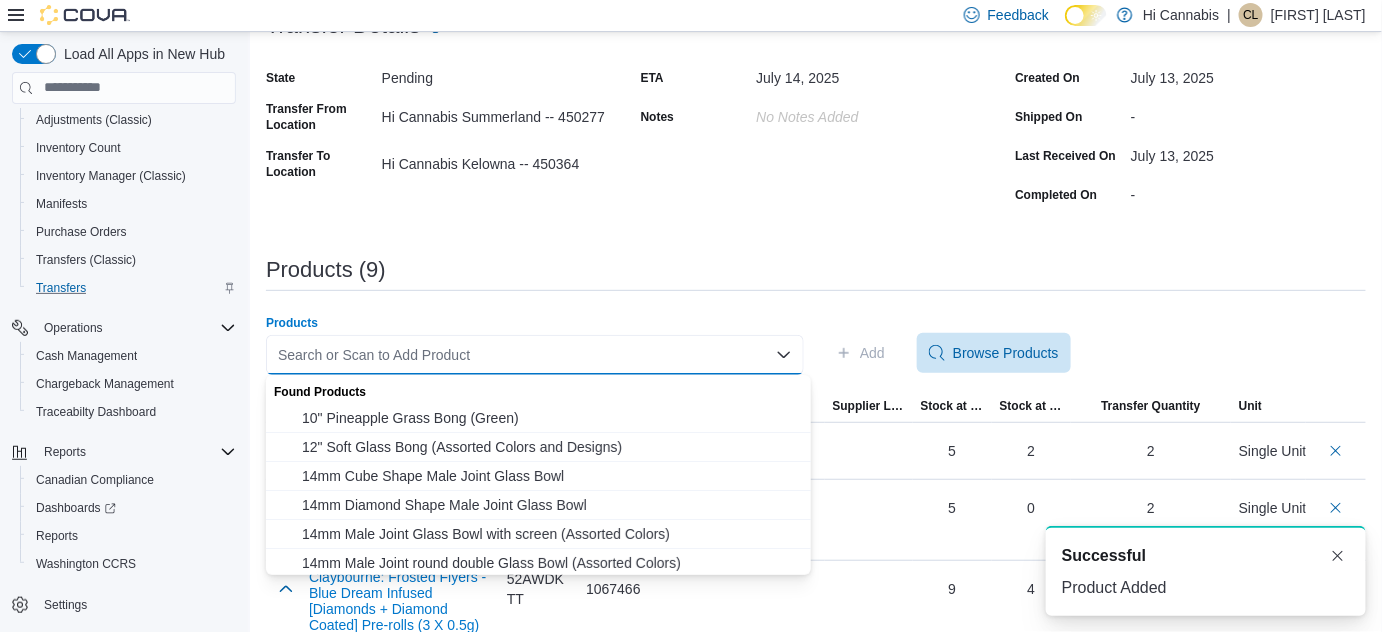 click on "Search or Scan to Add Product Combo box. Selected. Combo box input. Search or Scan to Add Product. Type some text or, to display a list of choices, press Down Arrow. To exit the list of choices, press Escape." at bounding box center (535, 355) 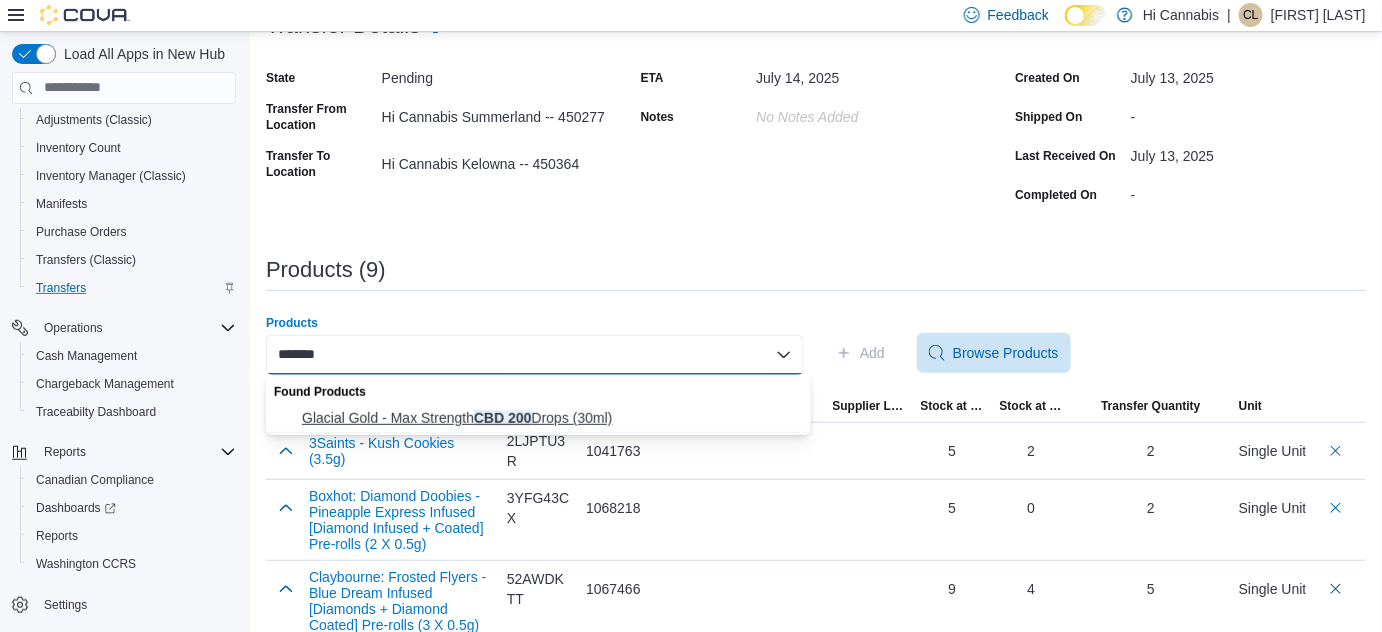 type on "*******" 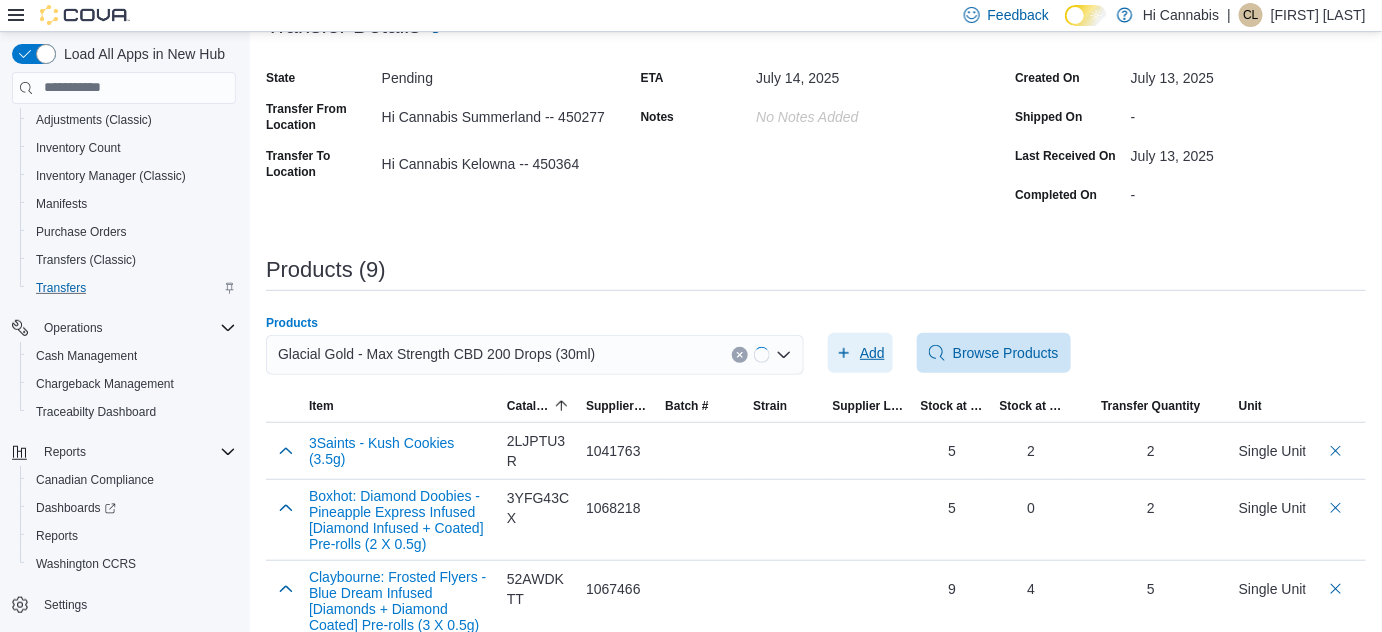 click on "Add" at bounding box center [860, 353] 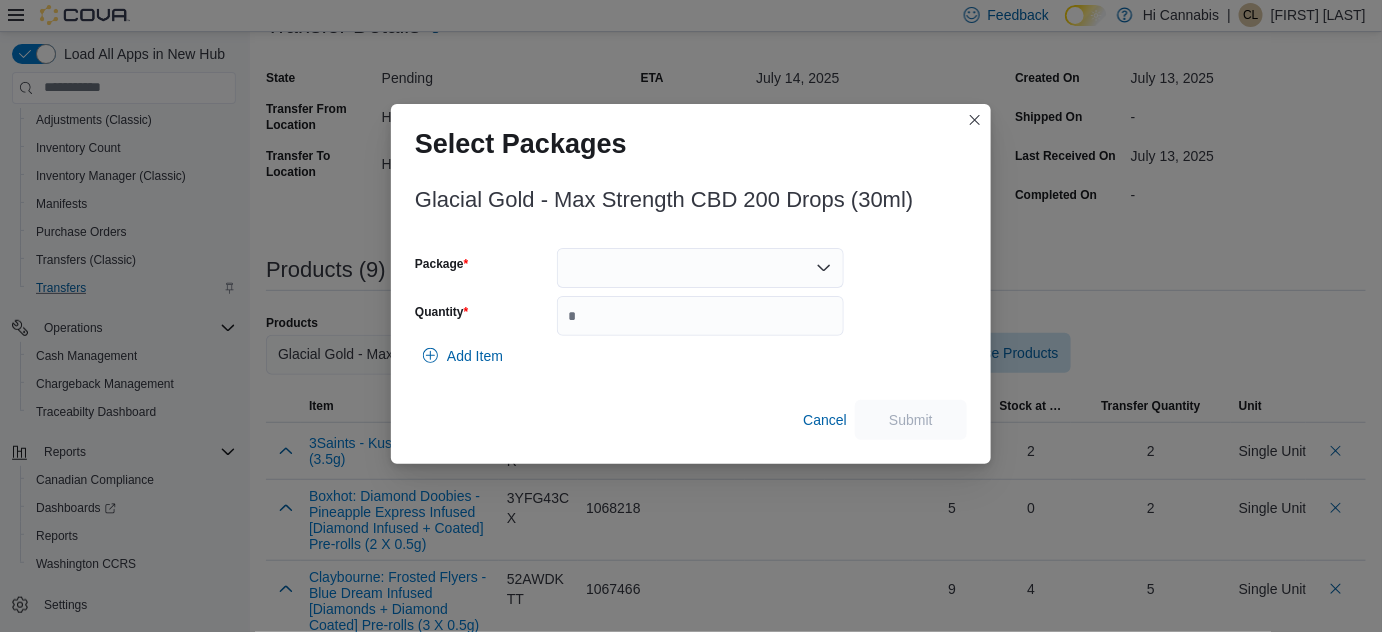 click at bounding box center [700, 268] 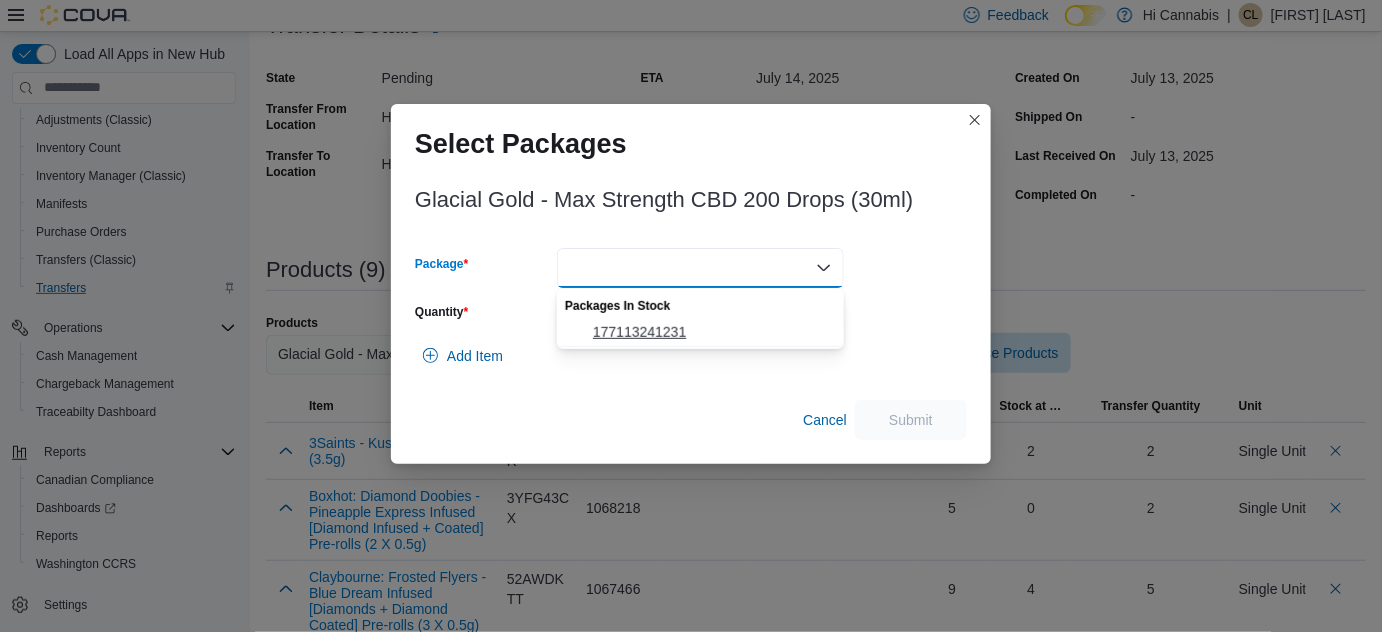click on "177113241231" at bounding box center [700, 332] 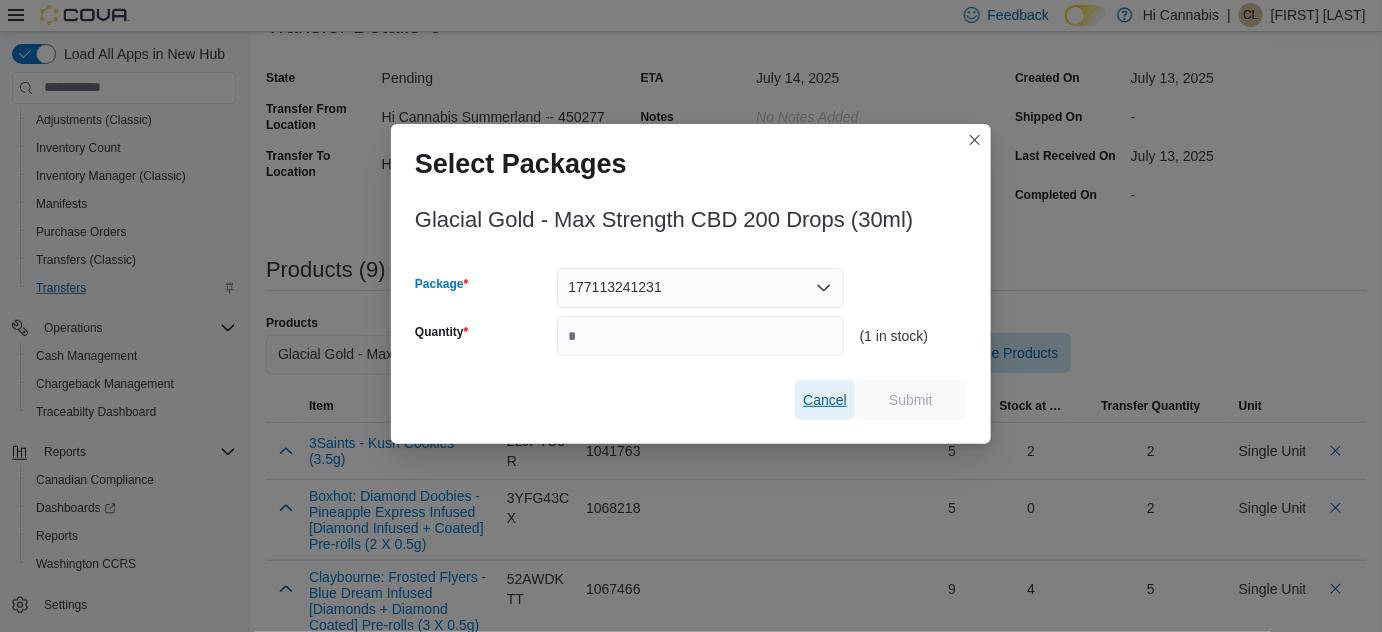 click on "Cancel" at bounding box center [825, 400] 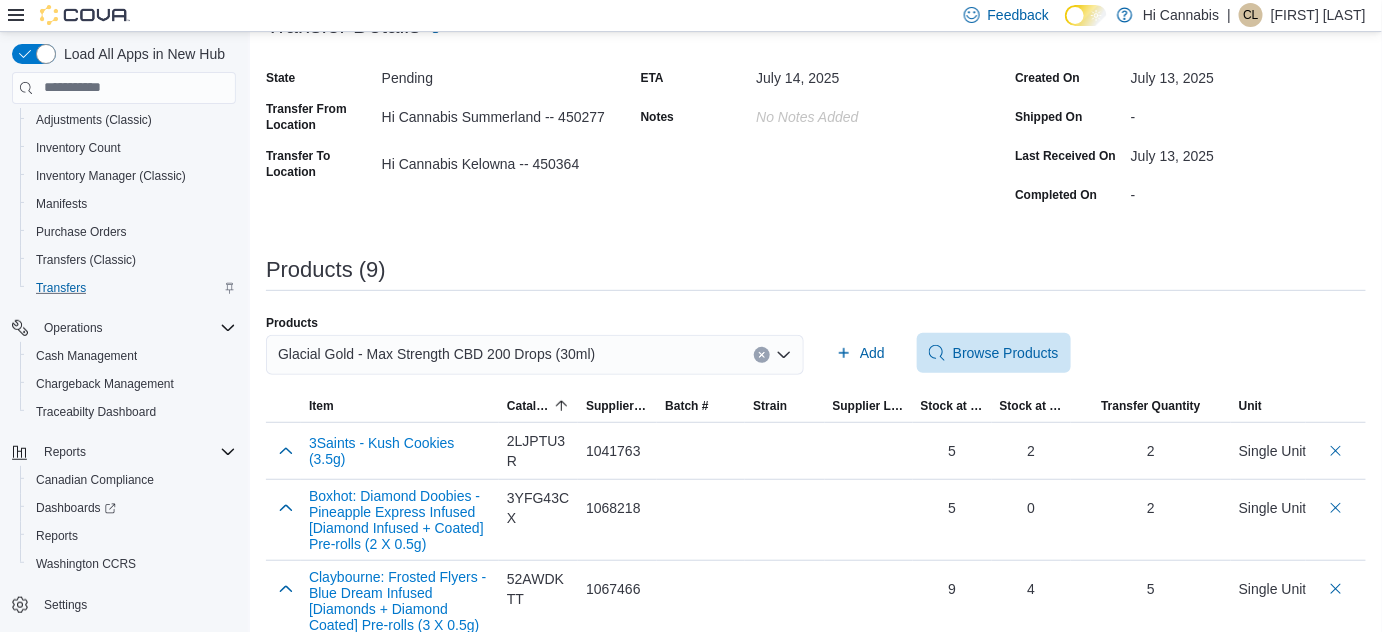click at bounding box center [762, 355] 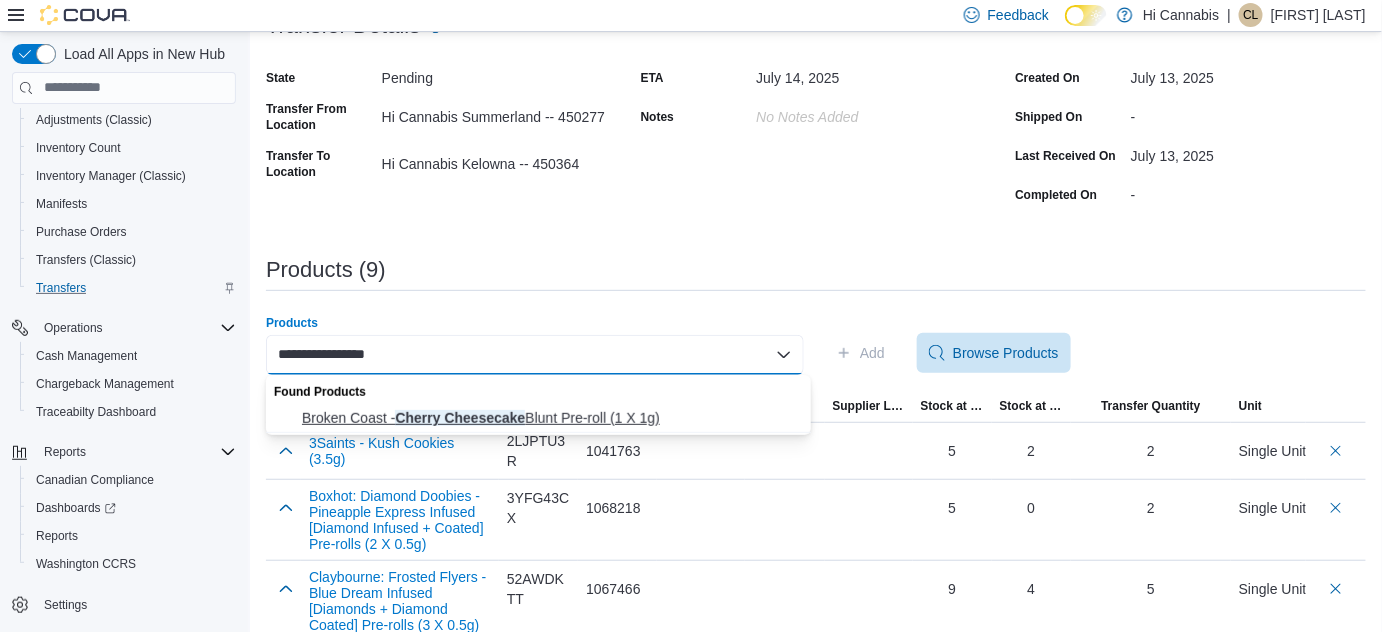 type on "**********" 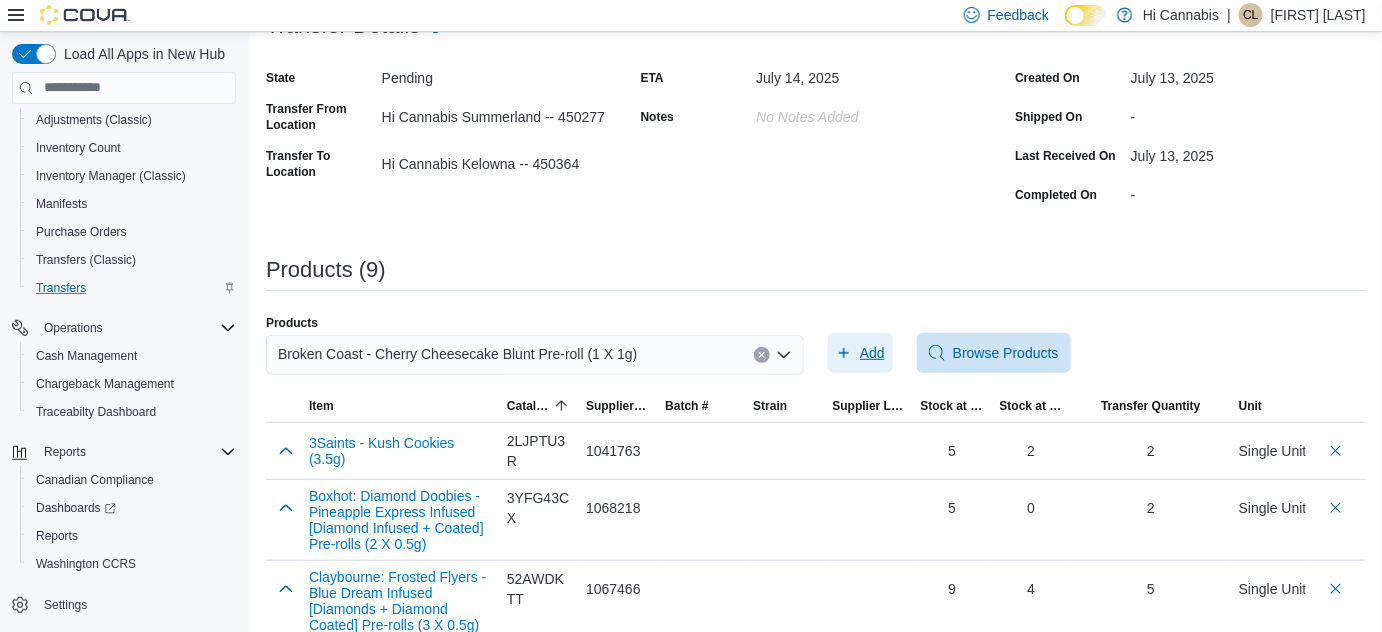 click on "Add" at bounding box center (872, 353) 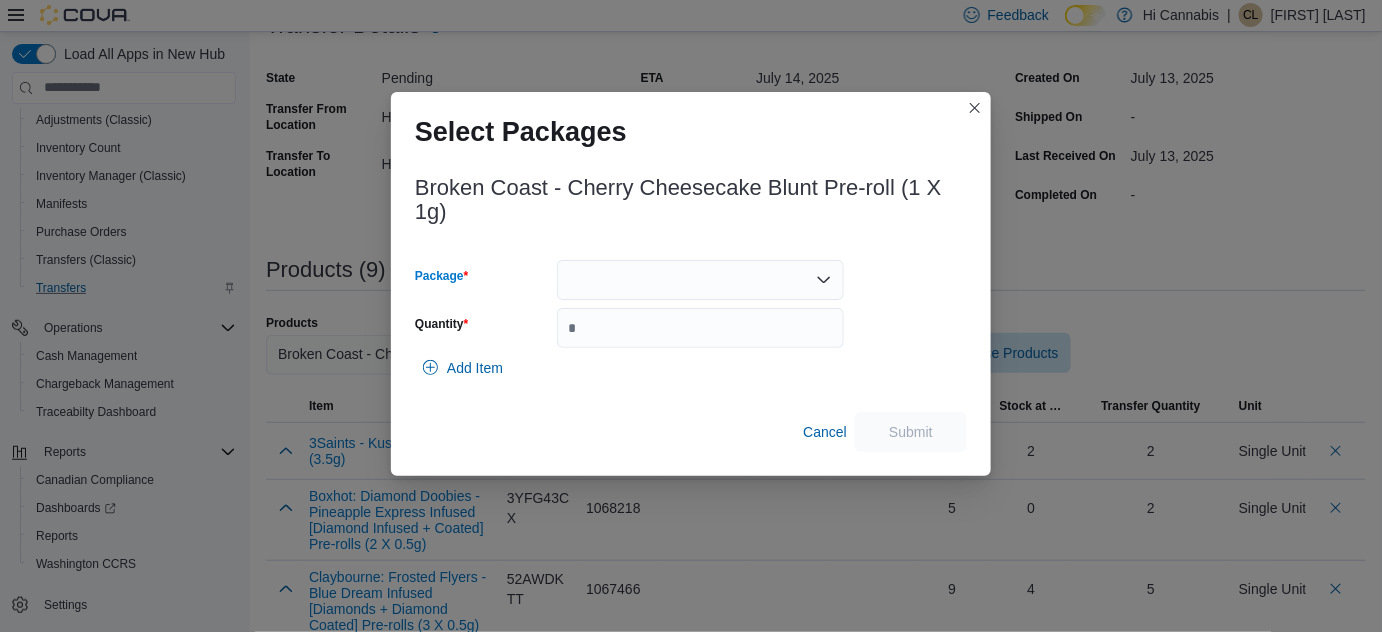 click at bounding box center [700, 280] 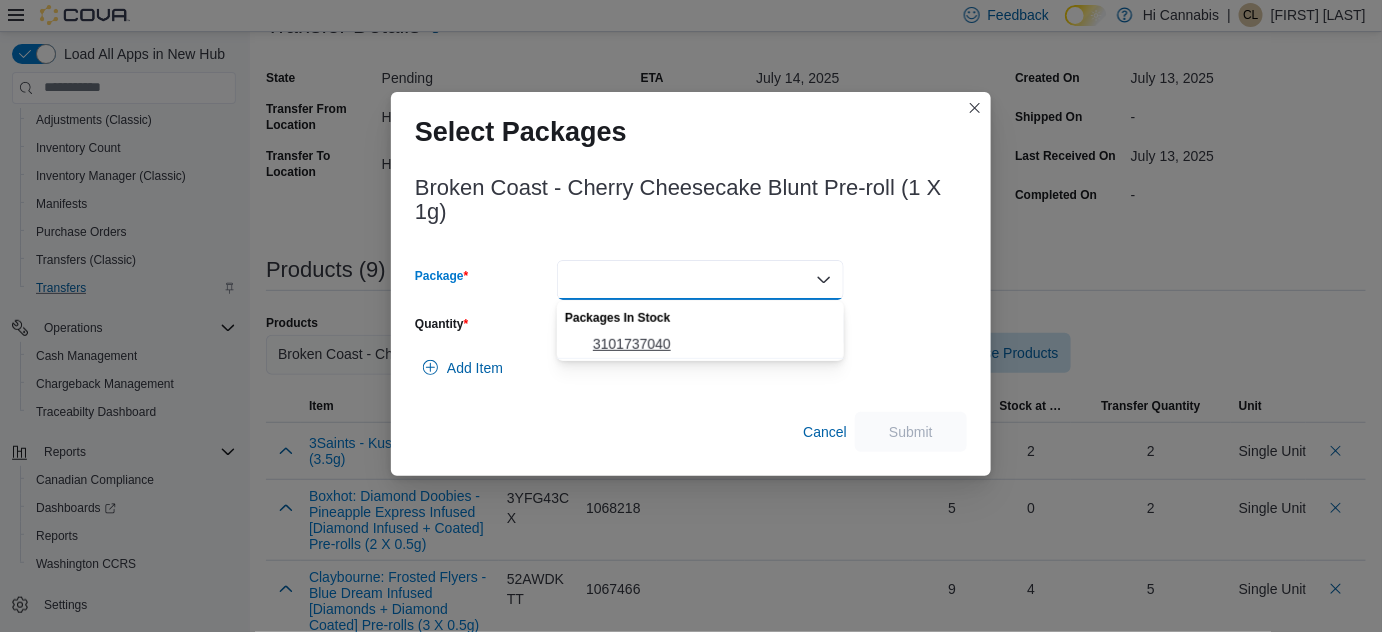 click on "3101737040" at bounding box center (712, 344) 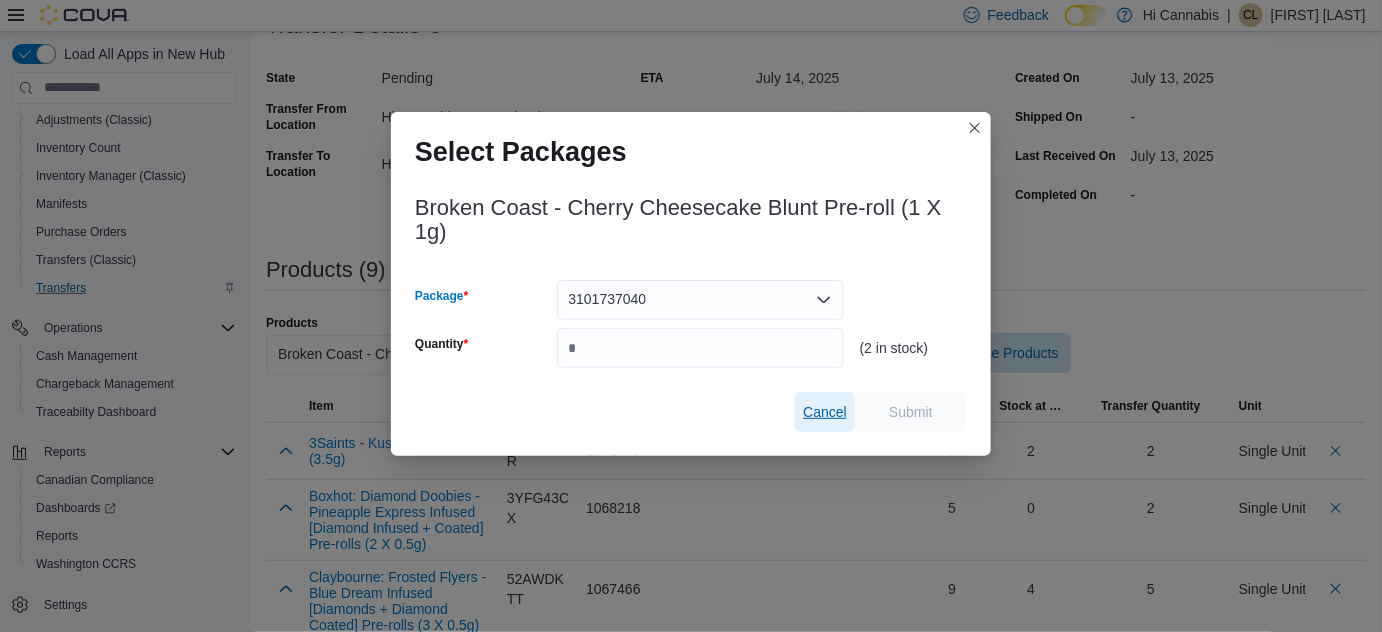 click on "Cancel" at bounding box center (825, 412) 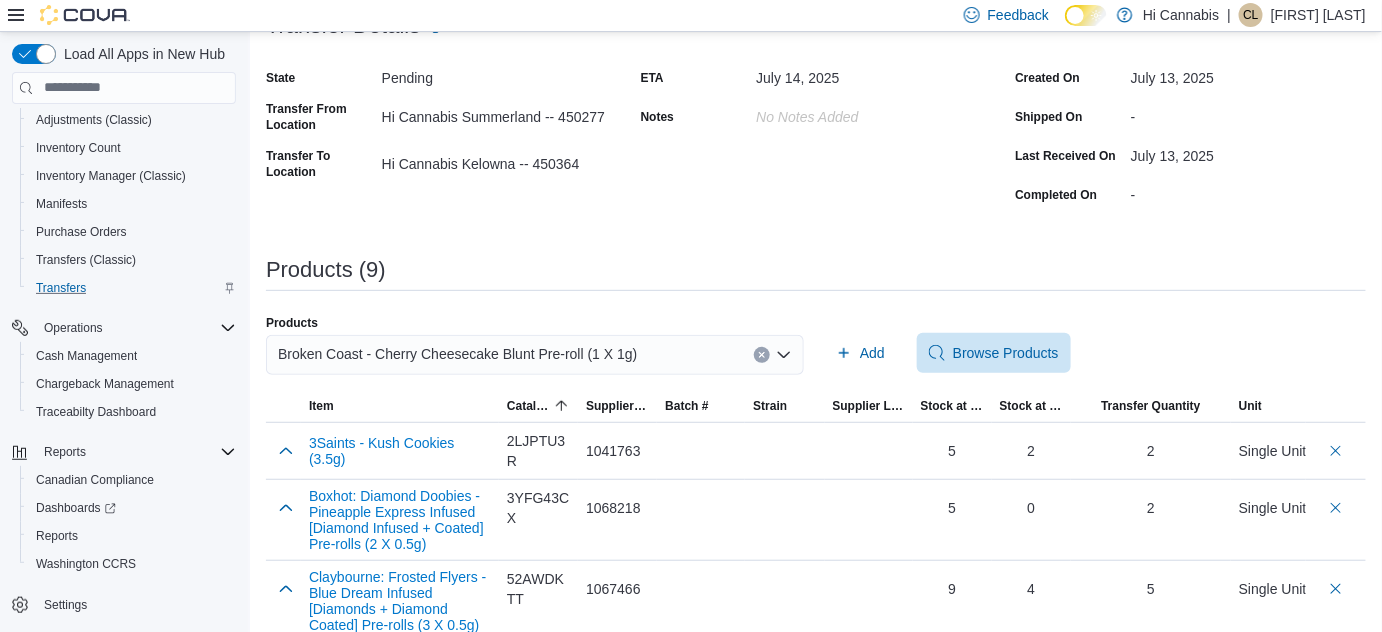 click on "Broken Coast - Cherry Cheesecake Blunt Pre-roll (1 X 1g)" at bounding box center [535, 355] 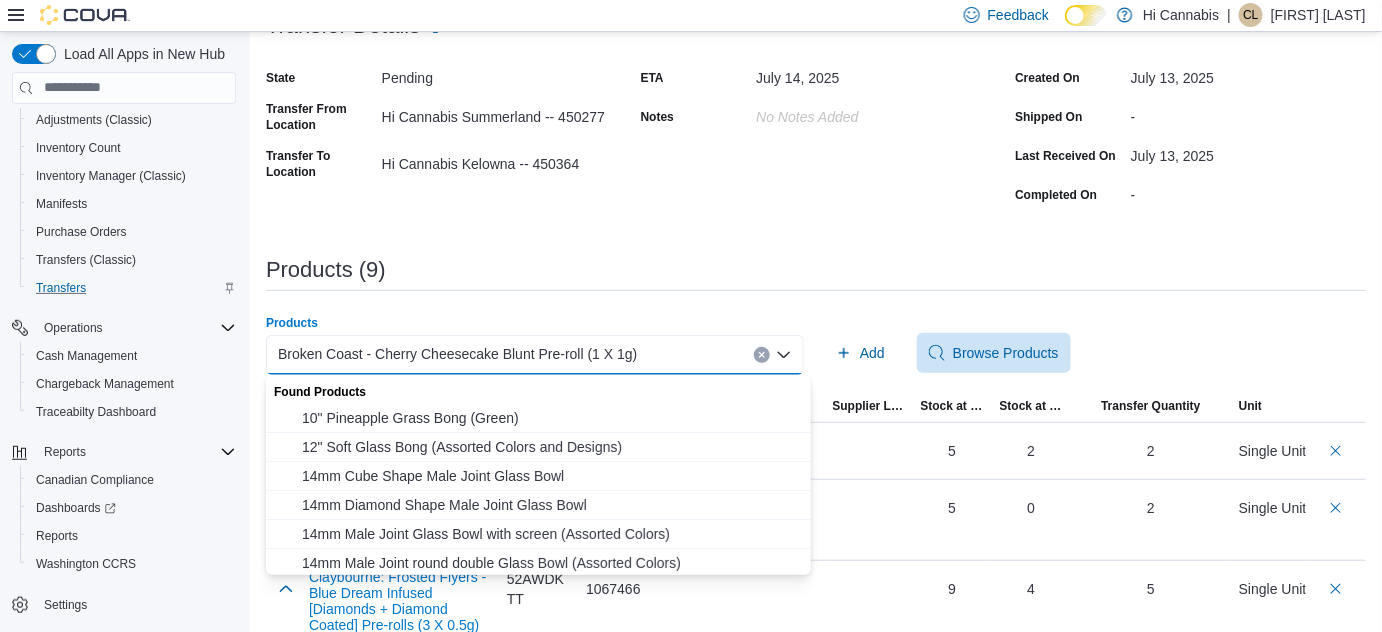 click on "Broken Coast - Cherry Cheesecake Blunt Pre-roll (1 X 1g) Combo box. Selected. Broken Coast - Cherry Cheesecake Blunt Pre-roll (1 X 1g). Press Backspace to delete Broken Coast - Cherry Cheesecake Blunt Pre-roll (1 X 1g). Combo box input. Search or Scan to Add Product. Type some text or, to display a list of choices, press Down Arrow. To exit the list of choices, press Escape." at bounding box center (535, 355) 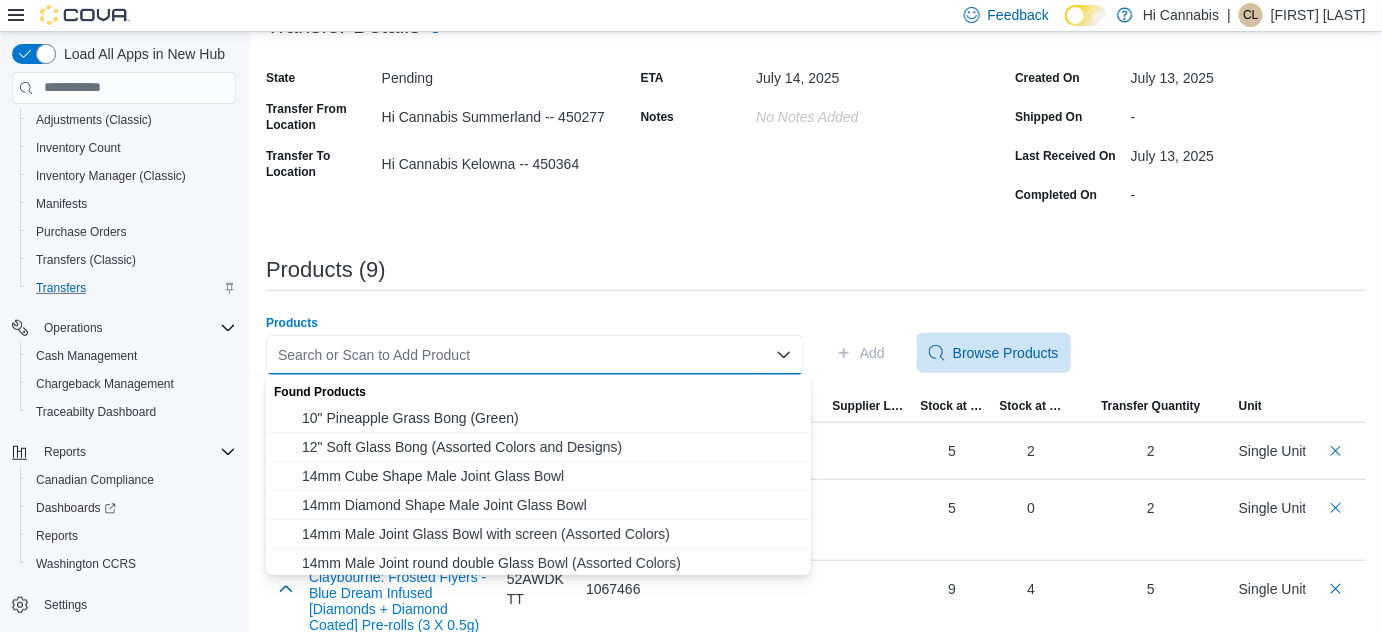 click on "Search or Scan to Add Product Combo box. Selected. Combo box input. Search or Scan to Add Product. Type some text or, to display a list of choices, press Down Arrow. To exit the list of choices, press Escape." at bounding box center [535, 355] 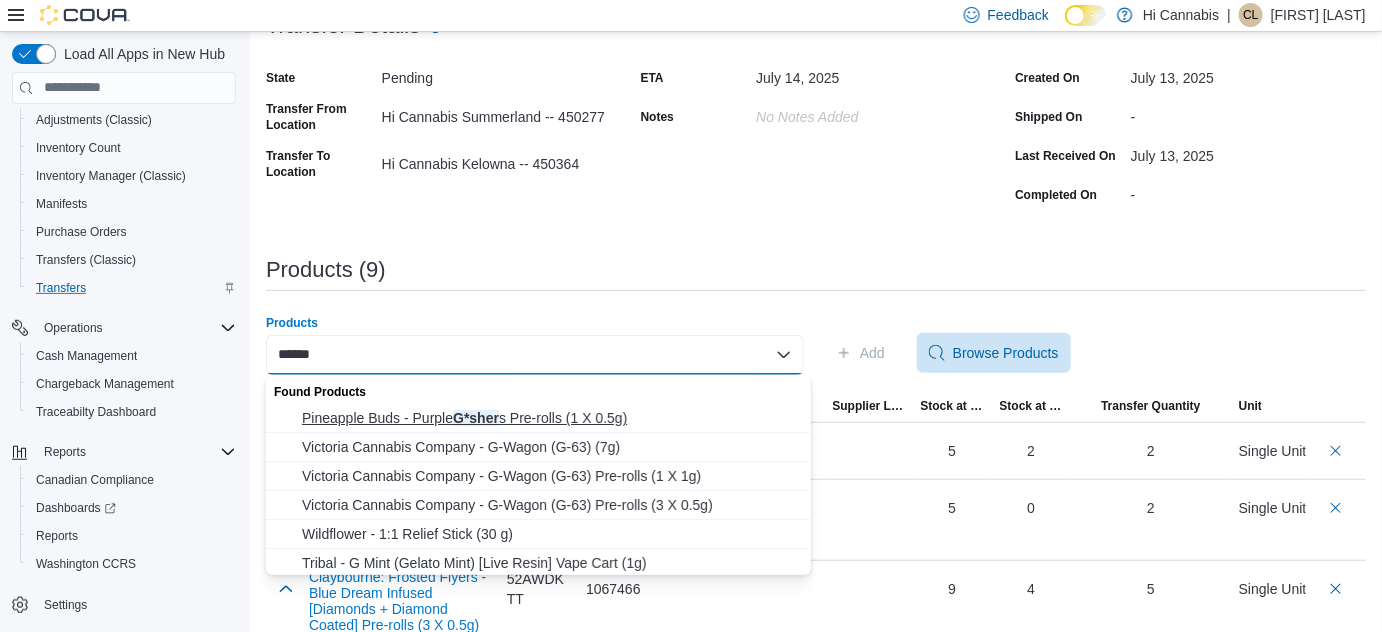 type on "******" 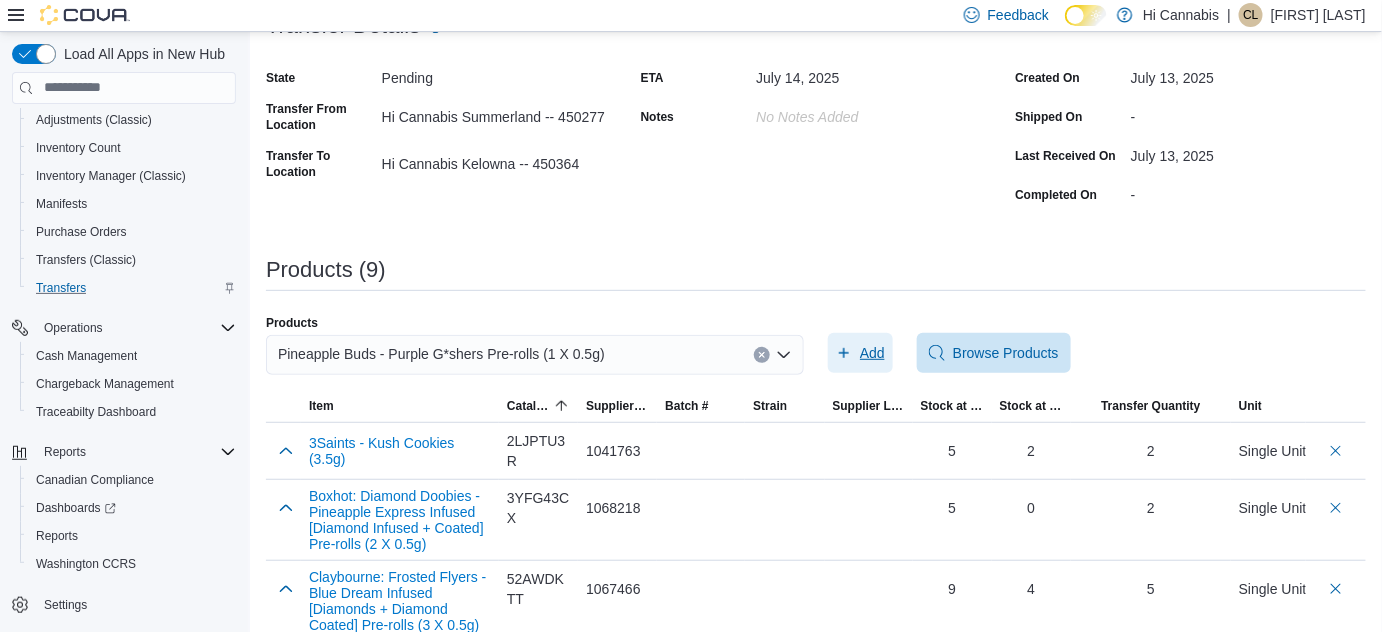 click on "Add" at bounding box center [860, 353] 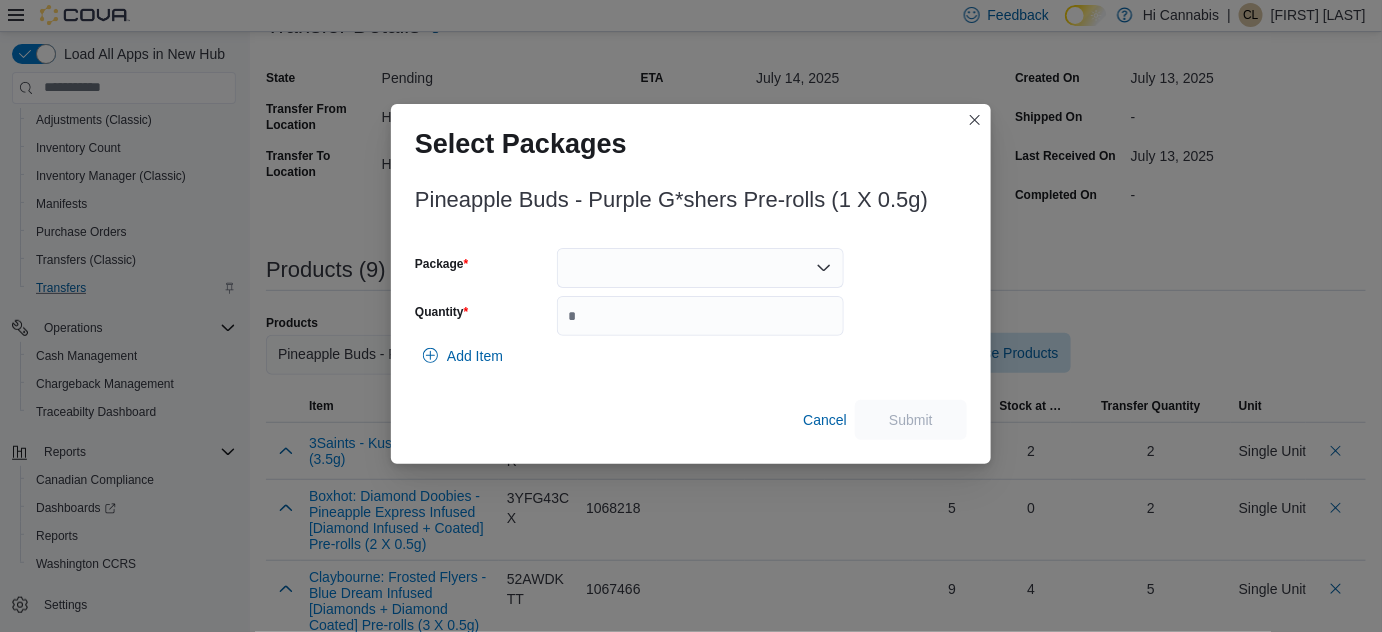 click at bounding box center [700, 268] 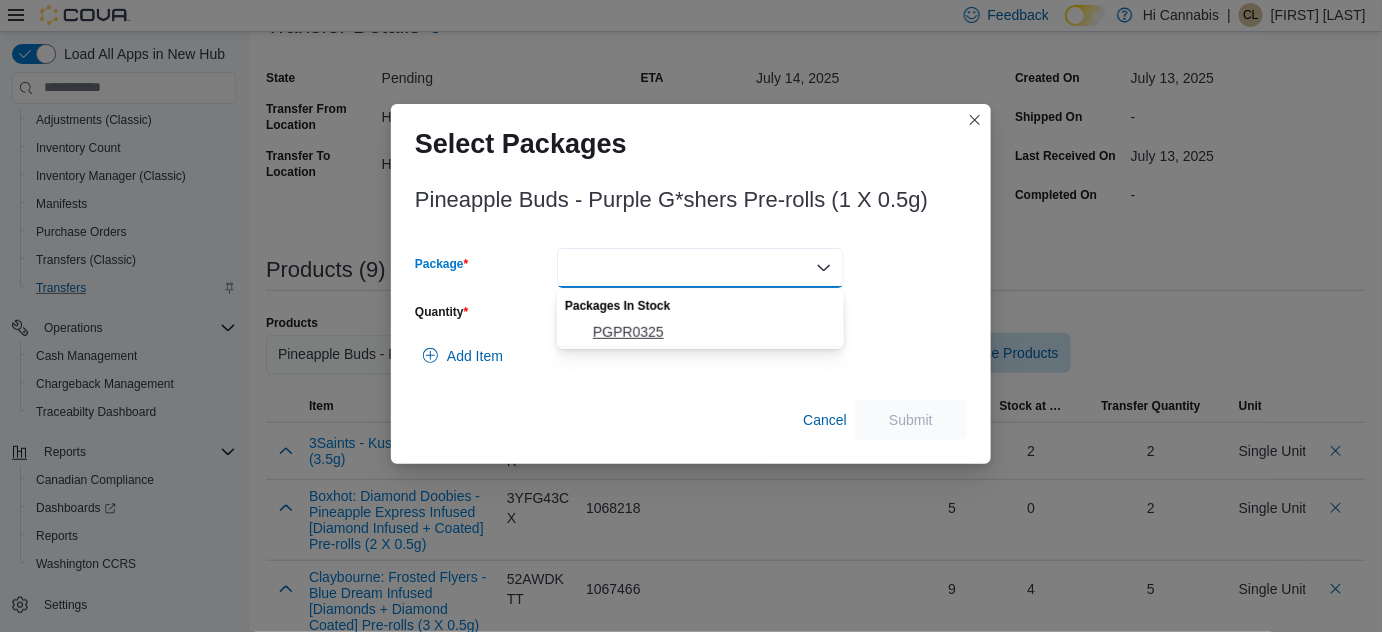 click on "PGPR0325" at bounding box center (712, 332) 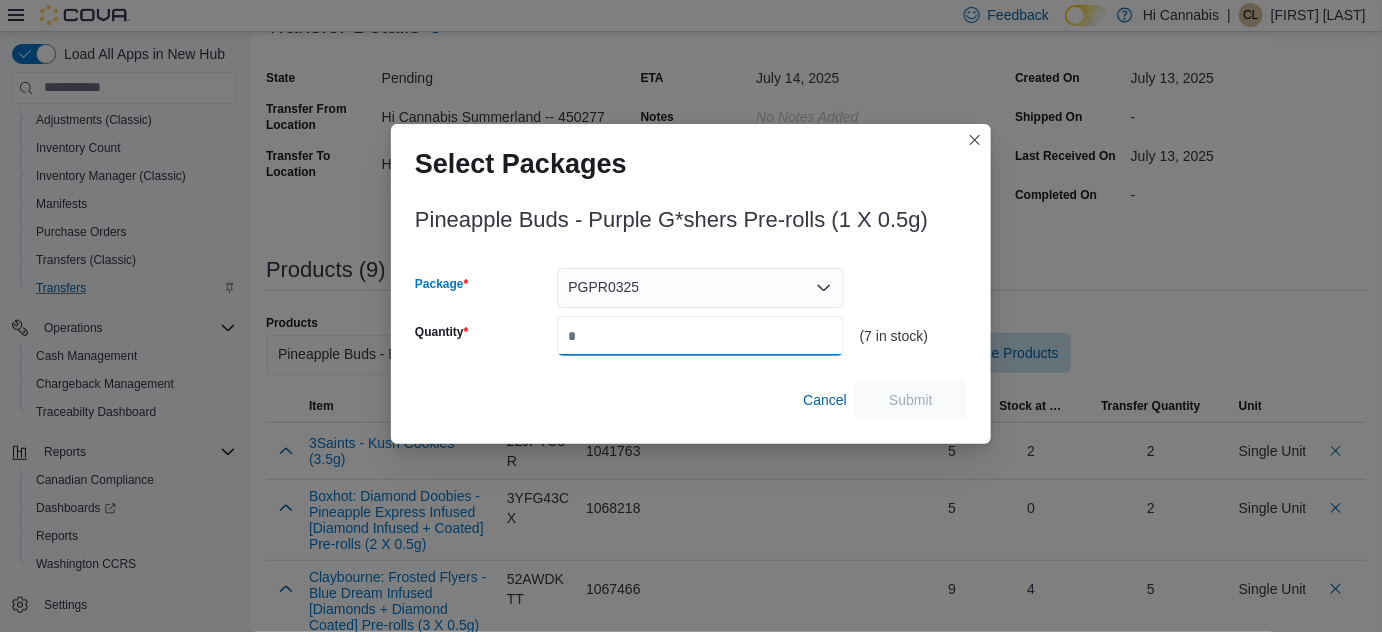 click on "Quantity" at bounding box center (700, 336) 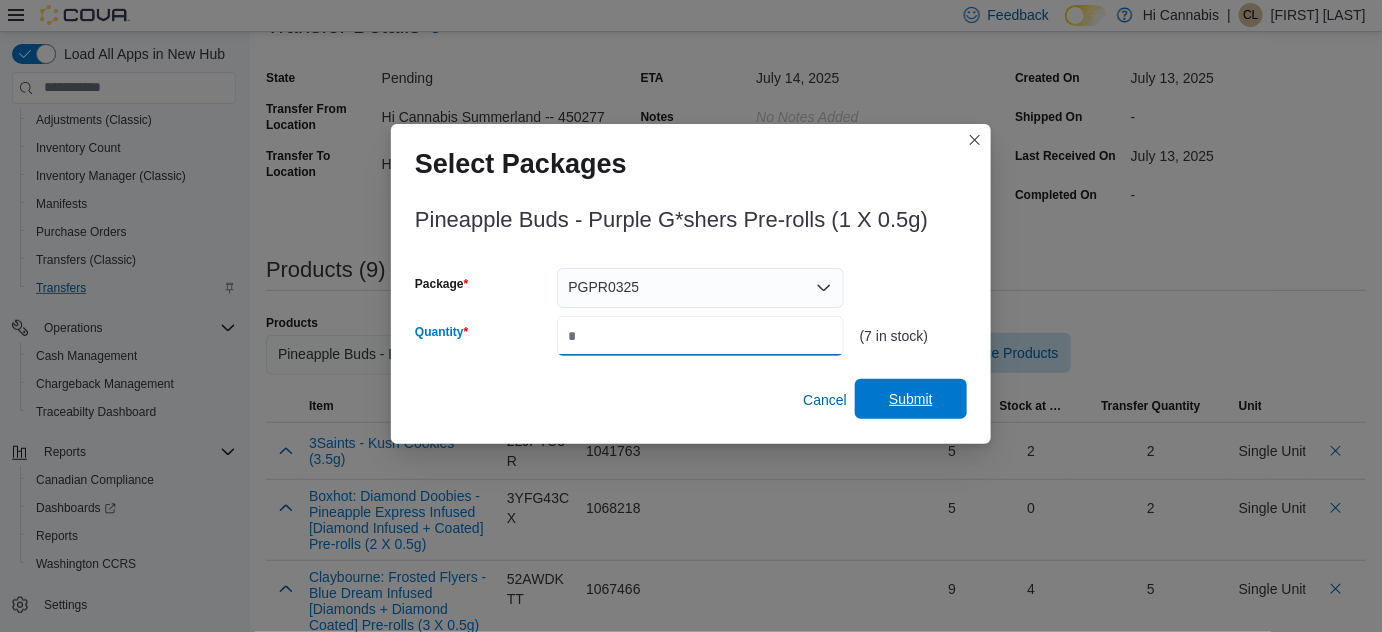 type on "*" 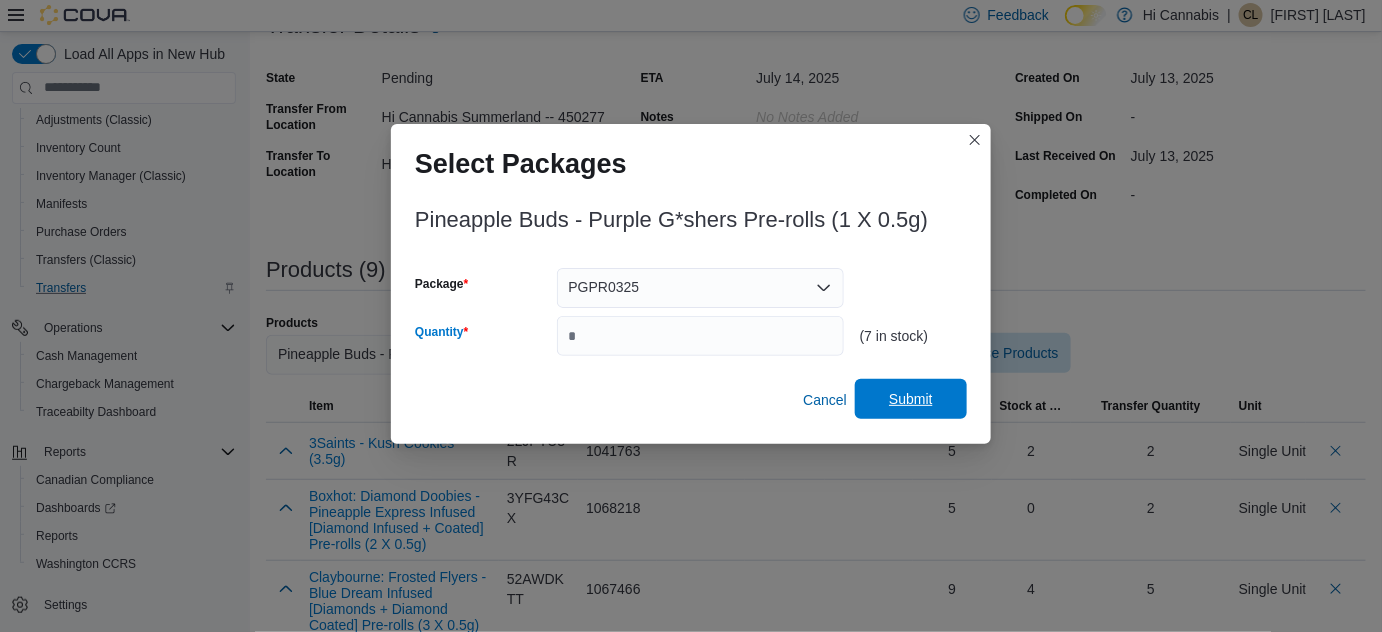 click on "Submit" at bounding box center [911, 399] 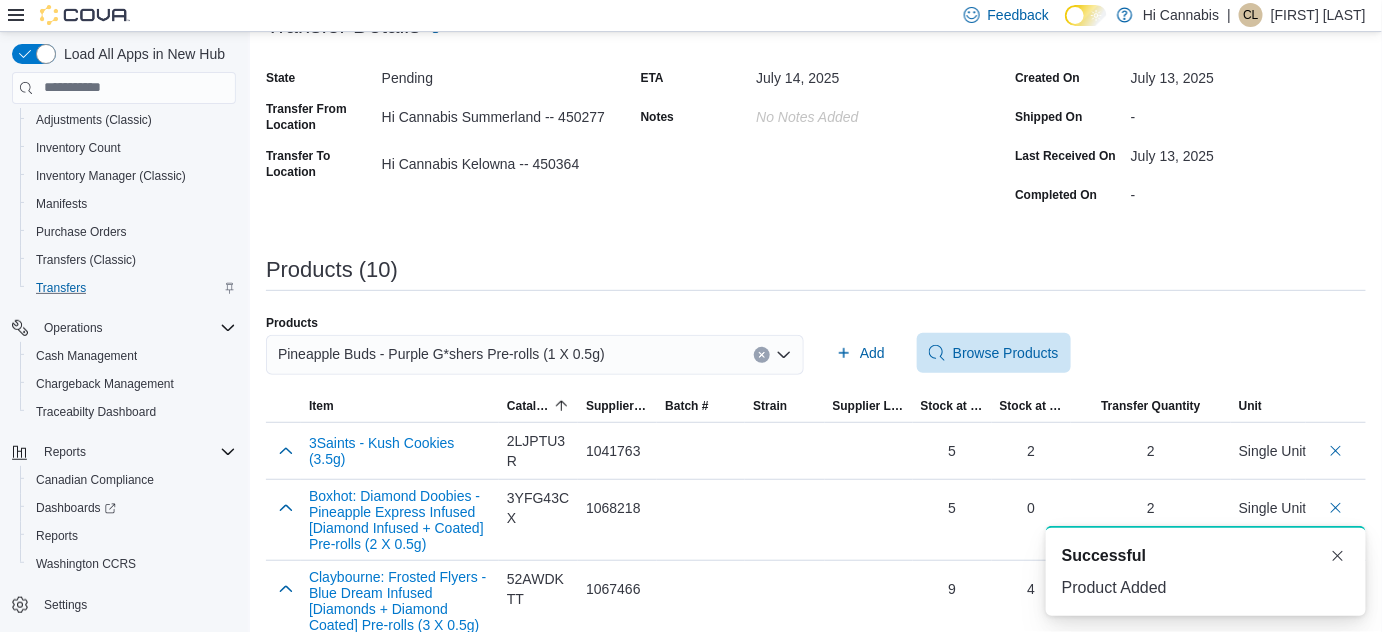 click 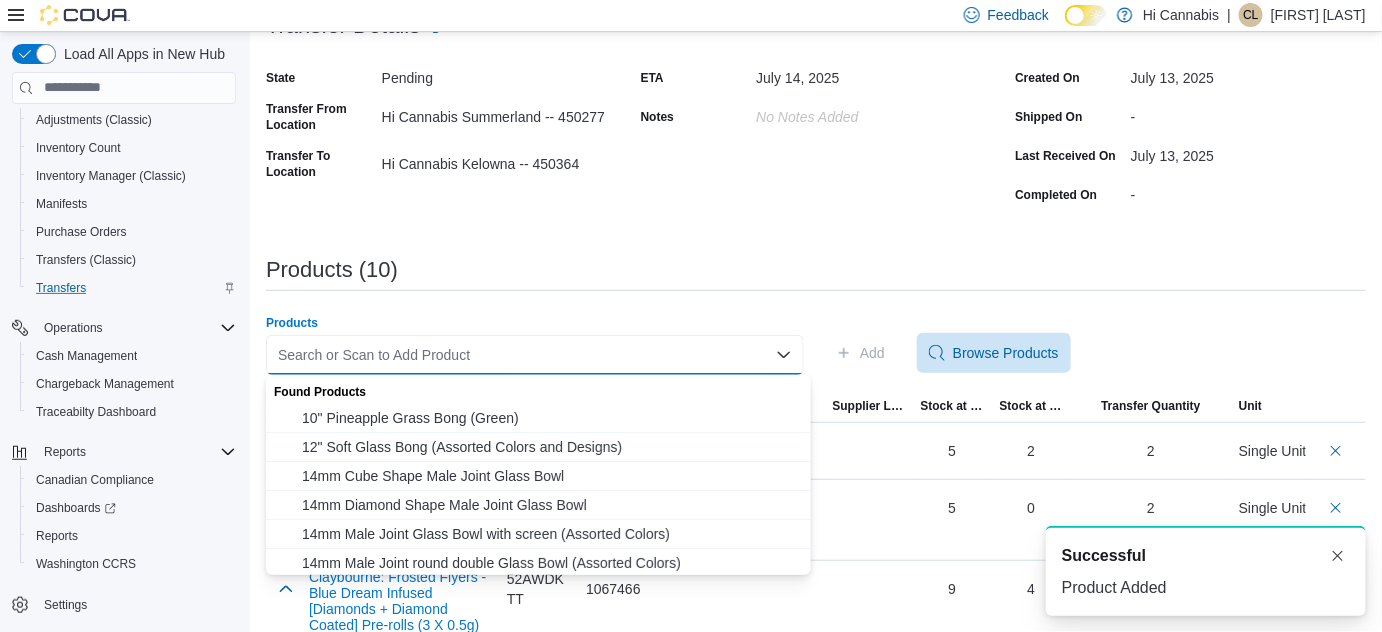 click on "Search or Scan to Add Product" at bounding box center (535, 355) 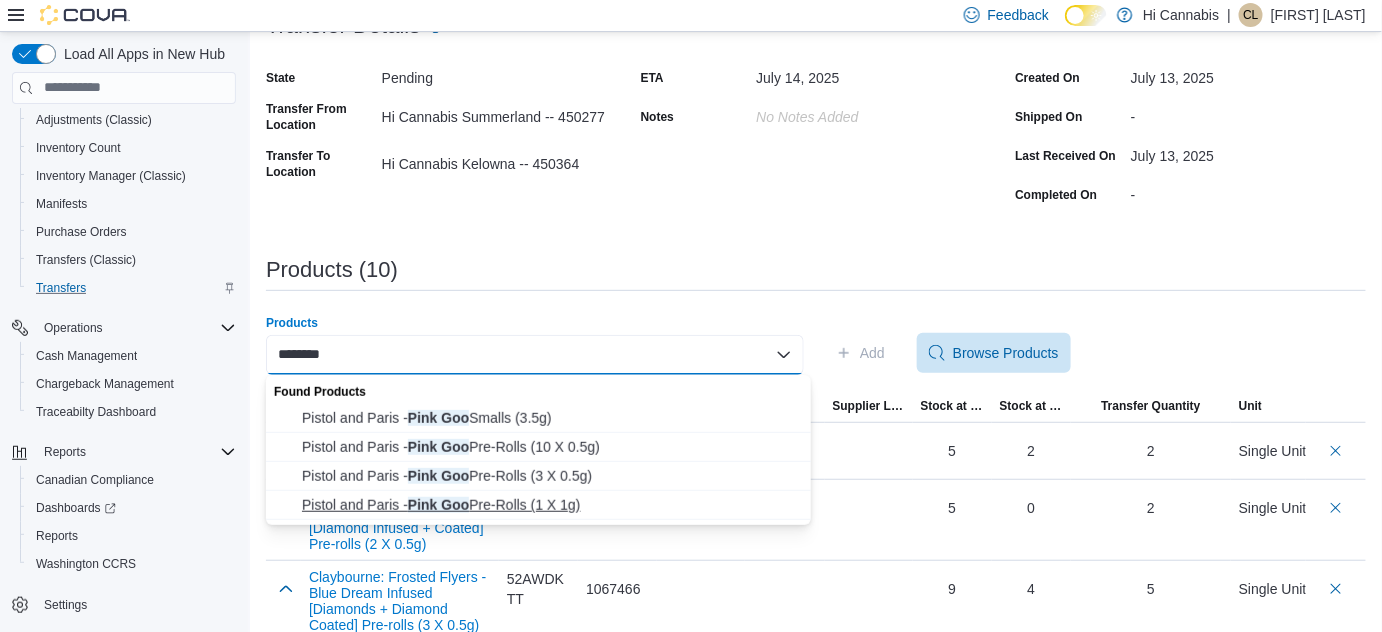 type on "********" 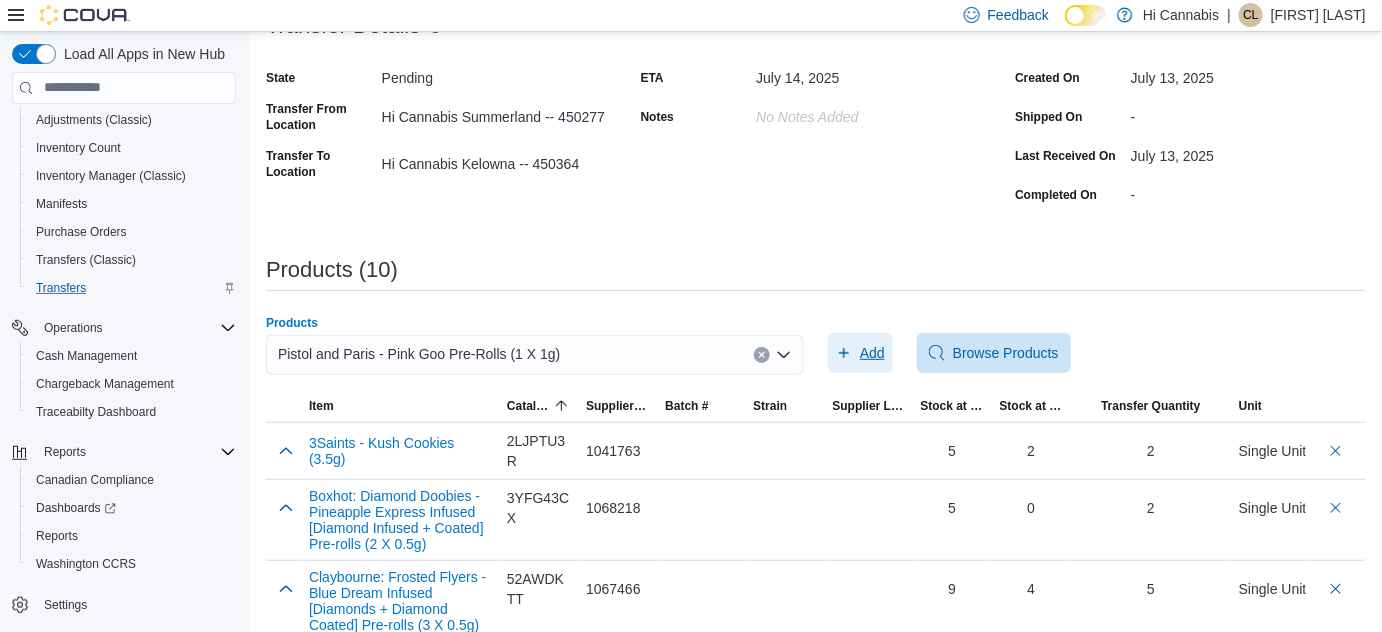 click on "Add" at bounding box center (860, 353) 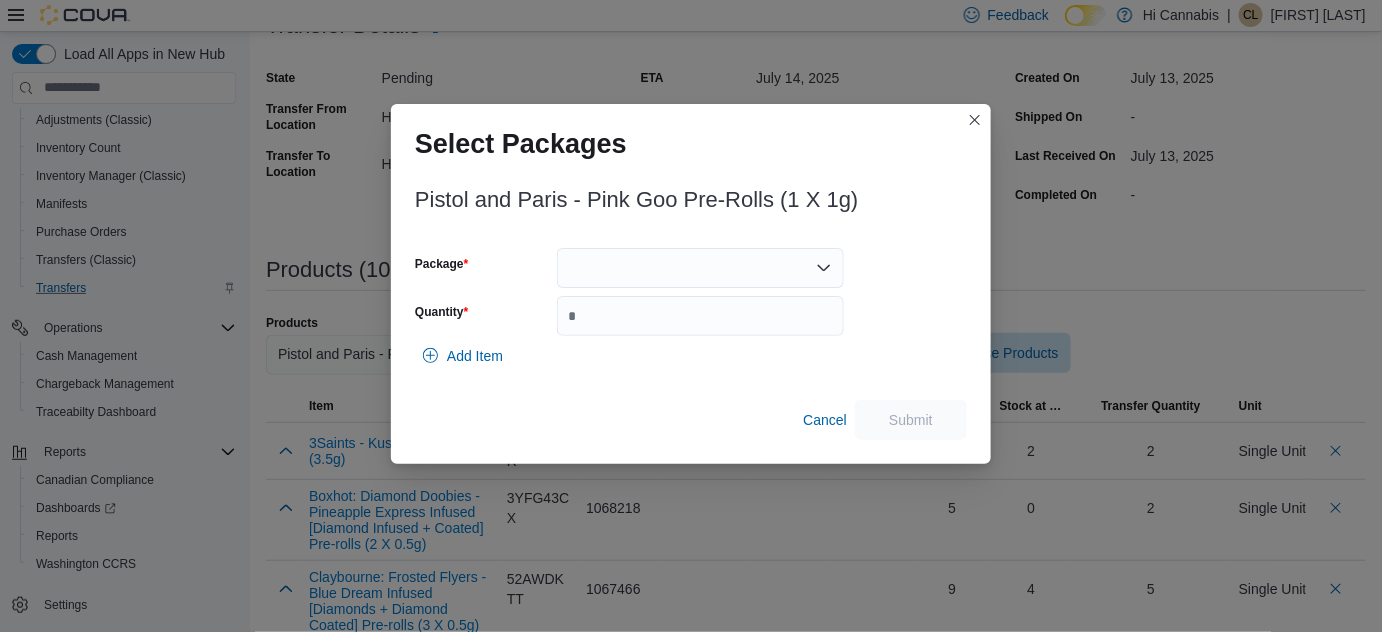 click at bounding box center [700, 268] 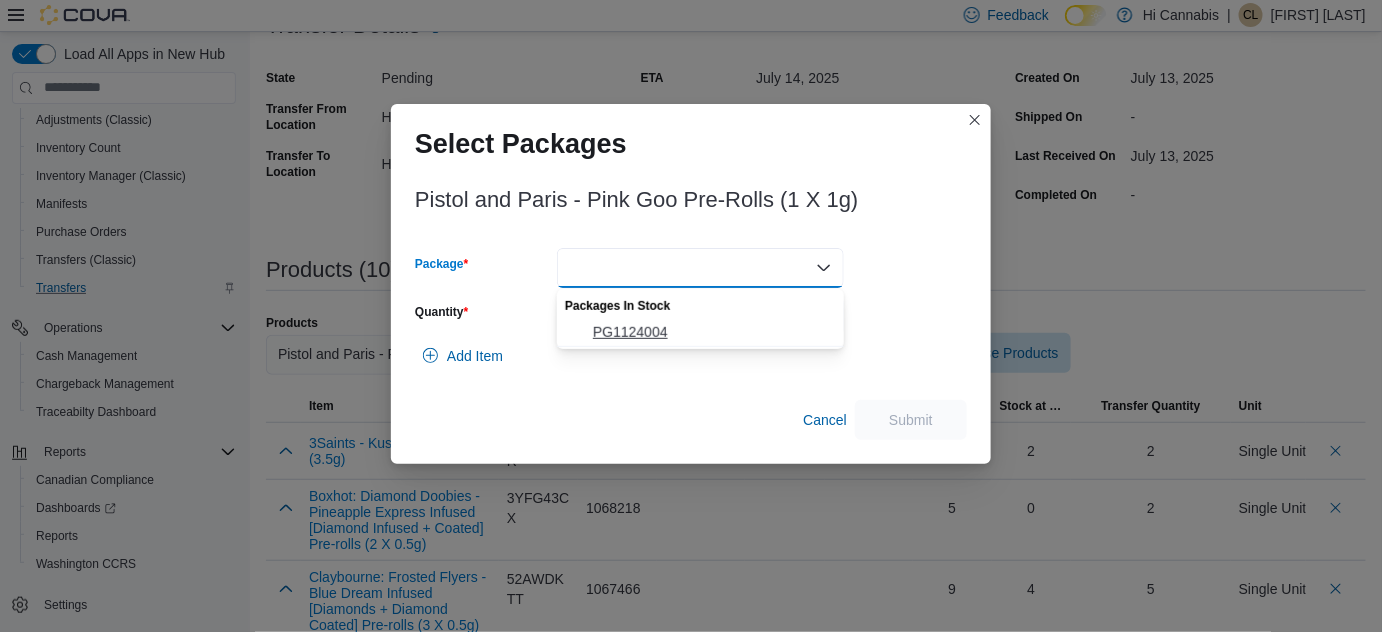 click on "PG1124004" at bounding box center (712, 332) 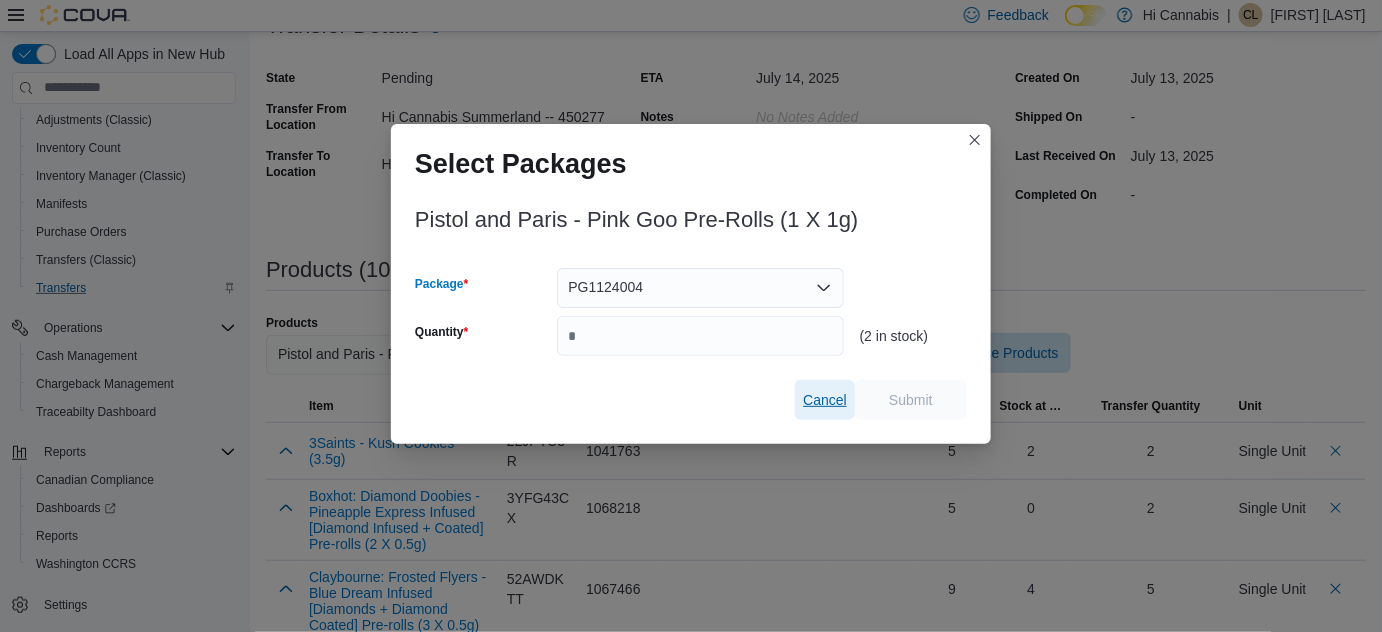 click on "Cancel" at bounding box center (825, 400) 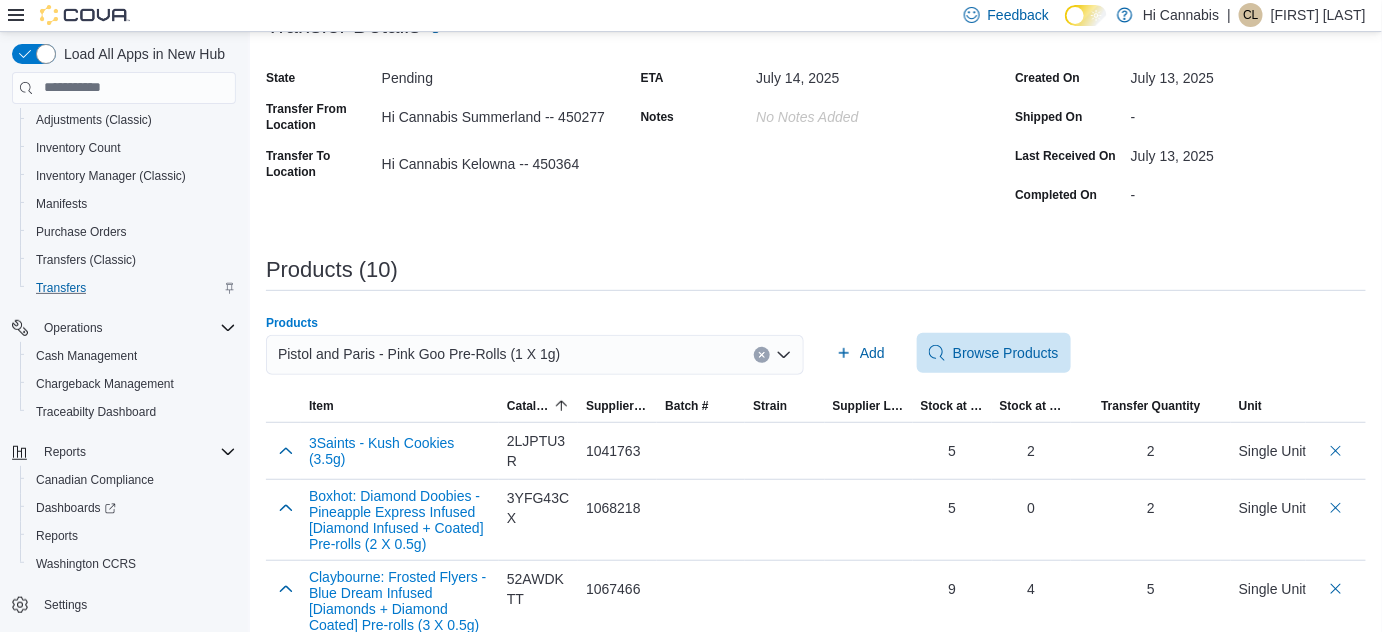 click 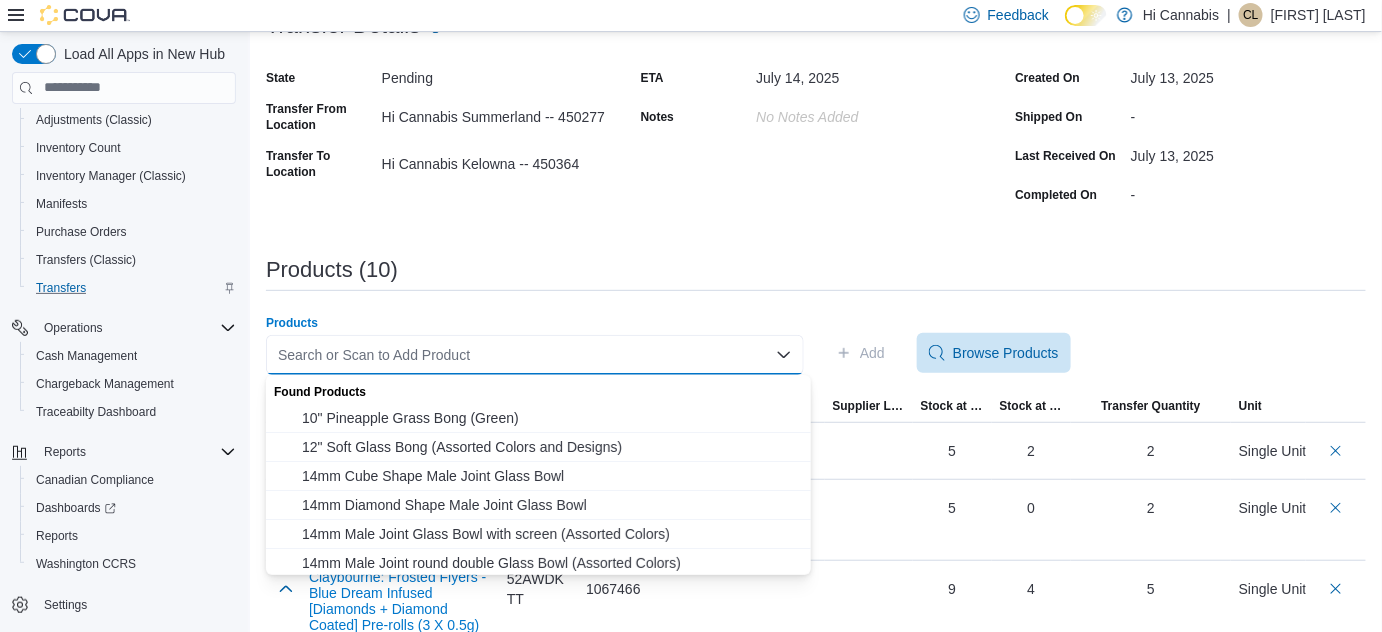 click on "Search or Scan to Add Product" at bounding box center [535, 355] 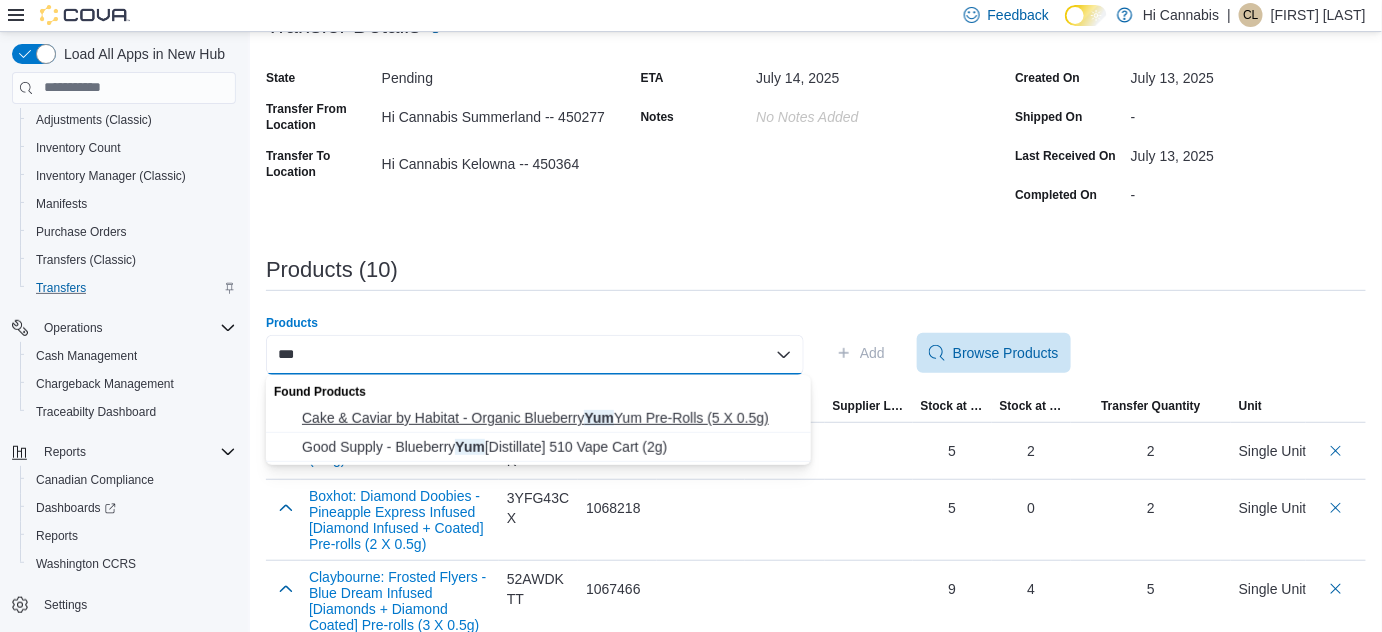 type on "***" 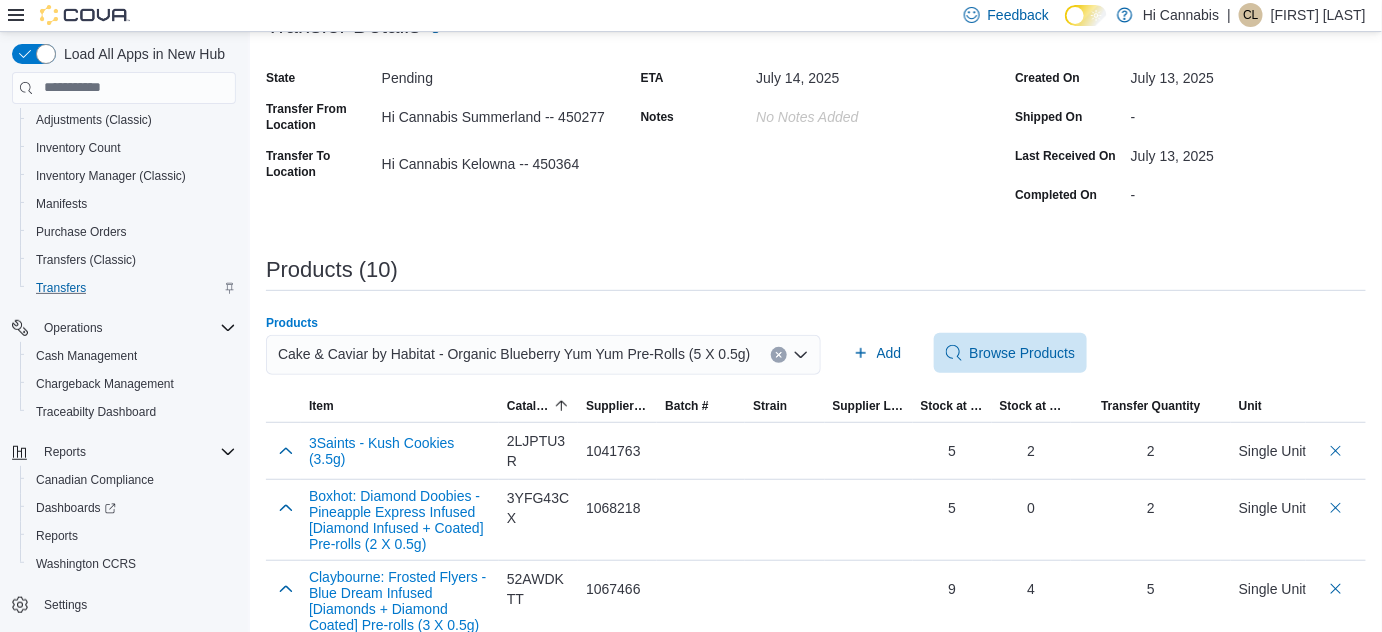 click on "**********" at bounding box center (816, 521) 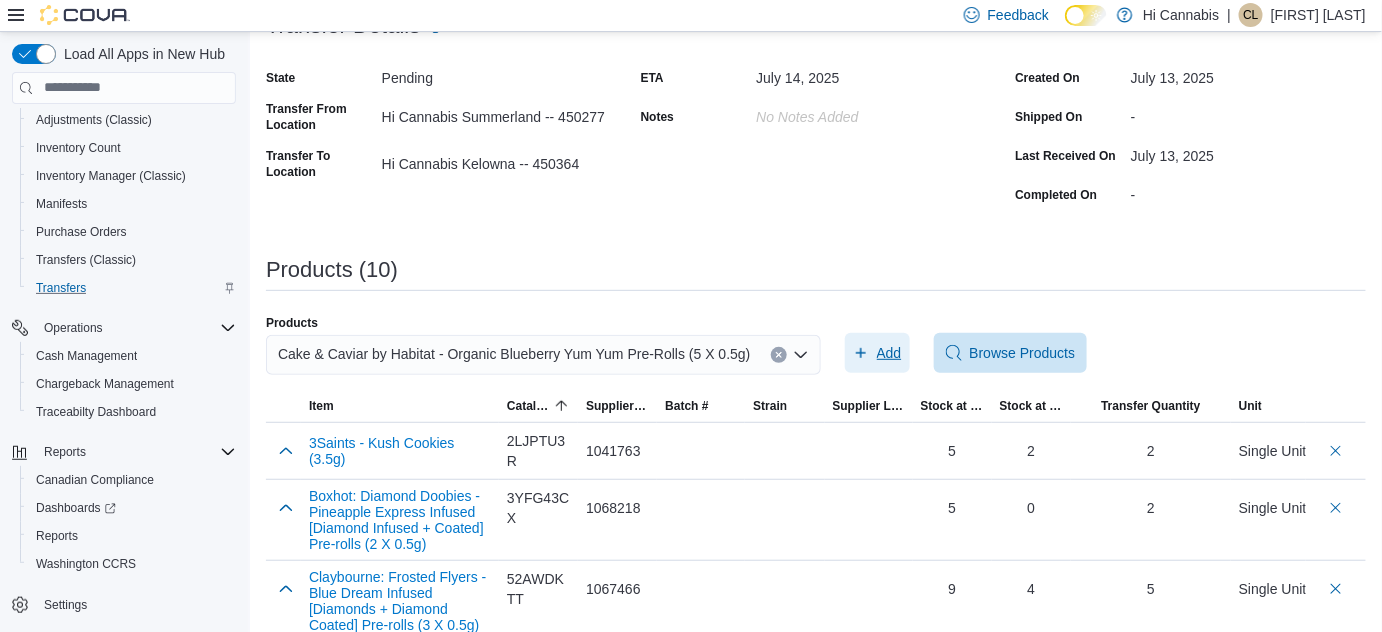 click on "Add" at bounding box center (889, 353) 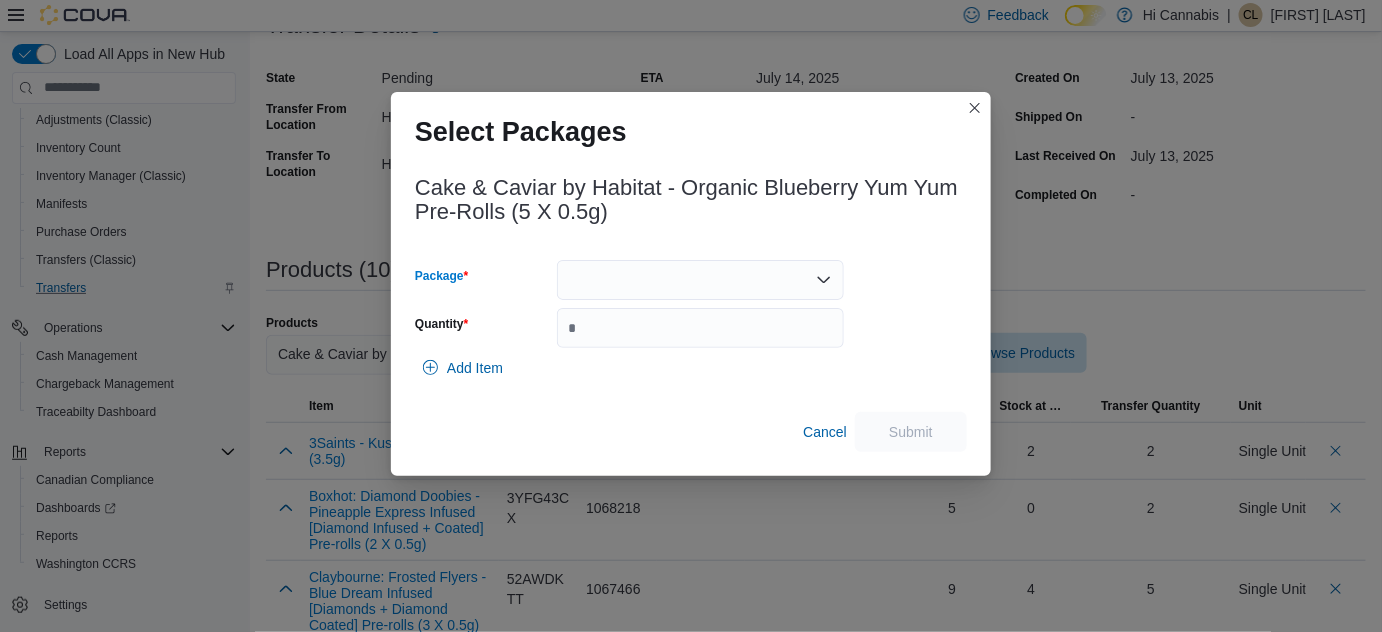 click at bounding box center [700, 280] 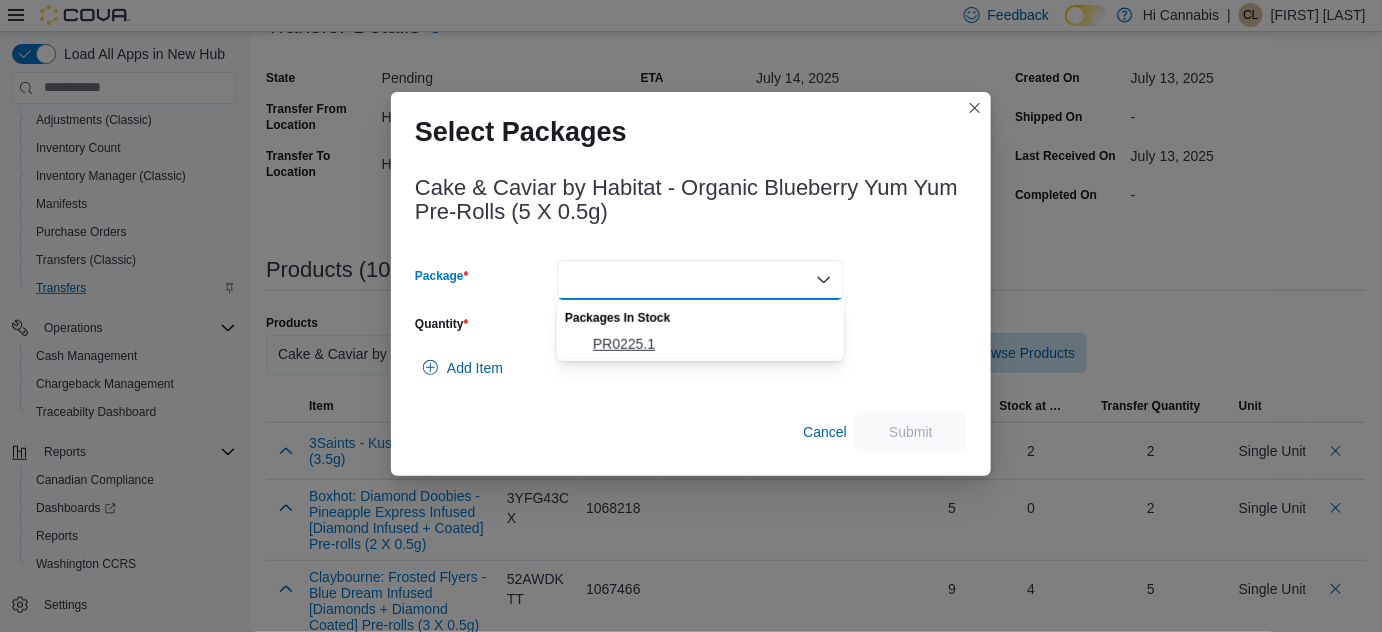 click on "PR0225.1" at bounding box center (712, 344) 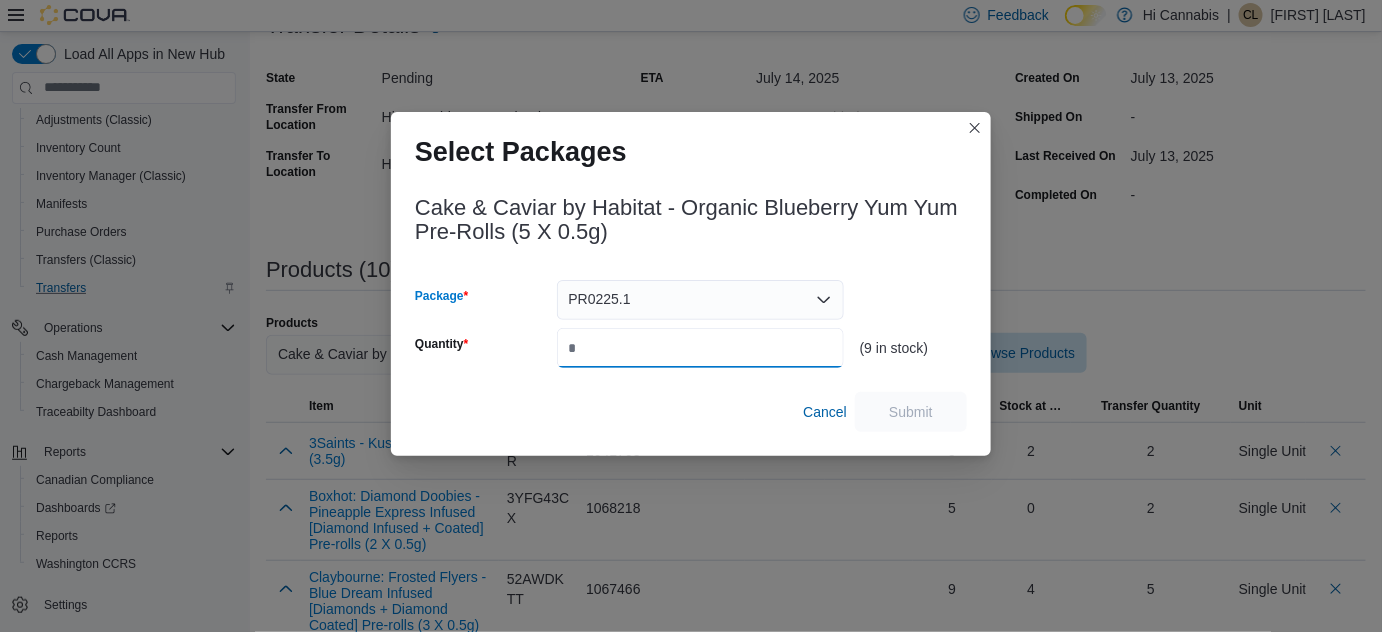 click on "Quantity" at bounding box center [700, 348] 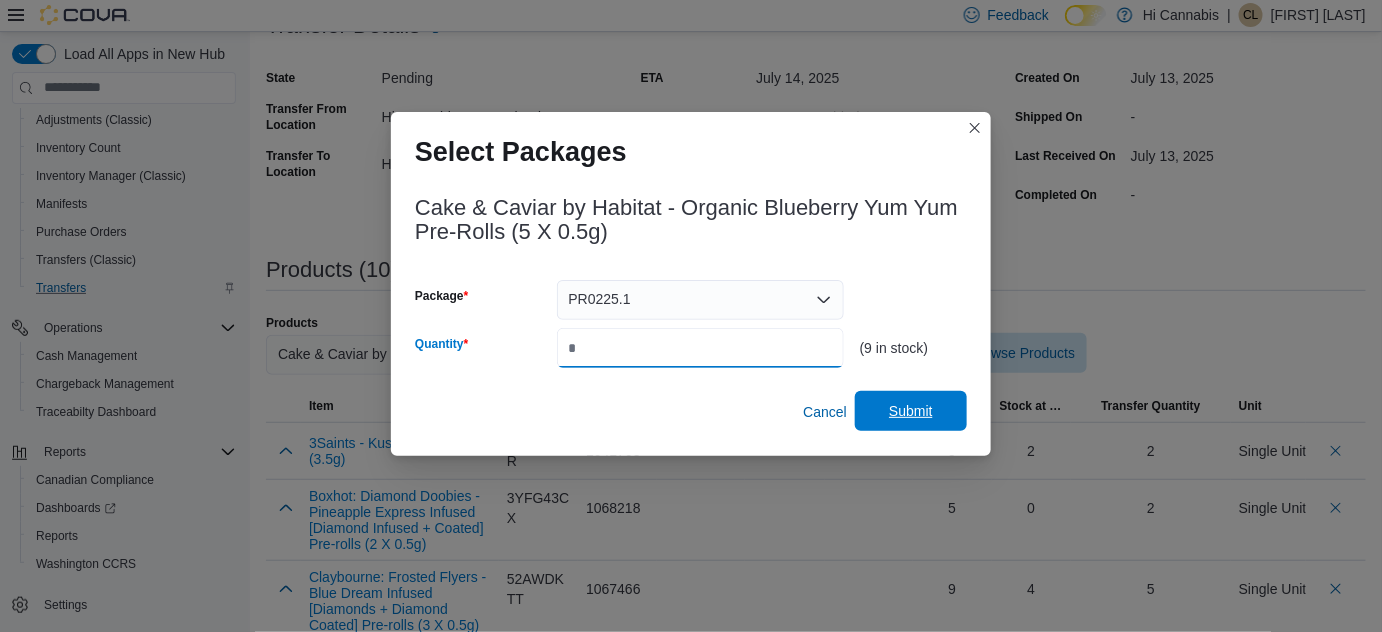 type on "*" 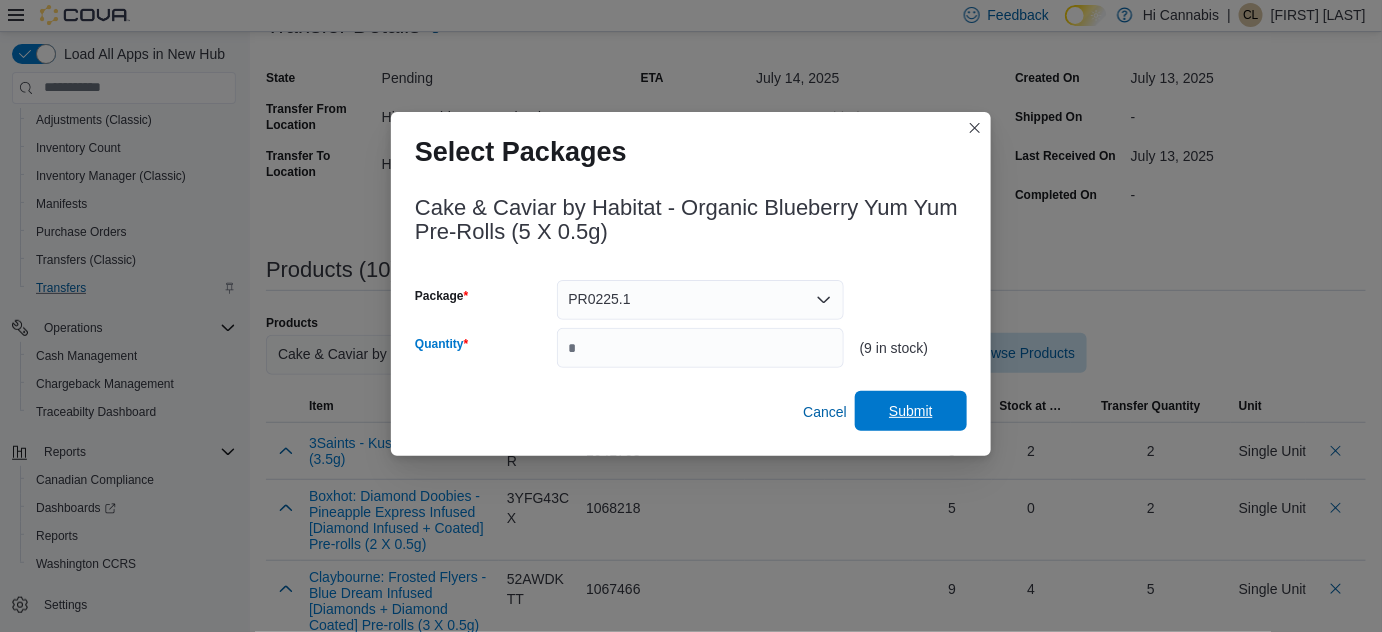 click on "Submit" at bounding box center [911, 411] 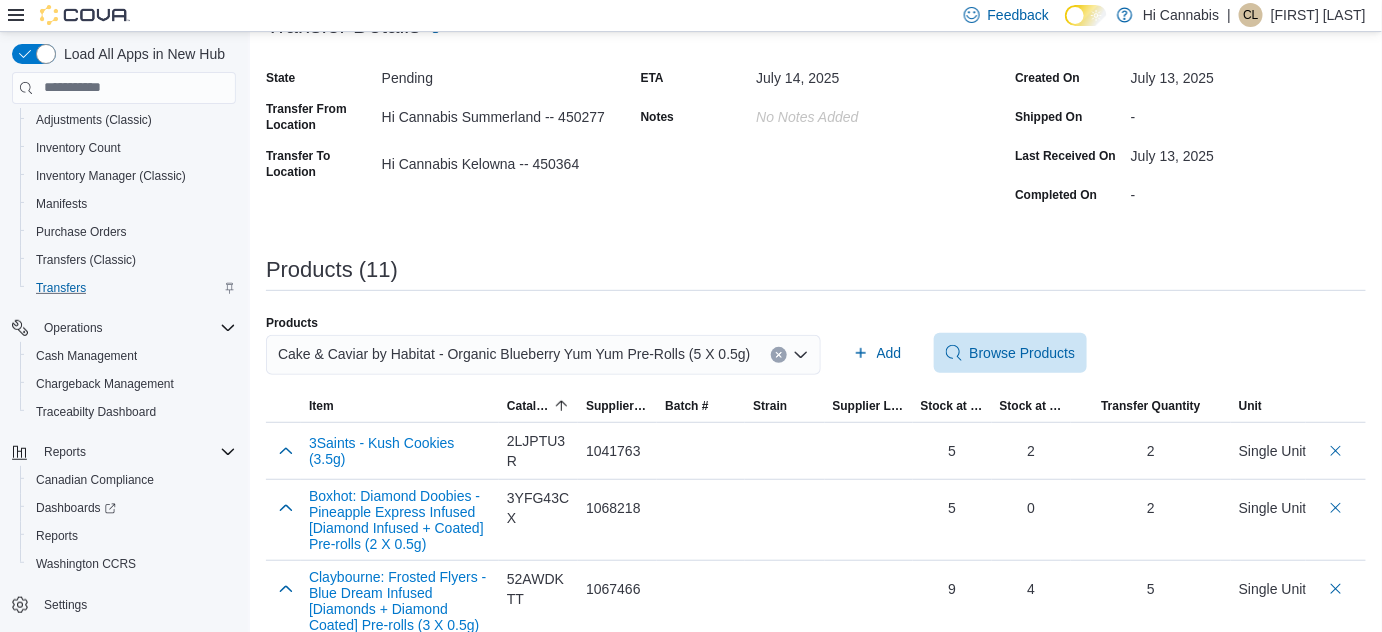 click 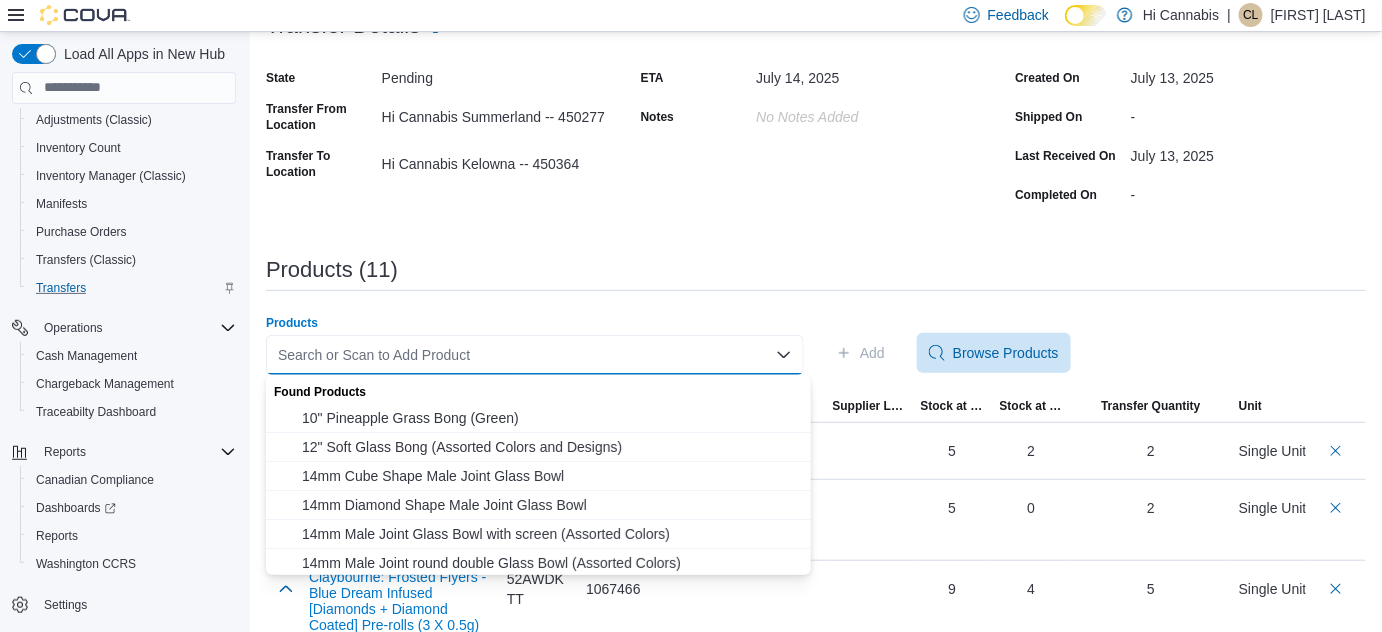 click on "Search or Scan to Add Product" at bounding box center [535, 355] 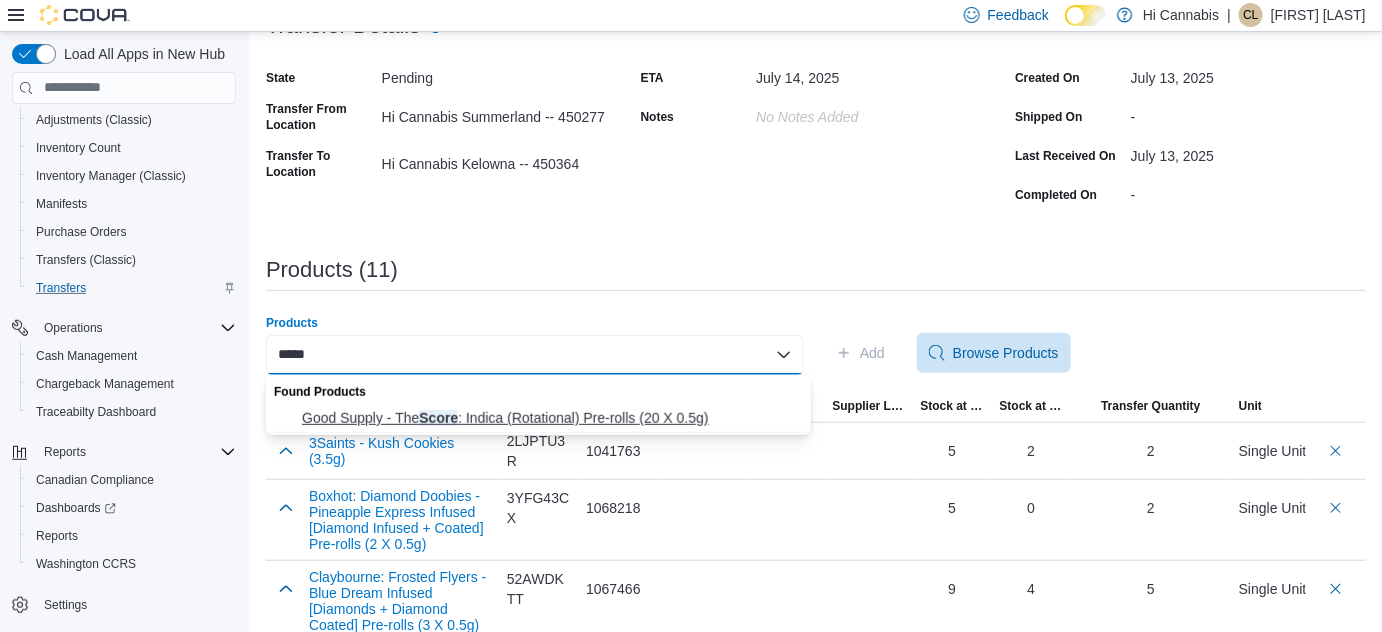 type on "*****" 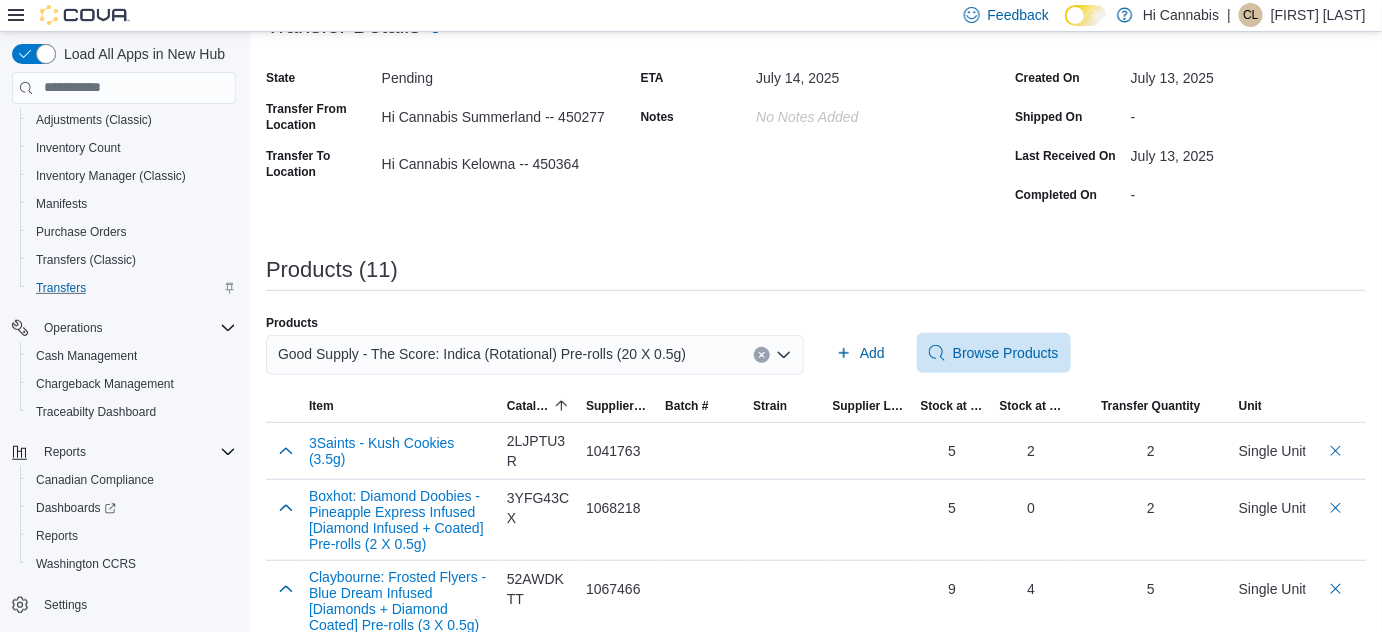 click on "Products (11)" at bounding box center (816, 274) 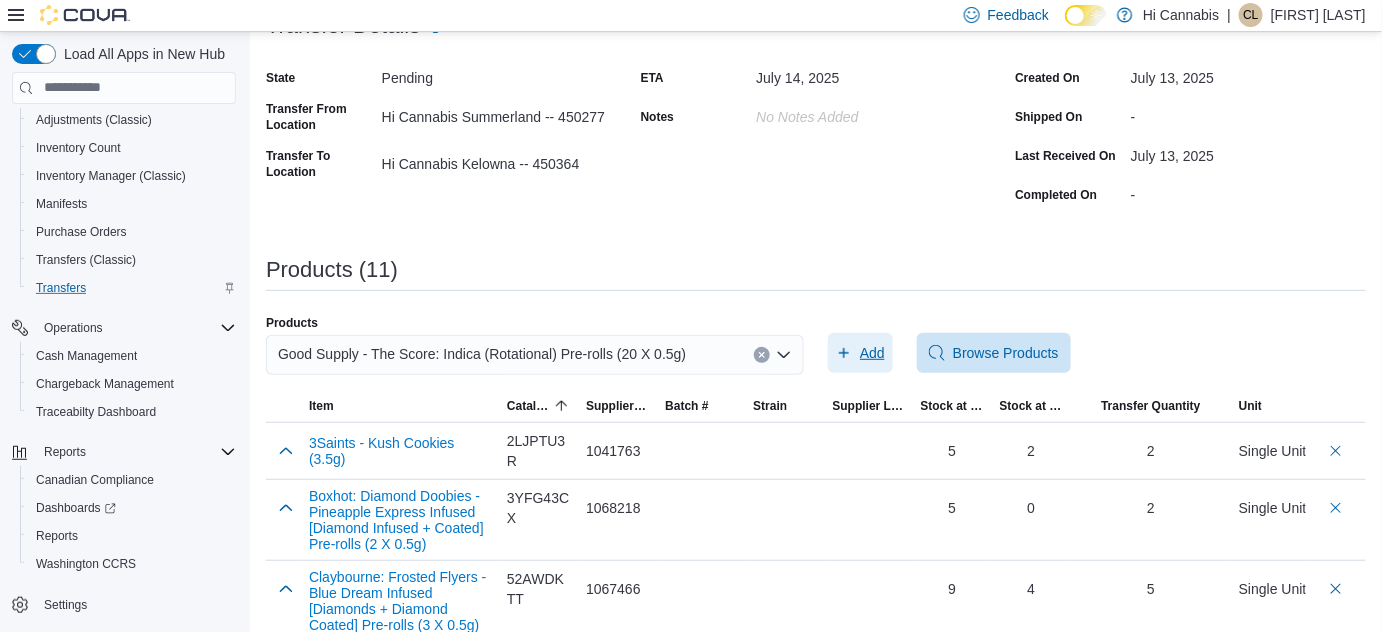 click on "Add" at bounding box center [872, 353] 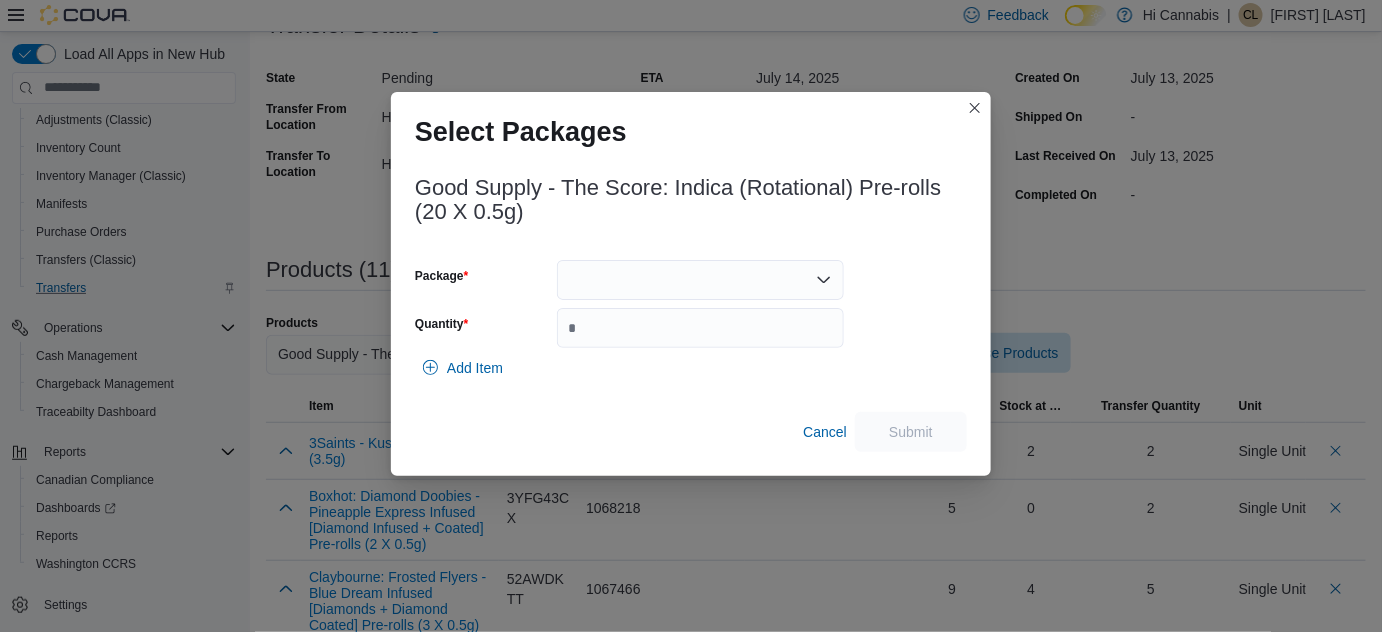 click at bounding box center (700, 280) 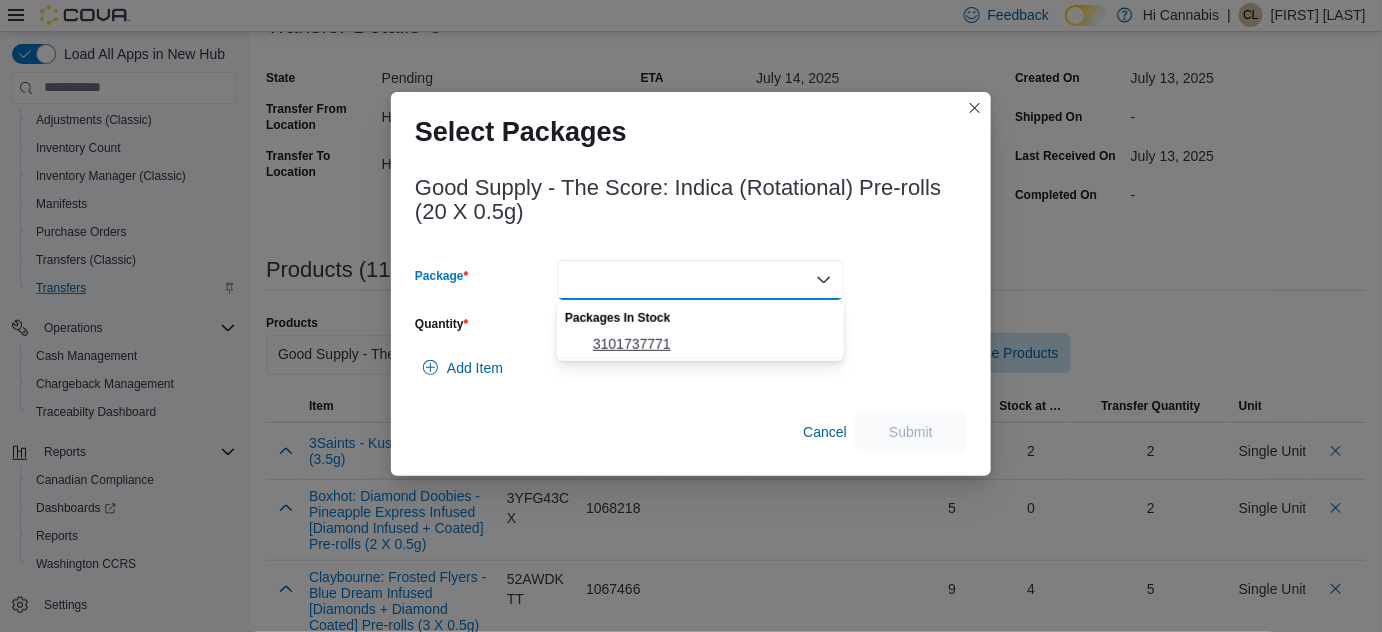 click on "3101737771" at bounding box center (700, 344) 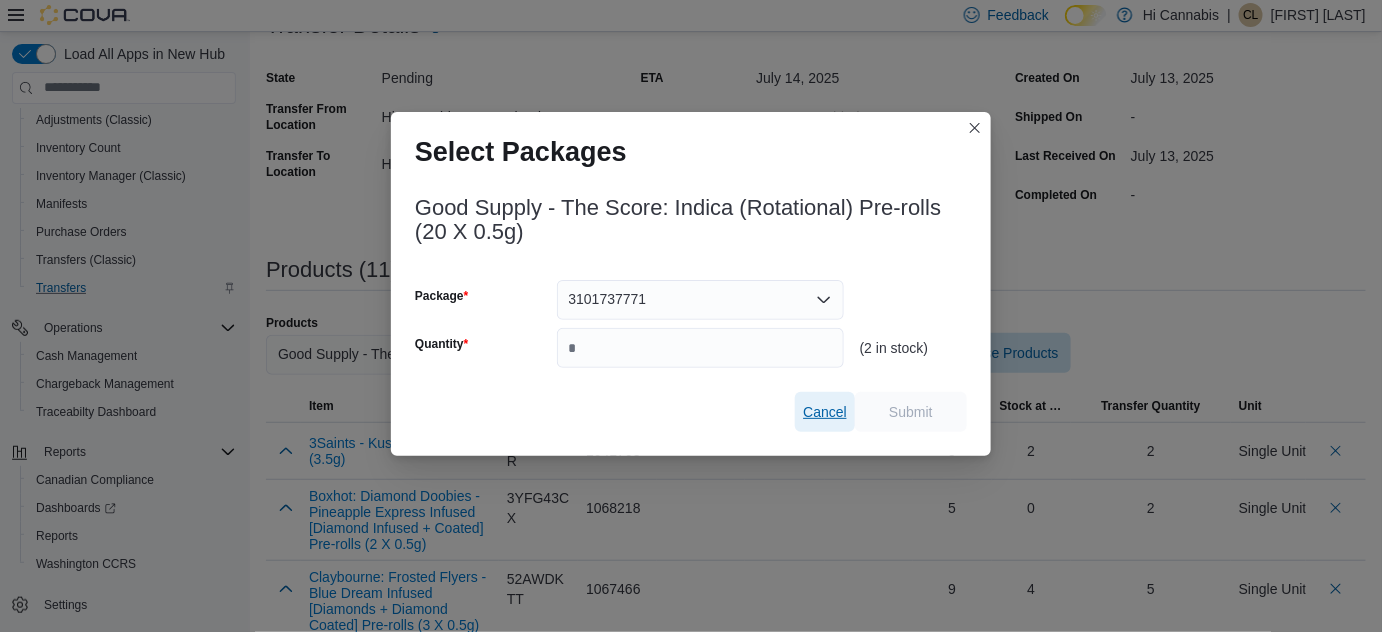 click on "Cancel" at bounding box center (825, 412) 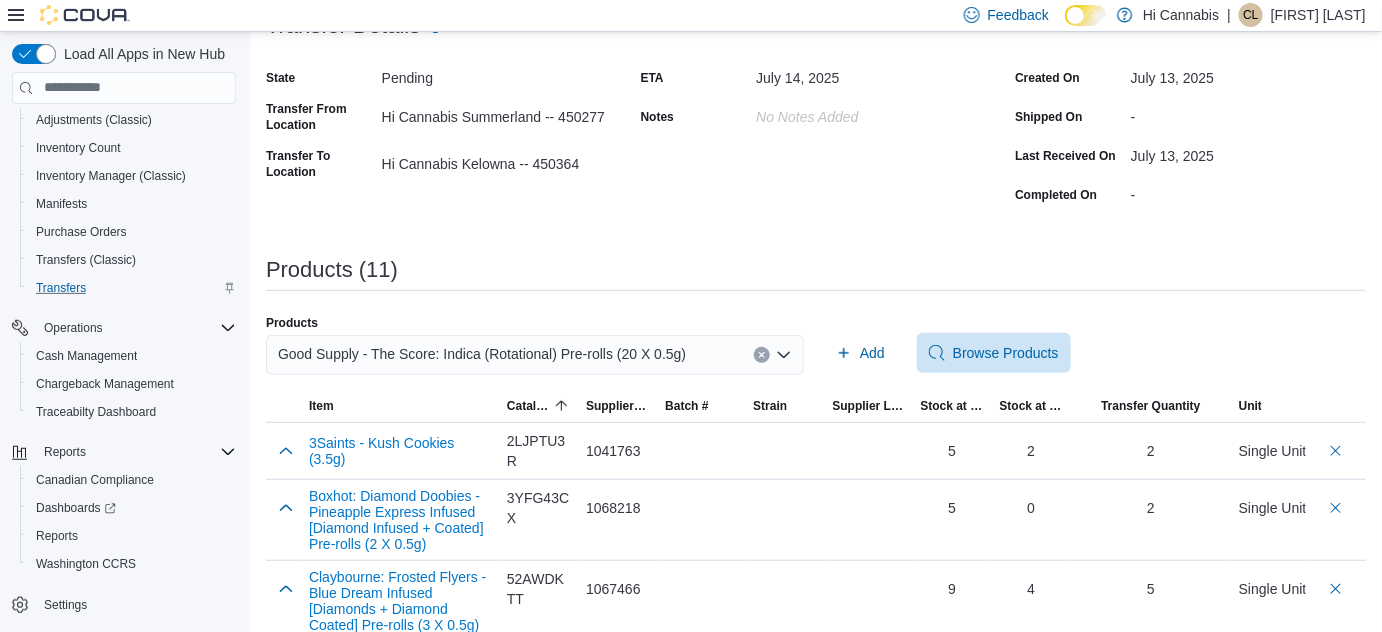 click at bounding box center [762, 355] 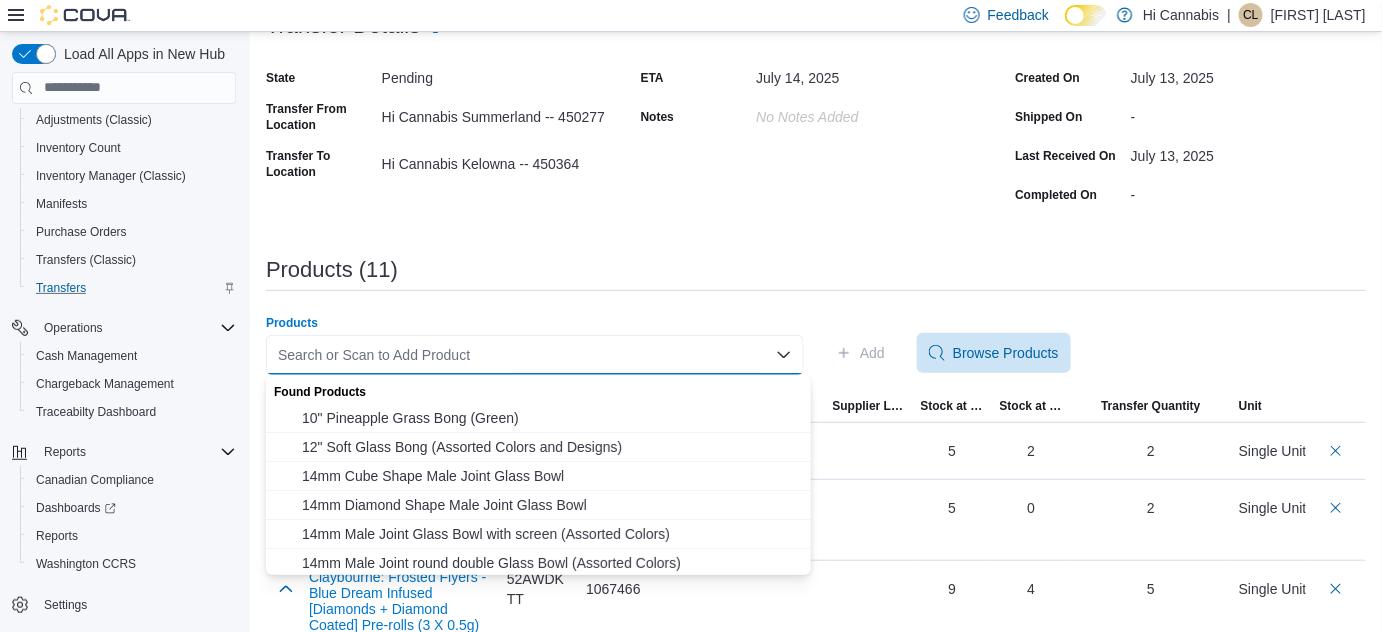 click on "Search or Scan to Add Product Combo box. Selected. Combo box input. Search or Scan to Add Product. Type some text or, to display a list of choices, press Down Arrow. To exit the list of choices, press Escape." at bounding box center [535, 355] 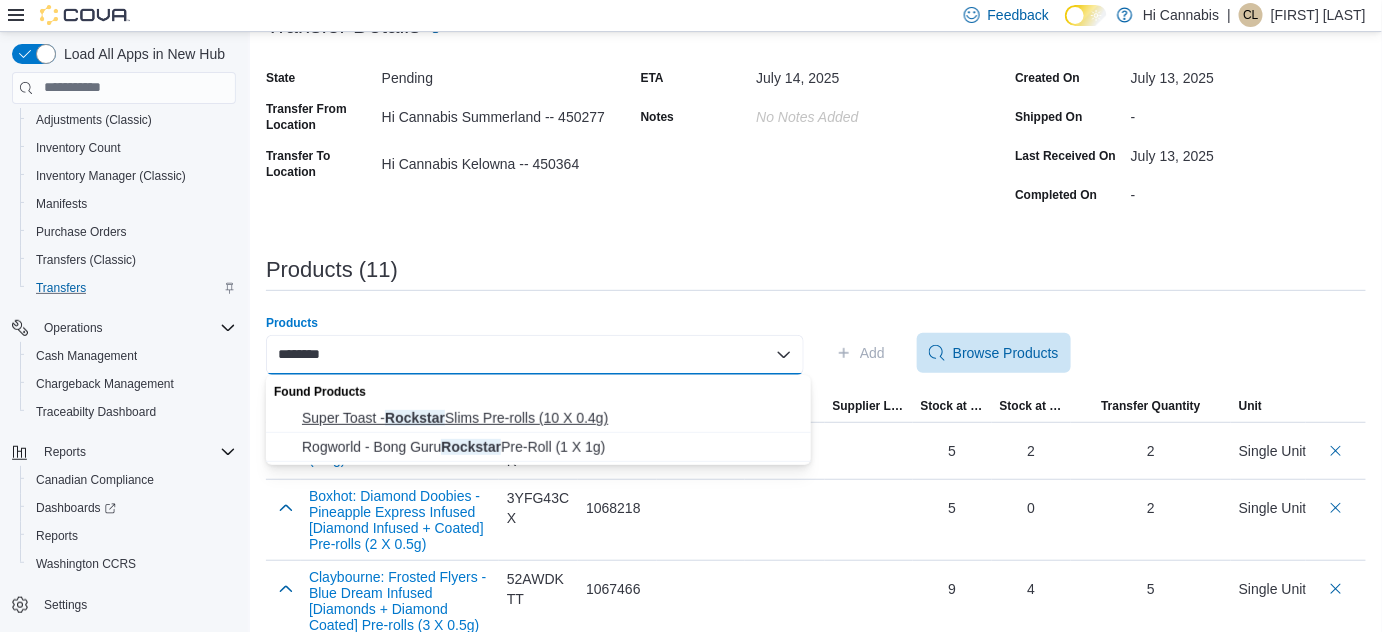 type on "********" 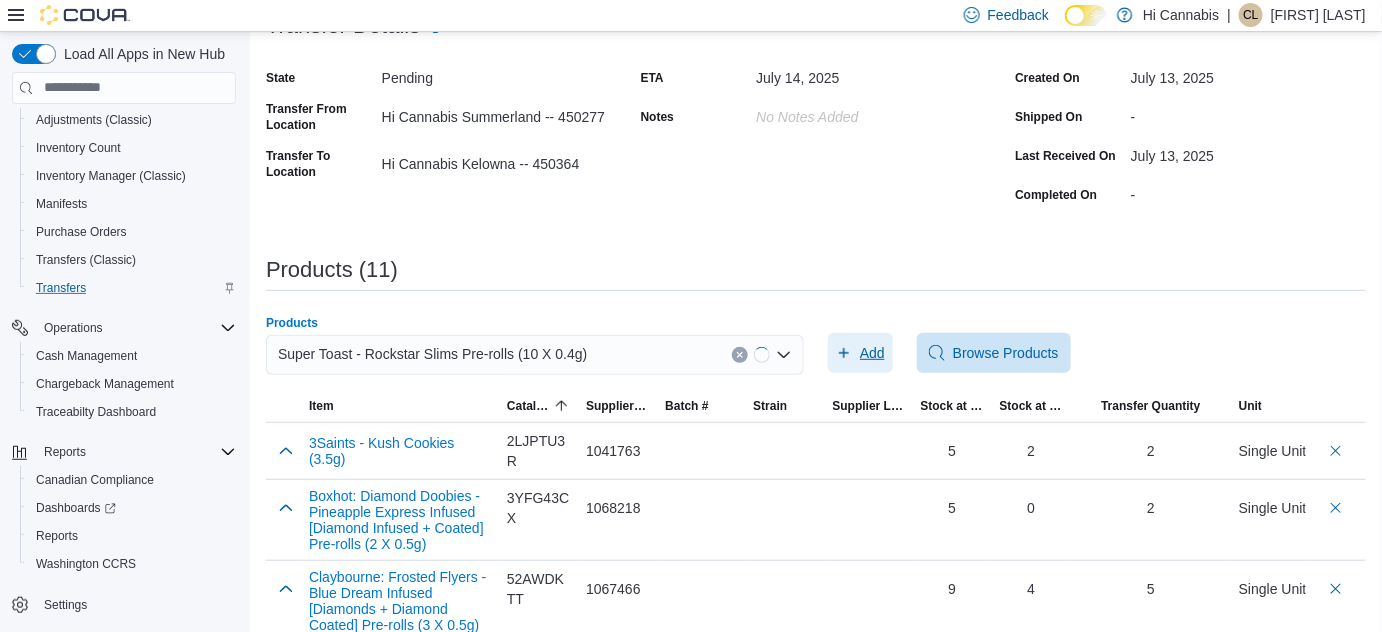 click on "Add" at bounding box center (860, 353) 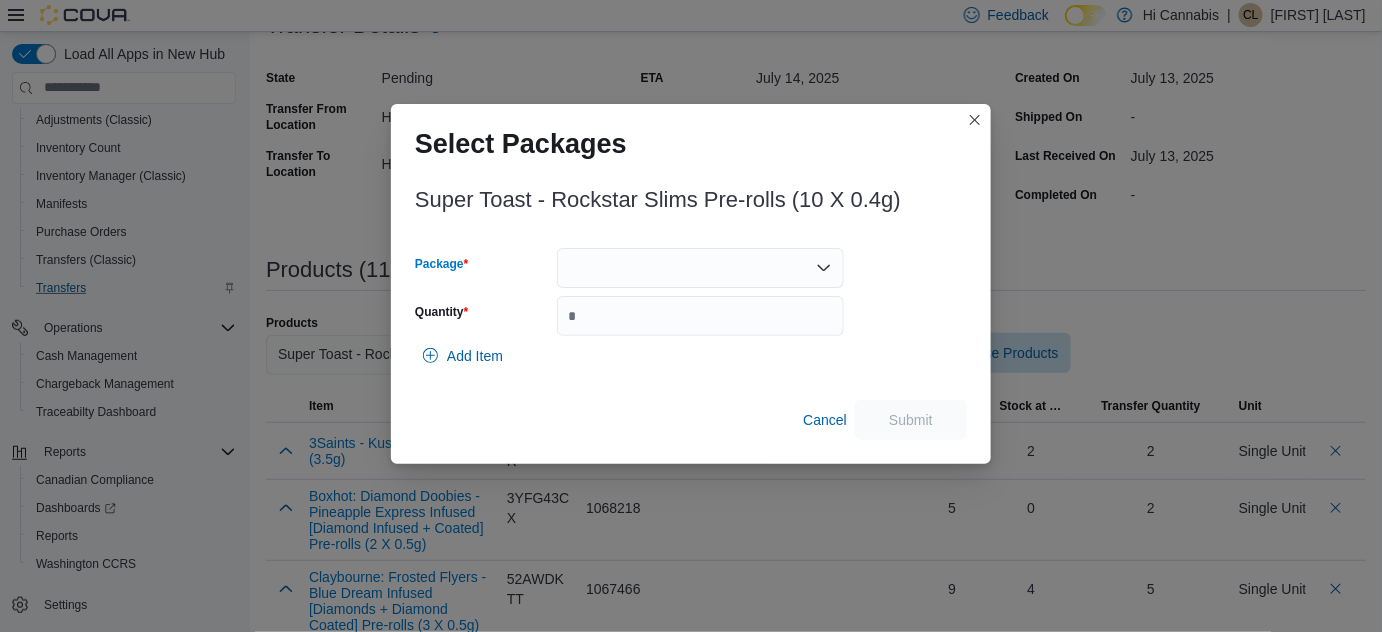 click at bounding box center [700, 268] 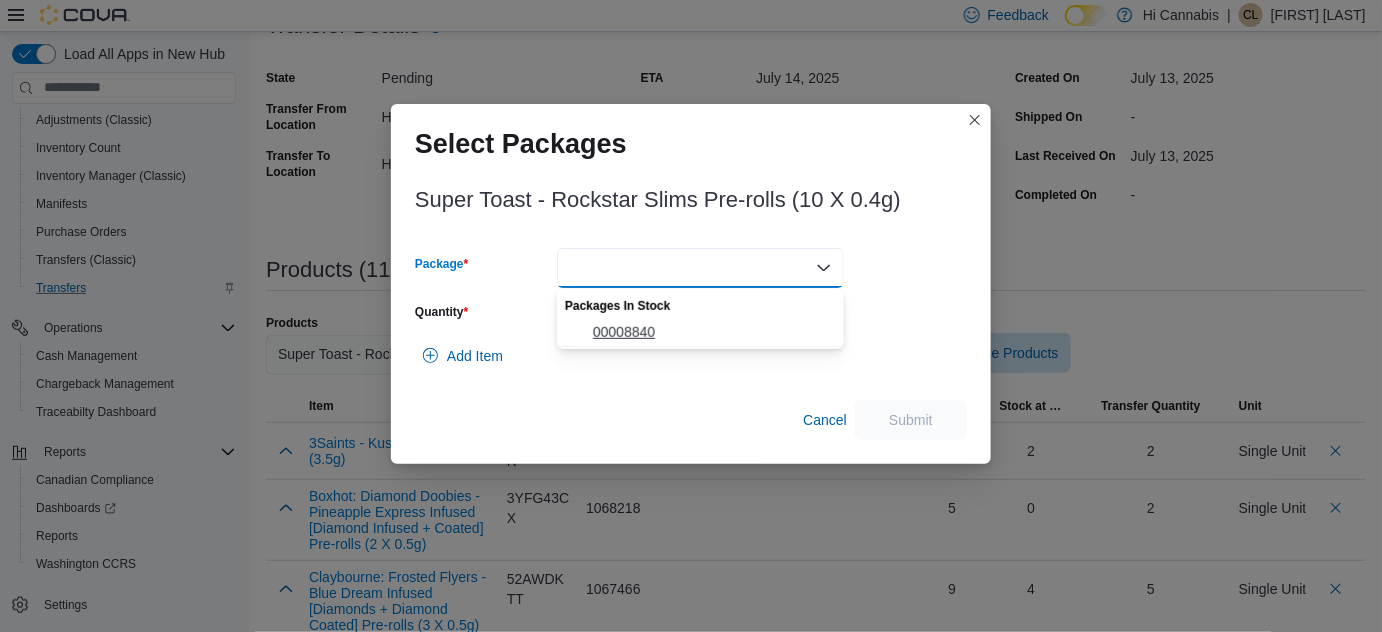 click on "00008840" at bounding box center [712, 332] 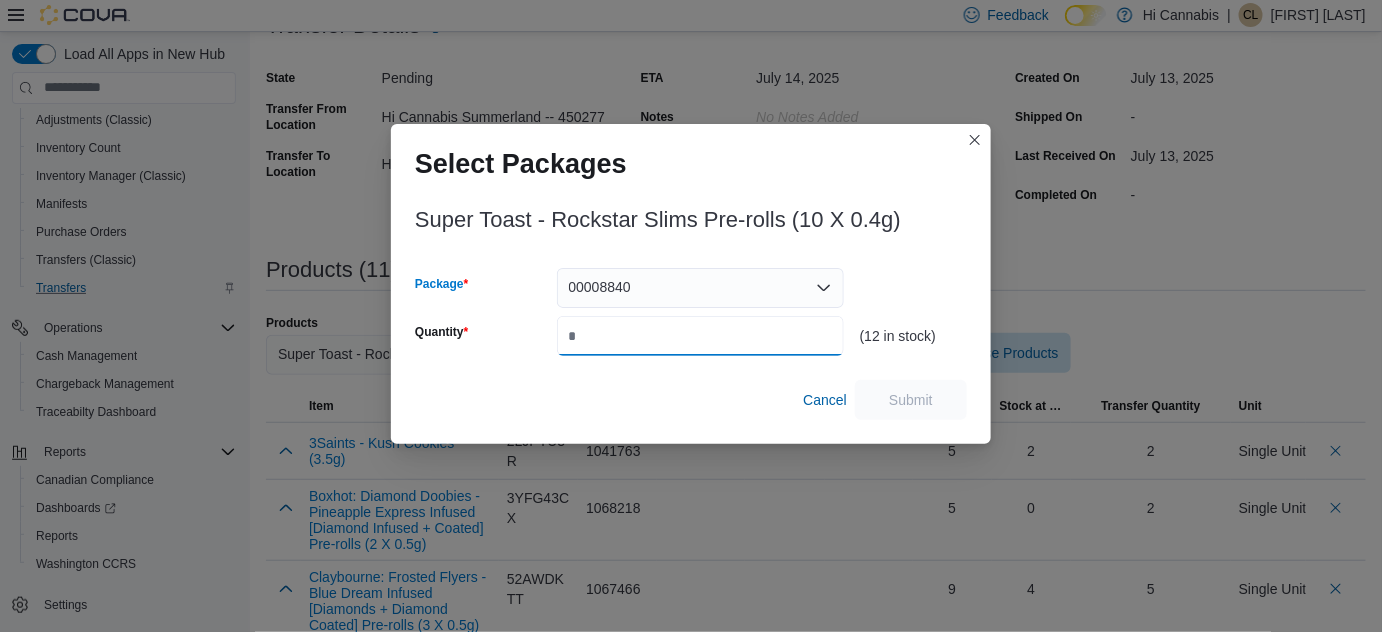click on "Quantity" at bounding box center (700, 336) 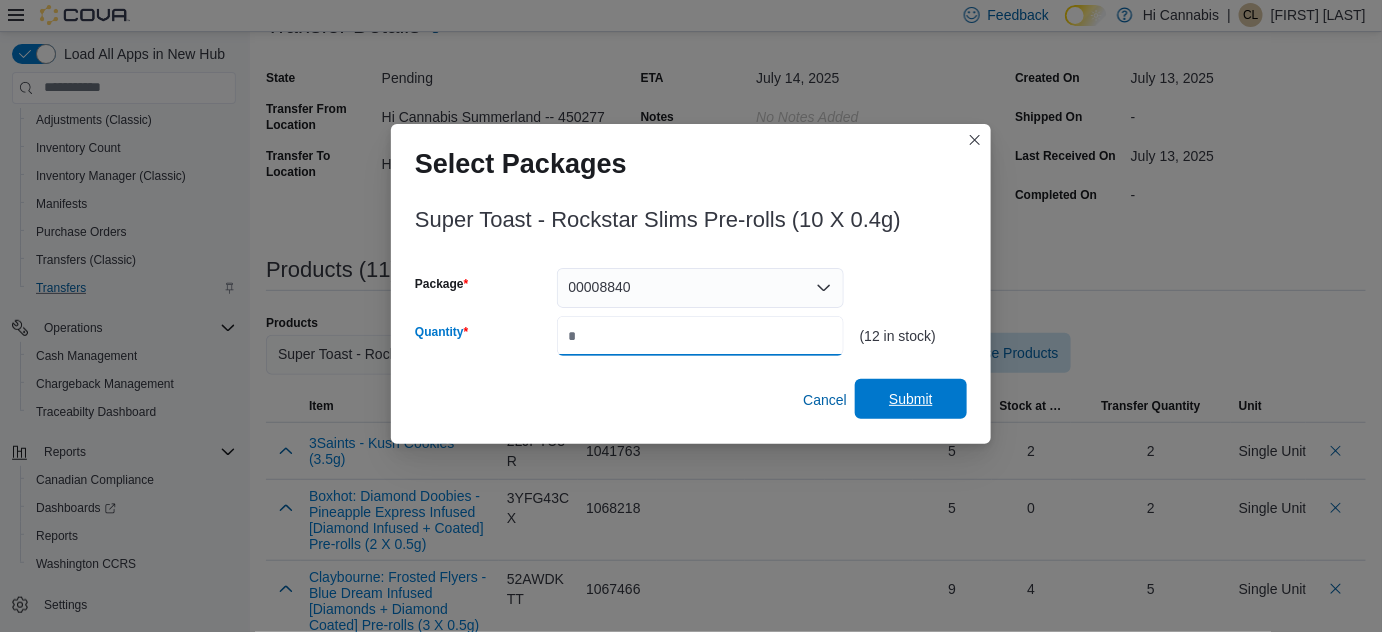 type on "*" 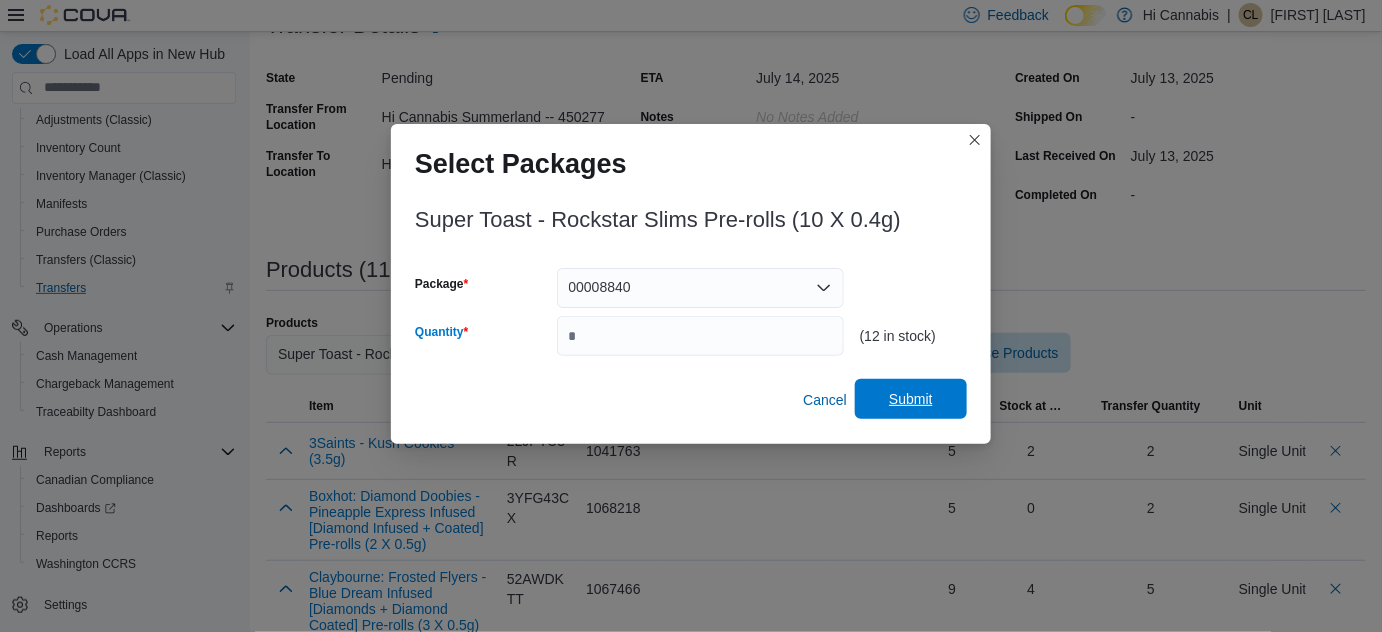 click on "Submit" at bounding box center (911, 399) 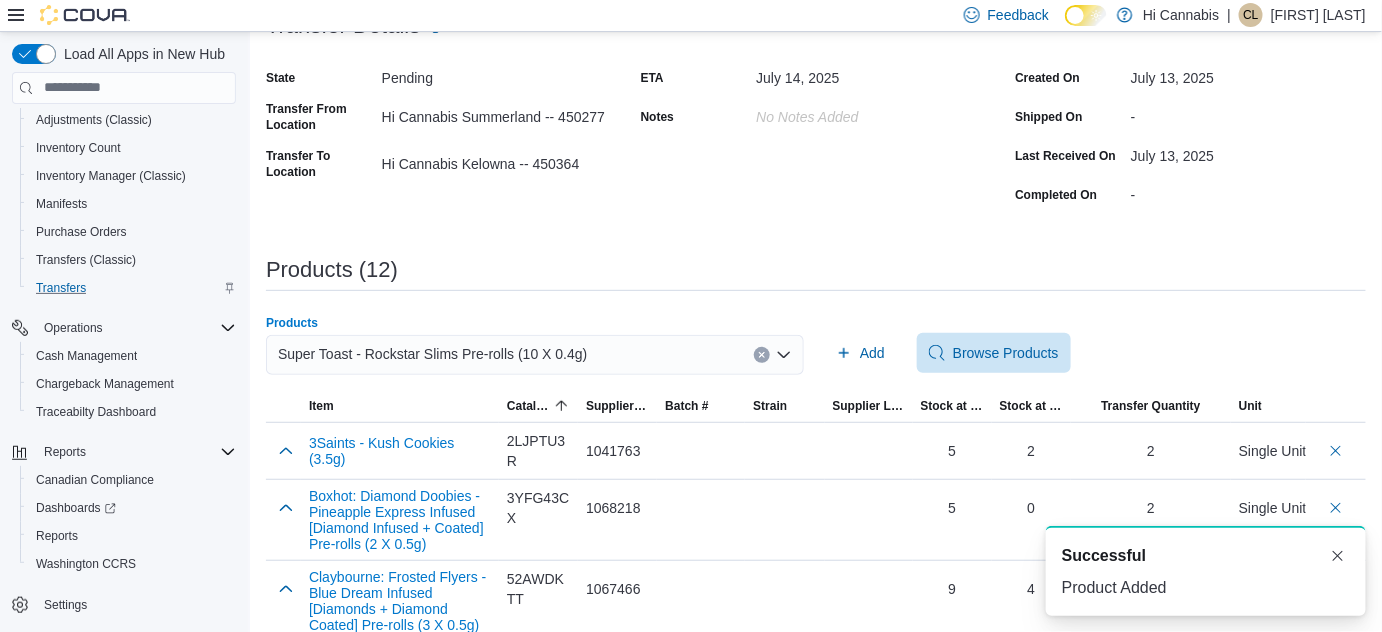 click at bounding box center [762, 355] 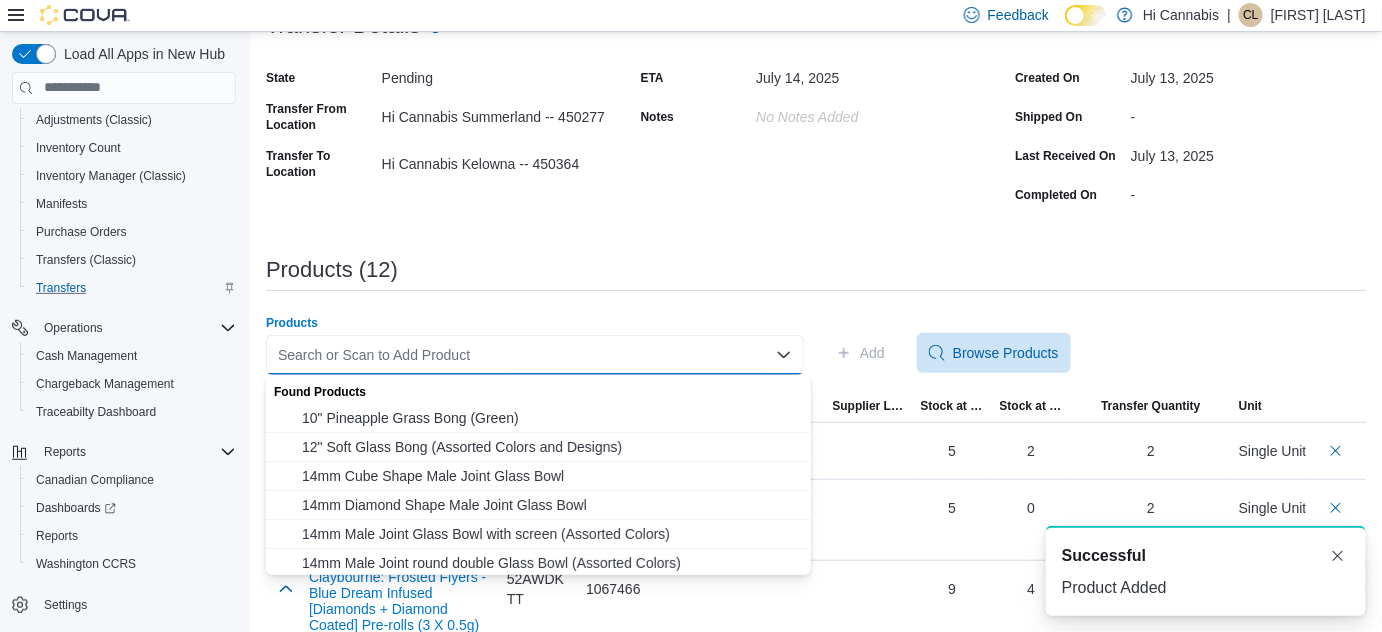 click on "Search or Scan to Add Product Combo box. Selected. Combo box input. Search or Scan to Add Product. Type some text or, to display a list of choices, press Down Arrow. To exit the list of choices, press Escape." at bounding box center [535, 355] 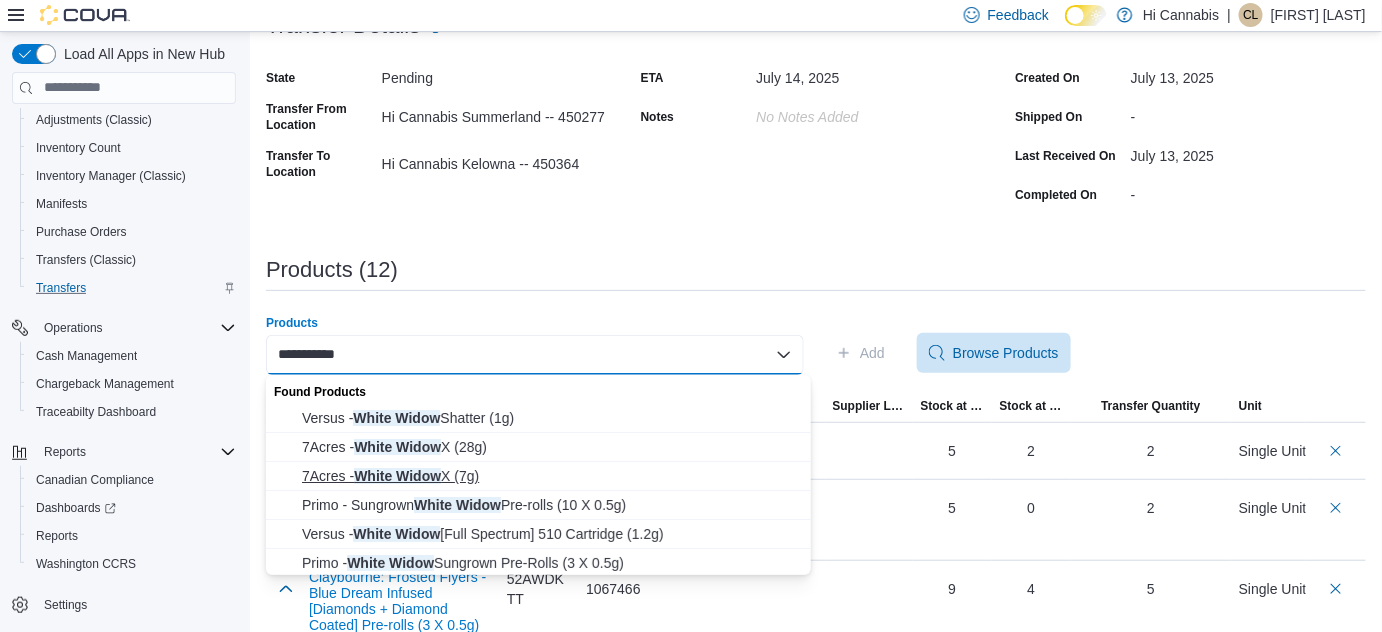 scroll, scrollTop: 32, scrollLeft: 0, axis: vertical 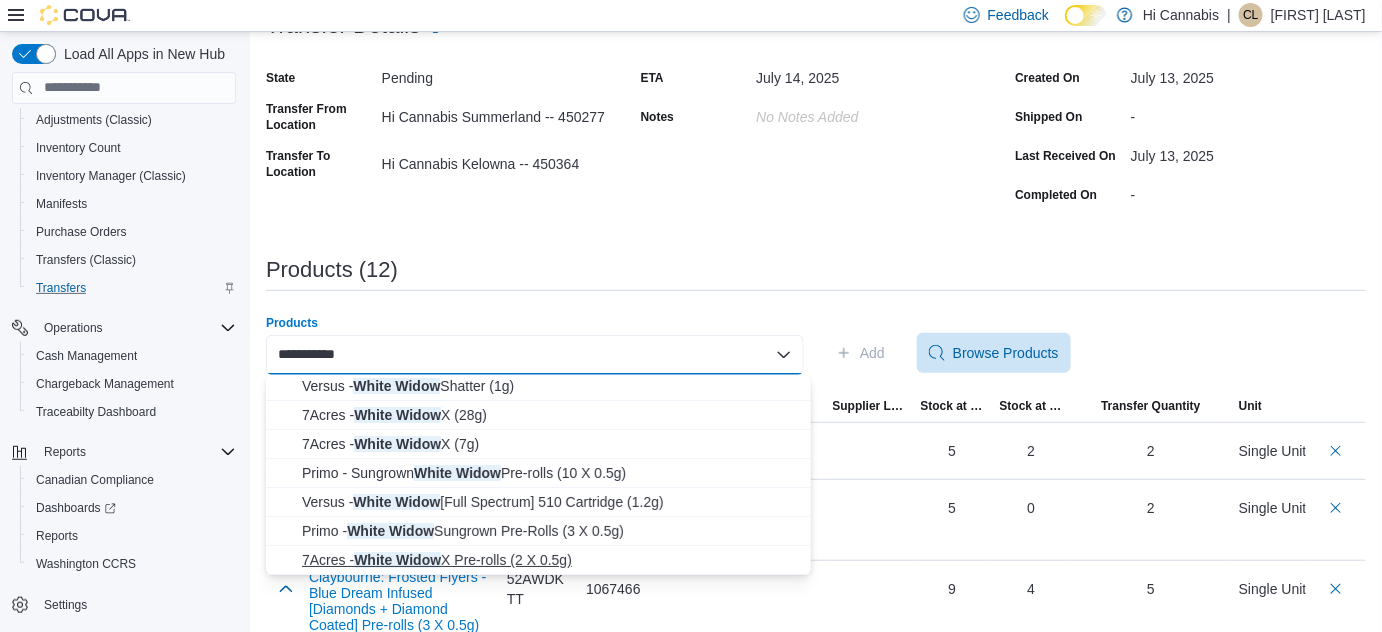 type on "**********" 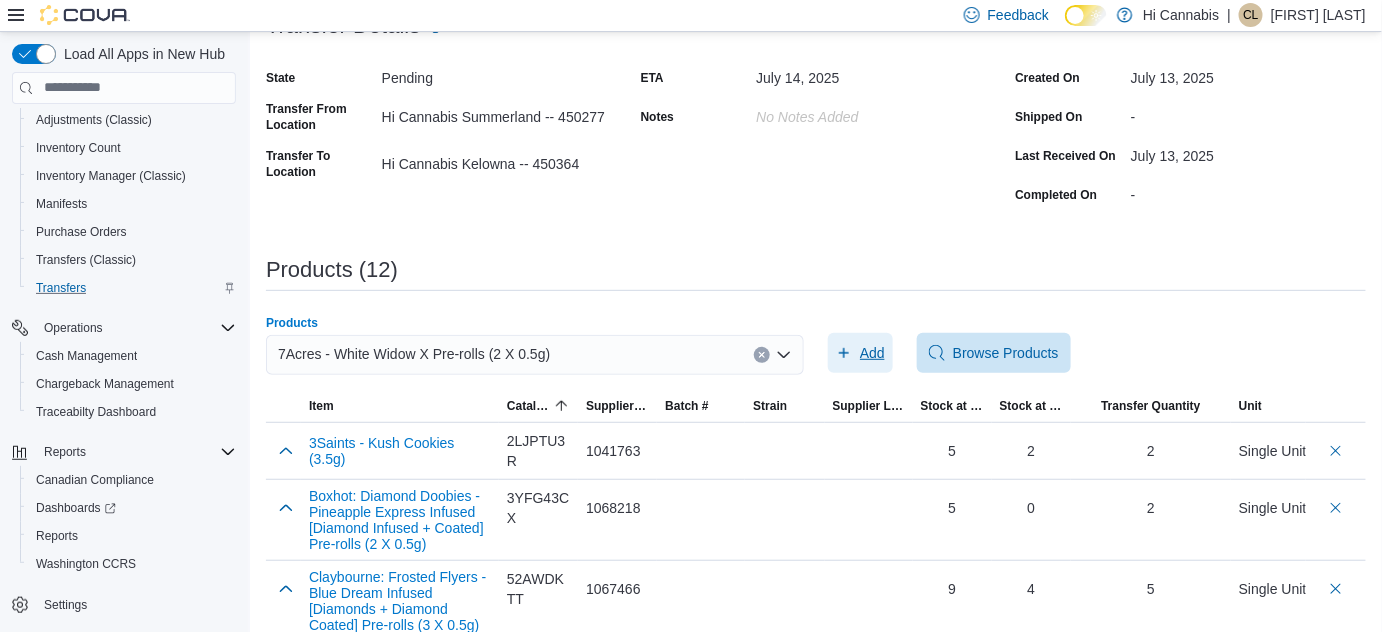 click on "Add" at bounding box center [872, 353] 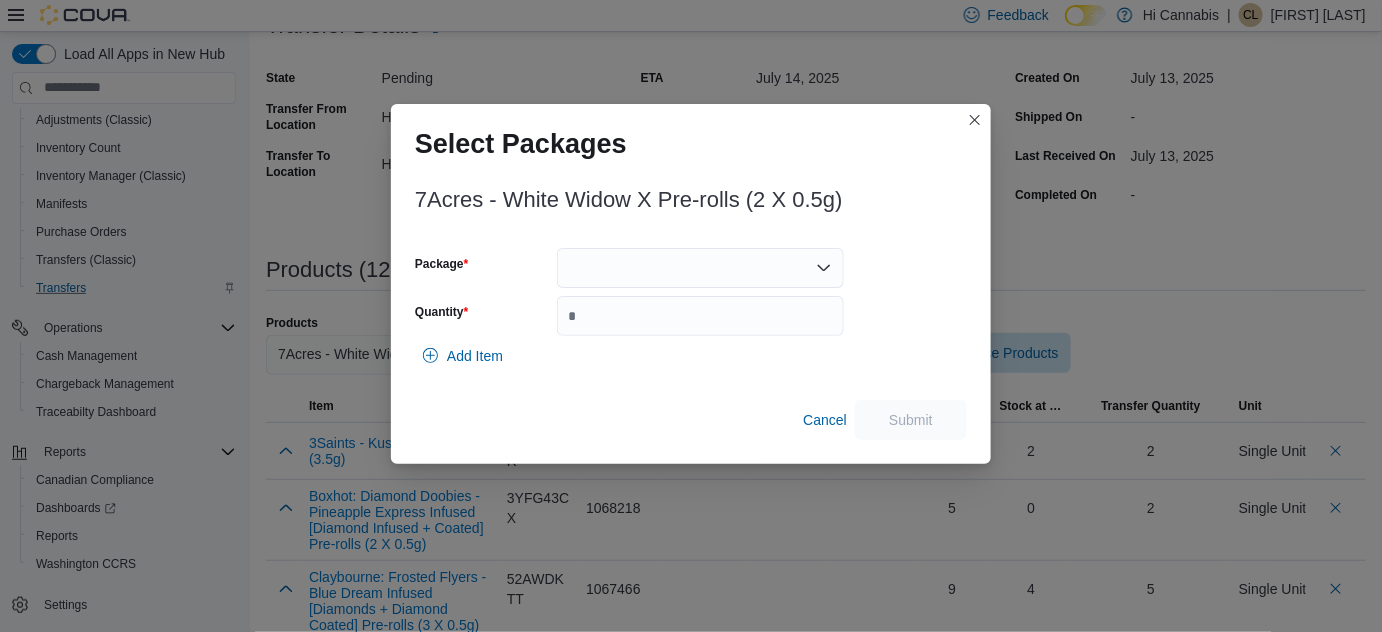 click at bounding box center [700, 268] 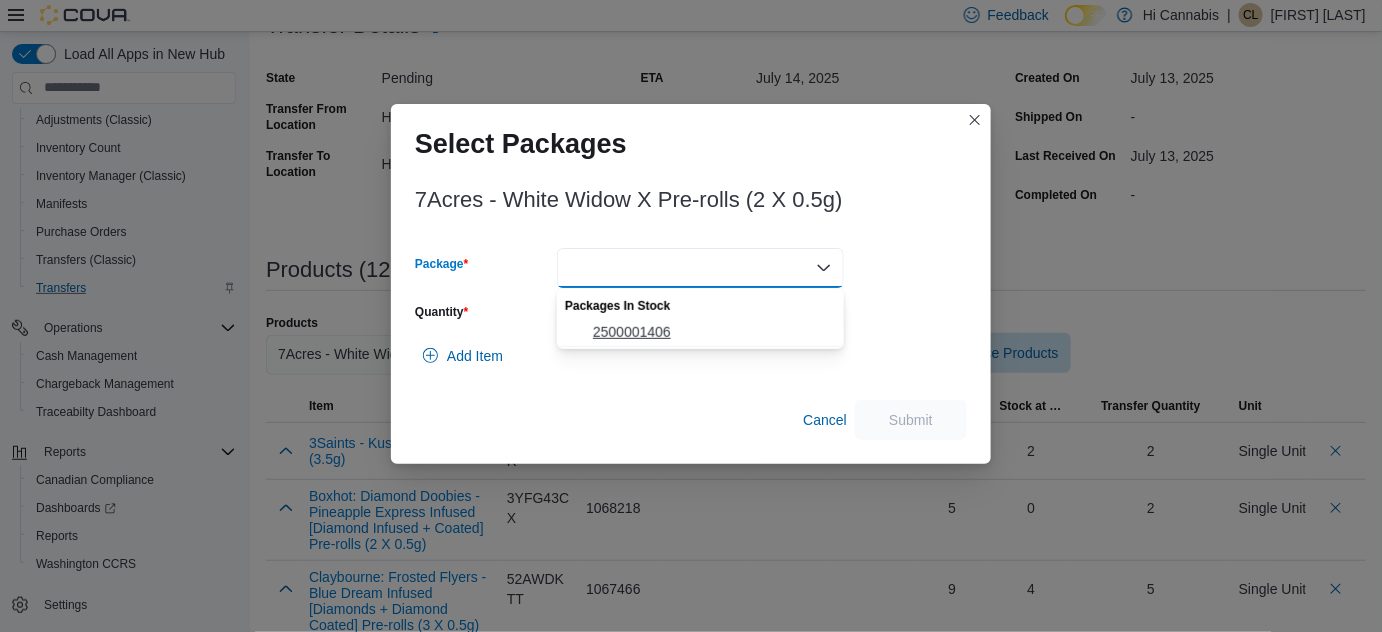 click on "2500001406" at bounding box center [712, 332] 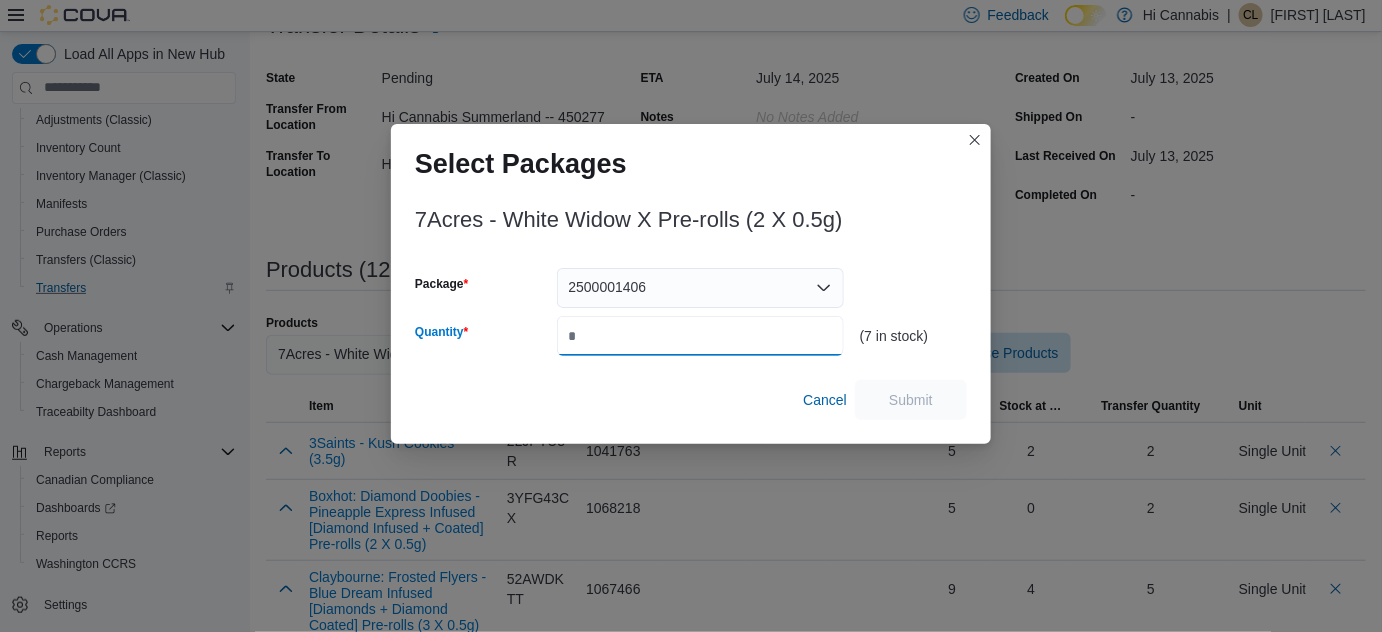 click on "Quantity" at bounding box center (700, 336) 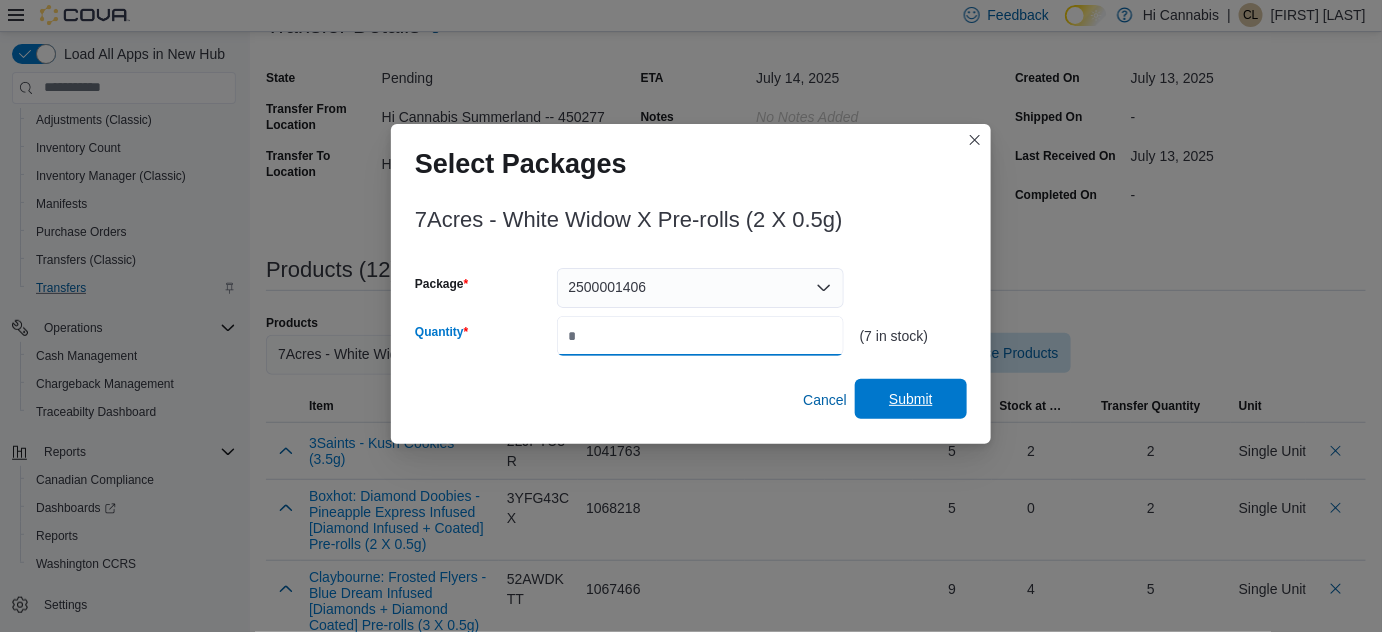 type on "*" 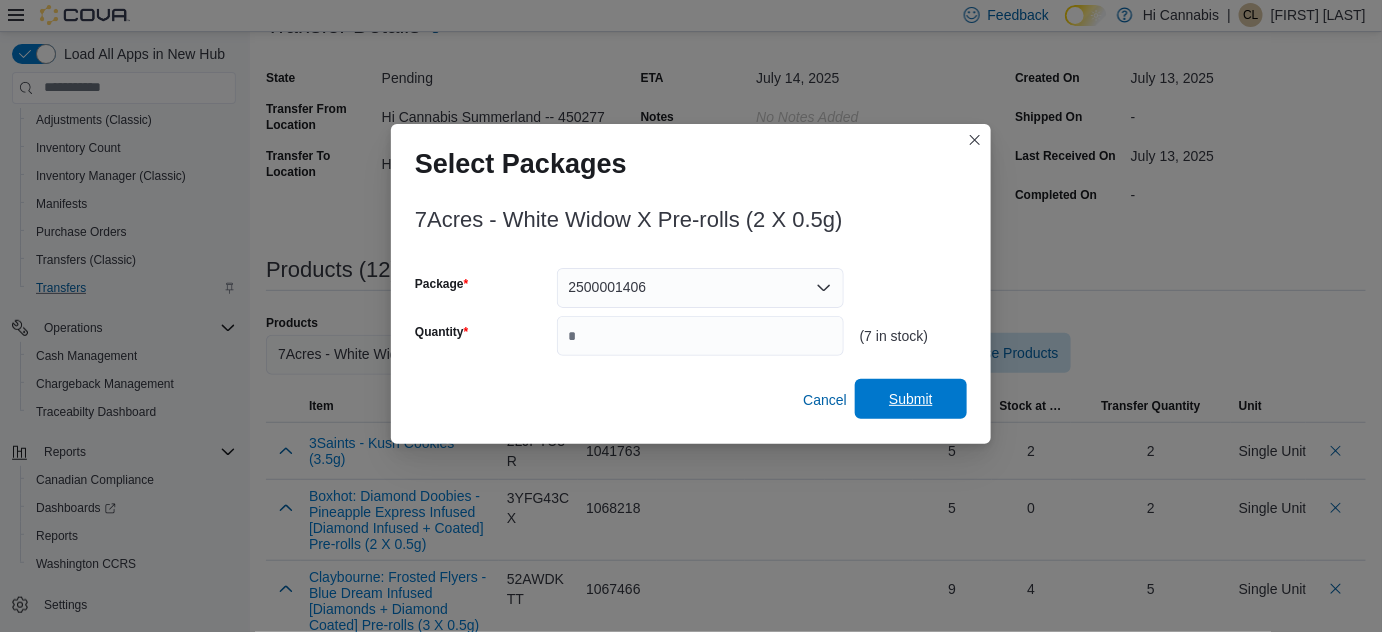 click on "Submit" at bounding box center (911, 399) 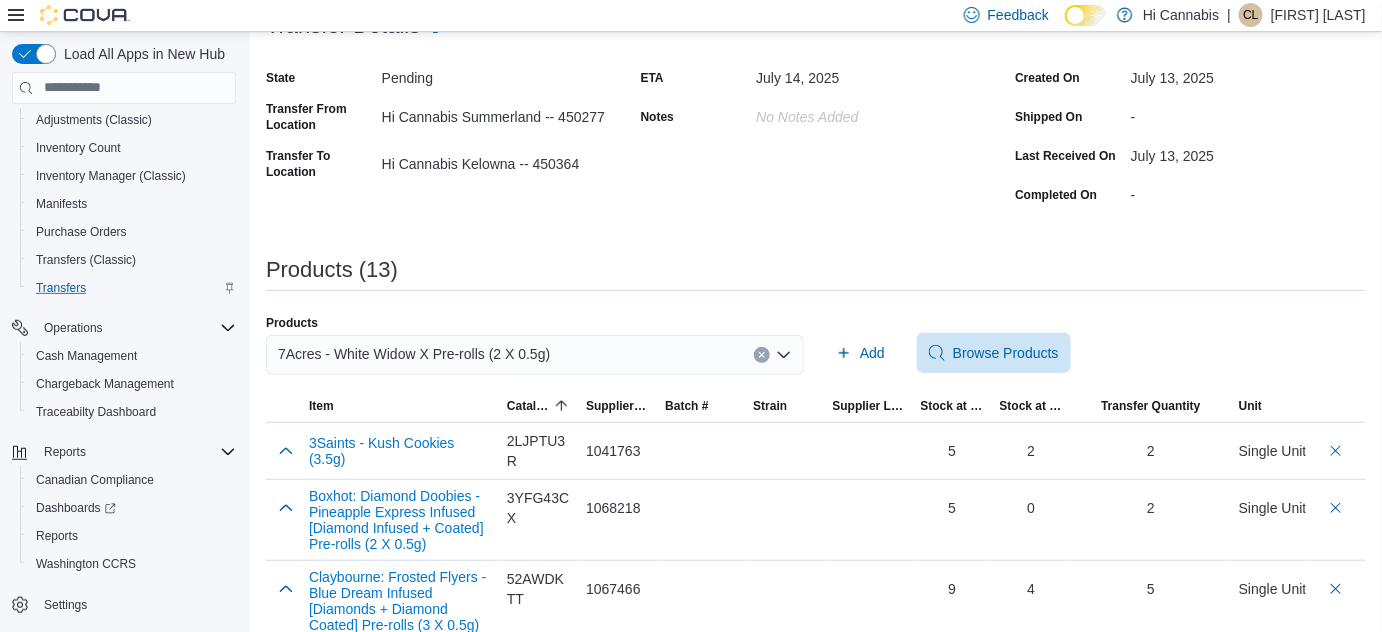 click at bounding box center [762, 355] 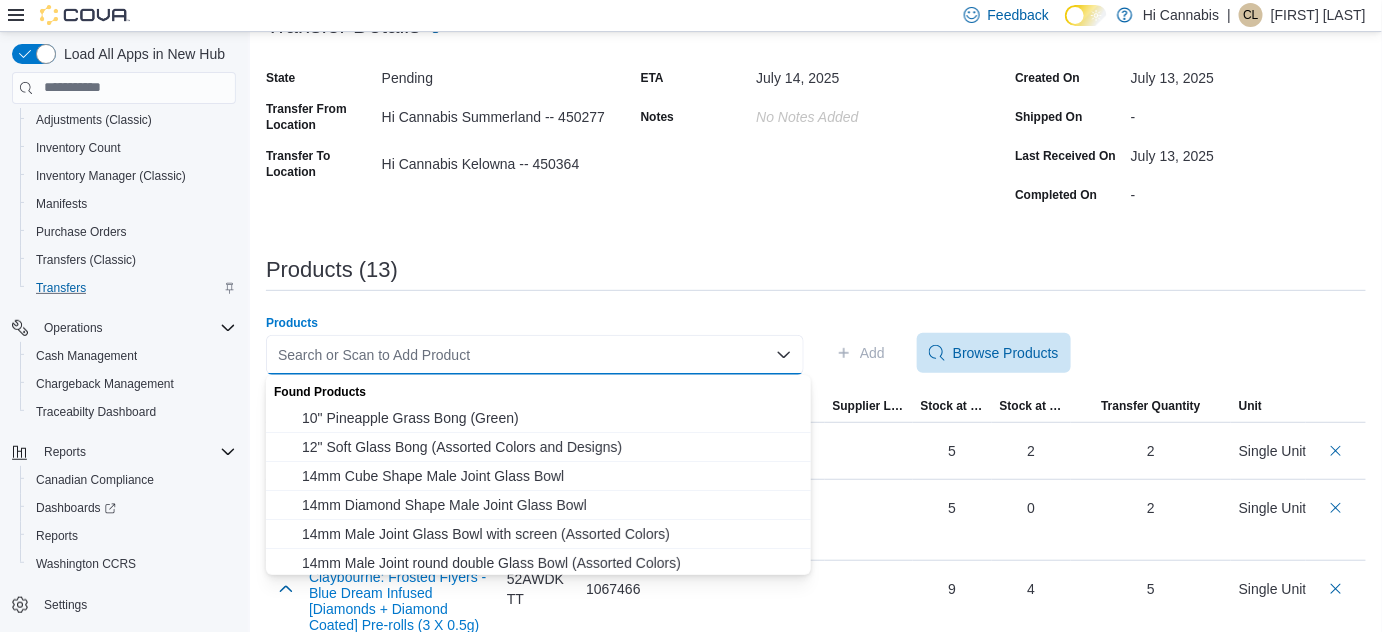 click on "Search or Scan to Add Product Combo box. Selected. Combo box input. Search or Scan to Add Product. Type some text or, to display a list of choices, press Down Arrow. To exit the list of choices, press Escape." at bounding box center [535, 355] 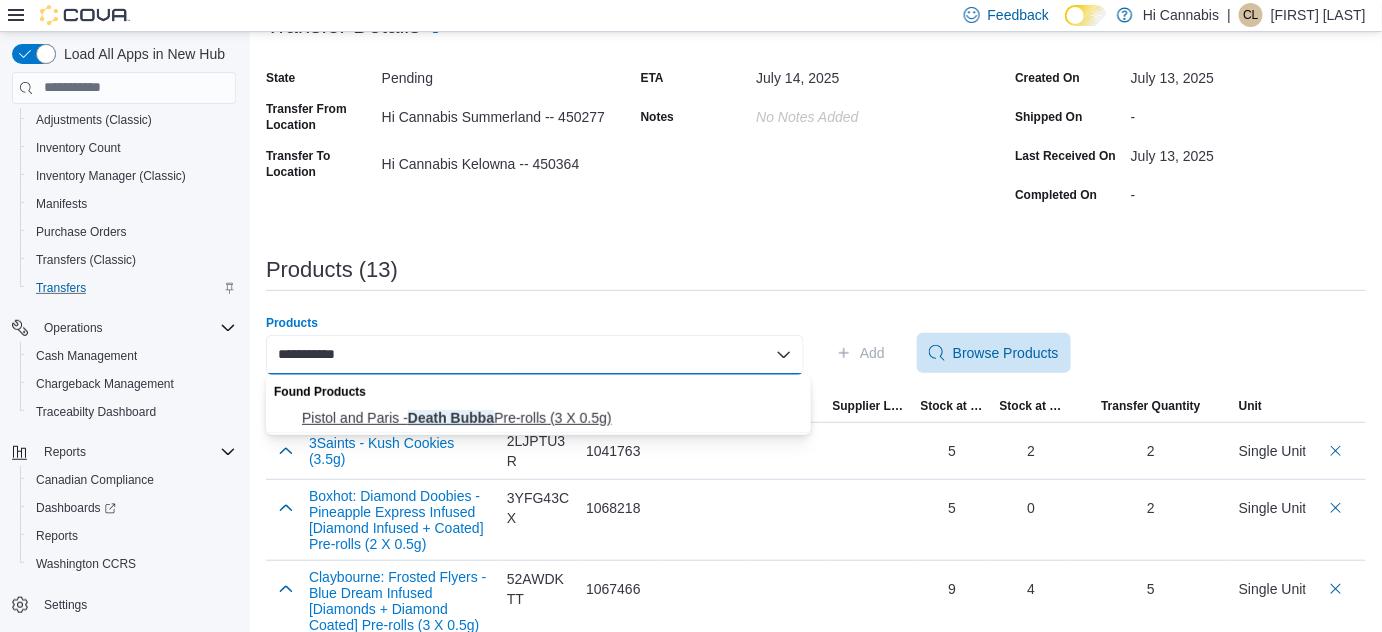 type on "**********" 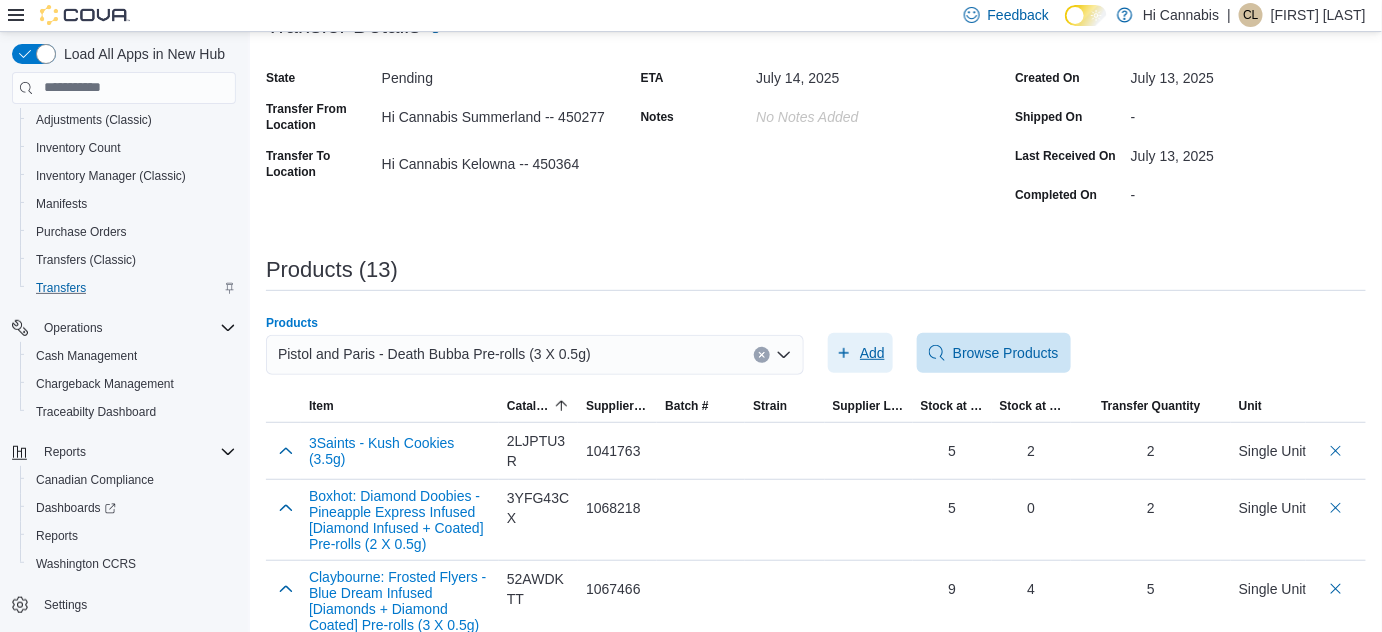 click on "Add" at bounding box center [860, 353] 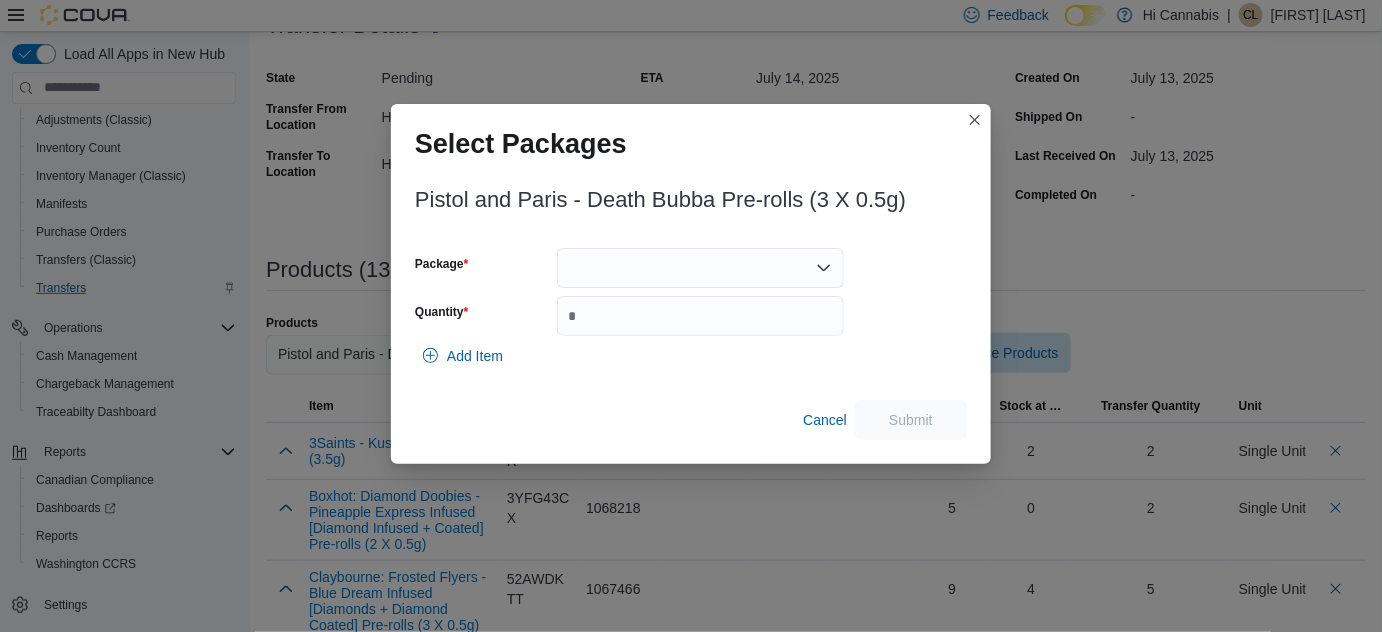 click at bounding box center [700, 268] 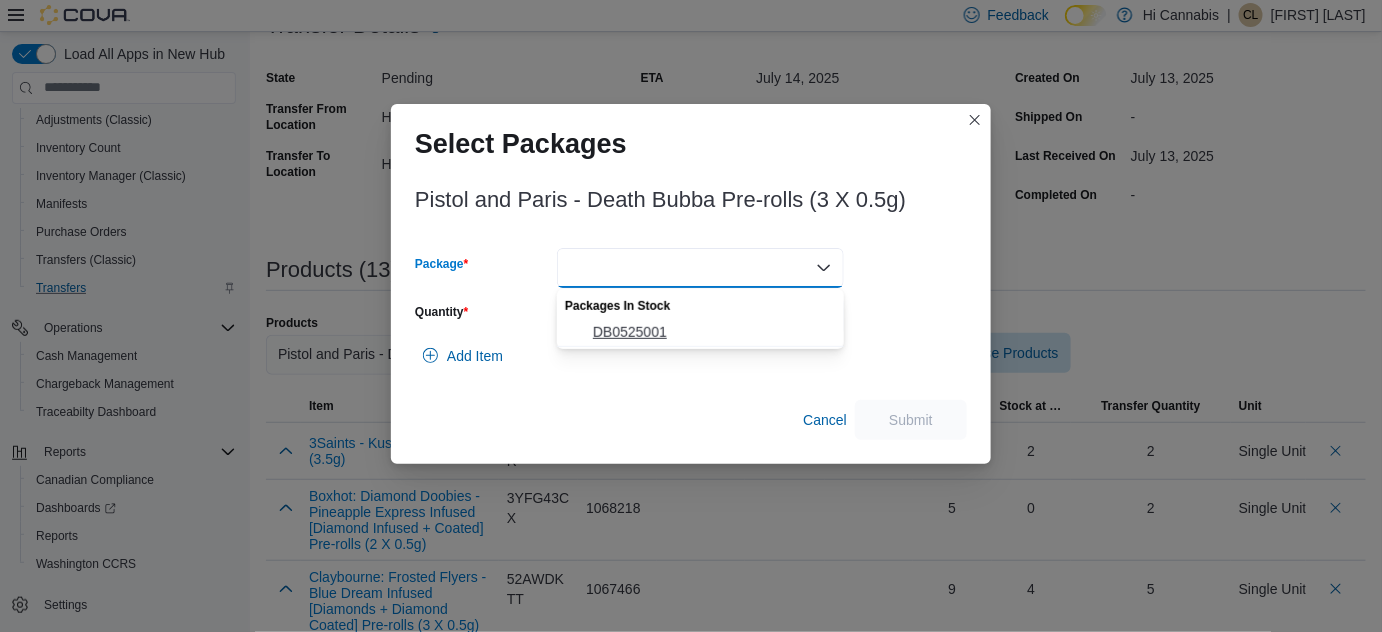 click on "DB0525001" at bounding box center [712, 332] 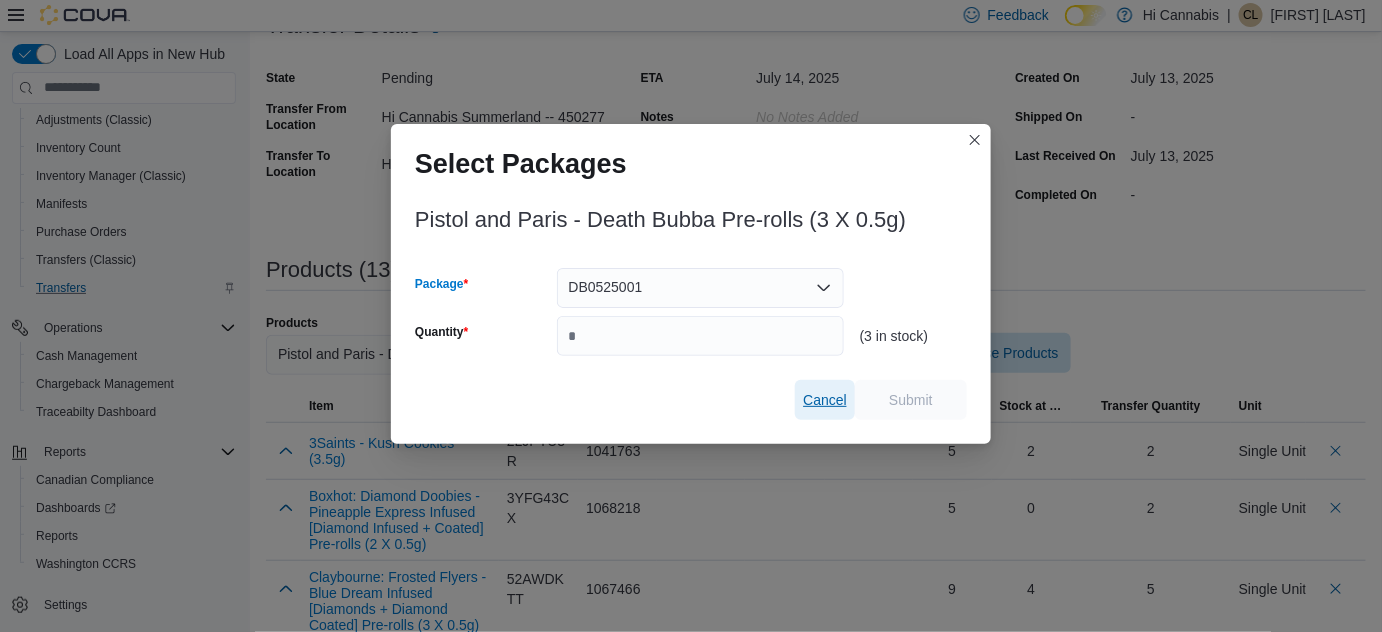click on "Cancel" at bounding box center (825, 400) 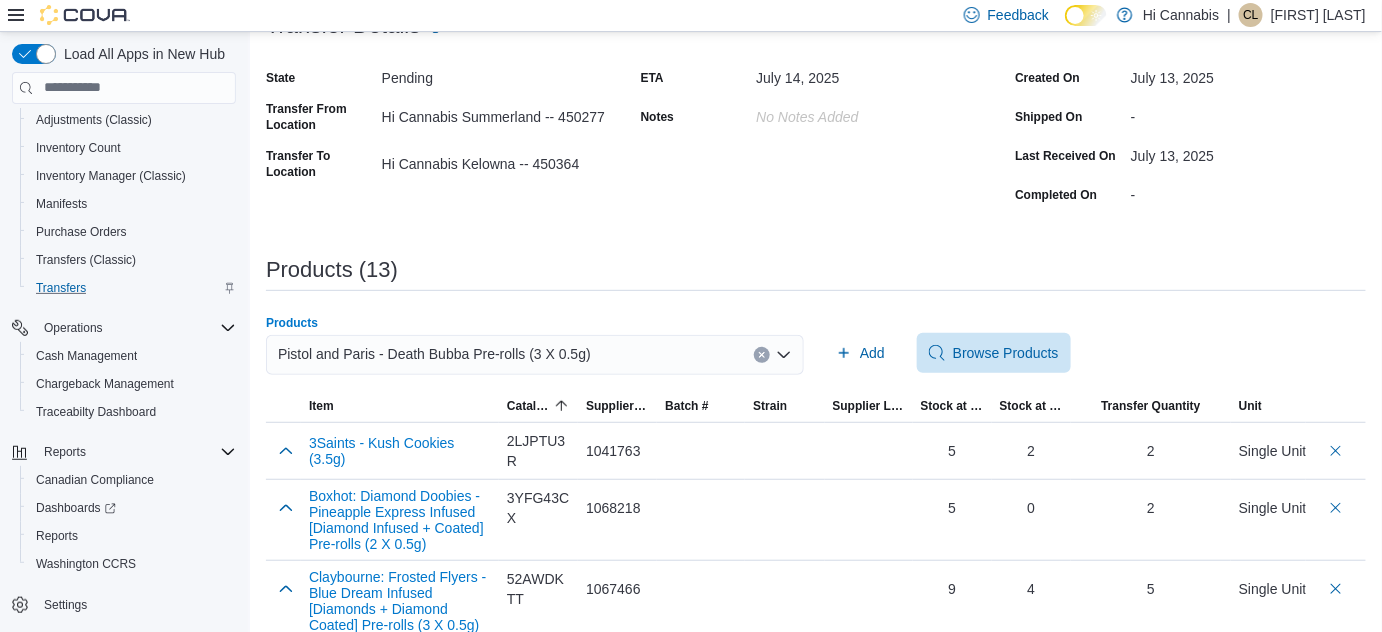 click at bounding box center (762, 355) 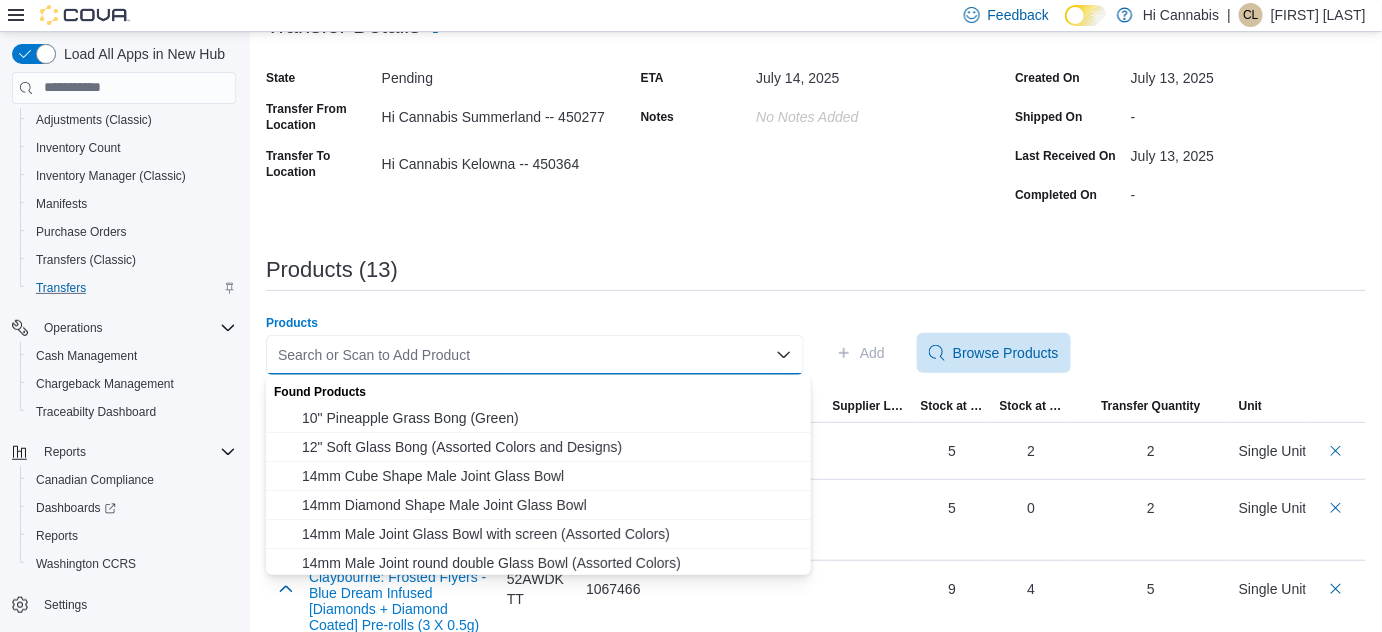 click on "Search or Scan to Add Product Combo box. Selected. Combo box input. Search or Scan to Add Product. Type some text or, to display a list of choices, press Down Arrow. To exit the list of choices, press Escape." at bounding box center (535, 355) 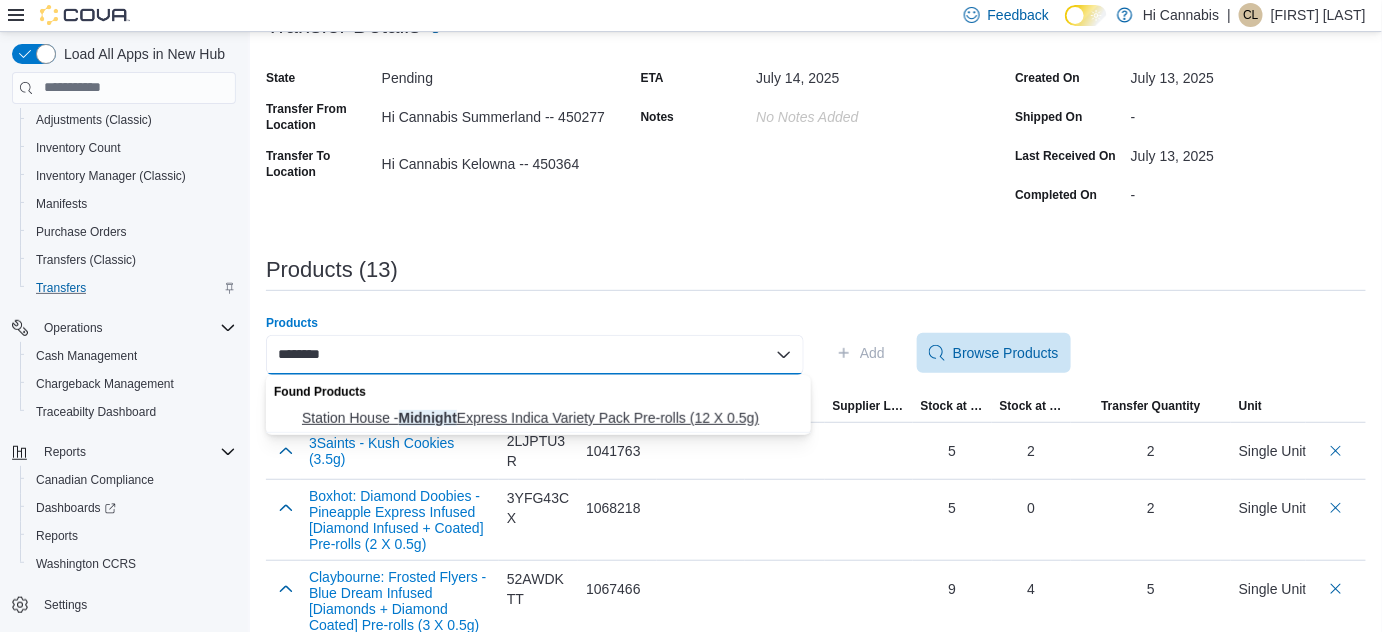 type on "********" 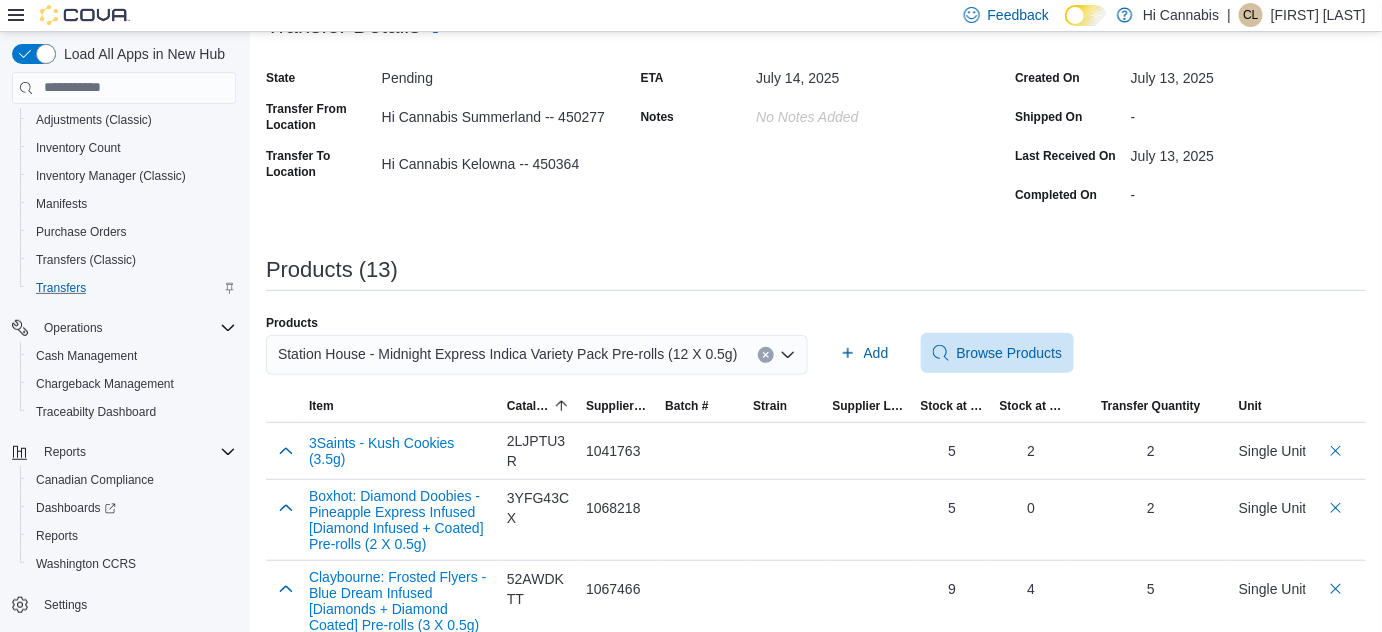click on "**********" at bounding box center (816, 610) 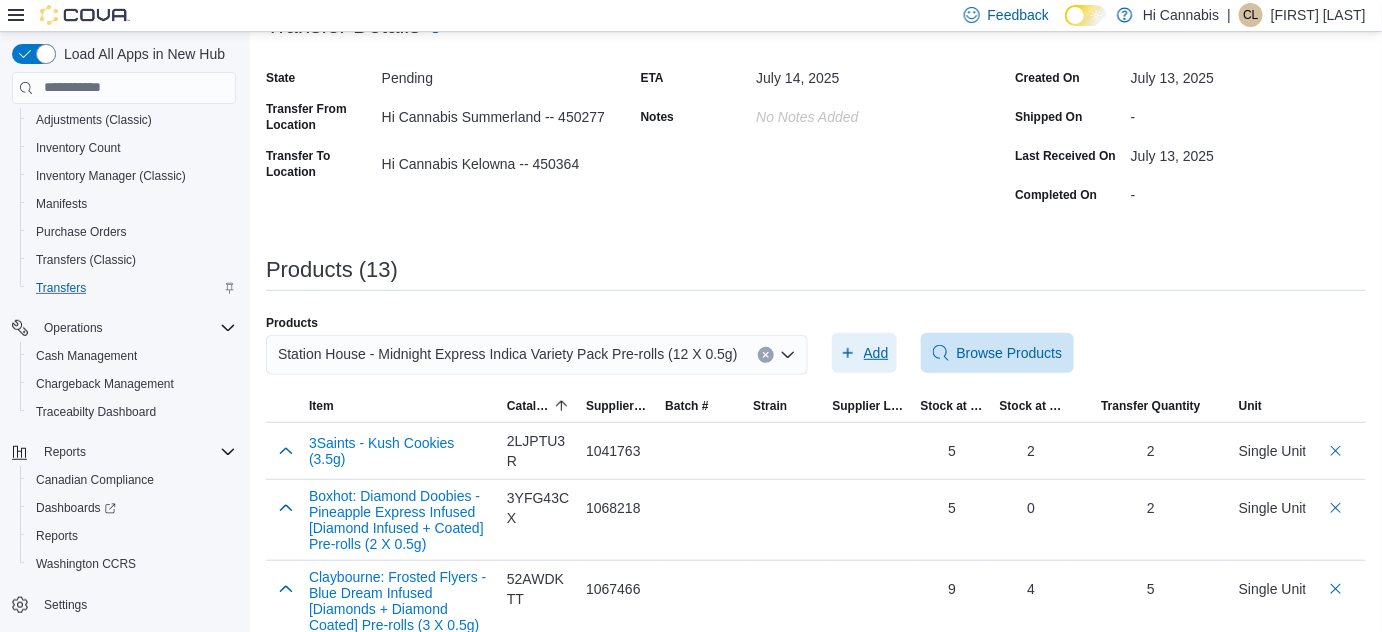click on "Add" at bounding box center [876, 353] 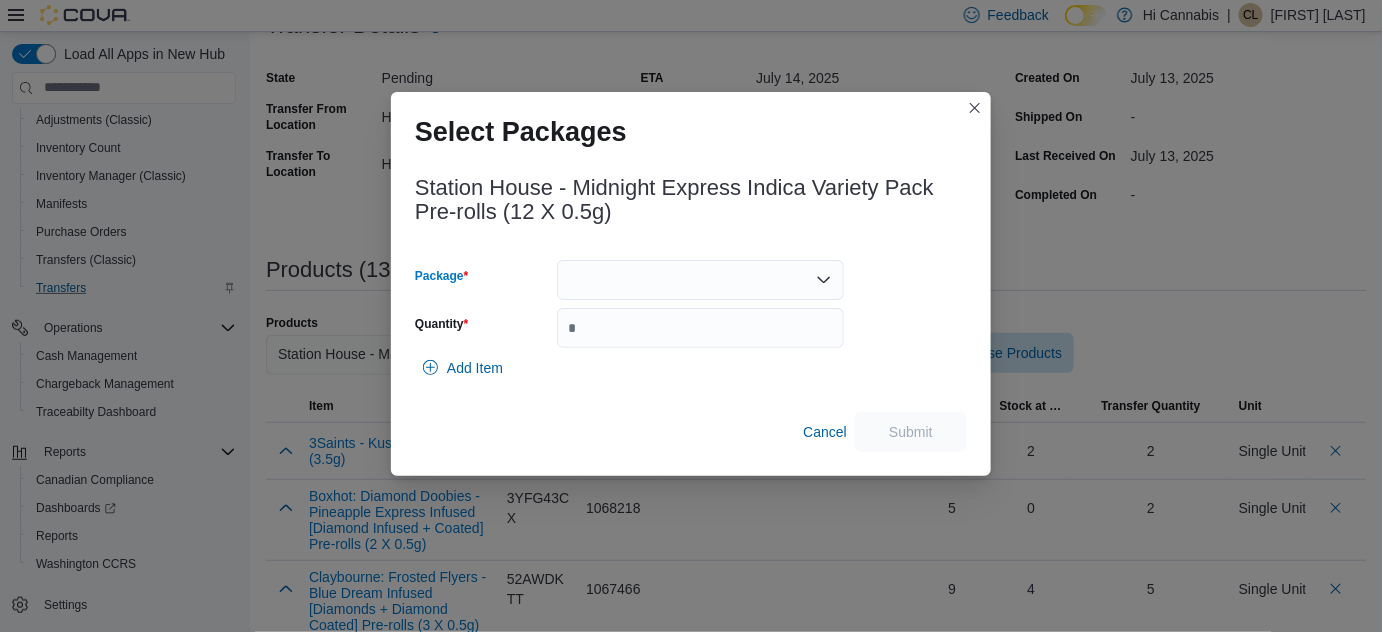 click at bounding box center (700, 280) 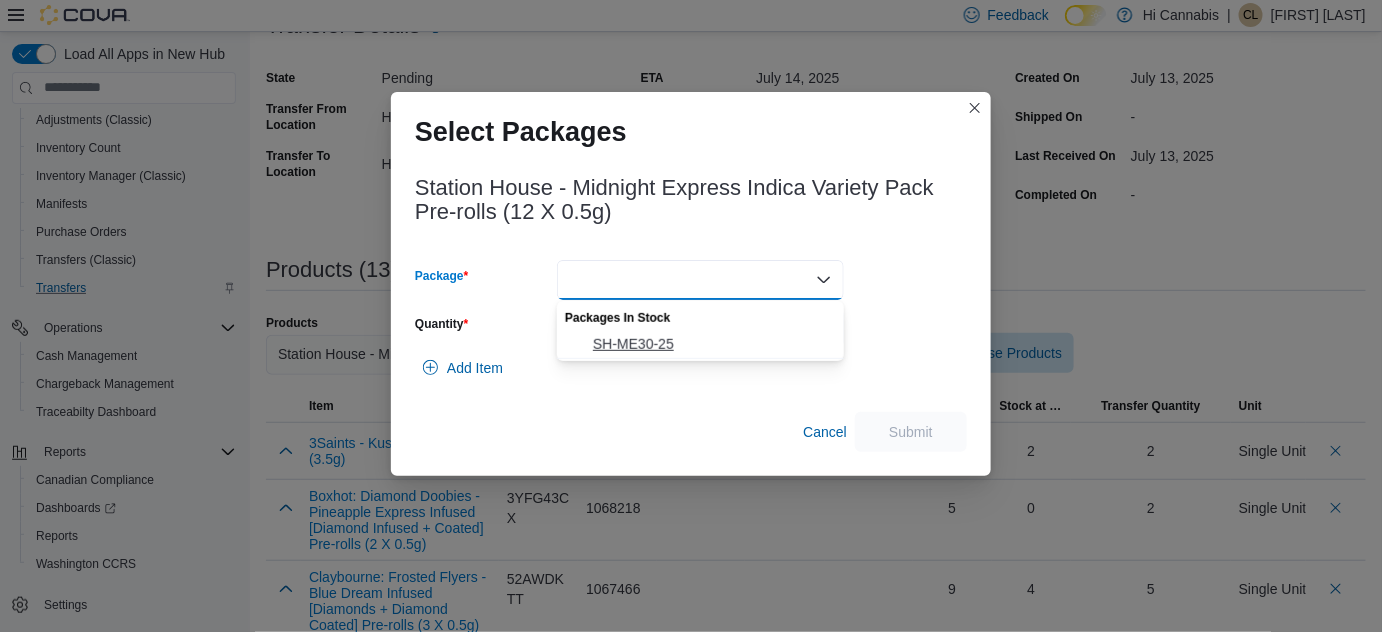 click on "SH-ME30-25" at bounding box center (712, 344) 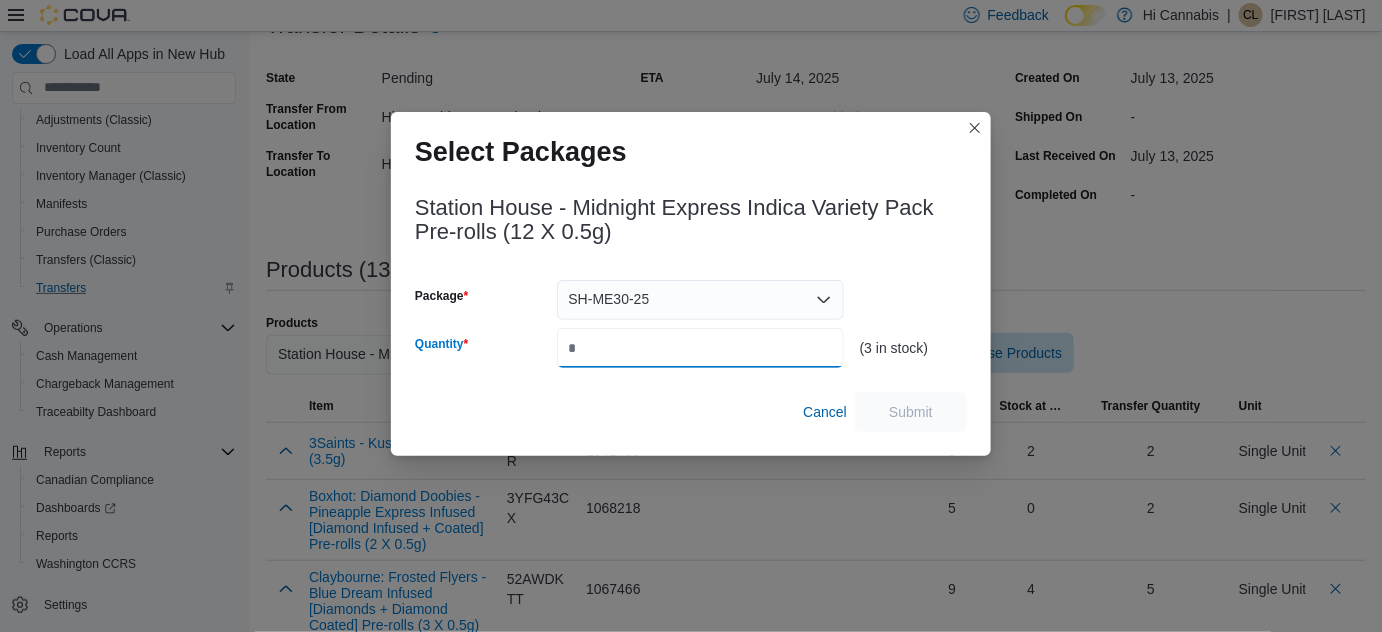 click on "Quantity" at bounding box center [700, 348] 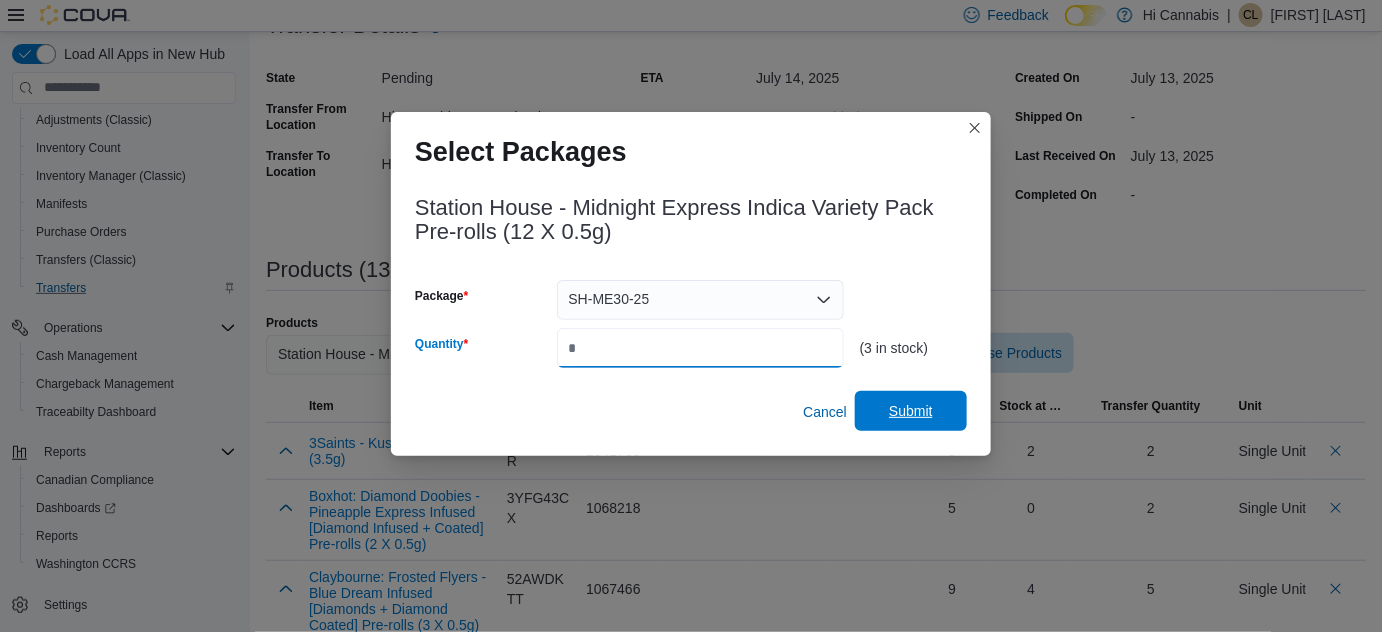 type on "*" 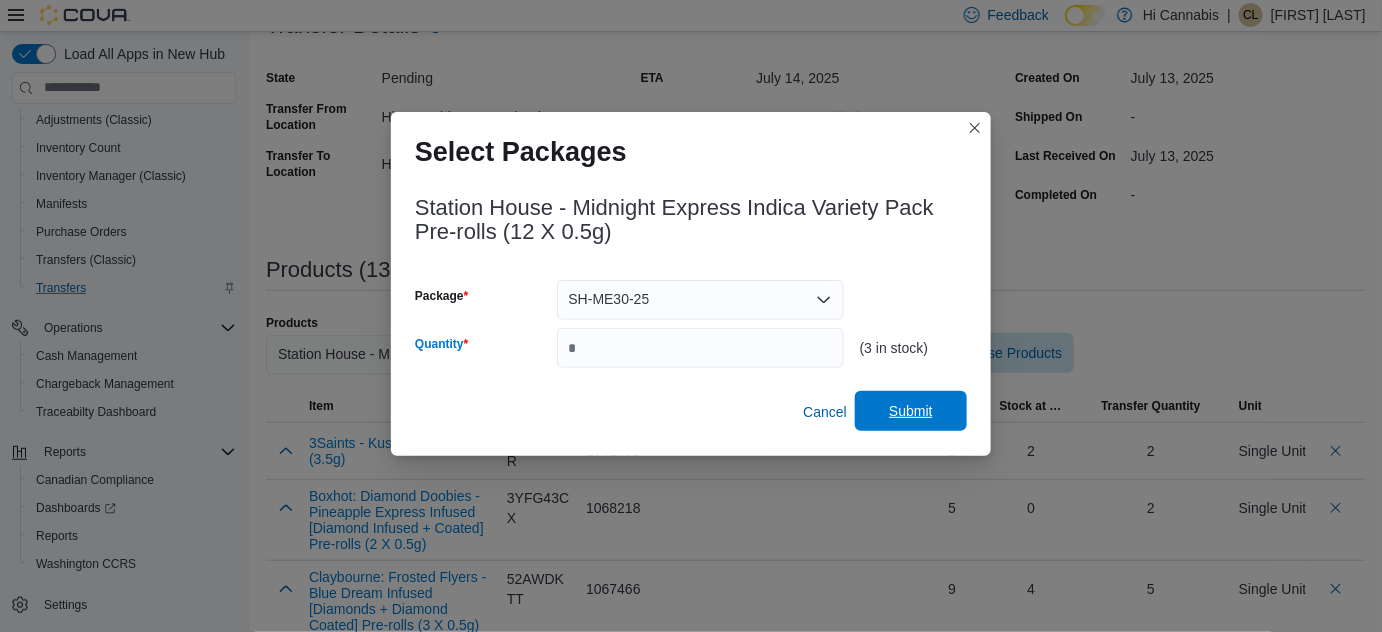 click on "Submit" at bounding box center [911, 411] 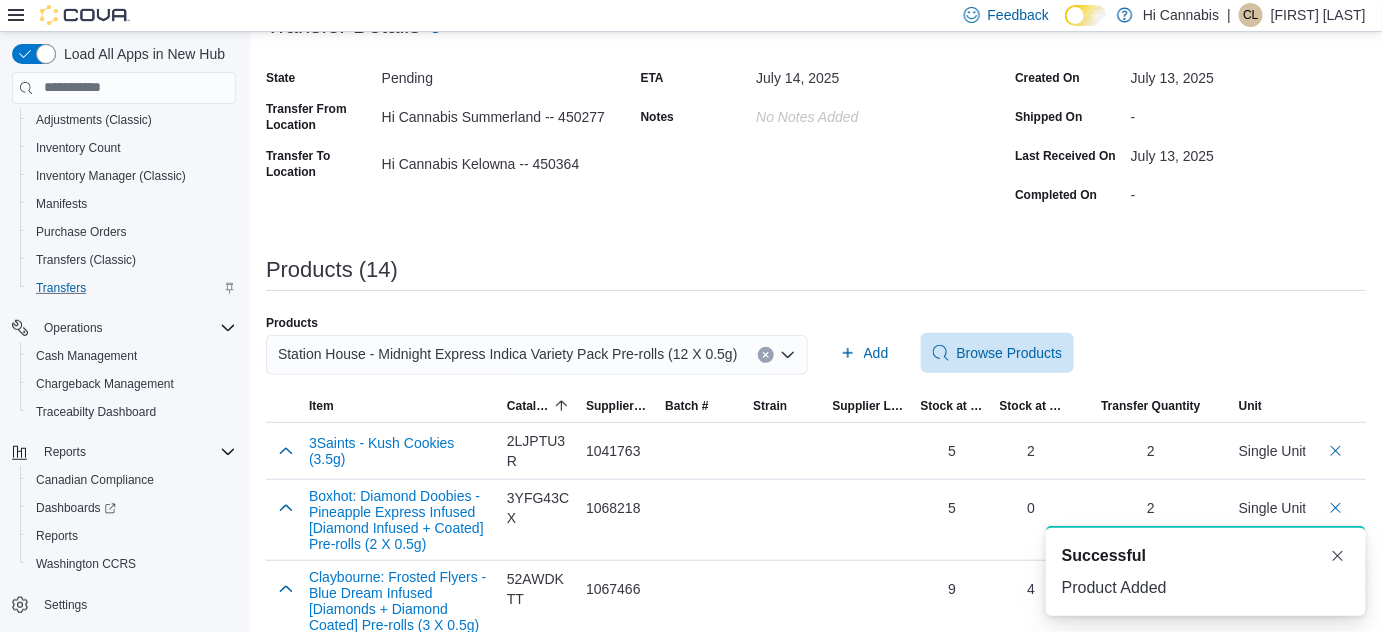 click 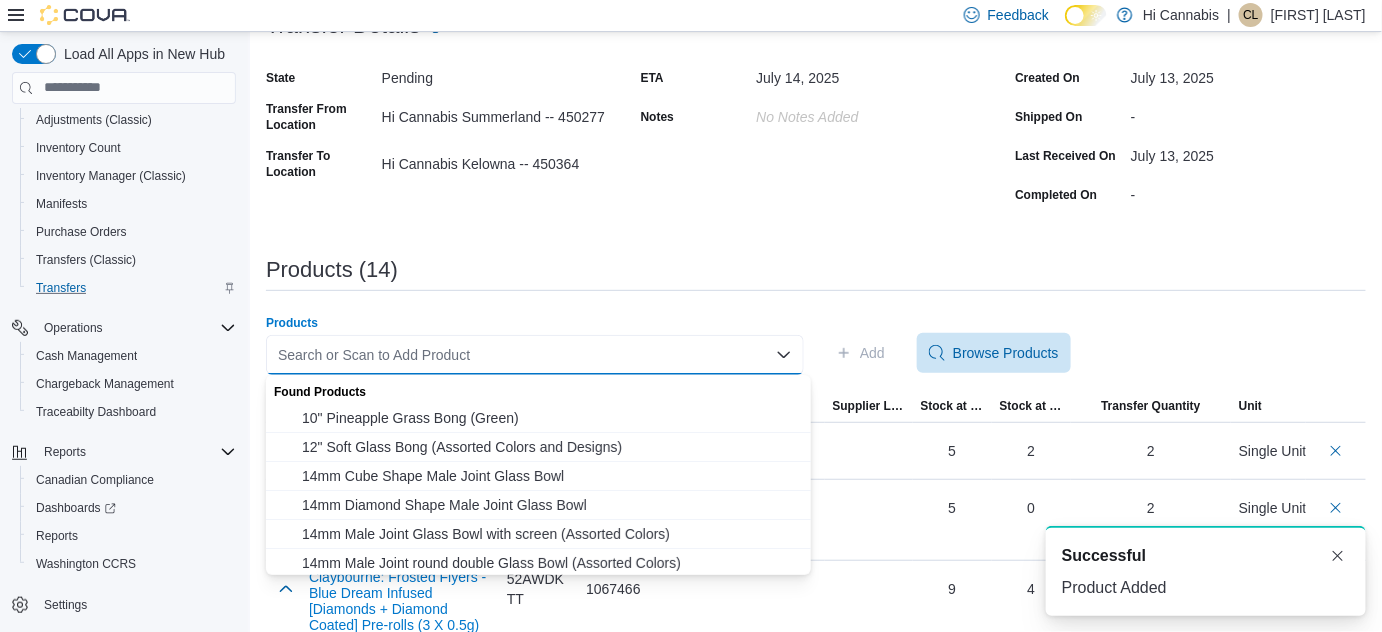 click on "Search or Scan to Add Product Combo box. Selected. Combo box input. Search or Scan to Add Product. Type some text or, to display a list of choices, press Down Arrow. To exit the list of choices, press Escape." at bounding box center (535, 355) 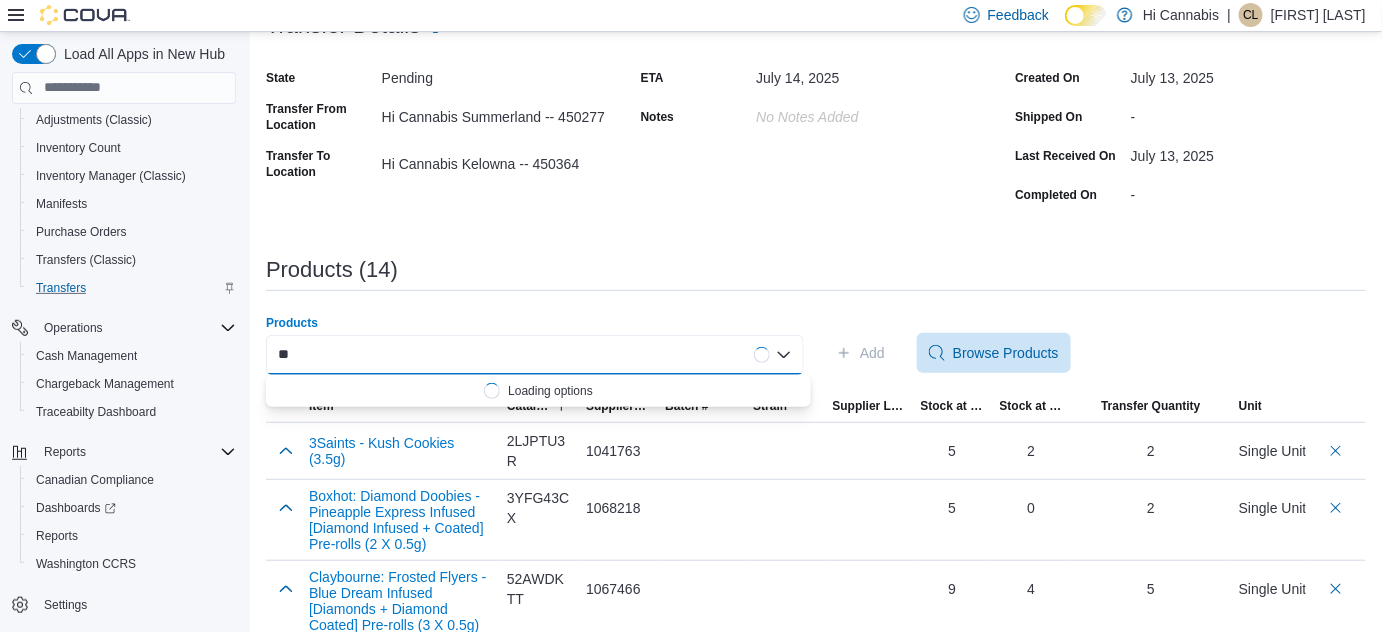 type on "*" 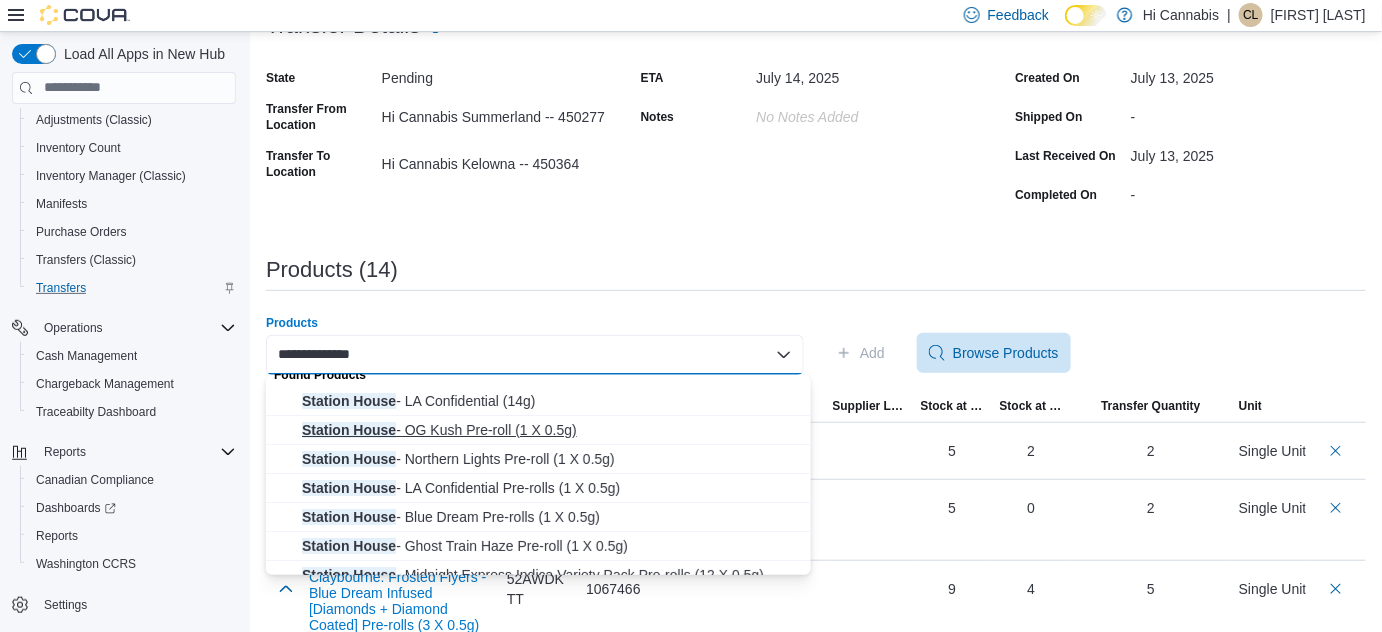 scroll, scrollTop: 32, scrollLeft: 0, axis: vertical 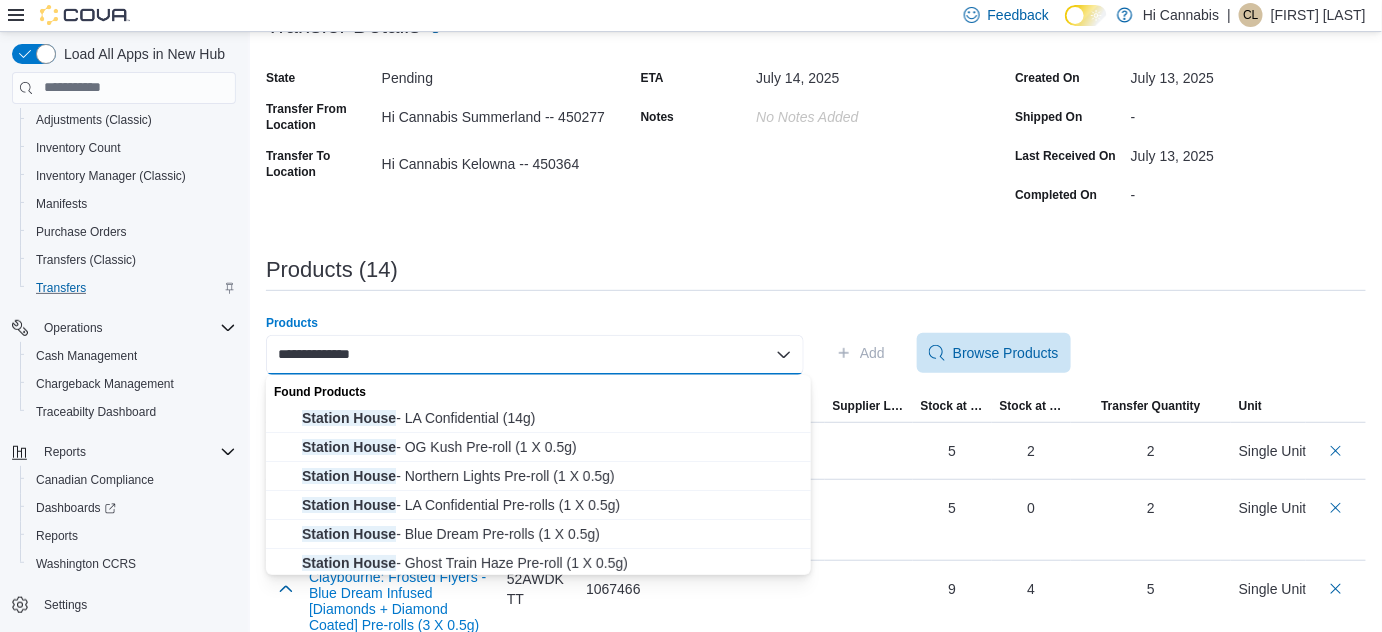 click on "**********" at bounding box center [816, 643] 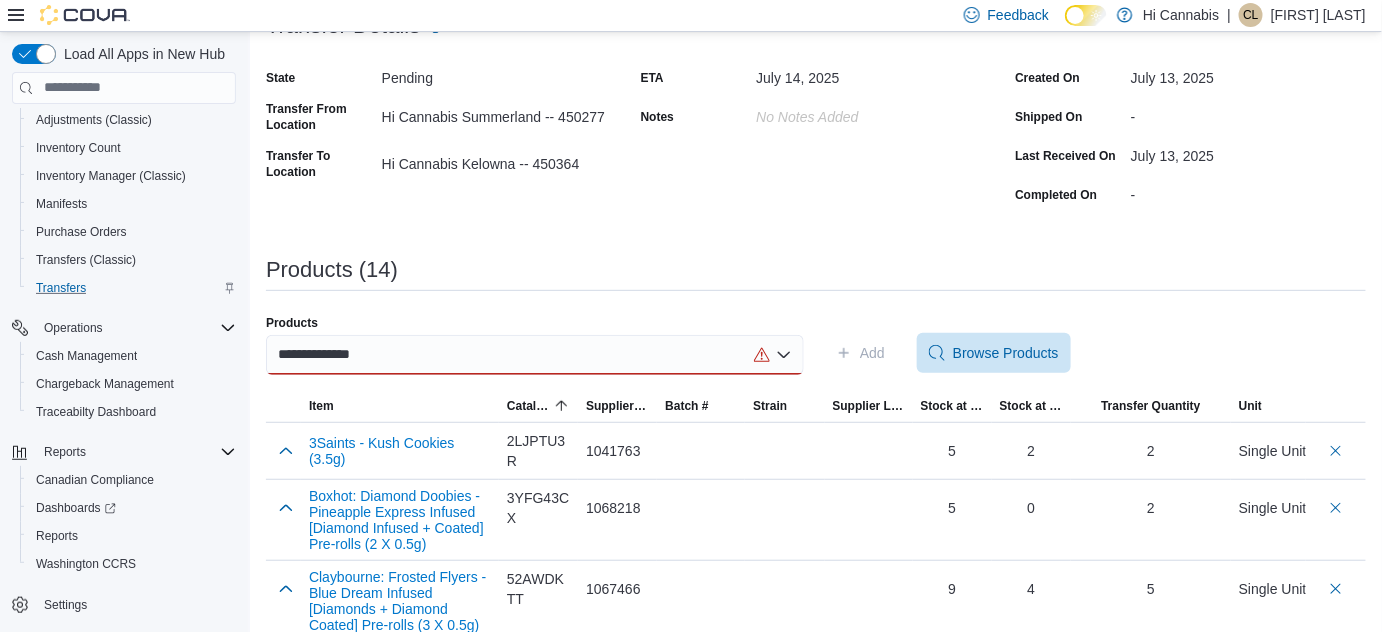 click on "**********" at bounding box center [535, 355] 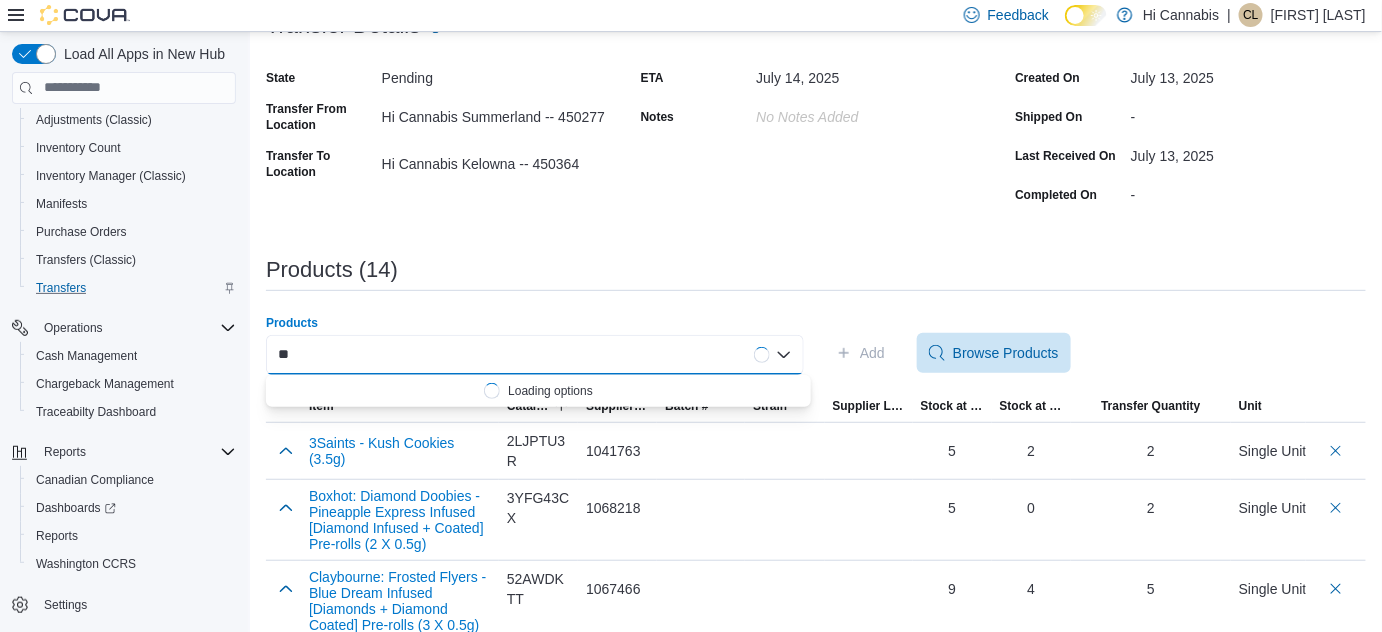 type on "*" 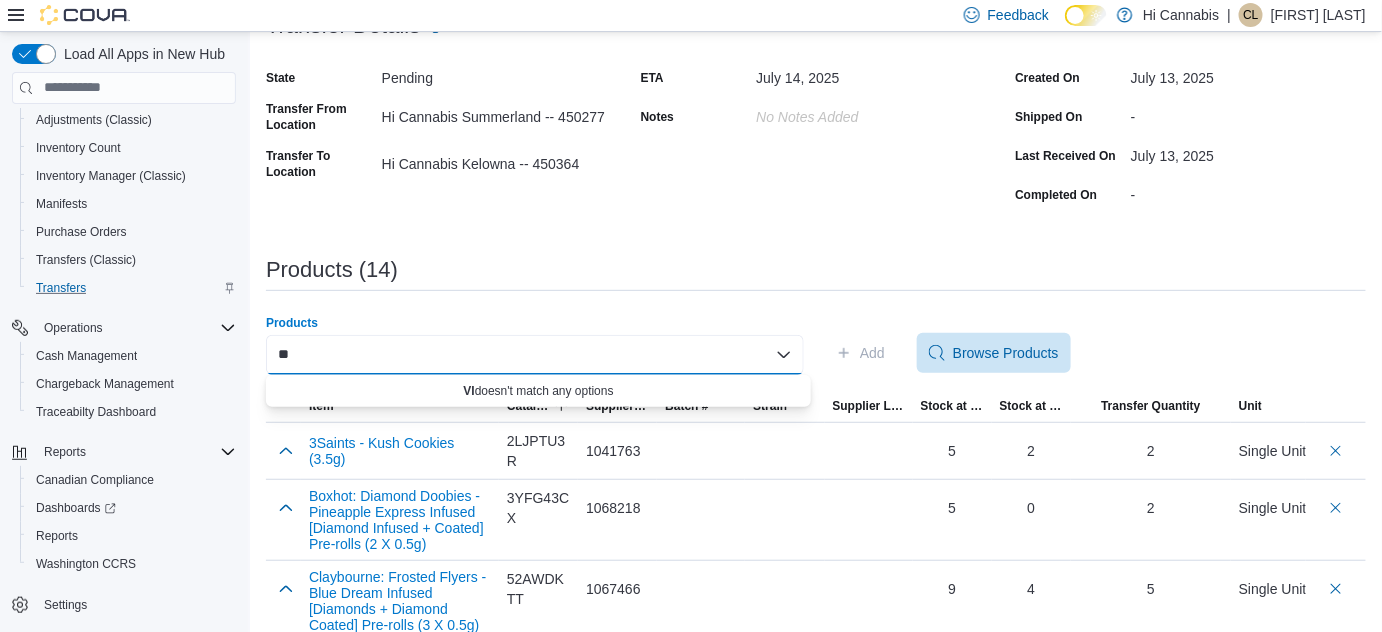 type on "*" 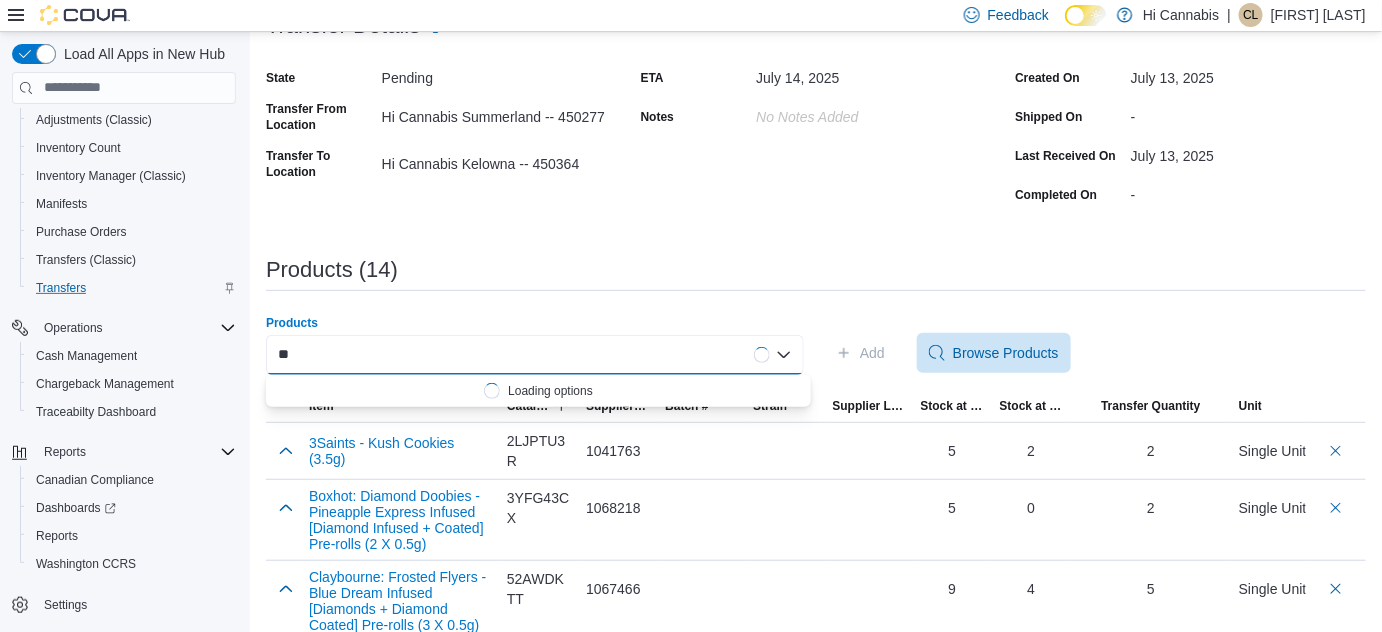 type on "*" 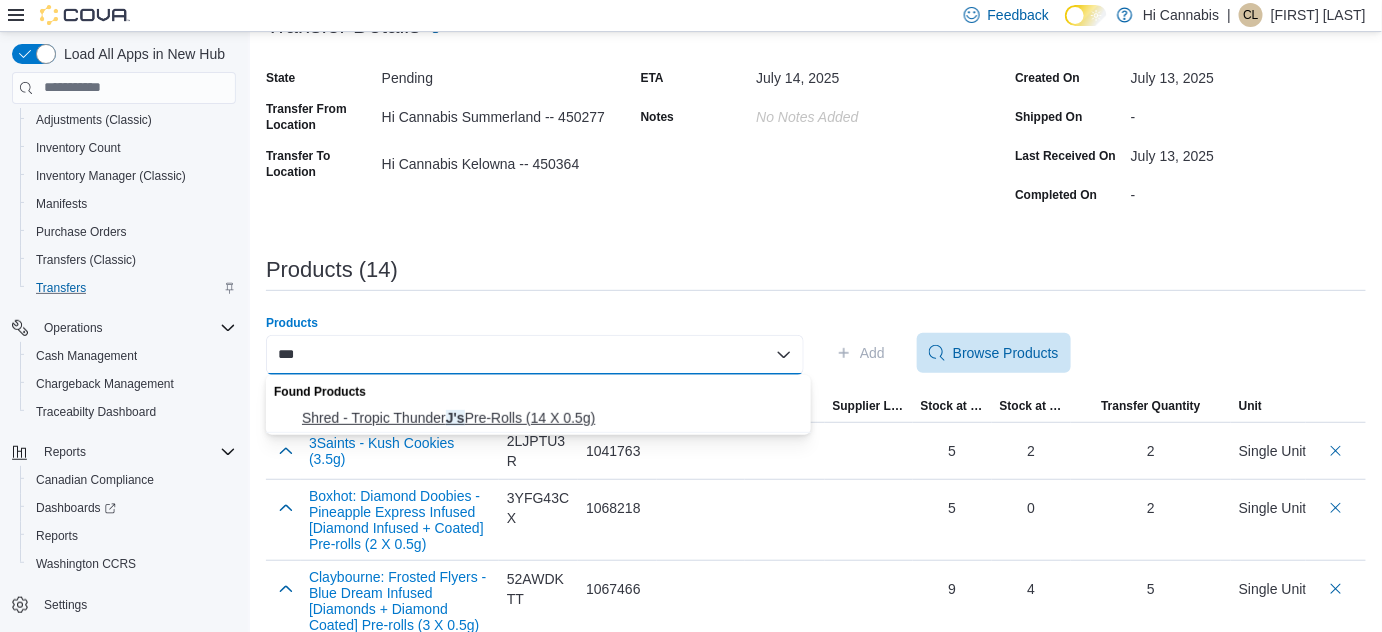 type on "***" 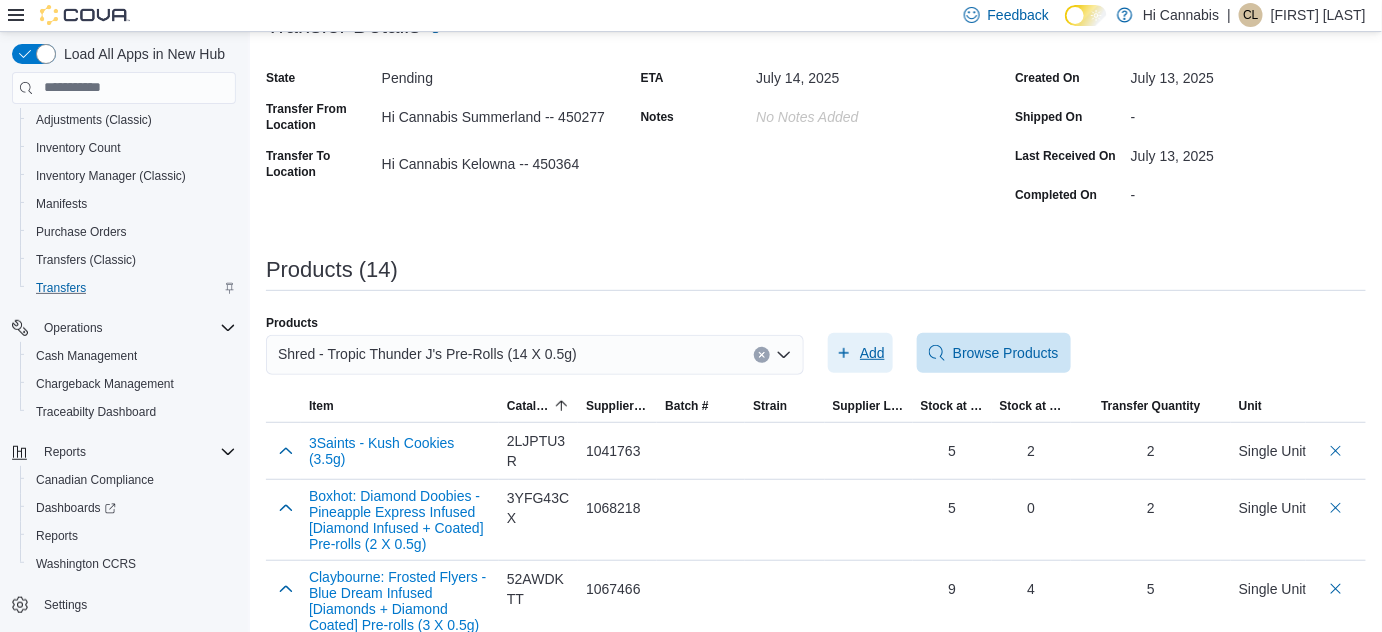 click on "Add" at bounding box center (872, 353) 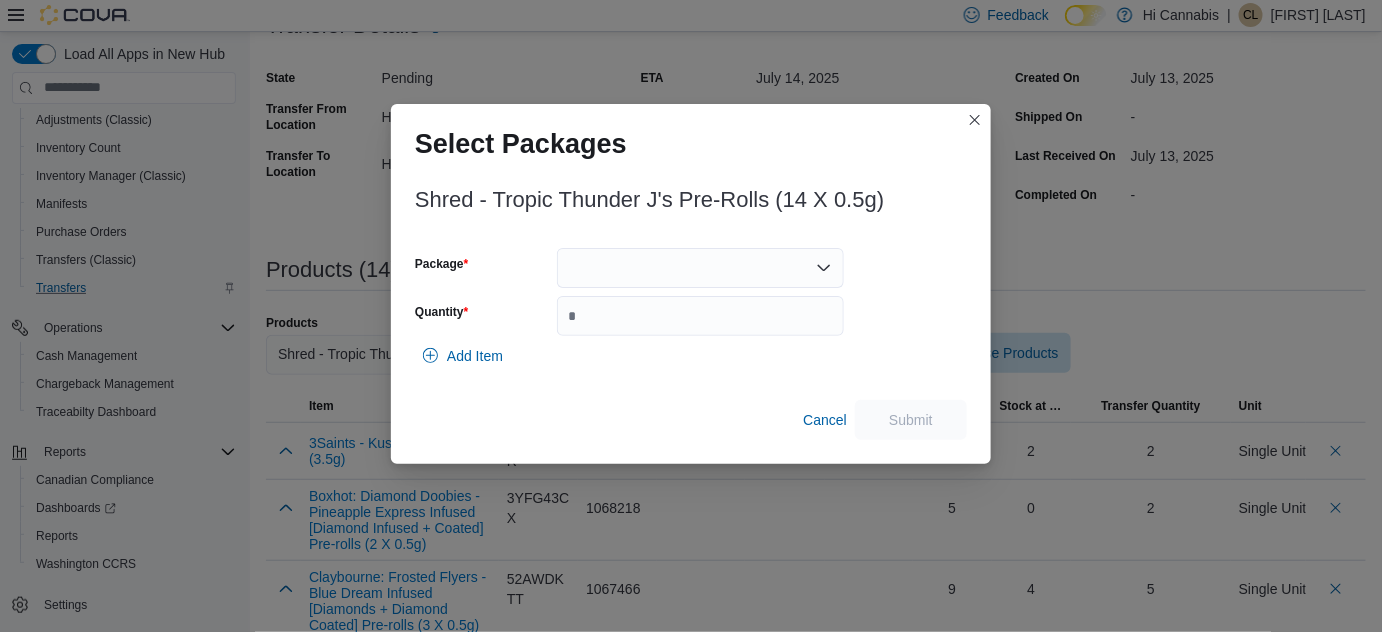 click at bounding box center [700, 268] 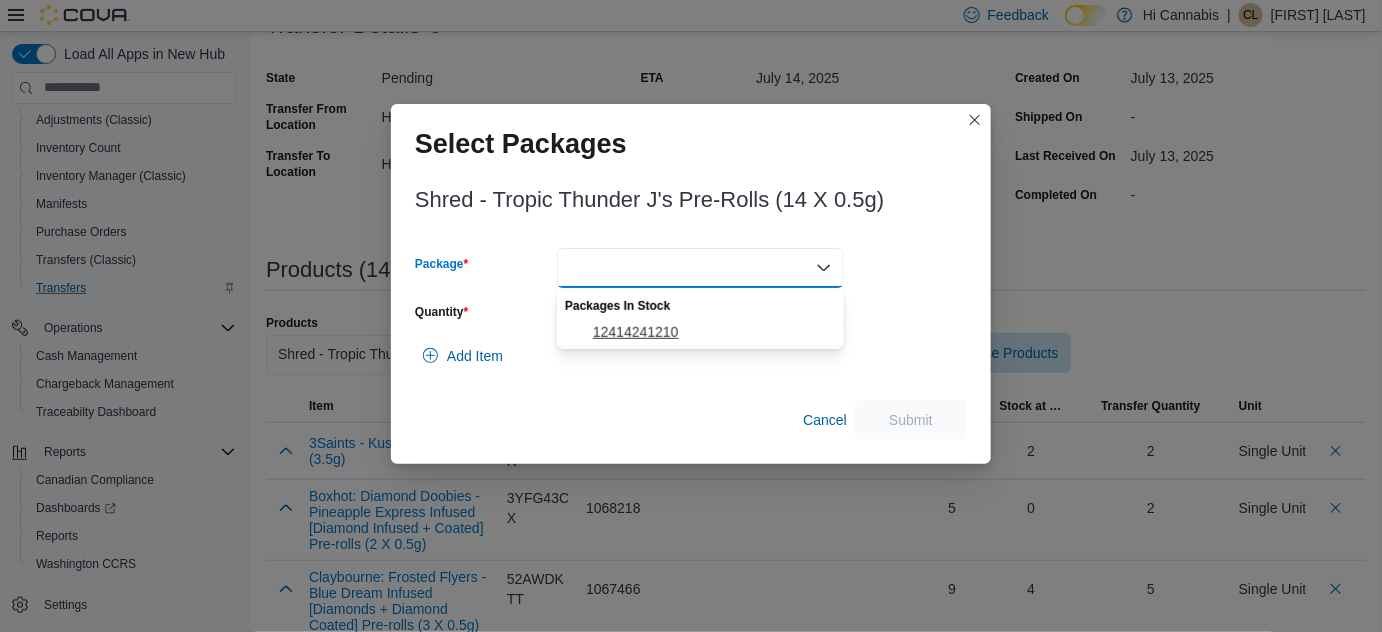click on "12414241210" at bounding box center (712, 332) 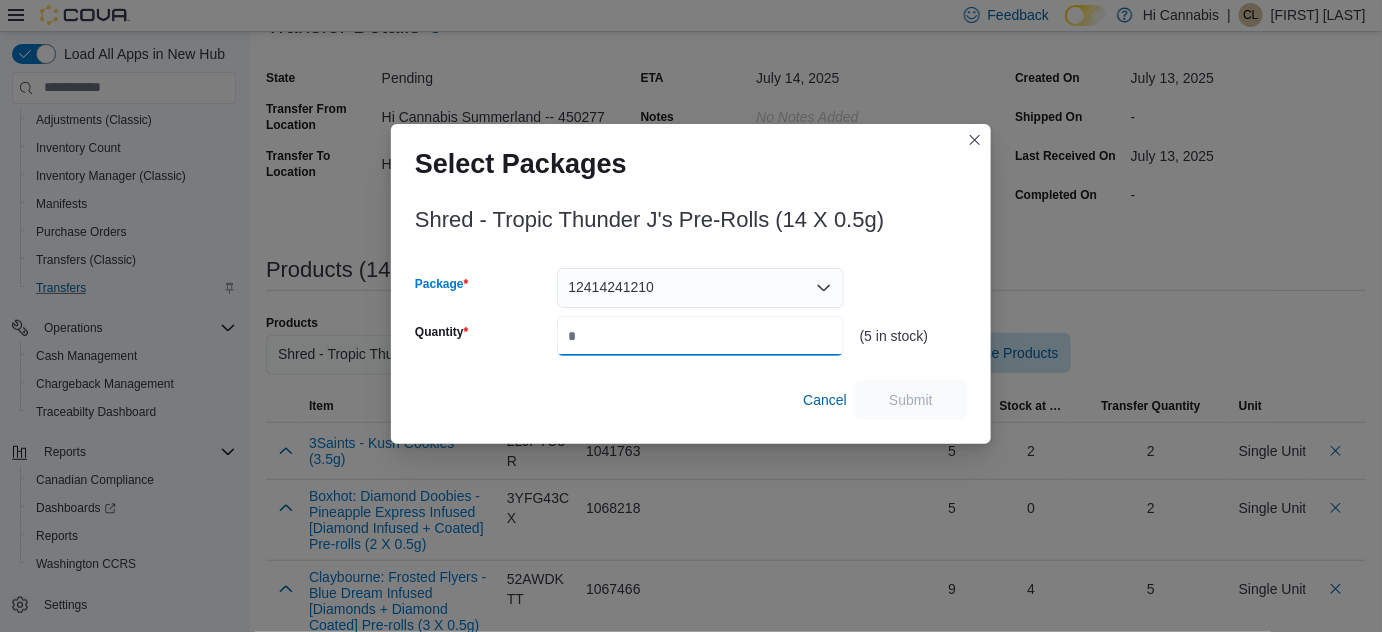 click on "Quantity" at bounding box center [700, 336] 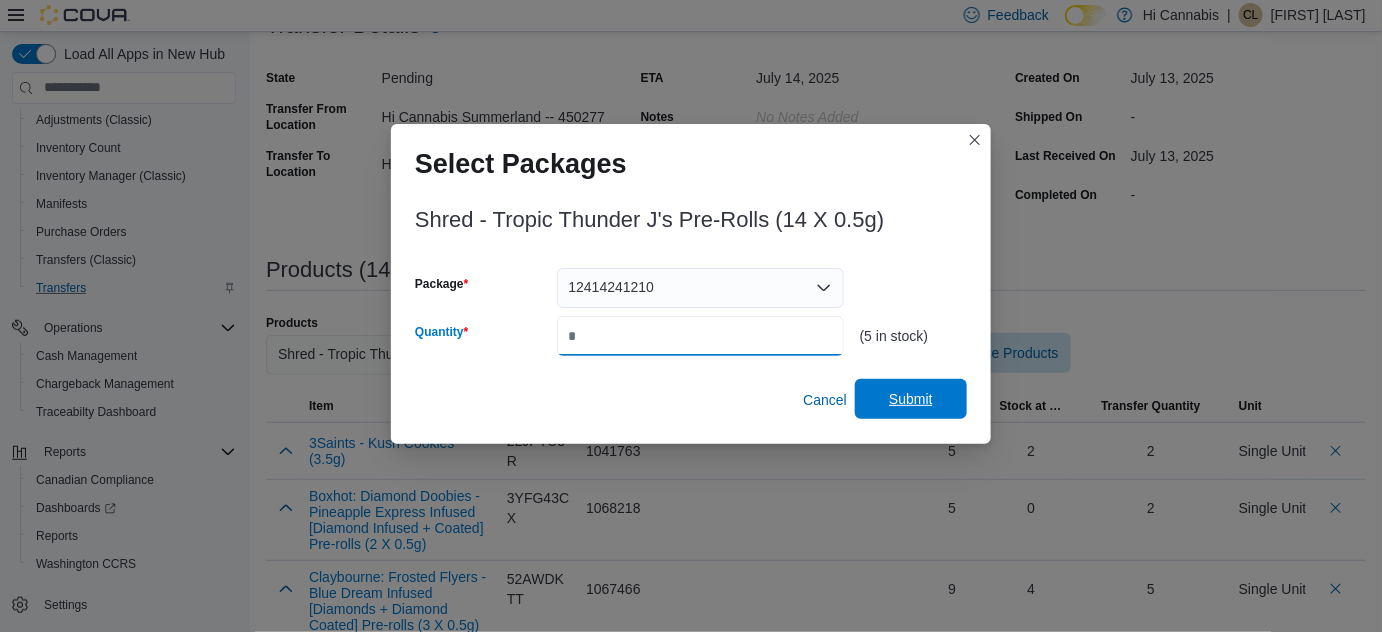 type on "*" 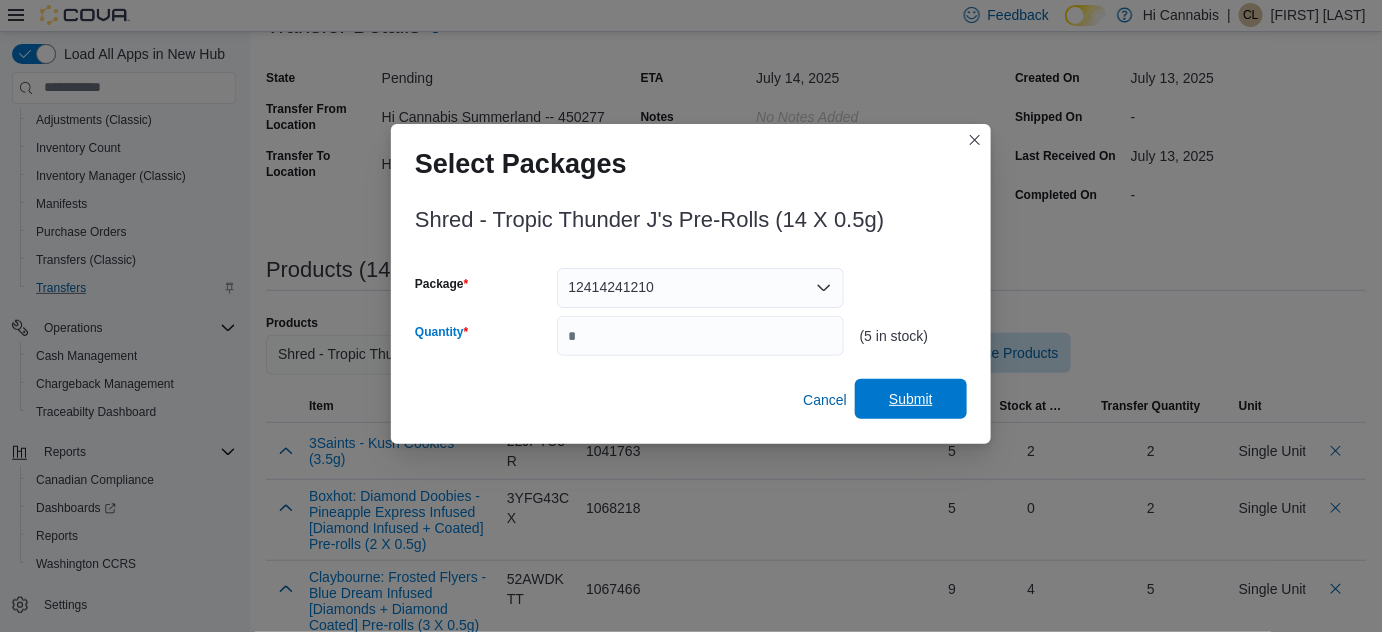 click on "Submit" at bounding box center [911, 399] 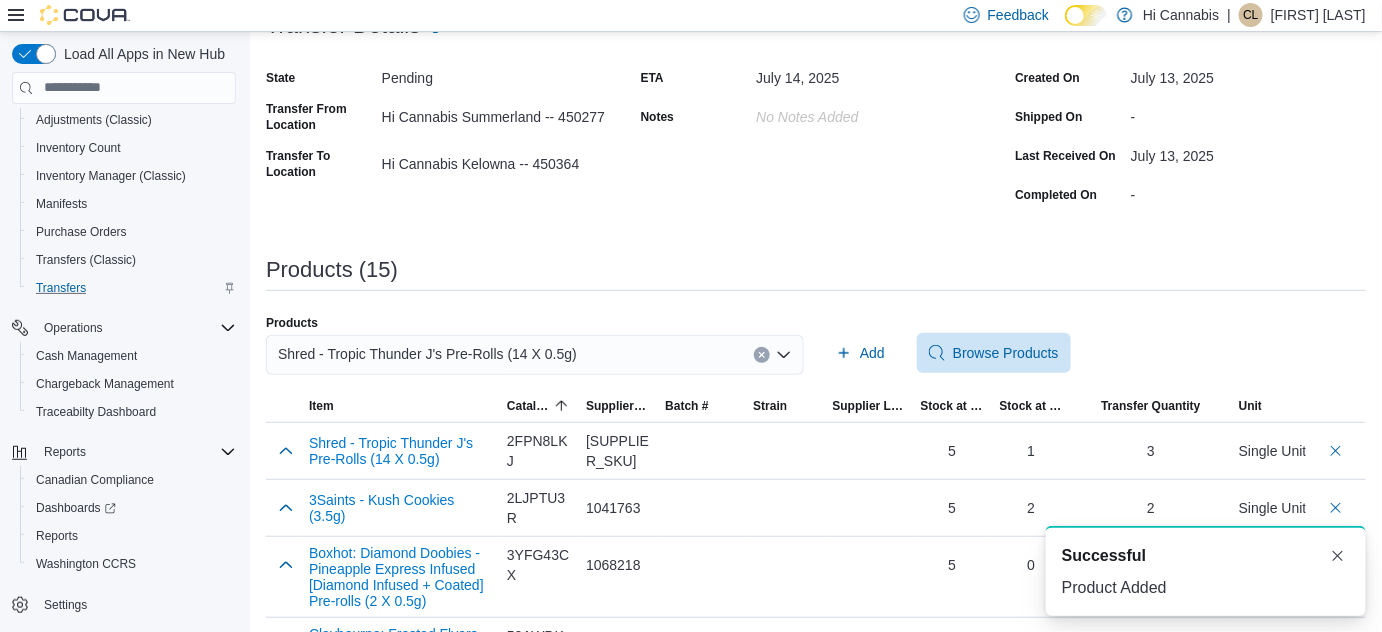 click 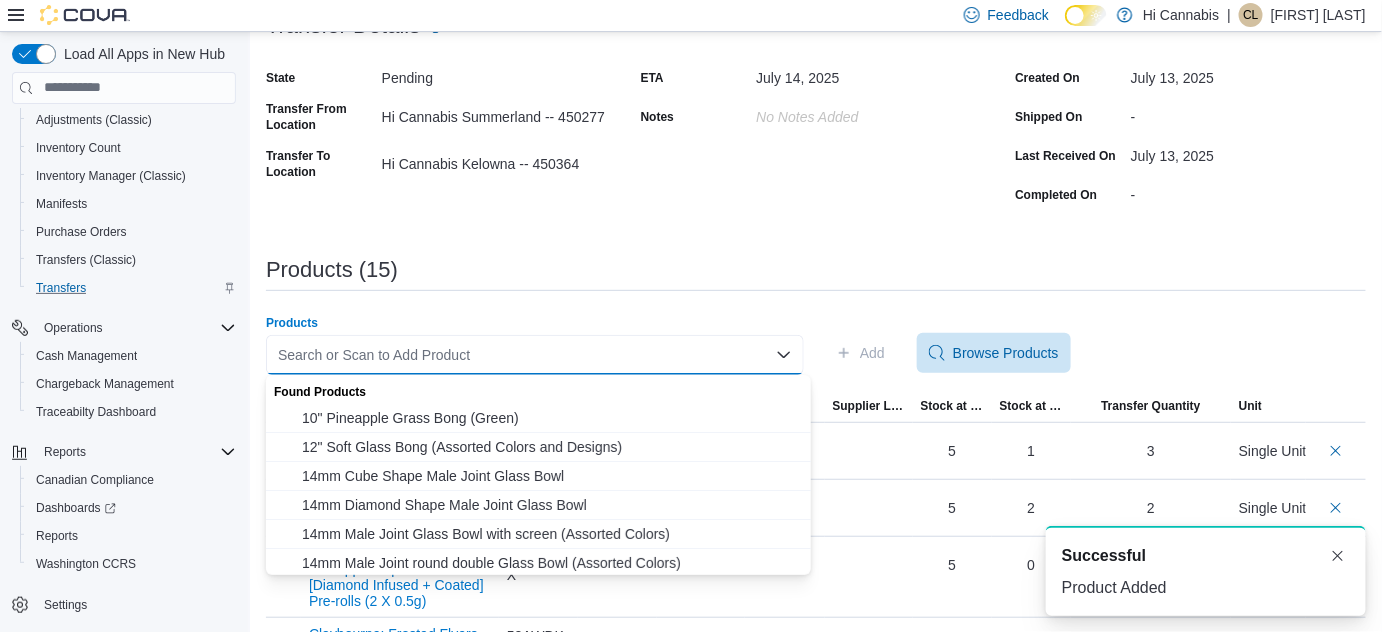 click on "Search or Scan to Add Product" at bounding box center (535, 355) 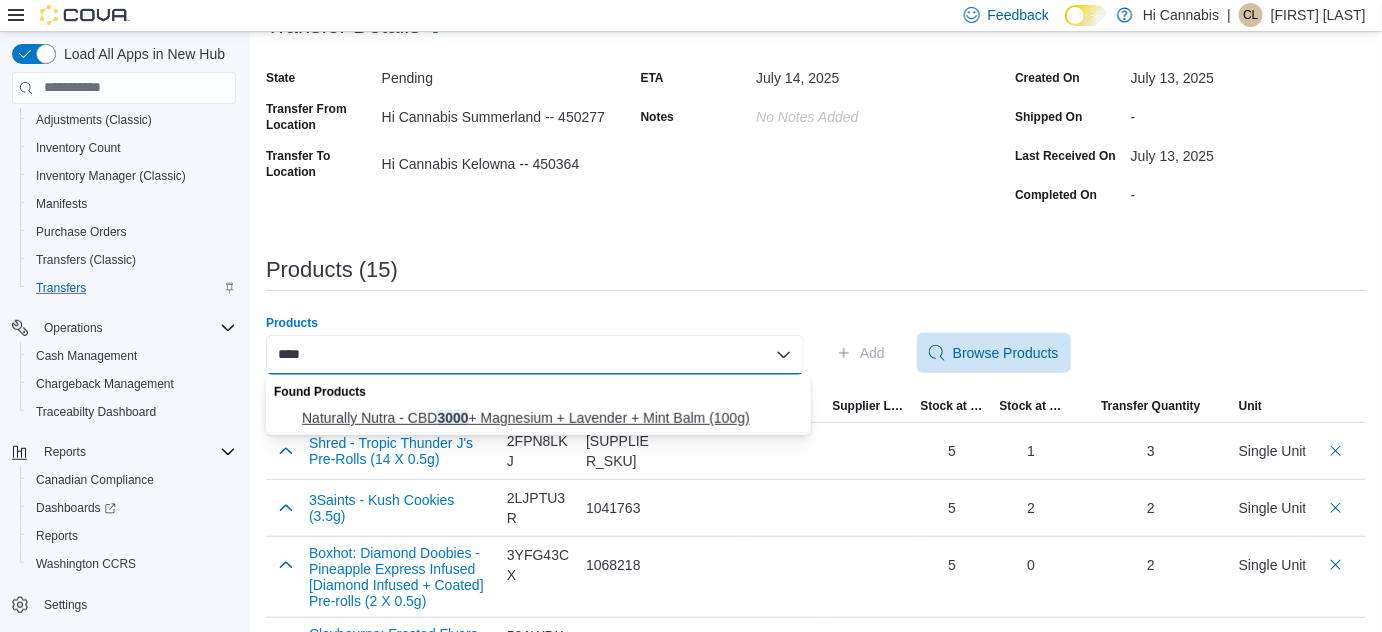 type on "****" 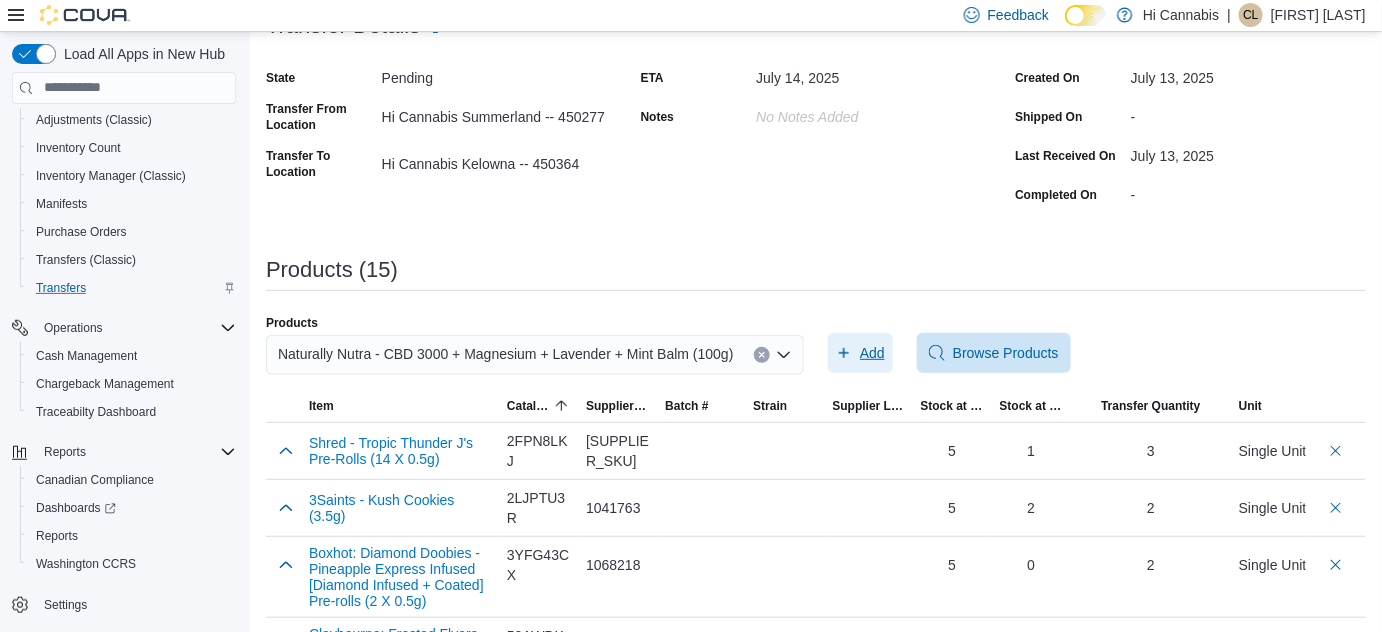 click on "Add" at bounding box center [872, 353] 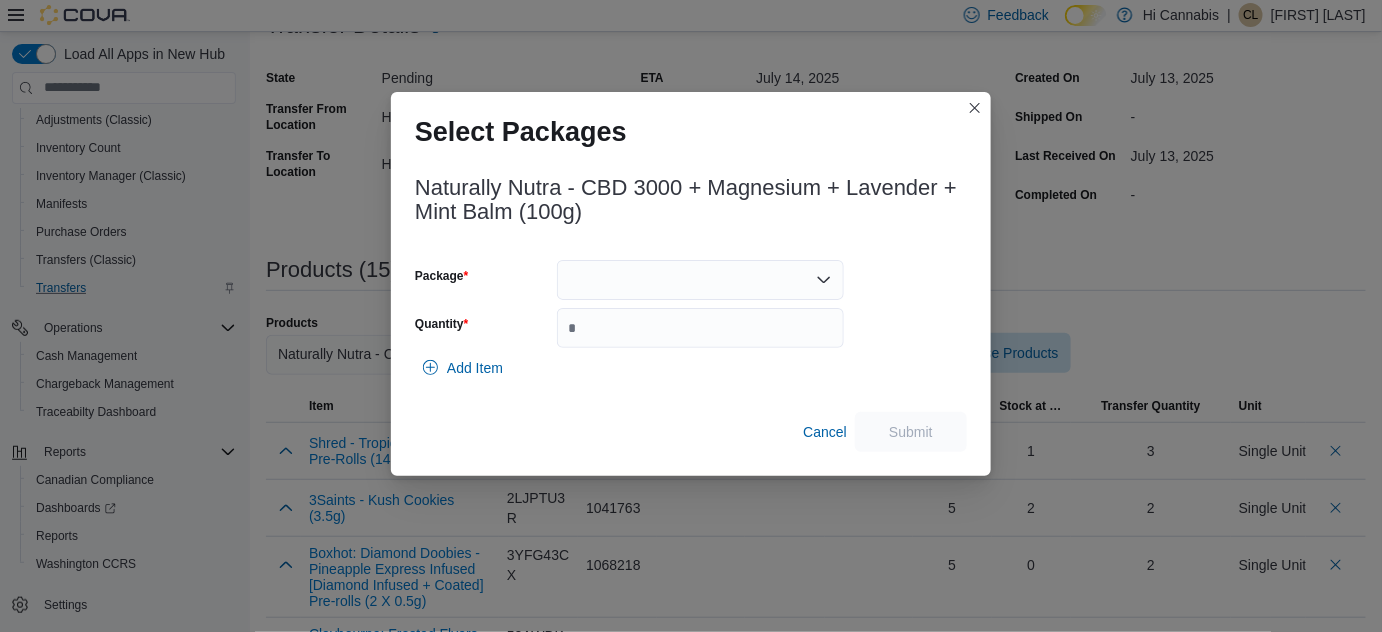 click at bounding box center (700, 280) 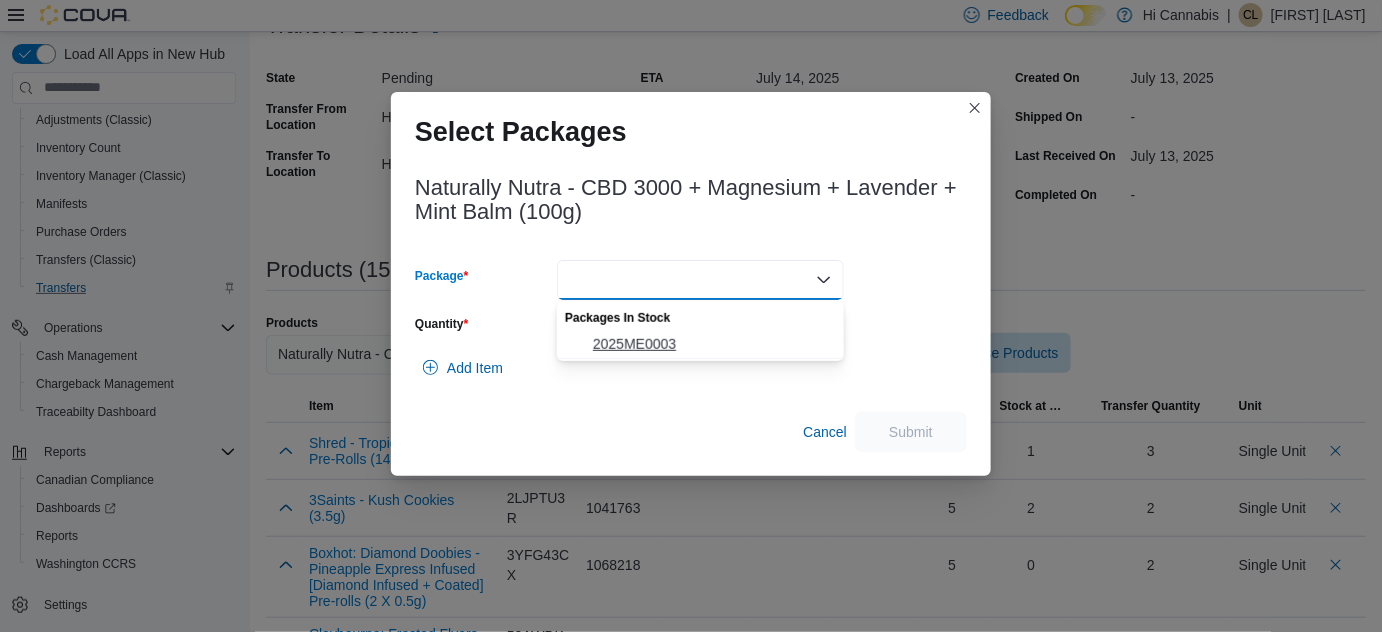 click on "2025ME0003" at bounding box center [712, 344] 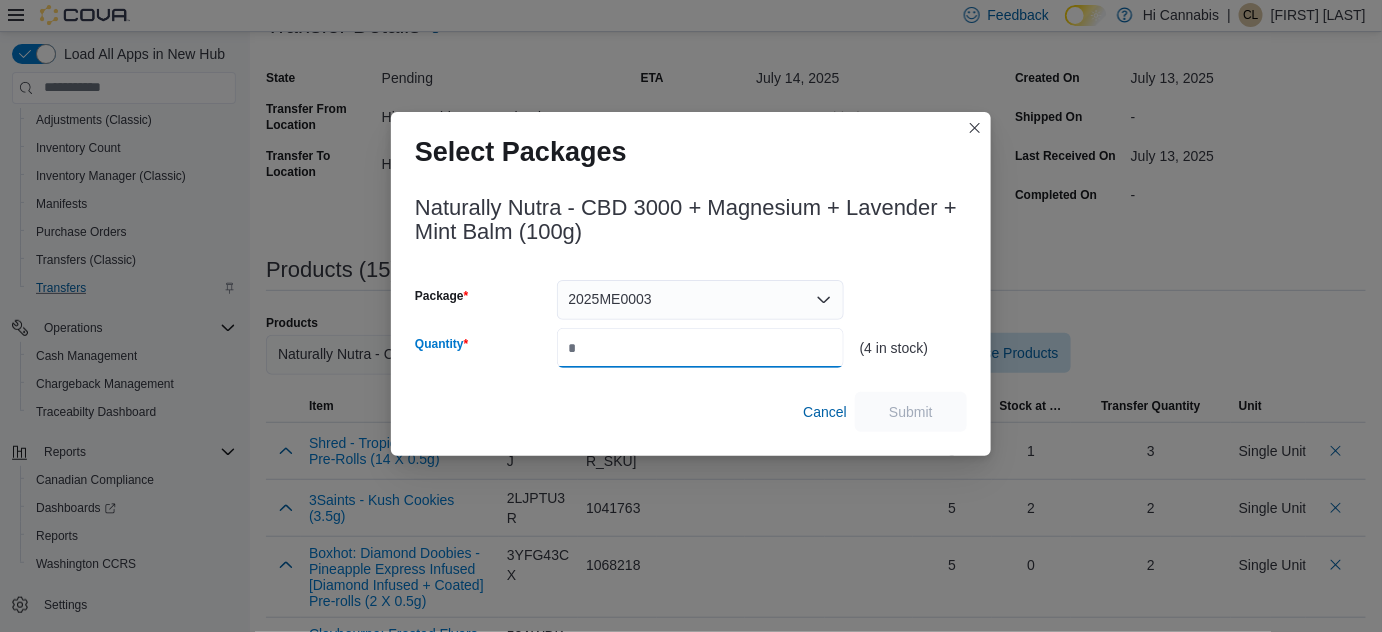 click on "Quantity" at bounding box center (700, 348) 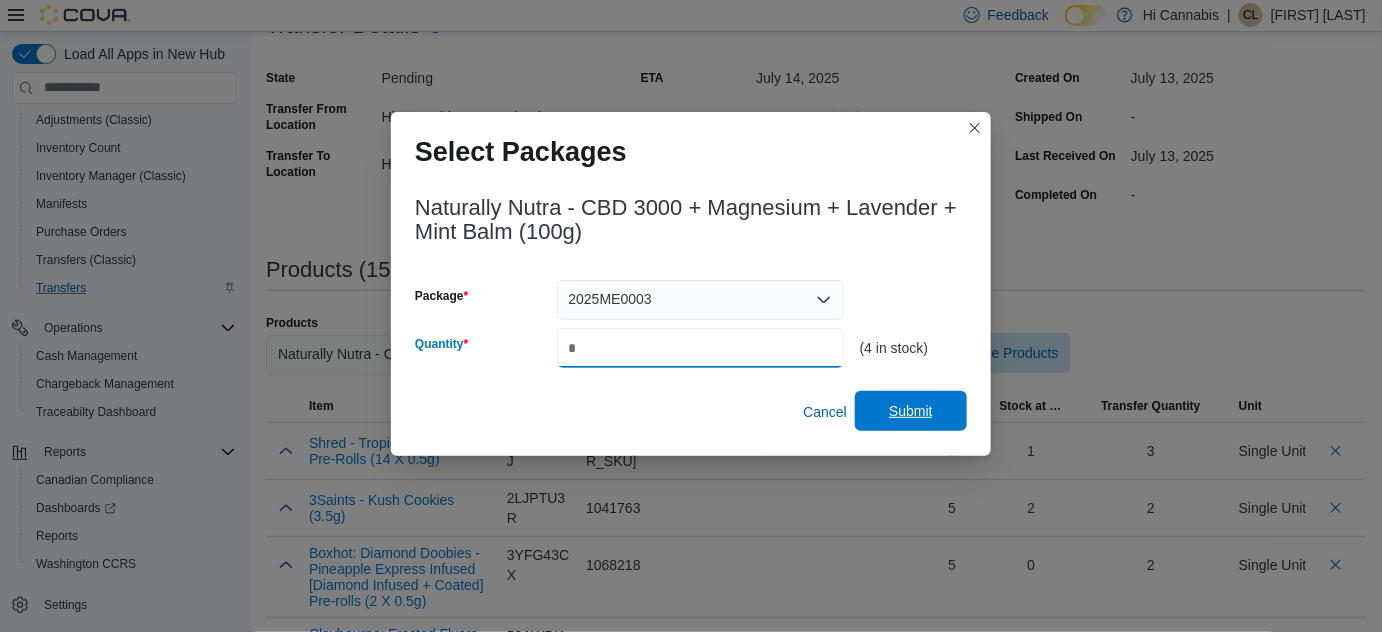 type on "*" 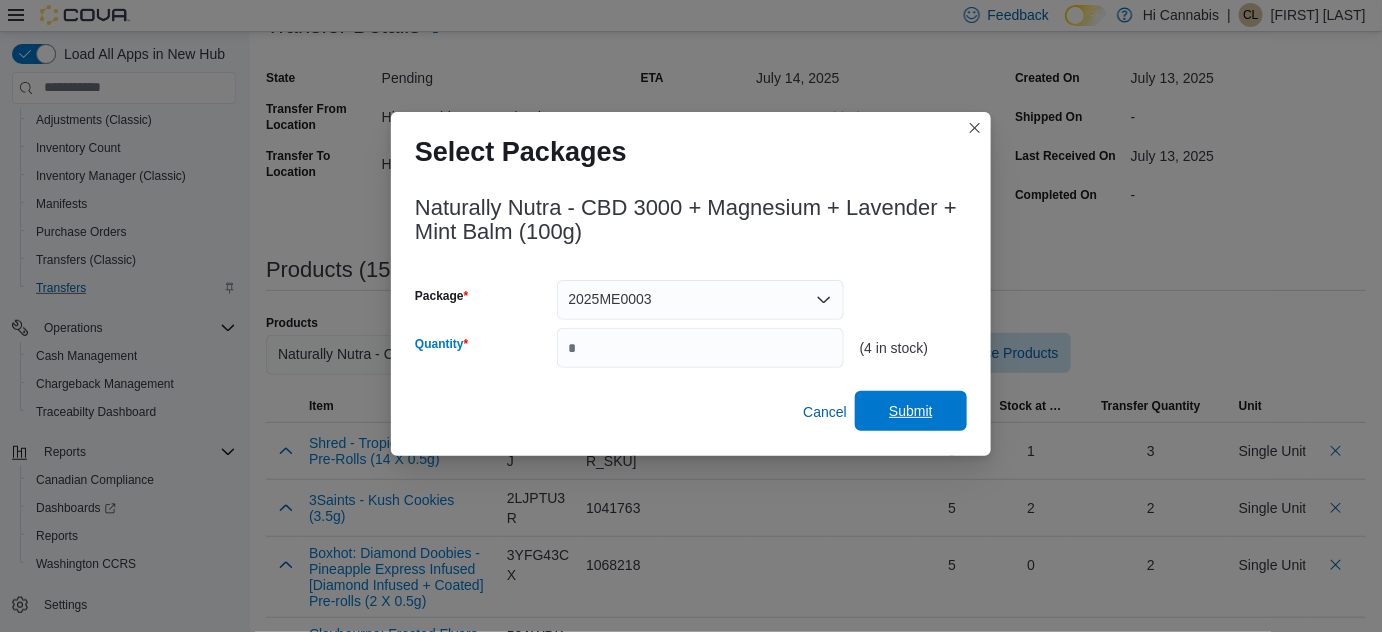 click on "Submit" at bounding box center (911, 411) 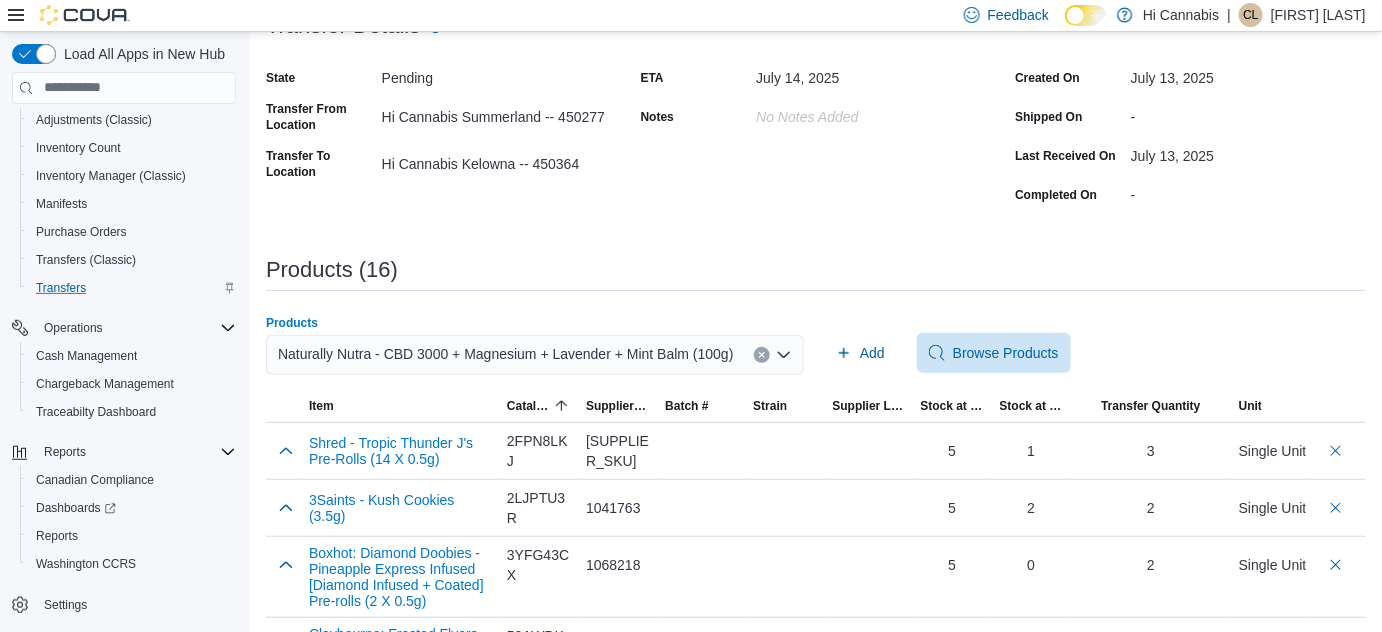 click on "Naturally Nutra - CBD 3000 + Magnesium + Lavender + Mint Balm (100g)" at bounding box center [535, 355] 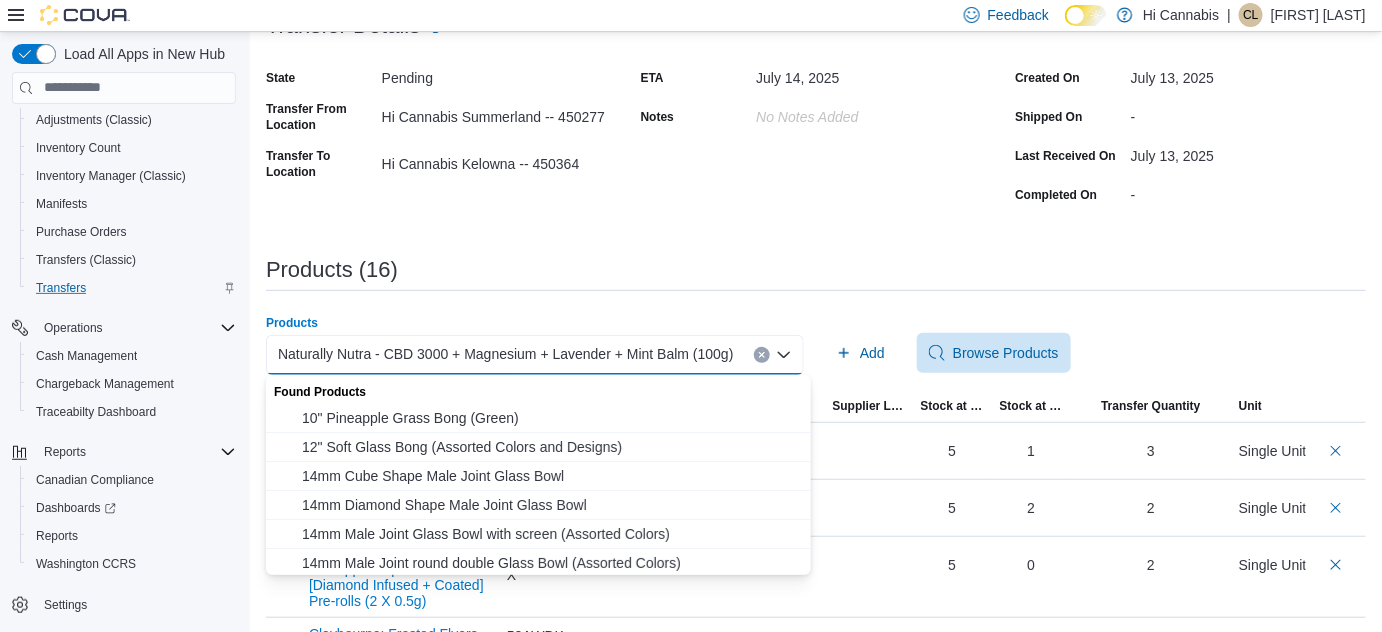 click 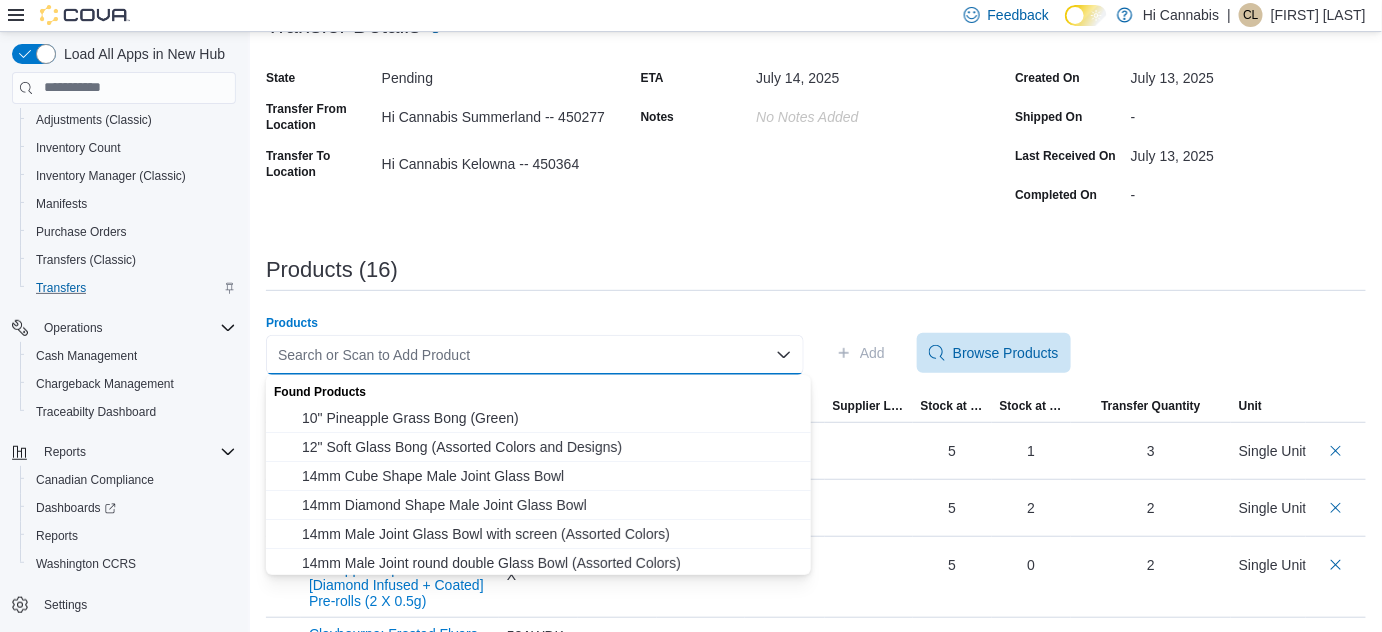 click on "Search or Scan to Add Product Combo box. Selected. Combo box input. Search or Scan to Add Product. Type some text or, to display a list of choices, press Down Arrow. To exit the list of choices, press Escape." at bounding box center [535, 355] 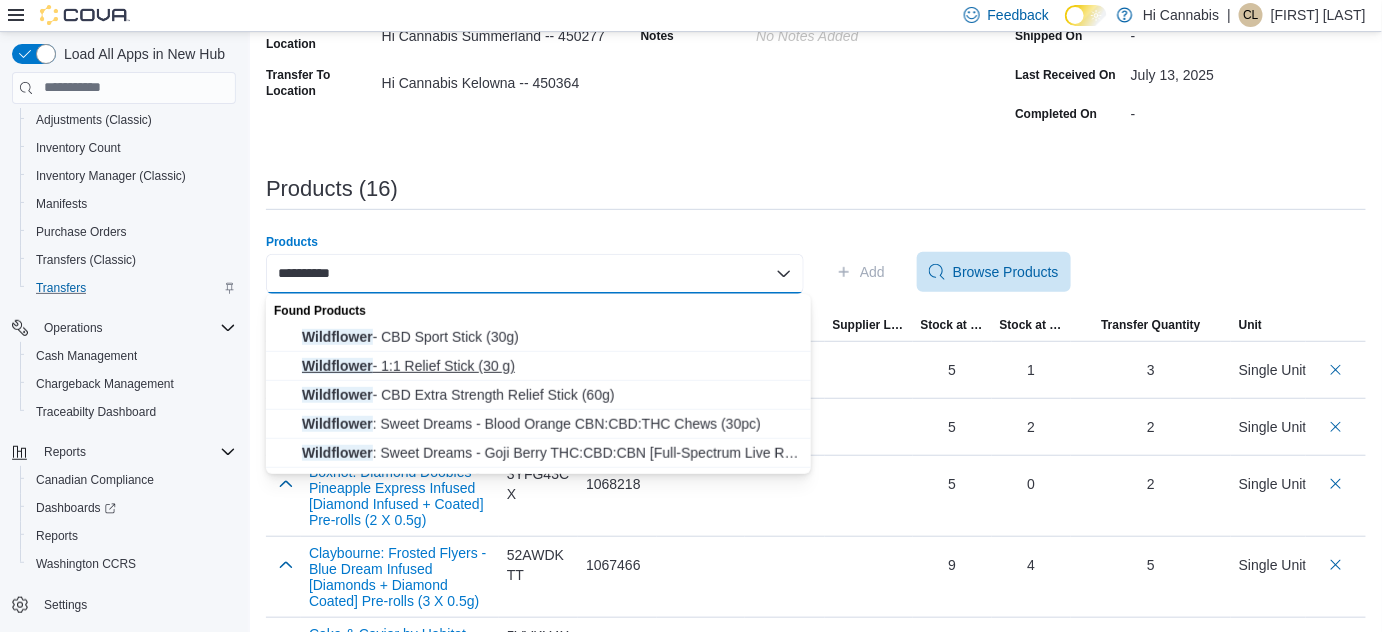 scroll, scrollTop: 250, scrollLeft: 0, axis: vertical 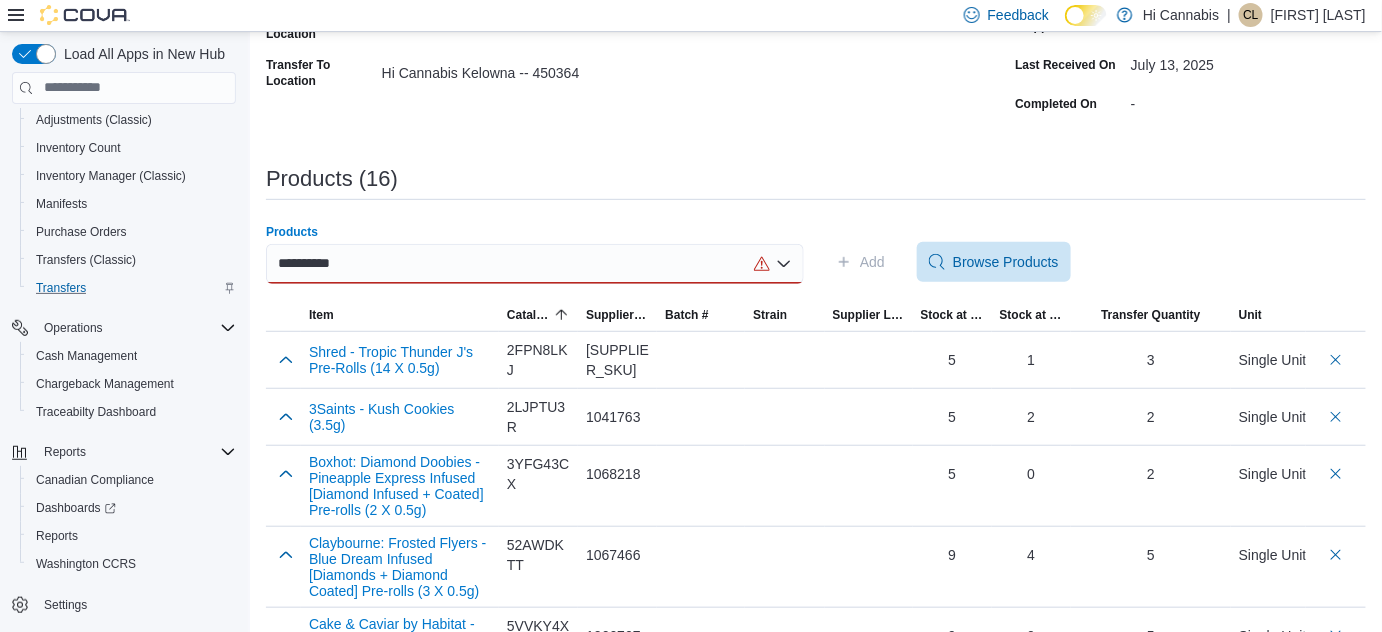 type on "**********" 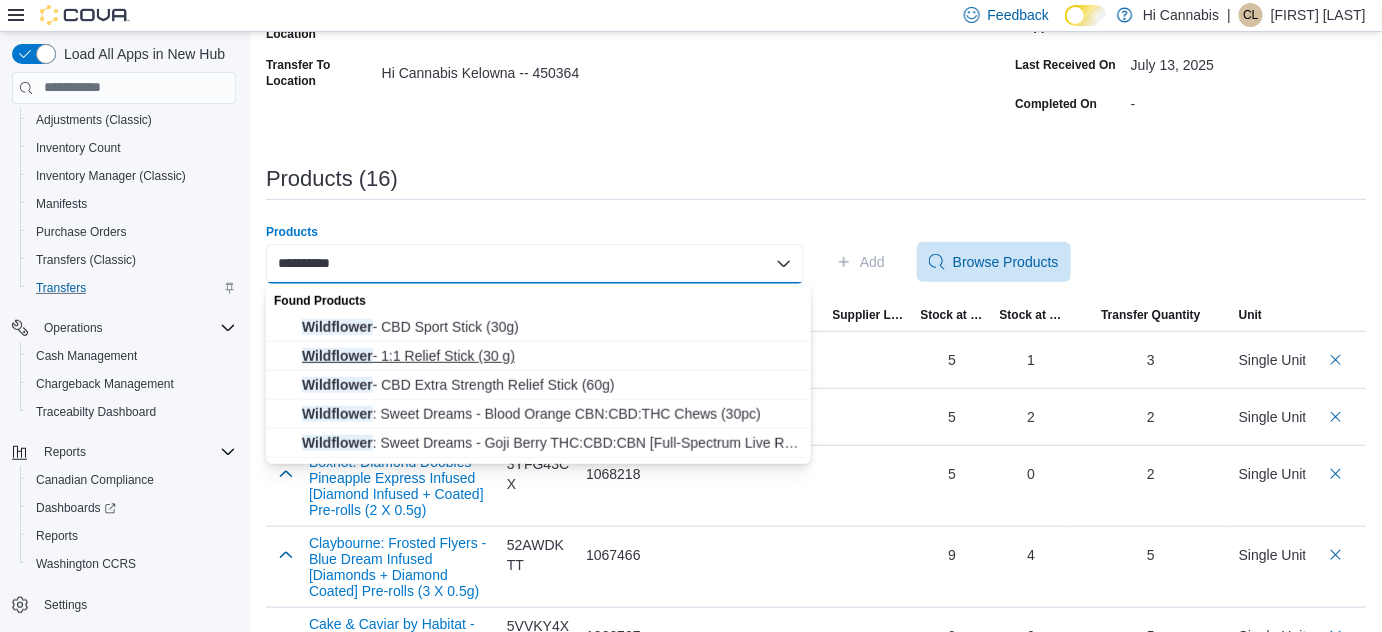 click on "Wildflower  - 1:1 Relief Stick (30 g)" at bounding box center (550, 356) 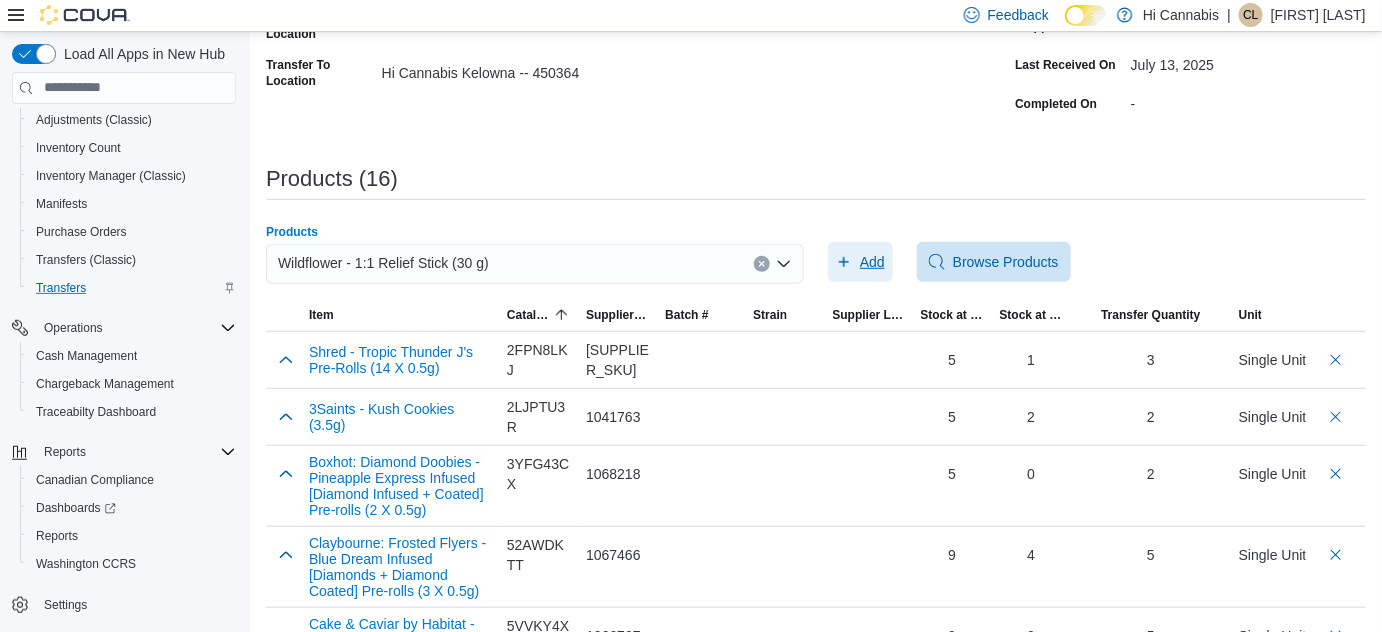 click on "Add" at bounding box center (860, 262) 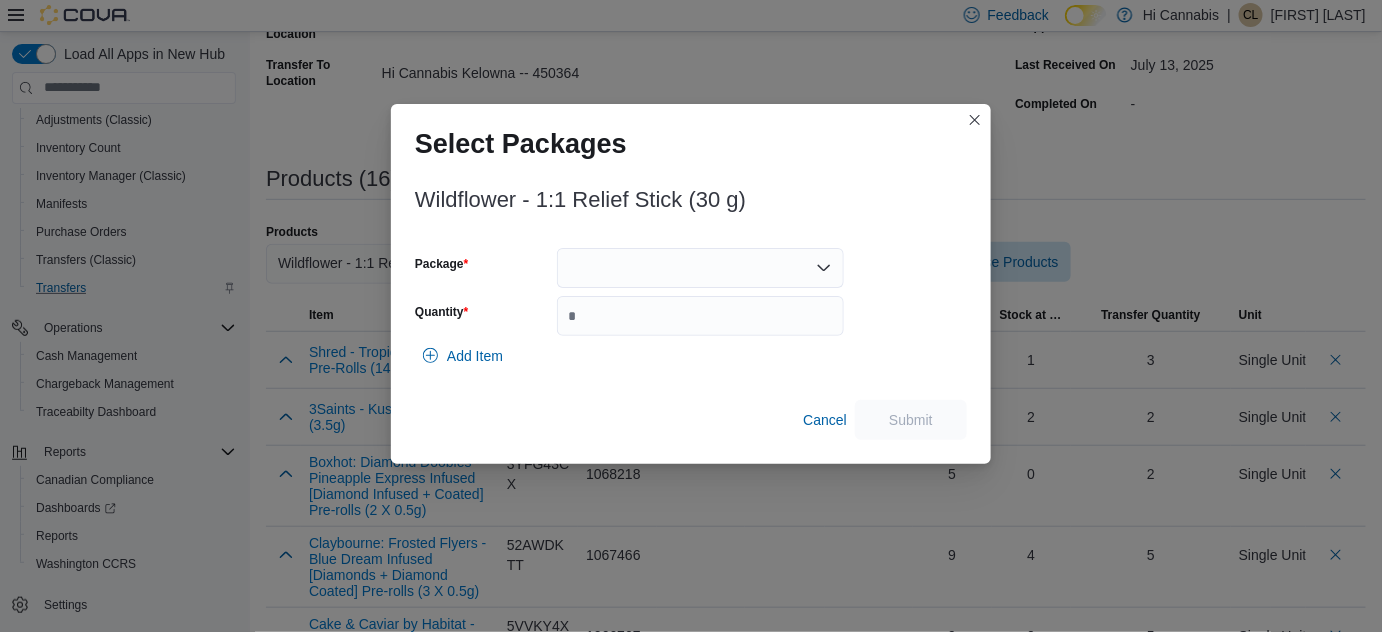click at bounding box center (700, 268) 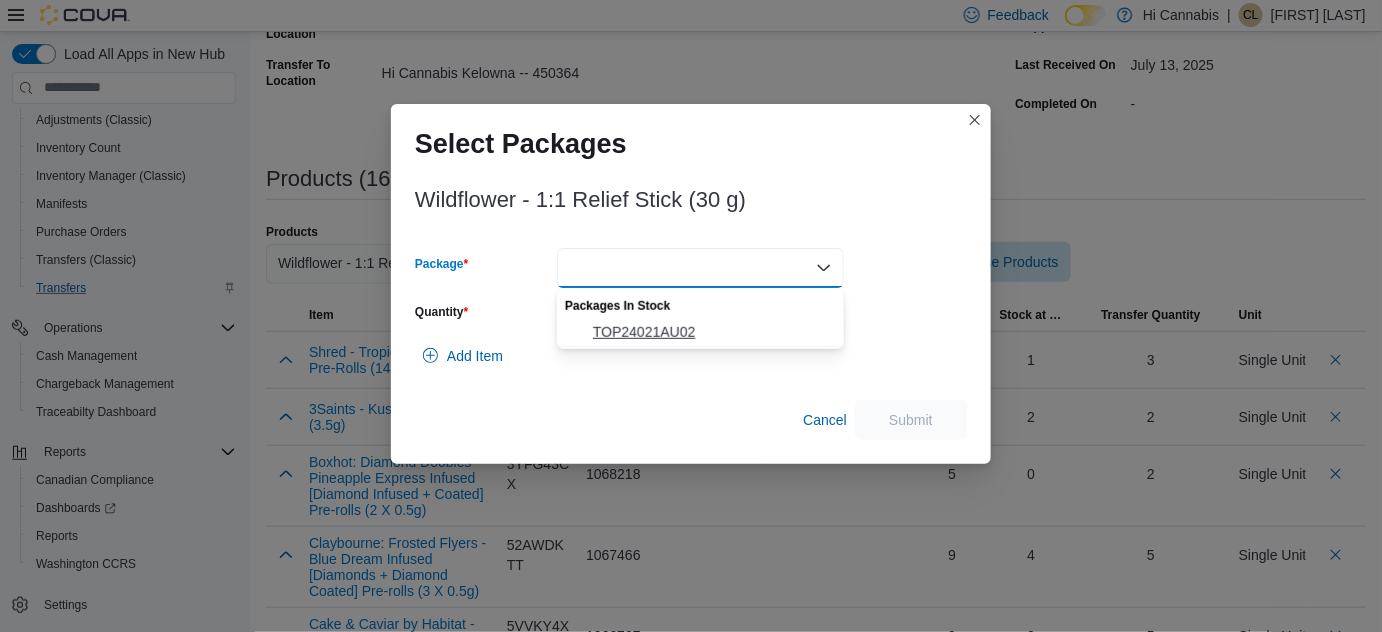 click on "TOP24021AU02" at bounding box center [712, 332] 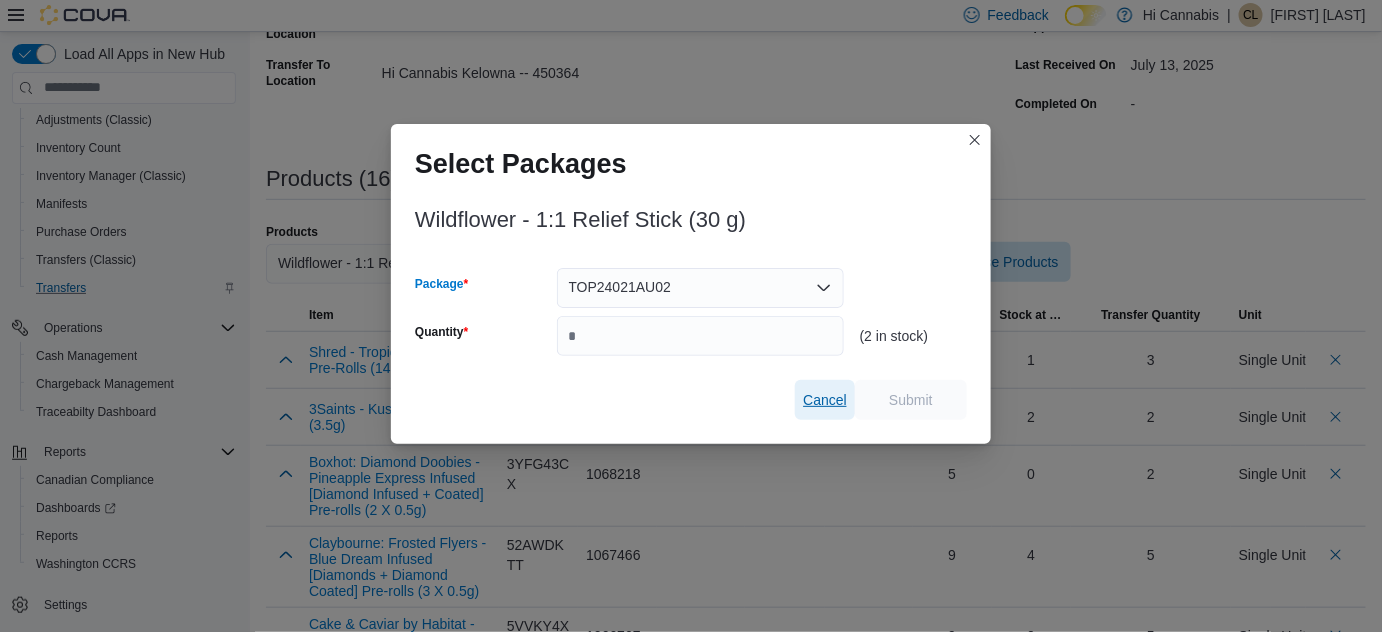 click on "Cancel" at bounding box center (825, 400) 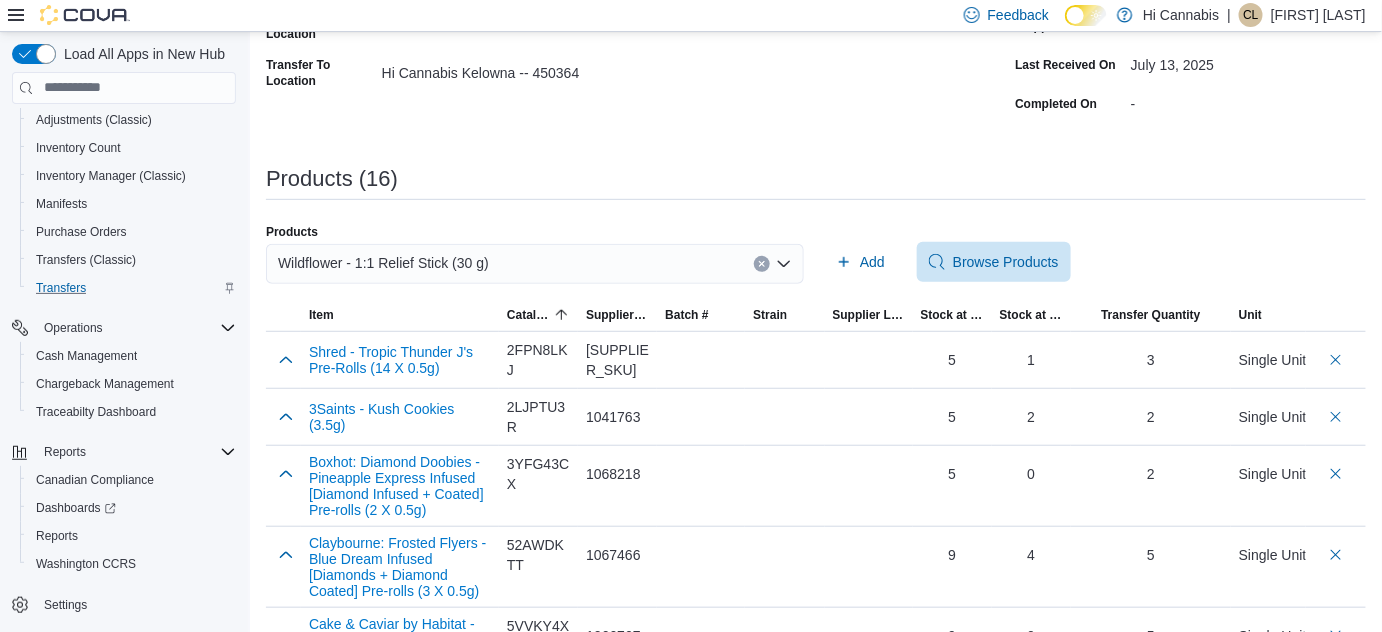 click on "Wildflower - 1:1 Relief Stick (30 g)" at bounding box center (535, 264) 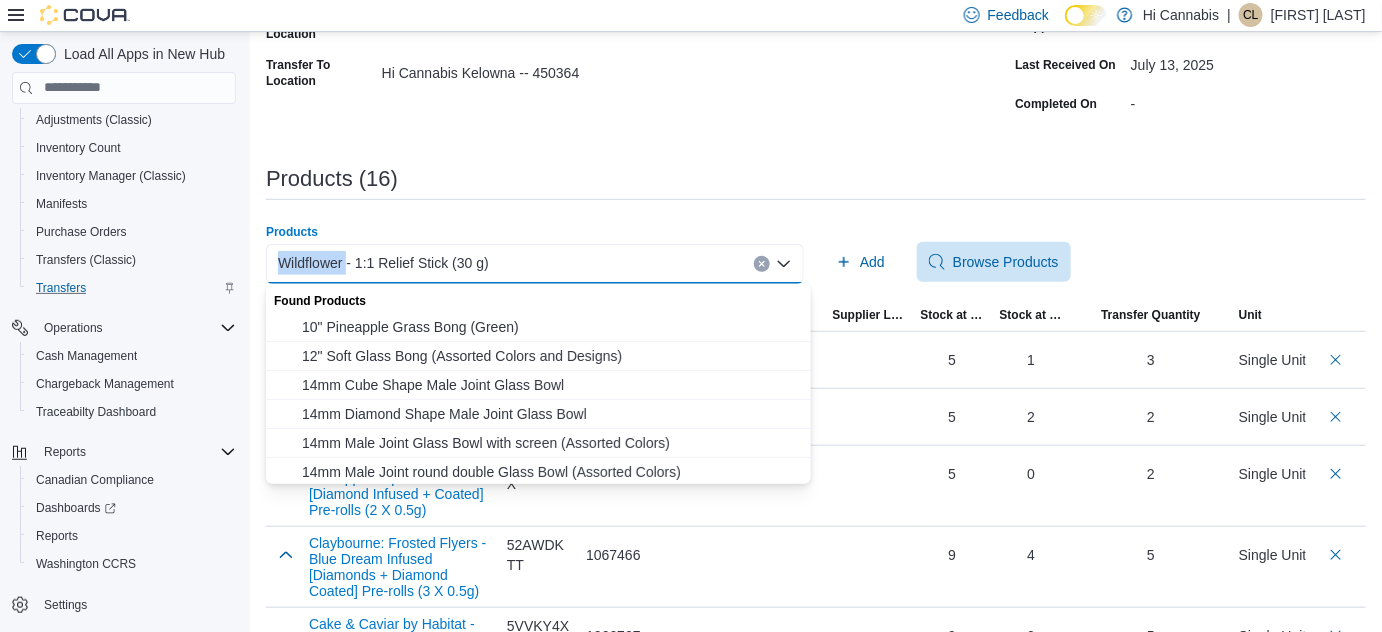 drag, startPoint x: 493, startPoint y: 264, endPoint x: 346, endPoint y: 262, distance: 147.01361 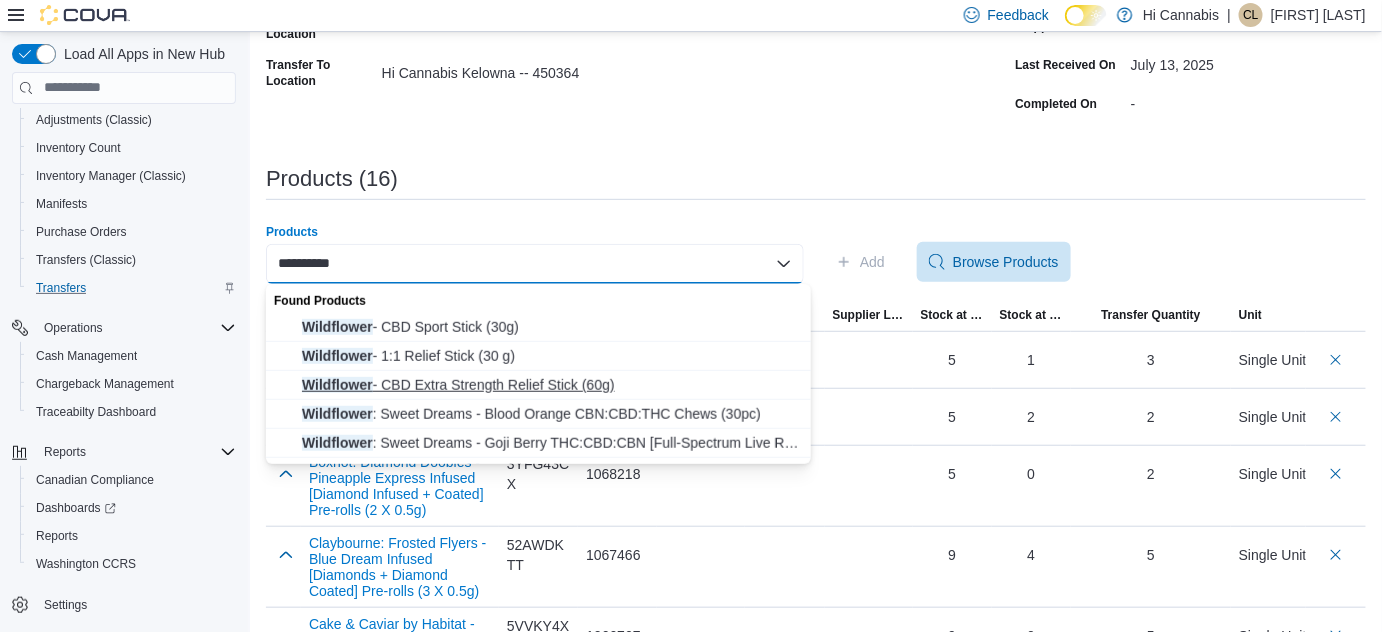 type on "**********" 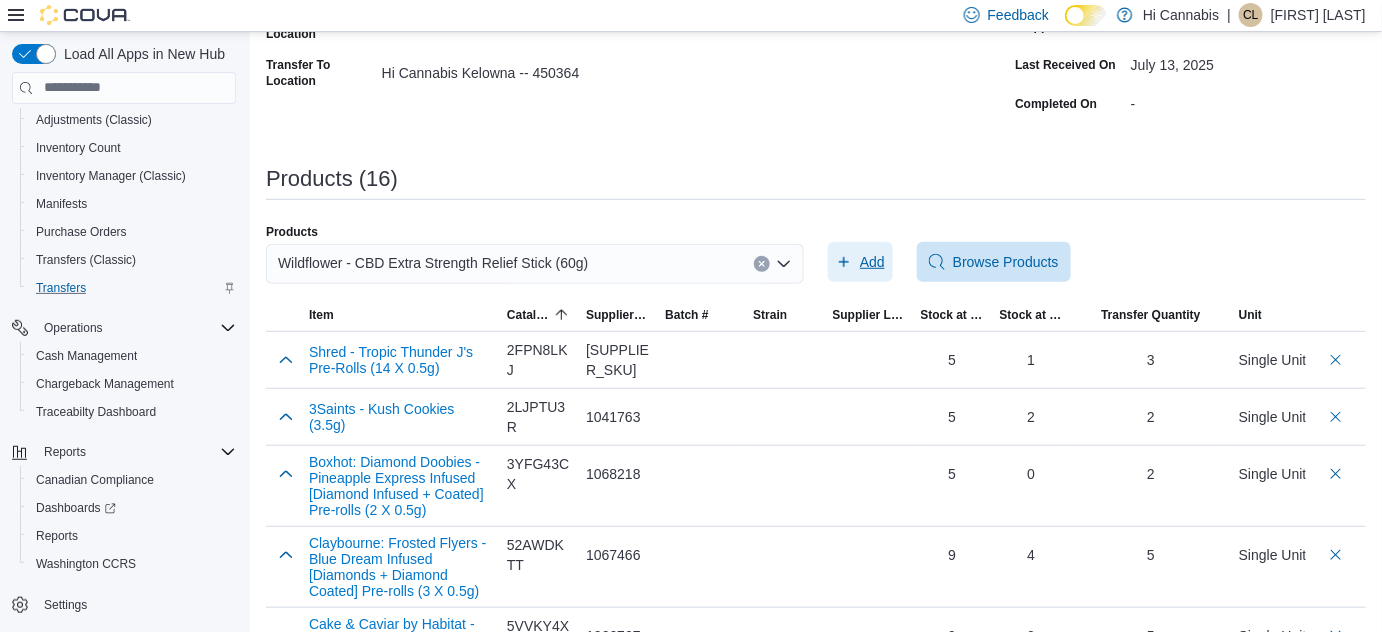 click on "Add" at bounding box center (860, 262) 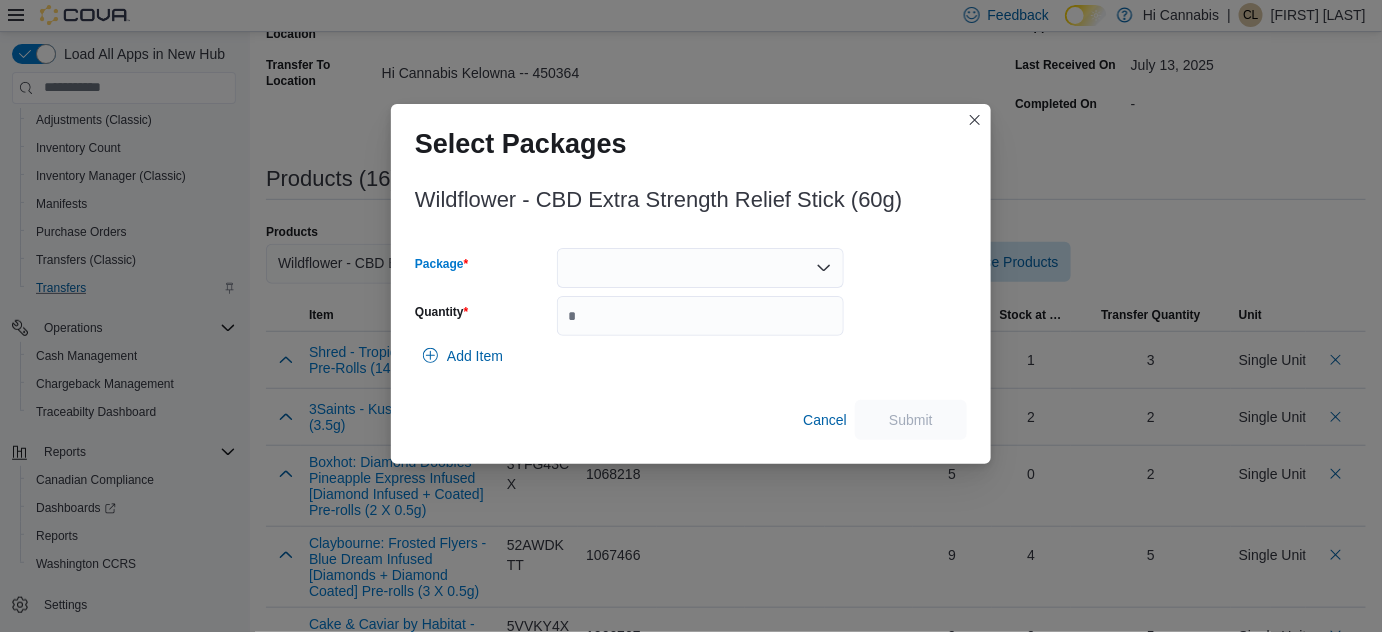click at bounding box center [700, 268] 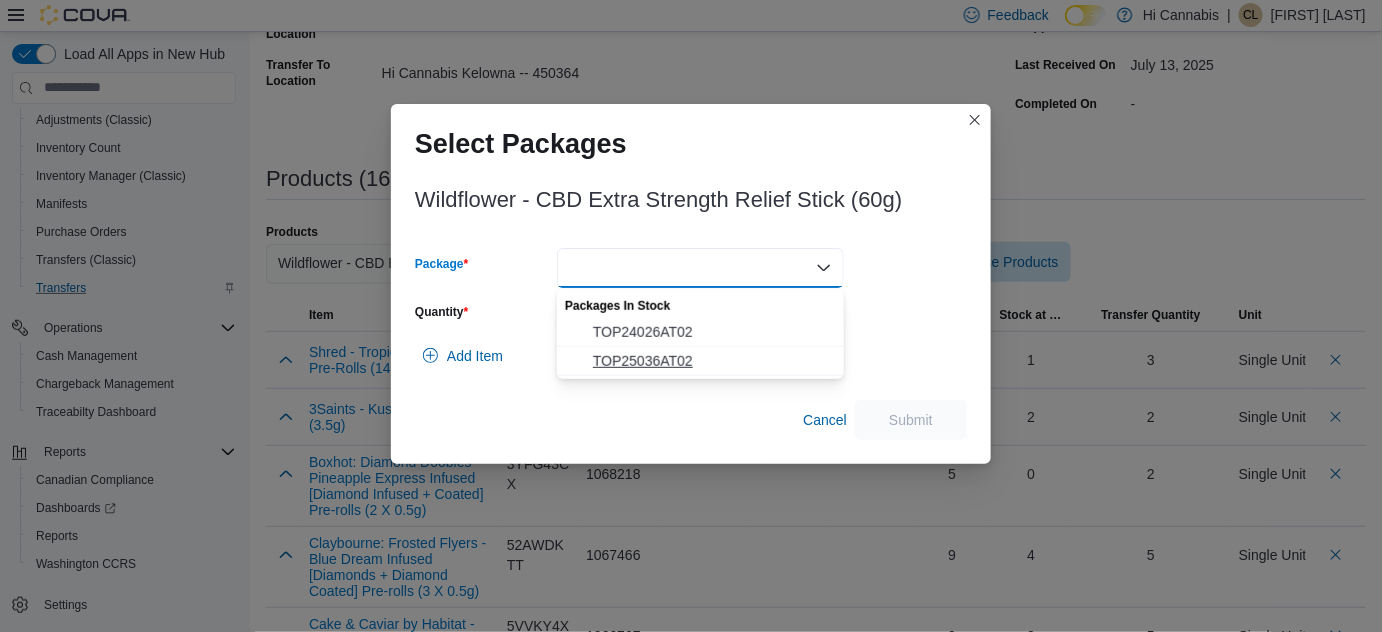 click on "TOP25036AT02" at bounding box center [712, 361] 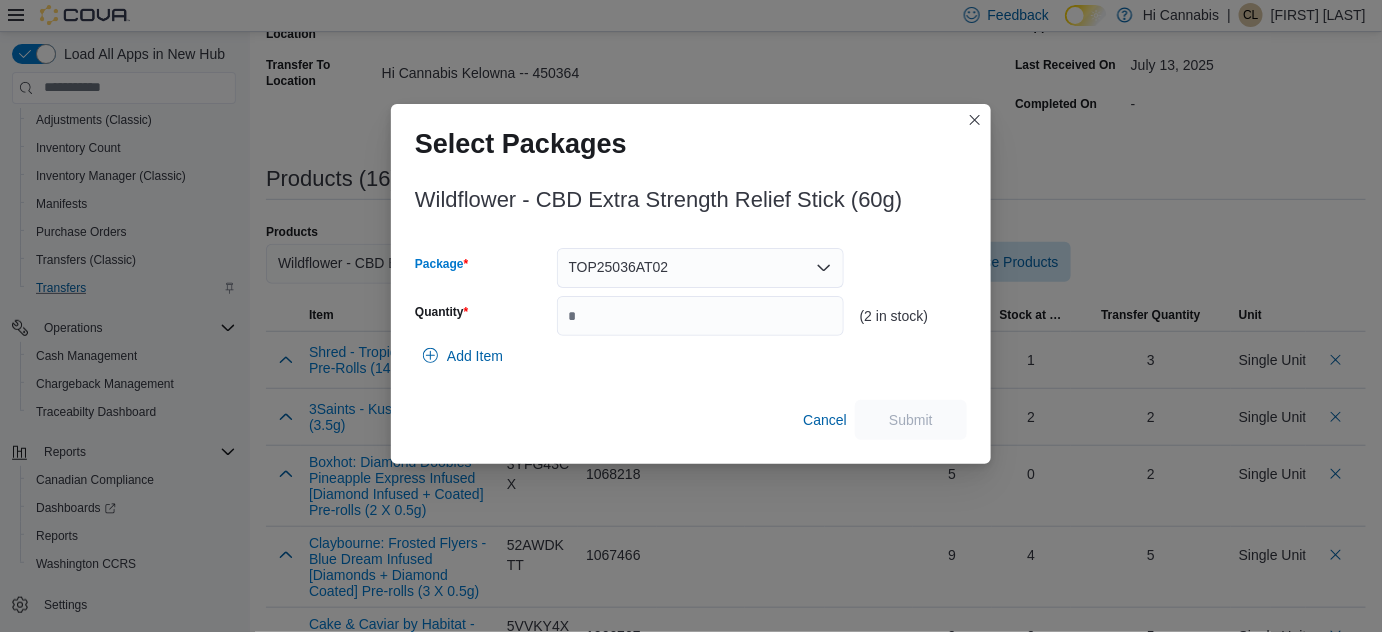 click on "TOP25036AT02" at bounding box center (700, 268) 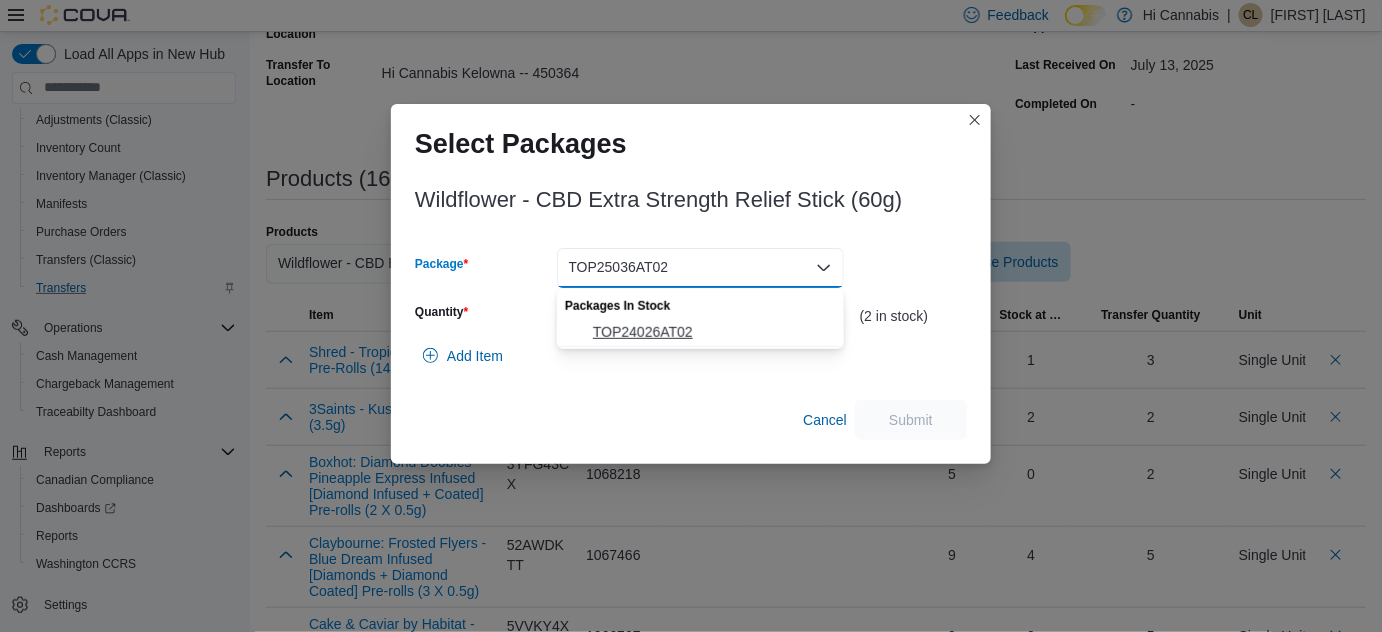 click on "TOP24026AT02" at bounding box center [712, 332] 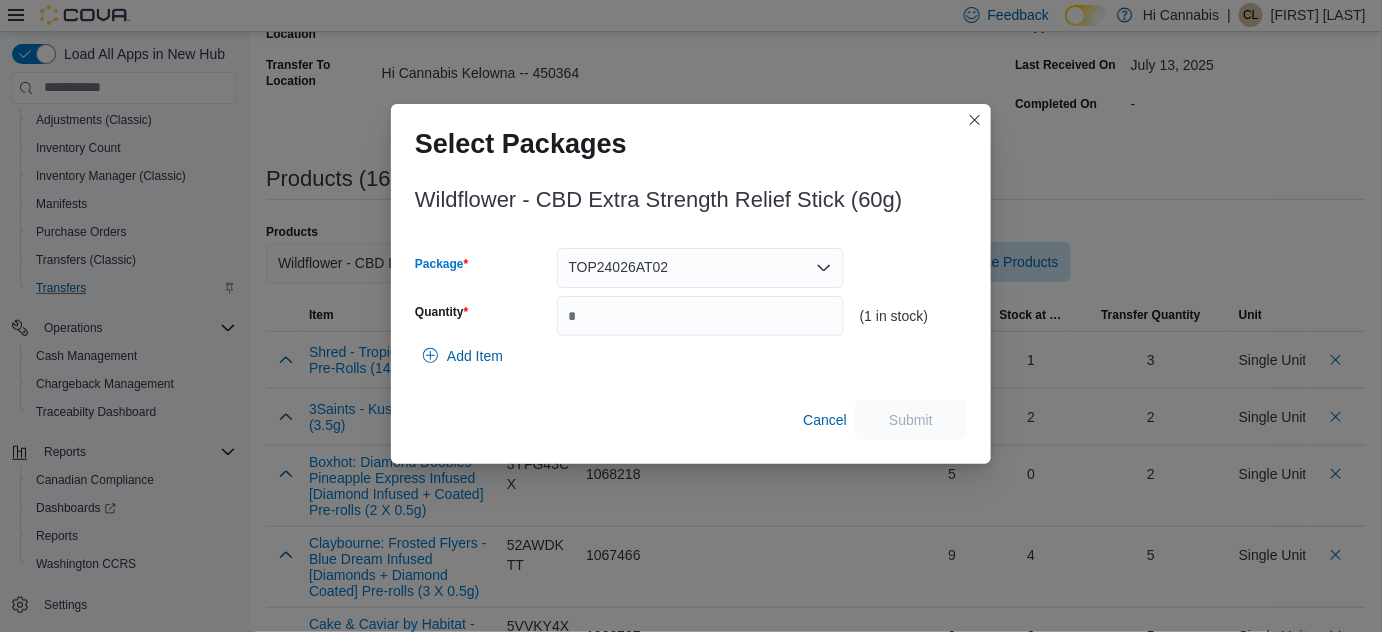 click on "TOP24026AT02" at bounding box center (700, 268) 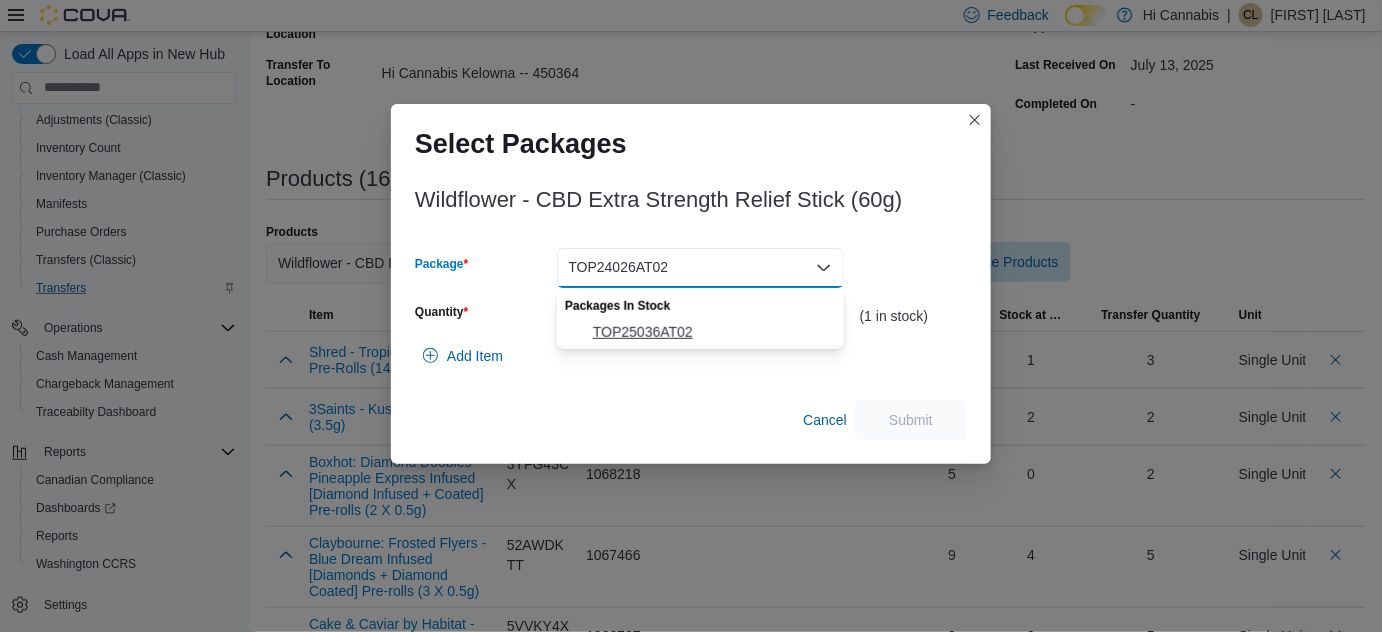 click on "TOP25036AT02" at bounding box center [712, 332] 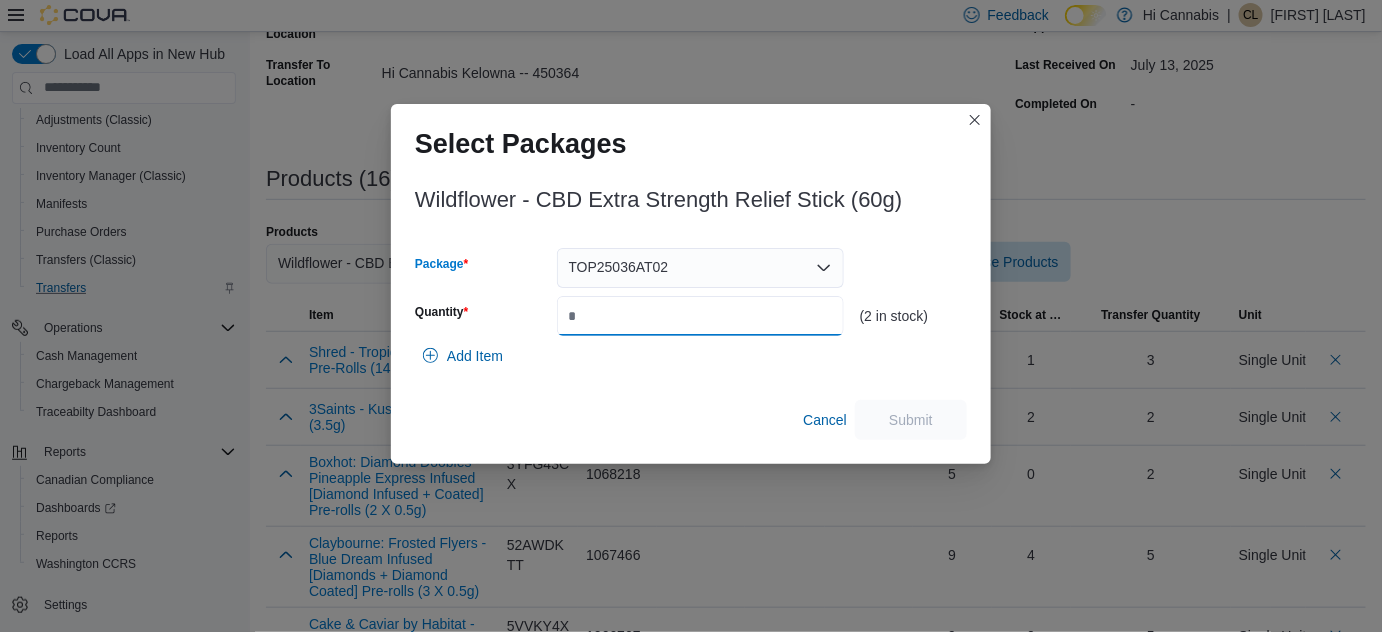 click on "Quantity" at bounding box center (700, 316) 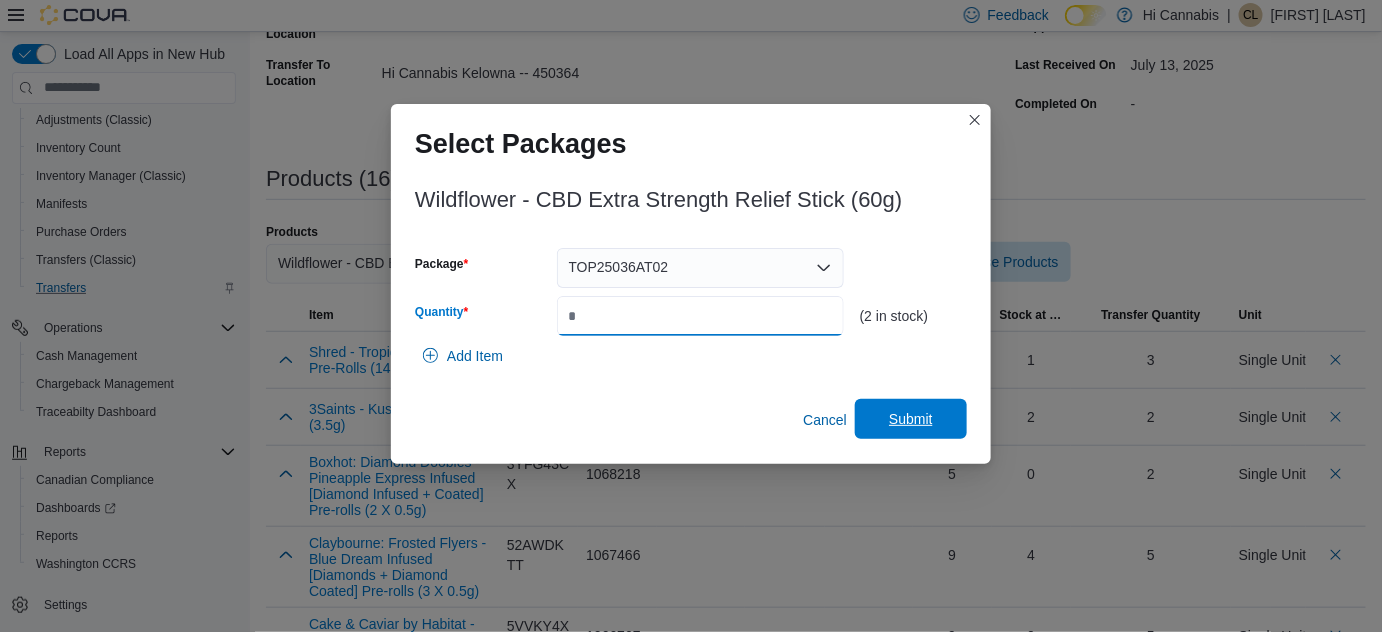 type on "*" 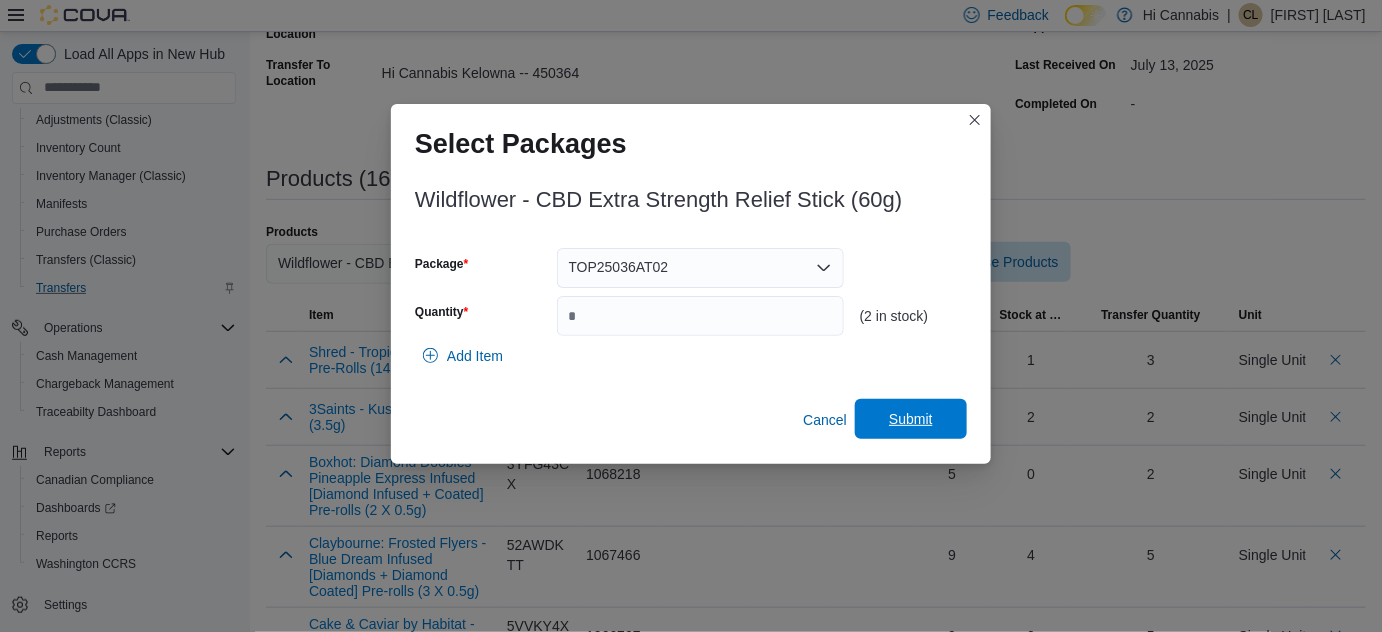 click on "Submit" at bounding box center (911, 419) 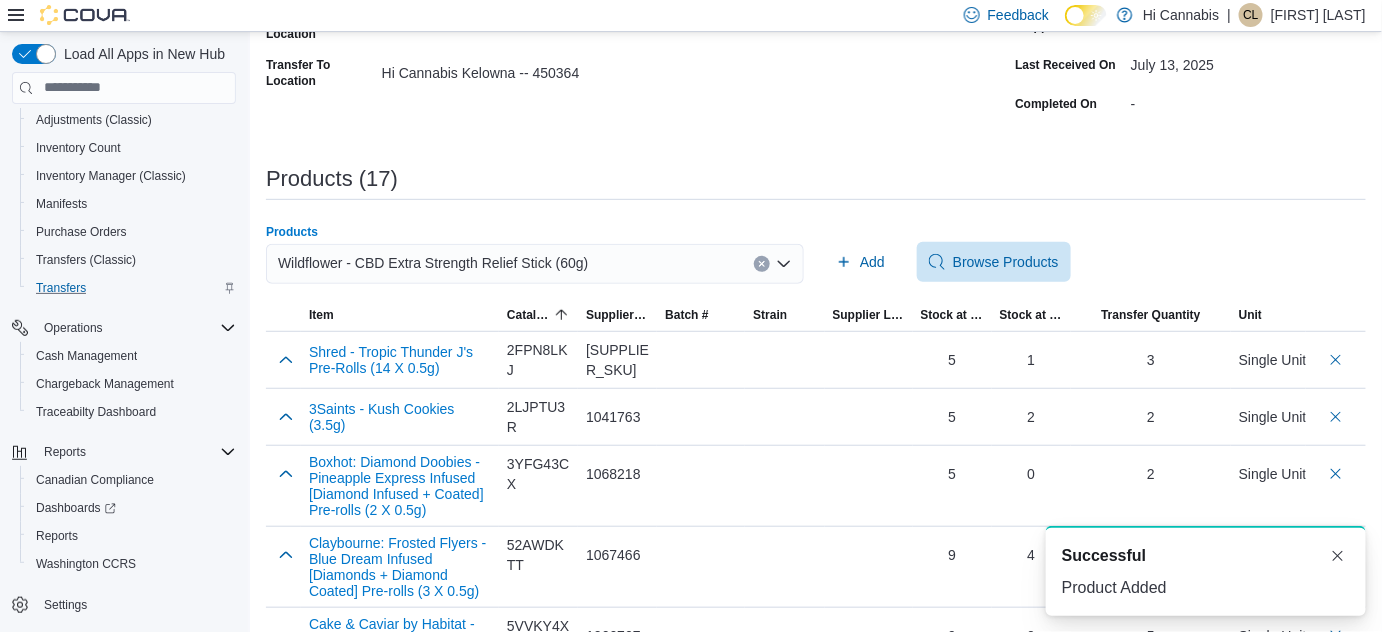 click 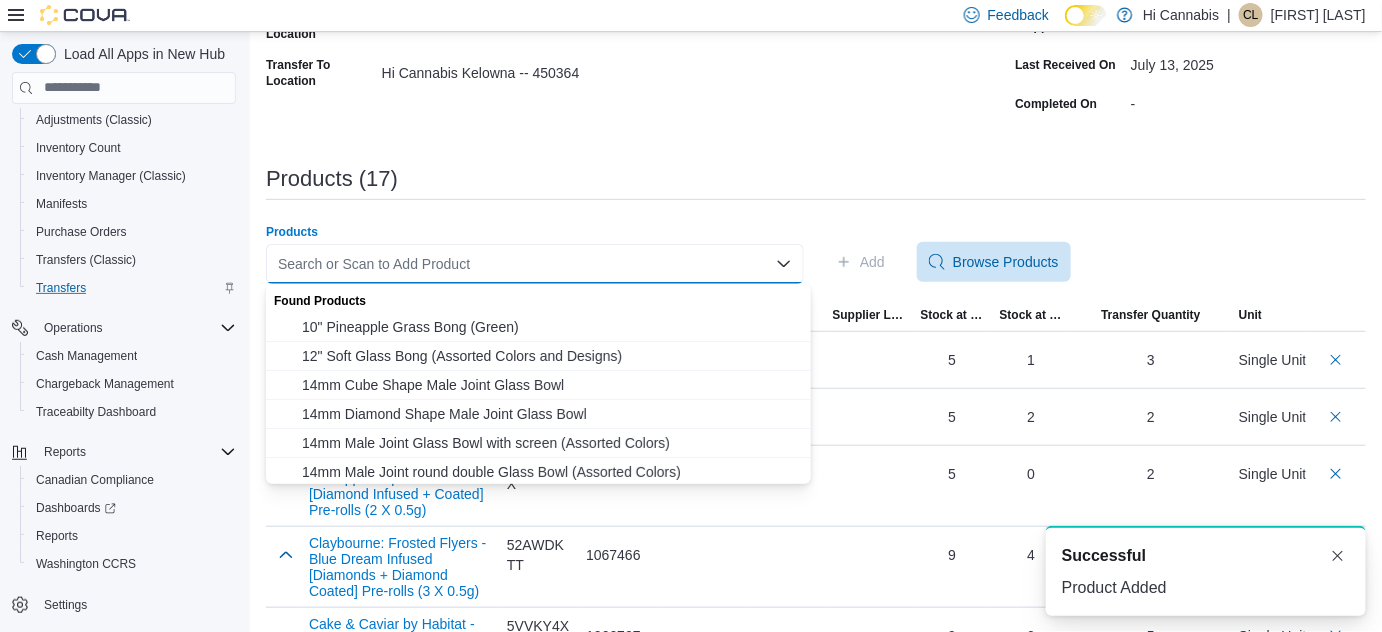 click on "Search or Scan to Add Product Combo box. Selected. Combo box input. Search or Scan to Add Product. Type some text or, to display a list of choices, press Down Arrow. To exit the list of choices, press Escape." at bounding box center (535, 264) 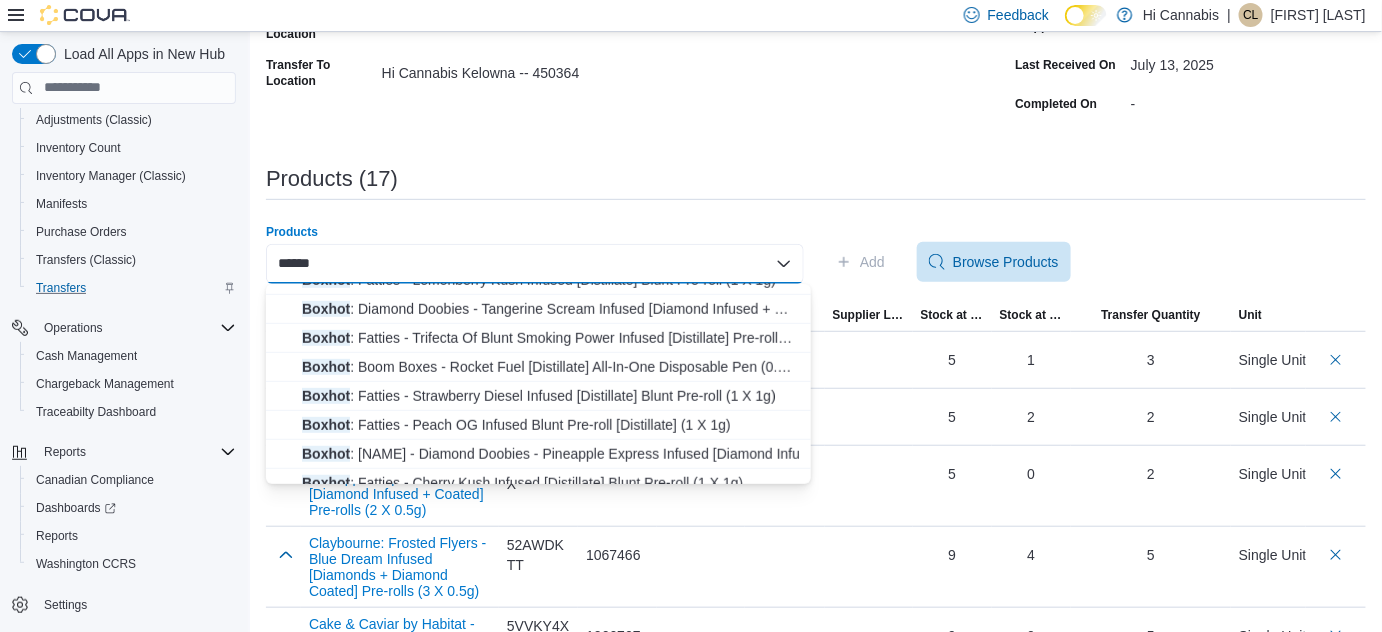 scroll, scrollTop: 496, scrollLeft: 0, axis: vertical 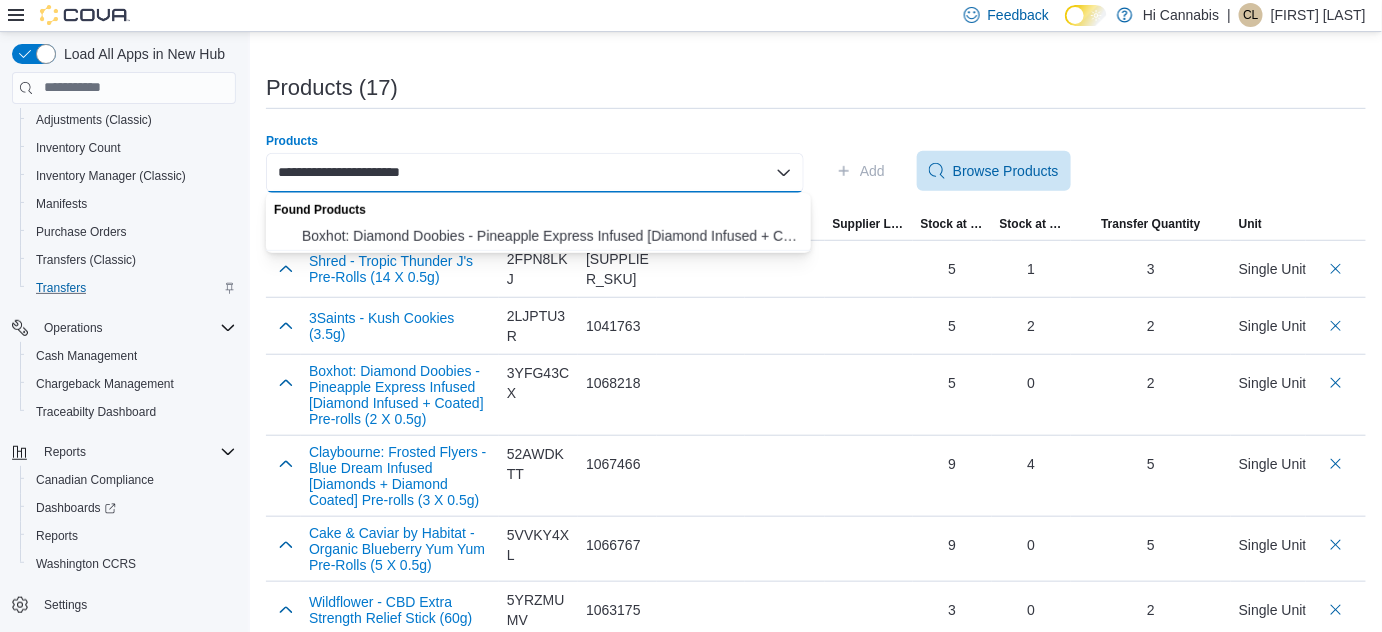 type on "**********" 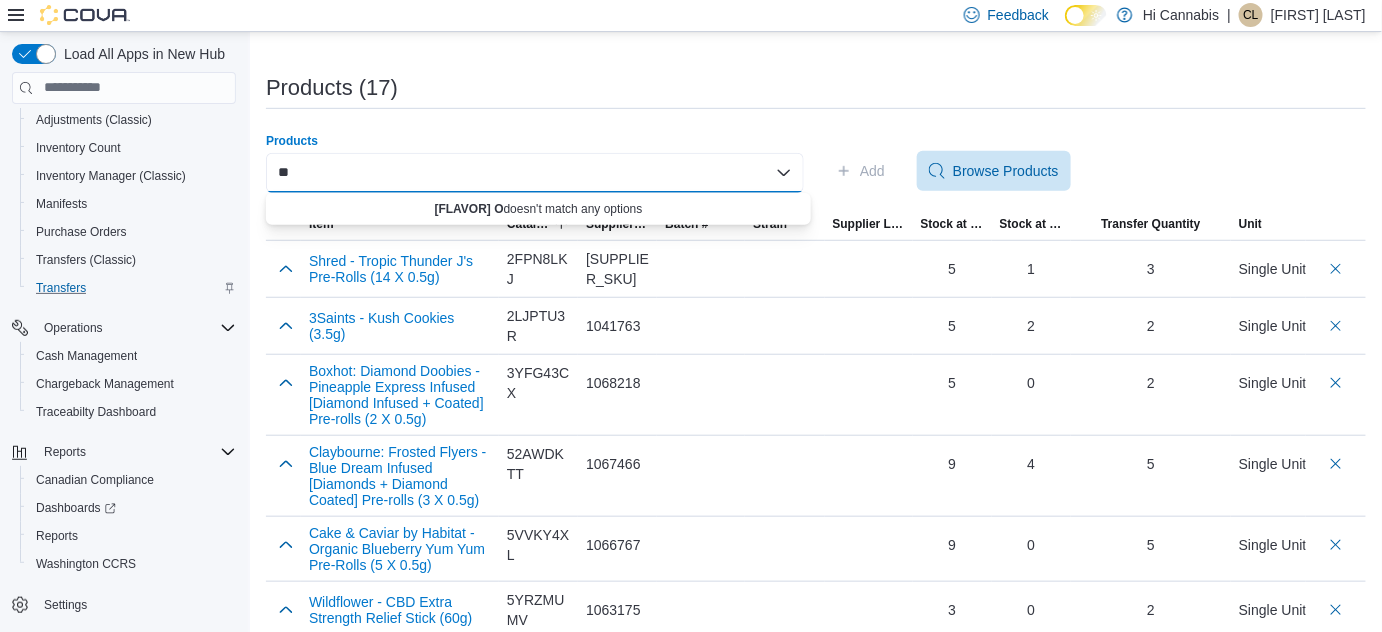 type on "*" 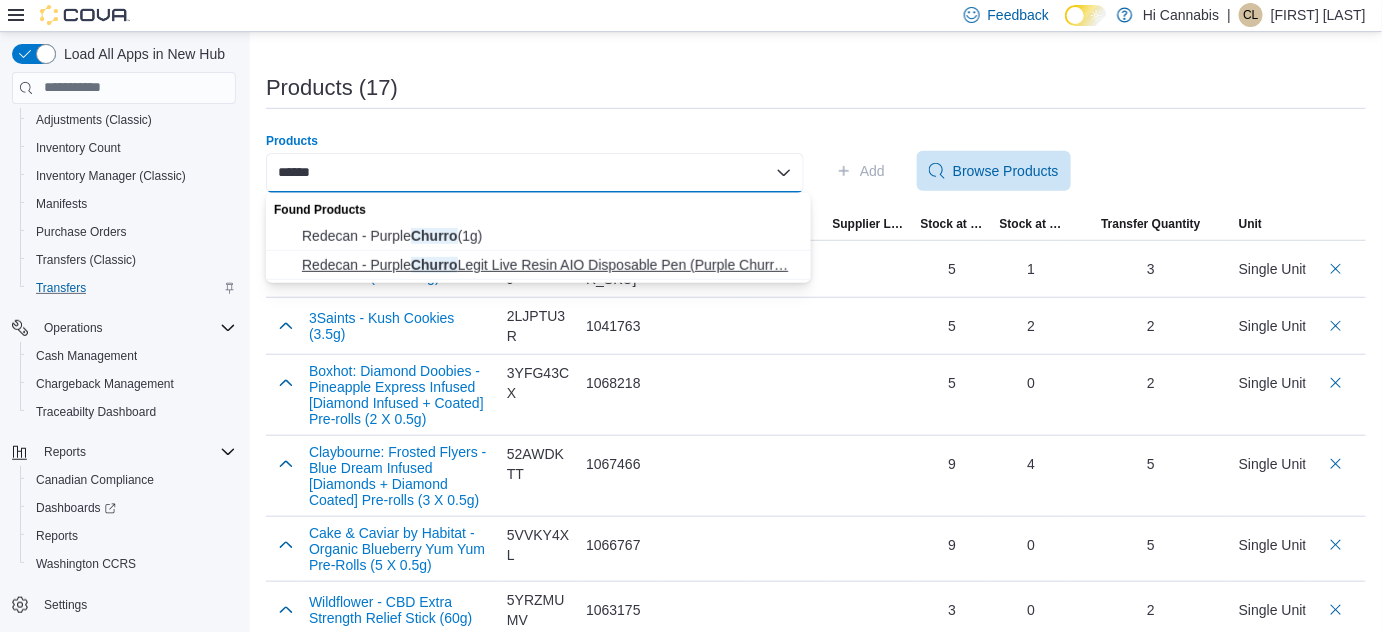 type on "******" 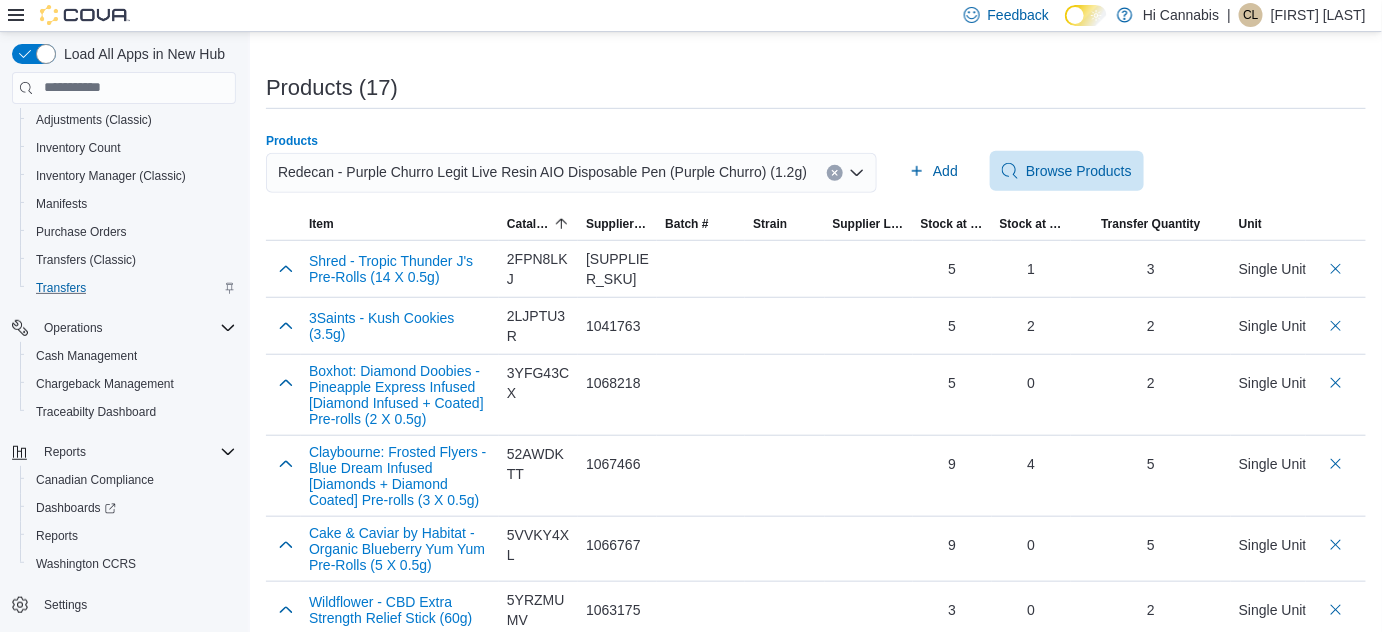 click on "Products (17)" at bounding box center [816, 92] 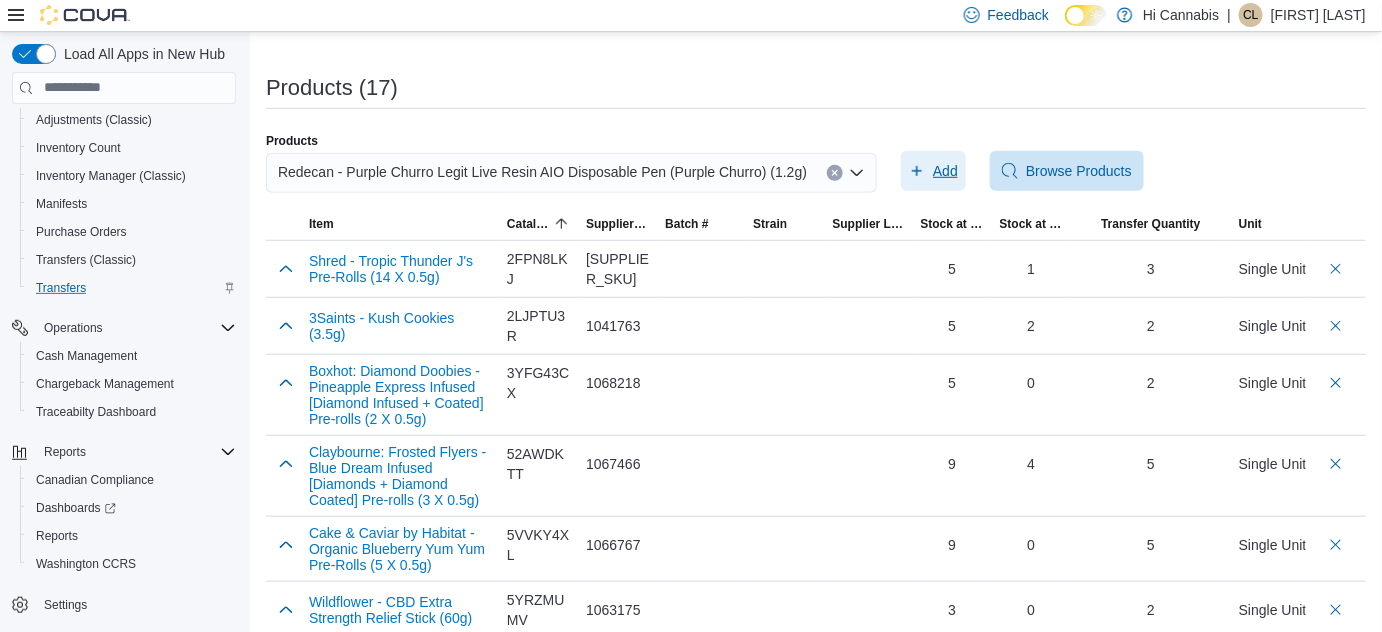 click on "Add" at bounding box center [933, 171] 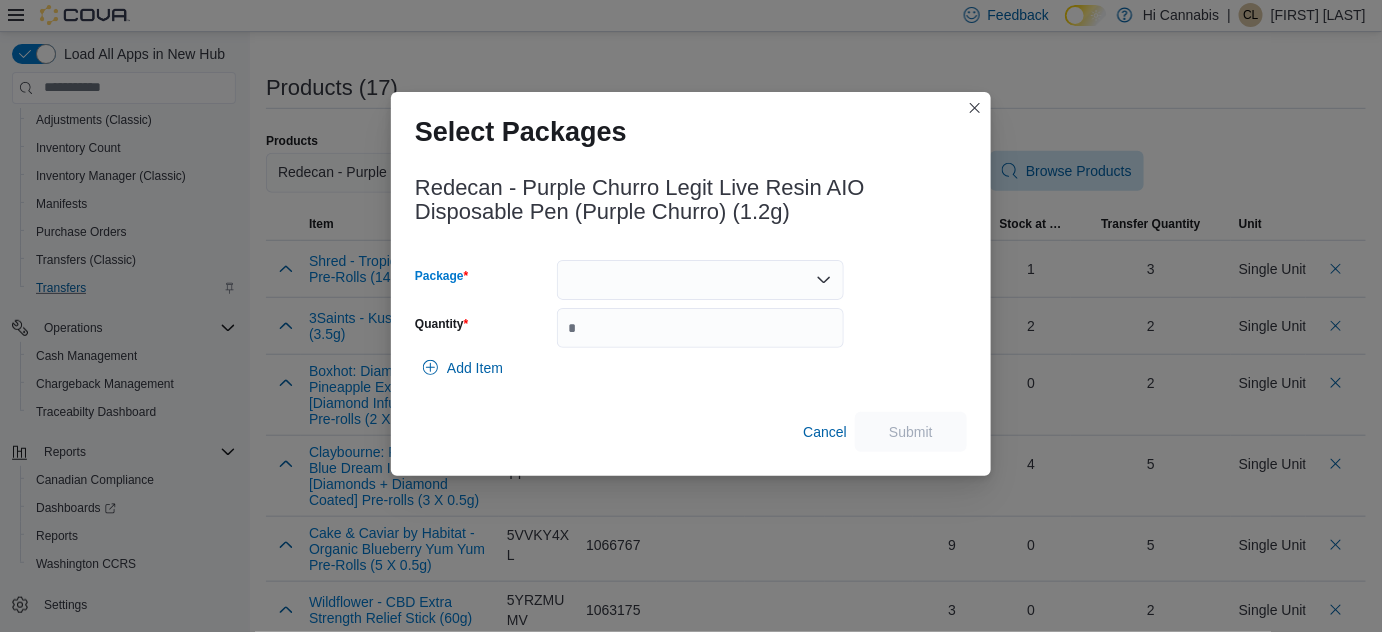 click at bounding box center [700, 280] 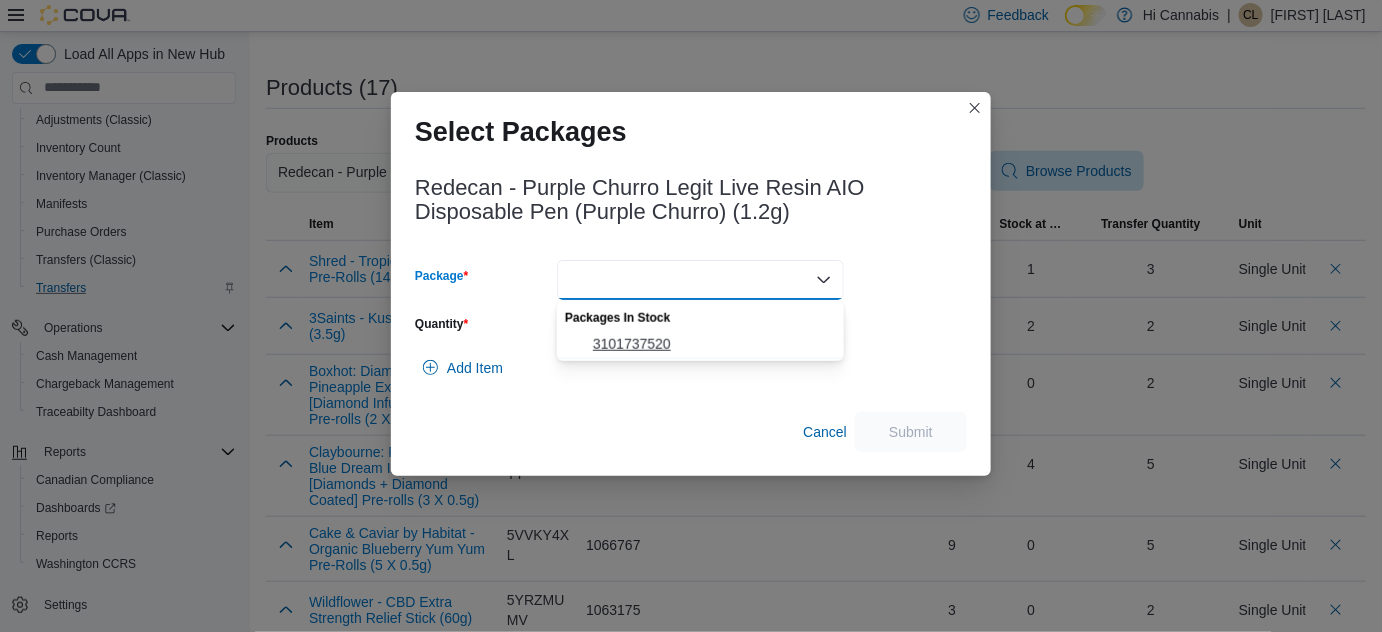 click on "3101737520" at bounding box center (712, 344) 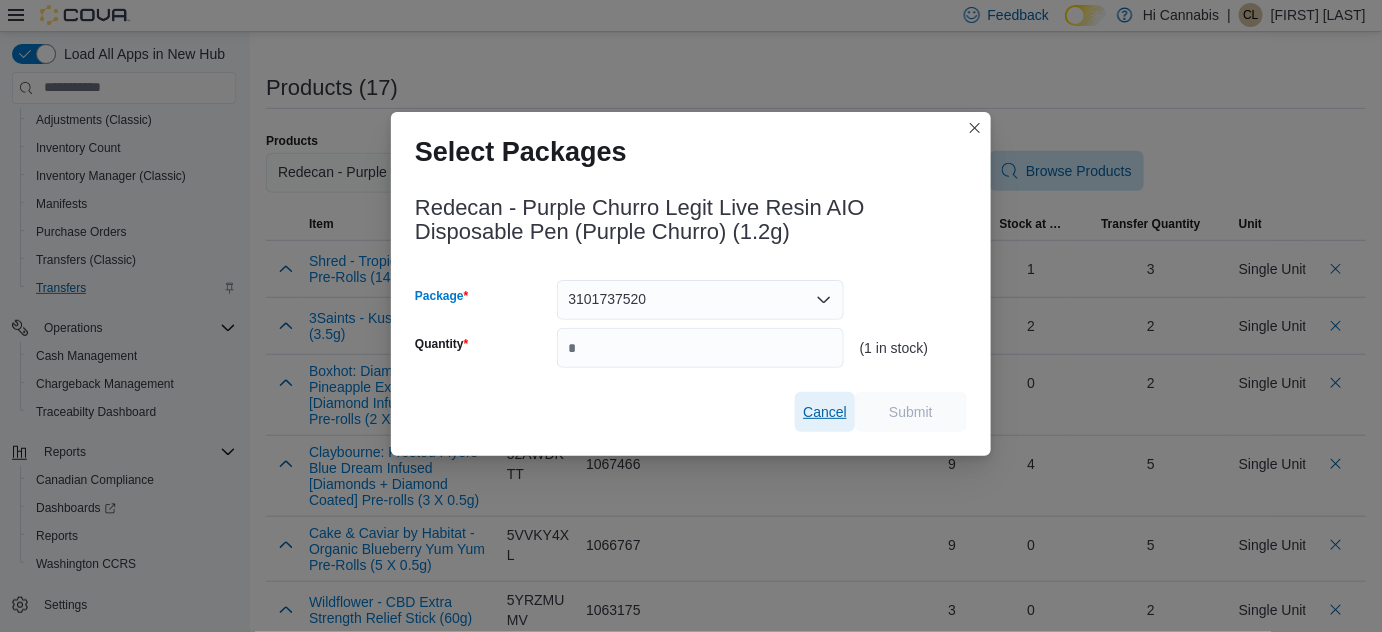 click on "Cancel" at bounding box center [825, 412] 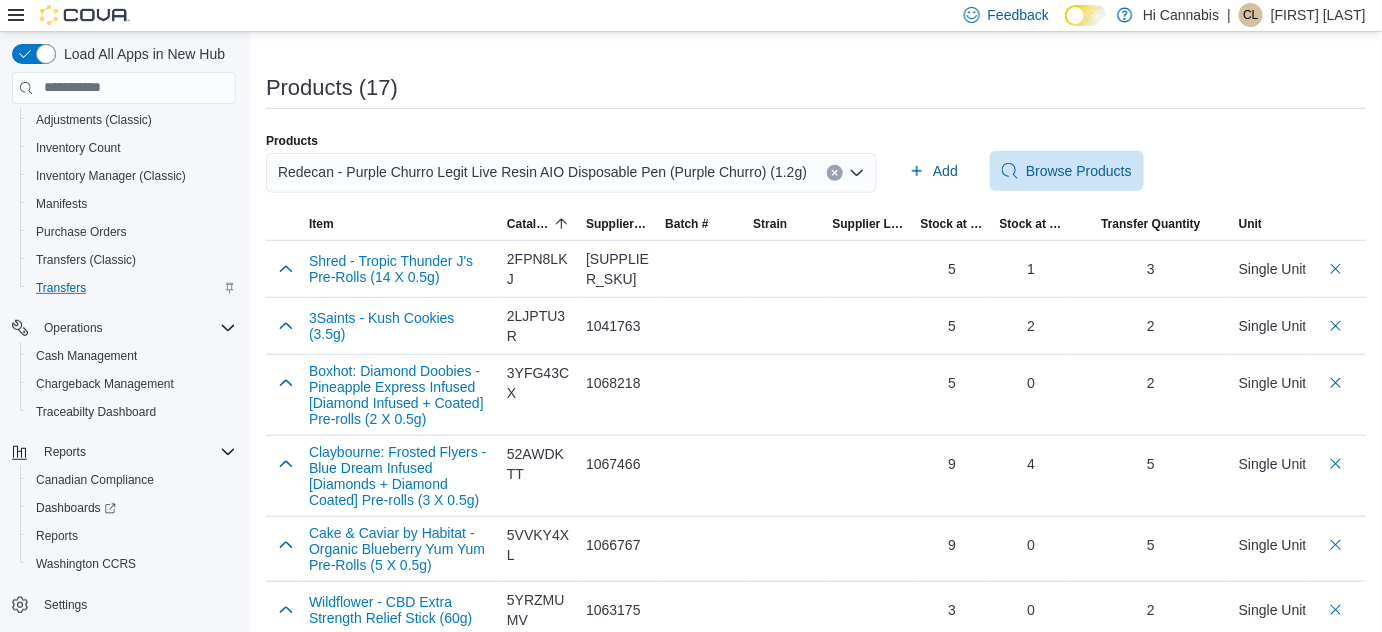 click at bounding box center [835, 173] 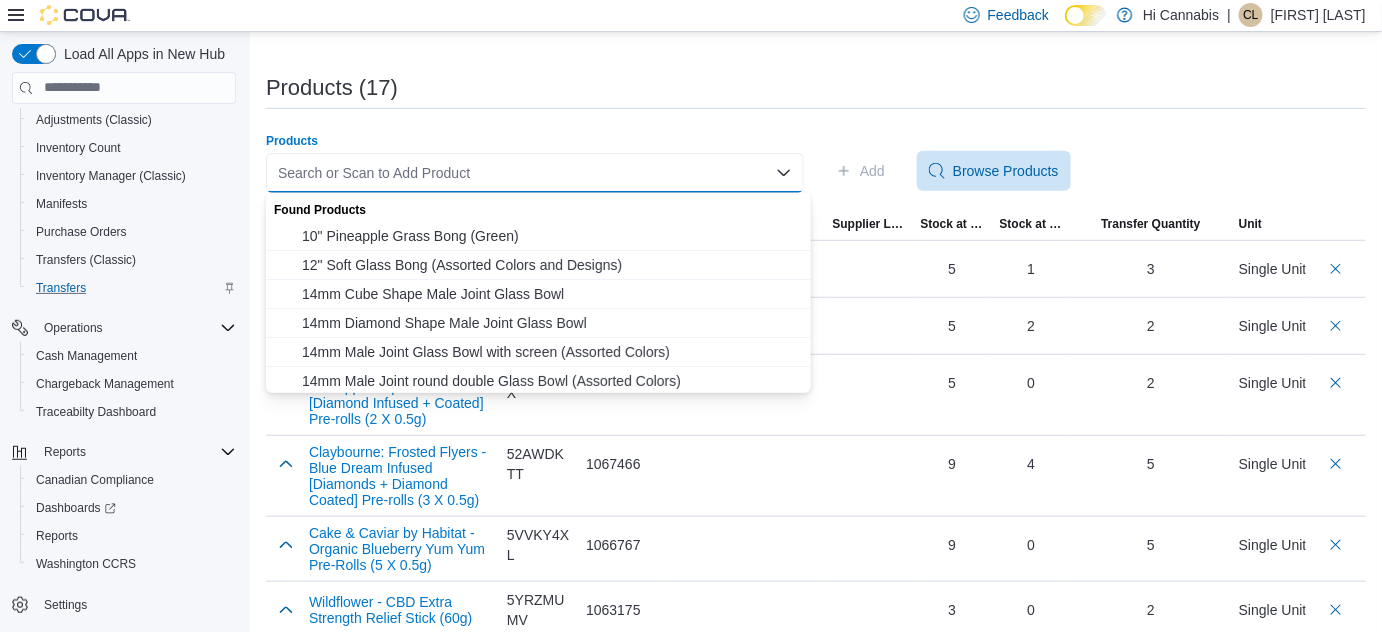 click on "Search or Scan to Add Product Combo box. Selected. Combo box input. Search or Scan to Add Product. Type some text or, to display a list of choices, press Down Arrow. To exit the list of choices, press Escape." at bounding box center (535, 173) 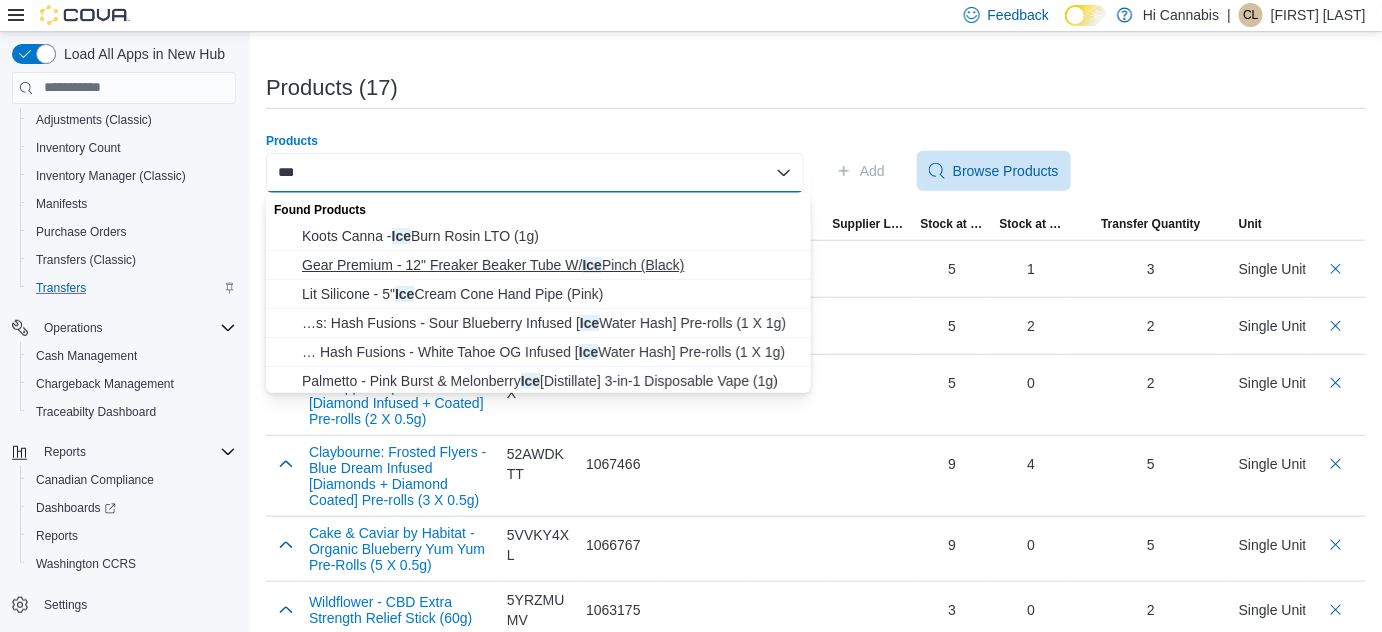 scroll, scrollTop: 32, scrollLeft: 0, axis: vertical 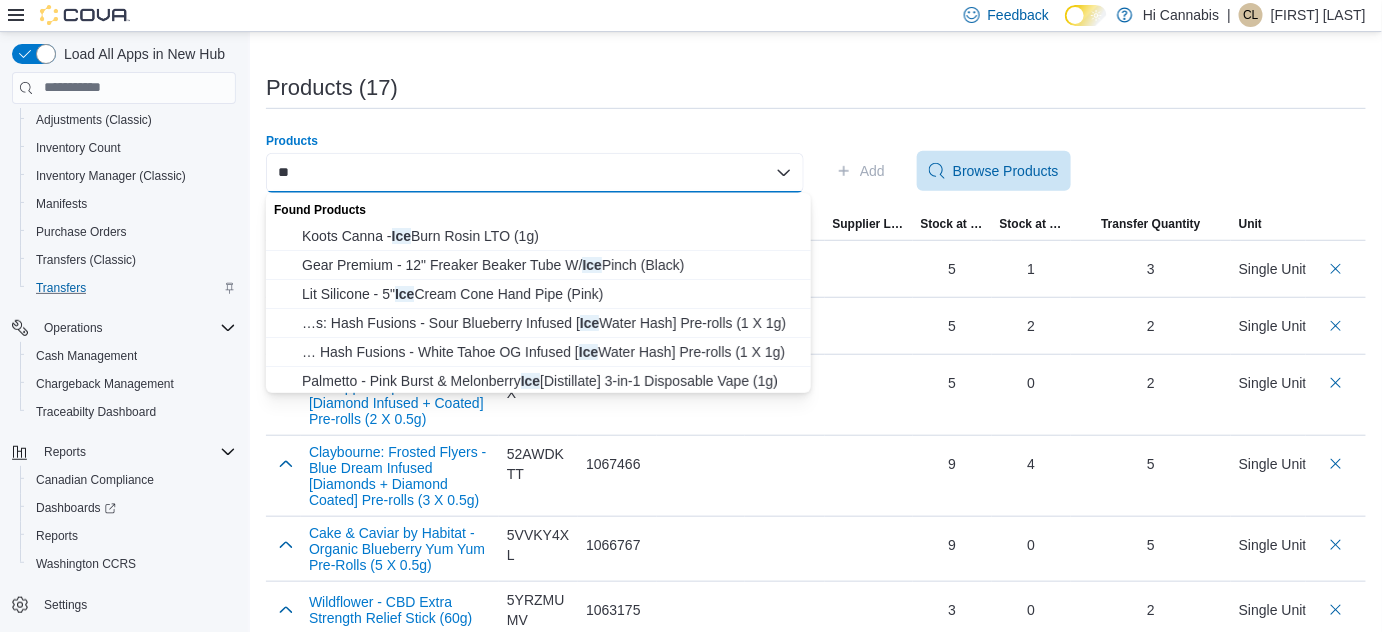 type on "*" 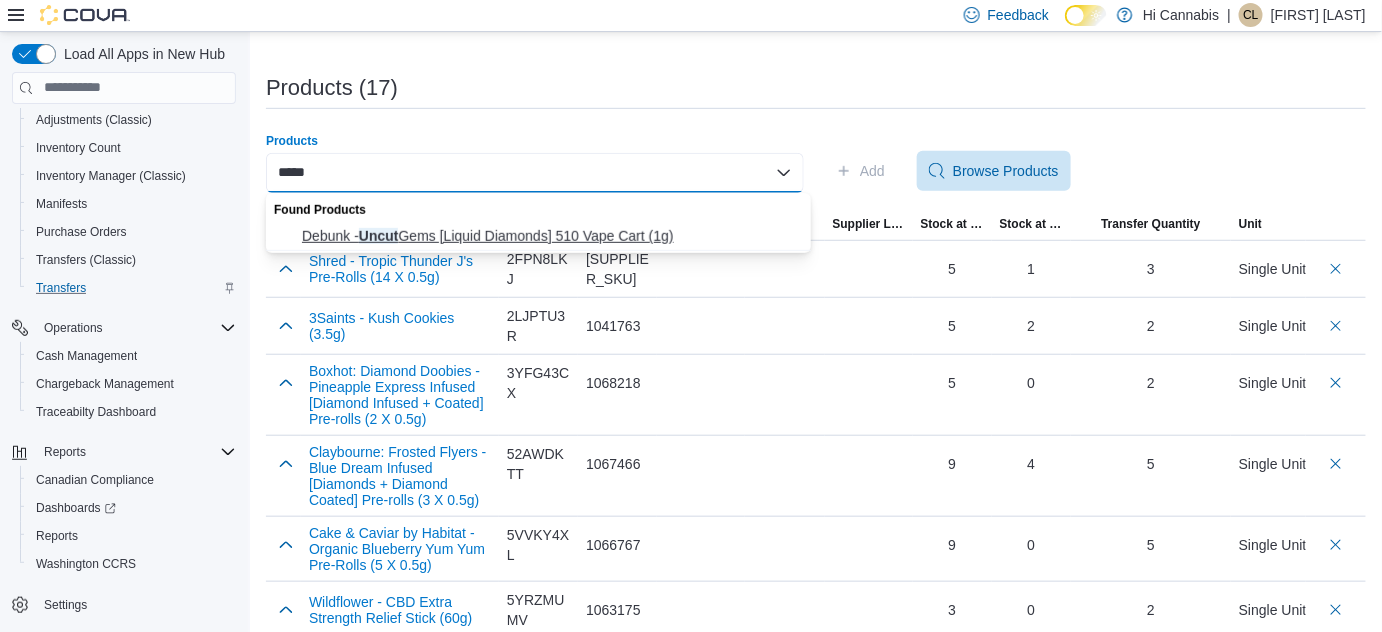 type on "*****" 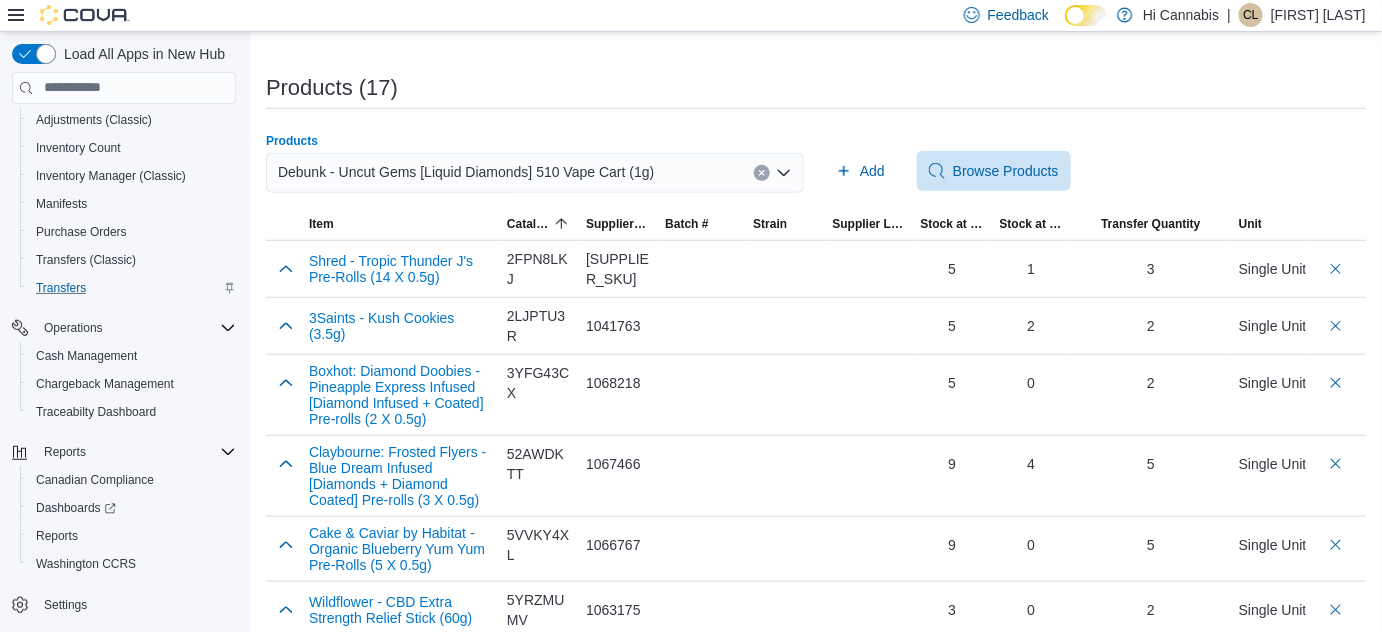 click on "Products (17)" at bounding box center [816, 92] 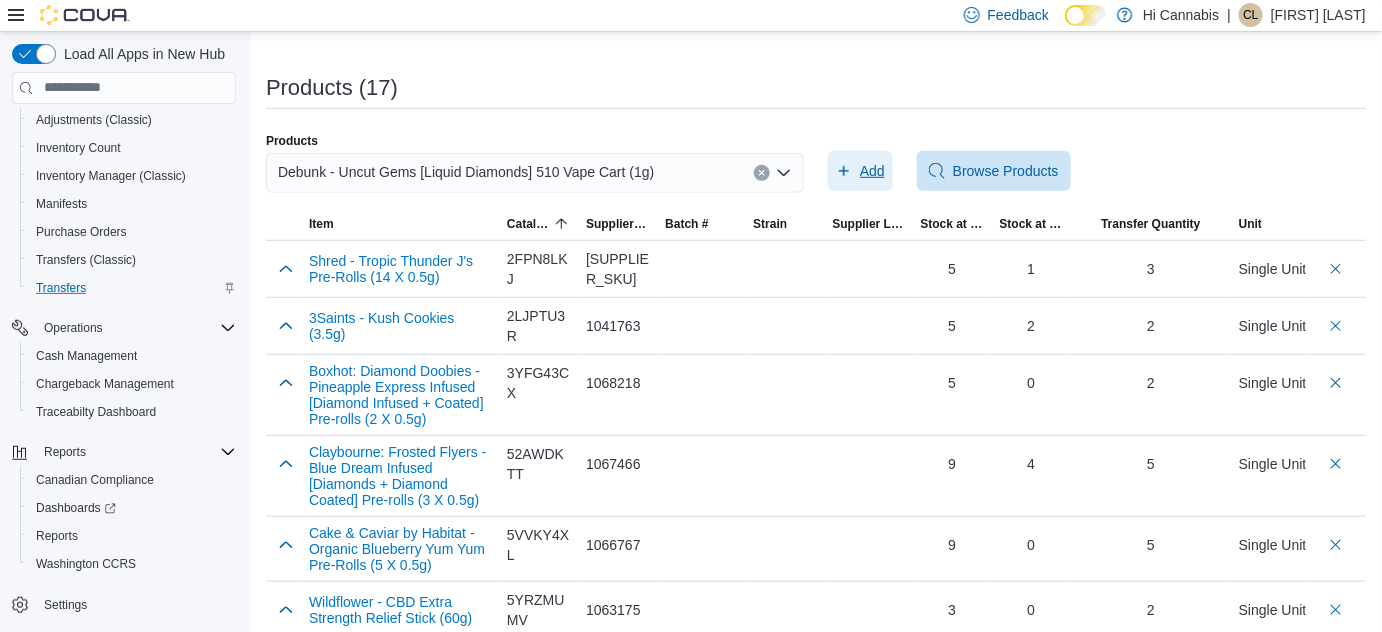 click on "Add" at bounding box center [872, 171] 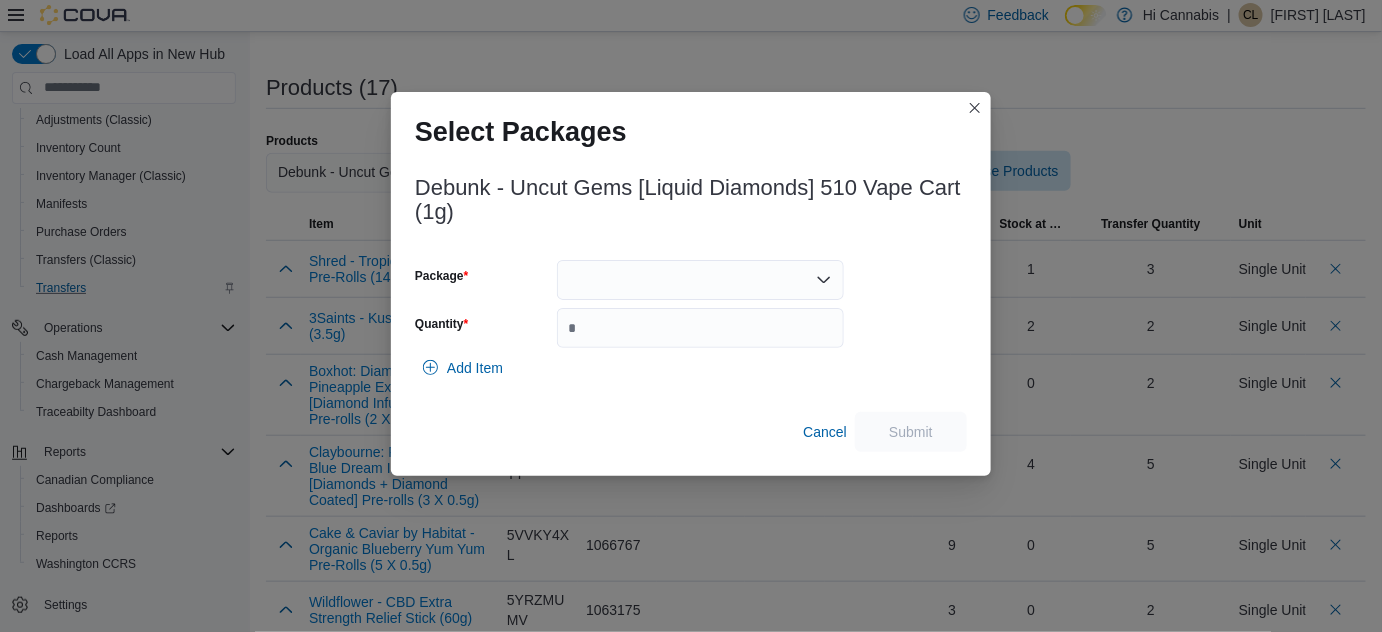 click at bounding box center (700, 280) 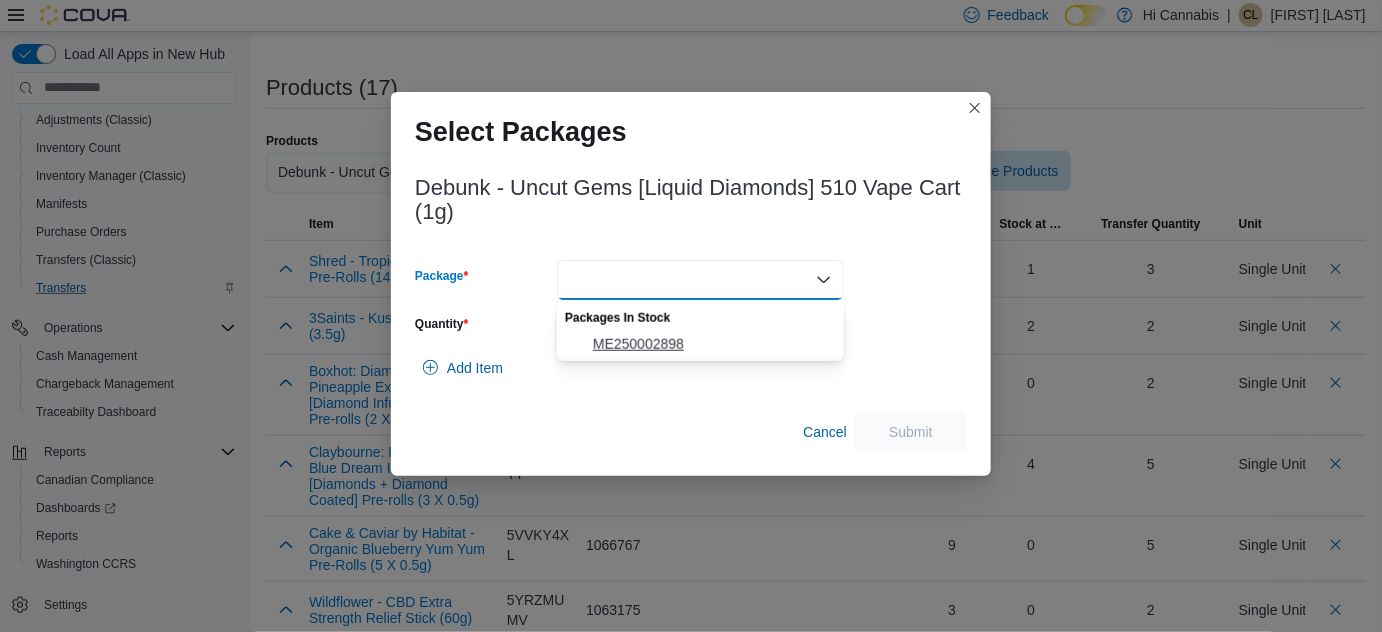 click on "ME250002898" at bounding box center (700, 344) 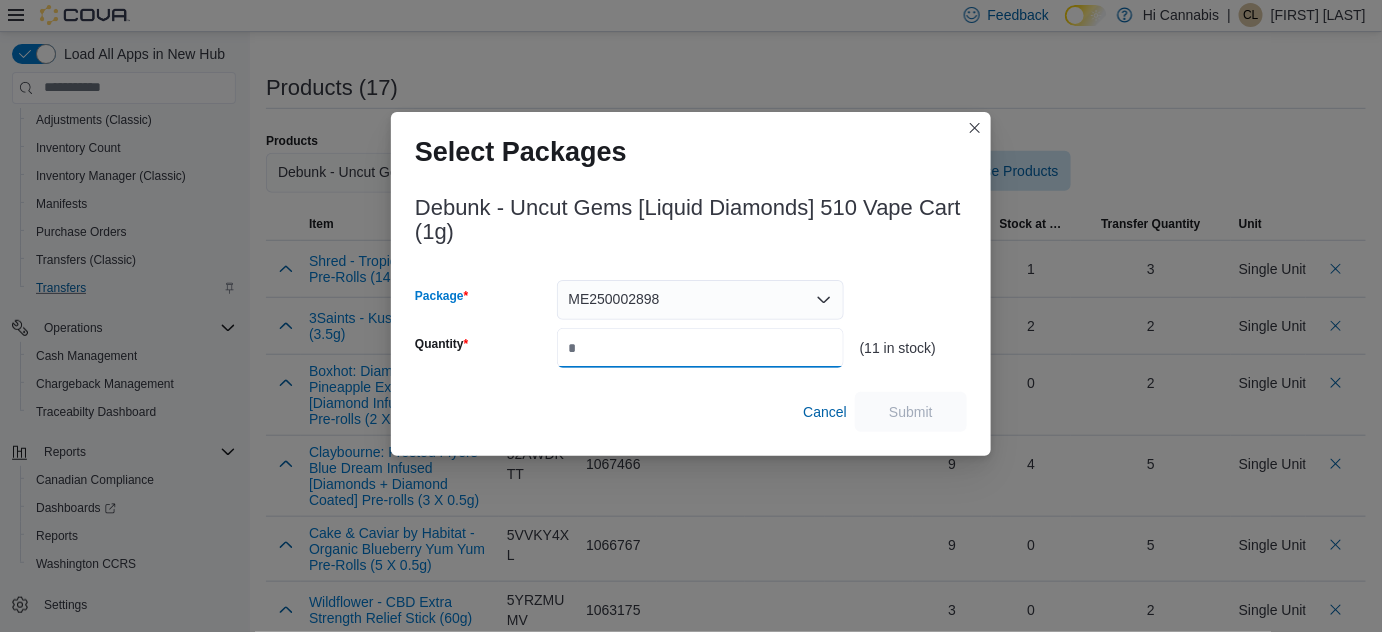 click on "Quantity" at bounding box center [700, 348] 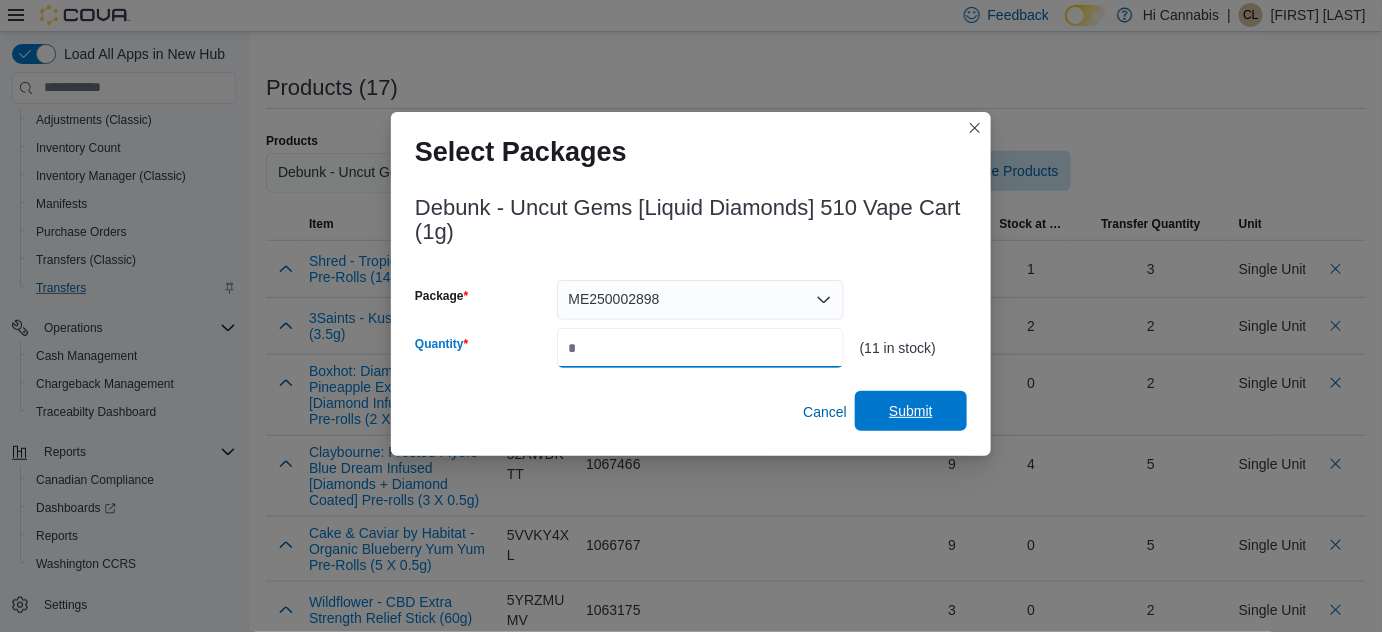 type on "*" 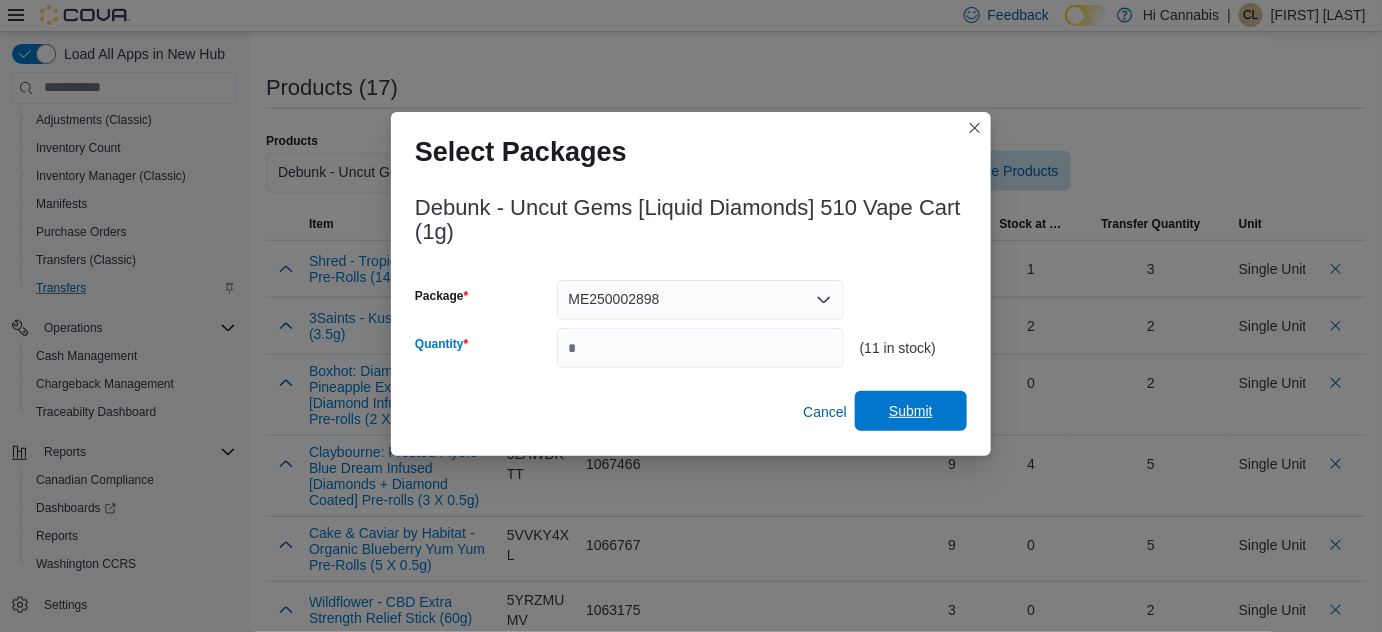 click on "Submit" at bounding box center [911, 411] 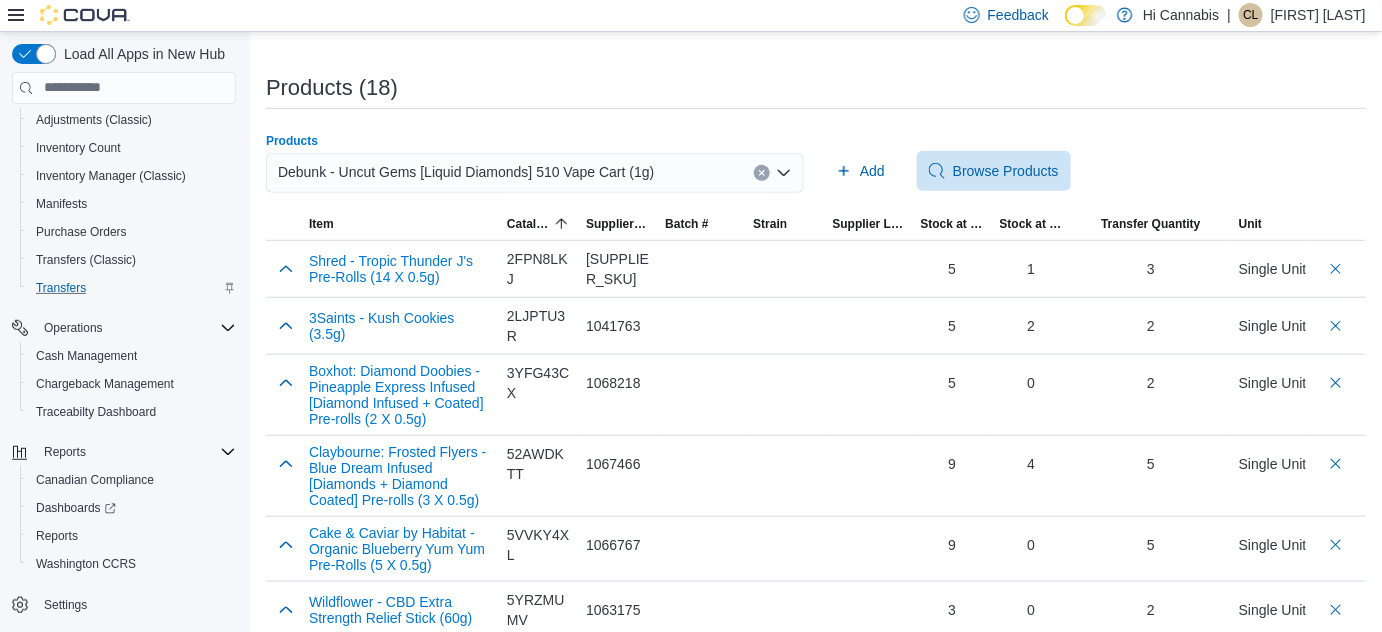 click at bounding box center [762, 173] 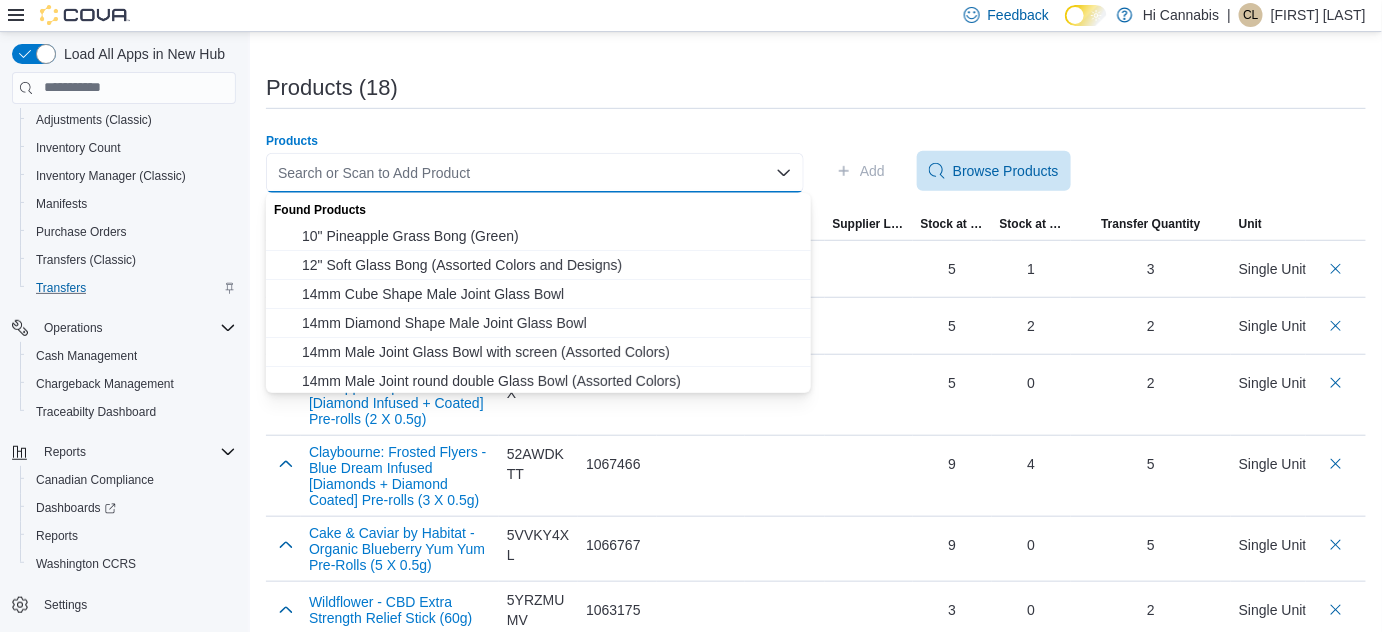 click on "Search or Scan to Add Product Combo box. Selected. Combo box input. Search or Scan to Add Product. Type some text or, to display a list of choices, press Down Arrow. To exit the list of choices, press Escape." at bounding box center (535, 173) 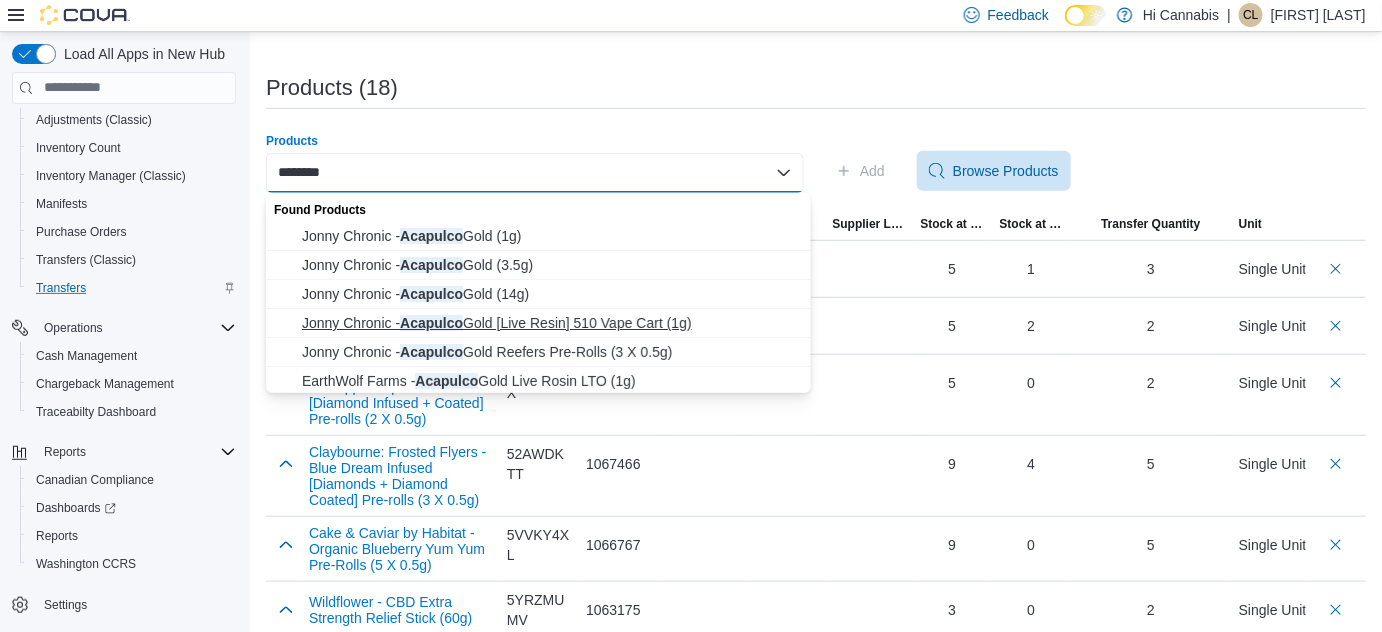 type on "********" 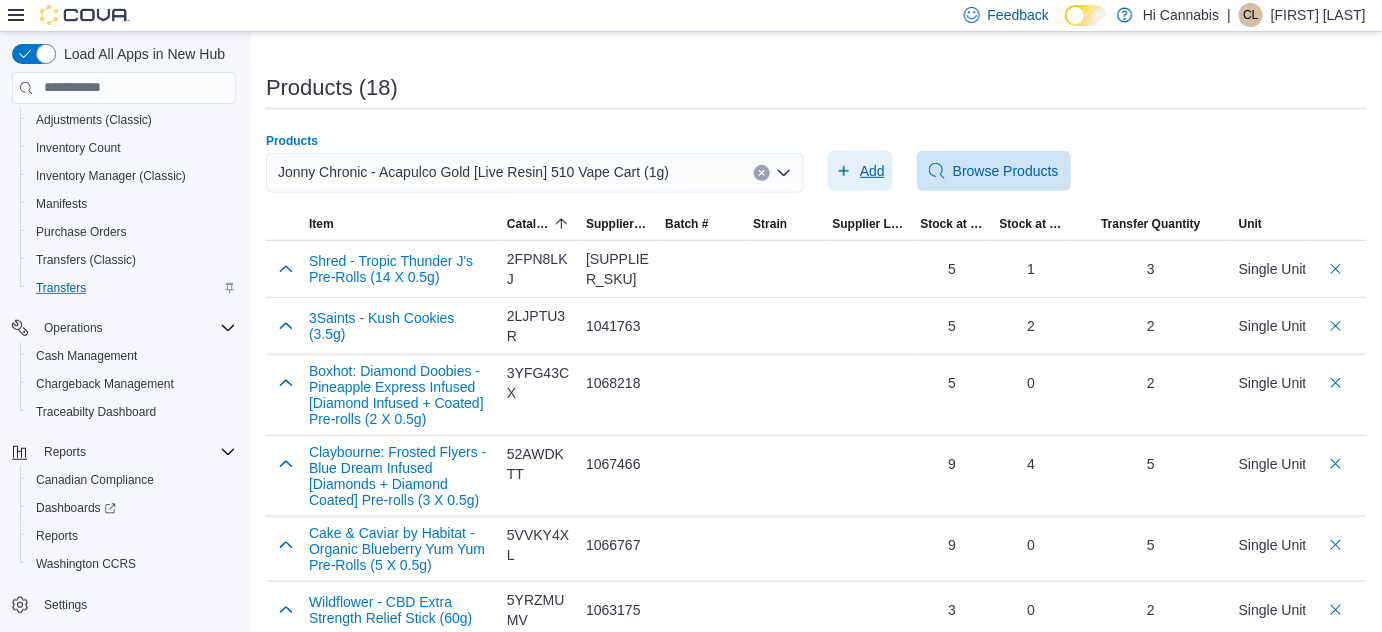 click on "Add" at bounding box center (872, 171) 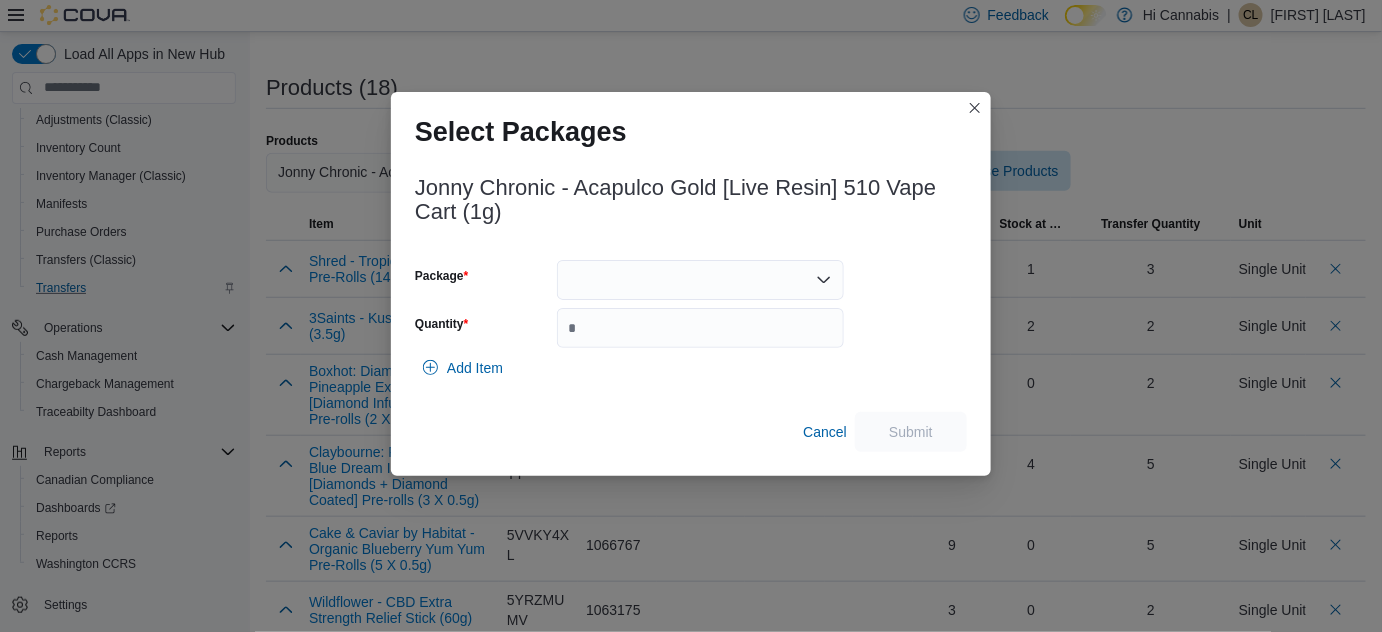 click at bounding box center [700, 280] 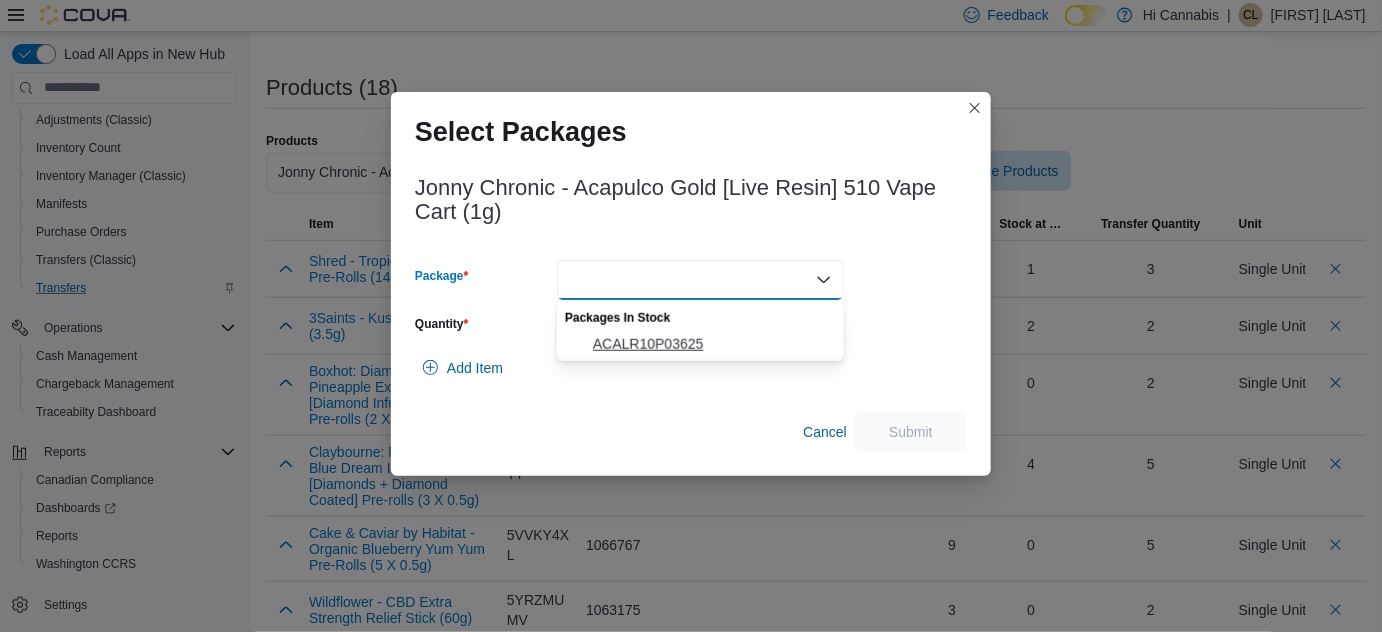 click on "ACALR10P03625" at bounding box center [700, 344] 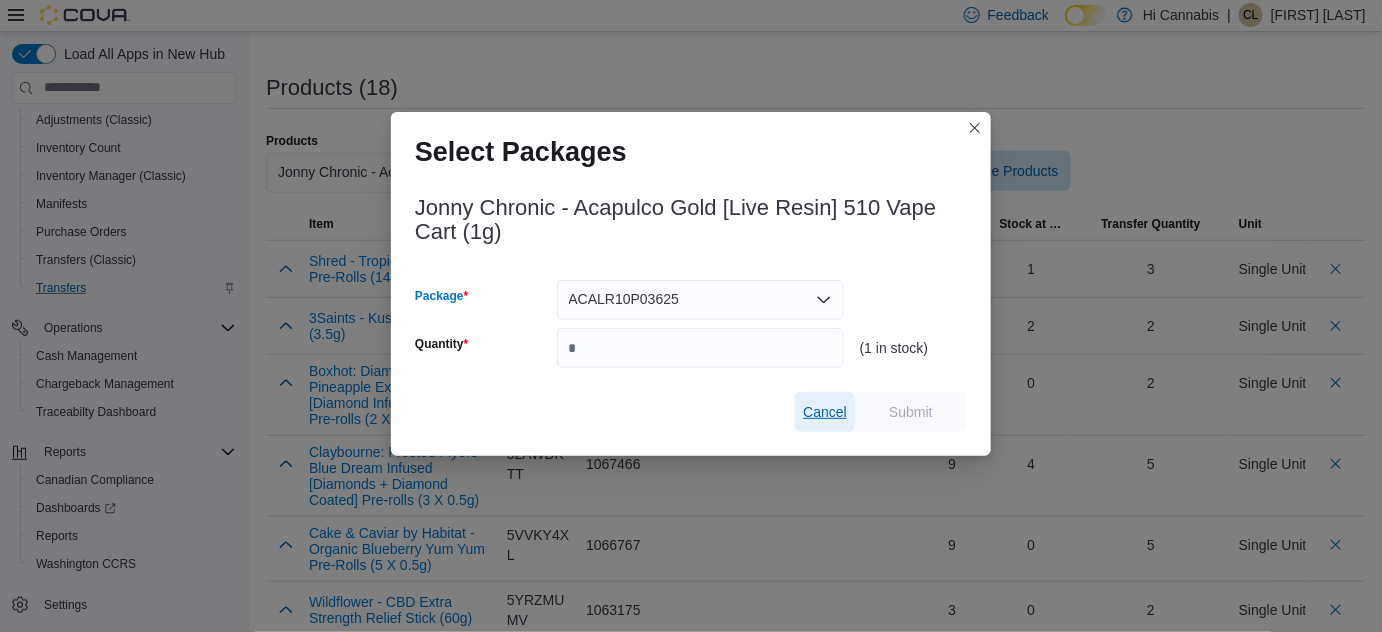 click on "Cancel" at bounding box center [825, 412] 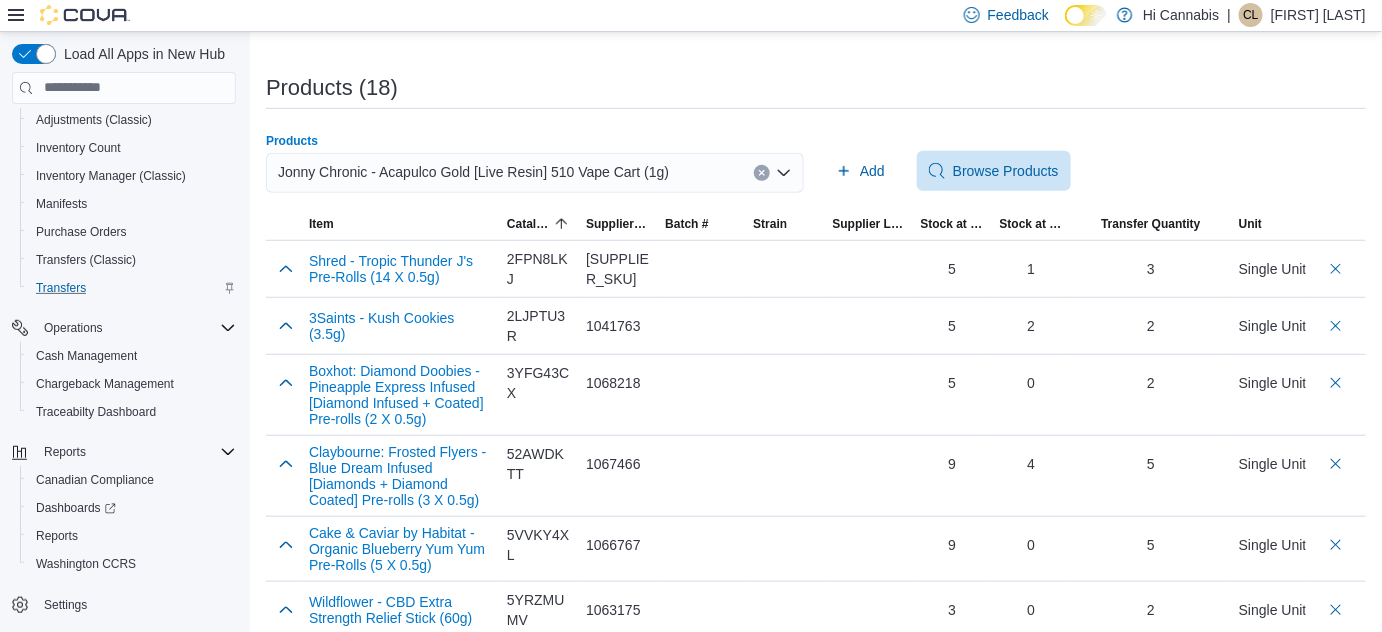click 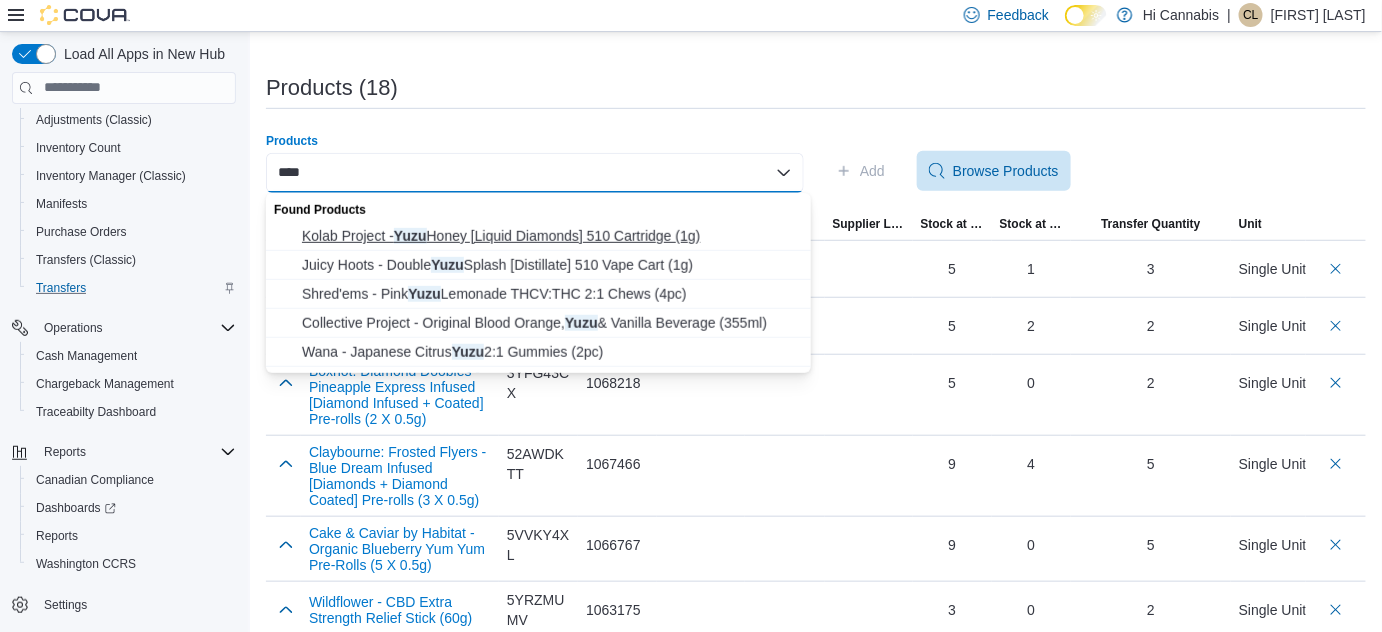type on "****" 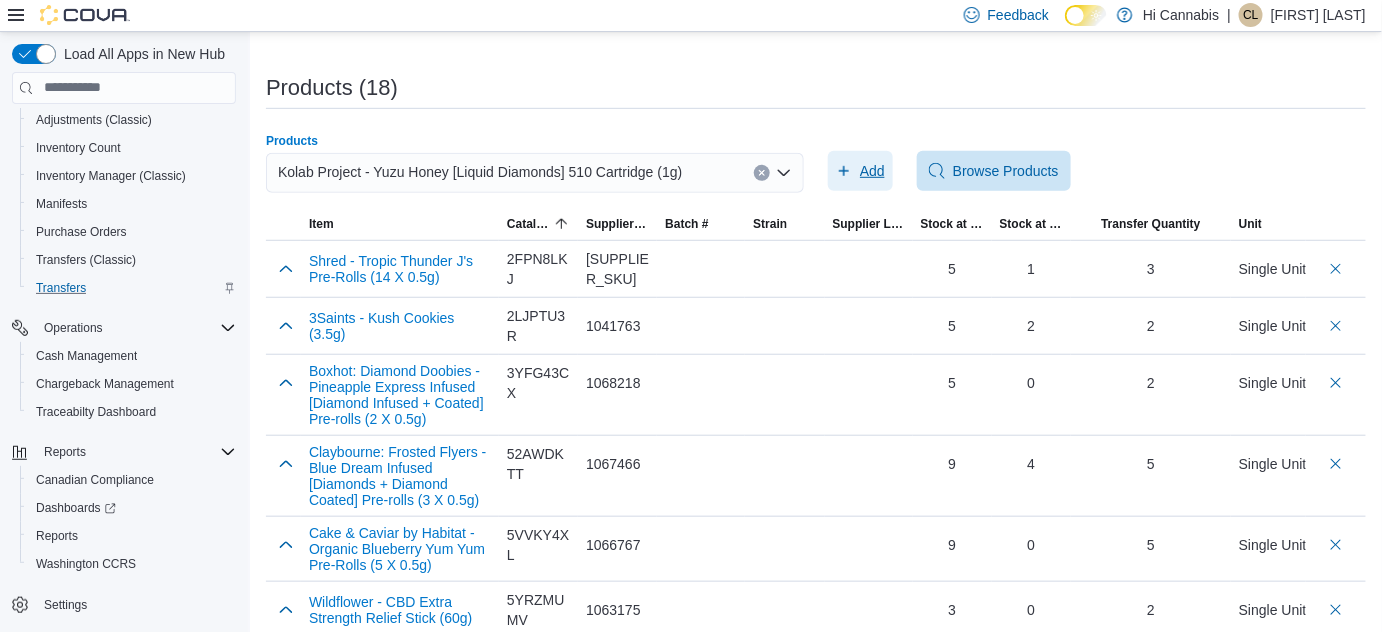 click on "Add" at bounding box center (860, 171) 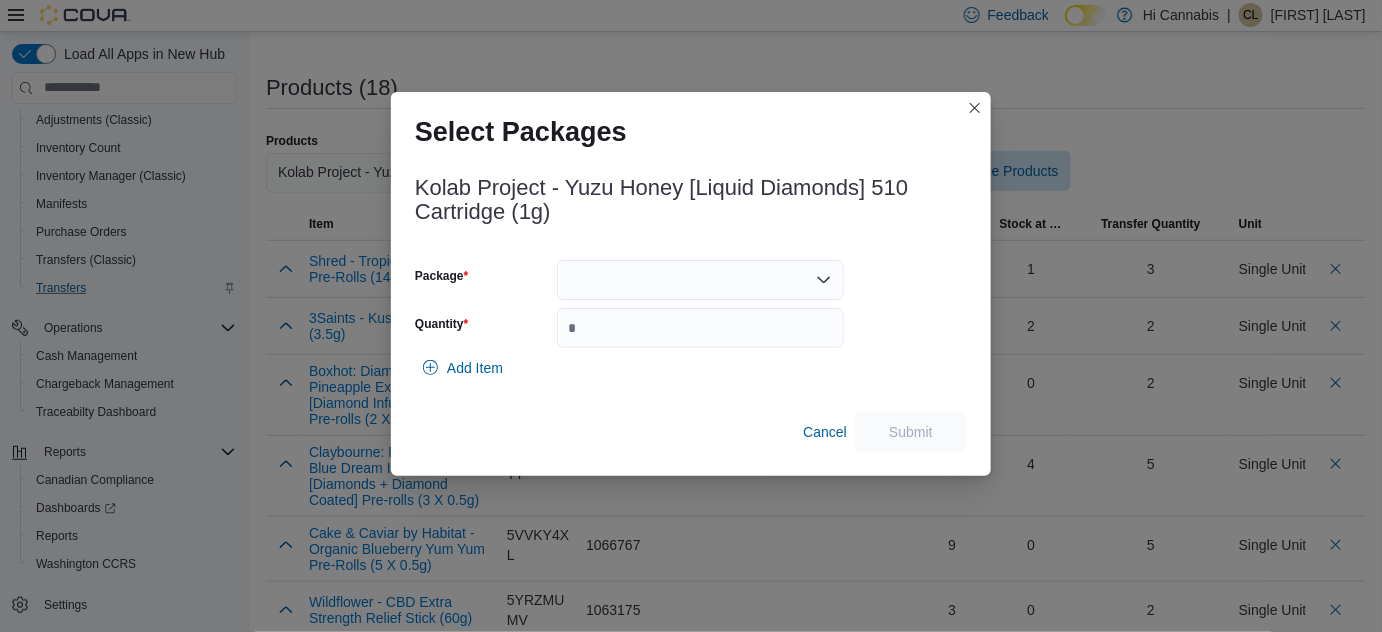 click at bounding box center [700, 280] 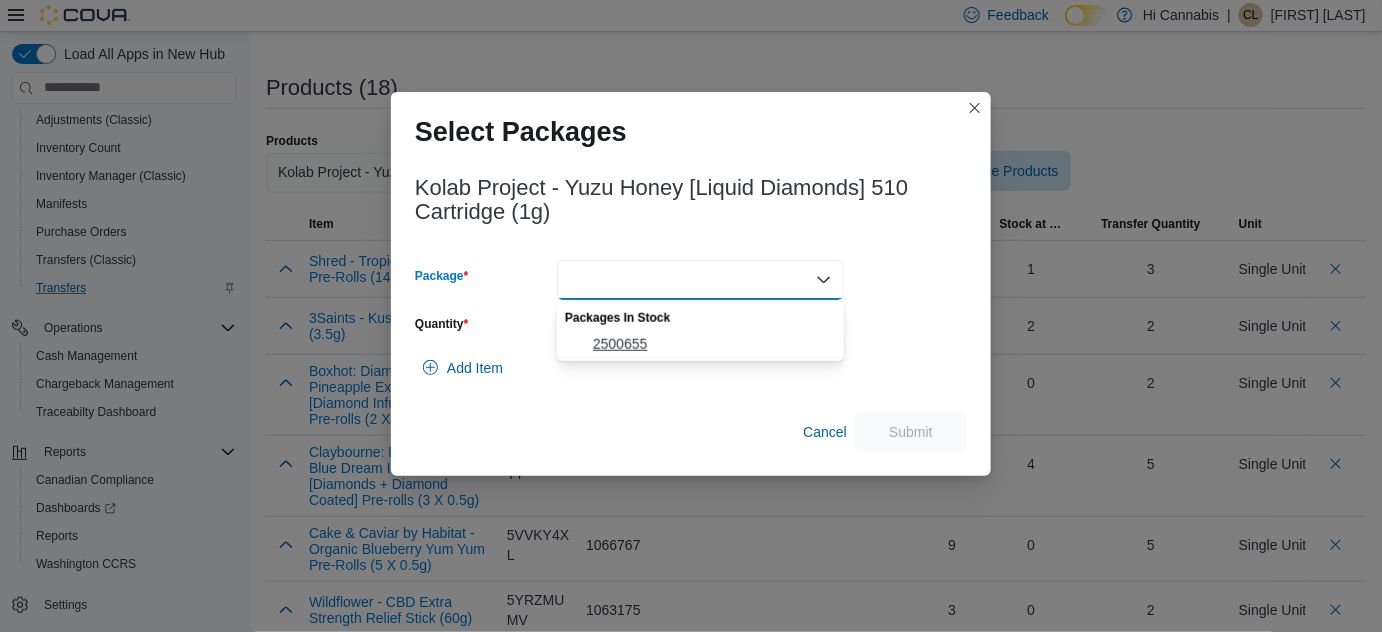 click on "2500655" at bounding box center [712, 344] 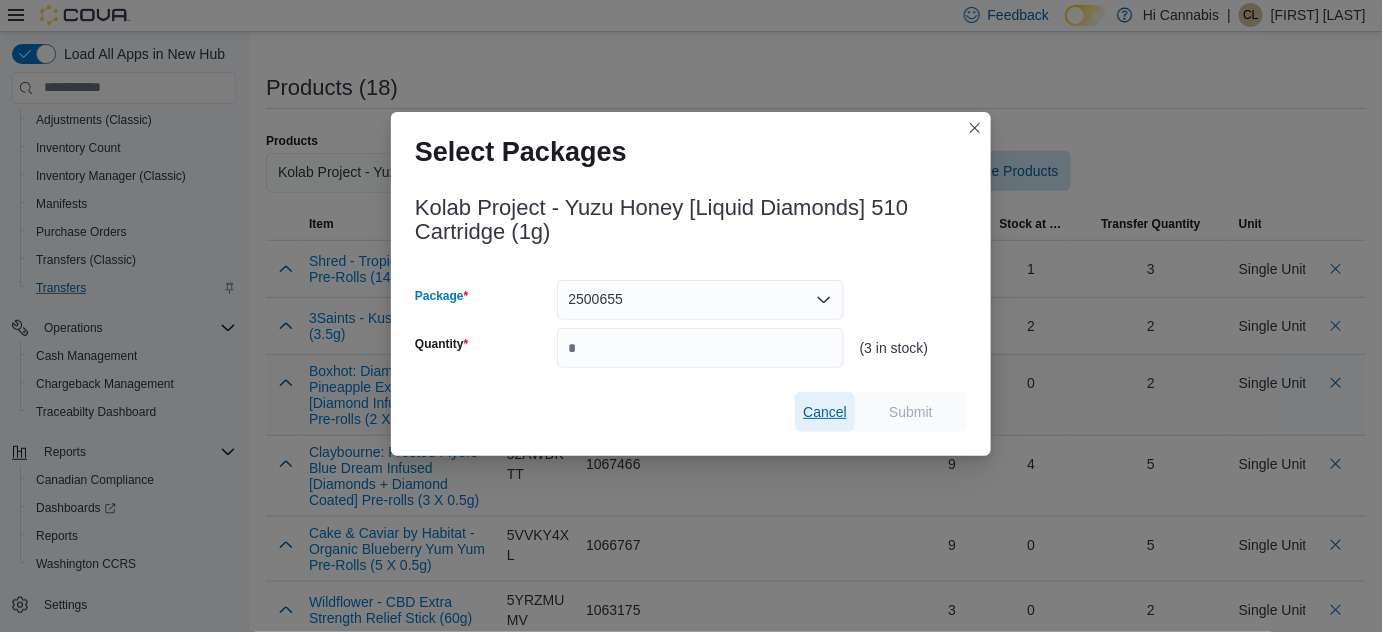 drag, startPoint x: 808, startPoint y: 411, endPoint x: 801, endPoint y: 403, distance: 10.630146 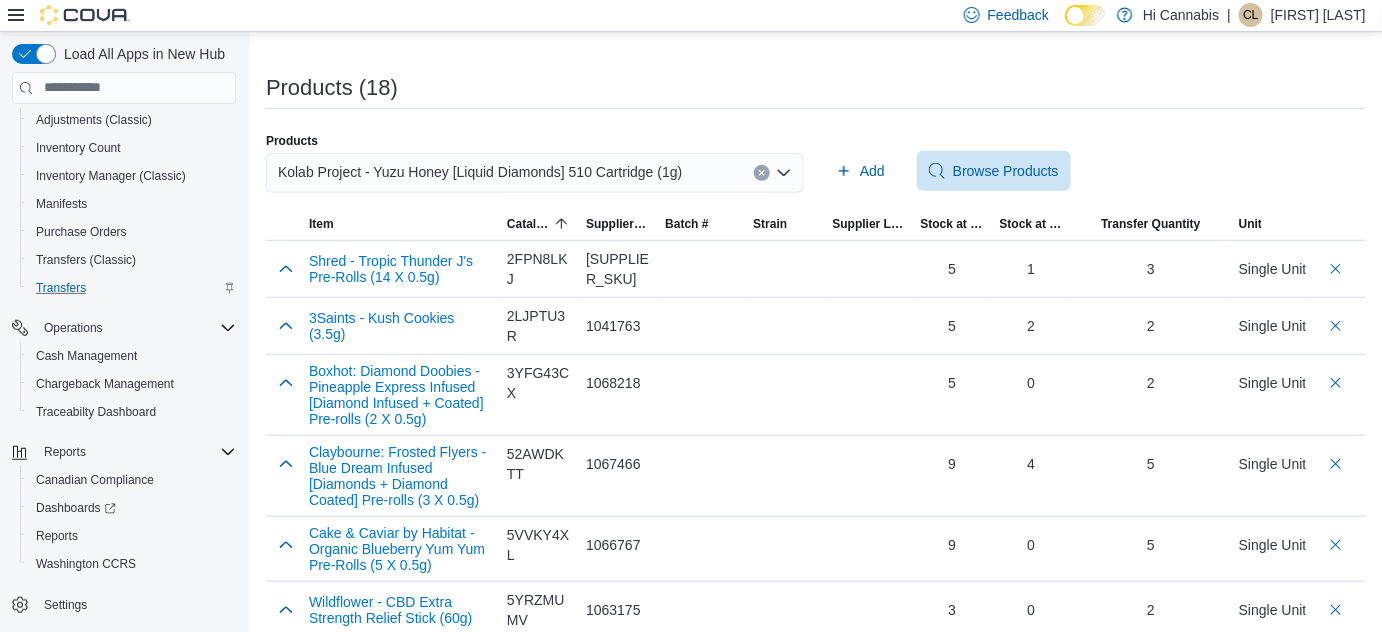 click on "Kolab Project - Yuzu Honey [Liquid Diamonds] 510 Cartridge (1g)" at bounding box center (535, 173) 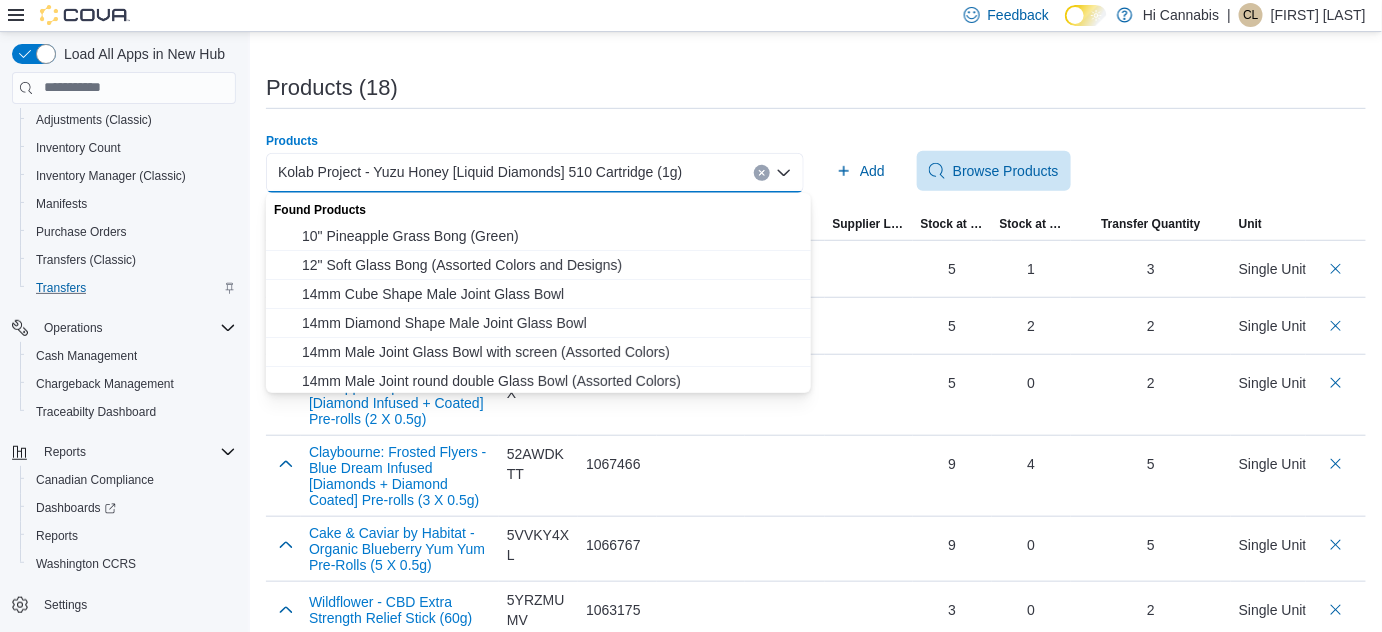 click 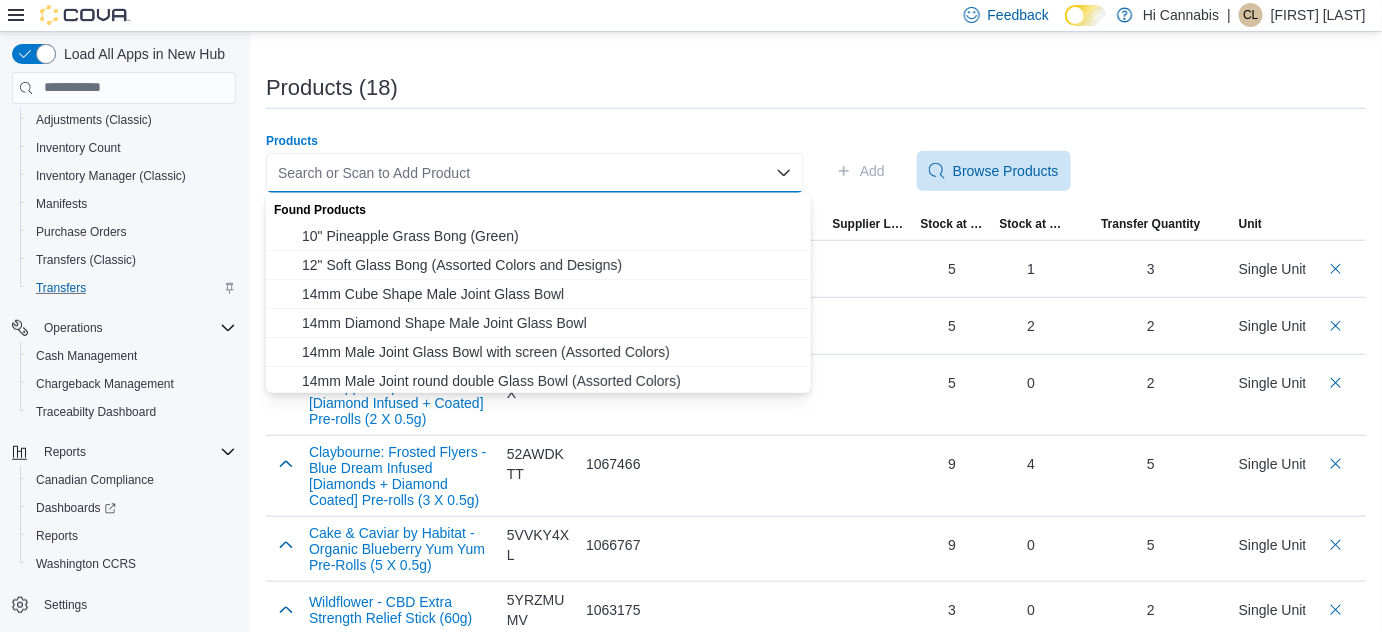 click on "Search or Scan to Add Product" at bounding box center (535, 173) 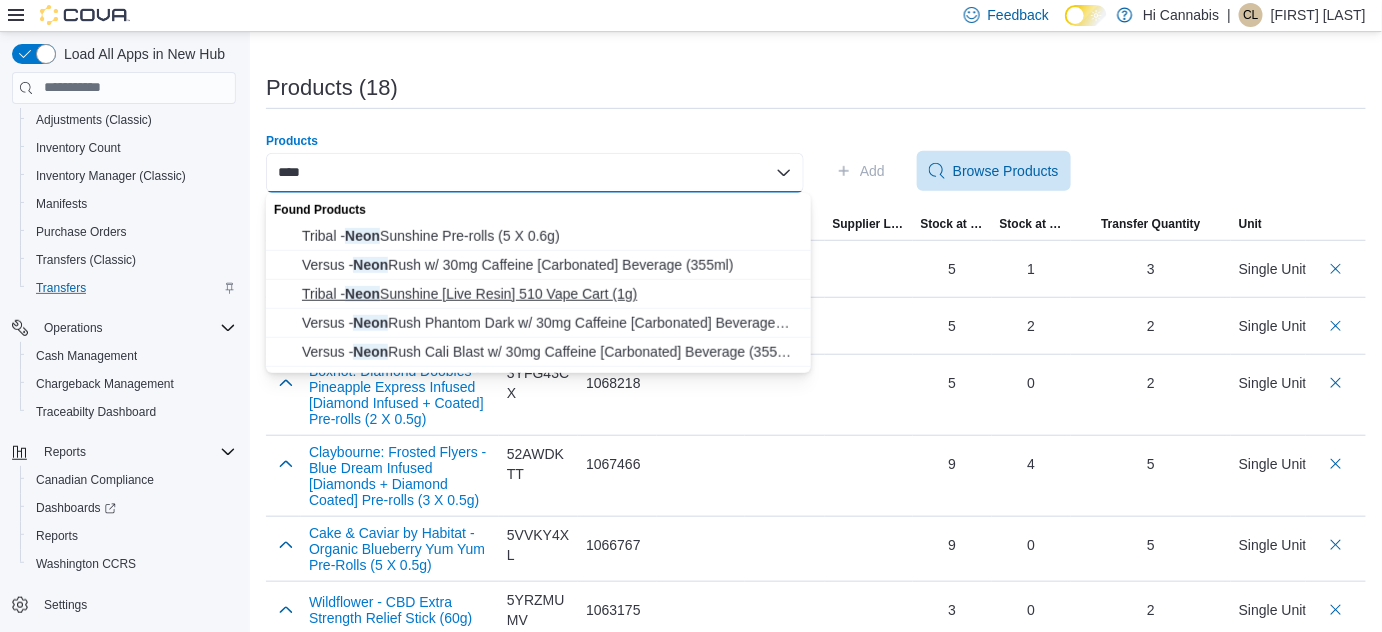 type on "****" 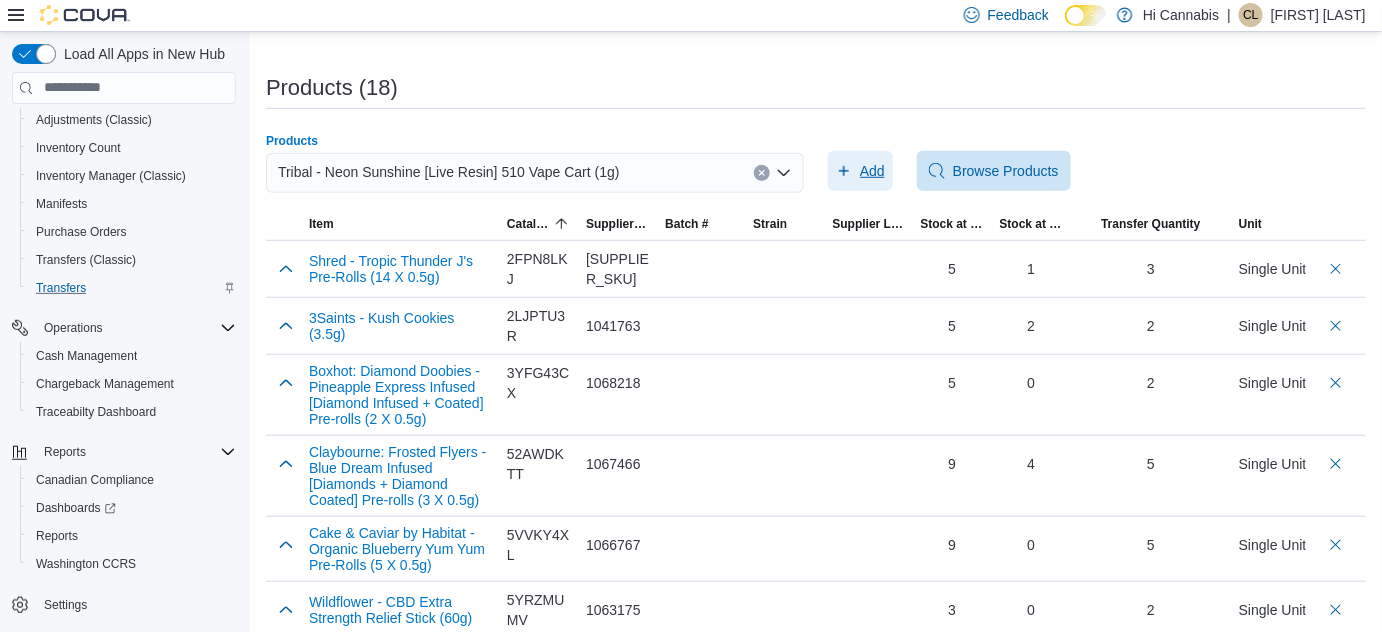click on "Add" at bounding box center (860, 171) 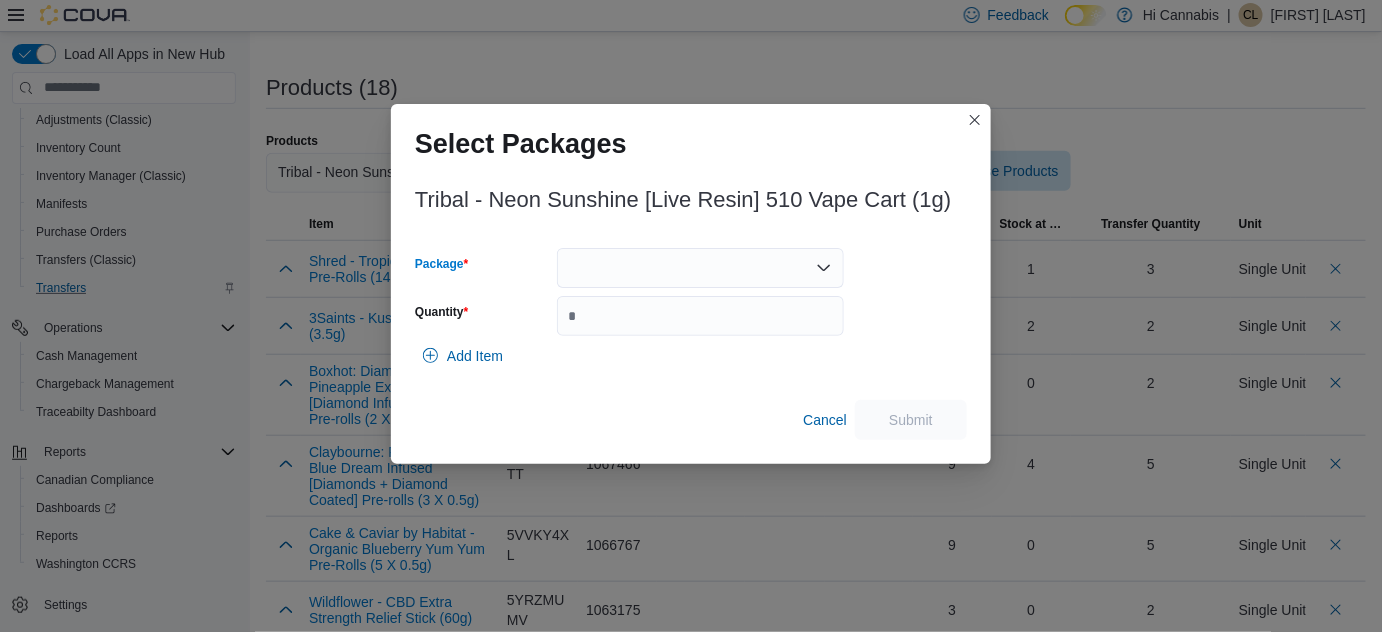 click at bounding box center [700, 268] 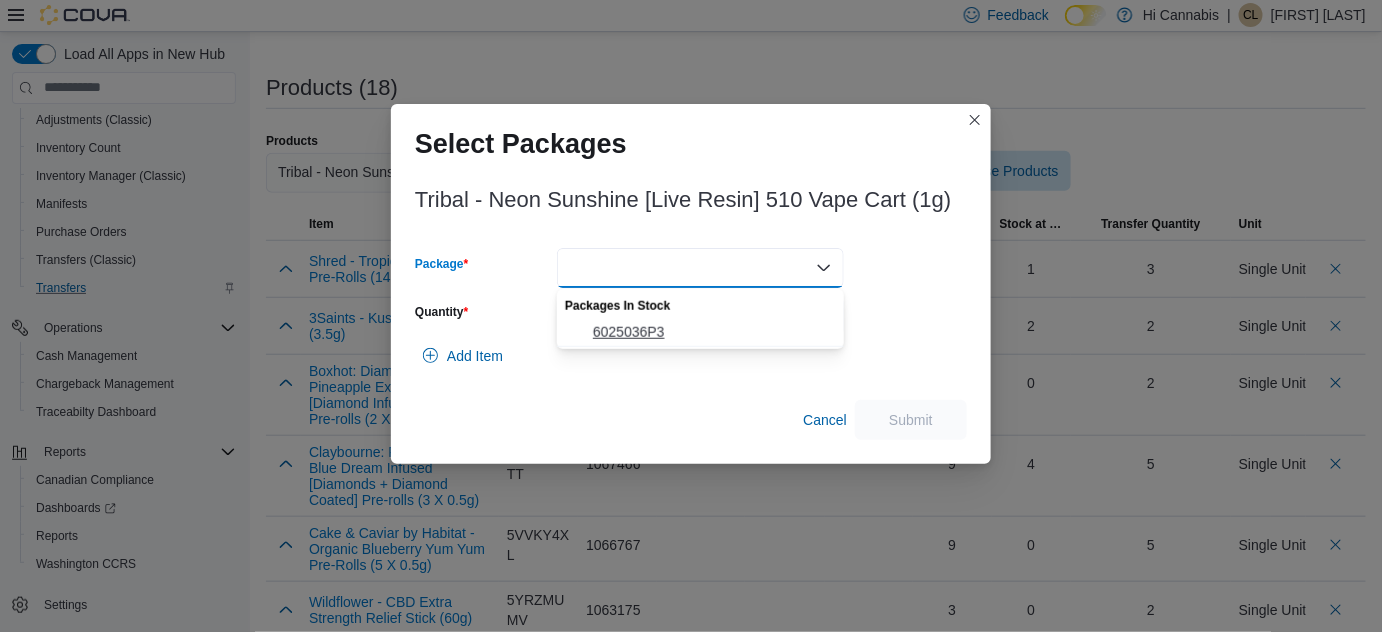 click on "6025036P3" at bounding box center (700, 332) 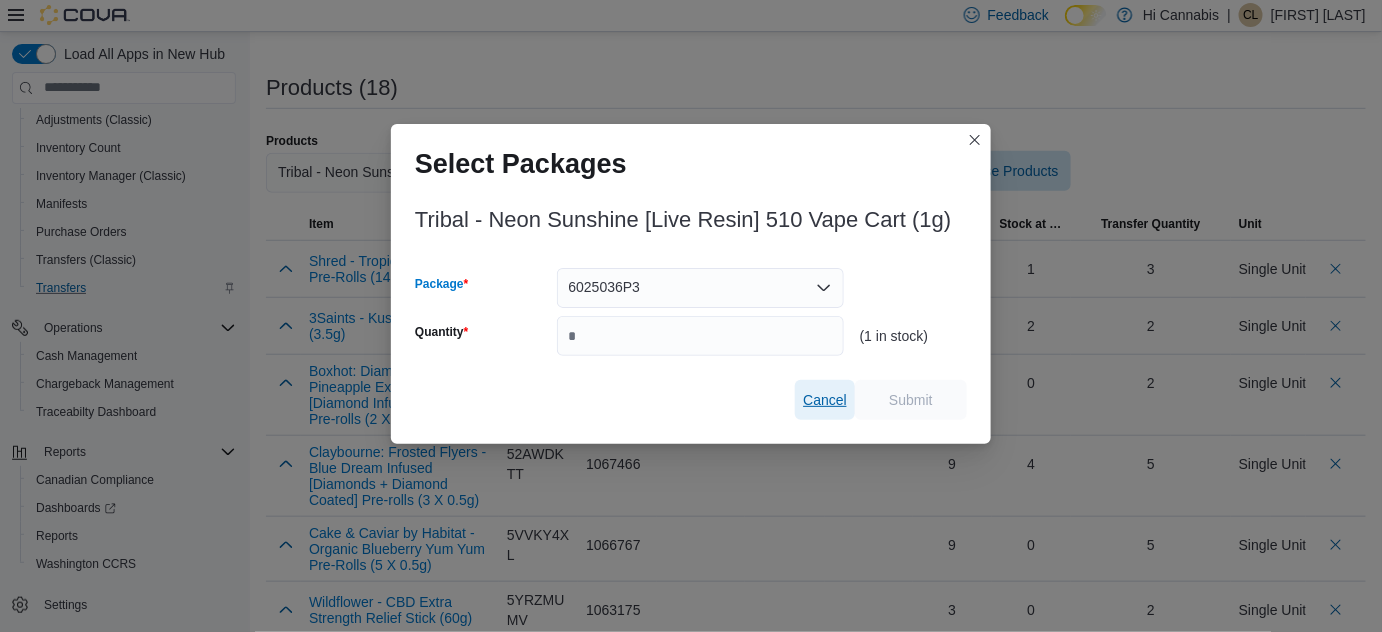 click on "Cancel" at bounding box center (825, 400) 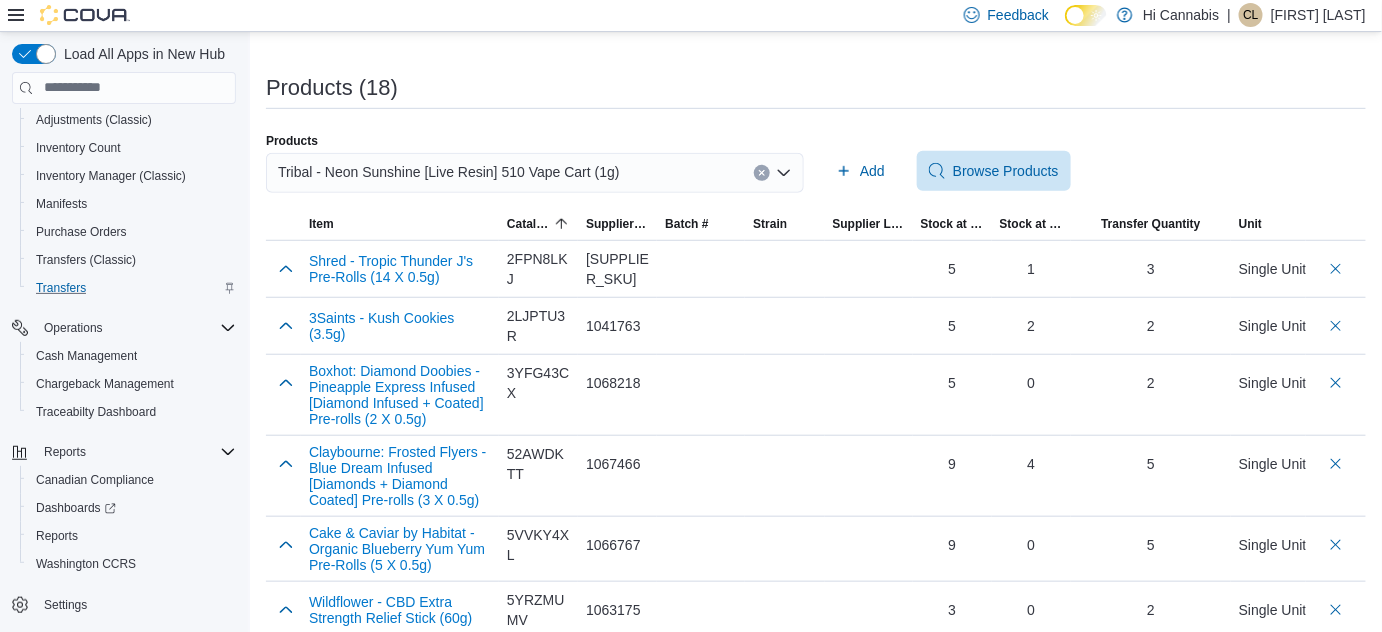 click at bounding box center (762, 173) 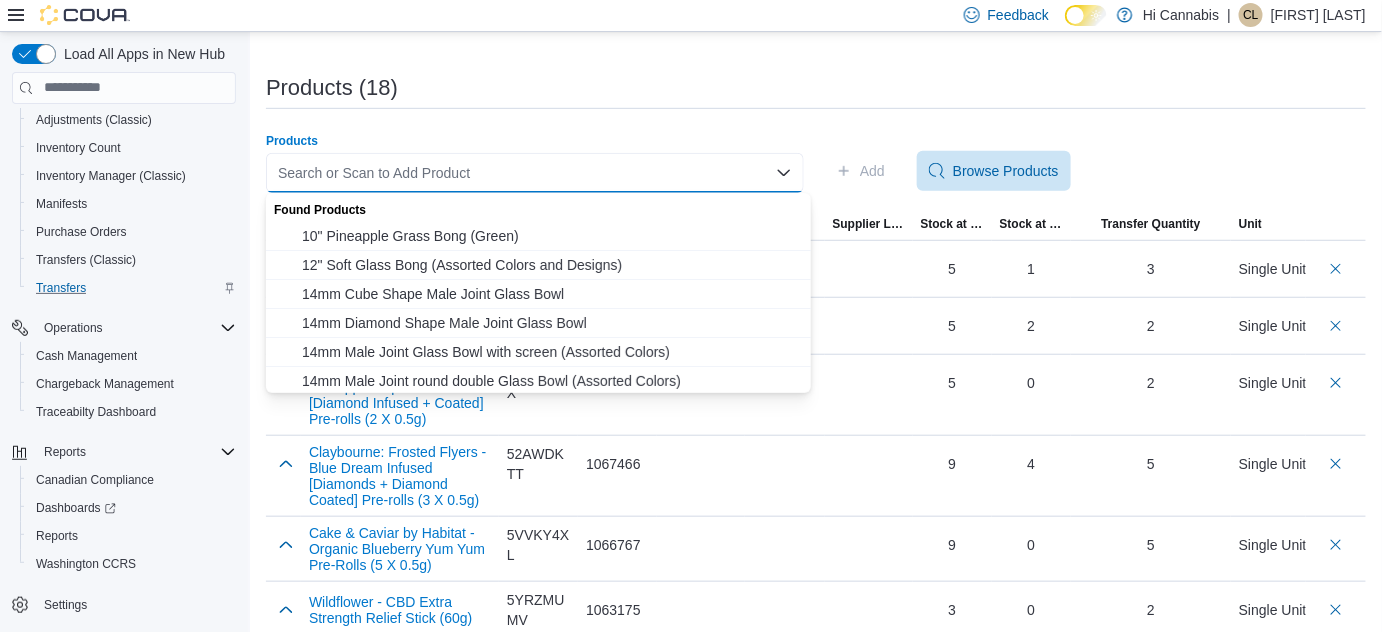 click on "Search or Scan to Add Product" at bounding box center [535, 173] 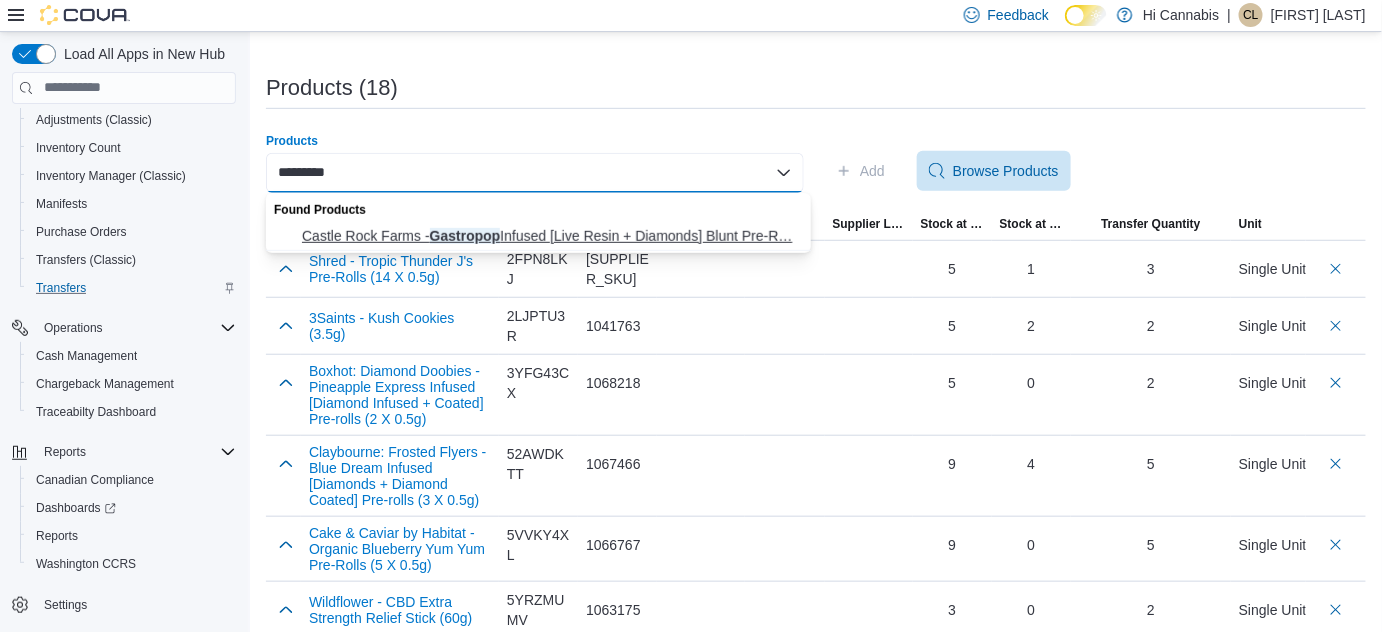 type on "*********" 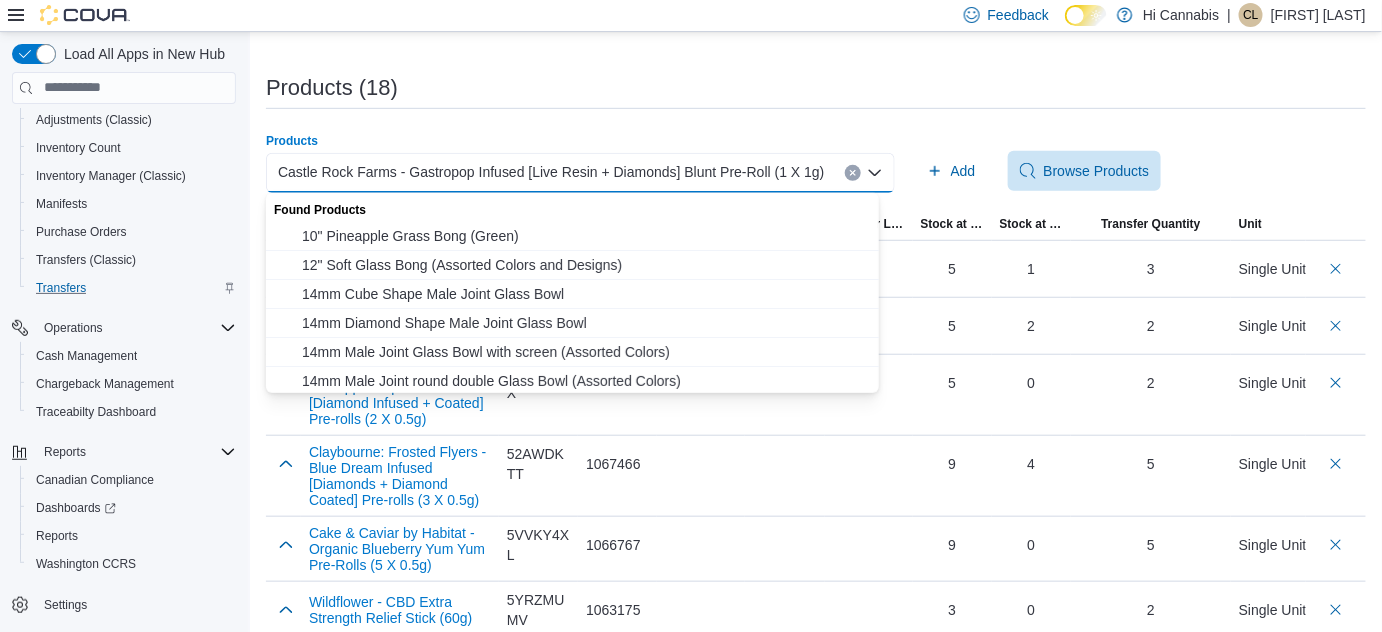 click at bounding box center [853, 173] 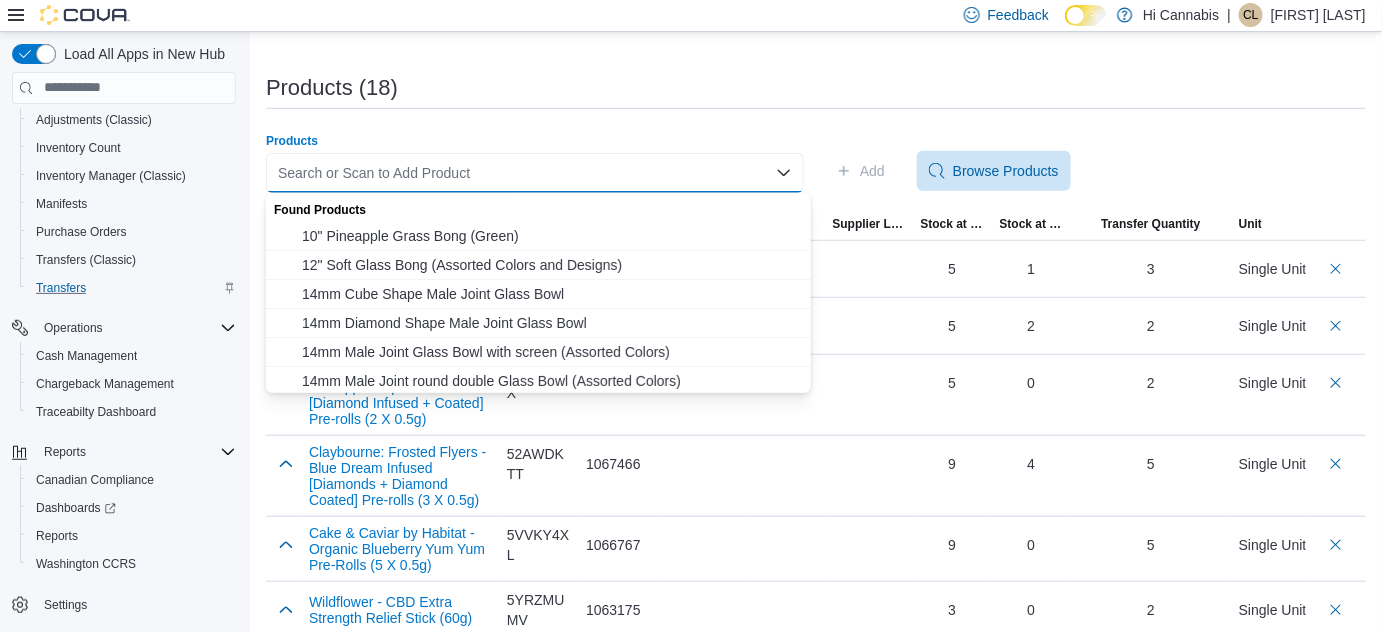 click on "Search or Scan to Add Product" at bounding box center [535, 173] 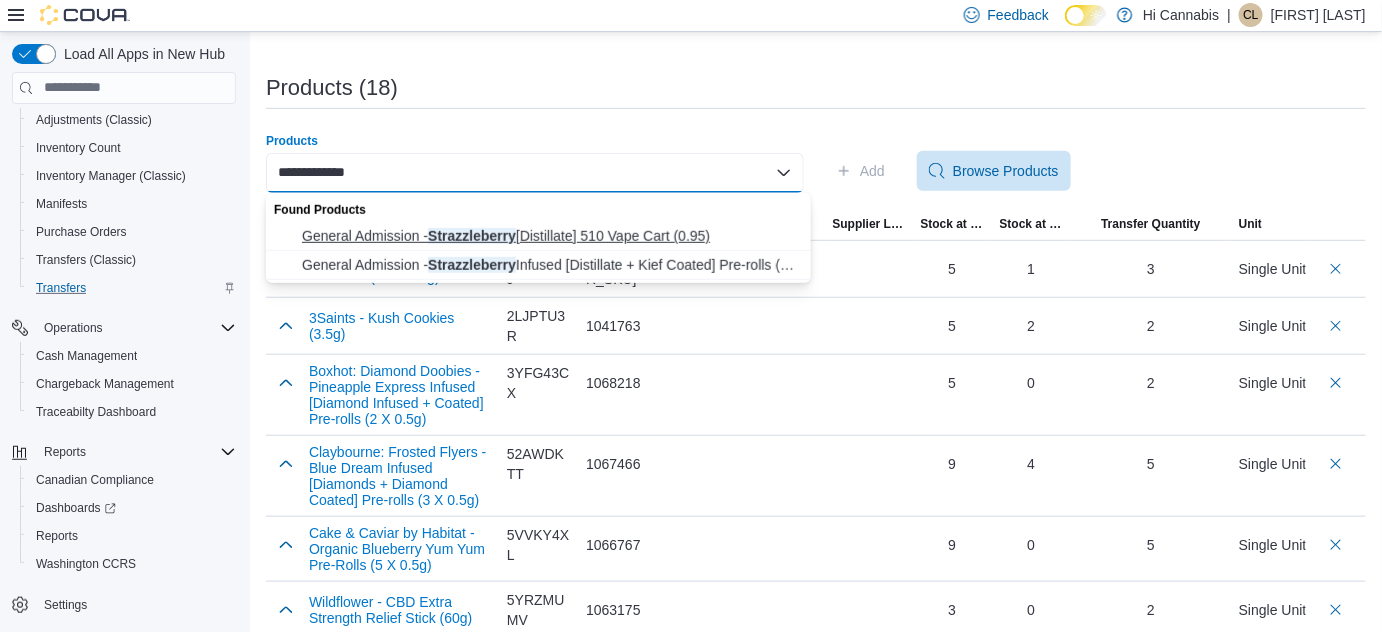 type on "**********" 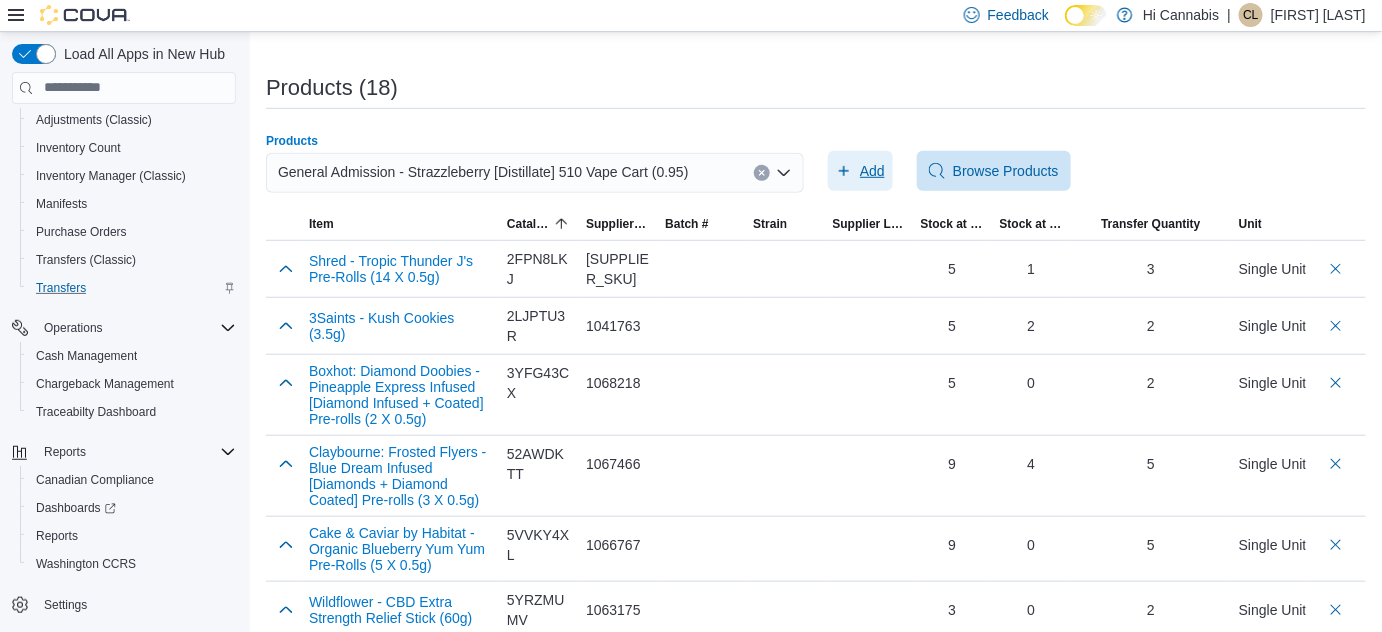 click on "Add" at bounding box center [872, 171] 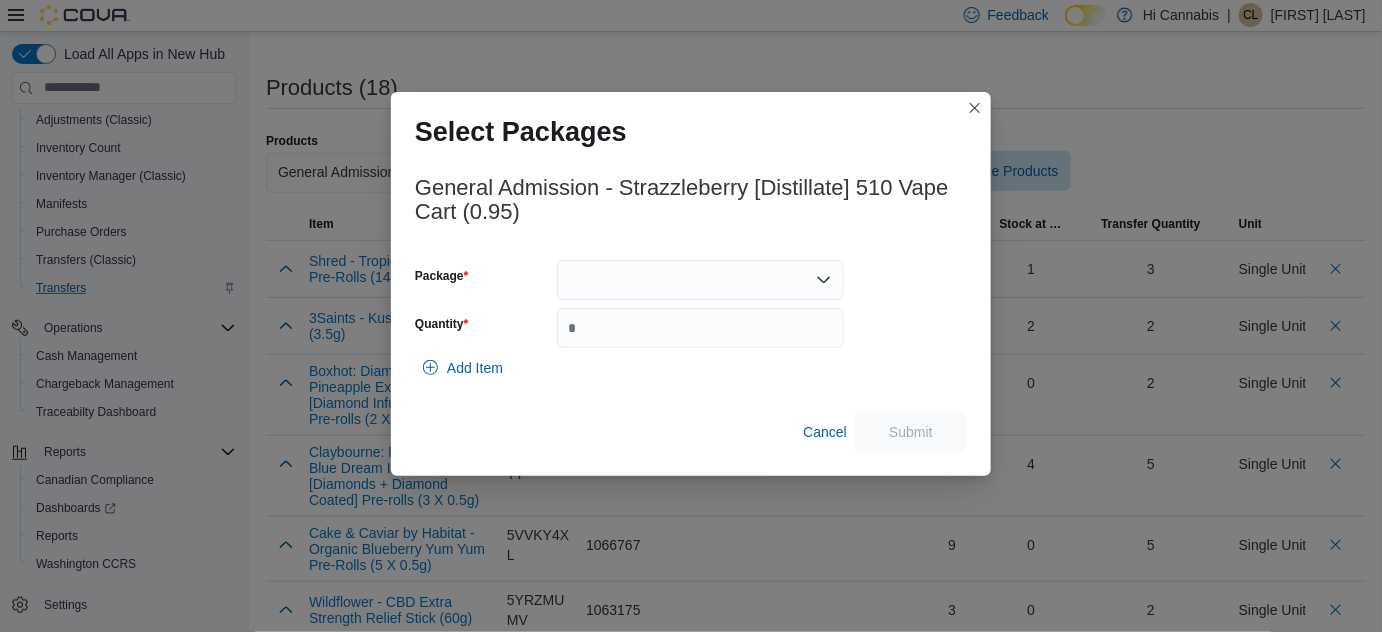 click at bounding box center (700, 280) 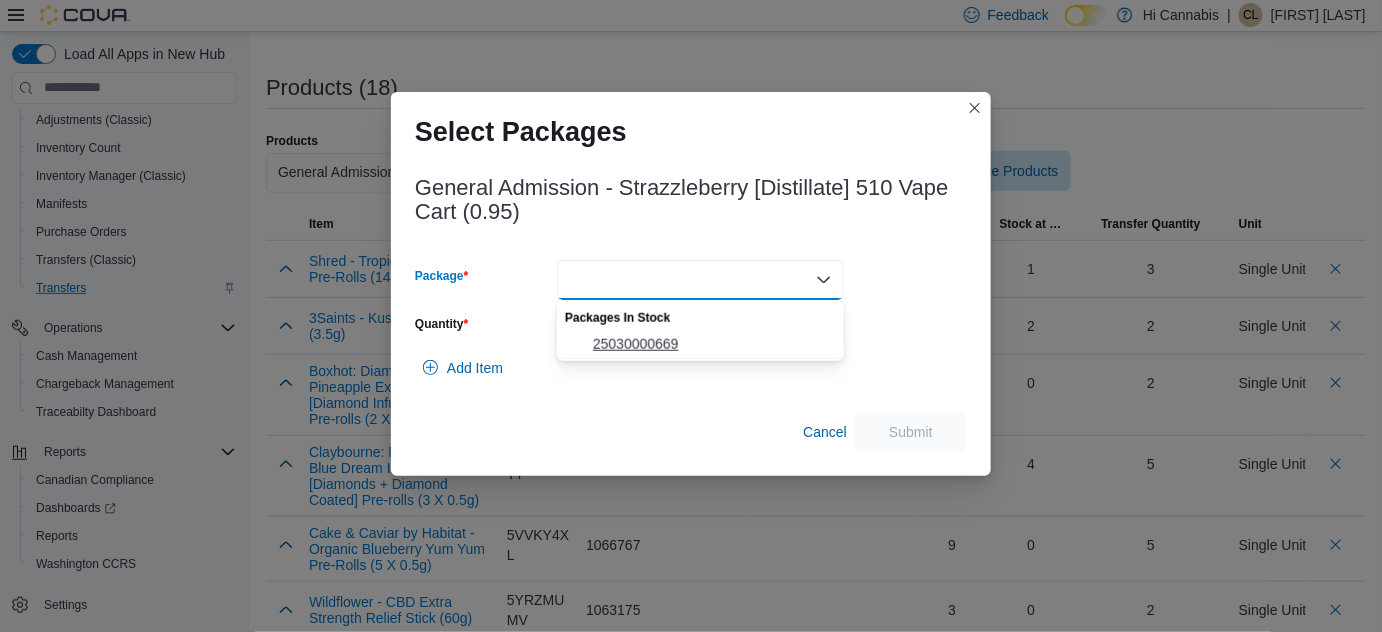 click on "25030000669" at bounding box center [712, 344] 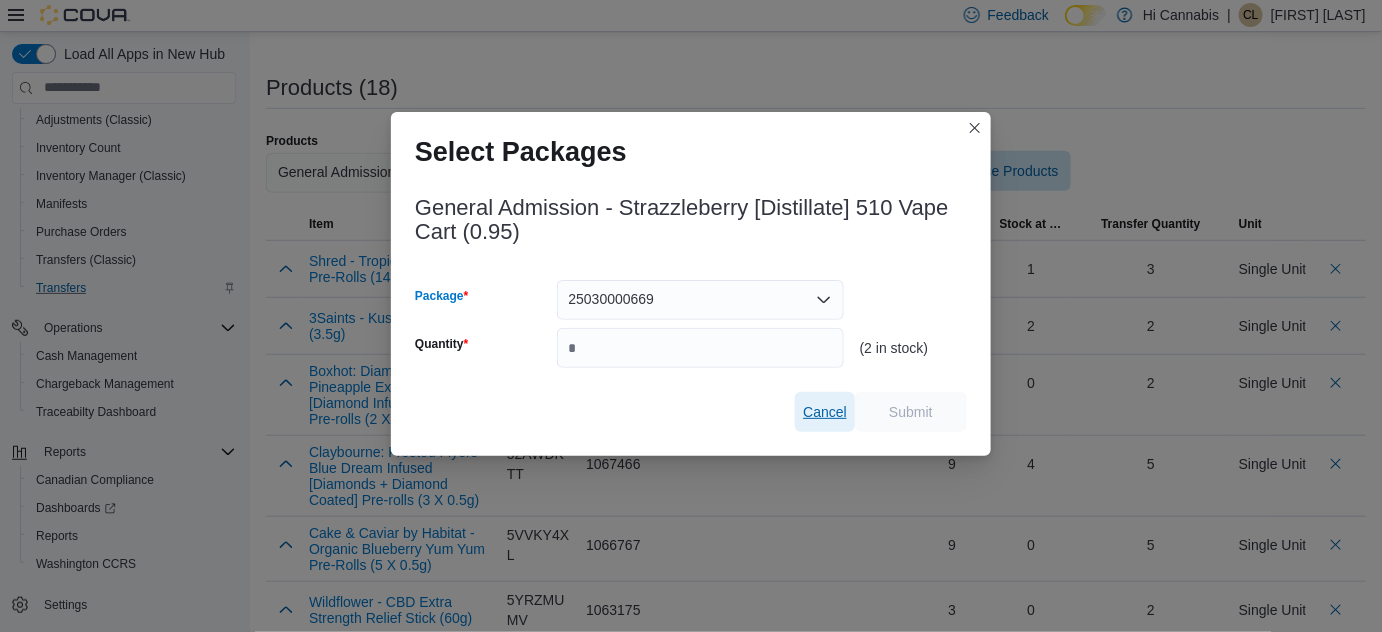 click on "Cancel" at bounding box center [825, 412] 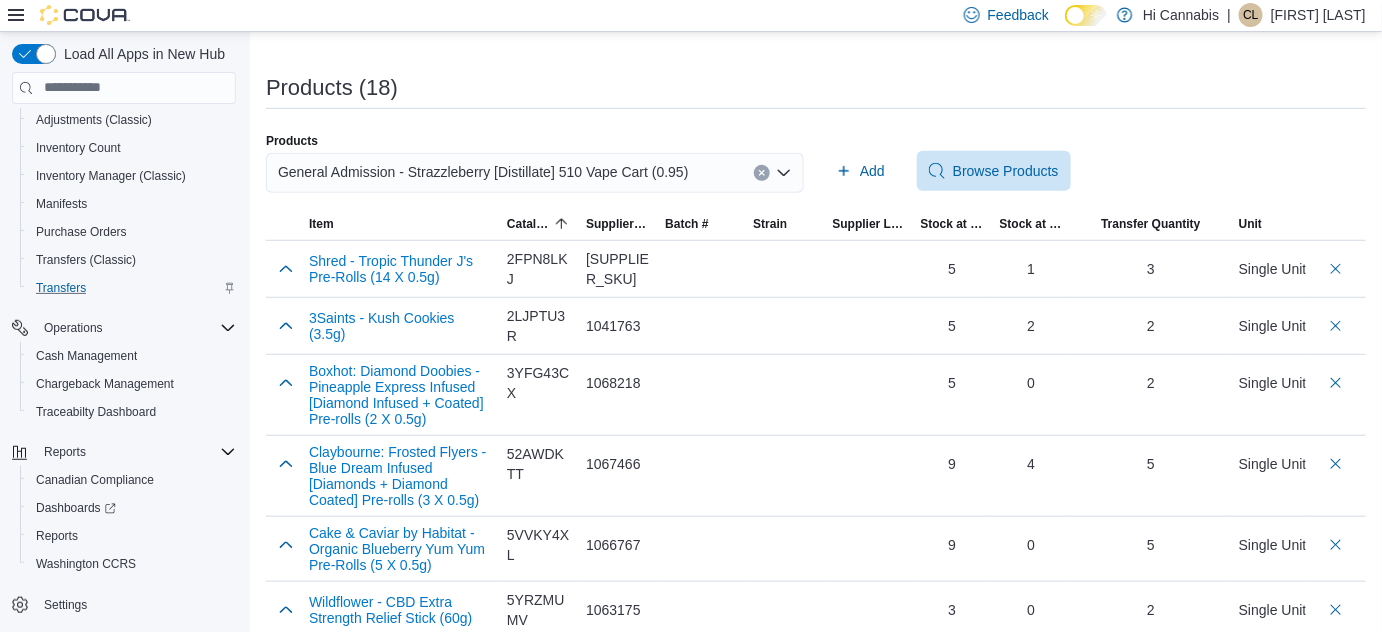 click 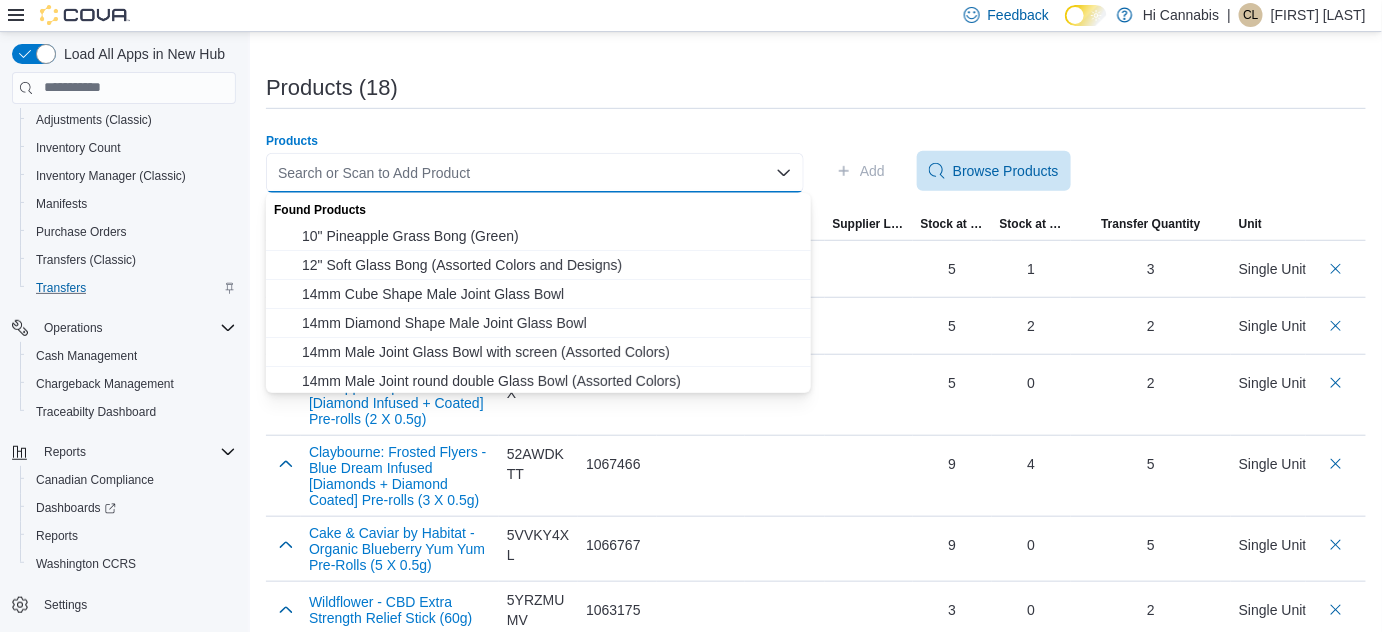 click on "Search or Scan to Add Product" at bounding box center (535, 173) 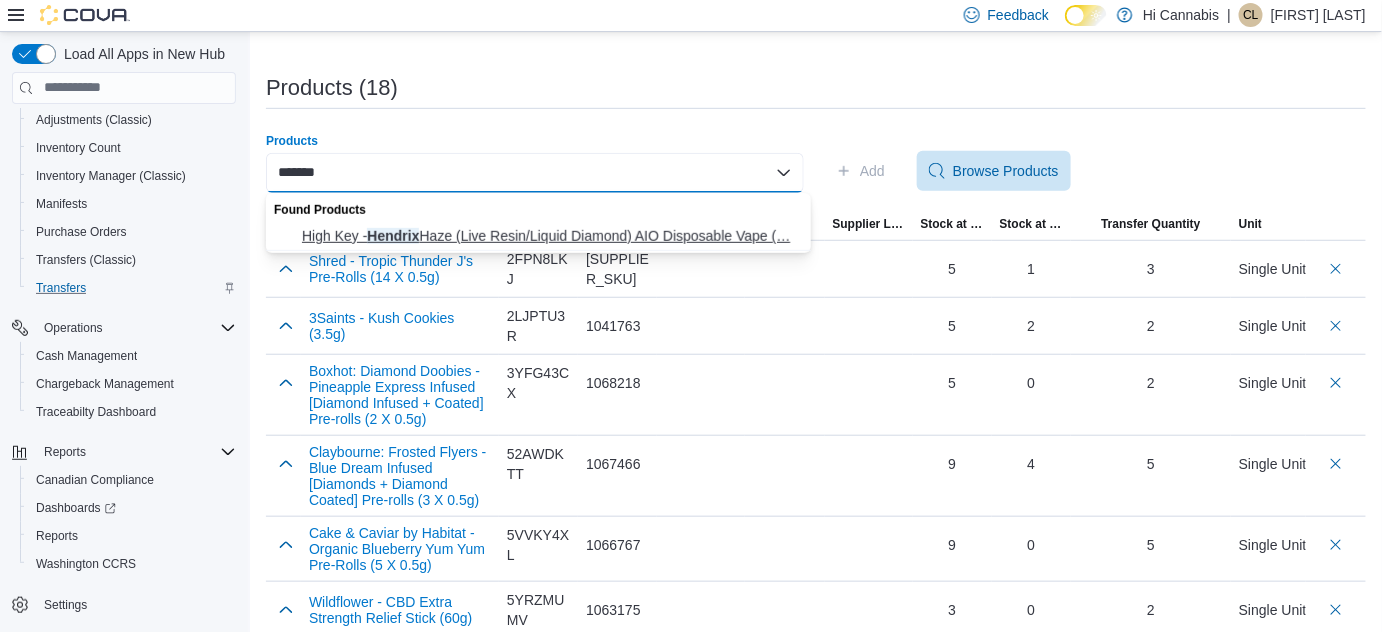 type on "*******" 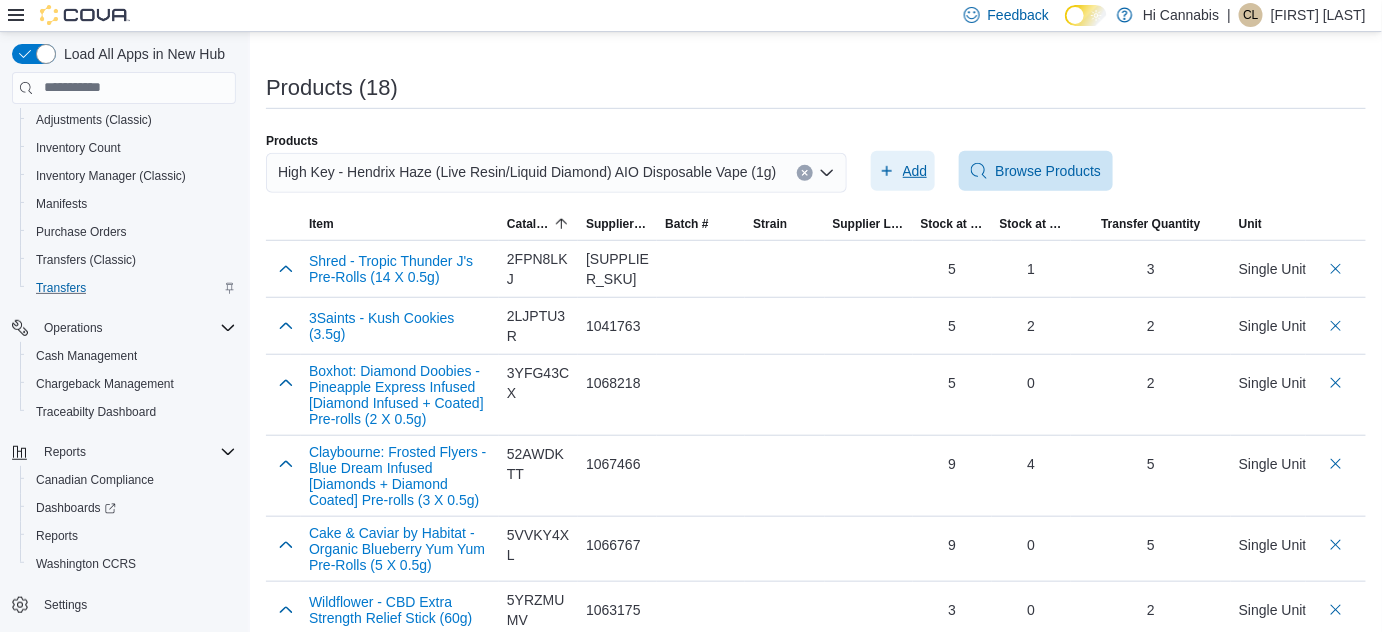 click on "Add" at bounding box center [915, 171] 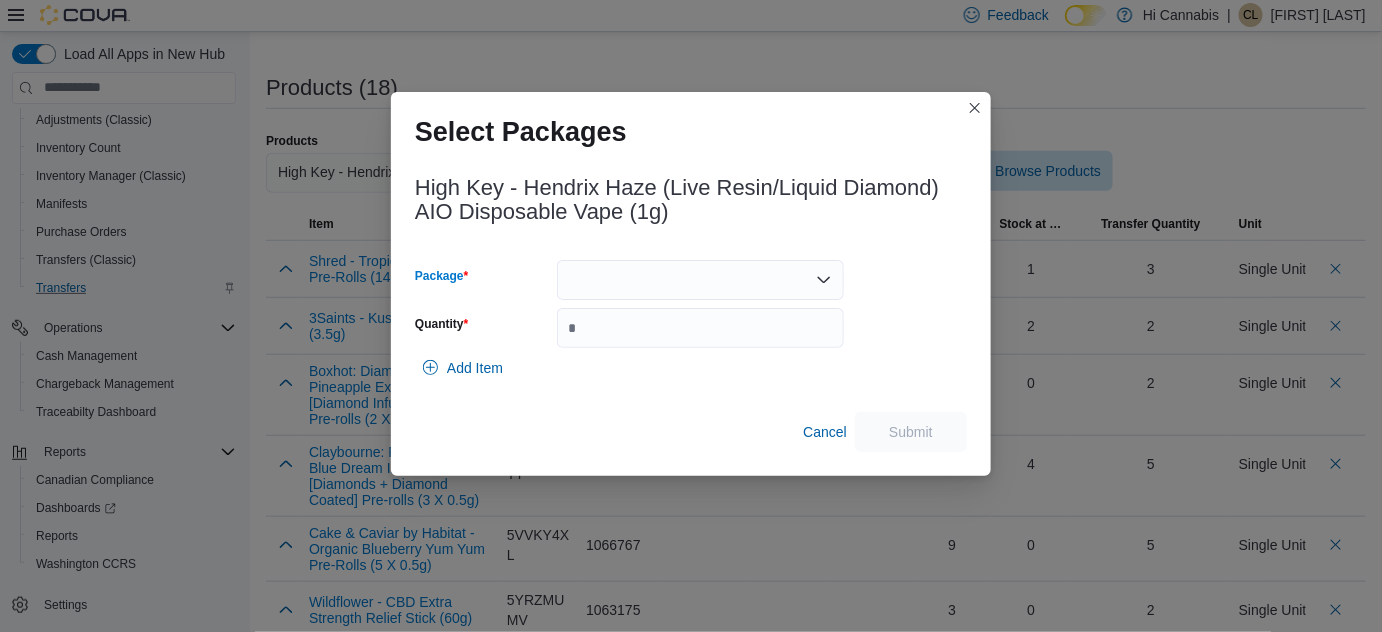 click at bounding box center (700, 280) 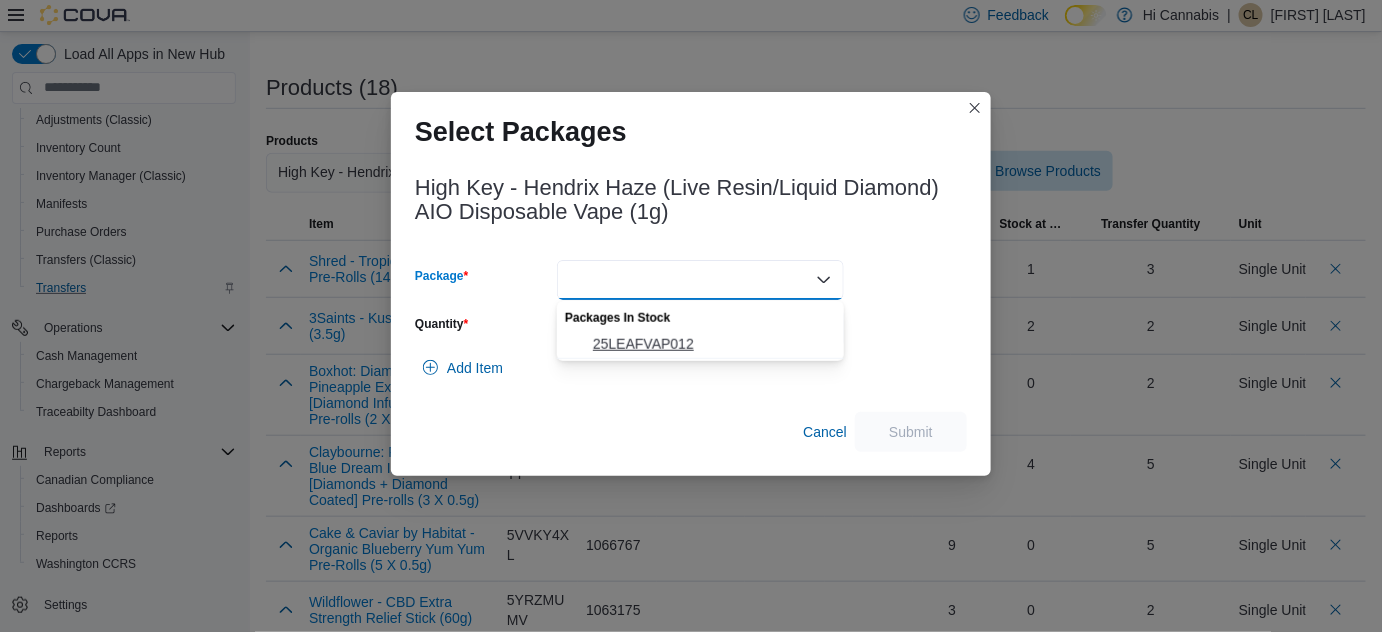 click on "25LEAFVAP012" at bounding box center [712, 344] 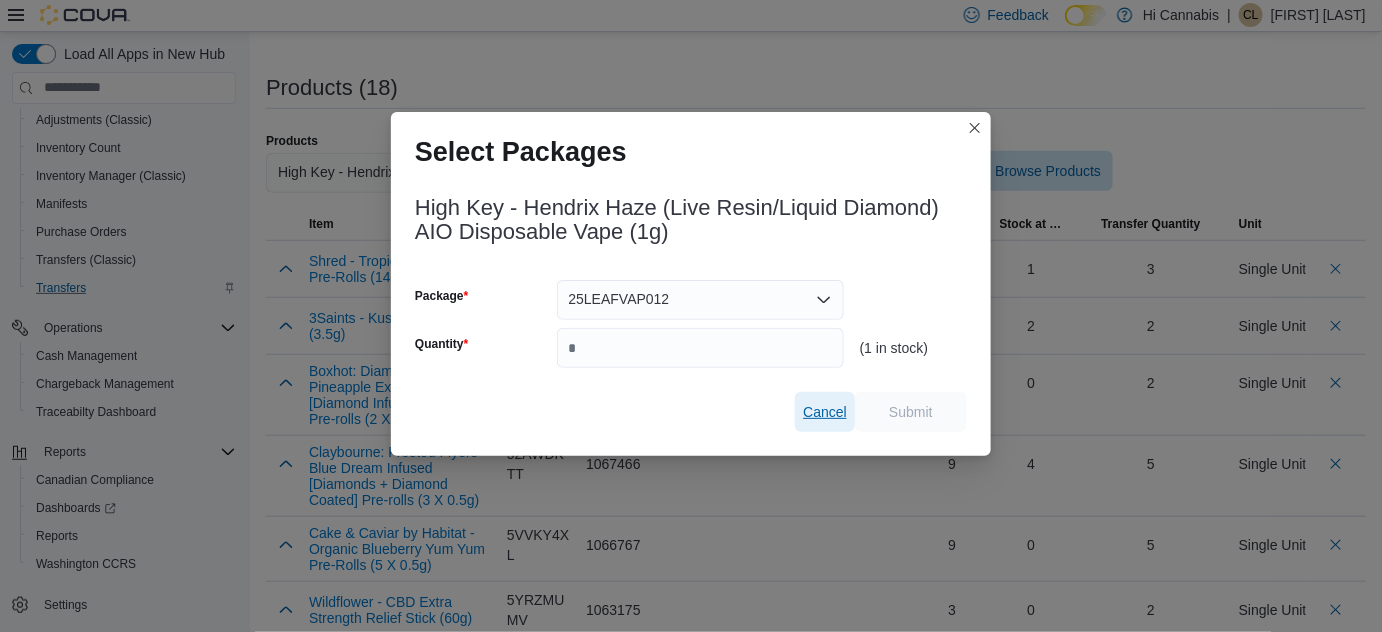 click on "Cancel" at bounding box center [825, 412] 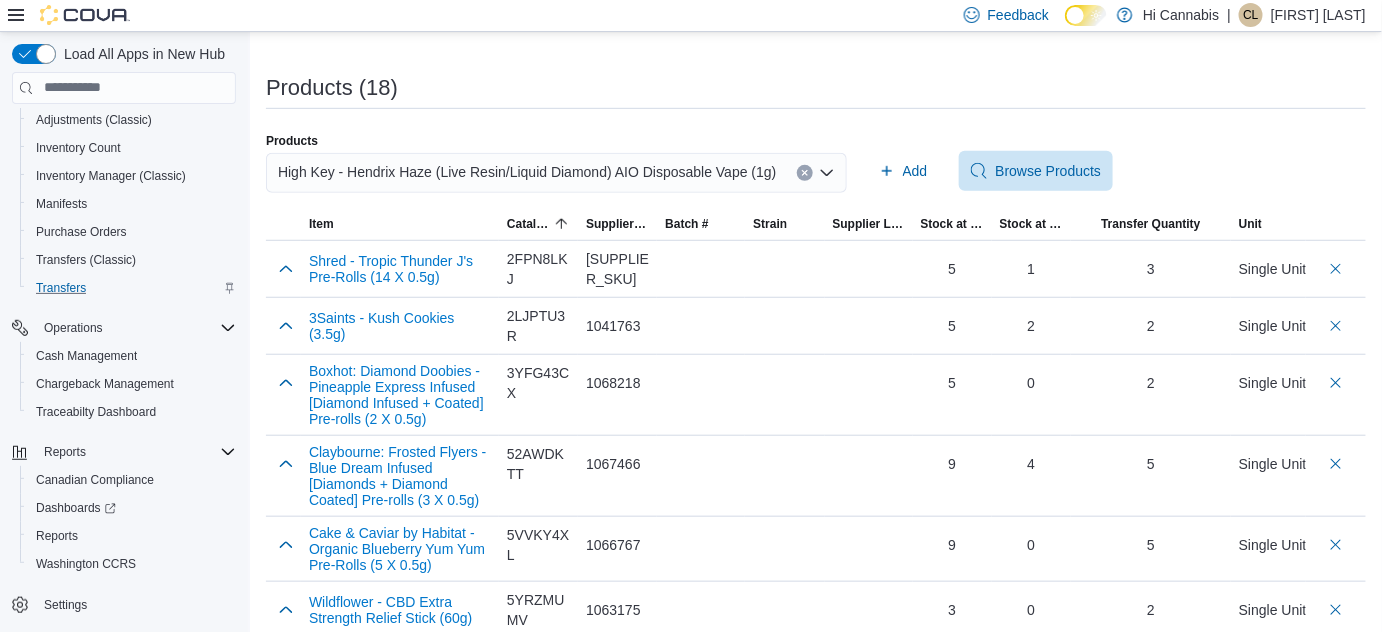 click 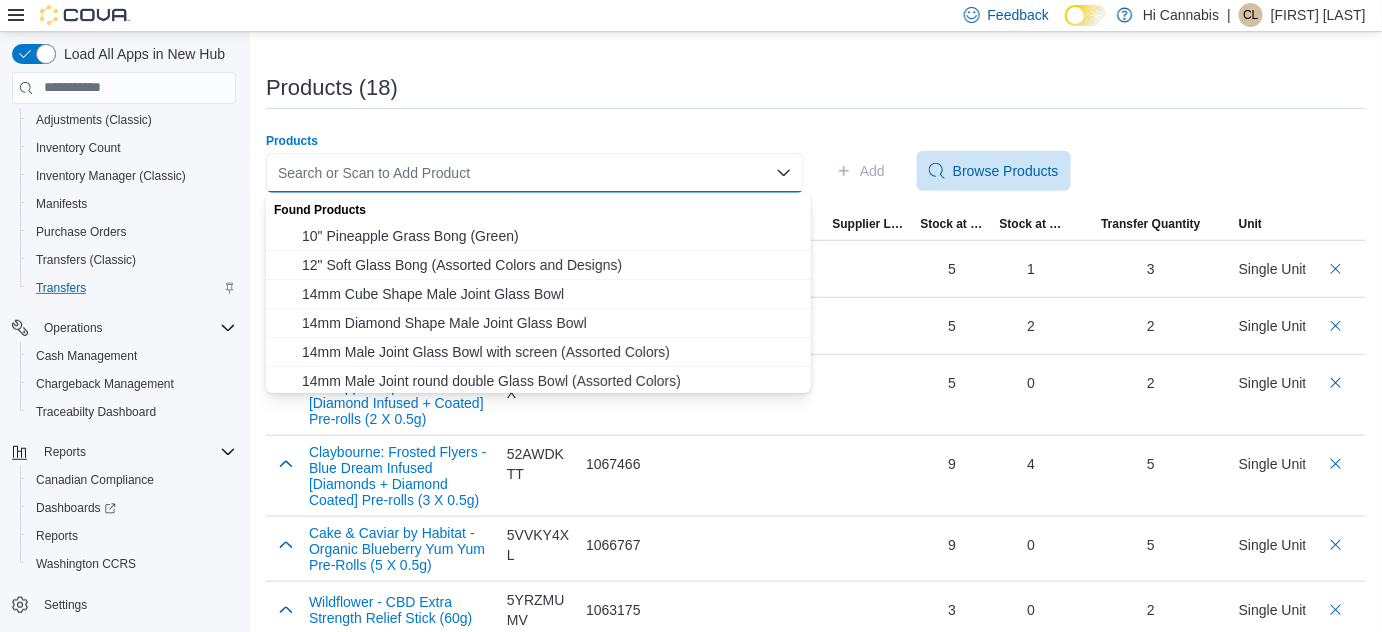 click on "Search or Scan to Add Product Combo box. Selected. Combo box input. Search or Scan to Add Product. Type some text or, to display a list of choices, press Down Arrow. To exit the list of choices, press Escape." at bounding box center (535, 173) 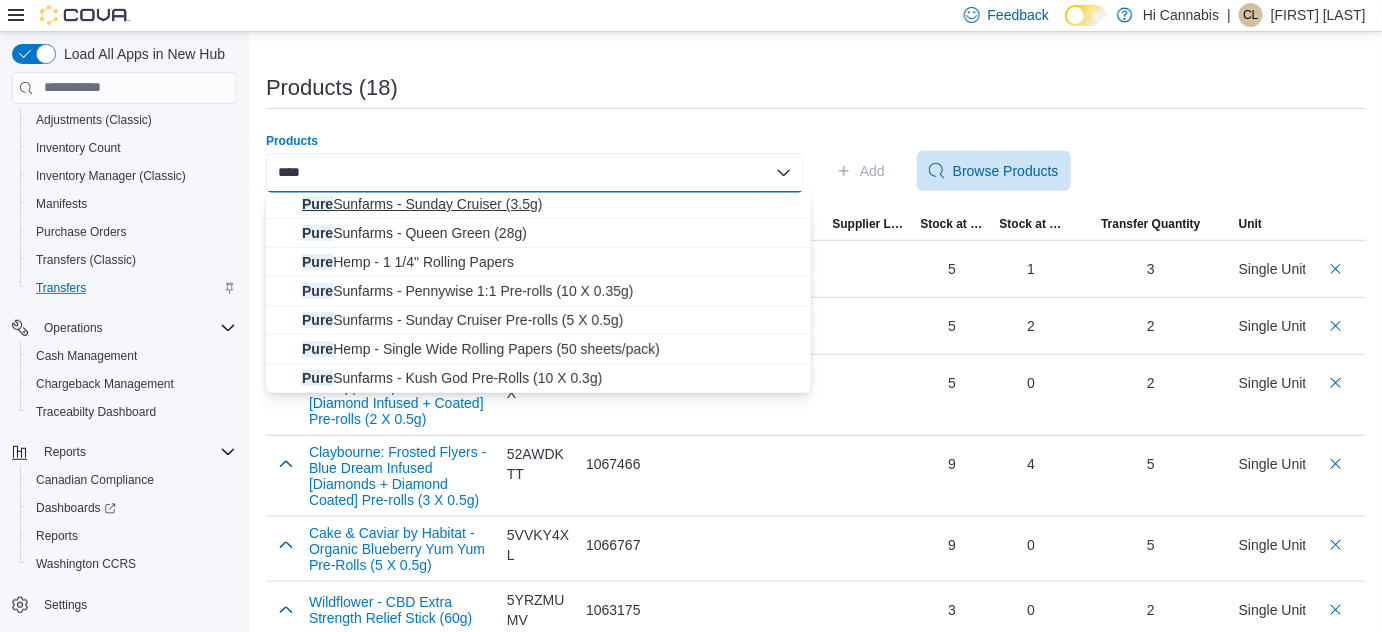 scroll, scrollTop: 177, scrollLeft: 0, axis: vertical 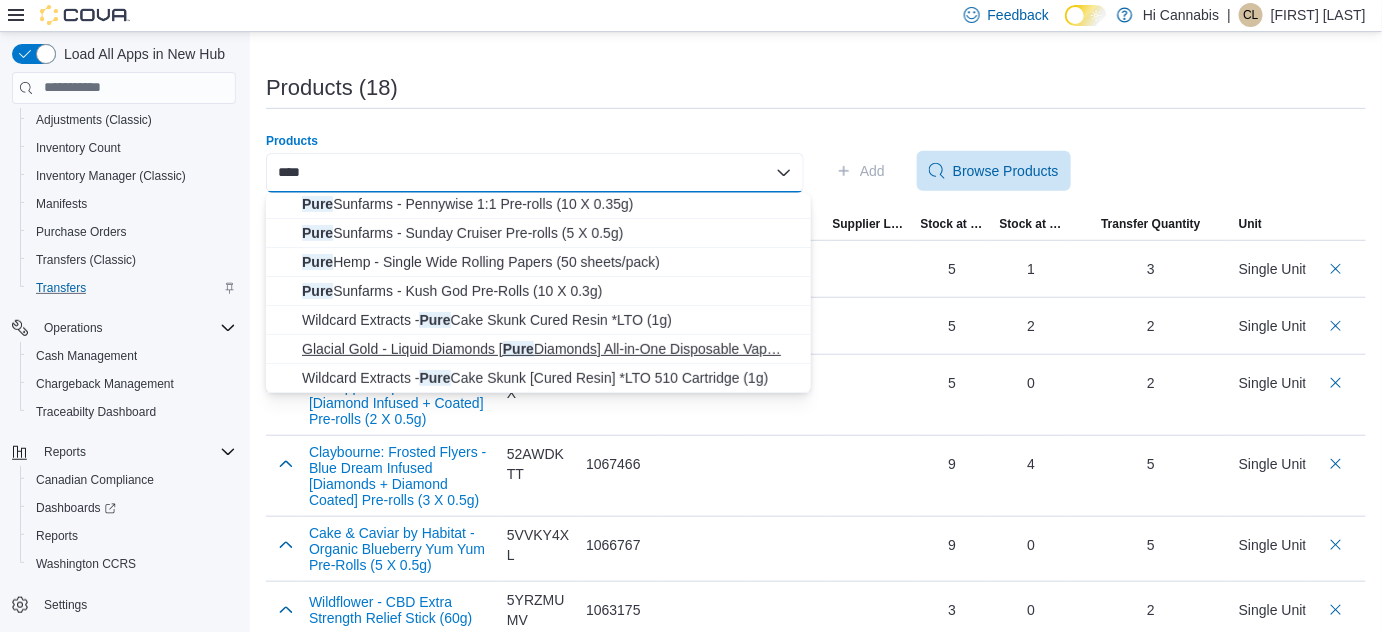 type on "****" 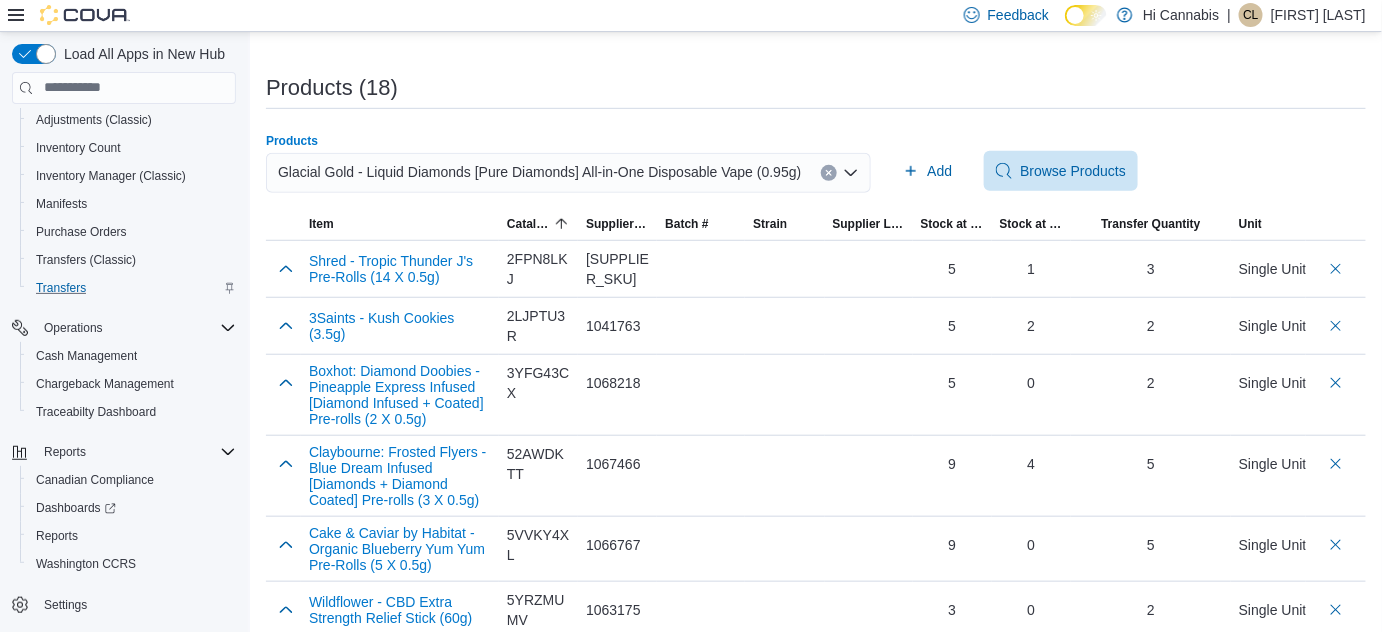 click on "Products (18)" at bounding box center [816, 88] 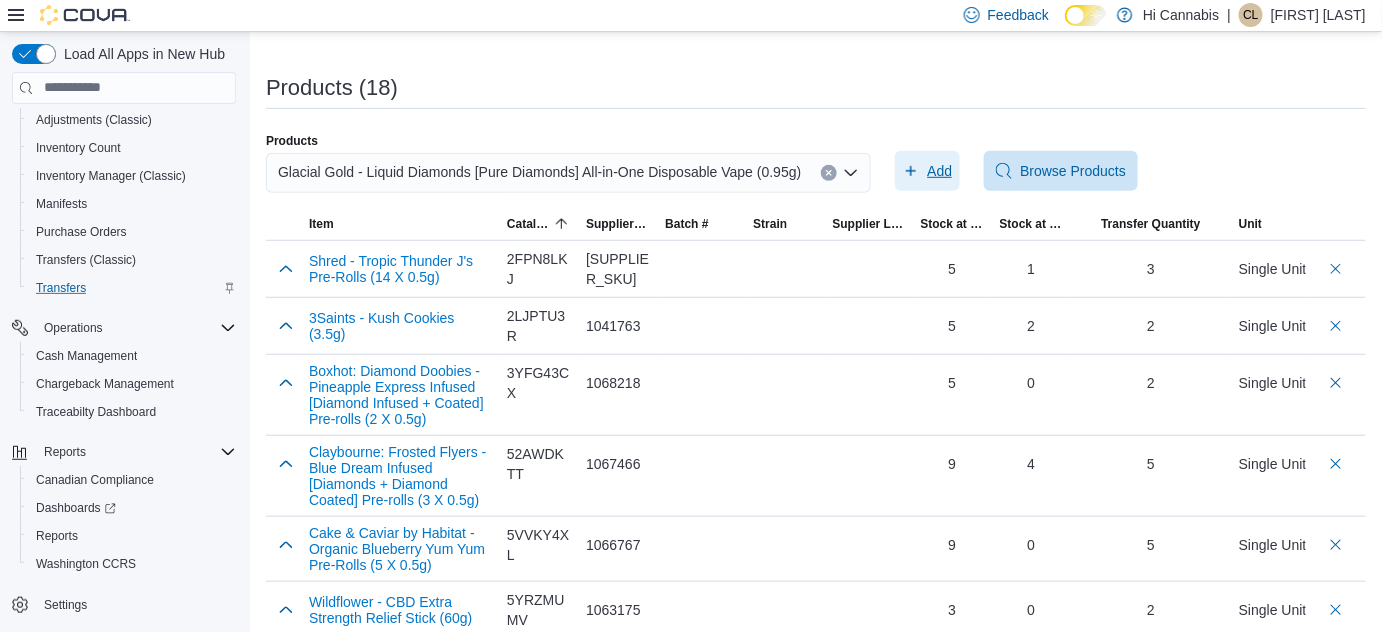 click on "Add" at bounding box center (939, 171) 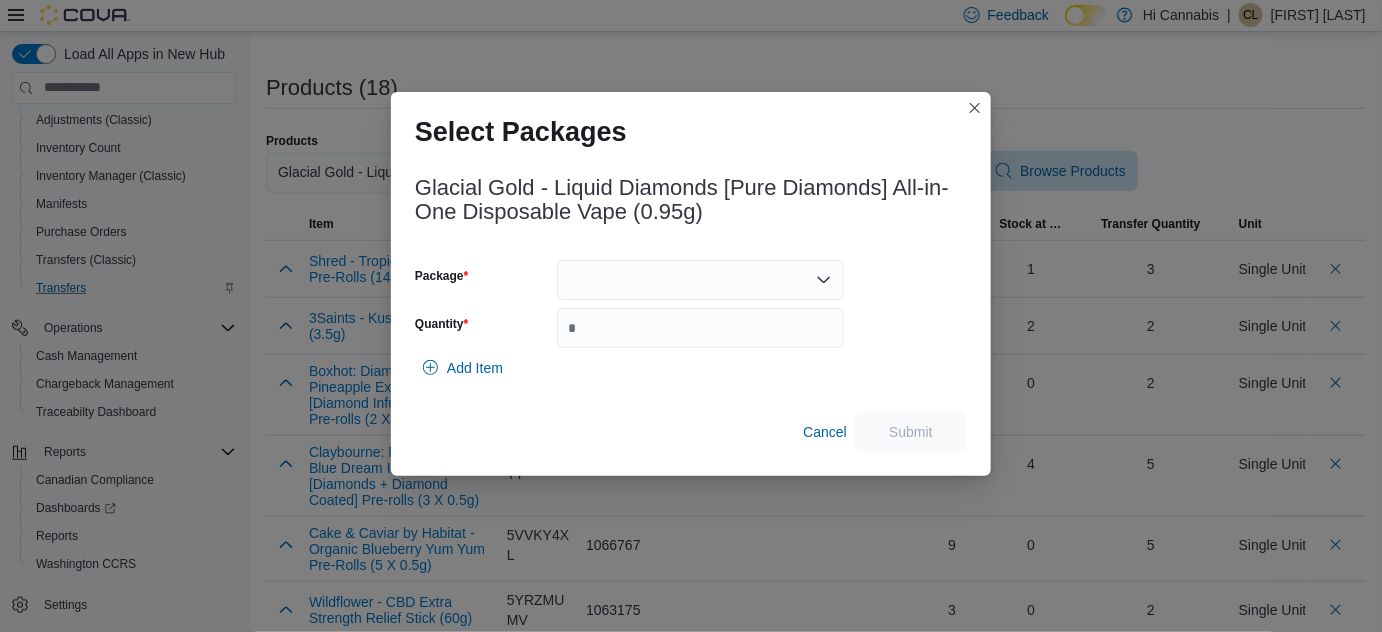 drag, startPoint x: 680, startPoint y: 268, endPoint x: 680, endPoint y: 280, distance: 12 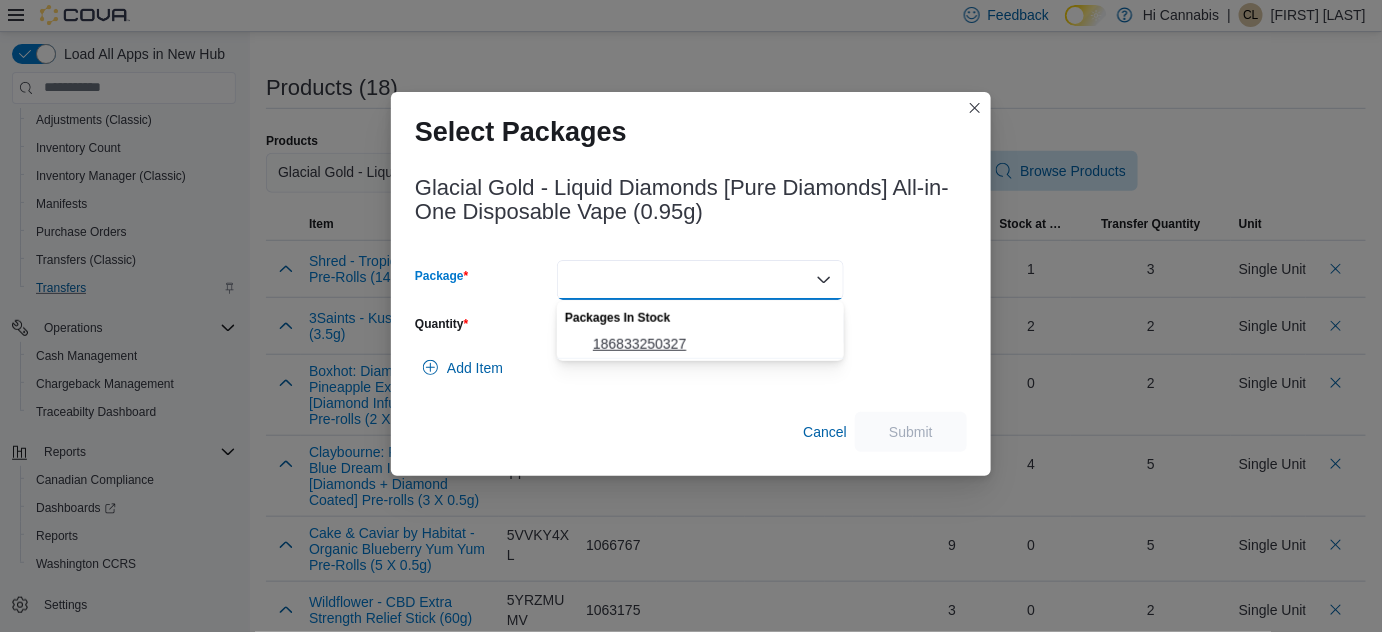click on "186833250327" at bounding box center (700, 344) 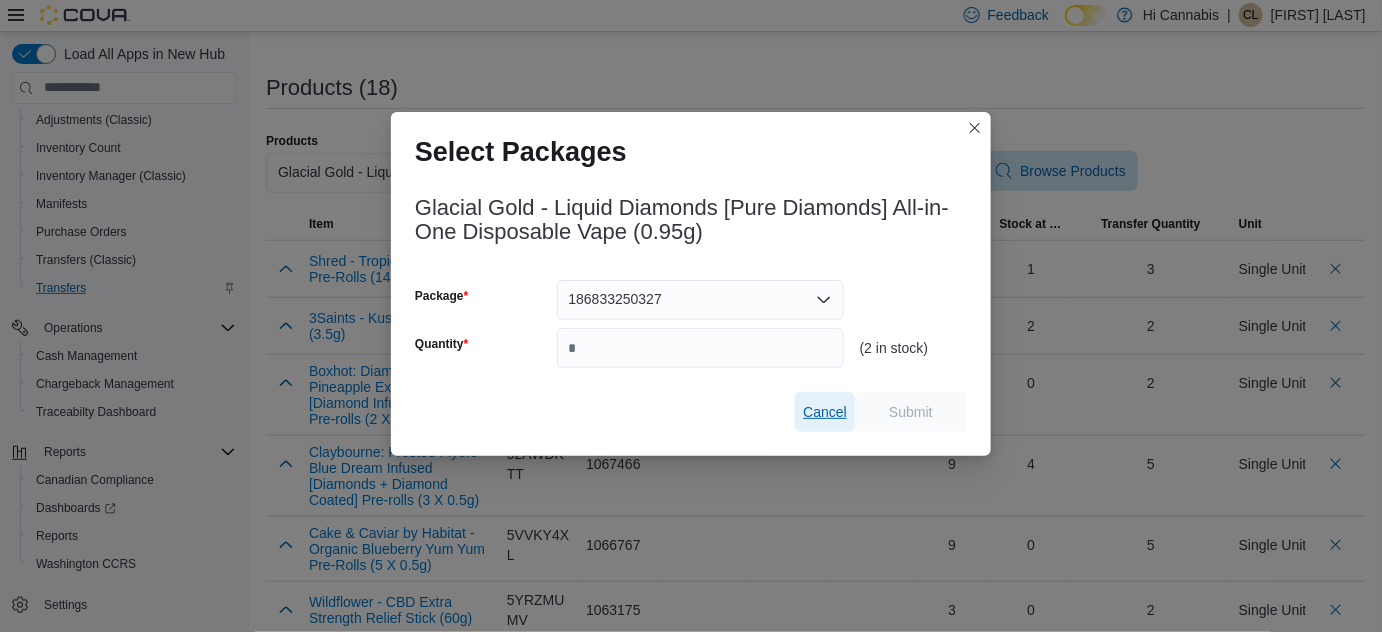 click on "Cancel" at bounding box center (825, 412) 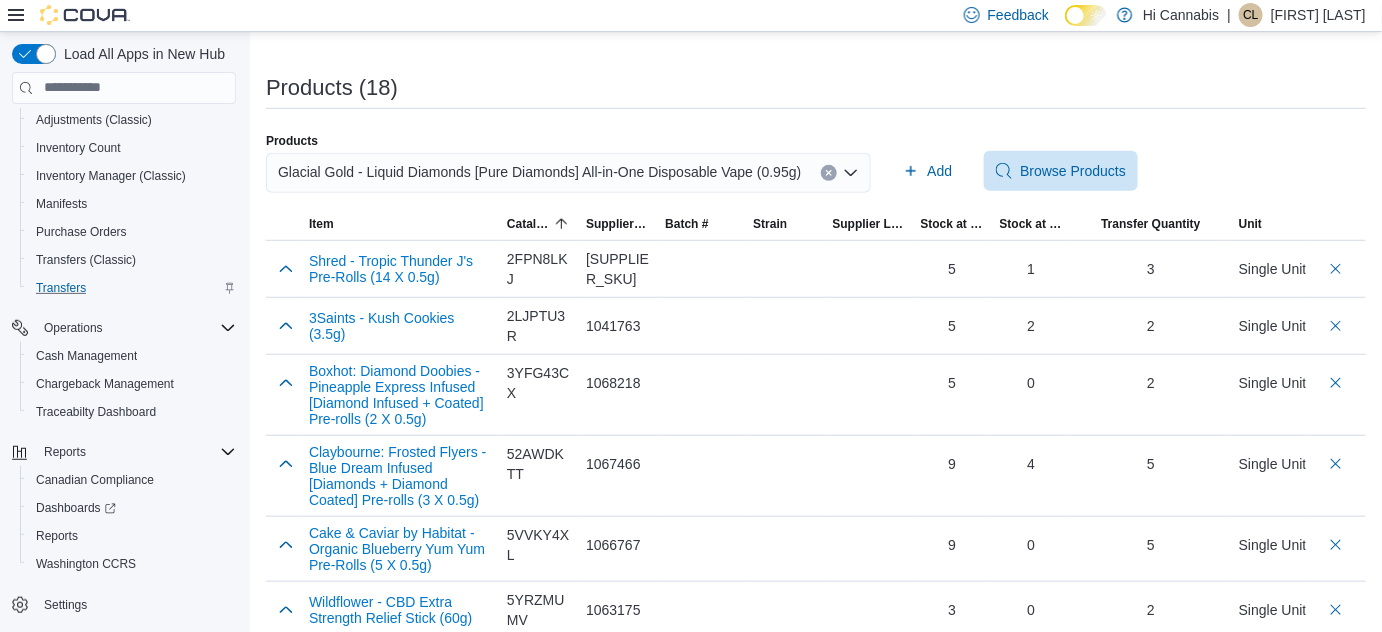 click at bounding box center [829, 173] 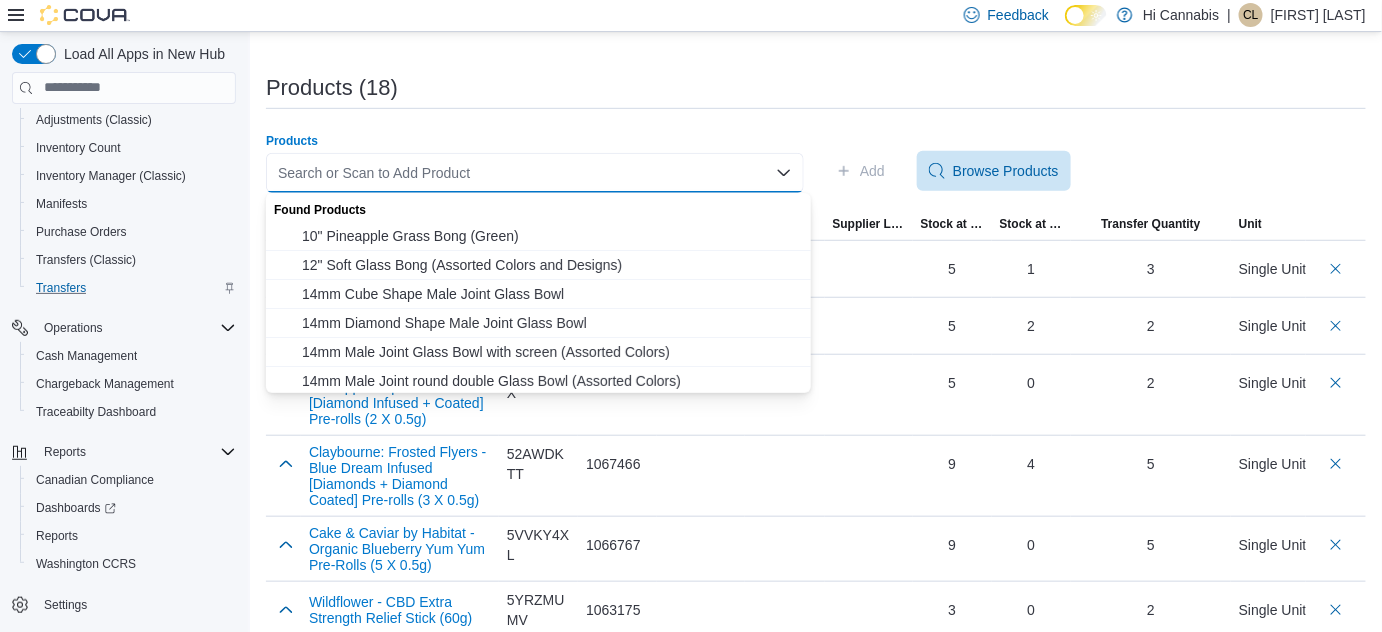 click on "Search or Scan to Add Product Combo box. Selected. Combo box input. Search or Scan to Add Product. Type some text or, to display a list of choices, press Down Arrow. To exit the list of choices, press Escape." at bounding box center (535, 173) 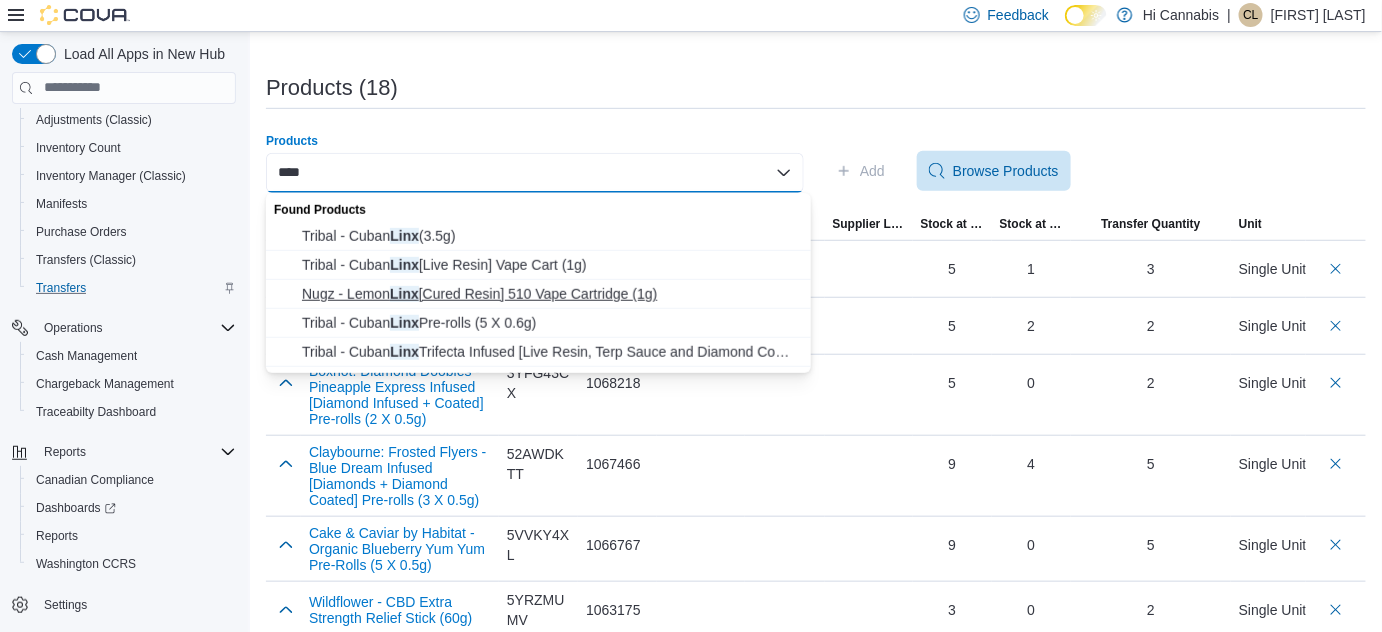type on "****" 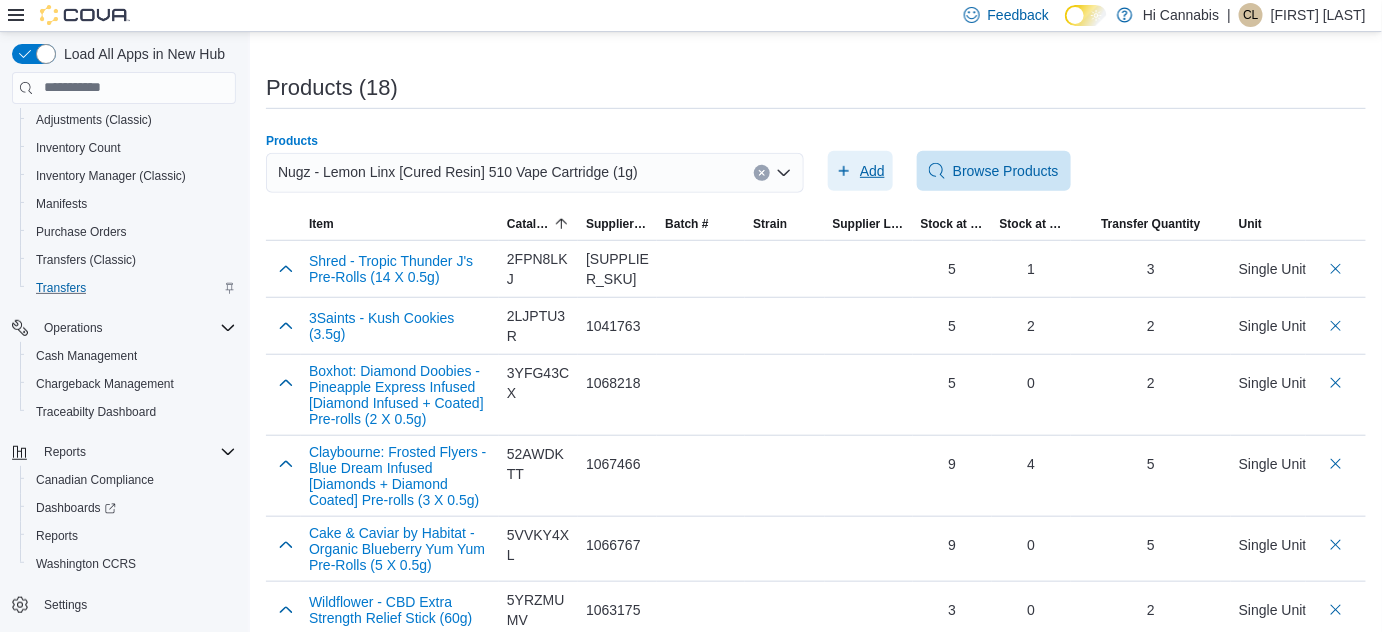 click on "Add" at bounding box center (872, 171) 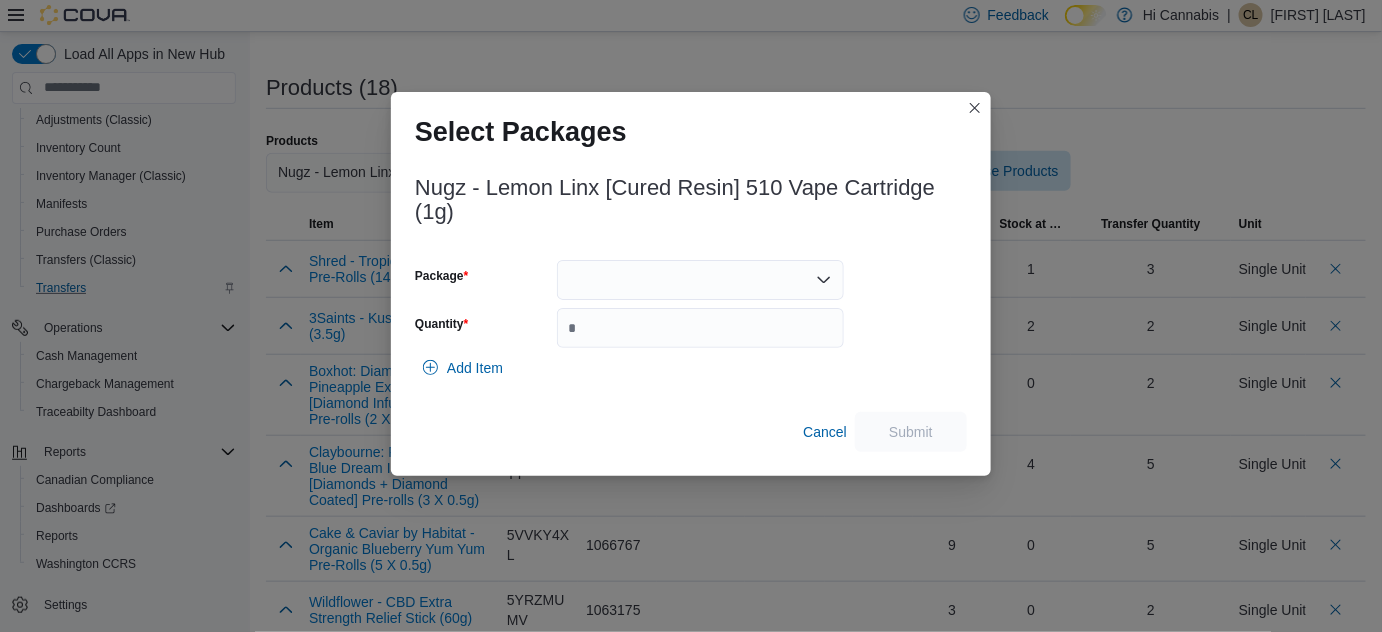 click at bounding box center (700, 280) 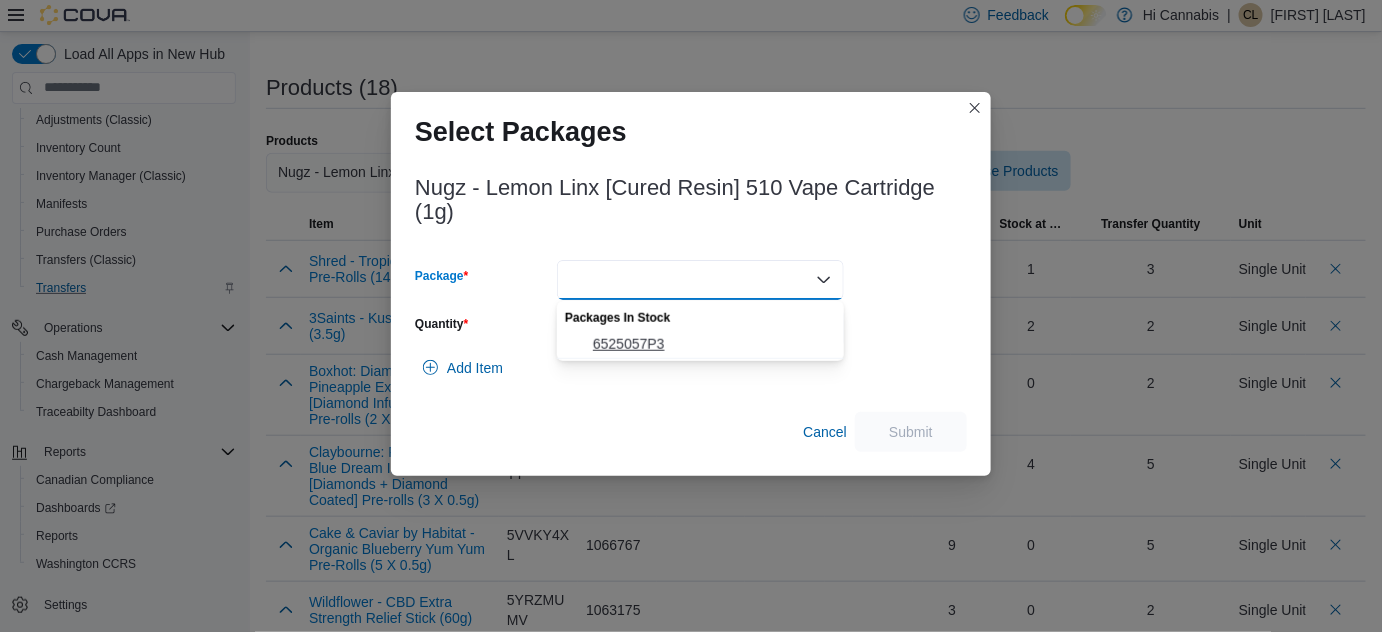 click on "6525057P3" at bounding box center [712, 344] 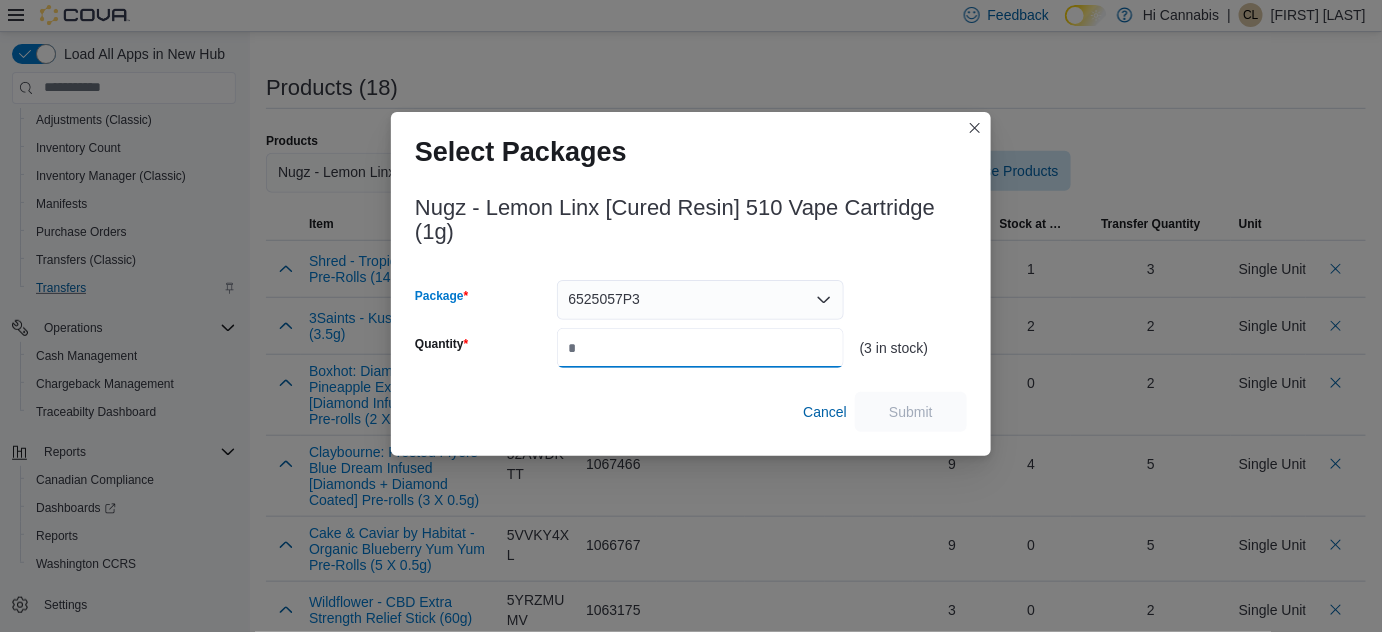 click on "Quantity" at bounding box center [700, 348] 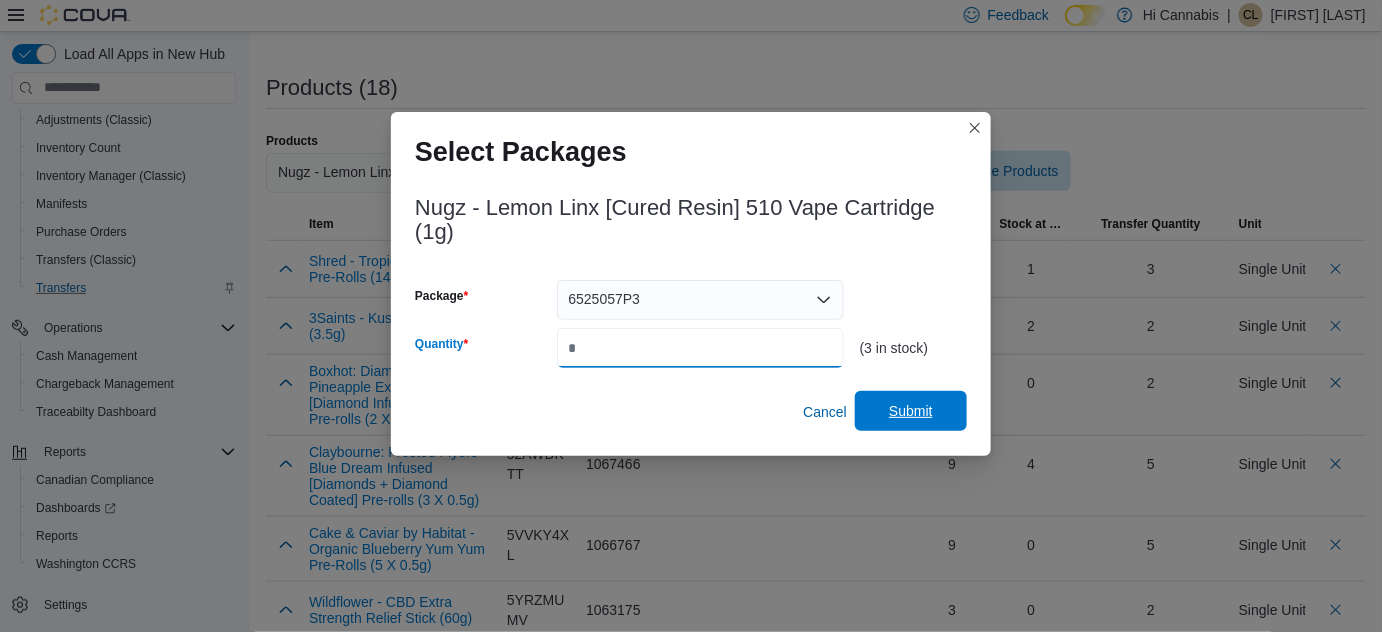 type on "*" 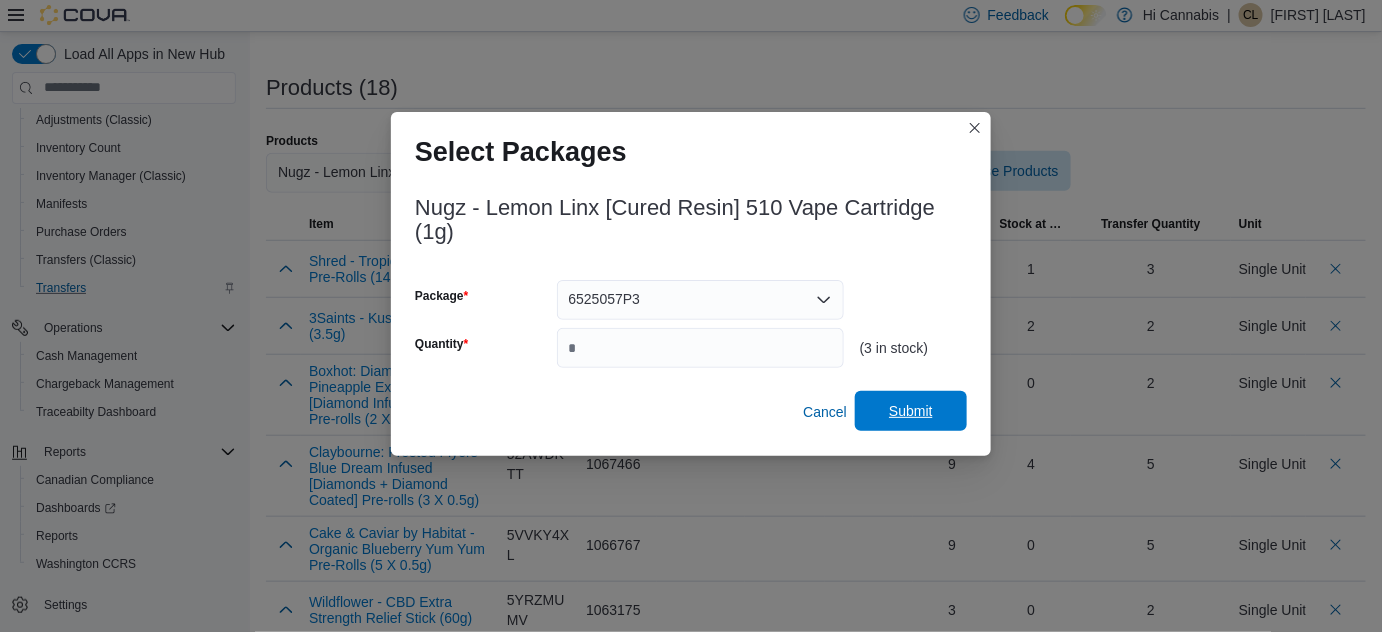 click on "Submit" at bounding box center (911, 411) 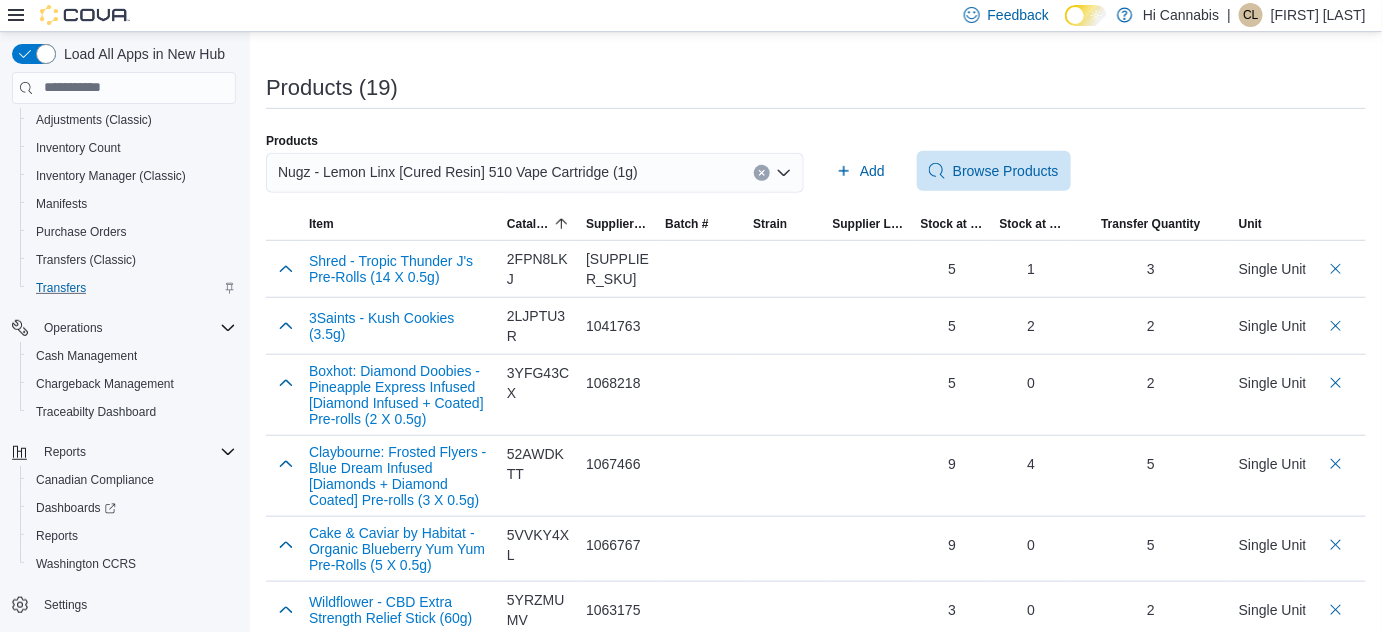 click 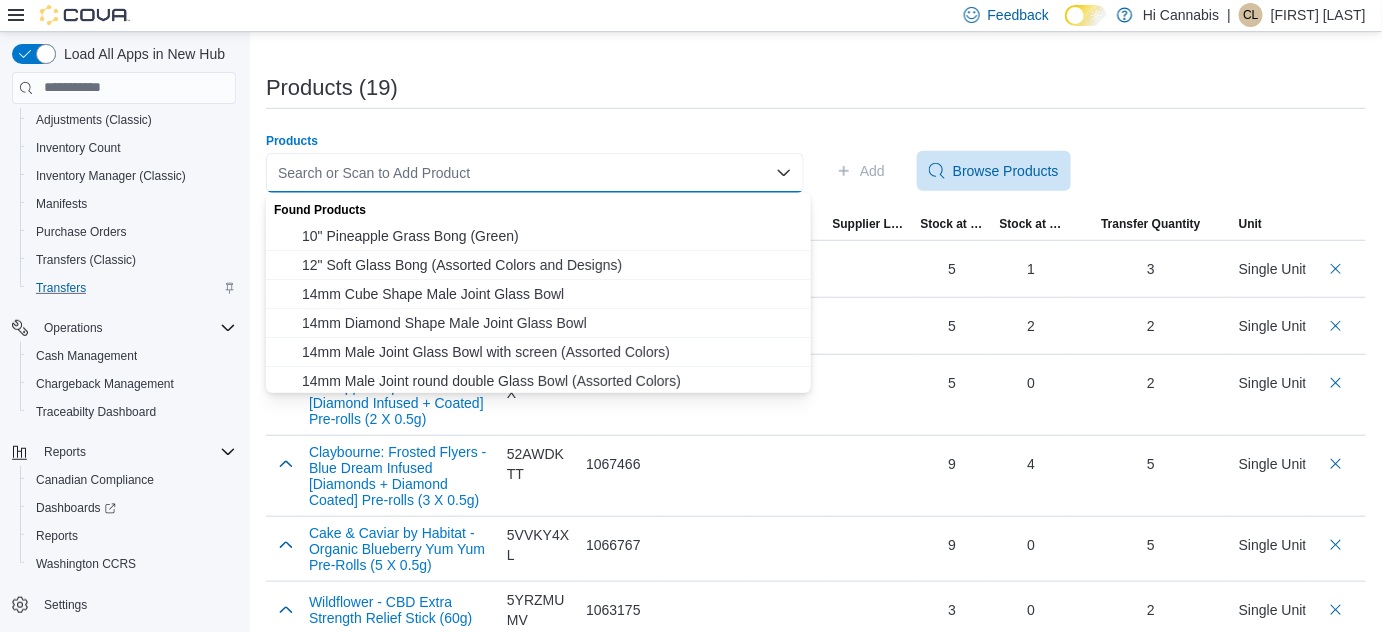 click on "Search or Scan to Add Product Combo box. Selected. Combo box input. Search or Scan to Add Product. Type some text or, to display a list of choices, press Down Arrow. To exit the list of choices, press Escape." at bounding box center (535, 173) 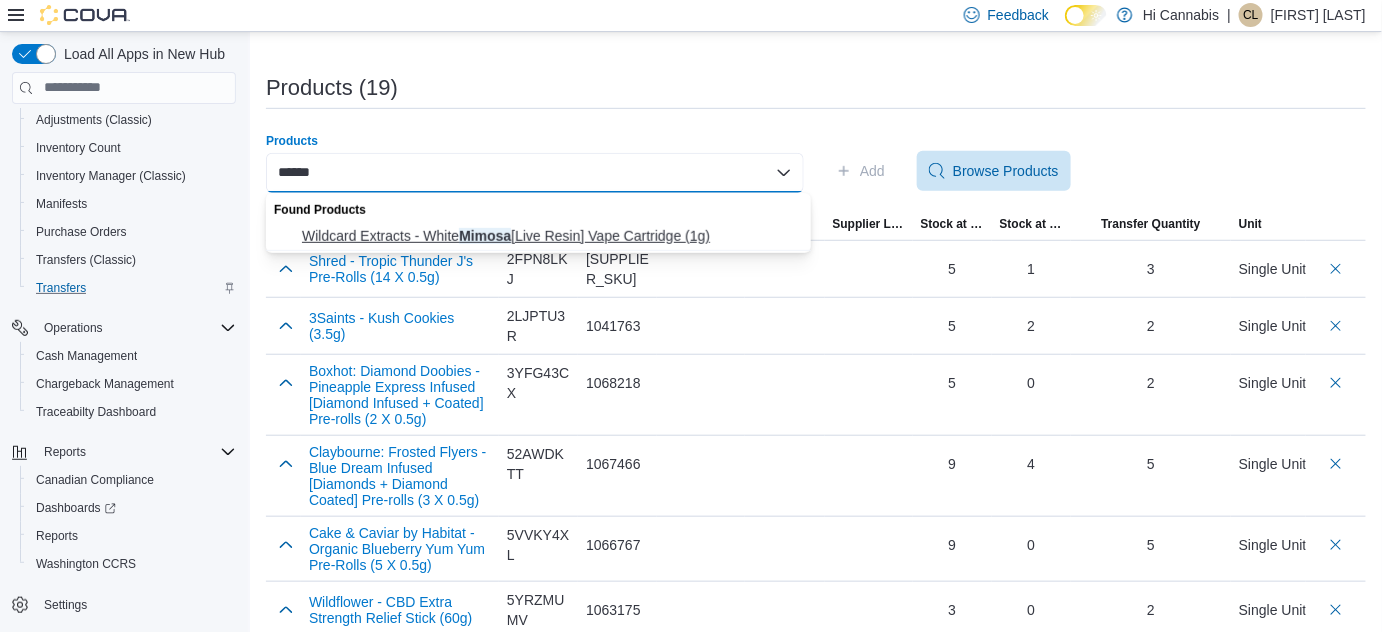 type on "******" 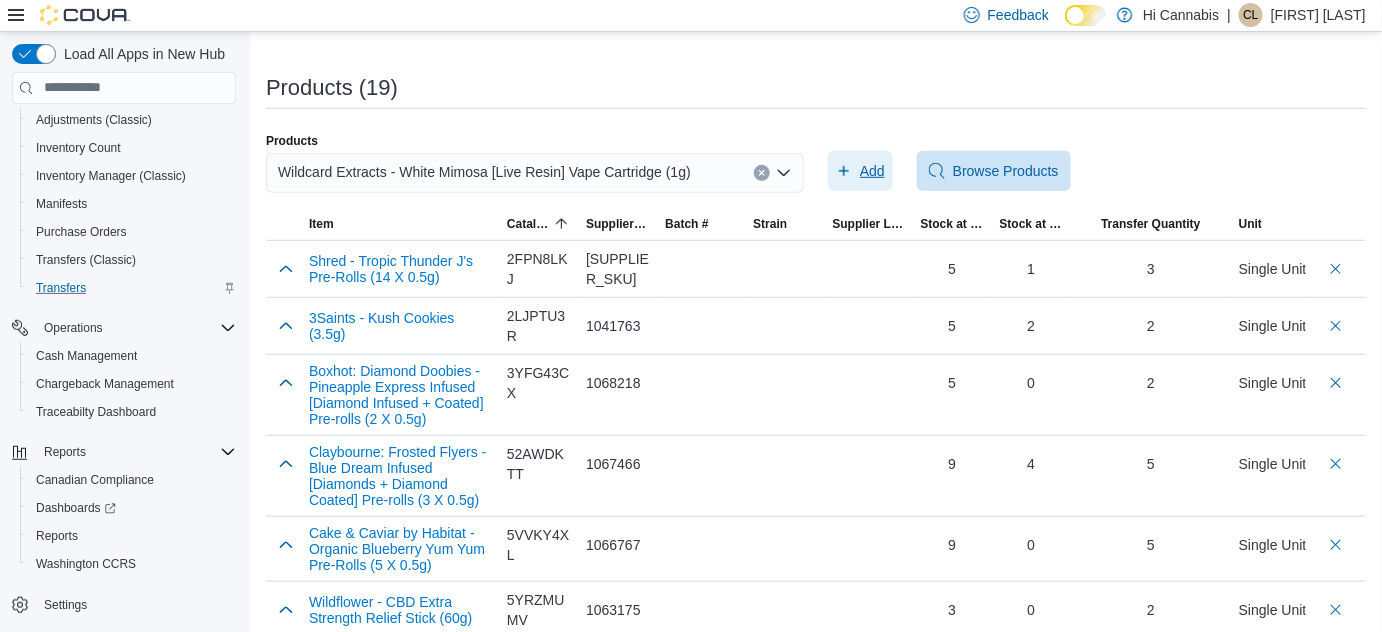 click on "Add" at bounding box center (872, 171) 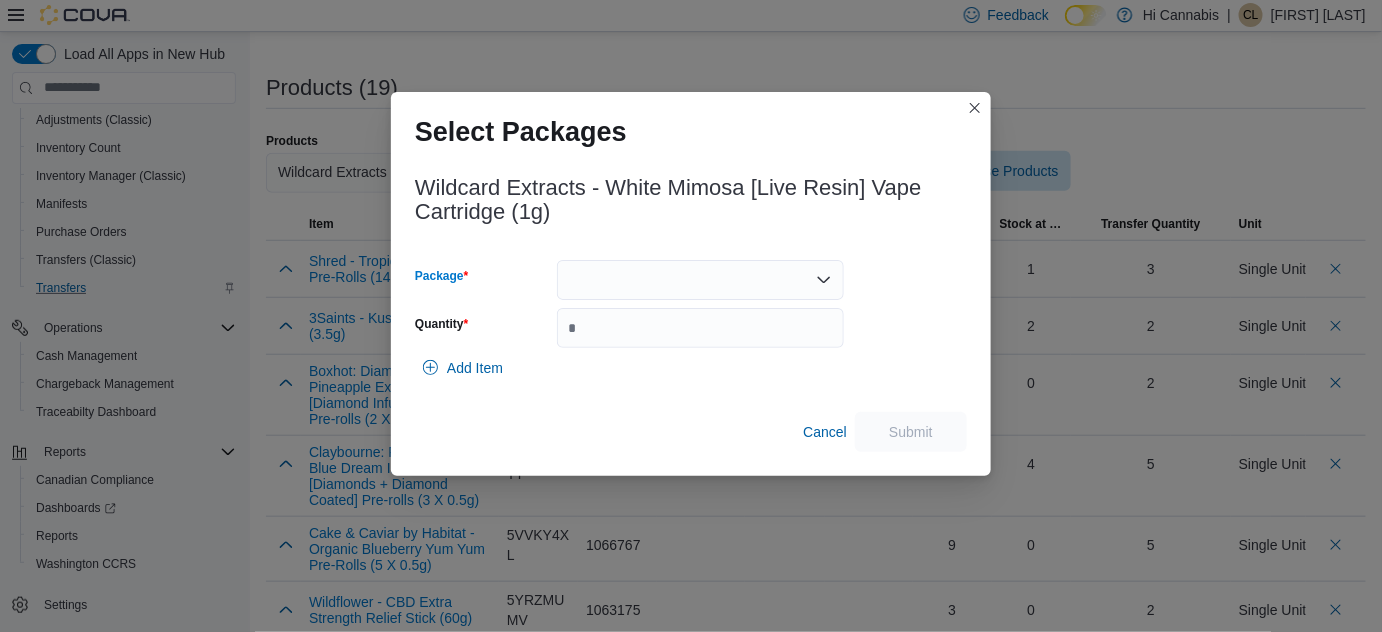 click at bounding box center (700, 280) 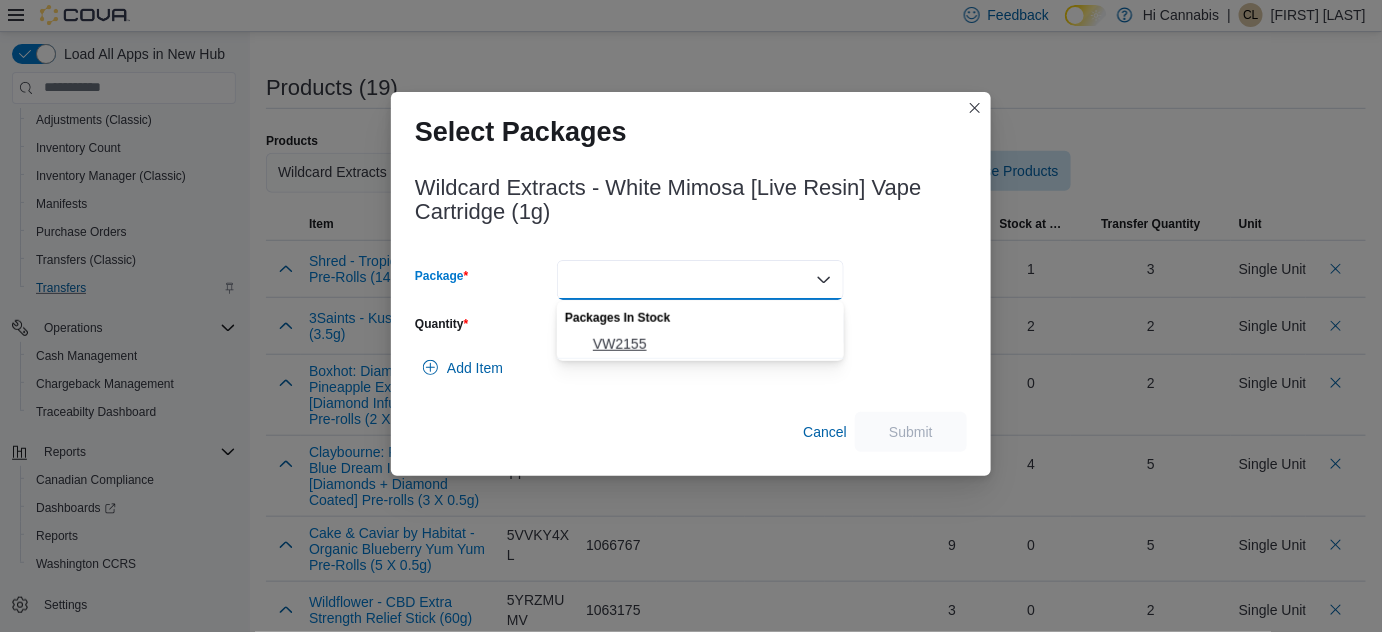 click on "VW2155" at bounding box center (712, 344) 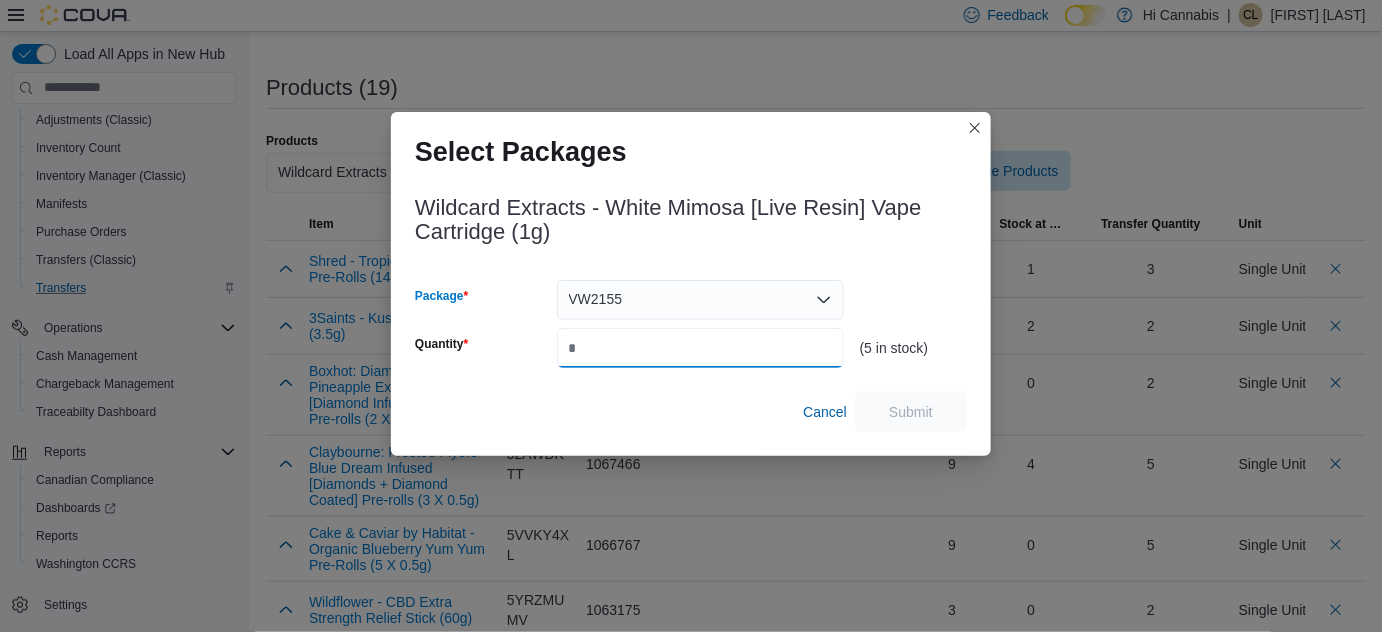 click on "Quantity" at bounding box center (700, 348) 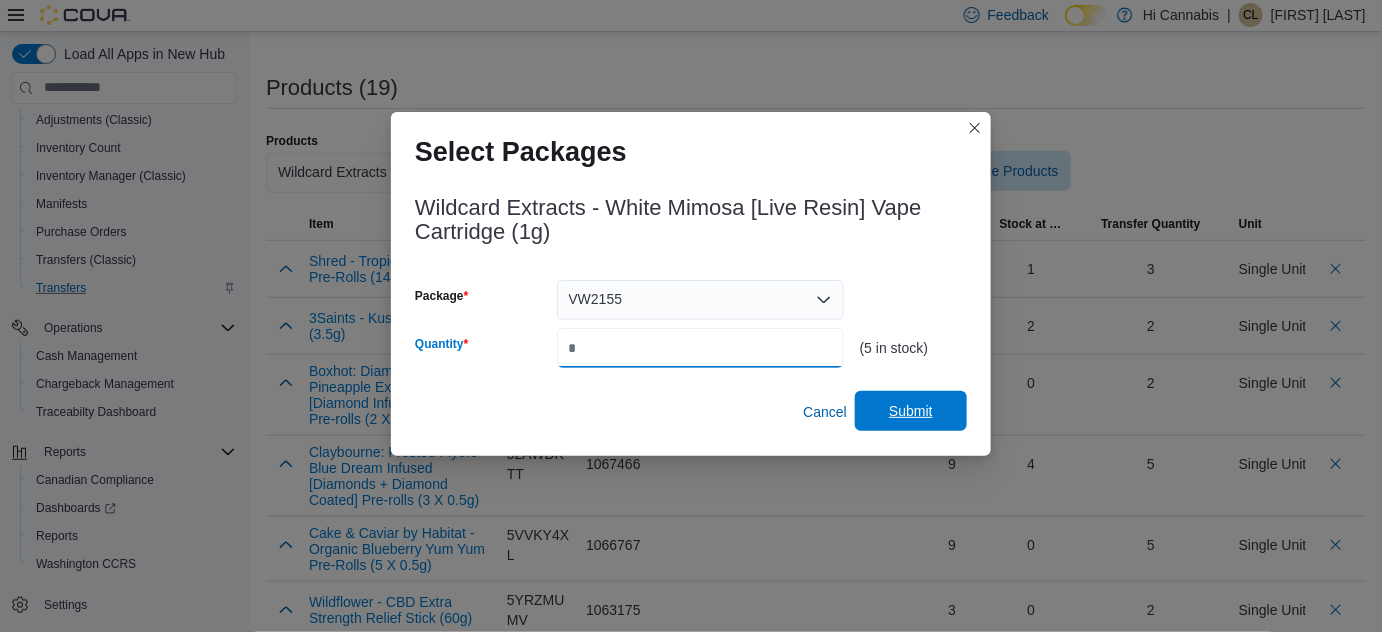 type on "*" 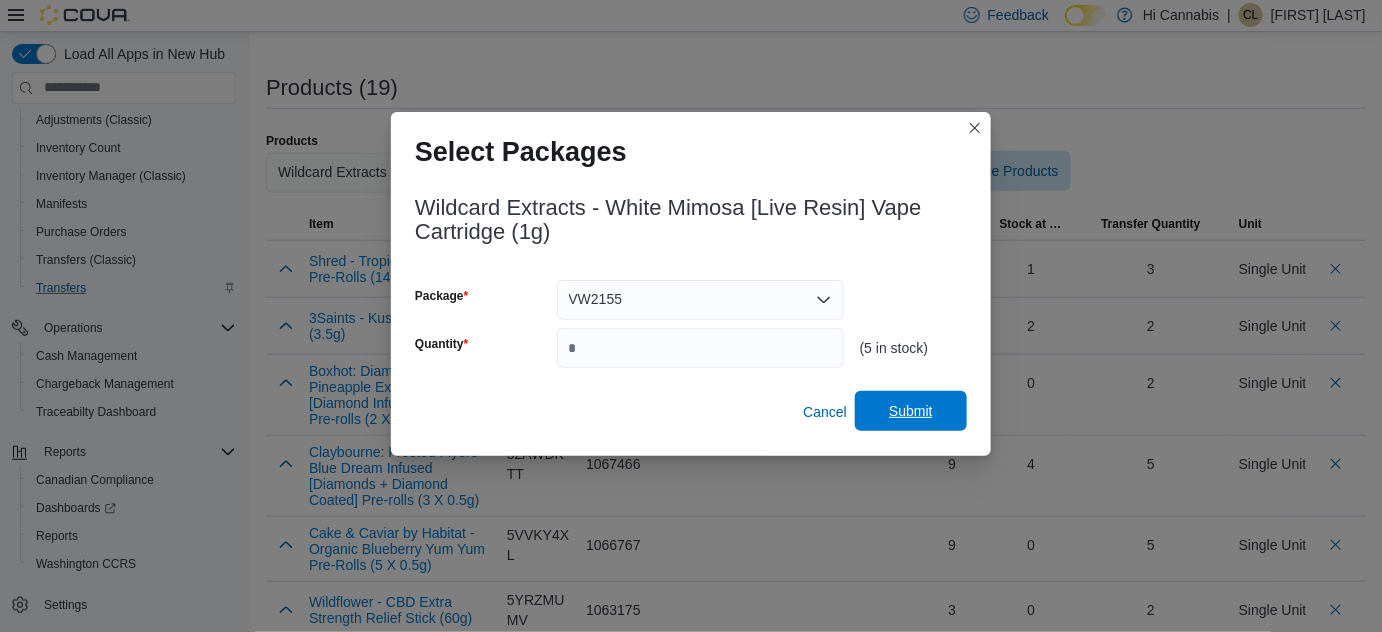 click on "Submit" at bounding box center [911, 411] 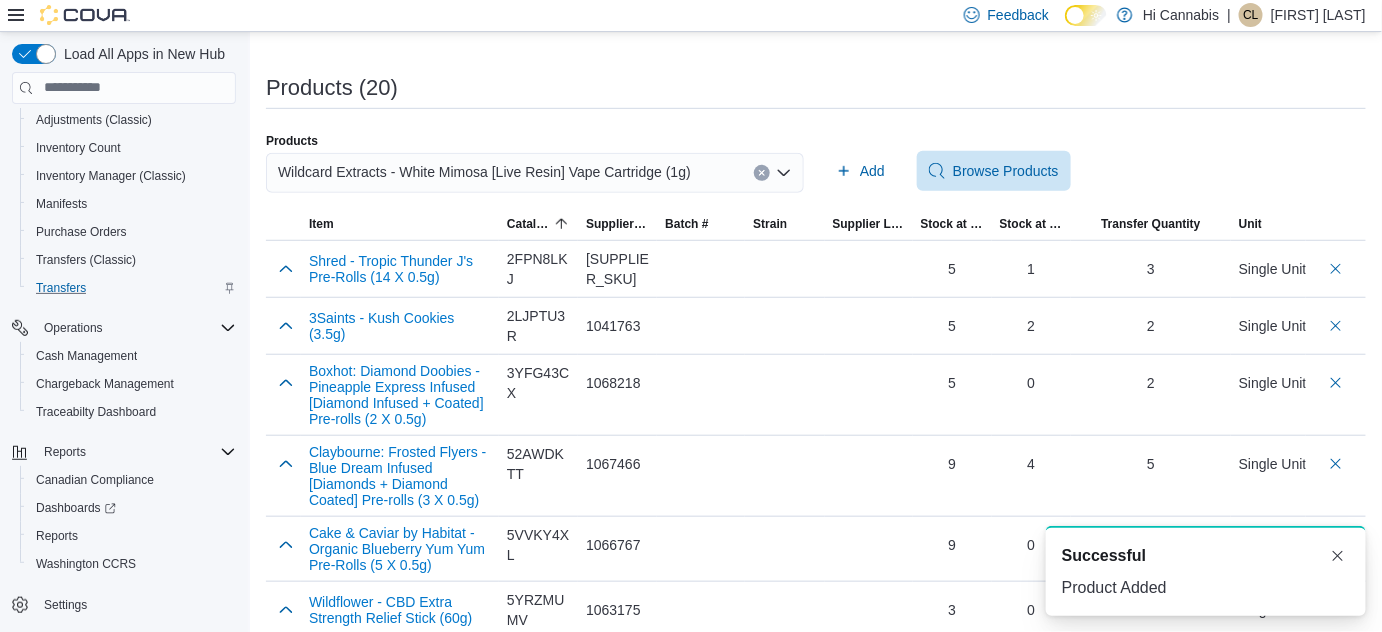 click at bounding box center [762, 173] 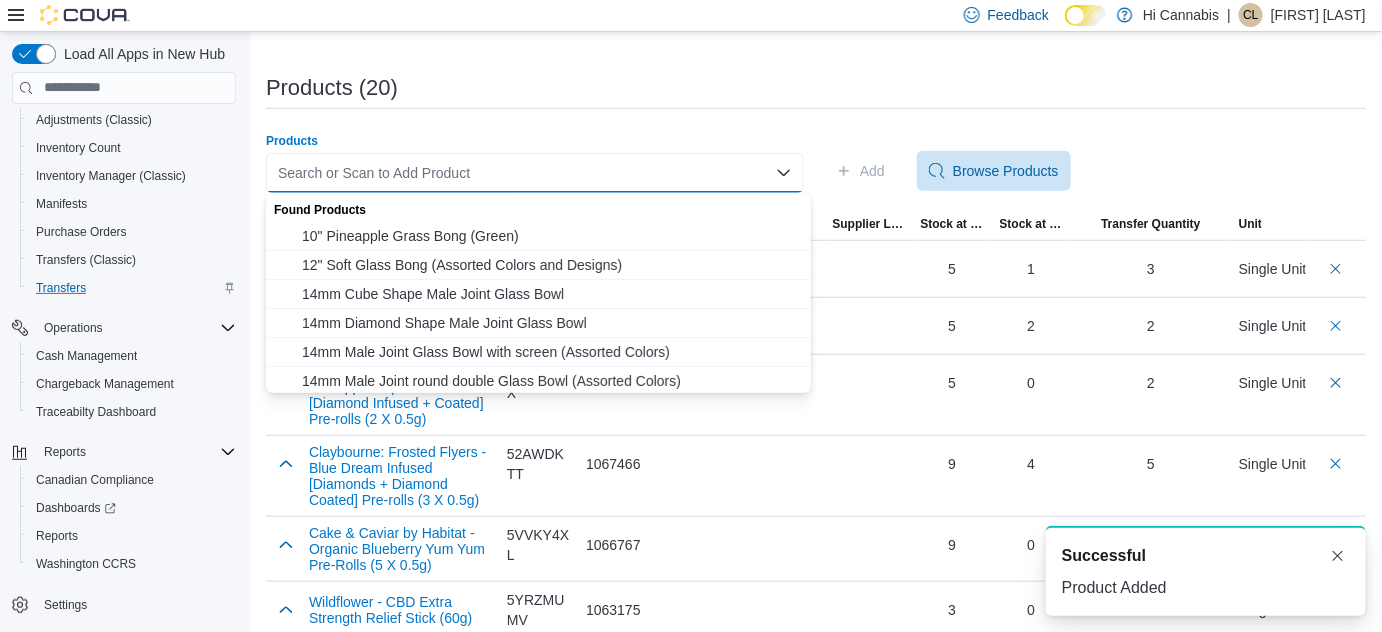 click on "Search or Scan to Add Product Combo box. Selected. Combo box input. Search or Scan to Add Product. Type some text or, to display a list of choices, press Down Arrow. To exit the list of choices, press Escape." at bounding box center [535, 173] 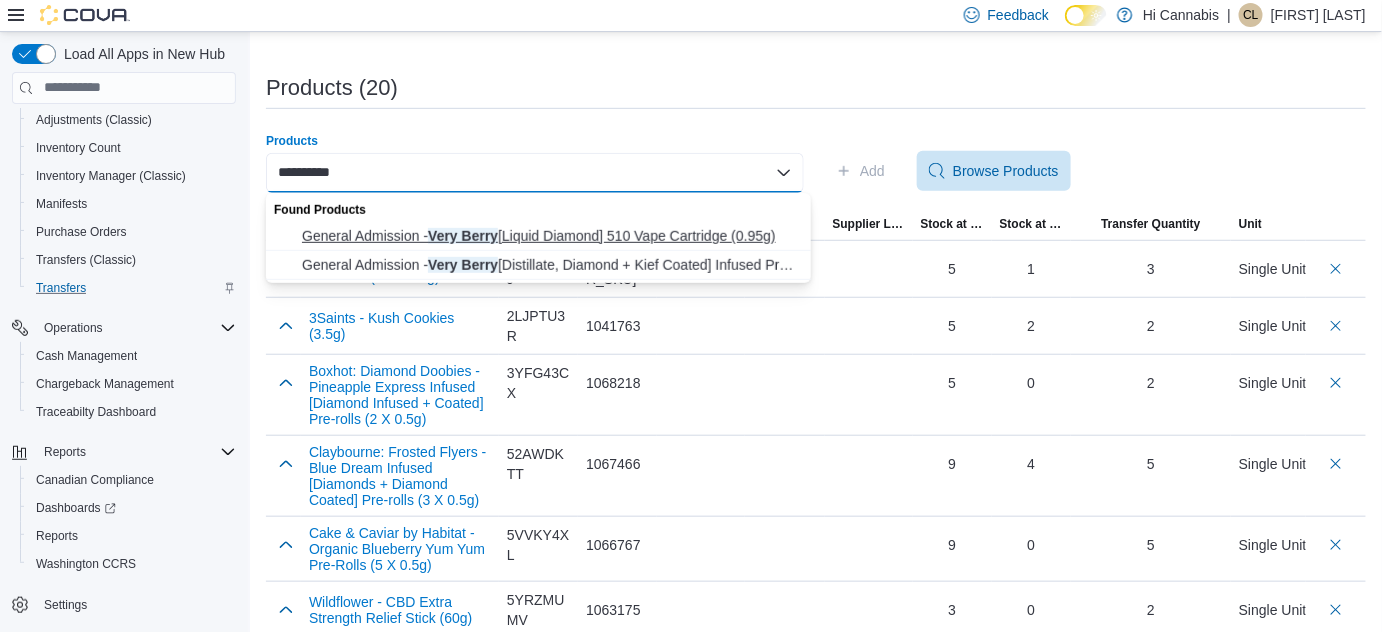 type on "**********" 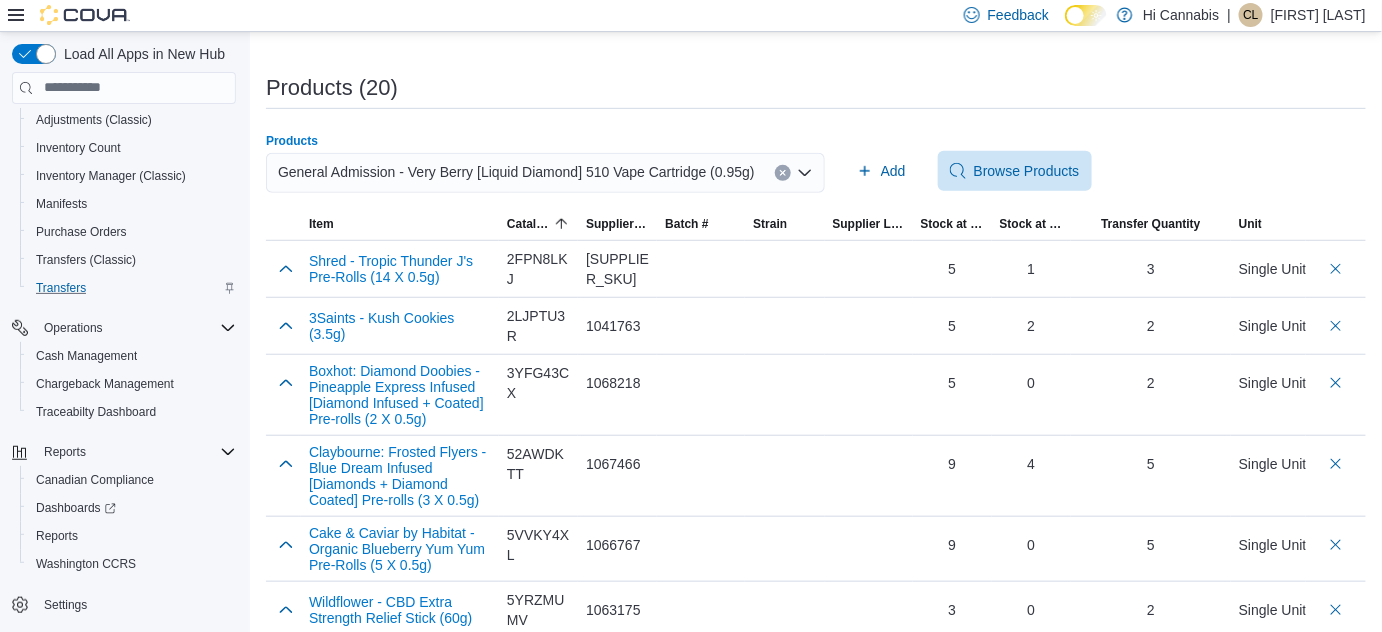 click on "**********" at bounding box center (816, 648) 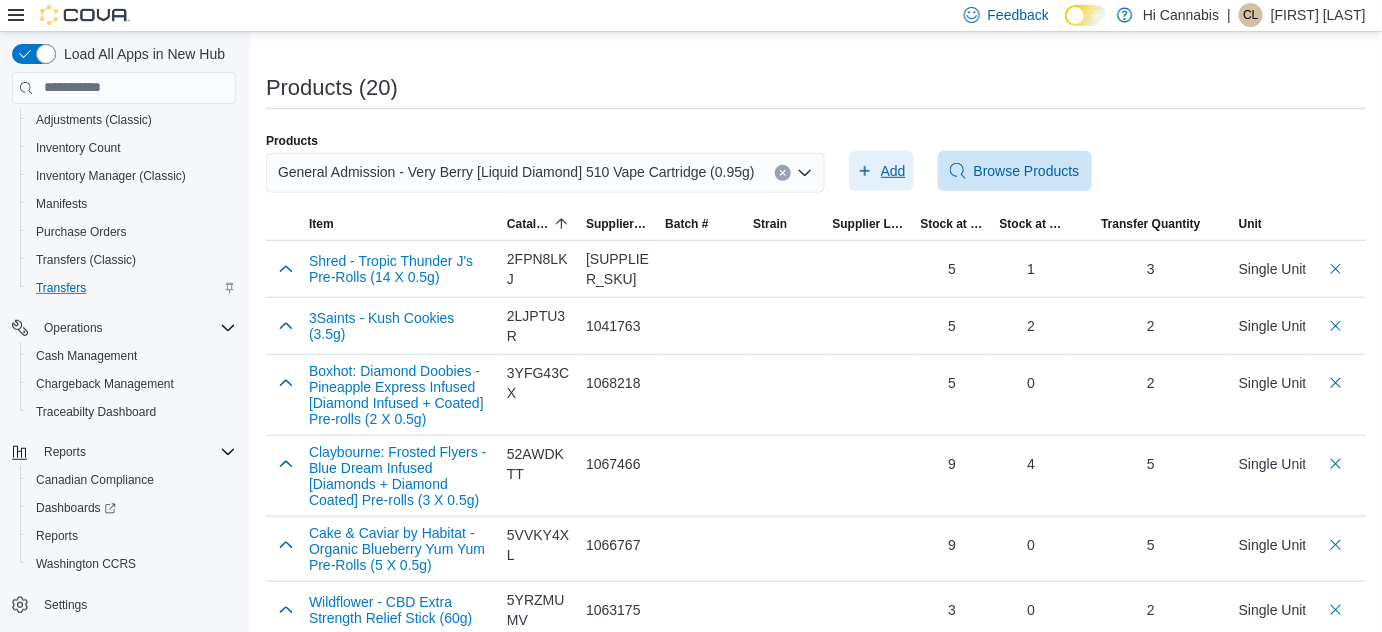 click on "Add" at bounding box center [881, 171] 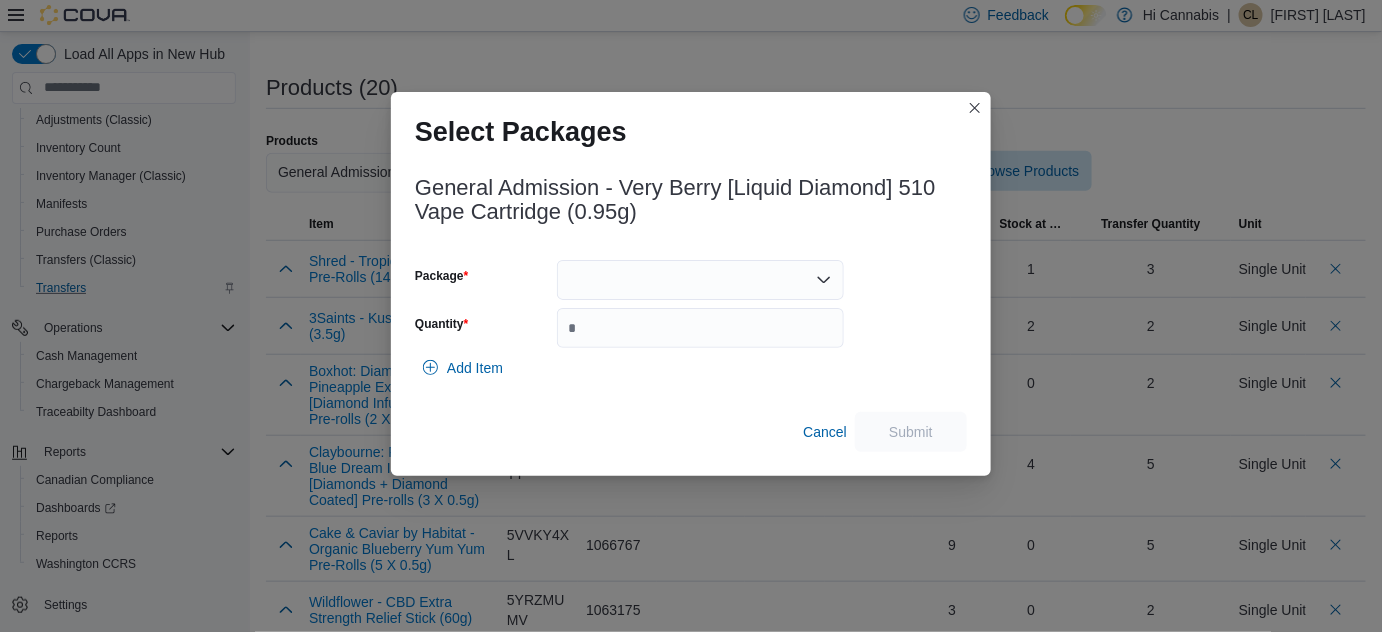 click at bounding box center (700, 280) 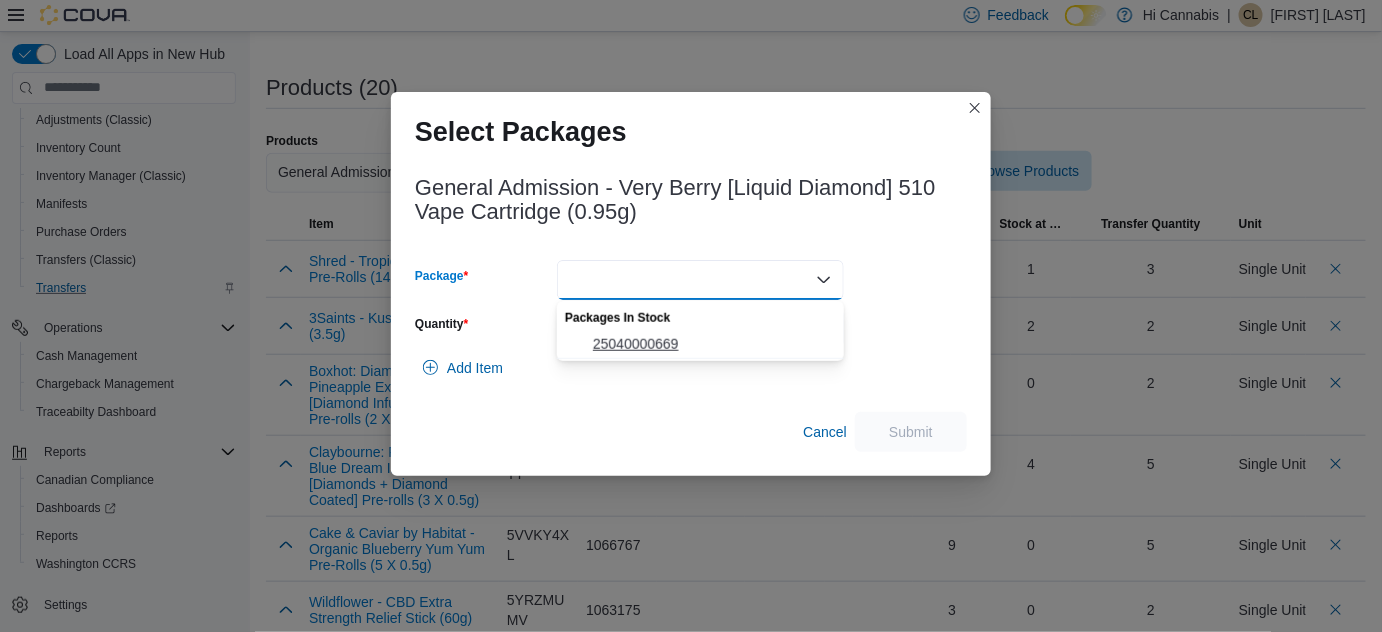 click on "25040000669" at bounding box center [712, 344] 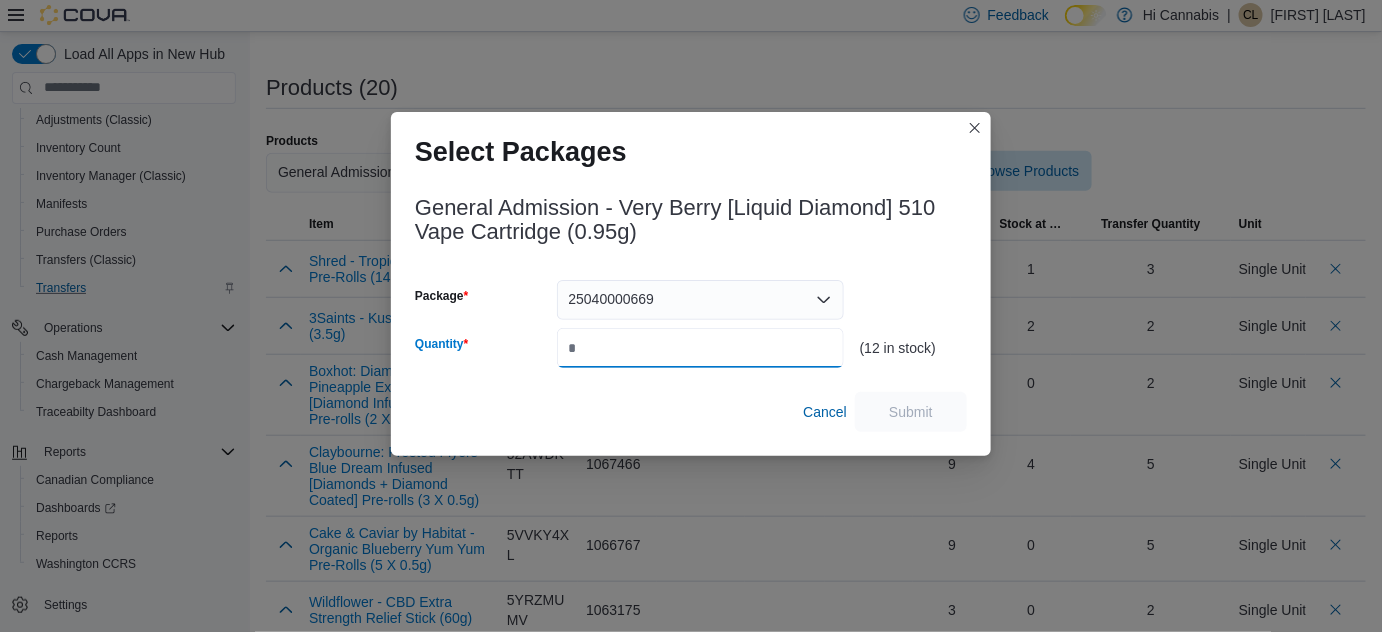 click on "Quantity" at bounding box center [700, 348] 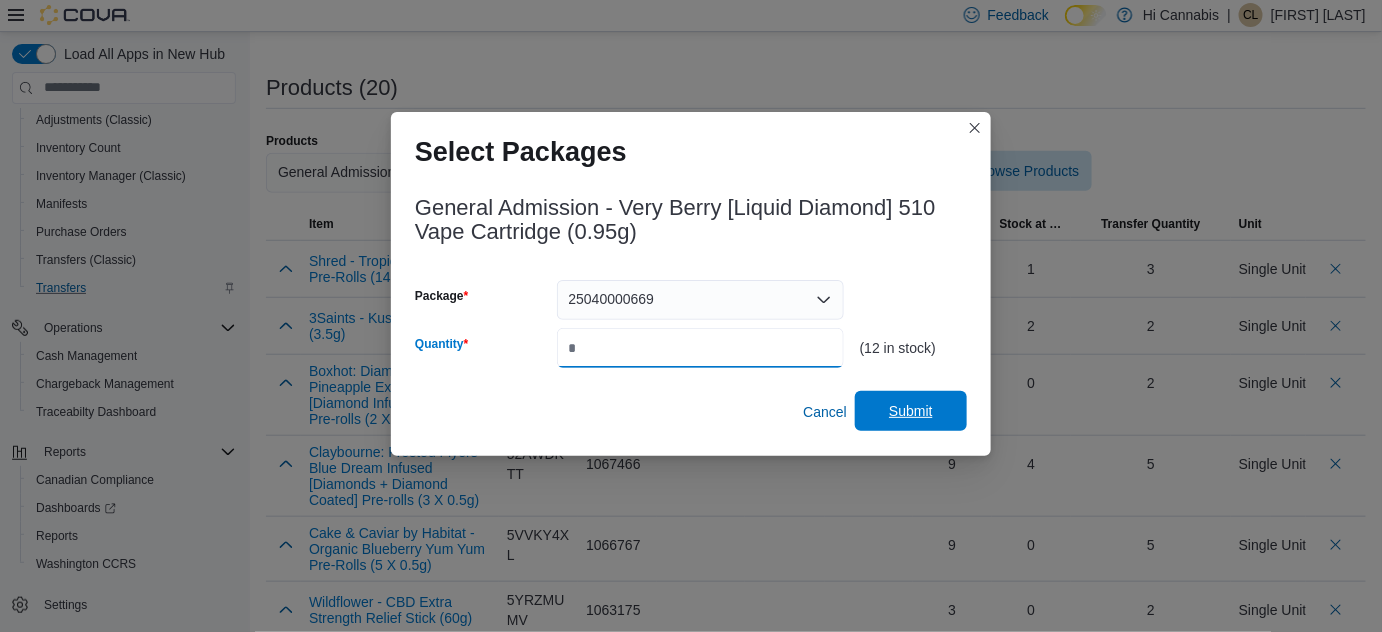 type on "*" 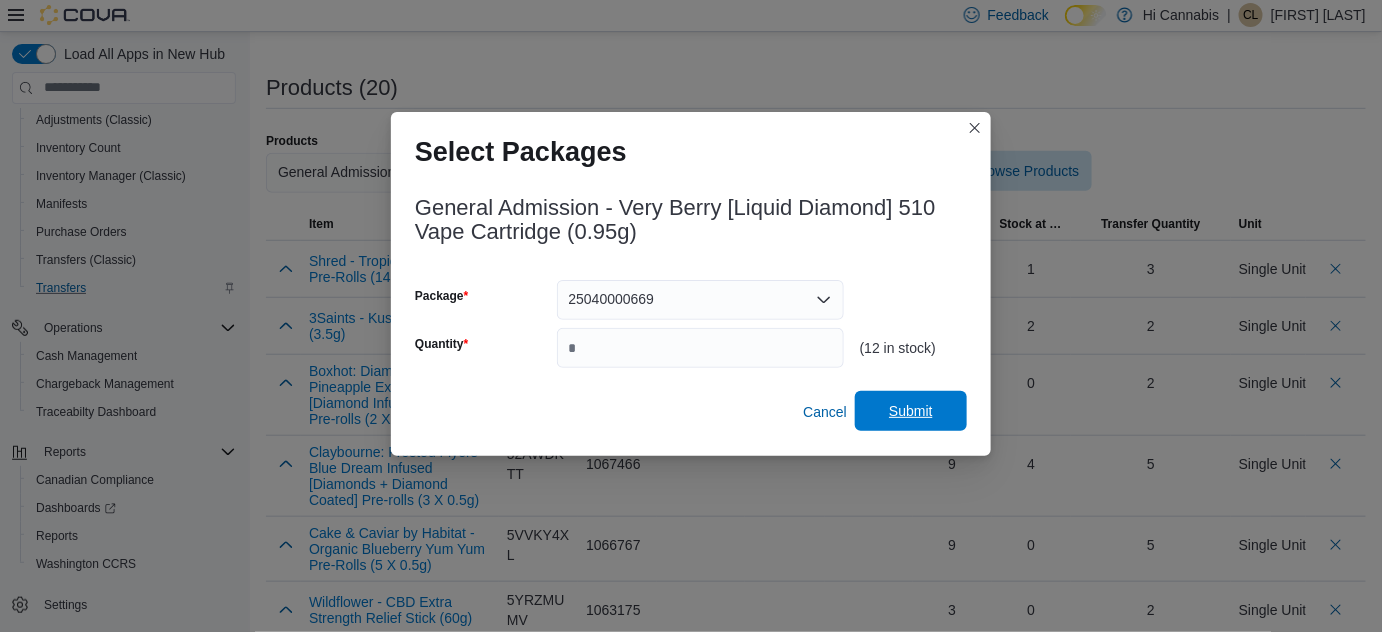click on "Submit" at bounding box center [911, 411] 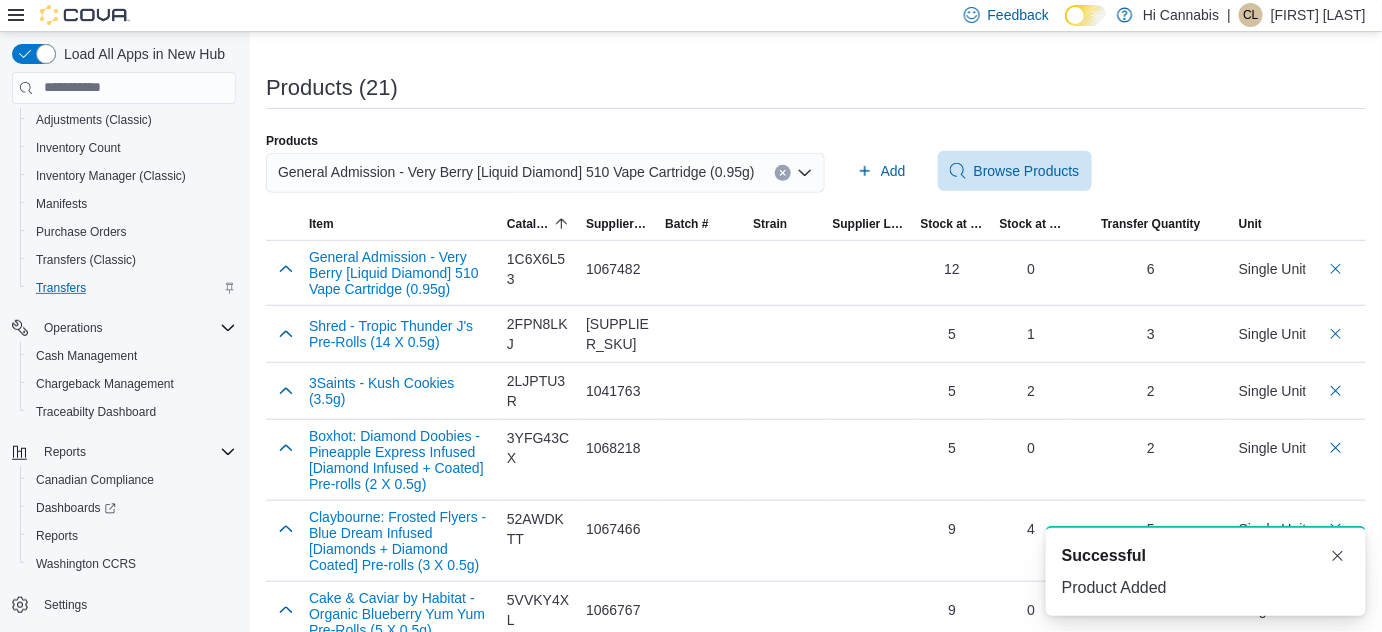 click 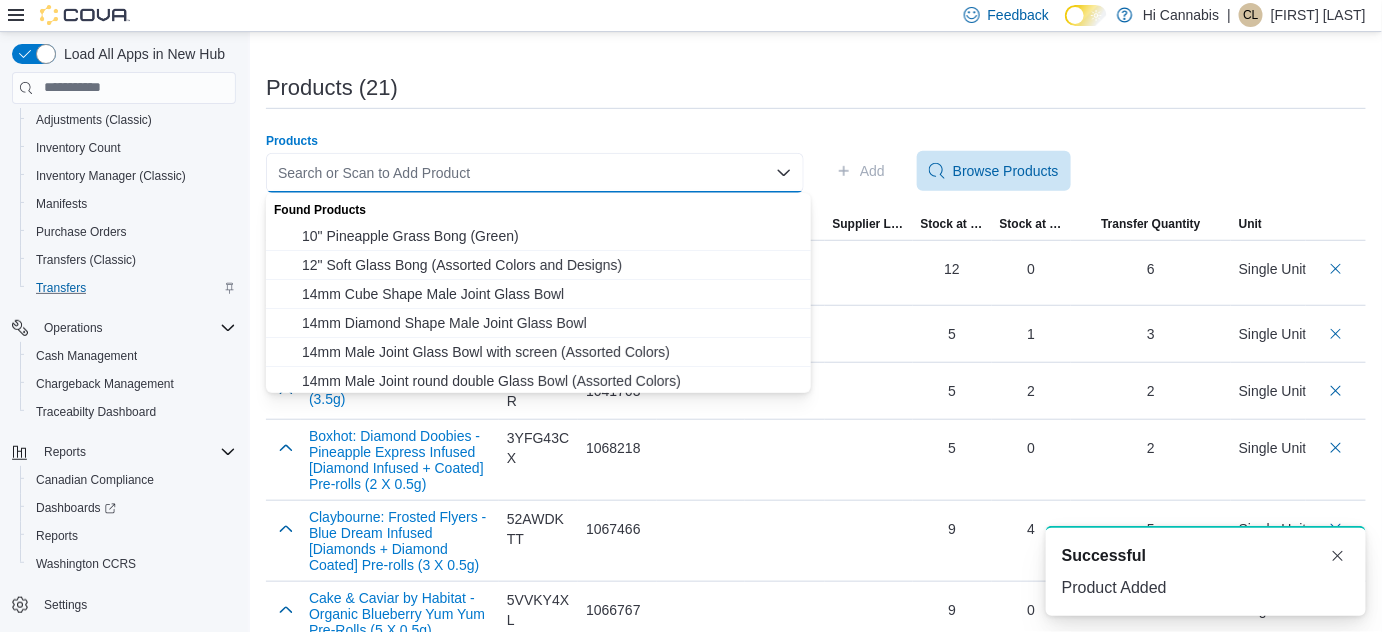 click on "Search or Scan to Add Product" at bounding box center (535, 173) 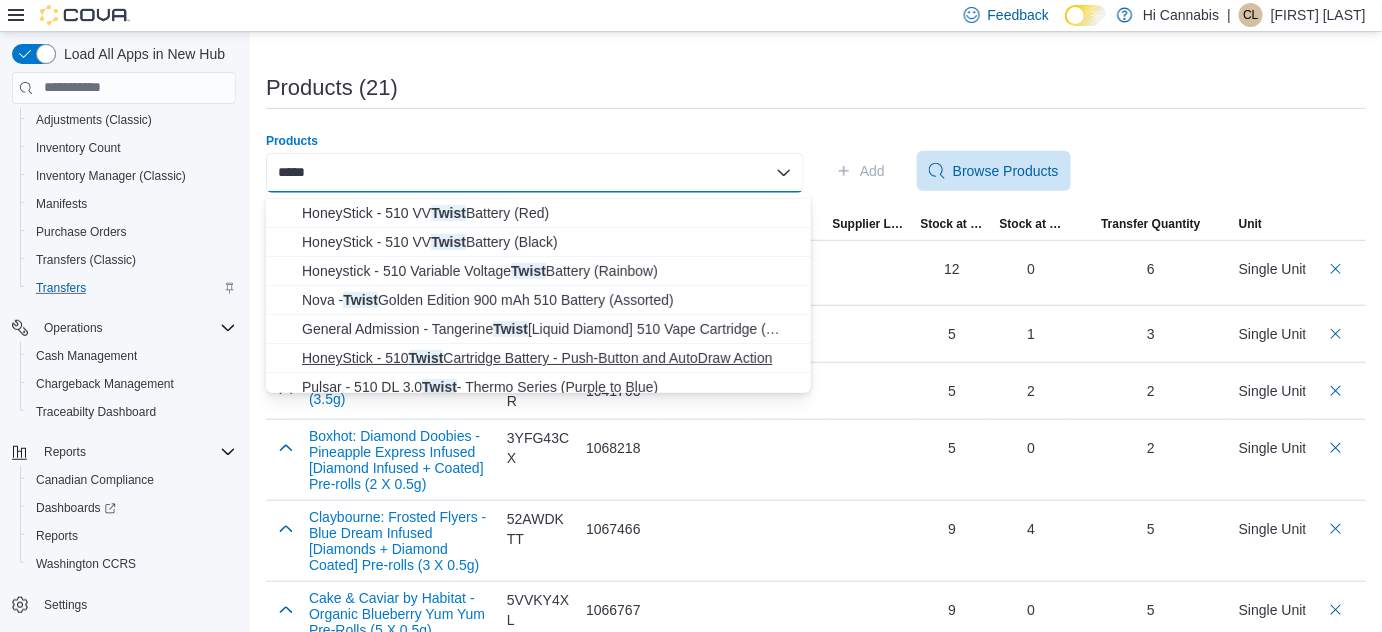 scroll, scrollTop: 86, scrollLeft: 0, axis: vertical 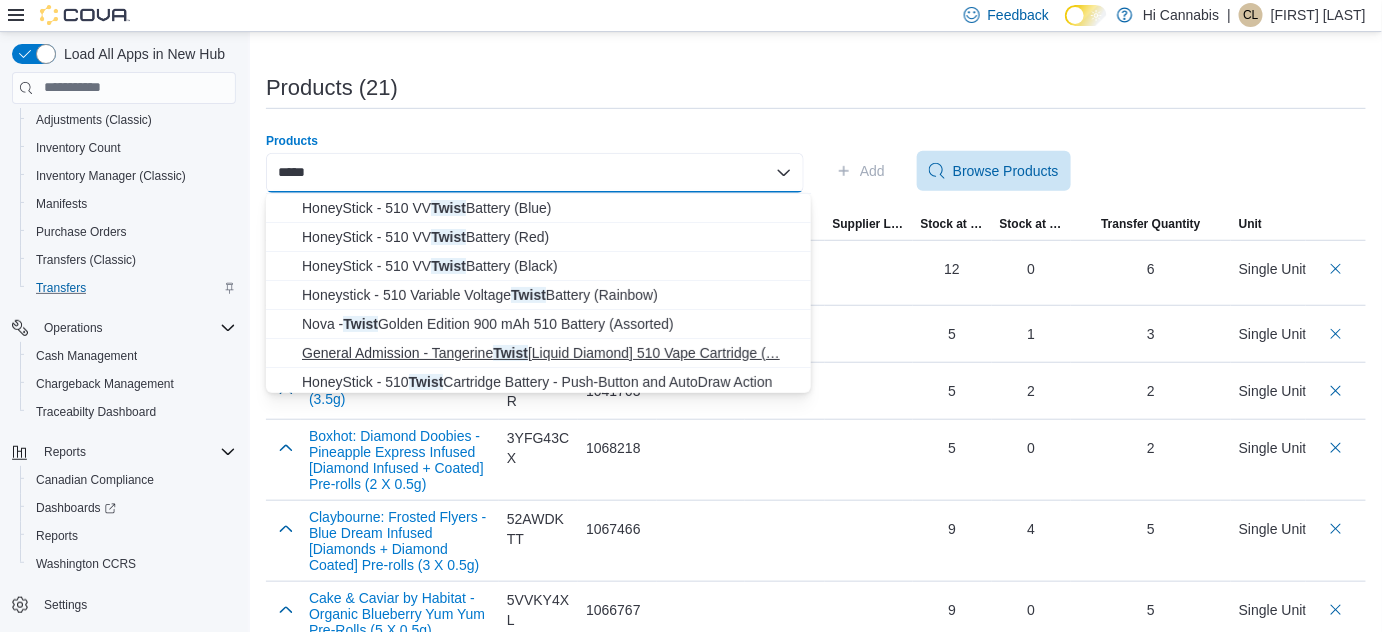 type on "*****" 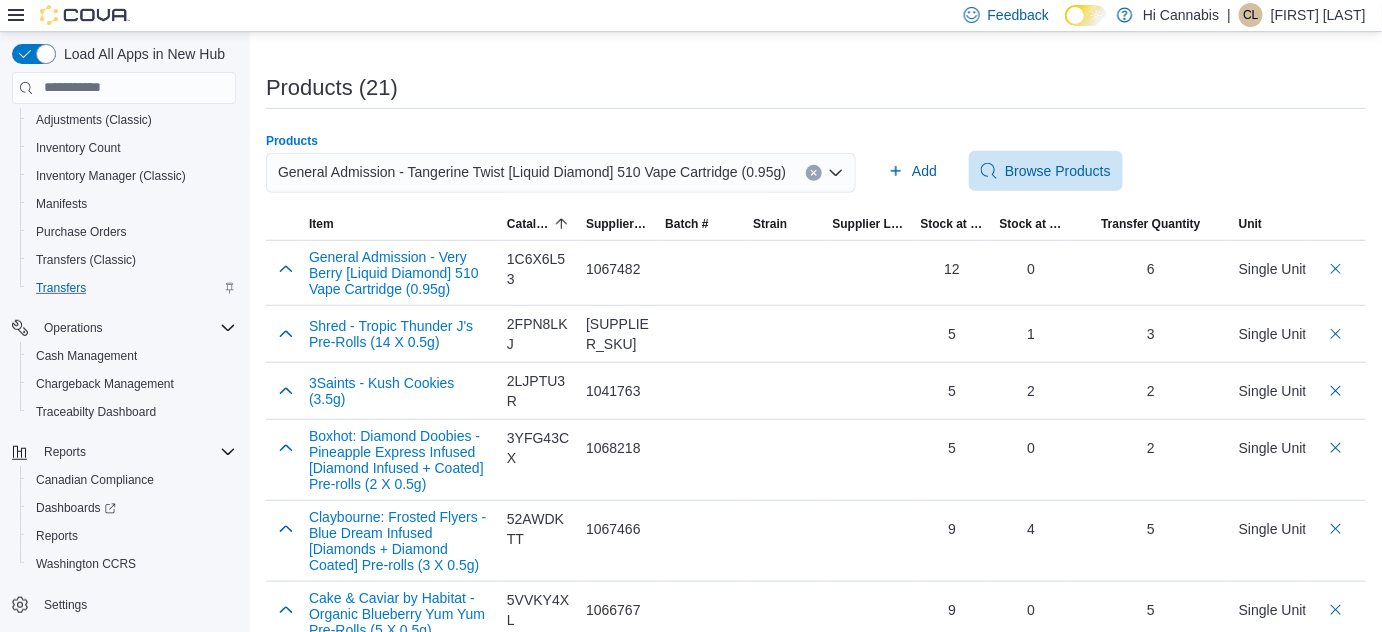 click on "Products (21)" at bounding box center [816, 92] 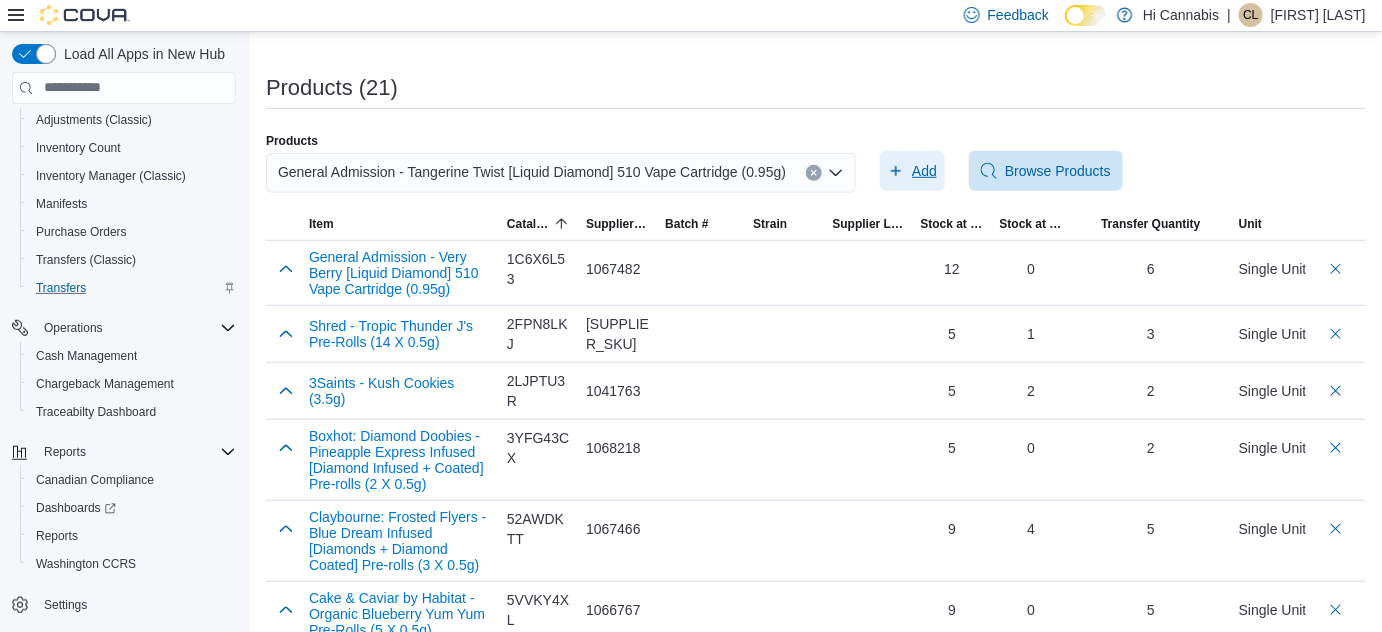 click on "Add" at bounding box center [924, 171] 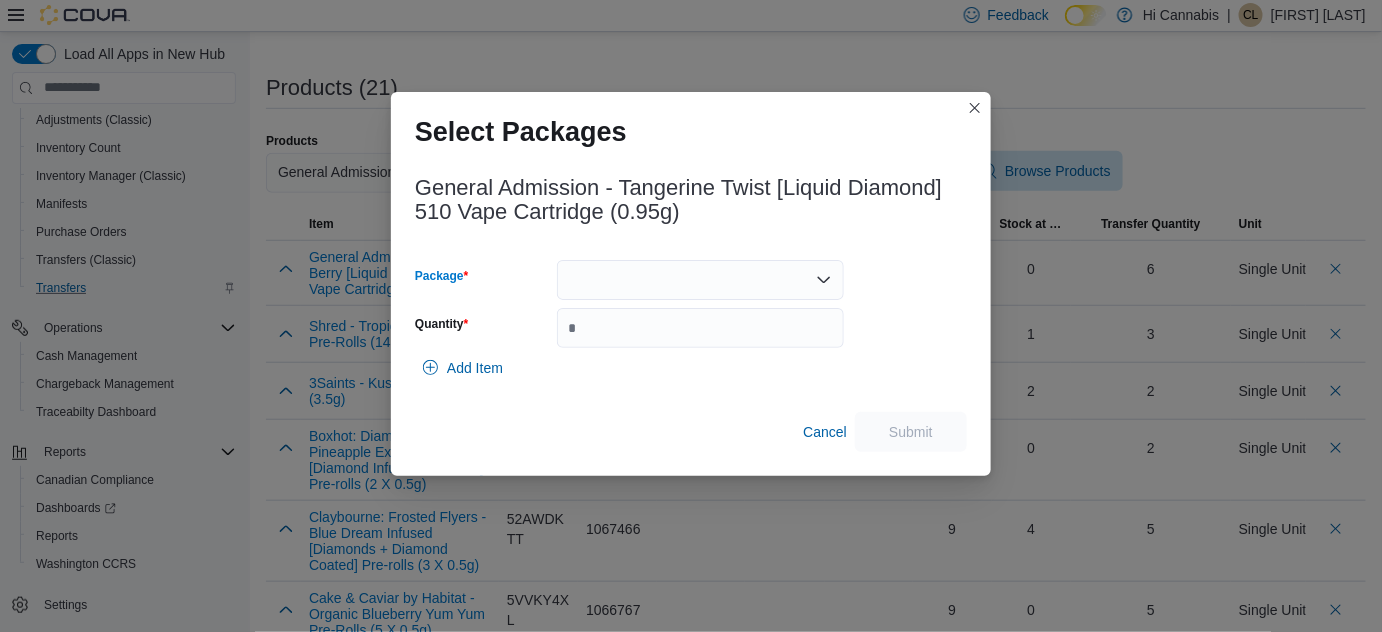 click at bounding box center (700, 280) 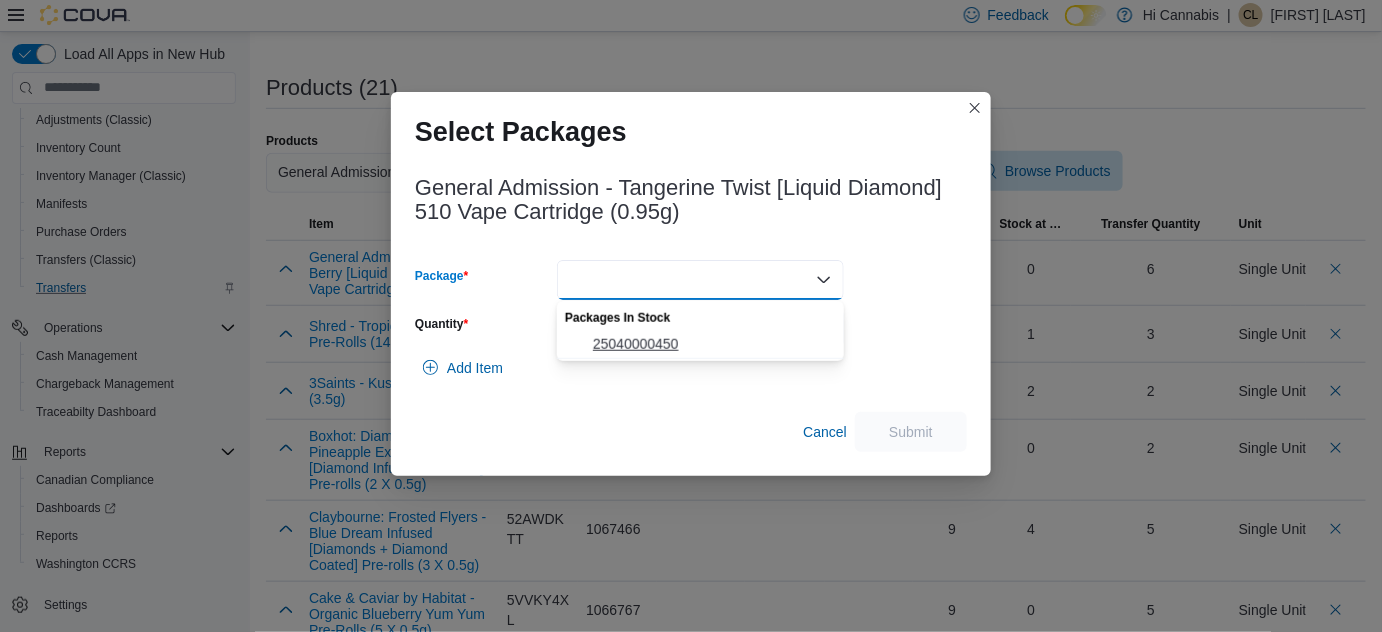 click on "25040000450" at bounding box center [700, 344] 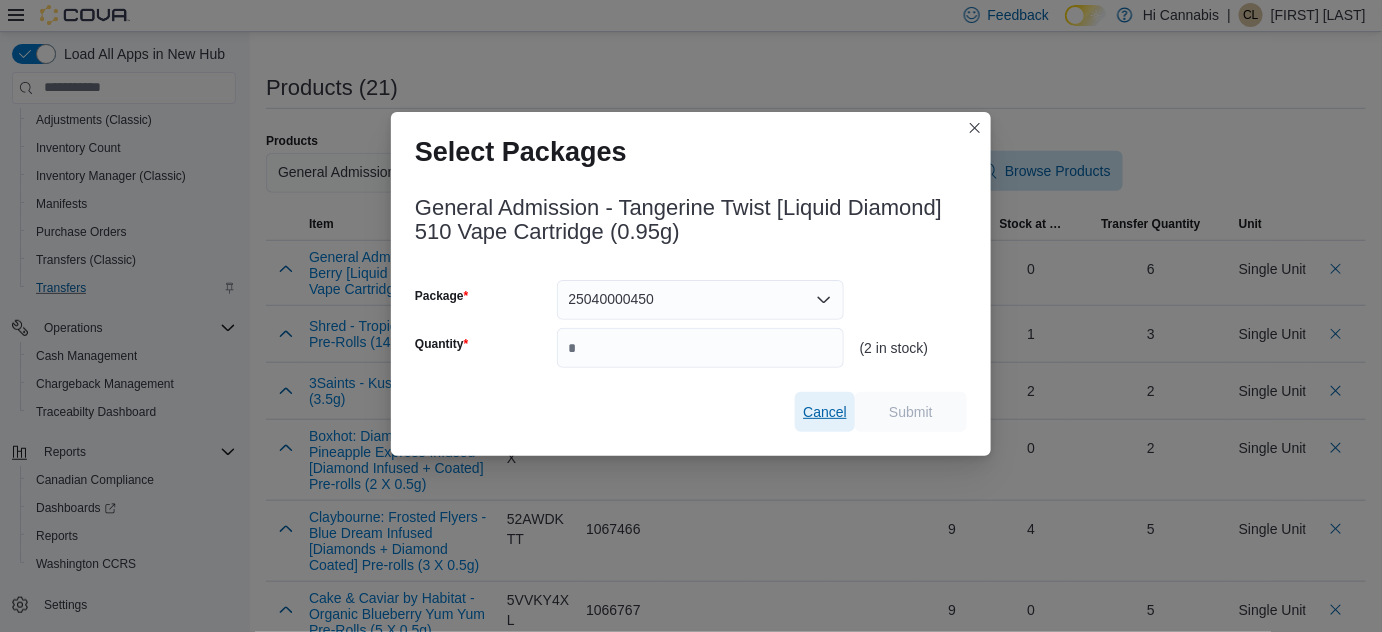 click on "Cancel" at bounding box center [825, 412] 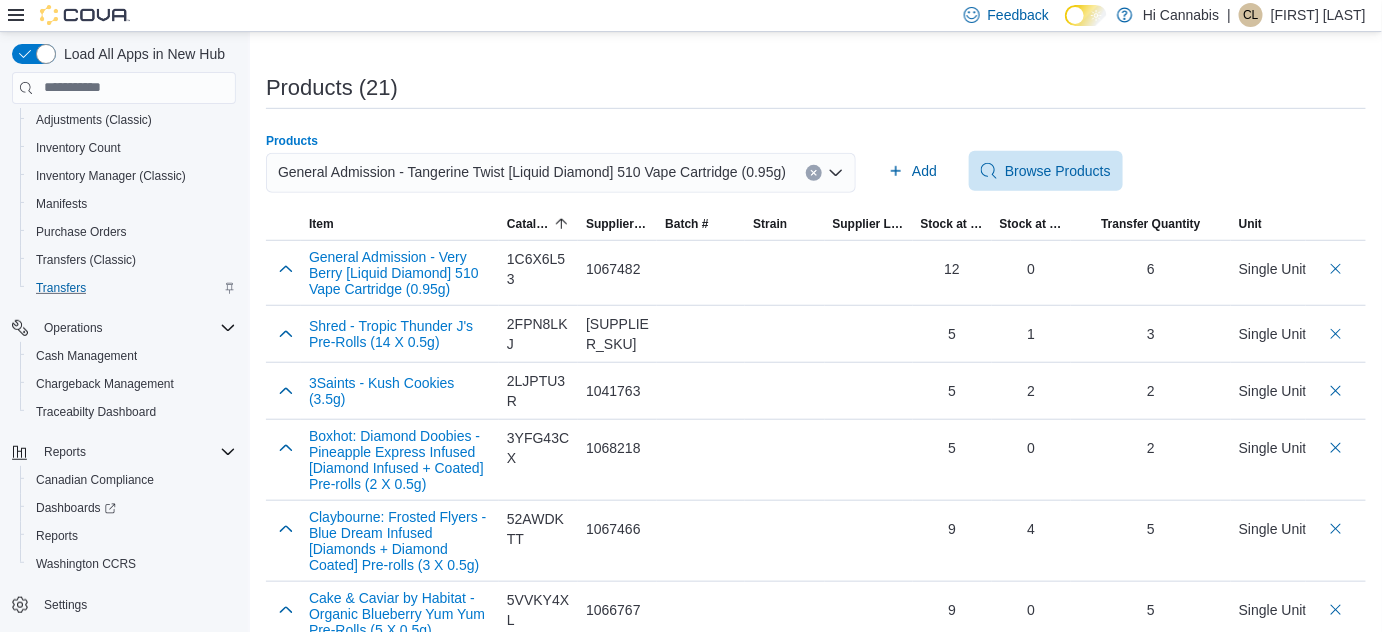 click 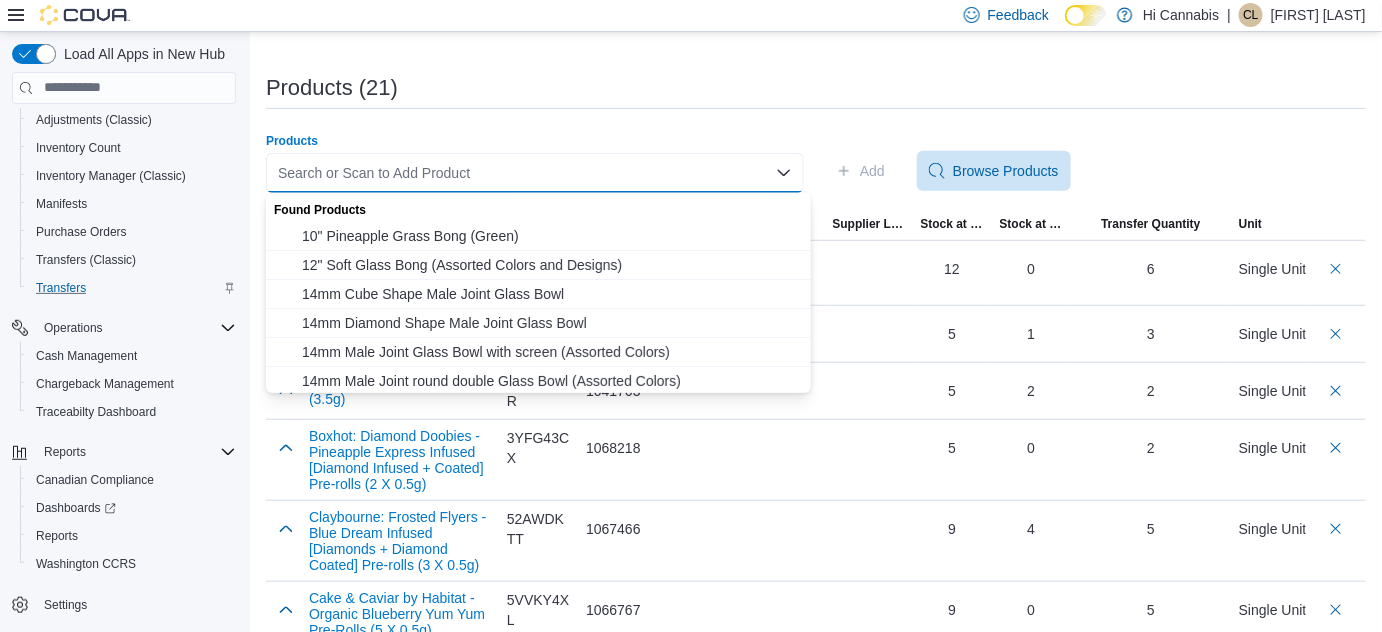 click on "Search or Scan to Add Product Combo box. Selected. Combo box input. Search or Scan to Add Product. Type some text or, to display a list of choices, press Down Arrow. To exit the list of choices, press Escape." at bounding box center (535, 173) 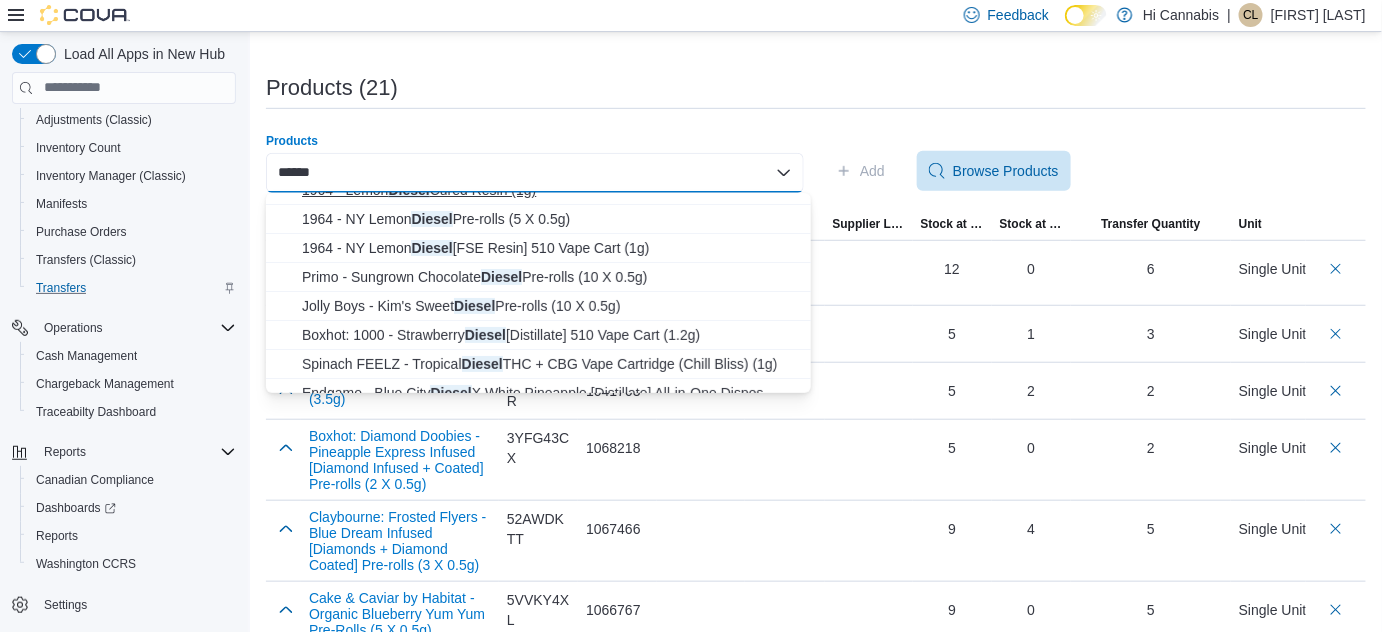 scroll, scrollTop: 90, scrollLeft: 0, axis: vertical 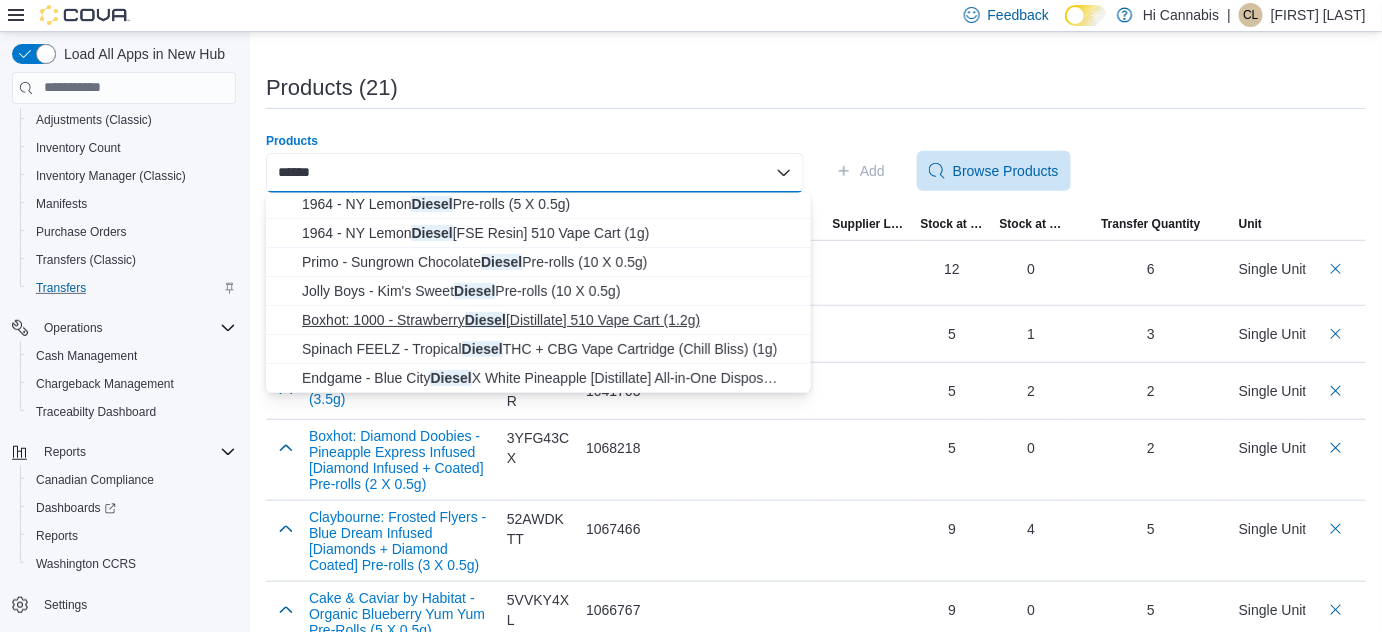 type on "******" 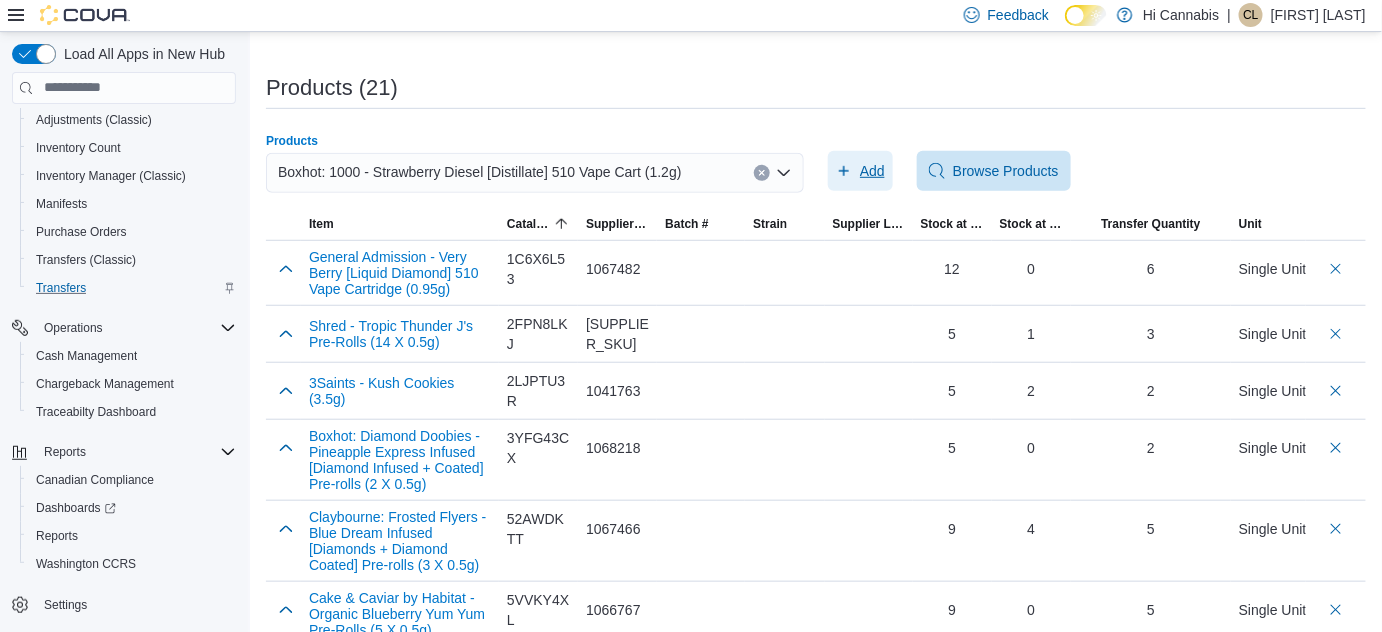 click on "Add" at bounding box center [872, 171] 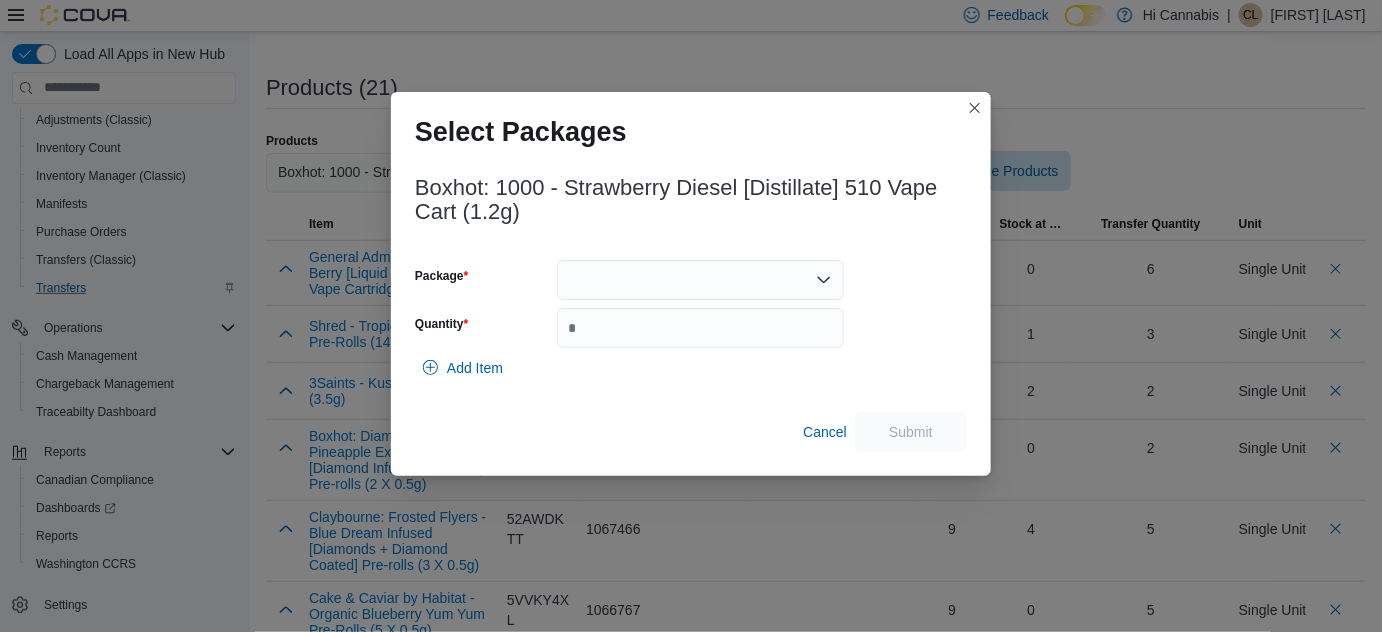 click at bounding box center [700, 280] 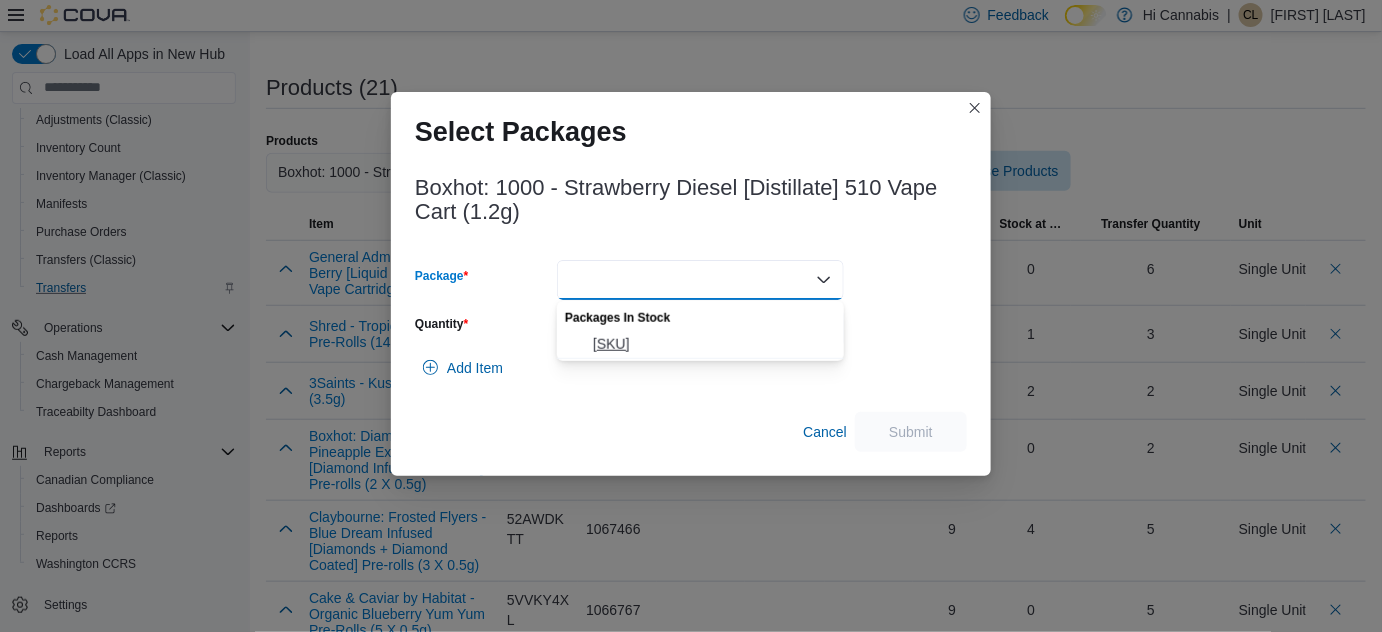 click on "[SKU]" at bounding box center (712, 344) 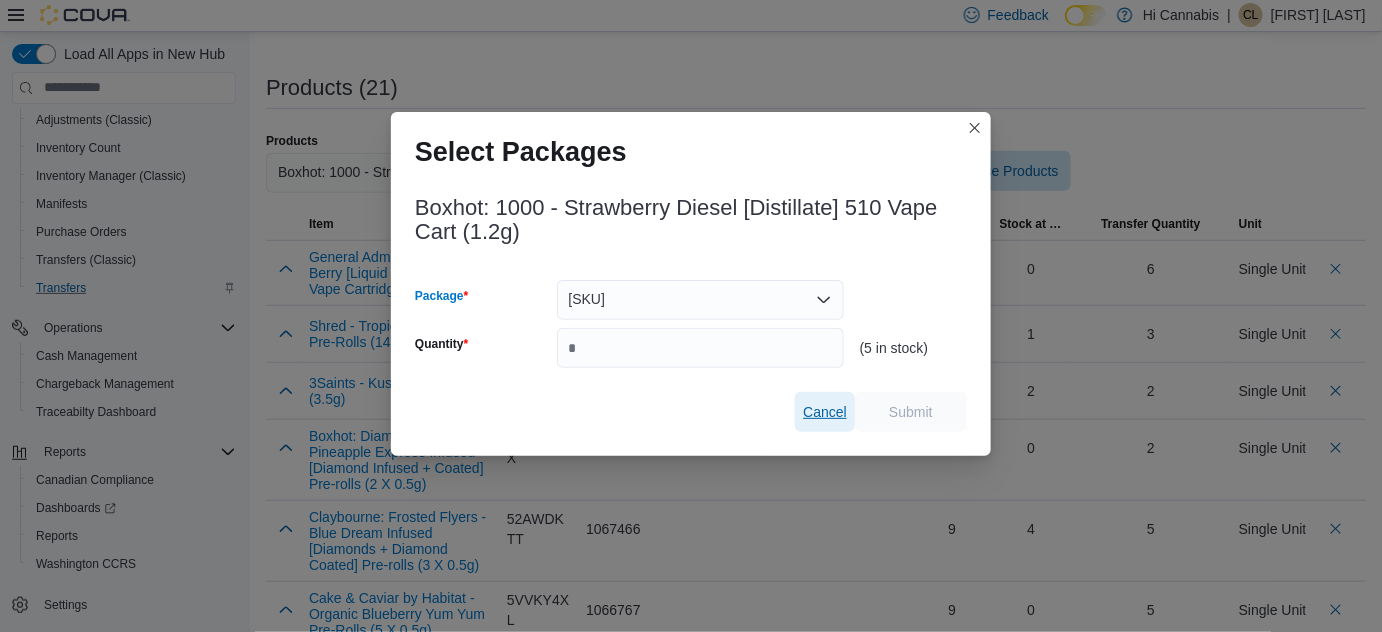 click on "Cancel" at bounding box center (825, 412) 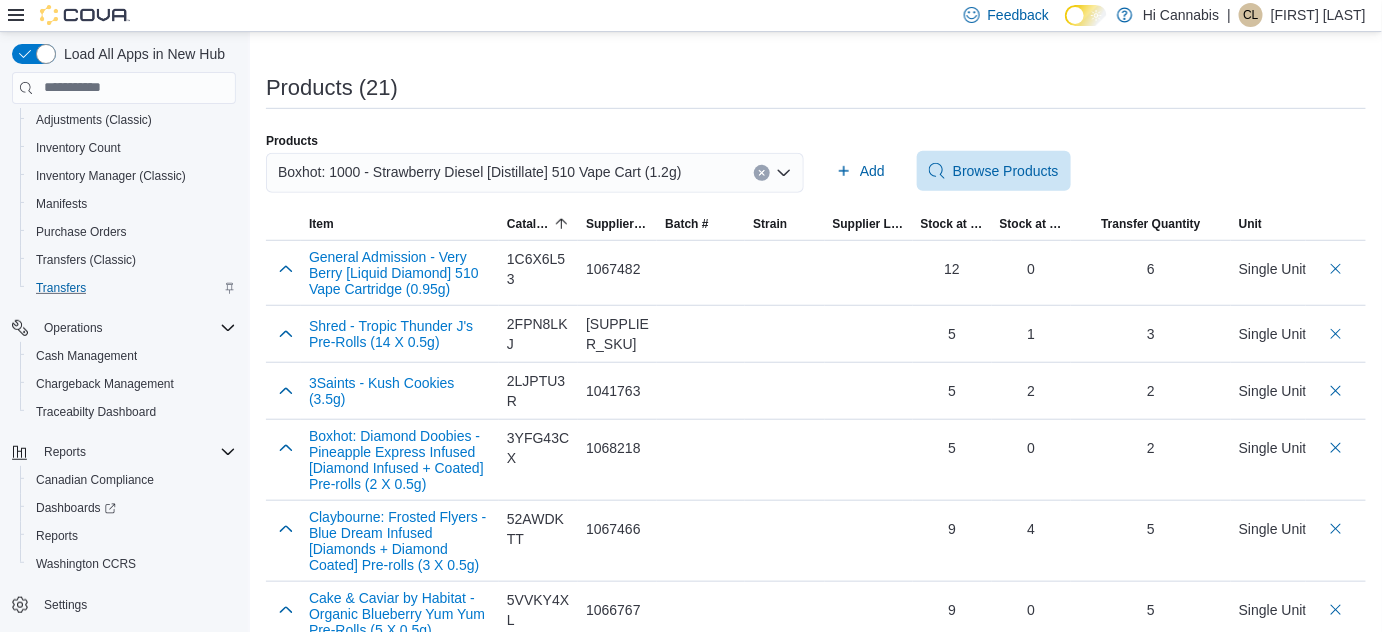 click 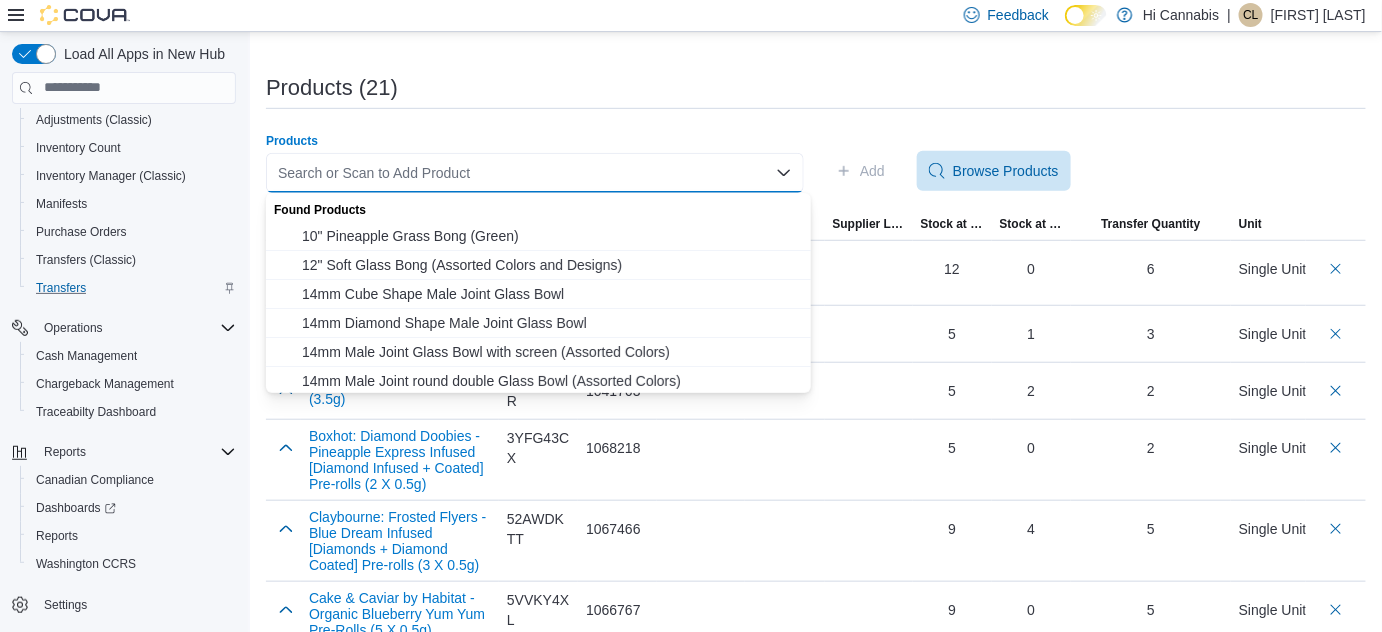 click on "Search or Scan to Add Product Combo box. Selected. Combo box input. Search or Scan to Add Product. Type some text or, to display a list of choices, press Down Arrow. To exit the list of choices, press Escape." at bounding box center [535, 173] 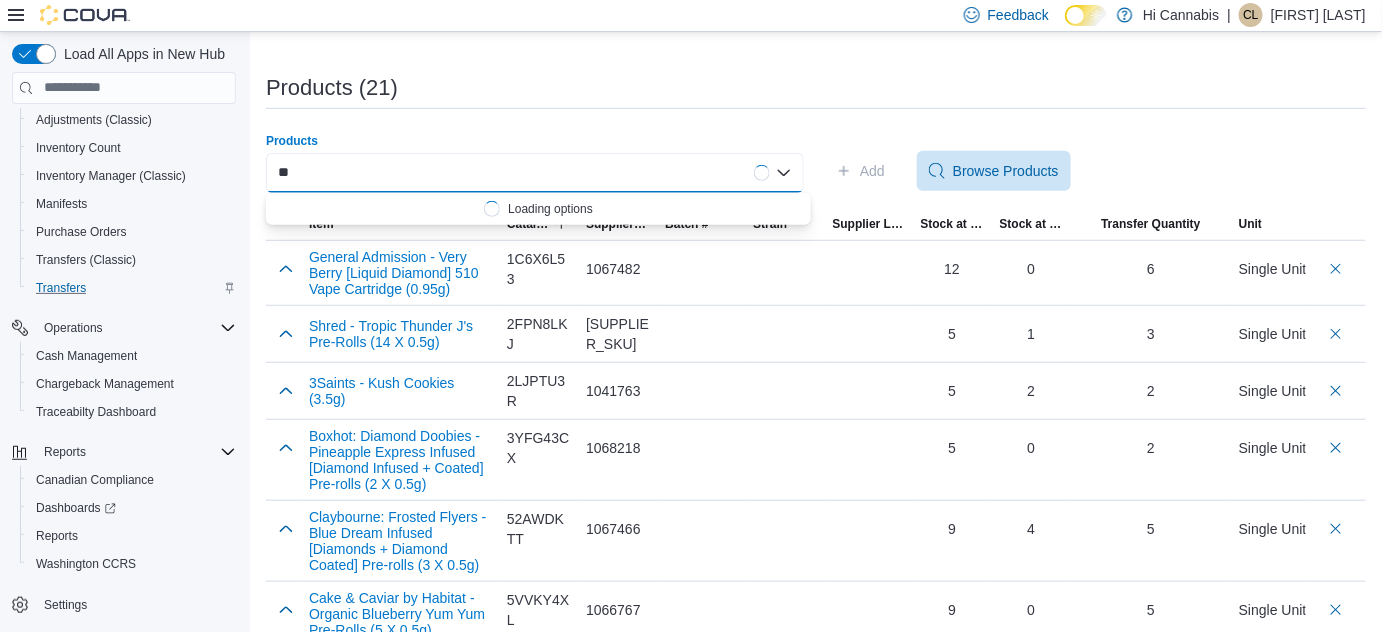 type on "*" 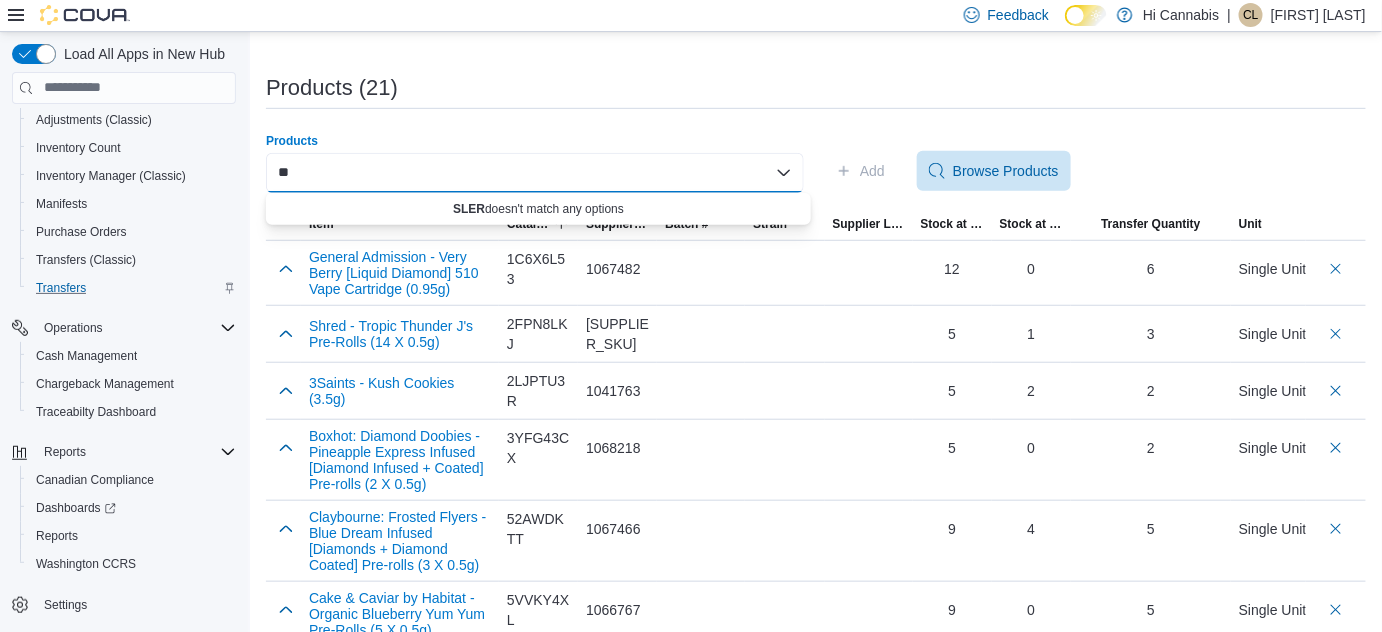 type on "*" 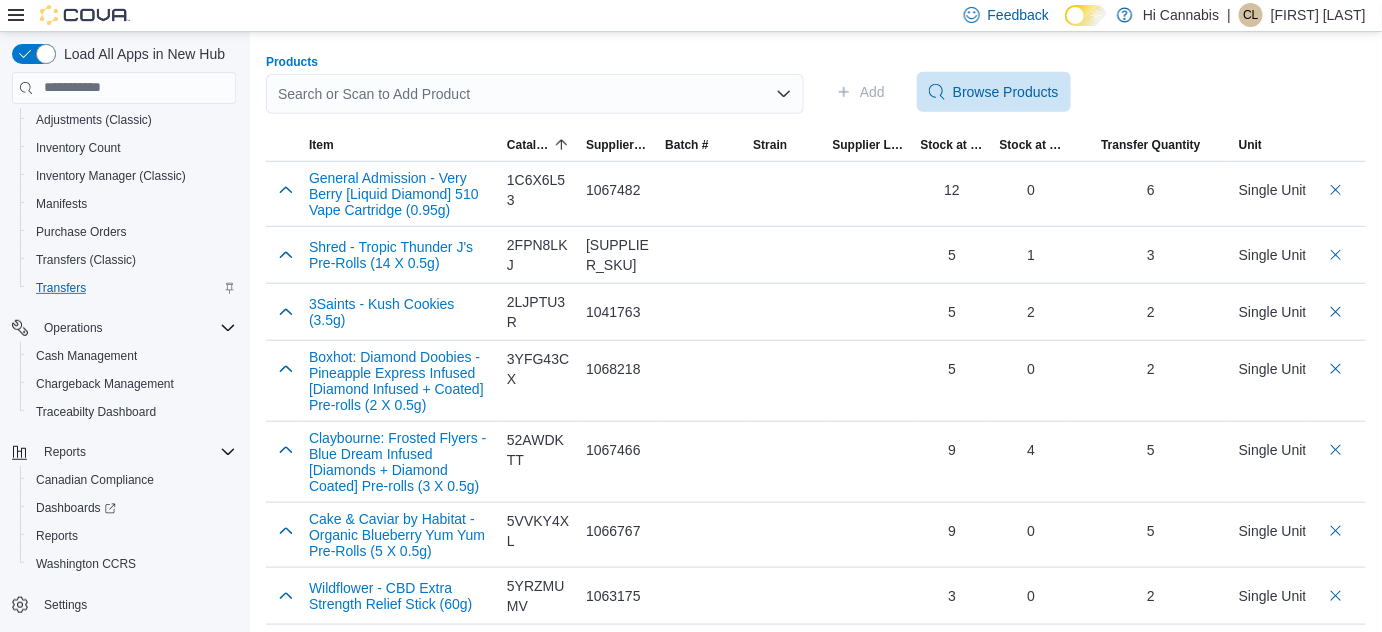 scroll, scrollTop: 432, scrollLeft: 0, axis: vertical 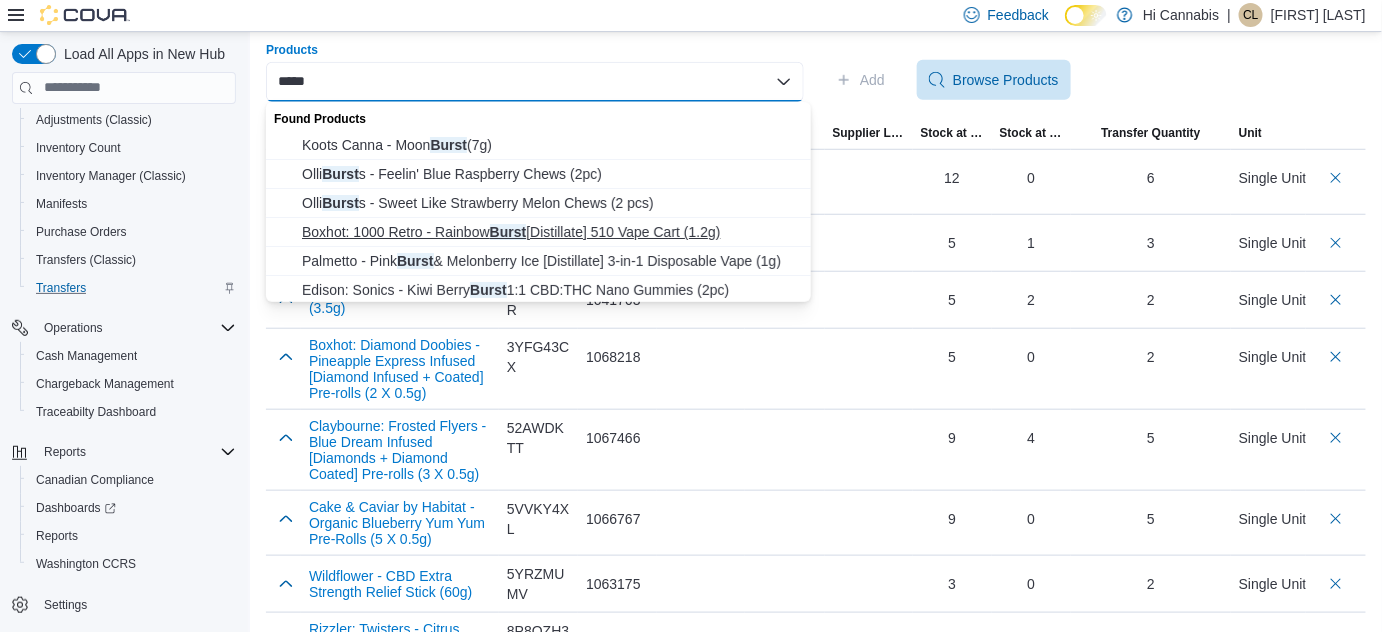 type on "*****" 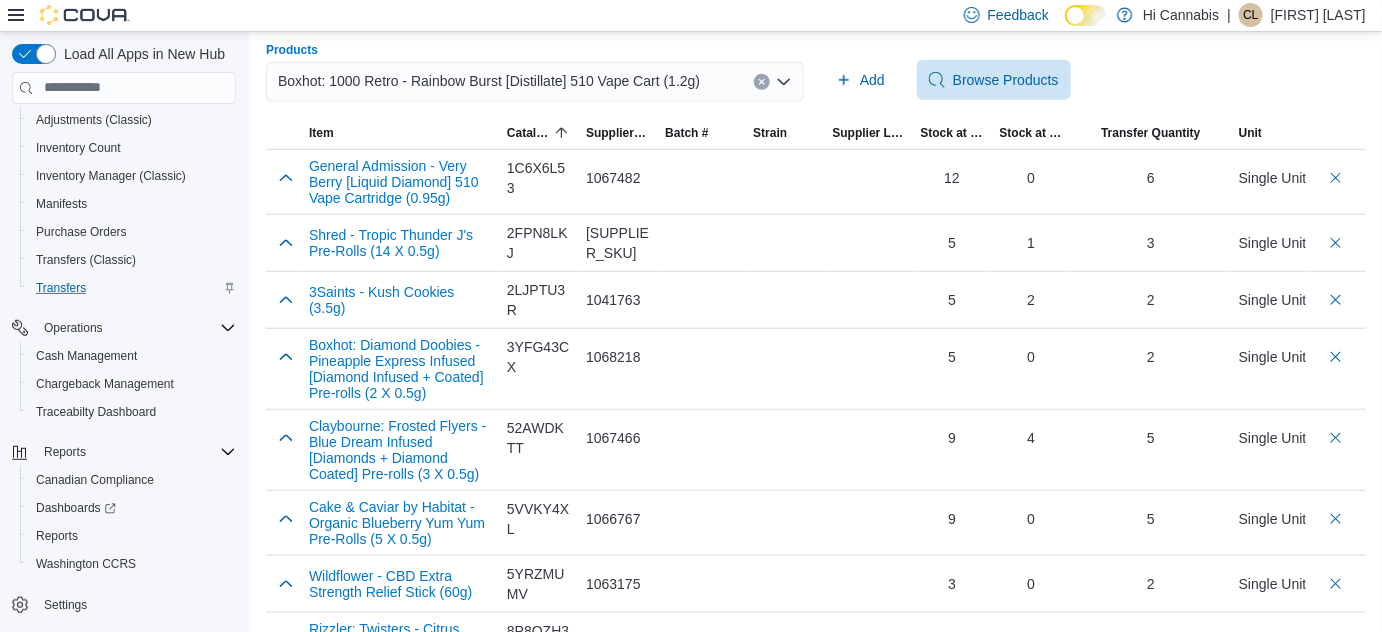 click on "Add Browse Products" at bounding box center [1097, 80] 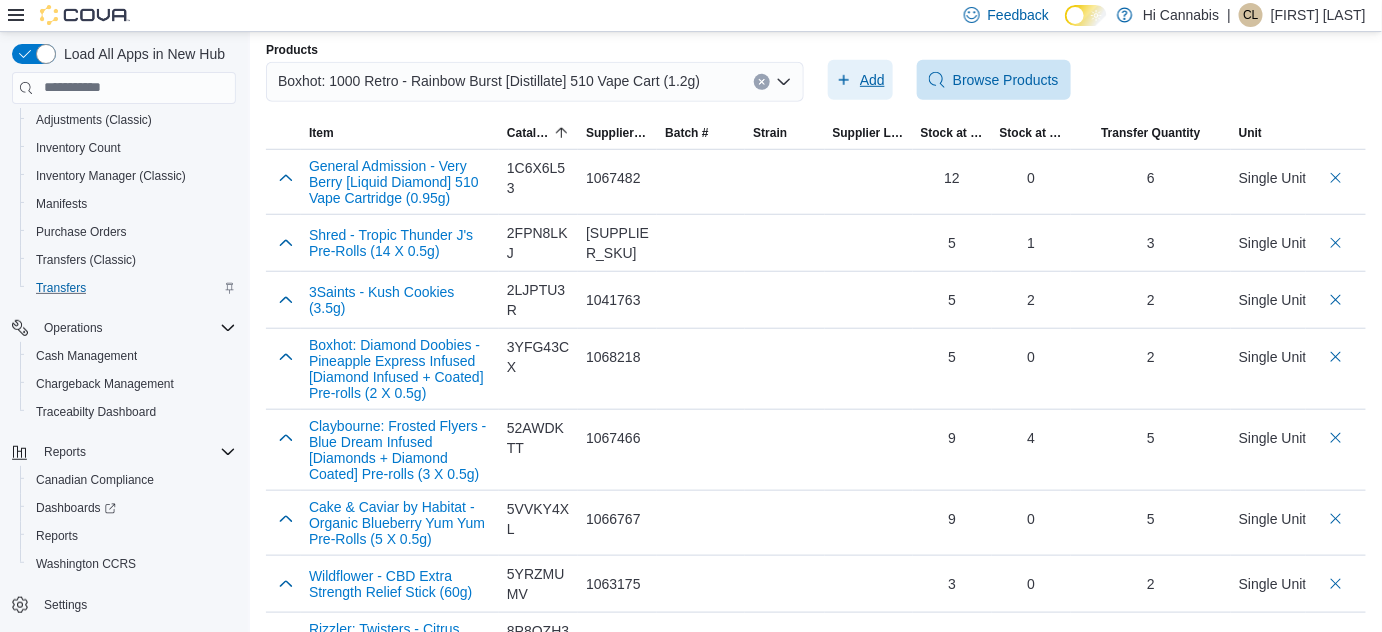 click on "Add" at bounding box center (872, 80) 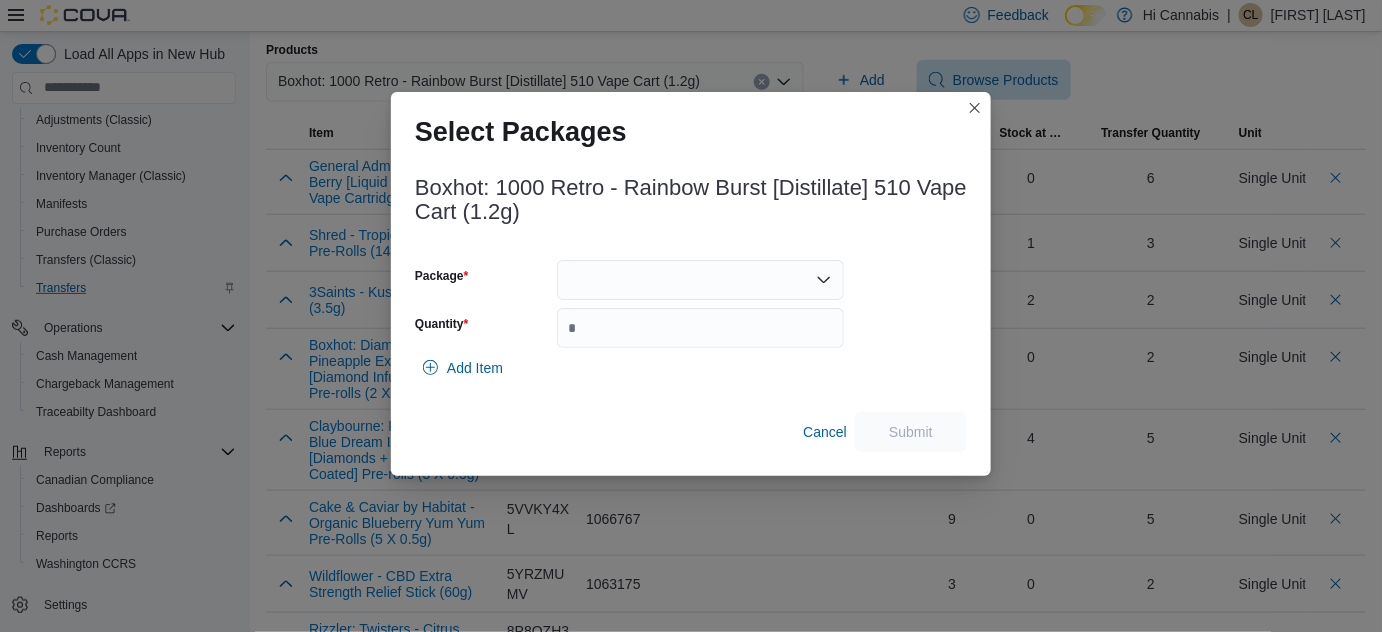 click on "Package" at bounding box center (629, 280) 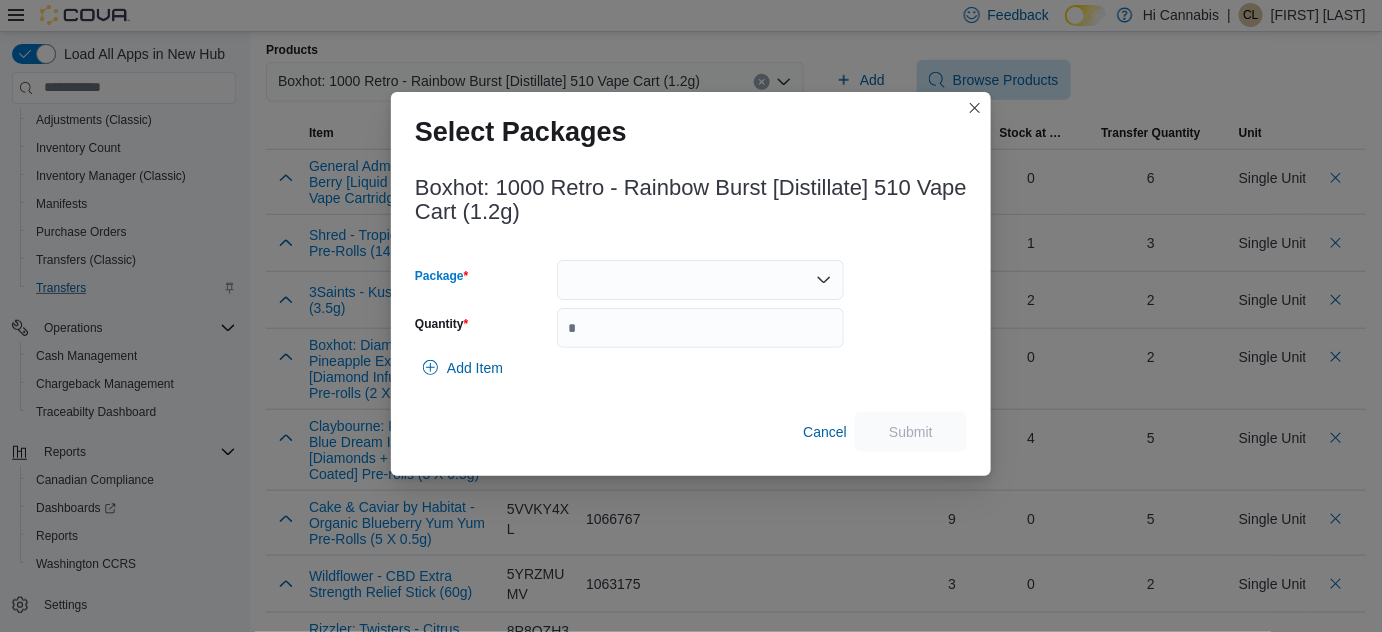click at bounding box center [700, 280] 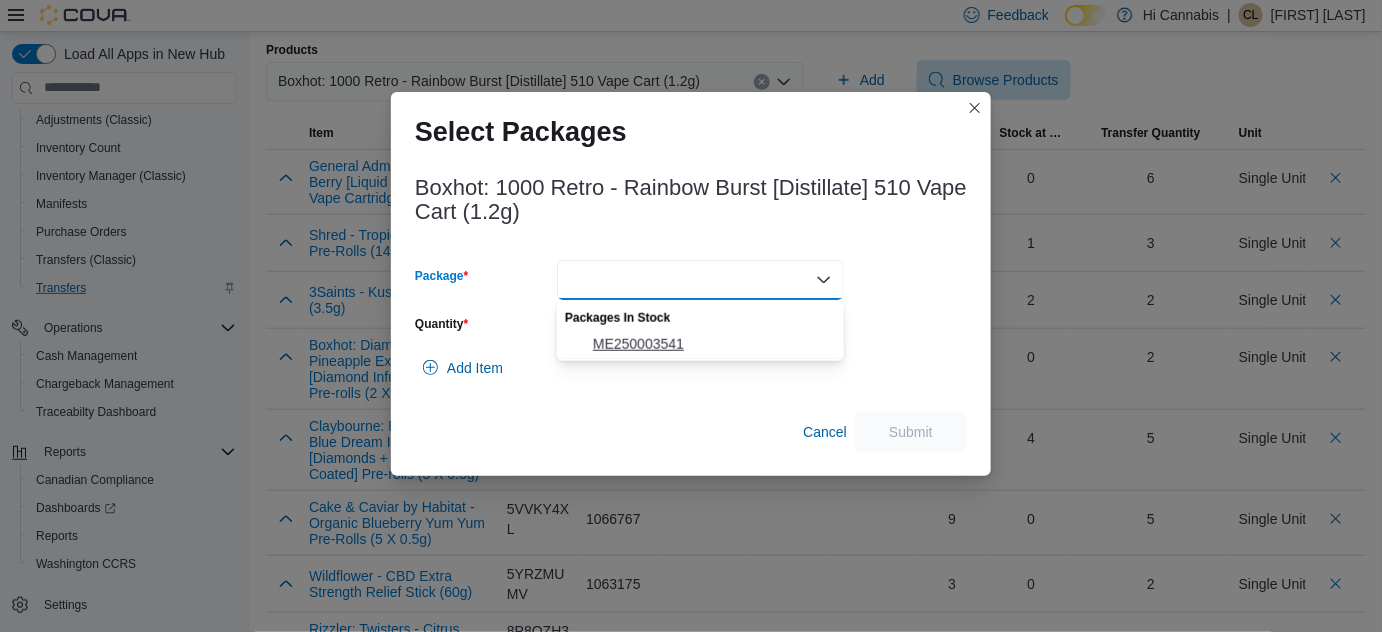 click on "ME250003541" at bounding box center [700, 344] 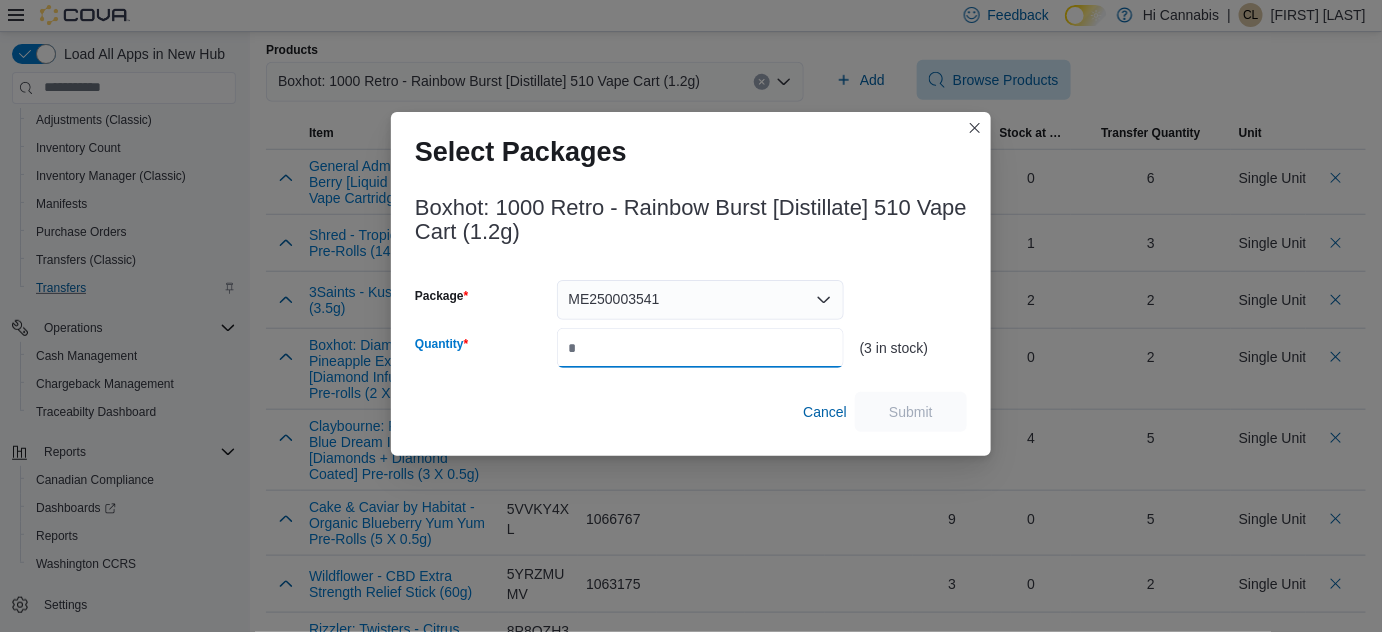 click on "Quantity" at bounding box center [700, 348] 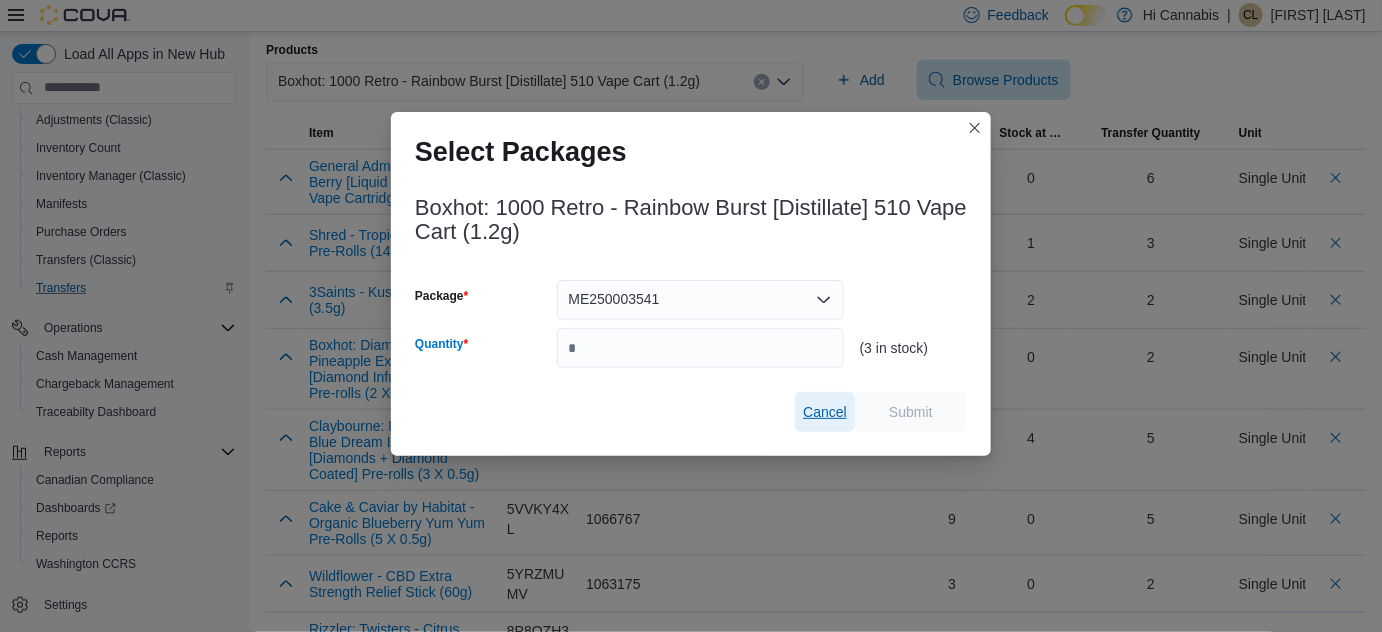 type on "*" 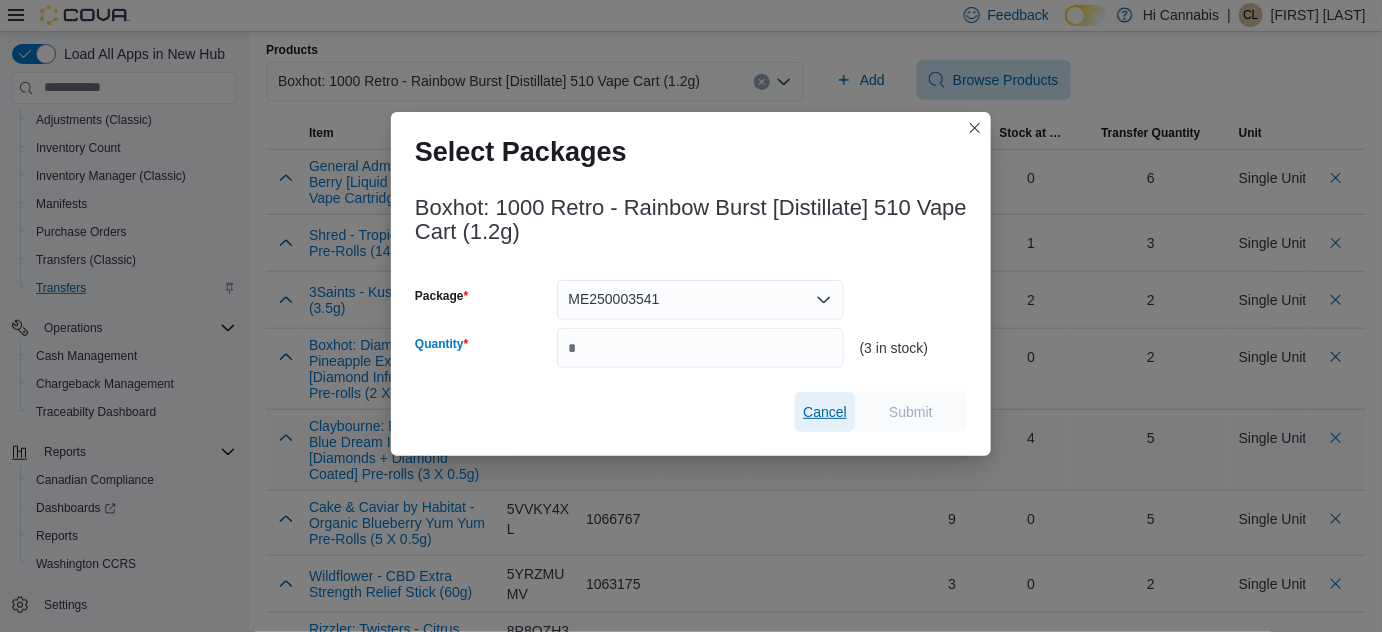 click on "Cancel" at bounding box center [825, 412] 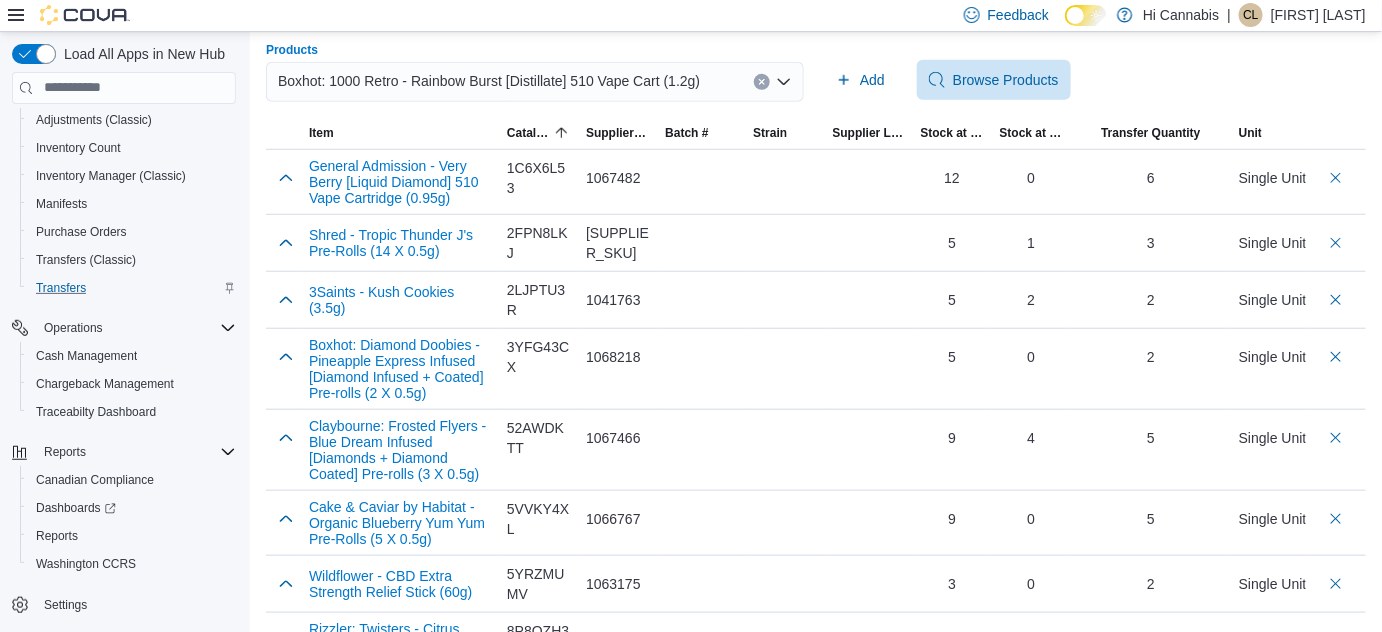 click 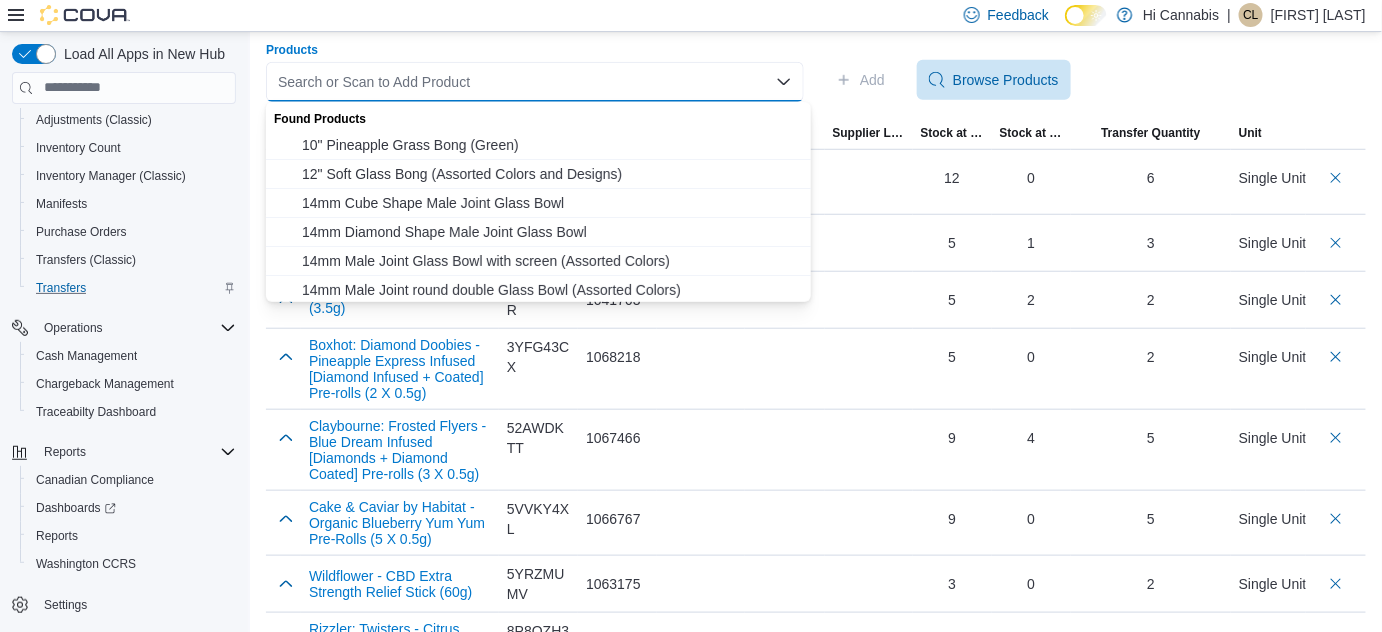 click on "Search or Scan to Add Product Combo box. Selected. Combo box input. Search or Scan to Add Product. Type some text or, to display a list of choices, press Down Arrow. To exit the list of choices, press Escape." at bounding box center (535, 82) 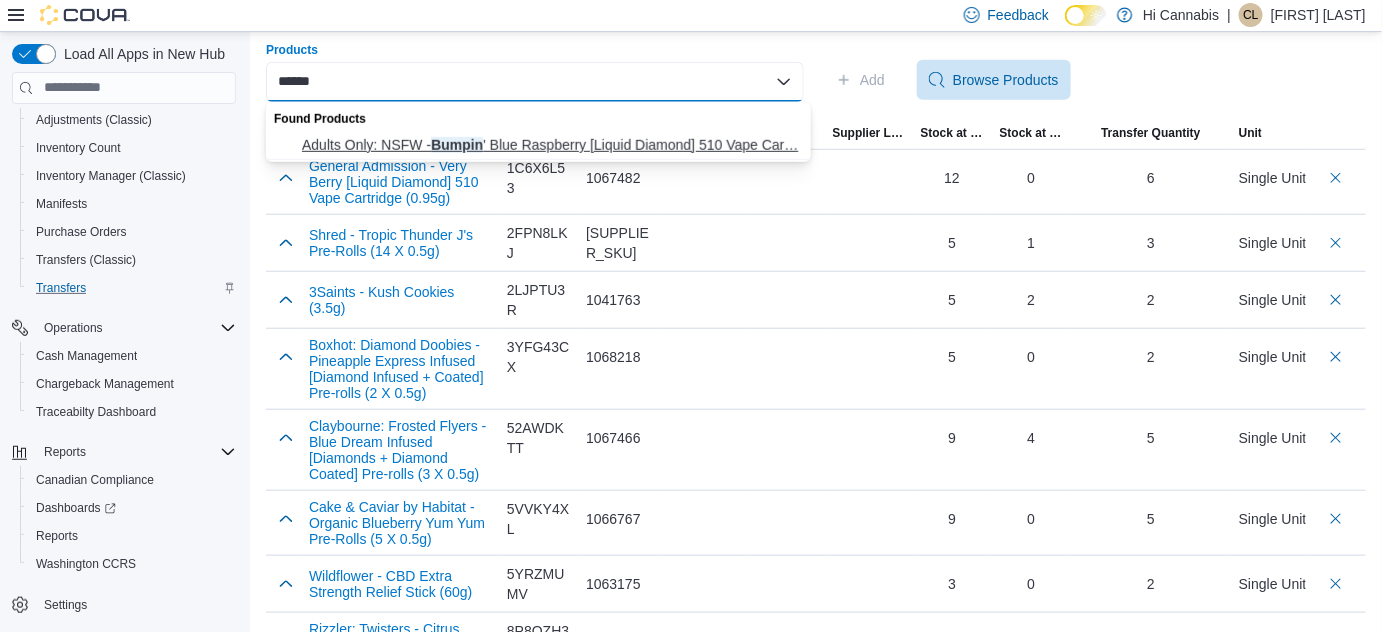 type on "******" 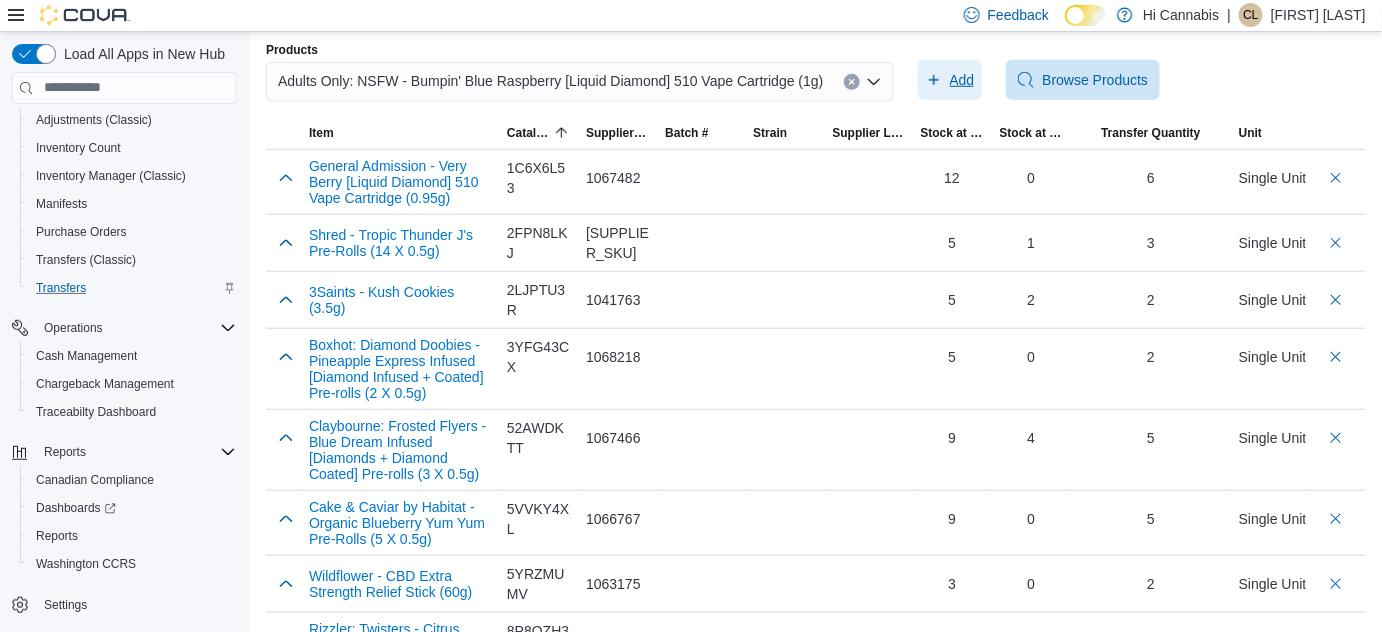 click on "Add" at bounding box center [962, 80] 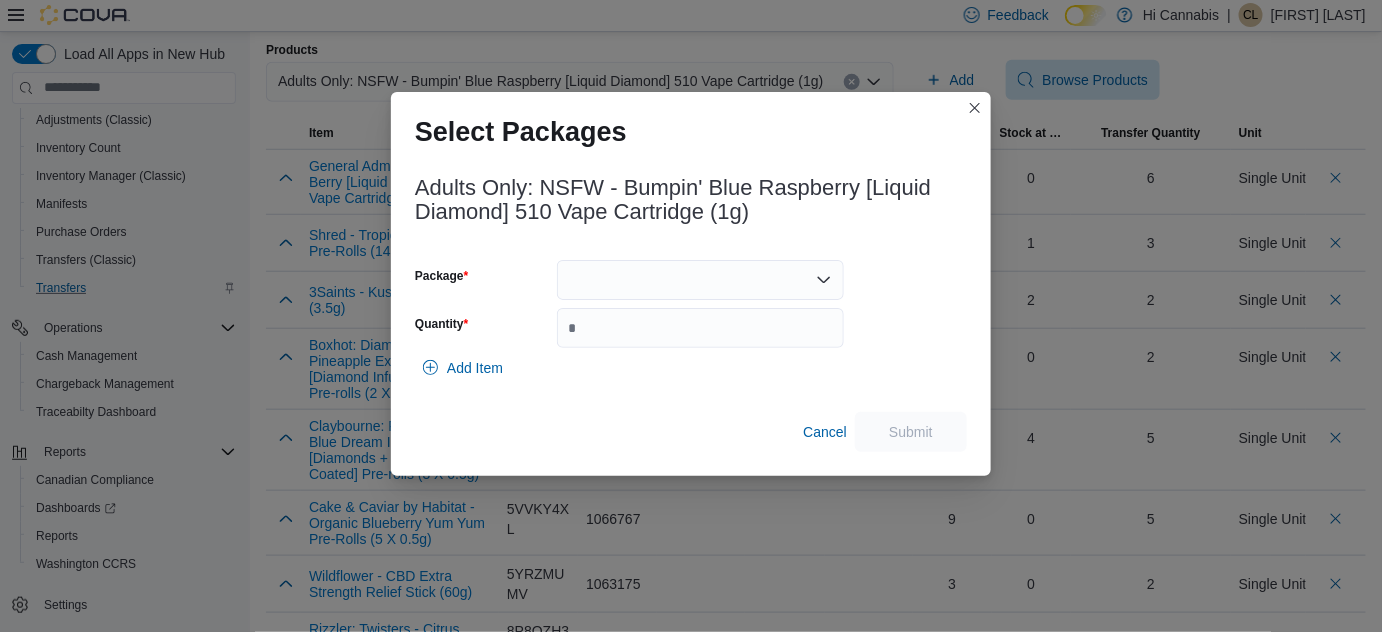 click at bounding box center (700, 280) 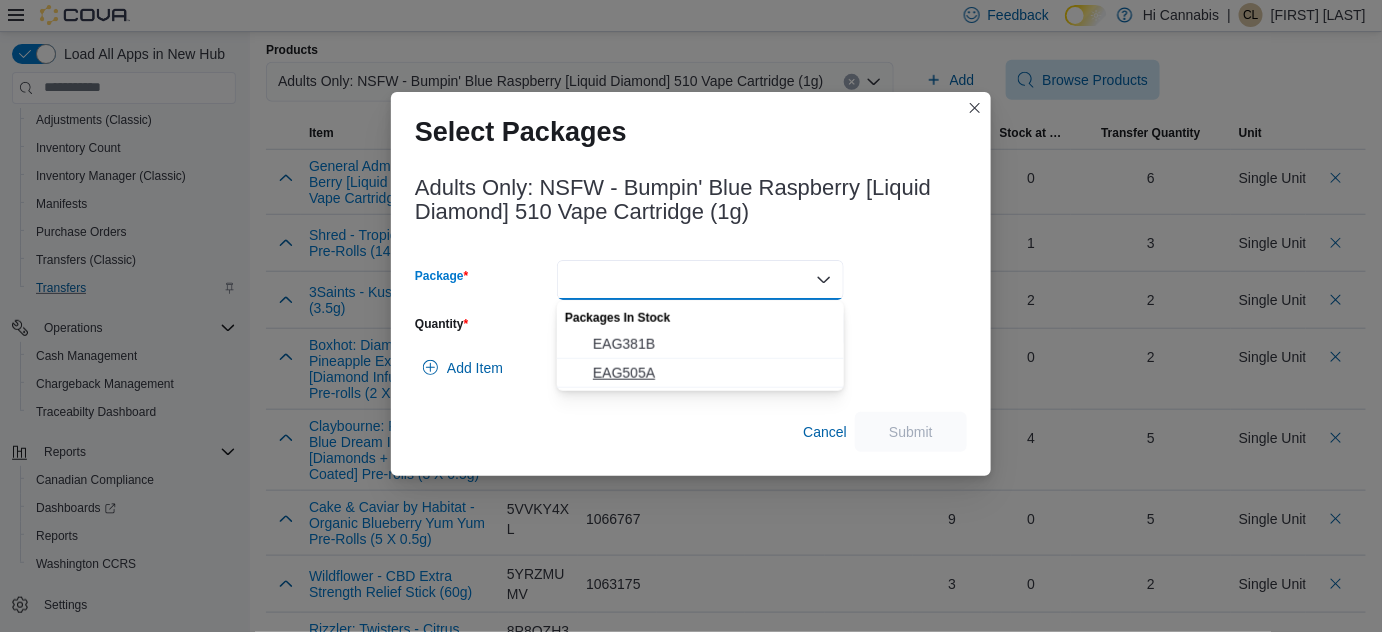 click on "EAG505A" at bounding box center [712, 373] 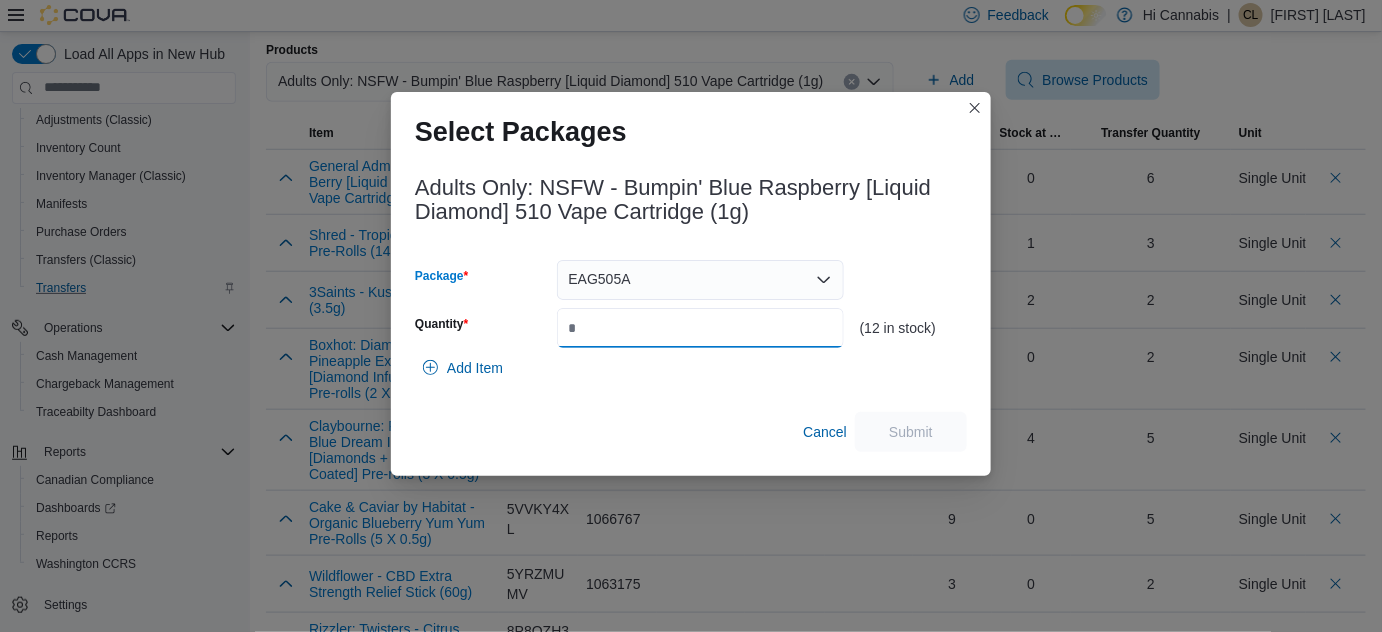 click on "Quantity" at bounding box center [700, 328] 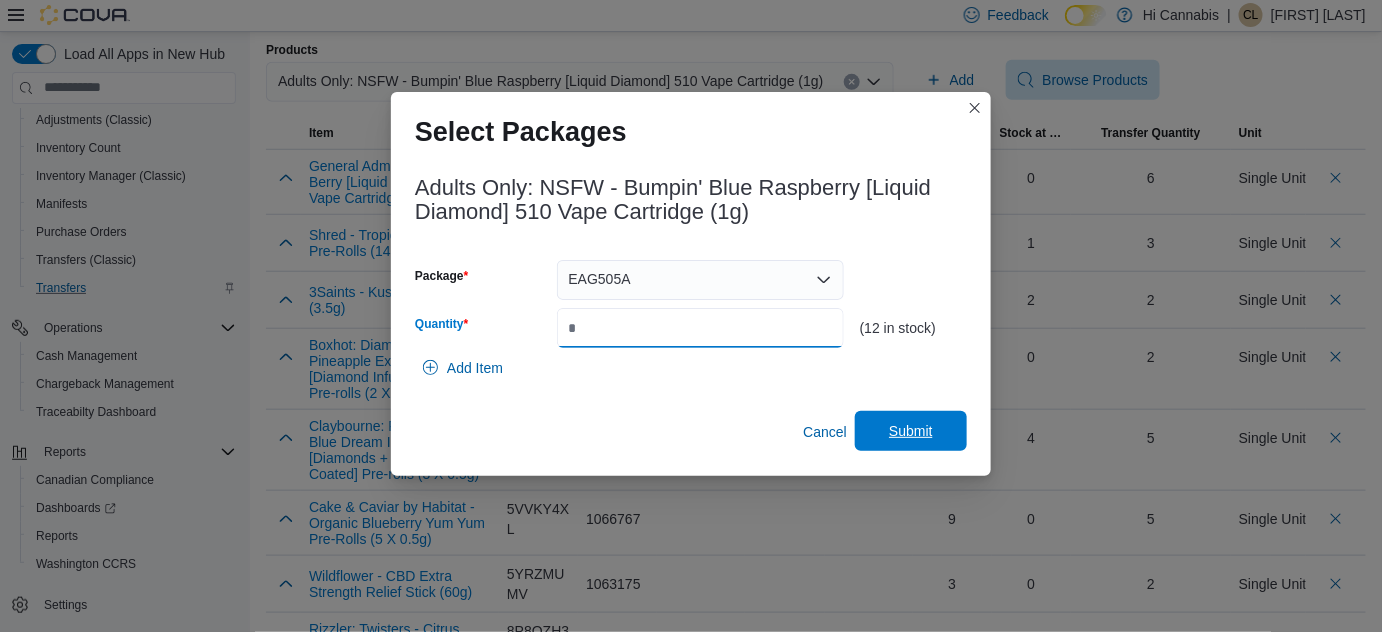 type on "*" 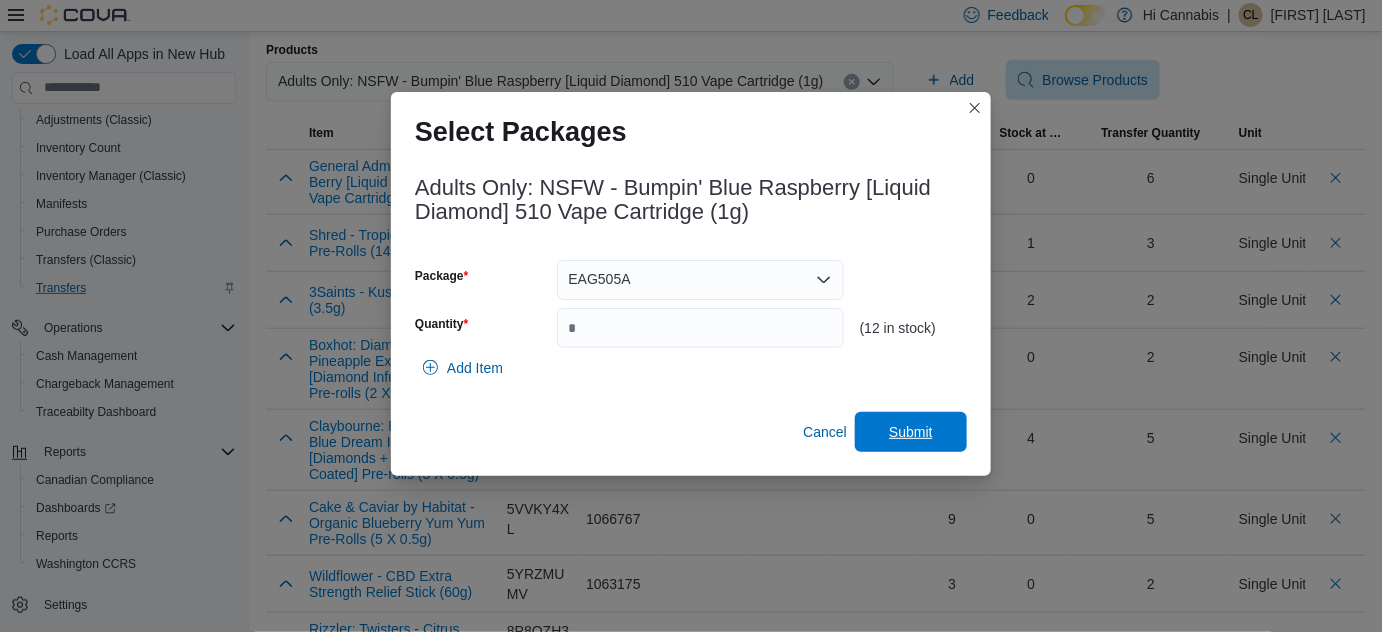 drag, startPoint x: 894, startPoint y: 427, endPoint x: 886, endPoint y: 402, distance: 26.24881 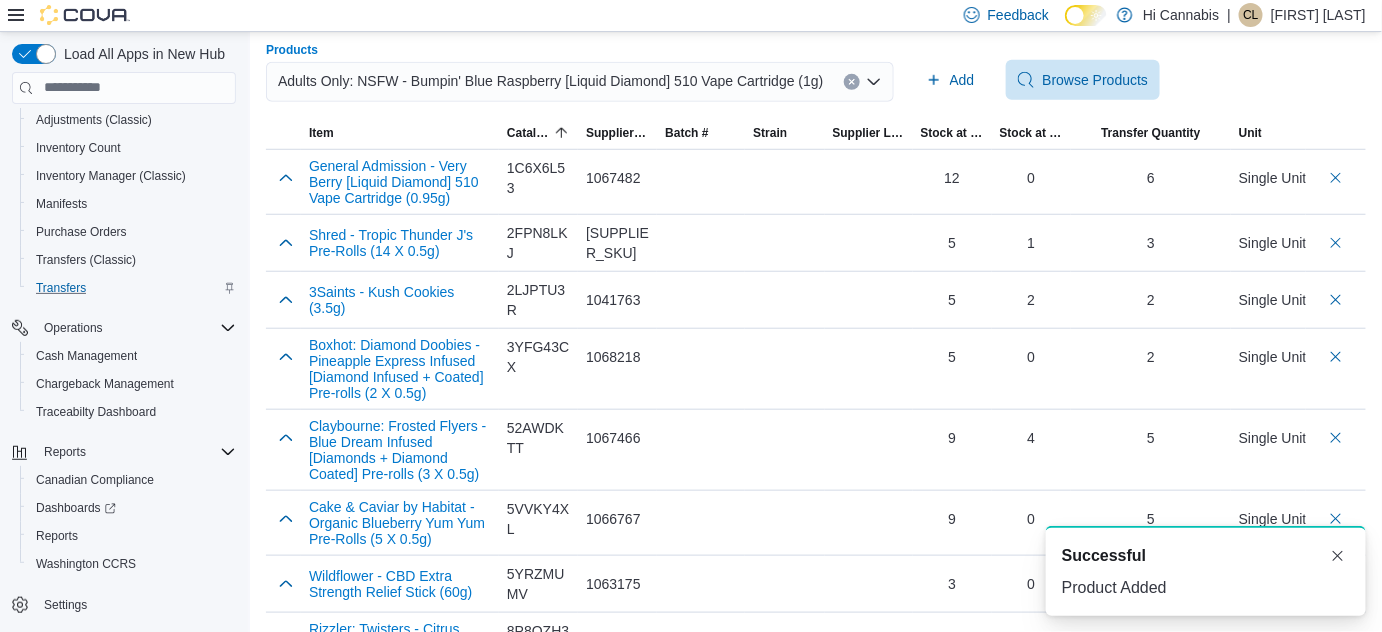 click 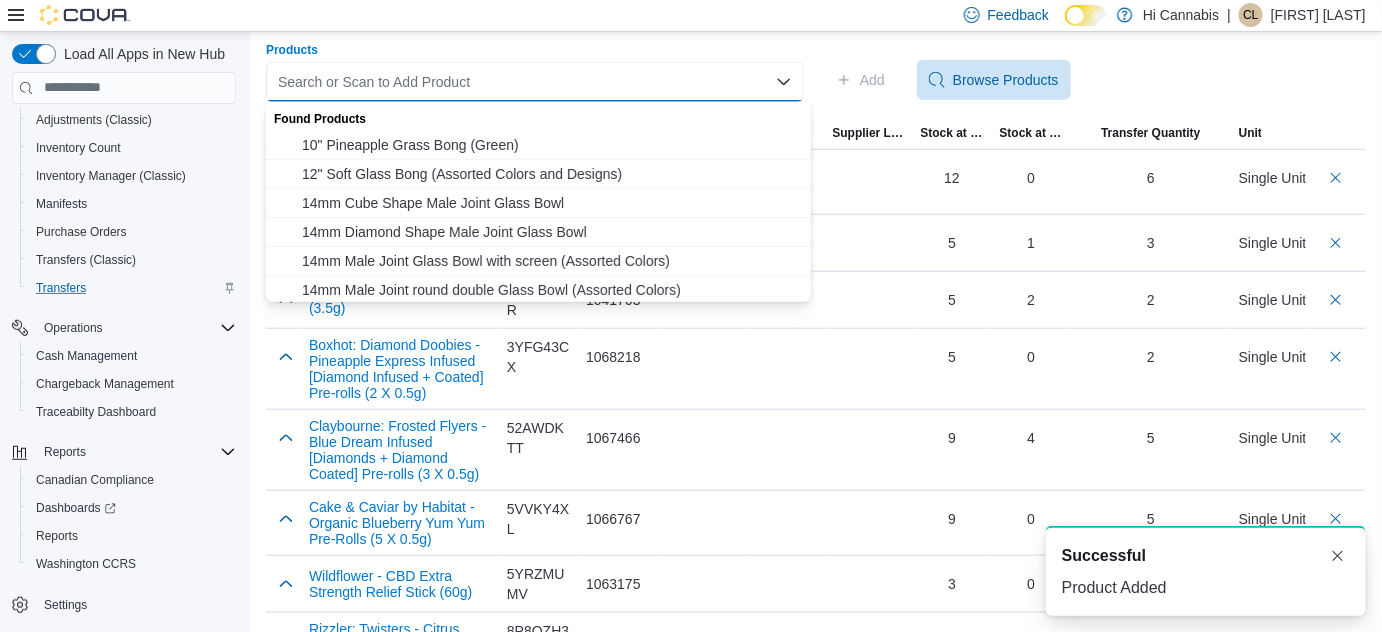 click on "Search or Scan to Add Product Combo box. Selected. Combo box input. Search or Scan to Add Product. Type some text or, to display a list of choices, press Down Arrow. To exit the list of choices, press Escape." at bounding box center (535, 82) 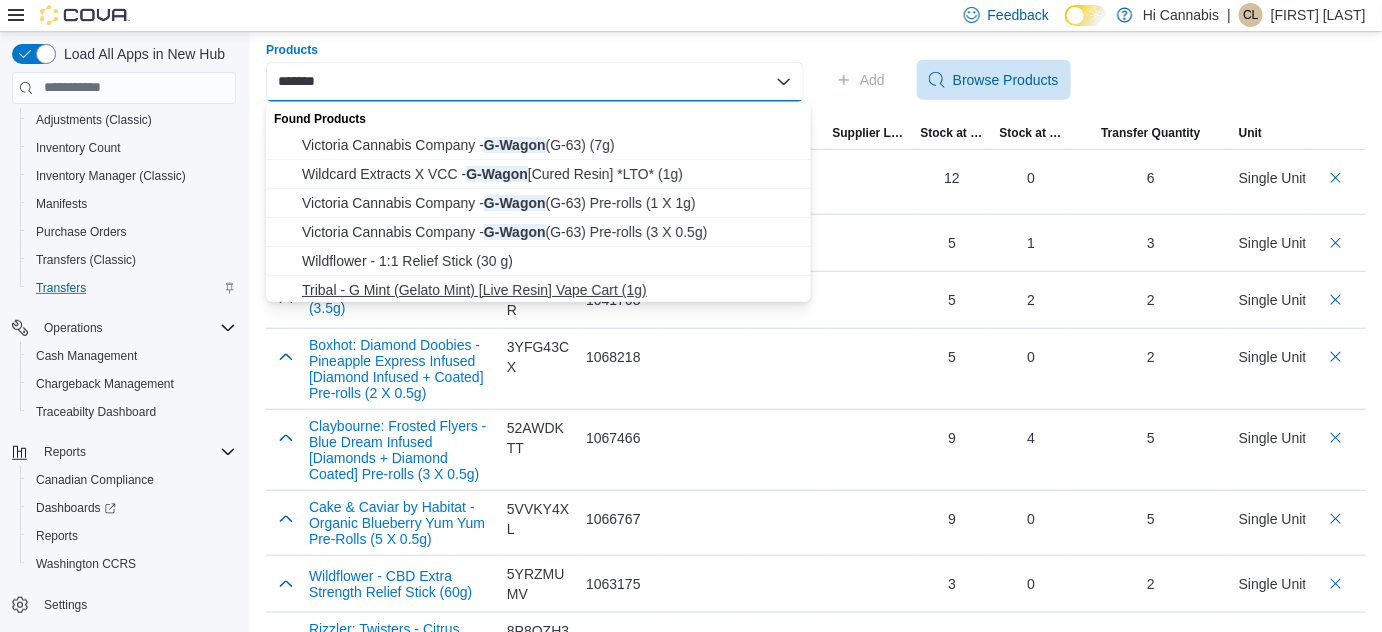 type on "*******" 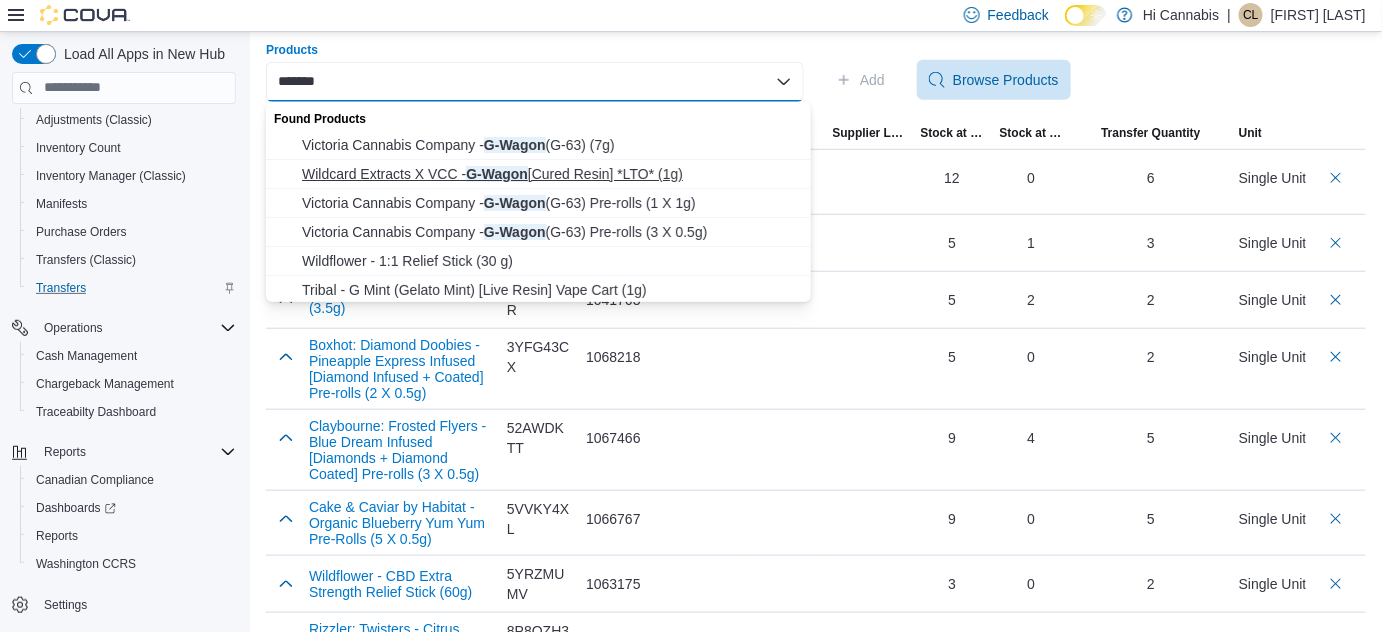 drag, startPoint x: 425, startPoint y: 283, endPoint x: 598, endPoint y: 185, distance: 198.82907 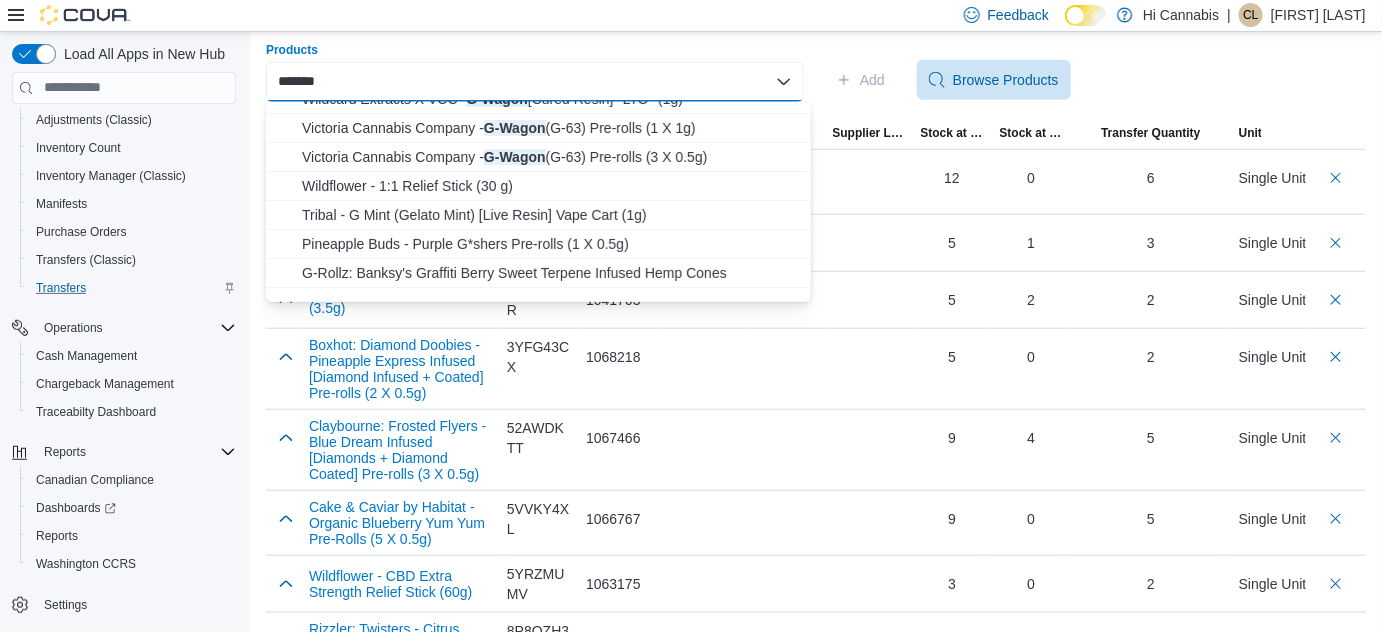 scroll, scrollTop: 0, scrollLeft: 0, axis: both 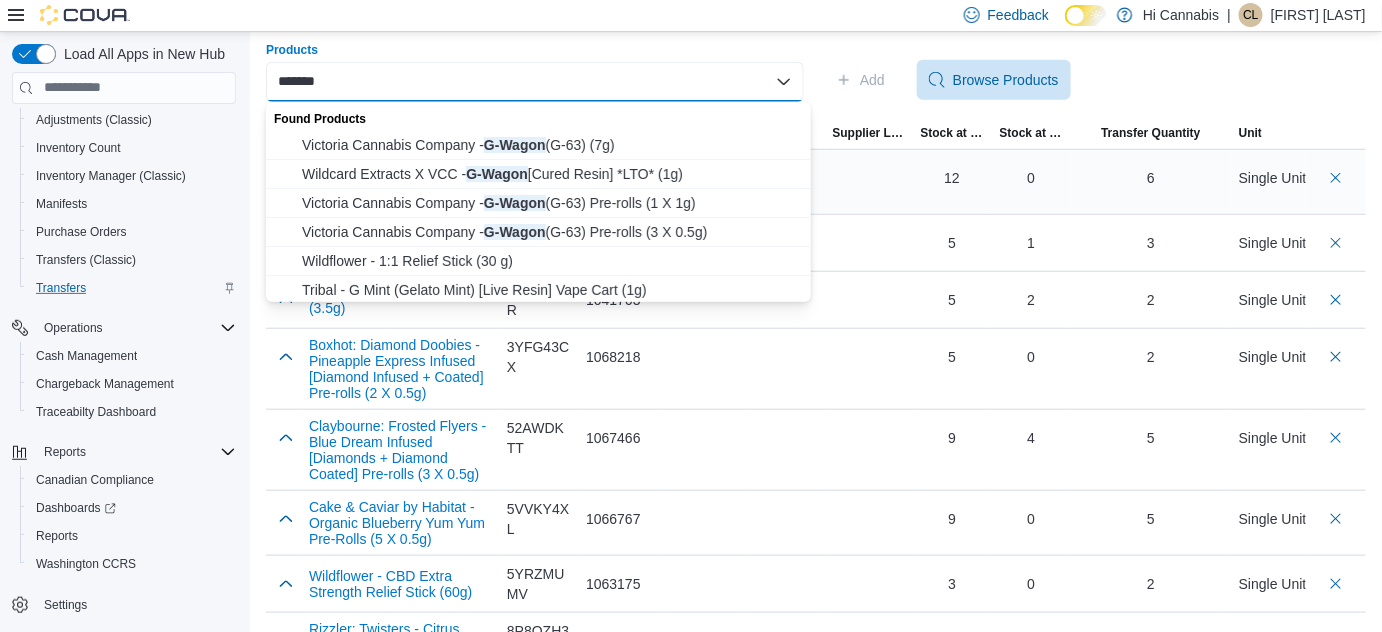 drag, startPoint x: 568, startPoint y: 177, endPoint x: 594, endPoint y: 169, distance: 27.202942 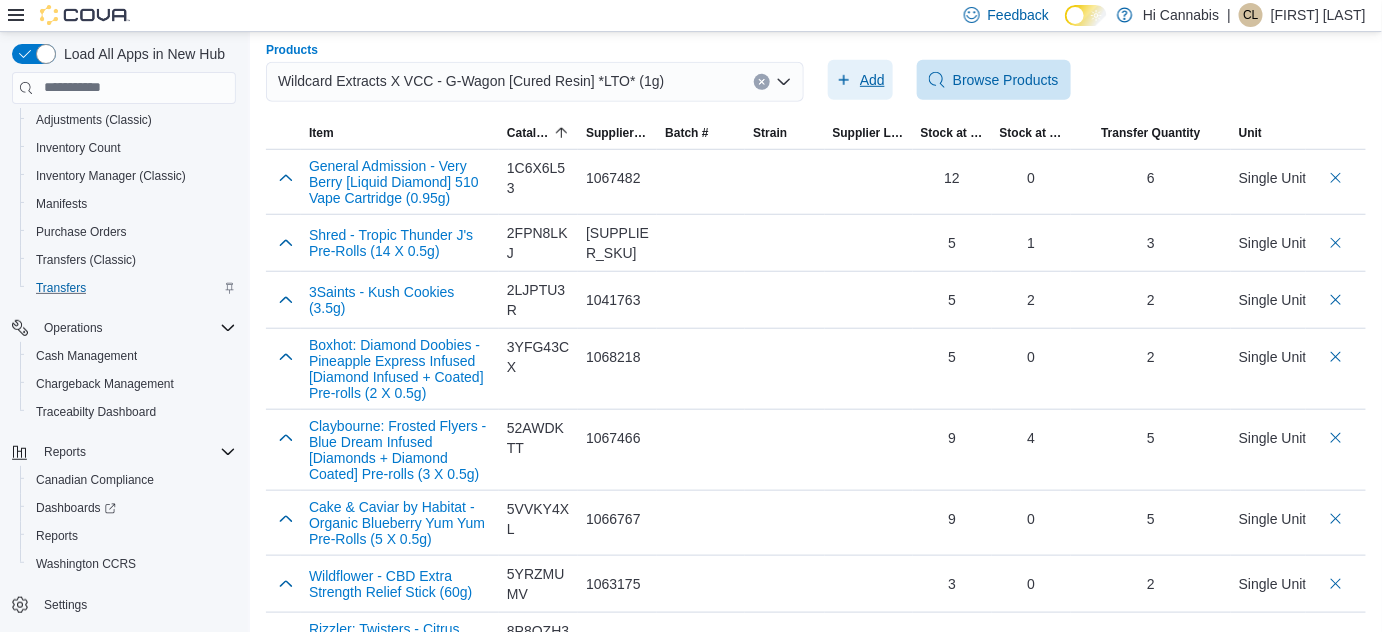click on "Add" at bounding box center [872, 80] 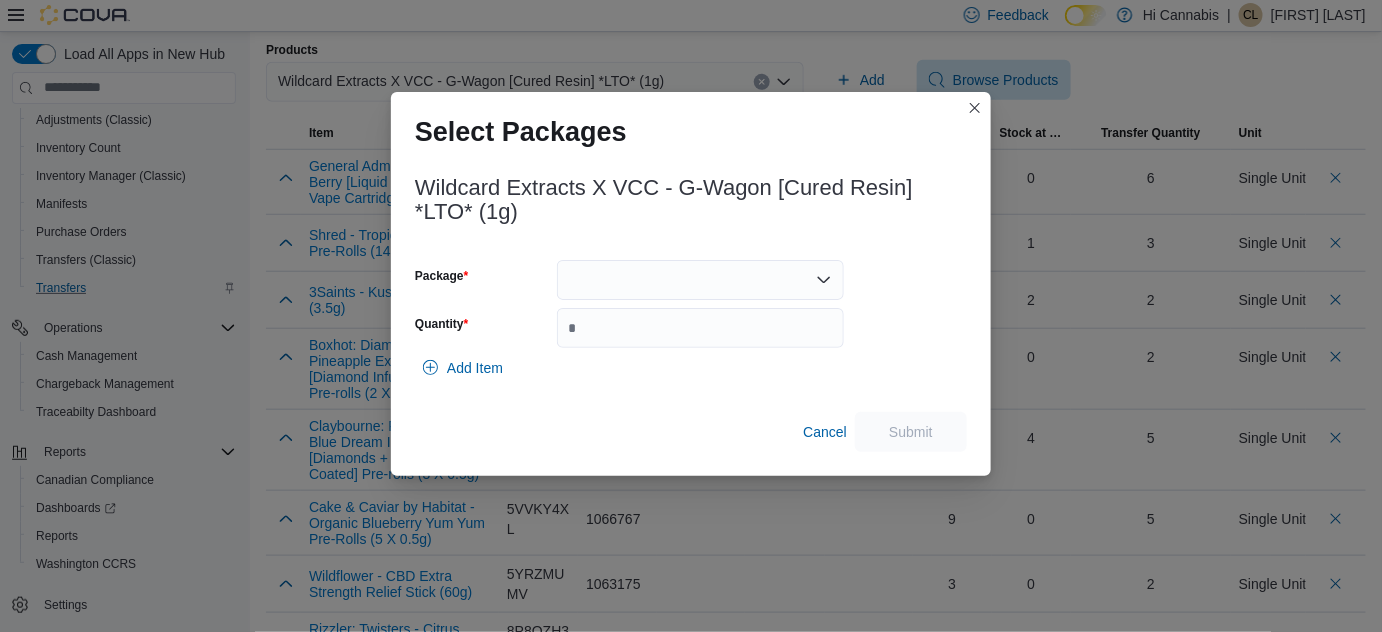 click at bounding box center [700, 280] 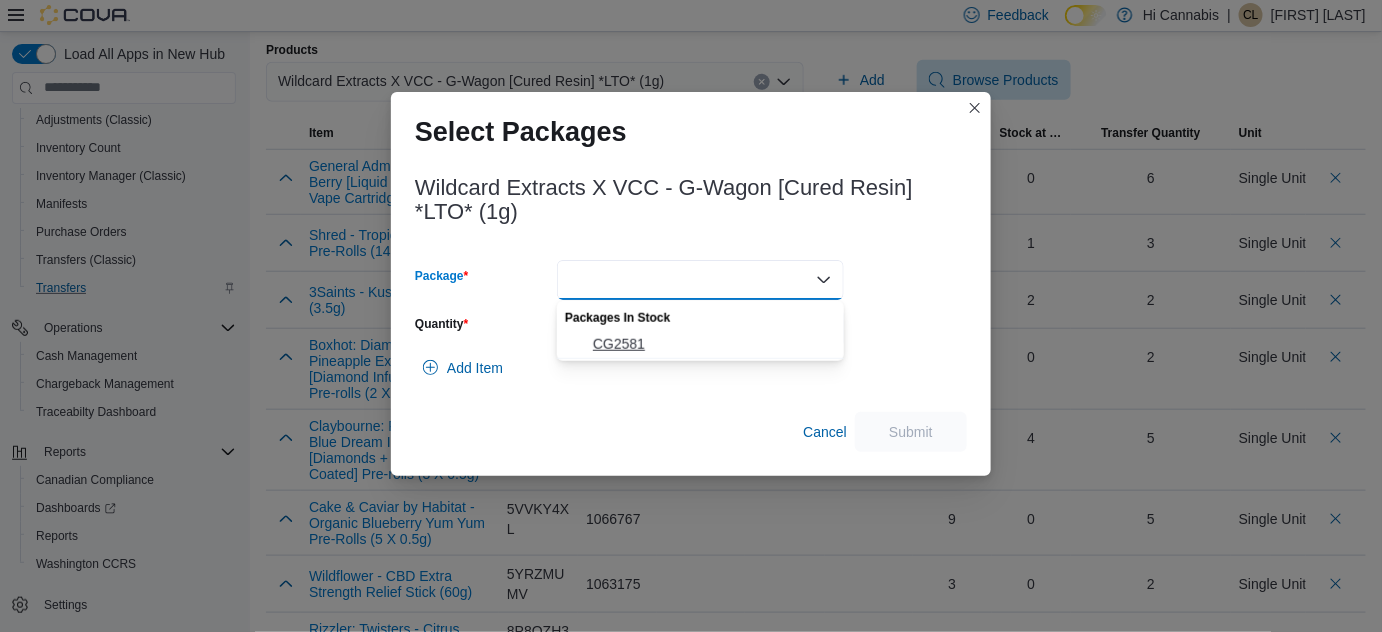 click on "CG2581" at bounding box center [712, 344] 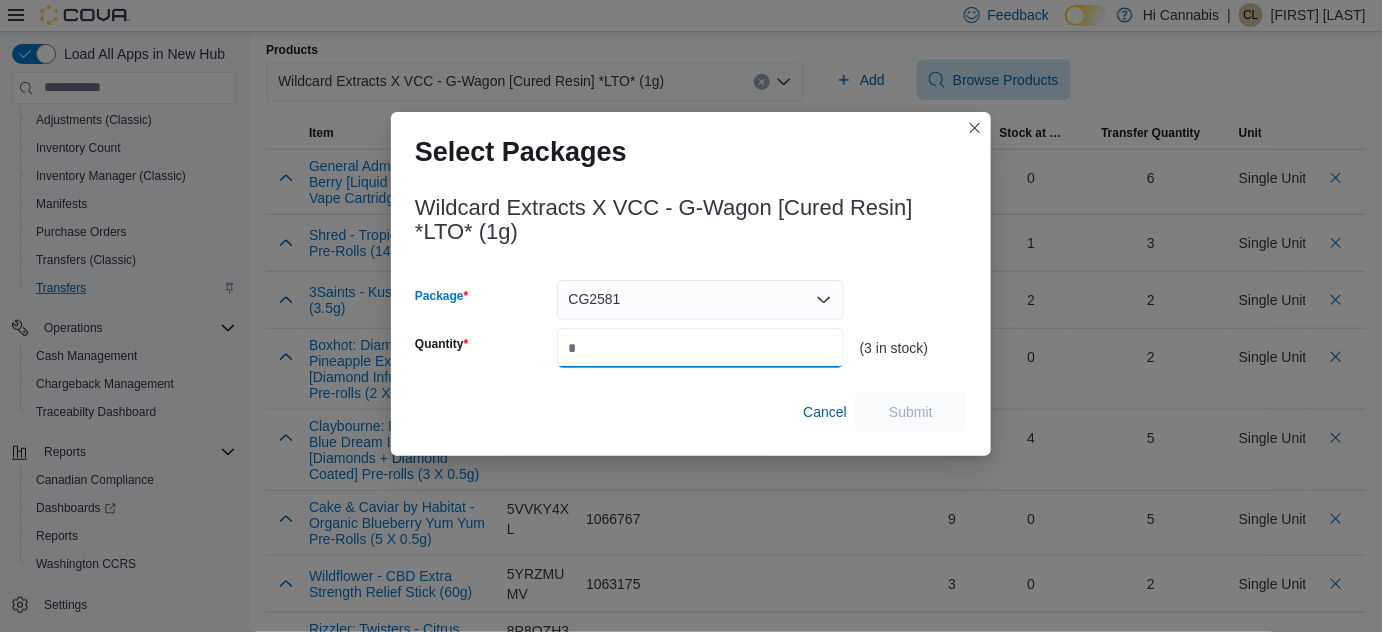 click on "Quantity" at bounding box center (700, 348) 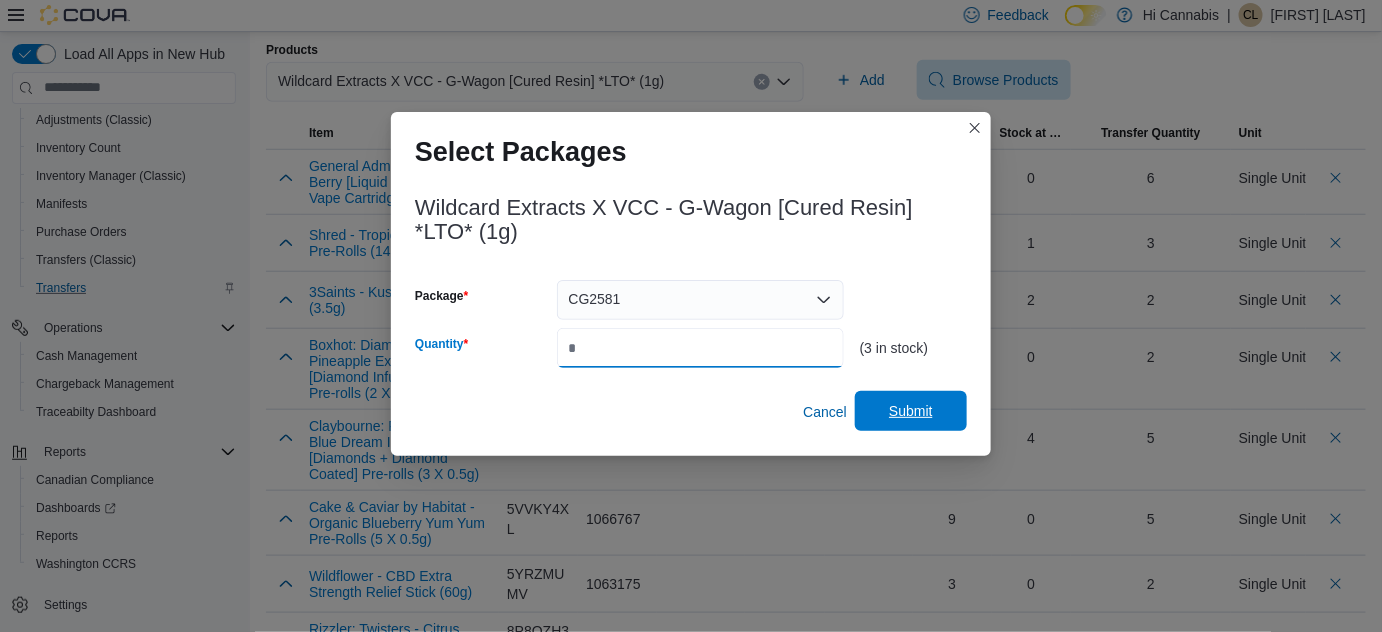 type on "*" 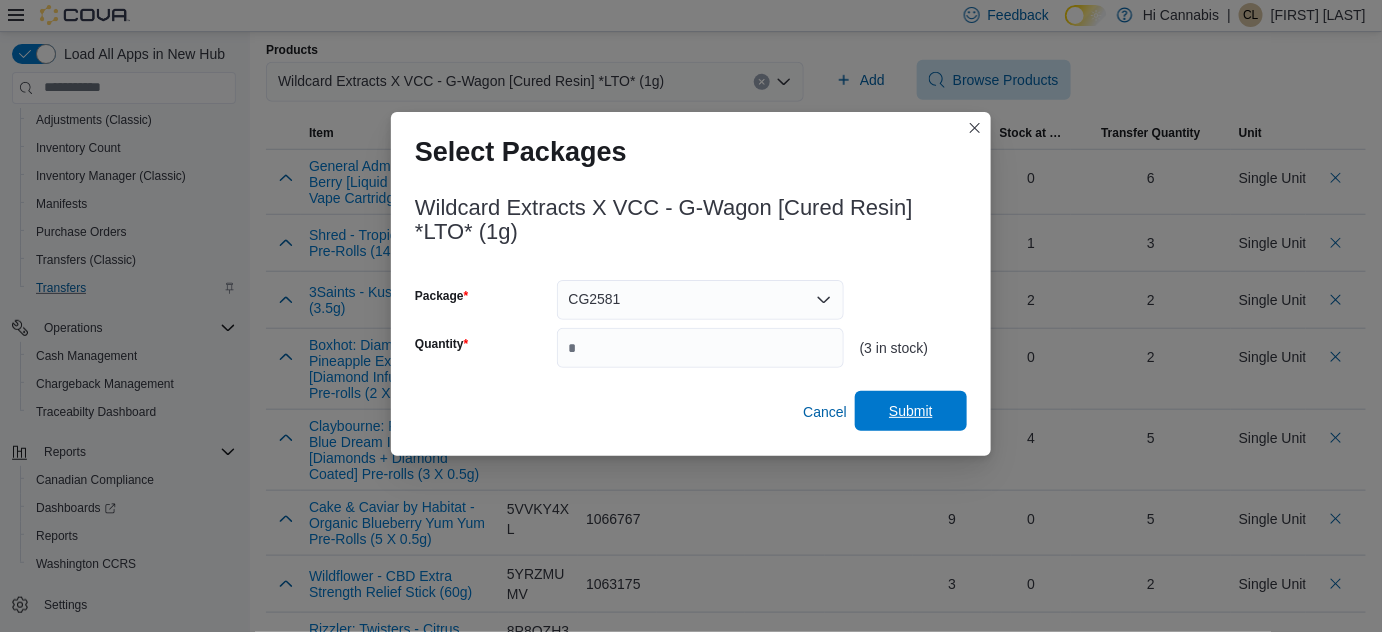 click on "Submit" at bounding box center (911, 411) 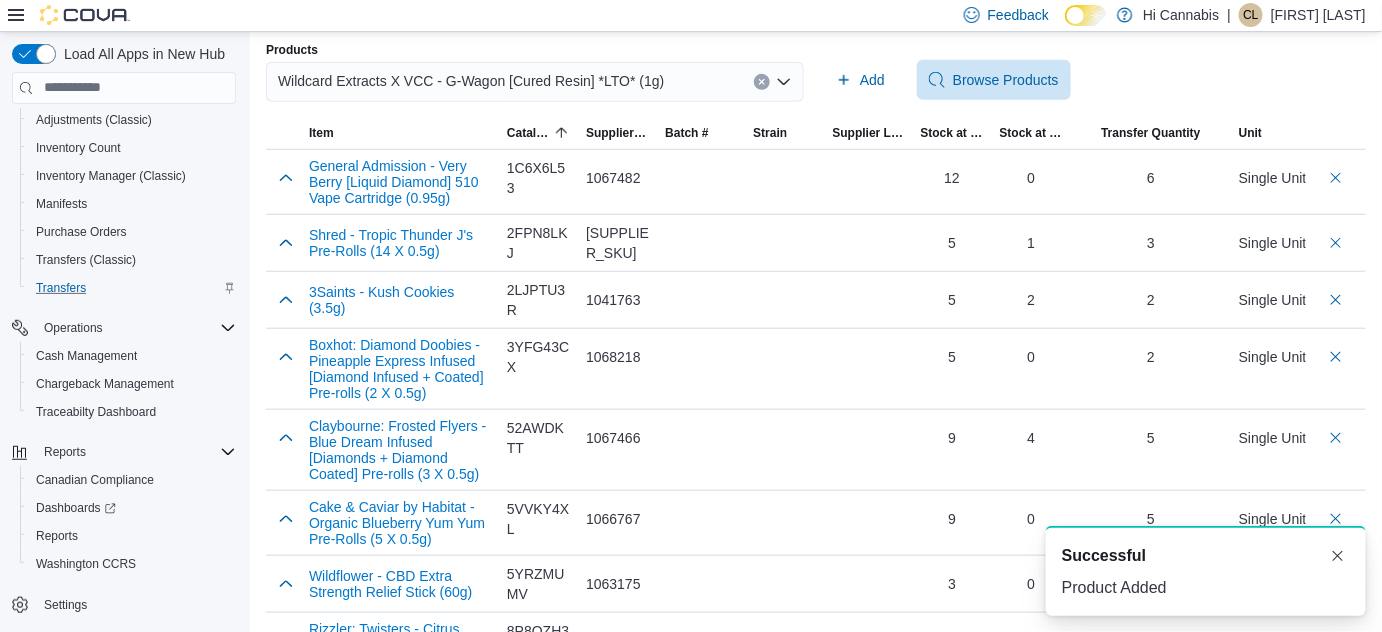 click 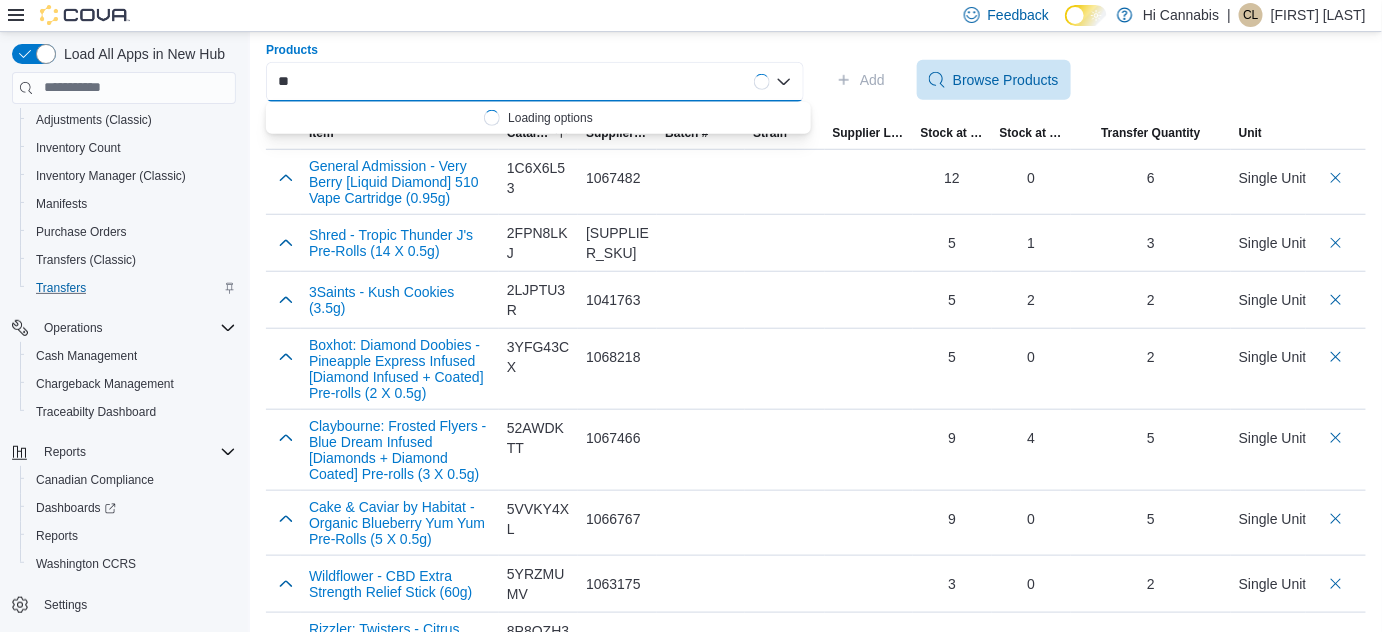 type on "*" 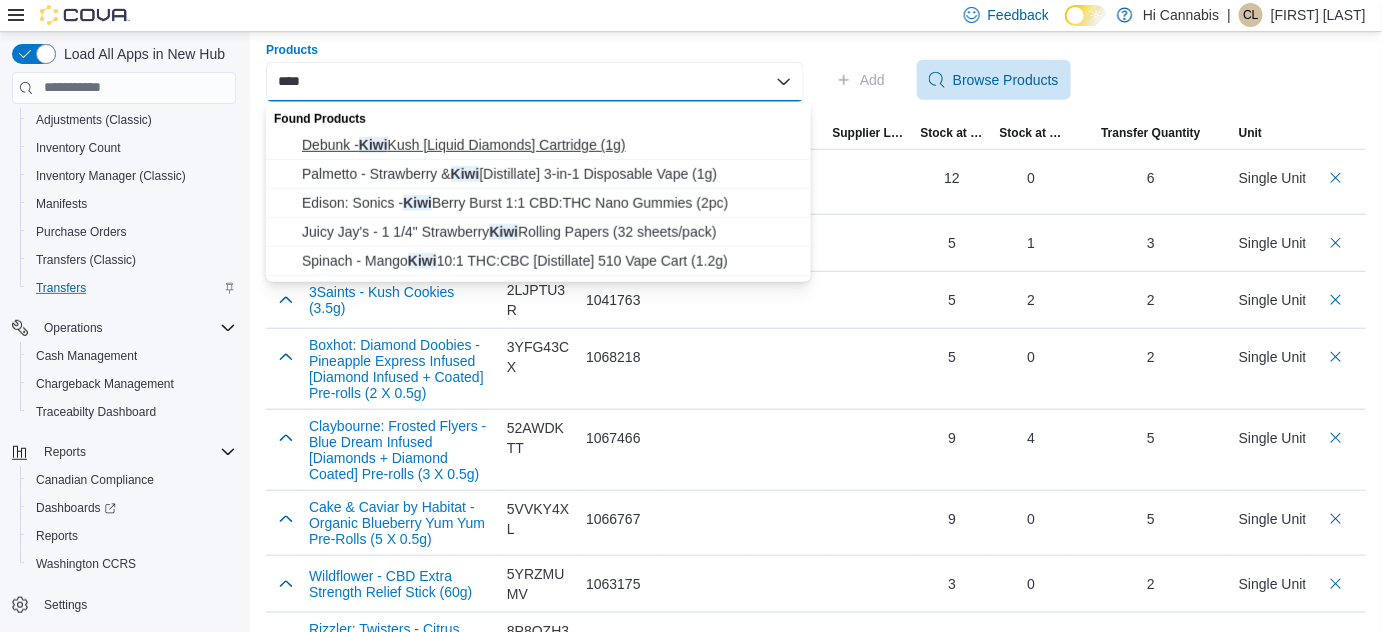 type on "****" 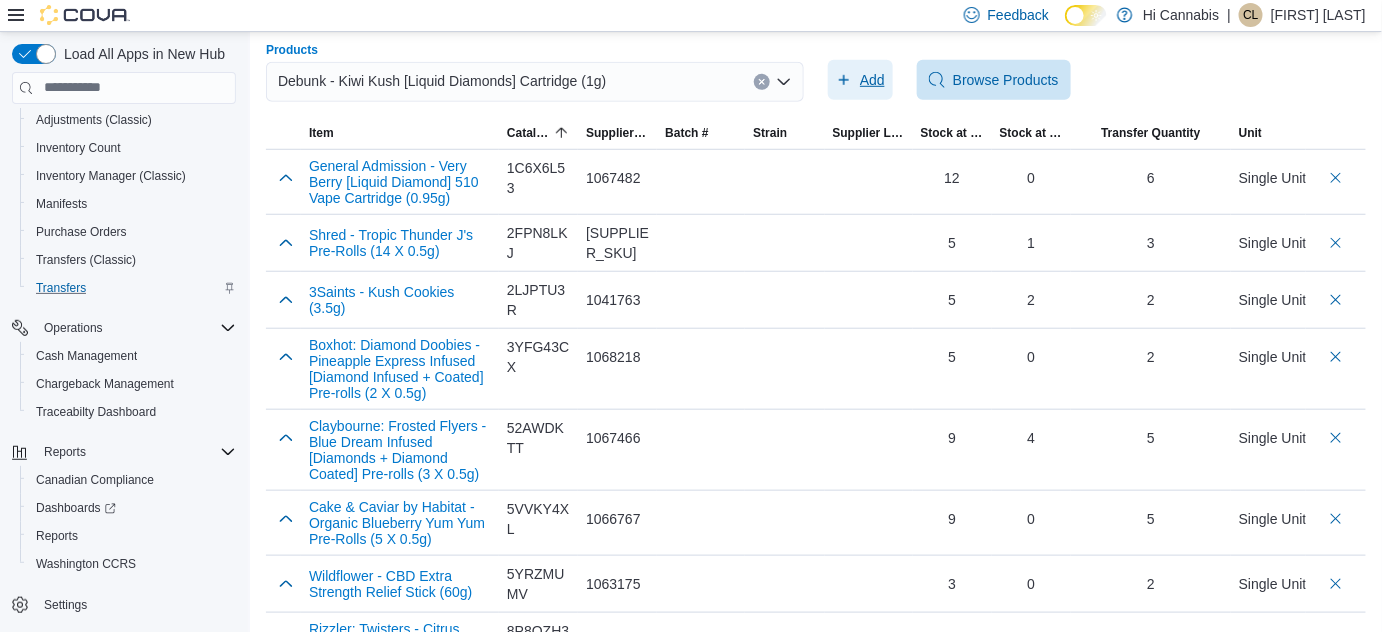 click on "Add" at bounding box center [872, 80] 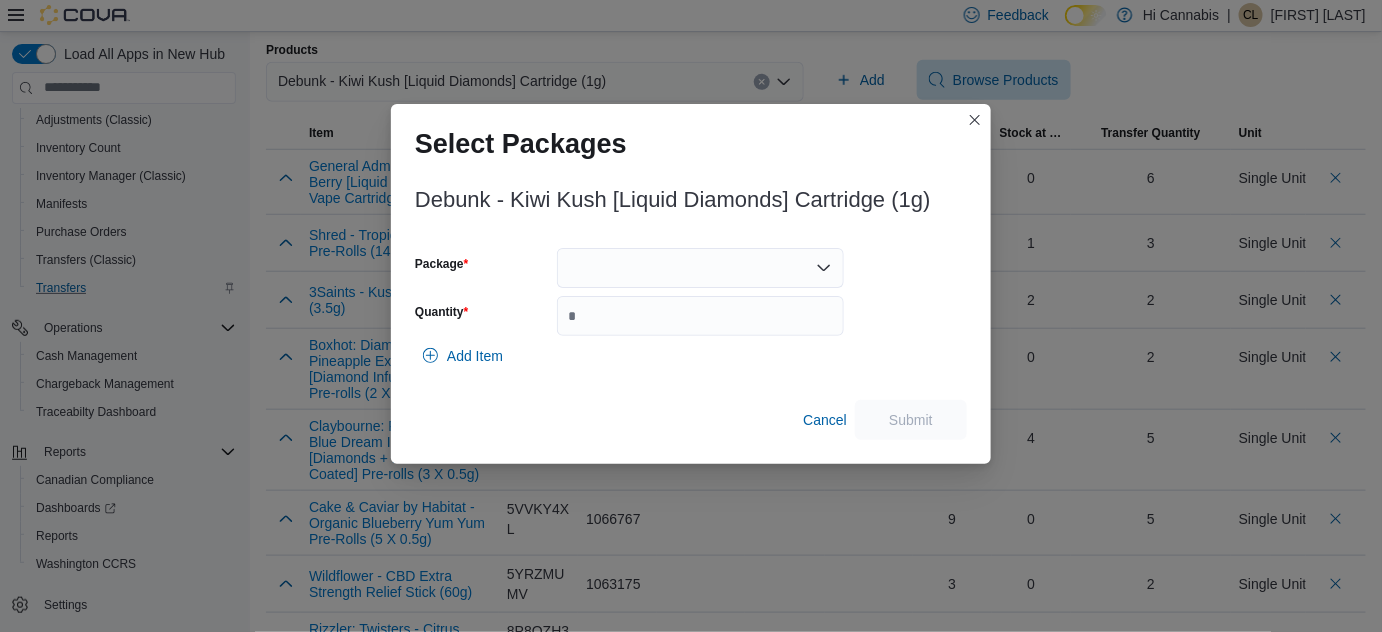 click at bounding box center [700, 268] 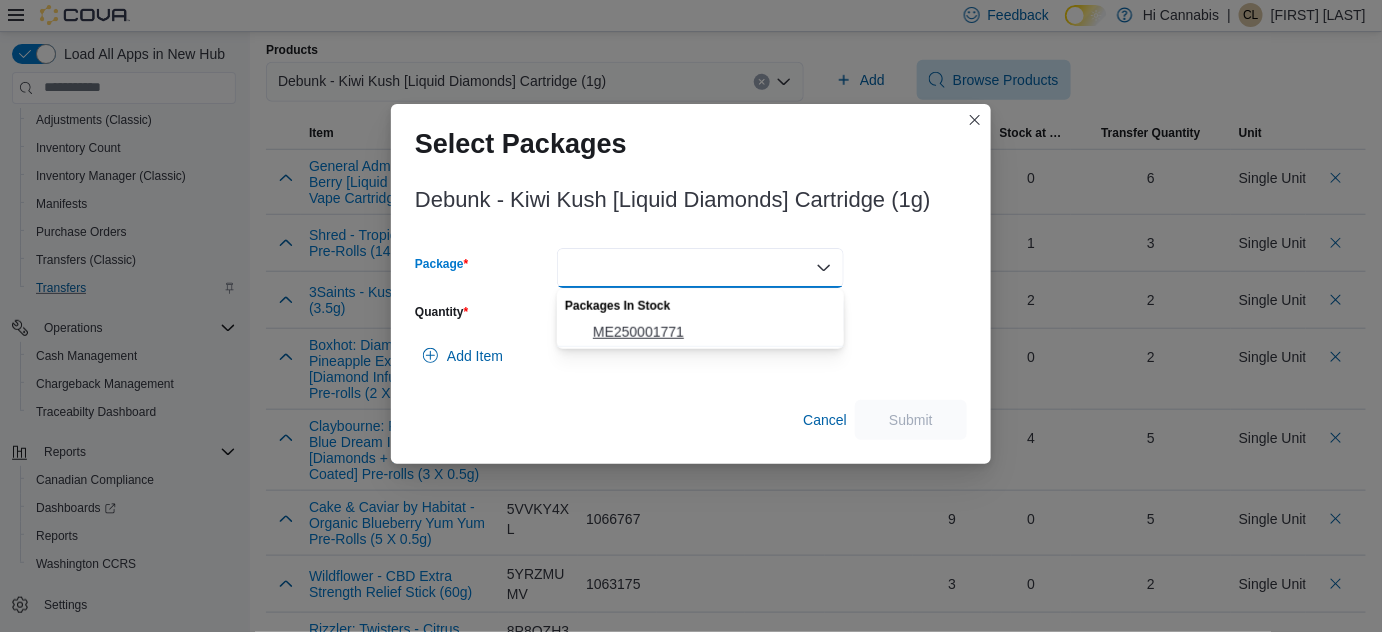 click on "ME250001771" at bounding box center [712, 332] 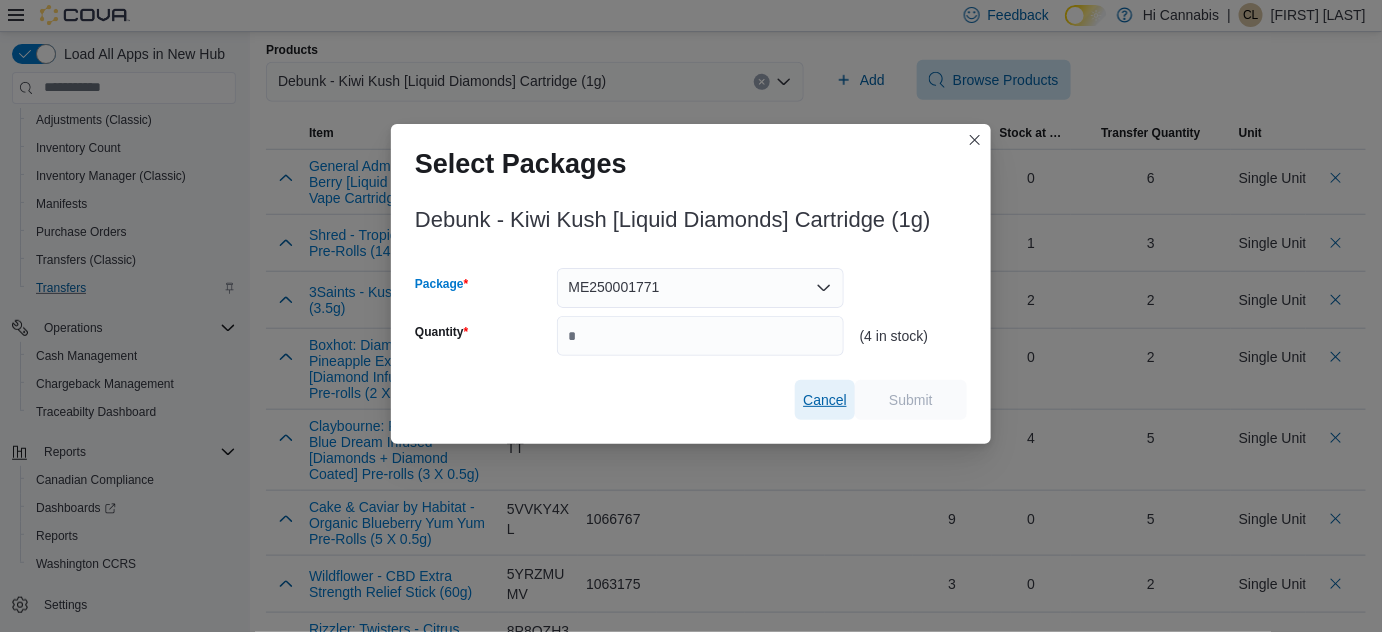 click on "Cancel" at bounding box center [825, 400] 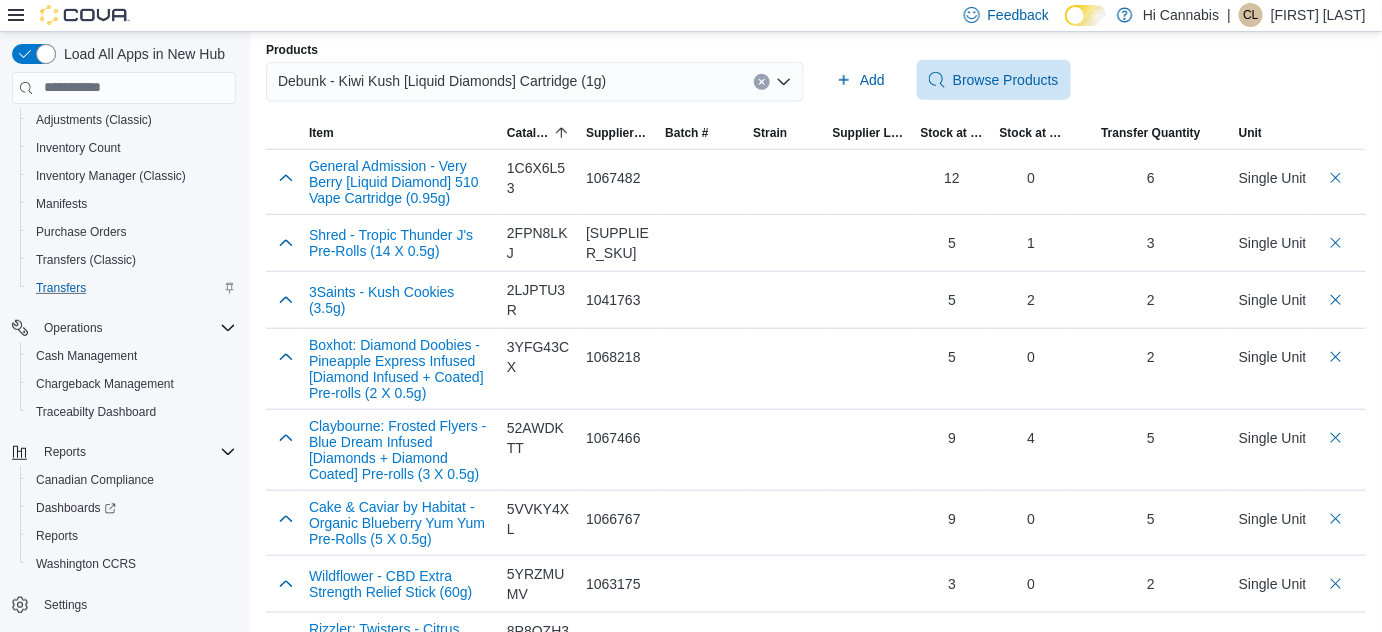 click at bounding box center (762, 82) 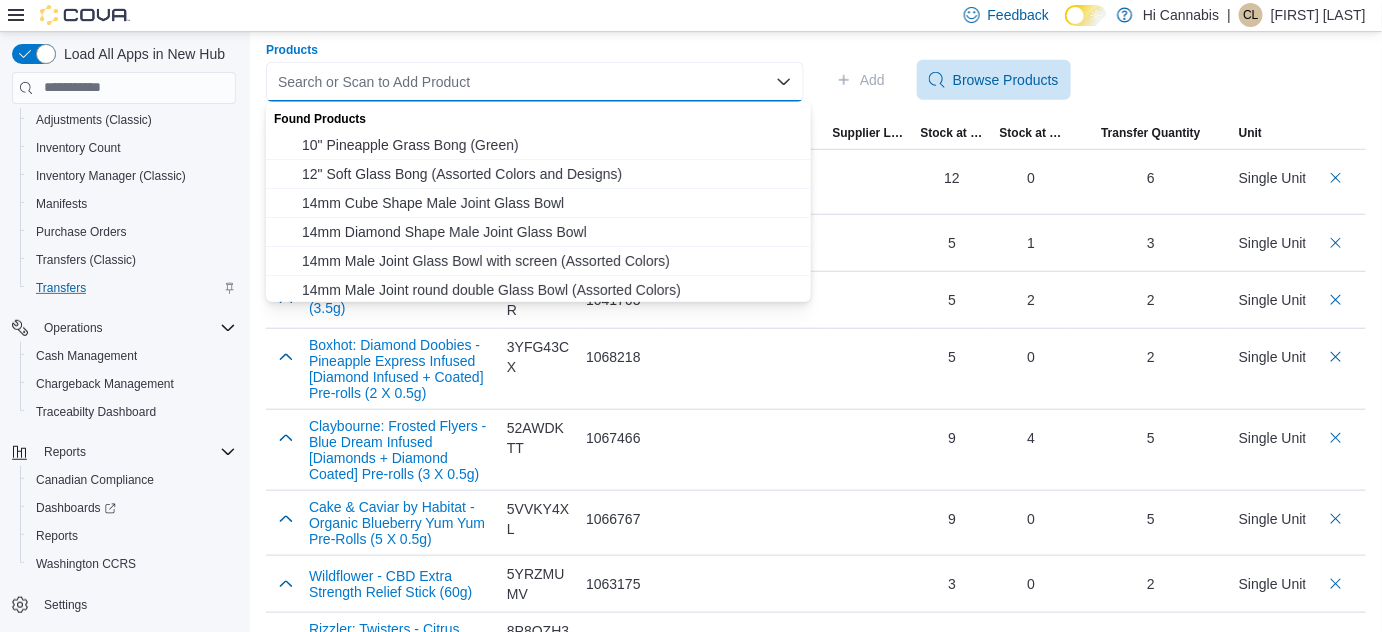 click on "Search or Scan to Add Product" at bounding box center (535, 82) 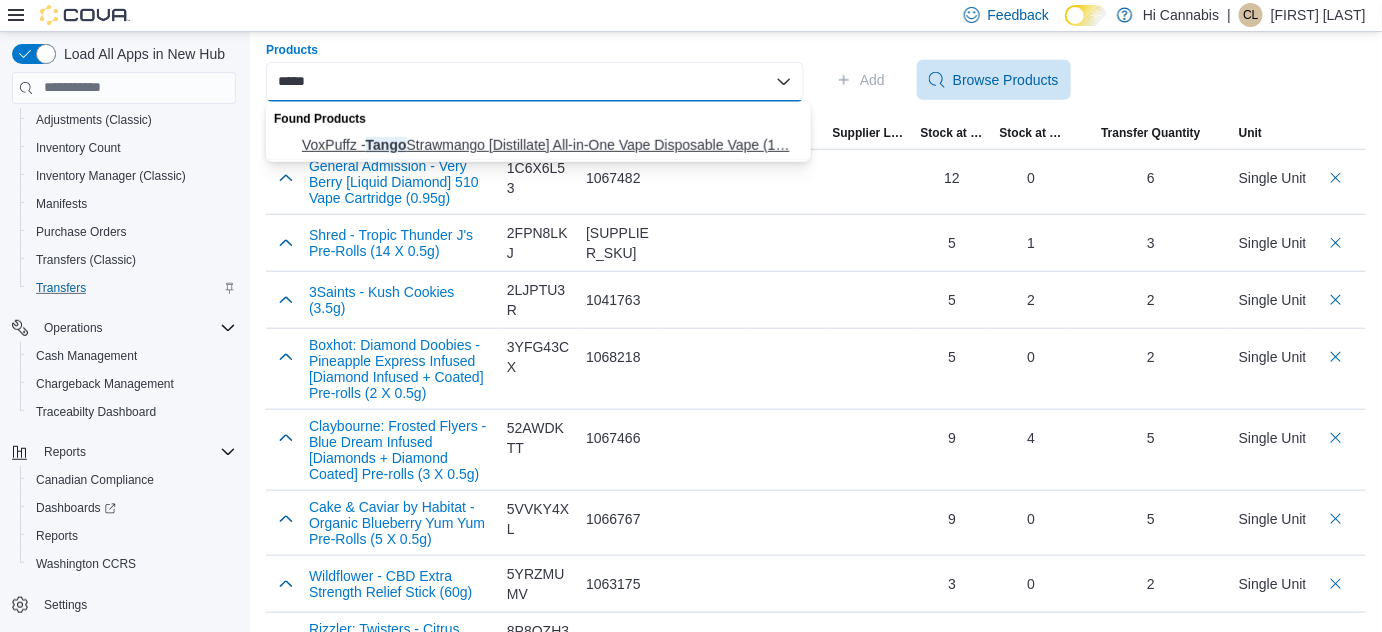 type on "*****" 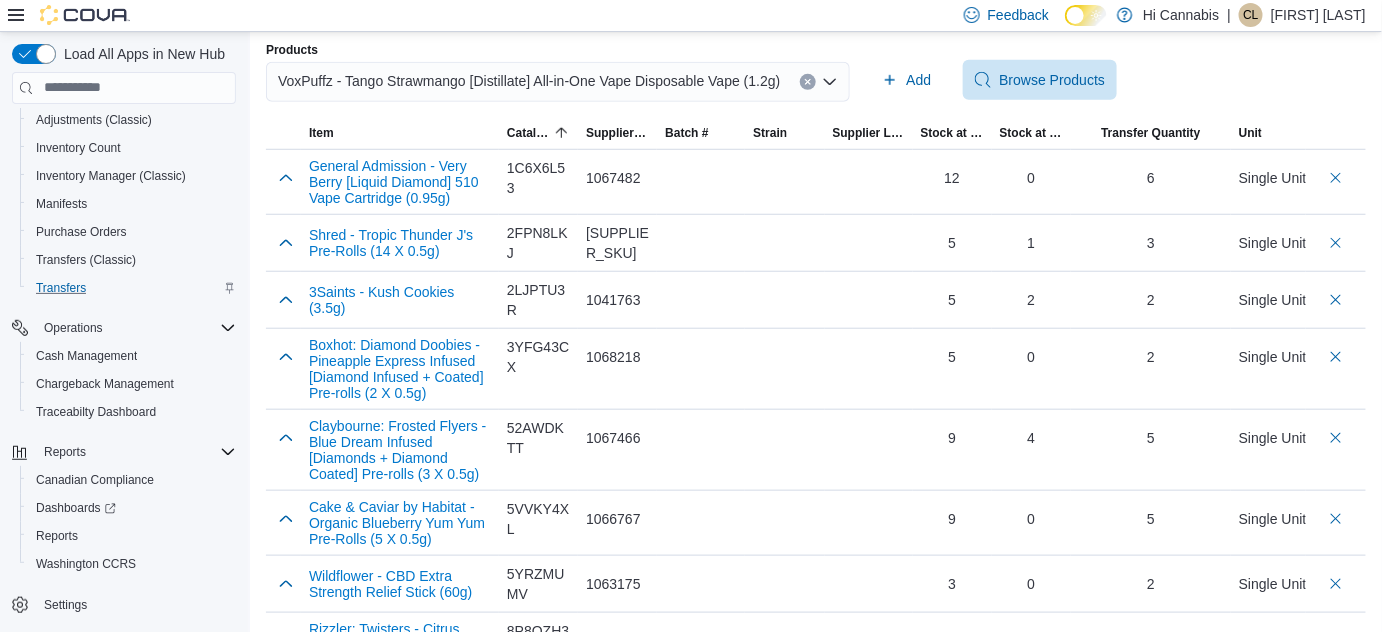 click on "Add Browse Products" at bounding box center [1120, 80] 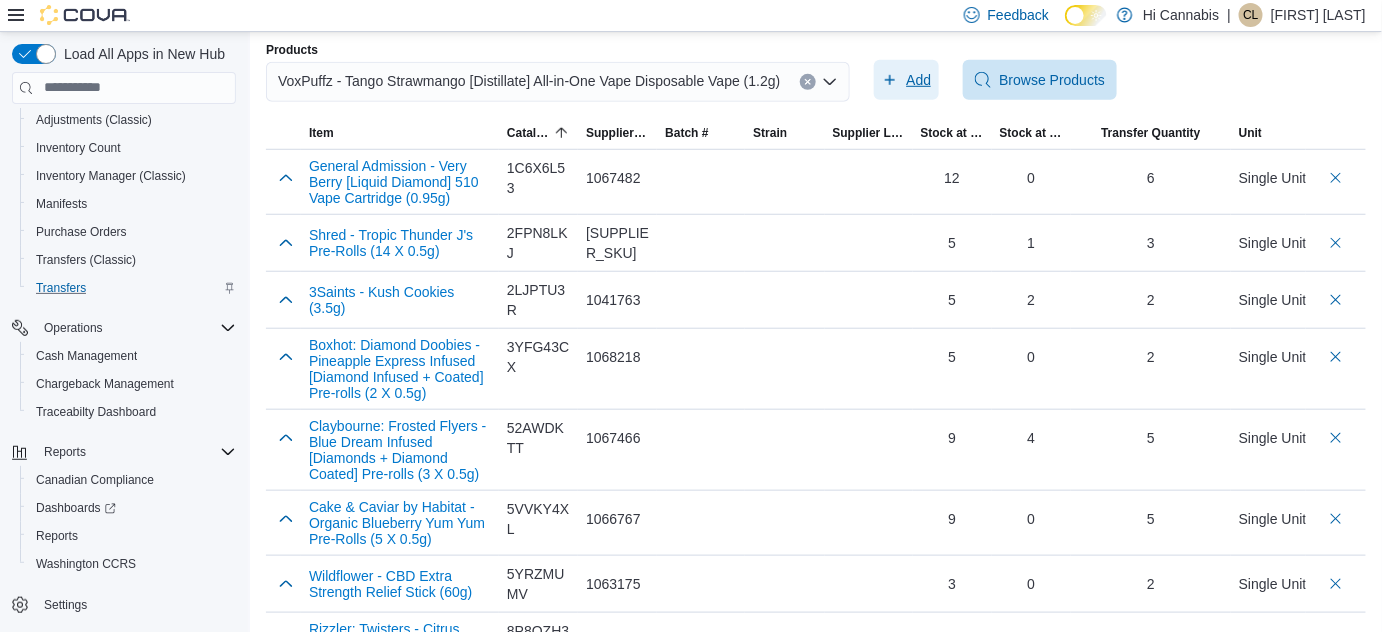 click on "Add" at bounding box center [918, 80] 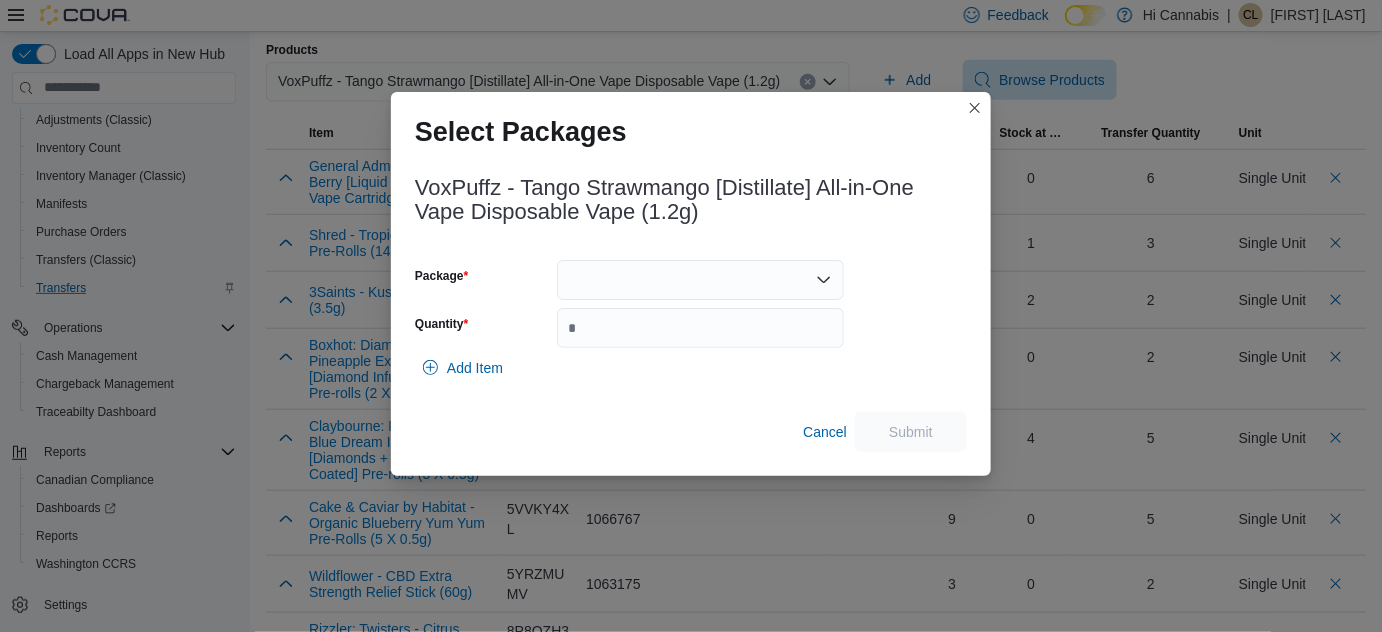 click at bounding box center [700, 280] 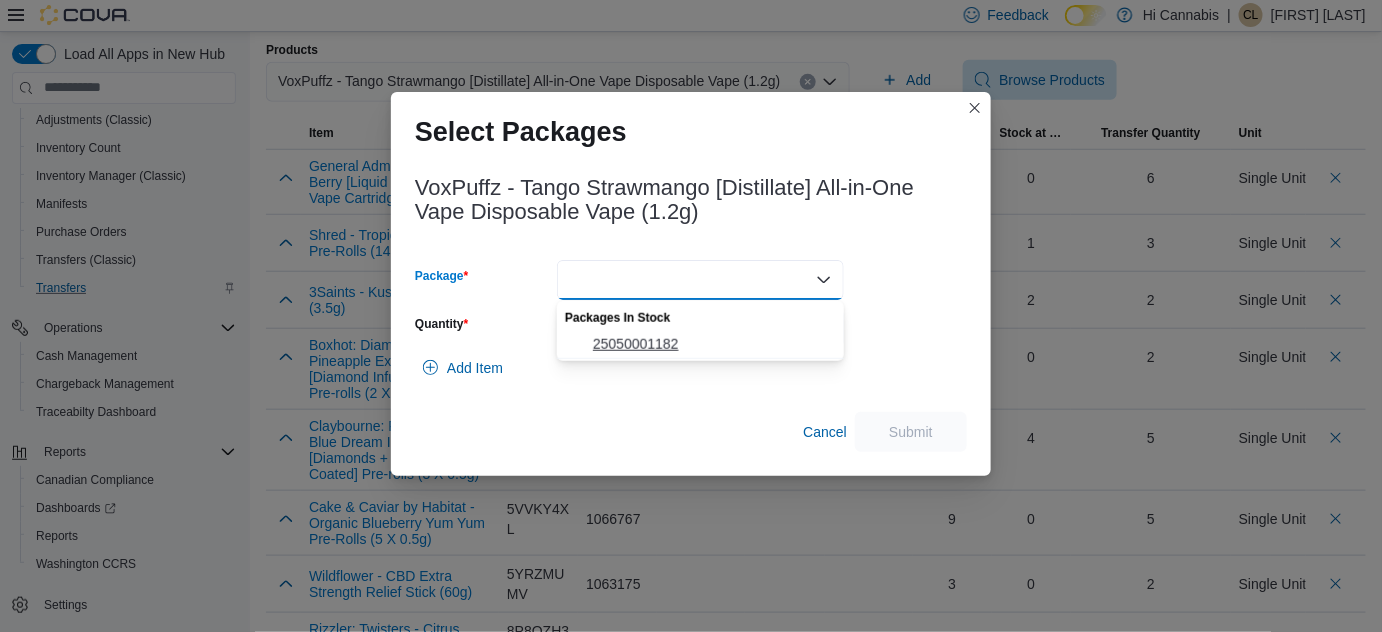 click on "25050001182" at bounding box center [712, 344] 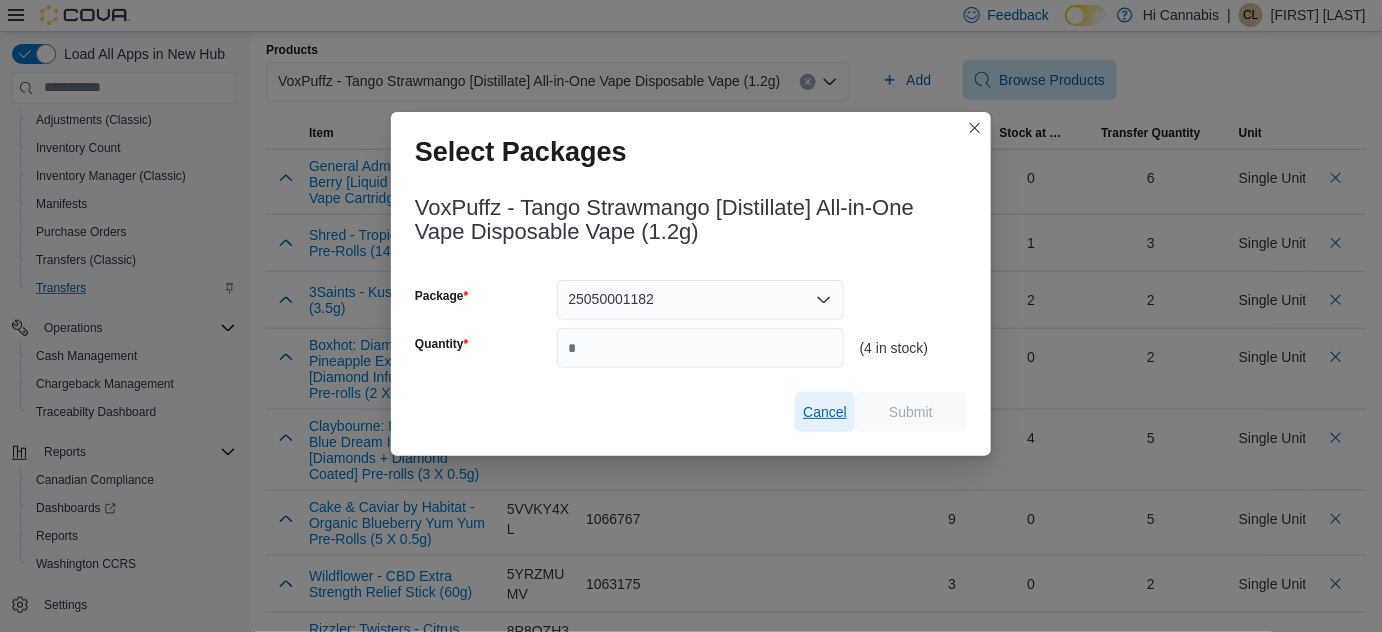 click on "Cancel" at bounding box center (825, 412) 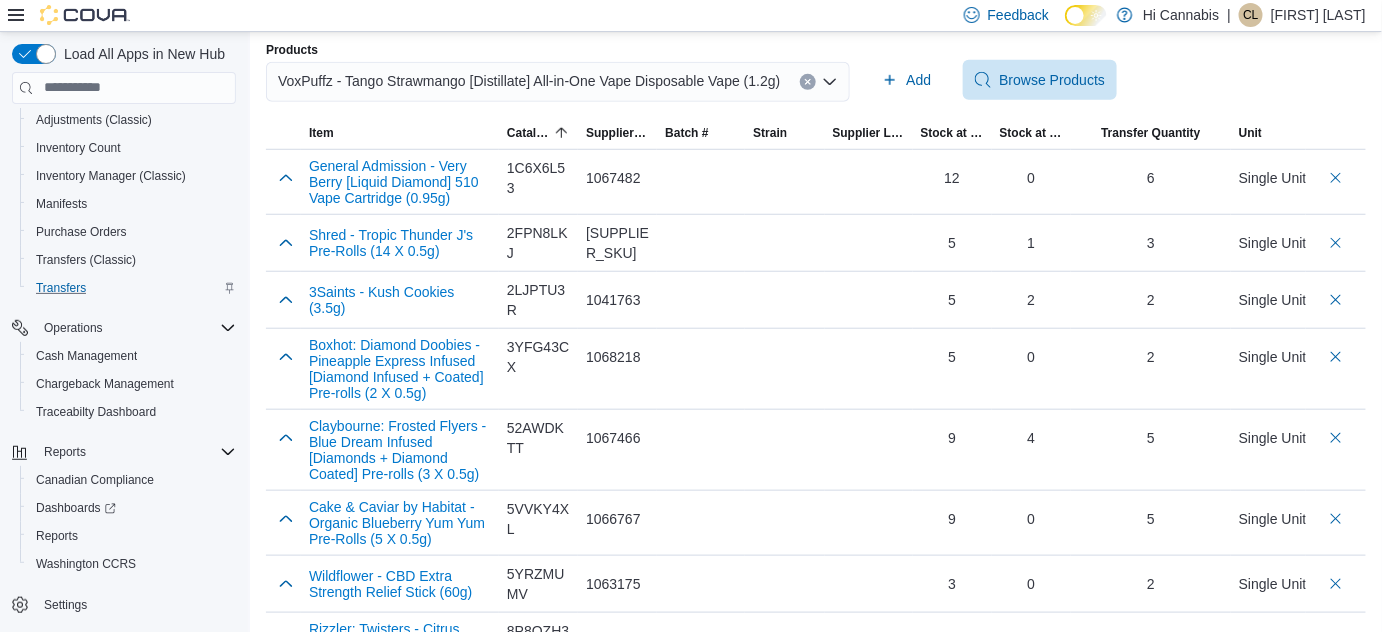 click at bounding box center [808, 82] 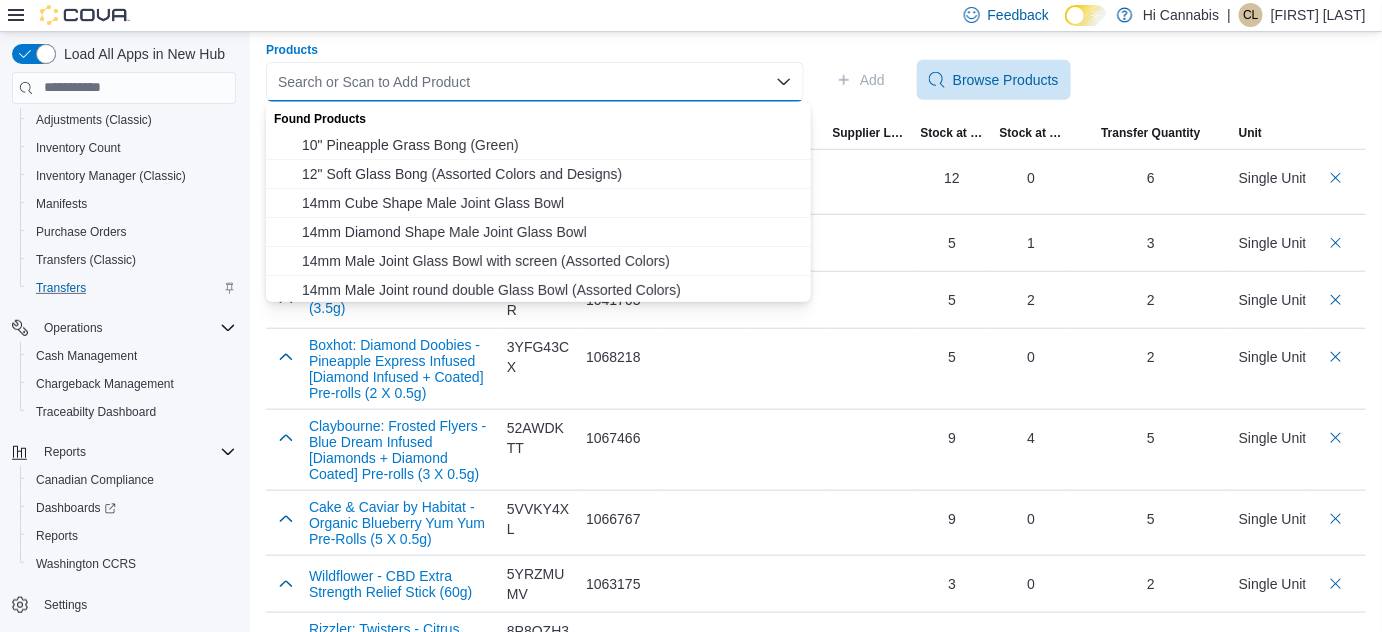 click on "Search or Scan to Add Product Combo box. Selected. Combo box input. Search or Scan to Add Product. Type some text or, to display a list of choices, press Down Arrow. To exit the list of choices, press Escape." at bounding box center (535, 82) 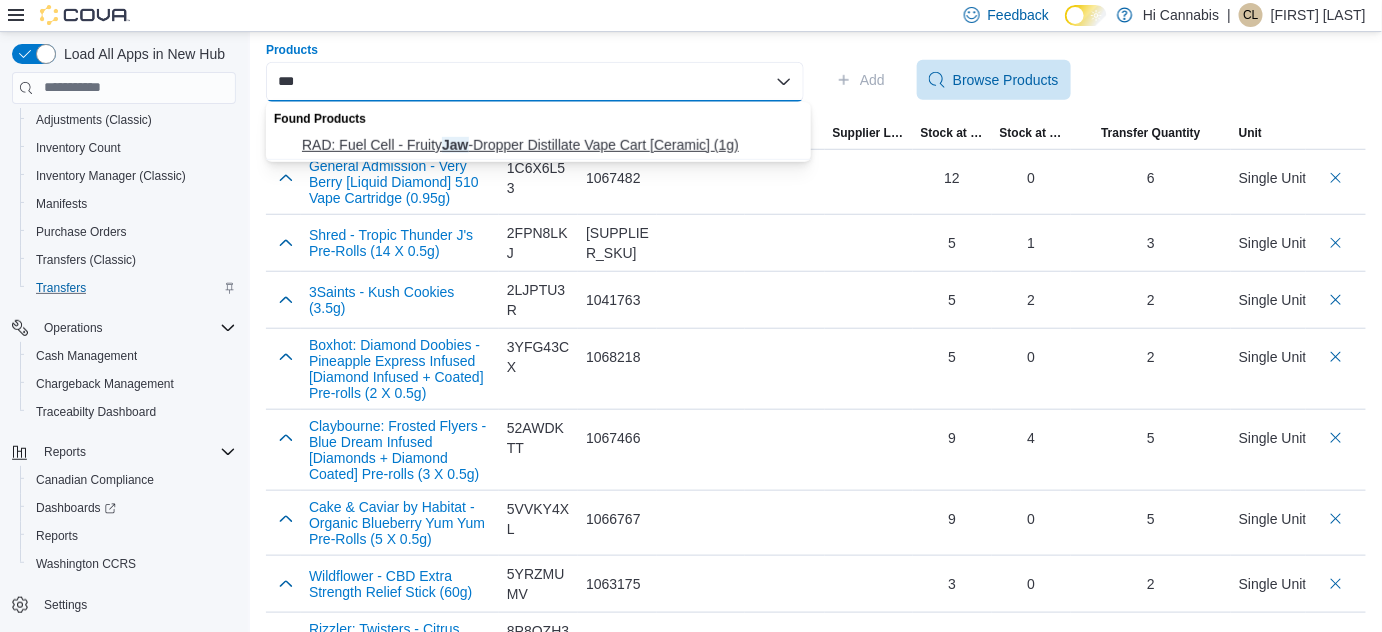 type on "***" 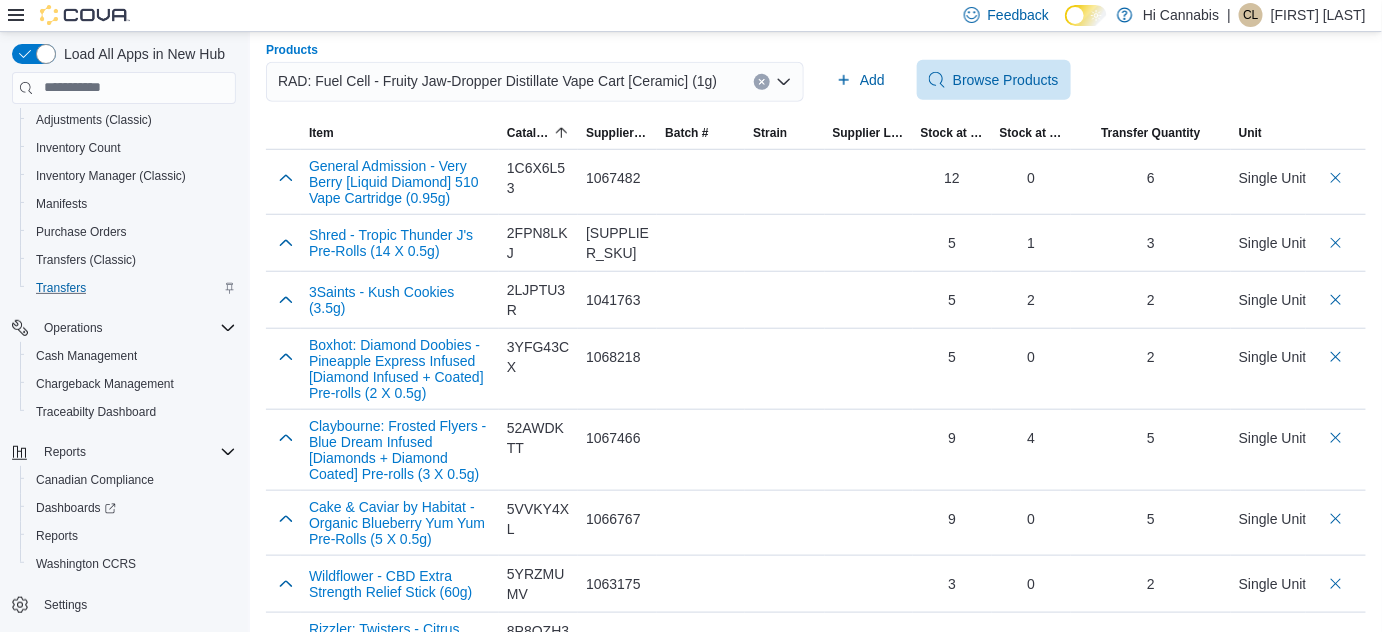 click on "Add Browse Products" at bounding box center (1097, 80) 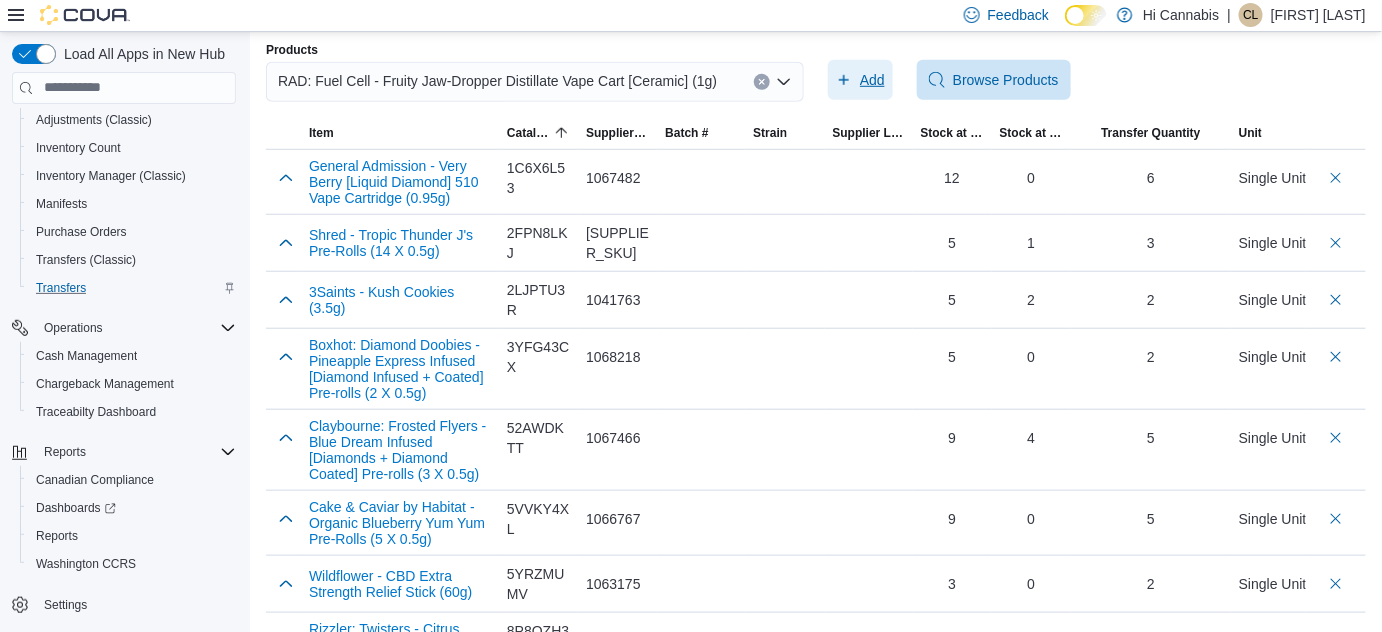 click on "Add" at bounding box center (872, 80) 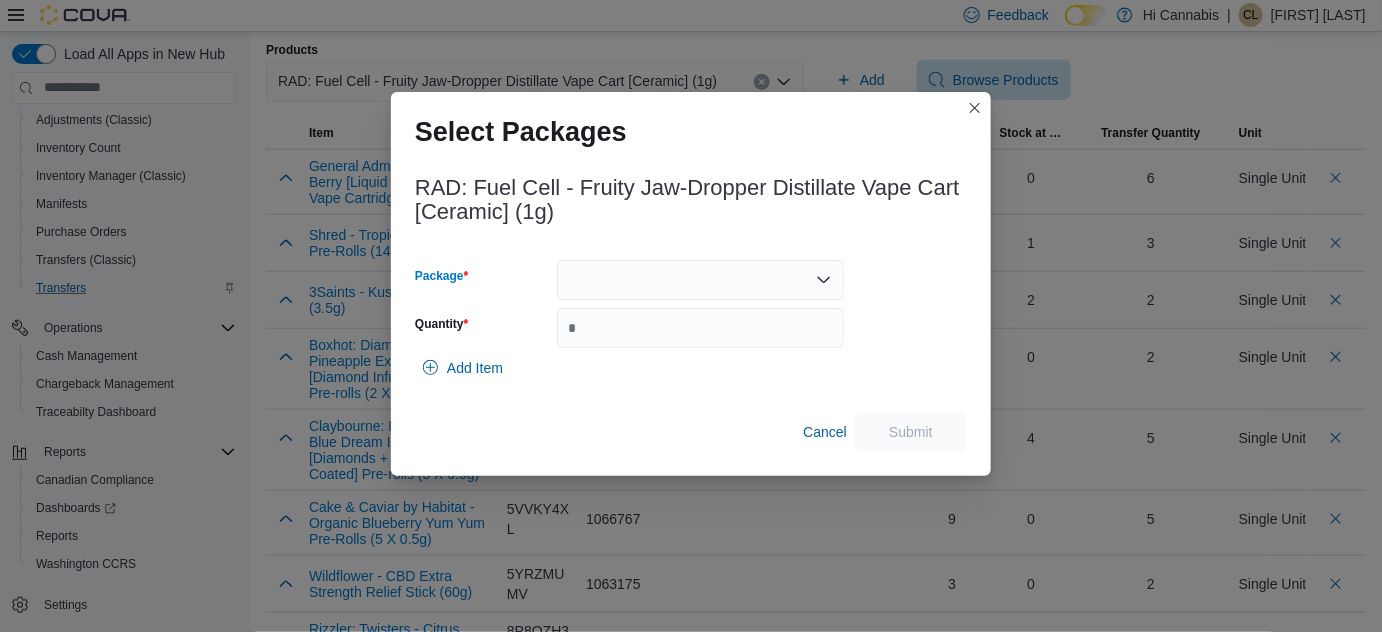 click at bounding box center (700, 280) 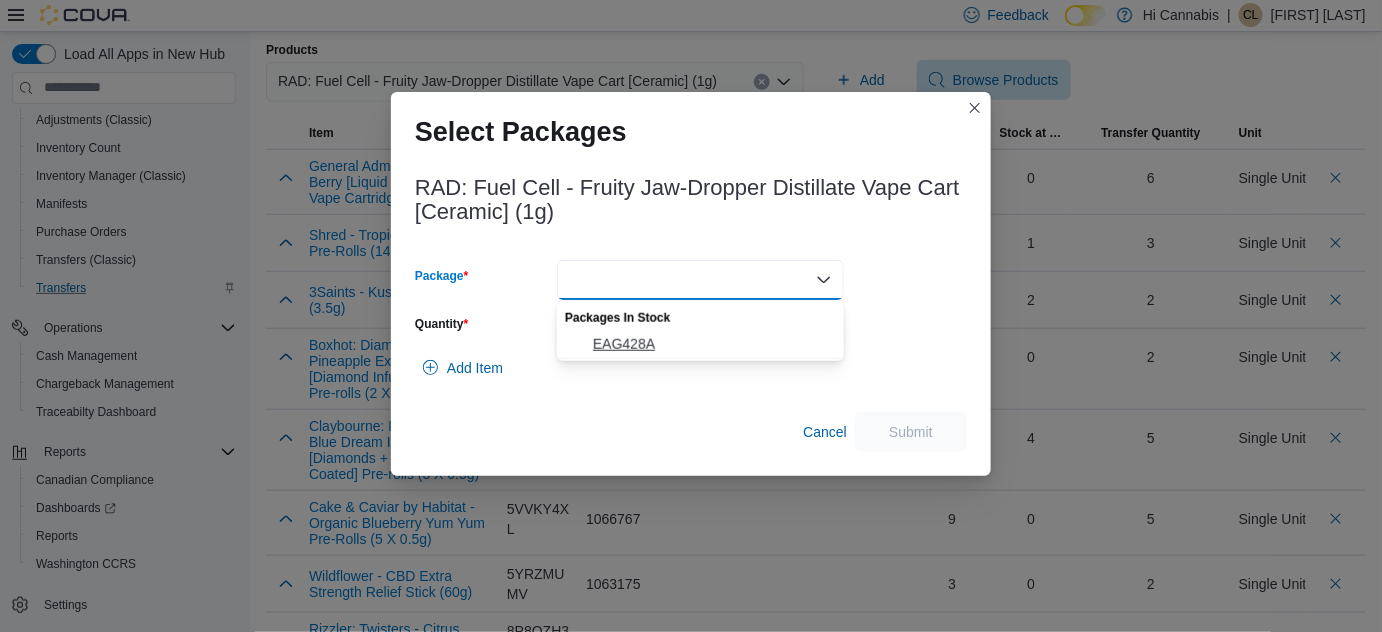 click on "EAG428A" at bounding box center [700, 344] 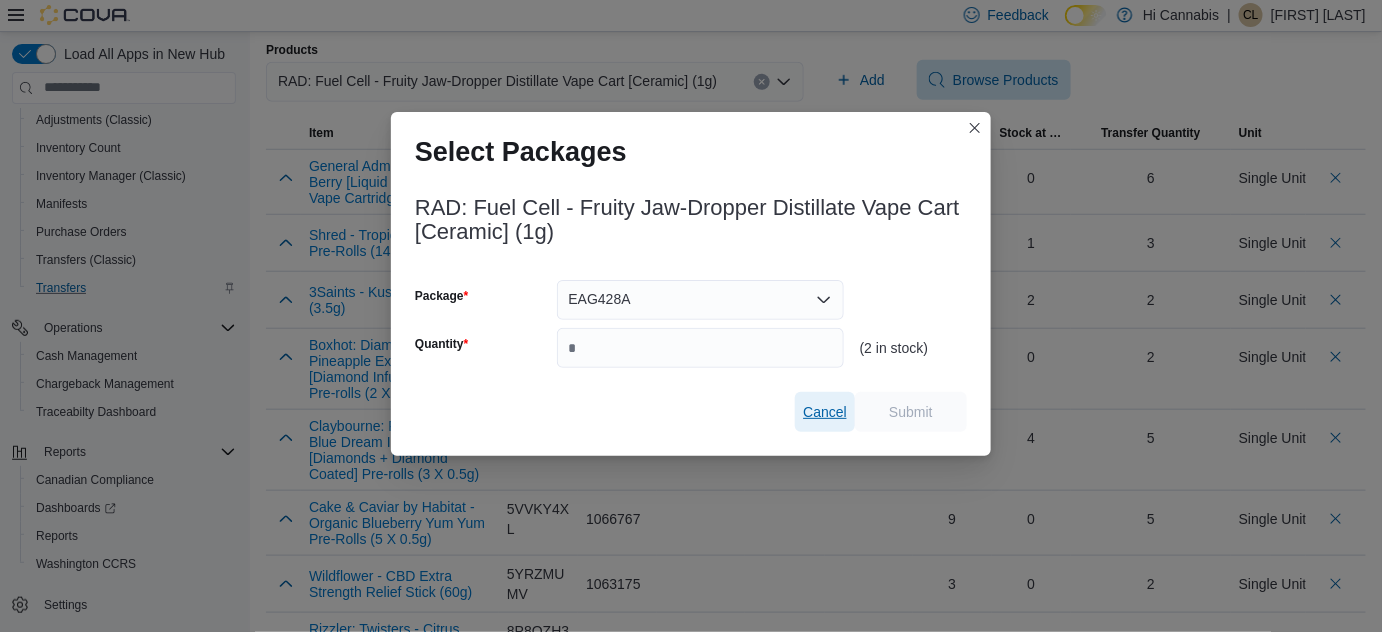 click on "Cancel" at bounding box center [825, 412] 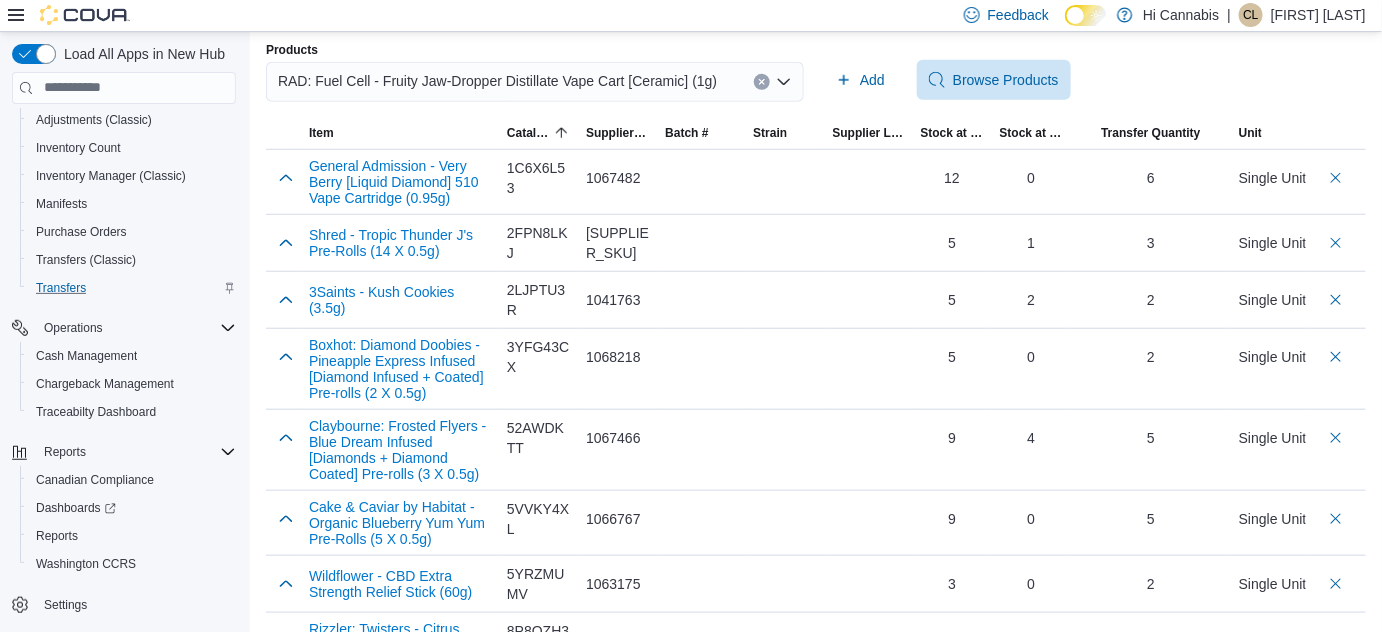 click 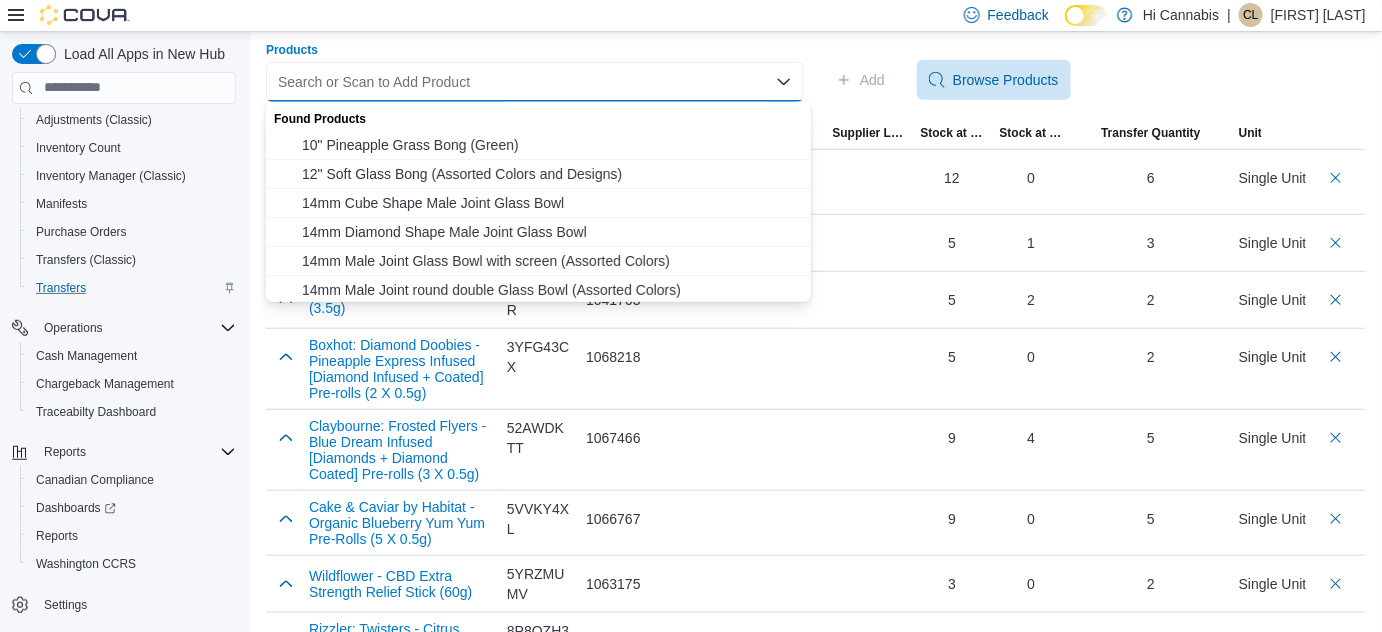 click on "Search or Scan to Add Product Combo box. Selected. Combo box input. Search or Scan to Add Product. Type some text or, to display a list of choices, press Down Arrow. To exit the list of choices, press Escape." at bounding box center (535, 82) 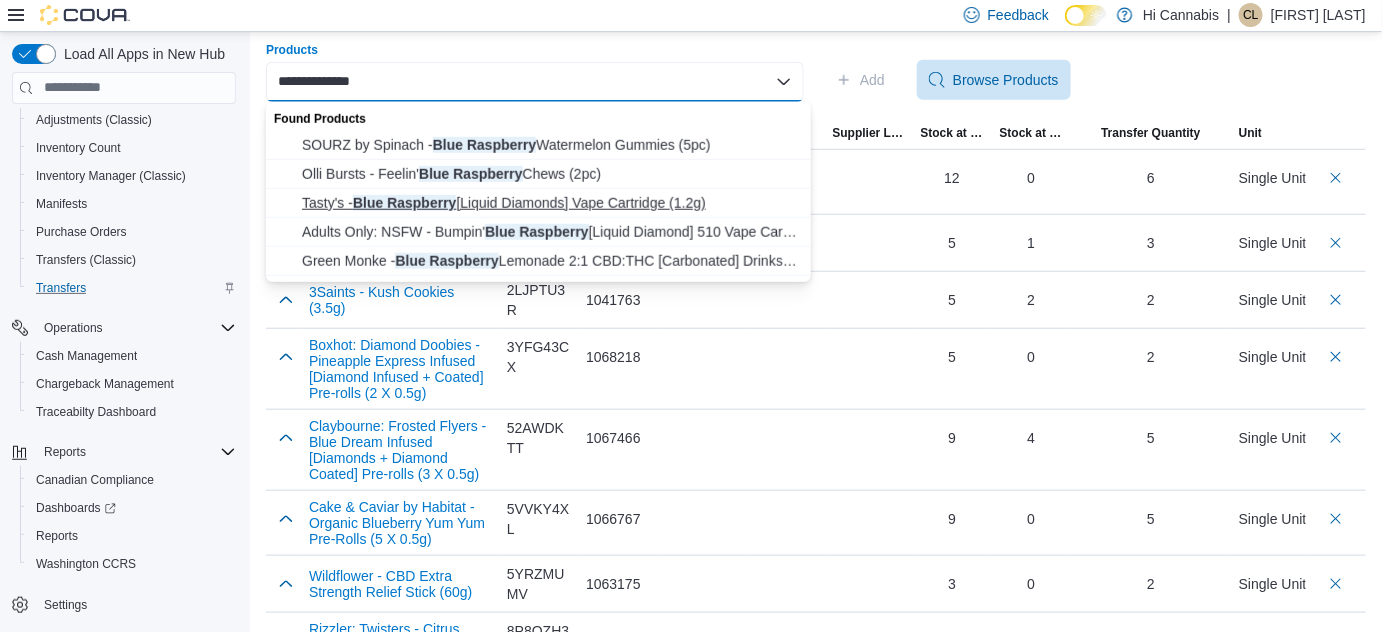 type on "**********" 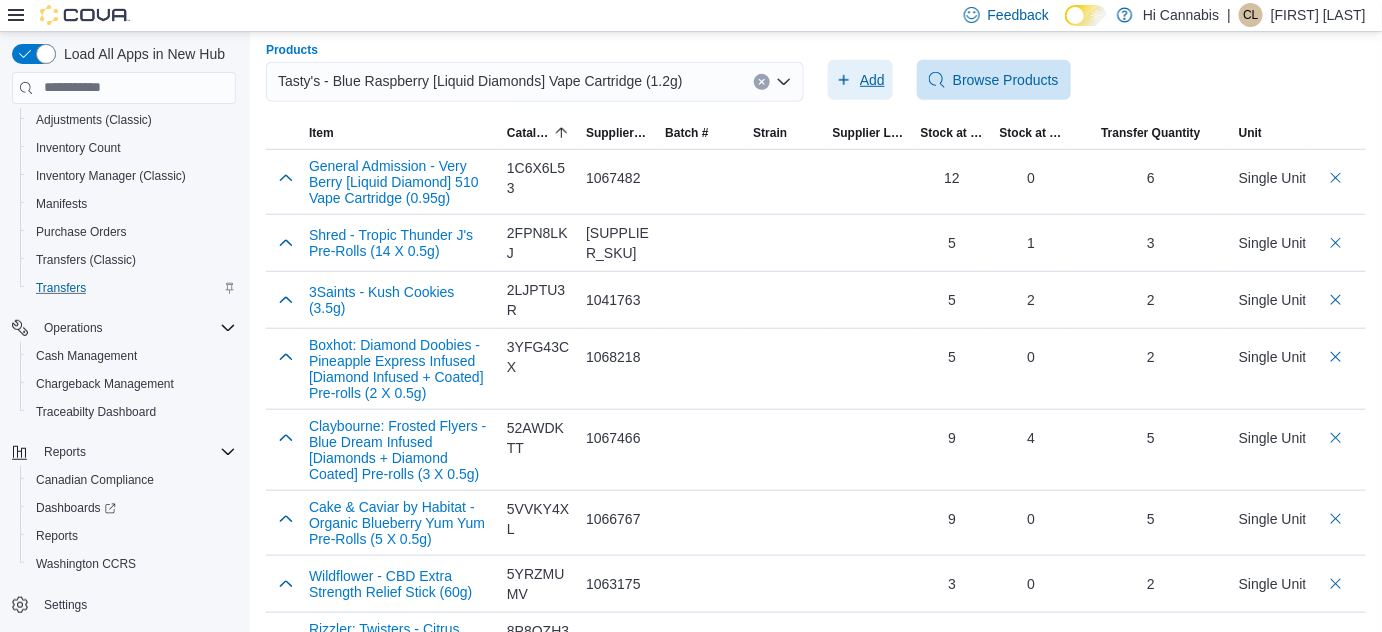 click on "Add" at bounding box center (872, 80) 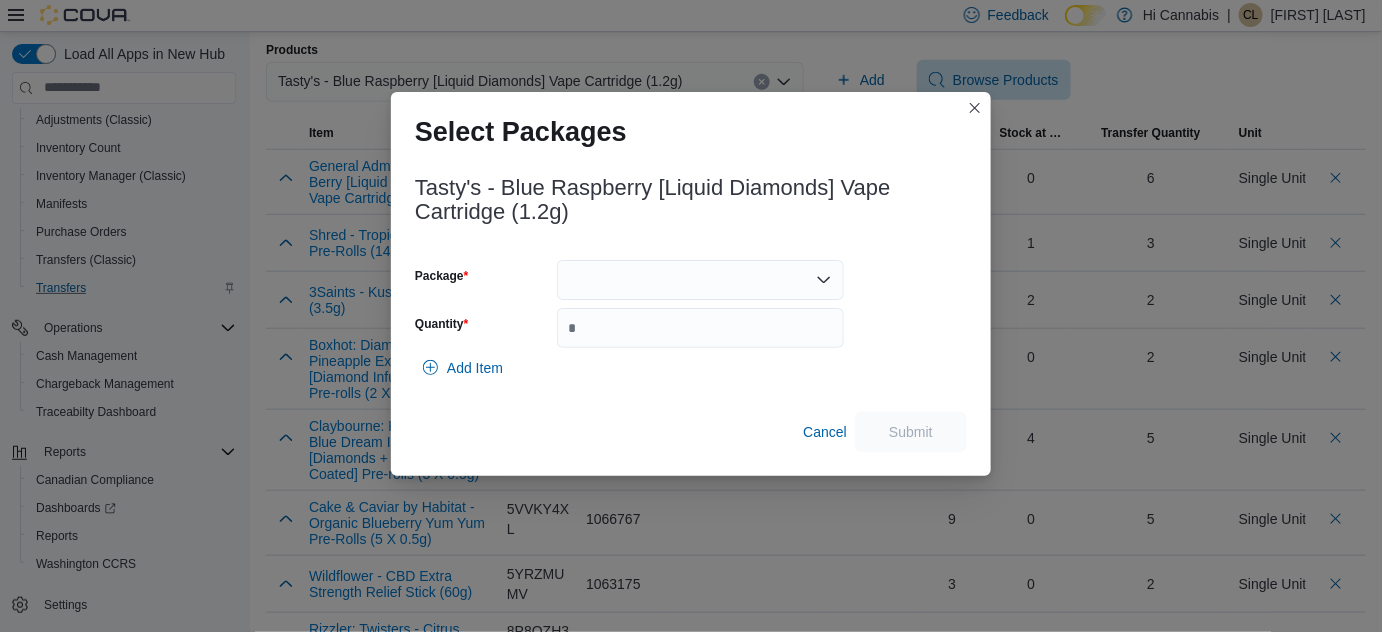 click at bounding box center (700, 280) 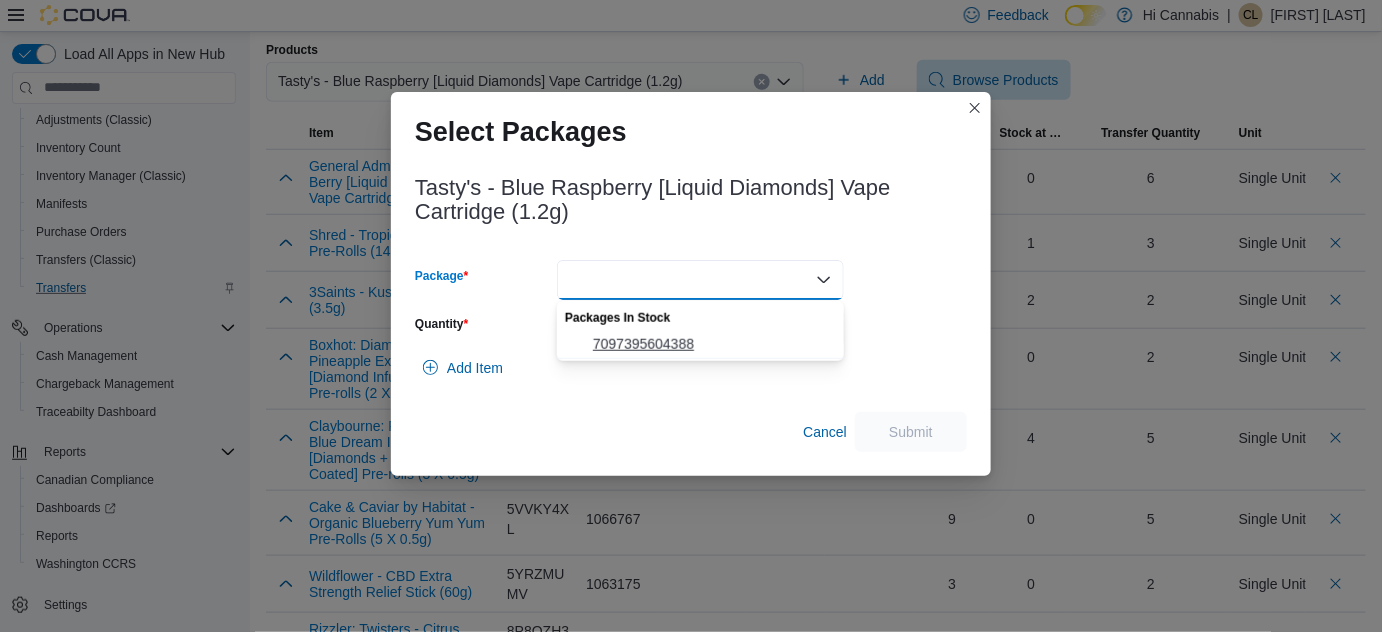 click on "7097395604388" at bounding box center [712, 344] 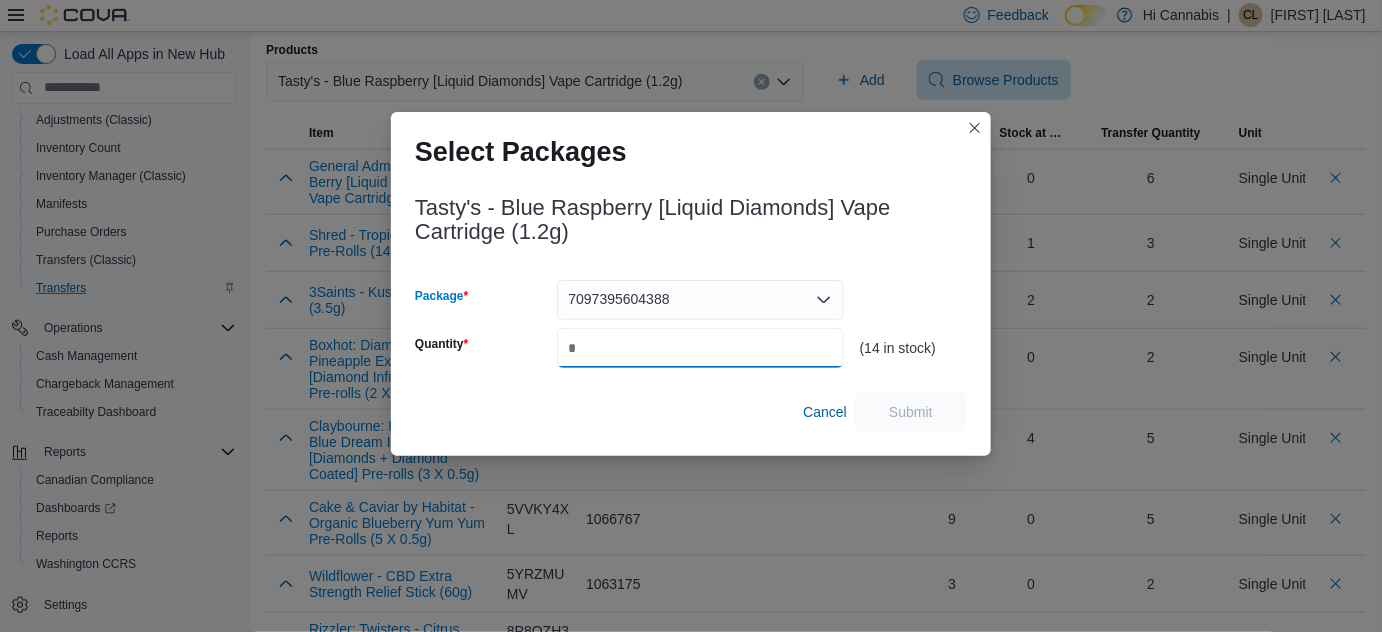 click on "Quantity" at bounding box center [700, 348] 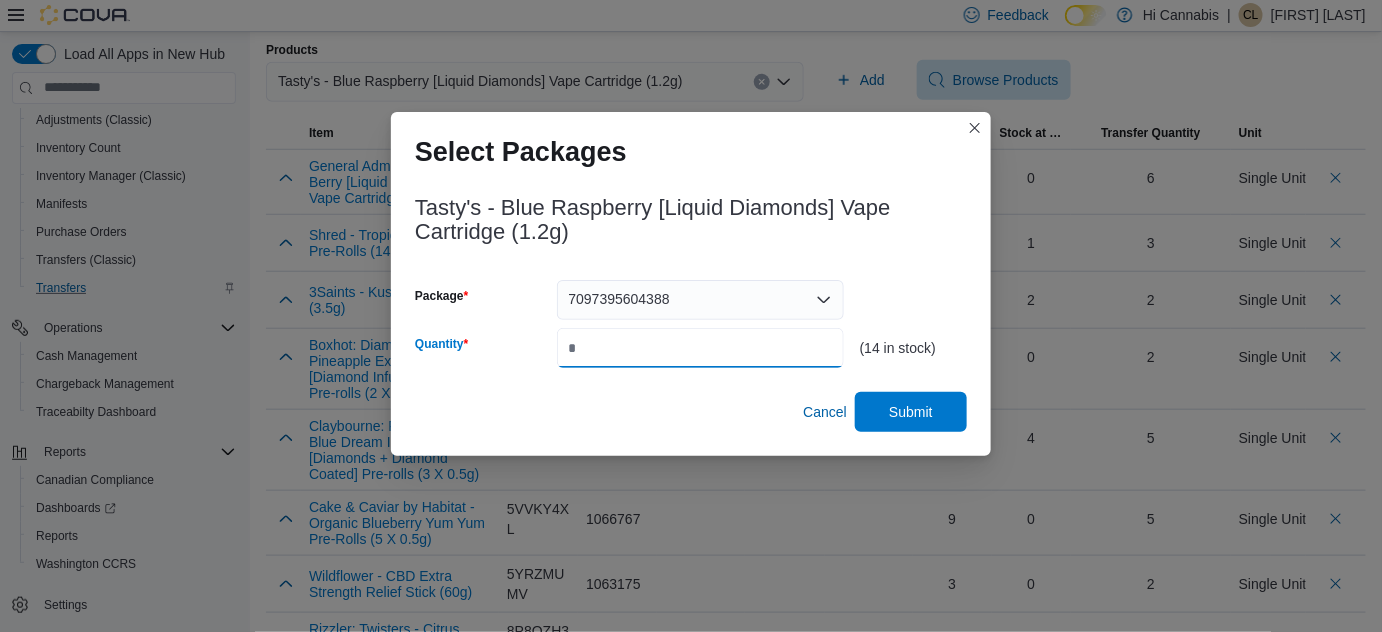 type on "*" 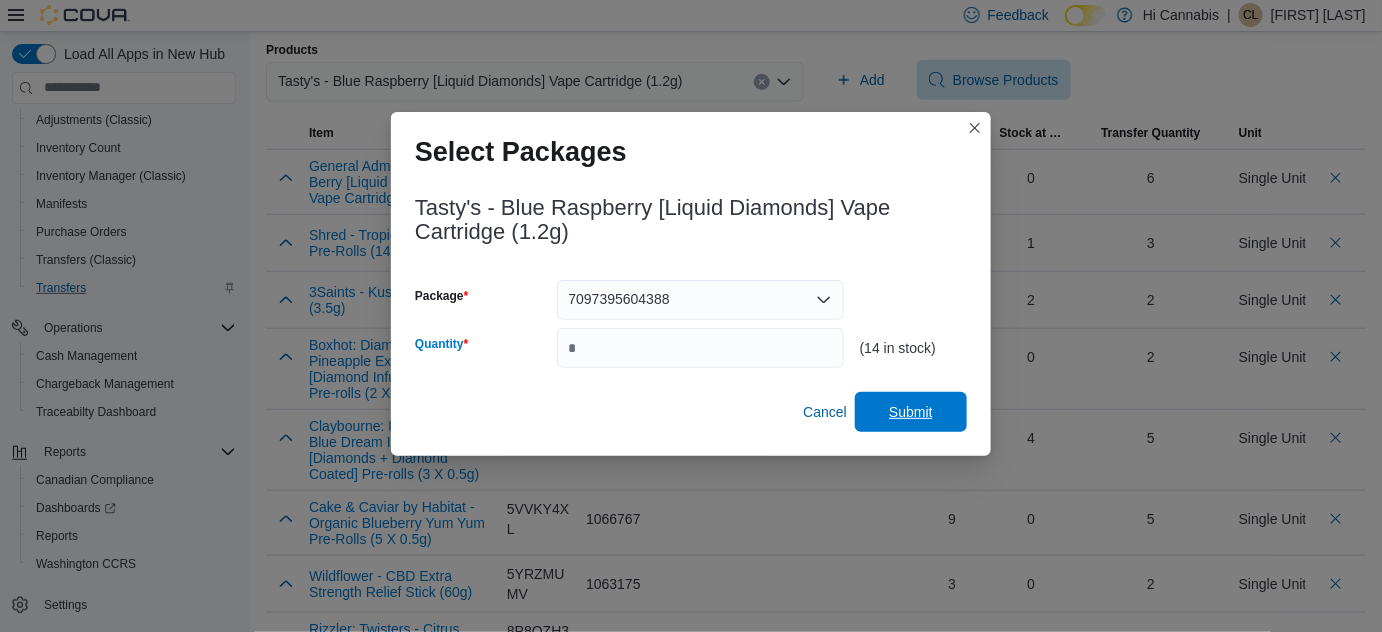 click on "Submit" at bounding box center (911, 412) 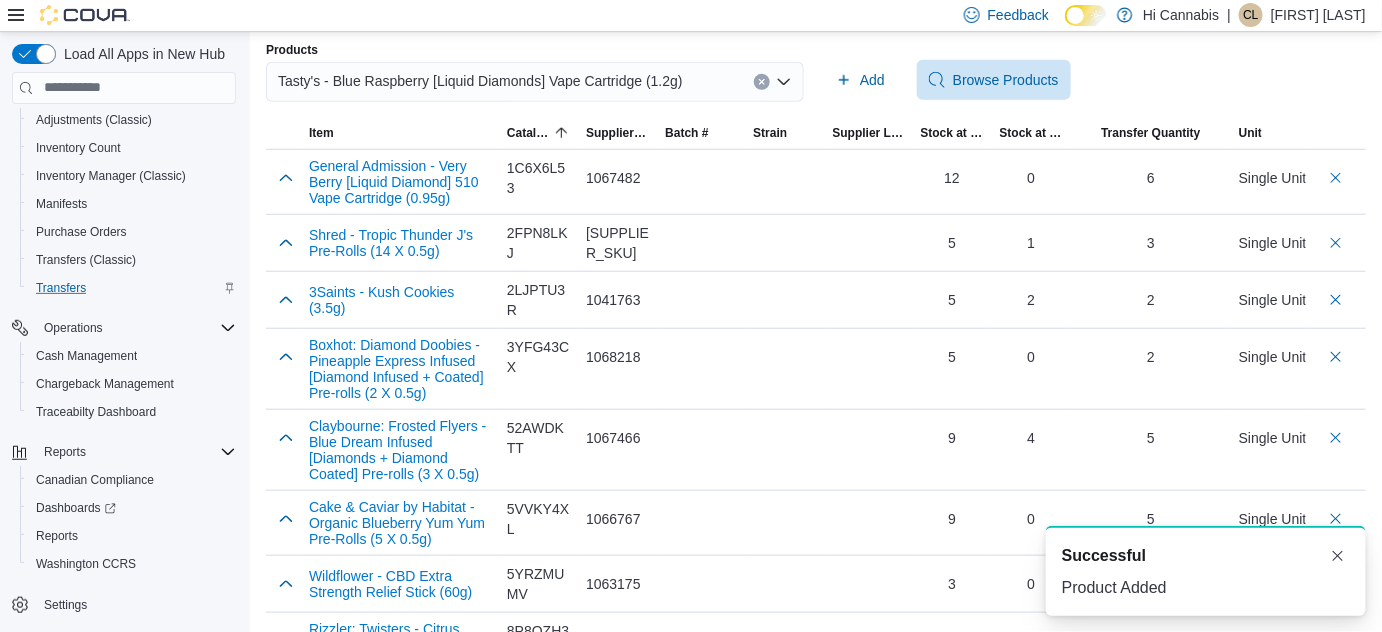 click 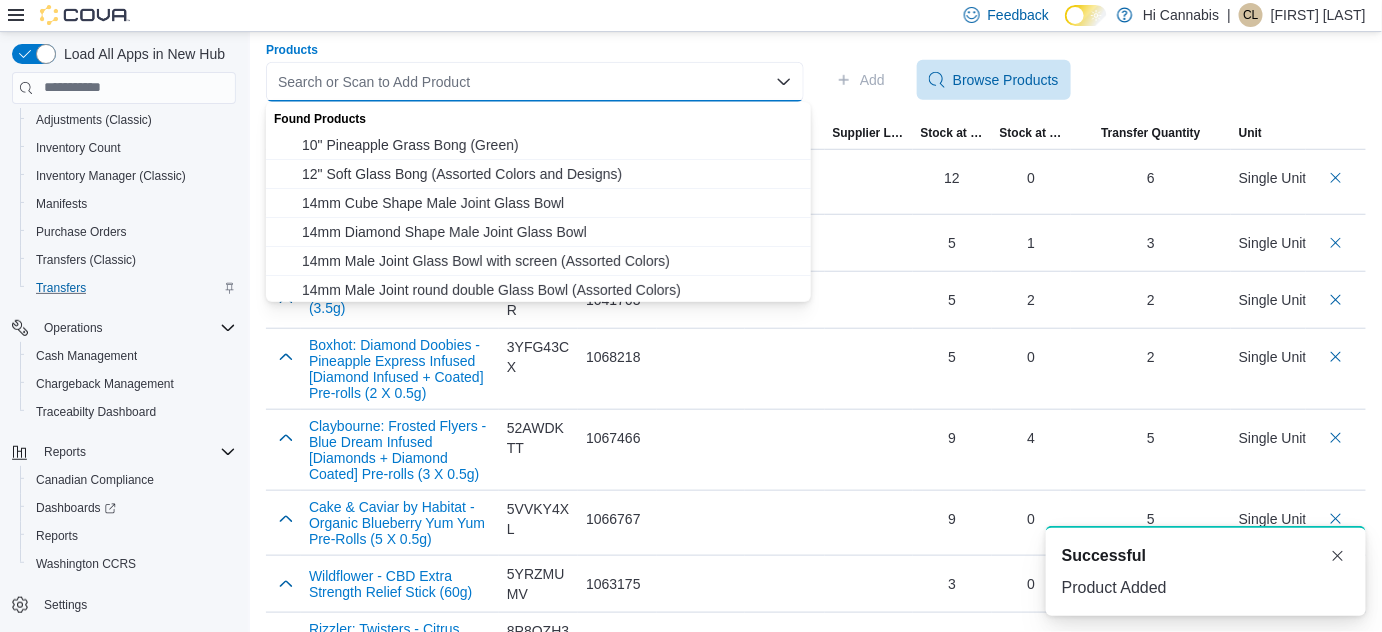 click on "Search or Scan to Add Product Combo box. Selected. Combo box input. Search or Scan to Add Product. Type some text or, to display a list of choices, press Down Arrow. To exit the list of choices, press Escape." at bounding box center (535, 82) 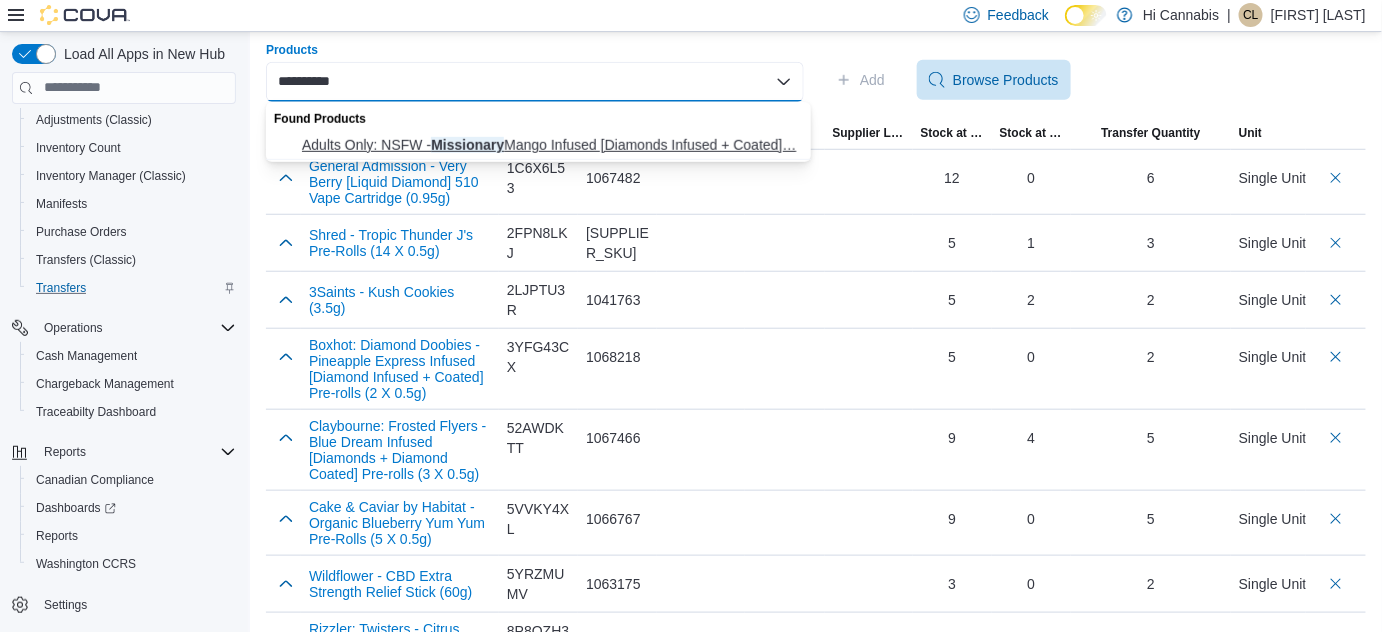 type on "**********" 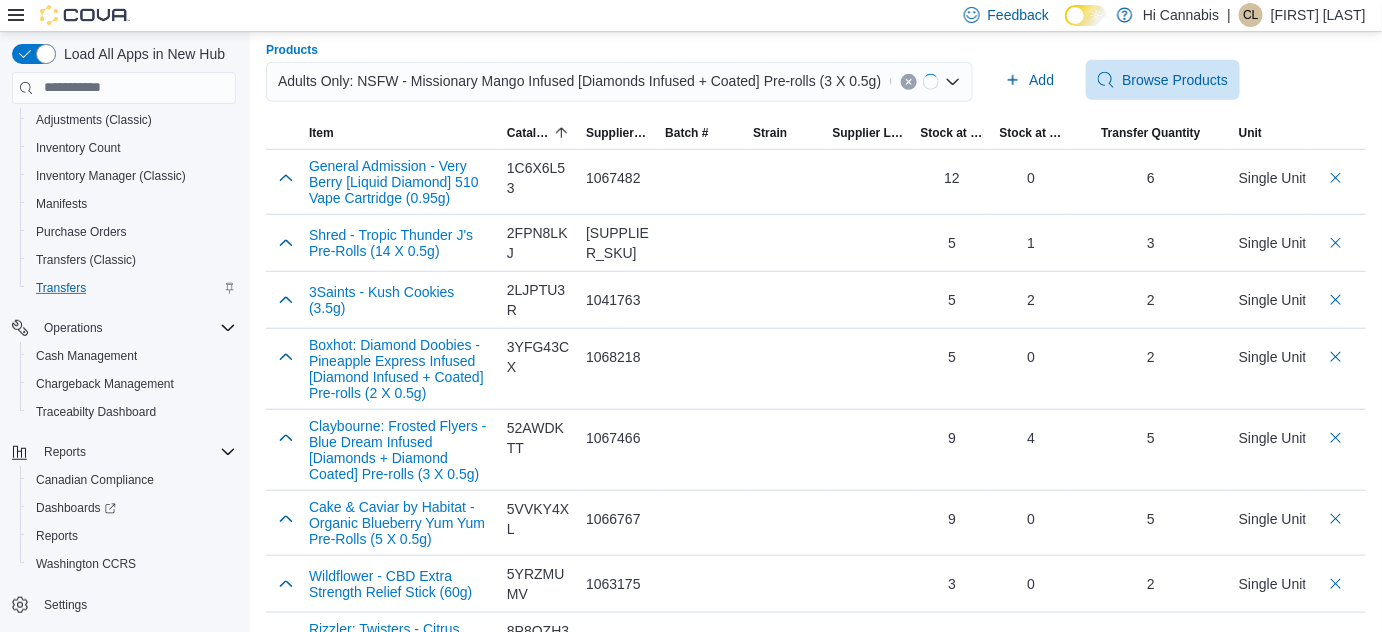 type 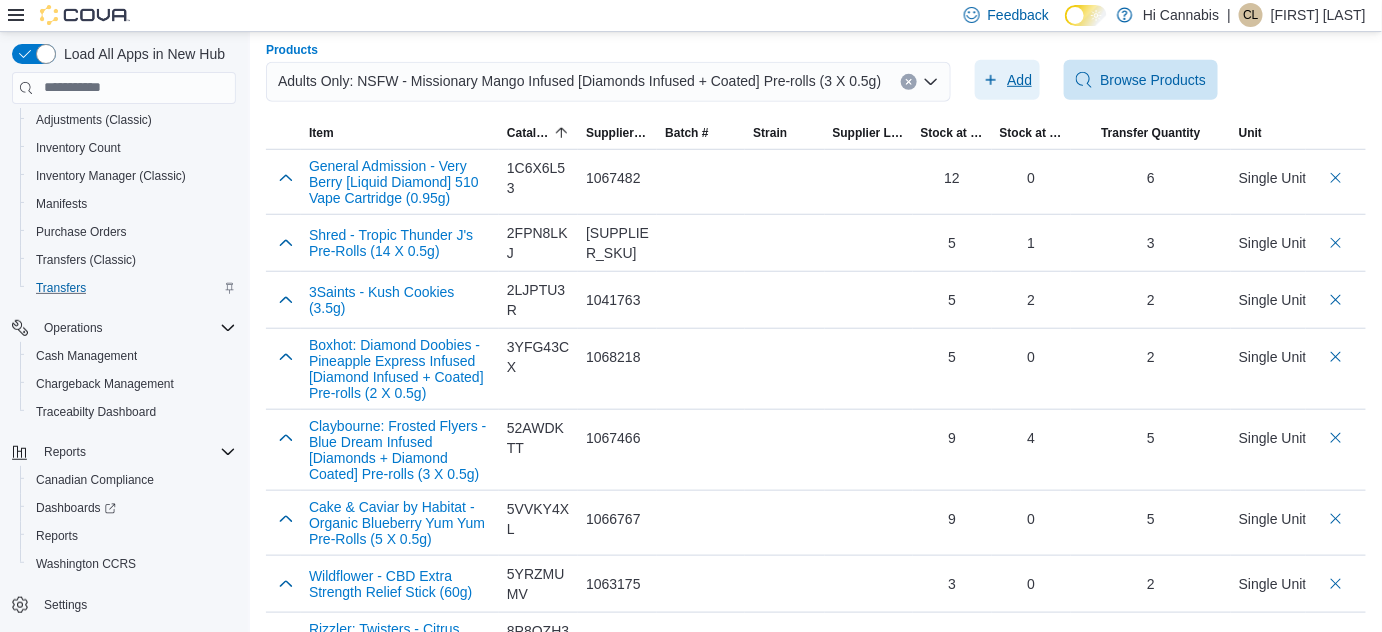 click on "Add" at bounding box center (1019, 80) 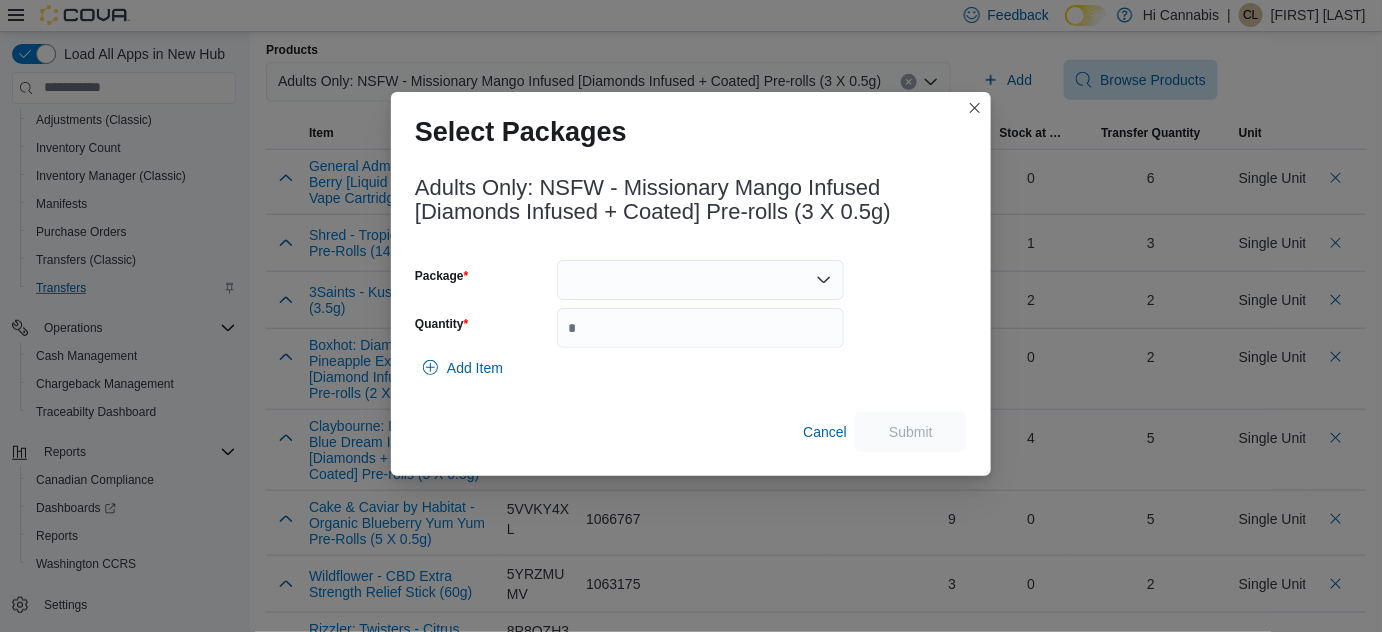 click at bounding box center (700, 280) 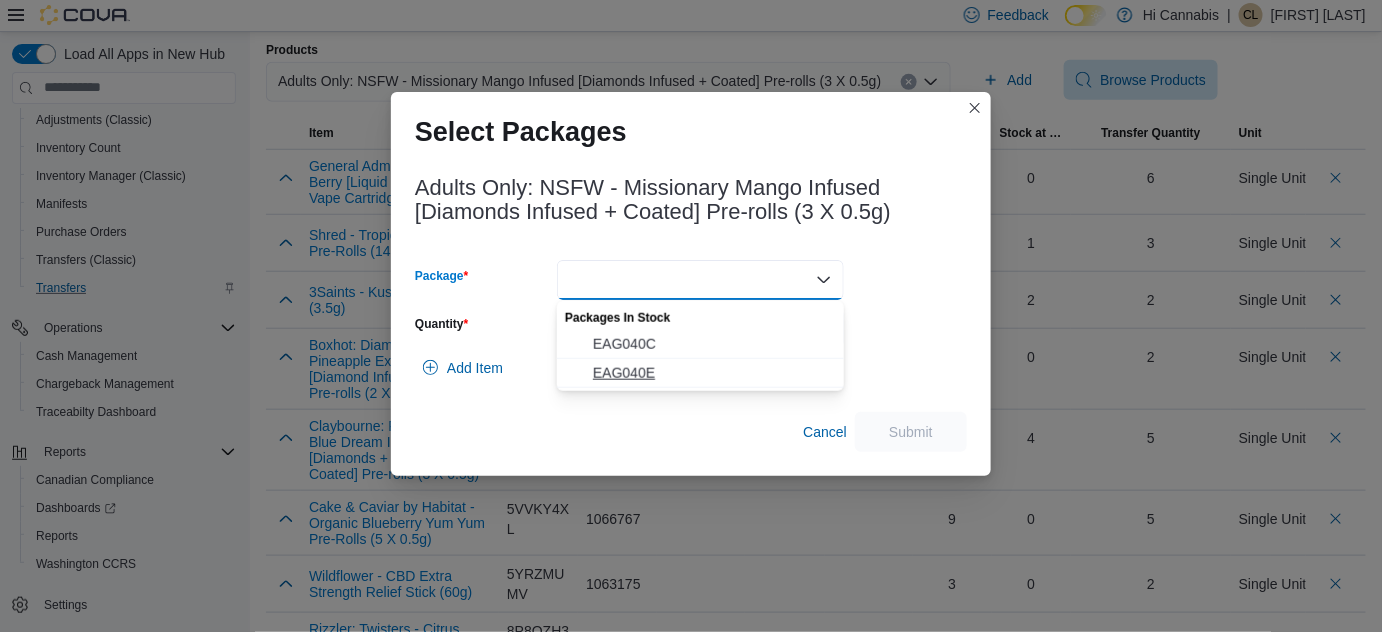 click on "EAG040E" at bounding box center [712, 373] 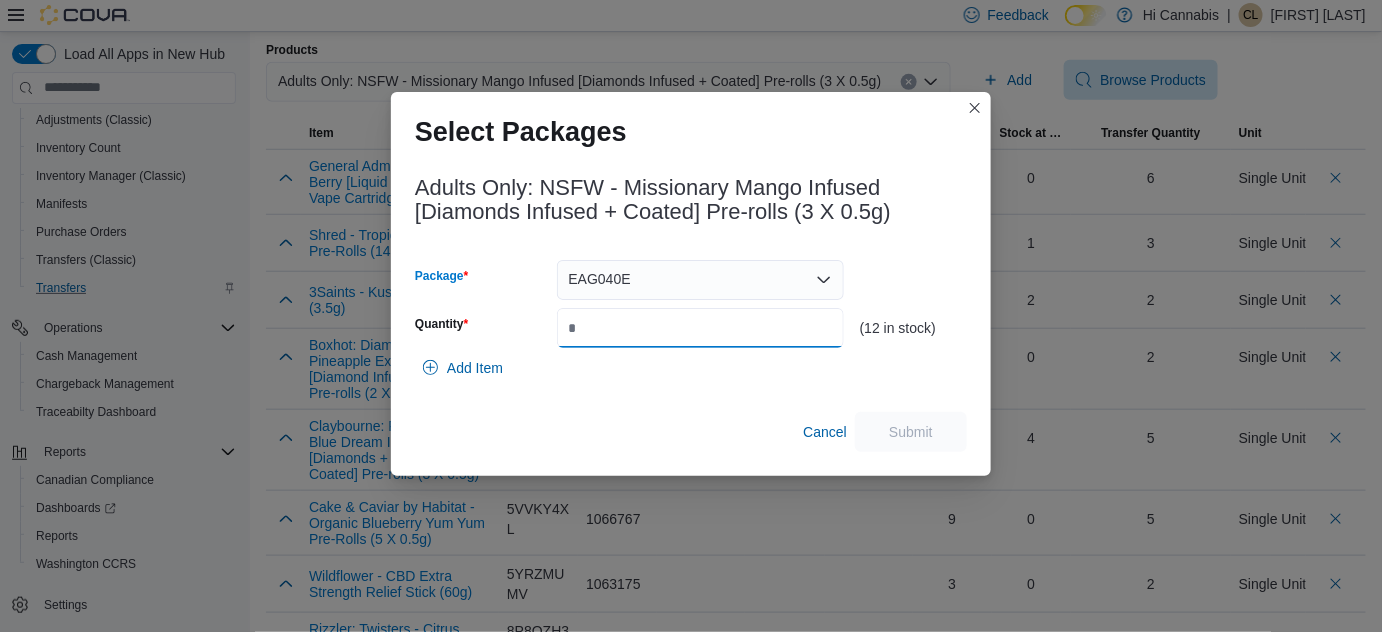 click on "Quantity" at bounding box center (700, 328) 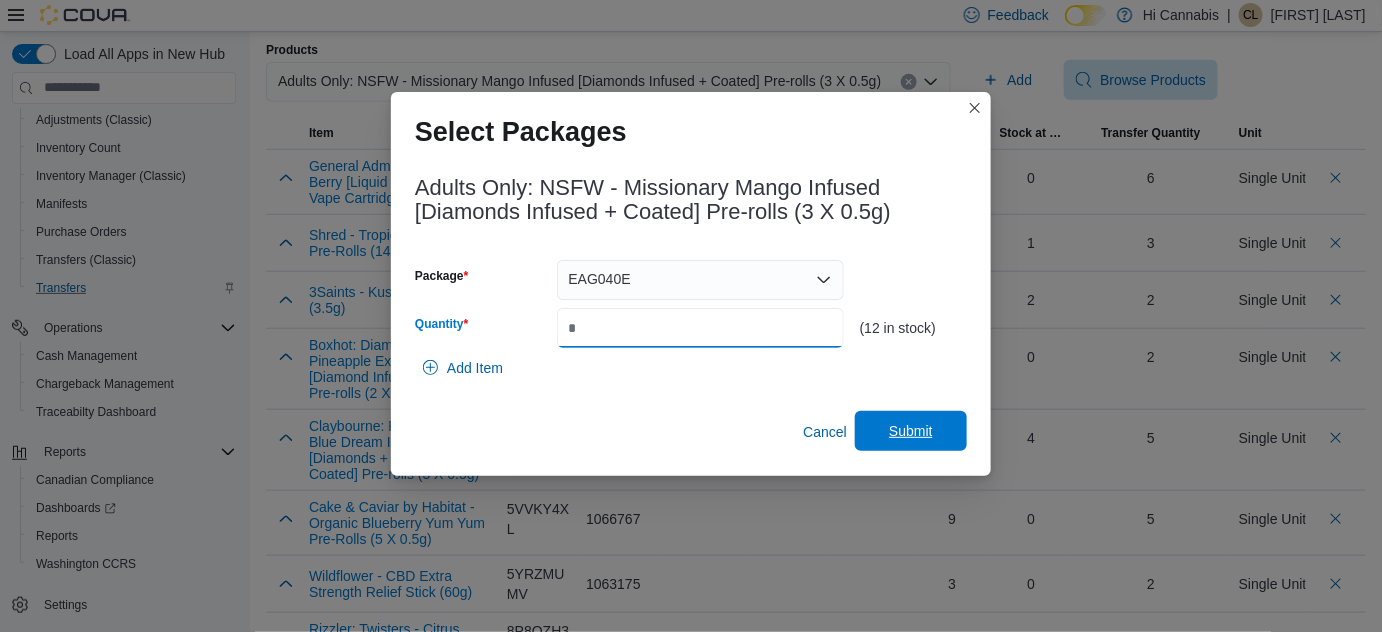 type on "*" 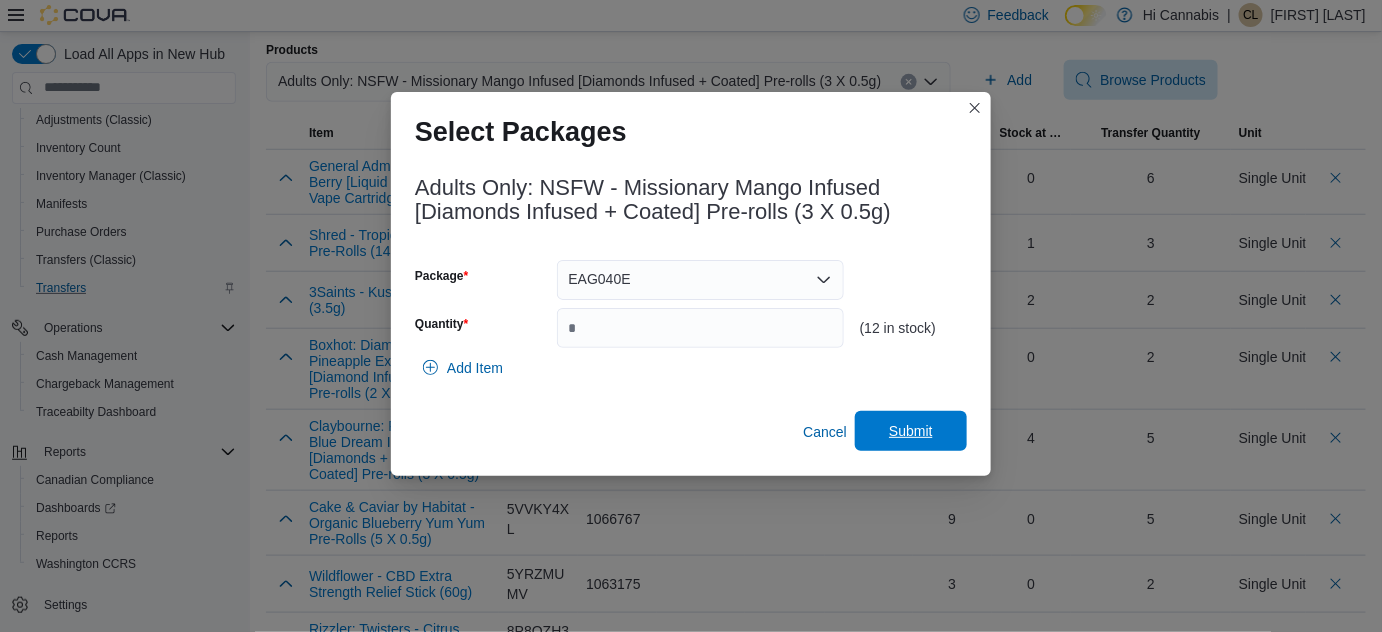 click on "Submit" at bounding box center (911, 431) 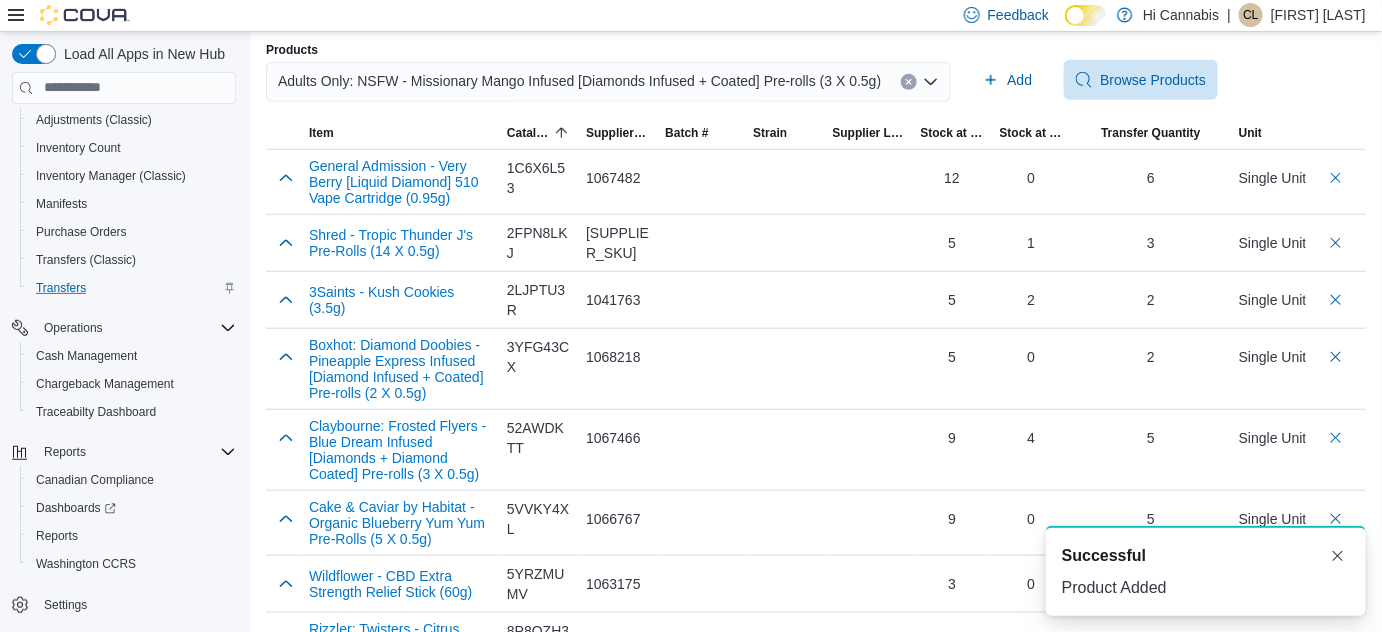 click 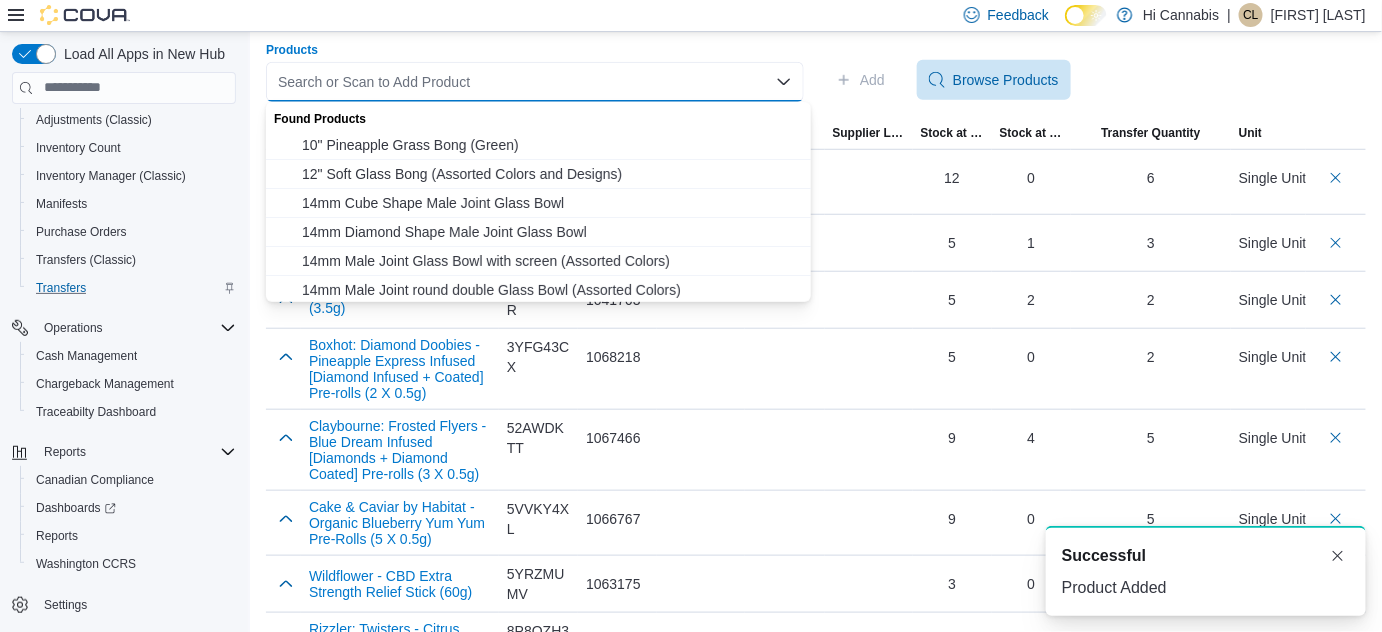 click on "Products Search or Scan to Add Product Combo box. Selected. Combo box input. Search or Scan to Add Product. Type some text or, to display a list of choices, press Down Arrow. To exit the list of choices, press Escape. Add Browse Products" at bounding box center (816, 80) 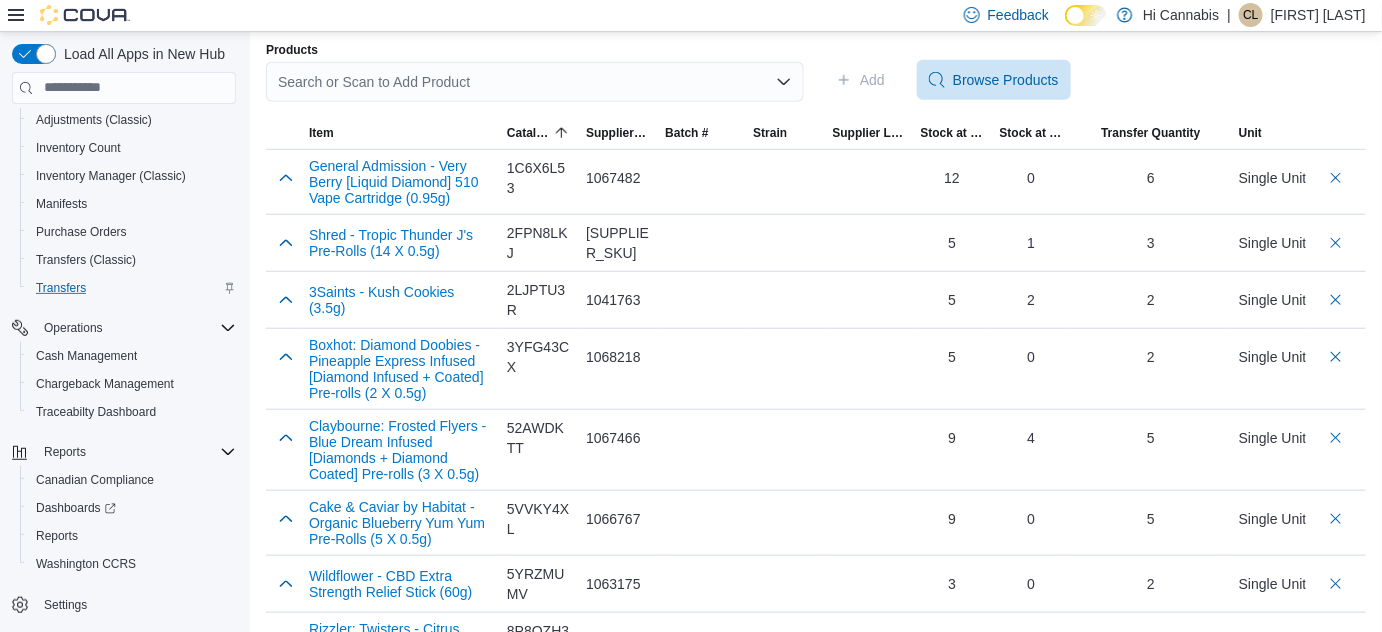 click on "Search or Scan to Add Product" at bounding box center (535, 82) 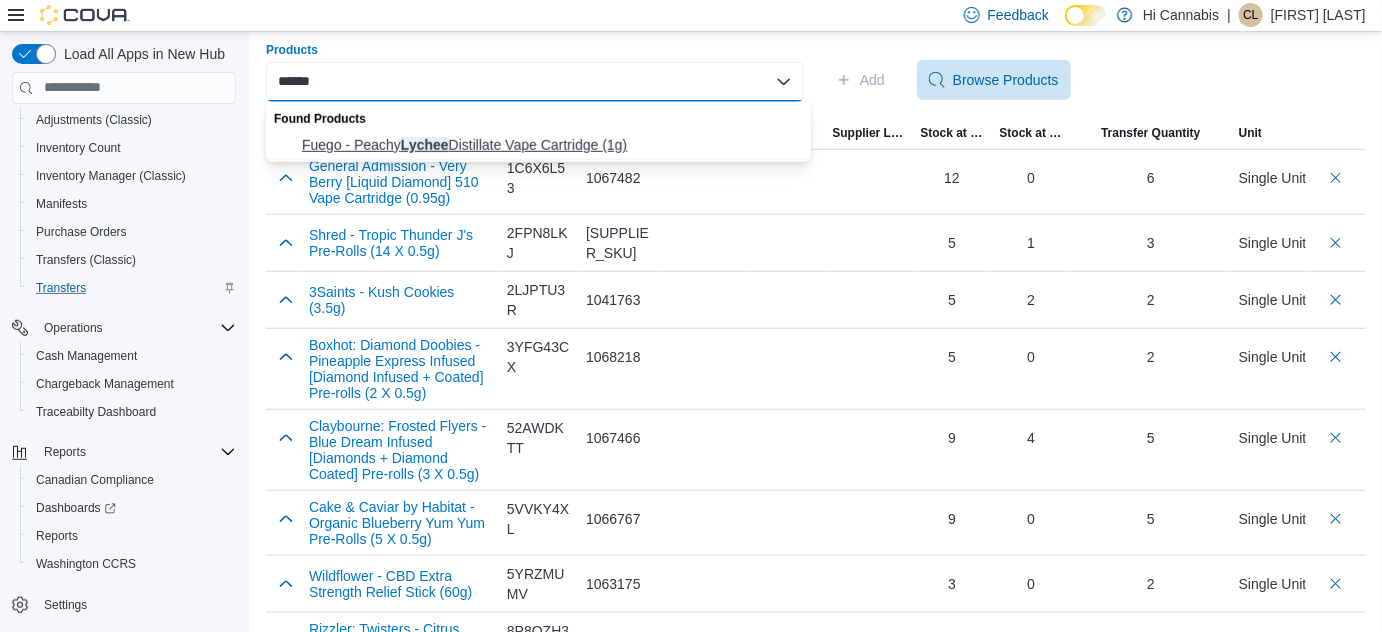 type on "******" 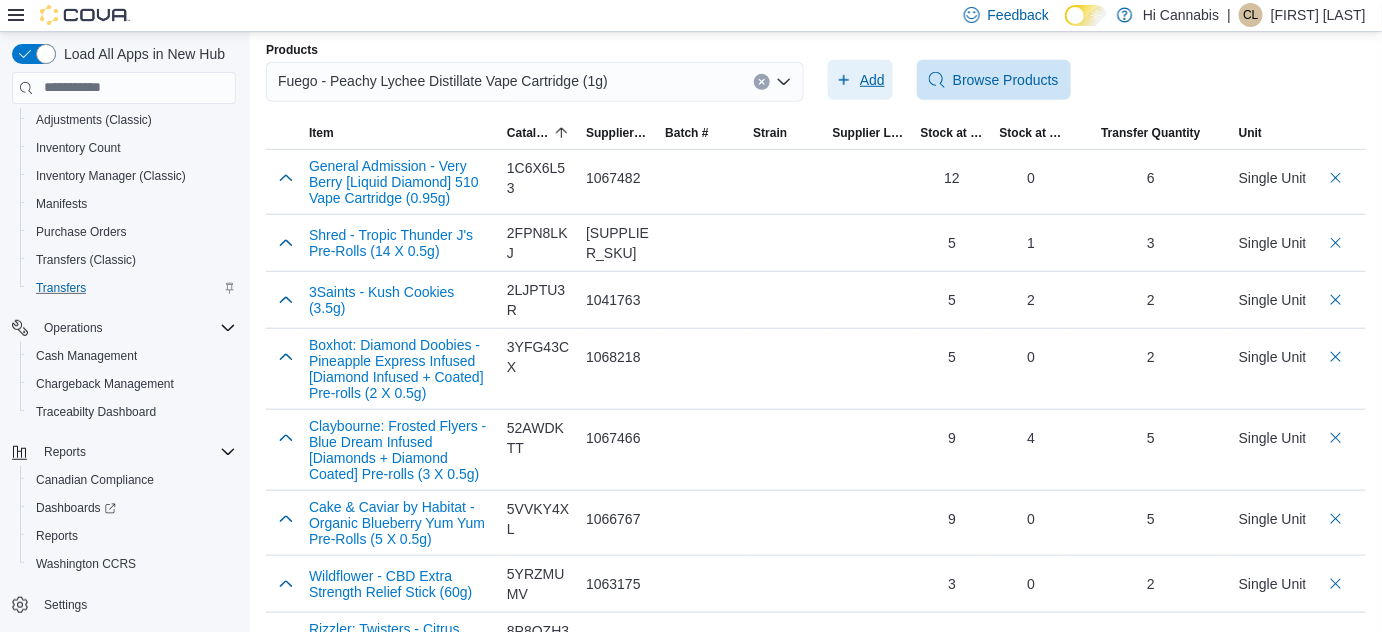 click on "Add" at bounding box center [872, 80] 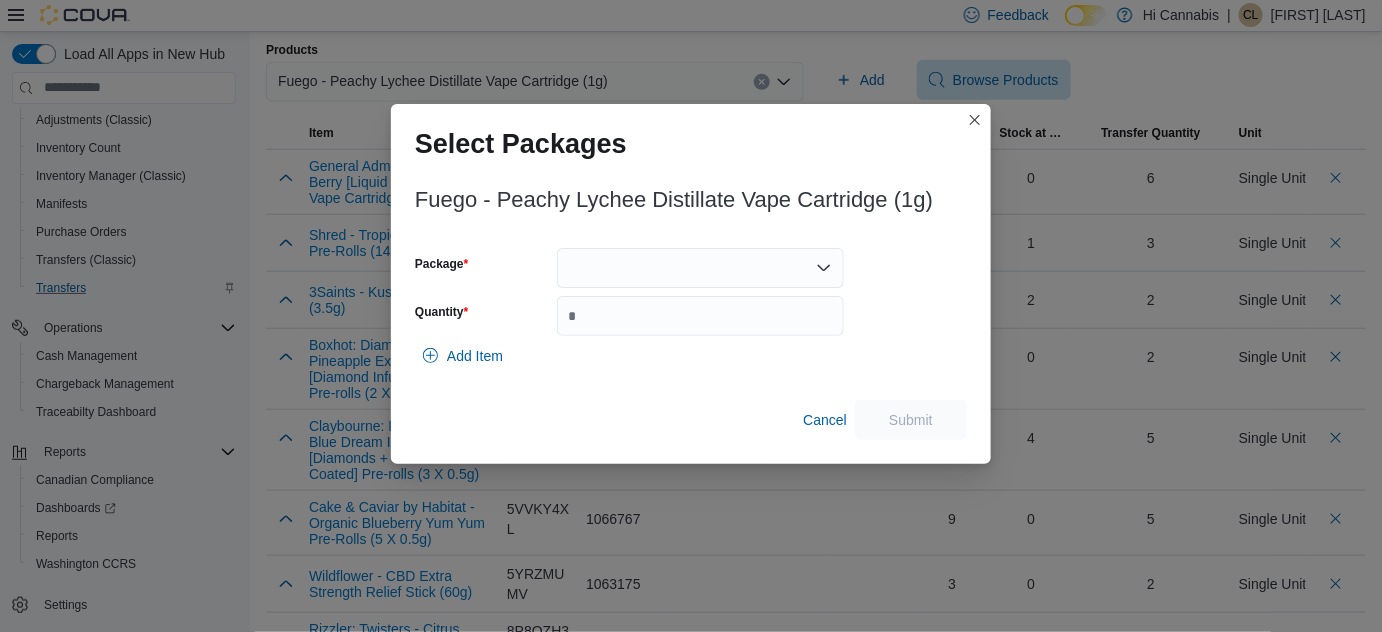 click at bounding box center (700, 268) 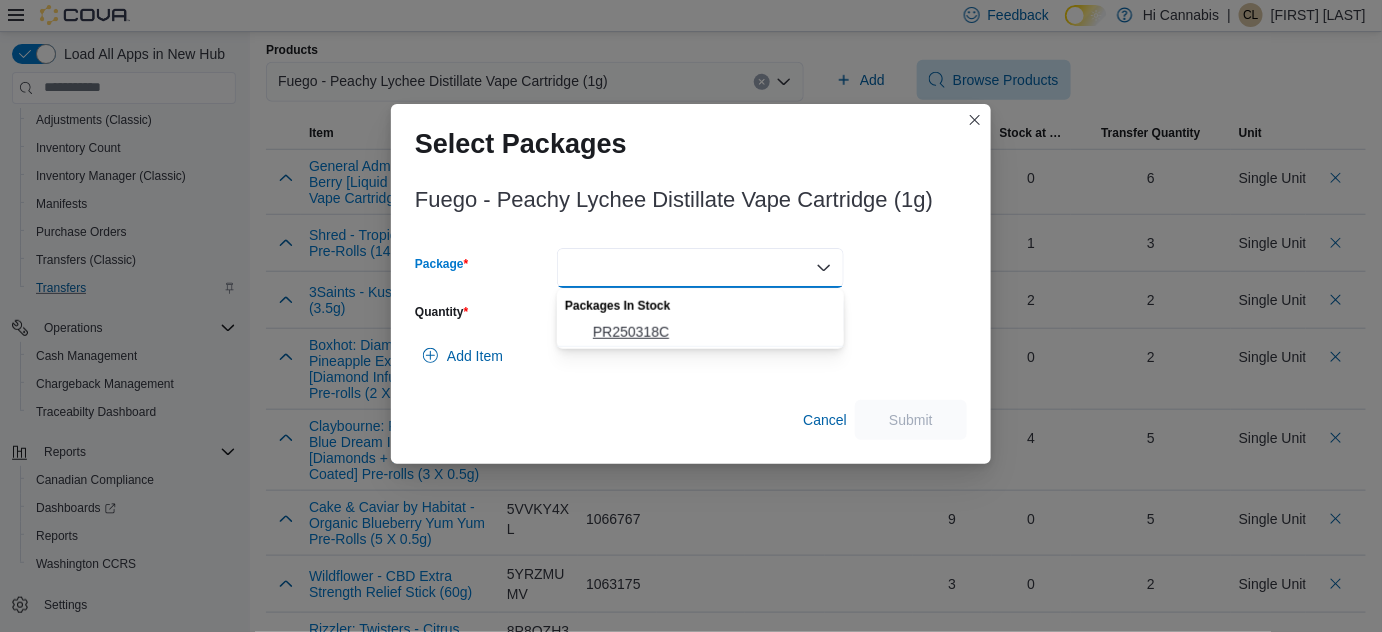 click on "PR250318C" at bounding box center [712, 332] 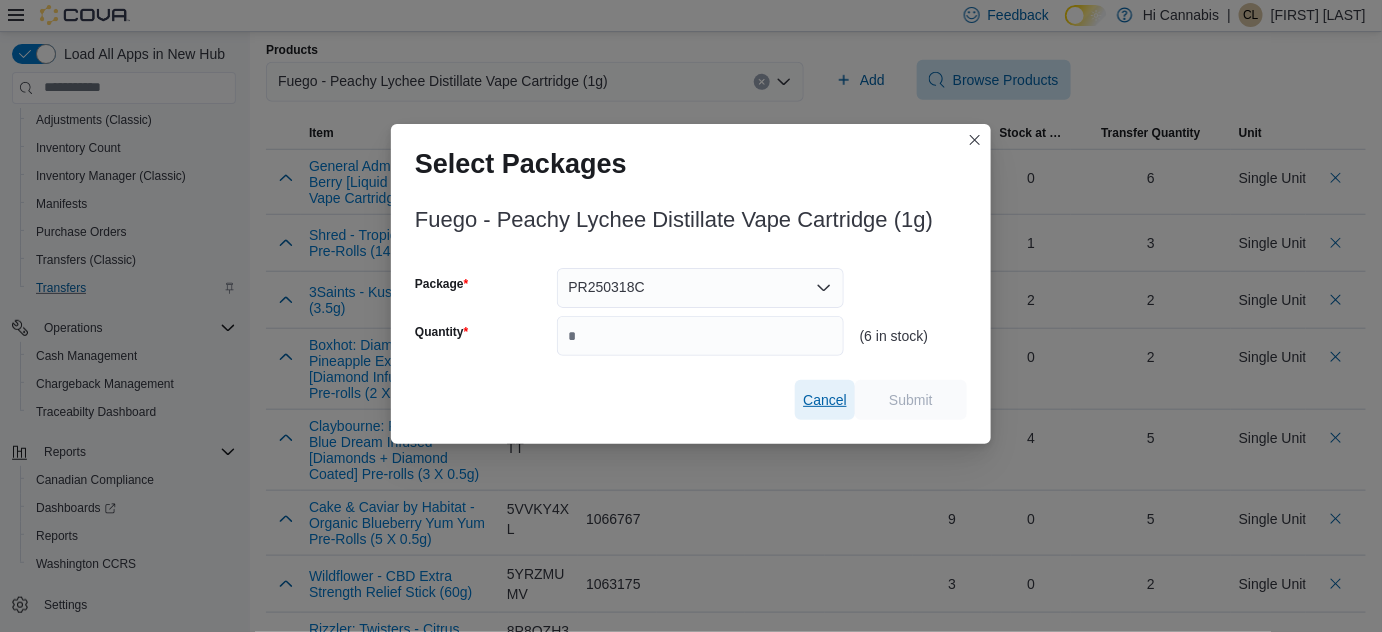 click on "Cancel" at bounding box center (825, 400) 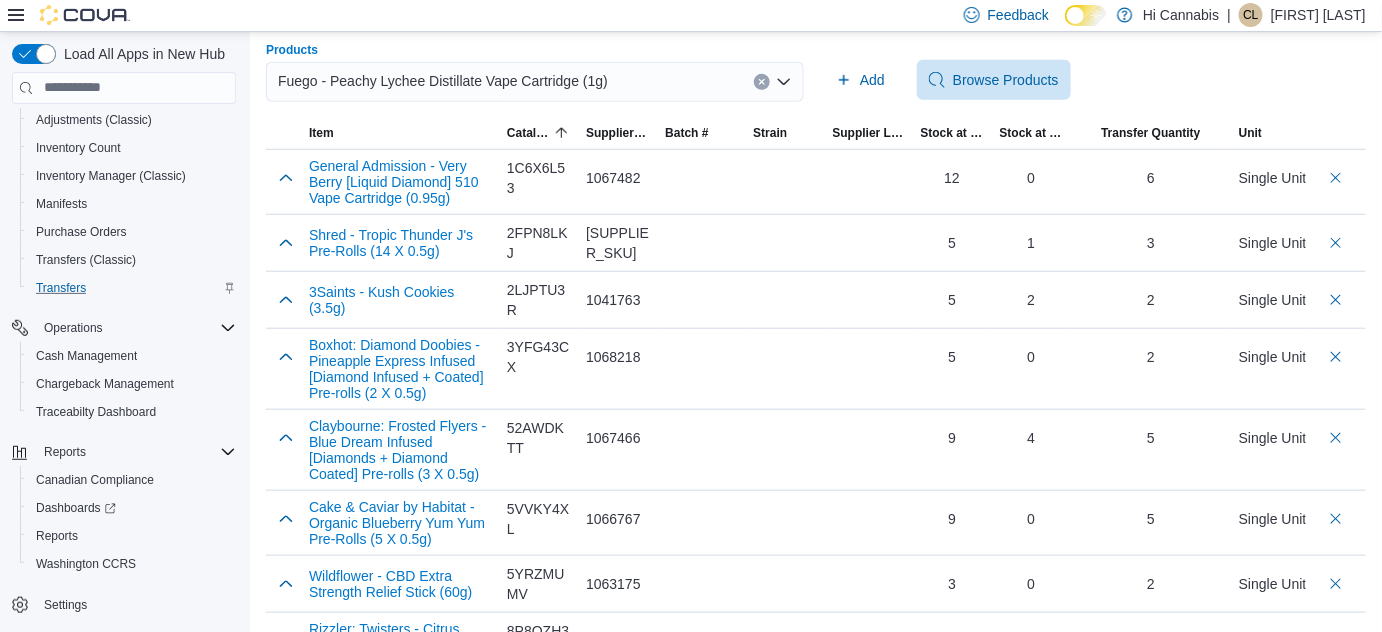 click at bounding box center (762, 82) 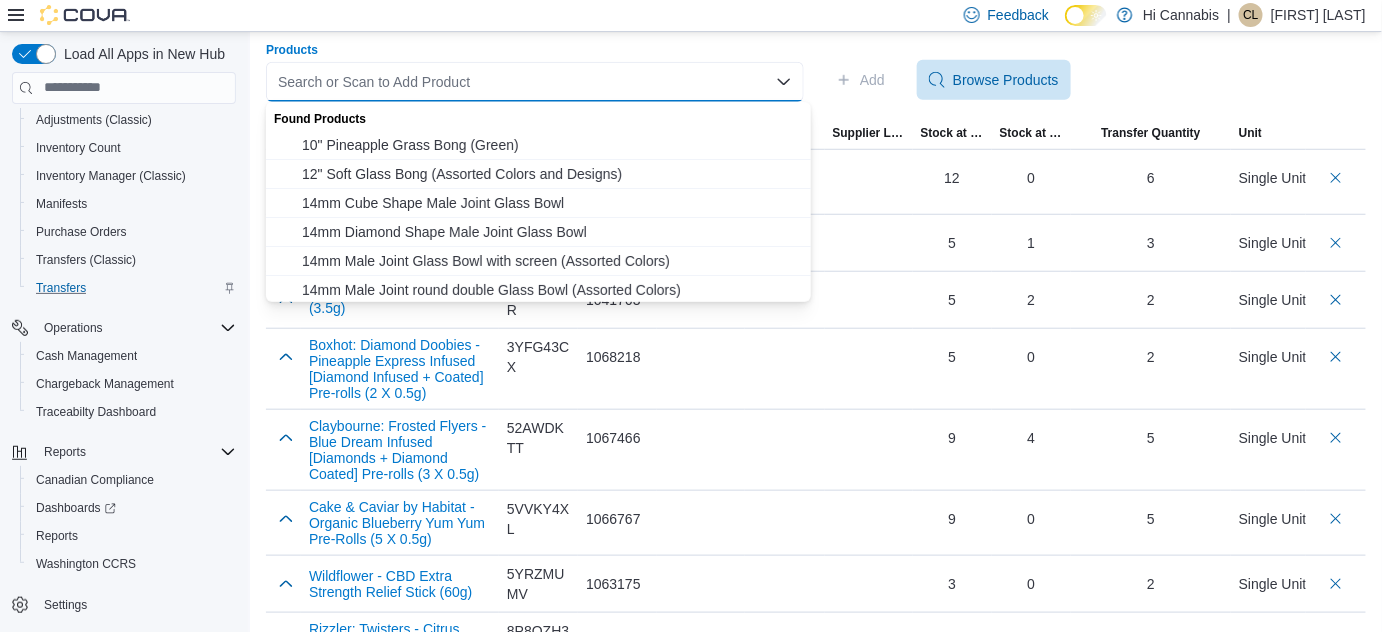 click on "Search or Scan to Add Product Combo box. Selected. Combo box input. Search or Scan to Add Product. Type some text or, to display a list of choices, press Down Arrow. To exit the list of choices, press Escape." at bounding box center [535, 82] 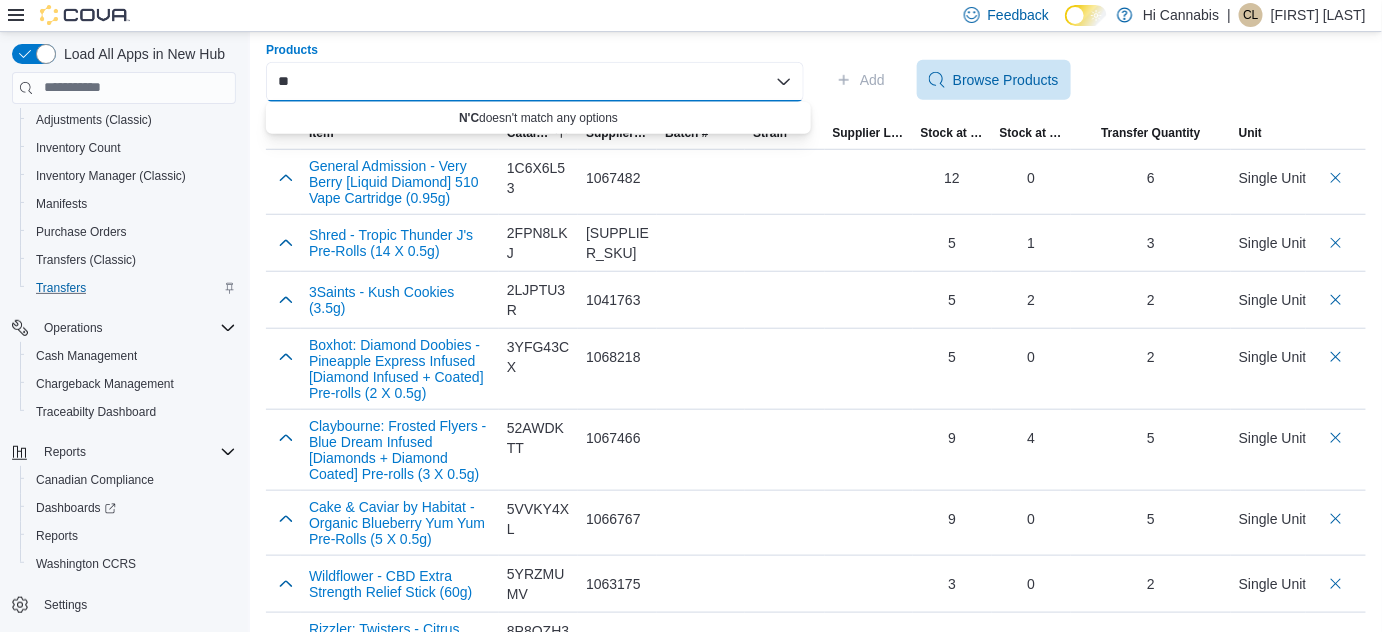 type on "*" 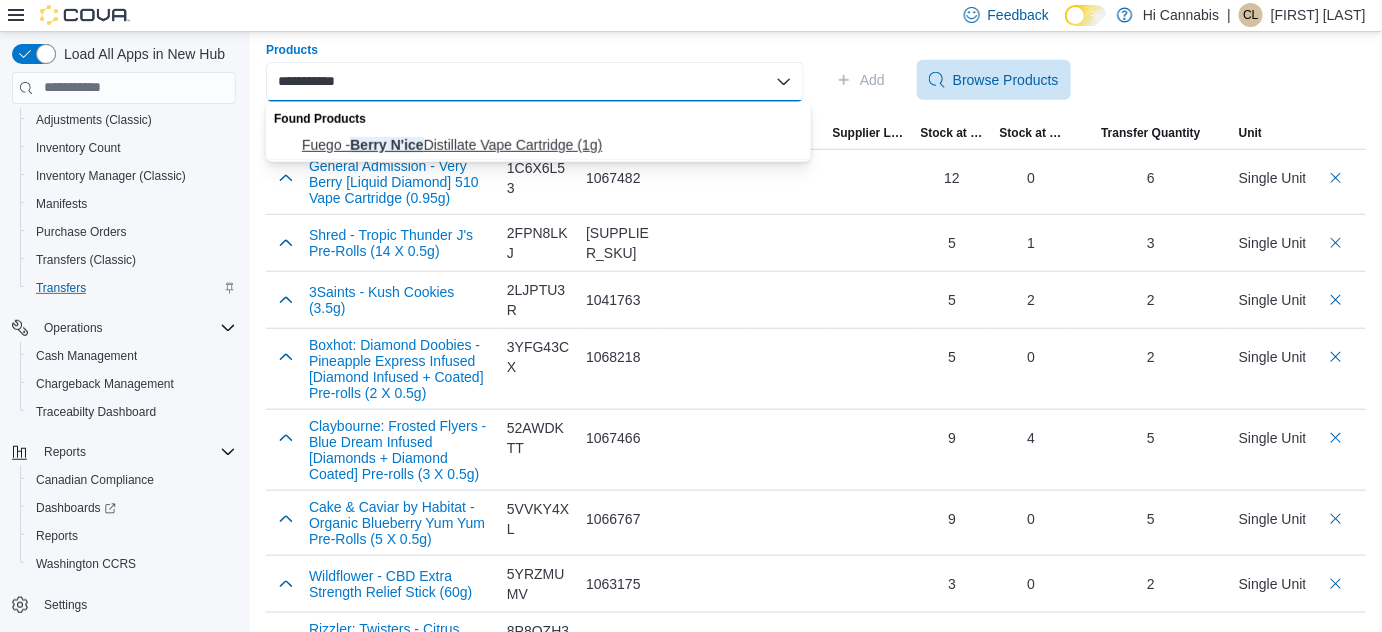 type on "**********" 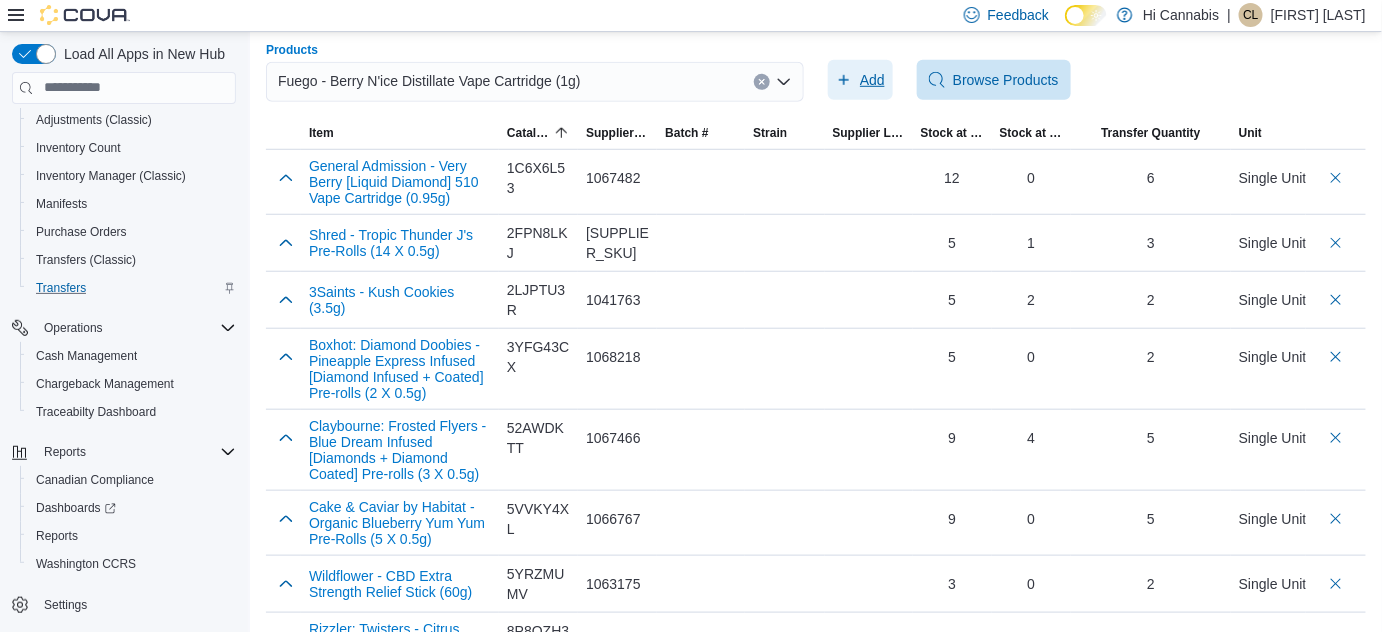 click on "Add" at bounding box center [872, 80] 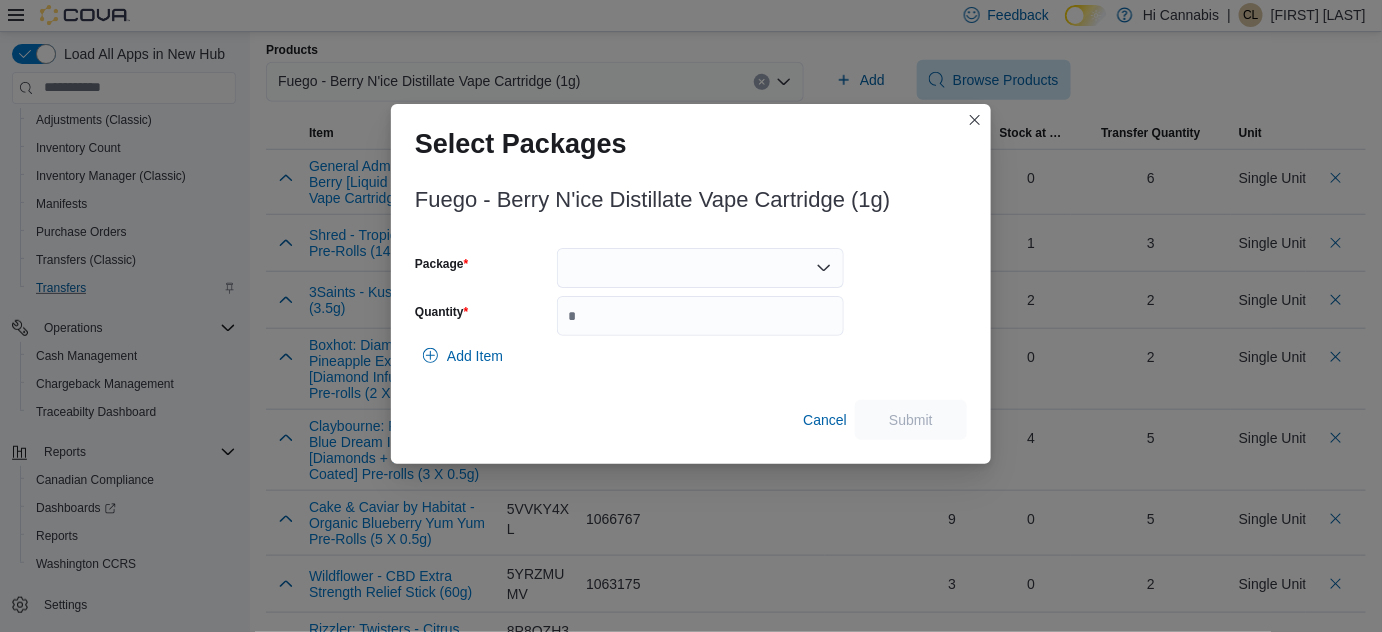 click at bounding box center [700, 268] 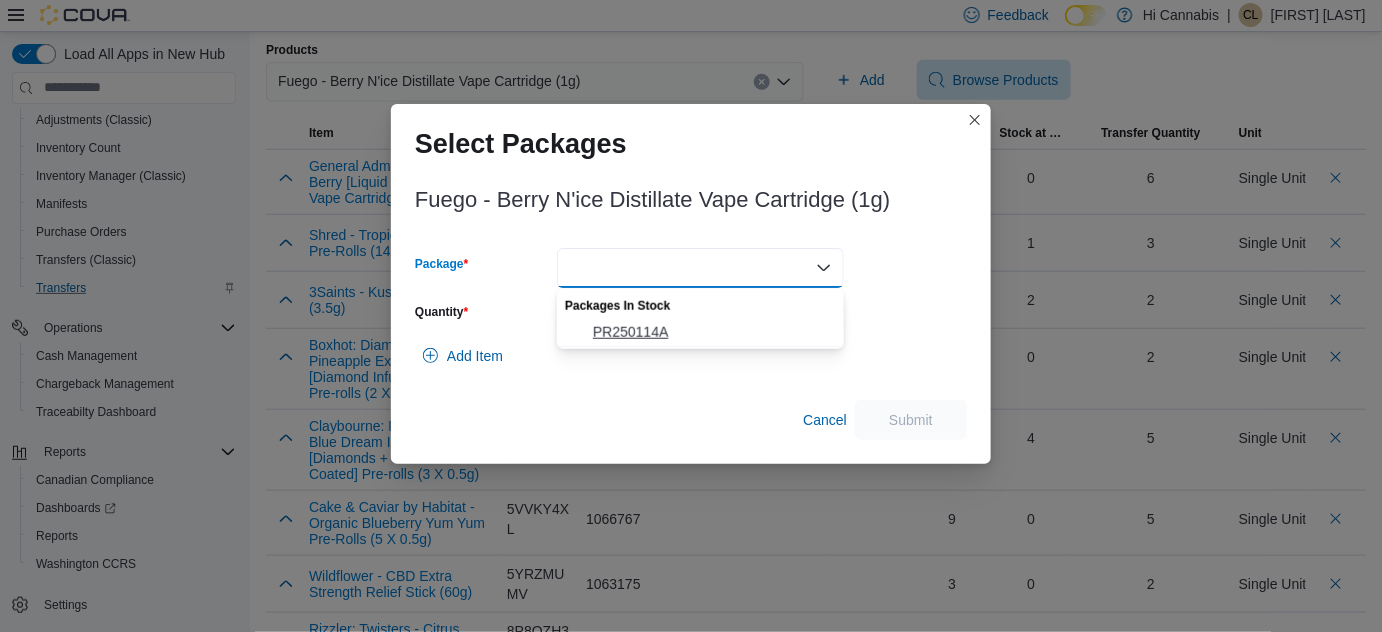 click on "PR250114A" at bounding box center (712, 332) 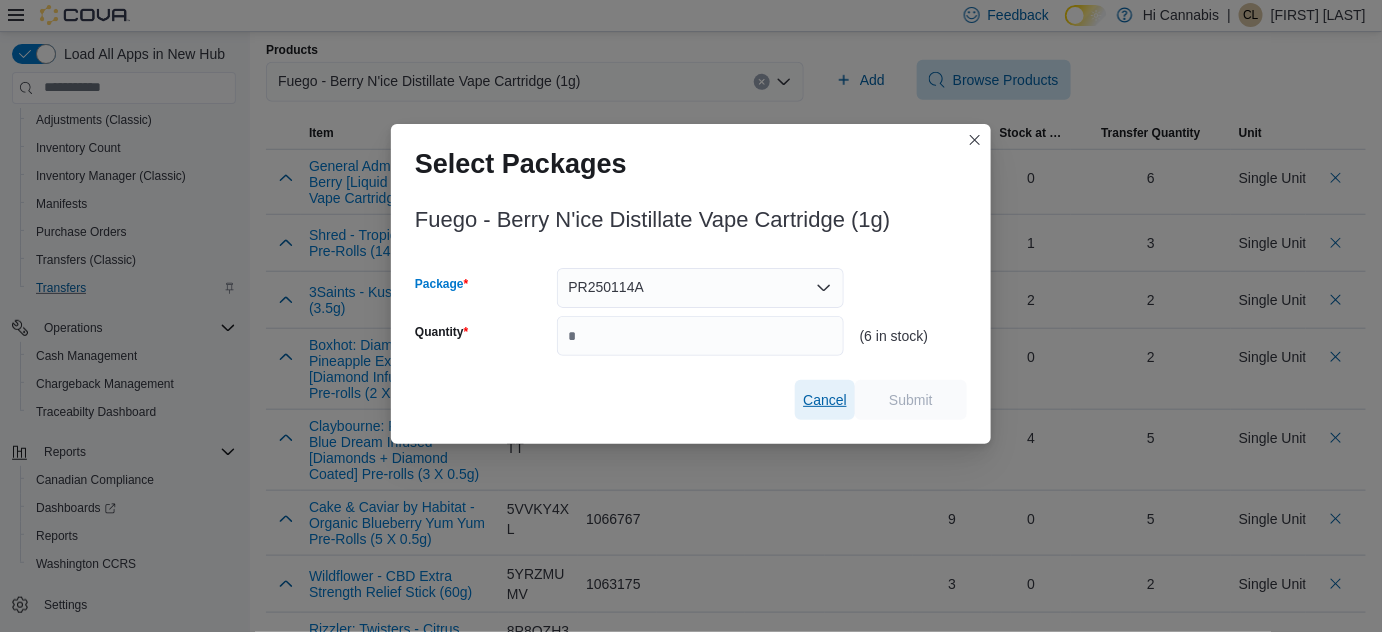 click on "Cancel" at bounding box center [825, 400] 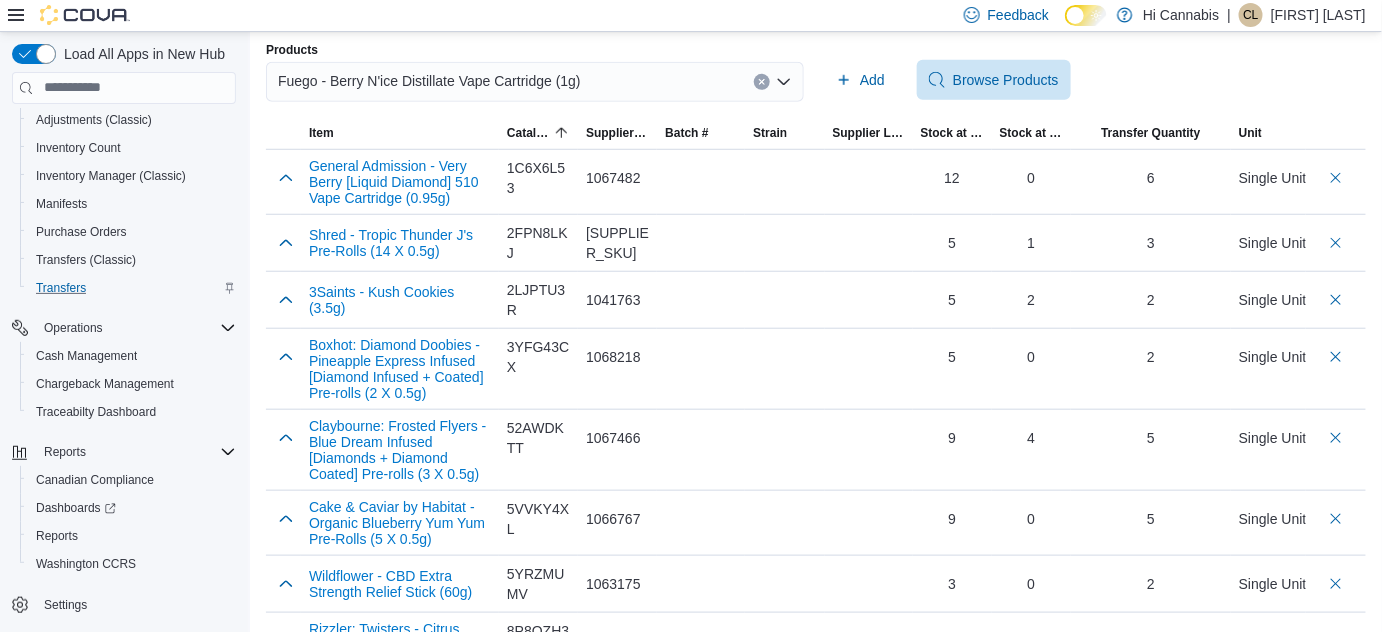 click 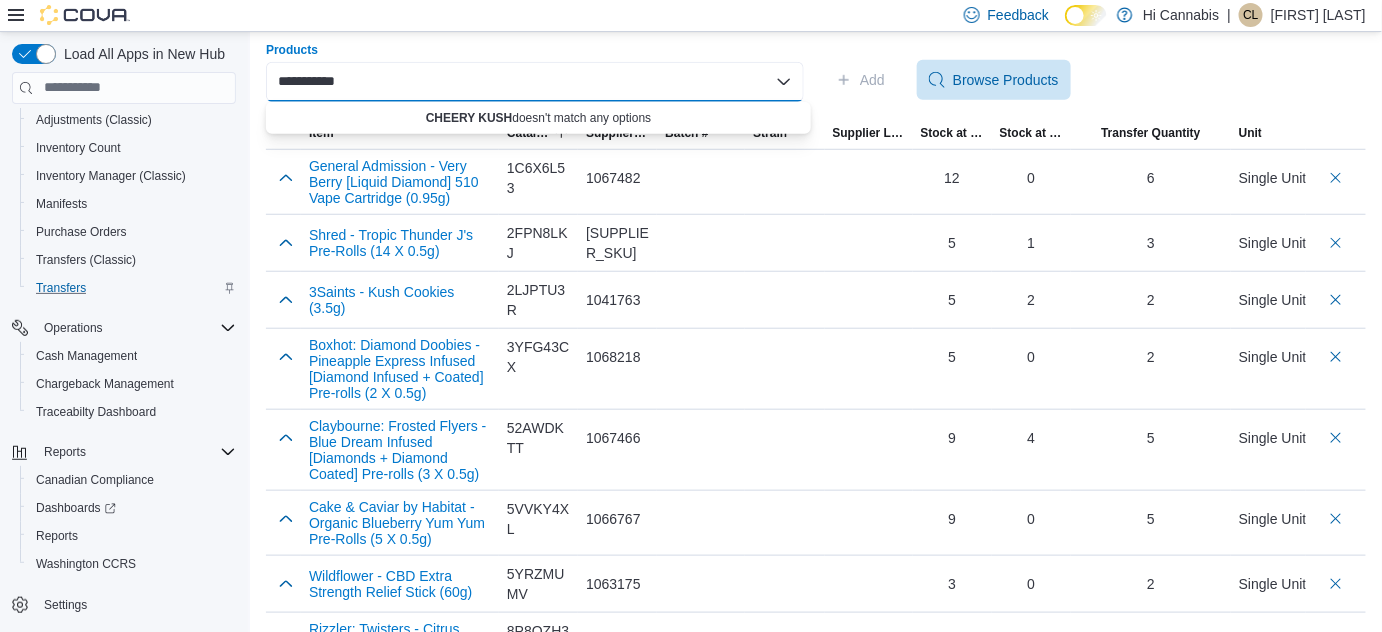 click on "**********" at bounding box center [329, 82] 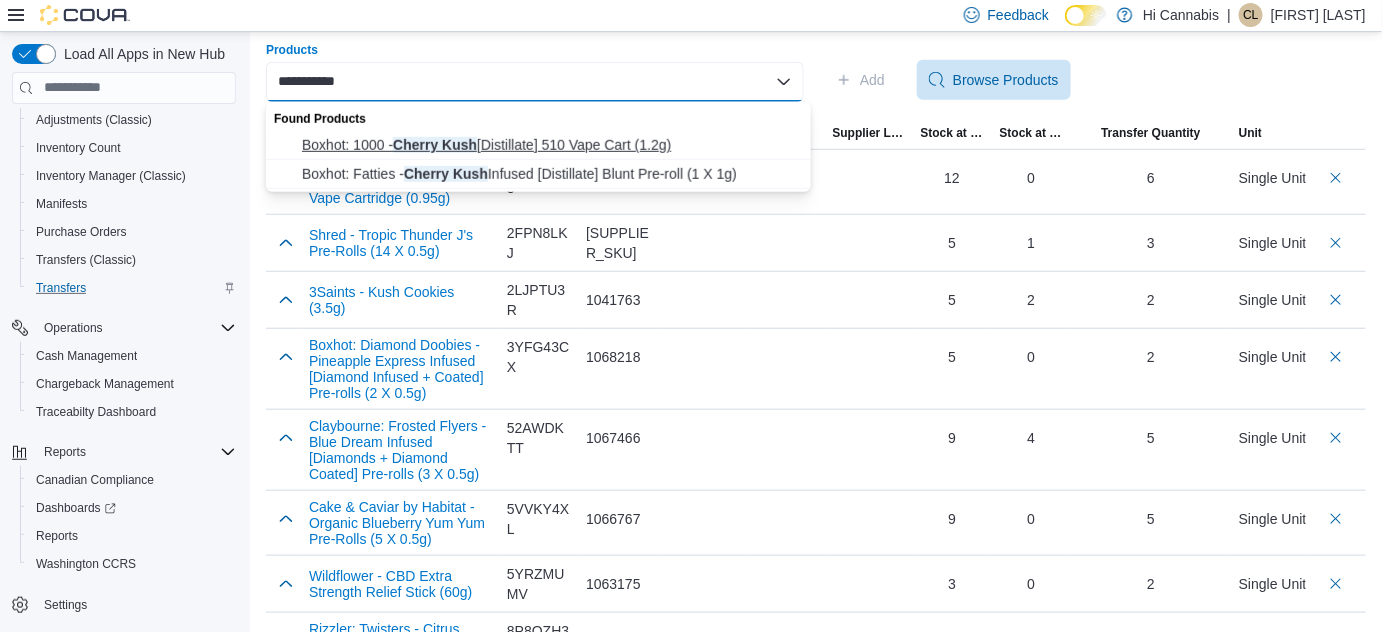 type on "**********" 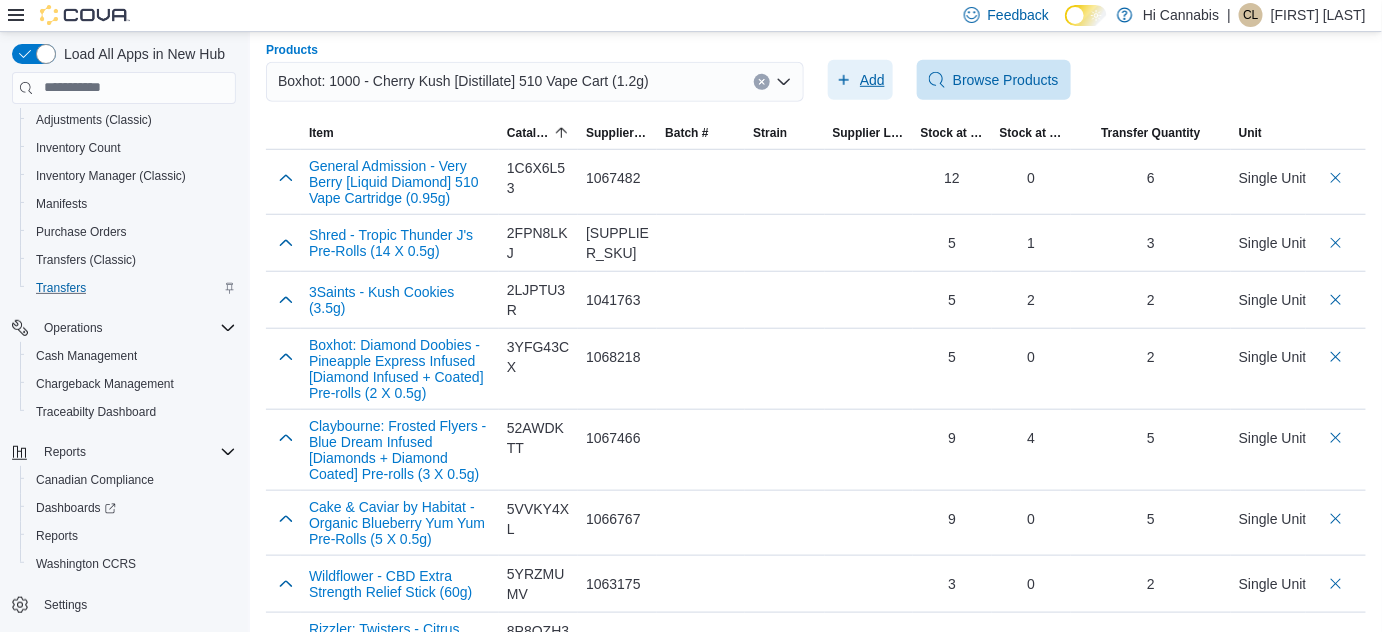 click on "Add" at bounding box center [860, 80] 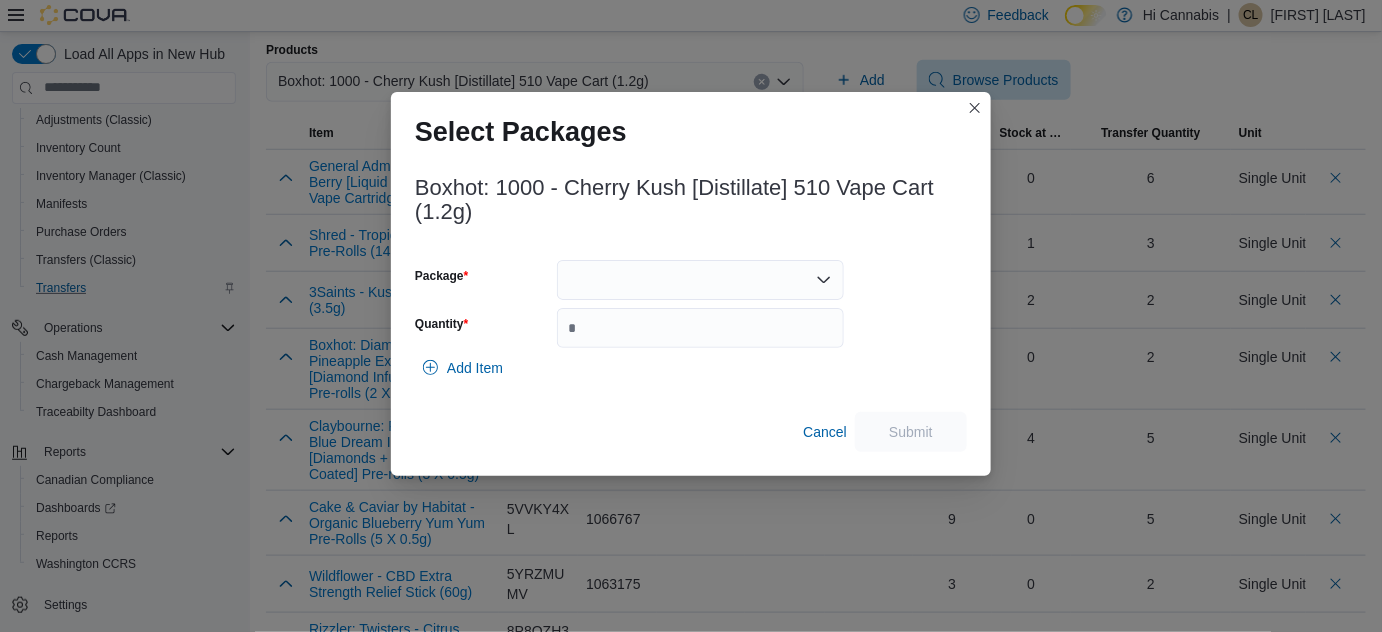 click at bounding box center (700, 280) 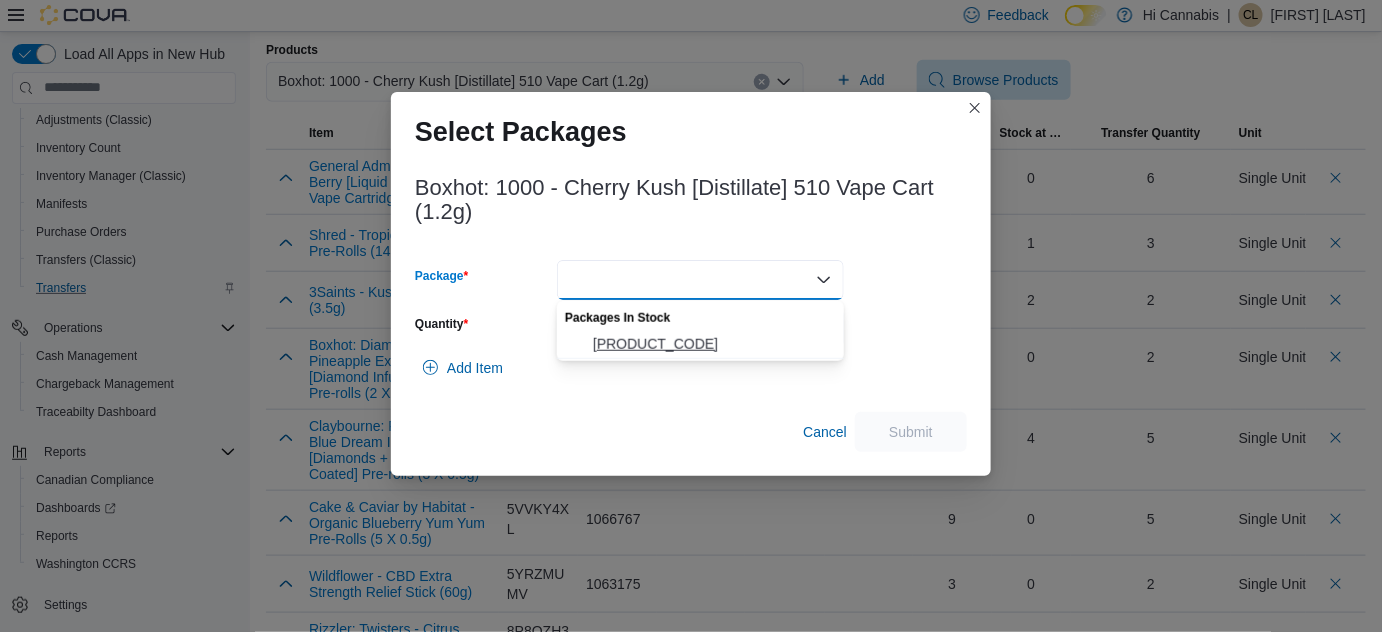 click on "[PRODUCT_CODE]" at bounding box center (712, 344) 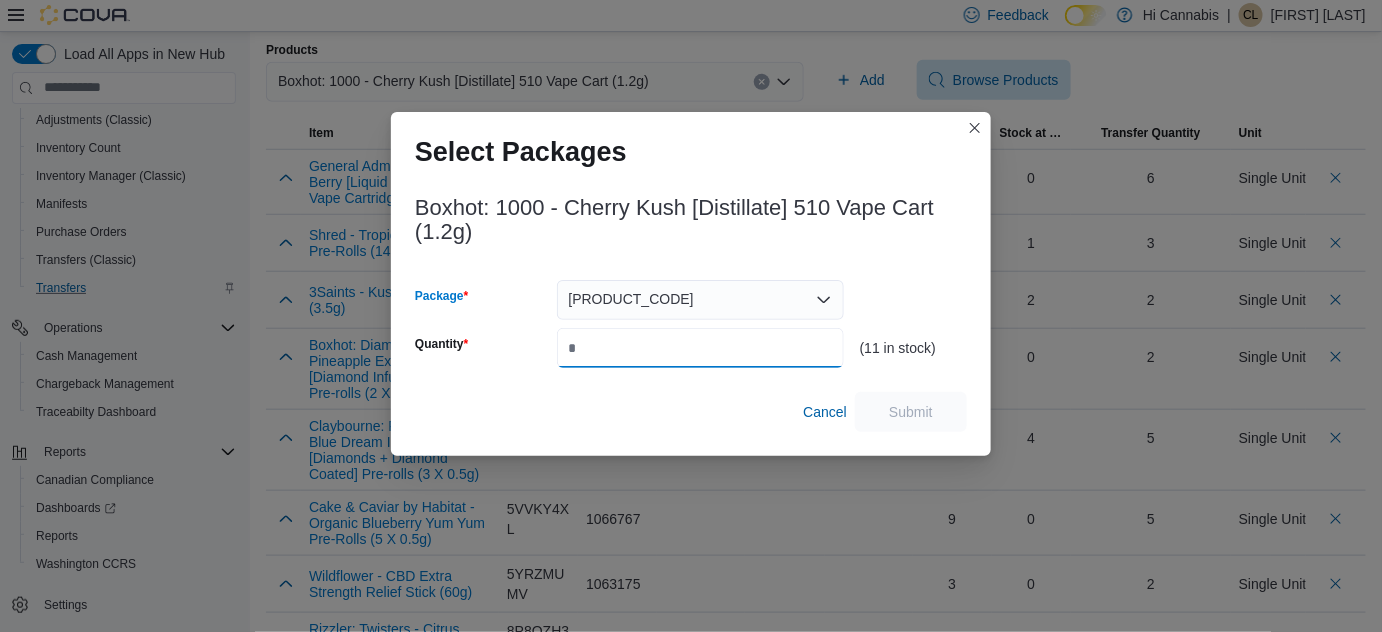 click on "Quantity" at bounding box center (700, 348) 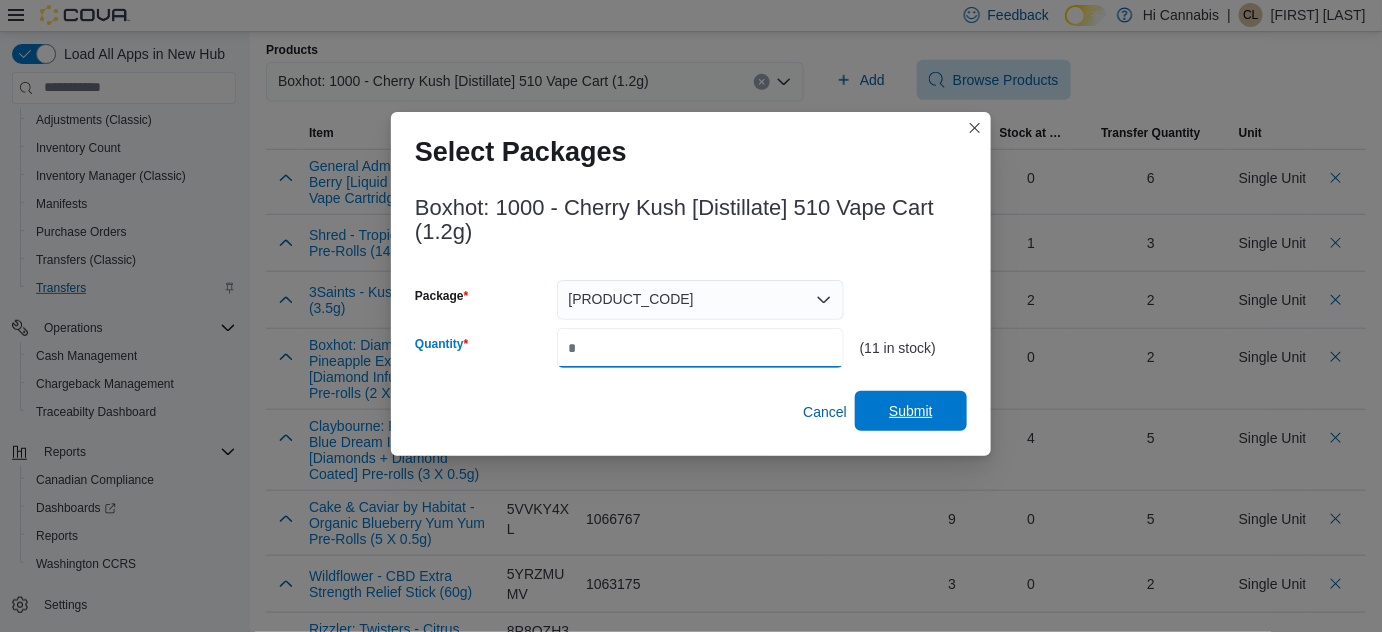 type on "*" 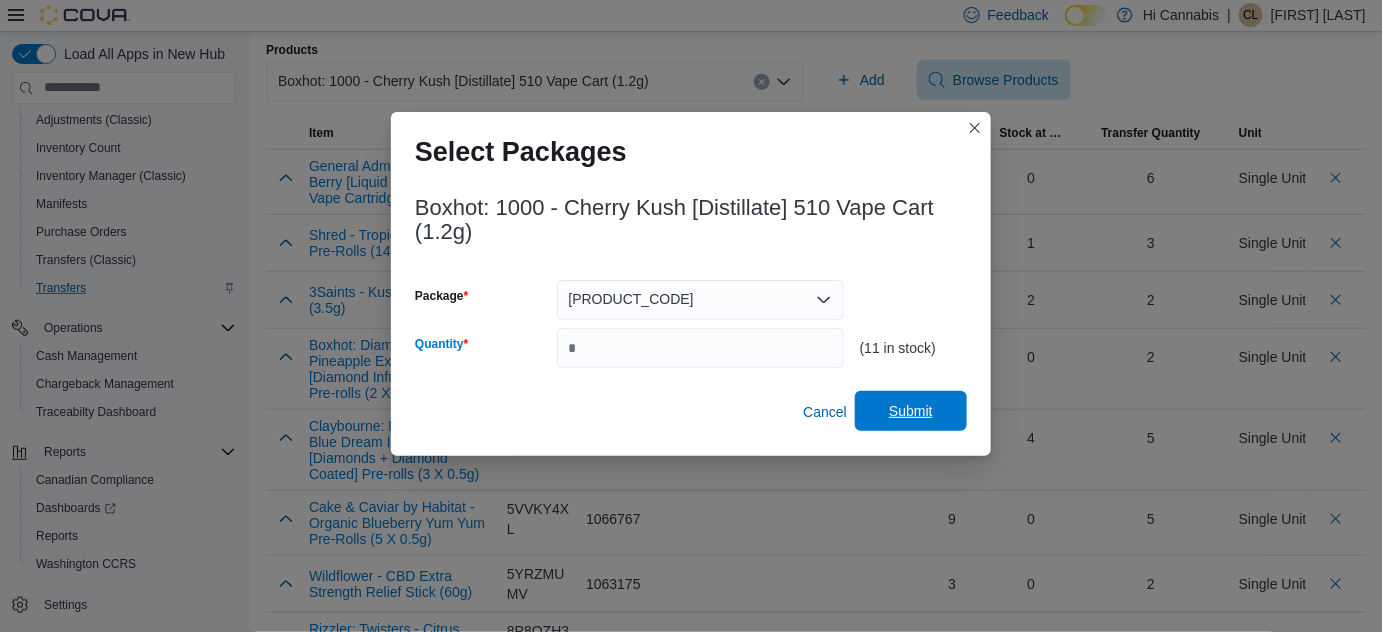 click on "Submit" at bounding box center (911, 411) 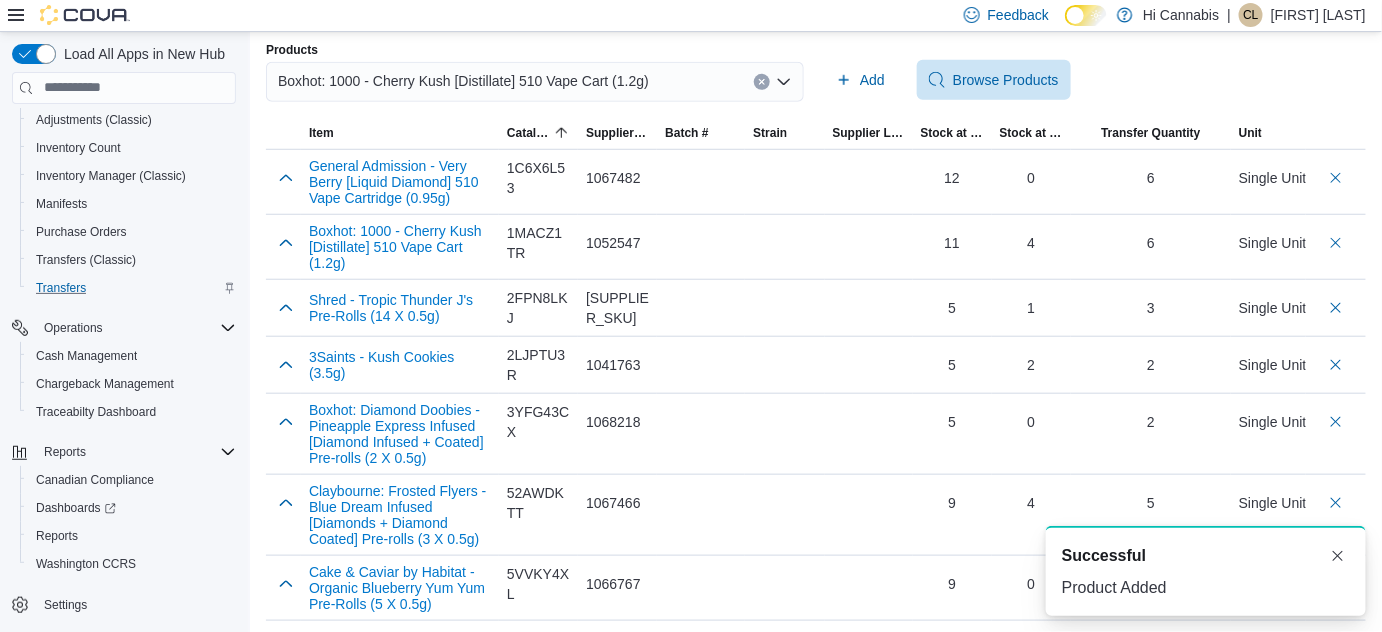 click at bounding box center [762, 82] 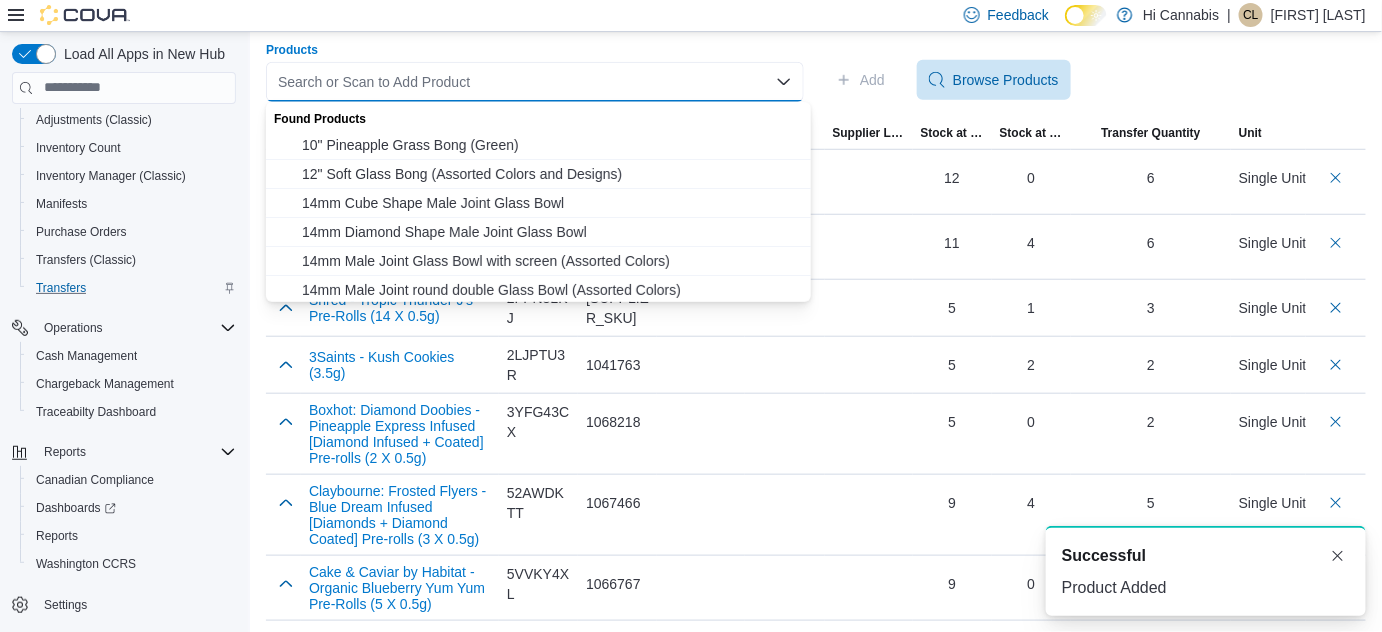 click on "Search or Scan to Add Product" at bounding box center [535, 82] 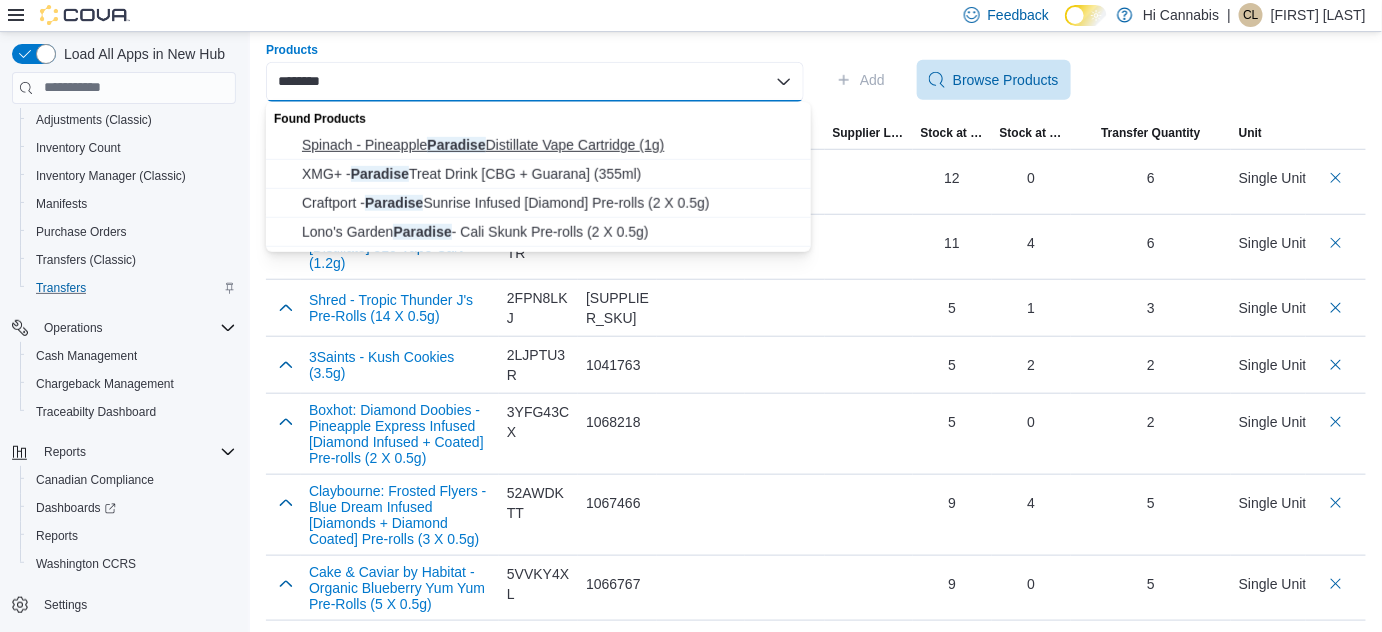 type on "********" 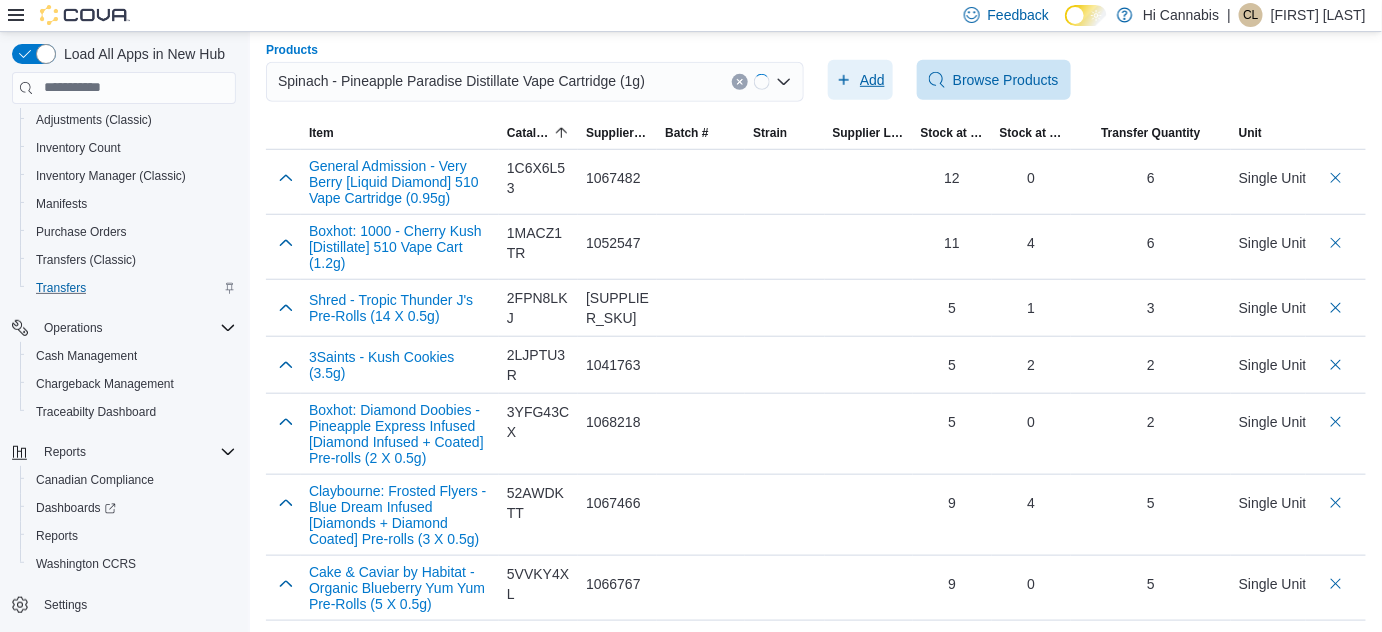click 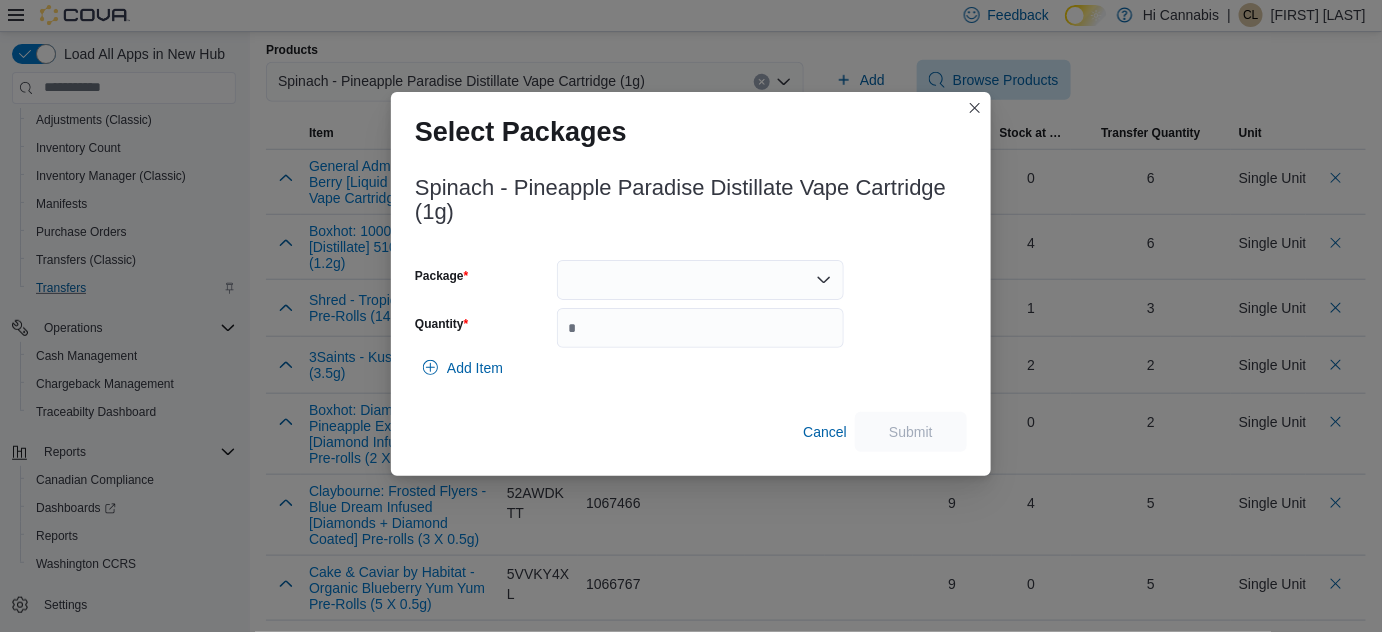 click at bounding box center [700, 280] 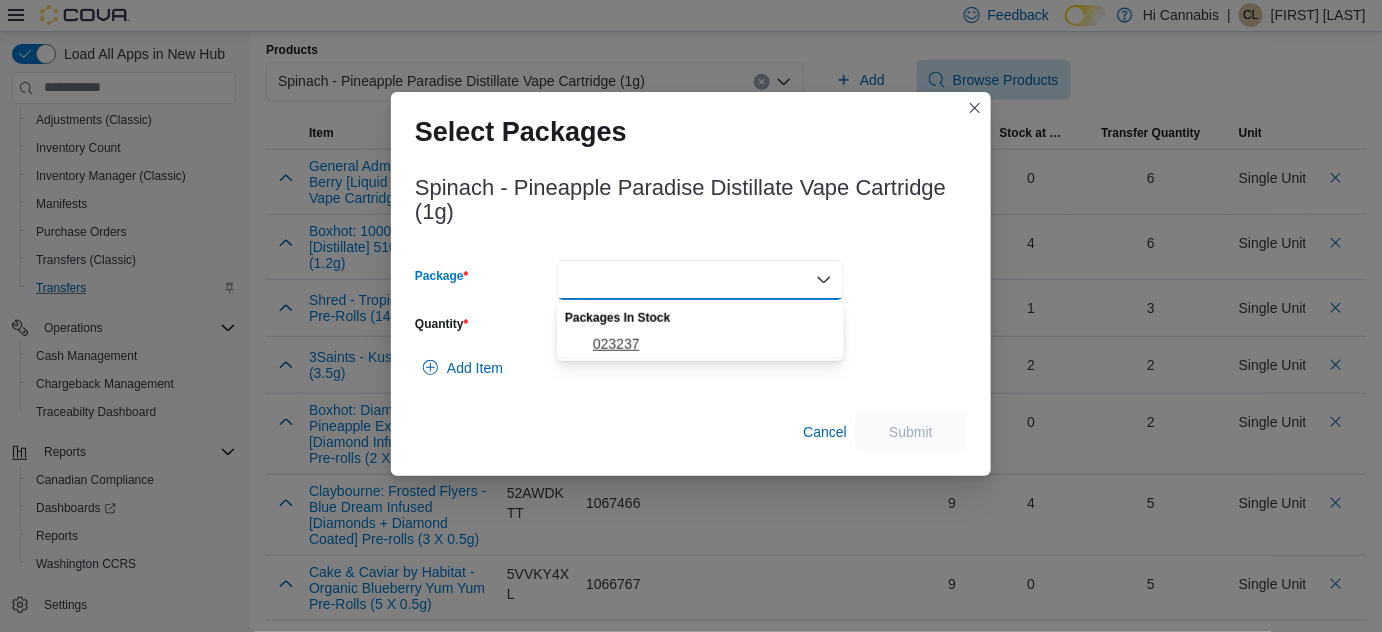 click on "023237" at bounding box center [712, 344] 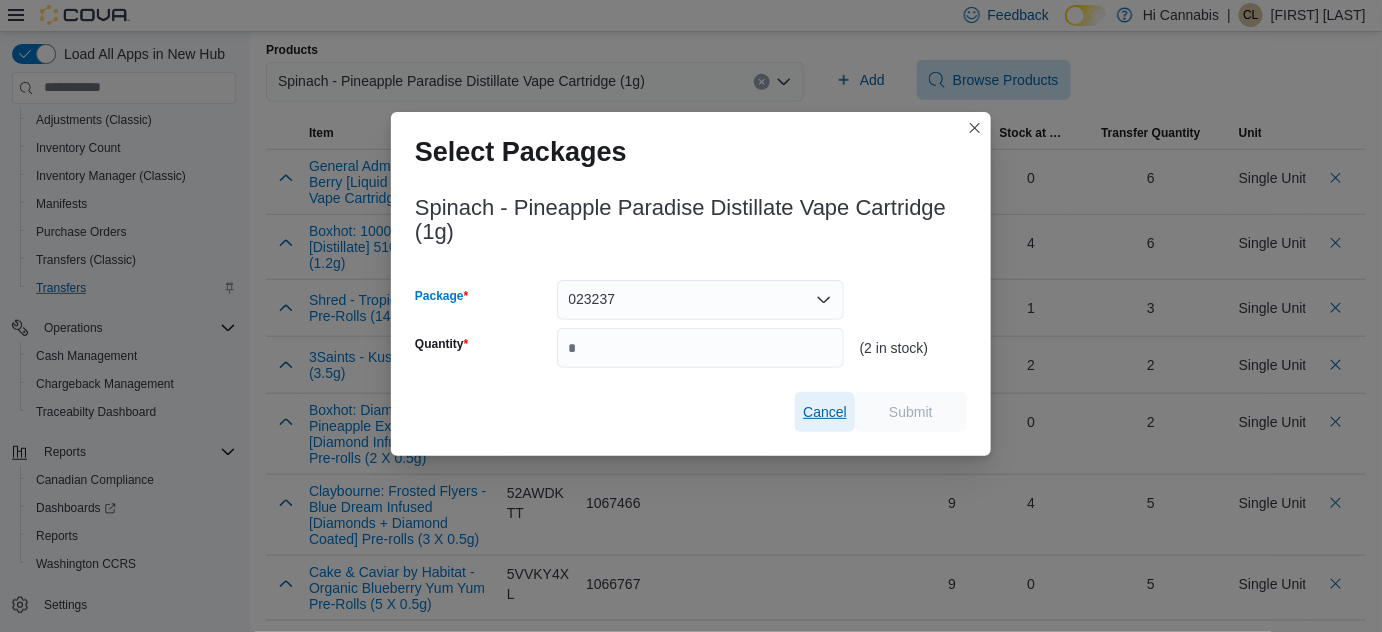 click on "Cancel" at bounding box center [825, 412] 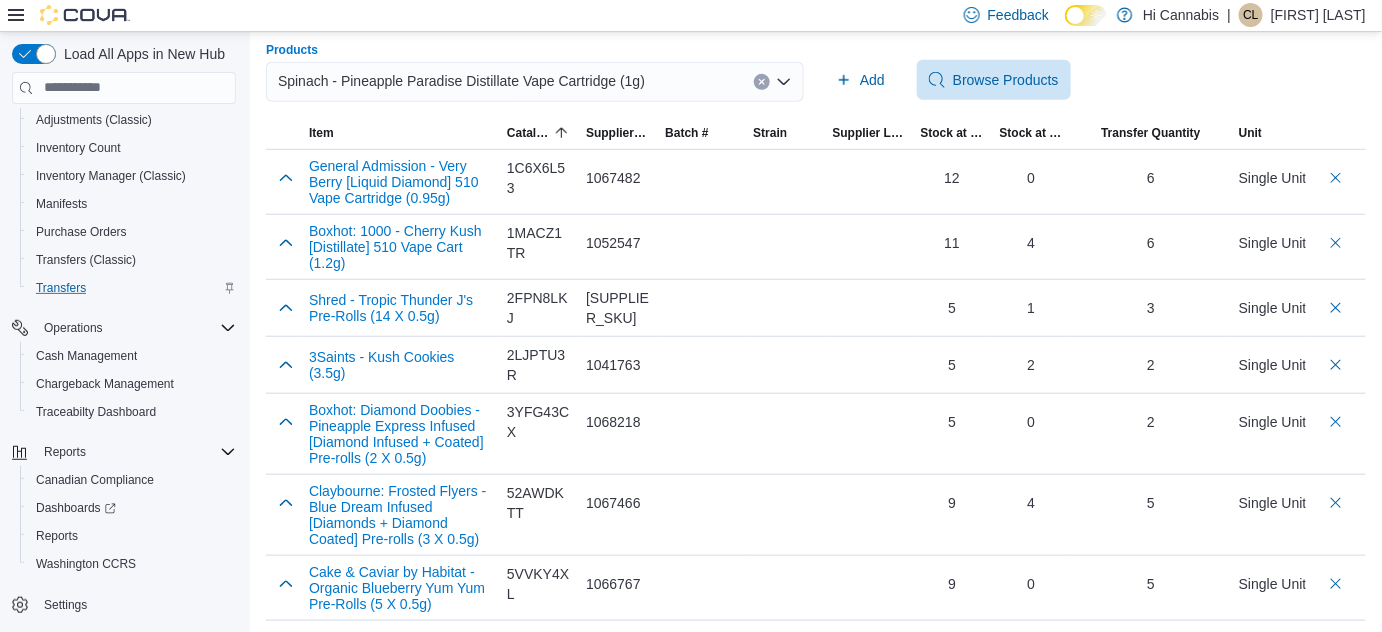 click at bounding box center (762, 82) 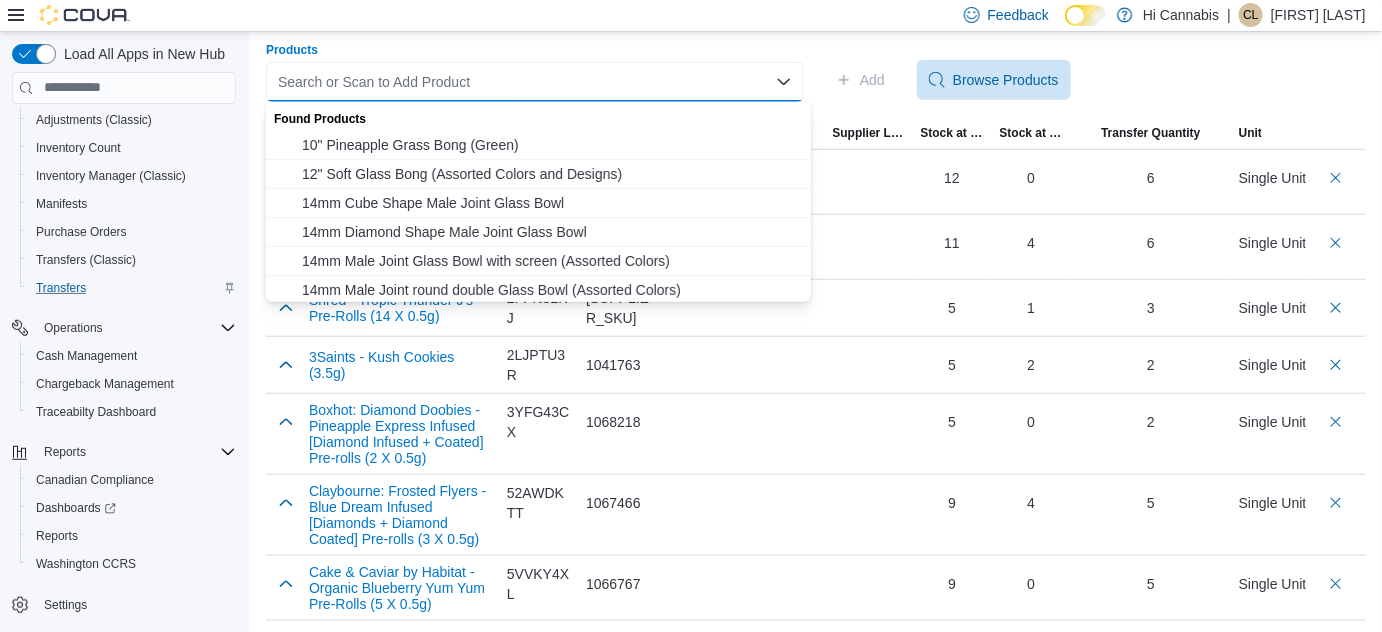 click on "Search or Scan to Add Product Combo box. Selected. Combo box input. Search or Scan to Add Product. Type some text or, to display a list of choices, press Down Arrow. To exit the list of choices, press Escape." at bounding box center (535, 82) 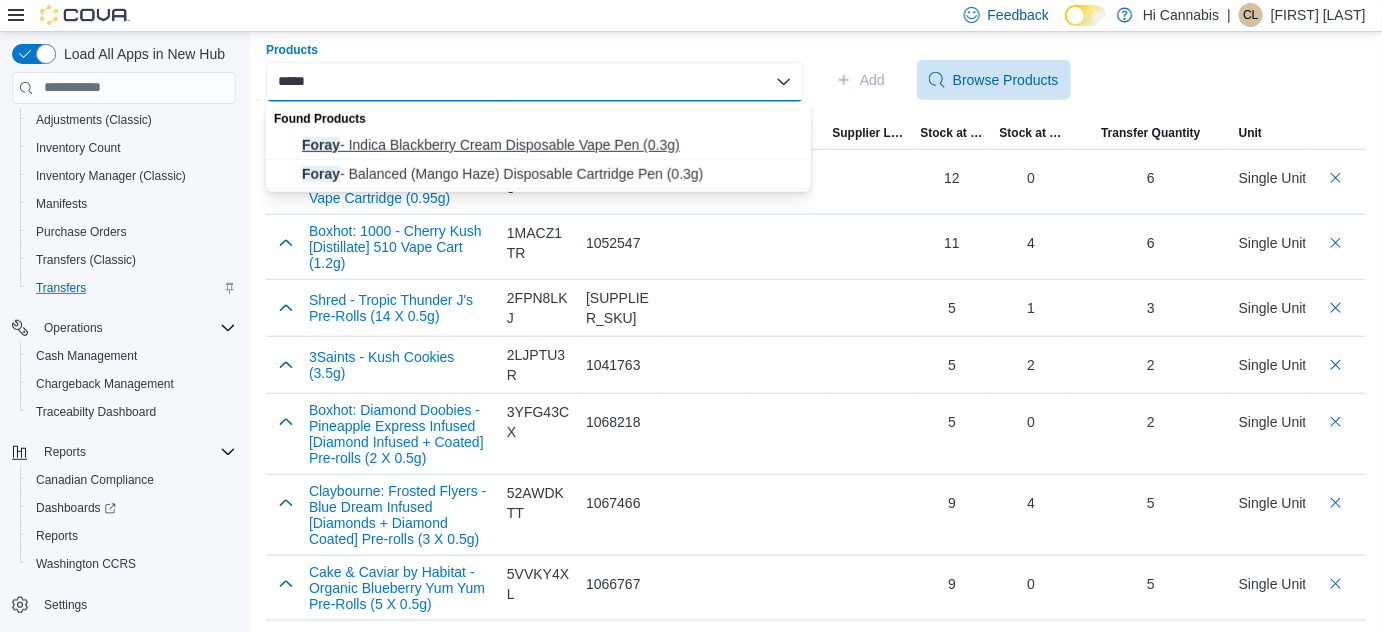 type on "*****" 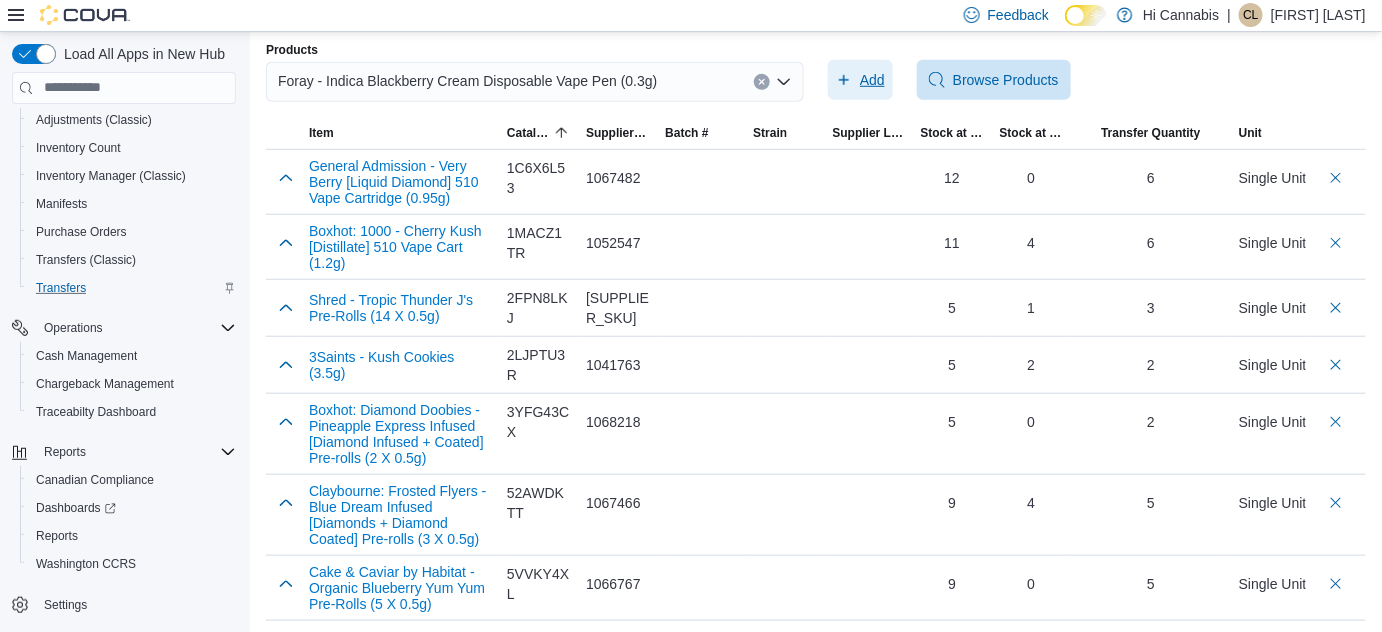 click on "Add" at bounding box center [872, 80] 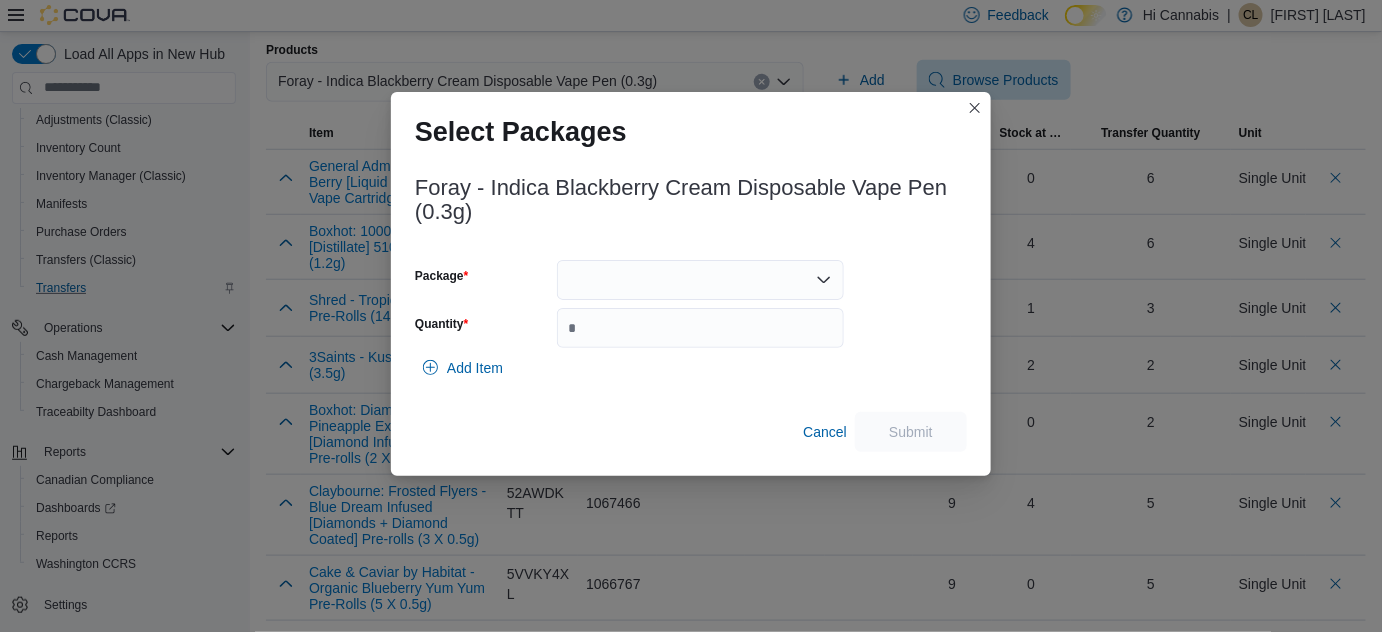 click at bounding box center [700, 280] 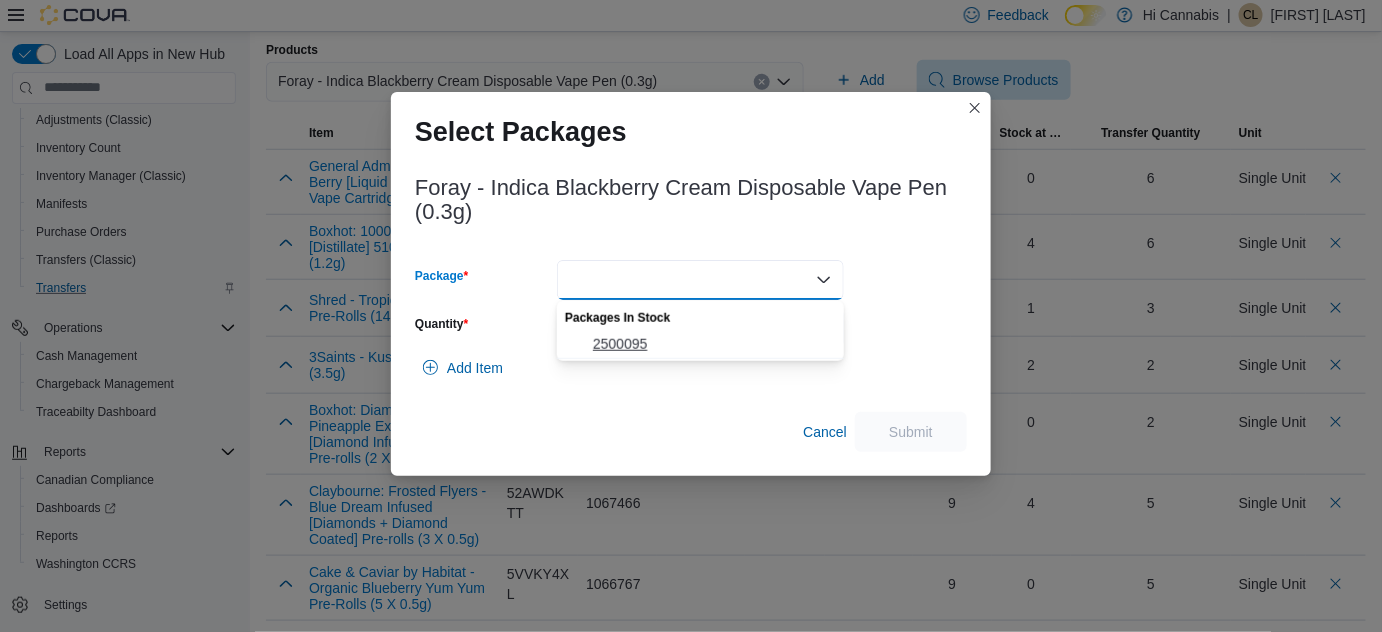 click on "2500095" at bounding box center (712, 344) 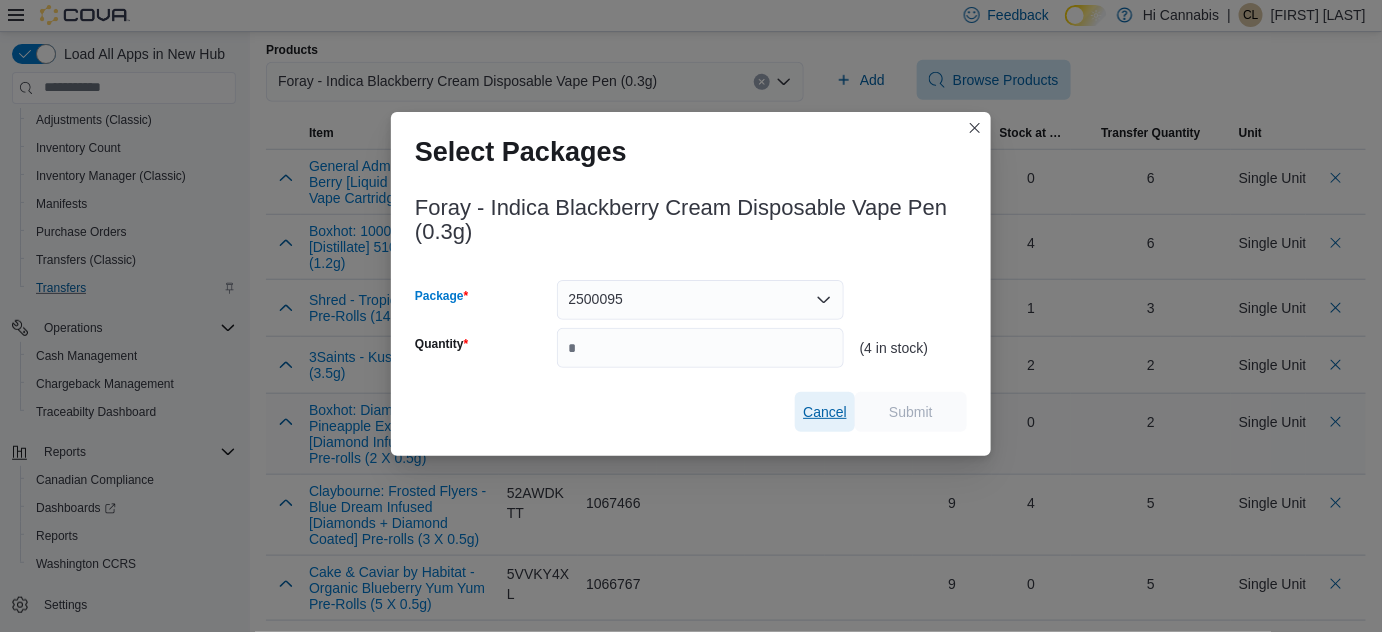 click on "Cancel" at bounding box center (825, 412) 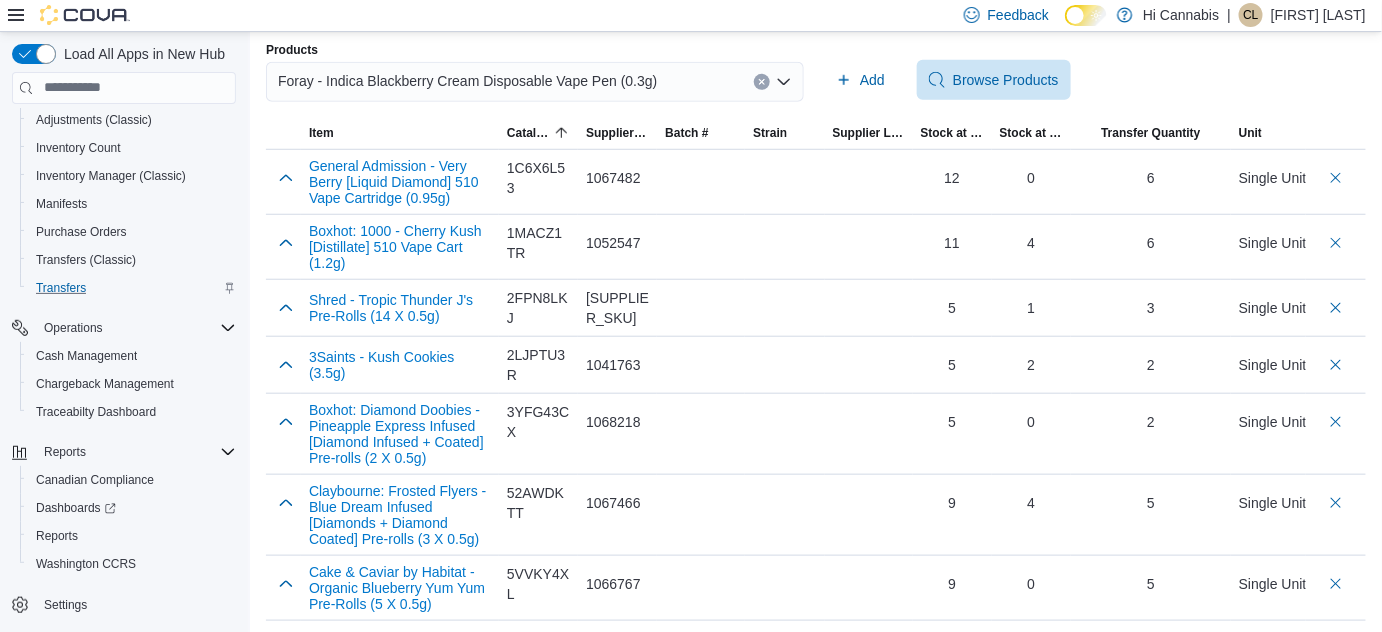 click 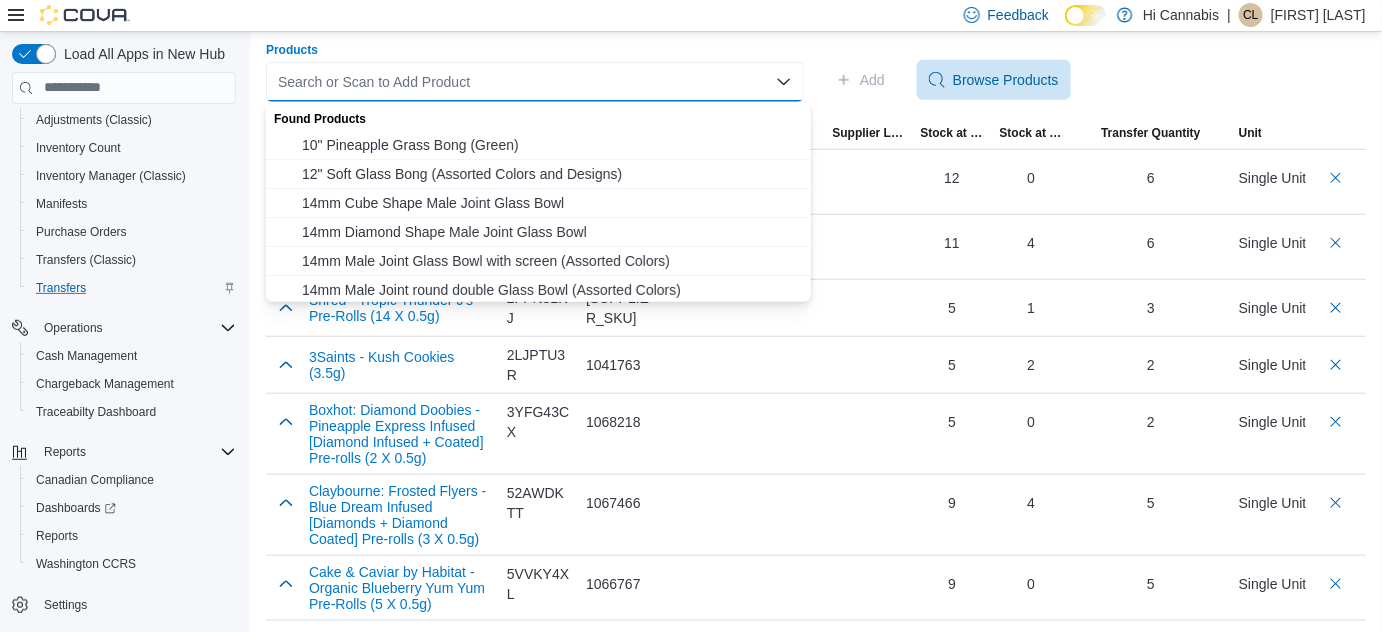 click on "Search or Scan to Add Product Combo box. Selected. Combo box input. Search or Scan to Add Product. Type some text or, to display a list of choices, press Down Arrow. To exit the list of choices, press Escape." at bounding box center [535, 82] 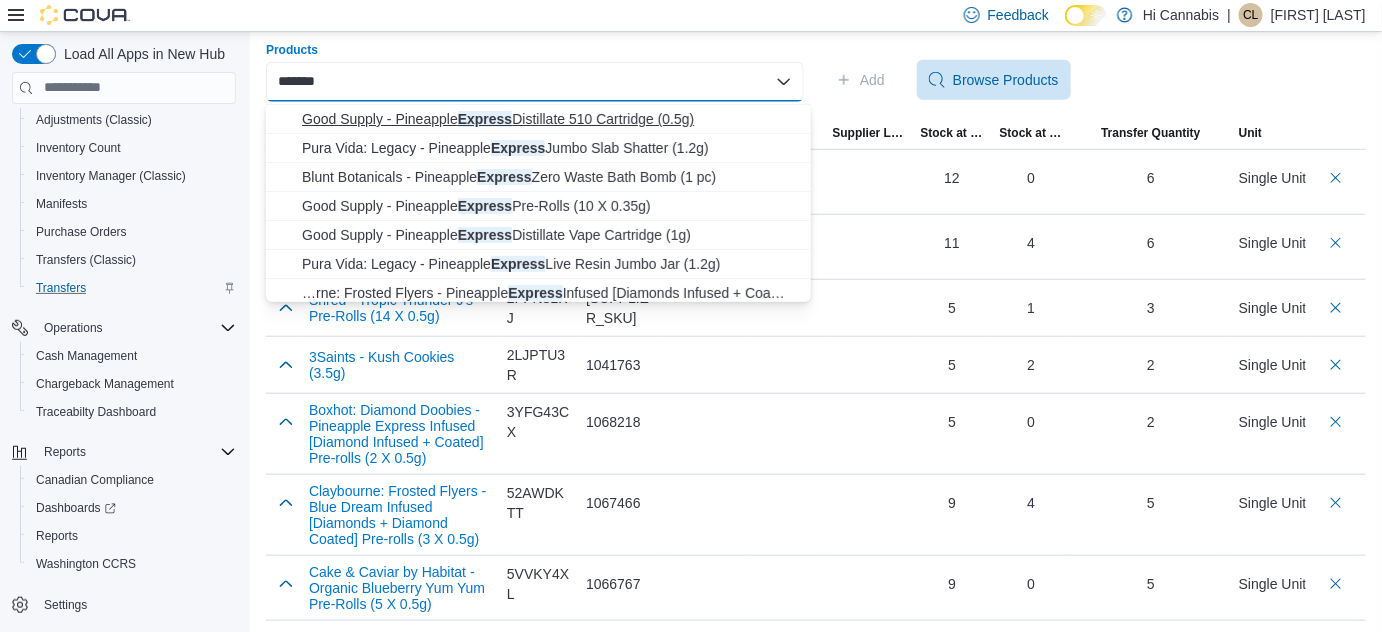 scroll, scrollTop: 90, scrollLeft: 0, axis: vertical 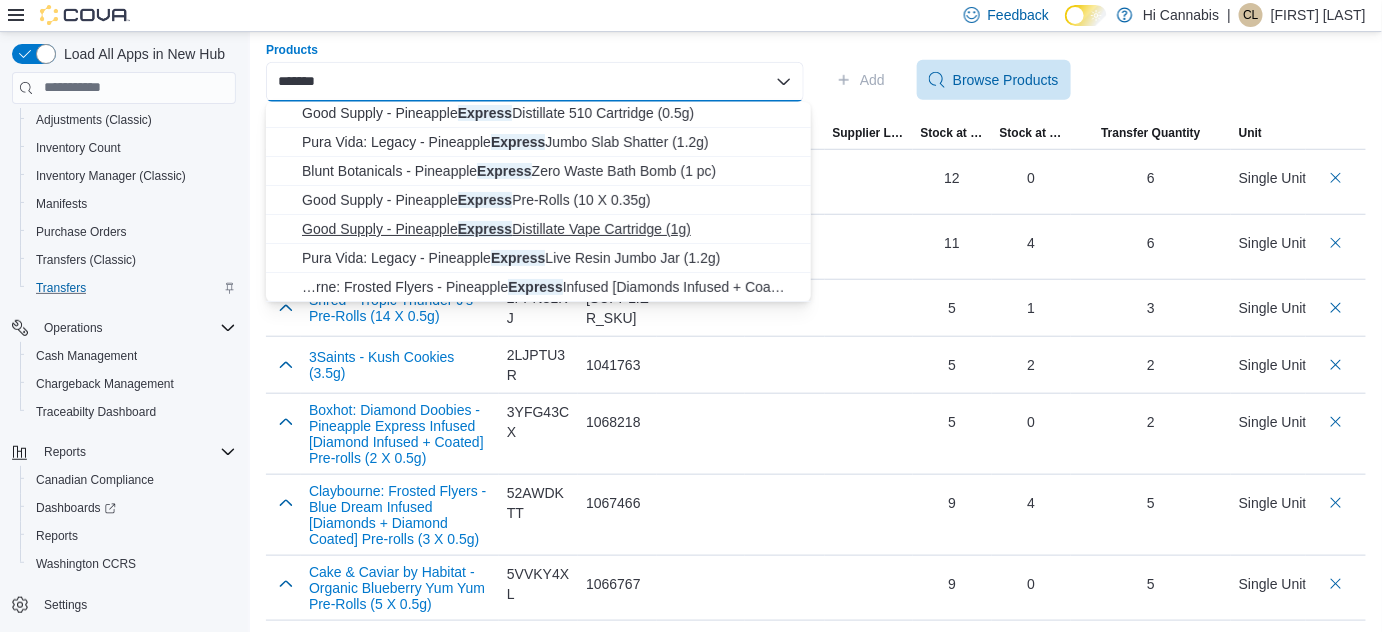 type on "*******" 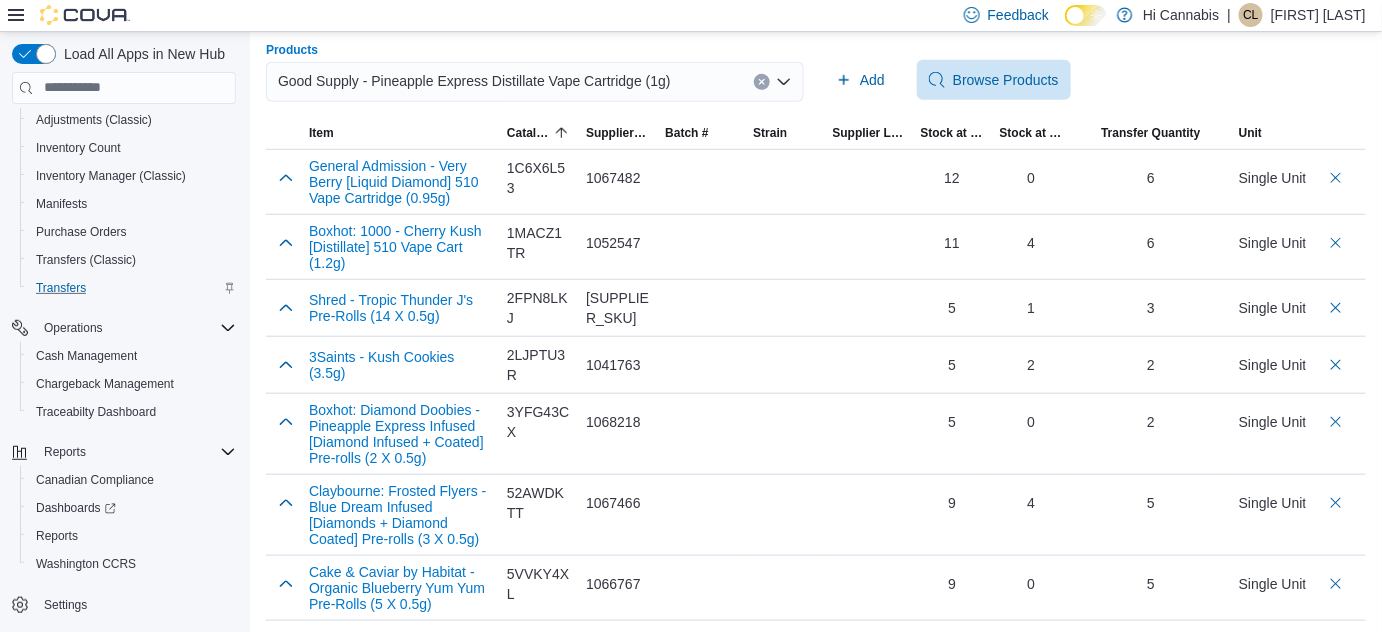 click on "Add Browse Products" at bounding box center (1097, 80) 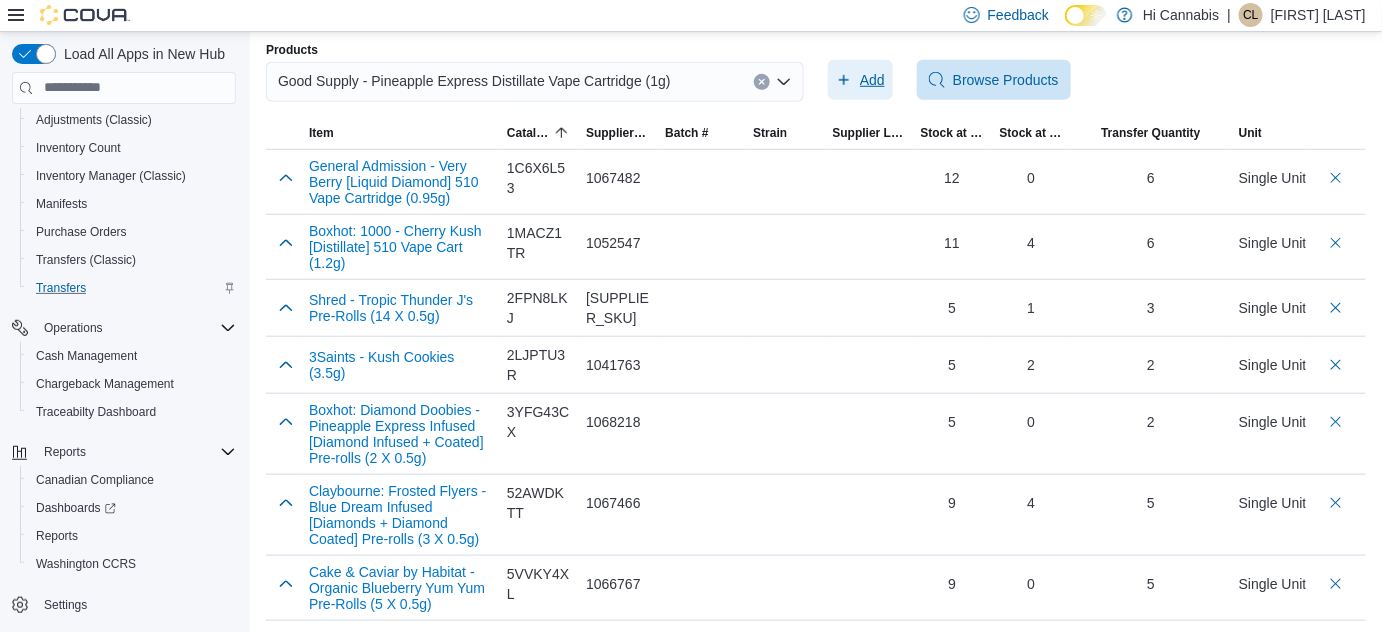 click on "Add" at bounding box center [872, 80] 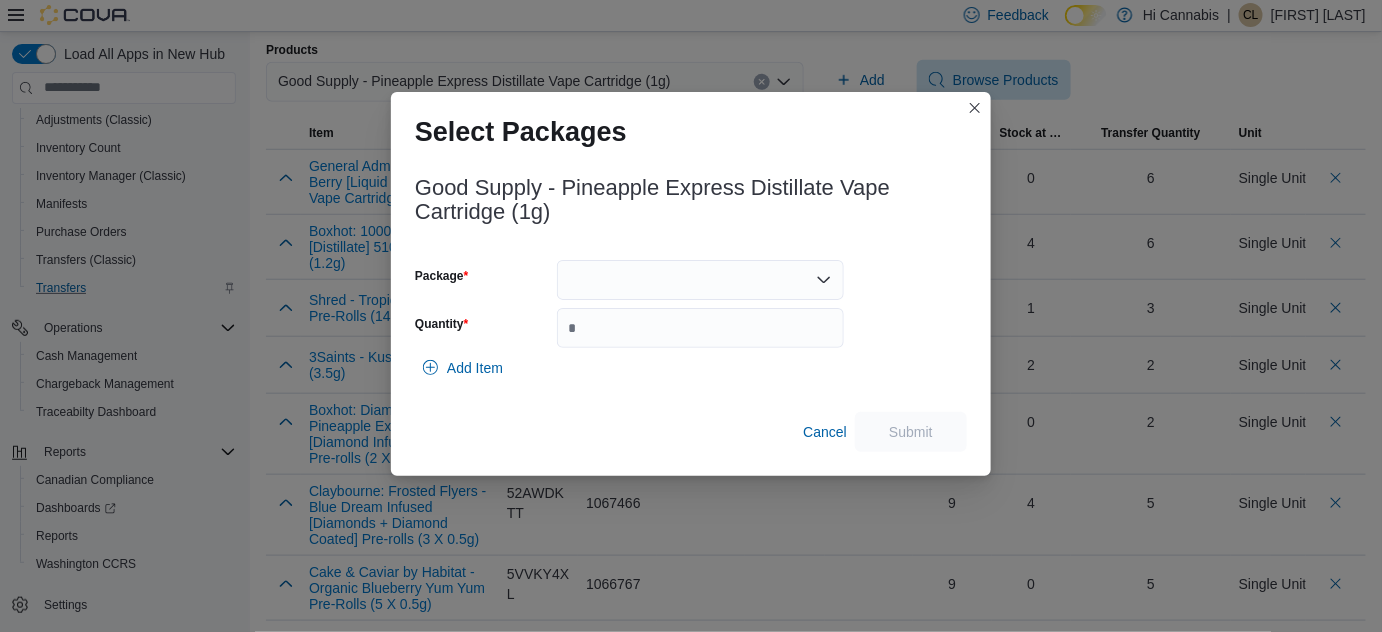 click at bounding box center (700, 280) 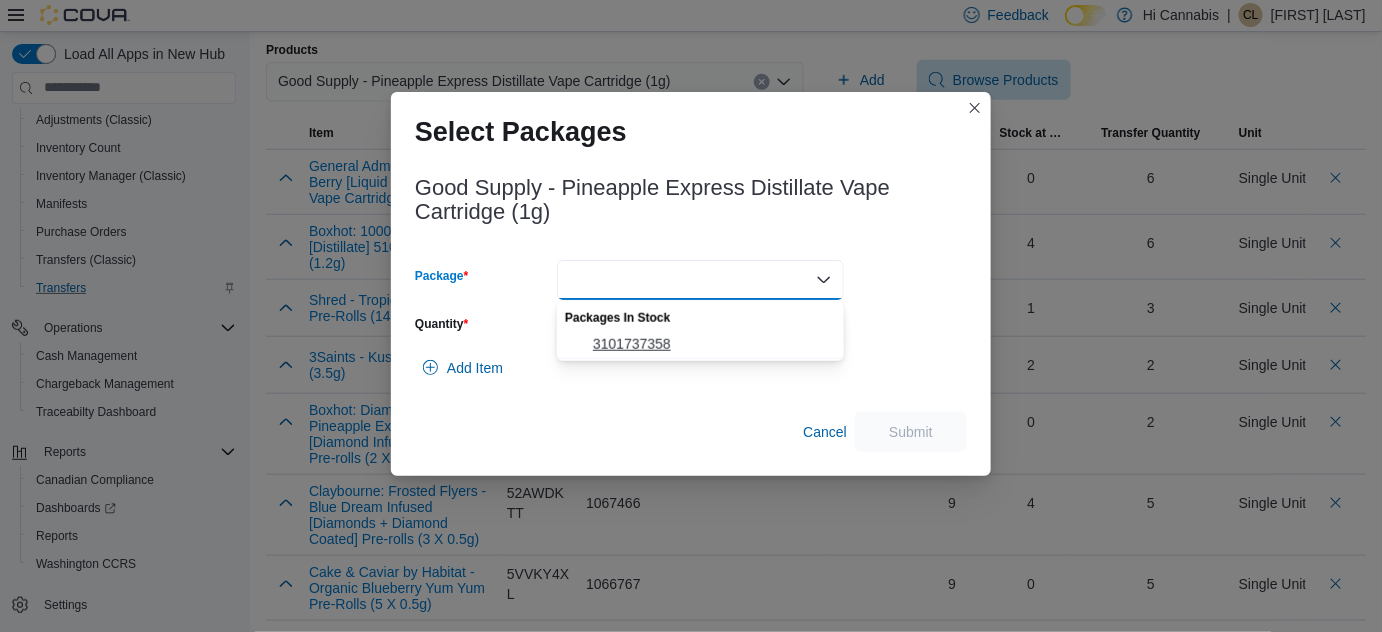 click on "3101737358" at bounding box center (712, 344) 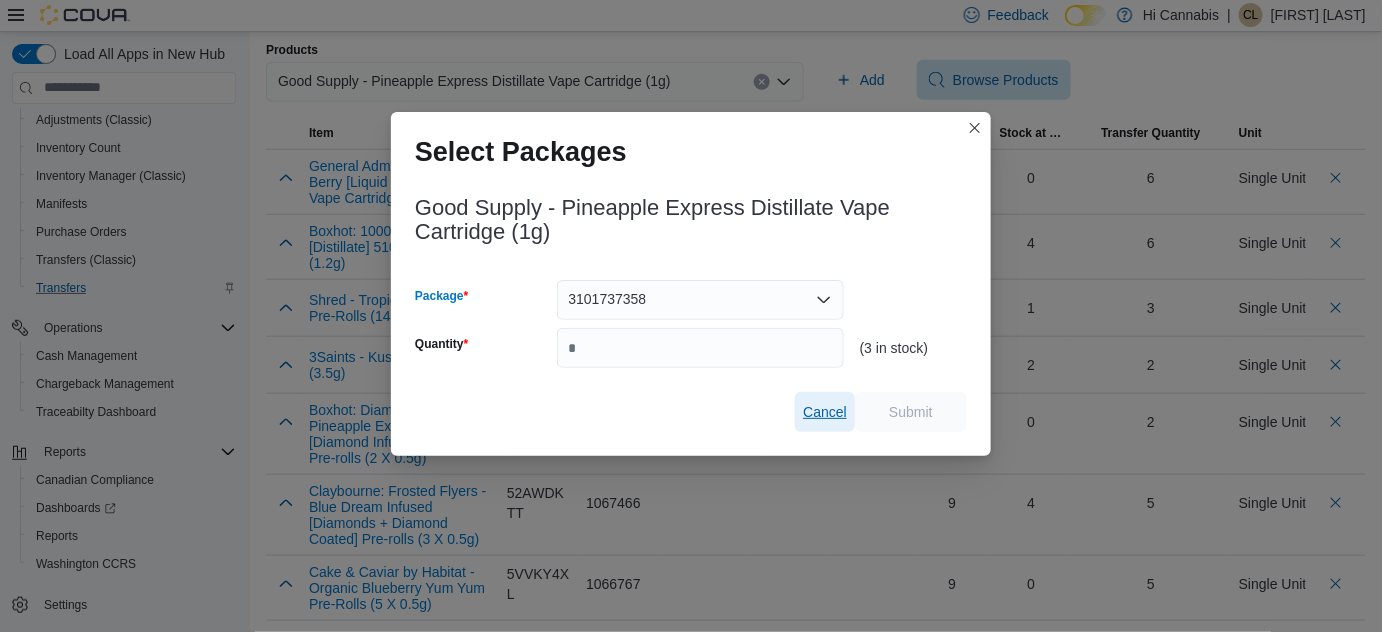 click on "Cancel" at bounding box center (825, 412) 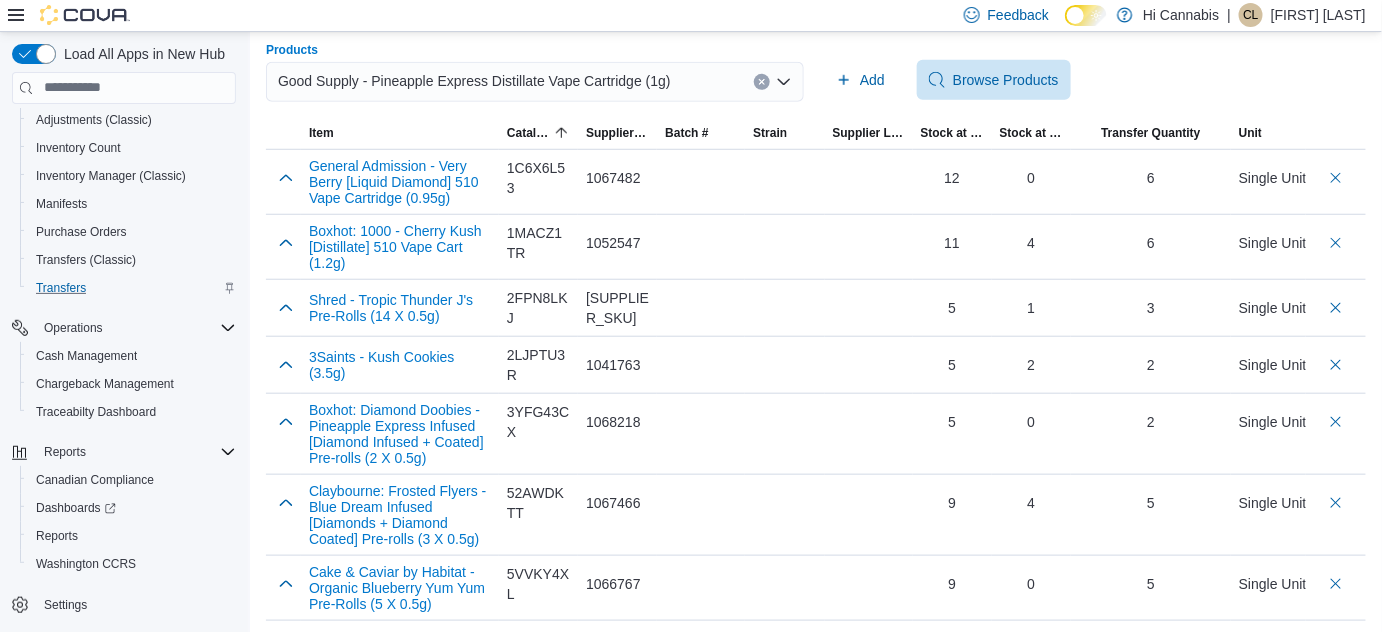 click on "Good Supply - Pineapple Express Distillate Vape Cartridge (1g)" at bounding box center (535, 82) 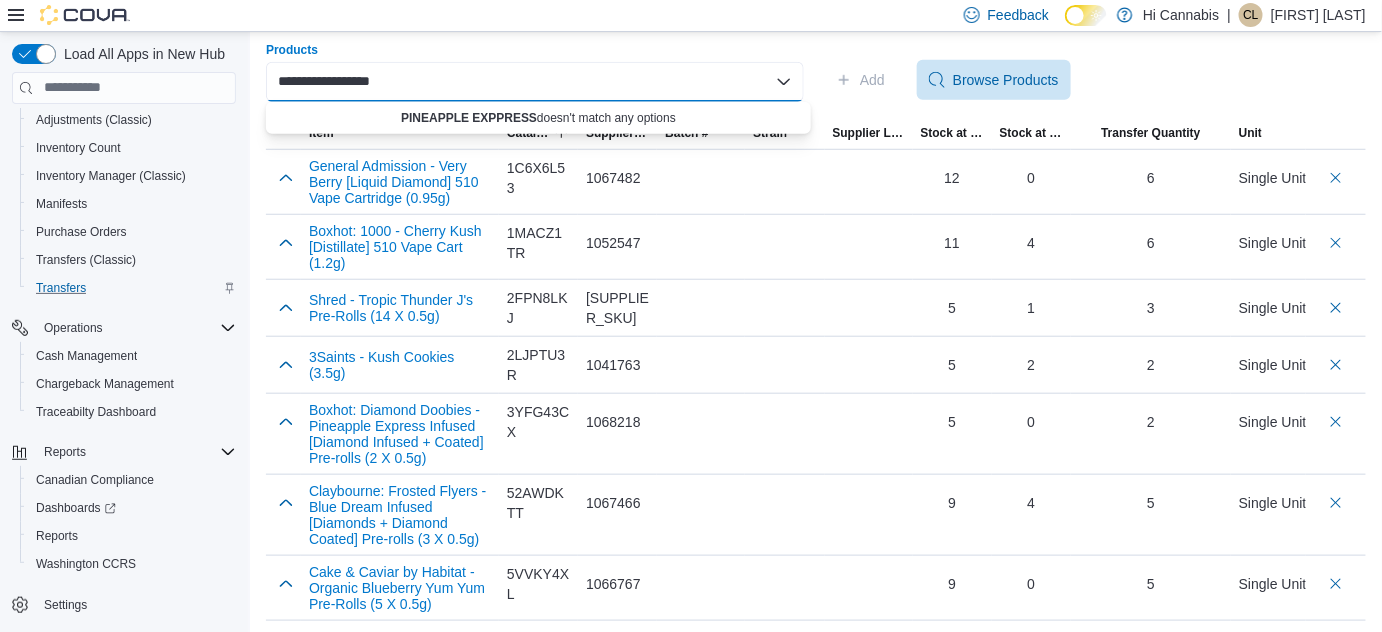 click on "**********" at bounding box center [358, 82] 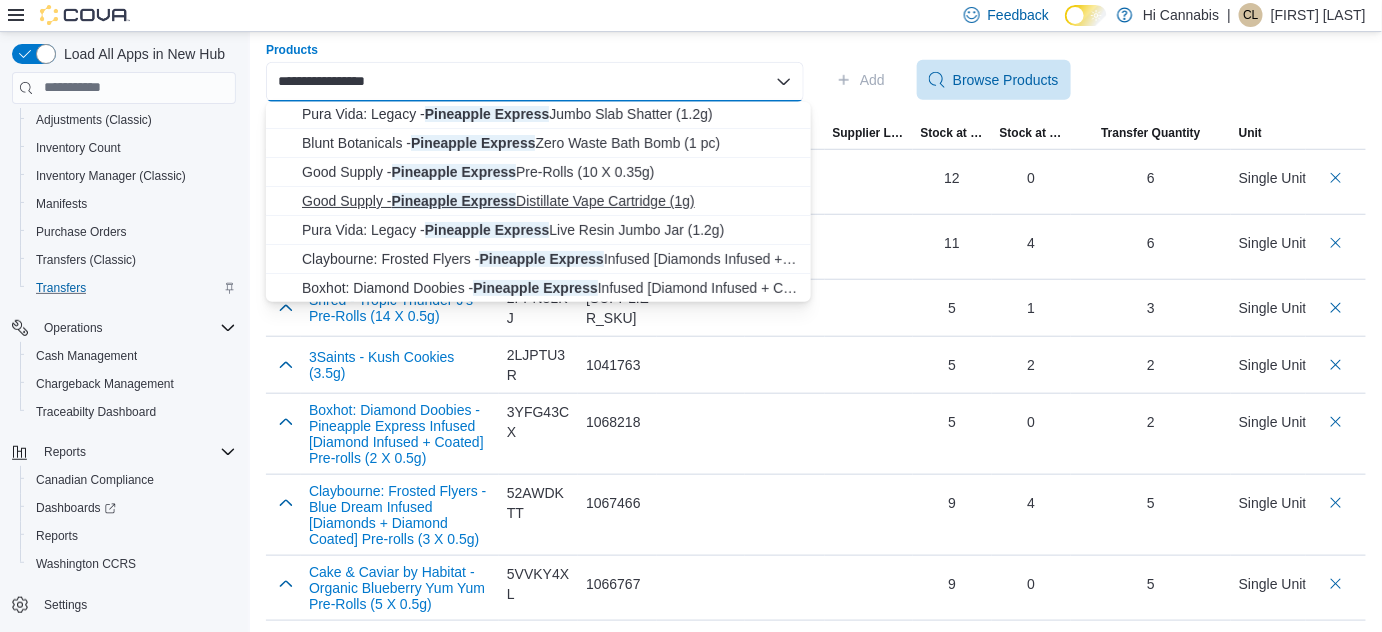 scroll, scrollTop: 28, scrollLeft: 0, axis: vertical 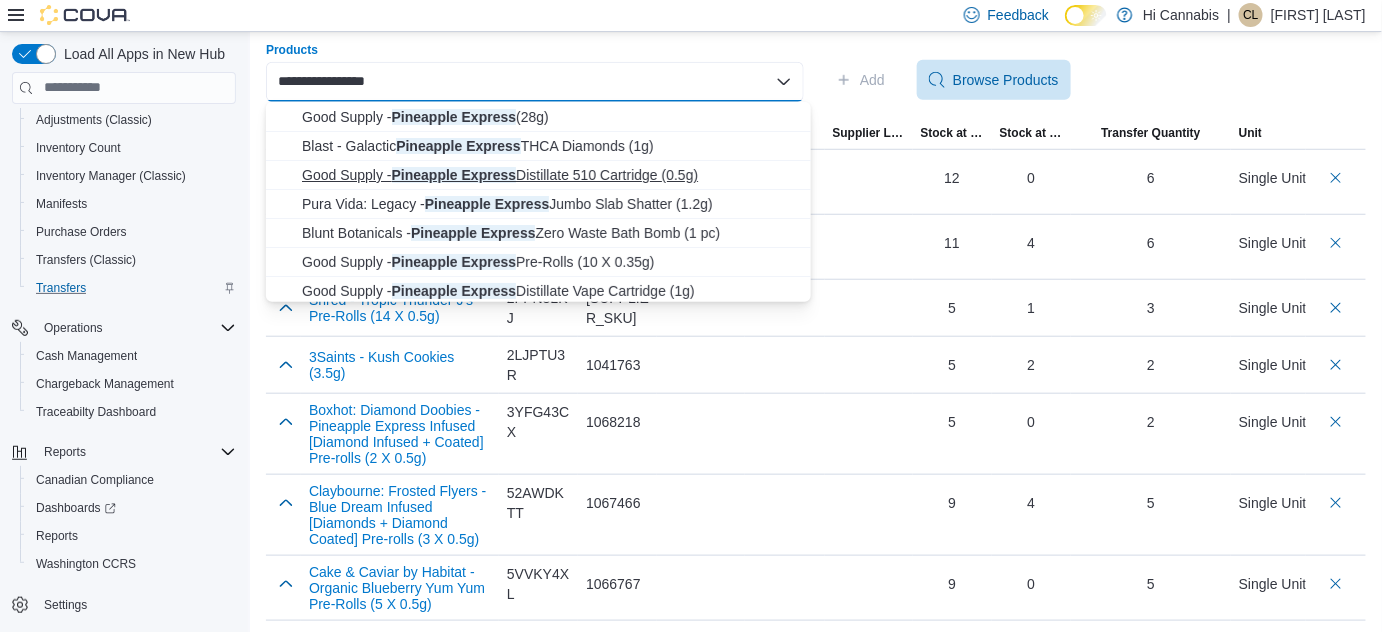 type on "**********" 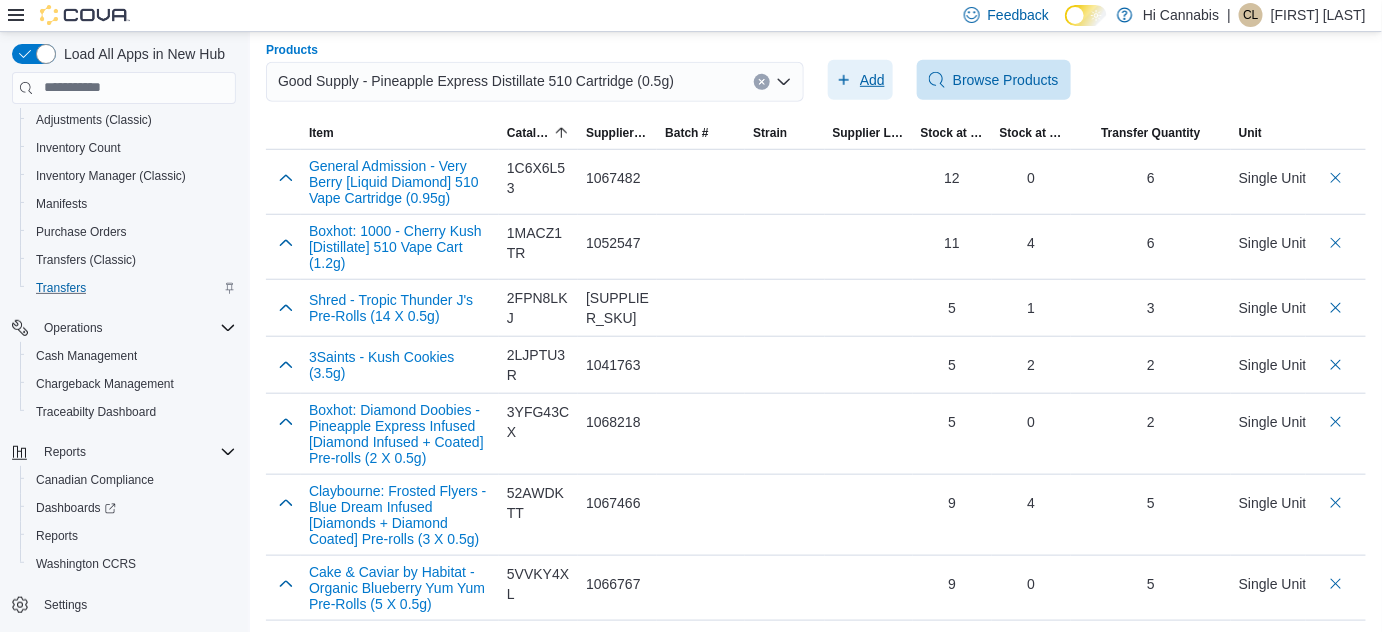 click on "Add" at bounding box center [860, 80] 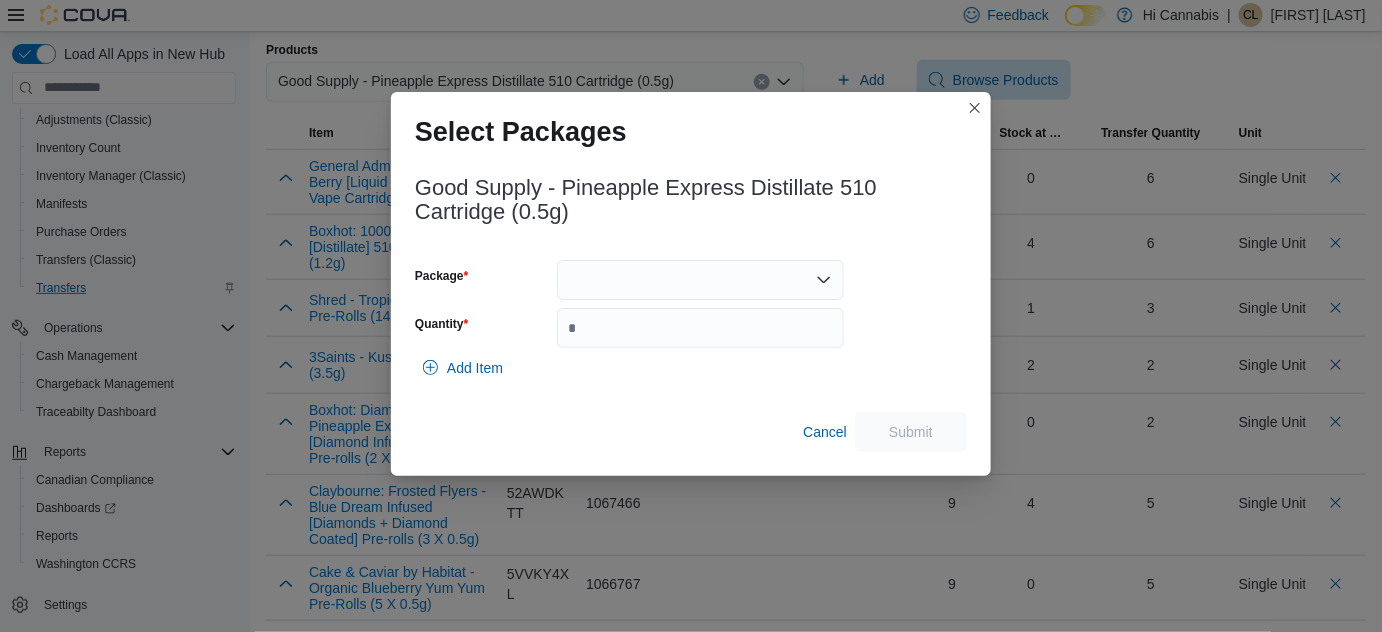 click at bounding box center (700, 280) 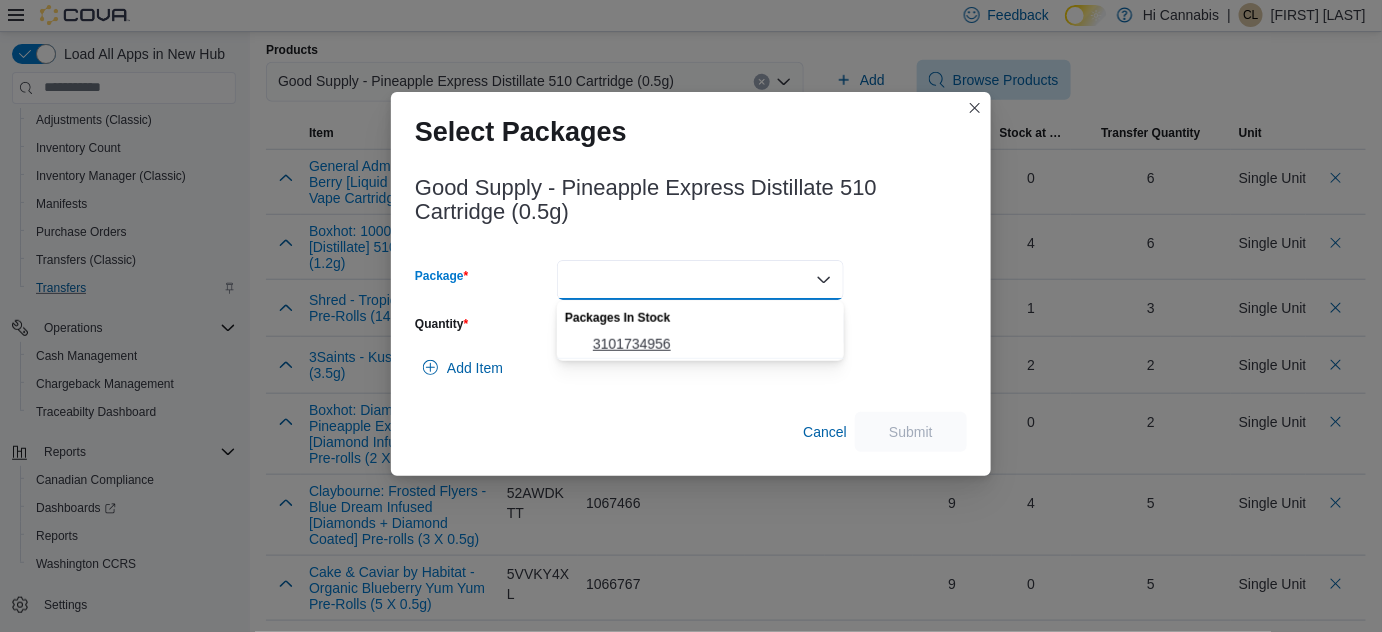 click on "3101734956" at bounding box center (712, 344) 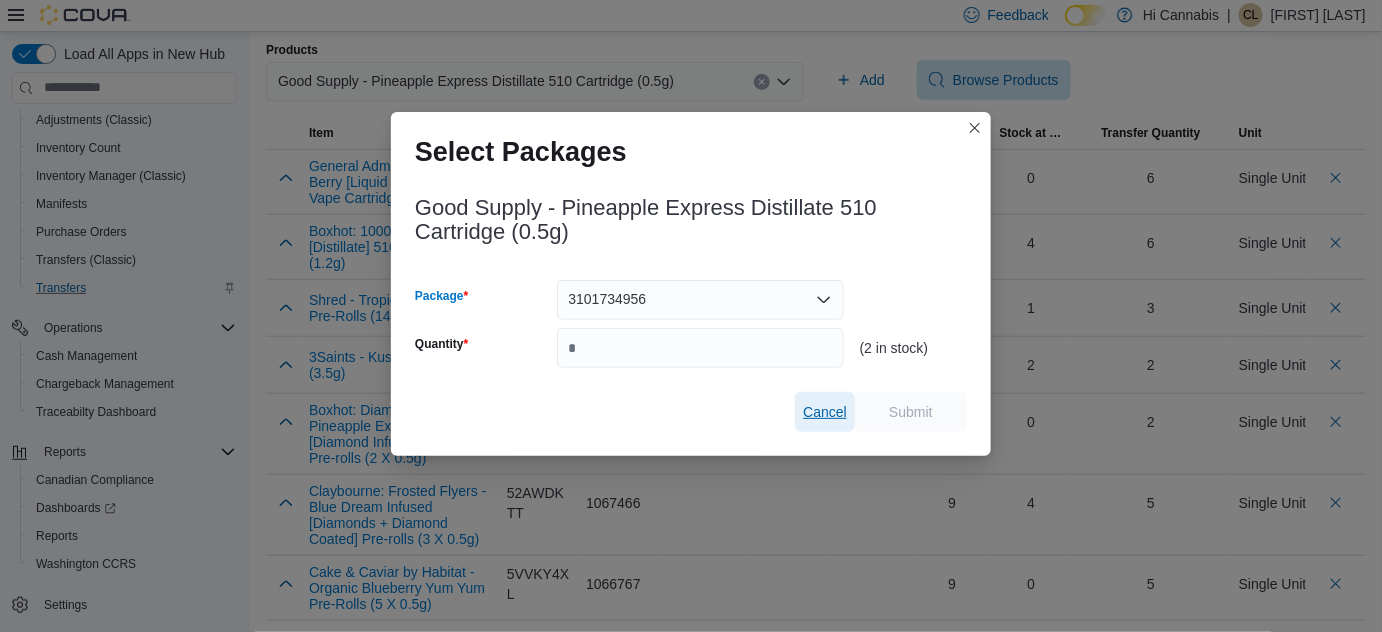 click on "Cancel" at bounding box center [825, 412] 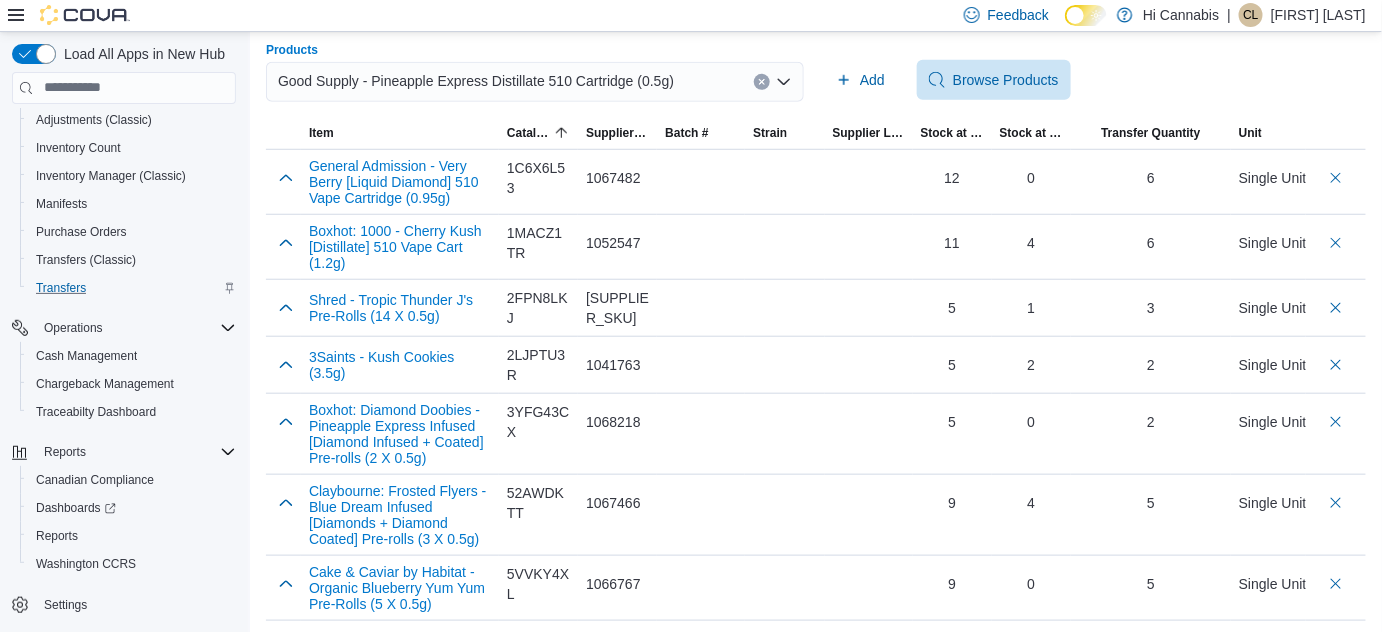 click at bounding box center (762, 82) 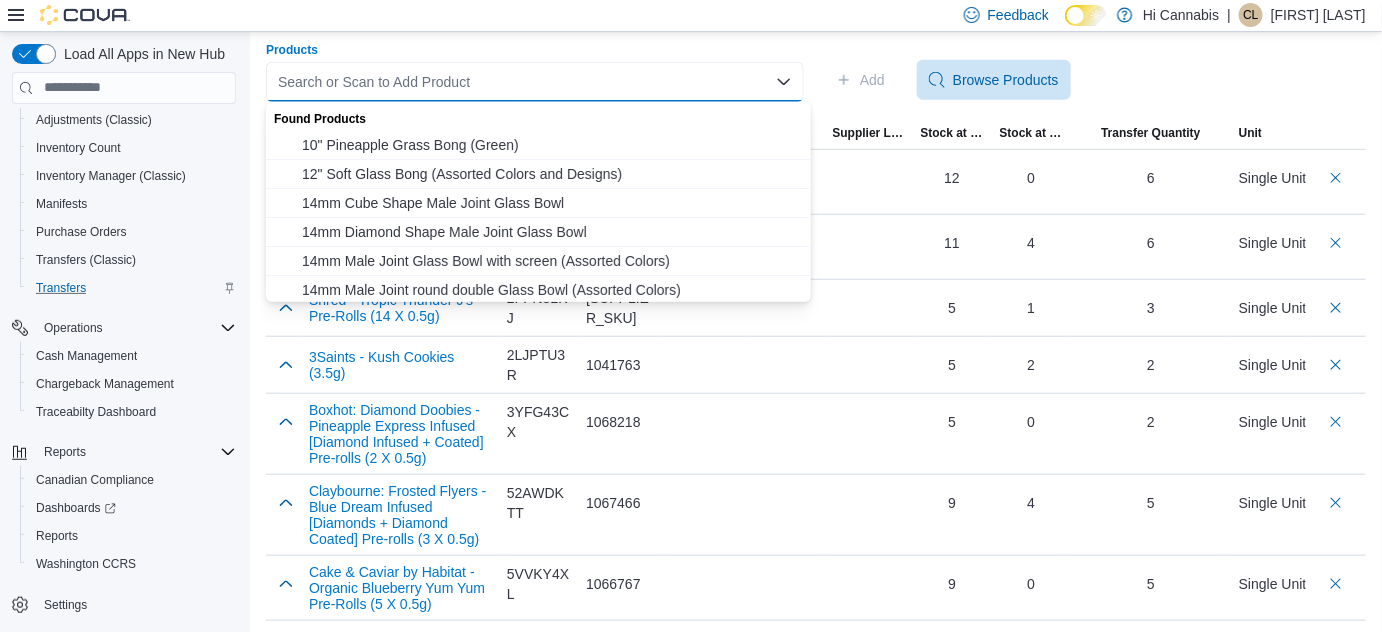 click on "Search or Scan to Add Product Combo box. Selected. Combo box input. Search or Scan to Add Product. Type some text or, to display a list of choices, press Down Arrow. To exit the list of choices, press Escape." at bounding box center (535, 82) 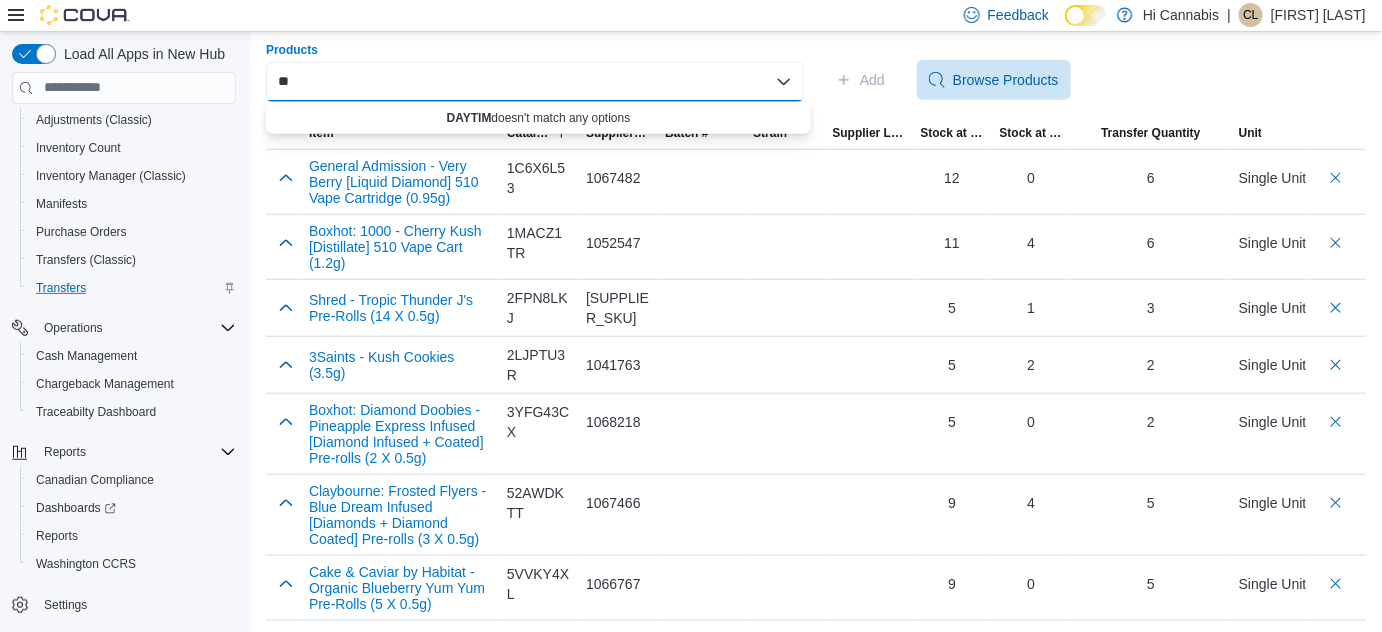 type on "*" 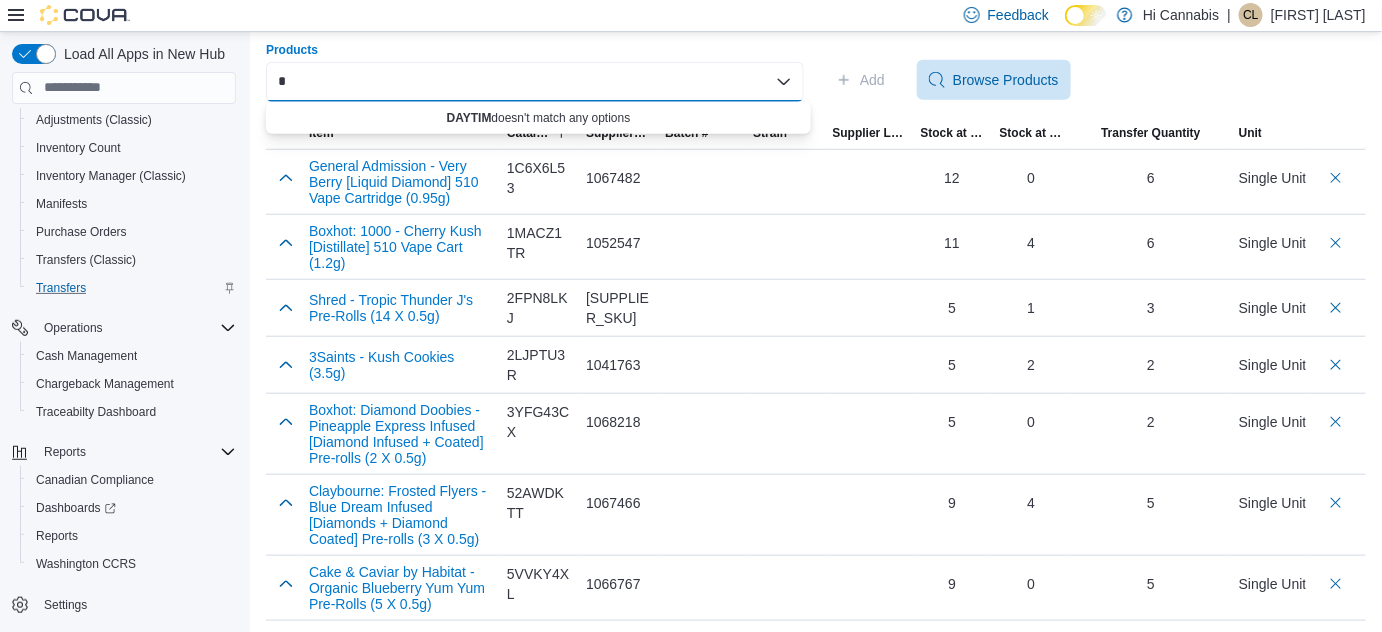 type 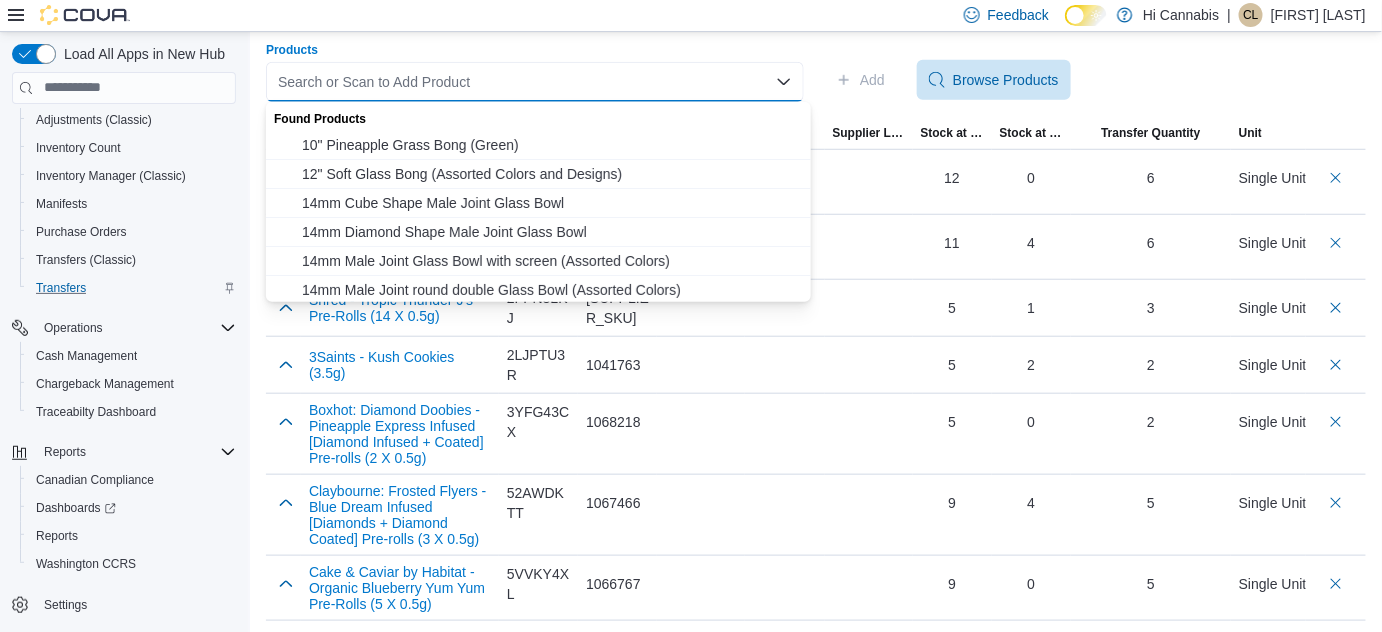 click on "Add Browse Products" at bounding box center (1097, 80) 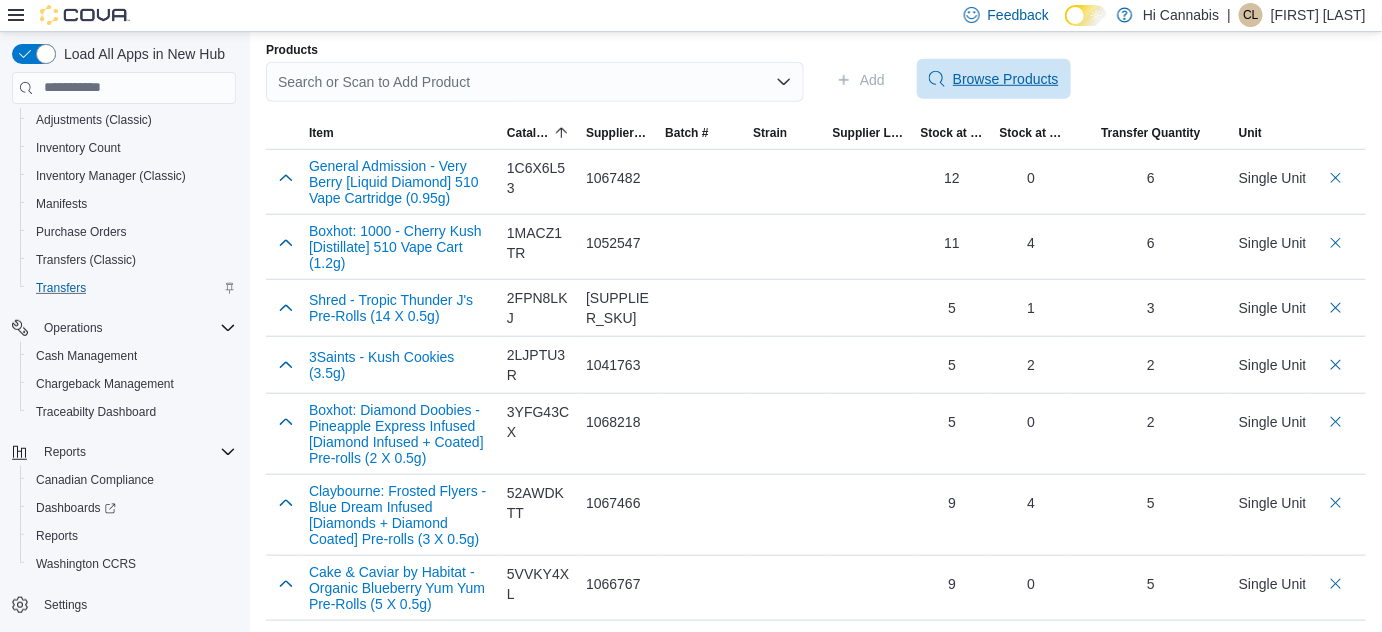 click on "Browse Products" at bounding box center (1006, 79) 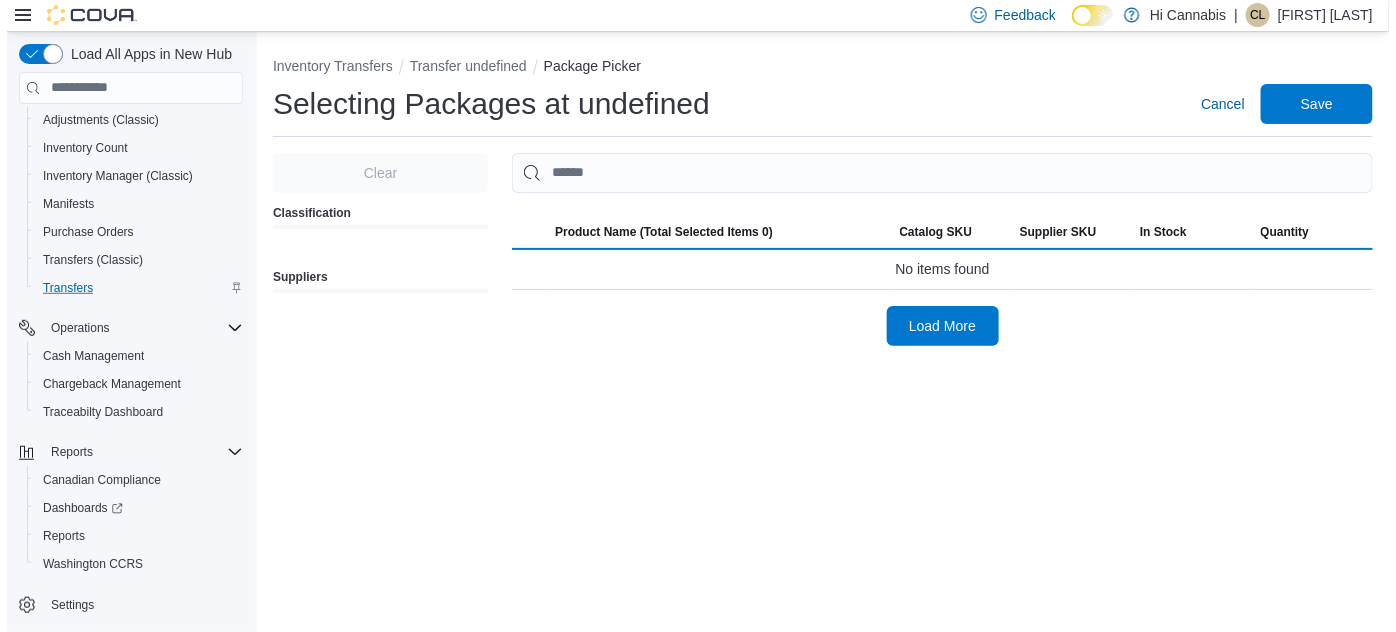scroll, scrollTop: 0, scrollLeft: 0, axis: both 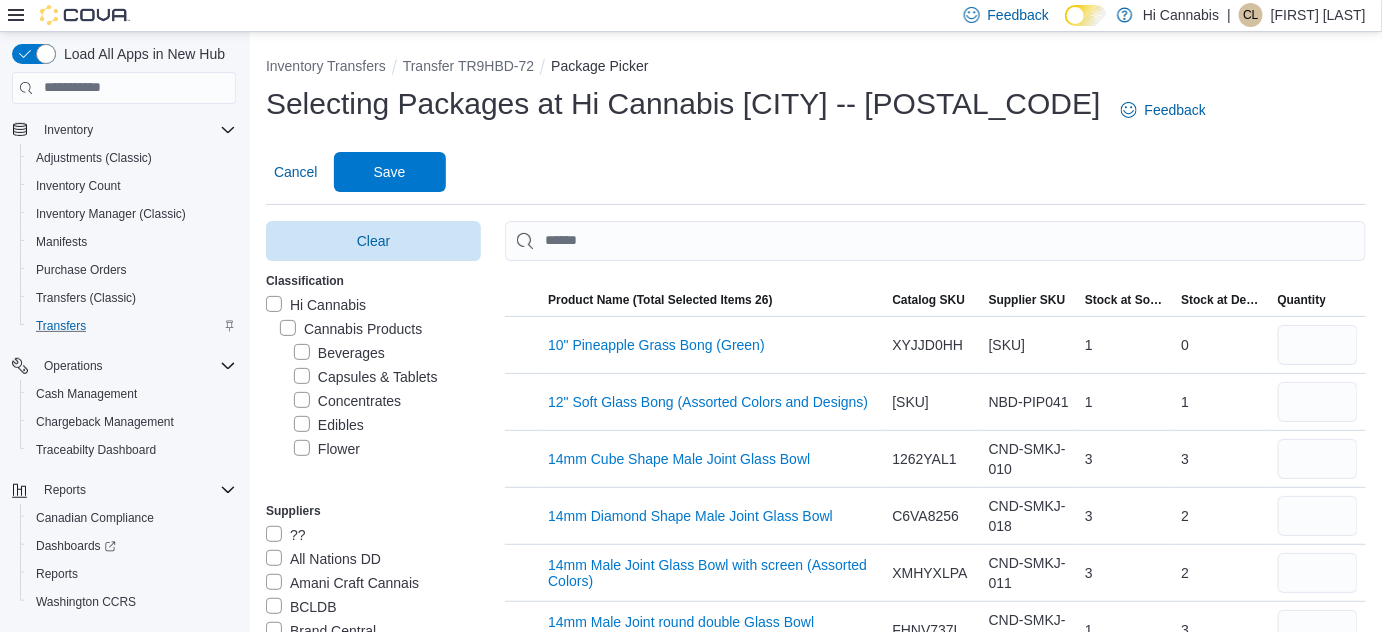 click on "Beverages" at bounding box center [339, 353] 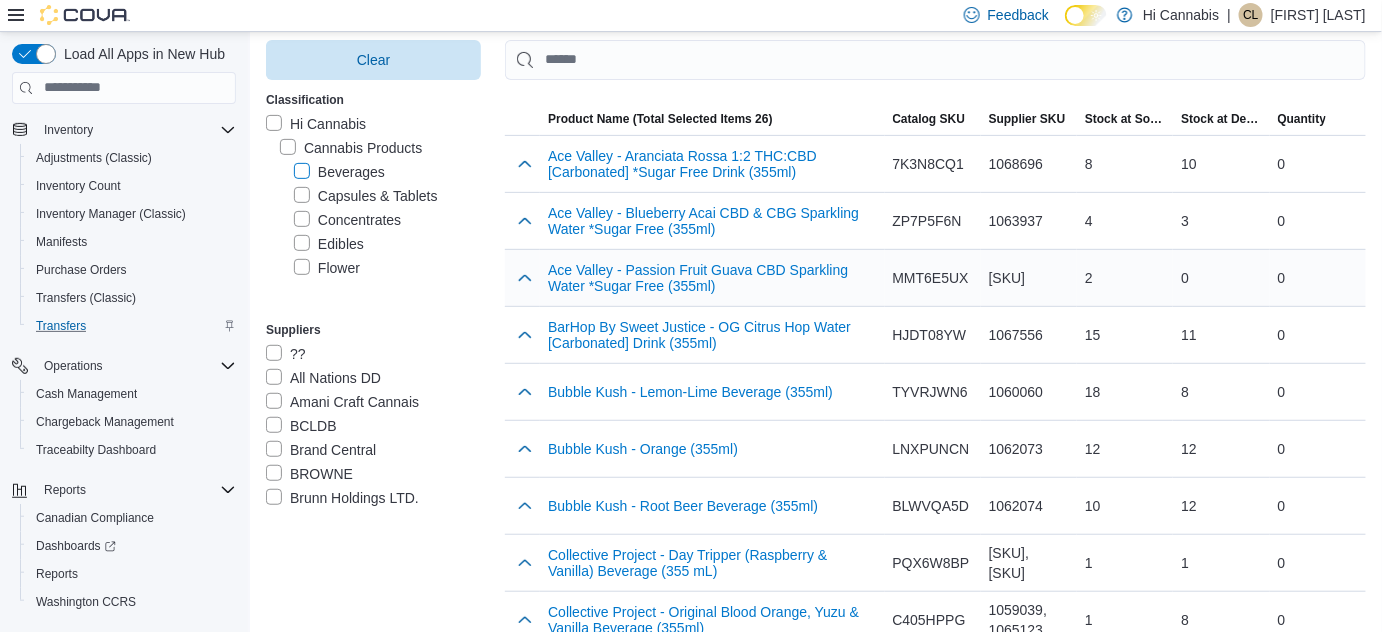 scroll, scrollTop: 272, scrollLeft: 0, axis: vertical 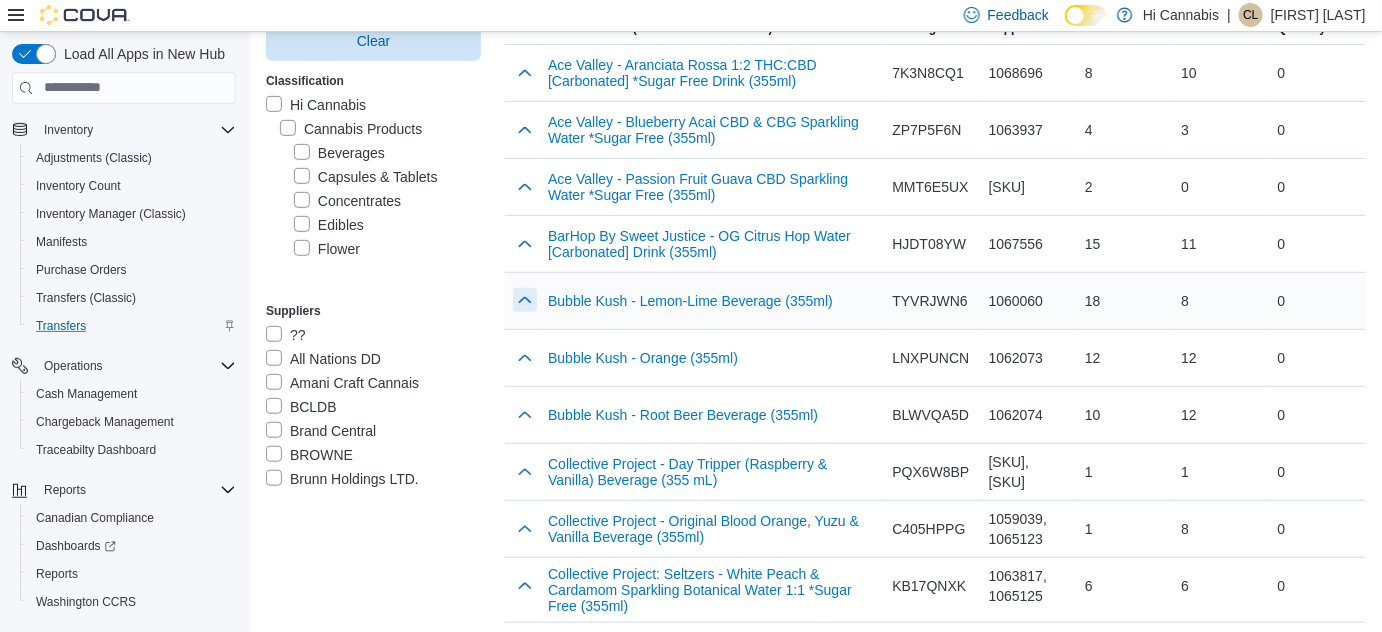 click at bounding box center [525, 300] 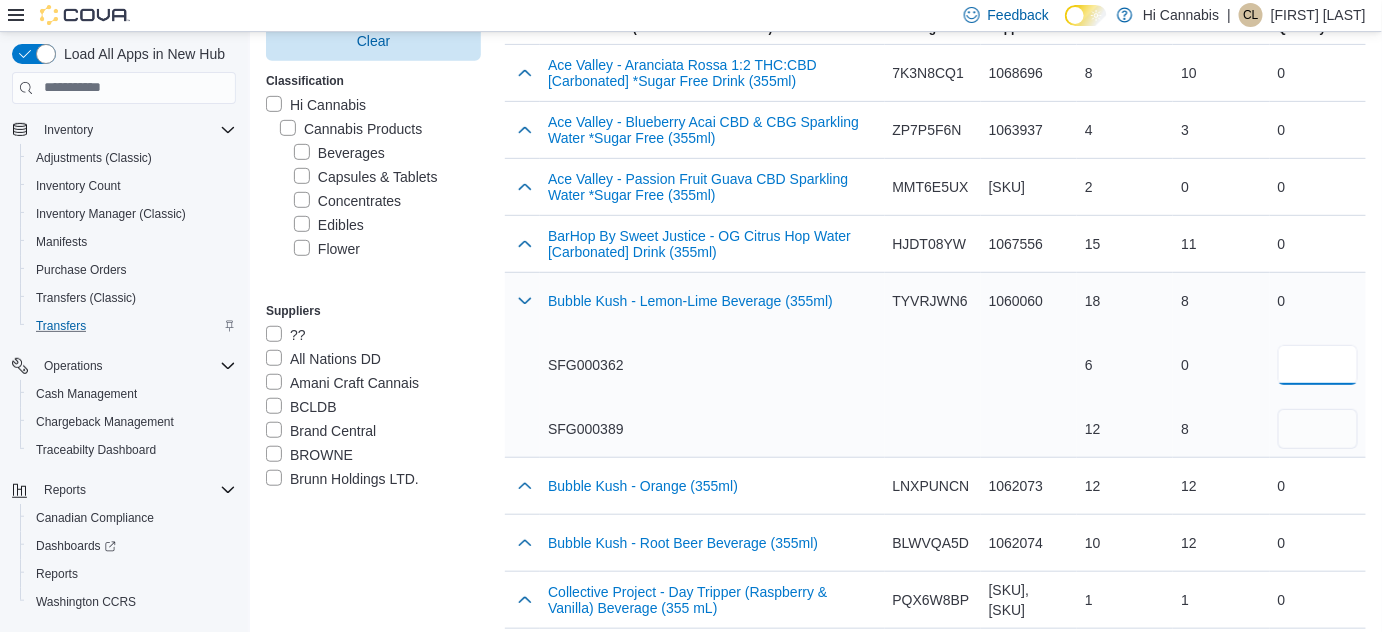 click at bounding box center [1318, 365] 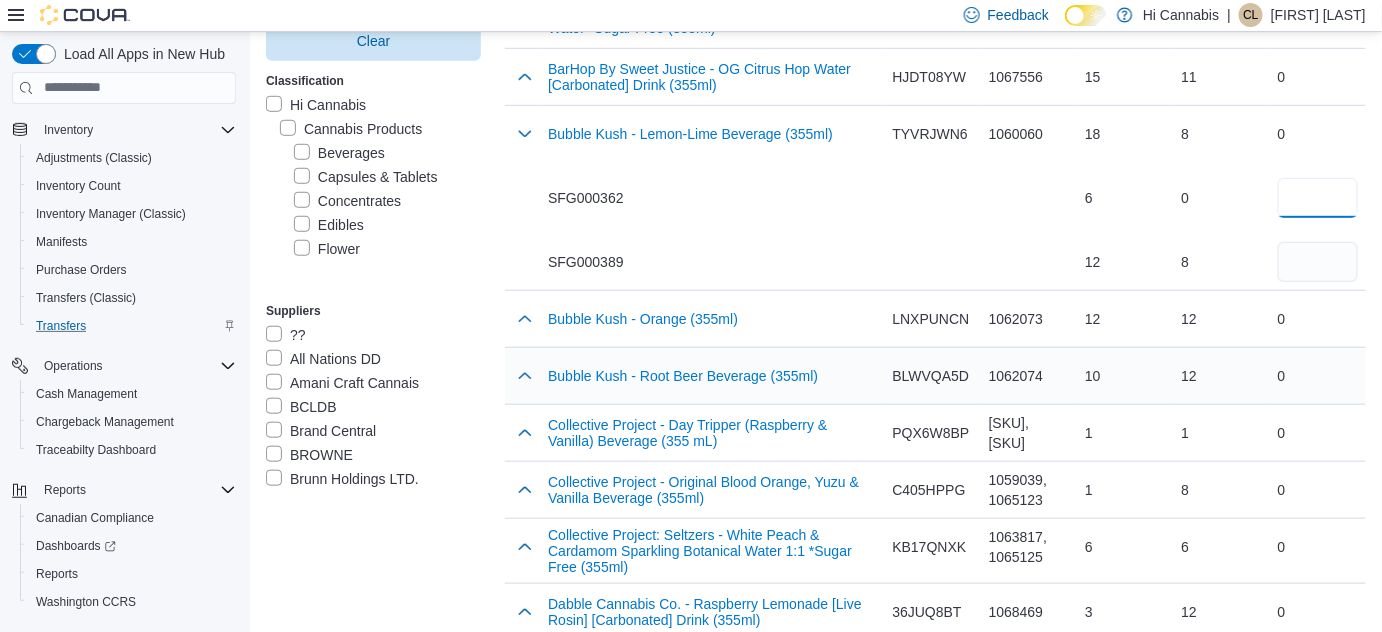 scroll, scrollTop: 454, scrollLeft: 0, axis: vertical 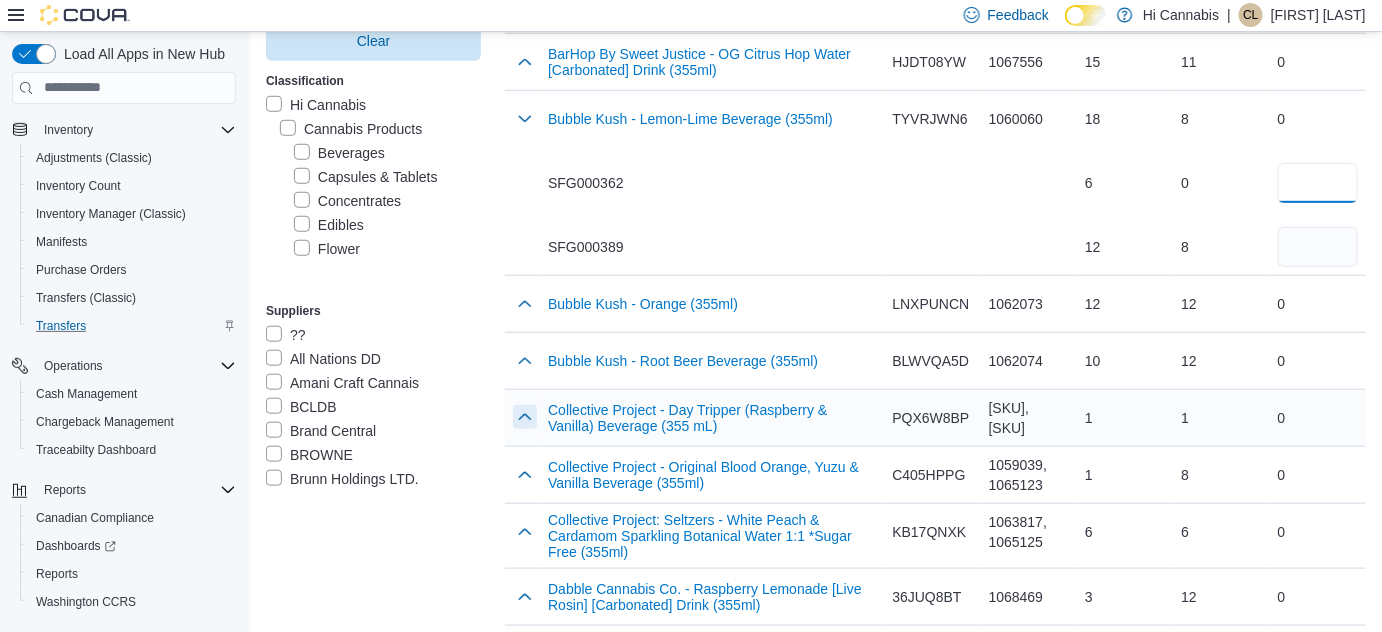 type on "*" 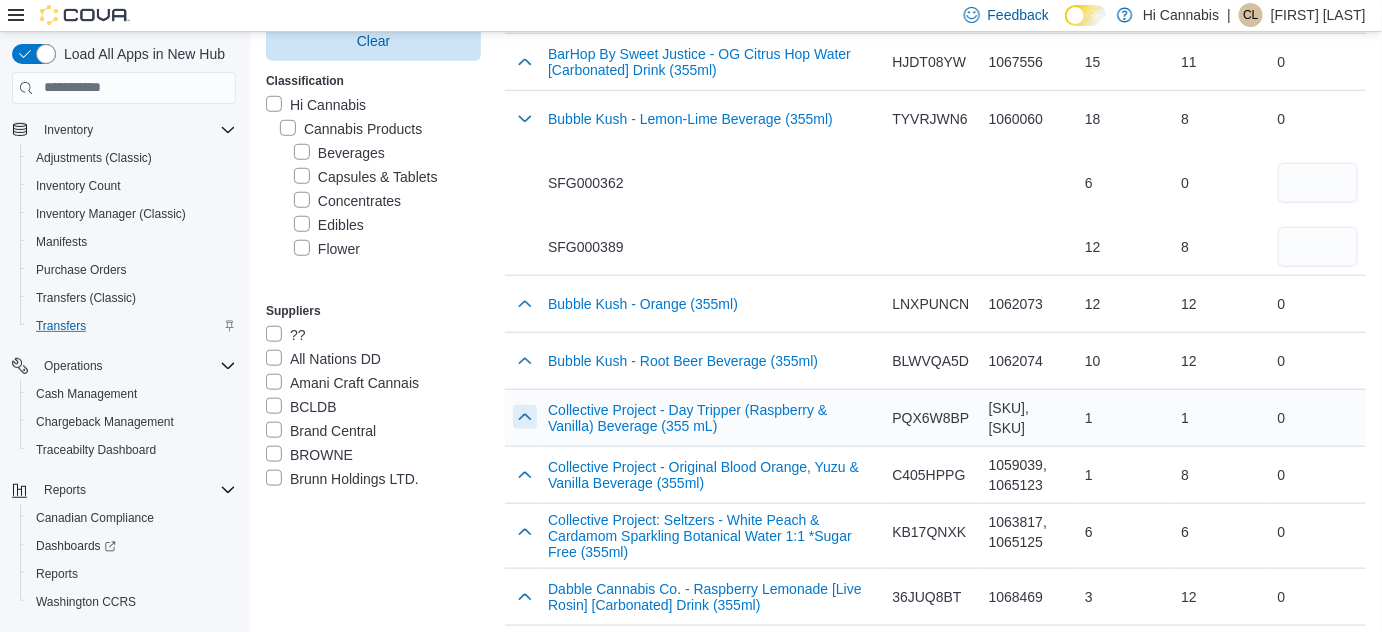 click at bounding box center [525, 417] 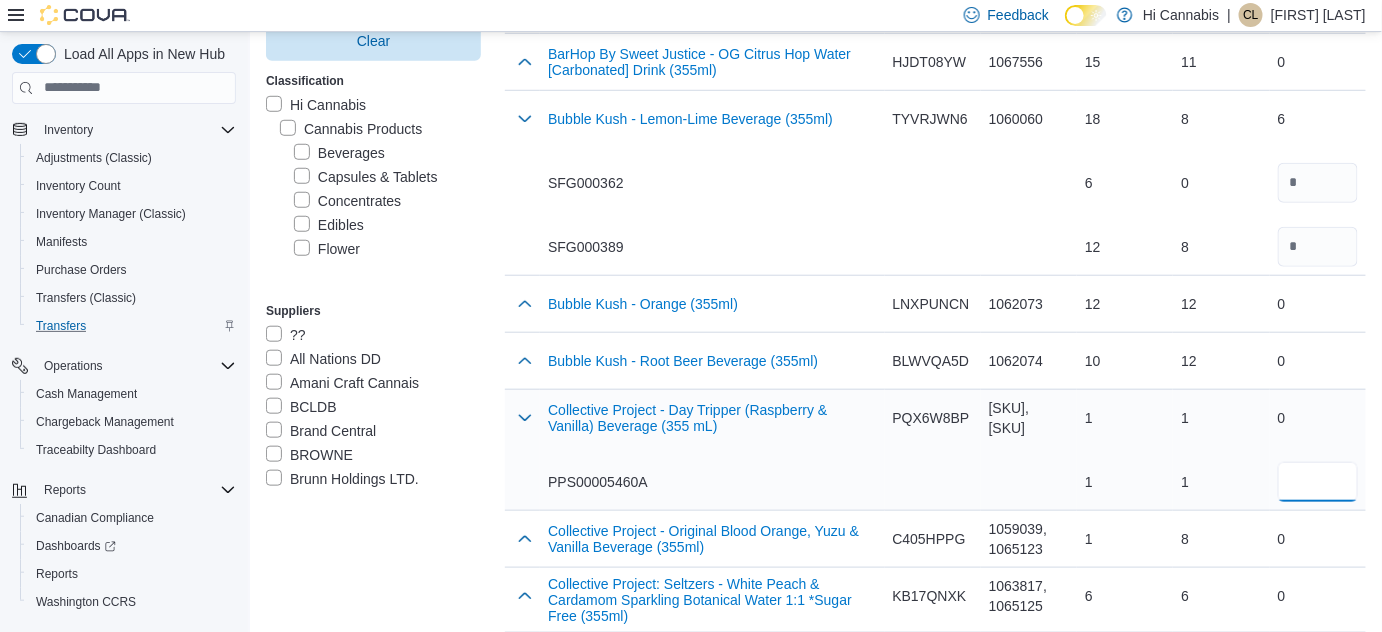 click at bounding box center [1318, 482] 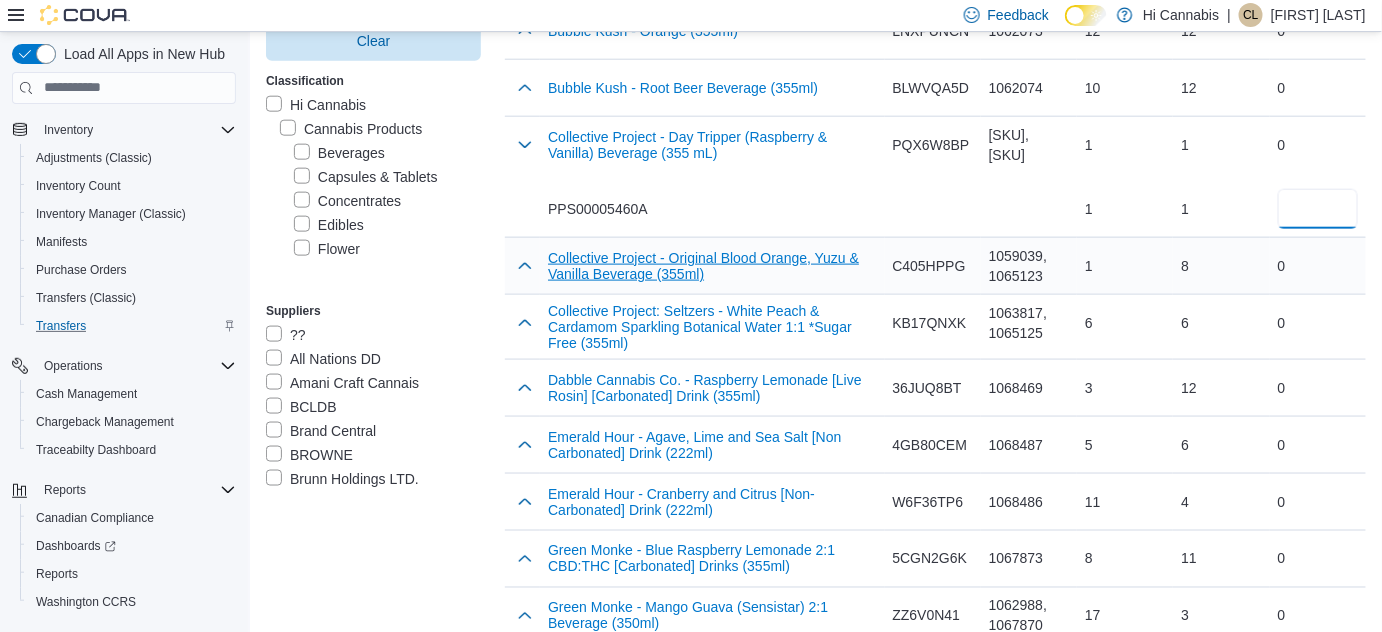 scroll, scrollTop: 818, scrollLeft: 0, axis: vertical 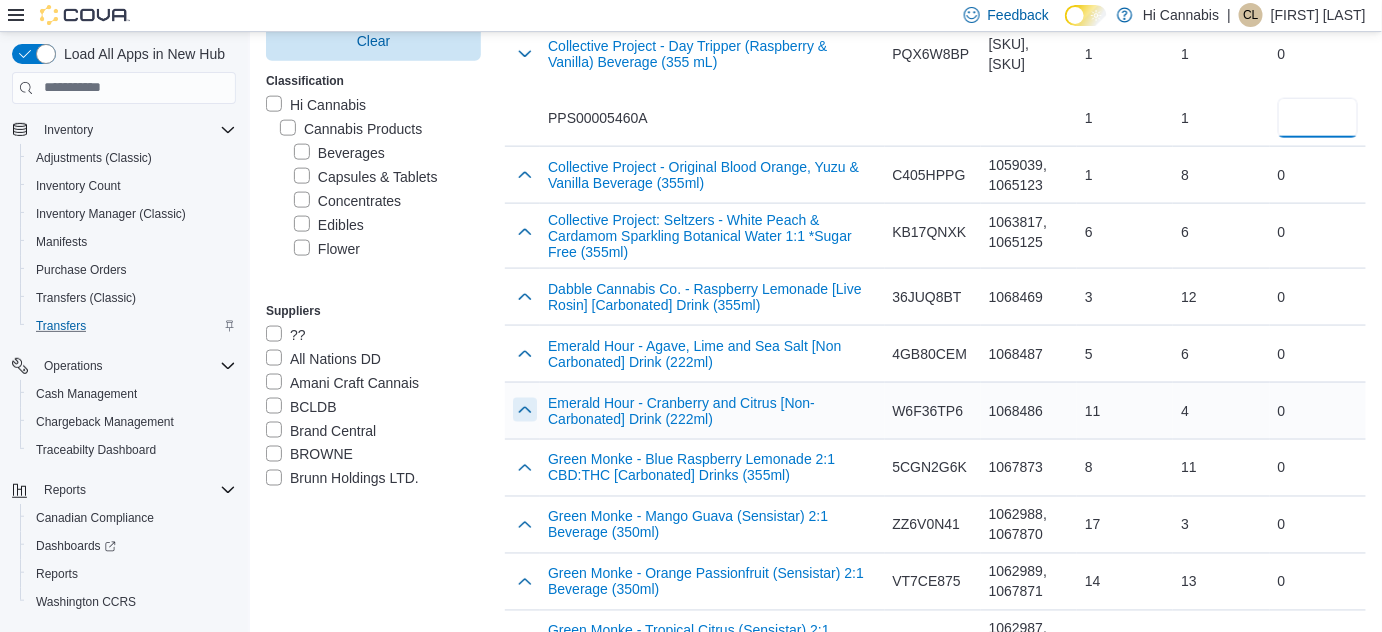 type on "*" 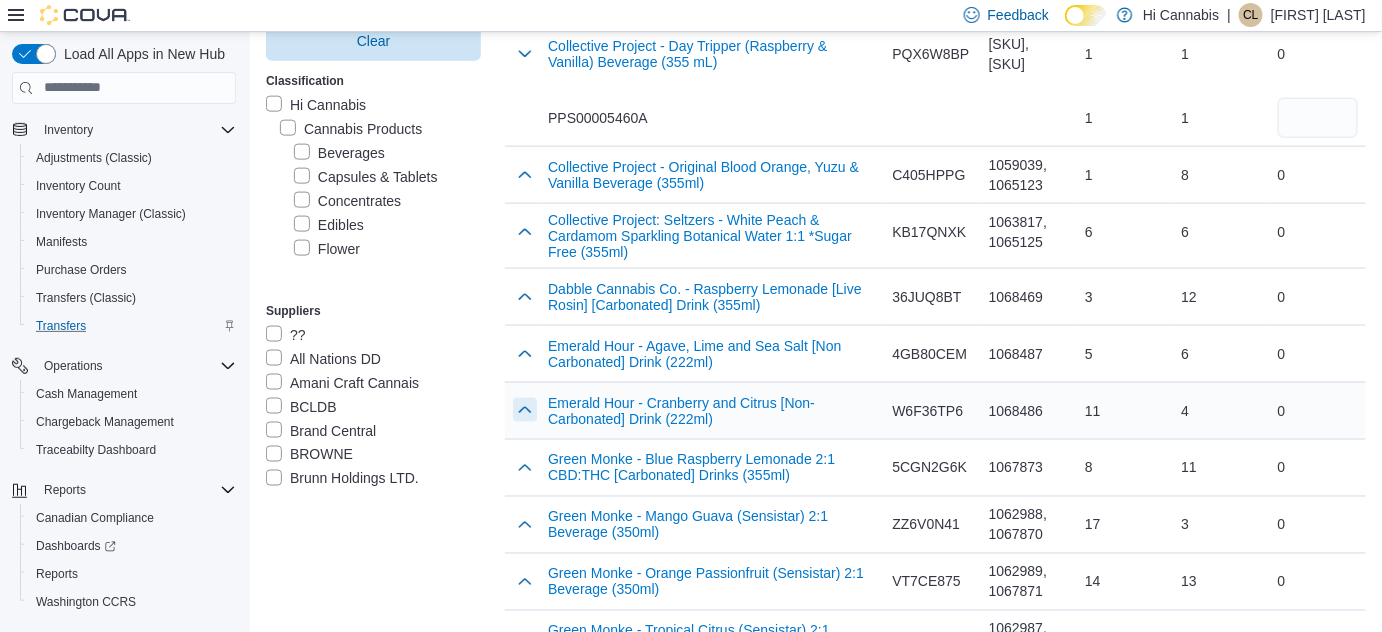 click at bounding box center (525, 410) 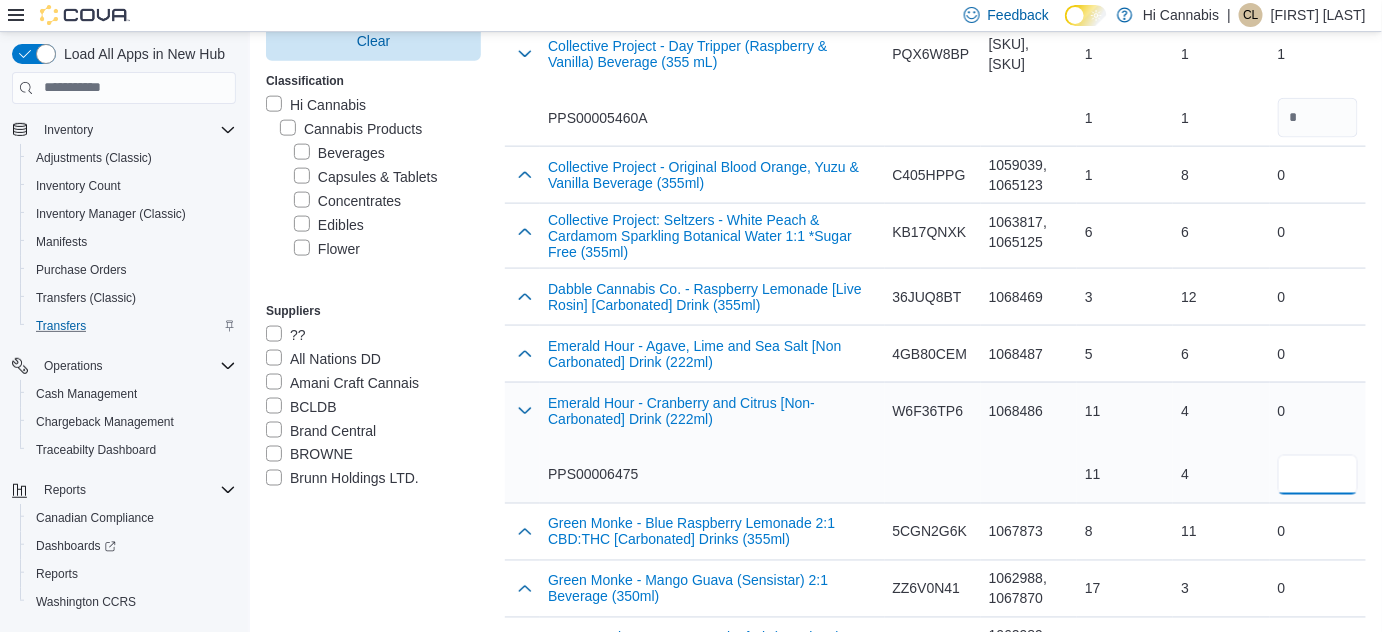 click at bounding box center [1318, 475] 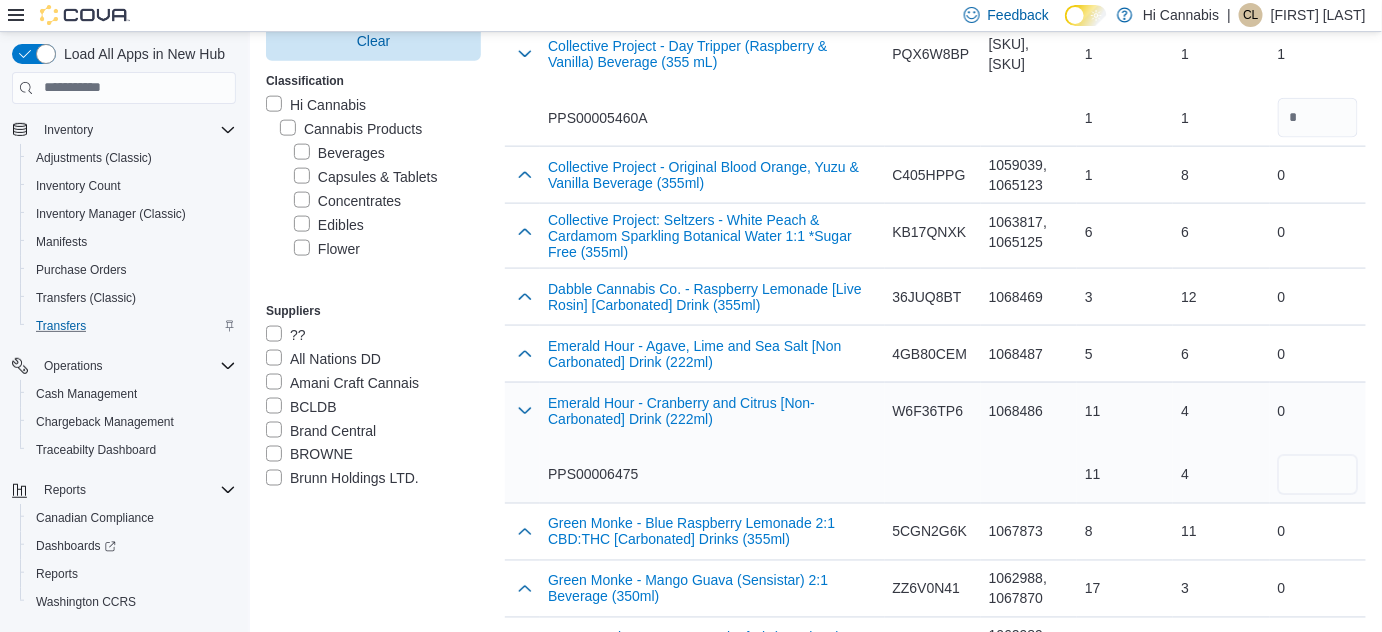 click on "PPS00006475" at bounding box center [712, 475] 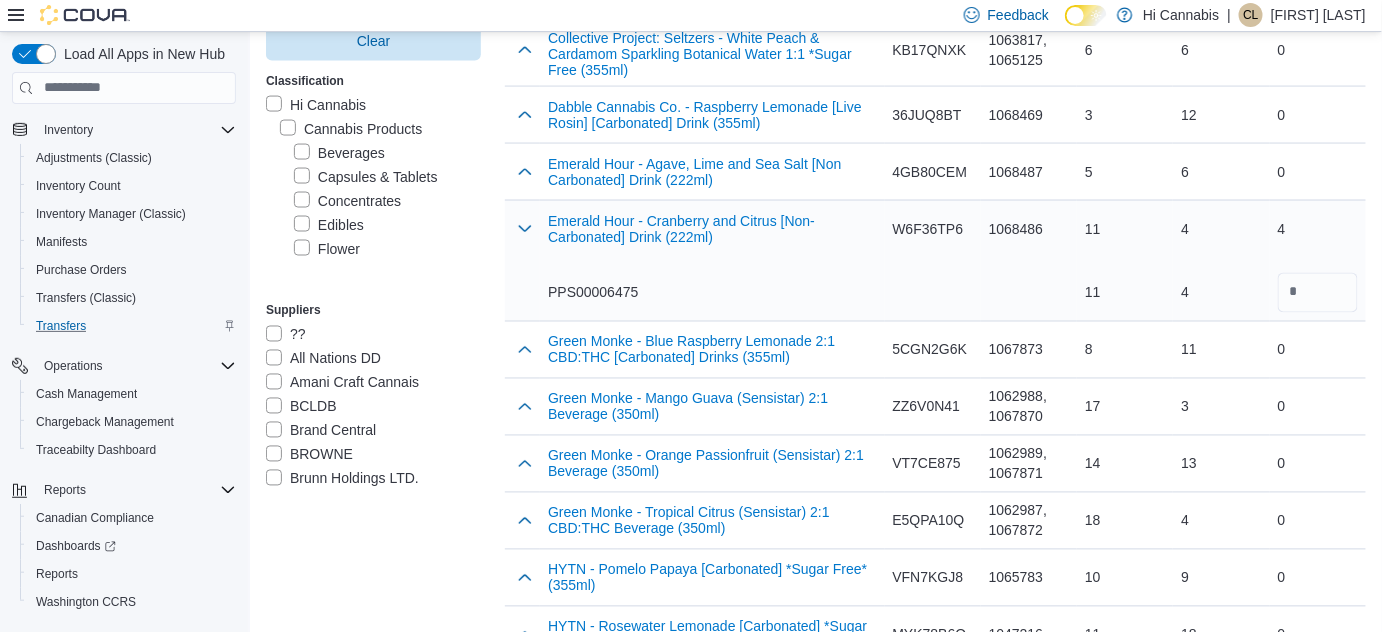 scroll, scrollTop: 1090, scrollLeft: 0, axis: vertical 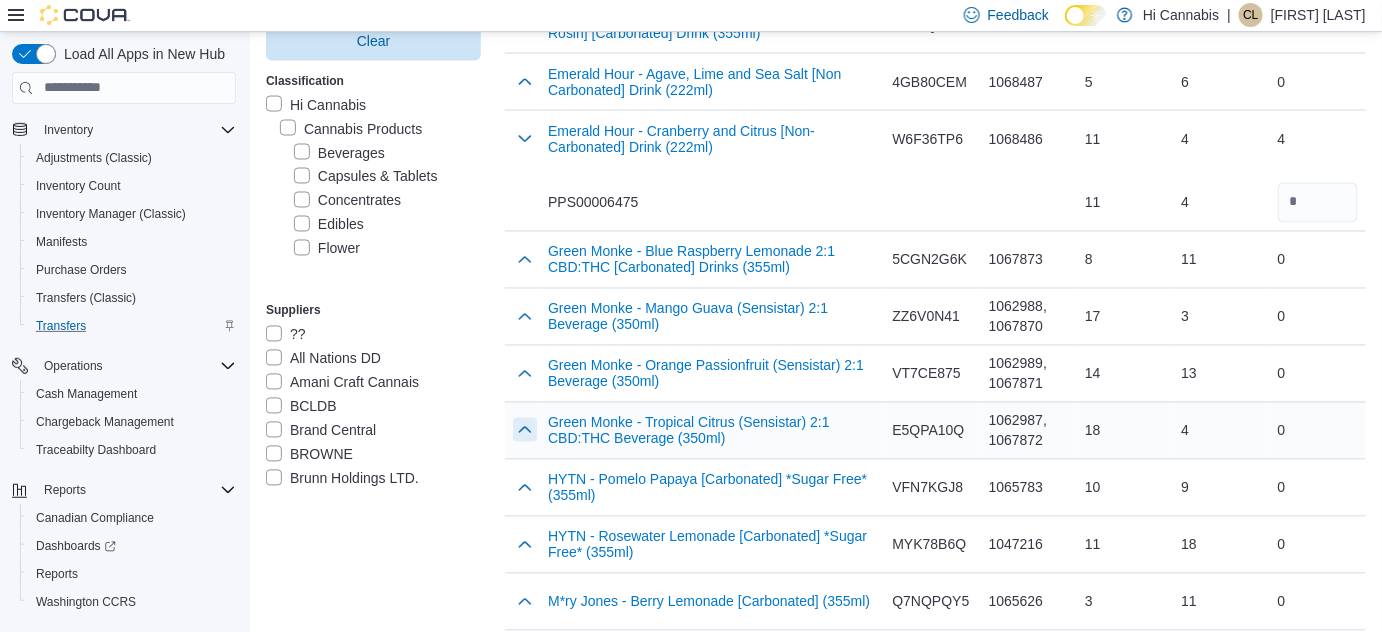 click at bounding box center (525, 430) 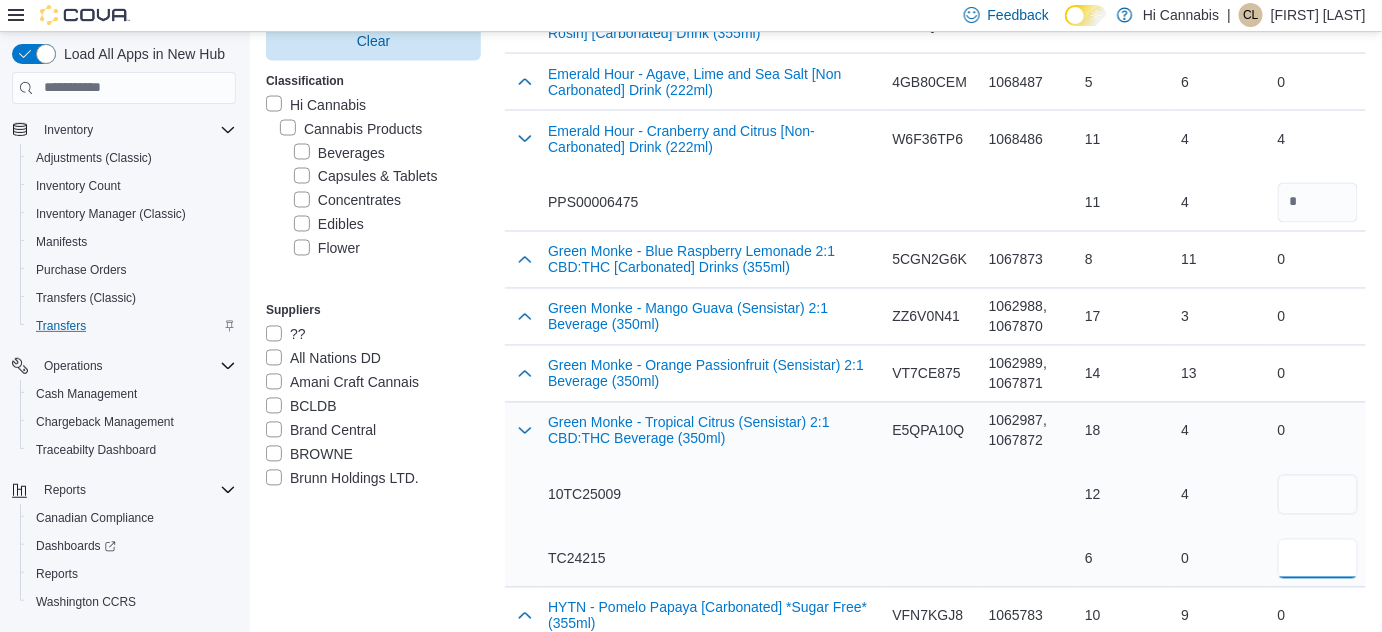 click at bounding box center (1318, 559) 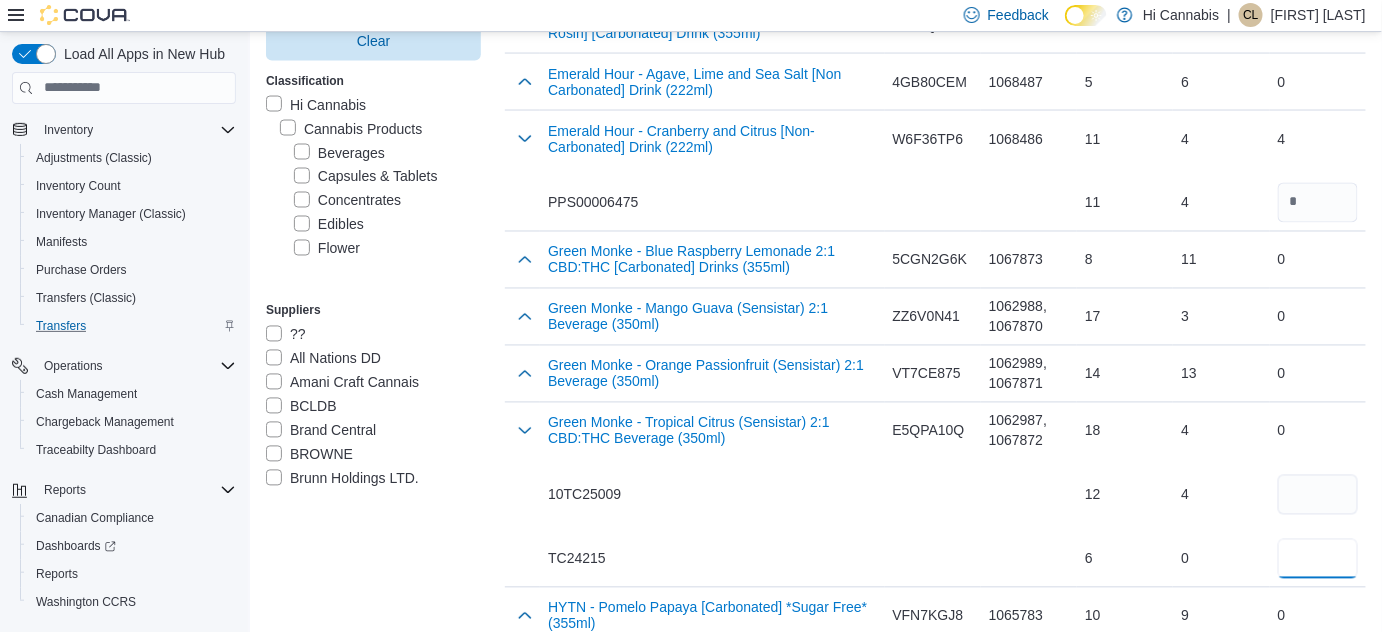 type on "*" 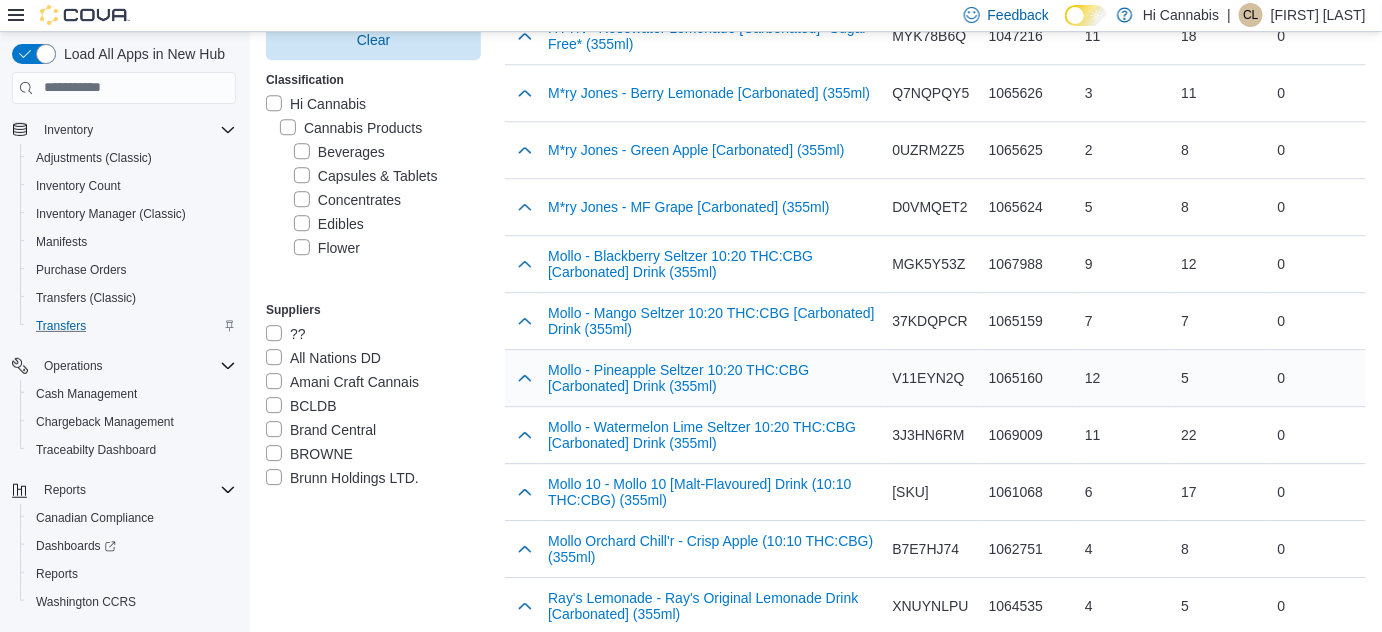 scroll, scrollTop: 1818, scrollLeft: 0, axis: vertical 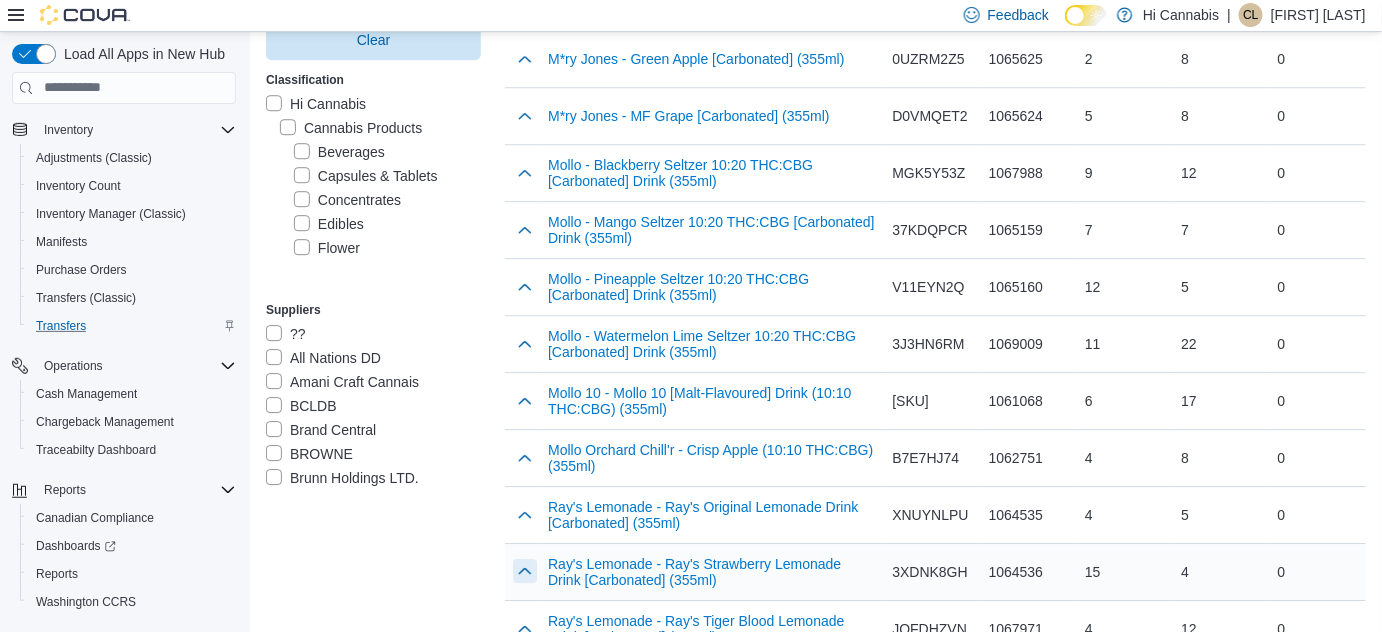click at bounding box center [525, 571] 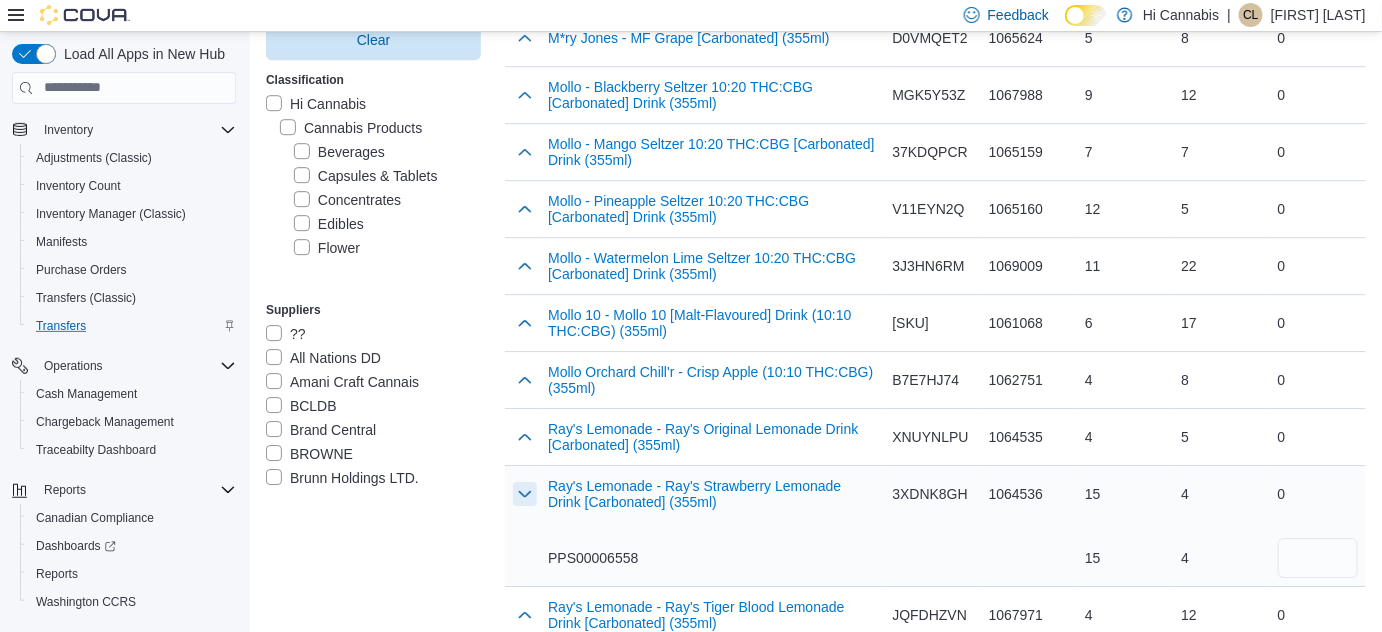 scroll, scrollTop: 1909, scrollLeft: 0, axis: vertical 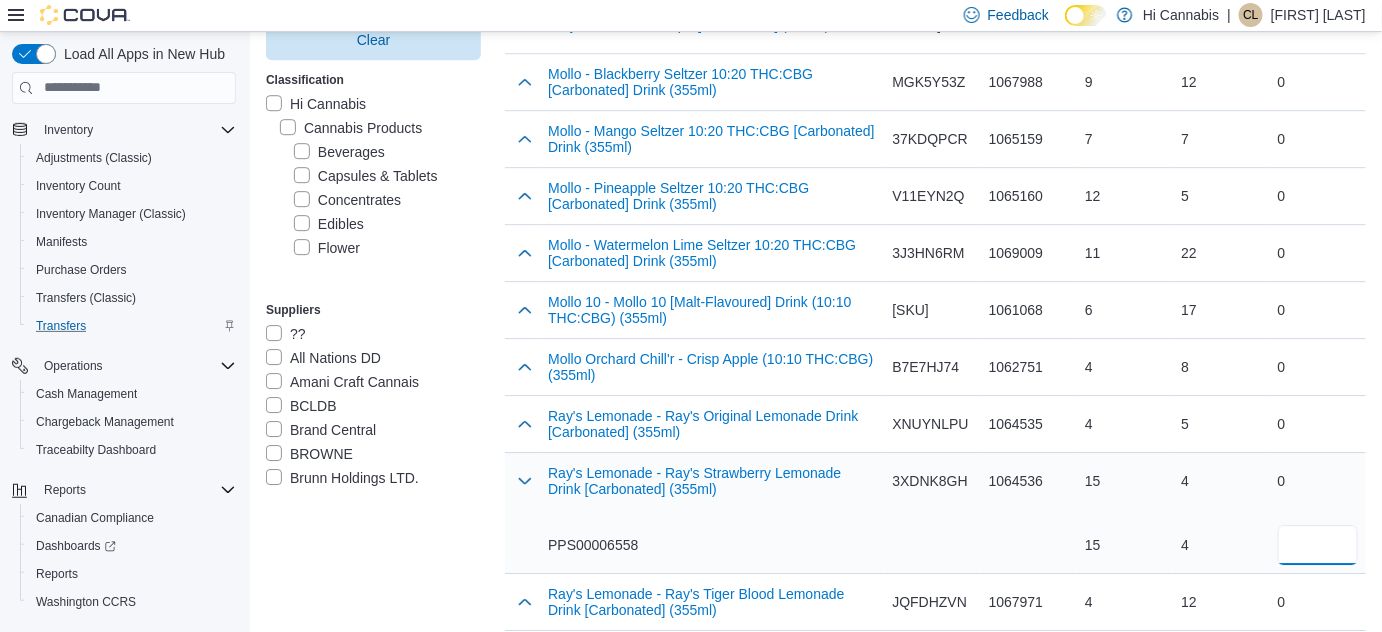 click at bounding box center [1318, 545] 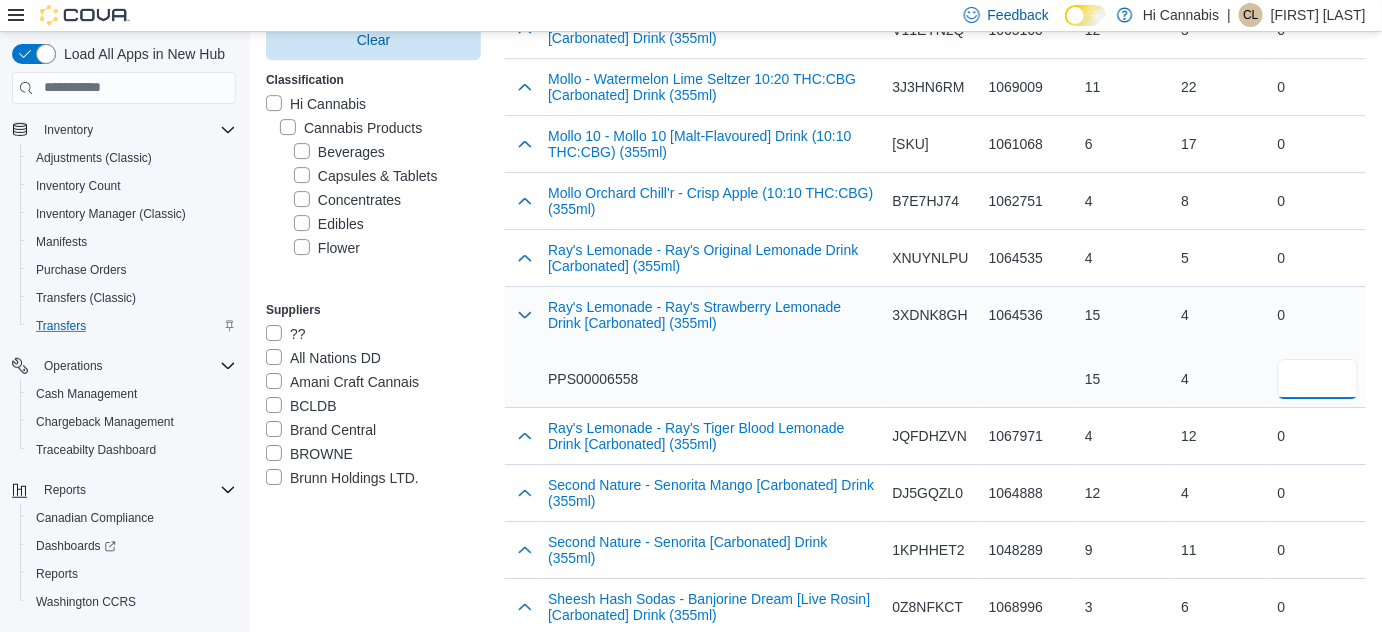scroll, scrollTop: 2090, scrollLeft: 0, axis: vertical 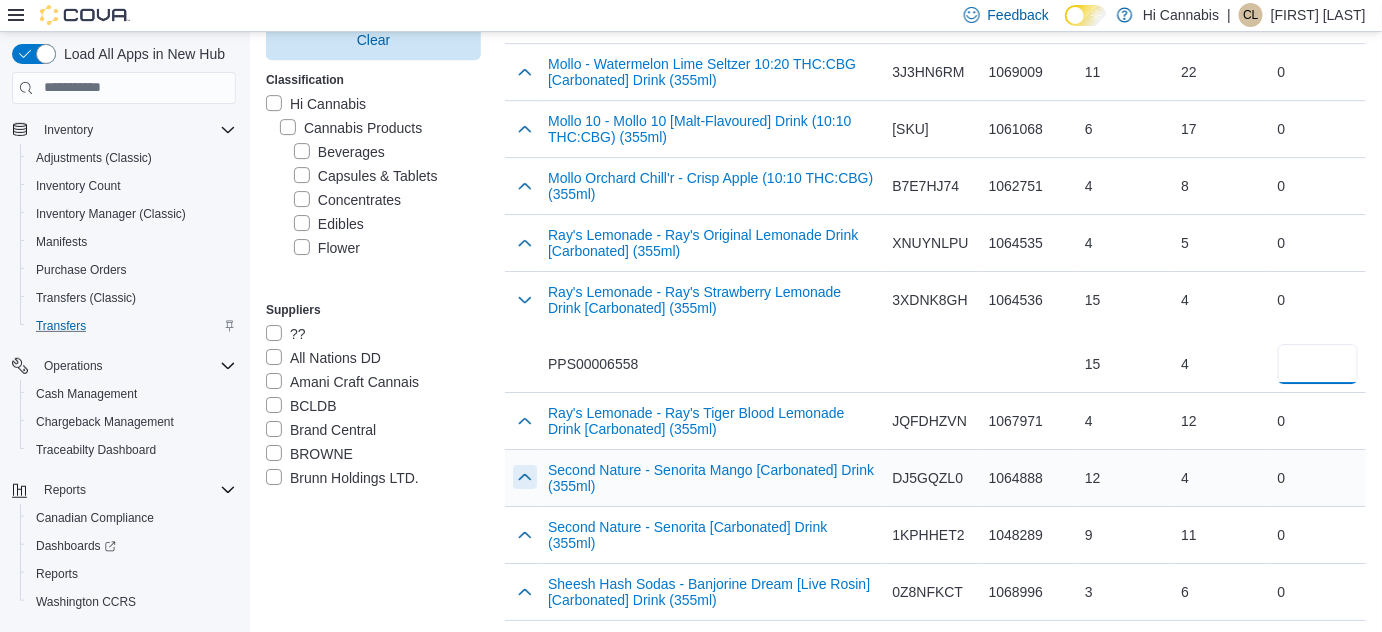 type on "*" 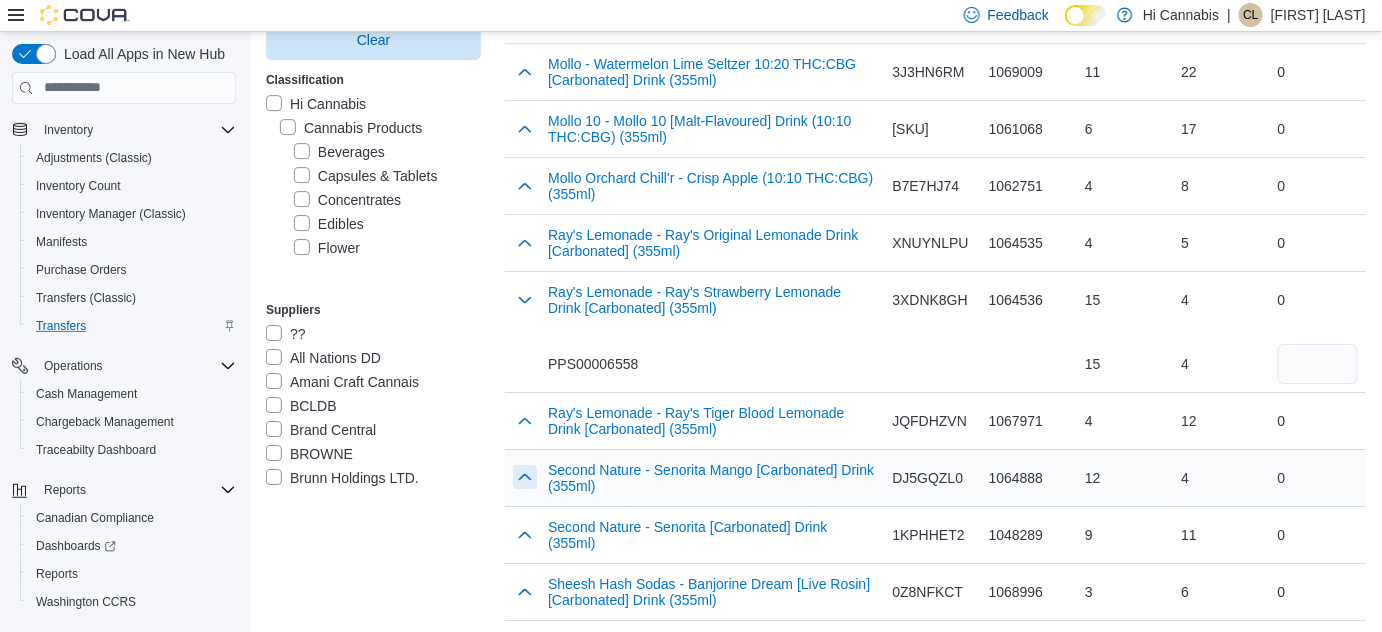 click at bounding box center [525, 477] 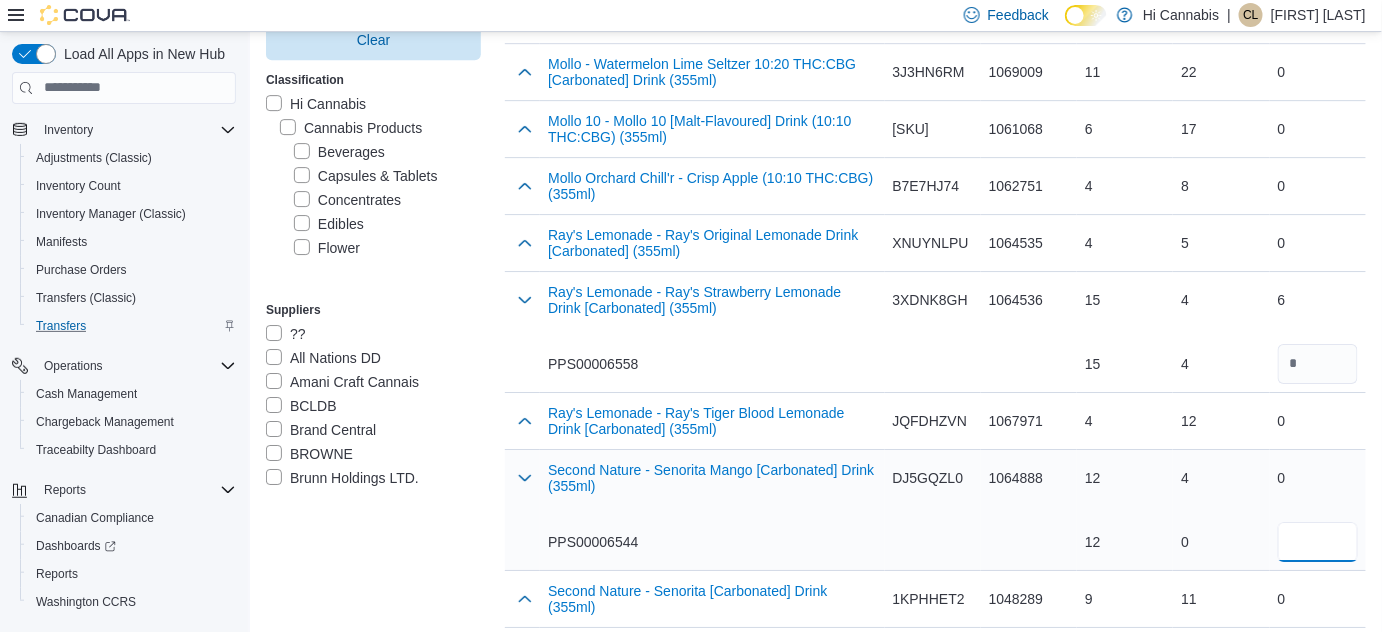 click at bounding box center [1318, 542] 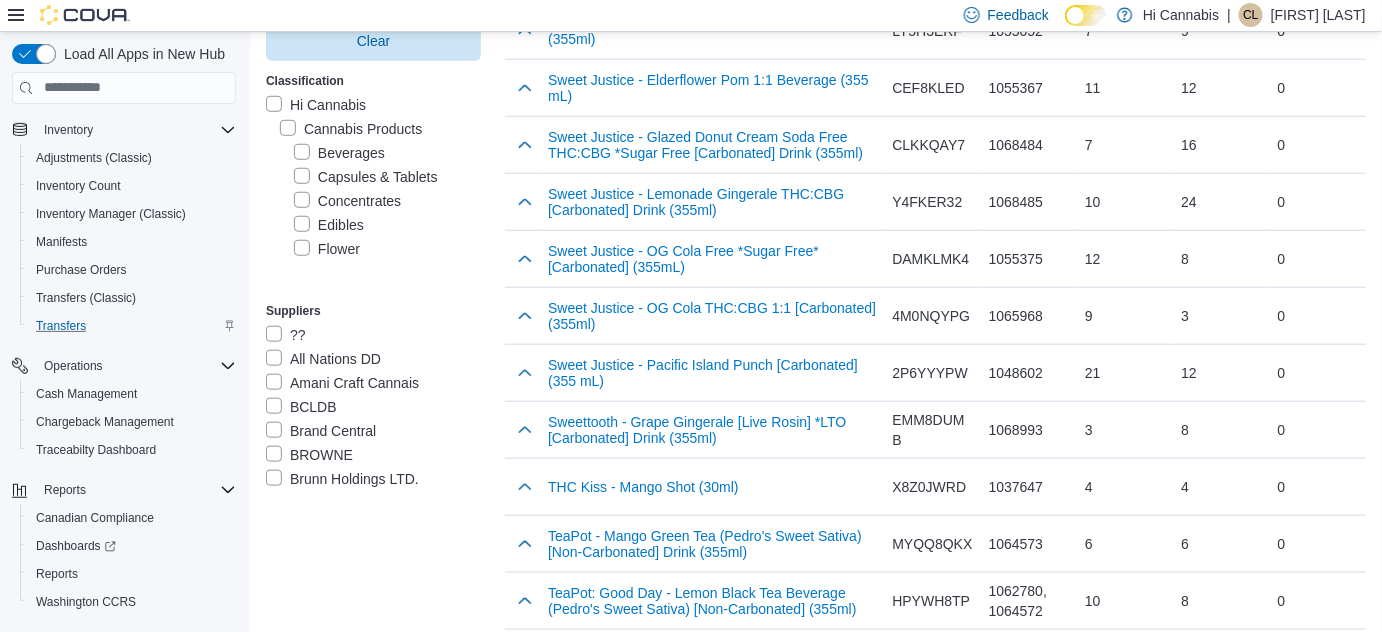 scroll, scrollTop: 3056, scrollLeft: 0, axis: vertical 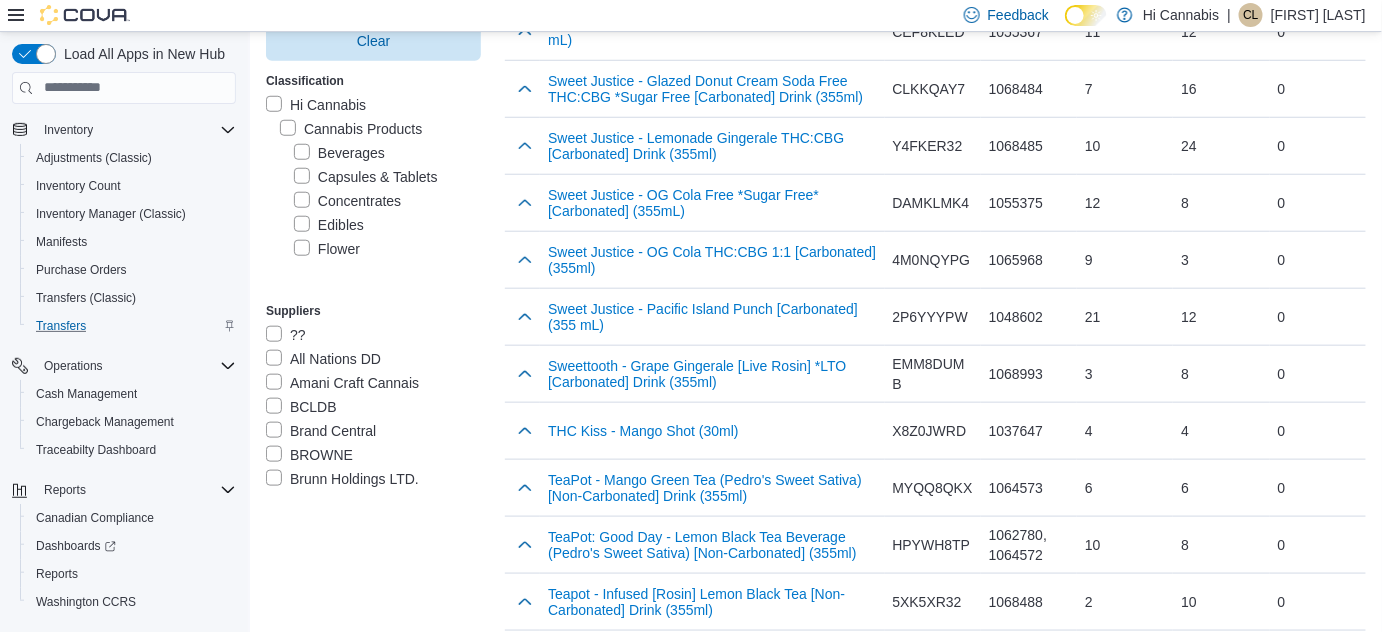 type on "*" 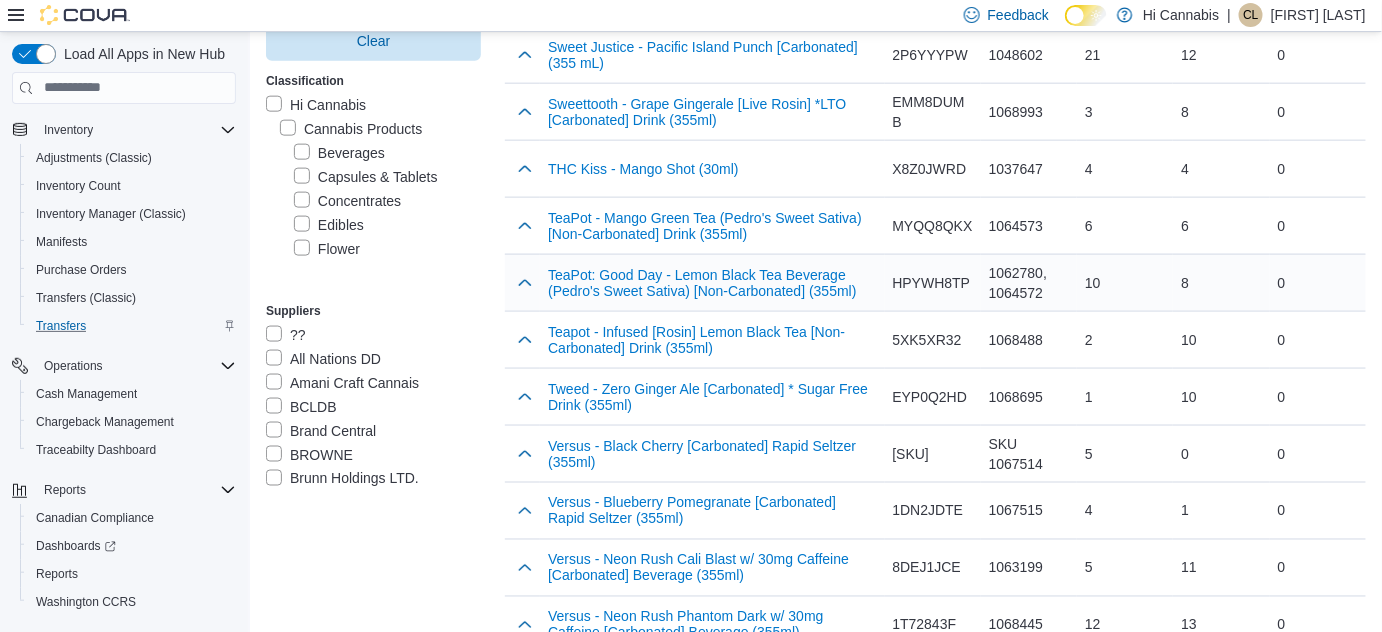 scroll, scrollTop: 3329, scrollLeft: 0, axis: vertical 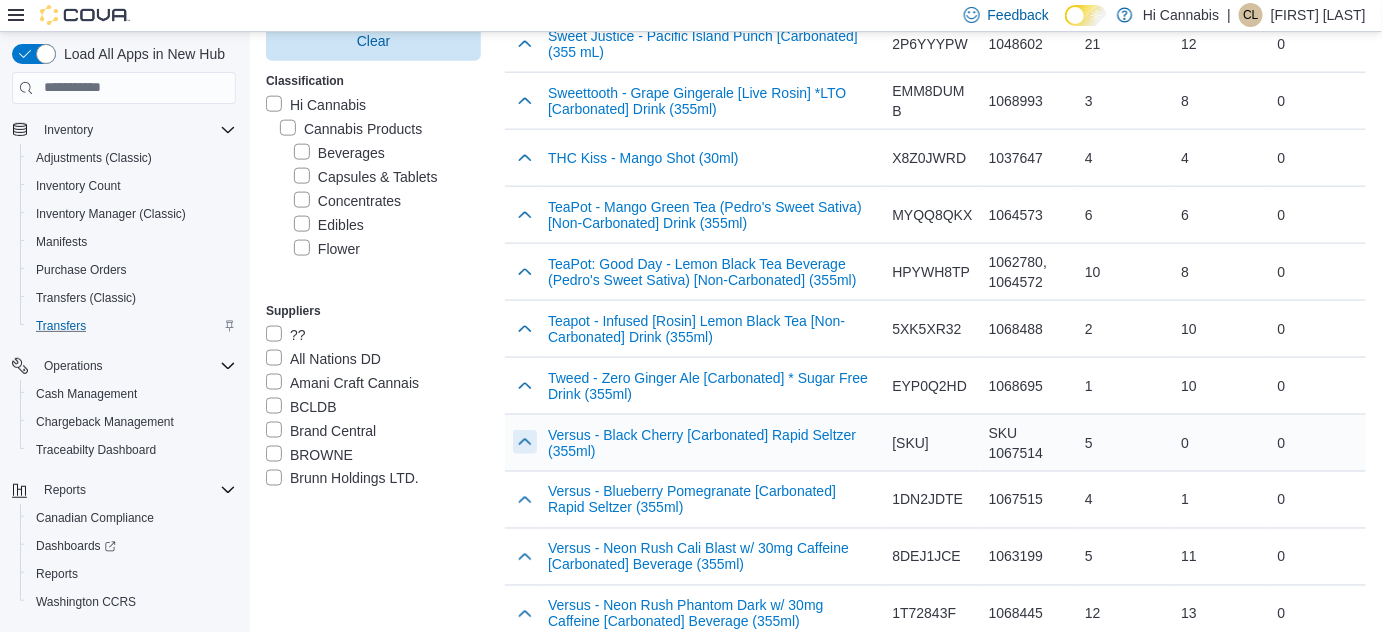 click at bounding box center [525, 442] 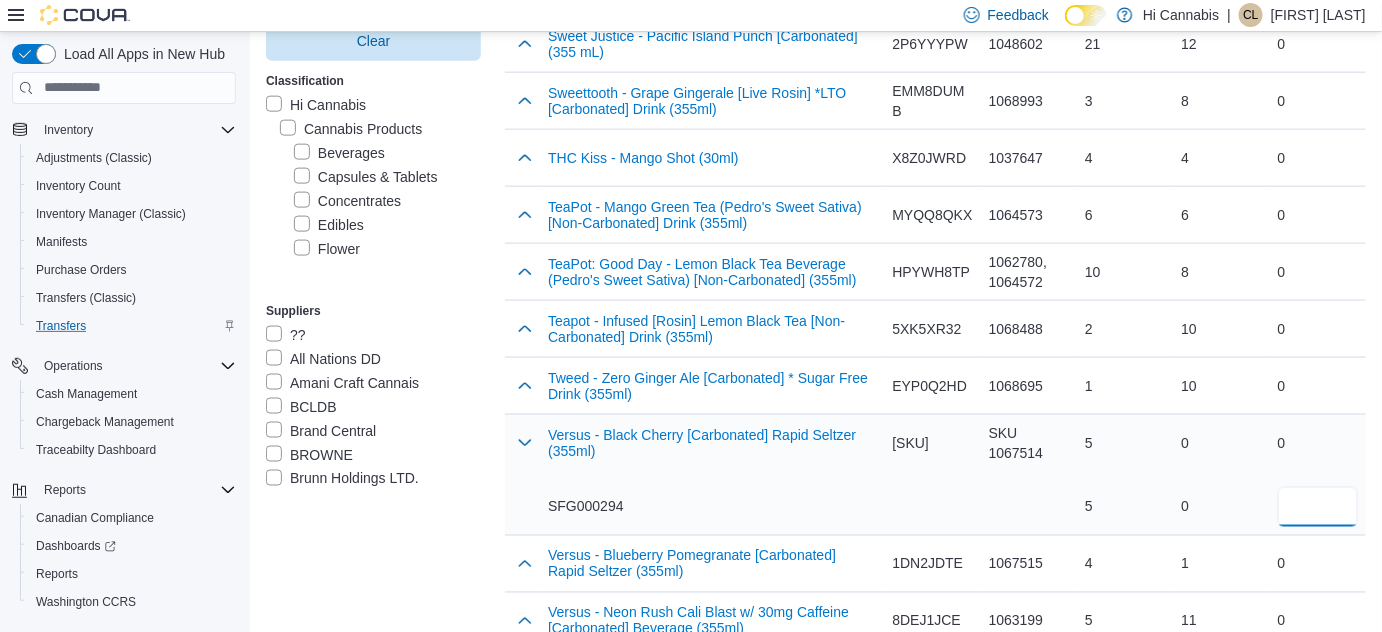 click at bounding box center (1318, 507) 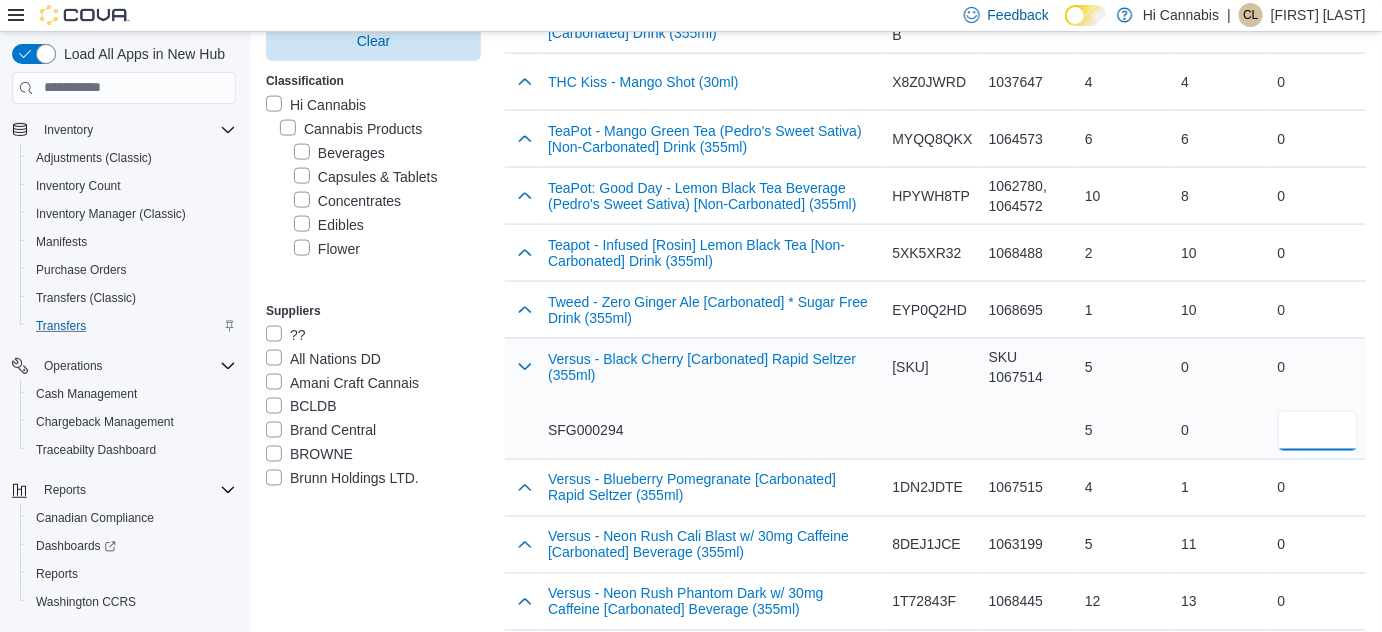 scroll, scrollTop: 3420, scrollLeft: 0, axis: vertical 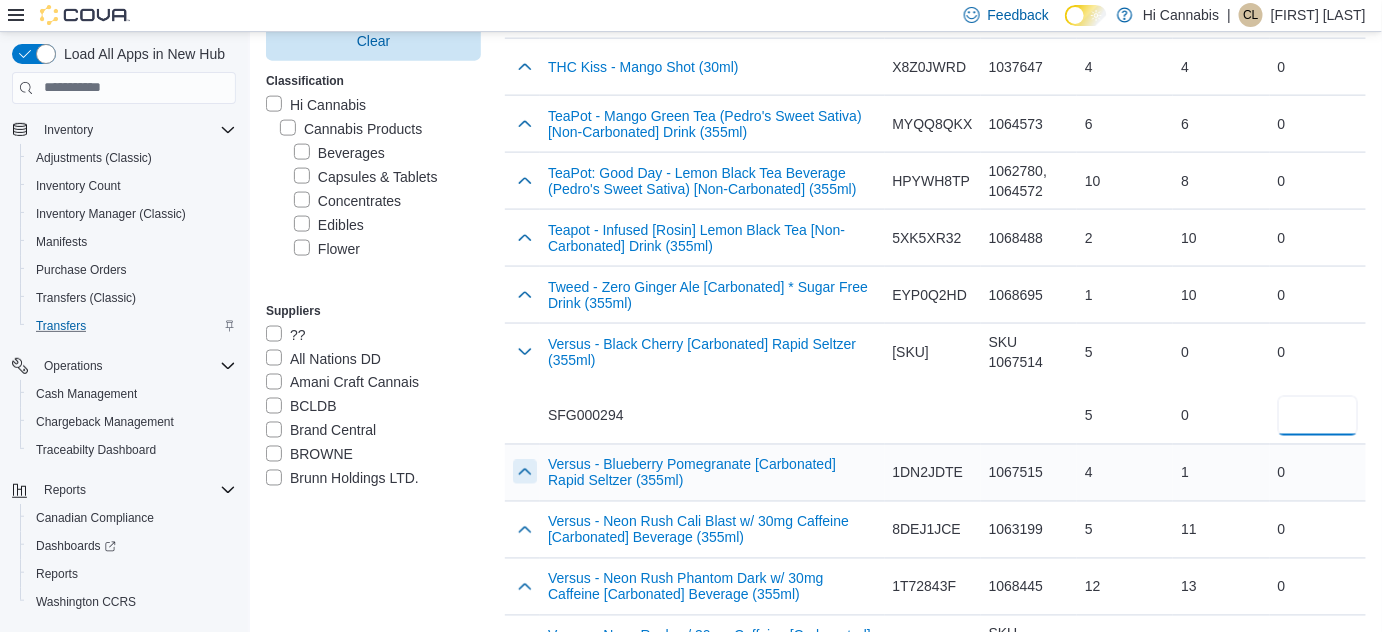 type on "*" 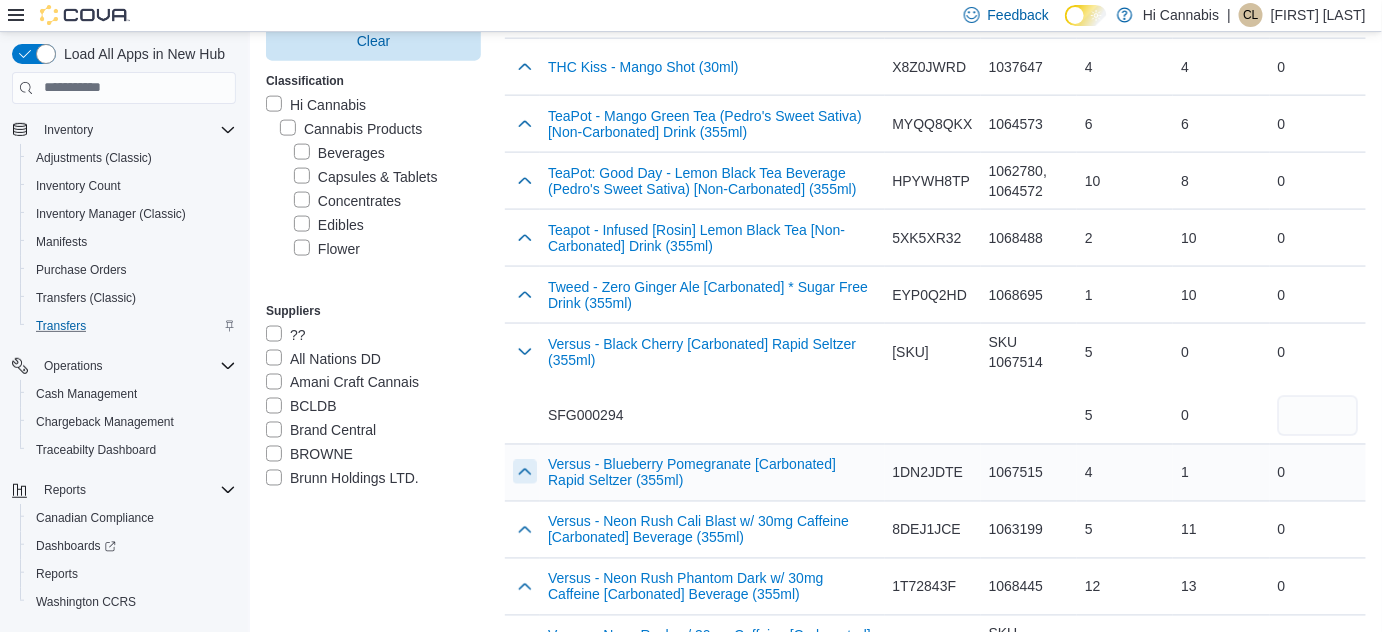 click at bounding box center [525, 472] 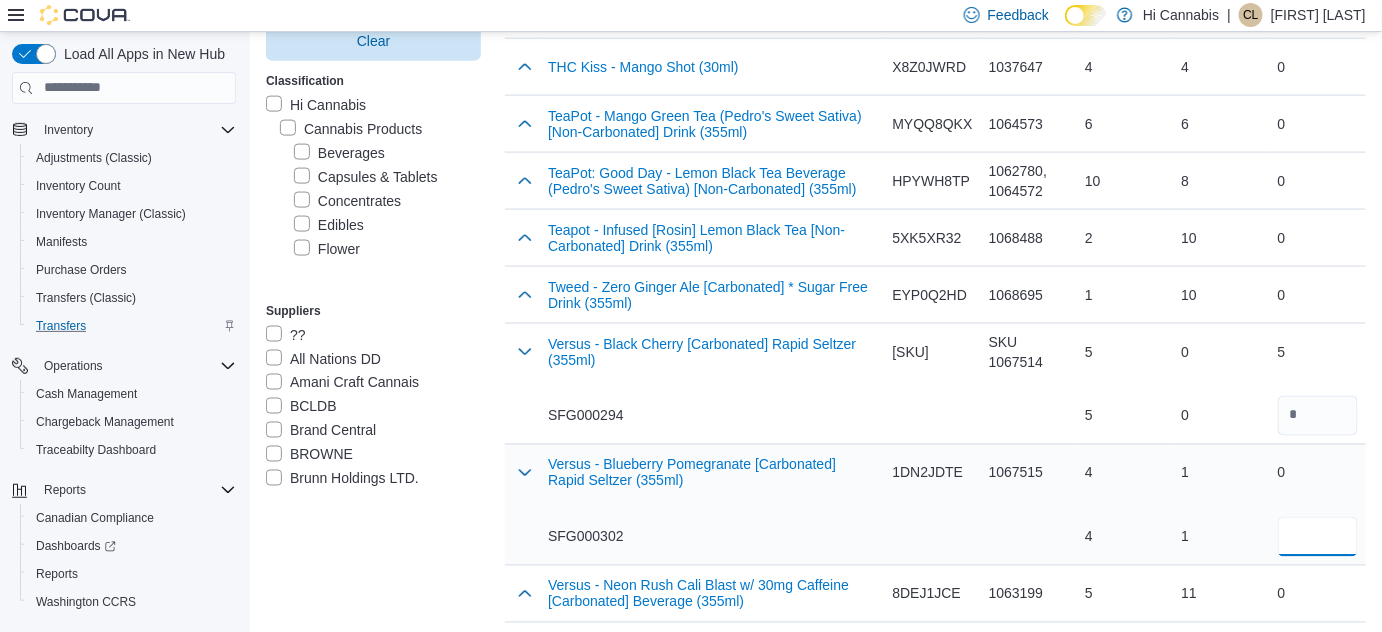 click at bounding box center [1318, 537] 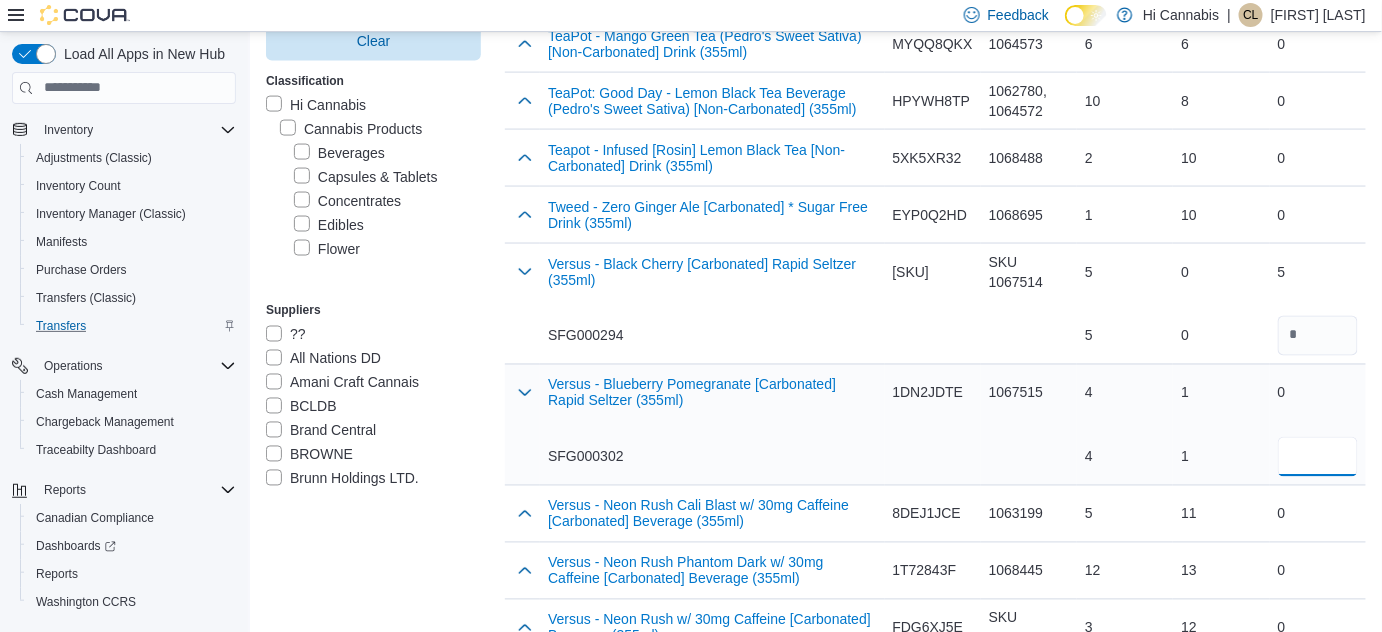 scroll, scrollTop: 3511, scrollLeft: 0, axis: vertical 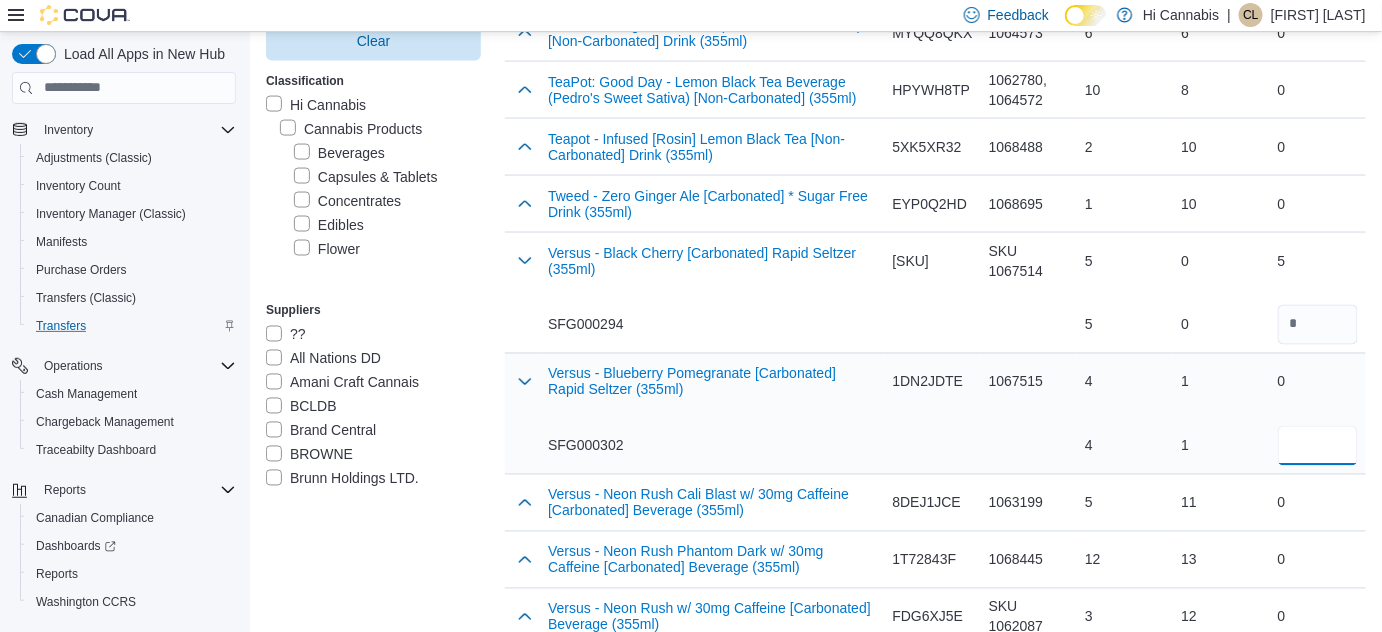 type on "*" 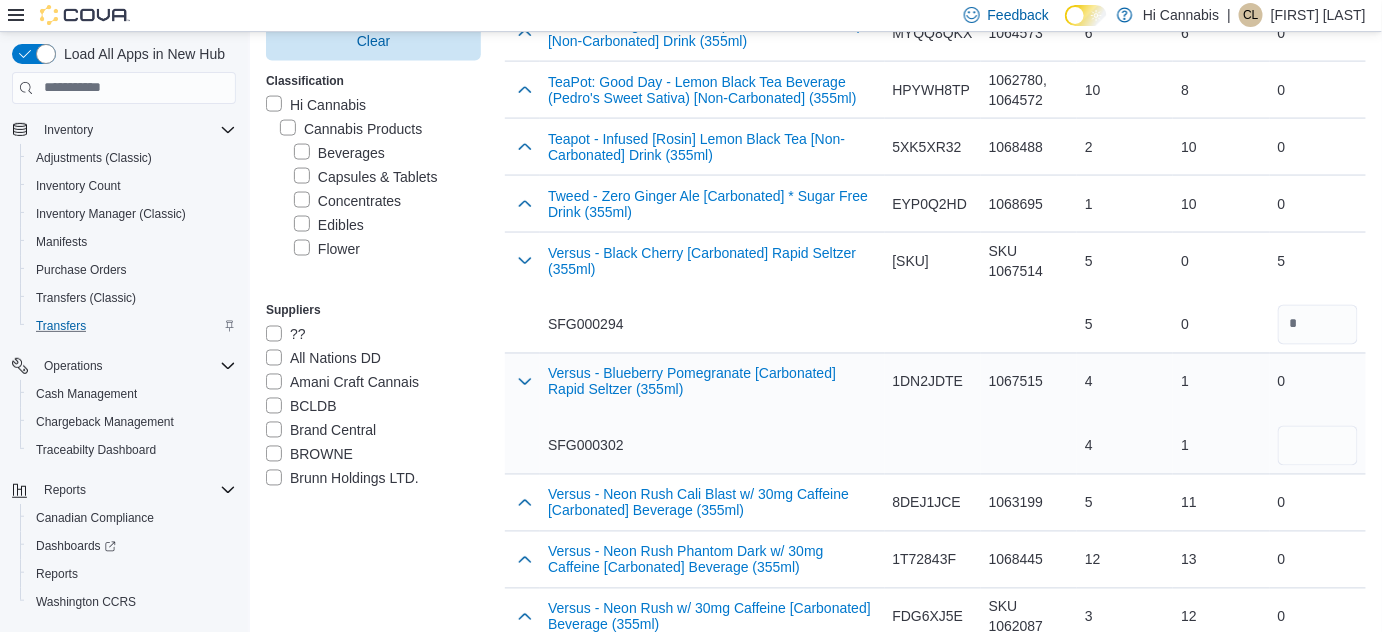 click on "SFG000302" at bounding box center [712, 446] 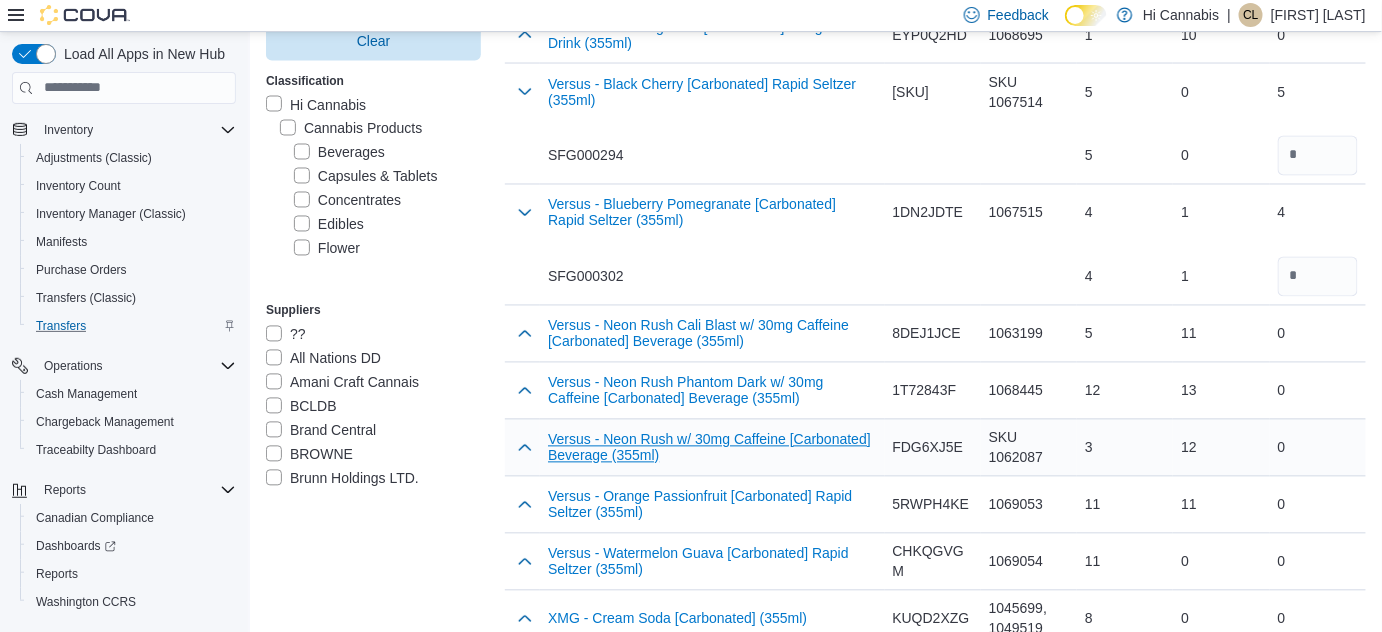scroll, scrollTop: 3693, scrollLeft: 0, axis: vertical 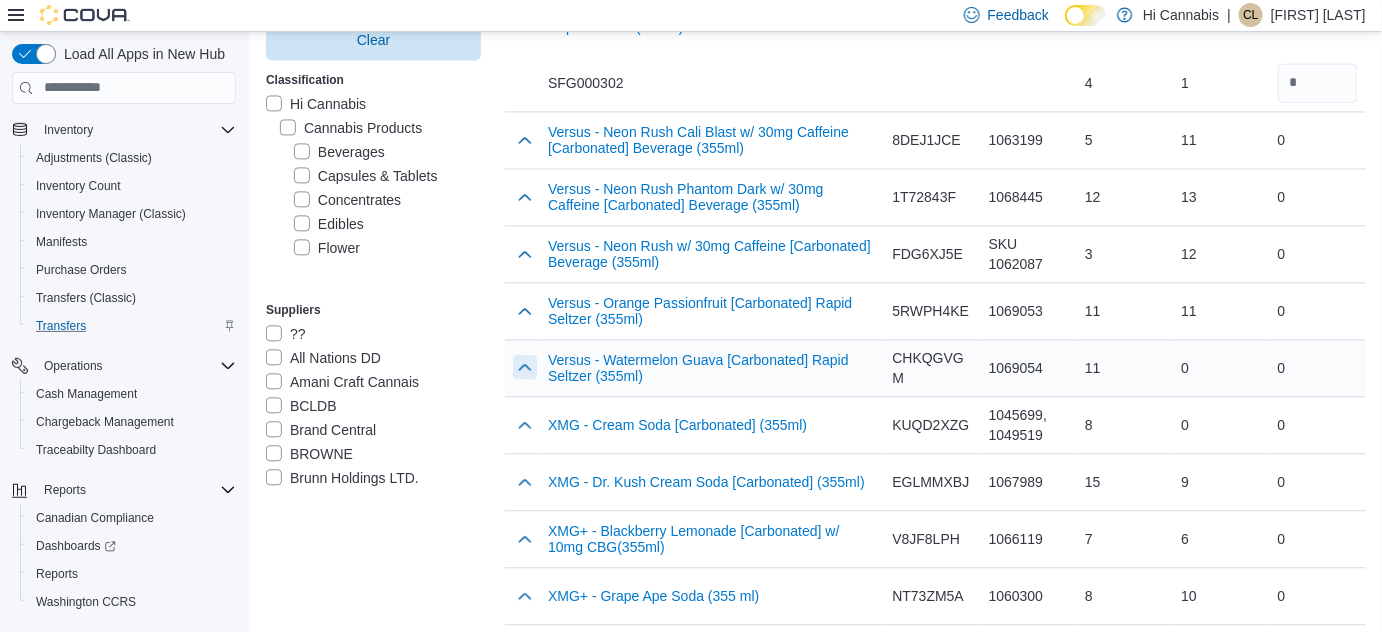 click at bounding box center [525, 367] 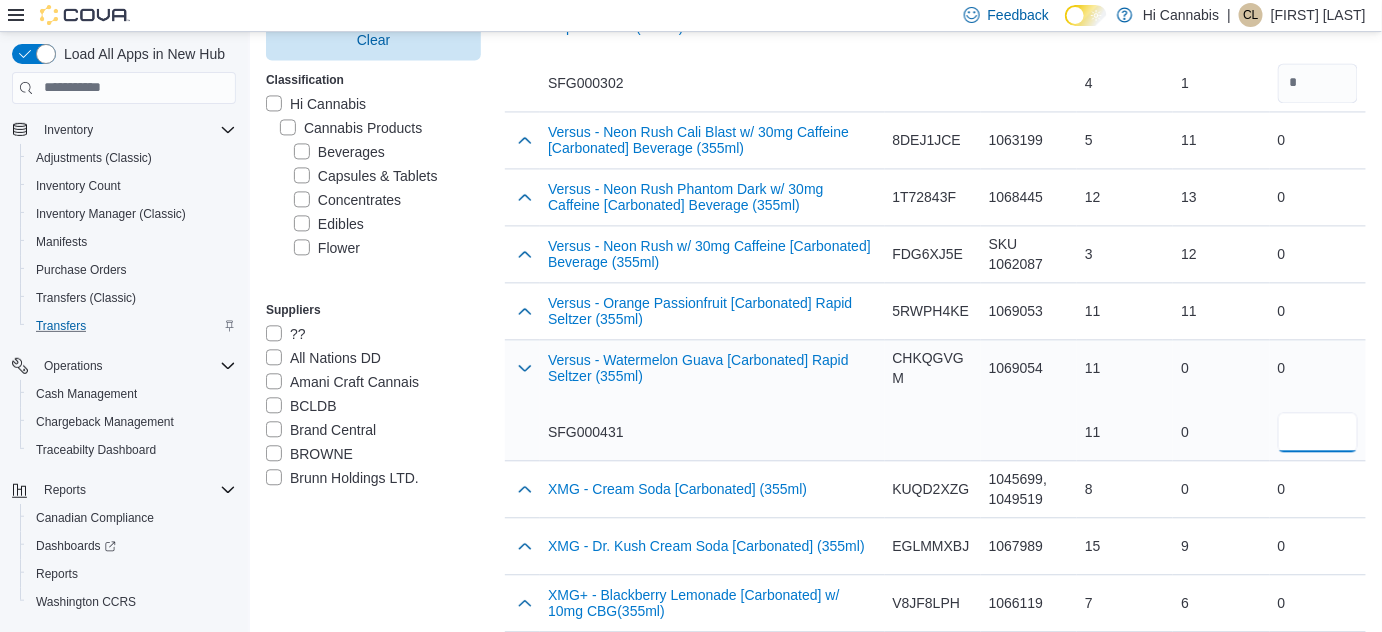 click at bounding box center [1318, 432] 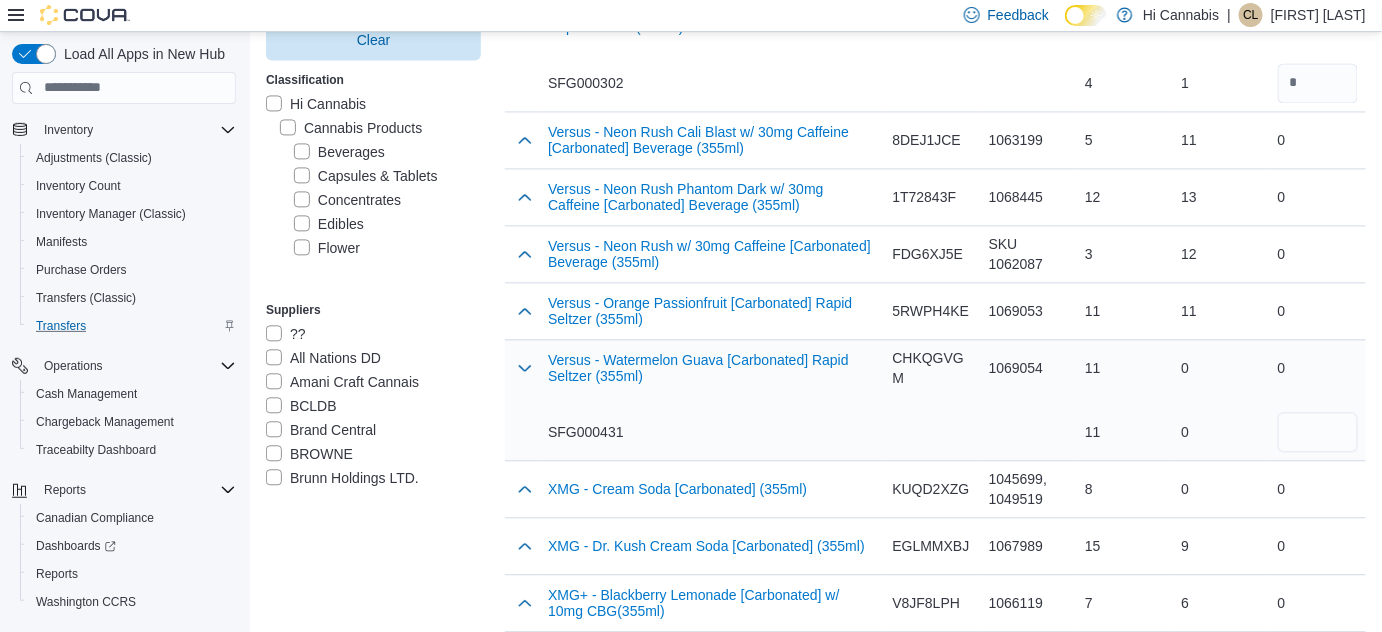 click on "SFG000431" at bounding box center [712, 432] 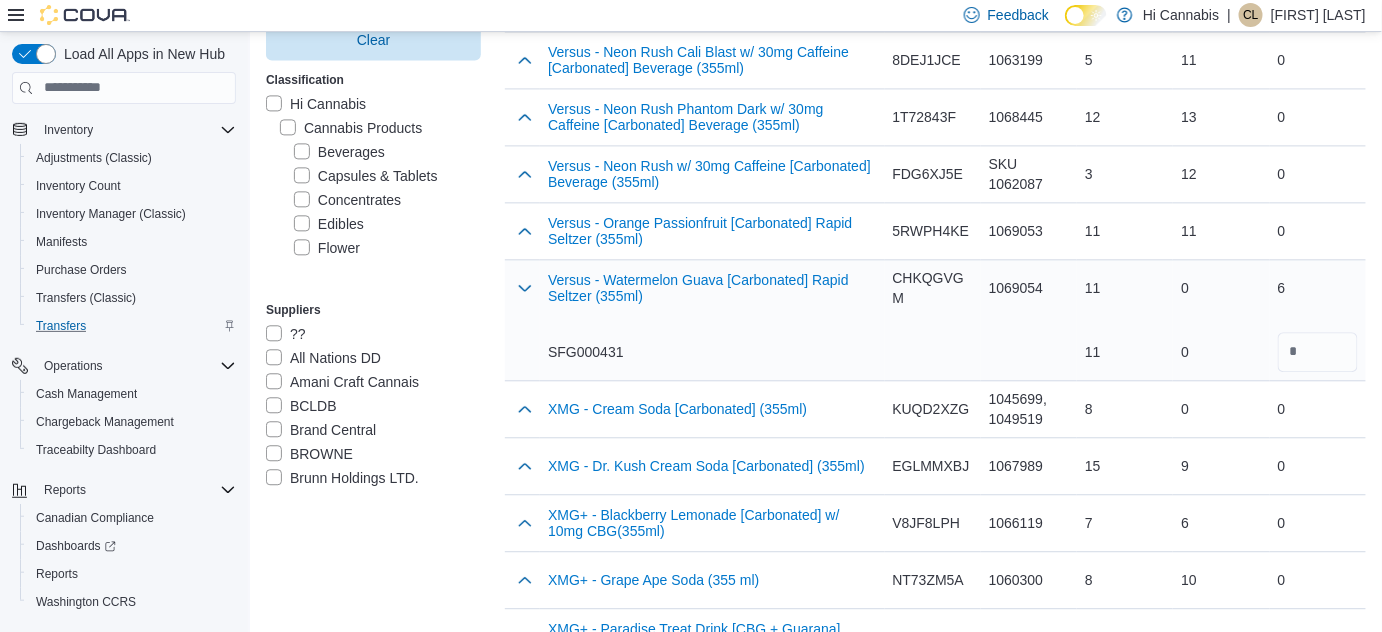 scroll, scrollTop: 3965, scrollLeft: 0, axis: vertical 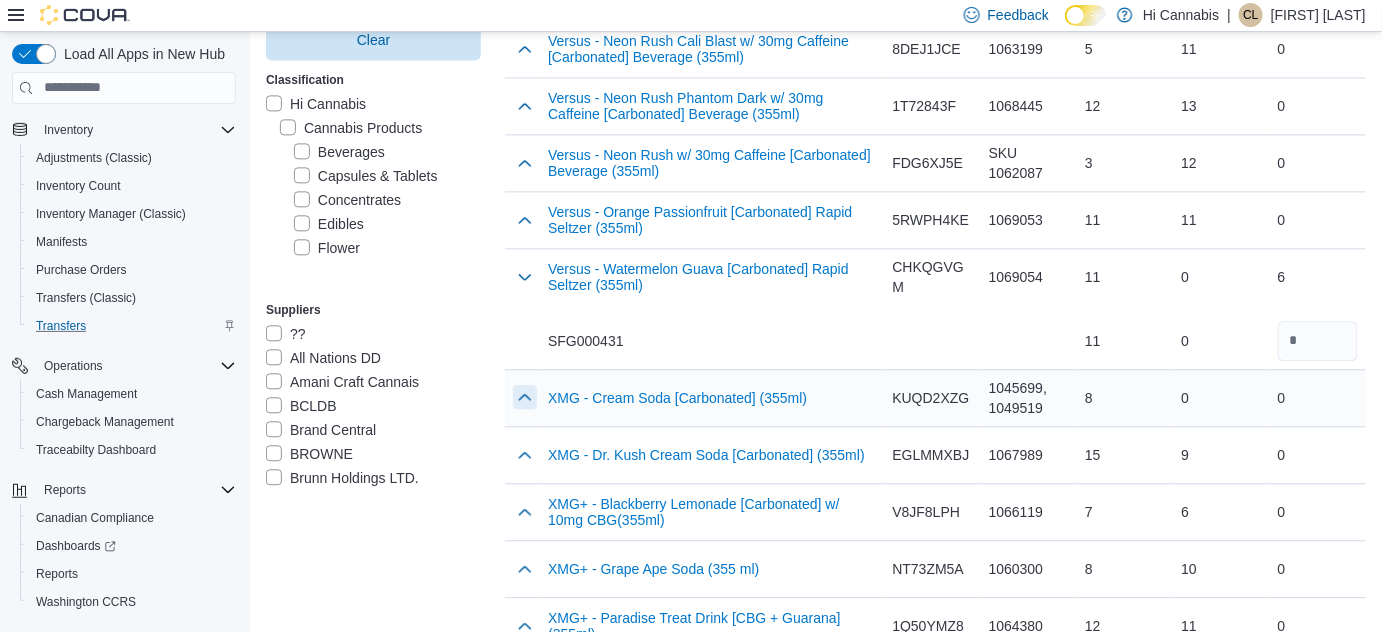 click at bounding box center (525, 397) 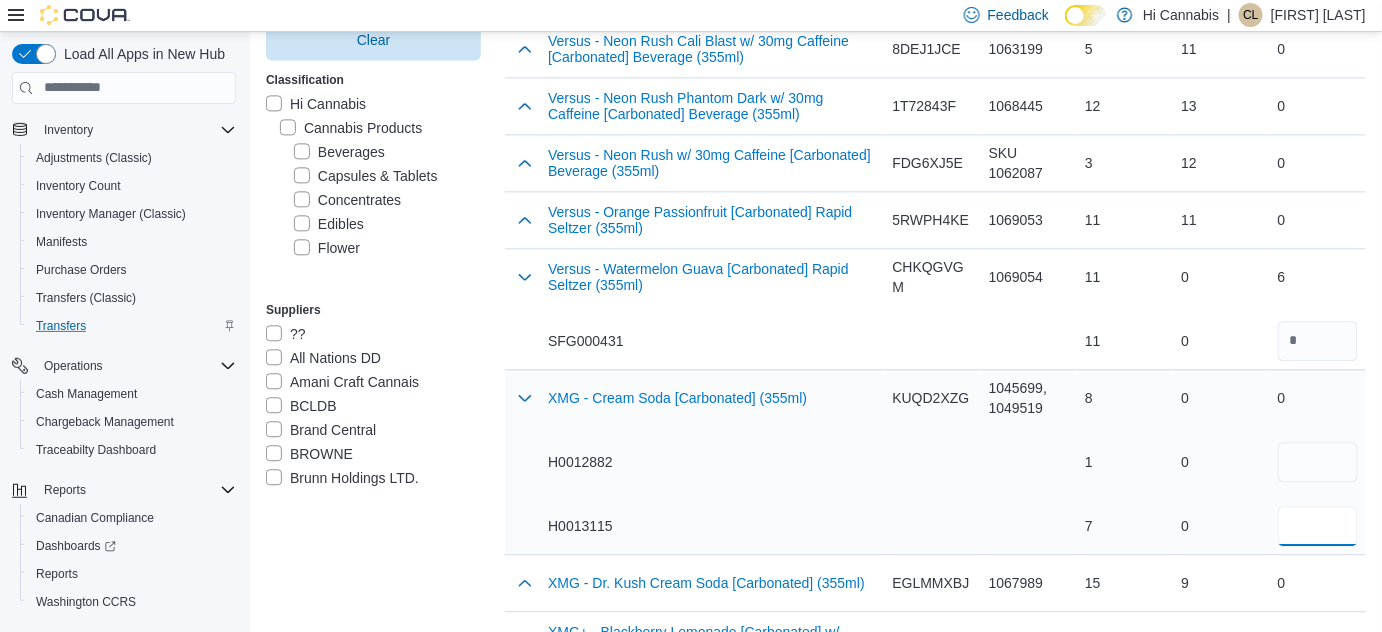 click at bounding box center (1318, 526) 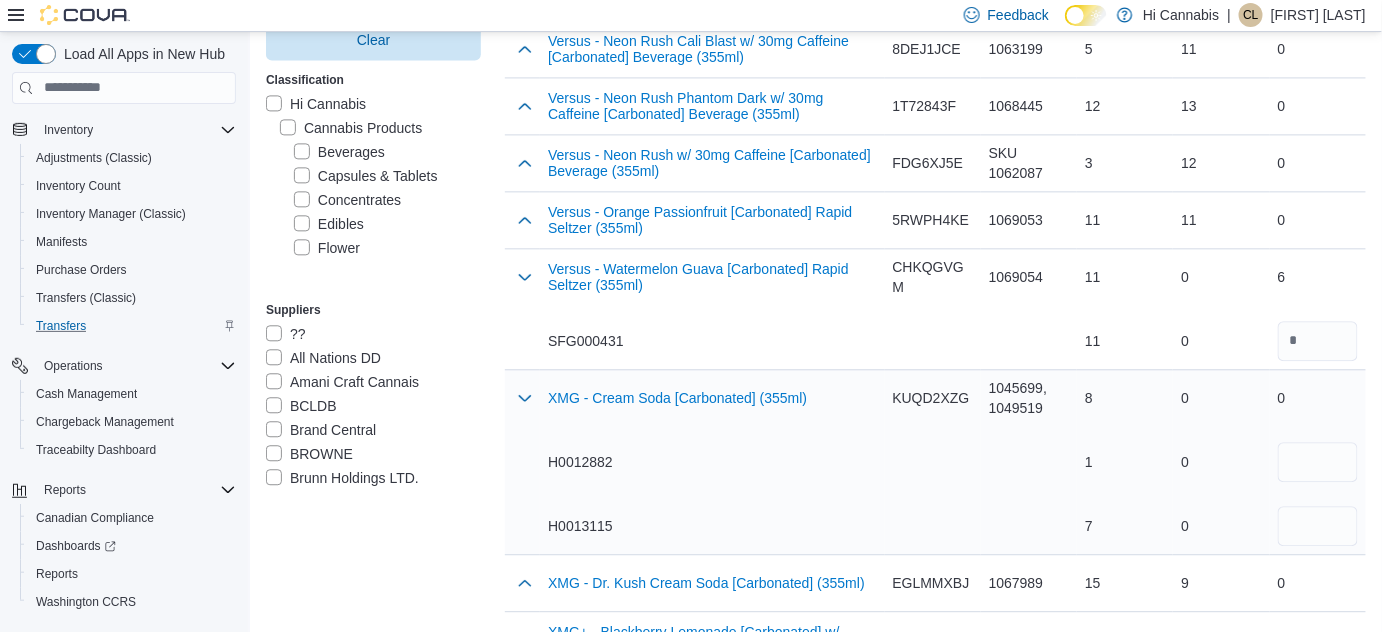 click on "Catalog SKU KUQD2XZG" at bounding box center (933, 461) 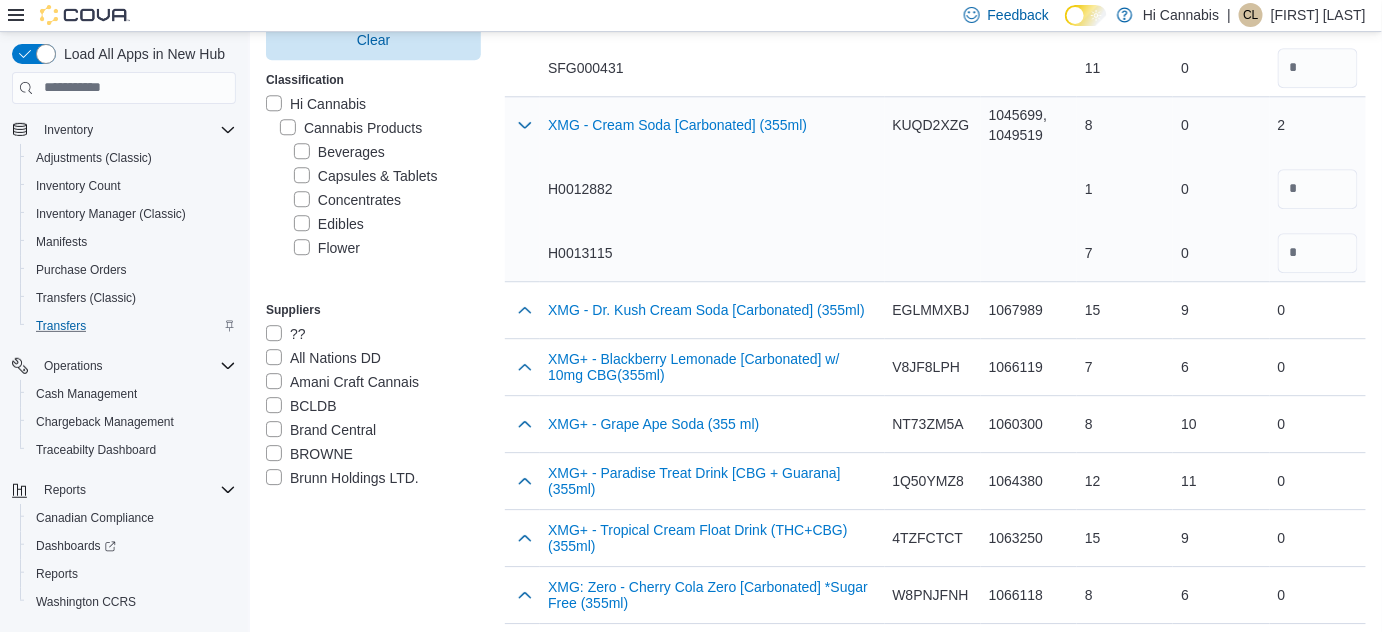 scroll, scrollTop: 4329, scrollLeft: 0, axis: vertical 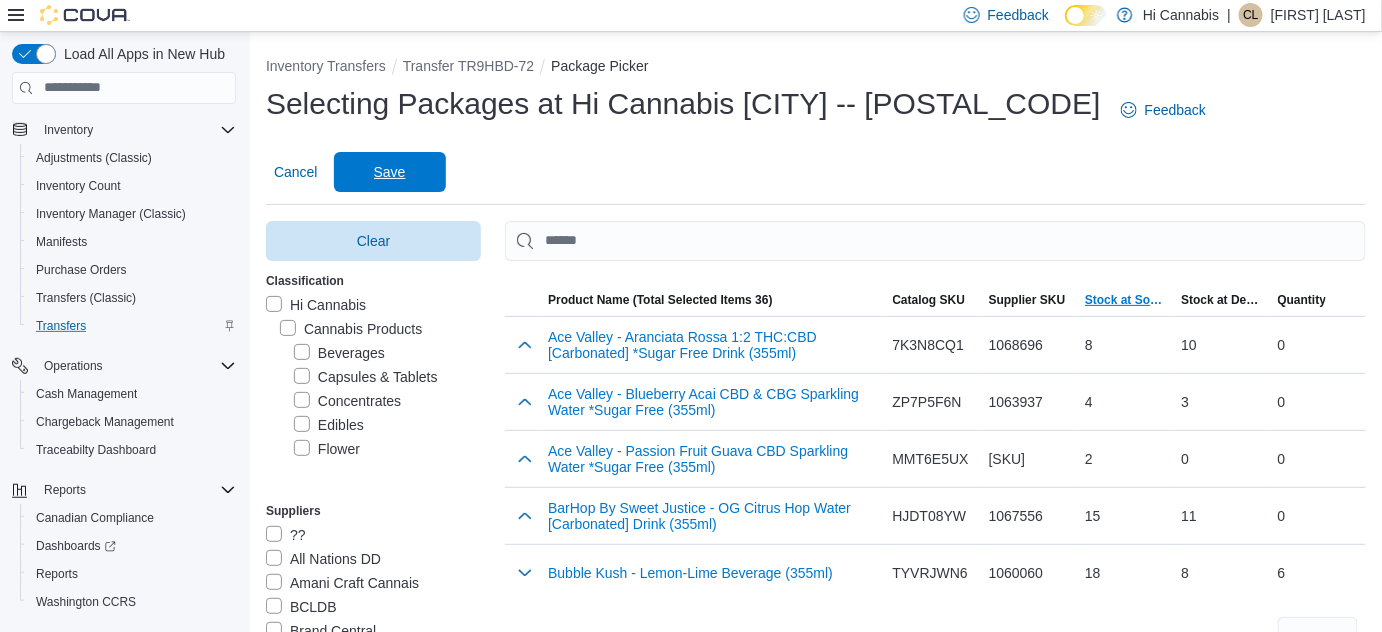click on "Save" at bounding box center [390, 172] 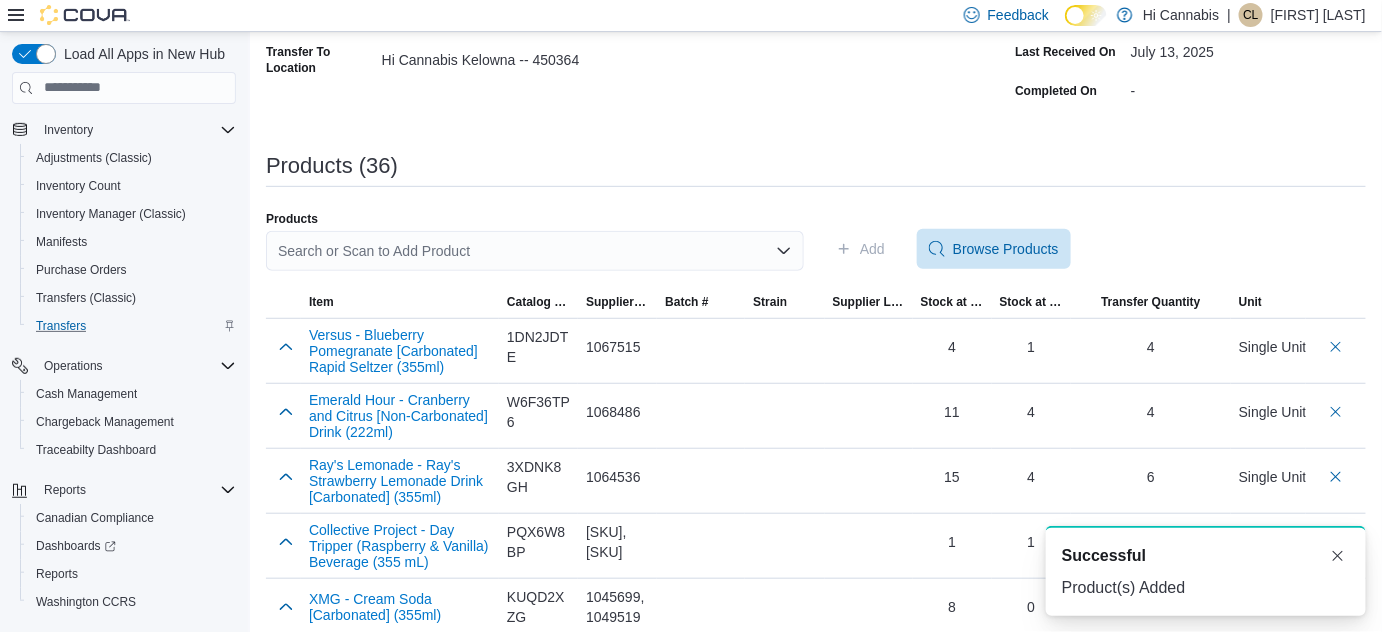 scroll, scrollTop: 278, scrollLeft: 0, axis: vertical 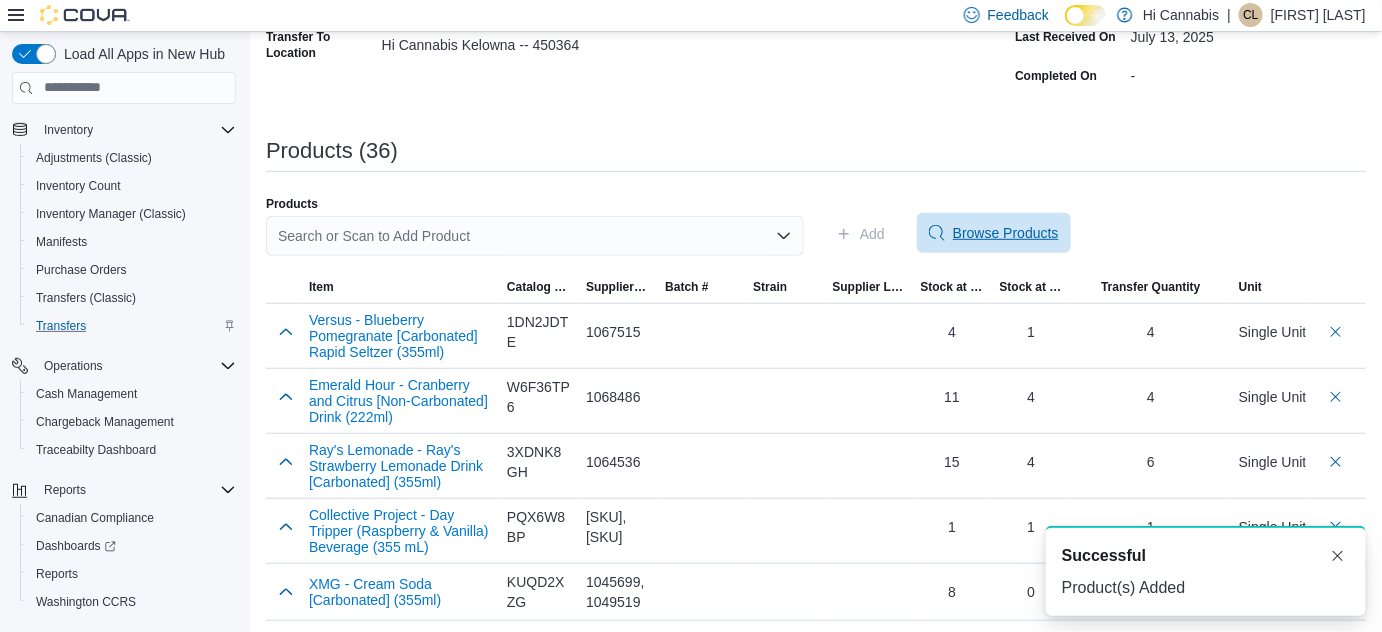 click 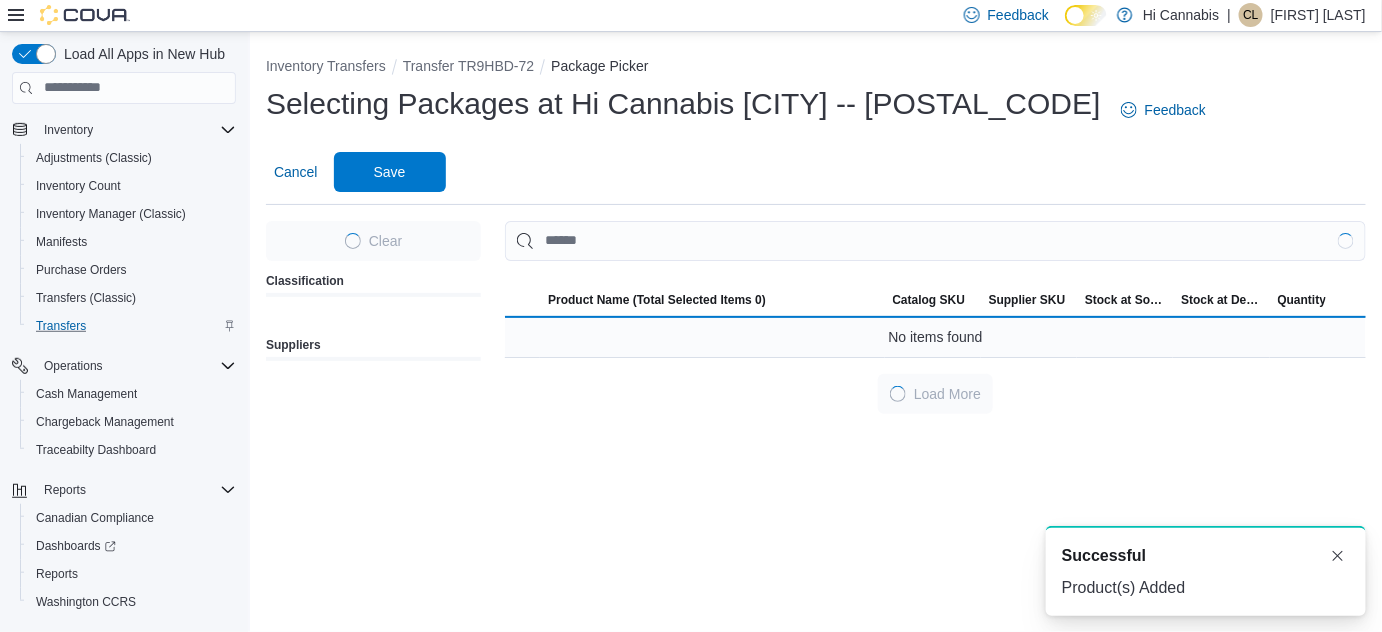 scroll, scrollTop: 0, scrollLeft: 0, axis: both 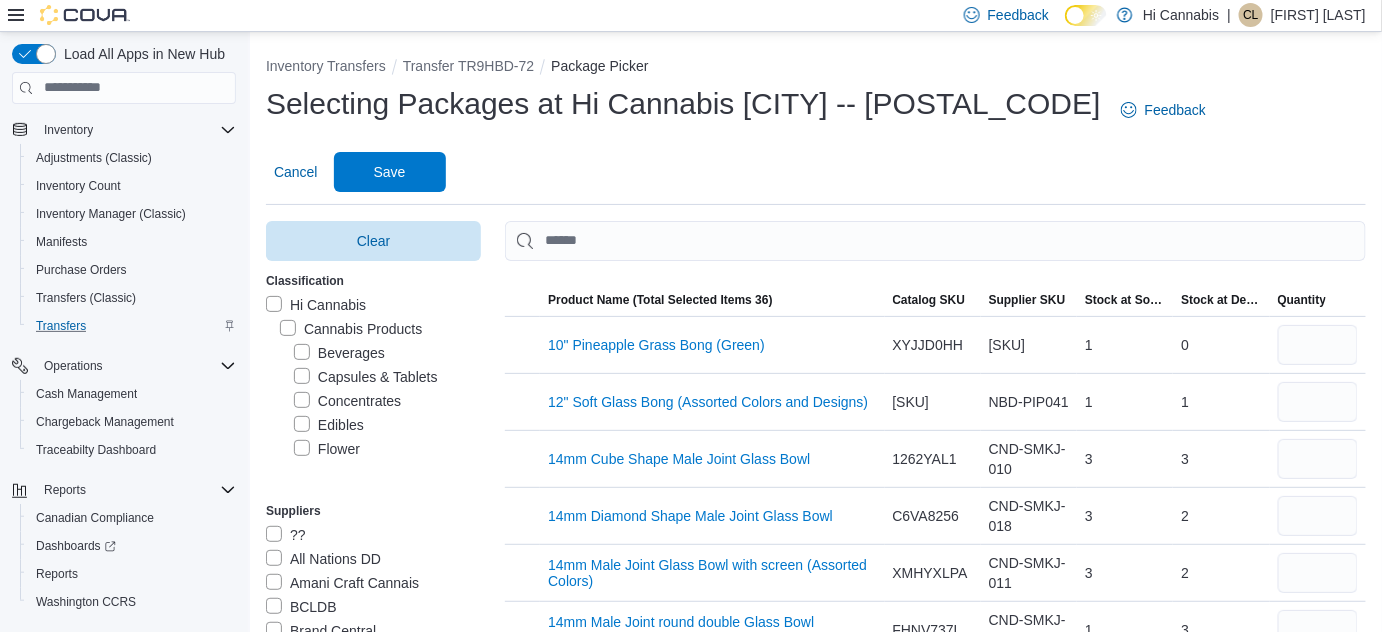 click on "Capsules & Tablets" at bounding box center (366, 377) 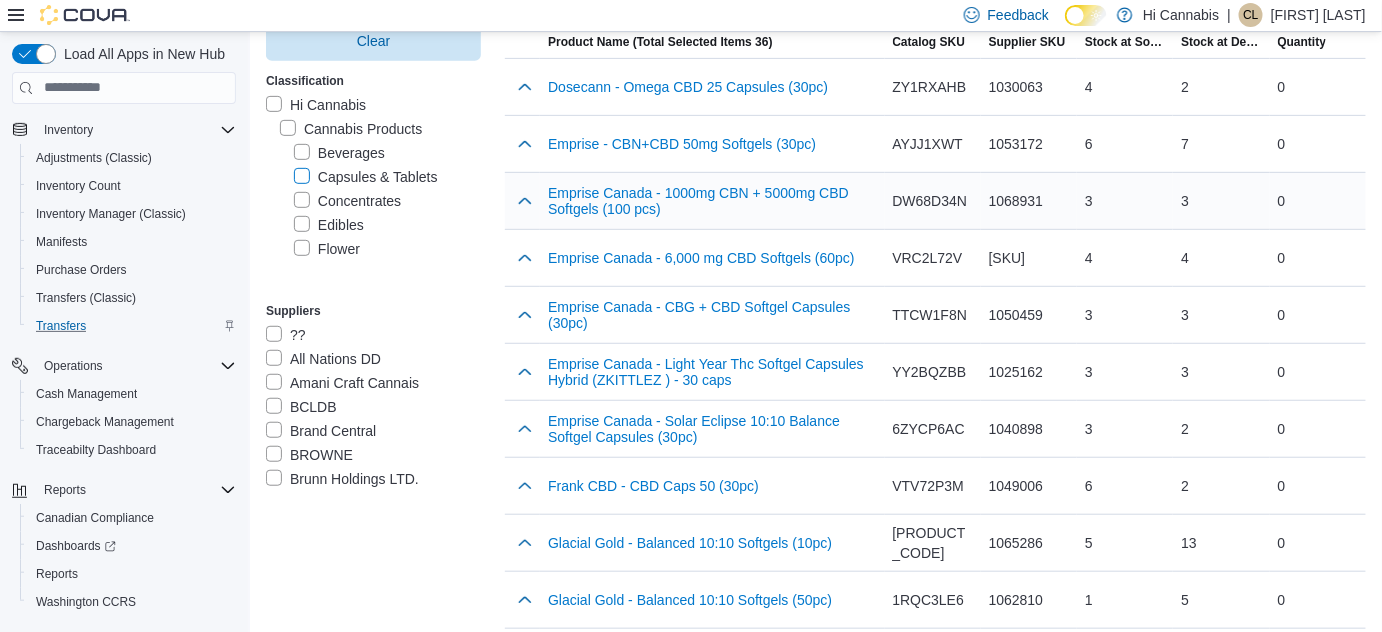 scroll, scrollTop: 272, scrollLeft: 0, axis: vertical 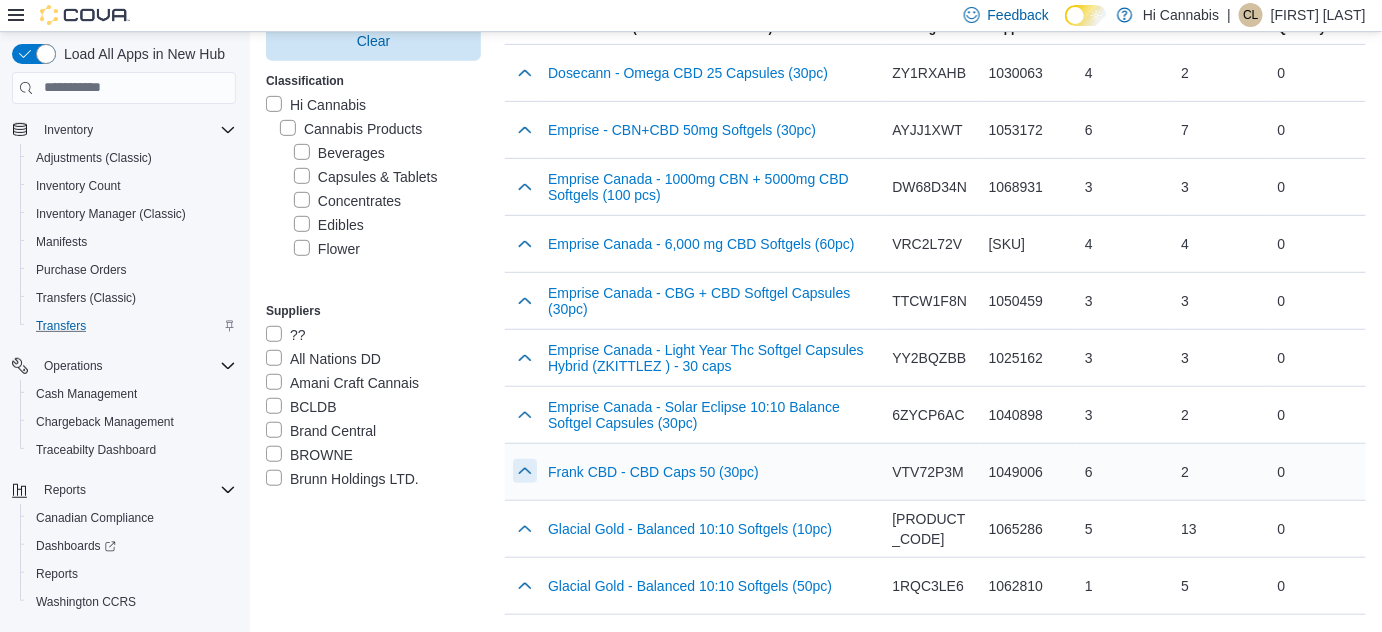 click at bounding box center [525, 471] 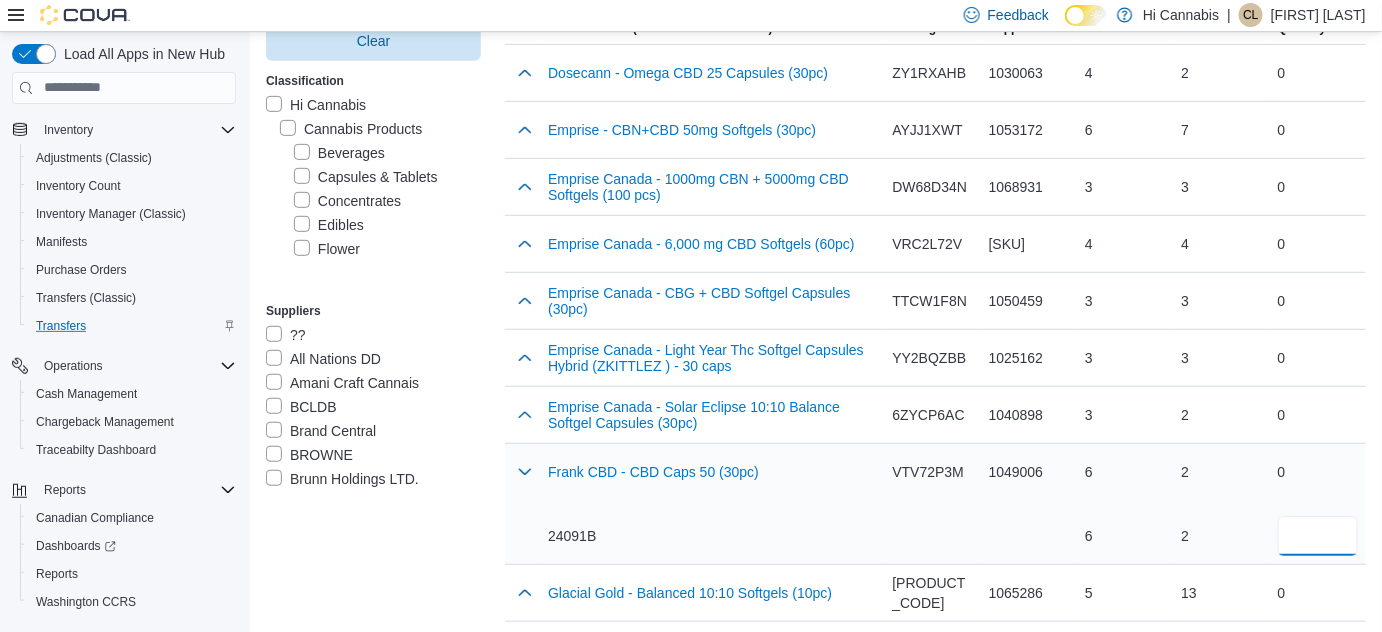 click at bounding box center (1318, 536) 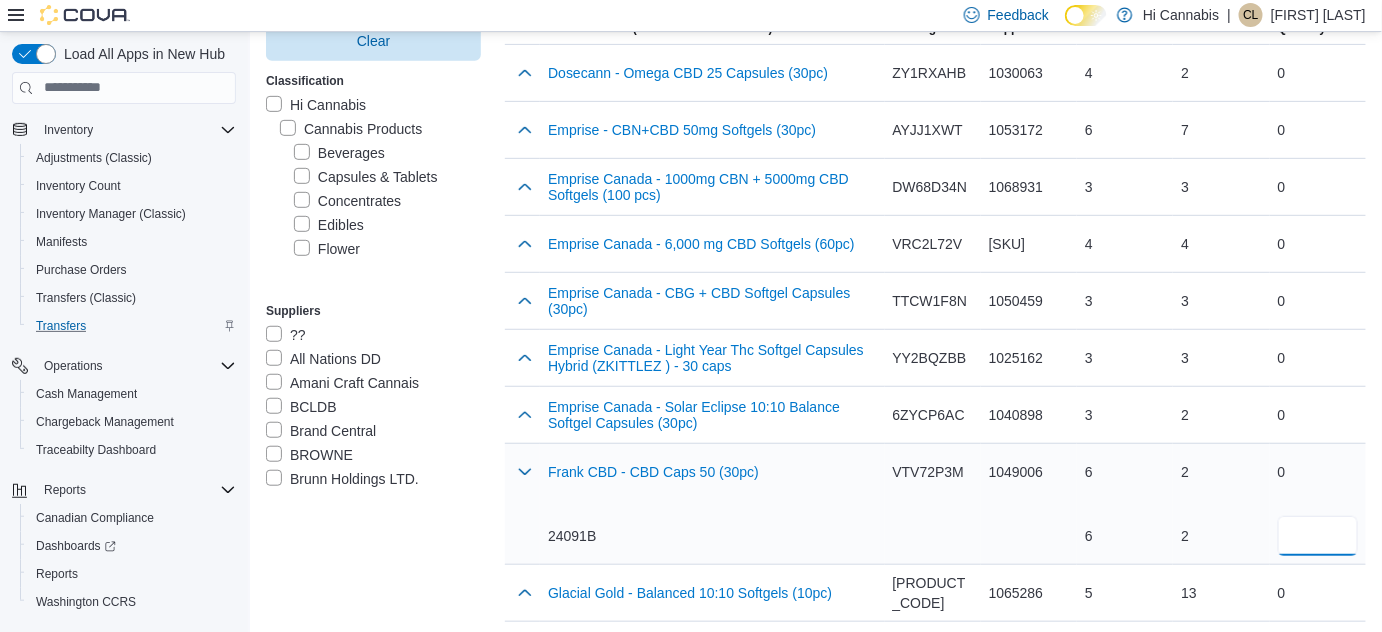 type on "*" 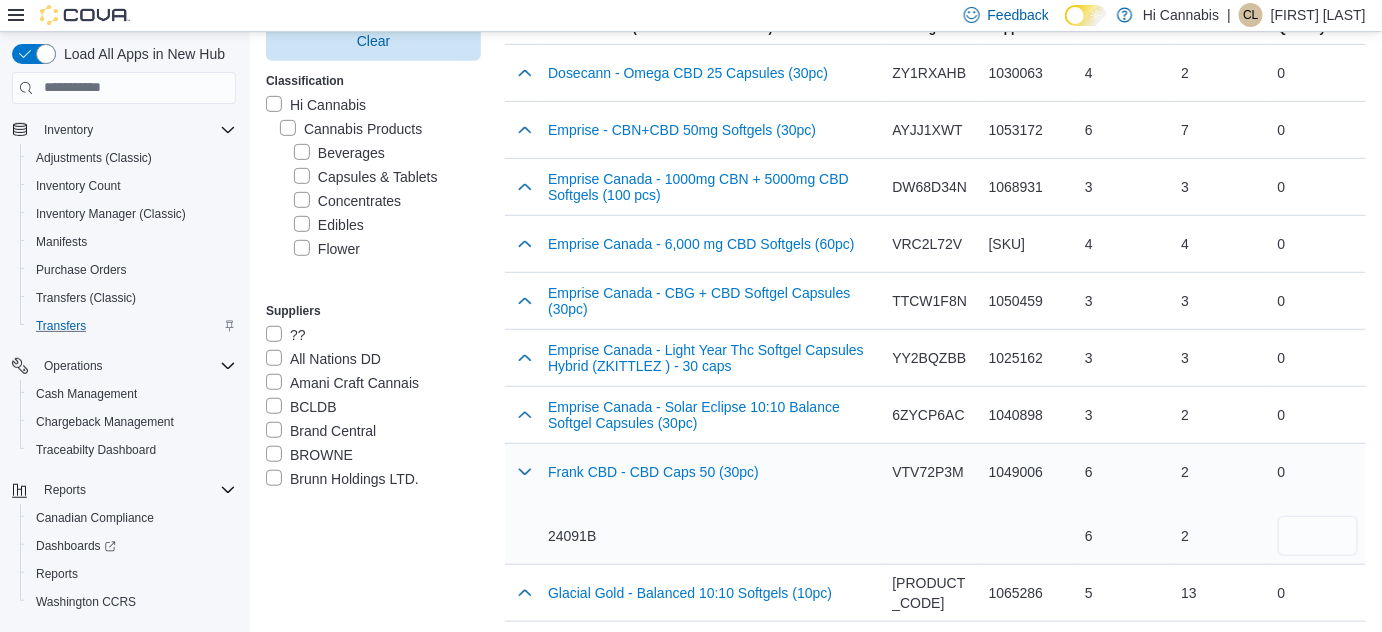 click on "Frank CBD - CBD Caps 50 (30pc) 24091B" at bounding box center (712, 504) 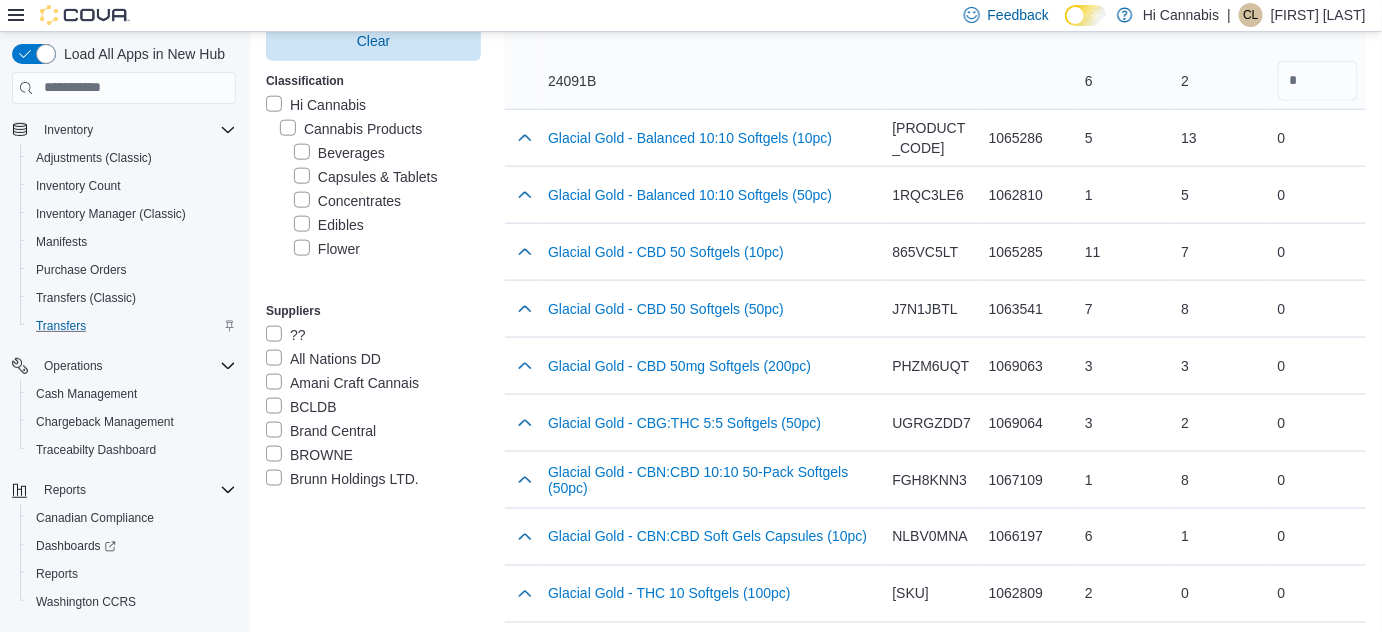 scroll, scrollTop: 818, scrollLeft: 0, axis: vertical 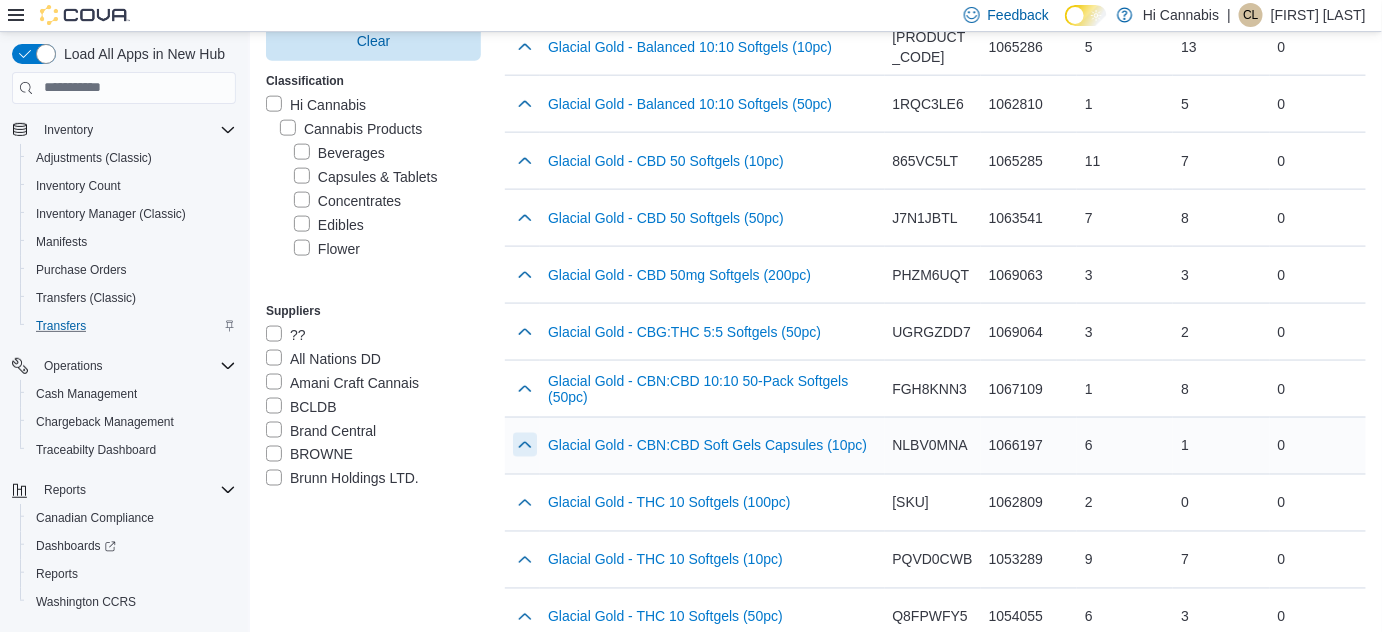 click at bounding box center (525, 445) 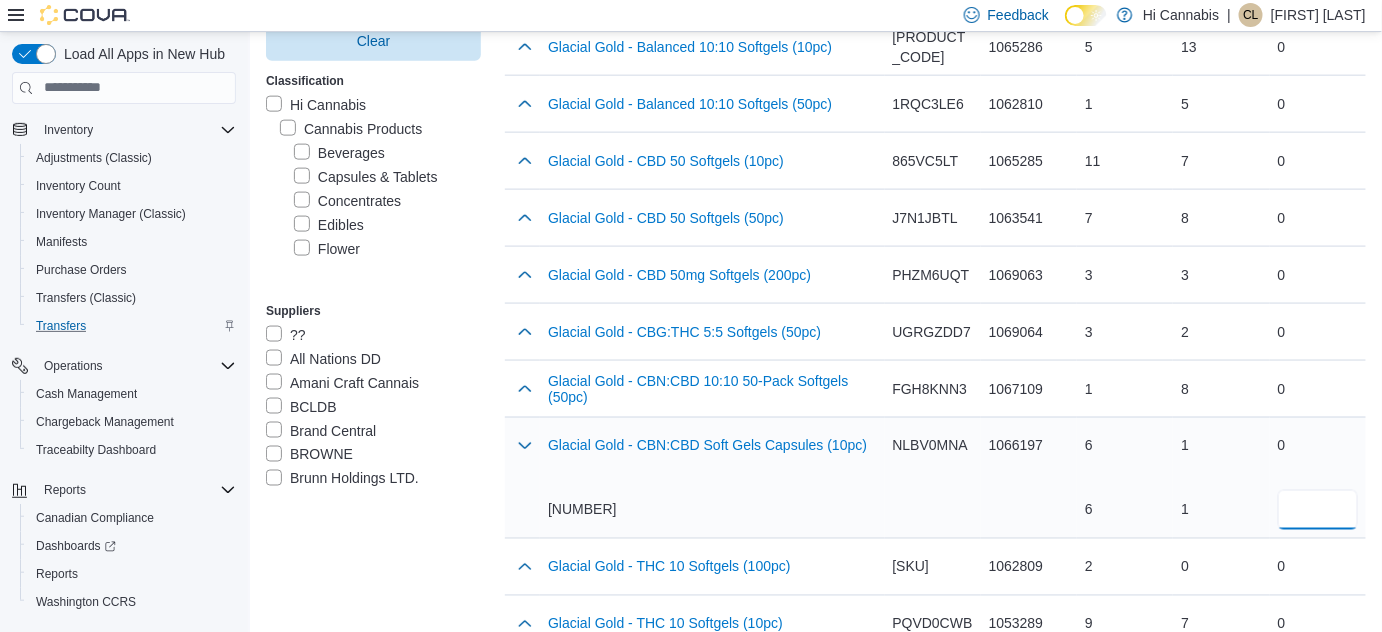 click at bounding box center [1318, 510] 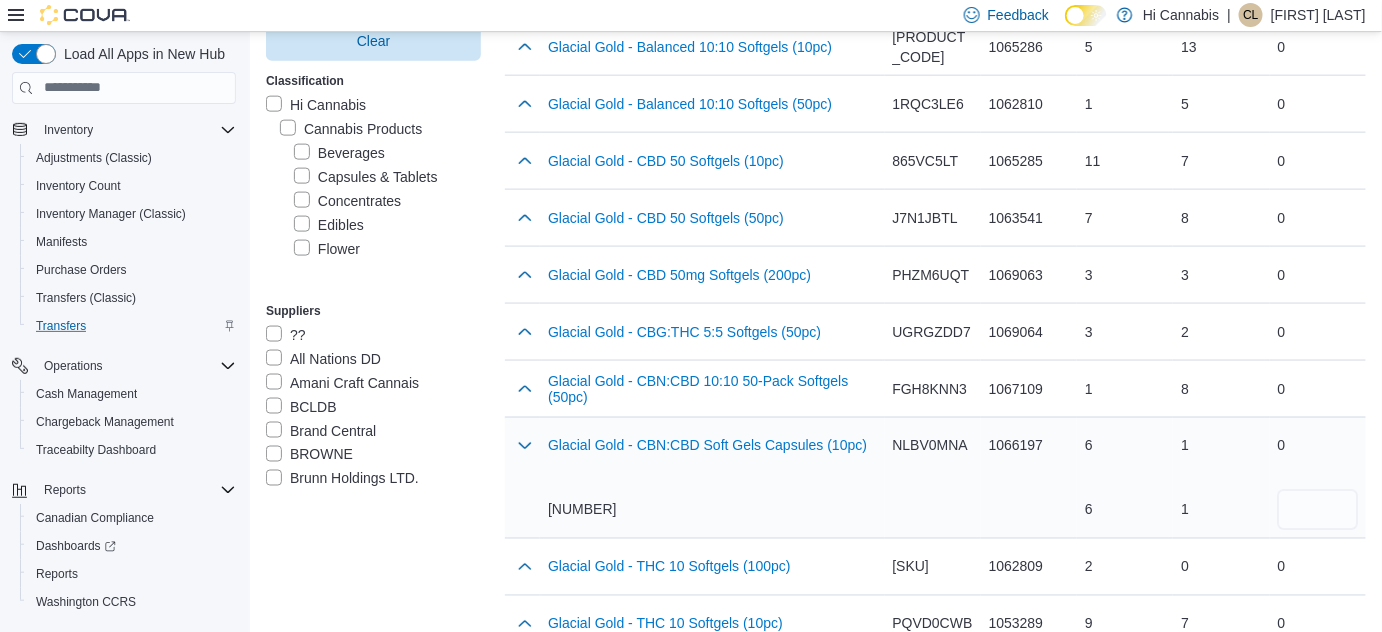 click on "[NUMBER]" at bounding box center [712, 510] 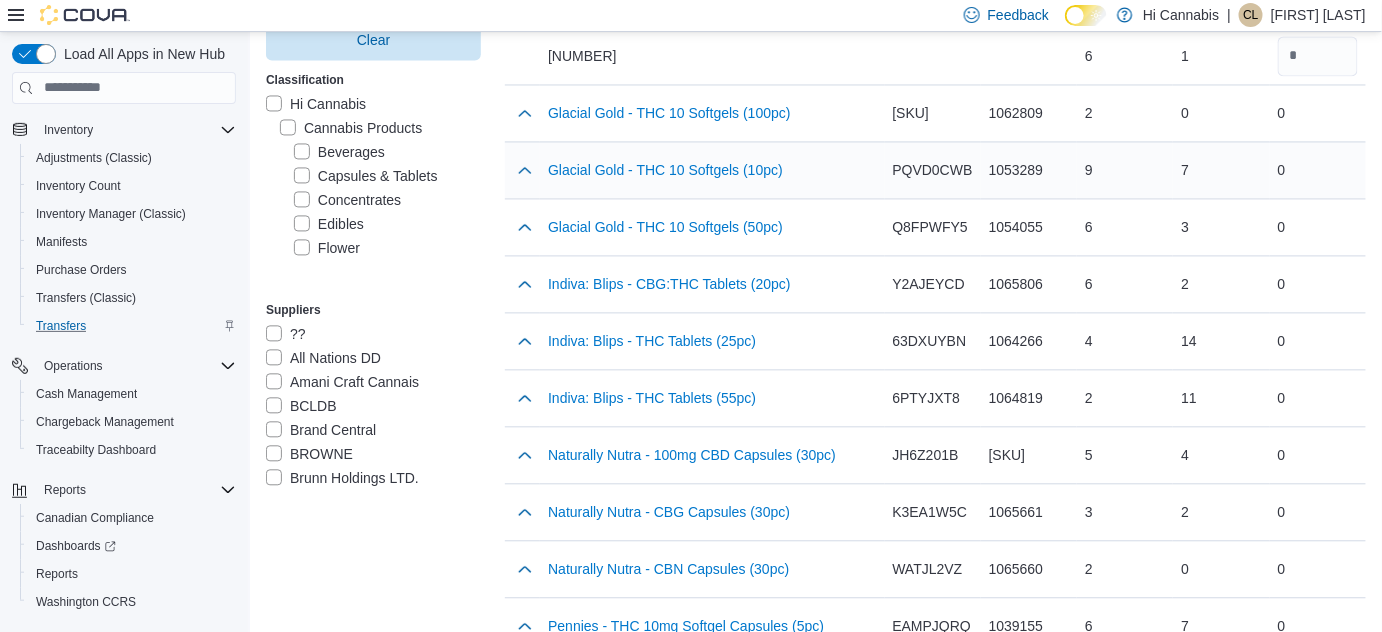 scroll, scrollTop: 1363, scrollLeft: 0, axis: vertical 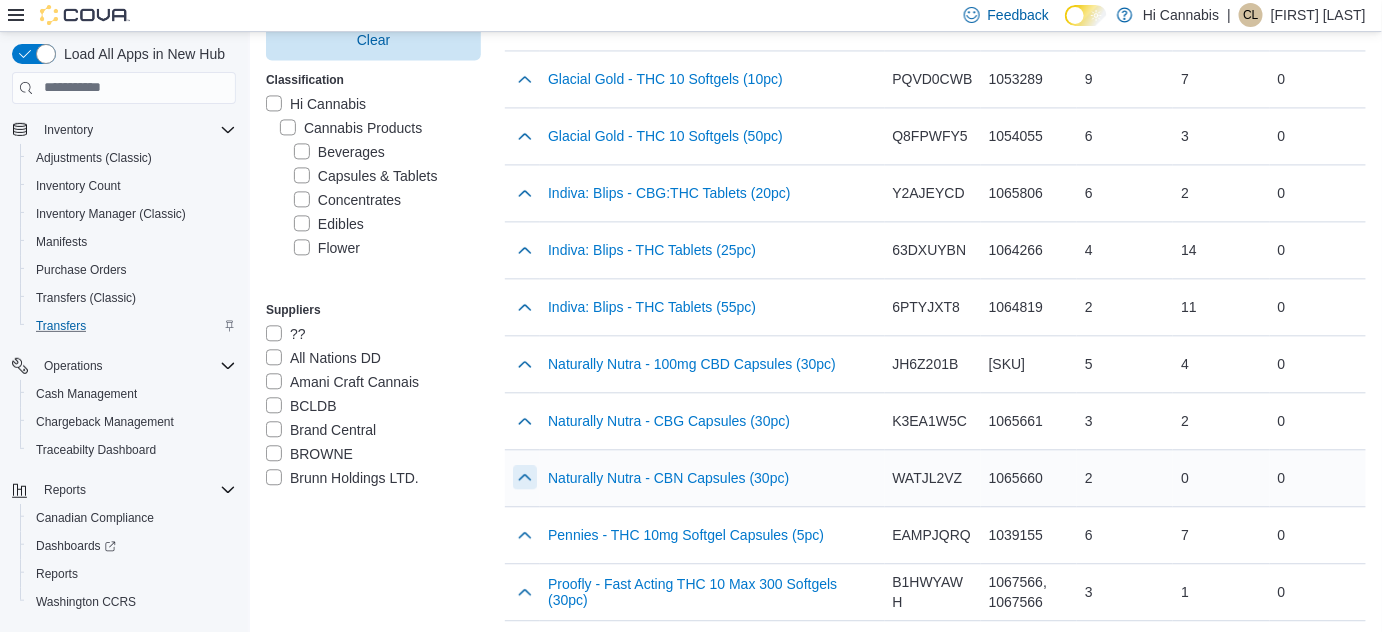 click at bounding box center [525, 477] 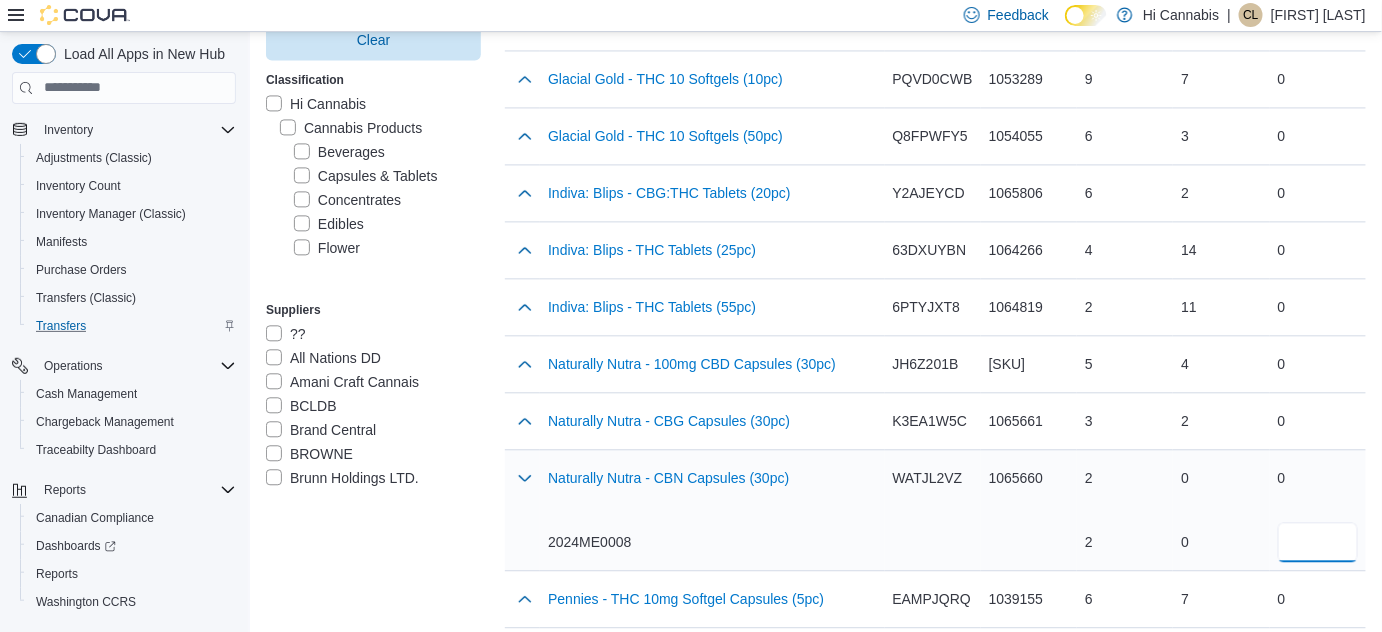 click at bounding box center [1318, 542] 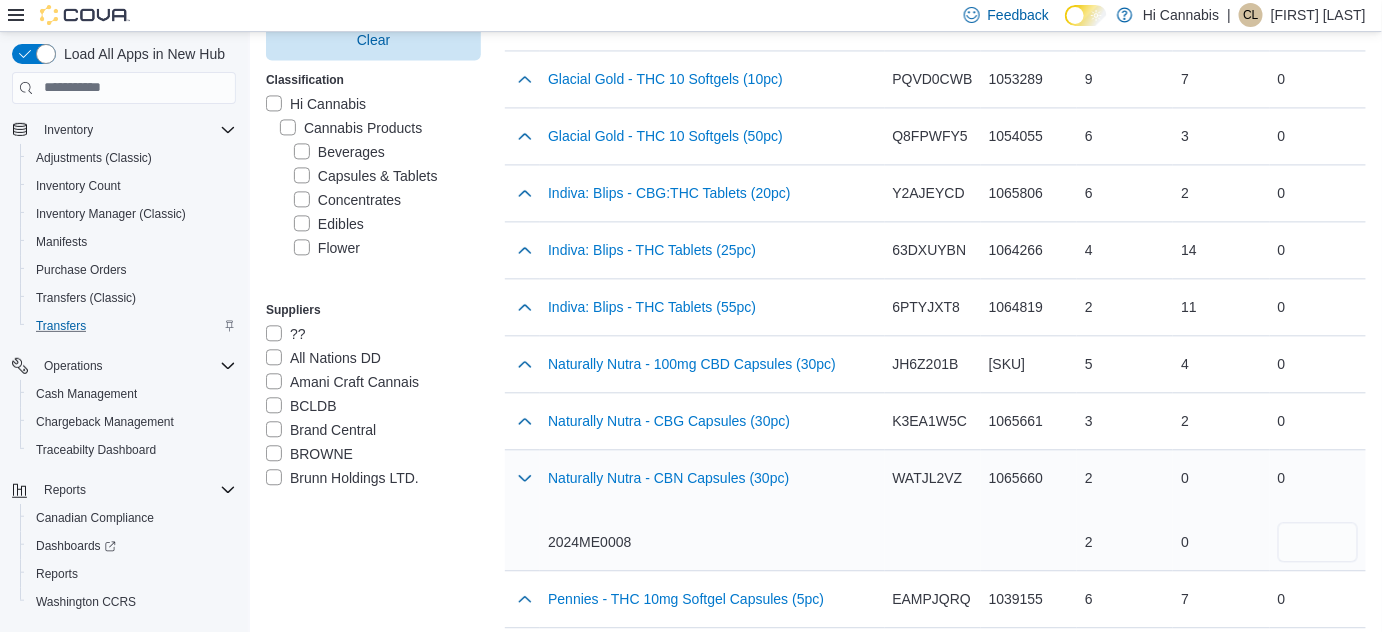 click on "Naturally Nutra - CBN Capsules (30pc) 2024ME0008" at bounding box center [712, 510] 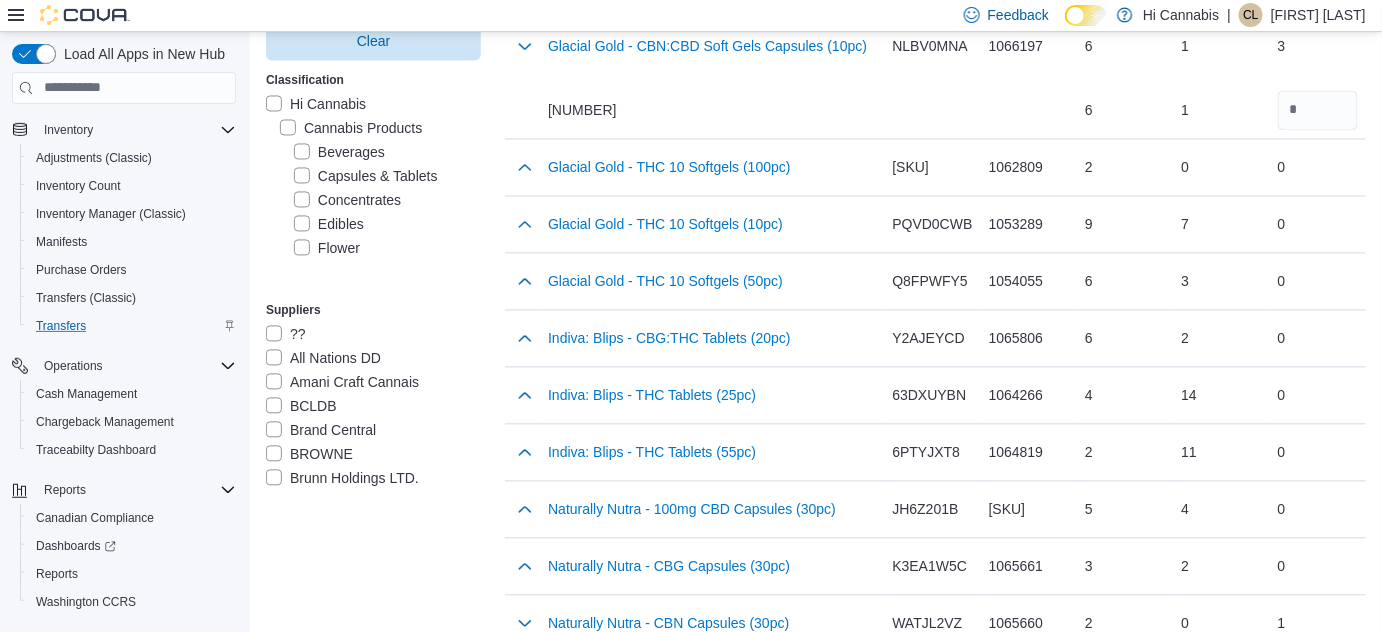 scroll, scrollTop: 1181, scrollLeft: 0, axis: vertical 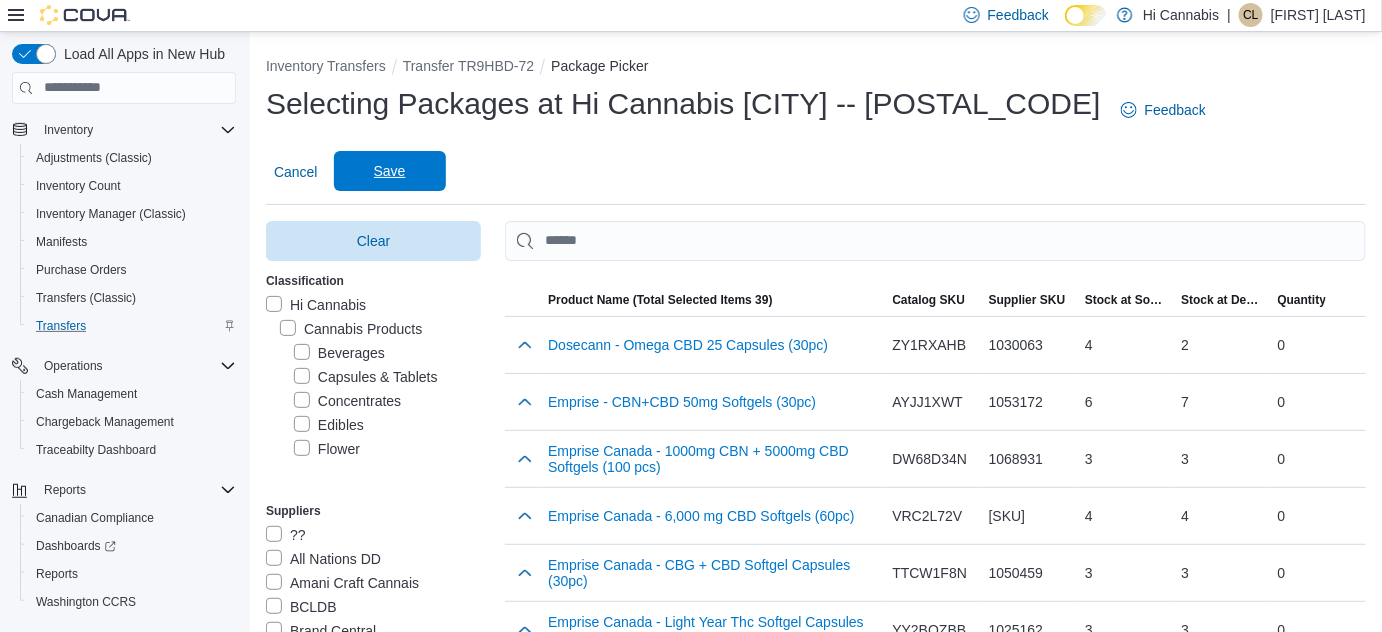 click on "Save" at bounding box center (390, 171) 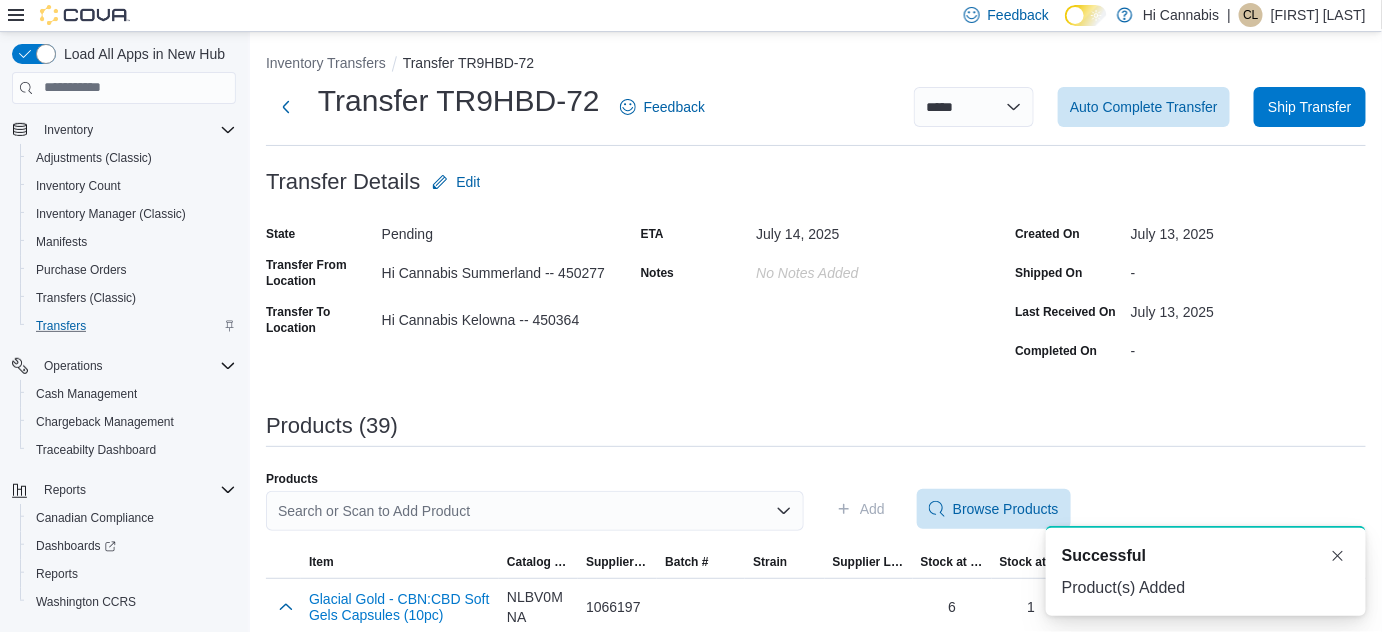 scroll, scrollTop: 0, scrollLeft: 0, axis: both 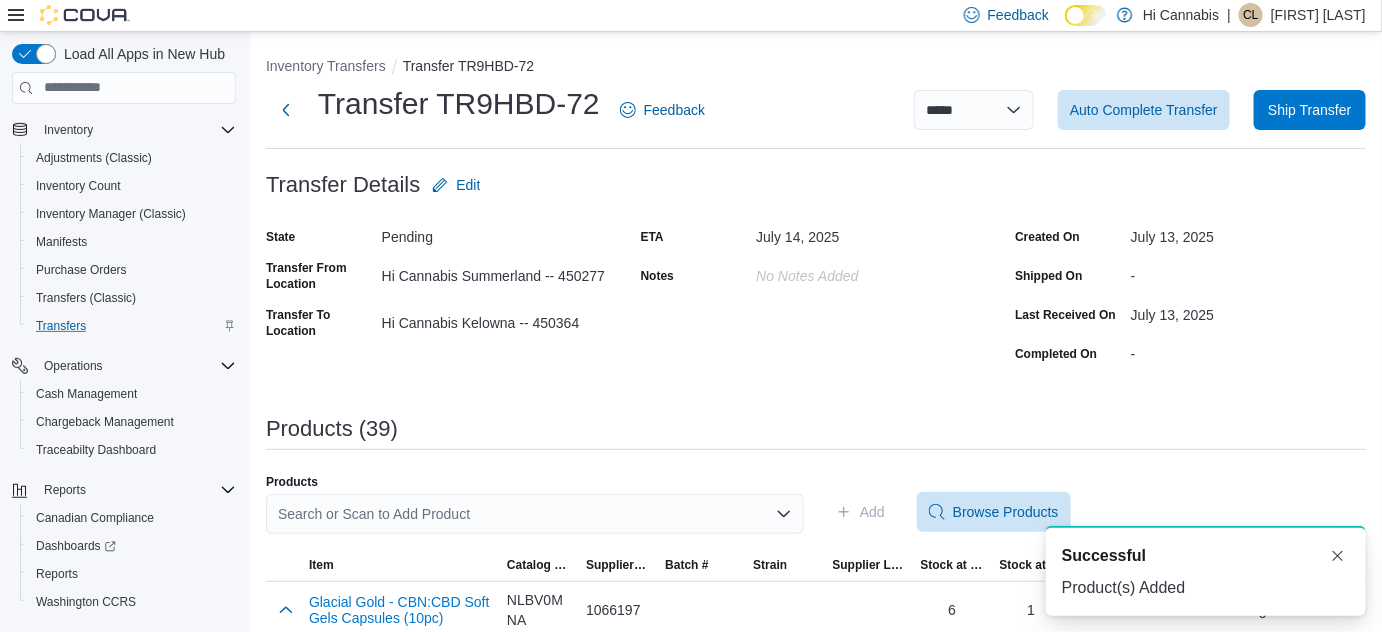click on "A new notification appears Successful Product(s) Added" at bounding box center (1182, 571) 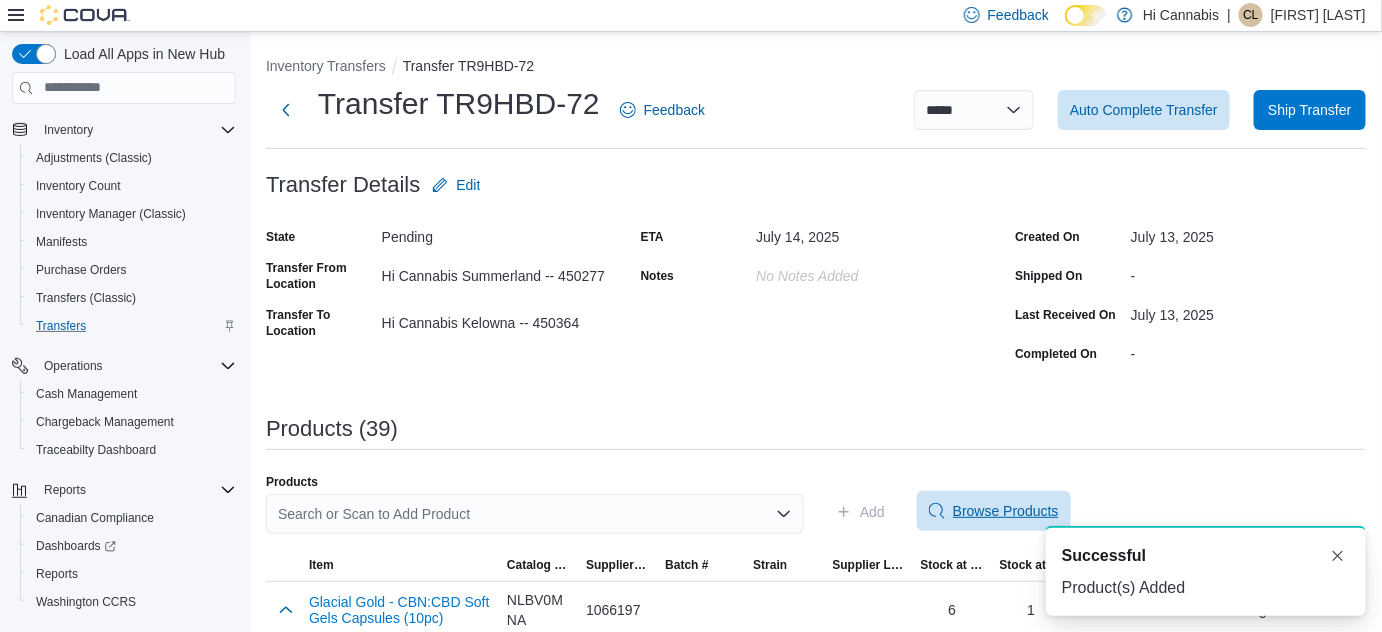 click on "Browse Products" at bounding box center (1006, 511) 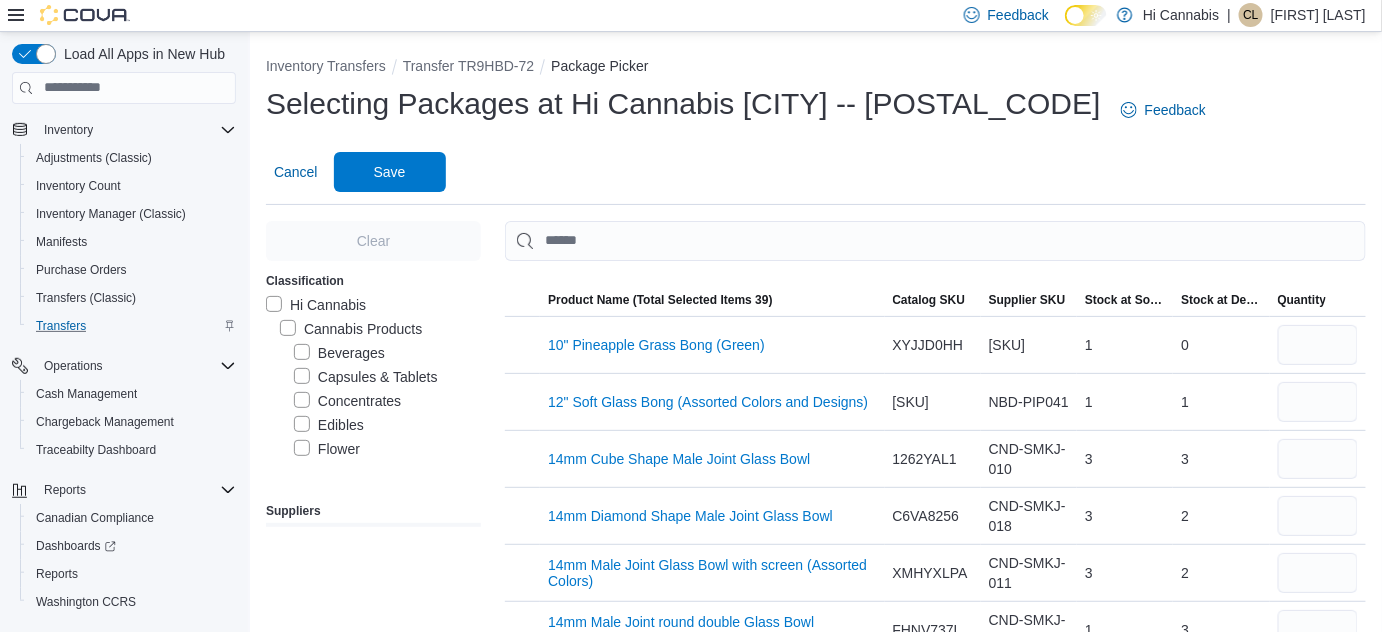 click on "Concentrates" at bounding box center (347, 401) 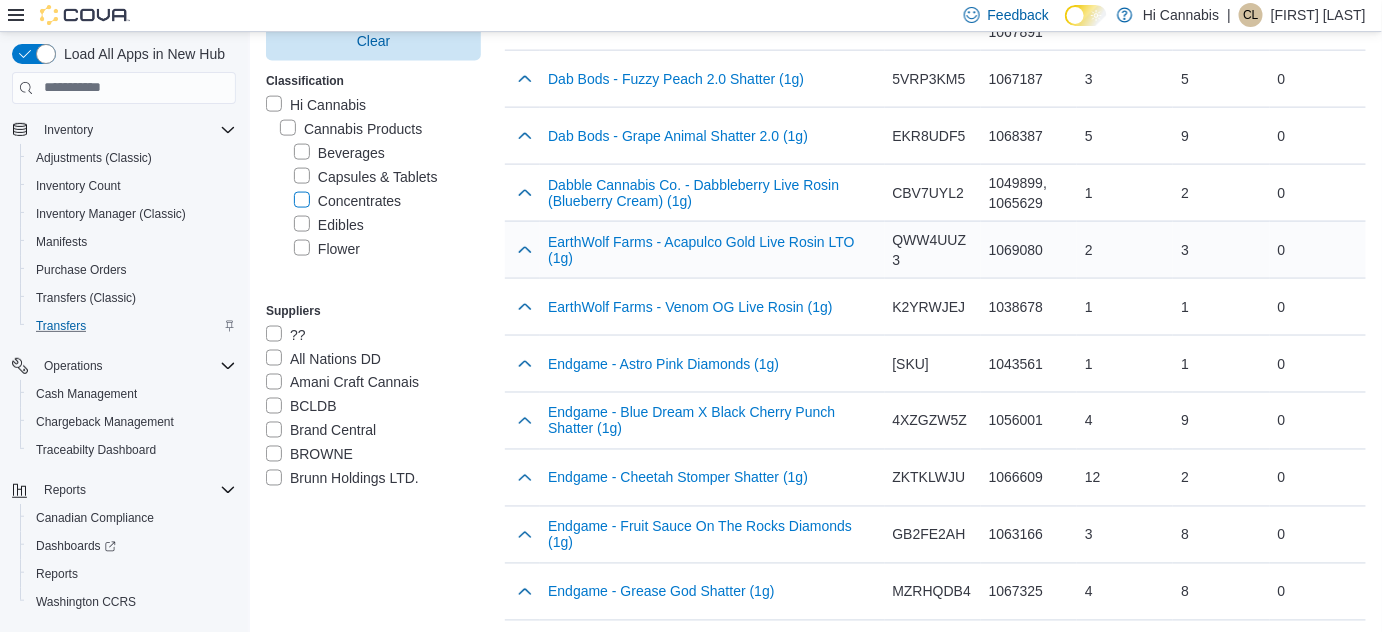 scroll, scrollTop: 909, scrollLeft: 0, axis: vertical 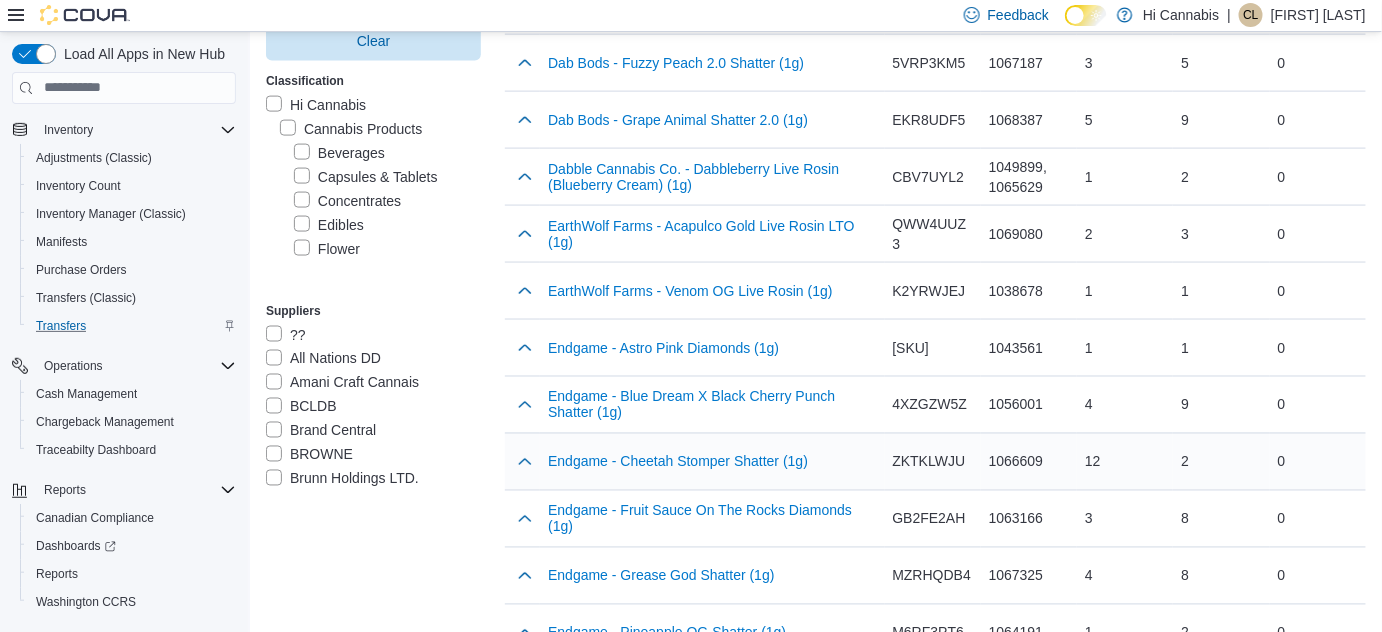 click 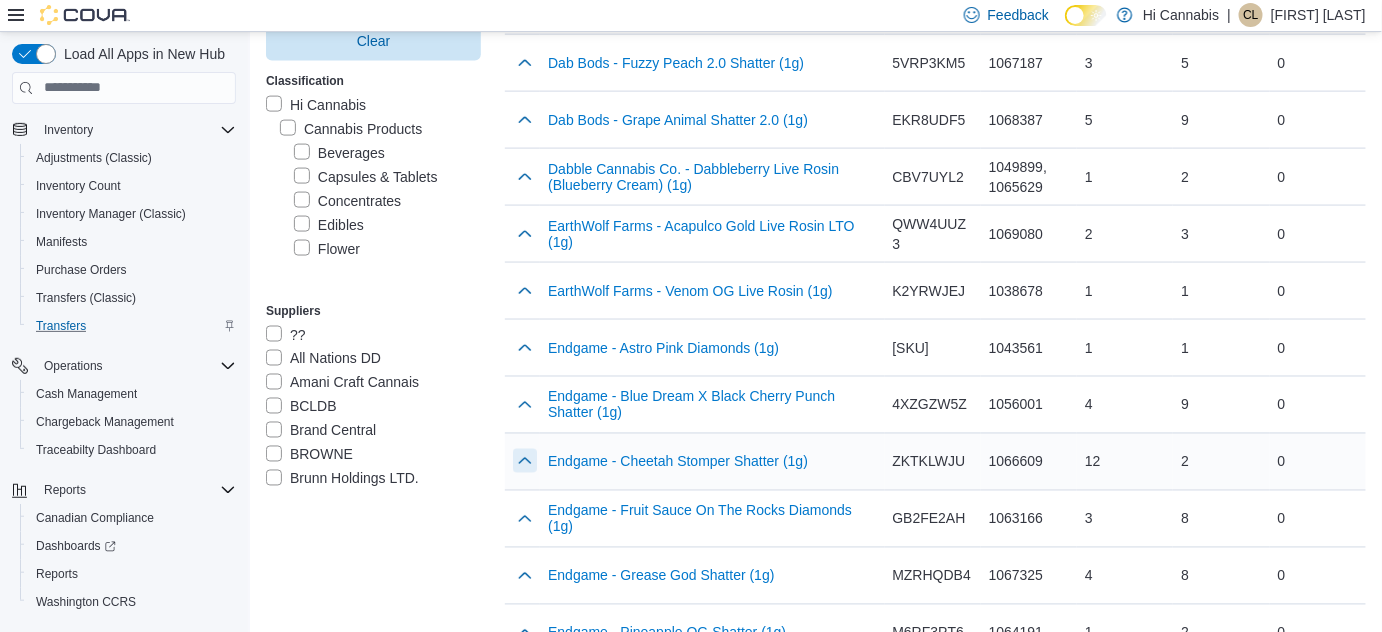 click at bounding box center [525, 461] 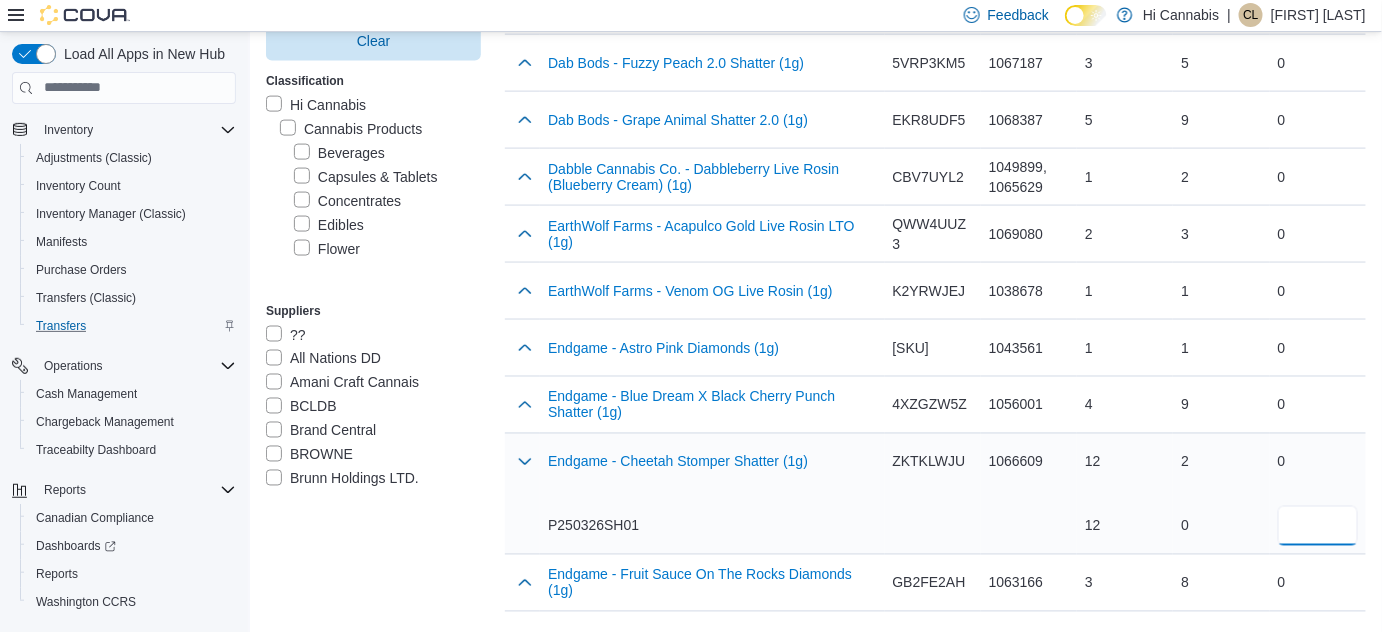 click at bounding box center (1318, 526) 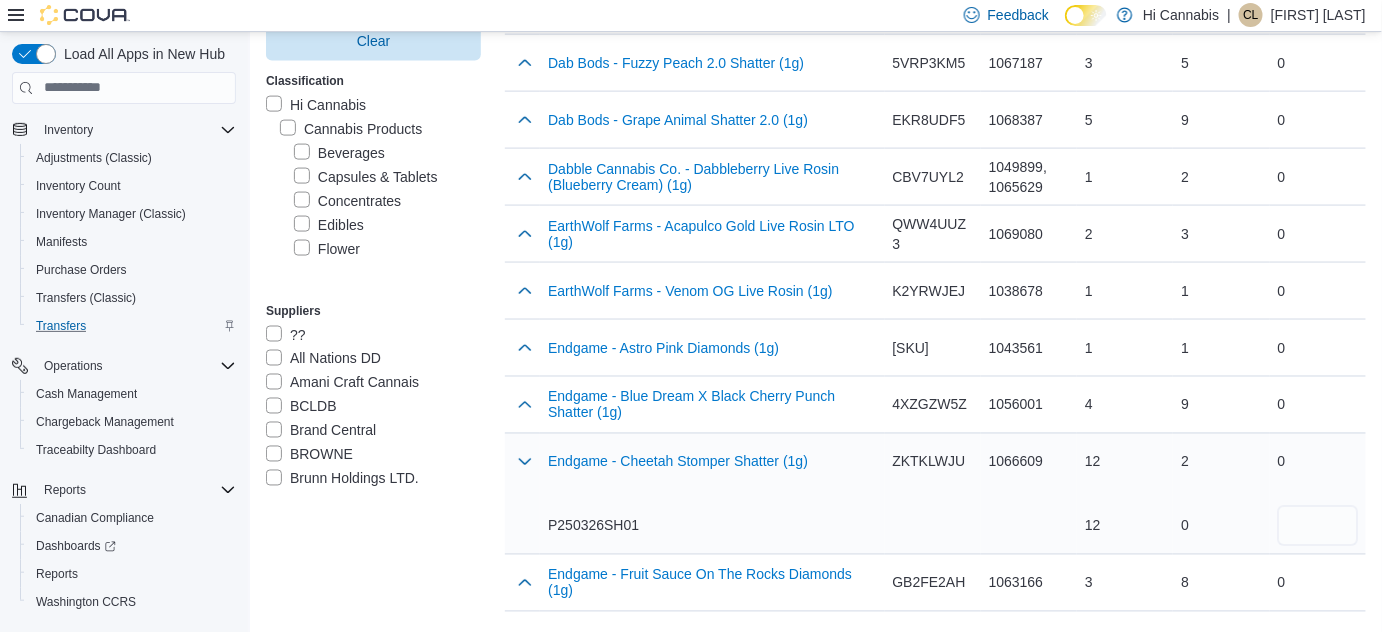 click on "Endgame - Cheetah Stomper Shatter (1g) P250326SH01" at bounding box center [712, 494] 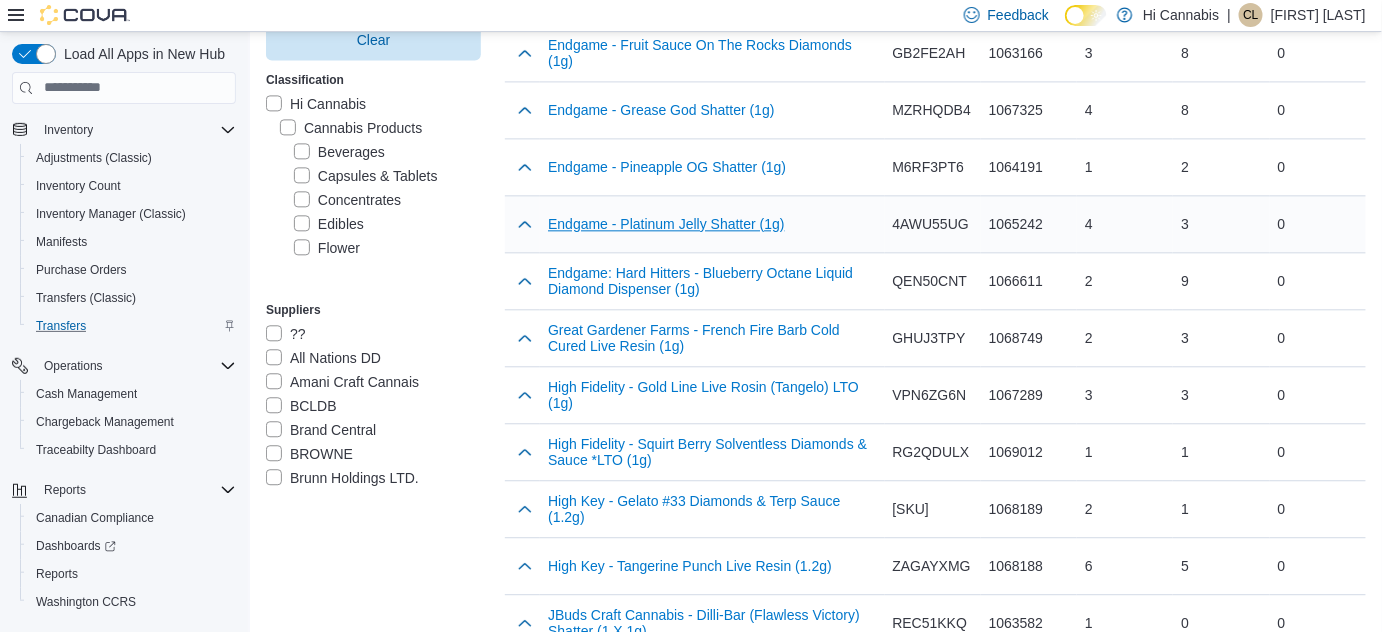 scroll, scrollTop: 1454, scrollLeft: 0, axis: vertical 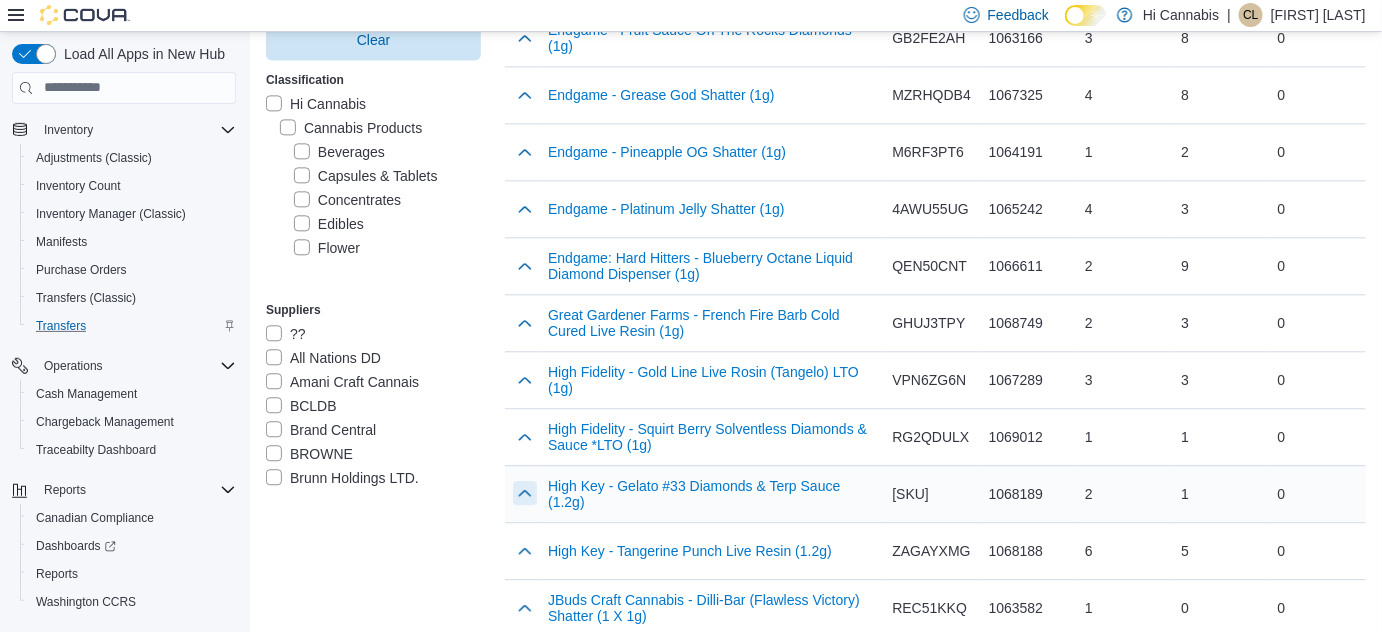 click at bounding box center (525, 493) 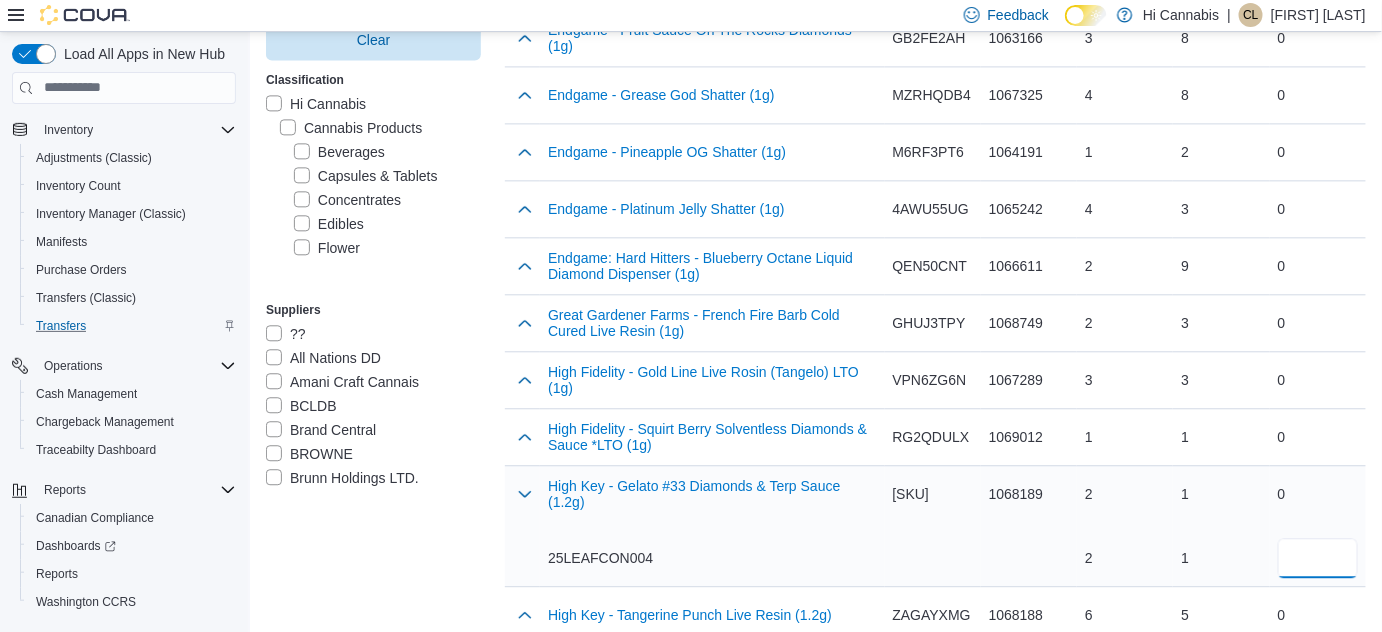 click at bounding box center [1318, 558] 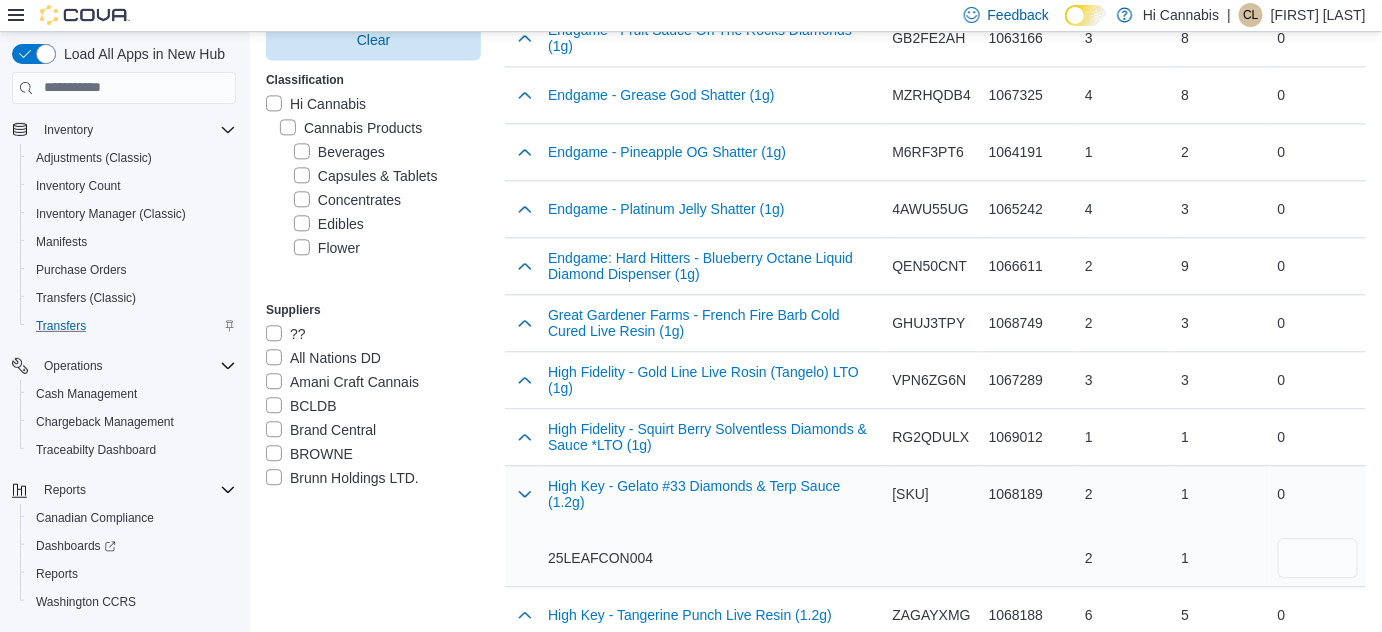 click on "High Key - Gelato #33 Diamonds & Terp Sauce (1.2g) 25LEAFCON004" at bounding box center [712, 526] 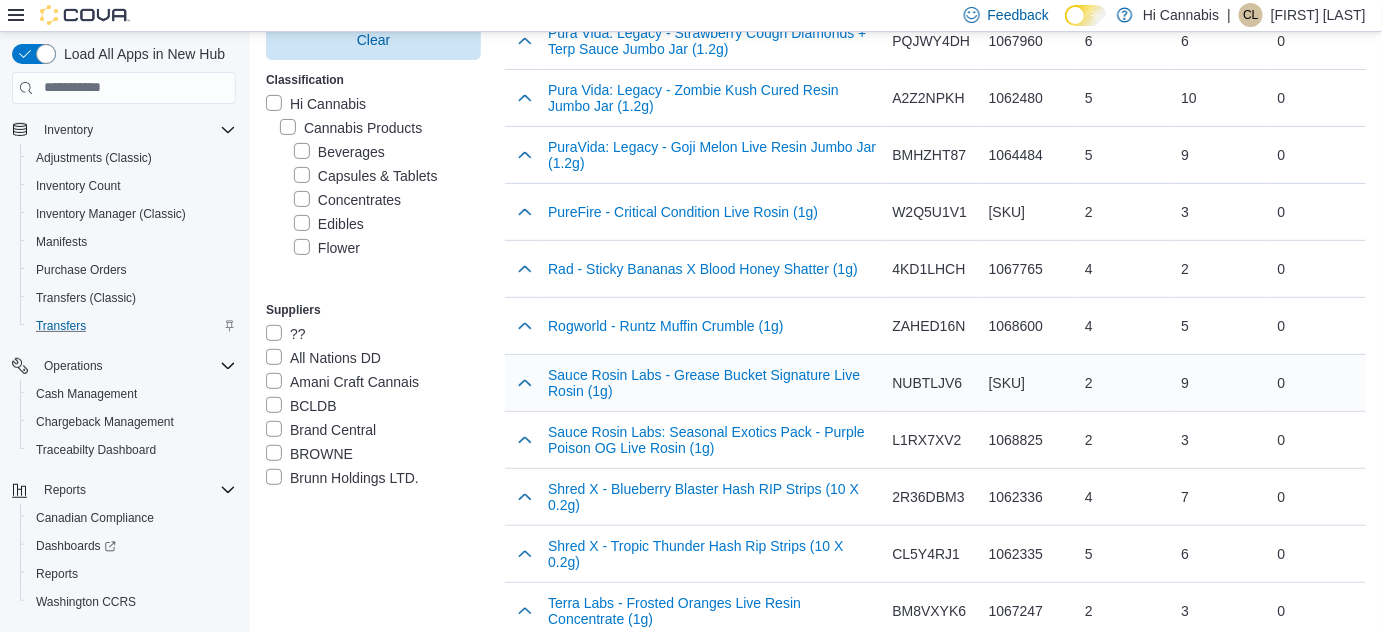 scroll, scrollTop: 2664, scrollLeft: 0, axis: vertical 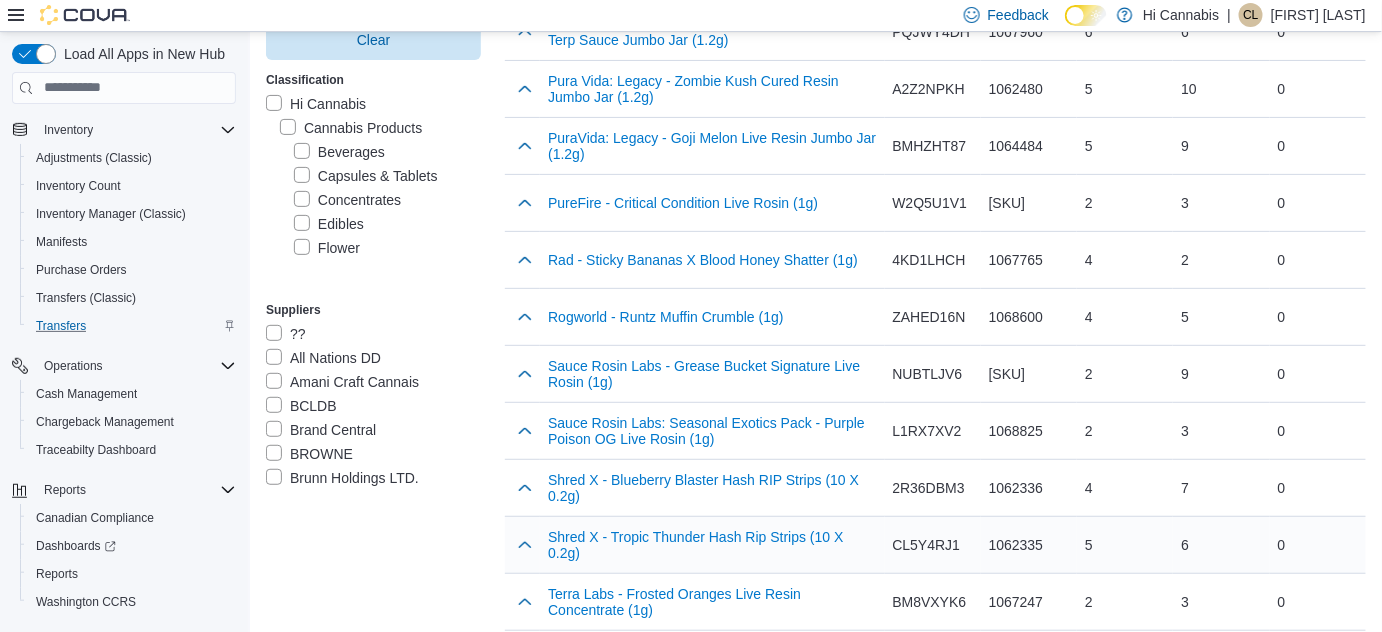 drag, startPoint x: 912, startPoint y: 594, endPoint x: 926, endPoint y: 485, distance: 109.89541 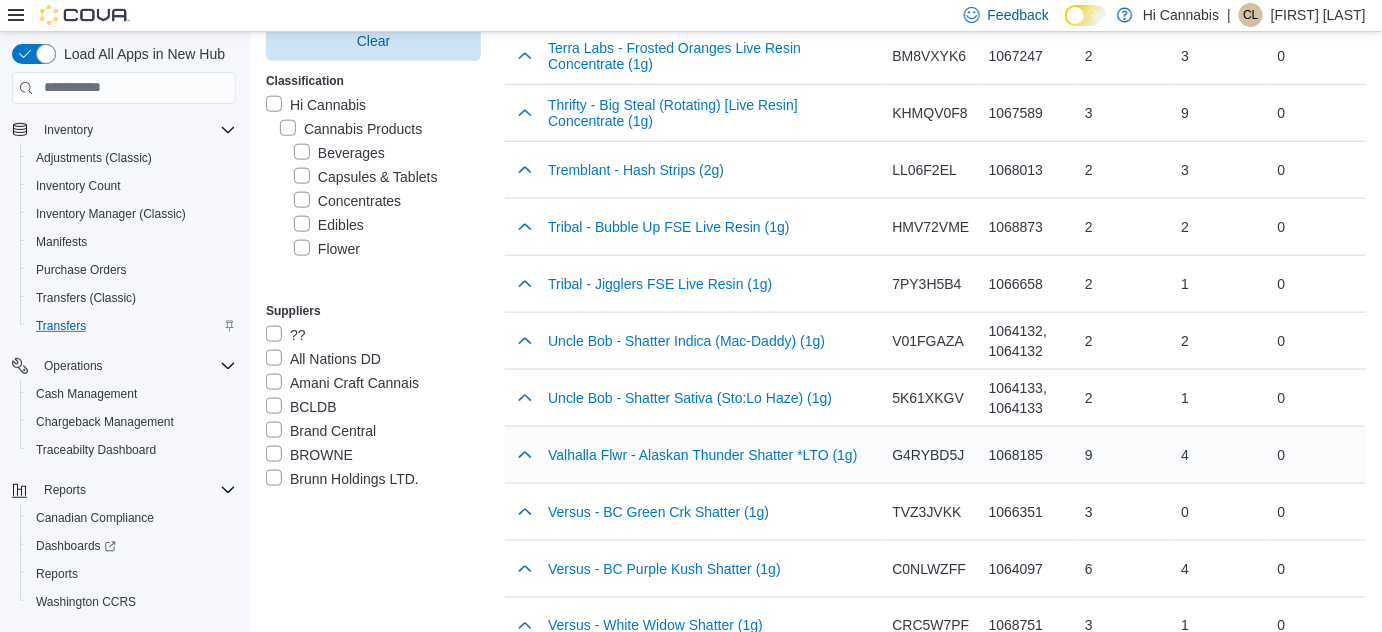scroll, scrollTop: 3301, scrollLeft: 0, axis: vertical 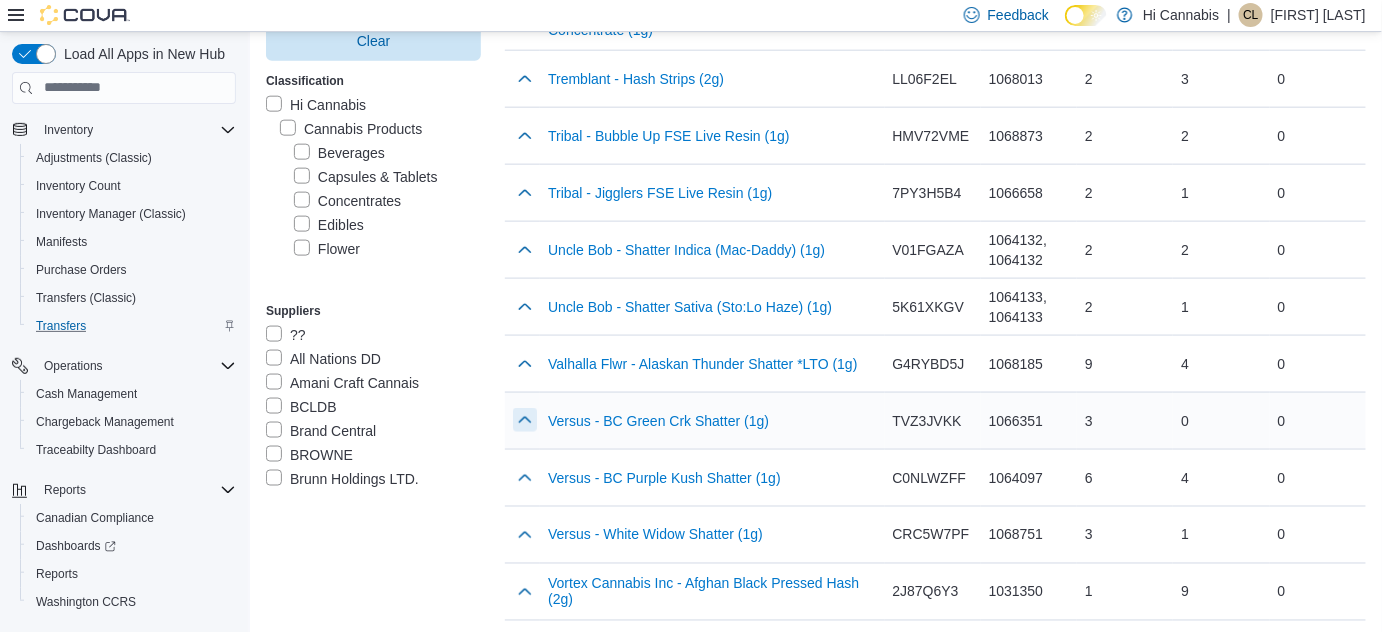 click at bounding box center (525, 420) 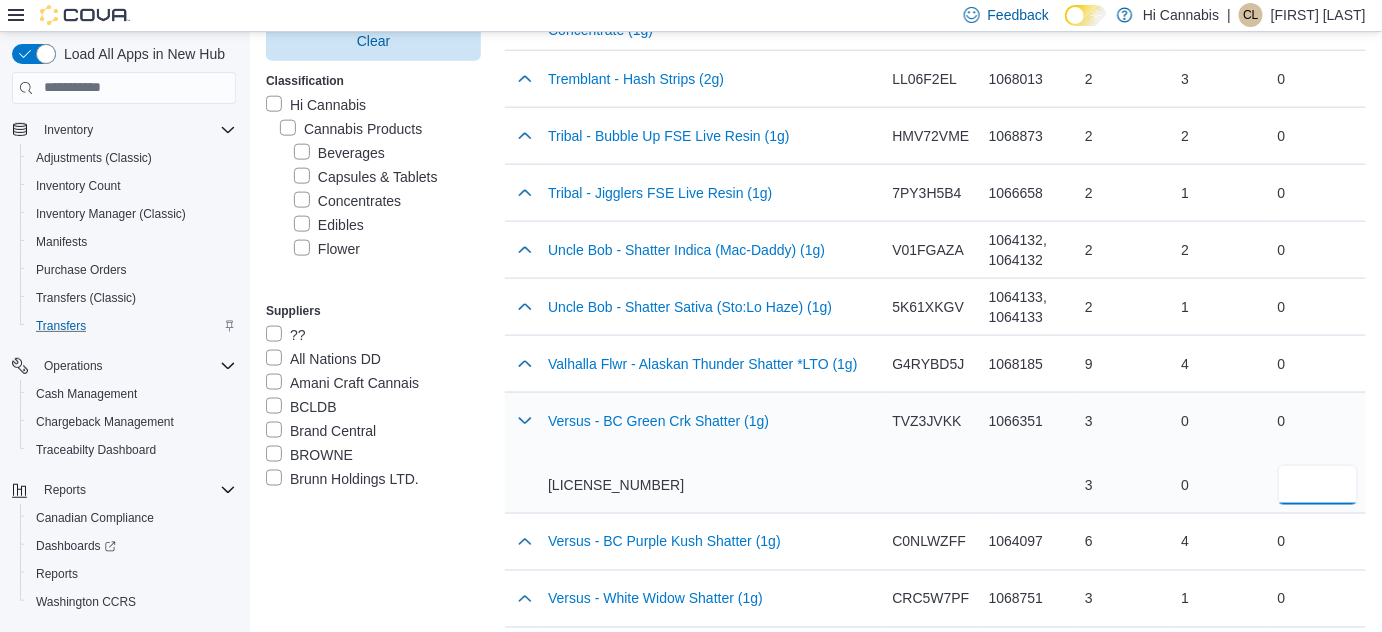 click at bounding box center (1318, 485) 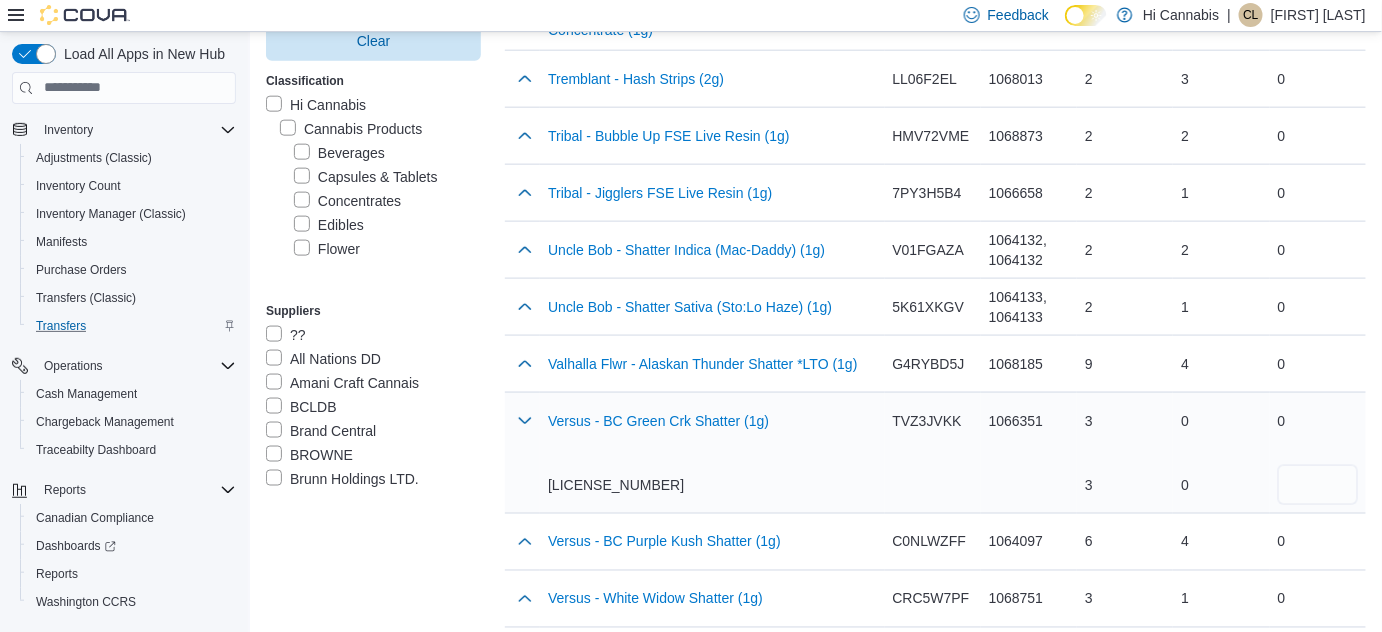 click on "Versus - BC Green Crk Shatter (1g) VA200898.01" at bounding box center (712, 453) 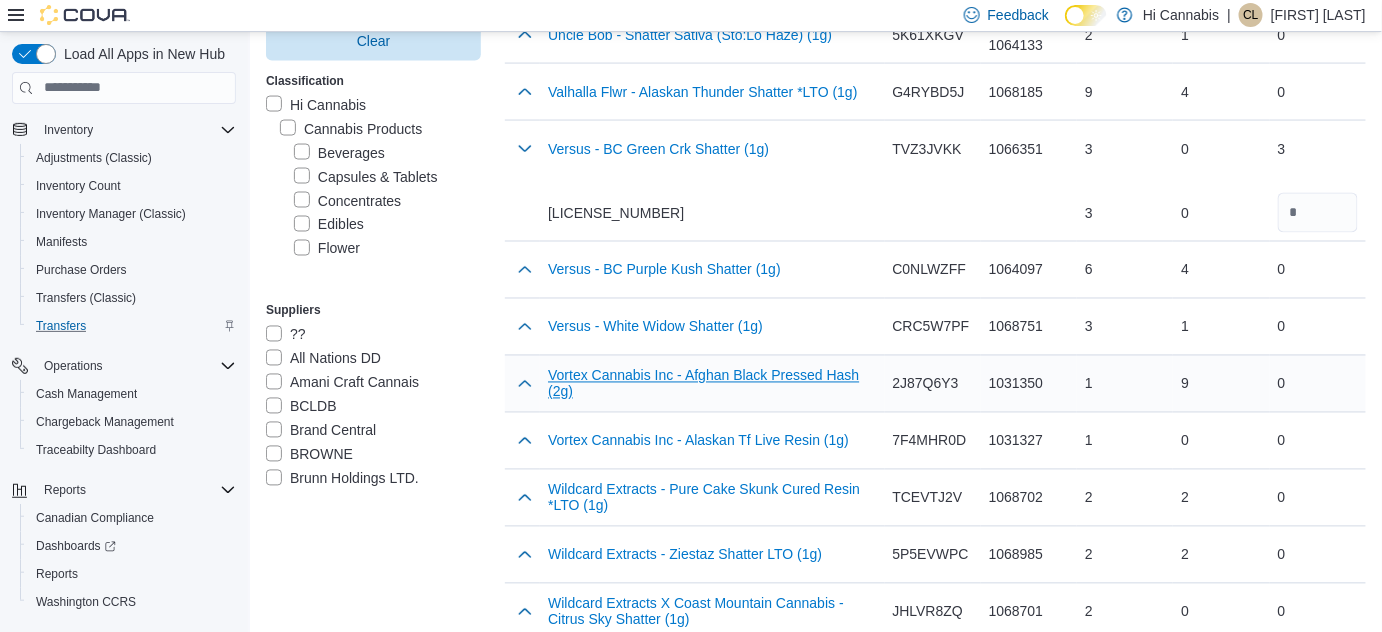 scroll, scrollTop: 3636, scrollLeft: 0, axis: vertical 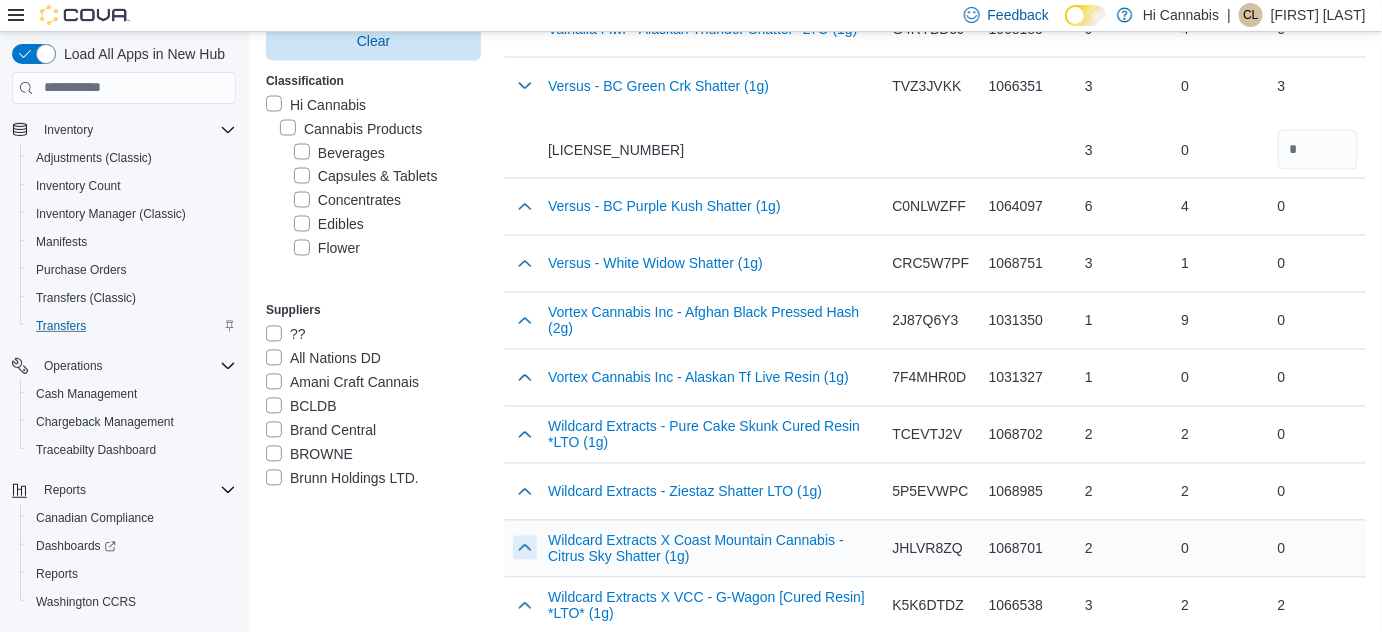 click at bounding box center [525, 548] 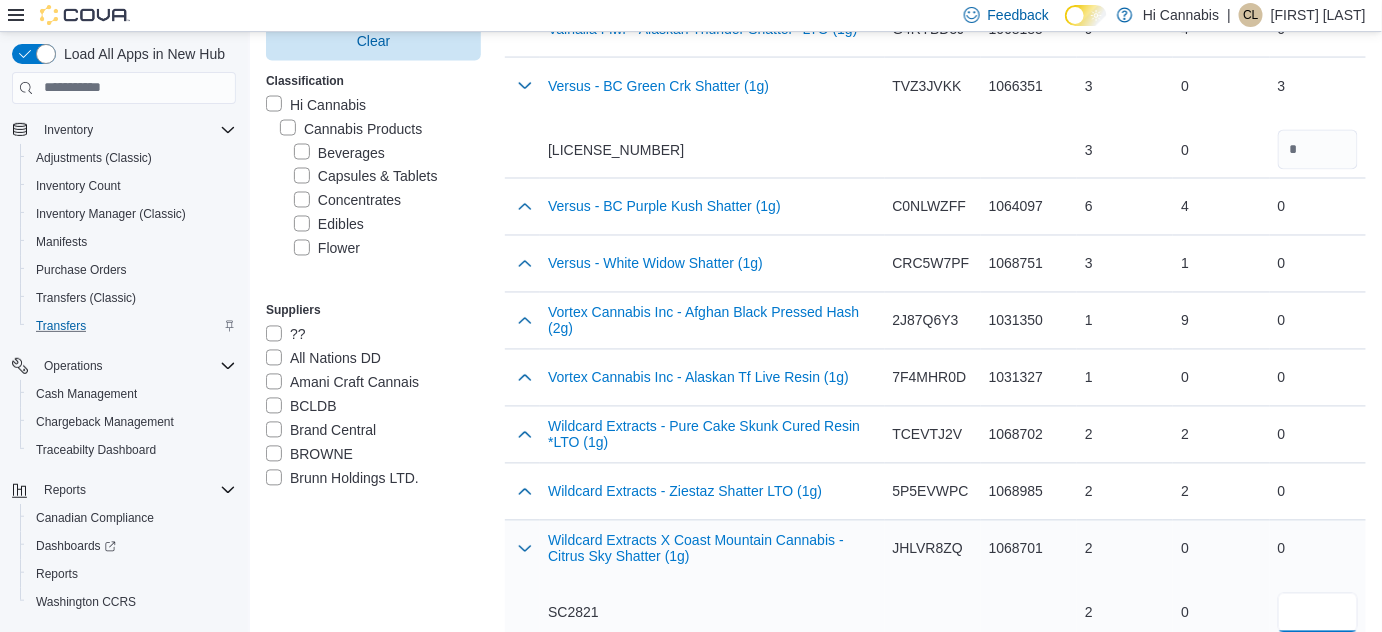 drag, startPoint x: 1297, startPoint y: 541, endPoint x: 1310, endPoint y: 542, distance: 13.038404 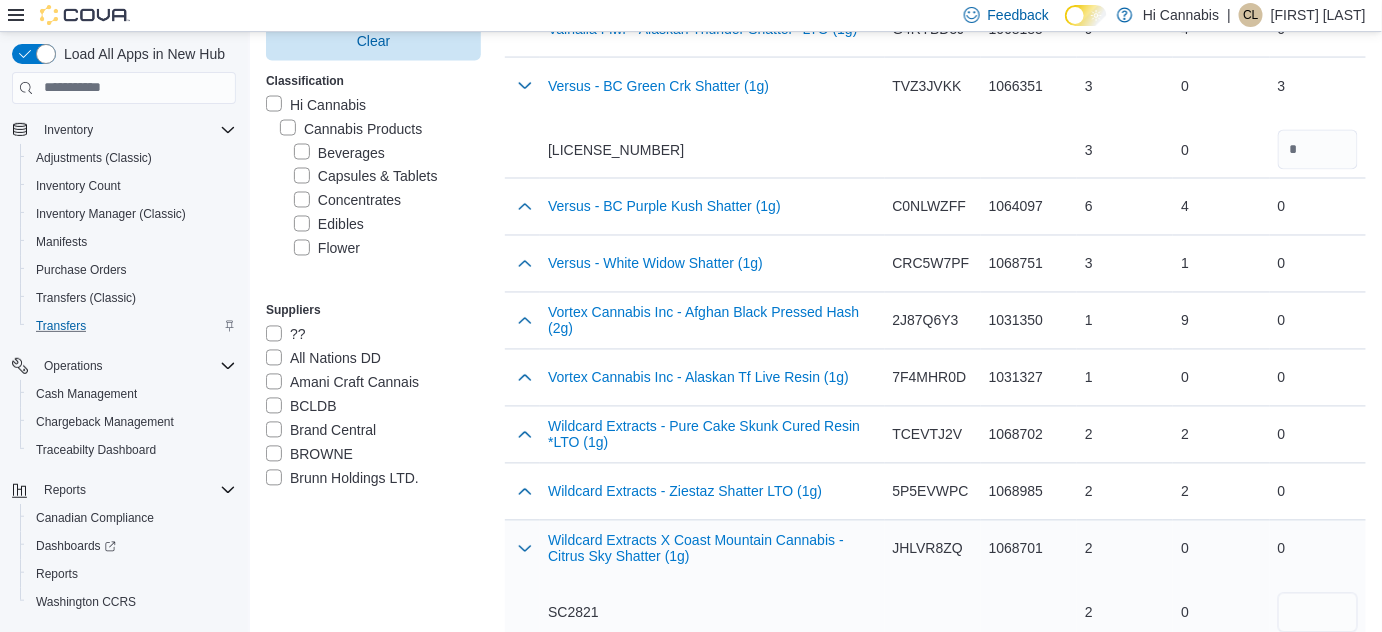 click on "SC2821" at bounding box center [712, 613] 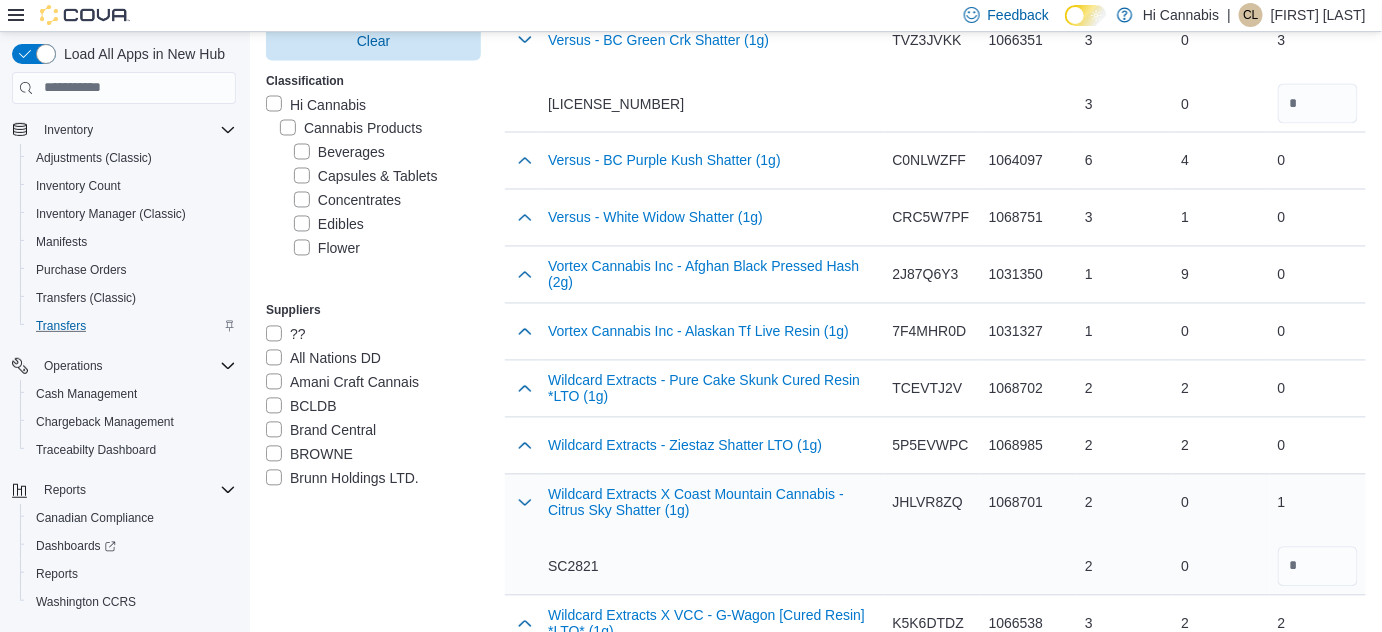 scroll, scrollTop: 3700, scrollLeft: 0, axis: vertical 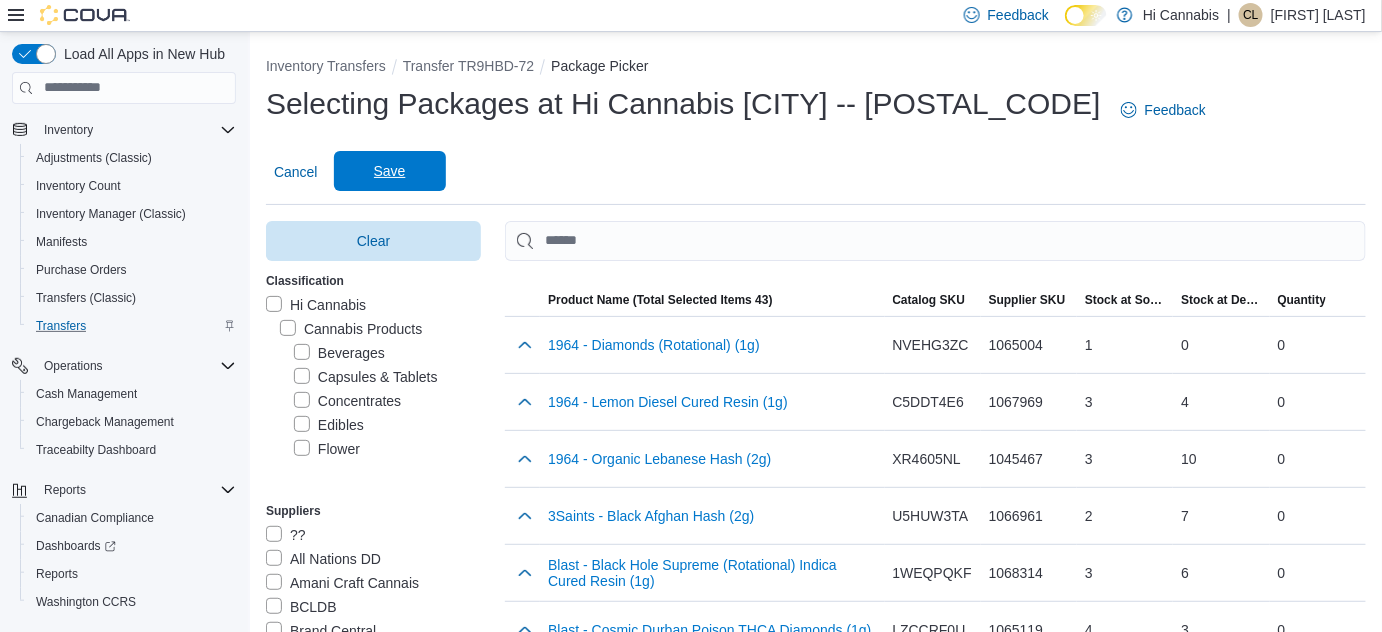 click on "Save" at bounding box center (390, 171) 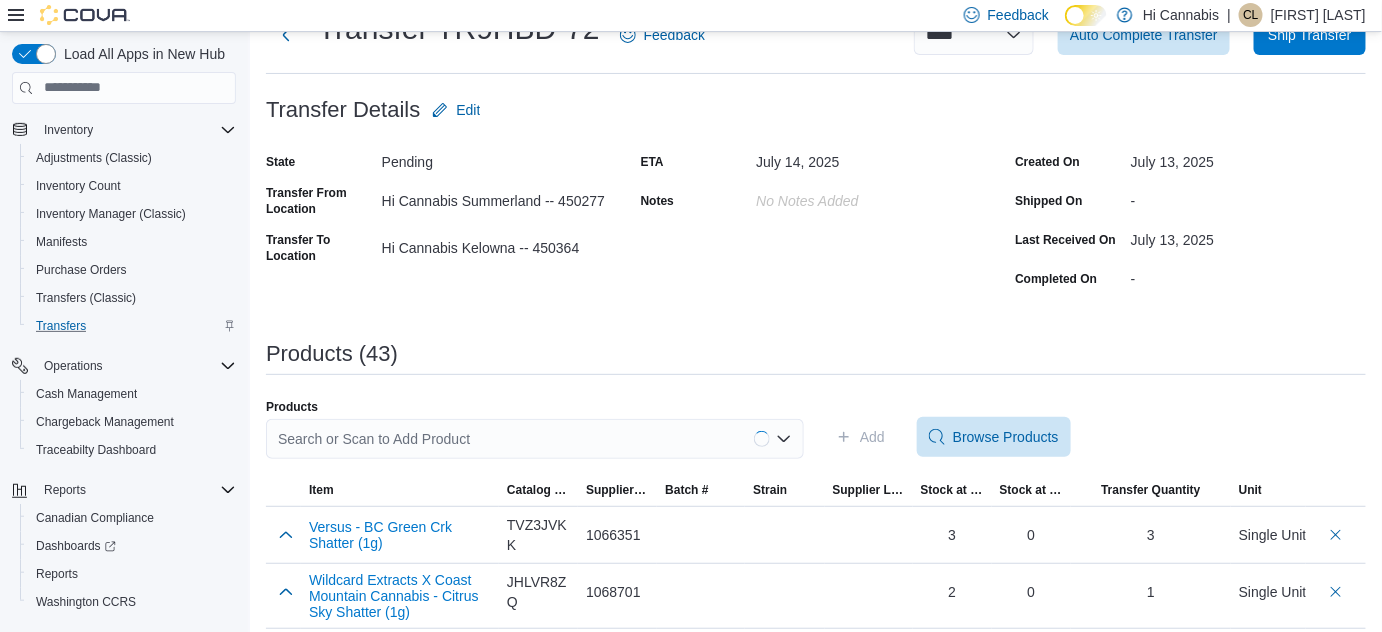 scroll, scrollTop: 90, scrollLeft: 0, axis: vertical 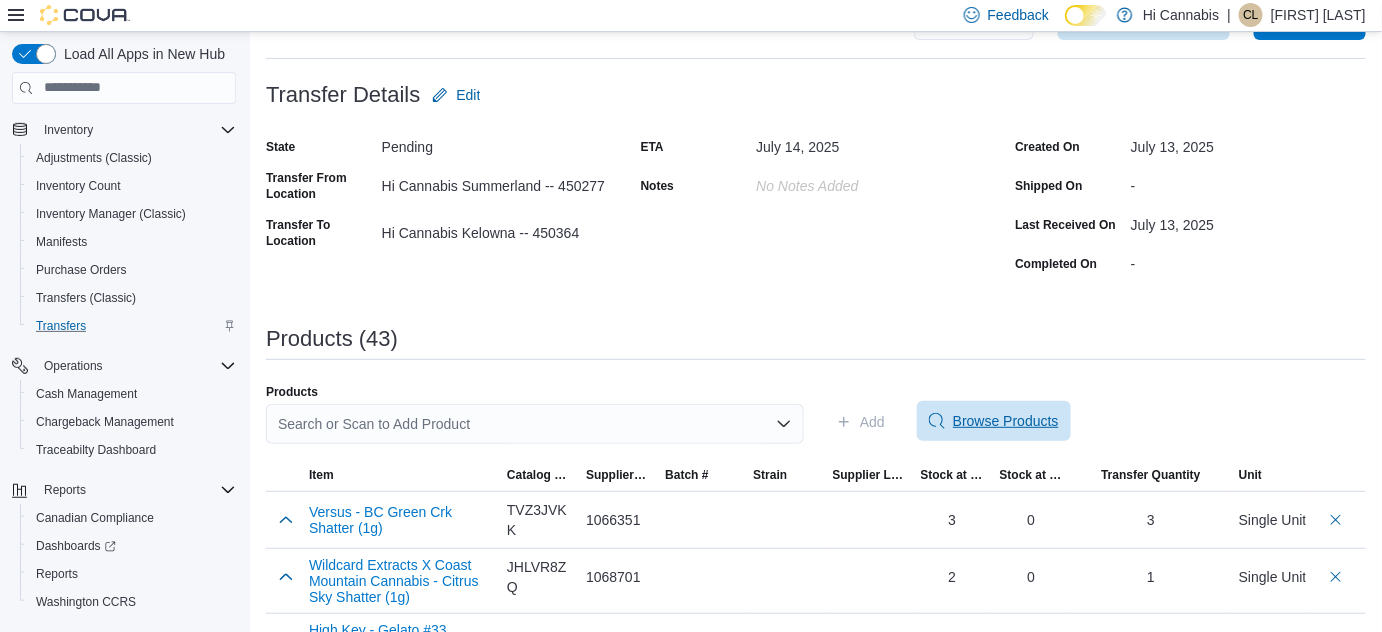 click on "Browse Products" at bounding box center [1006, 421] 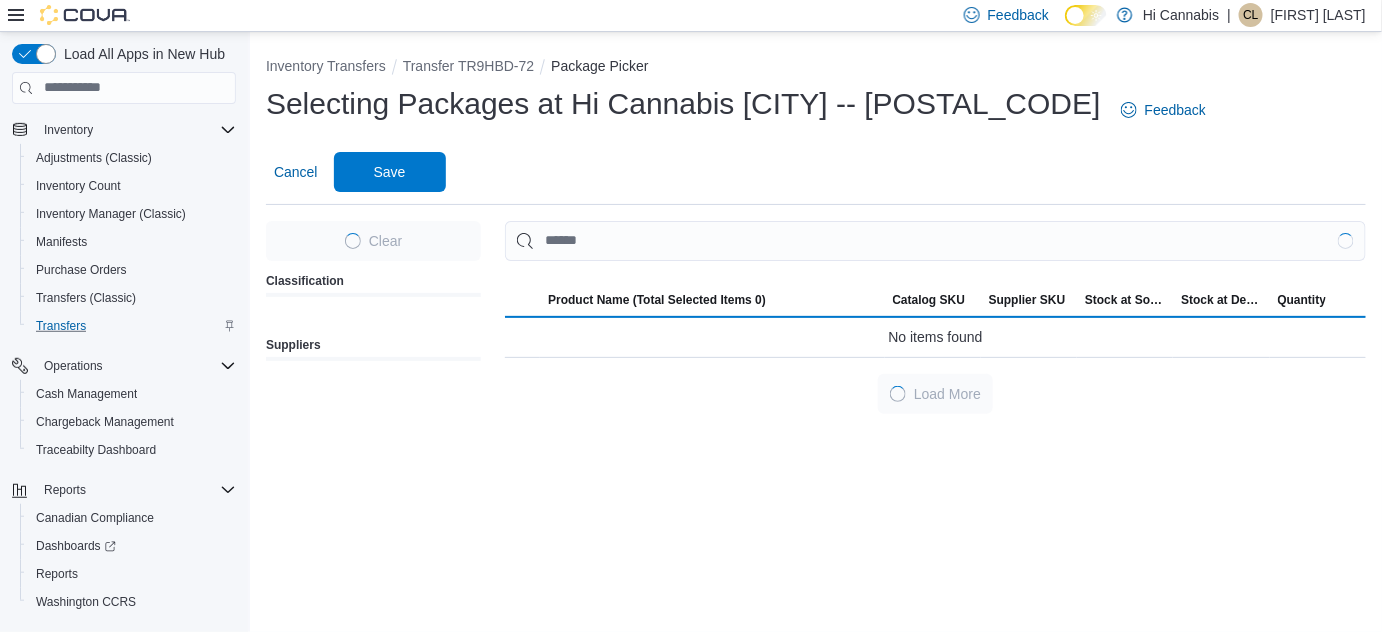 scroll, scrollTop: 0, scrollLeft: 0, axis: both 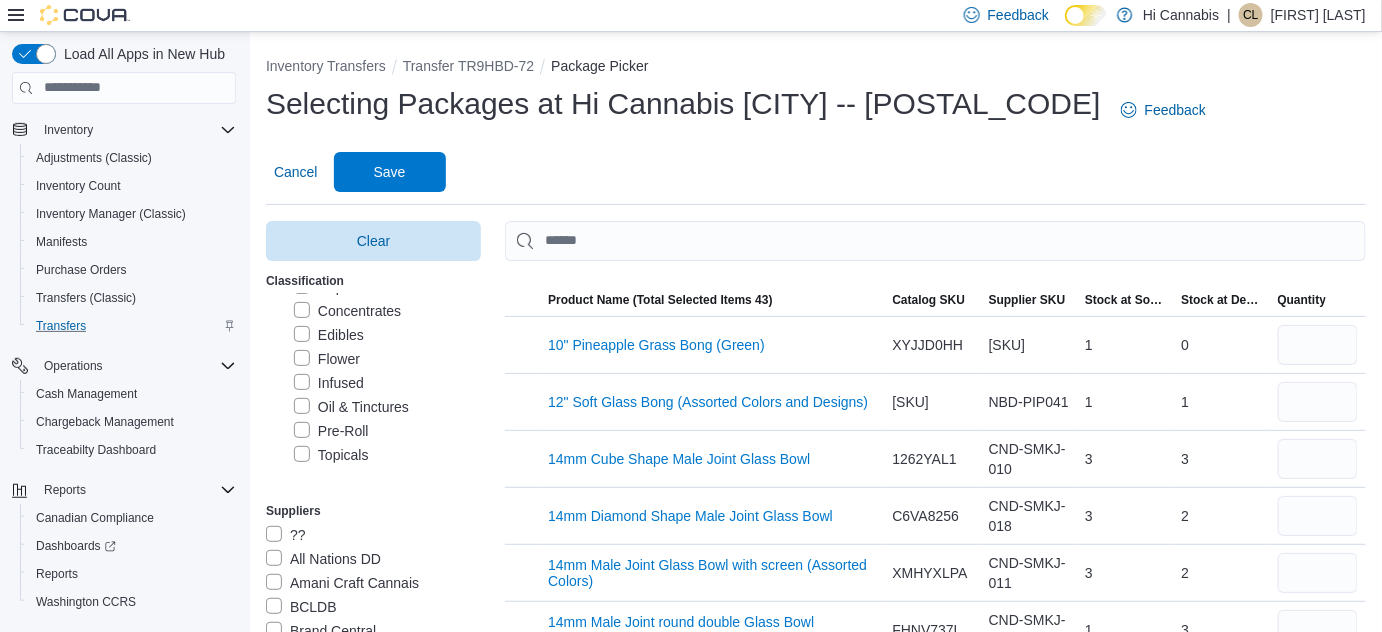 click on "Edibles" at bounding box center (329, 335) 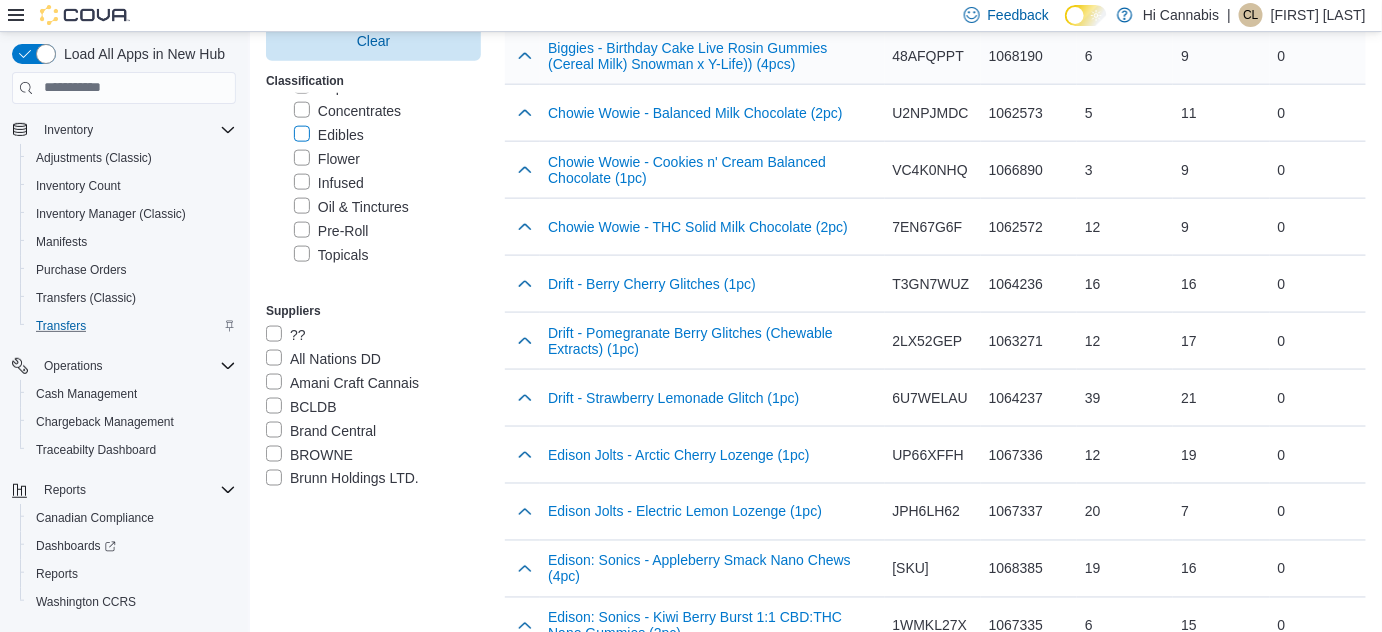 scroll, scrollTop: 818, scrollLeft: 0, axis: vertical 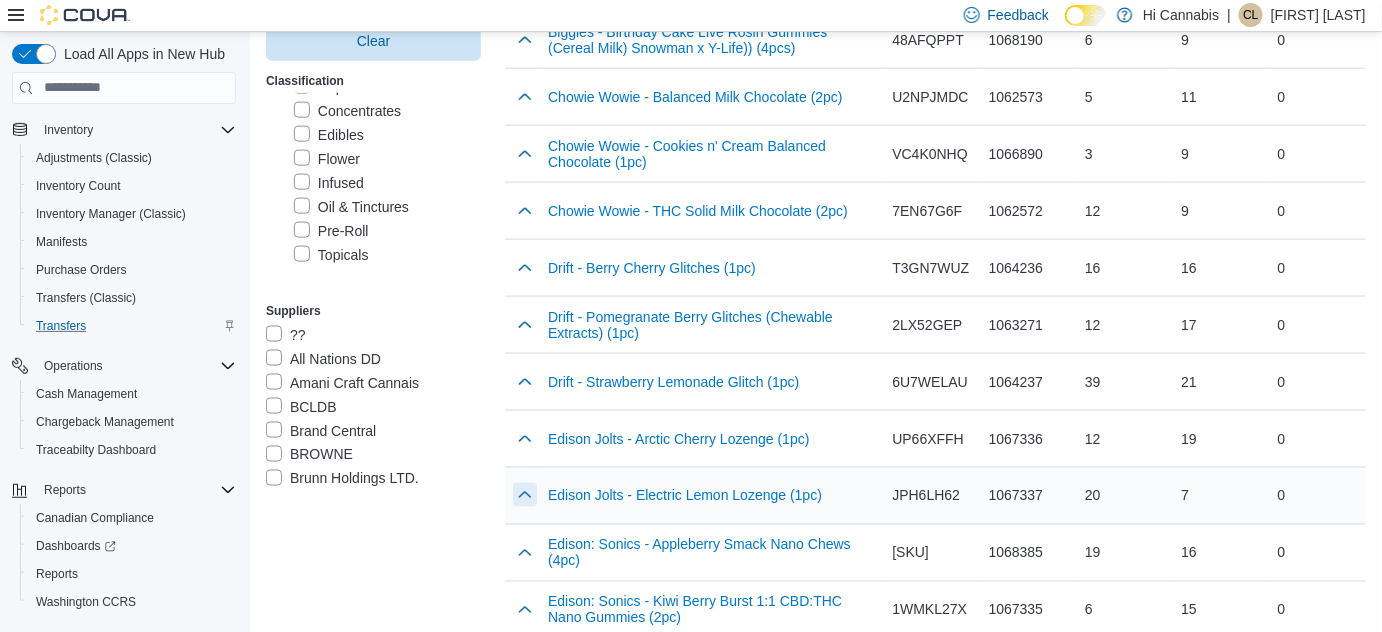 click at bounding box center (525, 495) 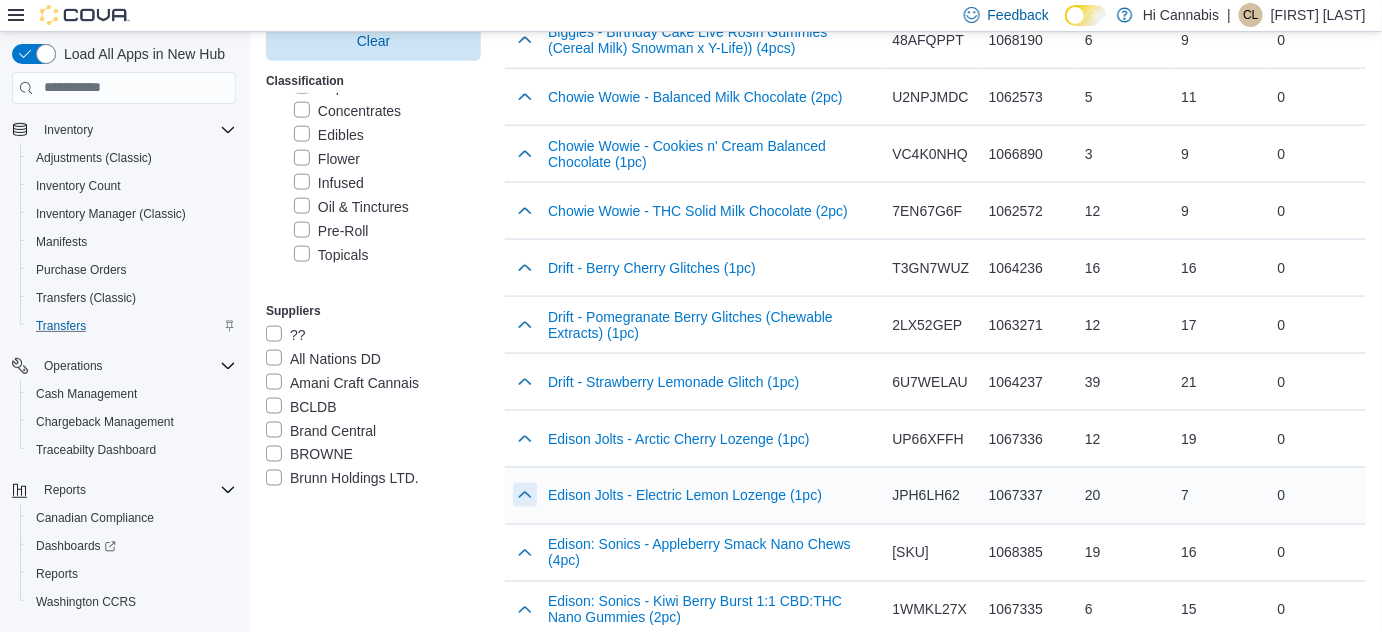 click at bounding box center [525, 495] 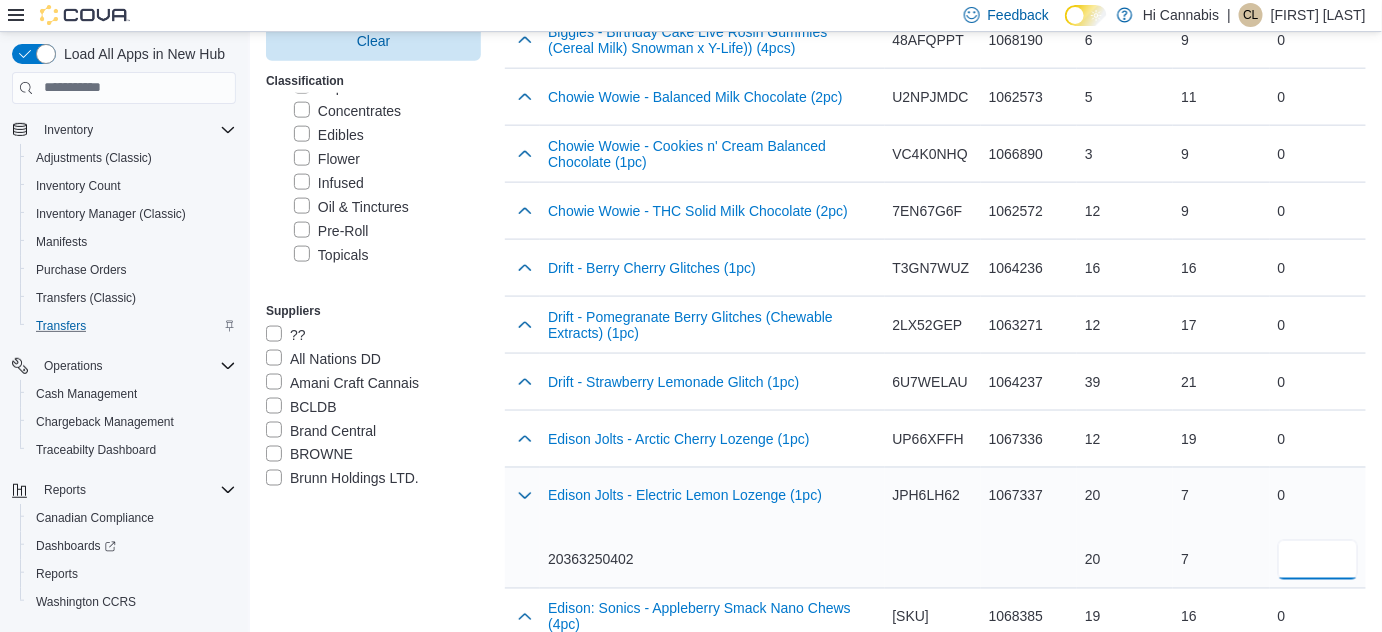 click at bounding box center (1318, 560) 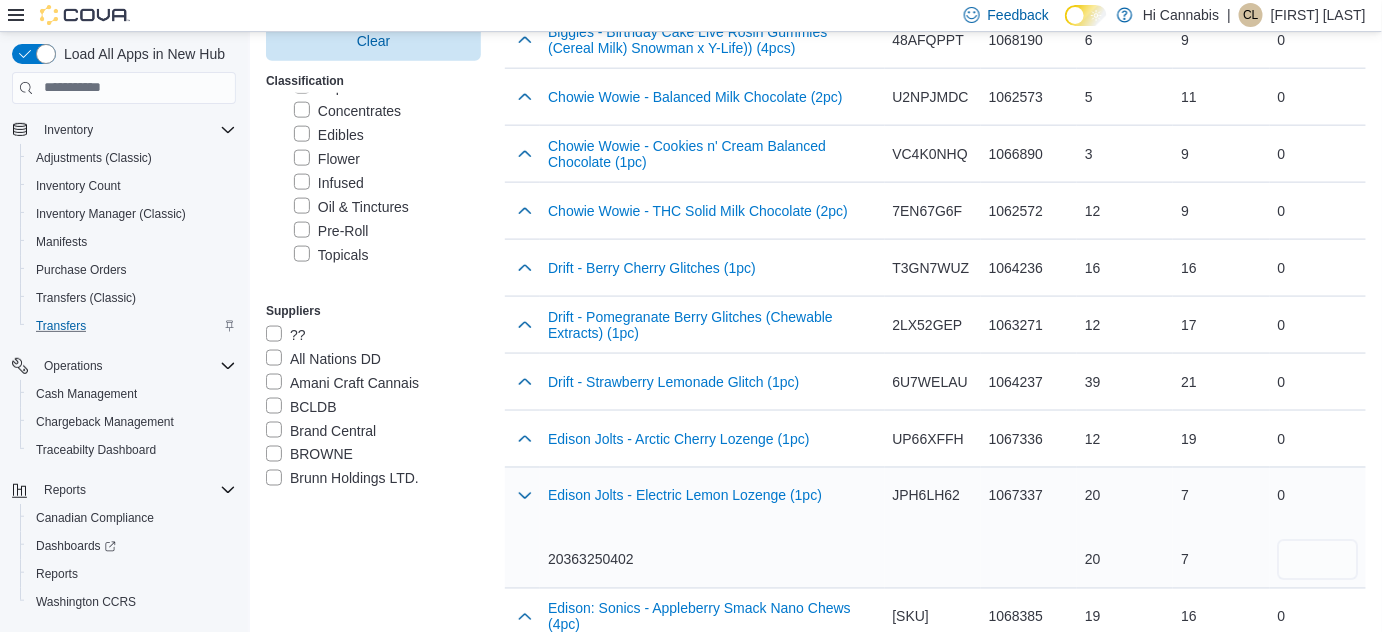 click on "Edison Jolts - Electric Lemon Lozenge (1pc) 20363250402" at bounding box center (712, 528) 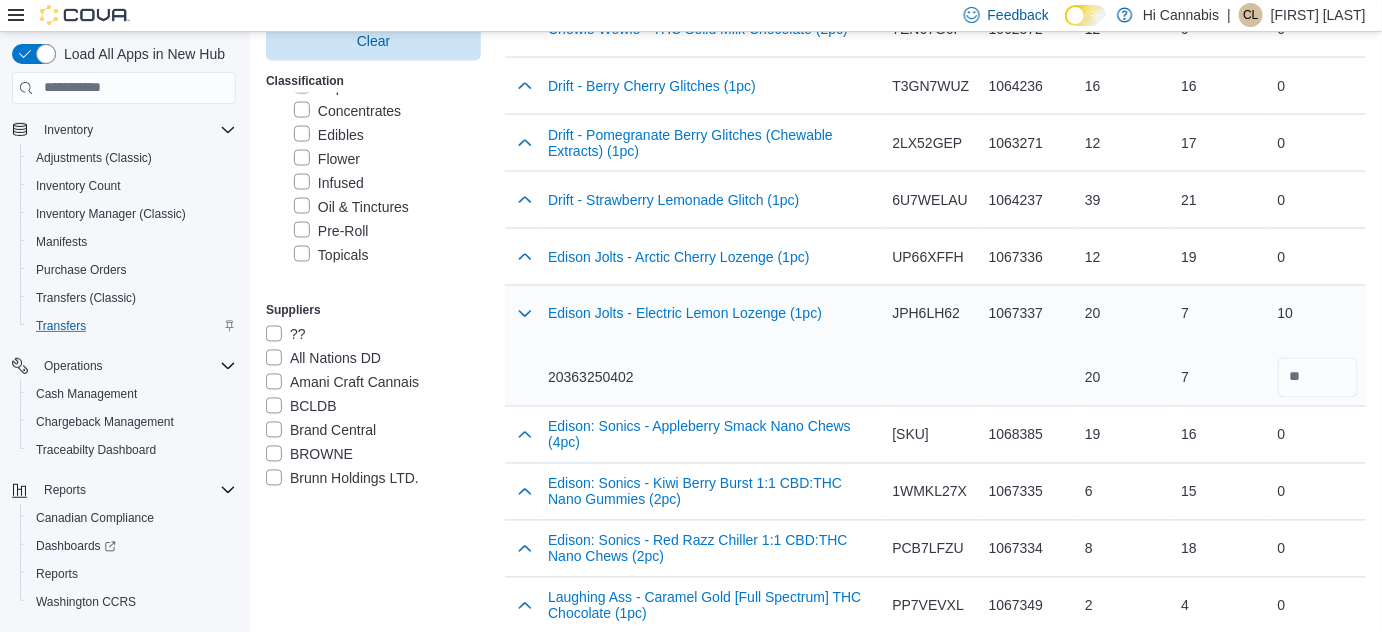scroll, scrollTop: 1181, scrollLeft: 0, axis: vertical 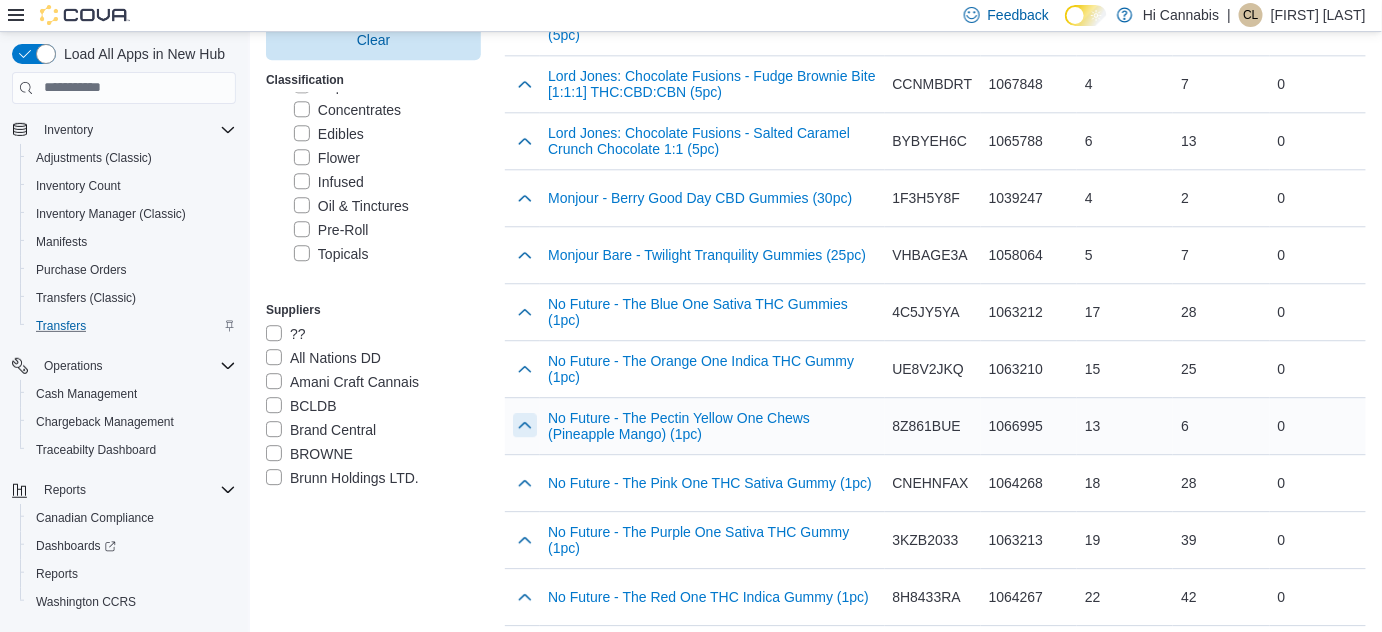 click at bounding box center [525, 425] 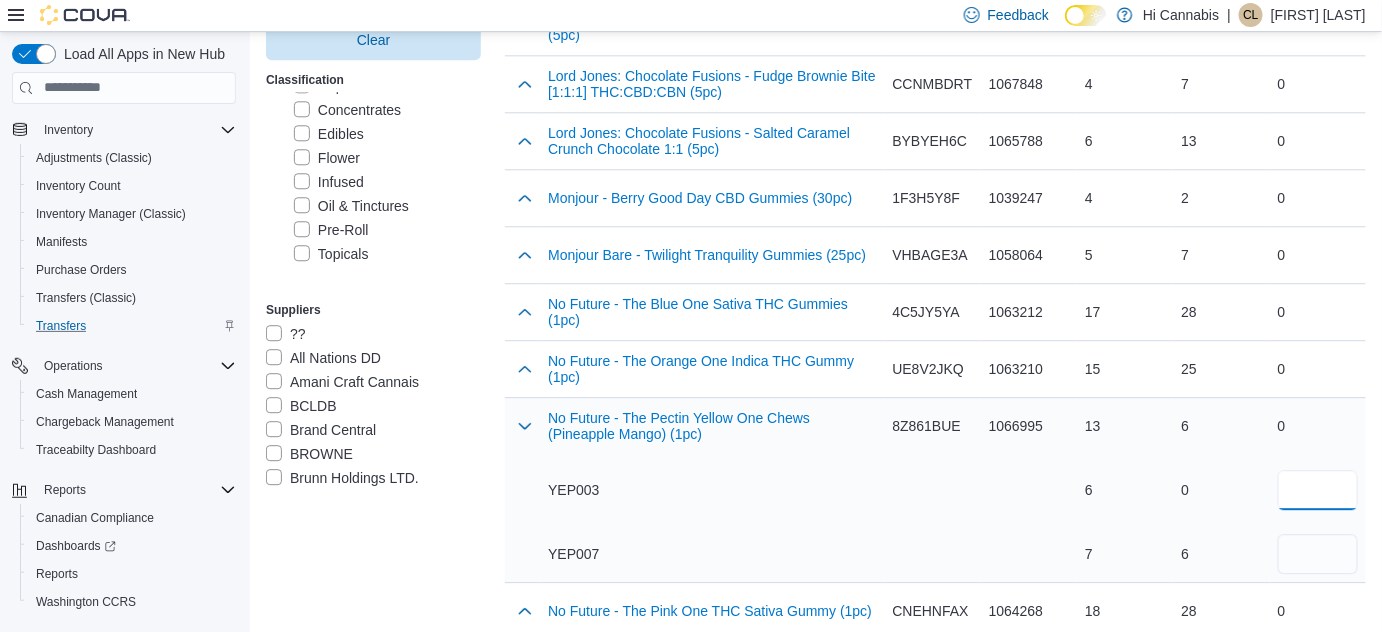 click at bounding box center (1318, 490) 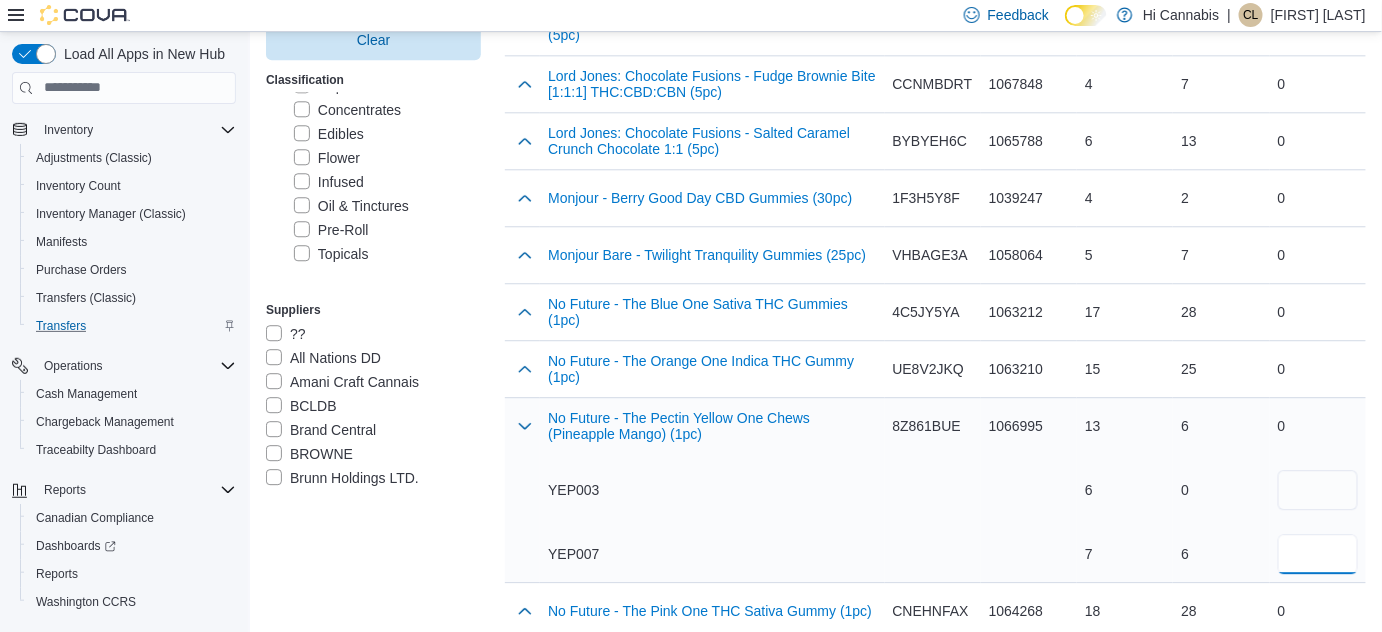 click at bounding box center (1318, 554) 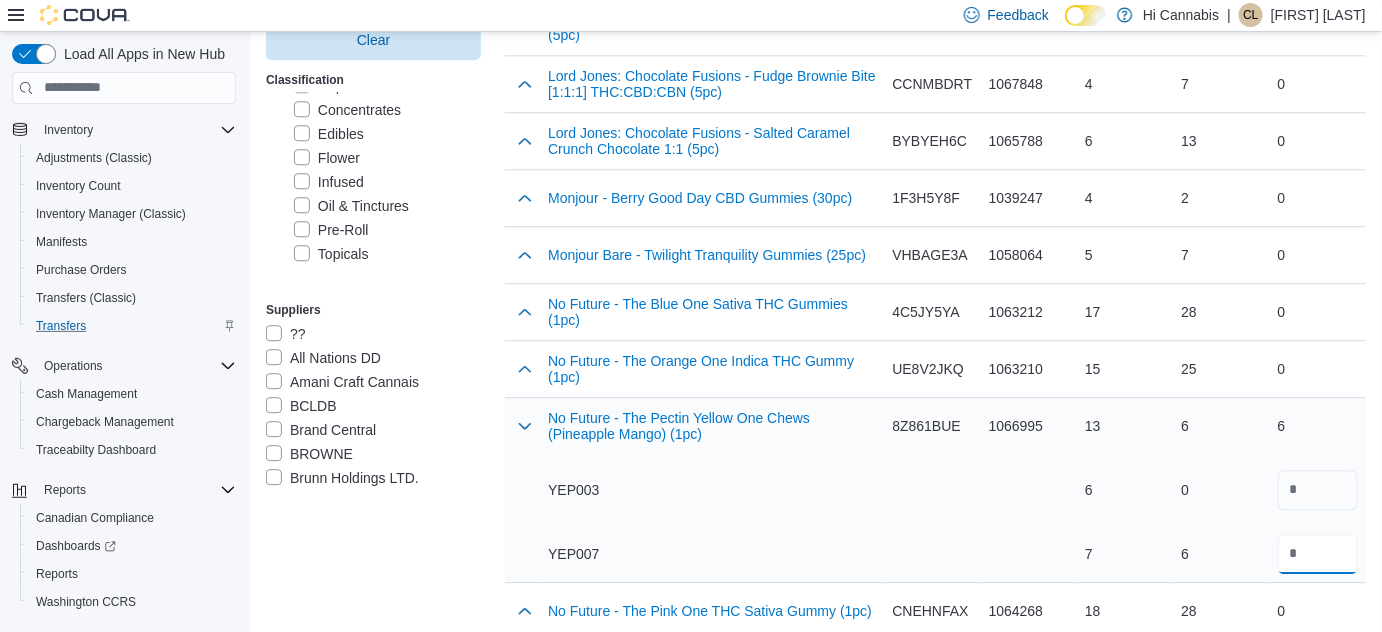 type on "*" 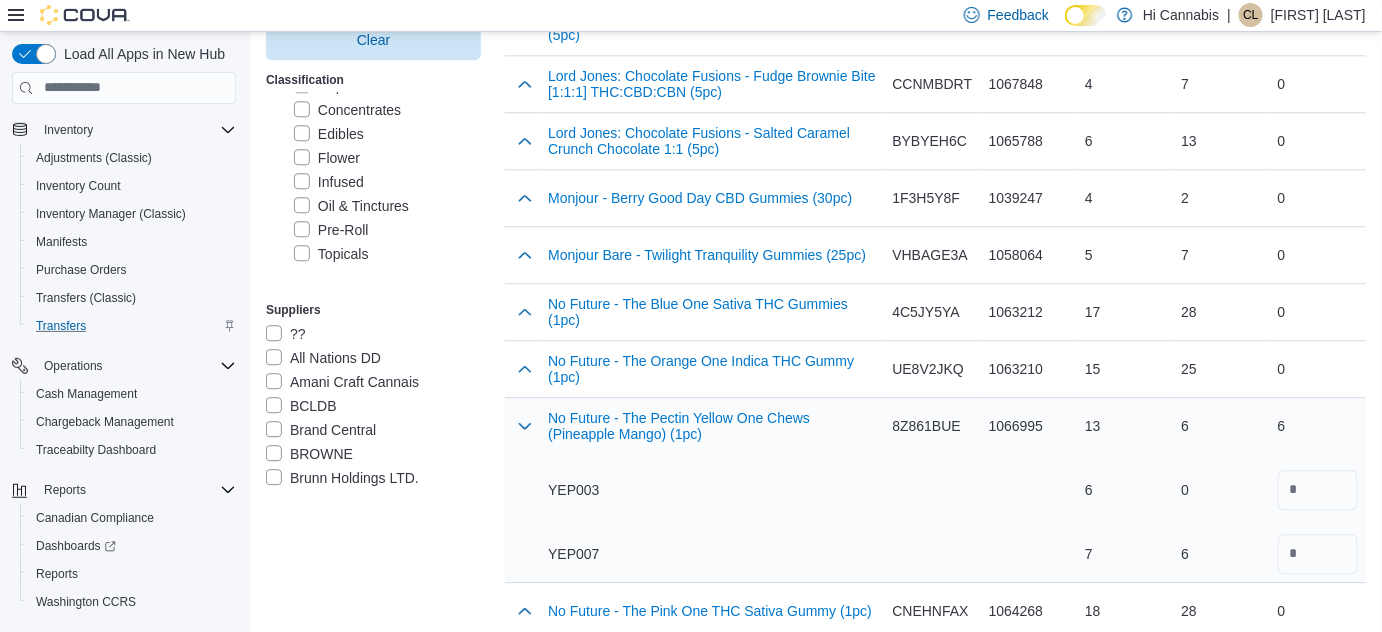 click on "YEP003 YEP007" at bounding box center [712, 522] 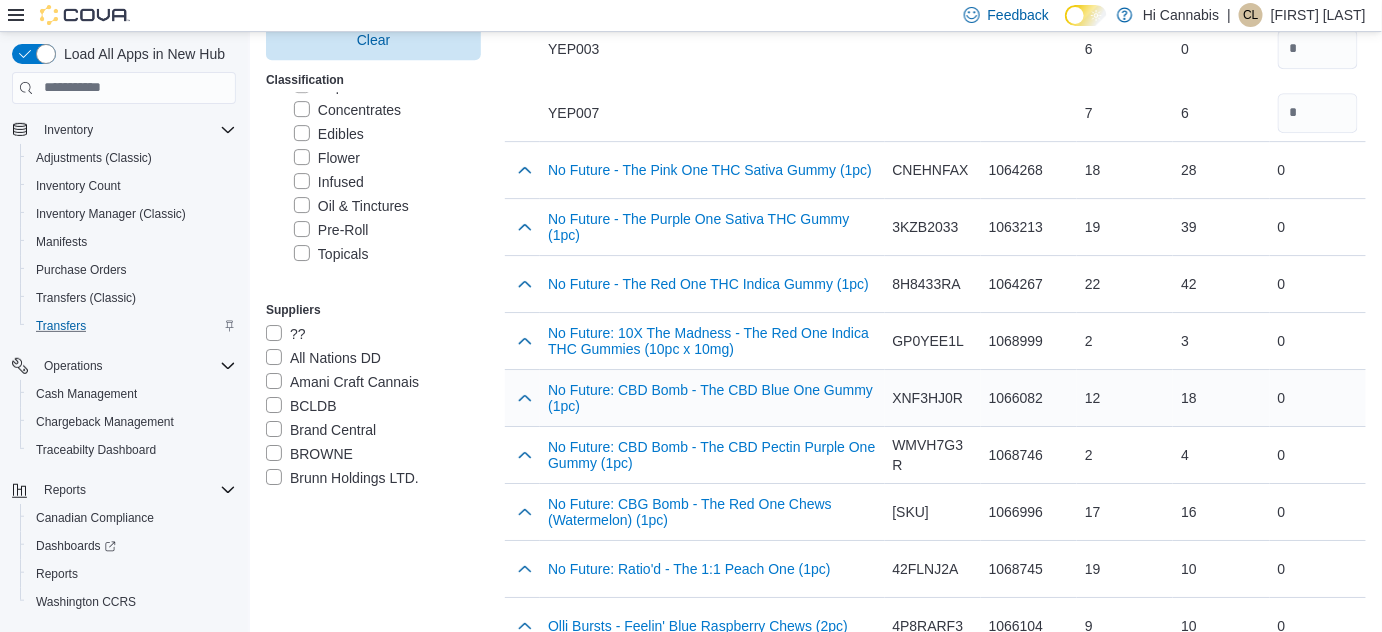 scroll, scrollTop: 2090, scrollLeft: 0, axis: vertical 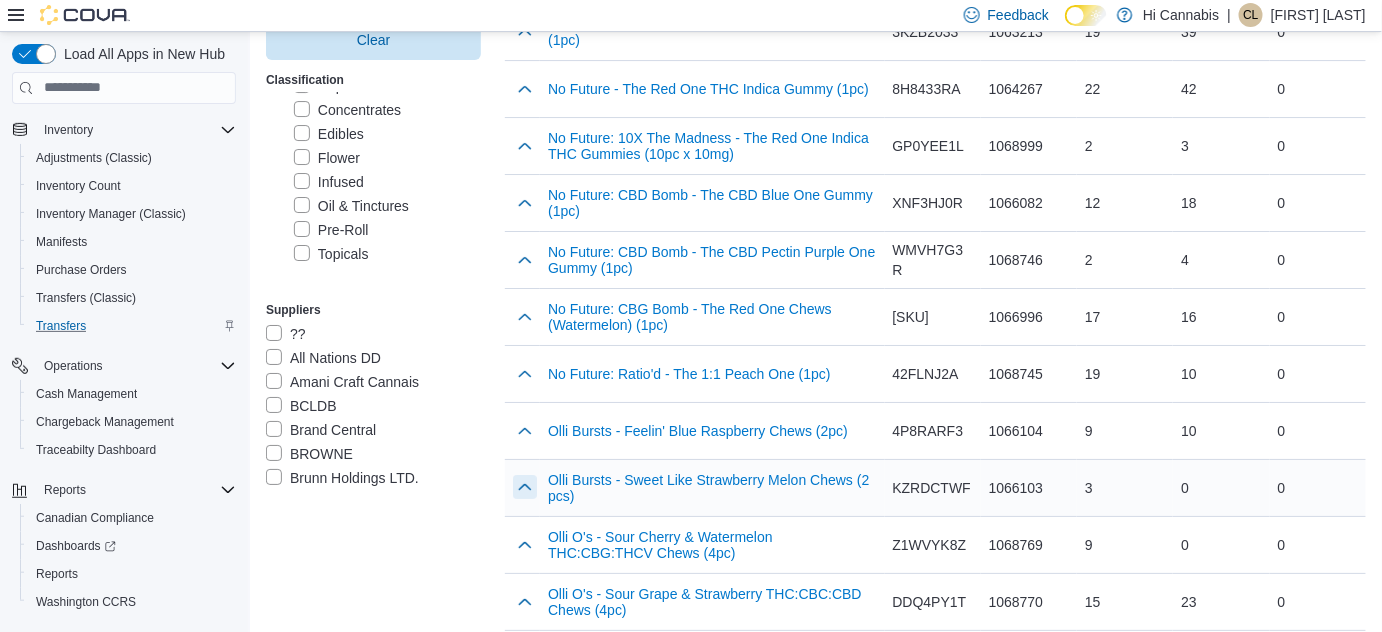 click at bounding box center (525, 487) 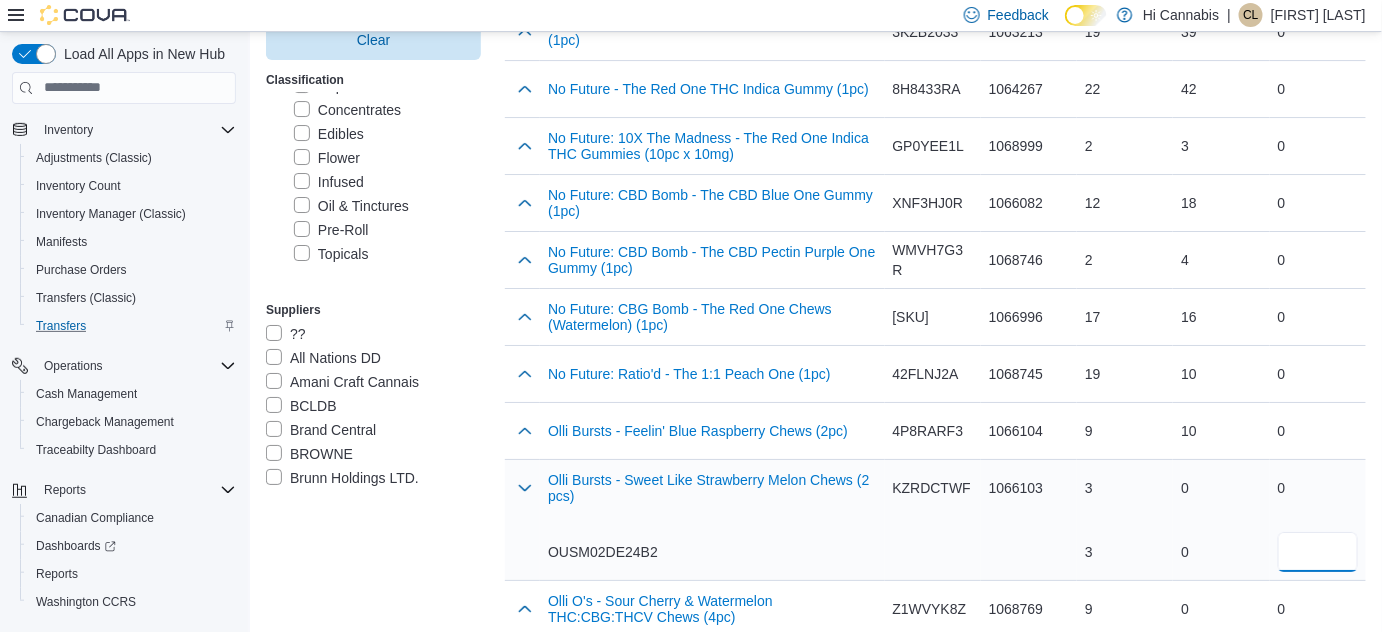 click at bounding box center (1318, 552) 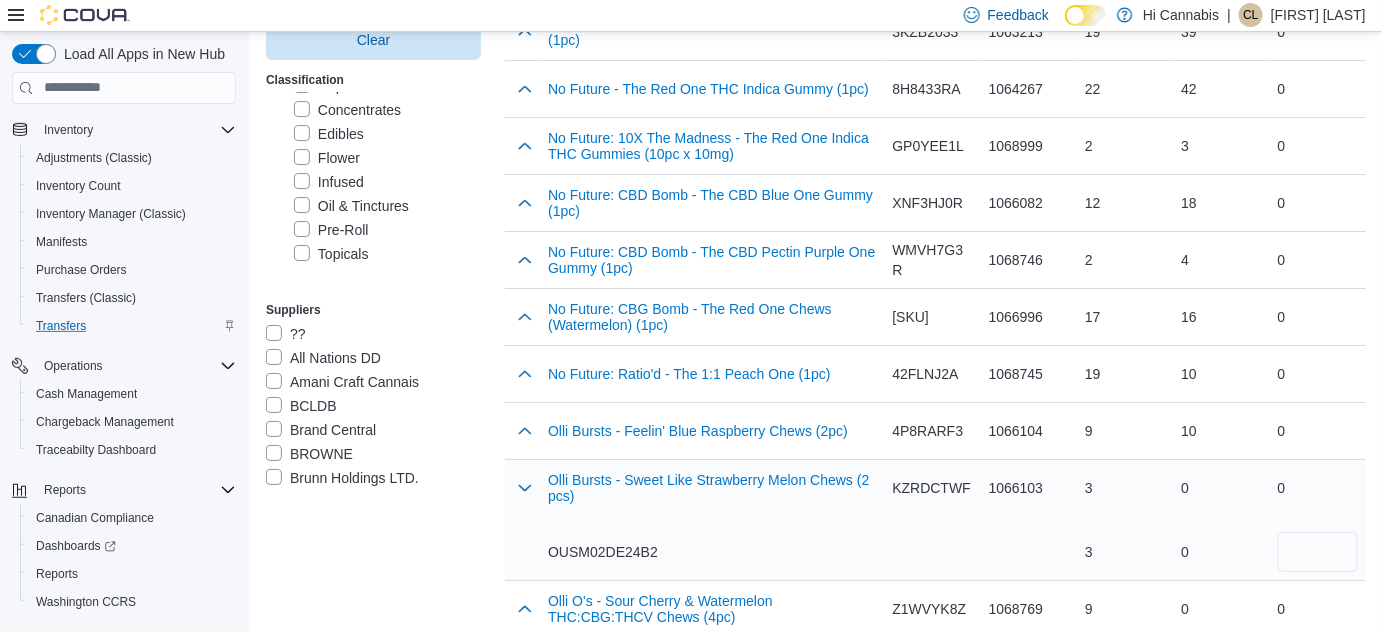 click on "OUSM02DE24B2" at bounding box center [712, 552] 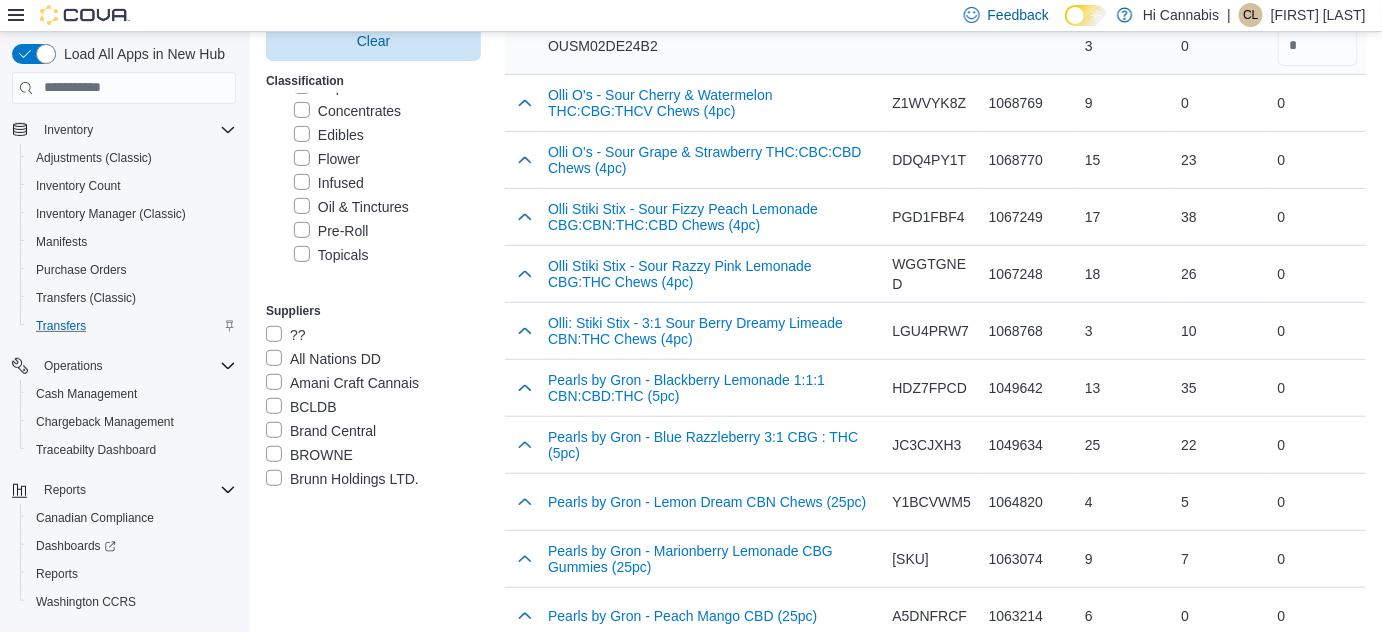 scroll, scrollTop: 2792, scrollLeft: 0, axis: vertical 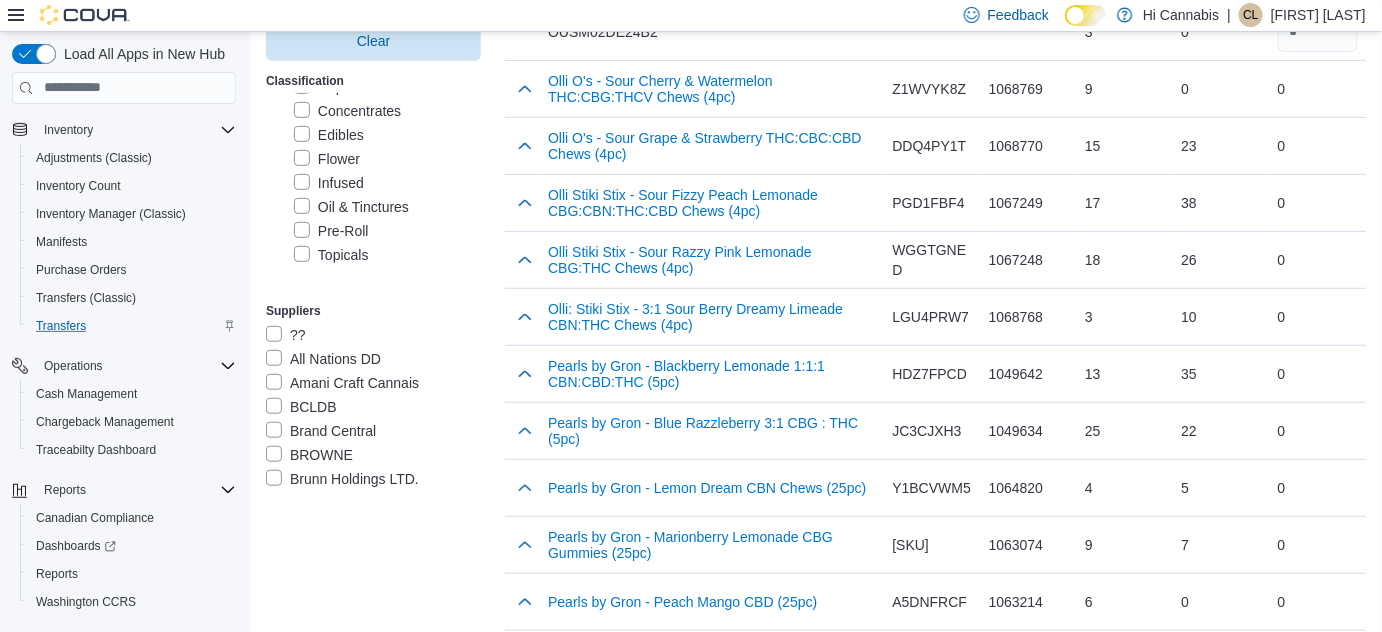 click on "Inventory Transfers Transfer TR9HBD-72 Package Picker Selecting Packages at Hi Cannabis Summerland -- 450277 Feedback Cancel Save Clear Classification  Hi Cannabis Cannabis Products Beverages Capsules & Tablets Concentrates Edibles Flower Infused Oil & Tinctures Pre-Roll Topicals Vapes Seeds Plants Non - Cannabis Products Accessories Batteries Vaporizers Grinders Lighters & Torches  Rolling Papers Rolling Trays Stickers Bongs Bangers & Dabbing Tools Bowls & Stems  Bong Cleaners Rigs Hand Pipes & Bubblers Apparel  ashtrays Others Integrations Integrated Gift Card Rounding Suppliers  ?? All Nations DD Amani Craft Cannais BCLDB Brand Central BROWNE Brunn Holdings LTD. Buddy Guard Storage Bzam Direct Delivery Bzz Cannabis CANADIAN DISTRIBUTOR INC Cannara Swag Shop Canngroup Count Canna Cozy & Pretty CTG brands inc Dealr Dodds Dyspensr Elevate Wellness Inc EXO GREENLANE HBI CANADA Herbal Dispatch Heritage Direct Higher Peaks Highway Supply Co. HUMBLE  FUME Jbuds Craft Cannabis Joint Venture Cannabis Inc Leaf Cross" at bounding box center [816, -1029] 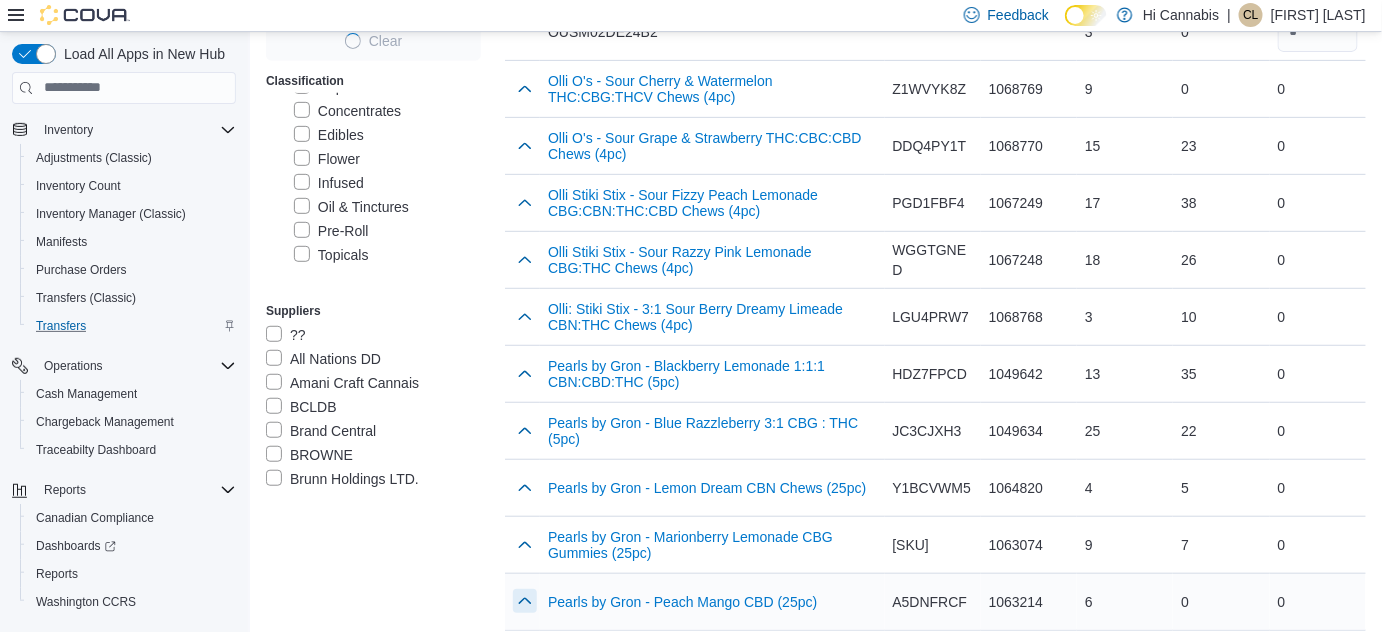 click at bounding box center (525, 601) 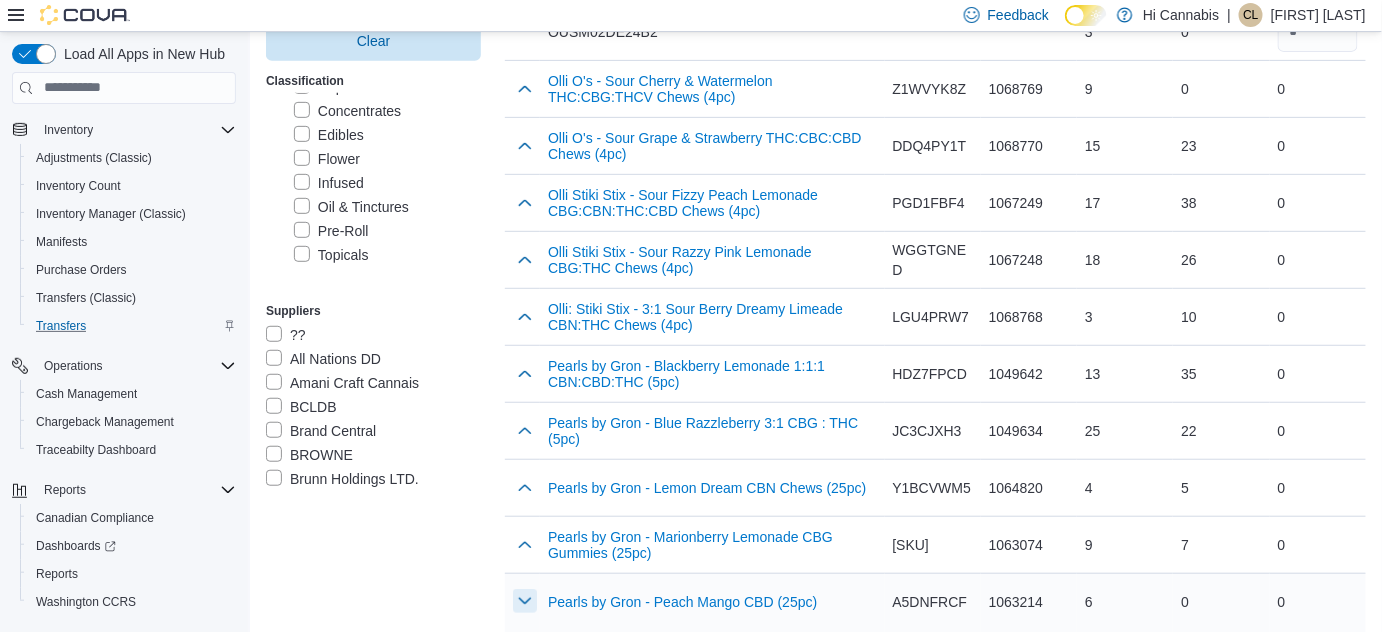 click at bounding box center (525, 601) 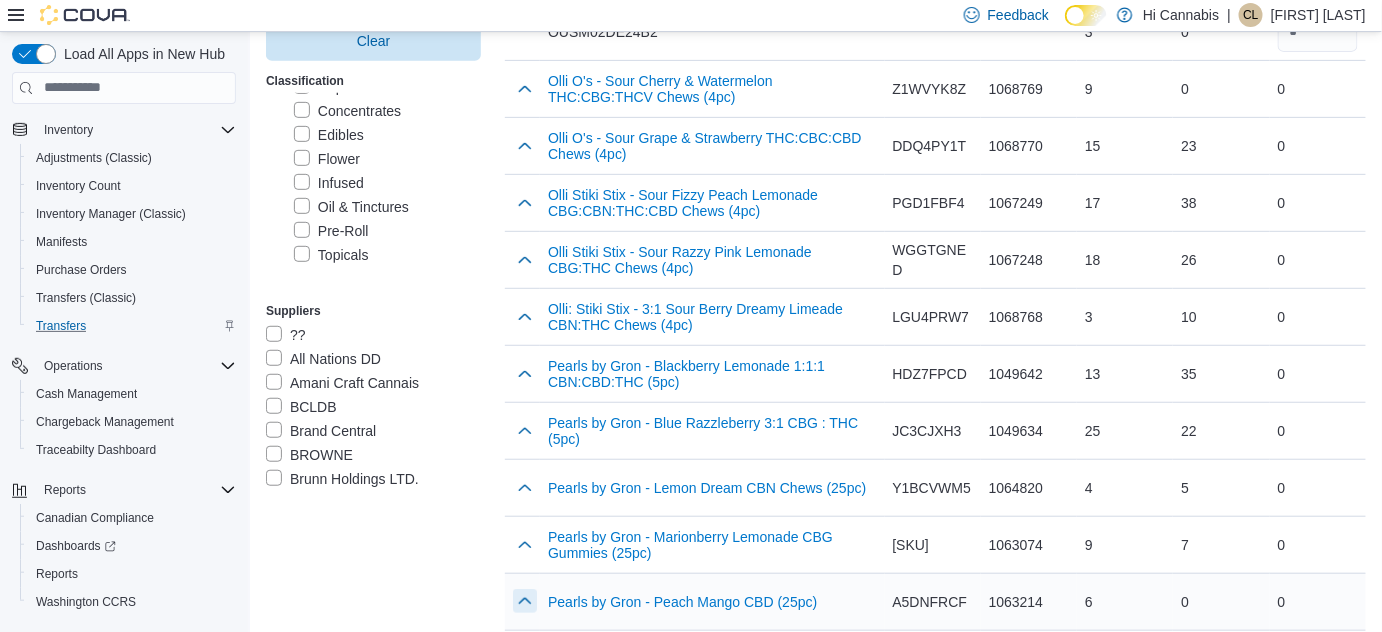 click at bounding box center (525, 601) 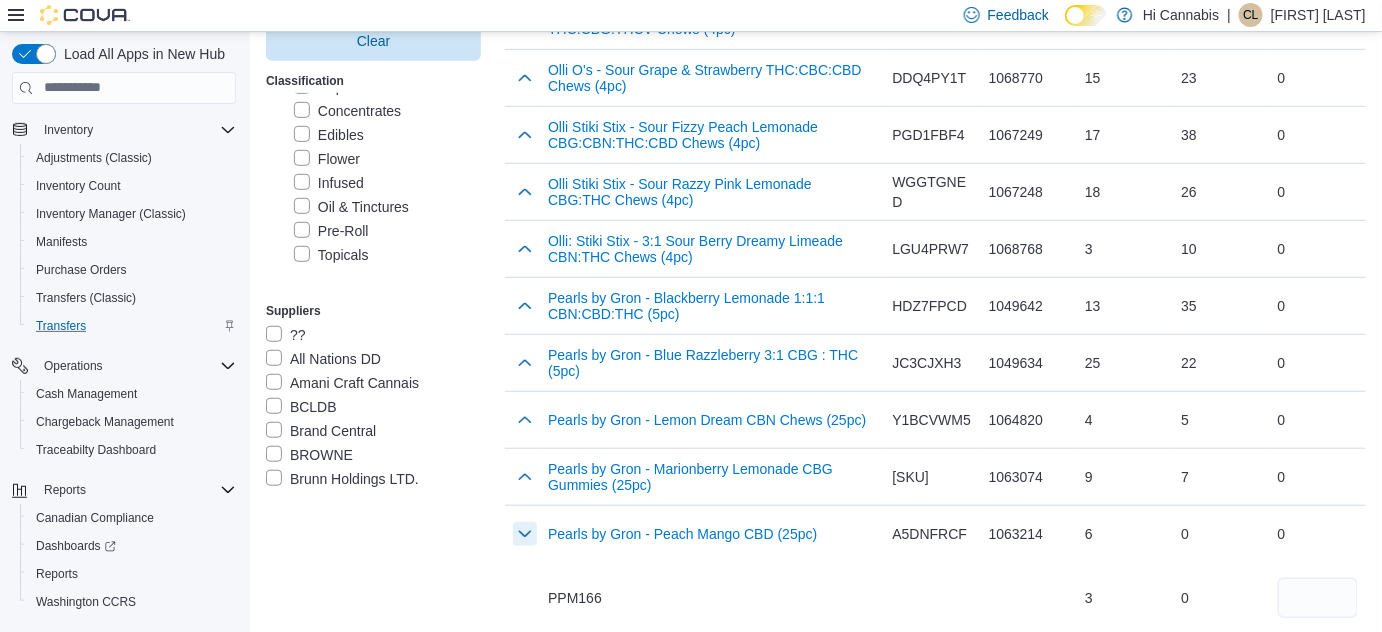 scroll, scrollTop: 2883, scrollLeft: 0, axis: vertical 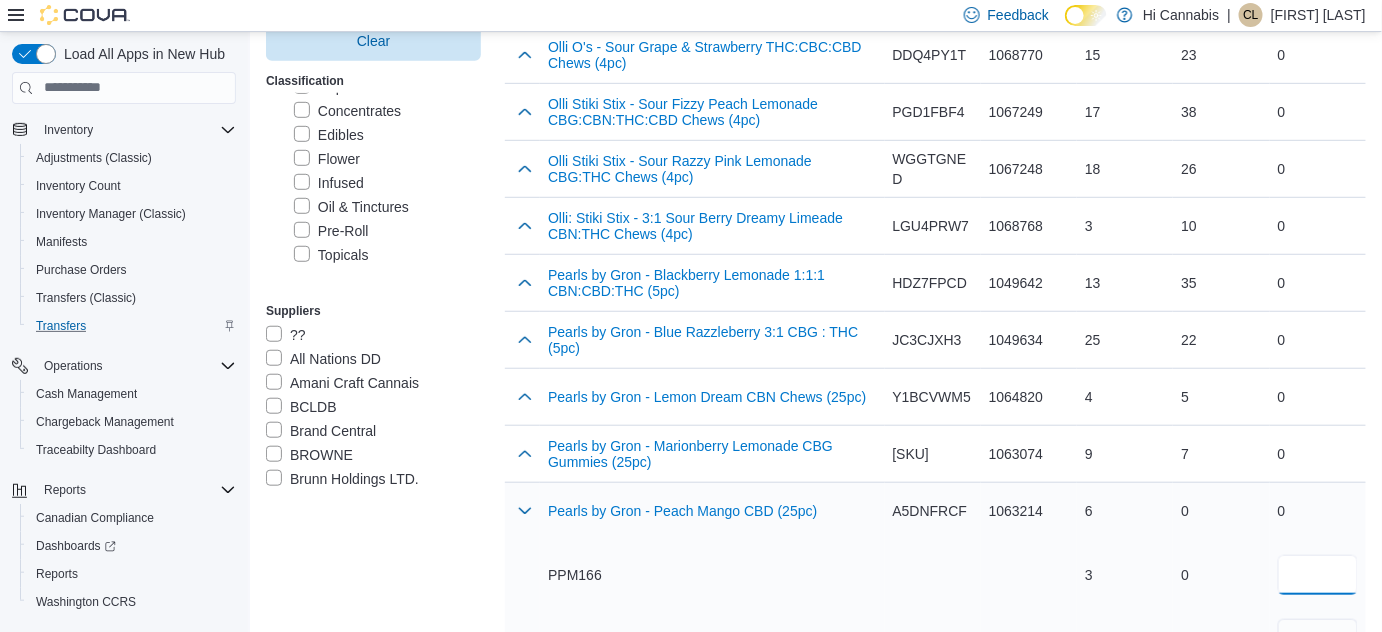 click at bounding box center [1318, 575] 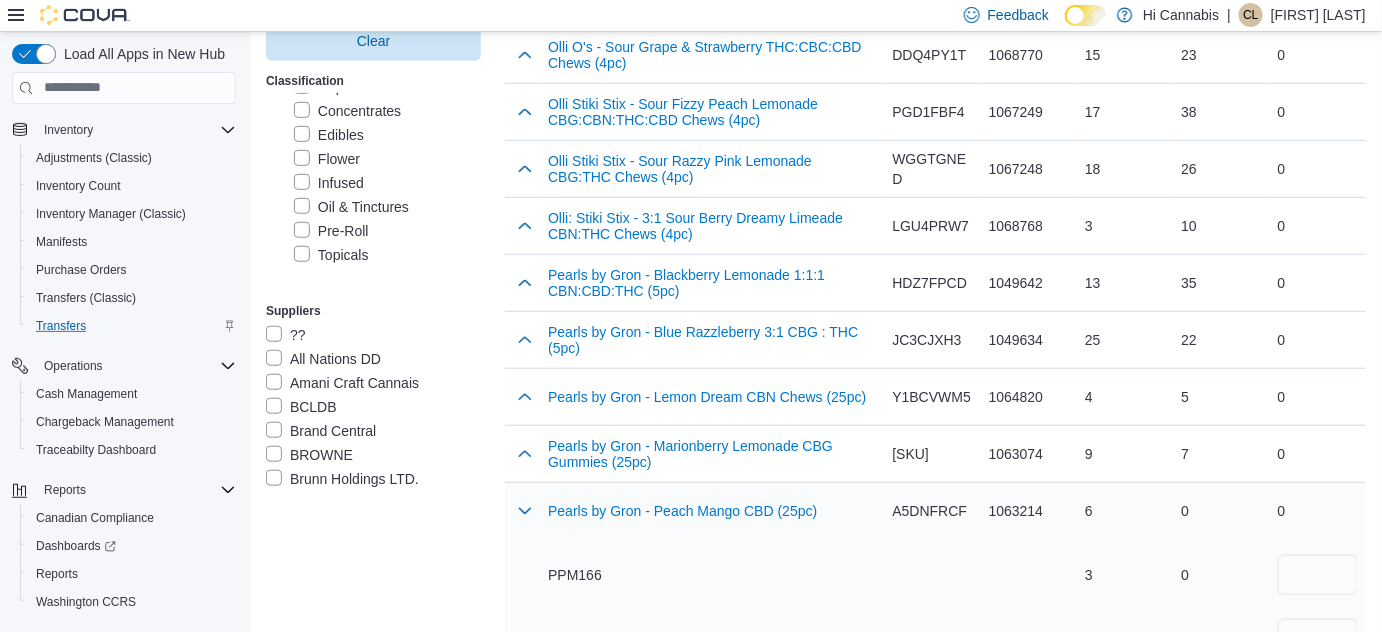 click on "Catalog SKU A5DNFRCF" at bounding box center (933, 574) 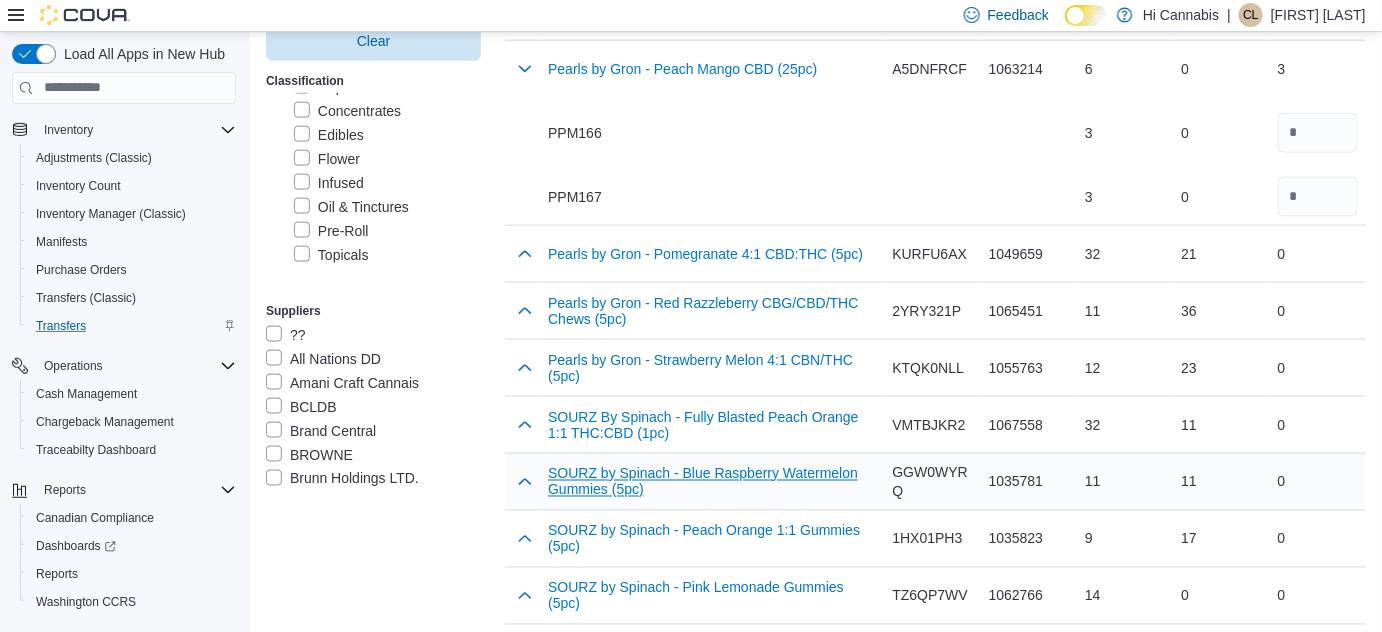 scroll, scrollTop: 3338, scrollLeft: 0, axis: vertical 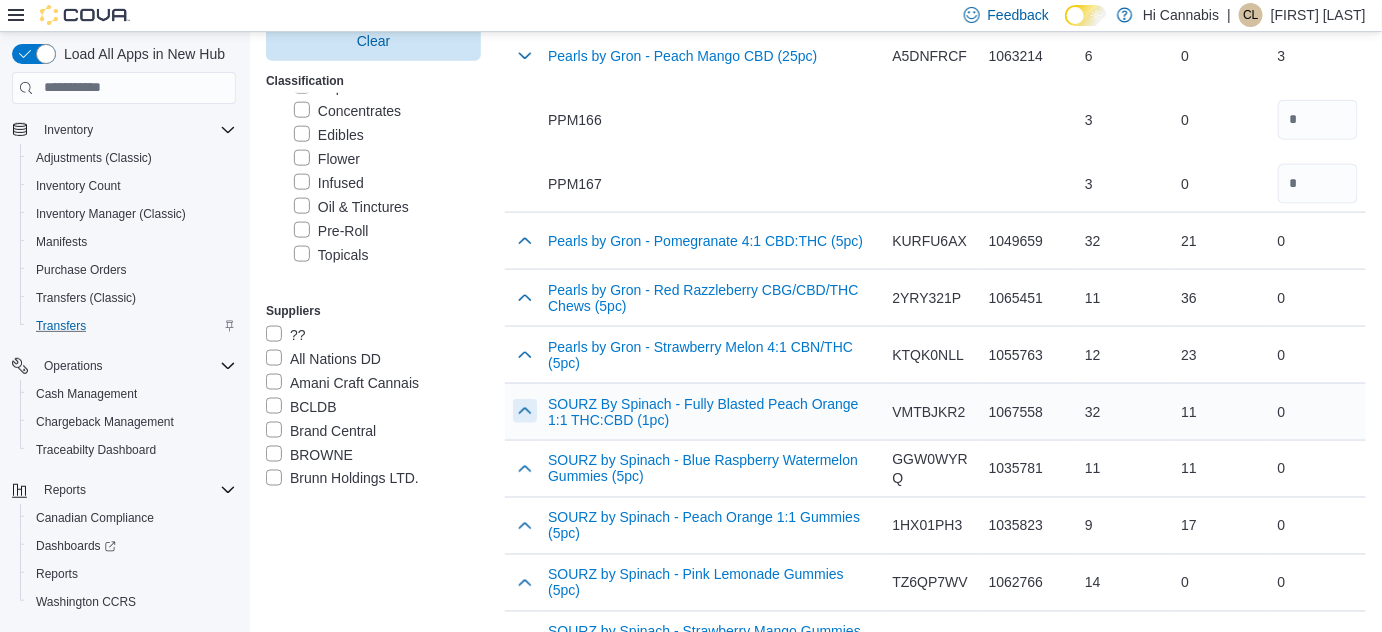 click at bounding box center (525, 411) 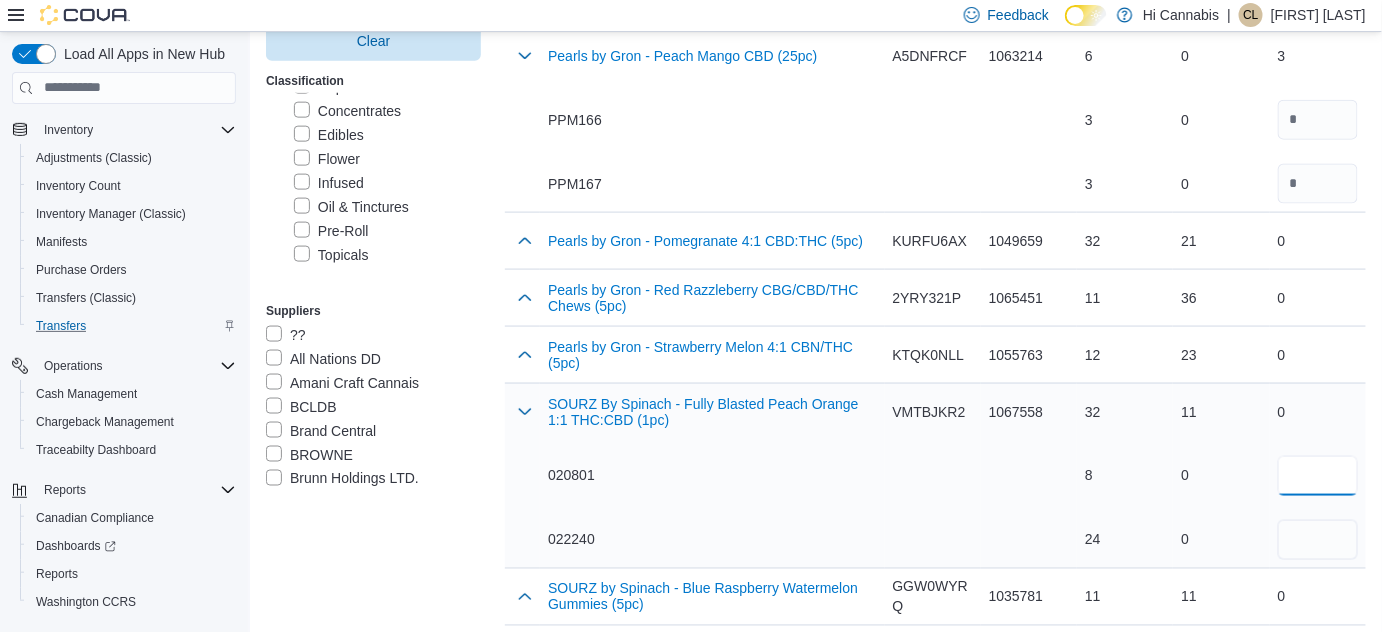 click at bounding box center (1318, 476) 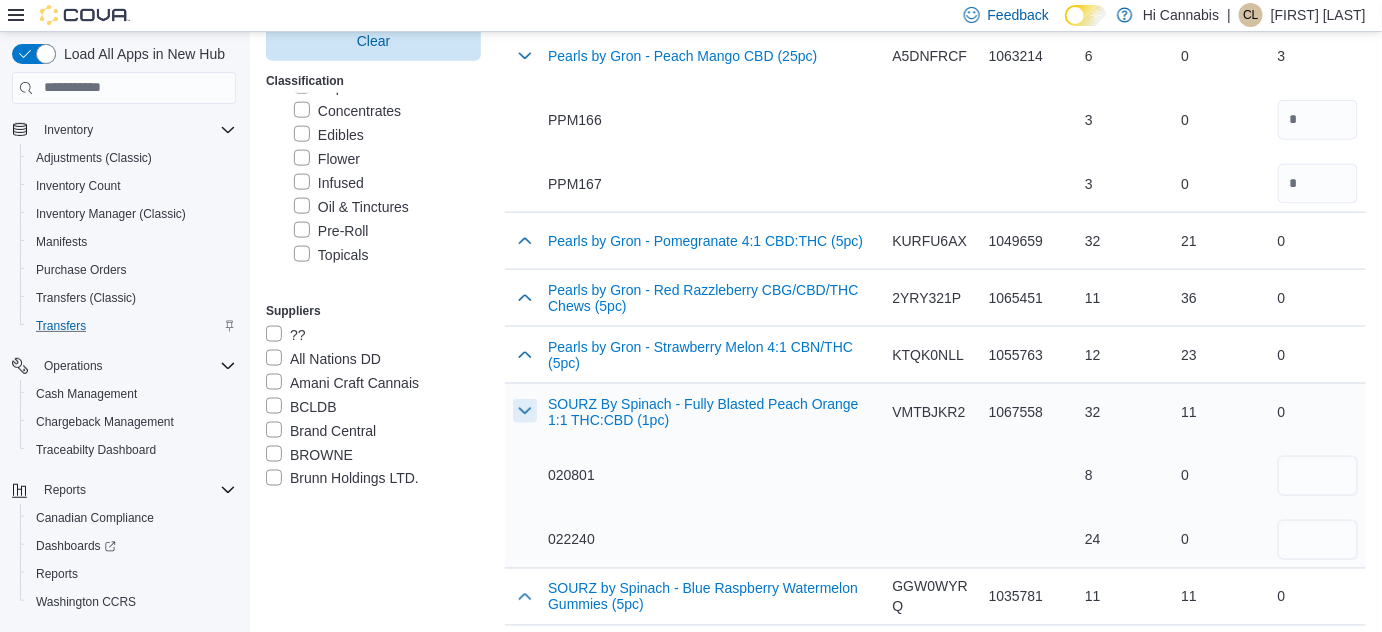 click at bounding box center [525, 411] 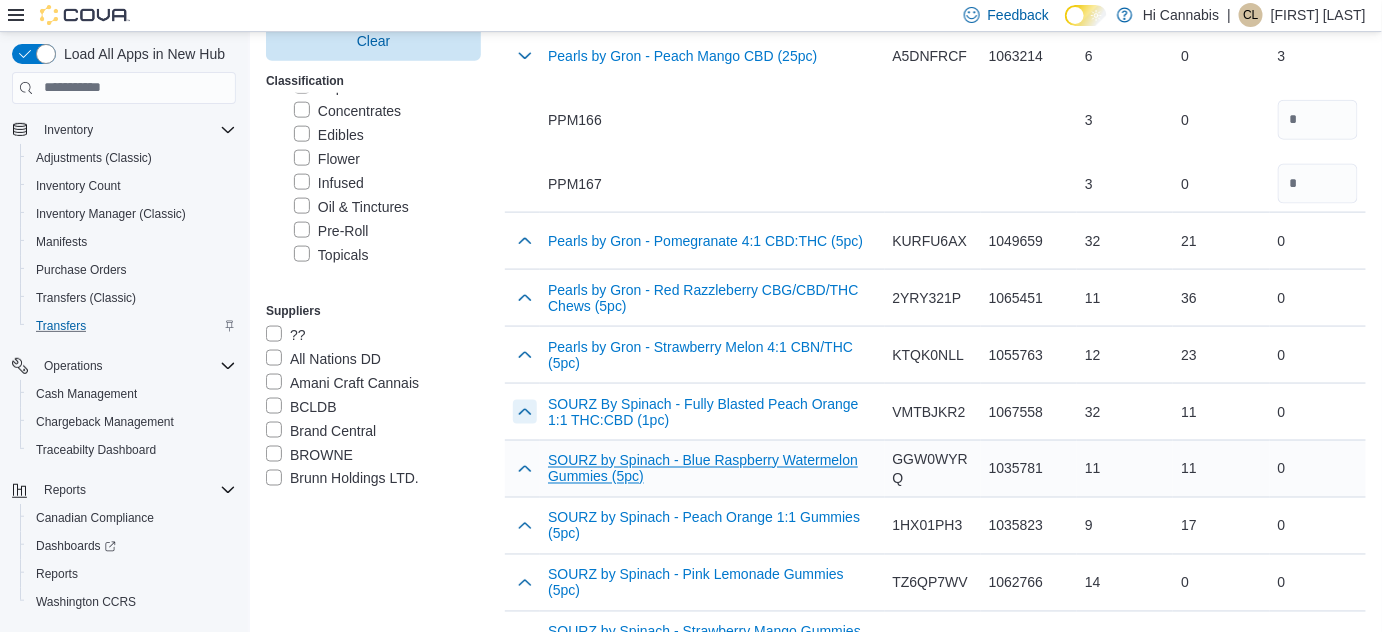 scroll, scrollTop: 3429, scrollLeft: 0, axis: vertical 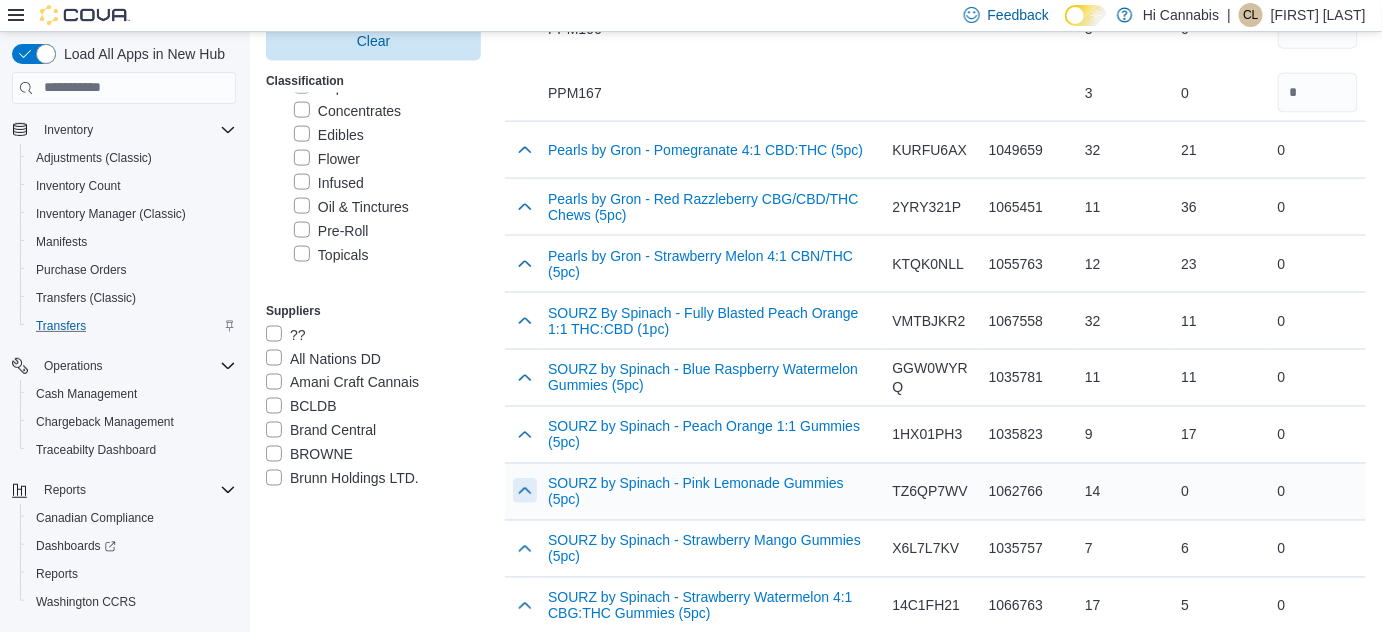 click at bounding box center (525, 491) 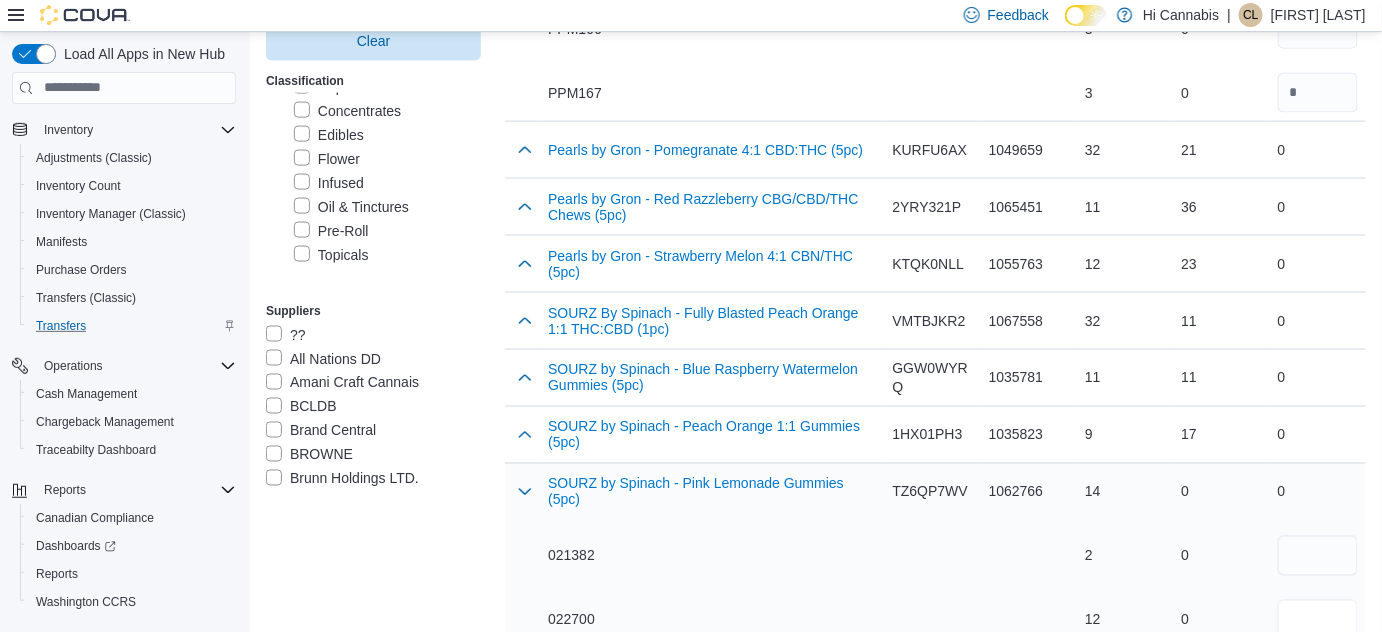 click at bounding box center (1318, 620) 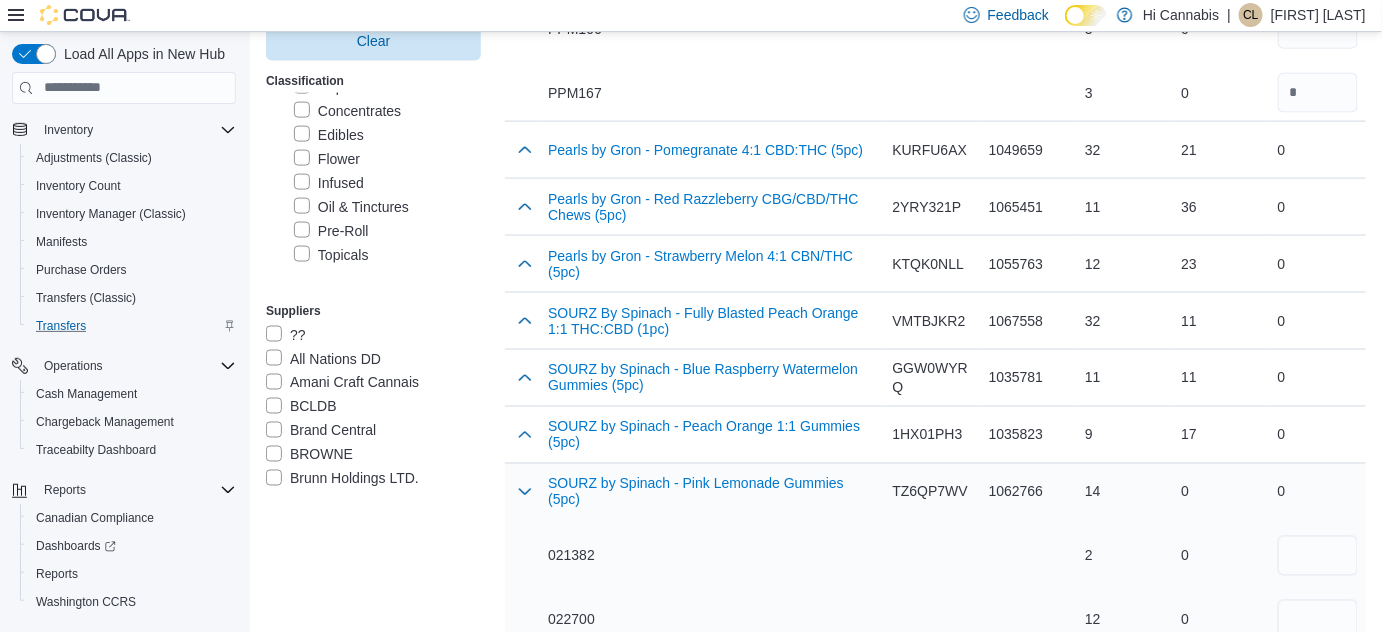 click on "021382" at bounding box center (712, 556) 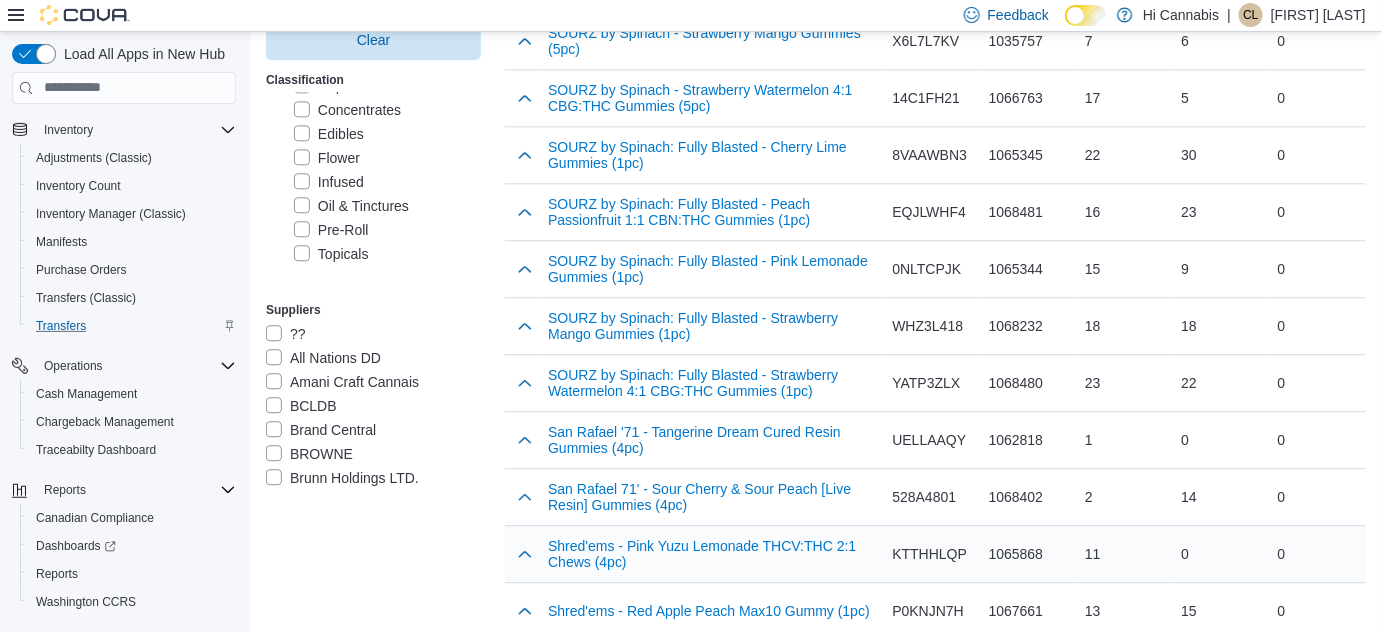 scroll, scrollTop: 4156, scrollLeft: 0, axis: vertical 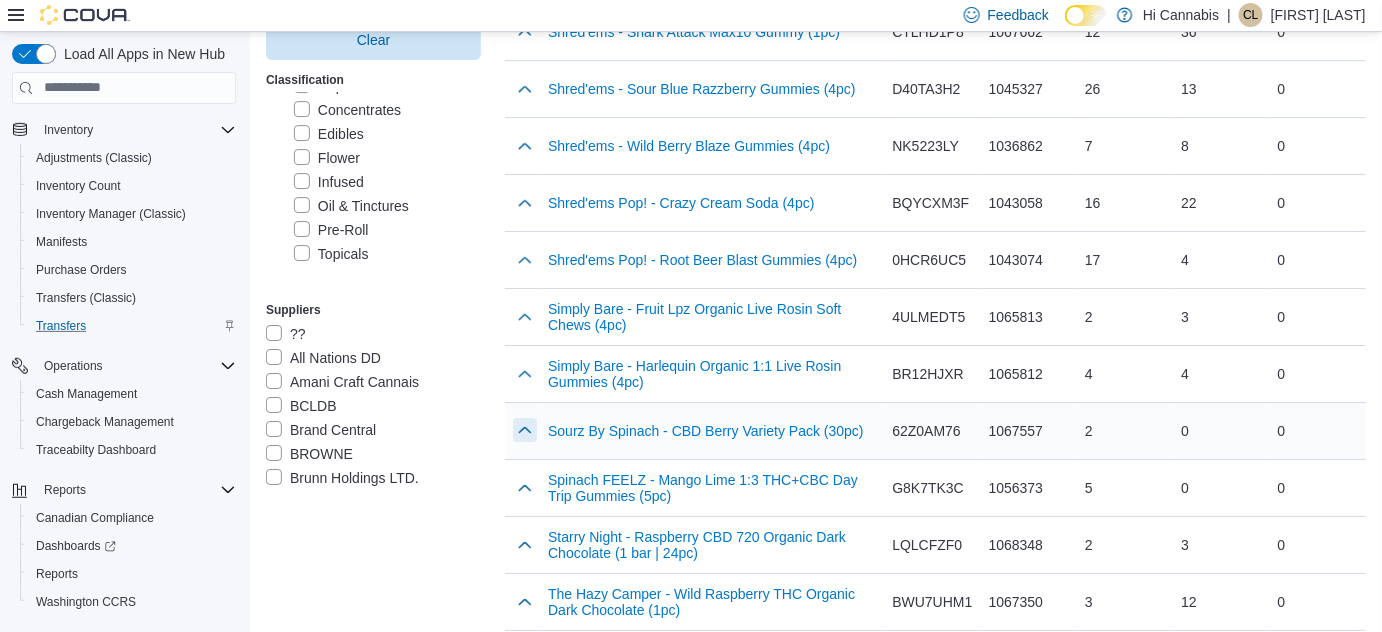 click at bounding box center (525, 430) 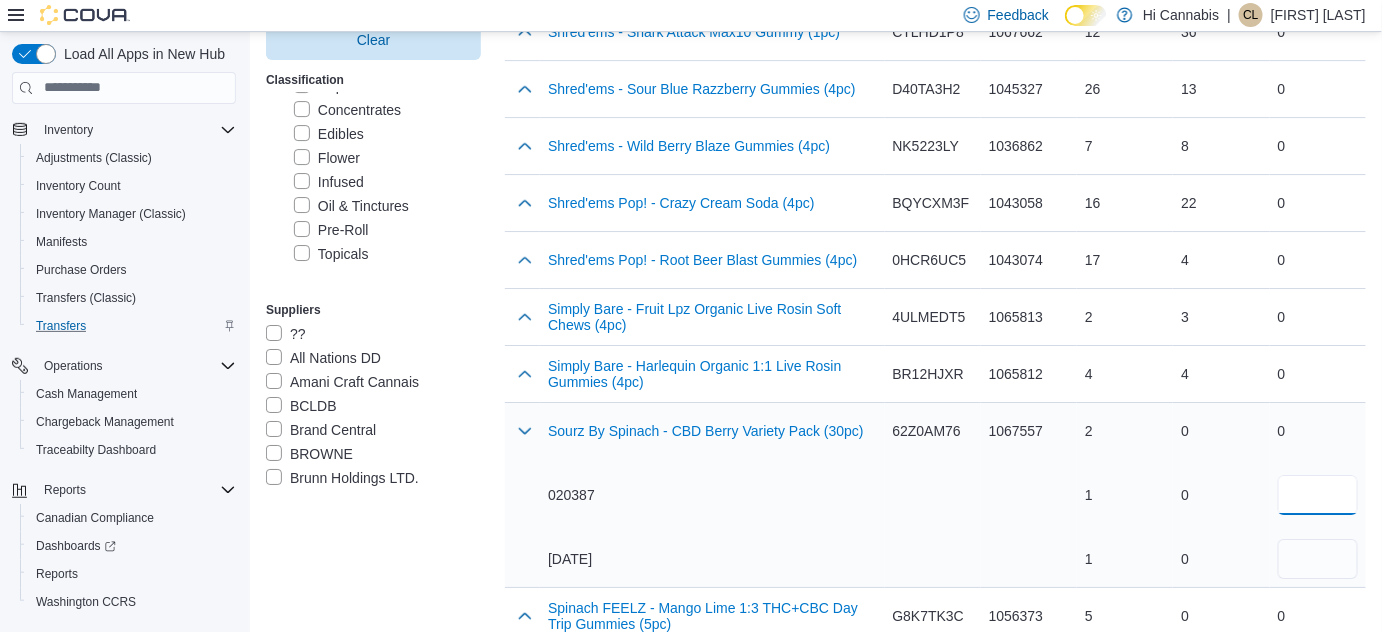 click at bounding box center (1318, 495) 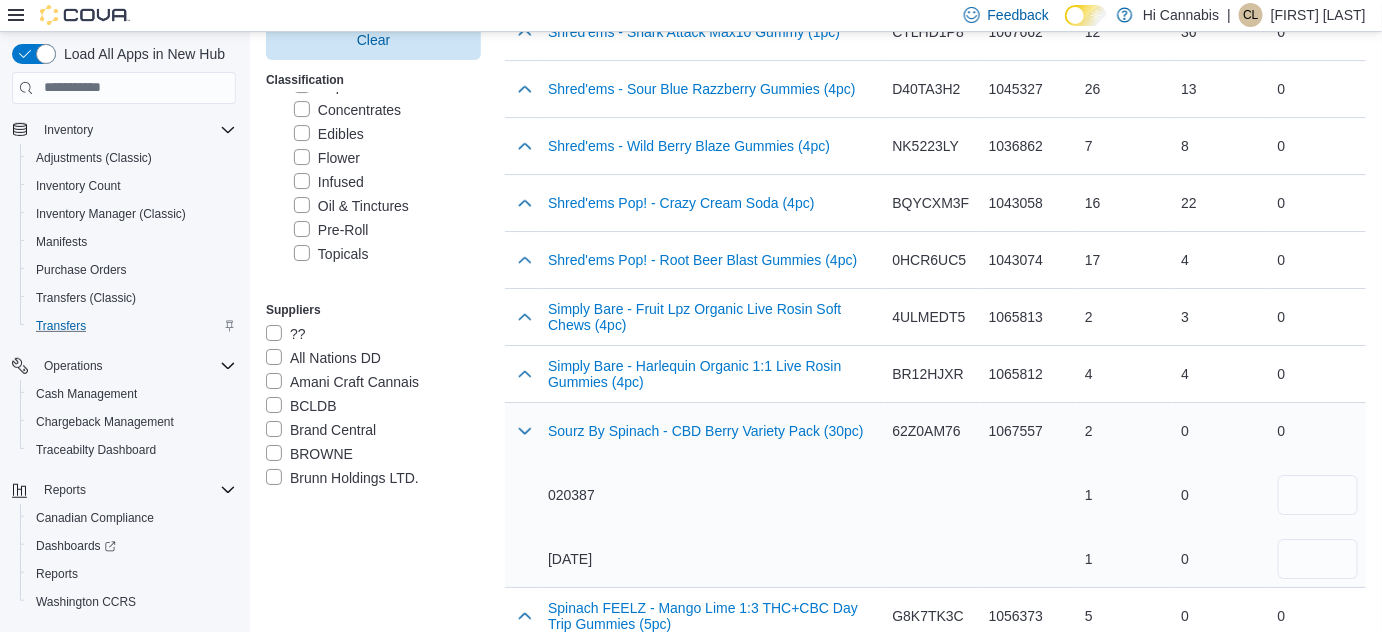click on "[DATE]" at bounding box center [712, 559] 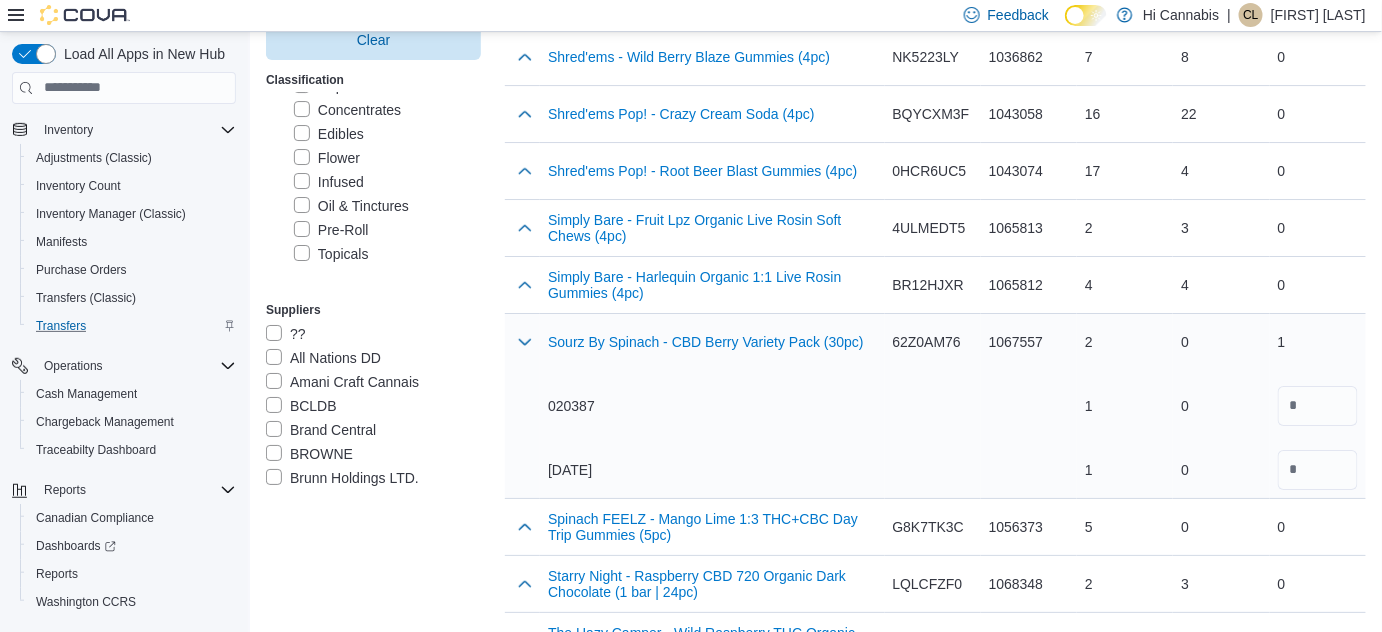 scroll, scrollTop: 4883, scrollLeft: 0, axis: vertical 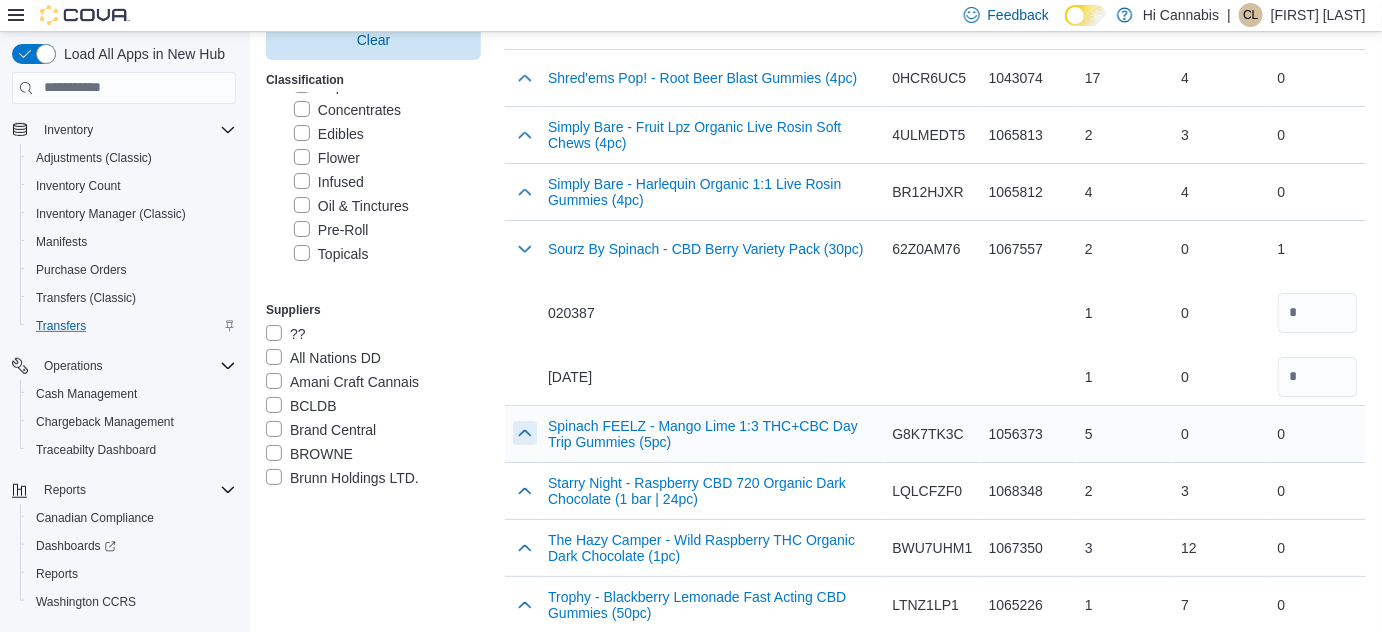 click at bounding box center (525, 433) 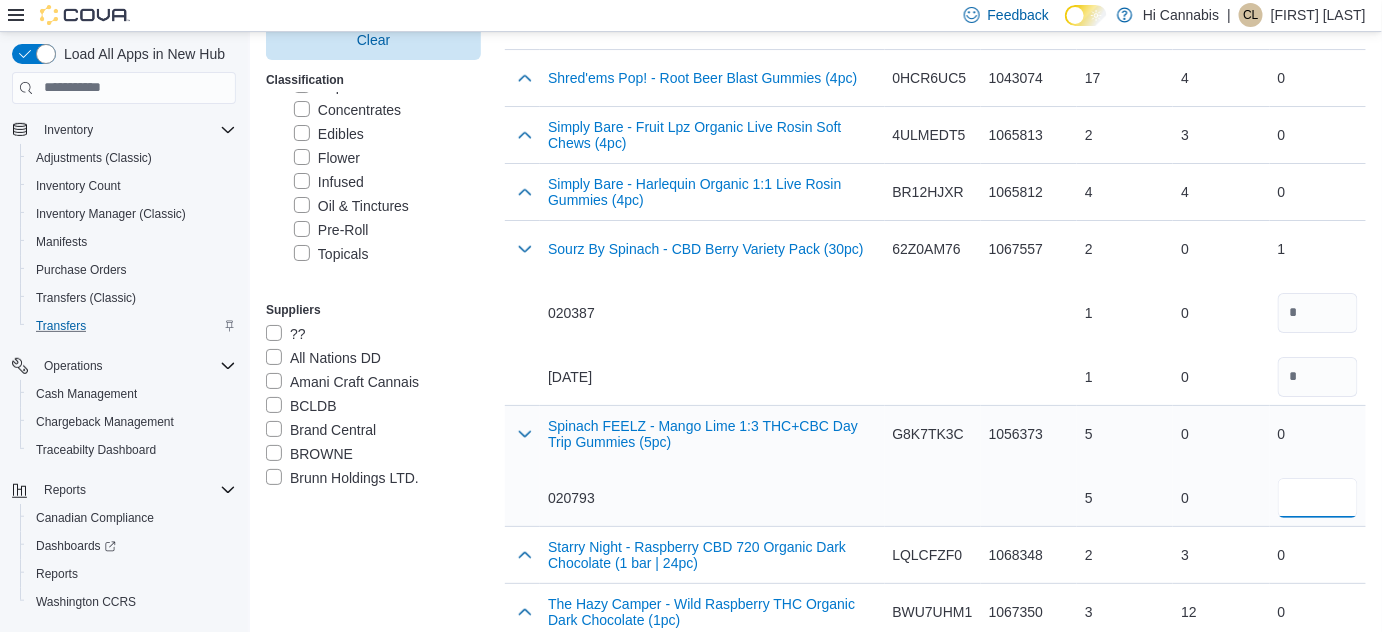 click at bounding box center [1318, 498] 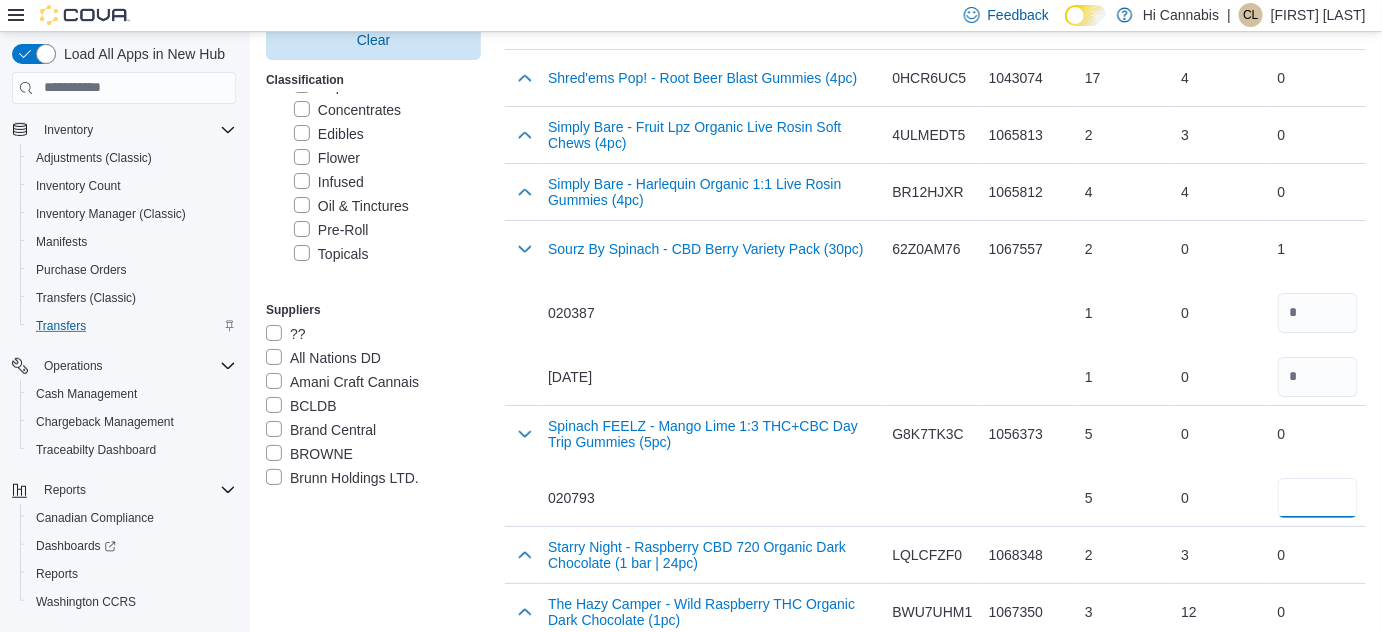 type on "*" 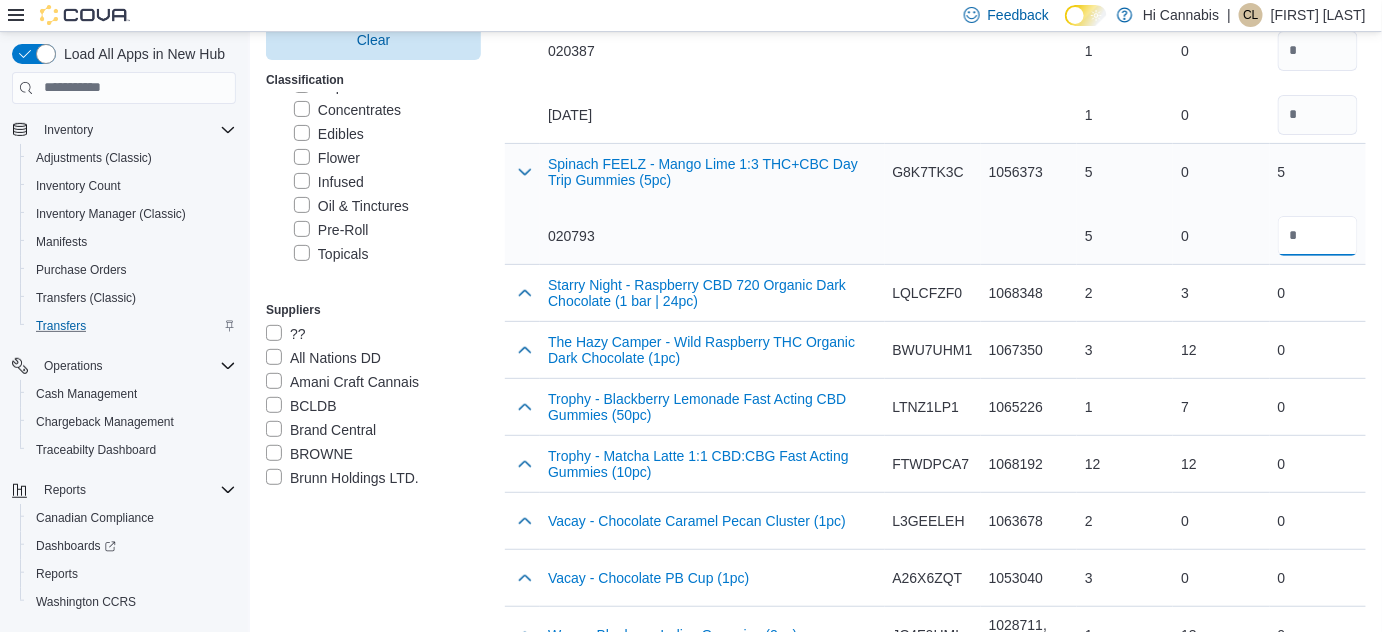 scroll, scrollTop: 5156, scrollLeft: 0, axis: vertical 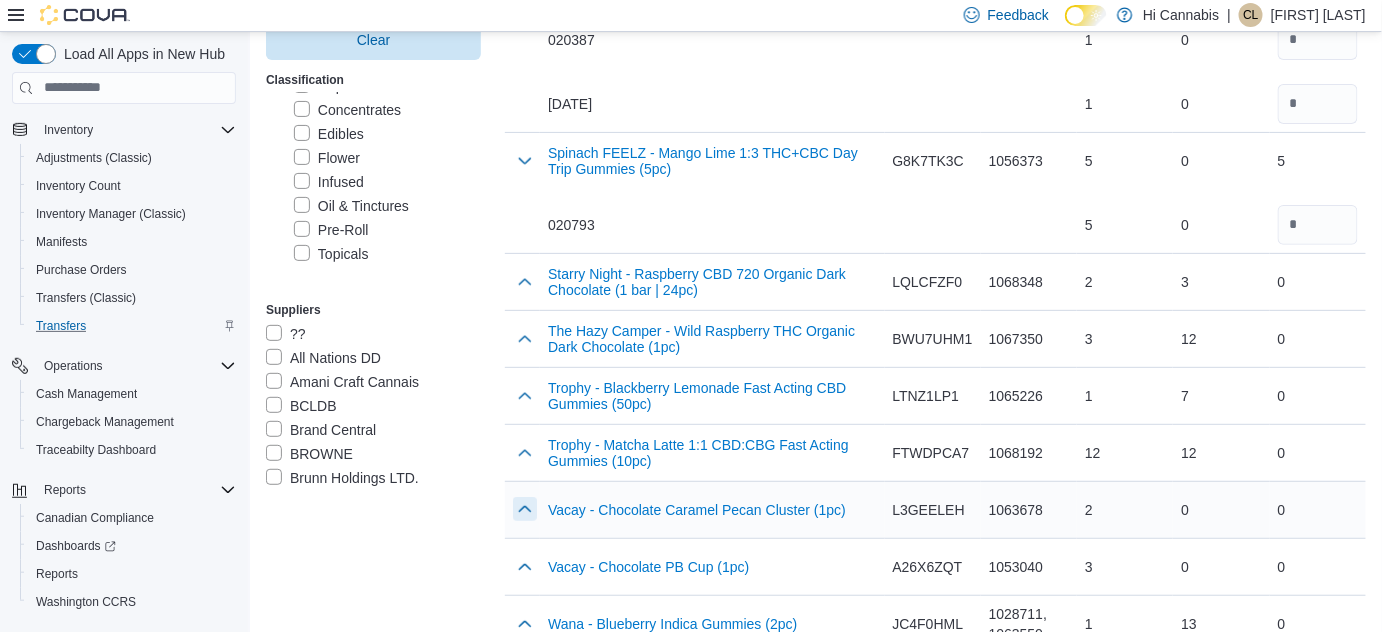 click at bounding box center [525, 509] 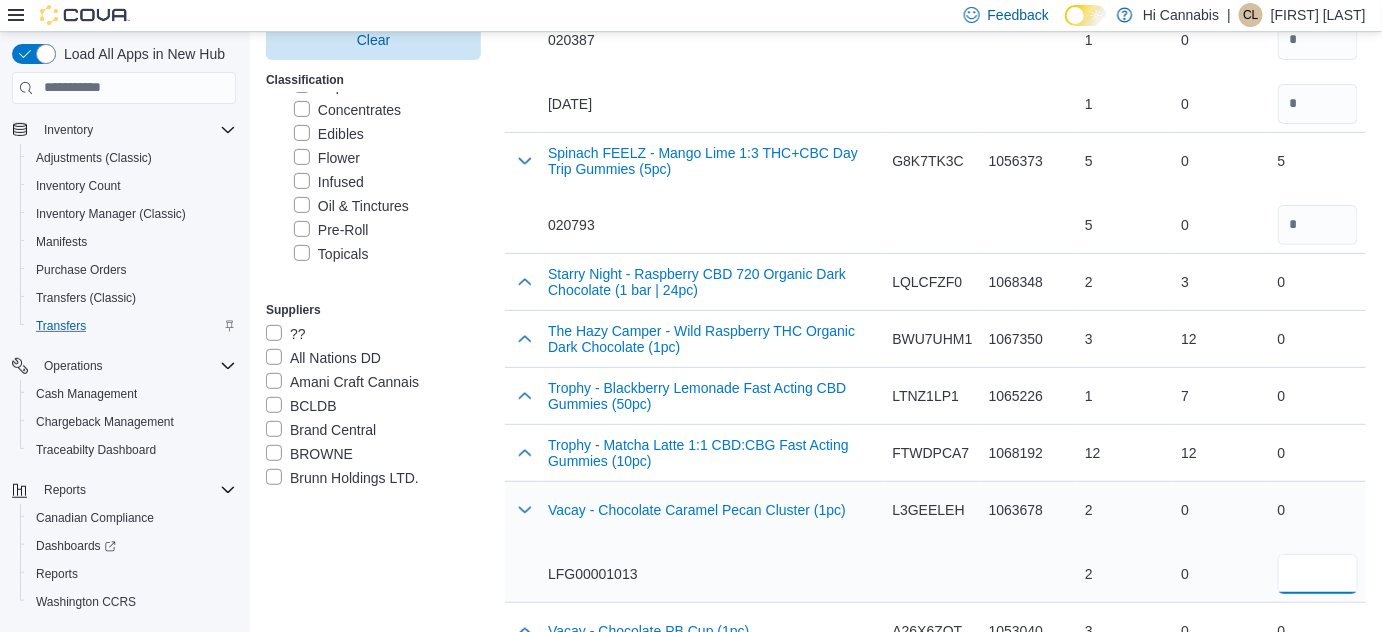 click at bounding box center (1318, 574) 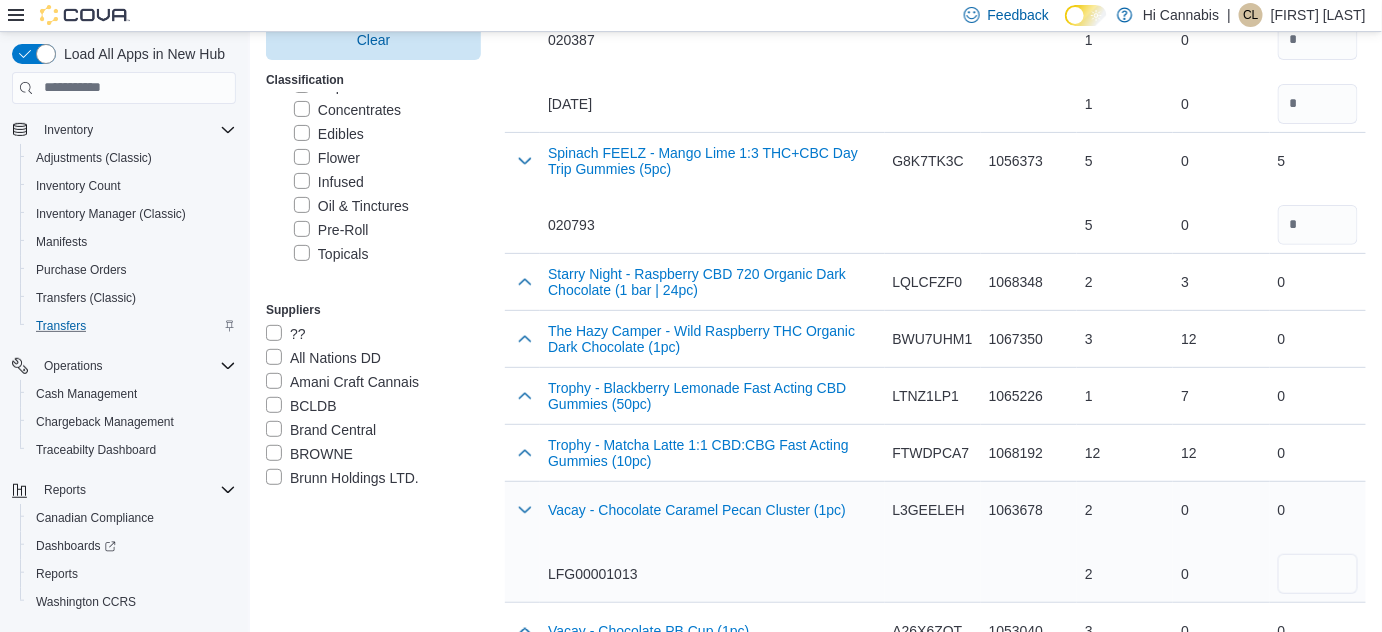 click on "Vacay - Chocolate Caramel Pecan Cluster (1pc) [SKU]" at bounding box center [712, 542] 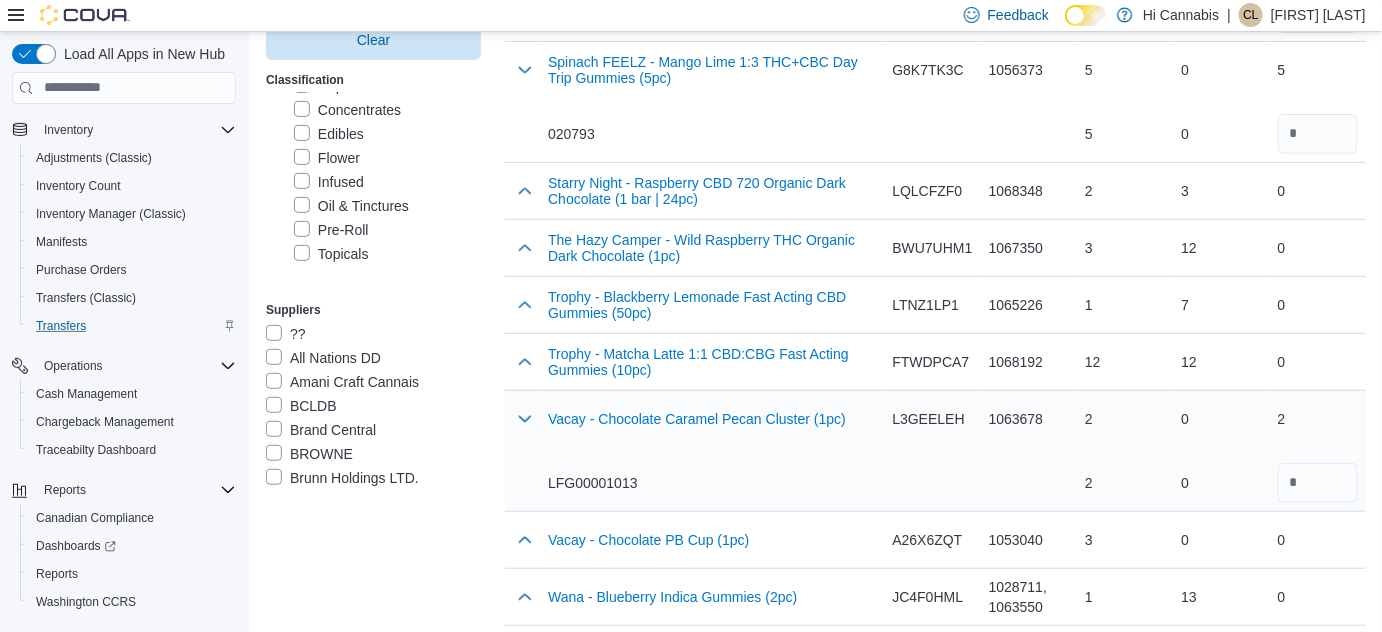scroll, scrollTop: 5338, scrollLeft: 0, axis: vertical 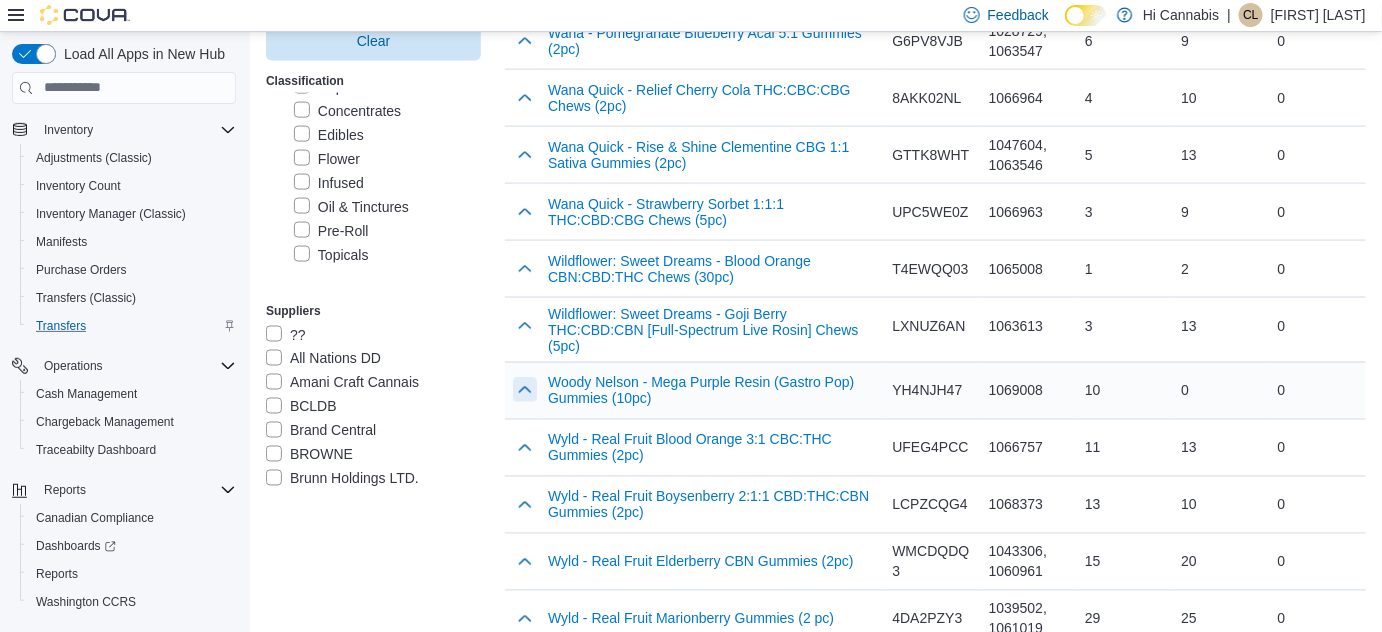 click at bounding box center [525, 390] 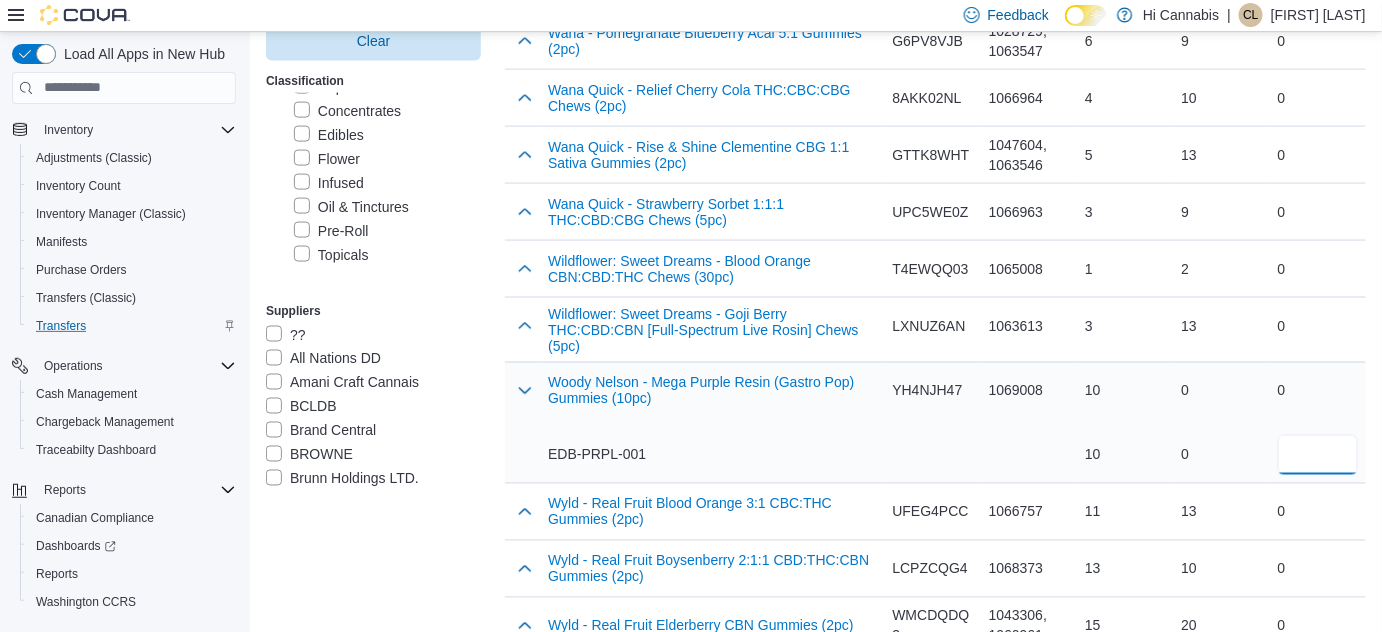 click at bounding box center [1318, 455] 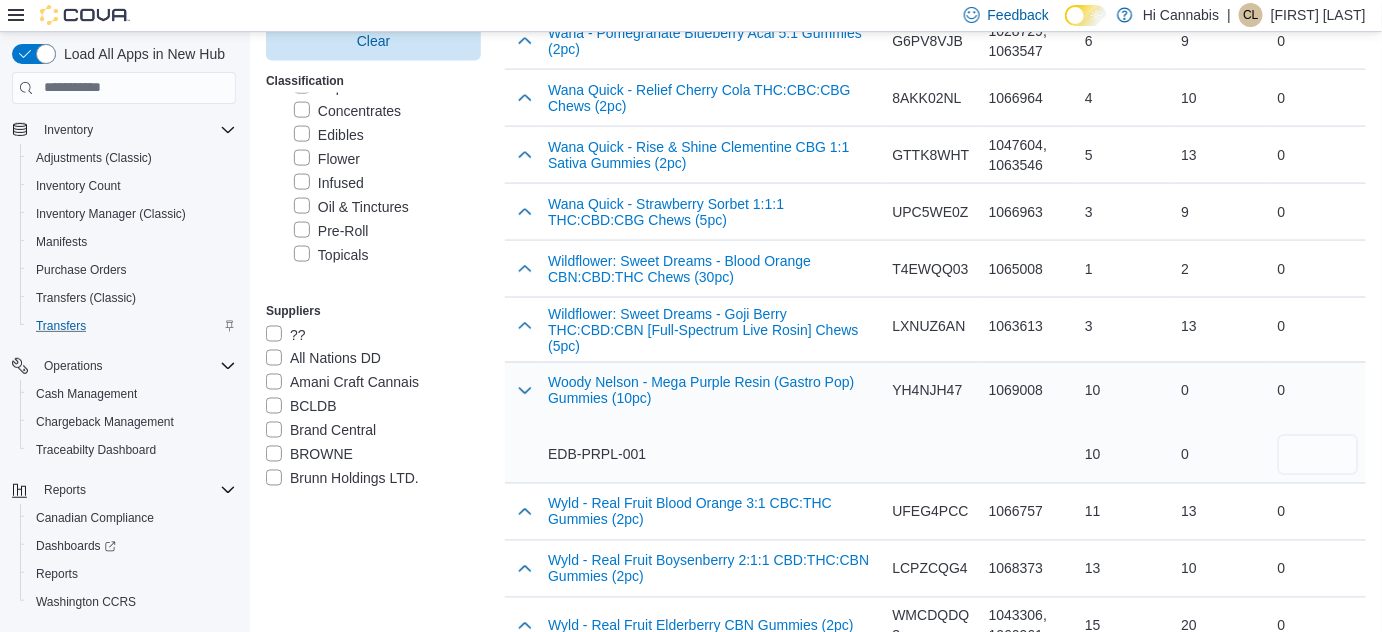 click on "Catalog SKU YH4NJH47" at bounding box center [933, 422] 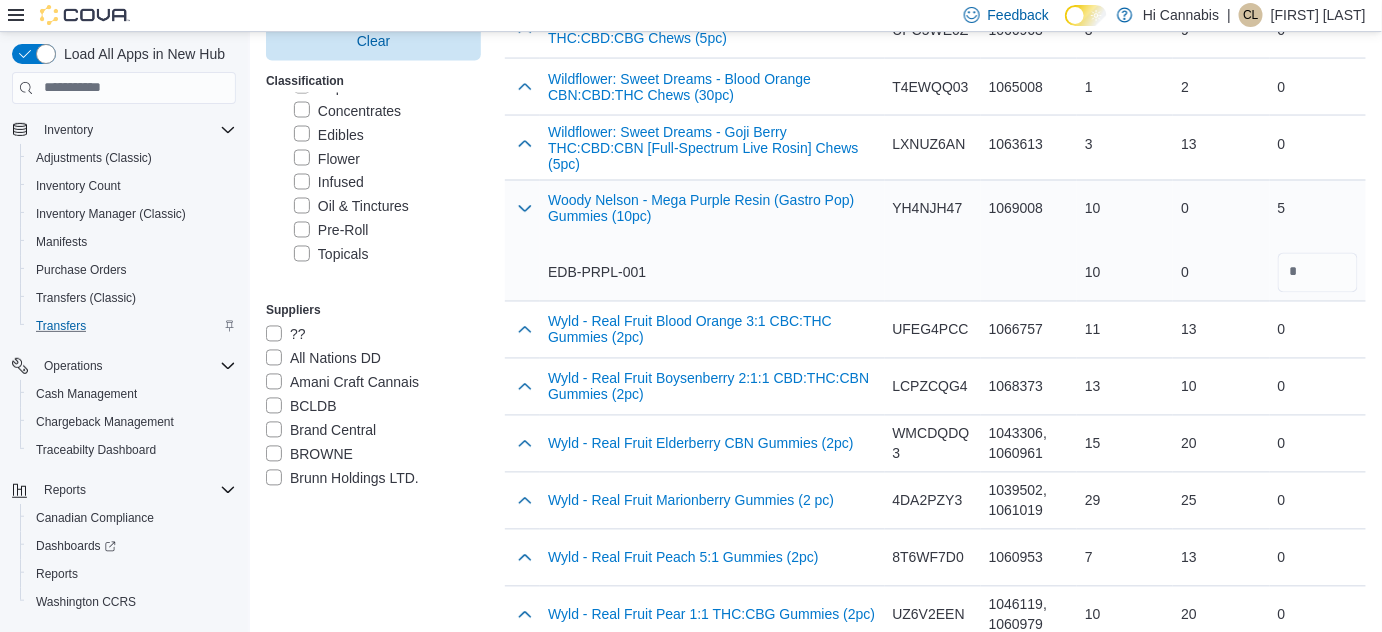 scroll, scrollTop: 6213, scrollLeft: 0, axis: vertical 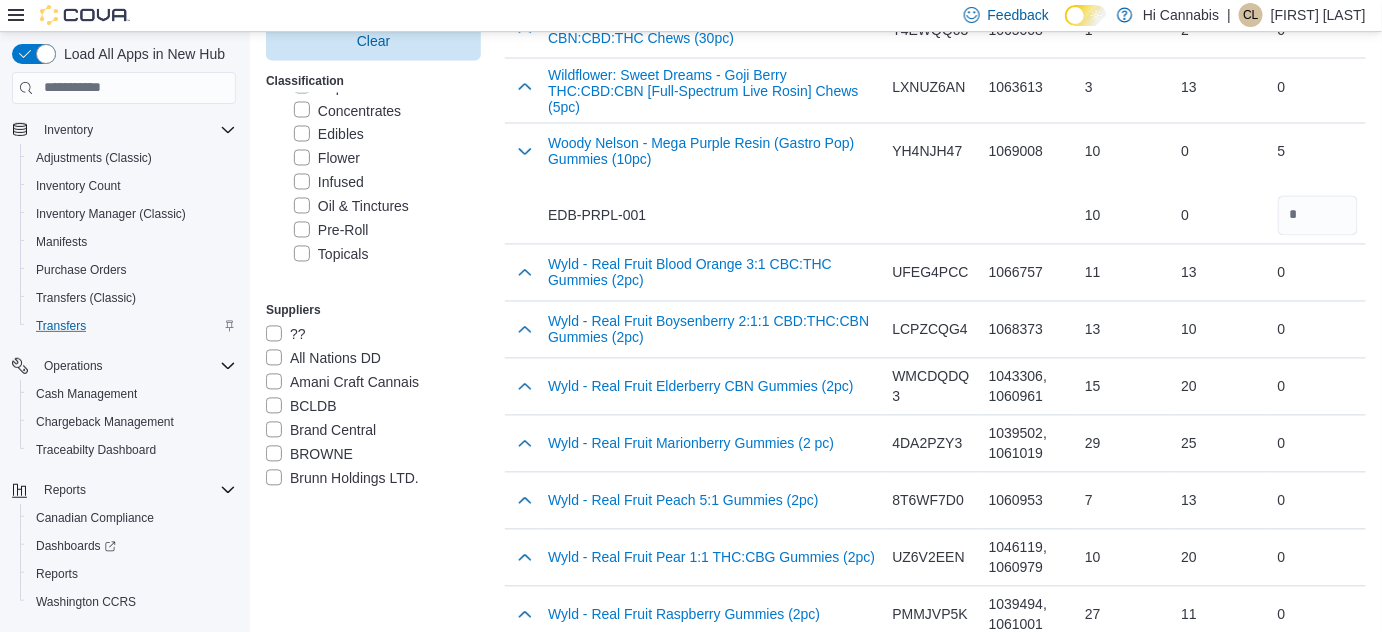 click on "Load More" at bounding box center (935, 679) 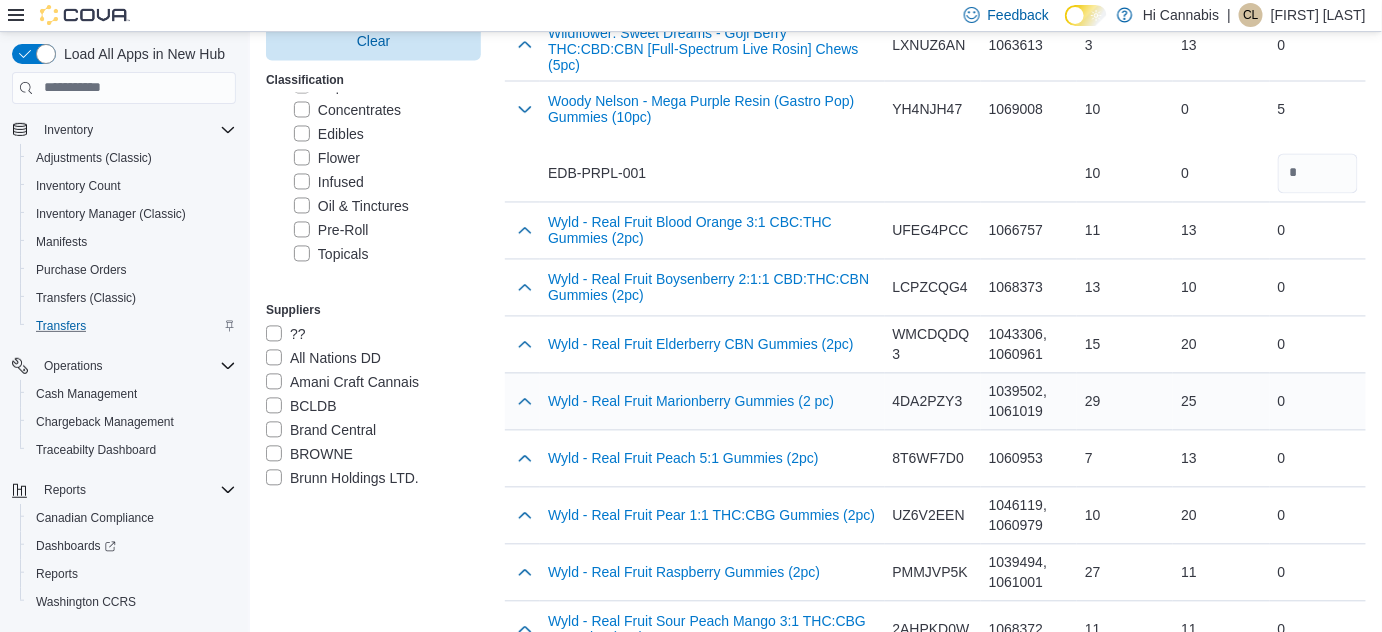 scroll, scrollTop: 6269, scrollLeft: 0, axis: vertical 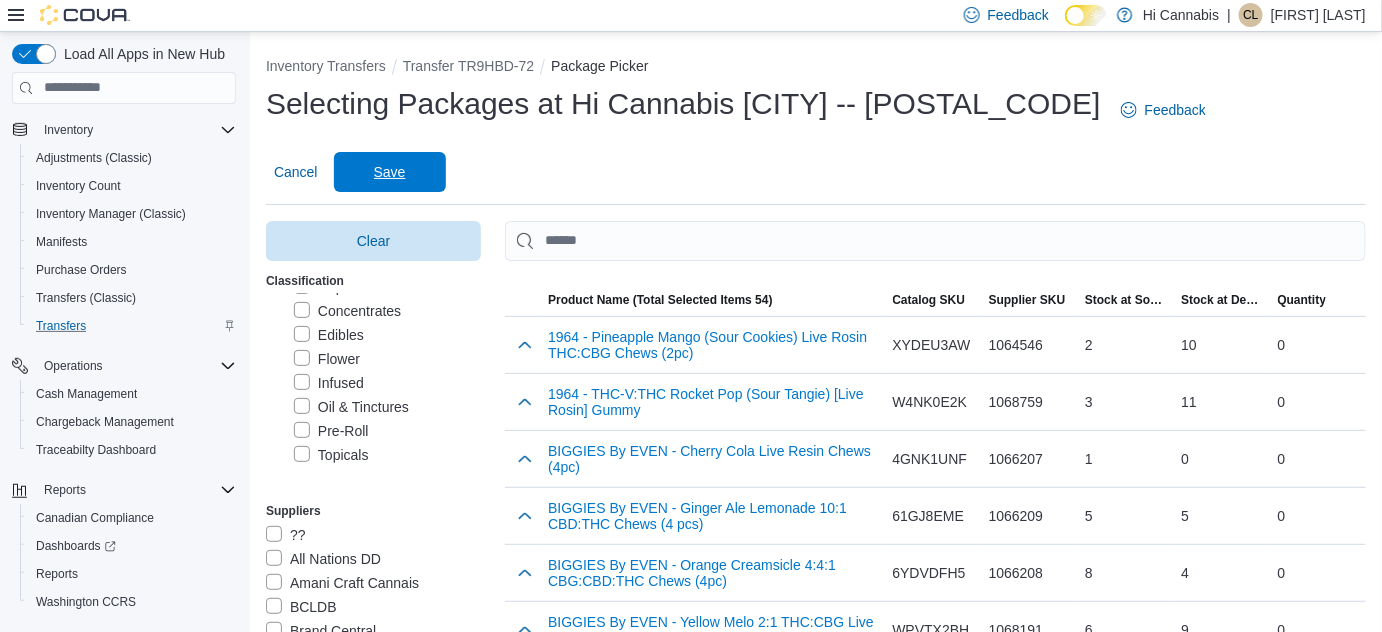 click on "Save" at bounding box center [390, 172] 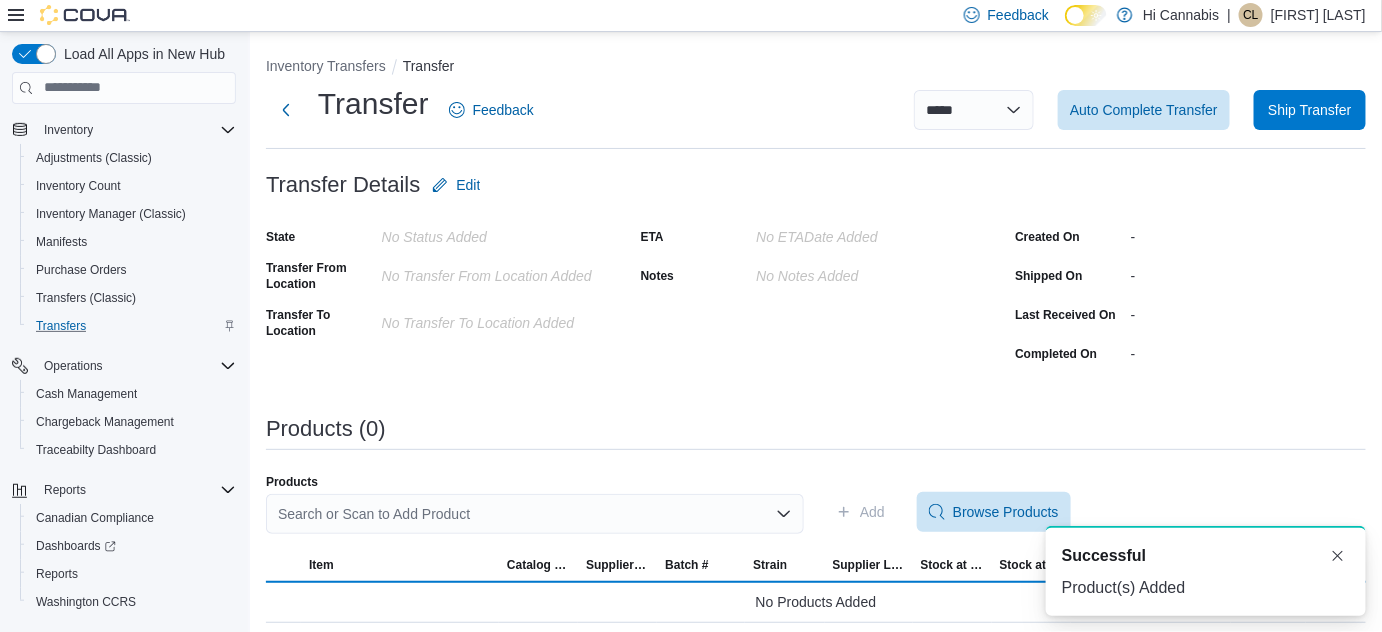 scroll, scrollTop: 0, scrollLeft: 0, axis: both 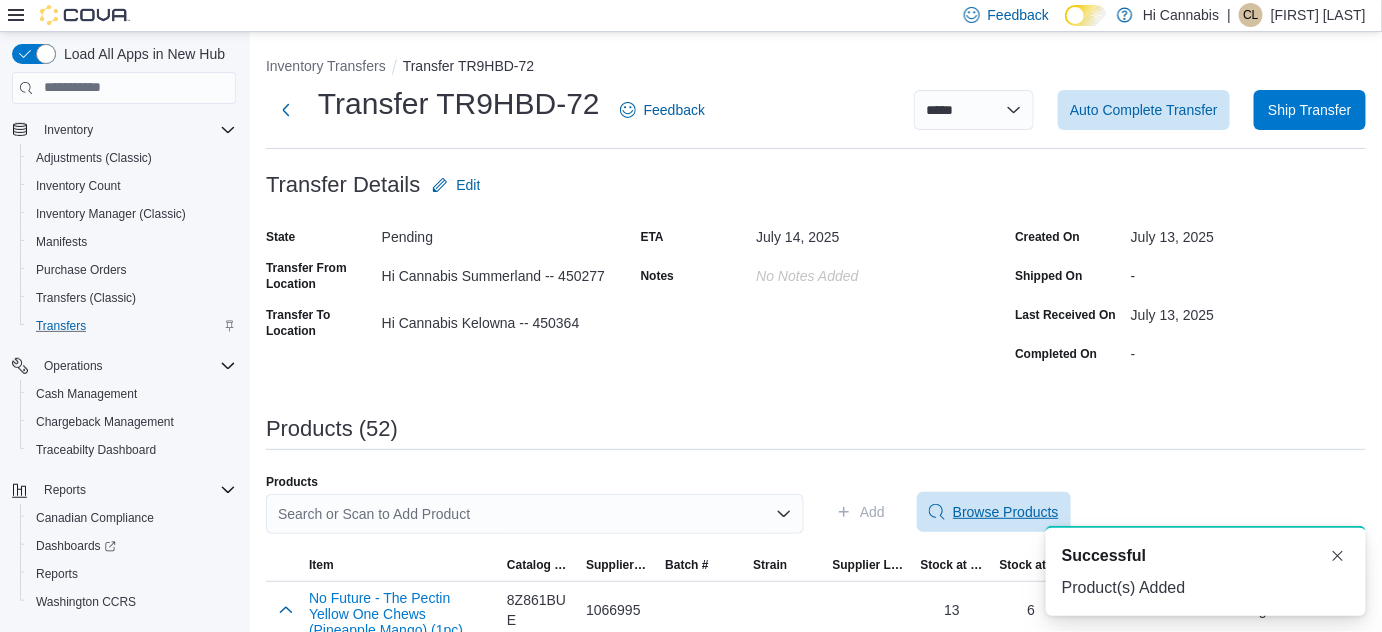 click on "Browse Products" at bounding box center (994, 512) 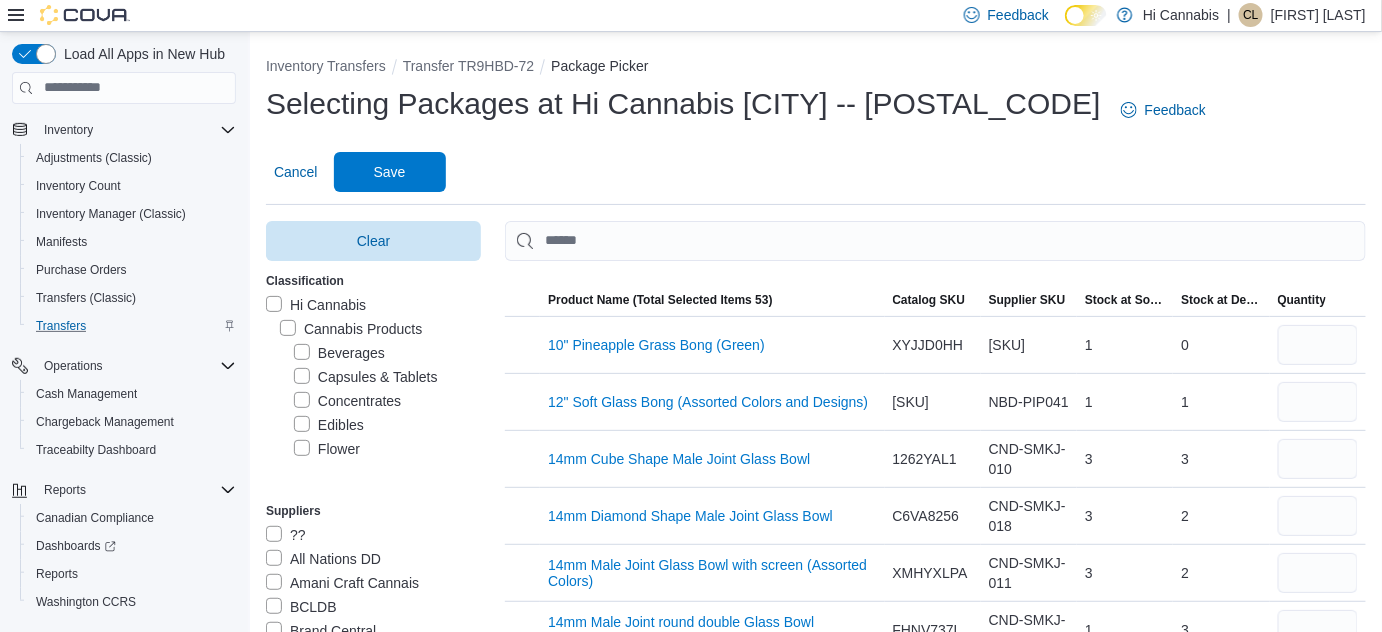 scroll, scrollTop: 90, scrollLeft: 0, axis: vertical 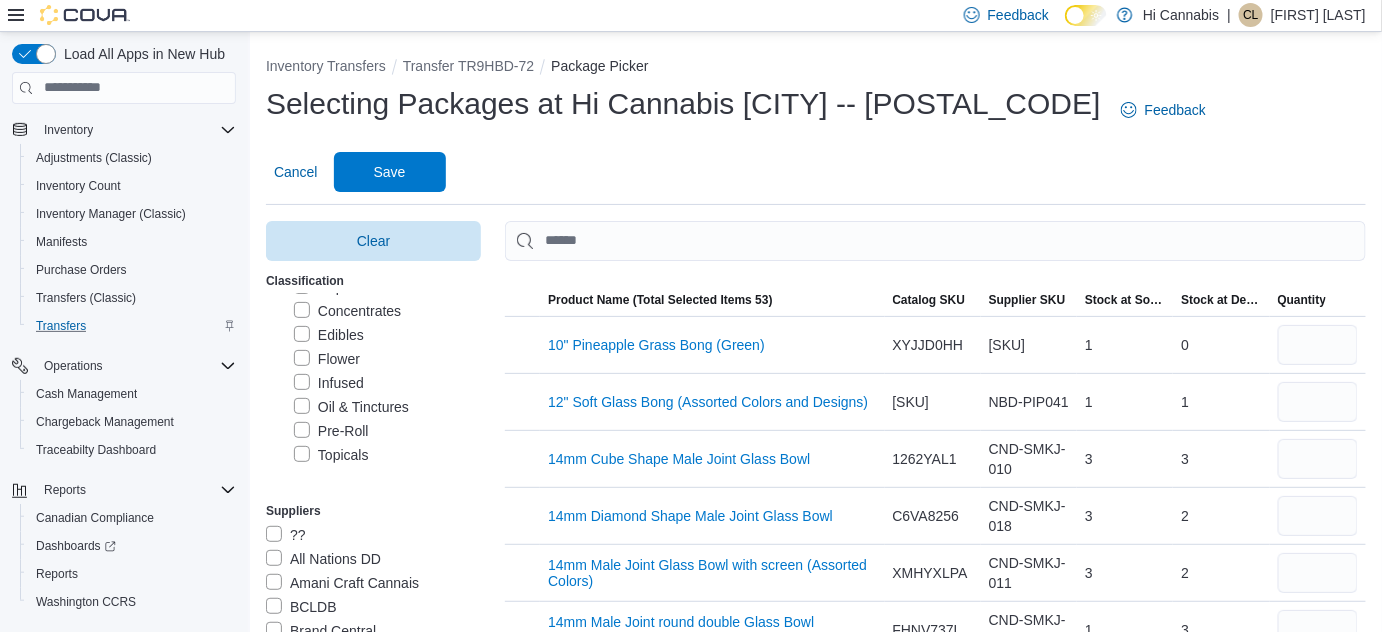 click on "Infused" at bounding box center [329, 383] 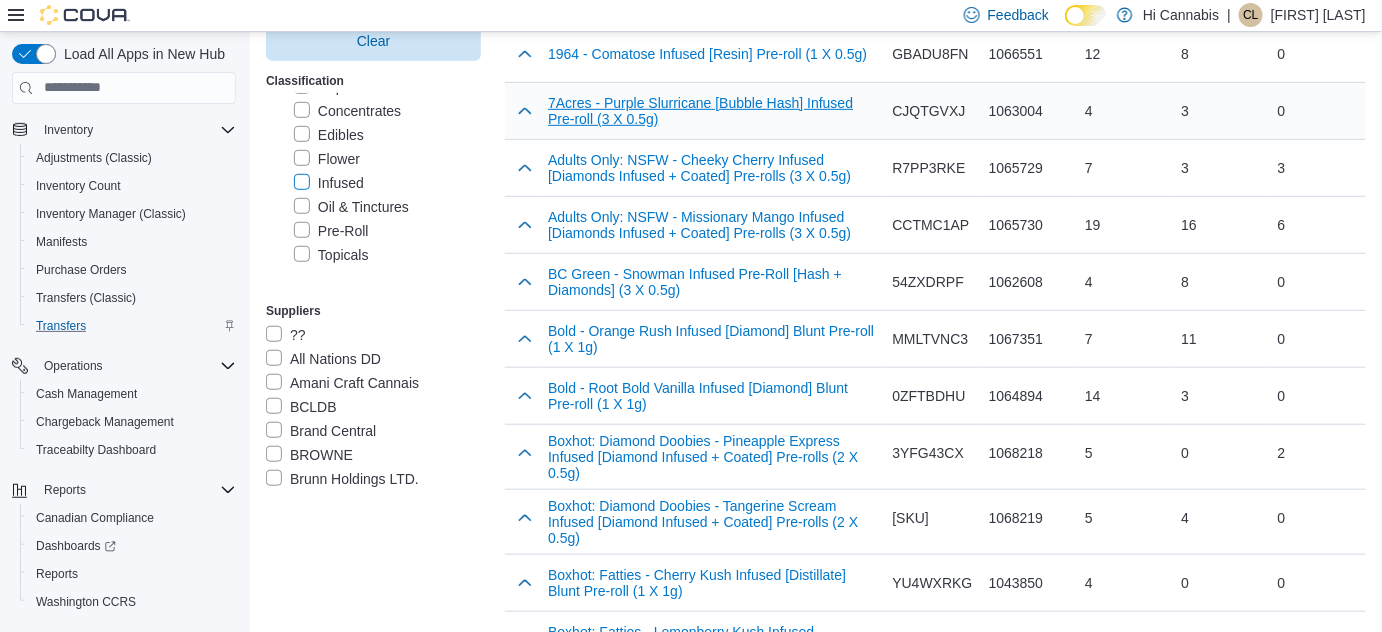 scroll, scrollTop: 363, scrollLeft: 0, axis: vertical 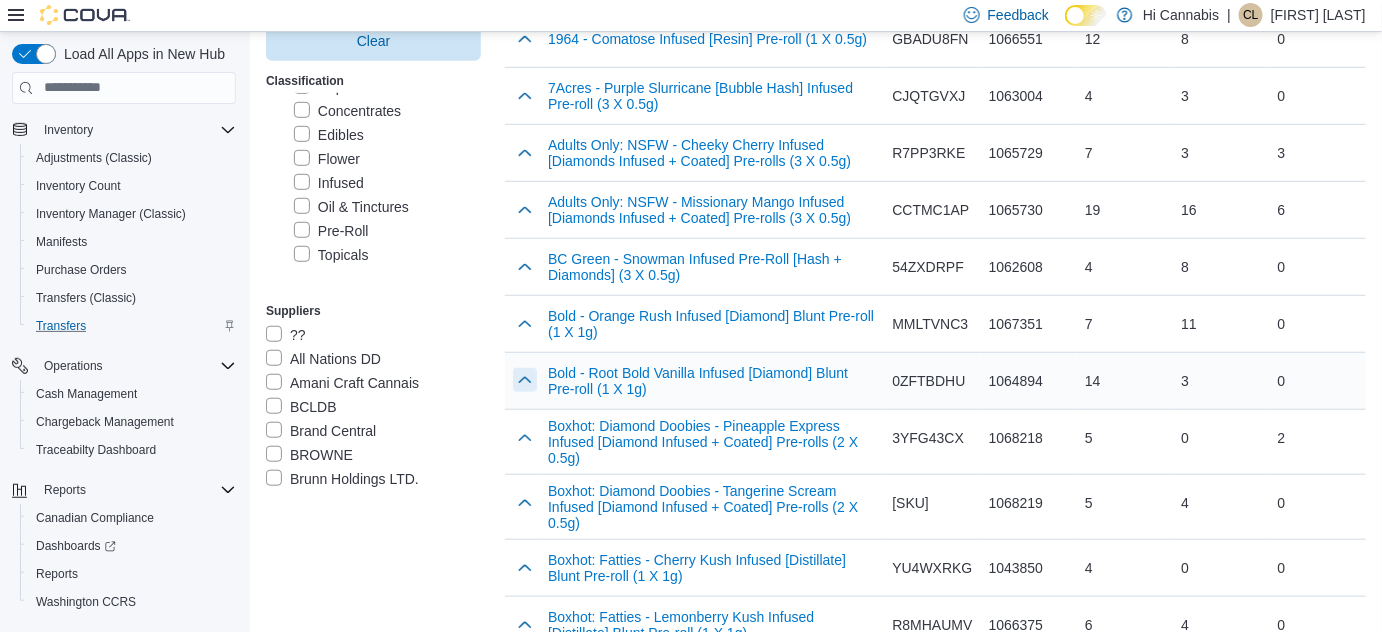 click at bounding box center [525, 380] 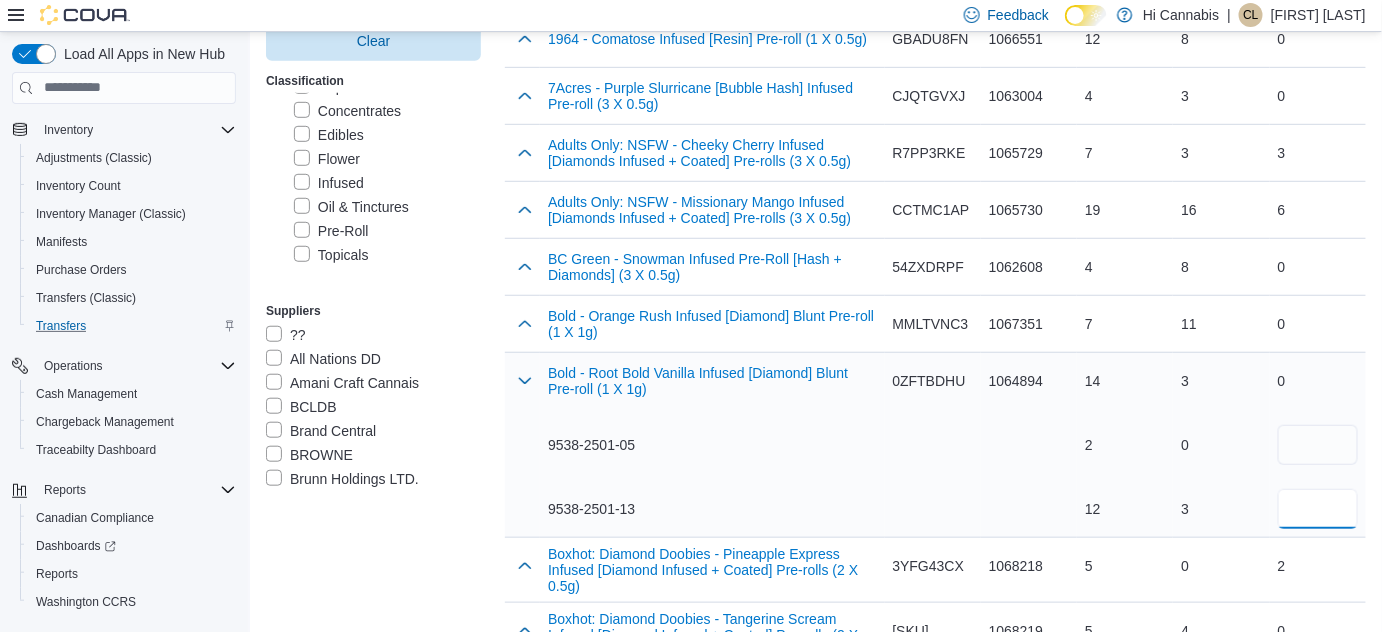 click at bounding box center (1318, 509) 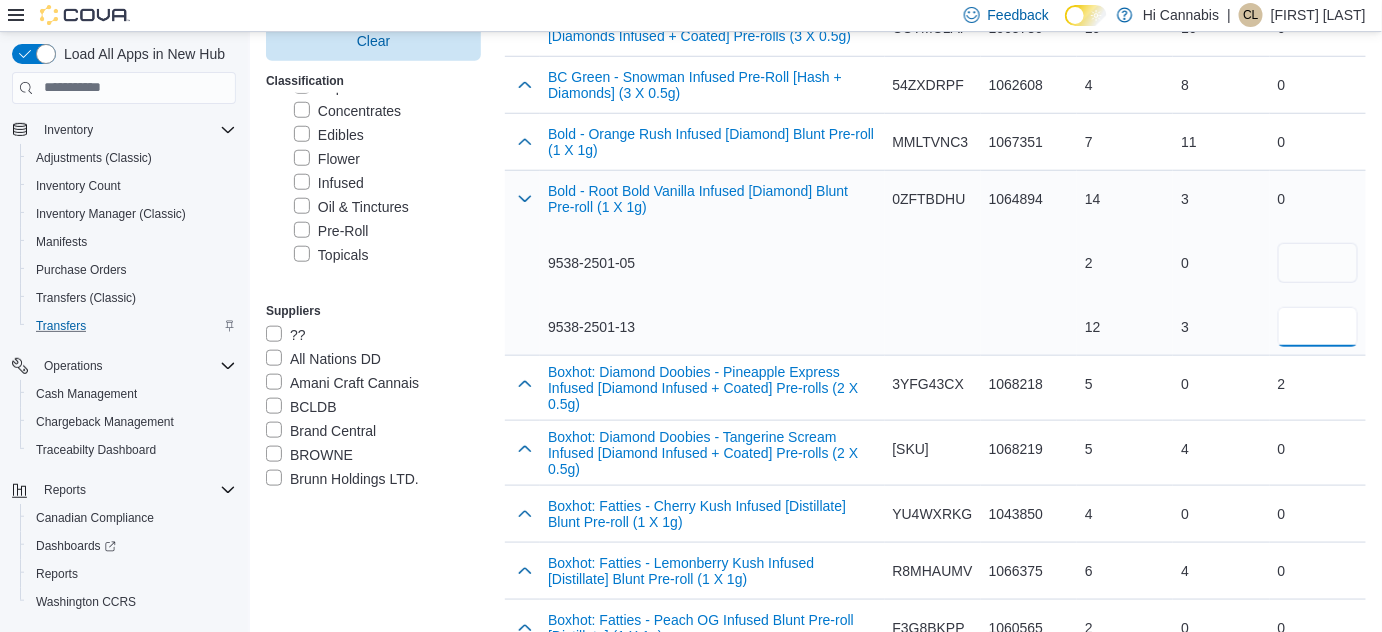 scroll, scrollTop: 636, scrollLeft: 0, axis: vertical 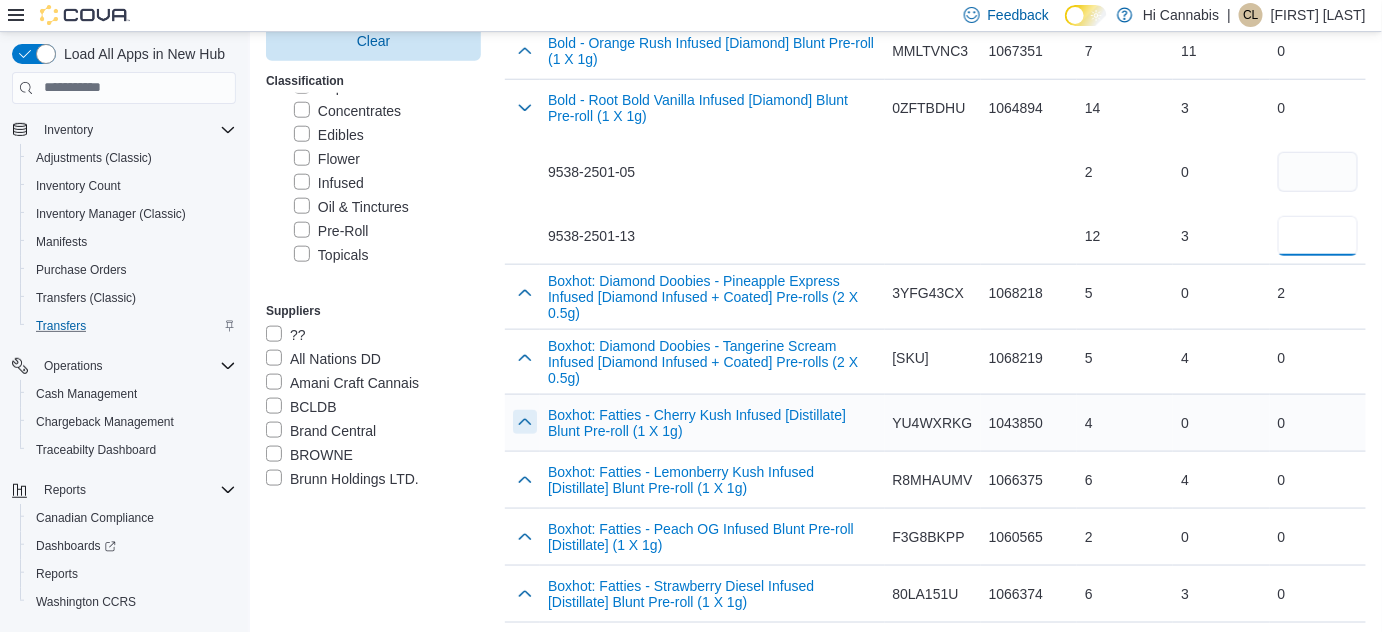 type on "*" 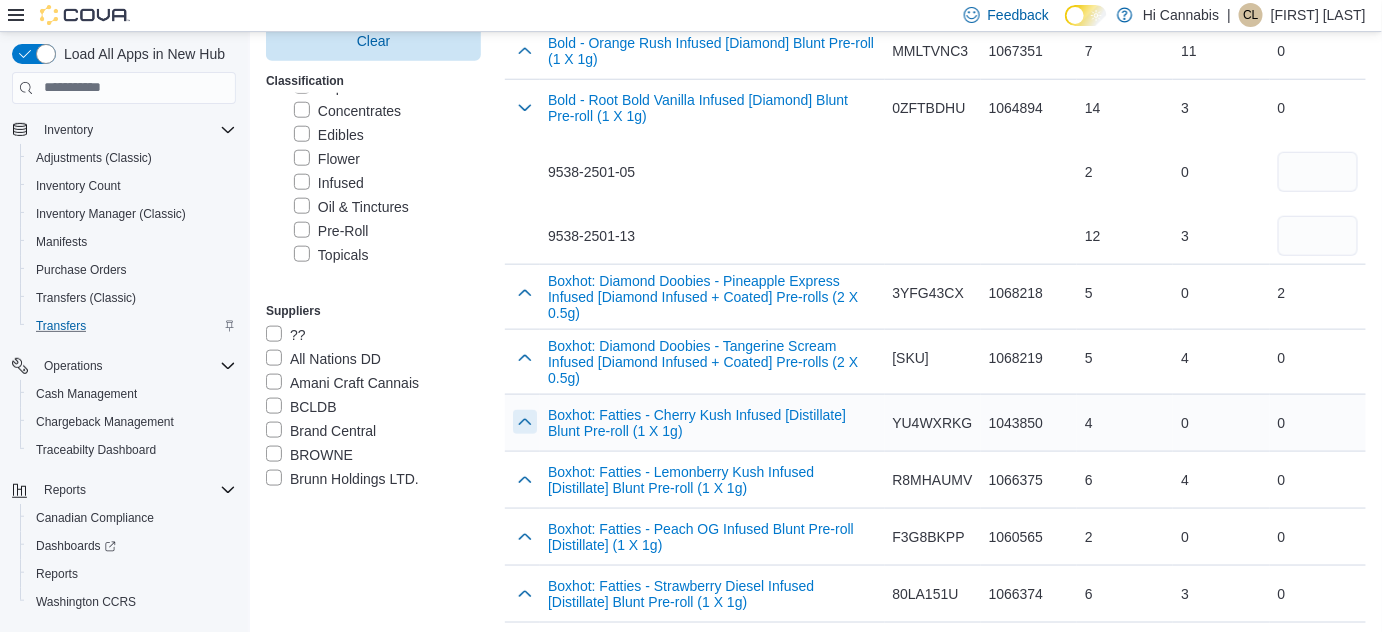 click at bounding box center (525, 422) 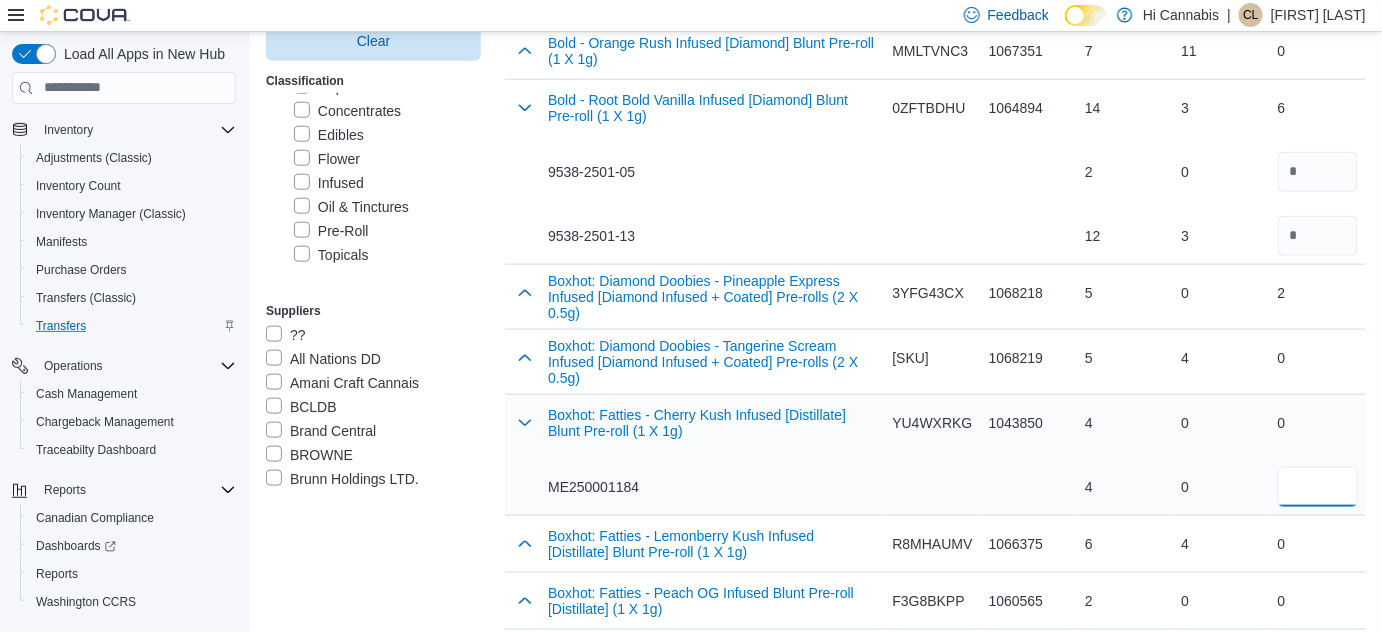 click at bounding box center (1318, 487) 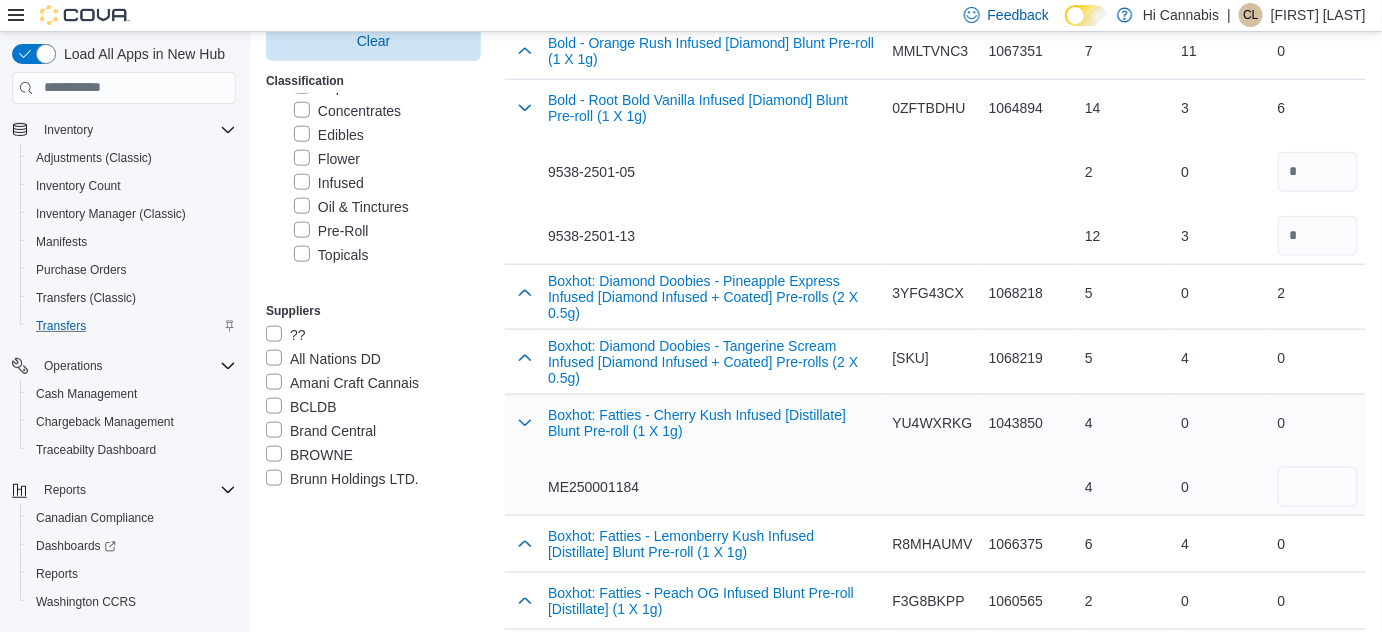 click on "ME250001184" at bounding box center (712, 487) 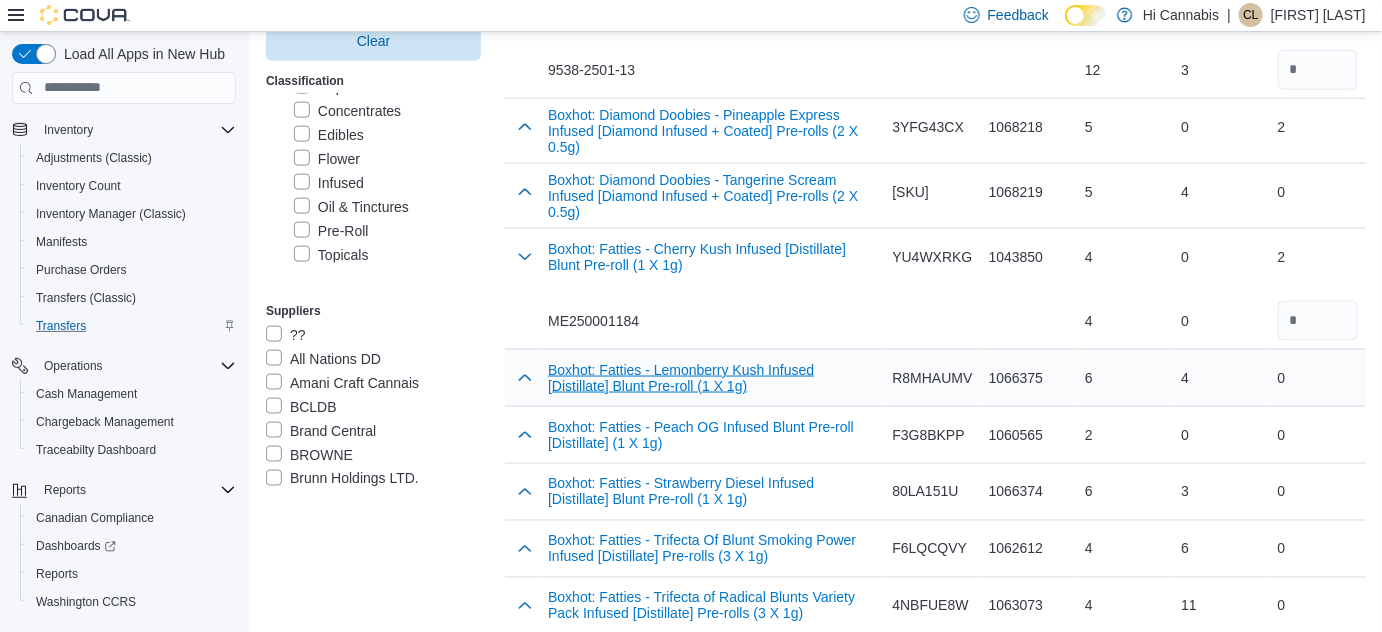 scroll, scrollTop: 818, scrollLeft: 0, axis: vertical 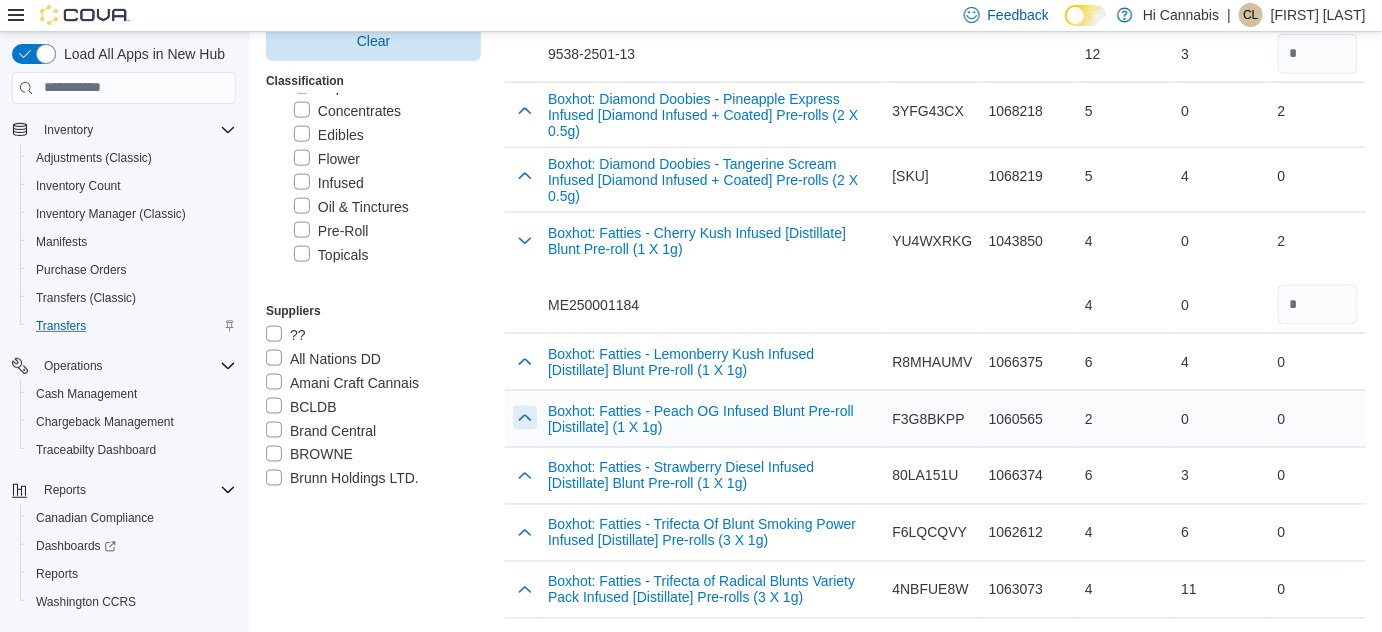 click at bounding box center [525, 418] 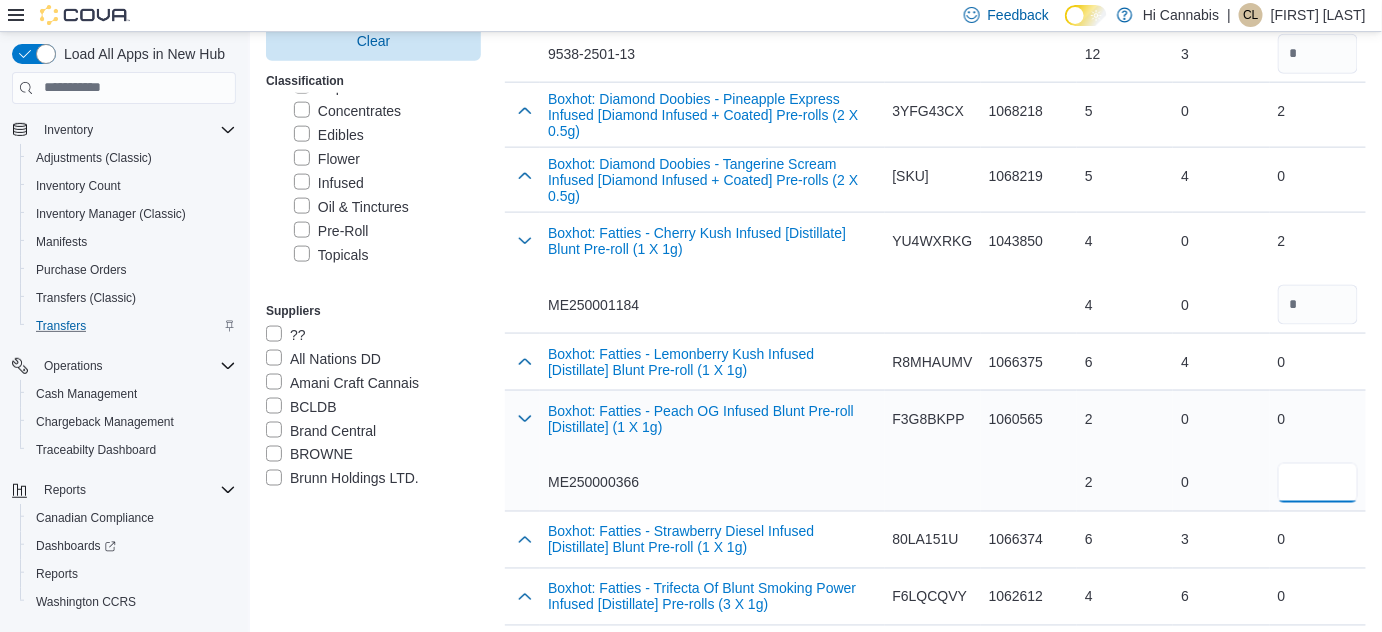 click at bounding box center [1318, 483] 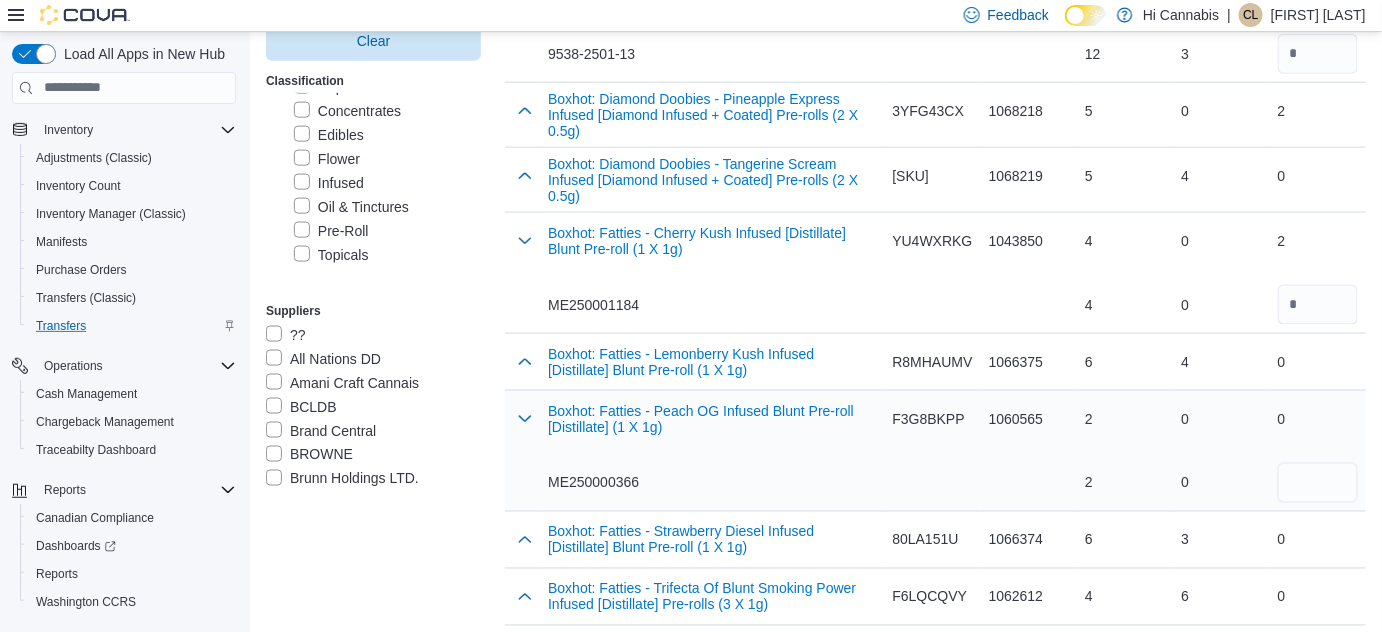 click on "ME250000366" at bounding box center [712, 483] 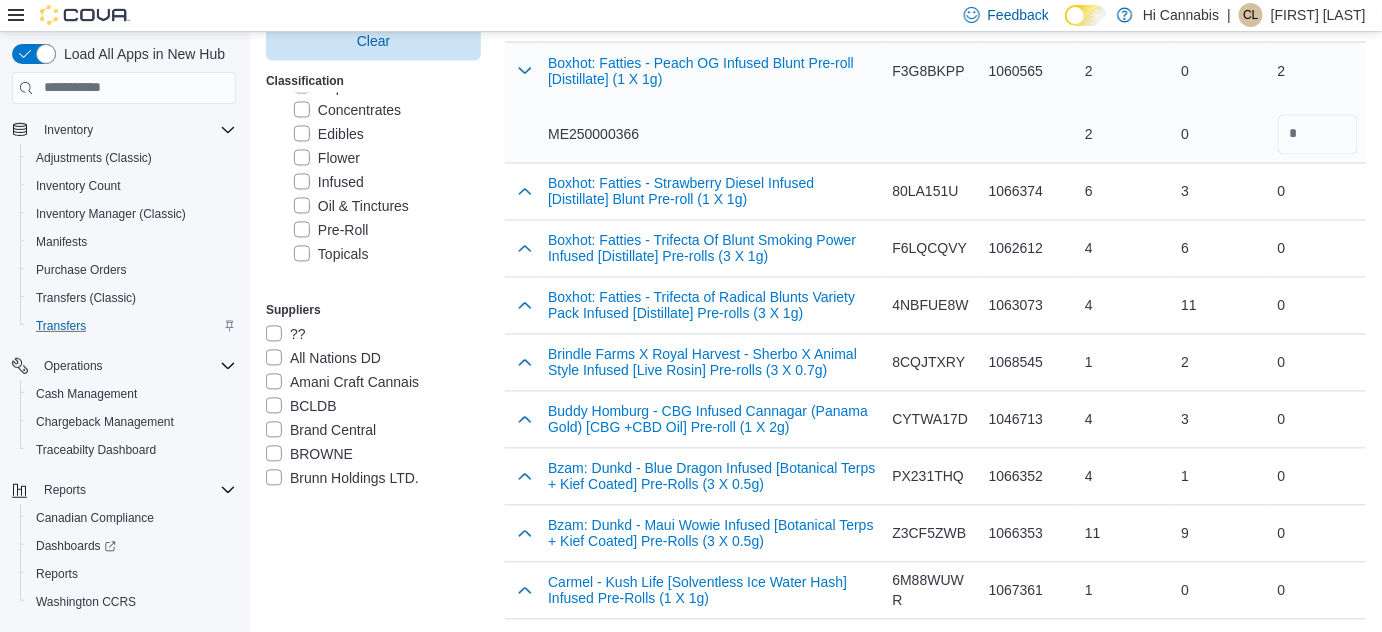 scroll, scrollTop: 1181, scrollLeft: 0, axis: vertical 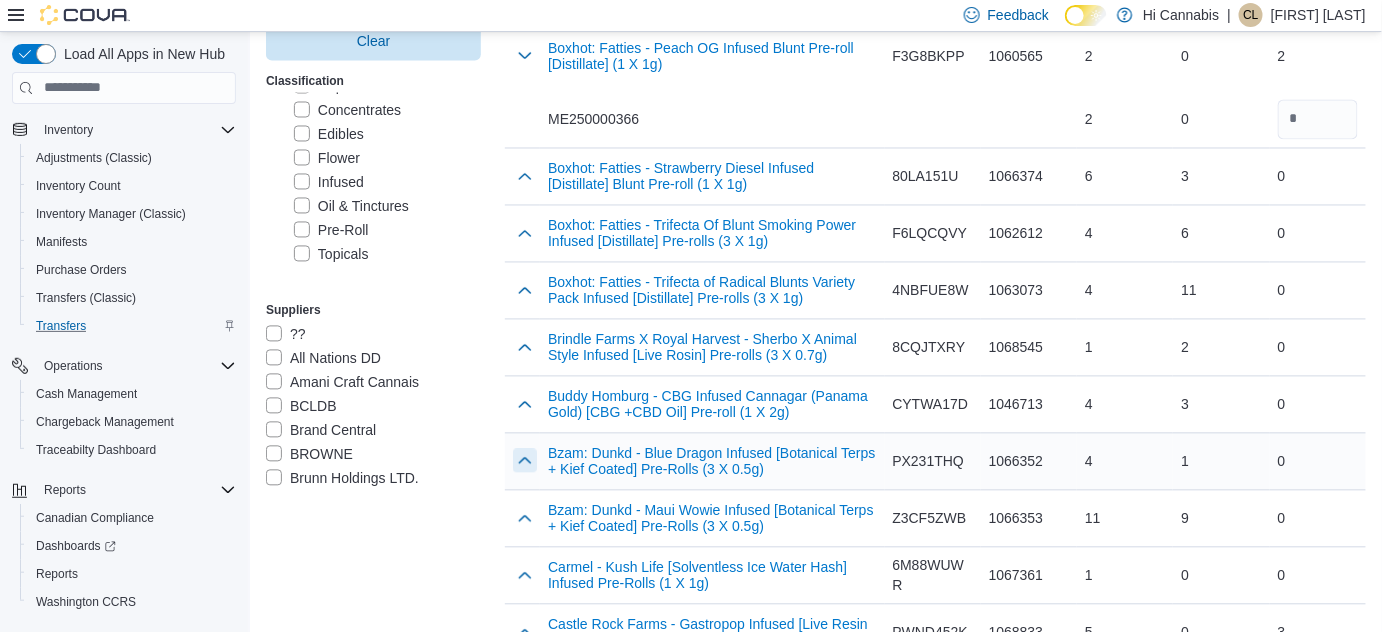 click at bounding box center (525, 461) 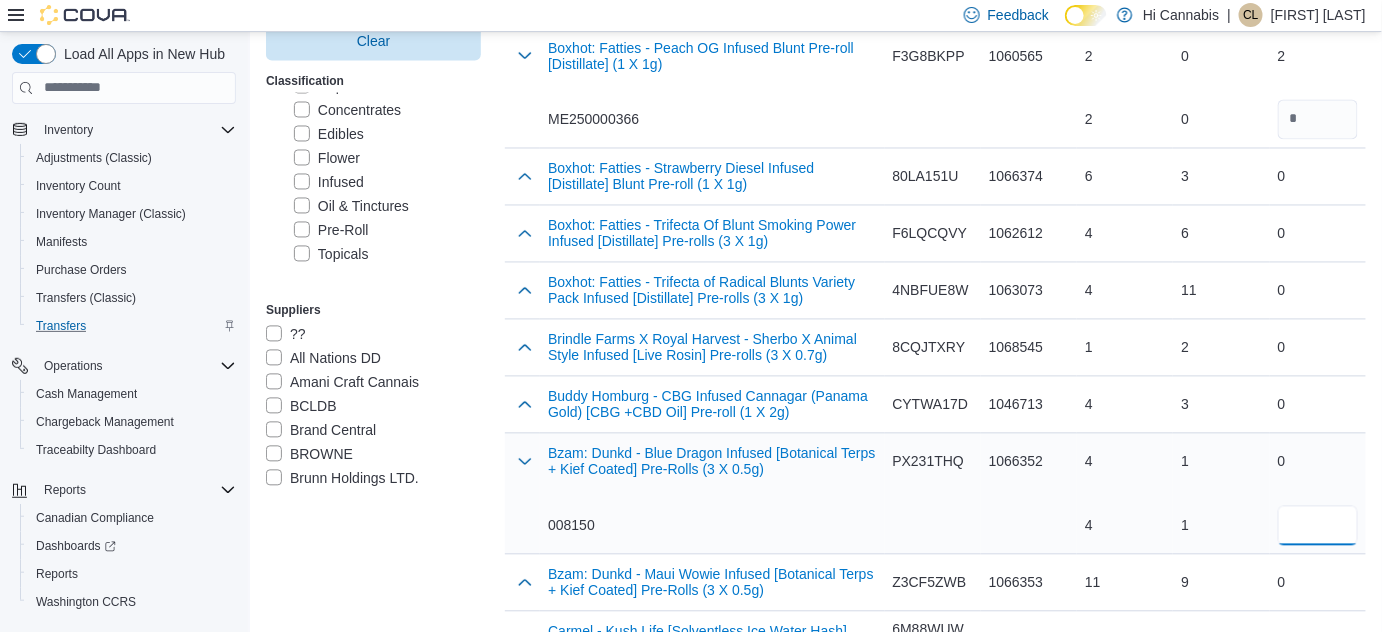 click at bounding box center (1318, 526) 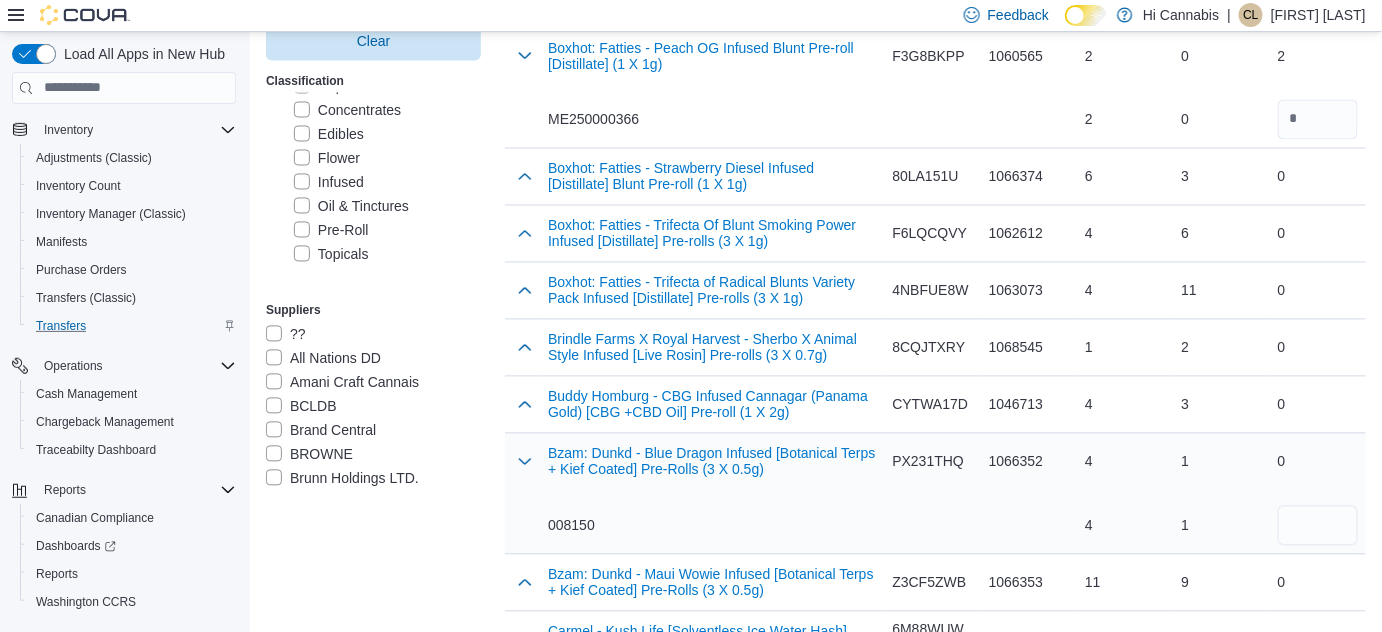 click on "008150" at bounding box center [712, 526] 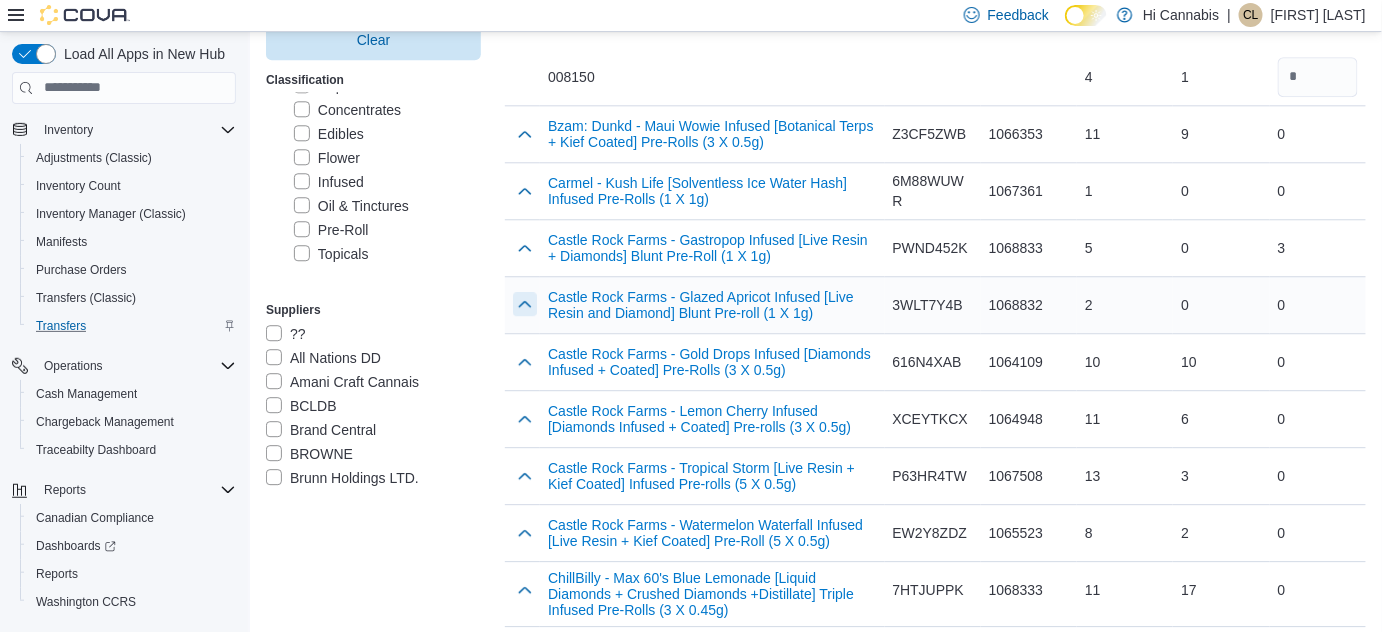 scroll, scrollTop: 1636, scrollLeft: 0, axis: vertical 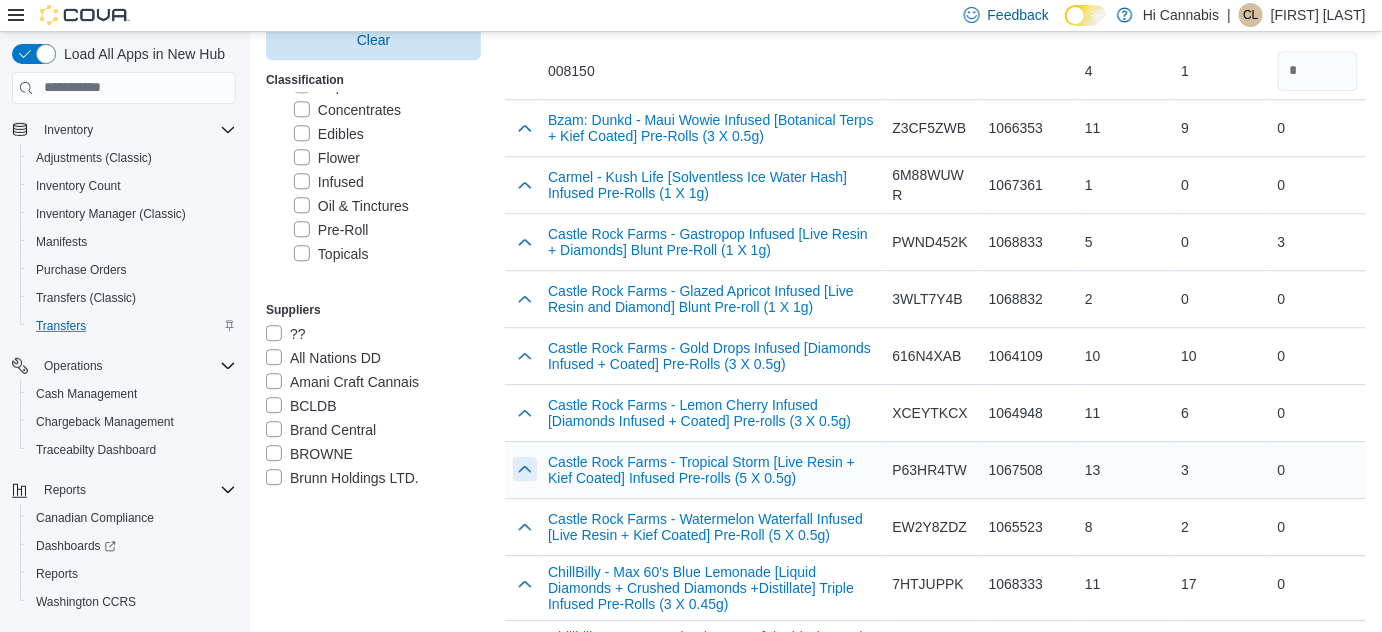 click at bounding box center [525, 469] 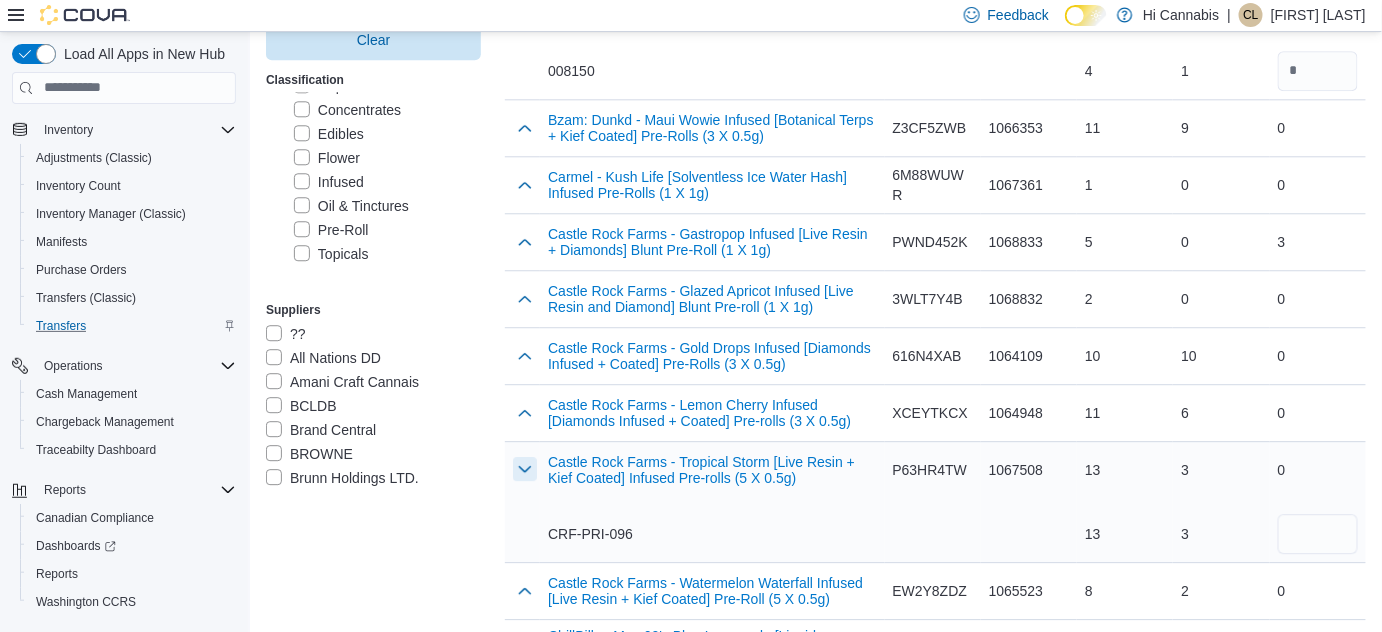 click at bounding box center [525, 469] 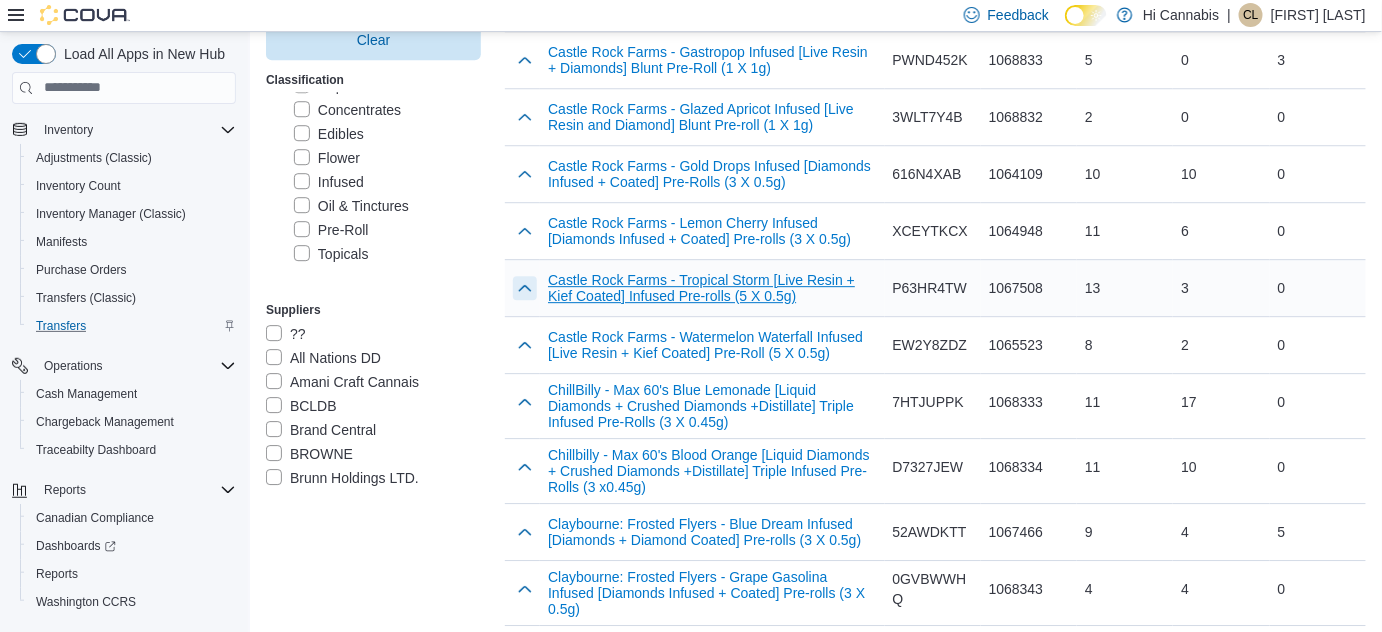 scroll, scrollTop: 1909, scrollLeft: 0, axis: vertical 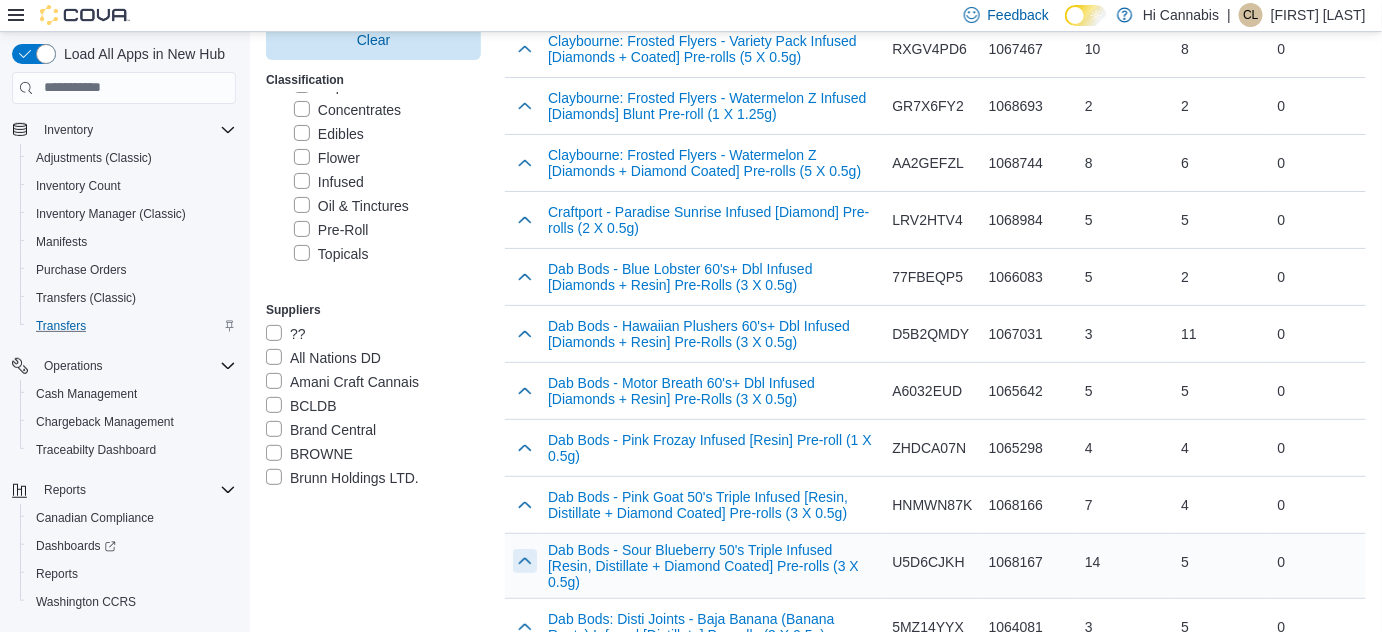 click at bounding box center (525, 561) 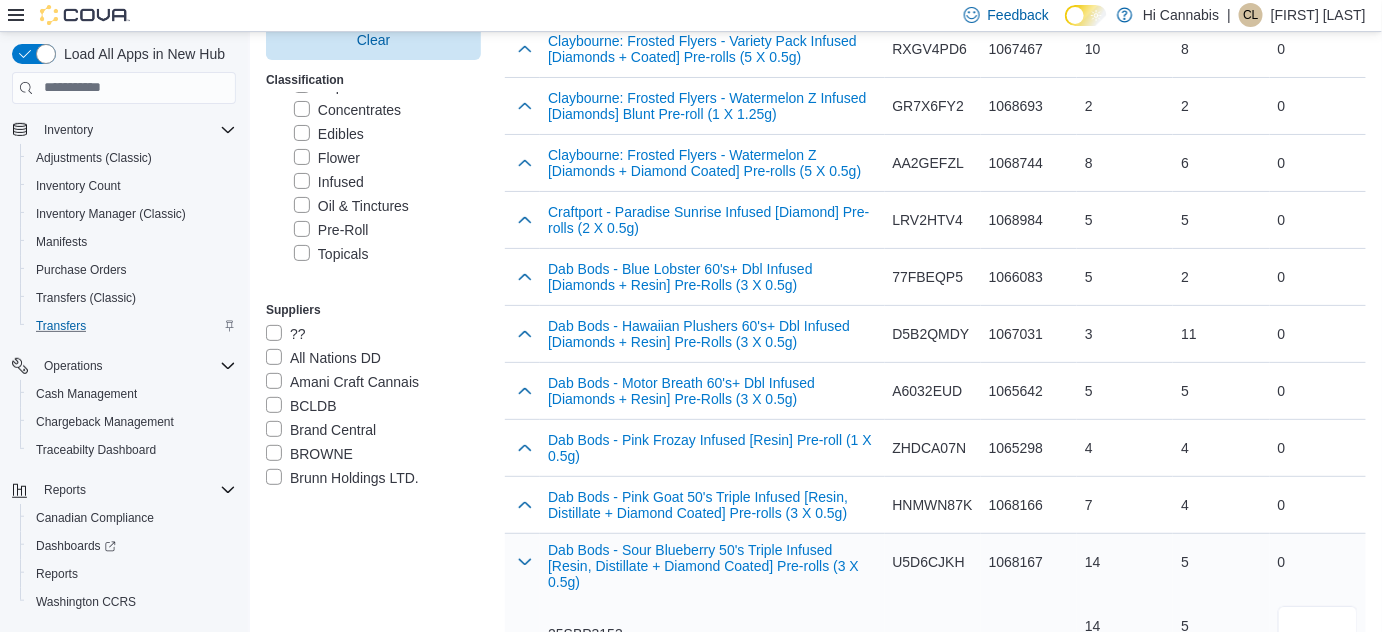 click at bounding box center [1318, 626] 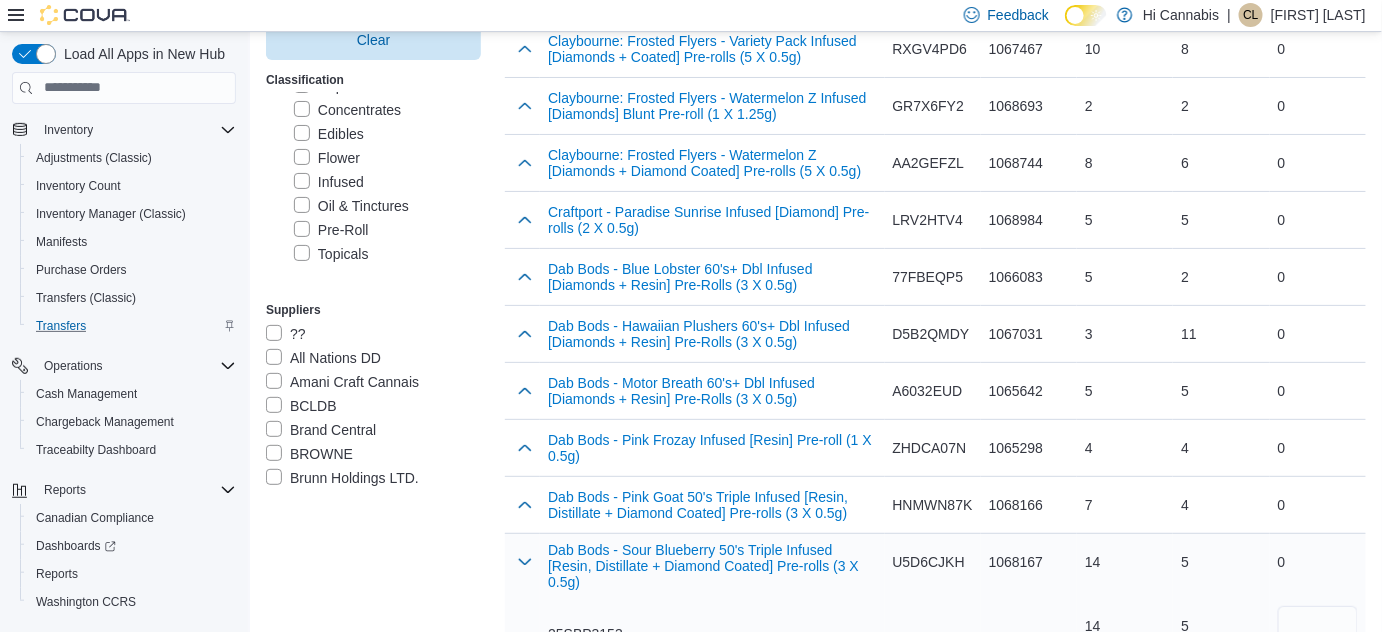 click on "Dab Bods - Sour Blueberry 50's Triple Infused [Resin, Distillate + Diamond Coated] Pre-rolls (3 X 0.5g) [NUMBER]" at bounding box center [712, 598] 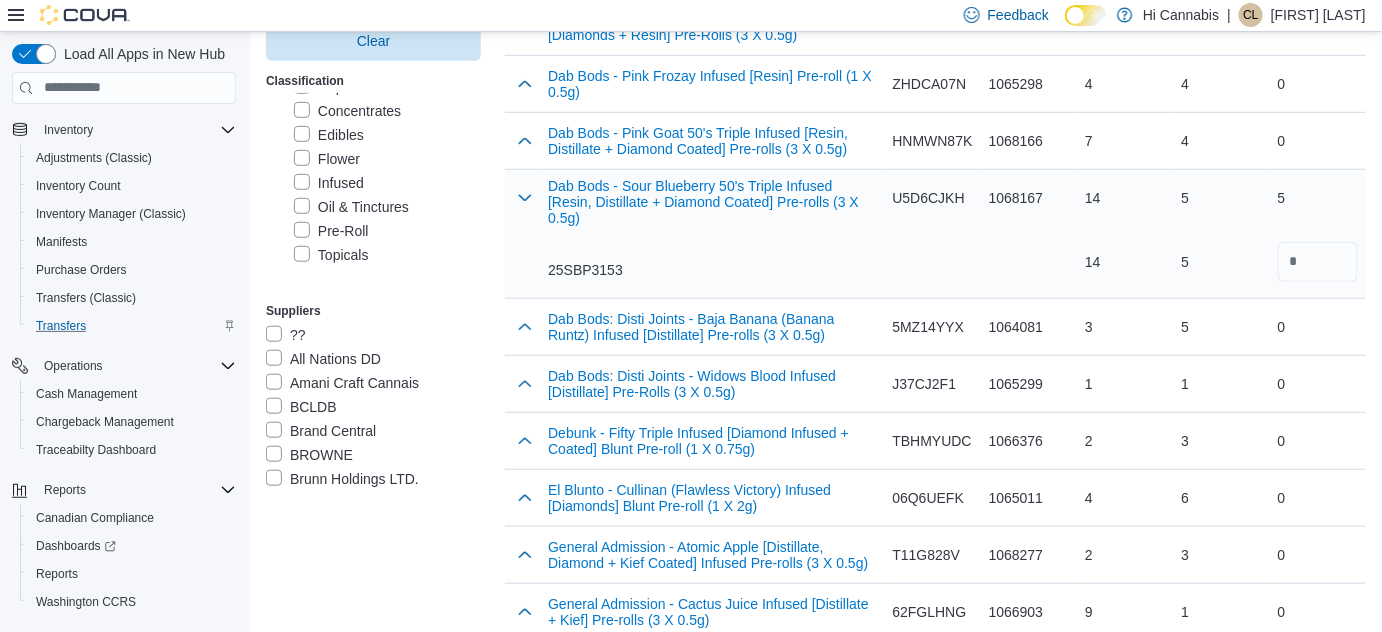 scroll, scrollTop: 2968, scrollLeft: 0, axis: vertical 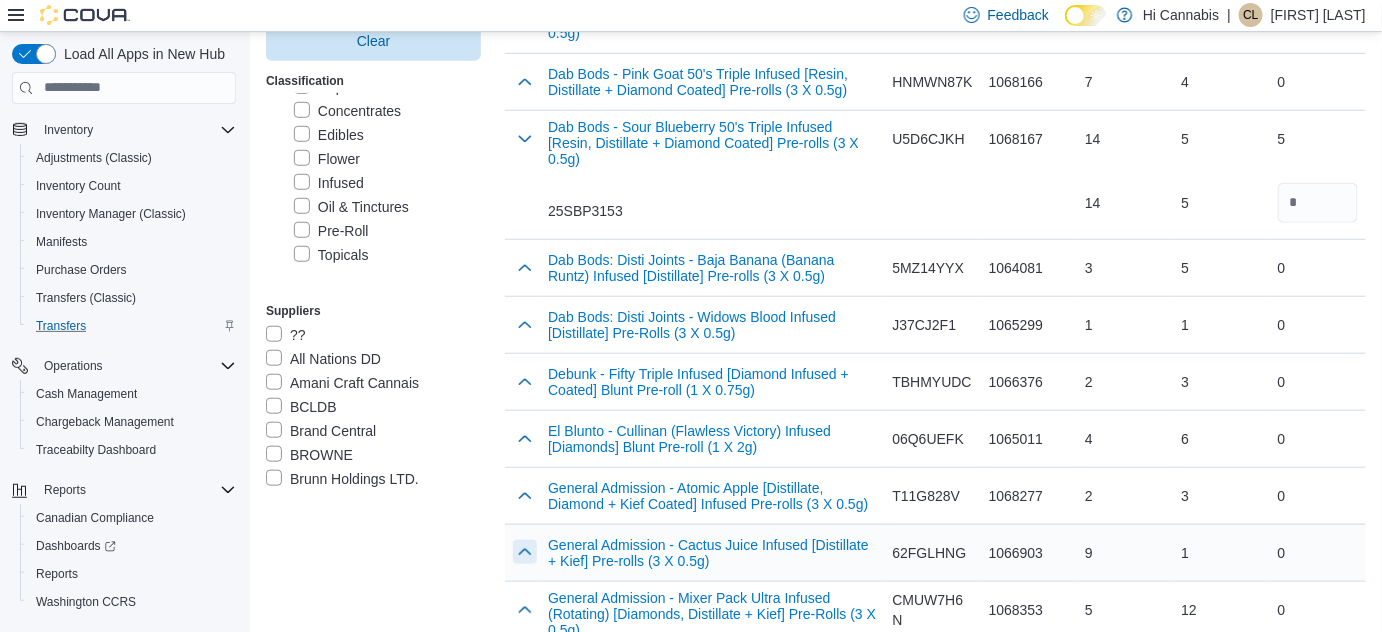 click at bounding box center (525, 552) 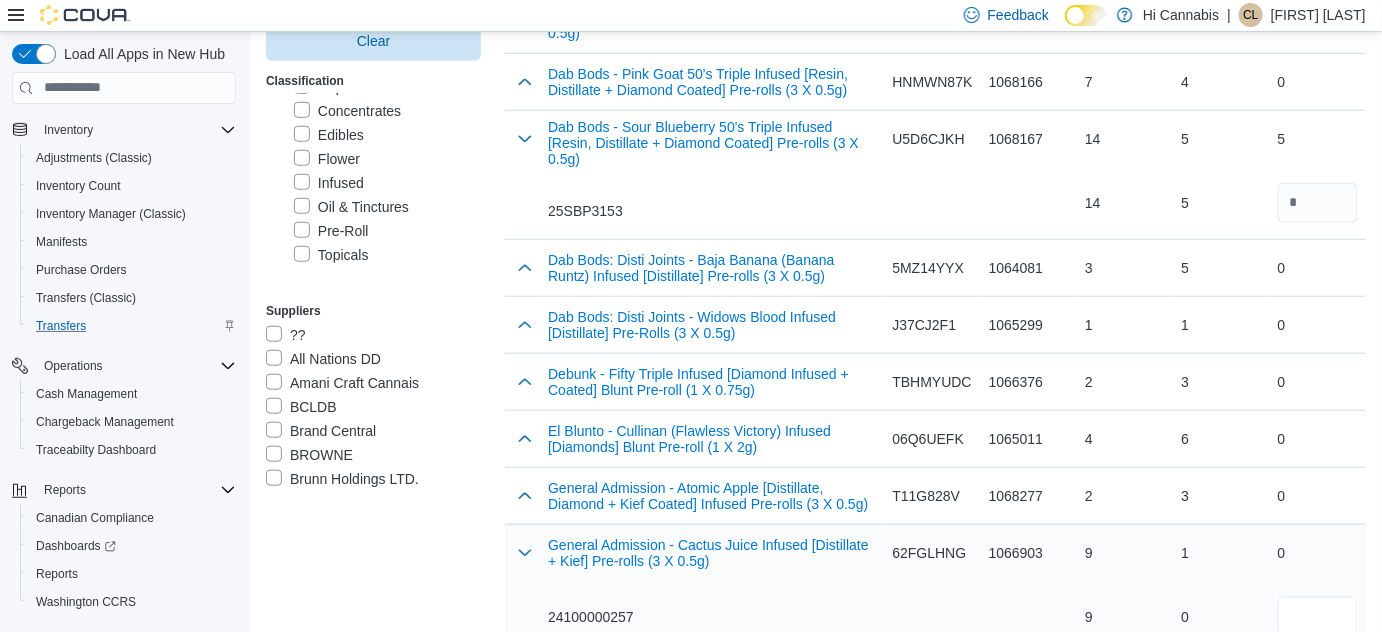 click at bounding box center (1318, 617) 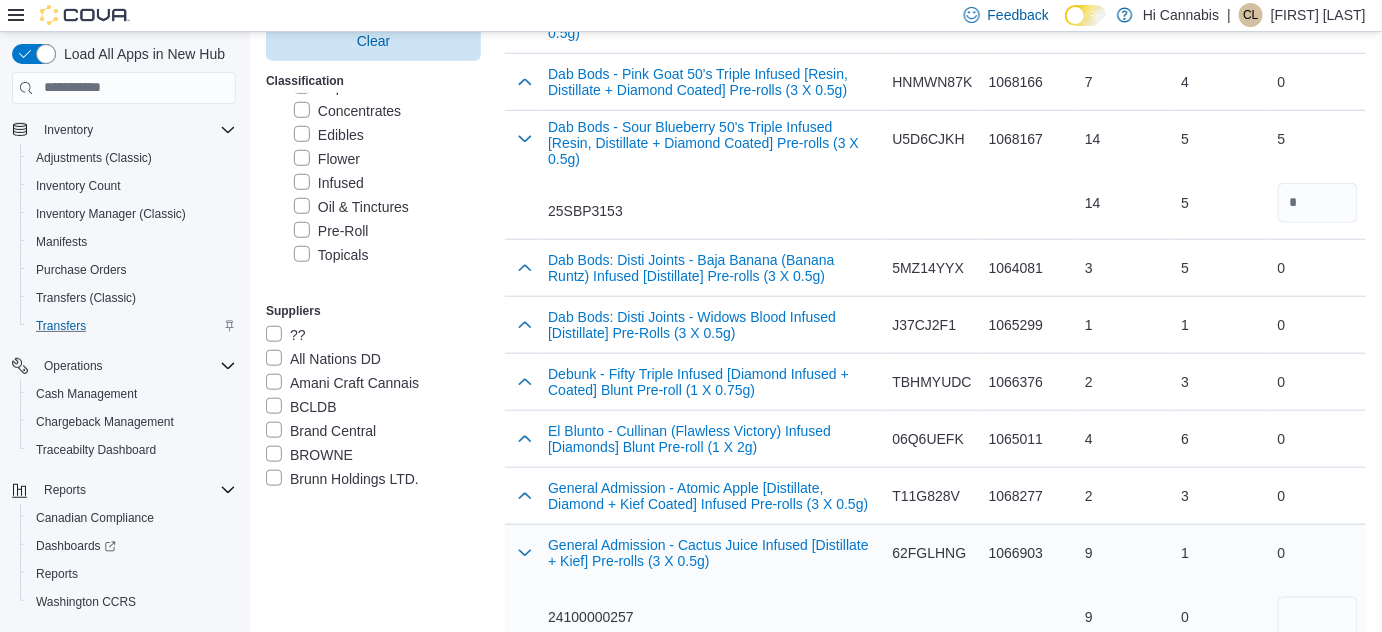 click on "24100000257" at bounding box center (712, 617) 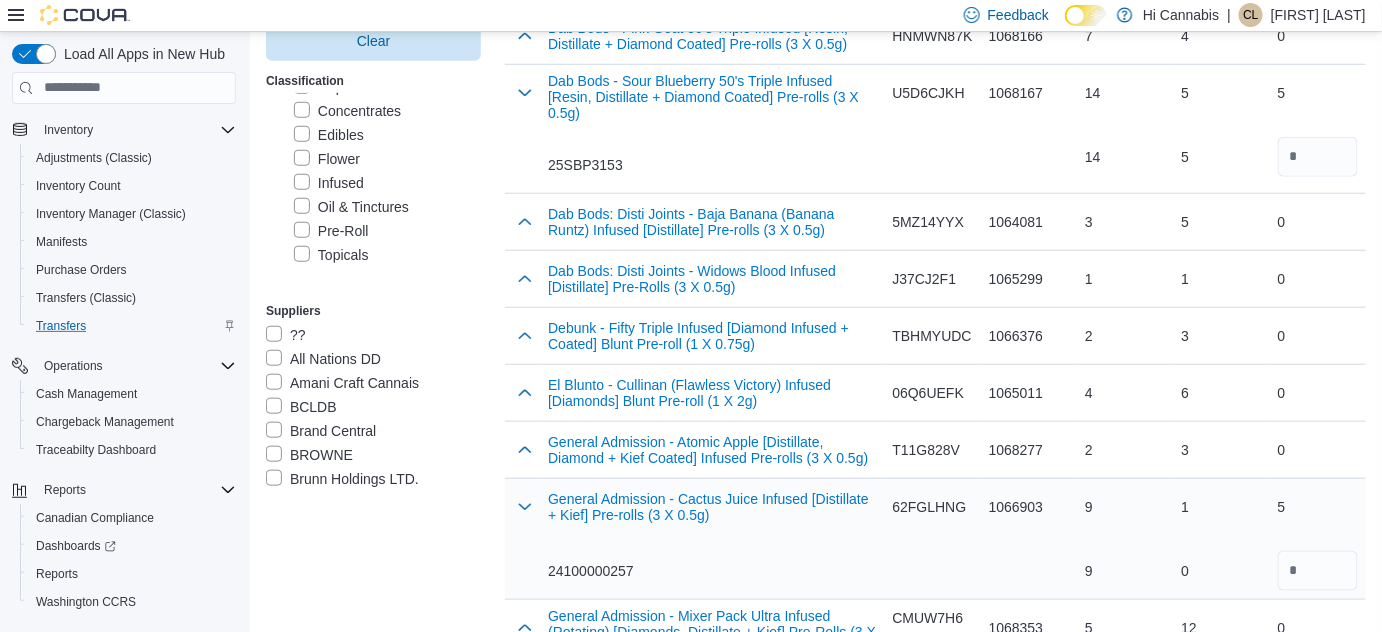 scroll, scrollTop: 3032, scrollLeft: 0, axis: vertical 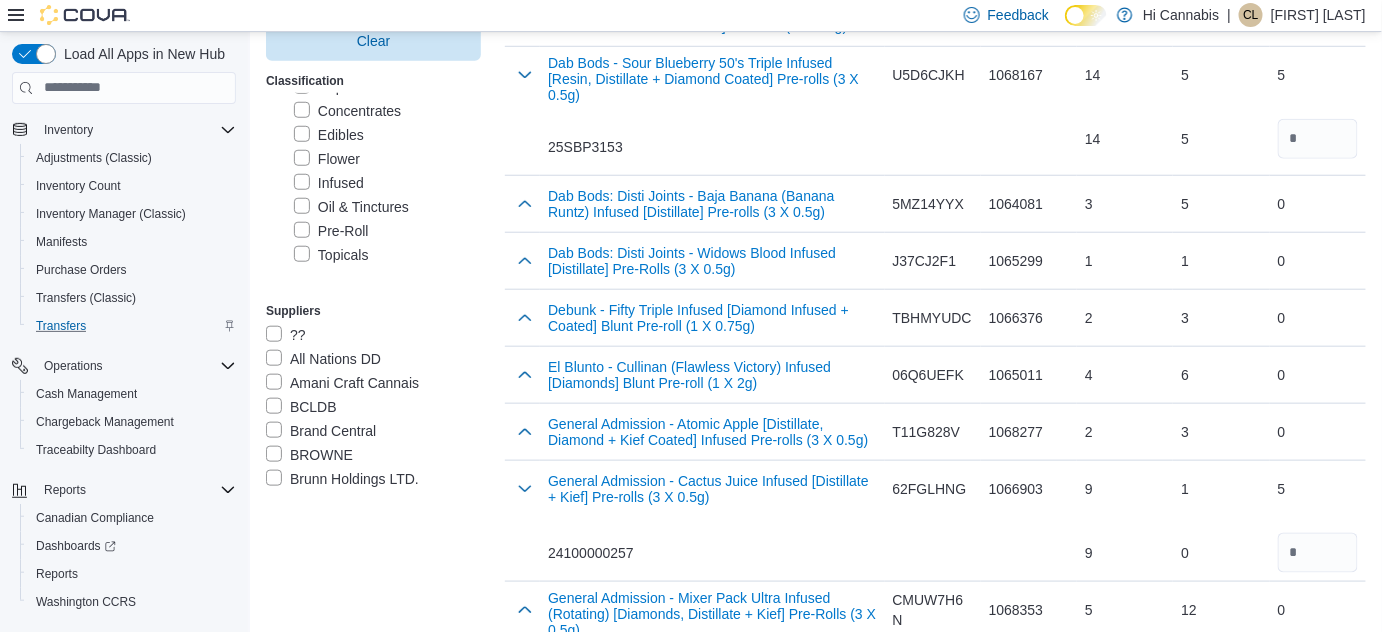 click on "Load More" at bounding box center (935, 682) 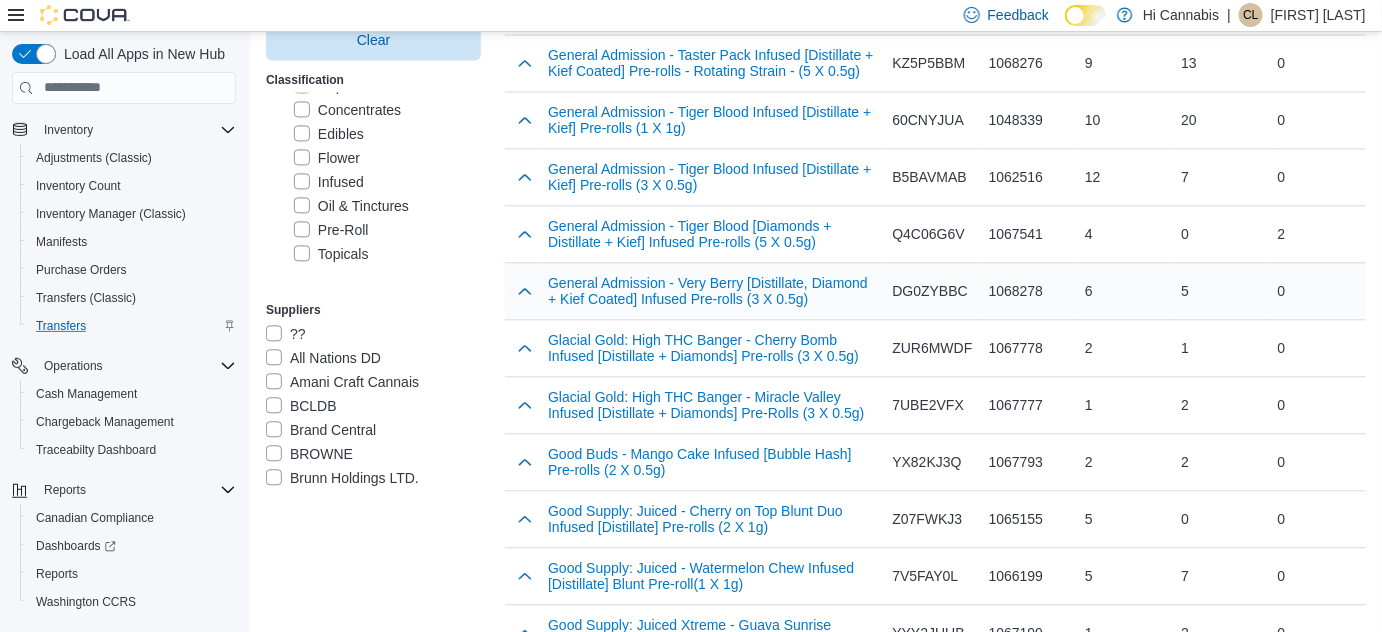scroll, scrollTop: 3941, scrollLeft: 0, axis: vertical 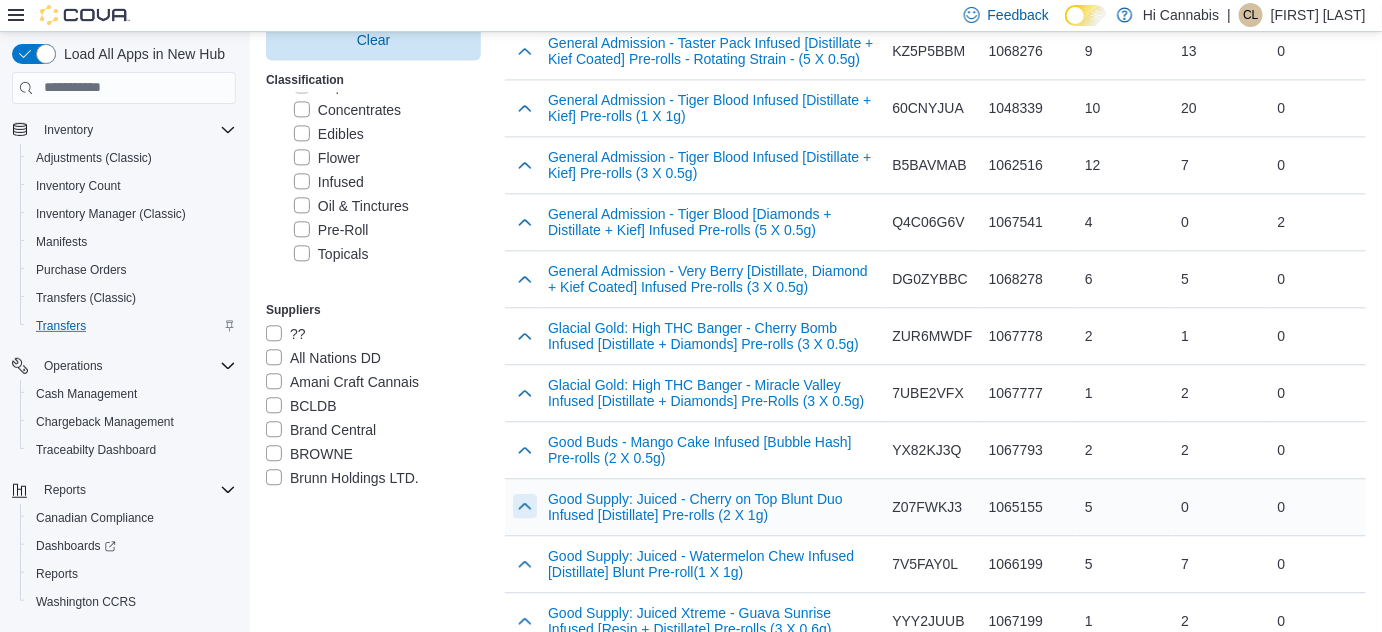 click at bounding box center [525, 506] 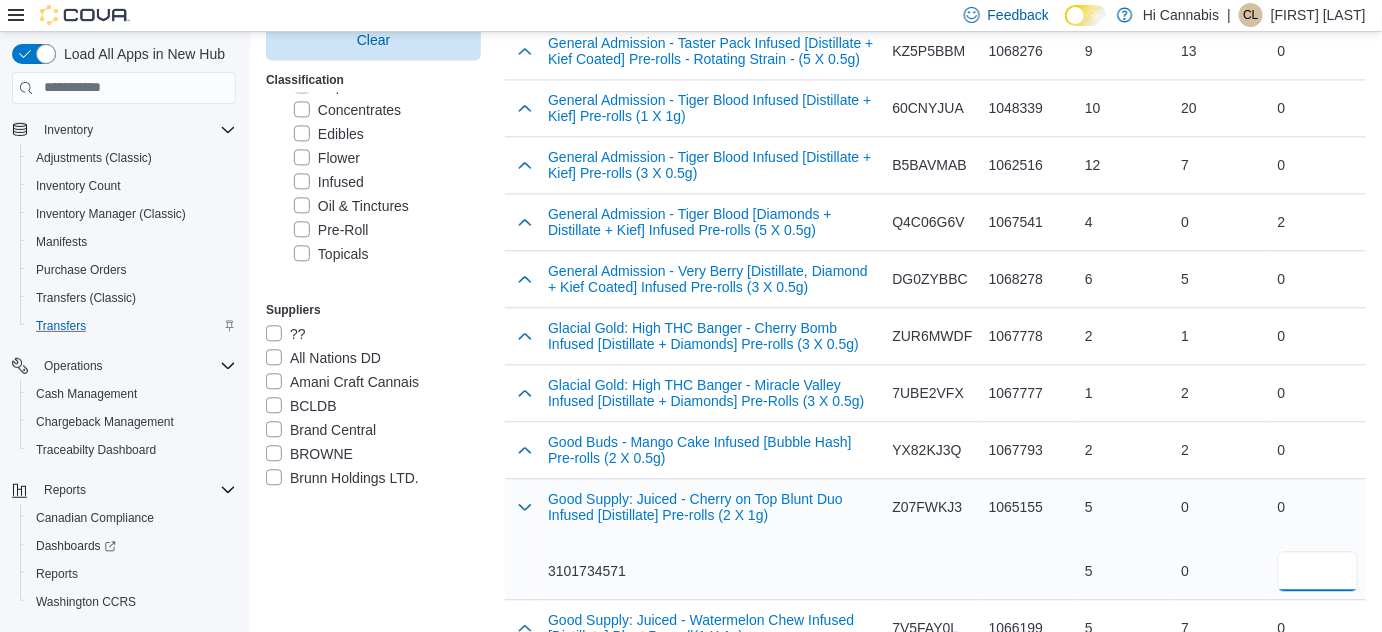 click at bounding box center [1318, 571] 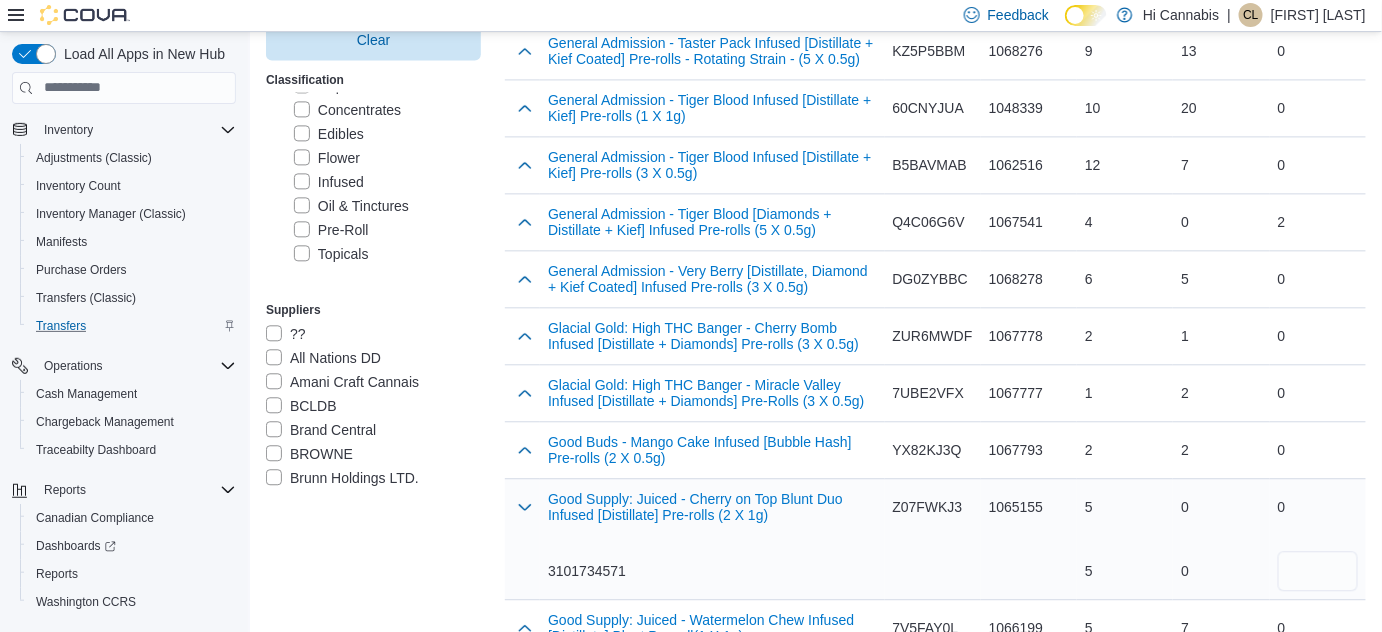 click on "3101734571" at bounding box center (712, 571) 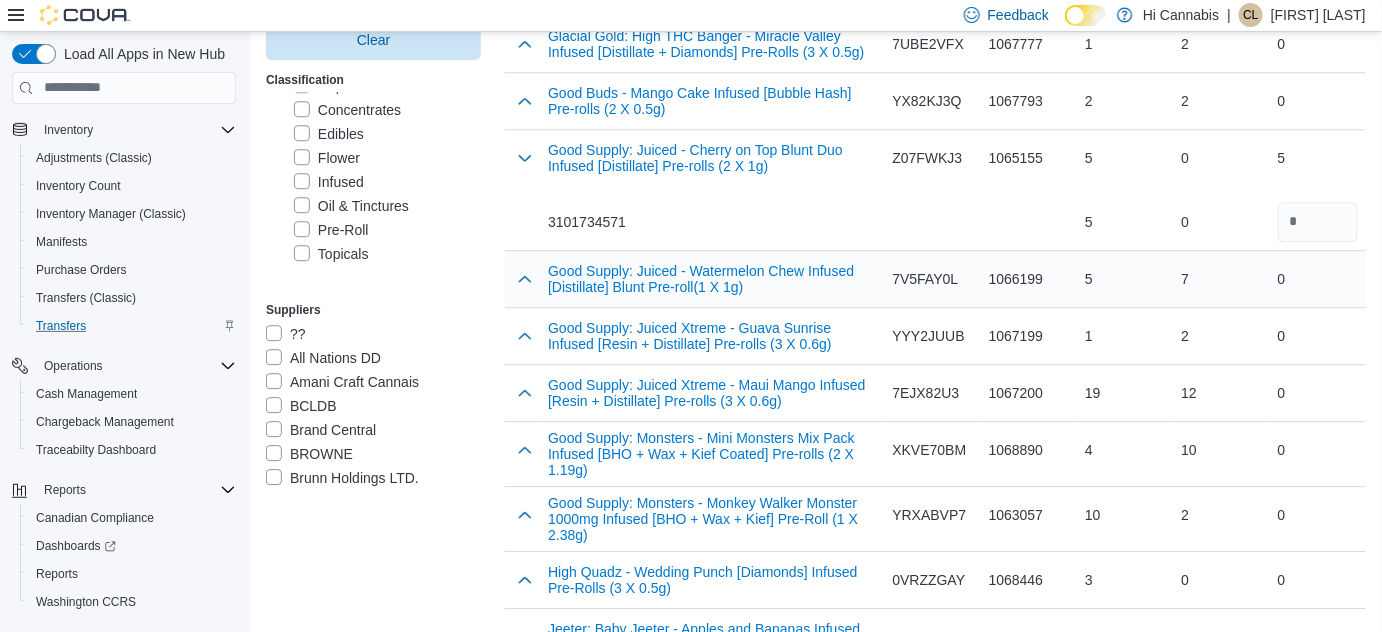 scroll, scrollTop: 4305, scrollLeft: 0, axis: vertical 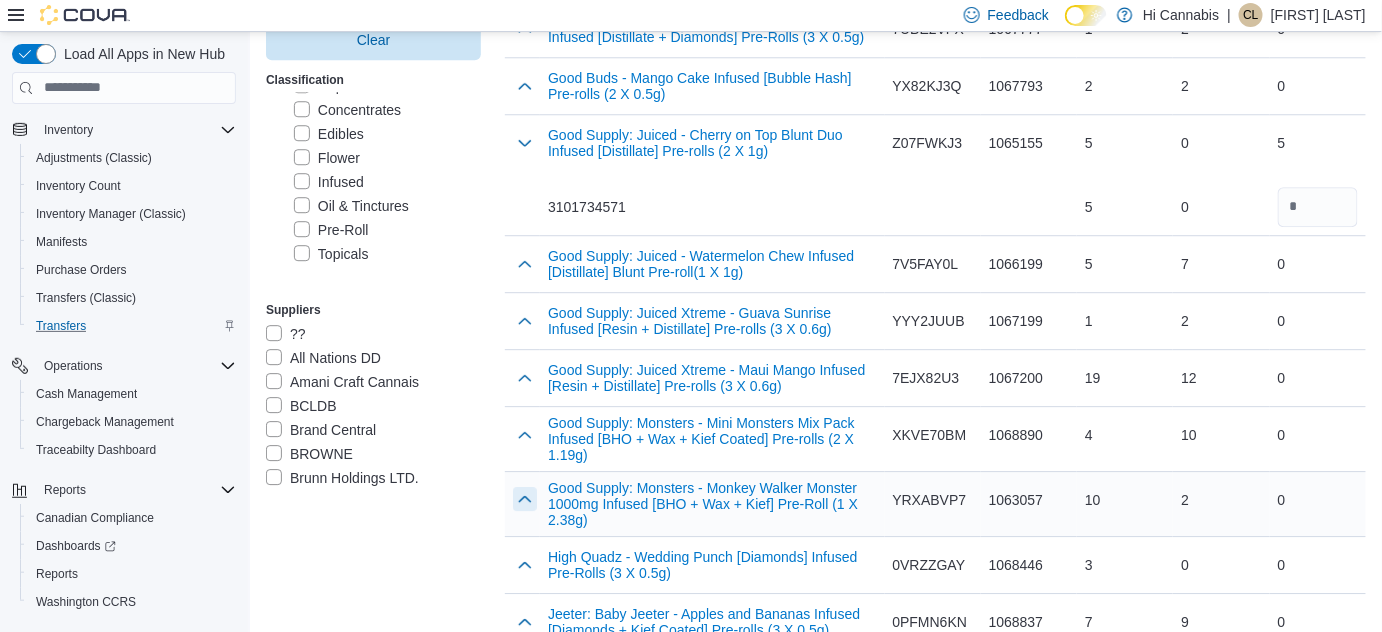 click at bounding box center [525, 499] 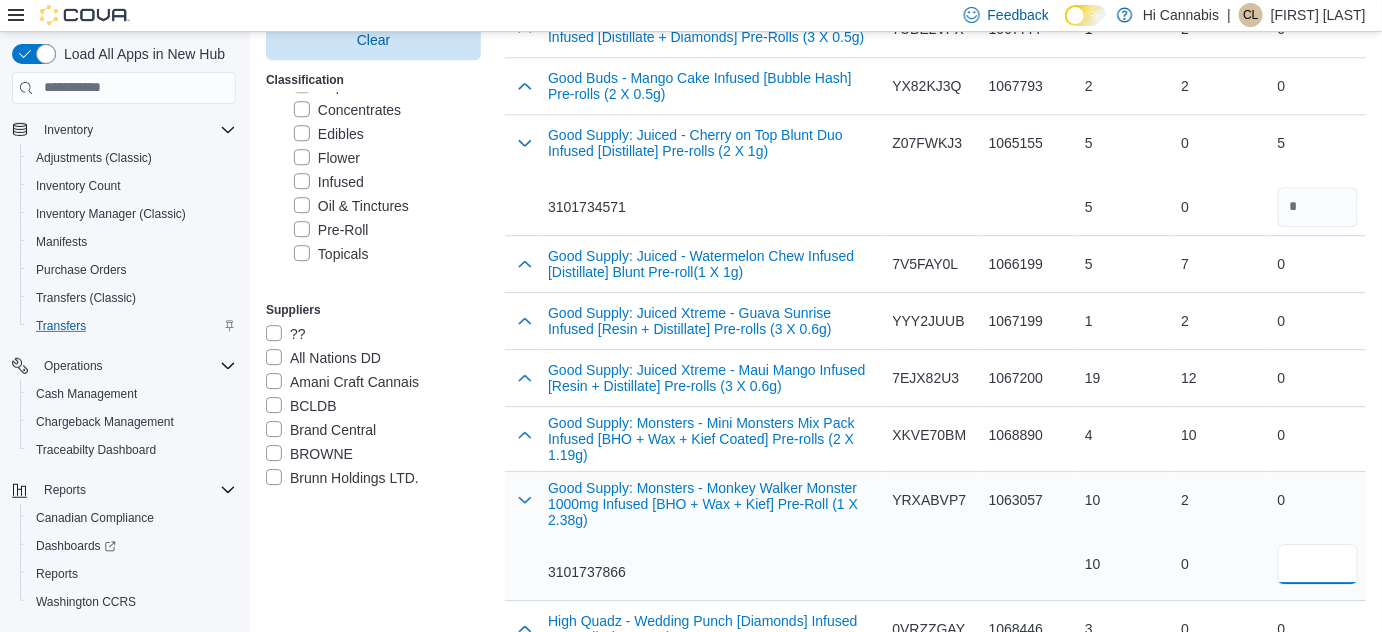 click at bounding box center [1318, 564] 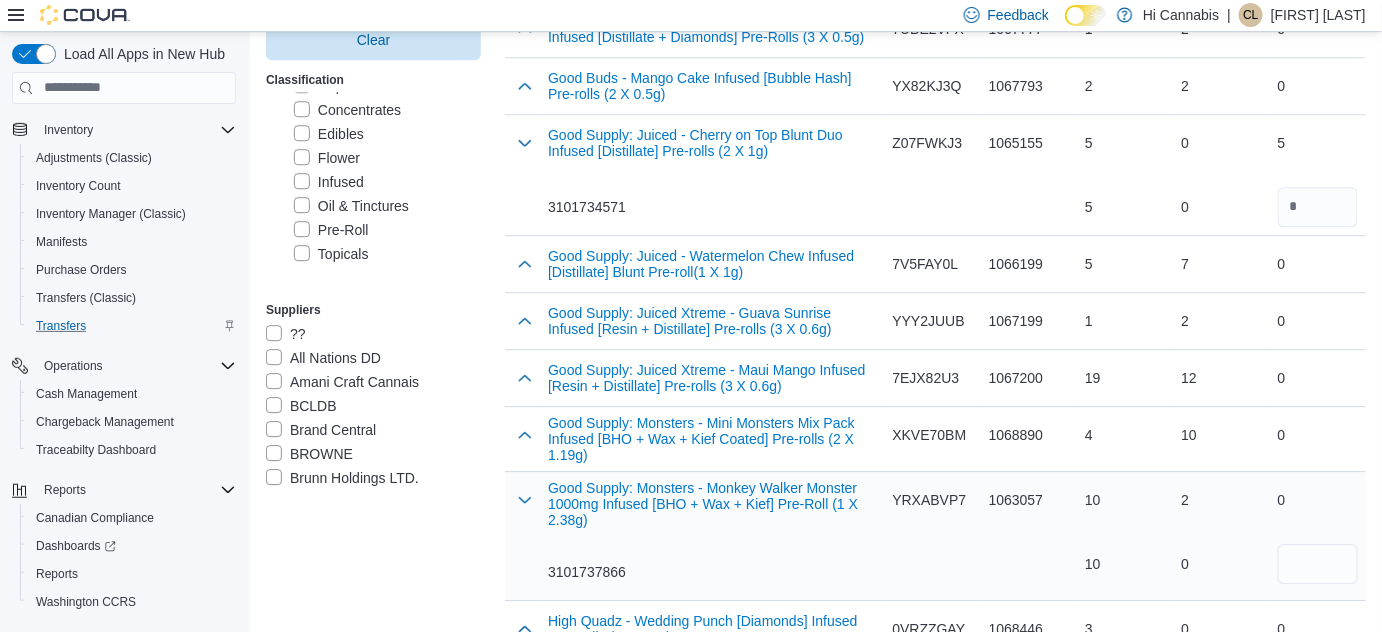 click on "3101737866" at bounding box center (712, 572) 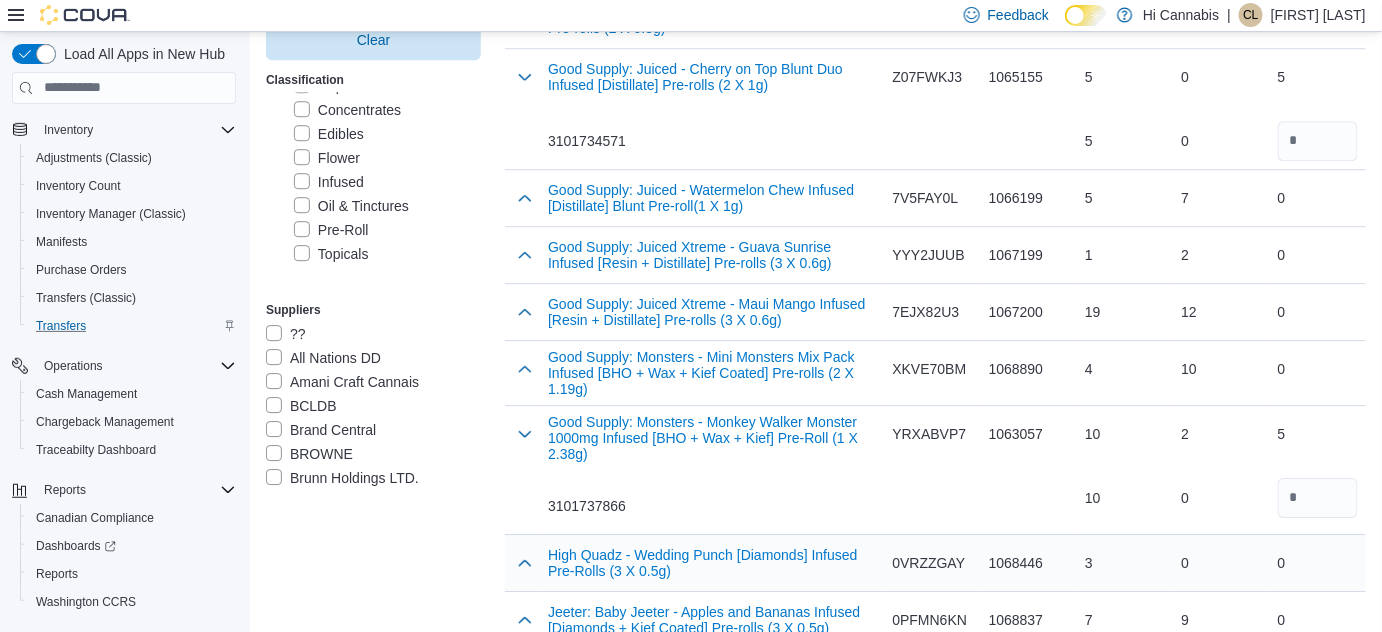 scroll, scrollTop: 4396, scrollLeft: 0, axis: vertical 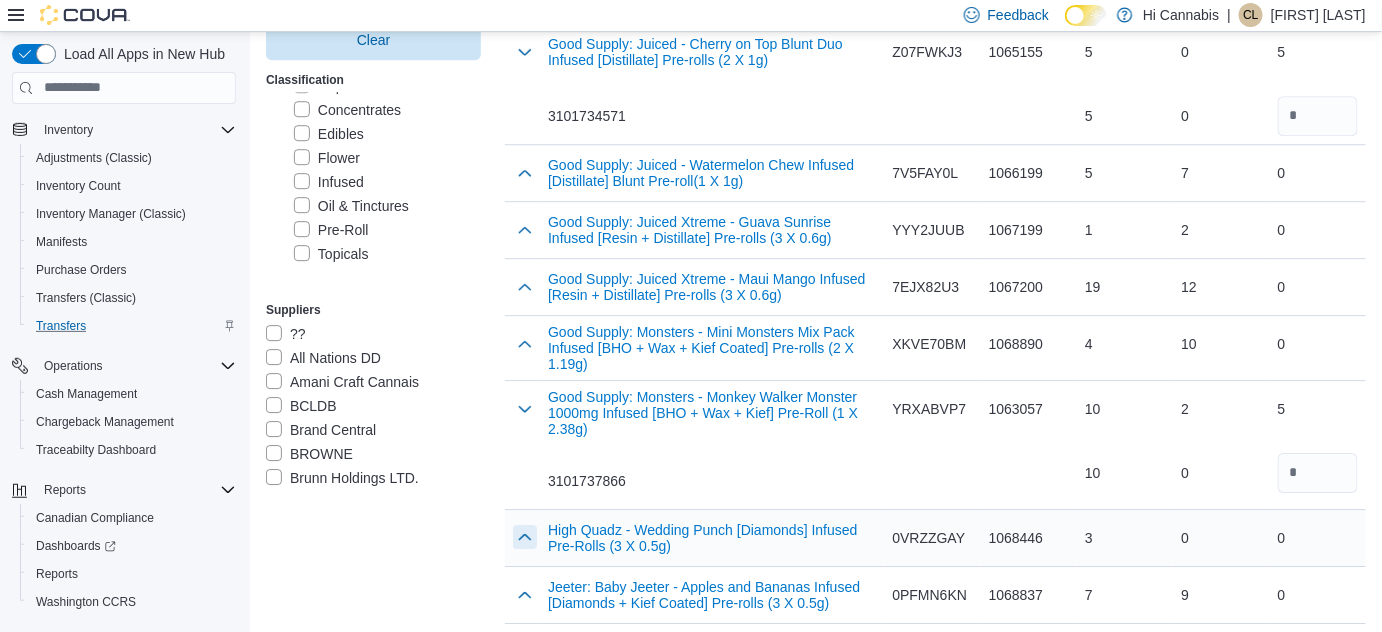 click at bounding box center (525, 537) 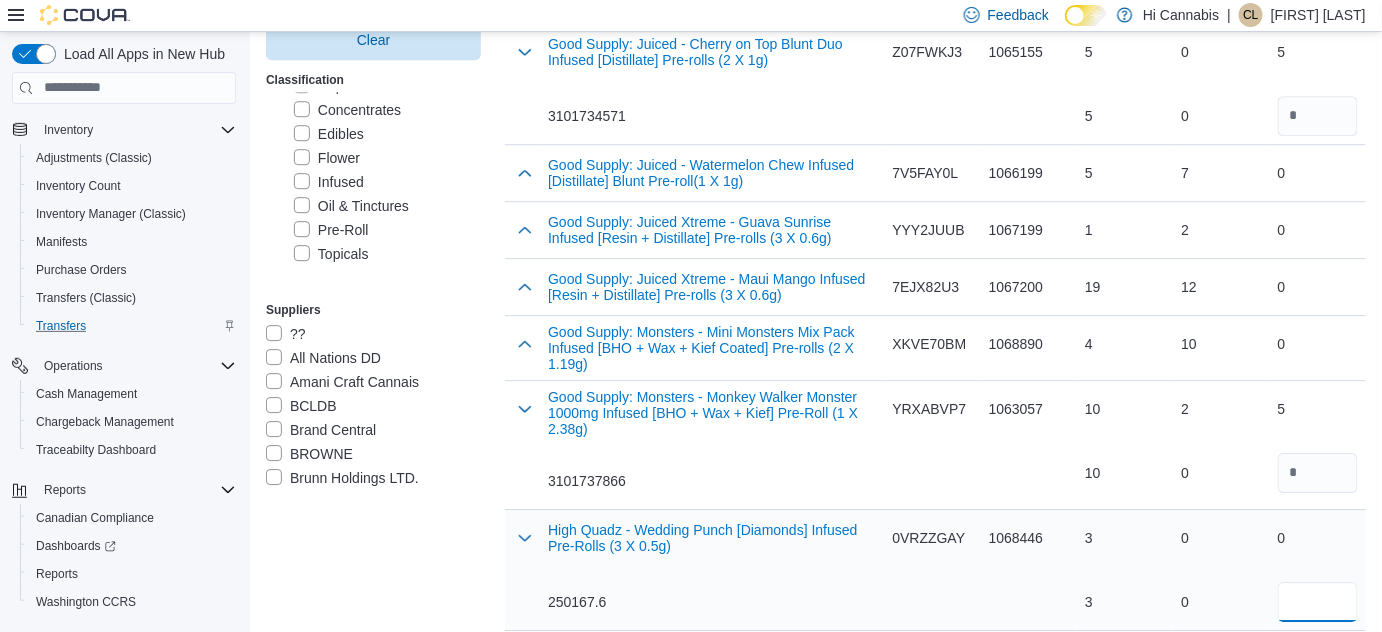 click at bounding box center (1318, 602) 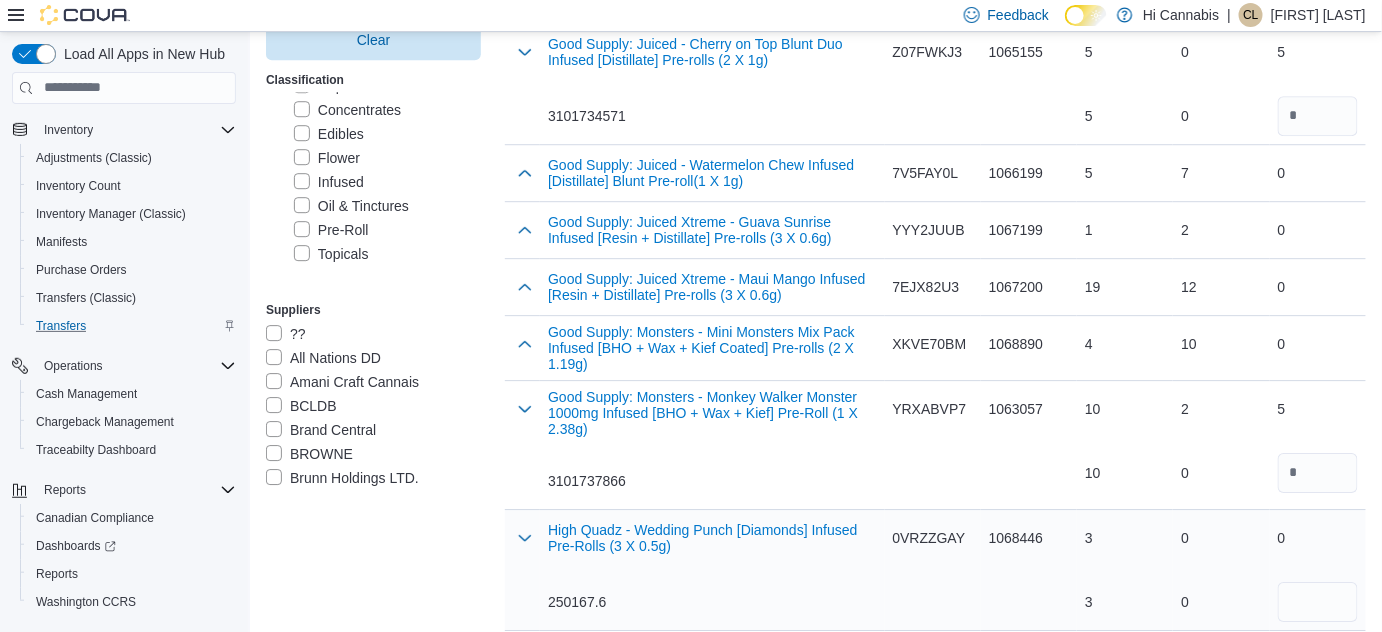 click on "250167.6" at bounding box center (712, 602) 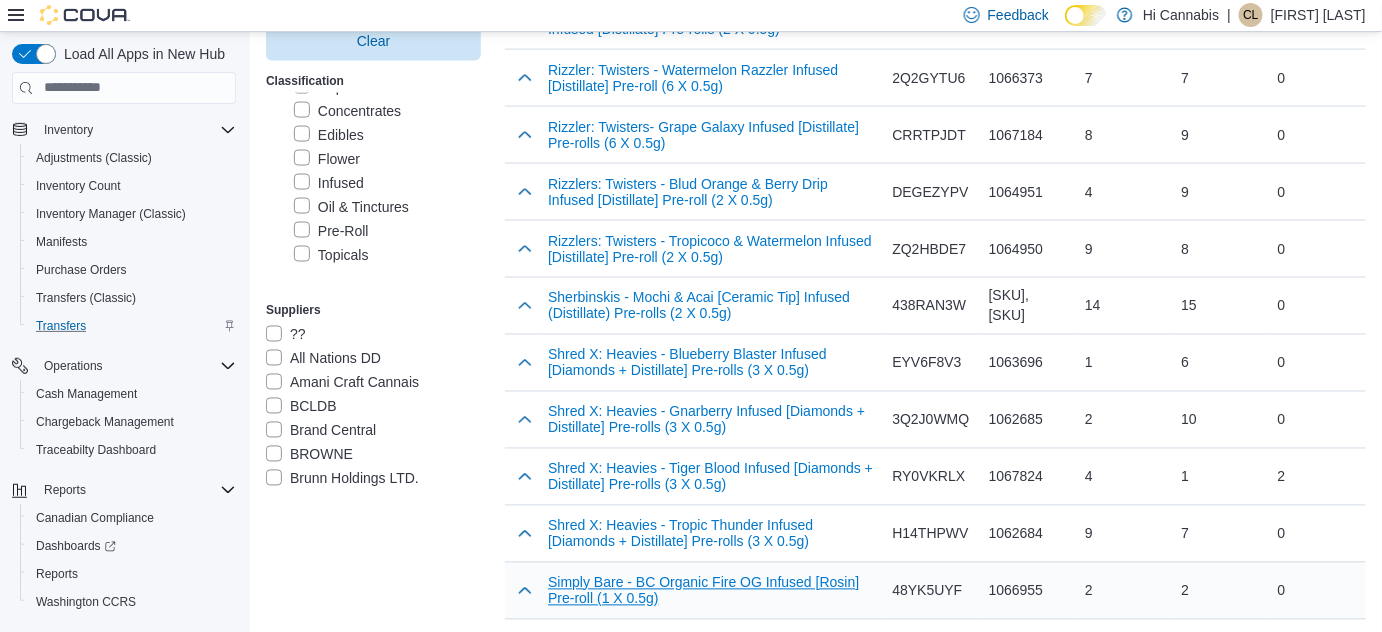 scroll, scrollTop: 6085, scrollLeft: 0, axis: vertical 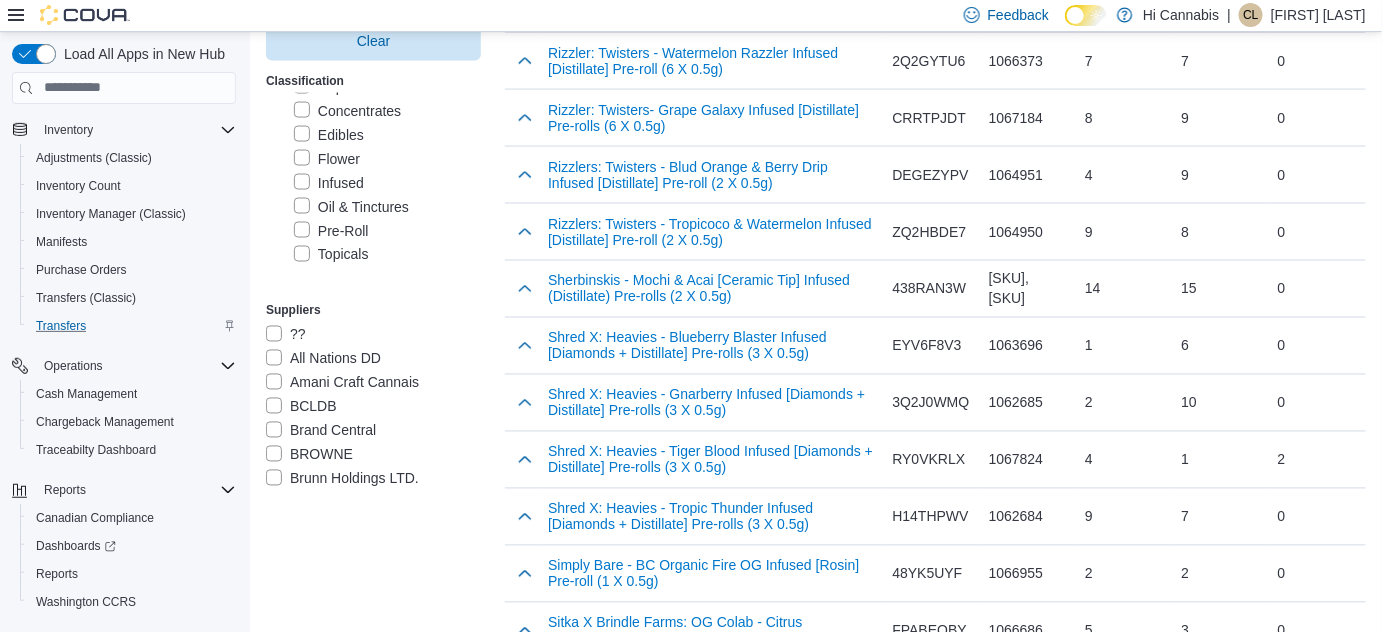 click on "Load More" at bounding box center (935, 695) 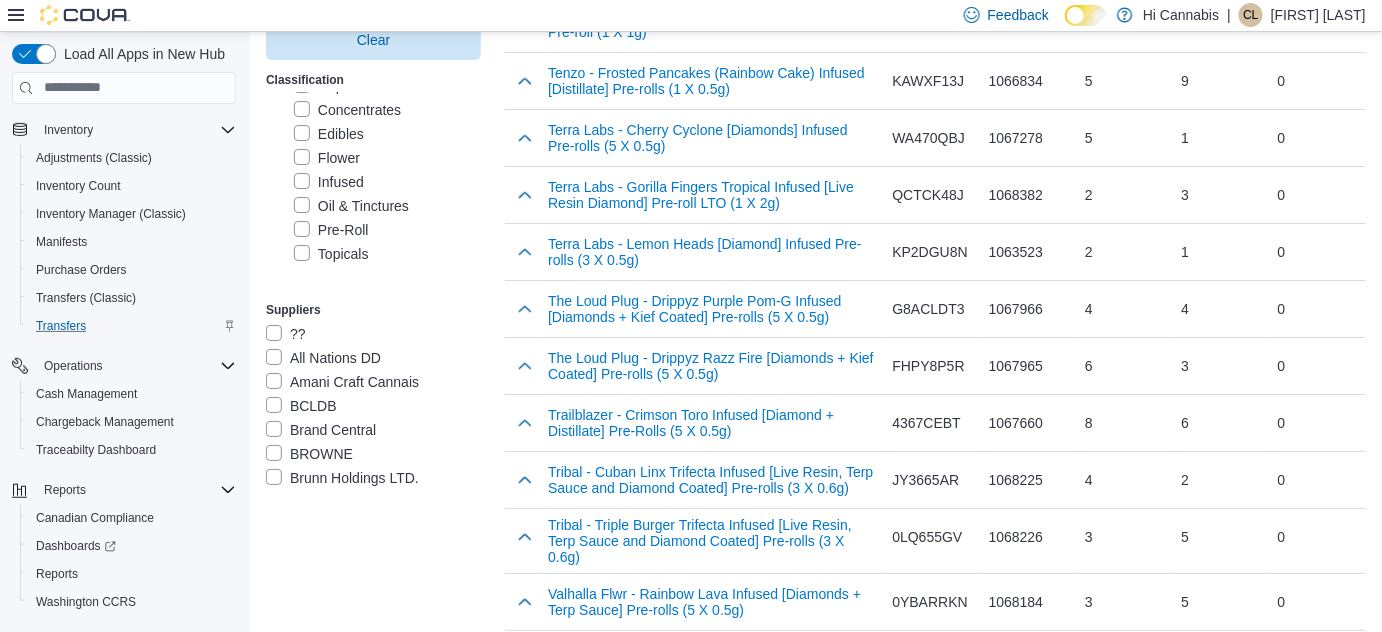 scroll, scrollTop: 7397, scrollLeft: 0, axis: vertical 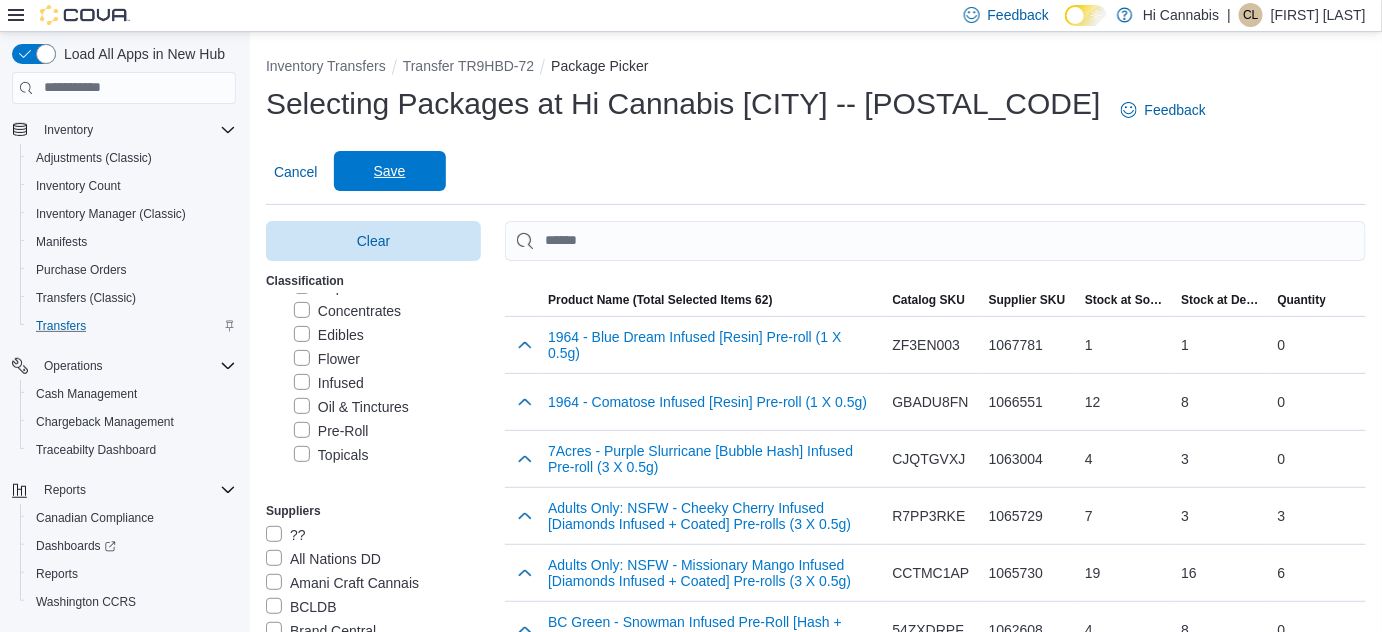 click on "Save" at bounding box center [390, 171] 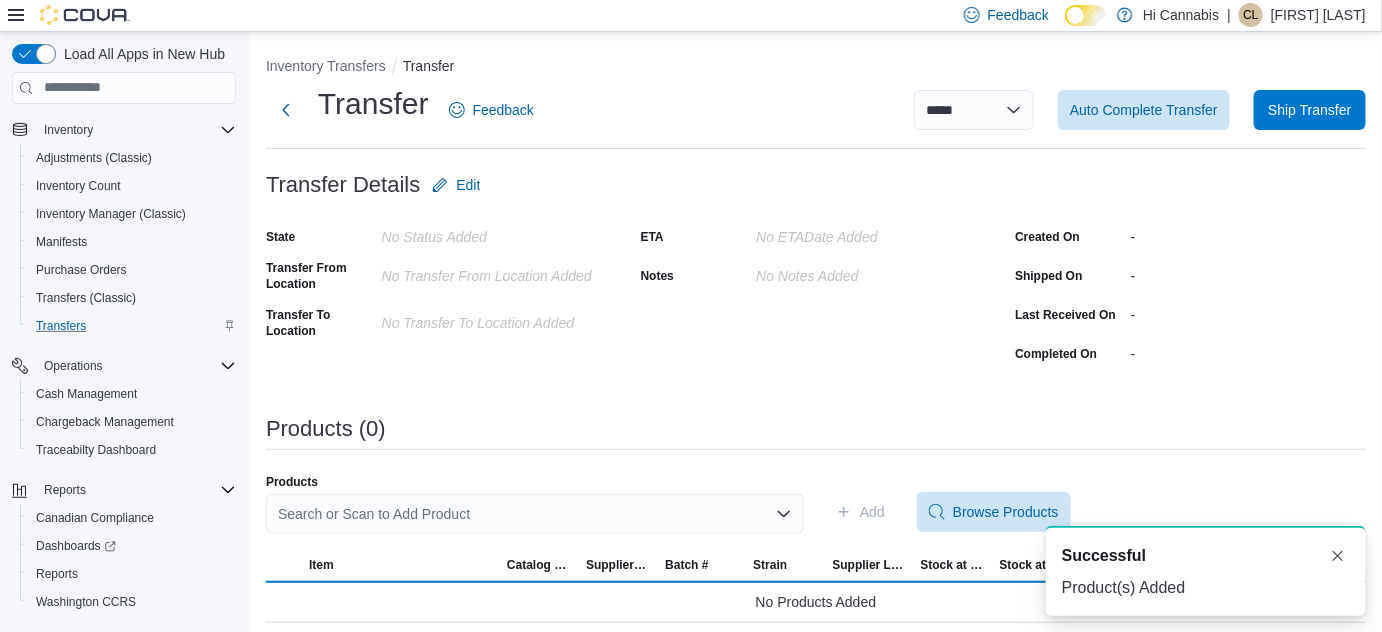 scroll, scrollTop: 0, scrollLeft: 0, axis: both 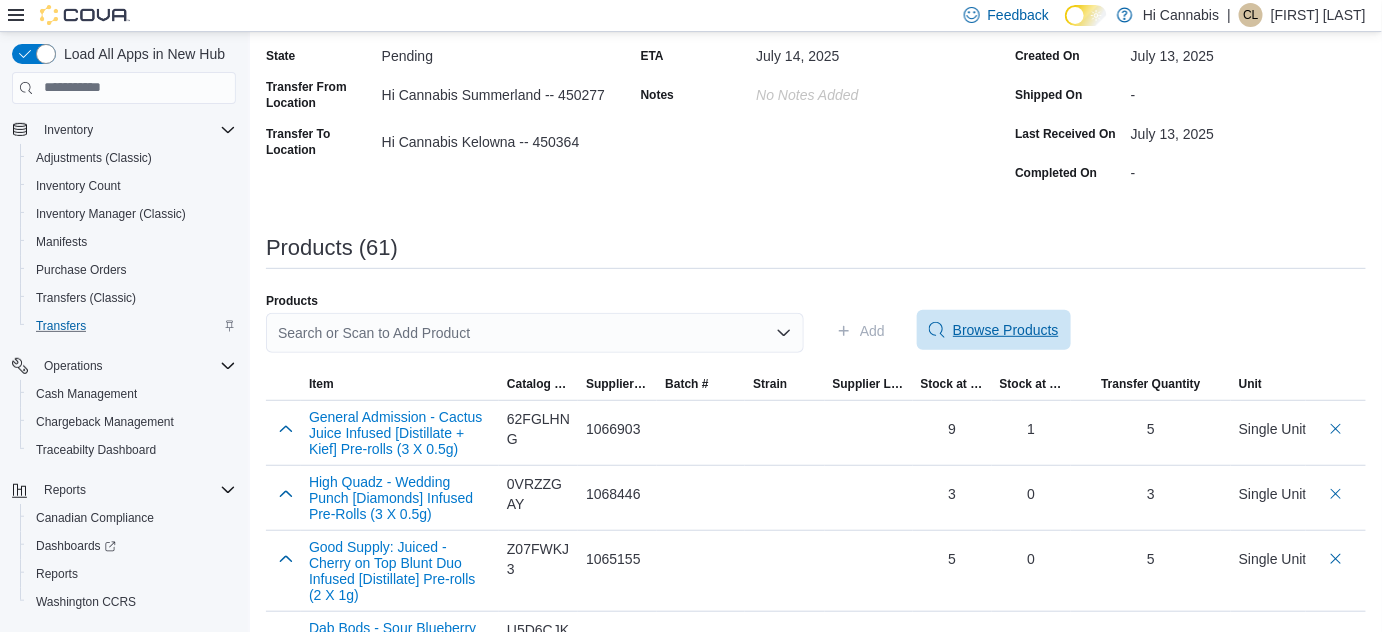 click 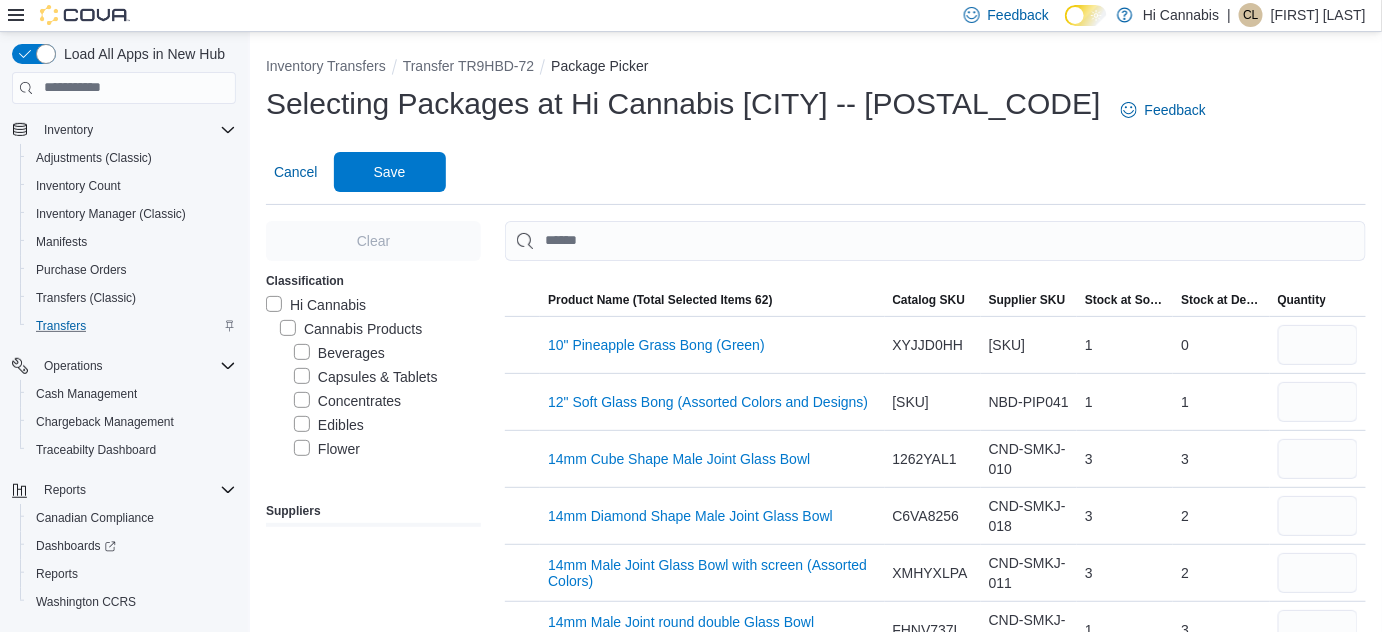 scroll, scrollTop: 90, scrollLeft: 0, axis: vertical 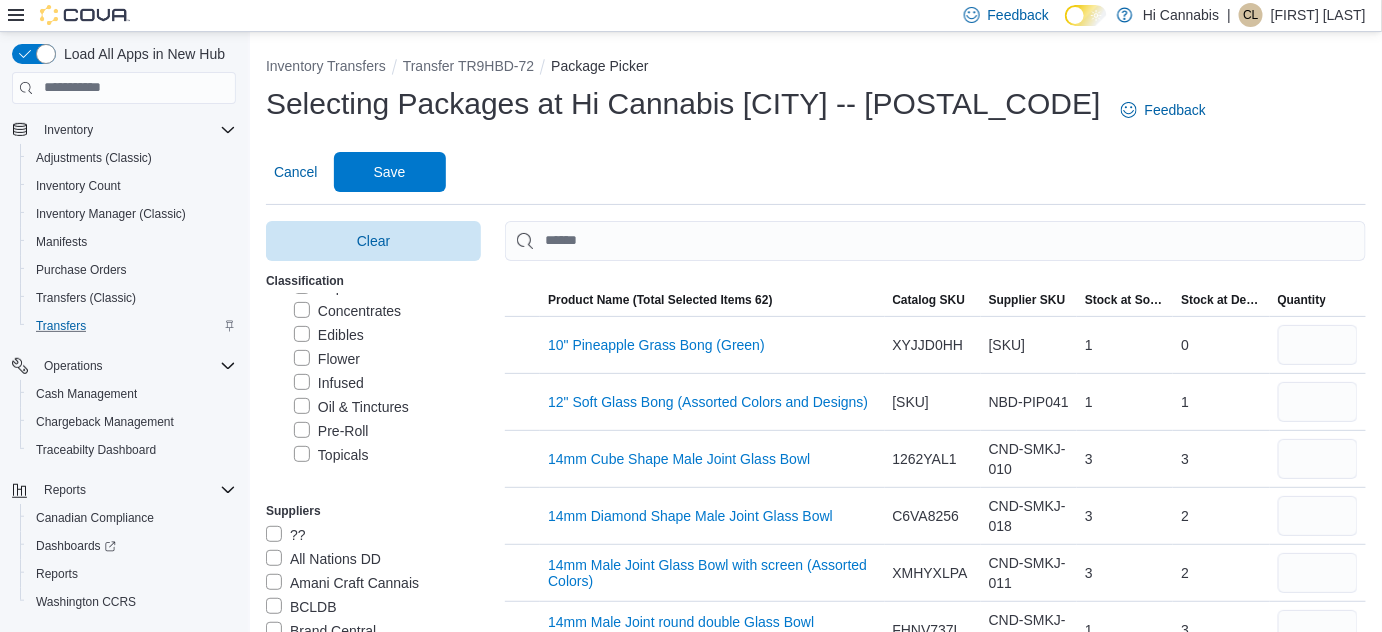 click on "Oil & Tinctures" at bounding box center (351, 407) 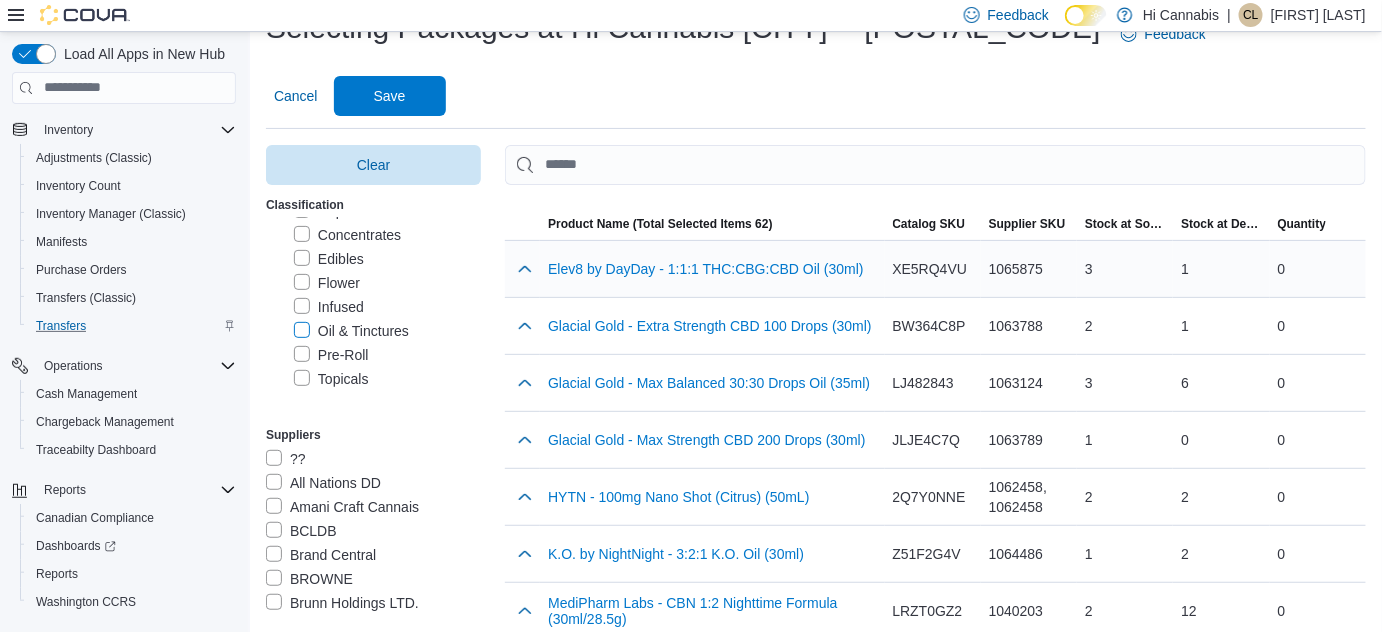 scroll, scrollTop: 90, scrollLeft: 0, axis: vertical 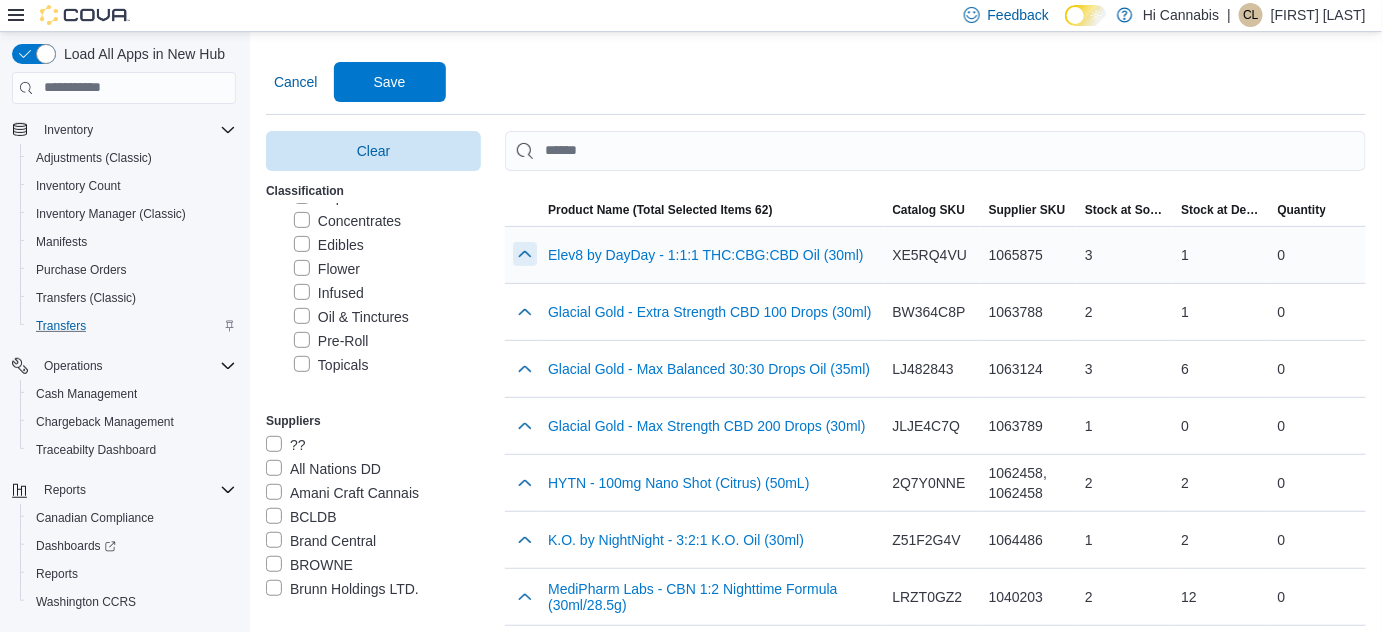 click at bounding box center (525, 254) 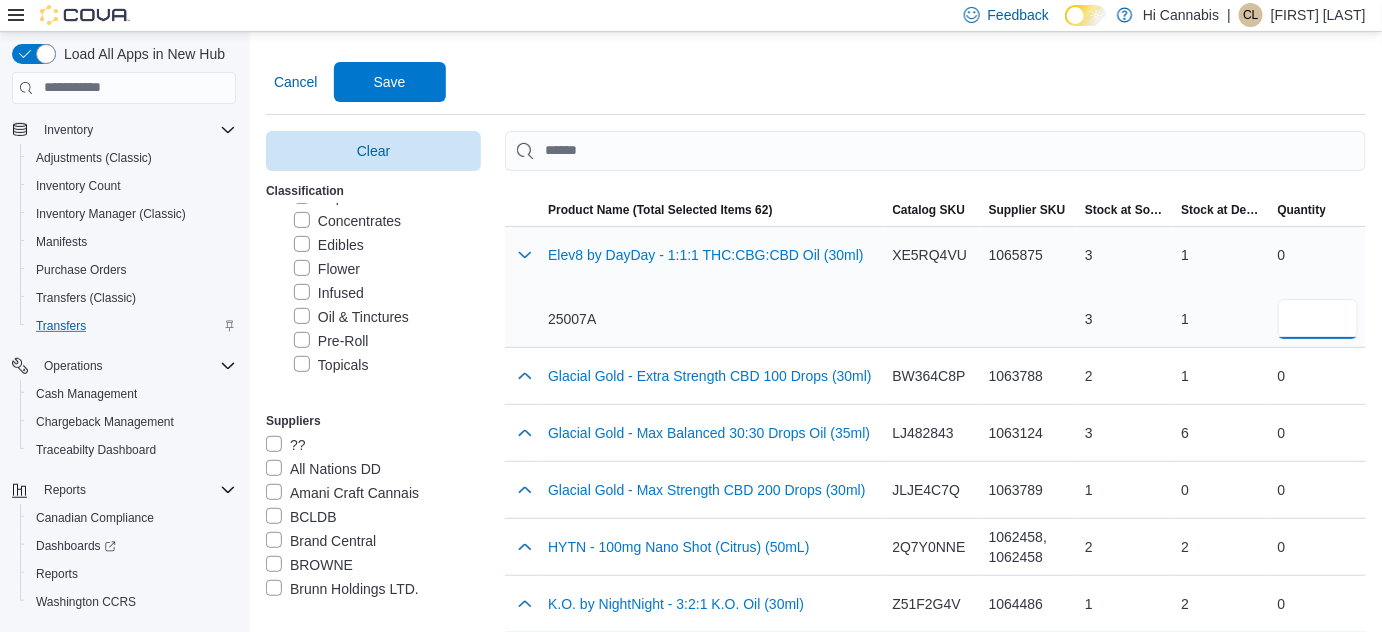 click at bounding box center [1318, 319] 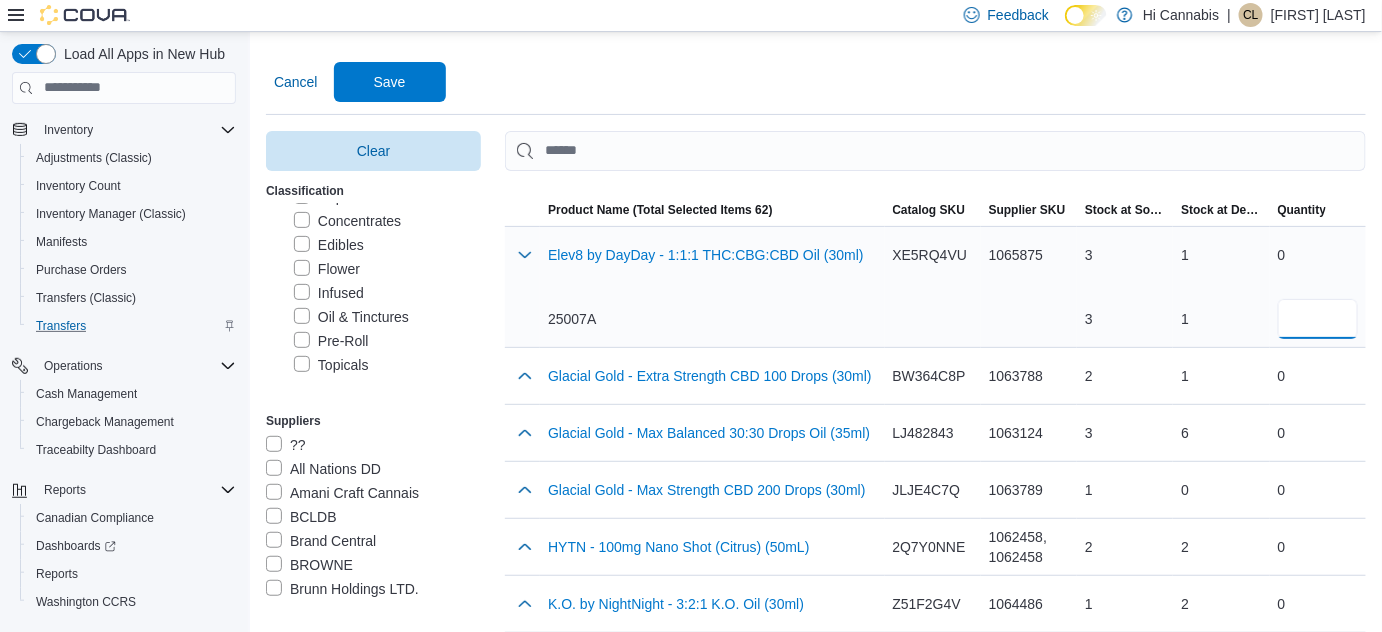 type on "*" 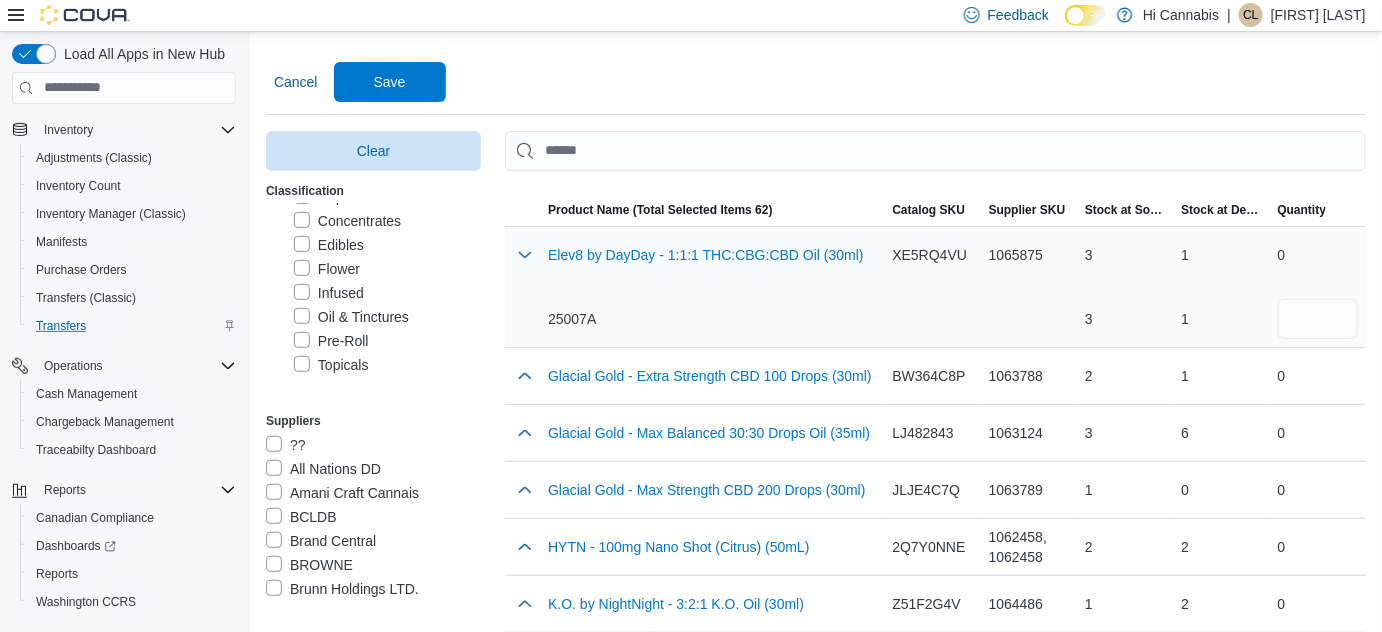 click on "25007A" at bounding box center (712, 319) 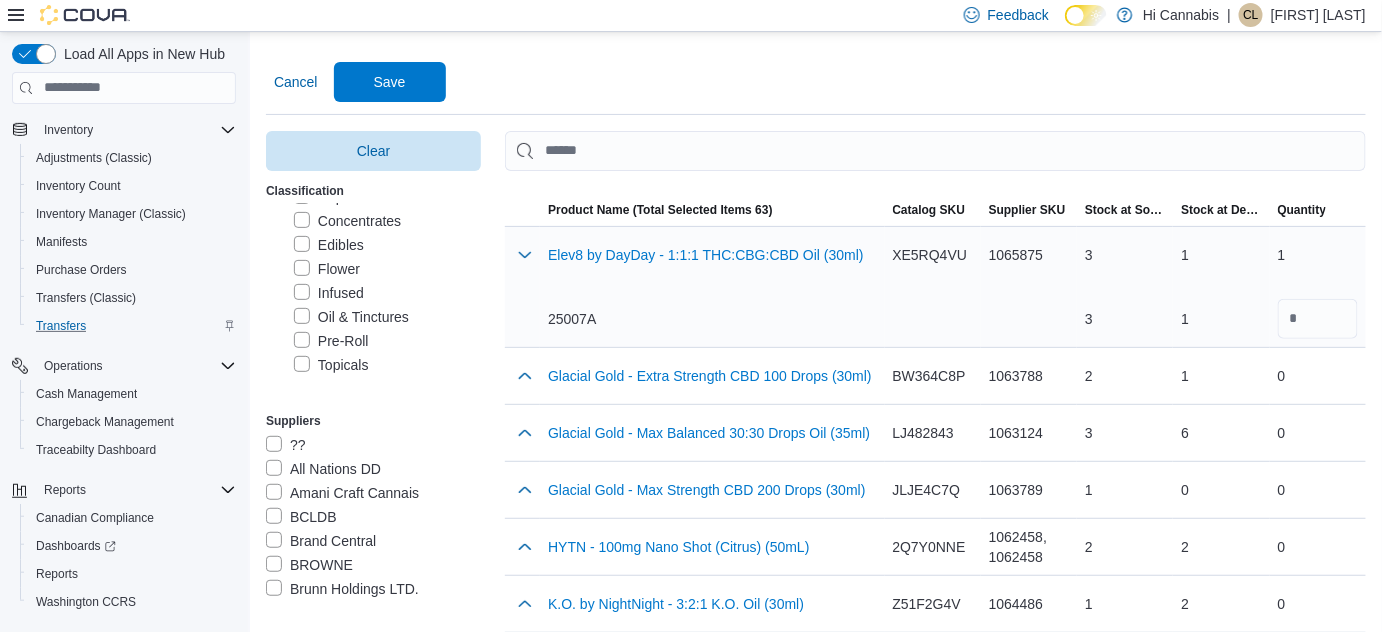 scroll, scrollTop: 181, scrollLeft: 0, axis: vertical 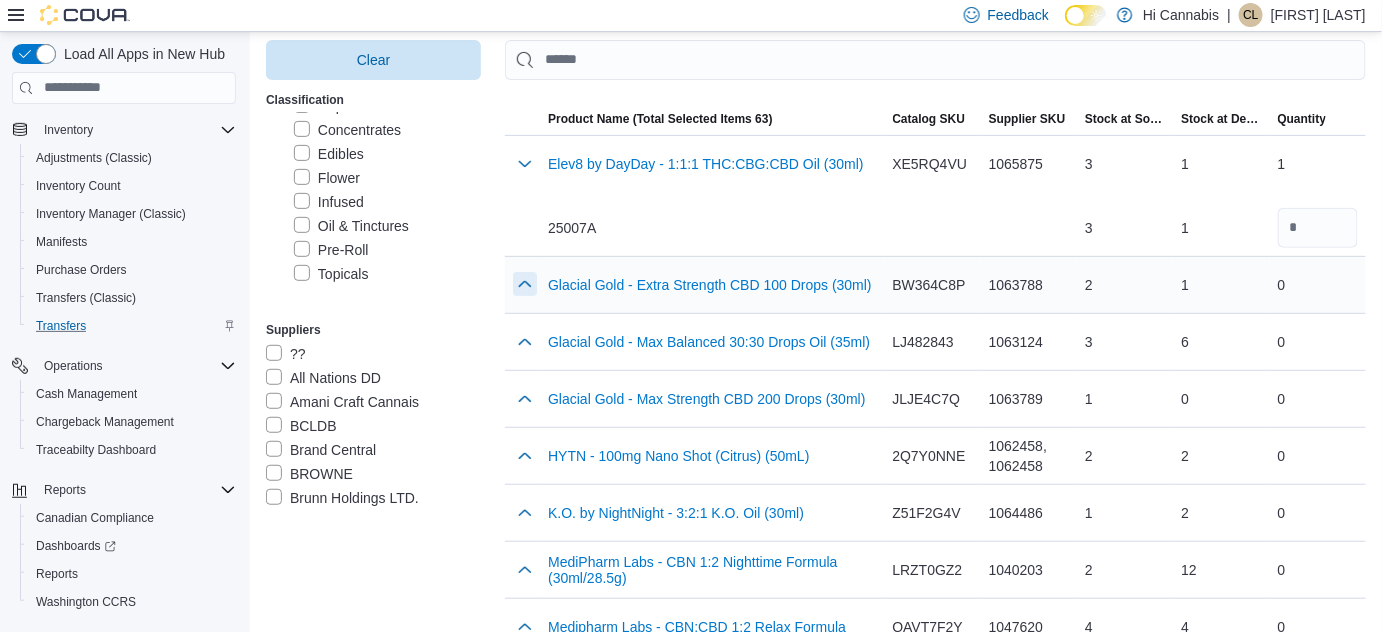 click at bounding box center [525, 284] 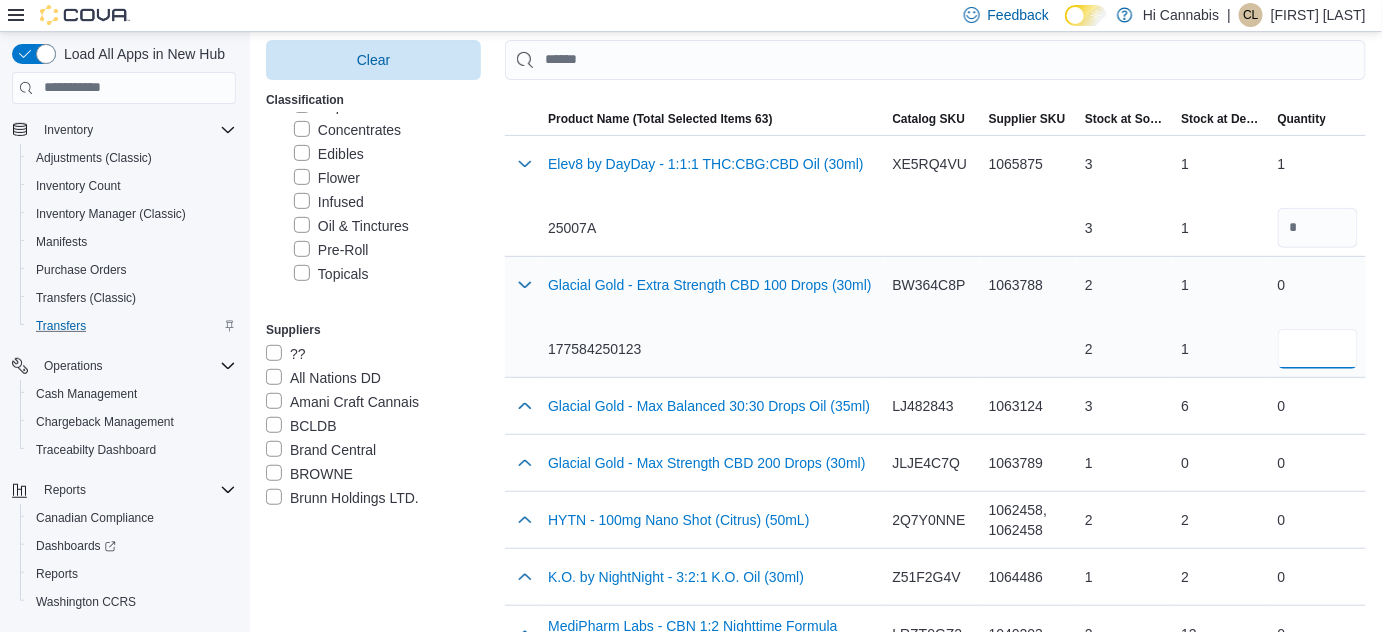 click at bounding box center [1318, 349] 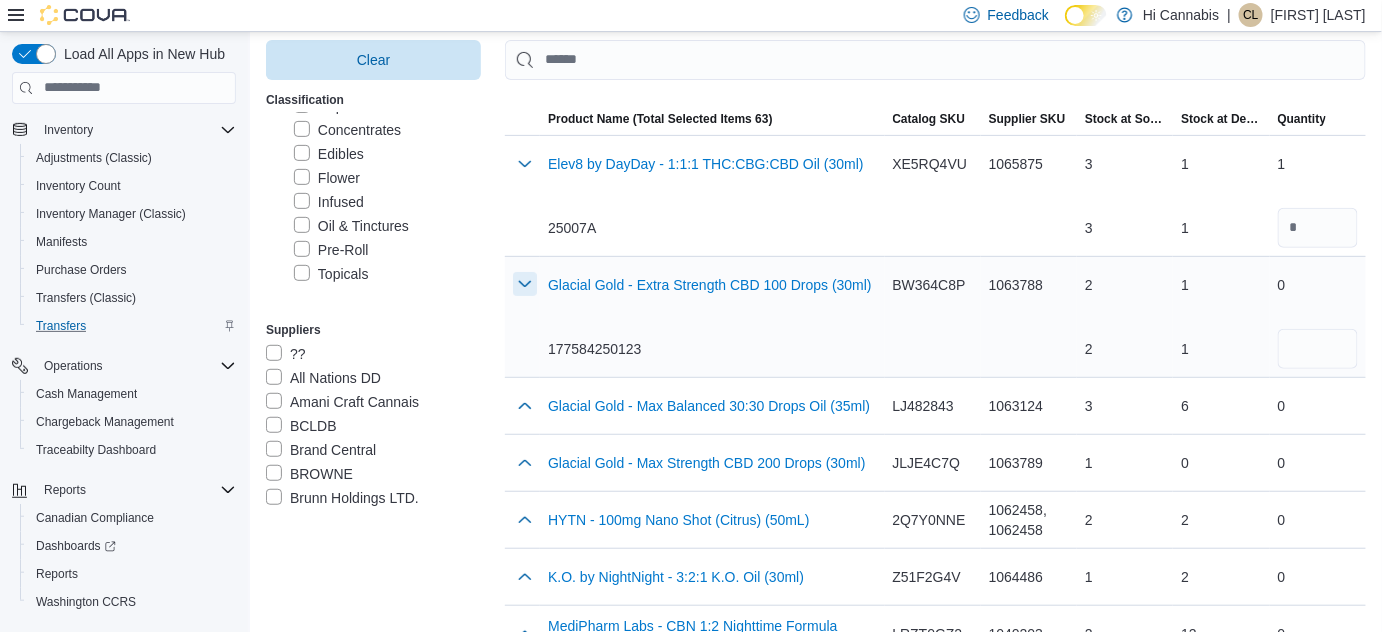 click at bounding box center [525, 284] 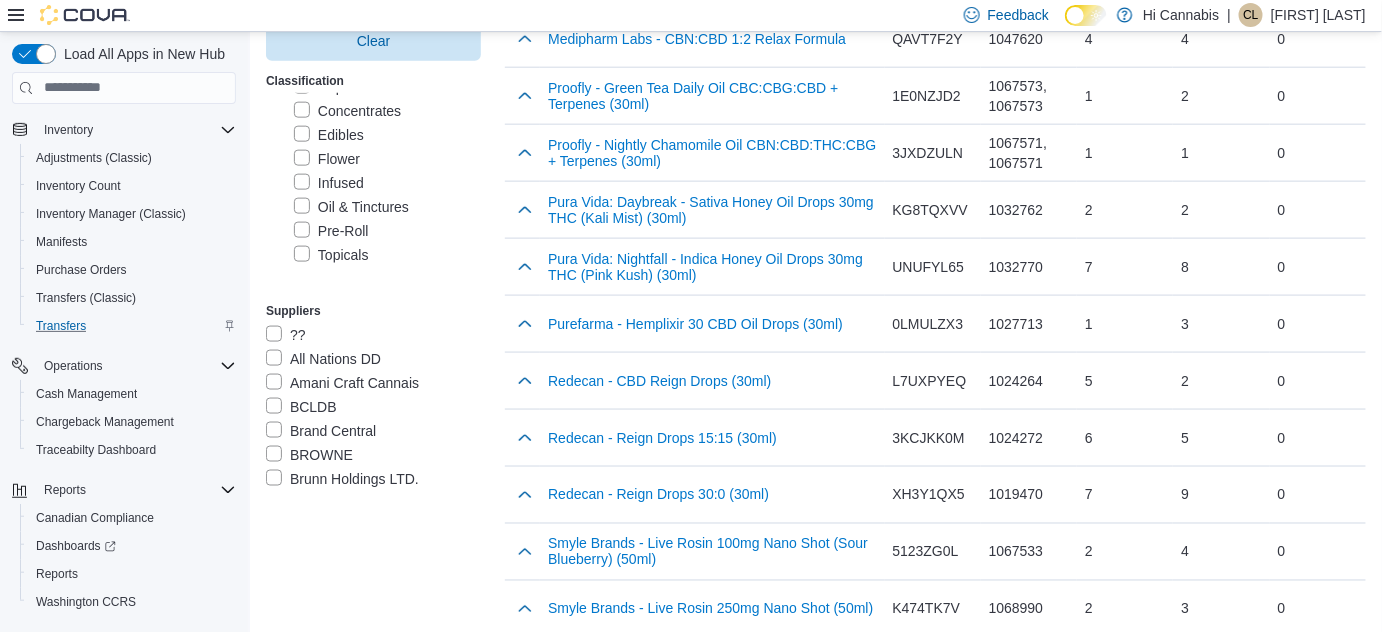 scroll, scrollTop: 785, scrollLeft: 0, axis: vertical 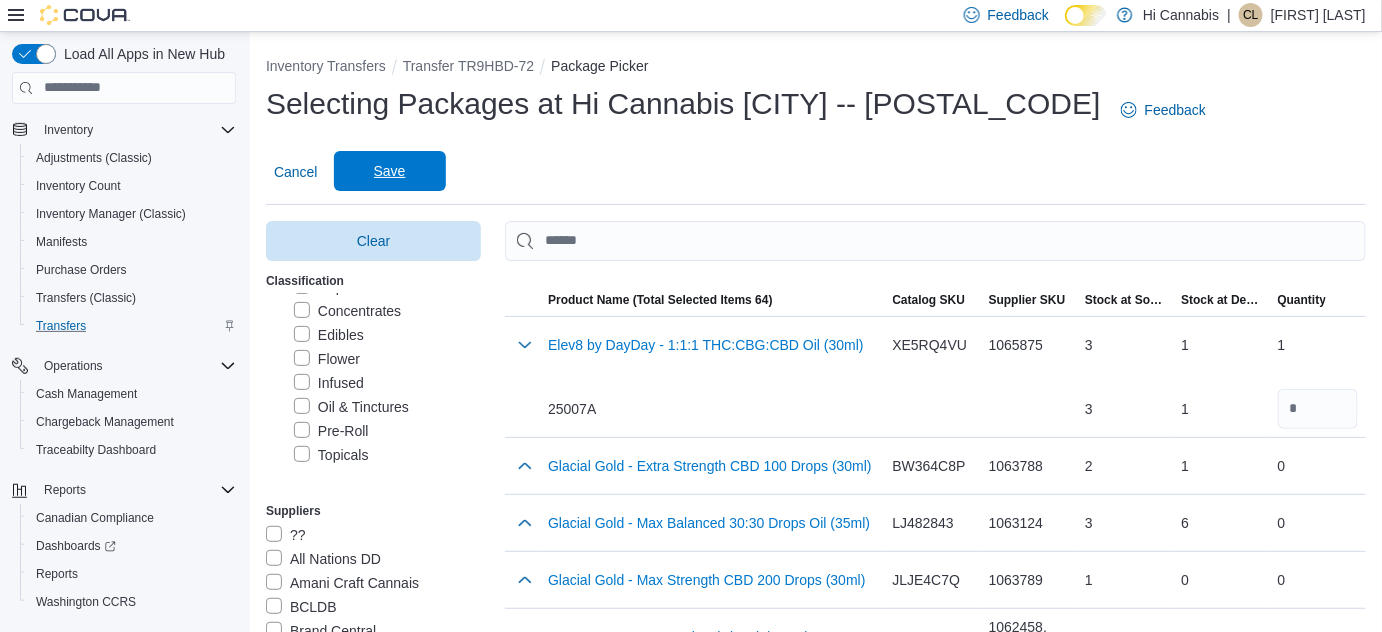 click on "Save" at bounding box center [390, 171] 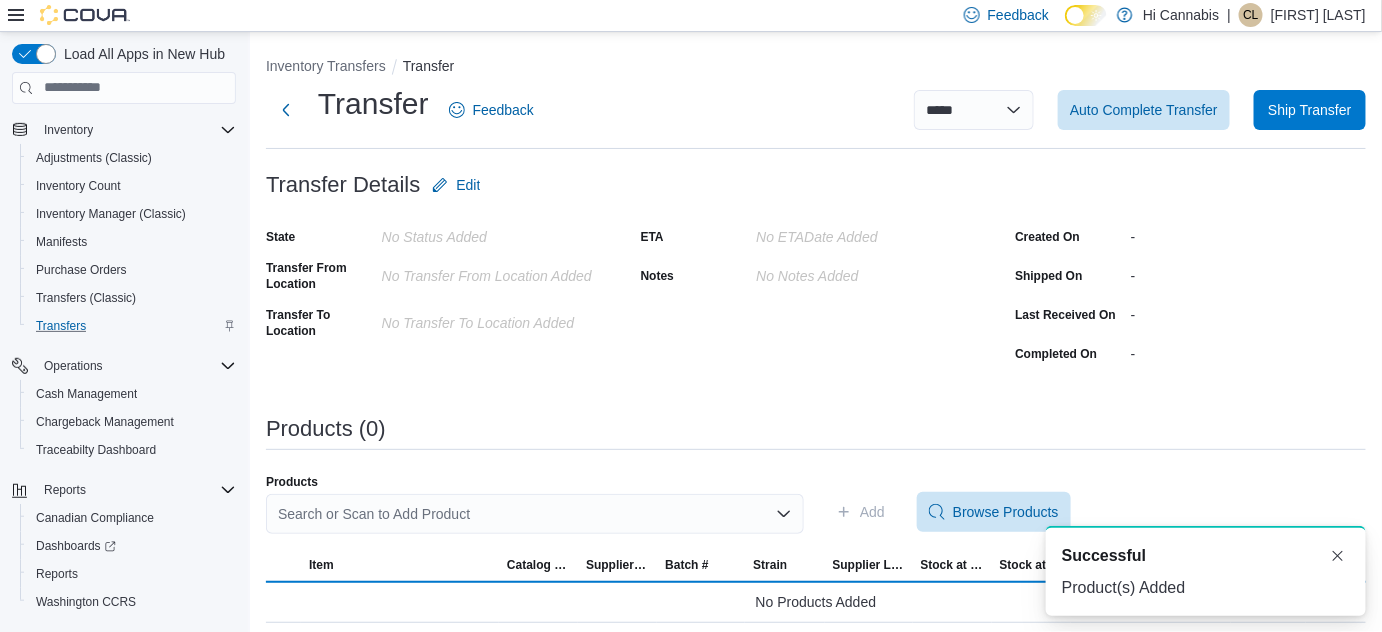 scroll, scrollTop: 0, scrollLeft: 0, axis: both 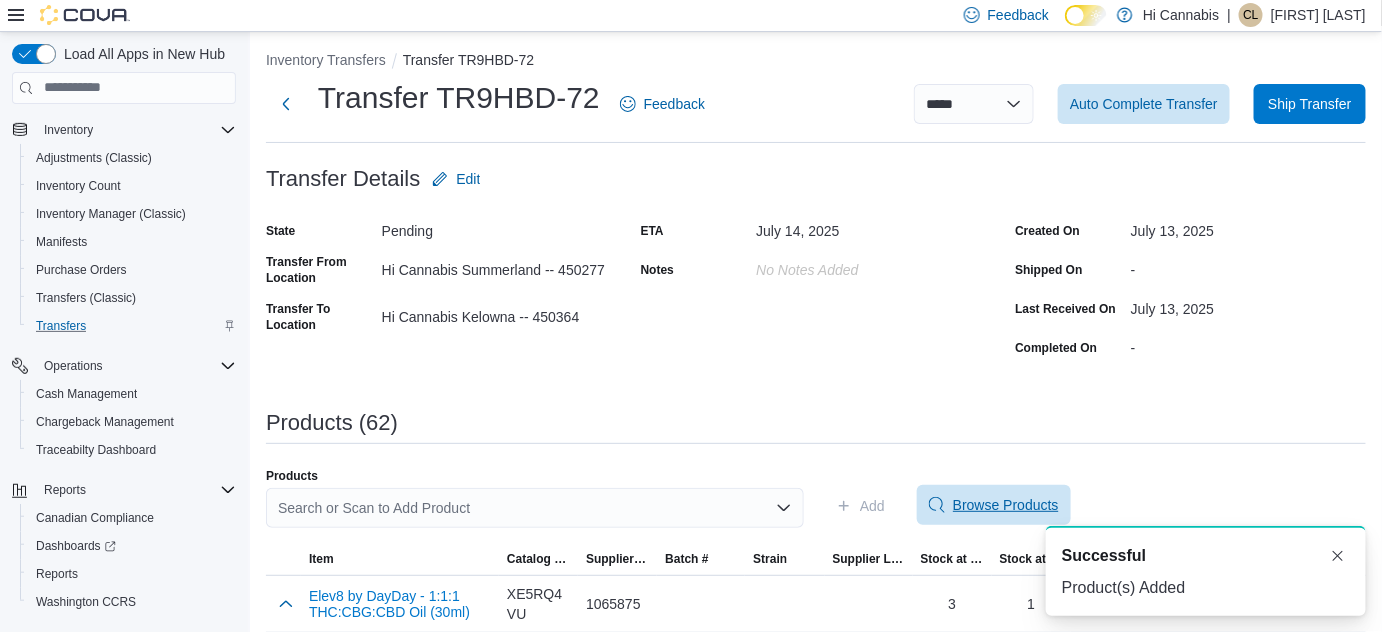 click on "Browse Products" at bounding box center [1006, 505] 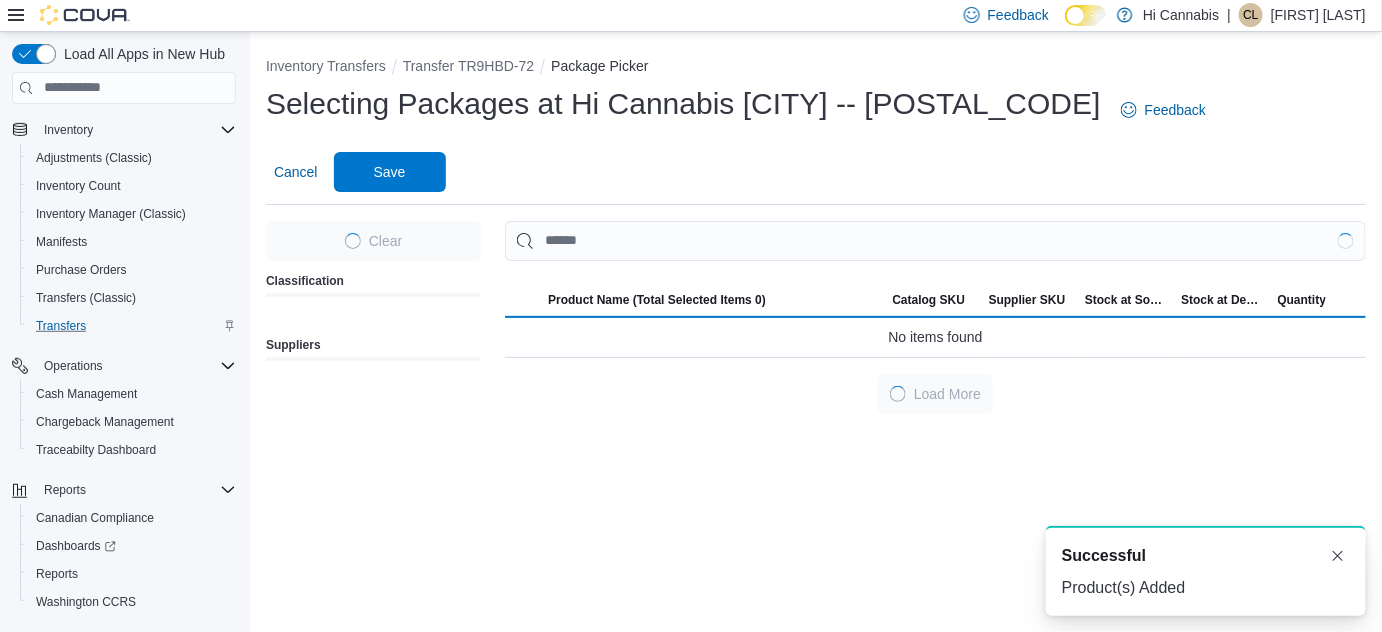 scroll, scrollTop: 0, scrollLeft: 0, axis: both 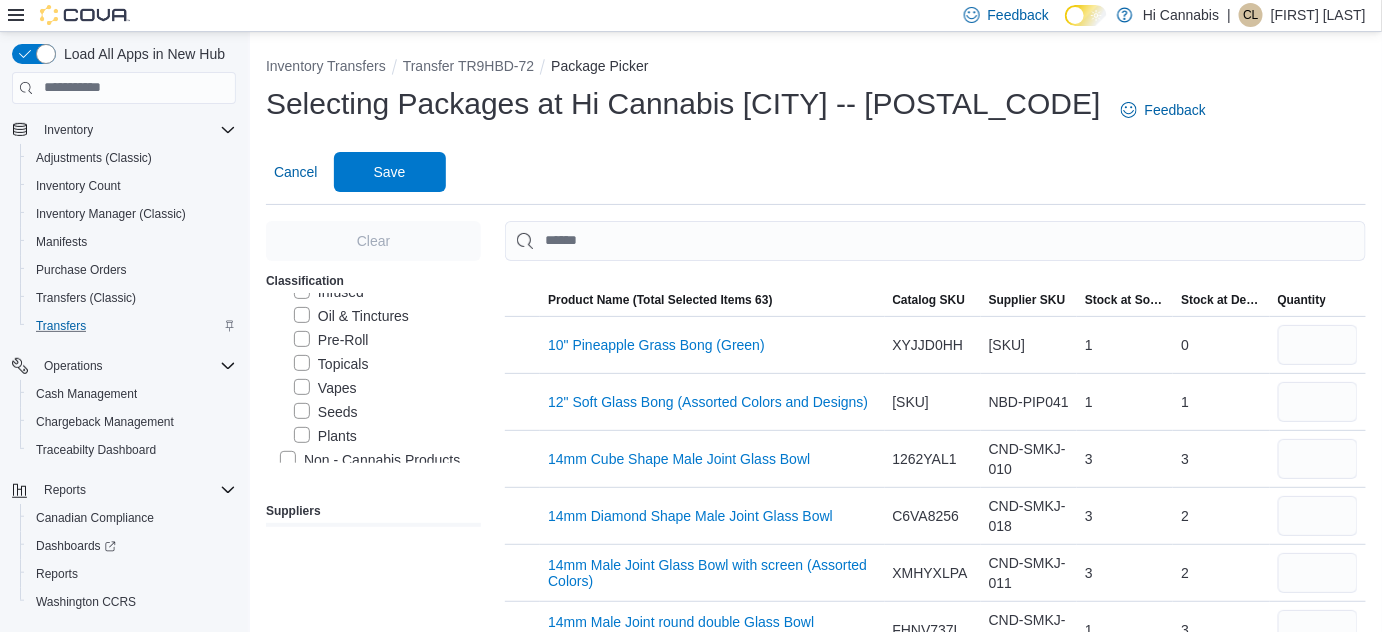 click on "Pre-Roll" at bounding box center [331, 340] 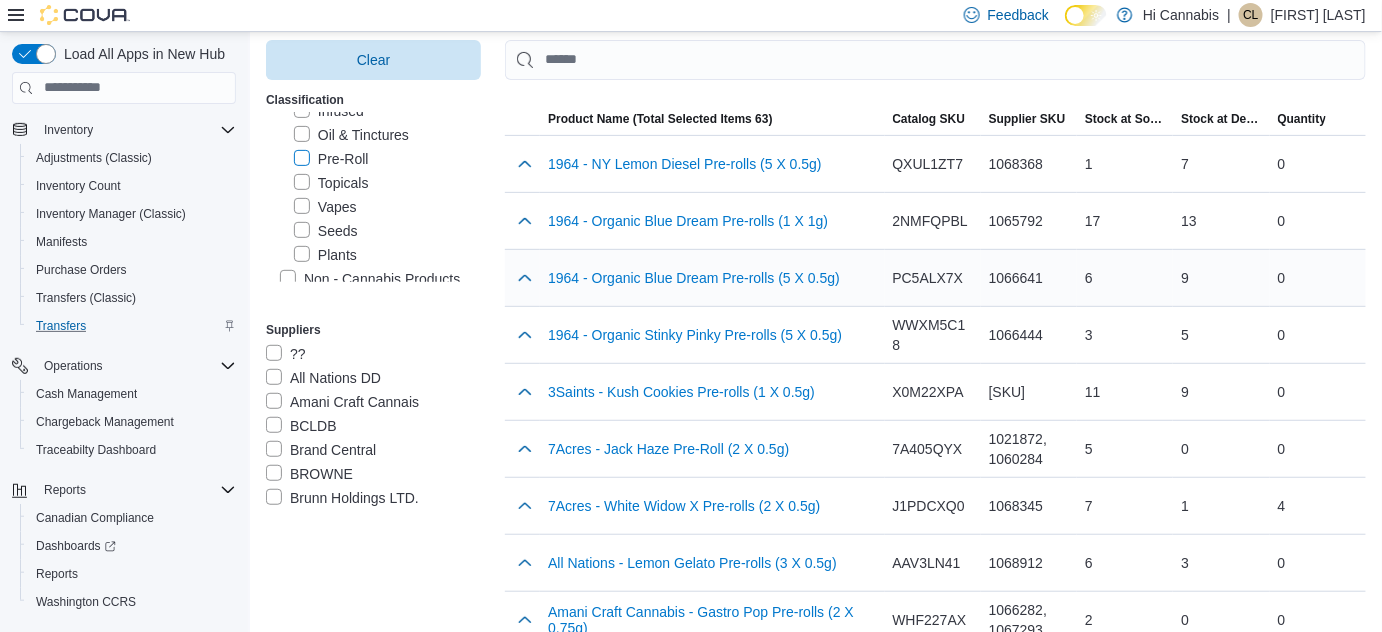 scroll, scrollTop: 272, scrollLeft: 0, axis: vertical 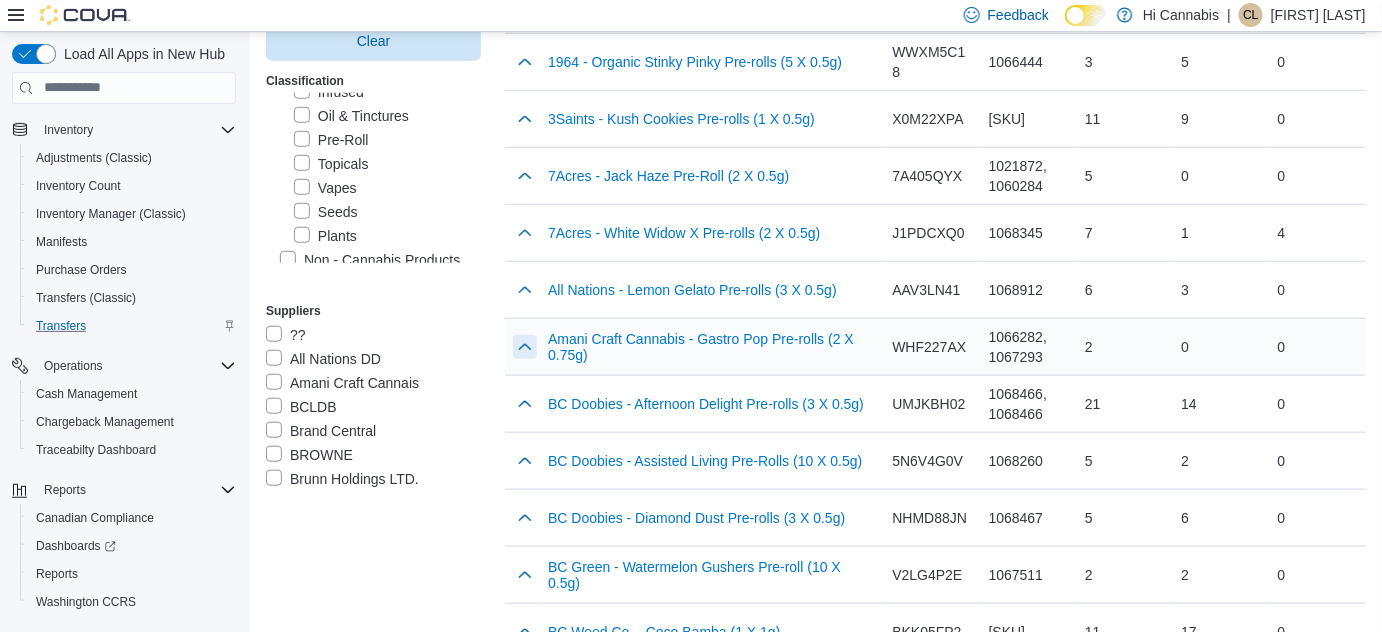click at bounding box center [525, 347] 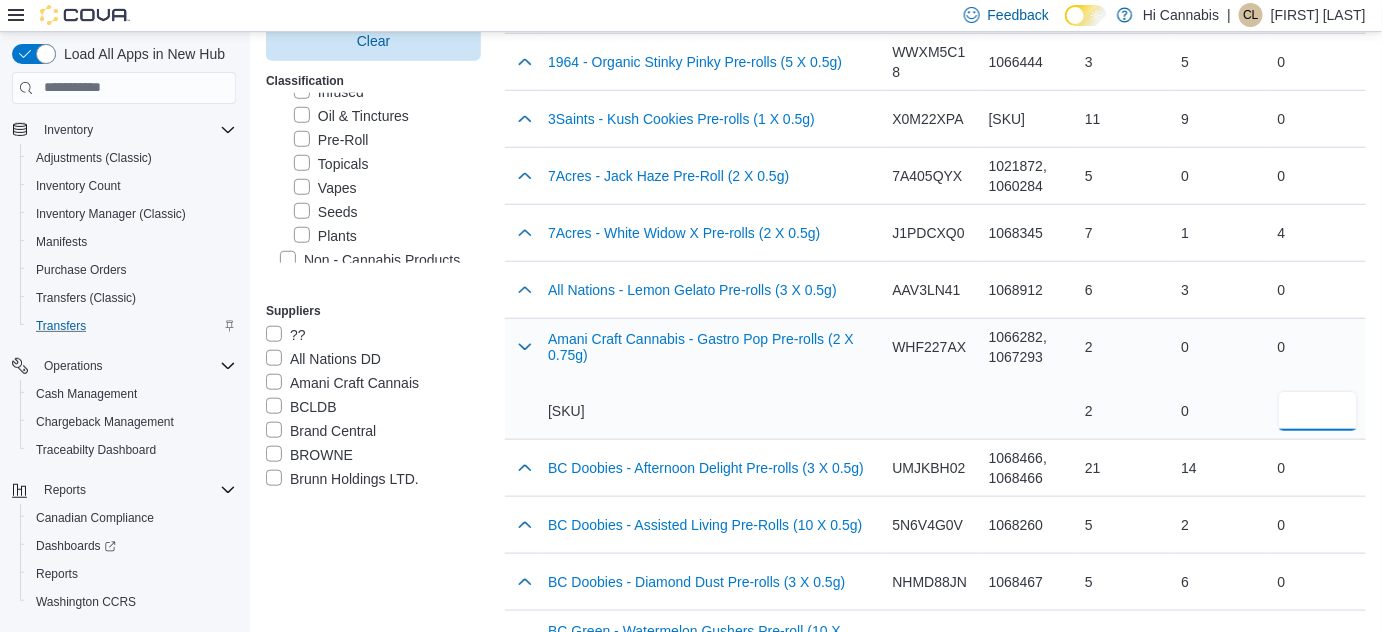 click at bounding box center (1318, 411) 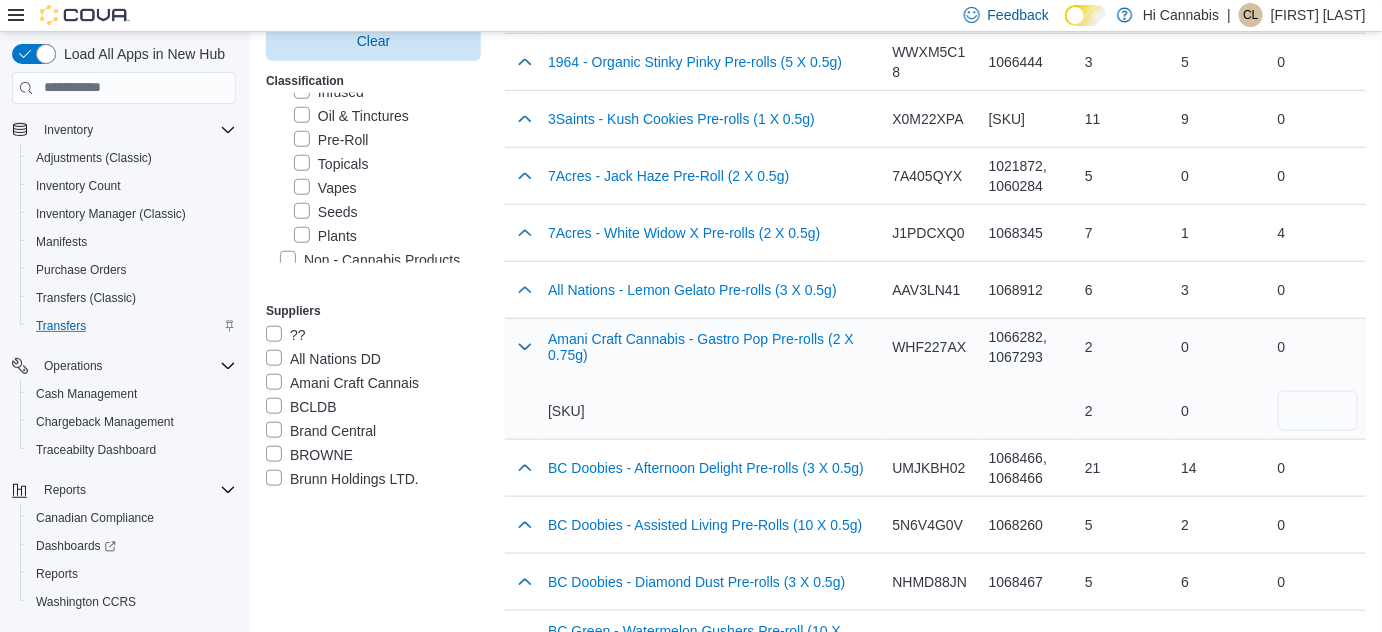 click on "Amani Craft Cannabis - Gastro Pop Pre-rolls (2 X 0.75g) PR-AMGP-002" at bounding box center [712, 379] 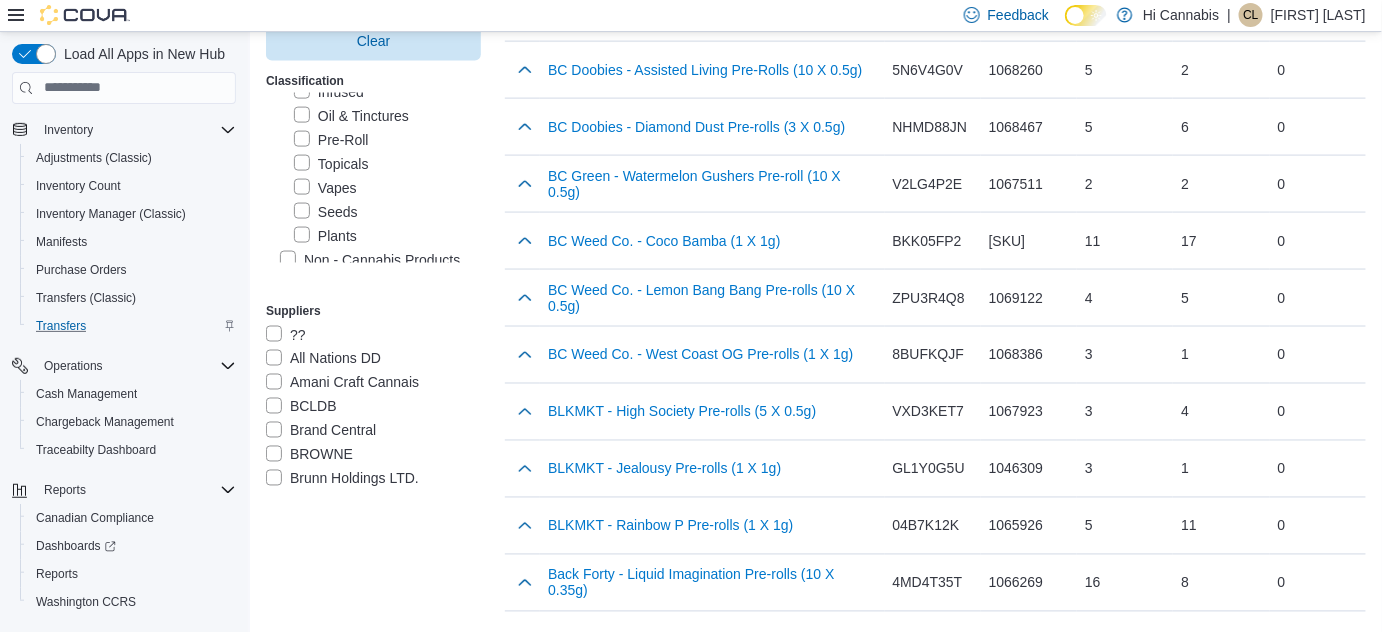 scroll, scrollTop: 1000, scrollLeft: 0, axis: vertical 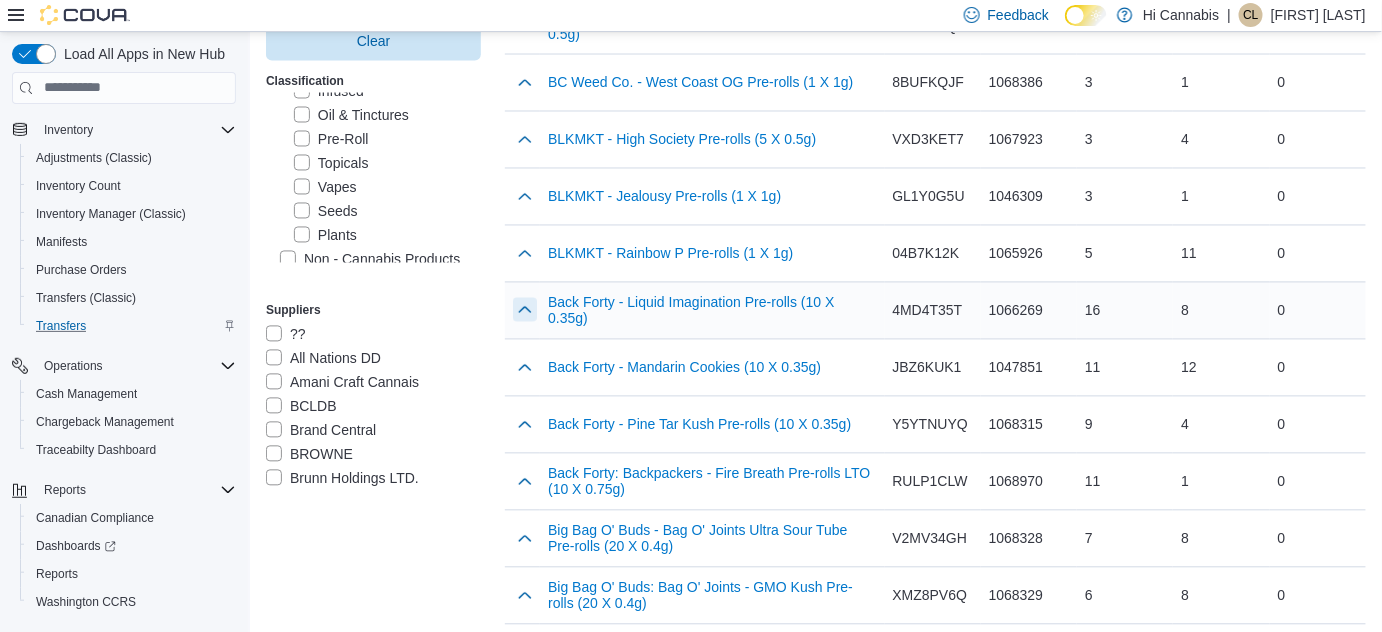 click at bounding box center (525, 310) 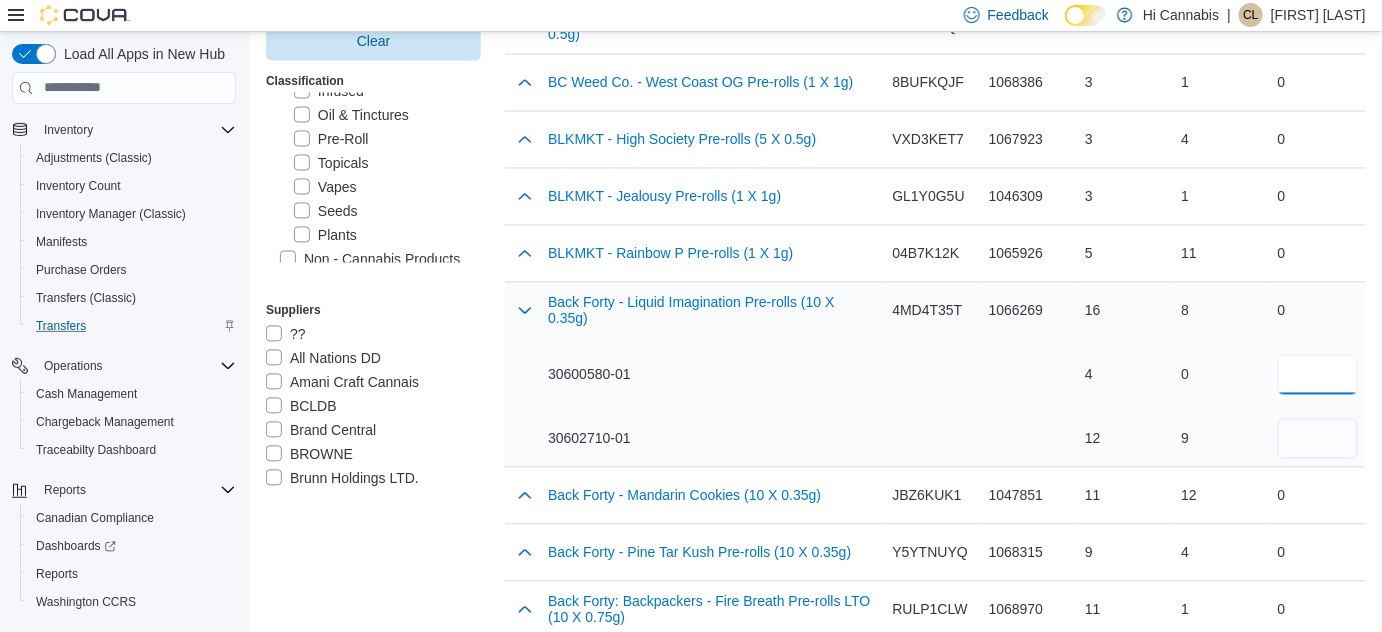 click at bounding box center (1318, 375) 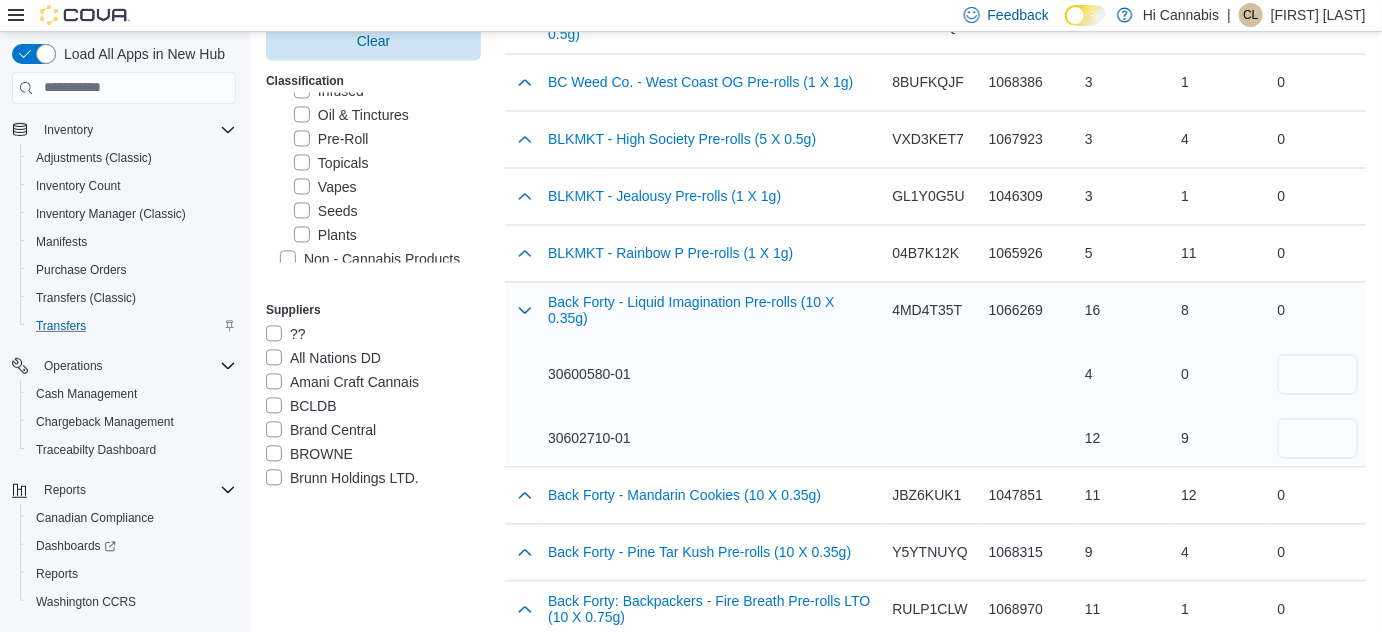 click on "30600580-01" at bounding box center [712, 375] 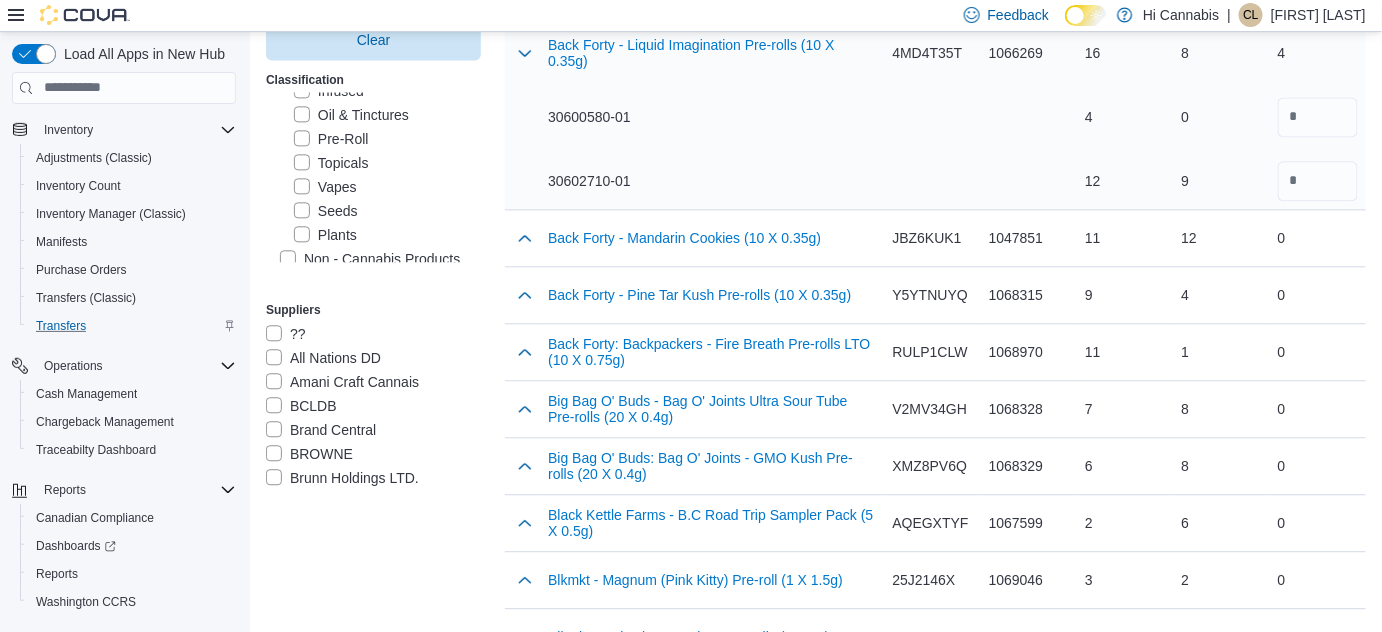 scroll, scrollTop: 1454, scrollLeft: 0, axis: vertical 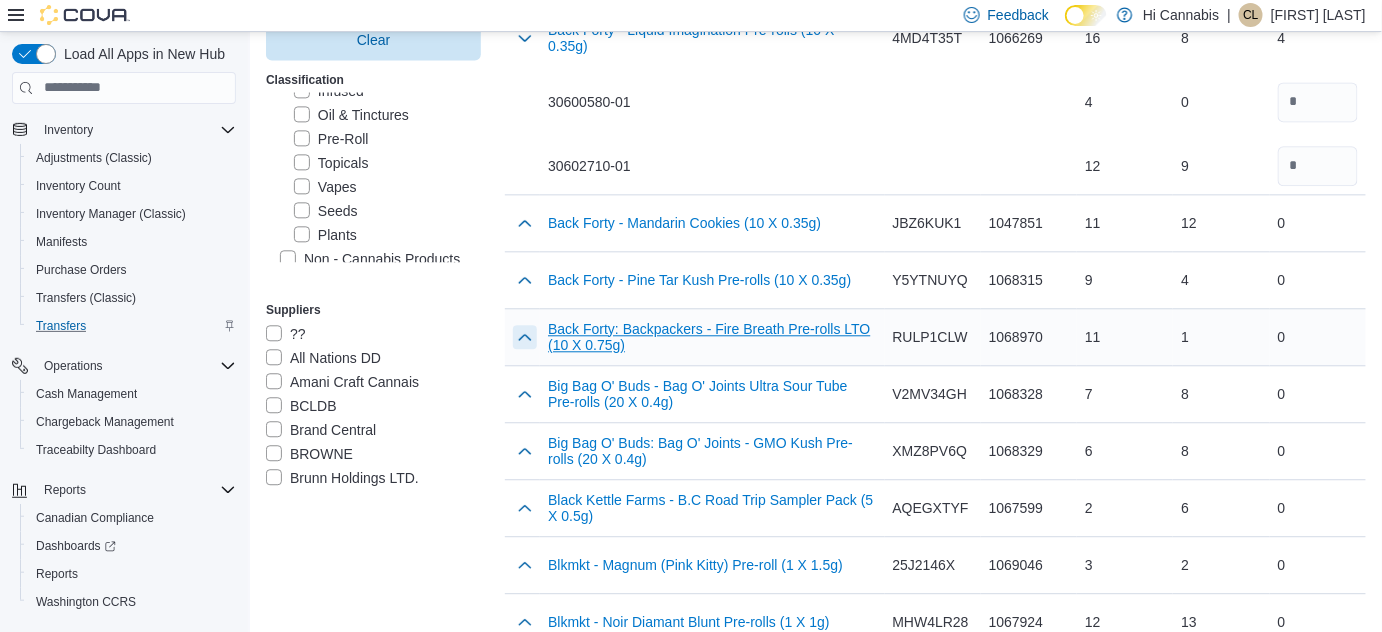click at bounding box center [525, 337] 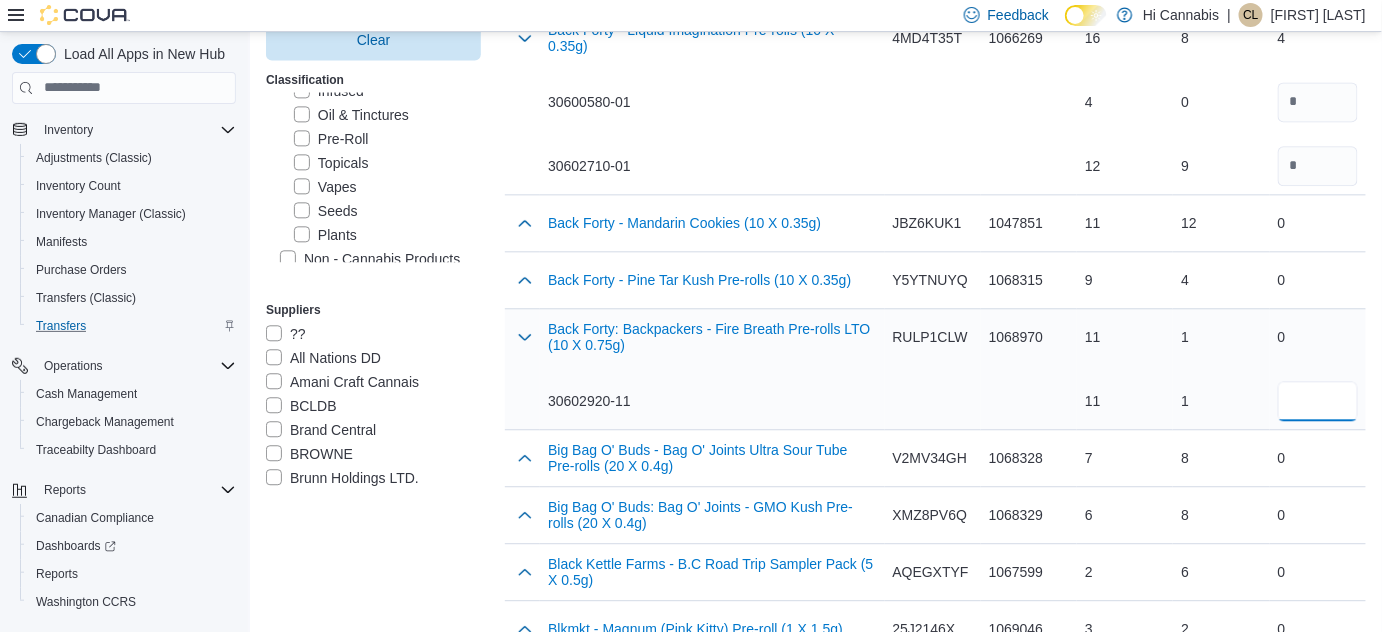 click at bounding box center [1318, 401] 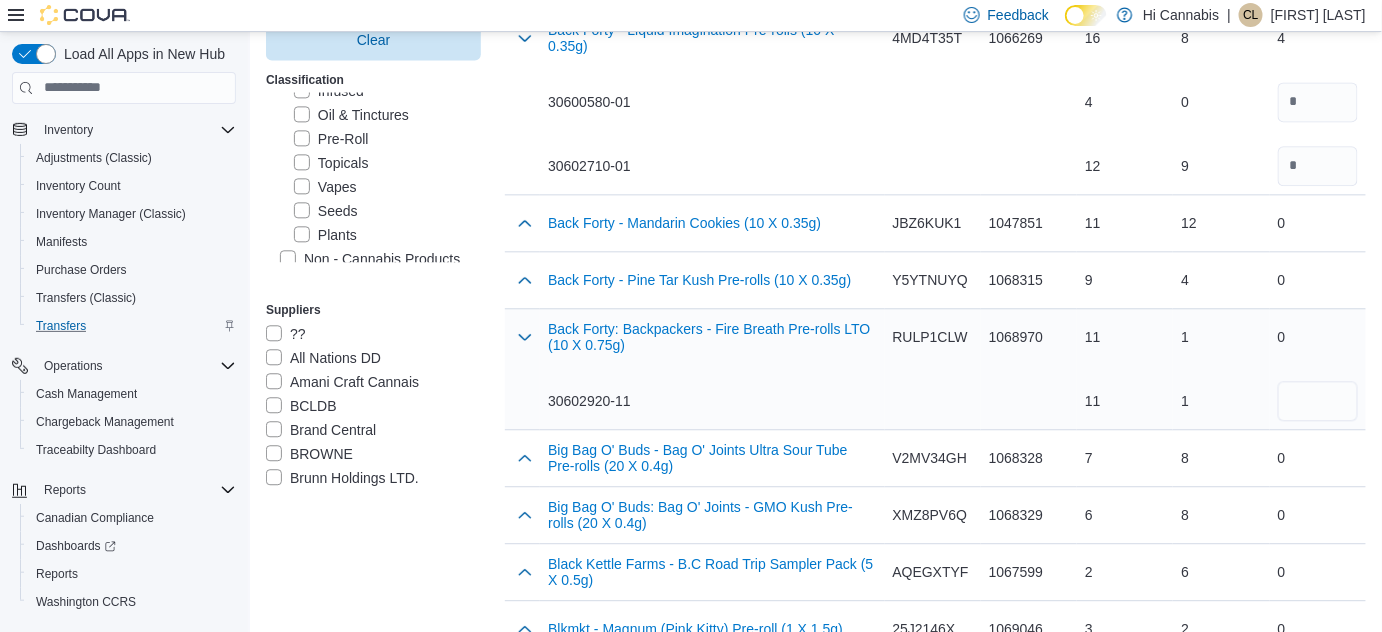 click on "30602920-11" at bounding box center (712, 401) 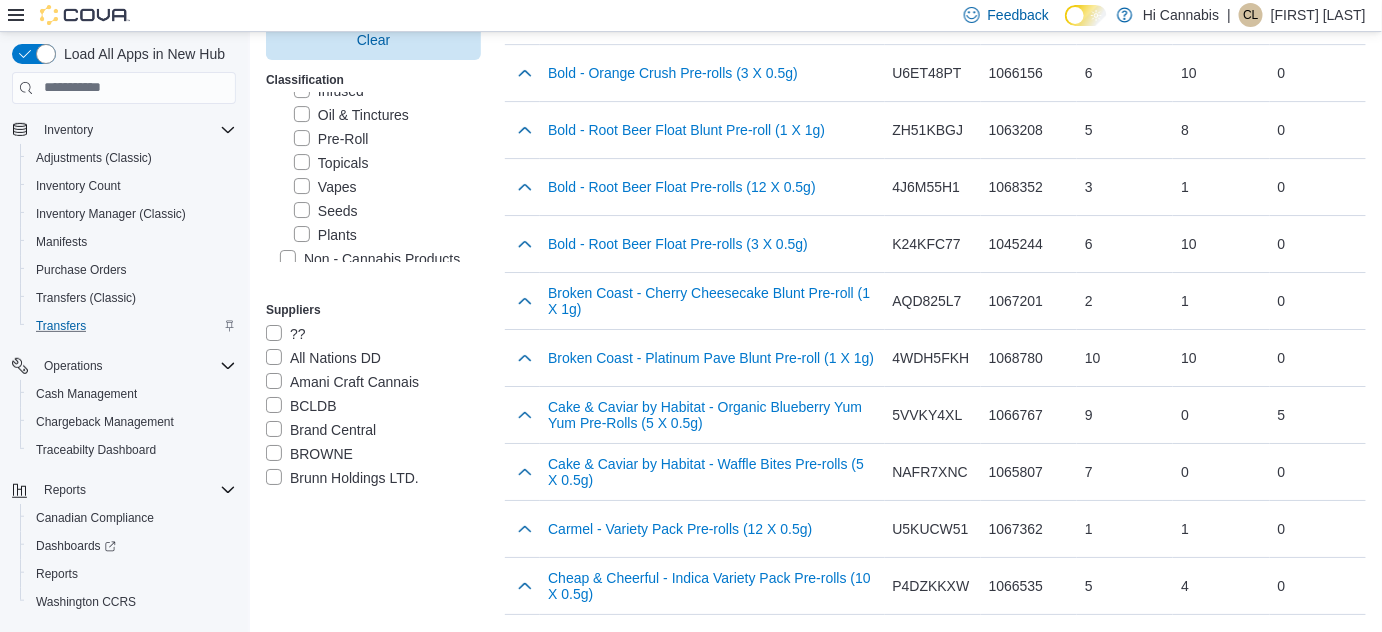 scroll, scrollTop: 2272, scrollLeft: 0, axis: vertical 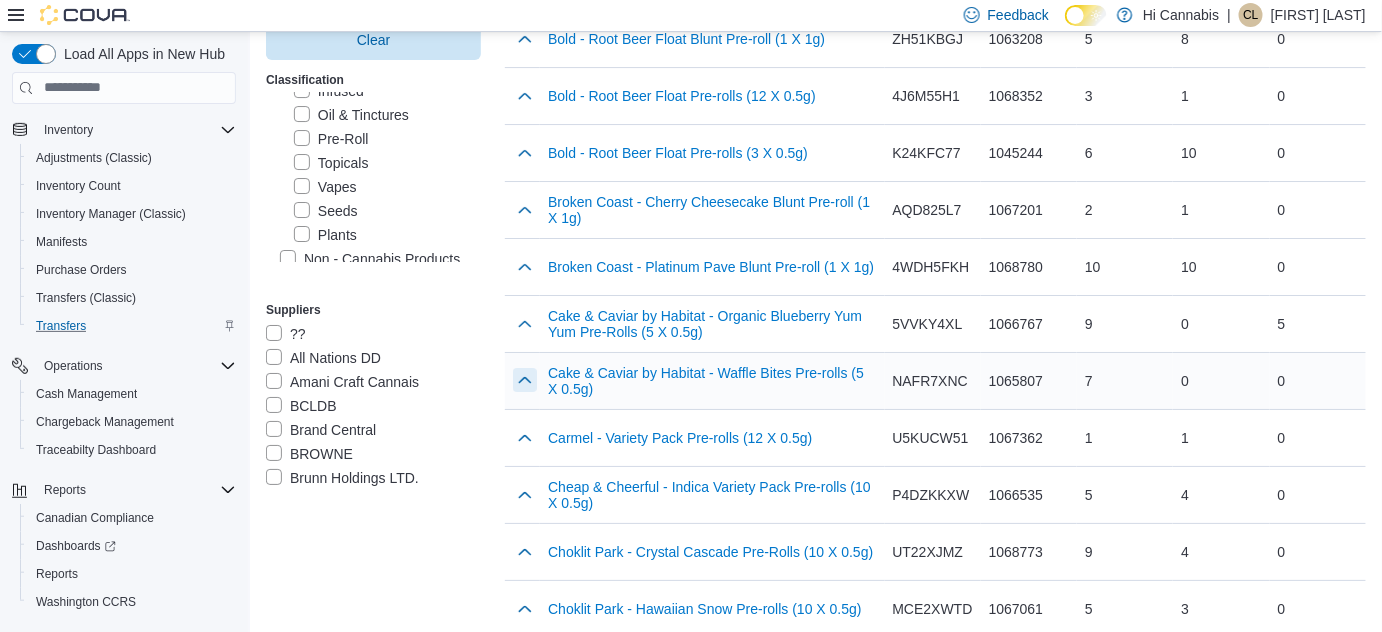 click at bounding box center (525, 380) 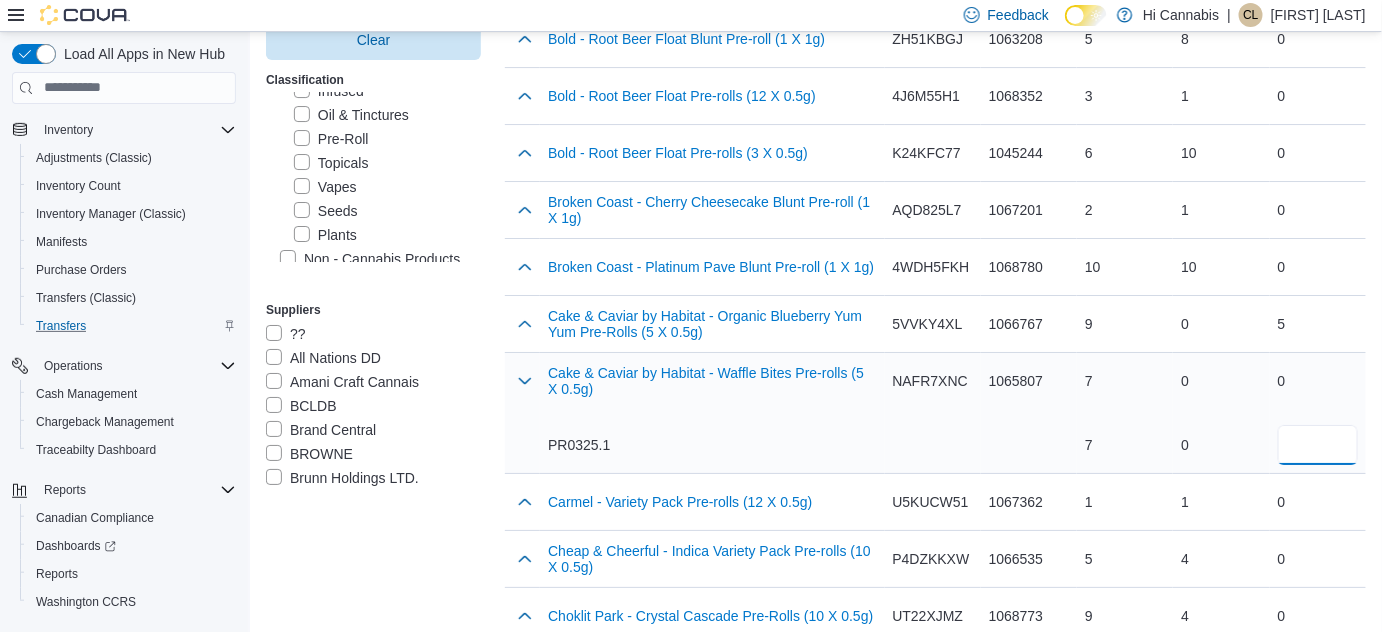drag, startPoint x: 1321, startPoint y: 379, endPoint x: 1336, endPoint y: 384, distance: 15.811388 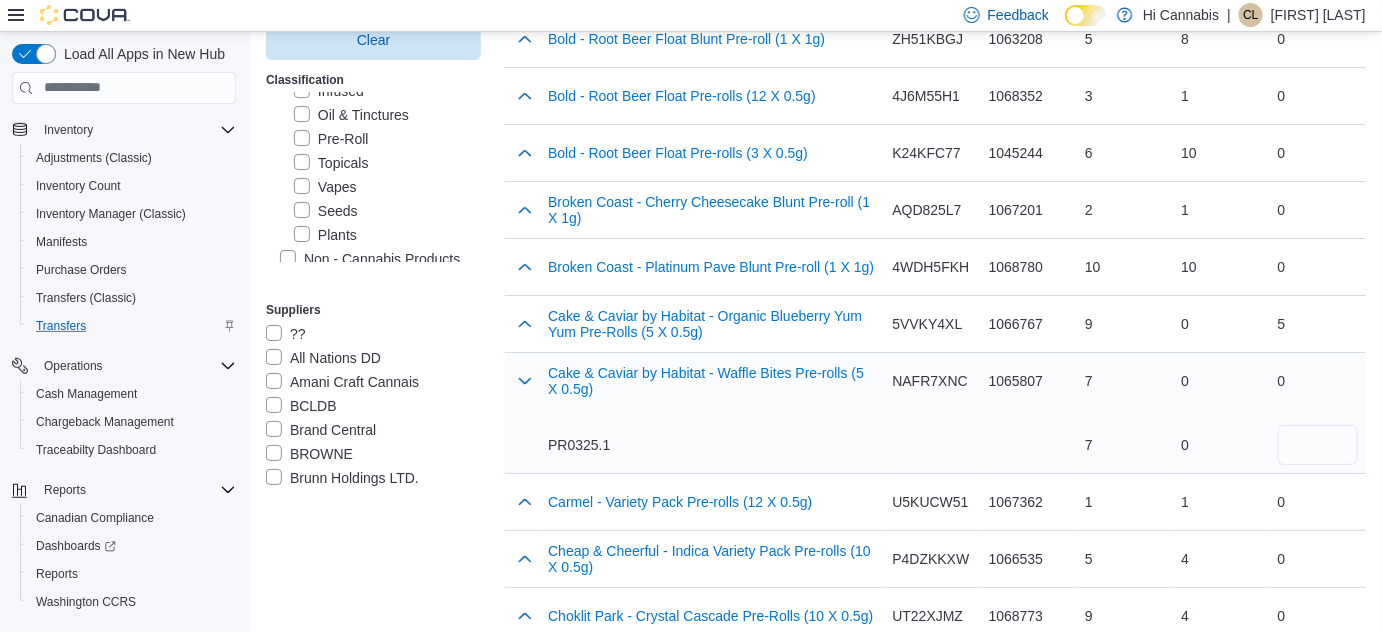 click on "PR0325.1" at bounding box center (712, 445) 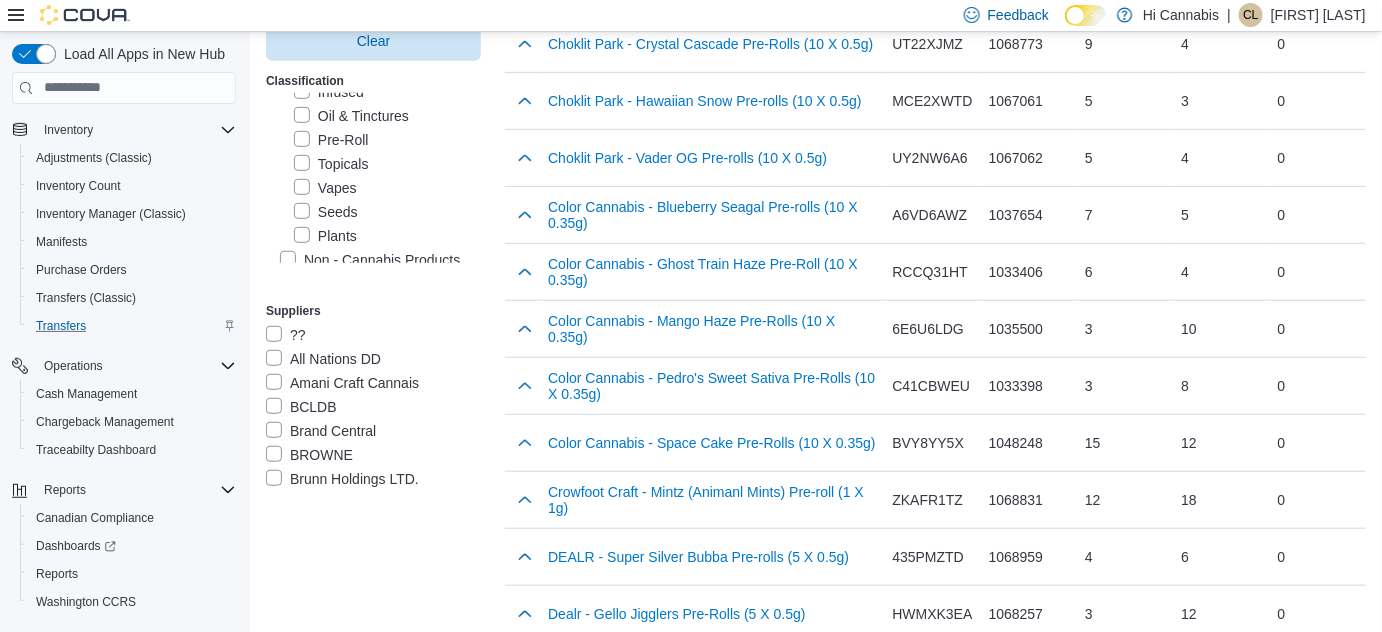 scroll, scrollTop: 2856, scrollLeft: 0, axis: vertical 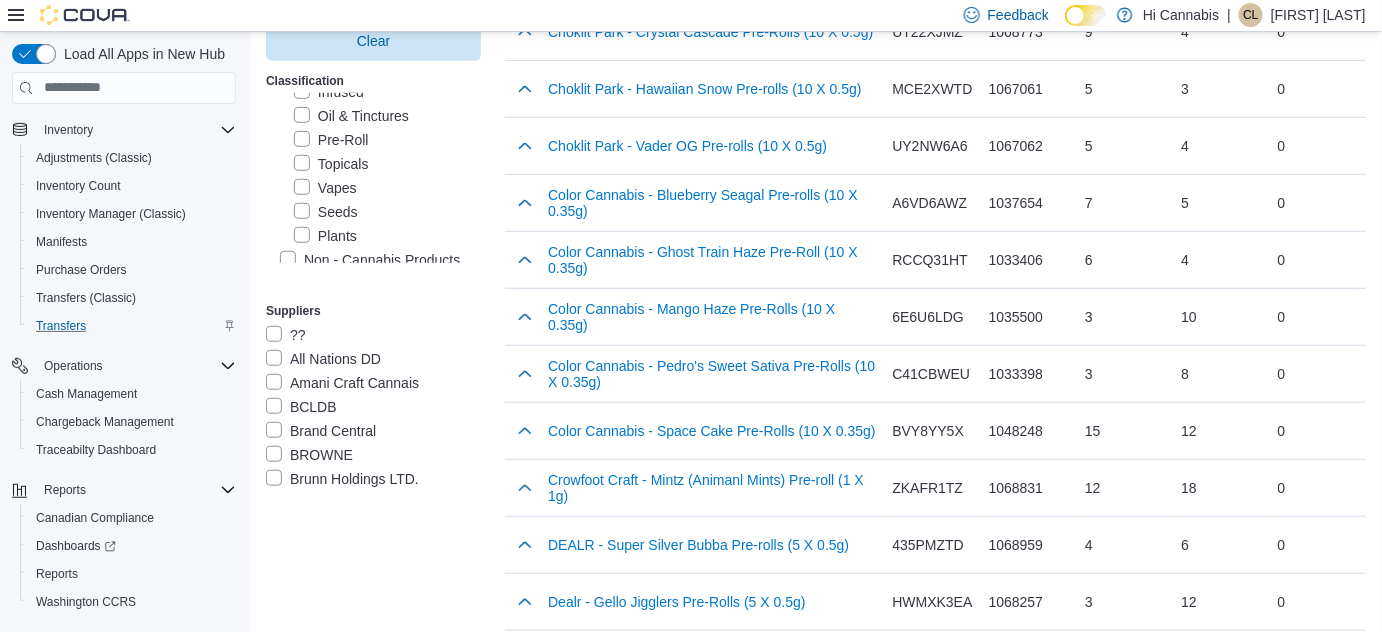 click on "Load More" at bounding box center (935, 666) 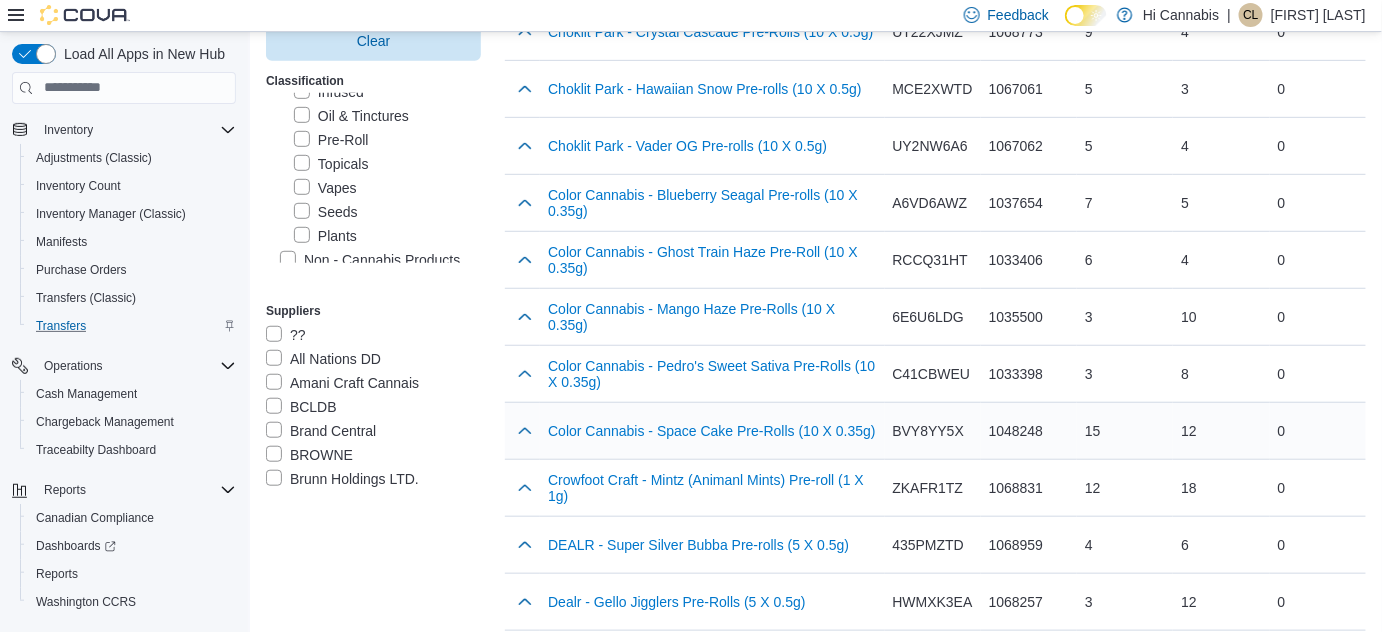 scroll, scrollTop: 3038, scrollLeft: 0, axis: vertical 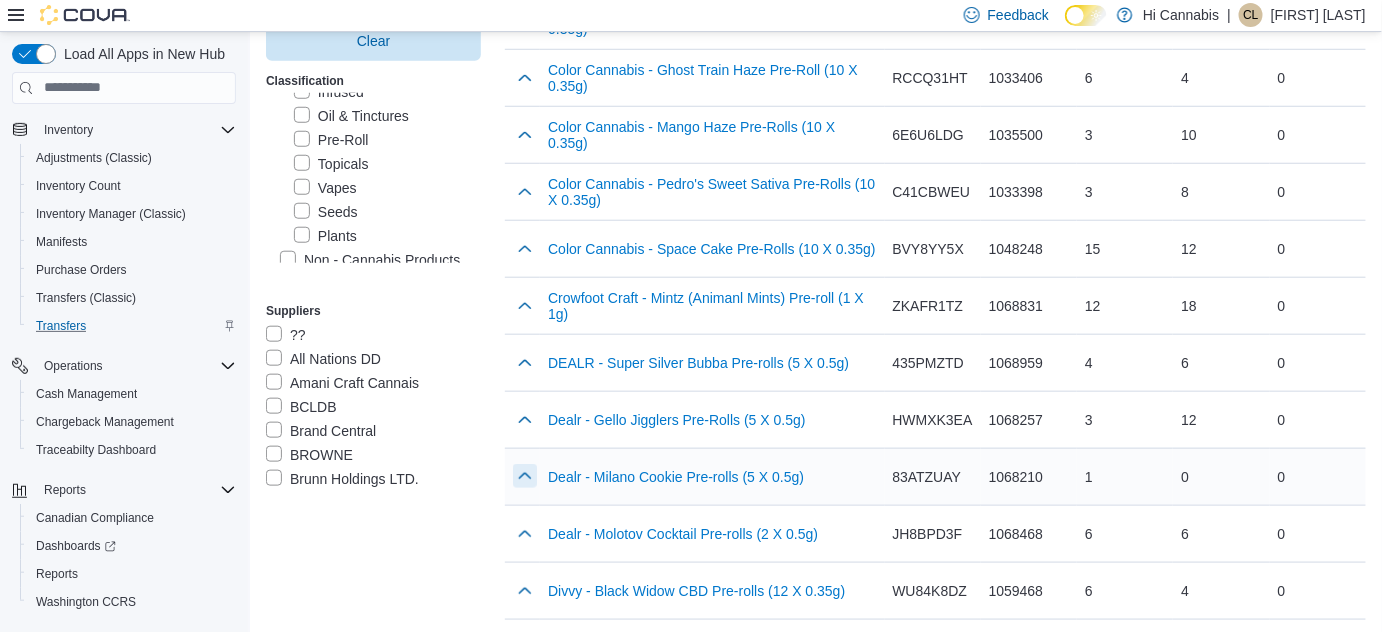 click at bounding box center [525, 476] 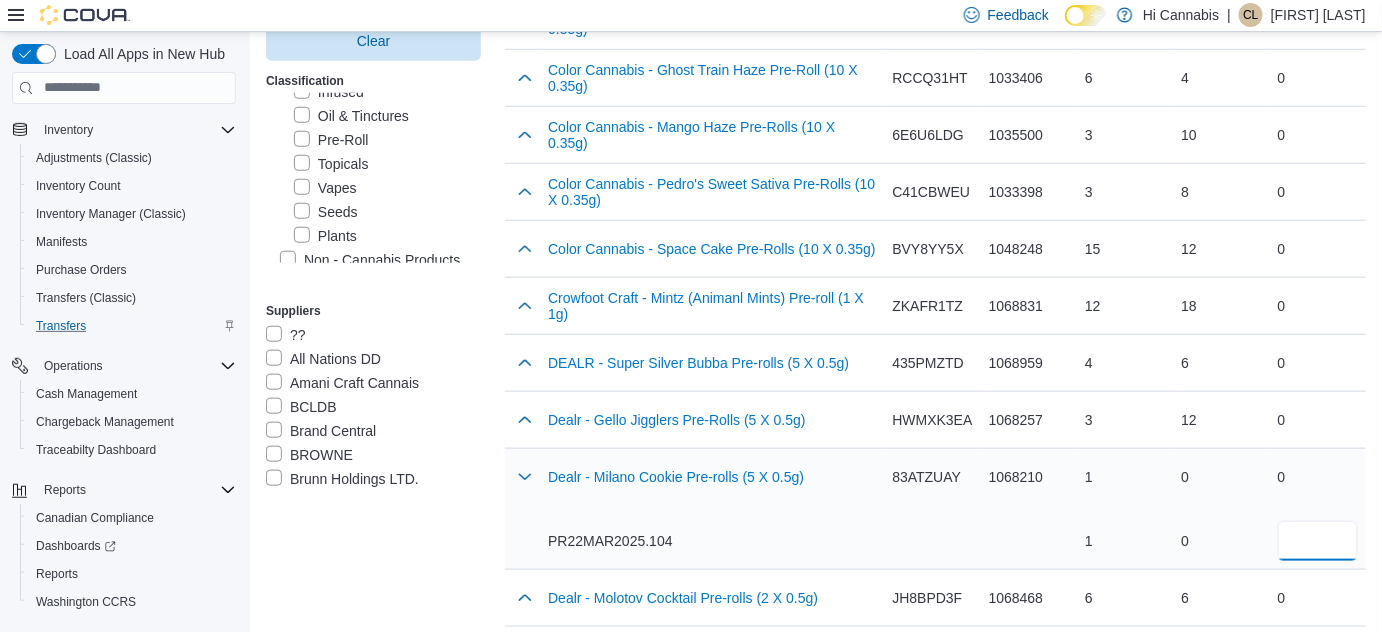 click at bounding box center (1318, 541) 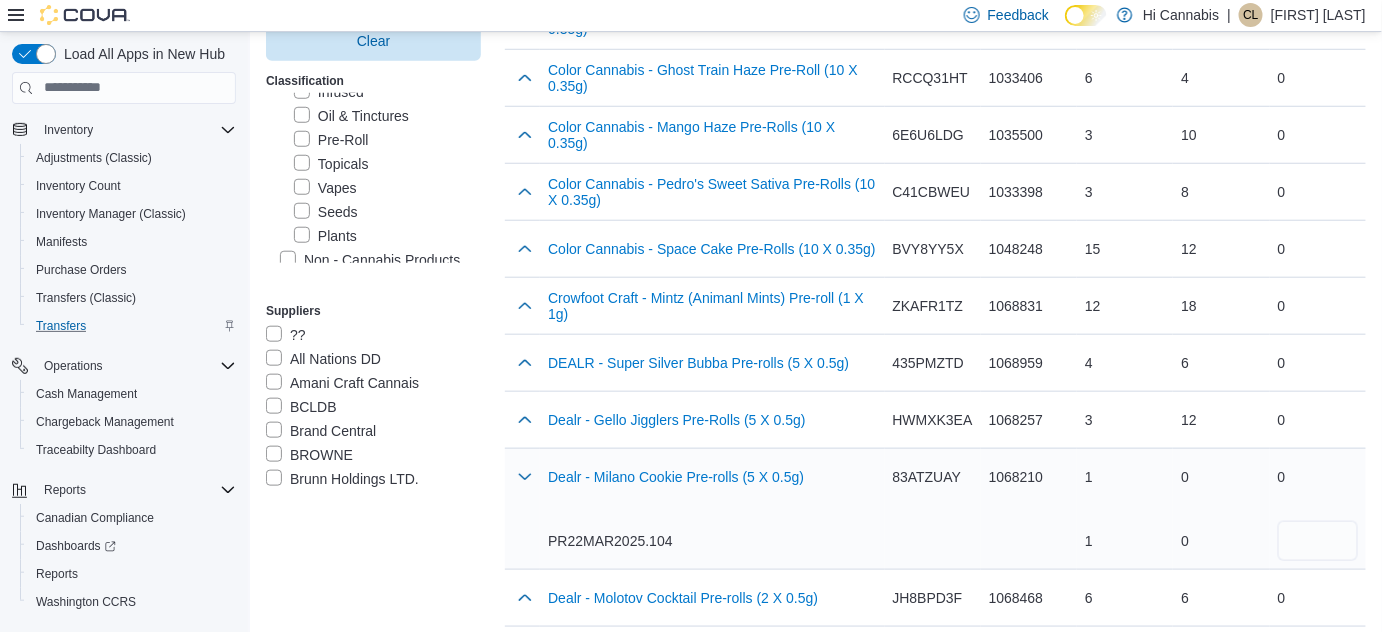 click on "PR22MAR2025.104" at bounding box center [712, 541] 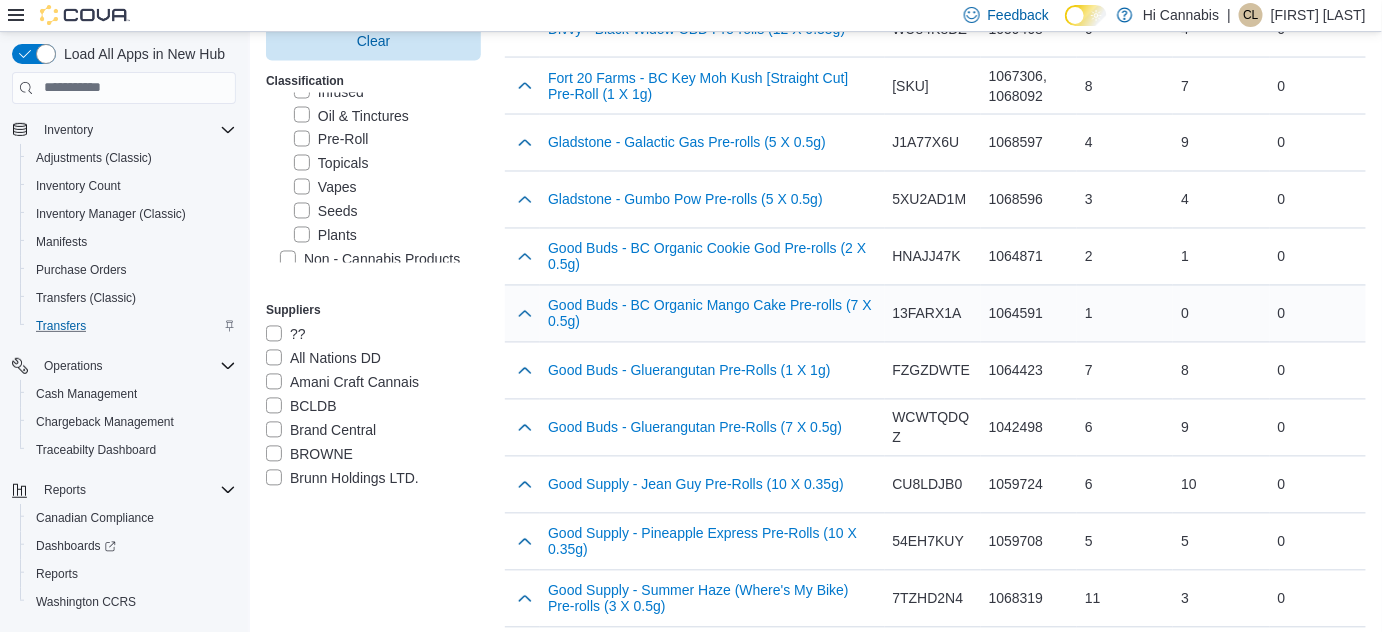 scroll, scrollTop: 3674, scrollLeft: 0, axis: vertical 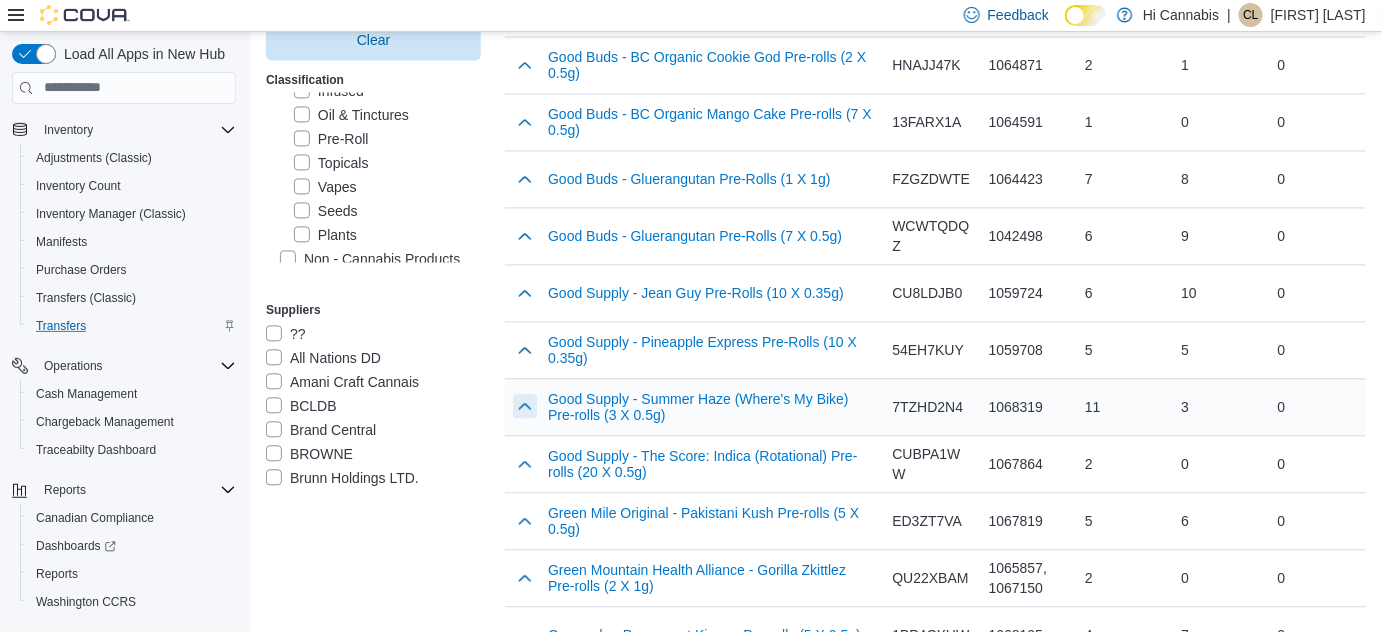 click at bounding box center [525, 406] 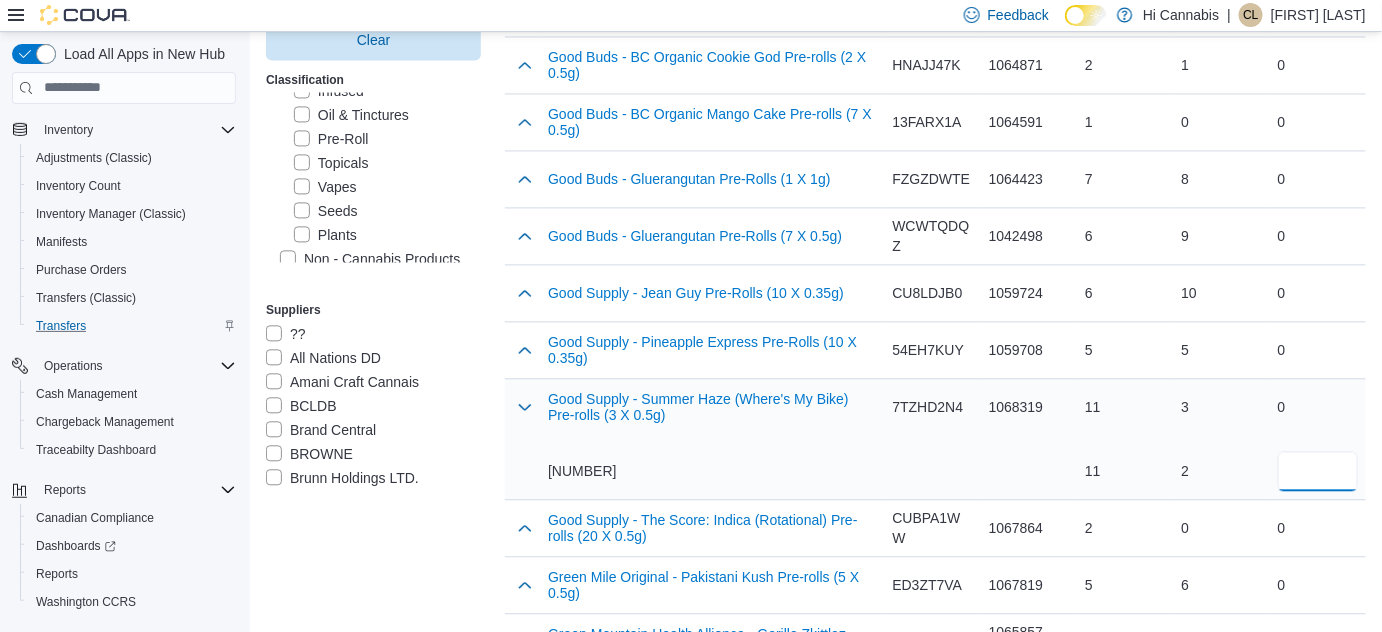 click at bounding box center (1318, 471) 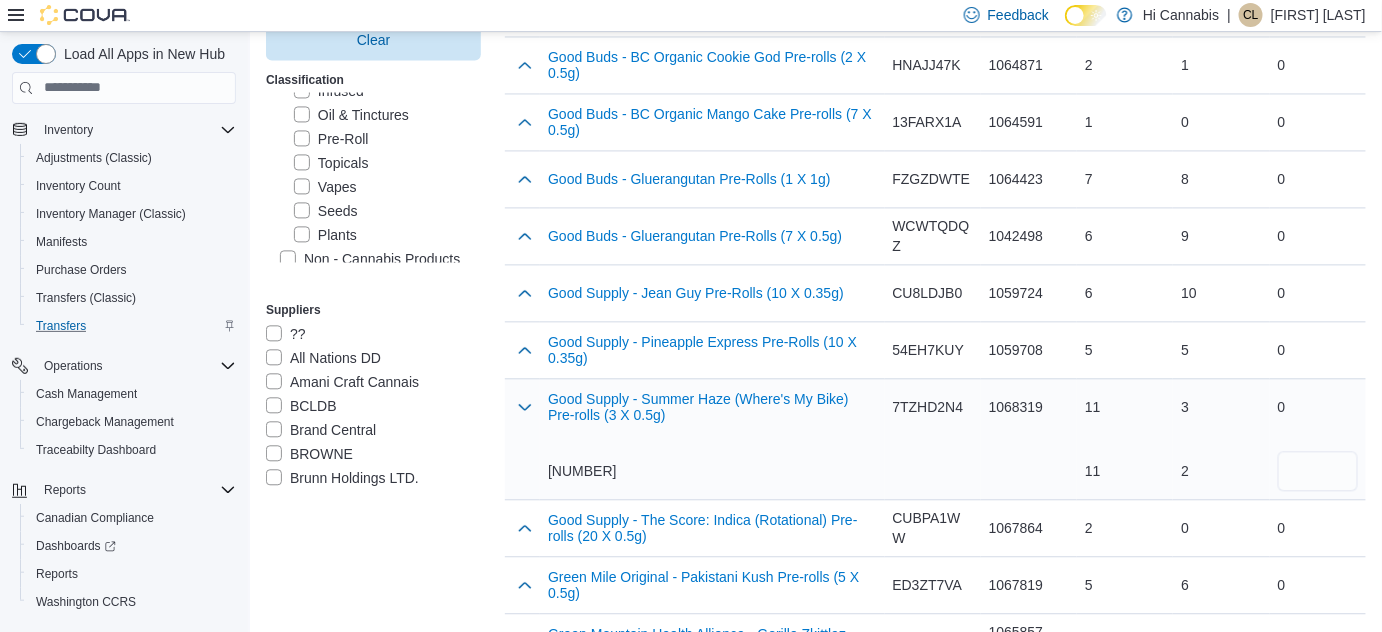 click on "Good Supply - Summer Haze (Where's My Bike) Pre-rolls (3 X  0.5g) [NUMBER]" at bounding box center (712, 439) 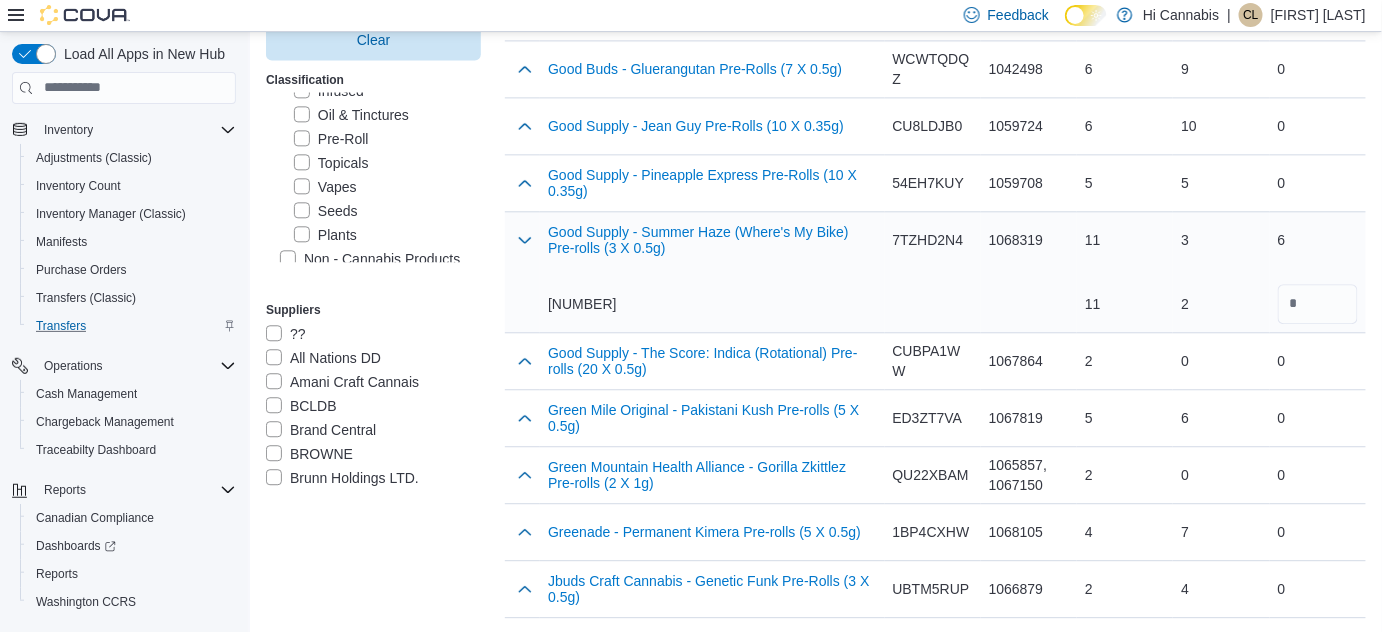 scroll, scrollTop: 4038, scrollLeft: 0, axis: vertical 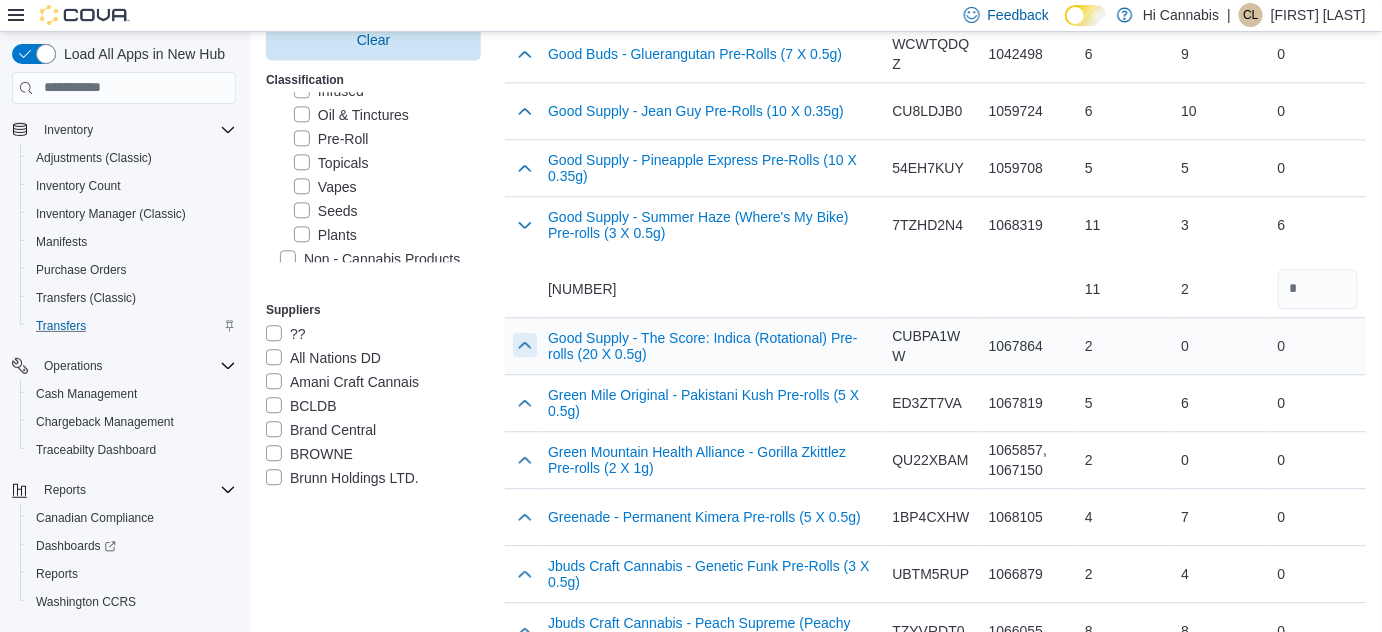 click at bounding box center (525, 345) 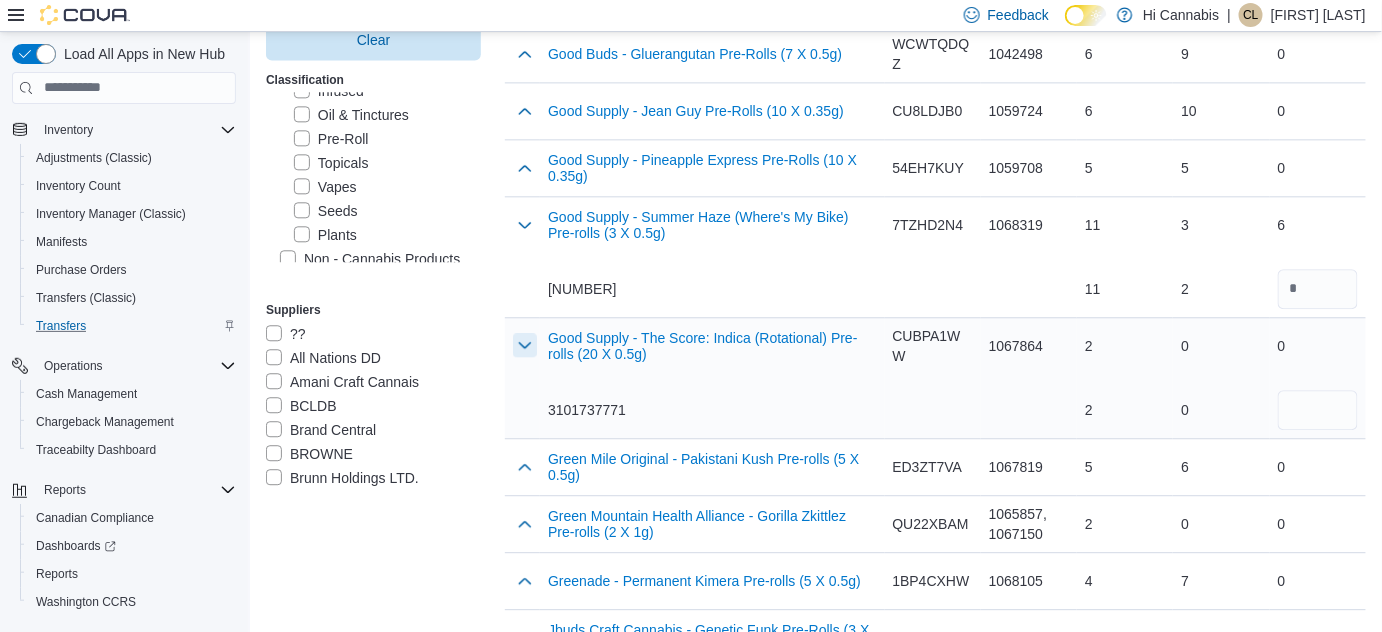 click at bounding box center (525, 345) 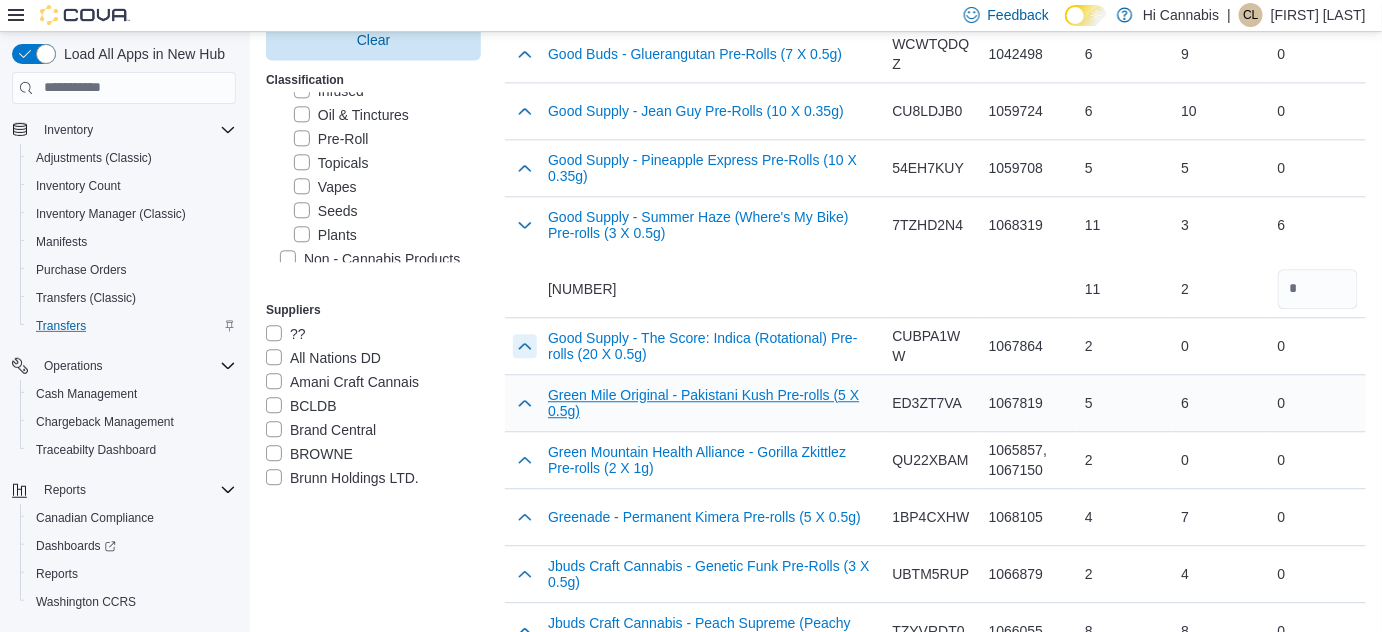 scroll, scrollTop: 4129, scrollLeft: 0, axis: vertical 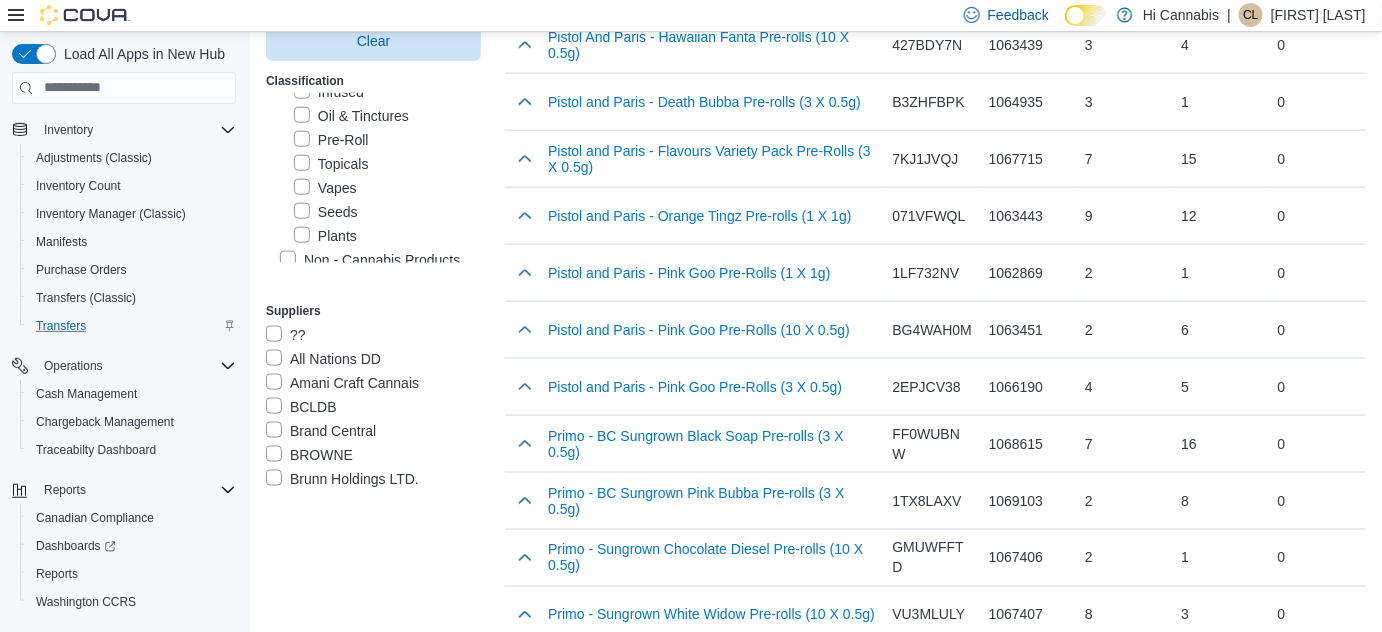 click on "Load More" at bounding box center (935, 679) 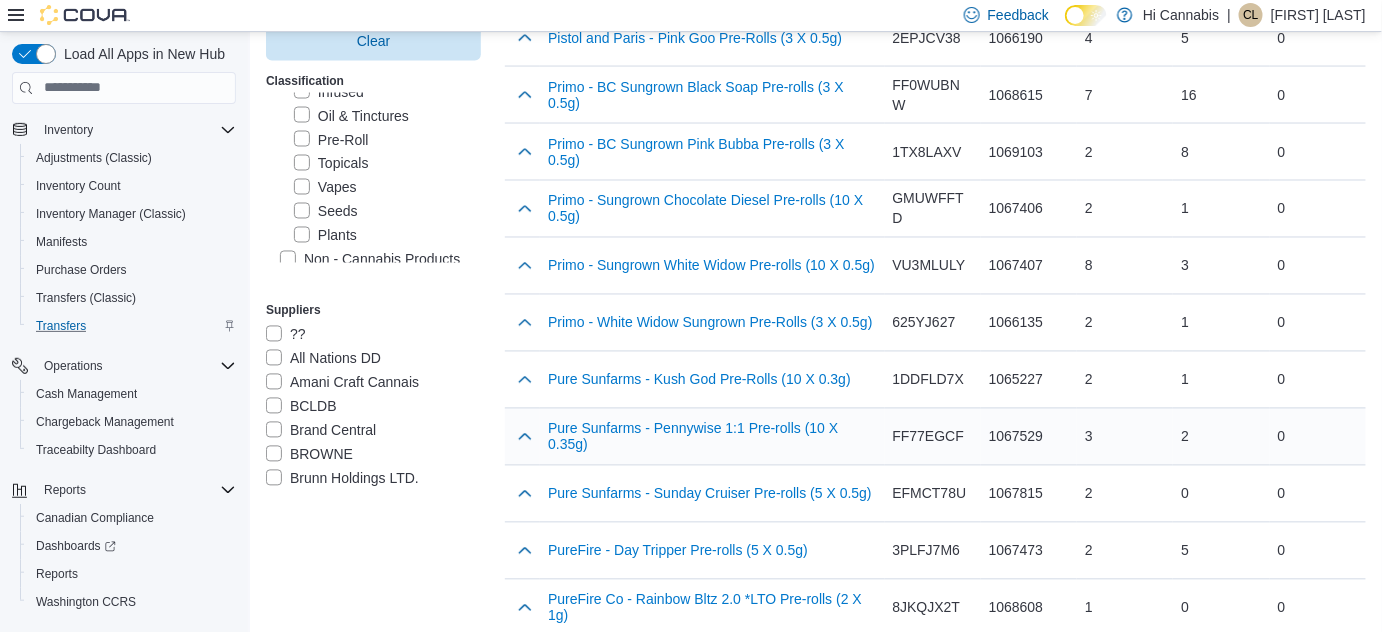 scroll, scrollTop: 6184, scrollLeft: 0, axis: vertical 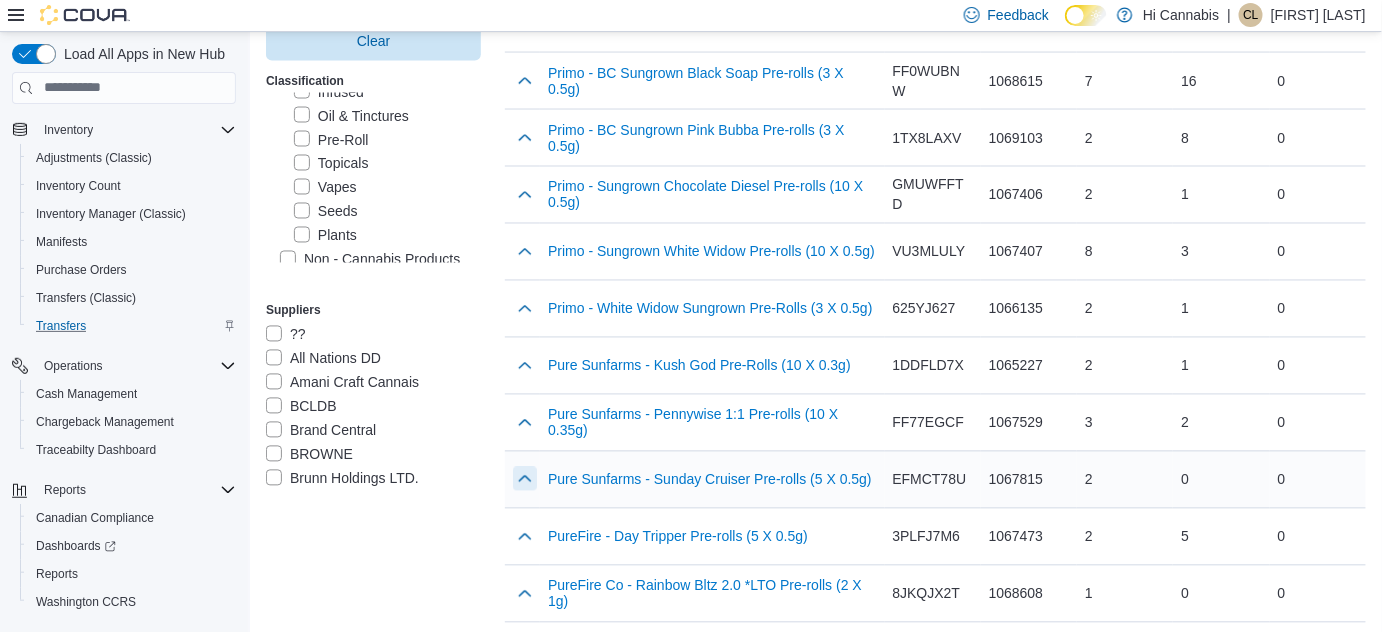 click at bounding box center (525, 479) 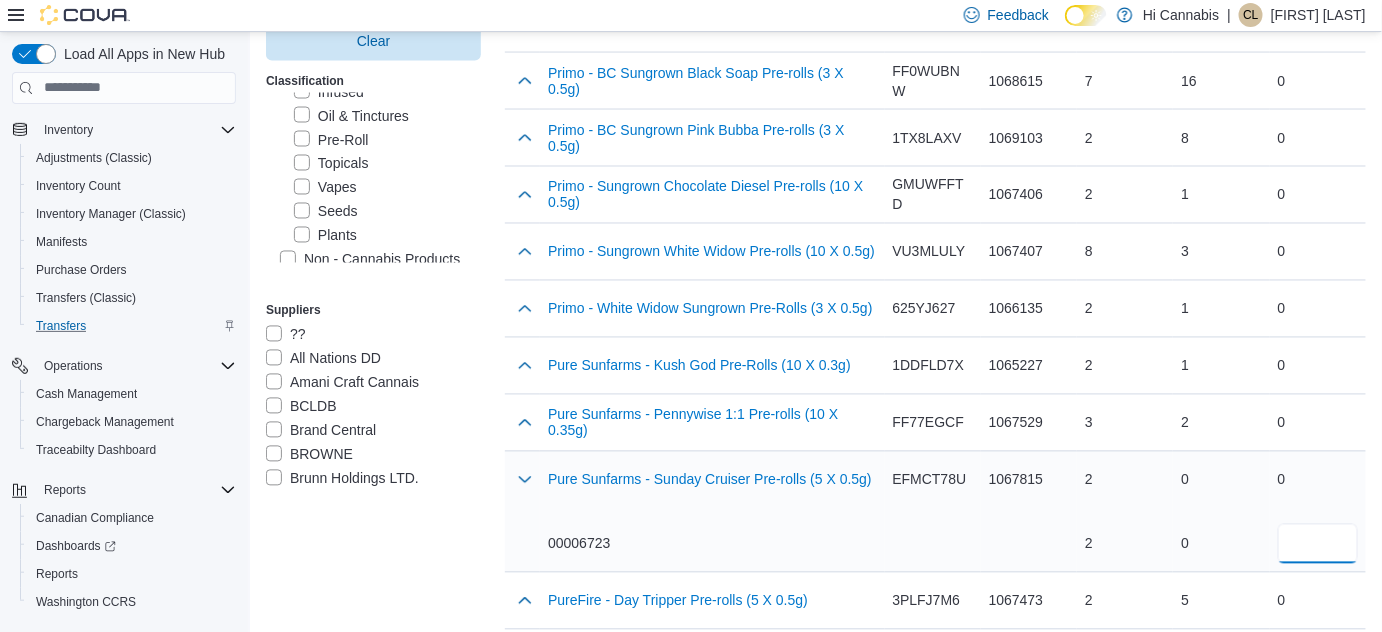 click at bounding box center [1318, 544] 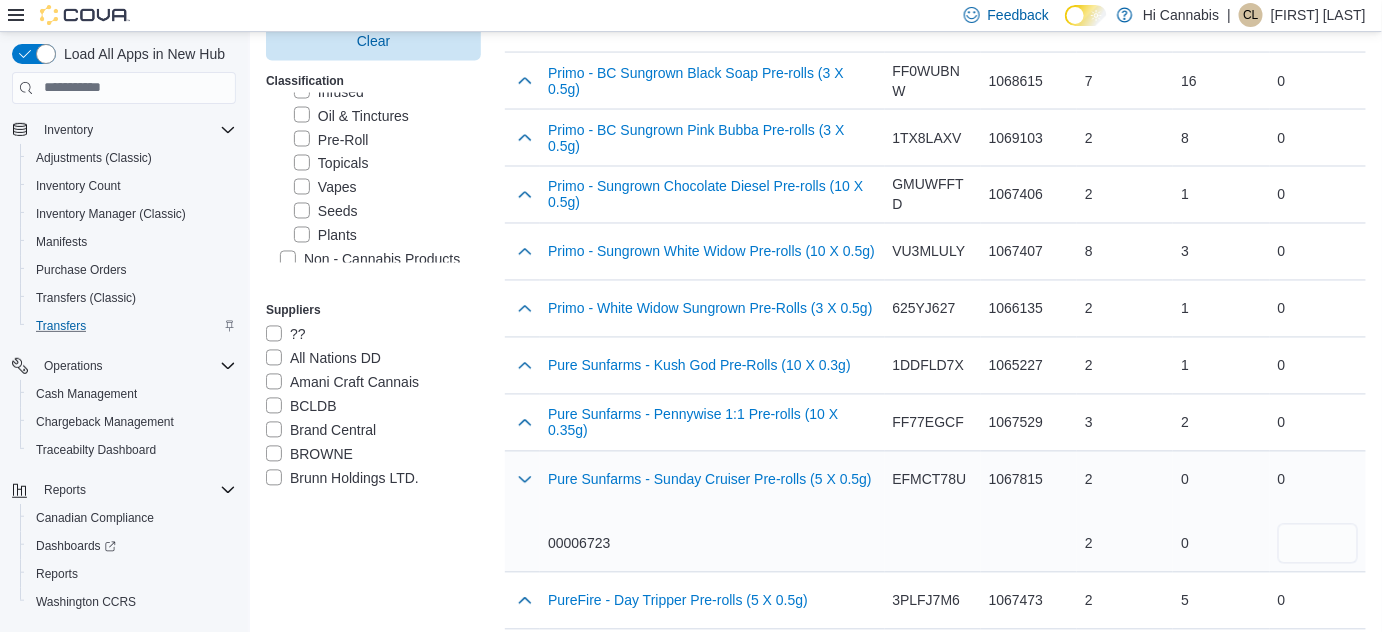click on "00006723" at bounding box center (712, 544) 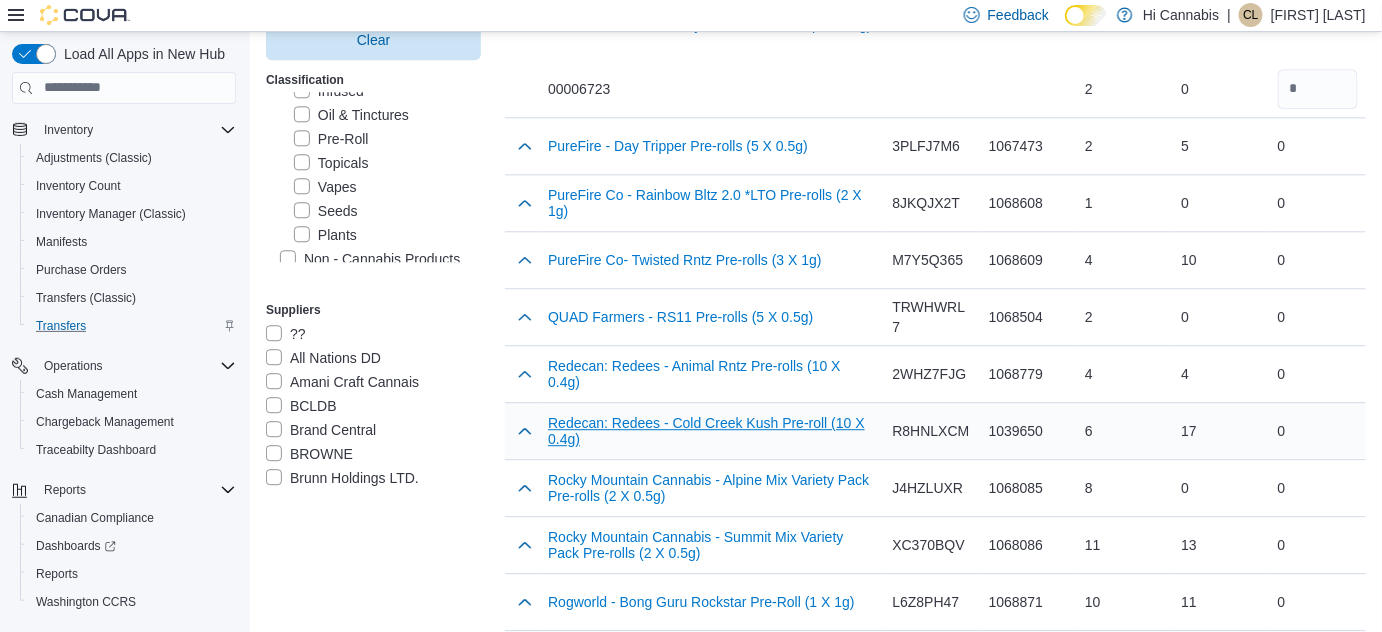 scroll, scrollTop: 6730, scrollLeft: 0, axis: vertical 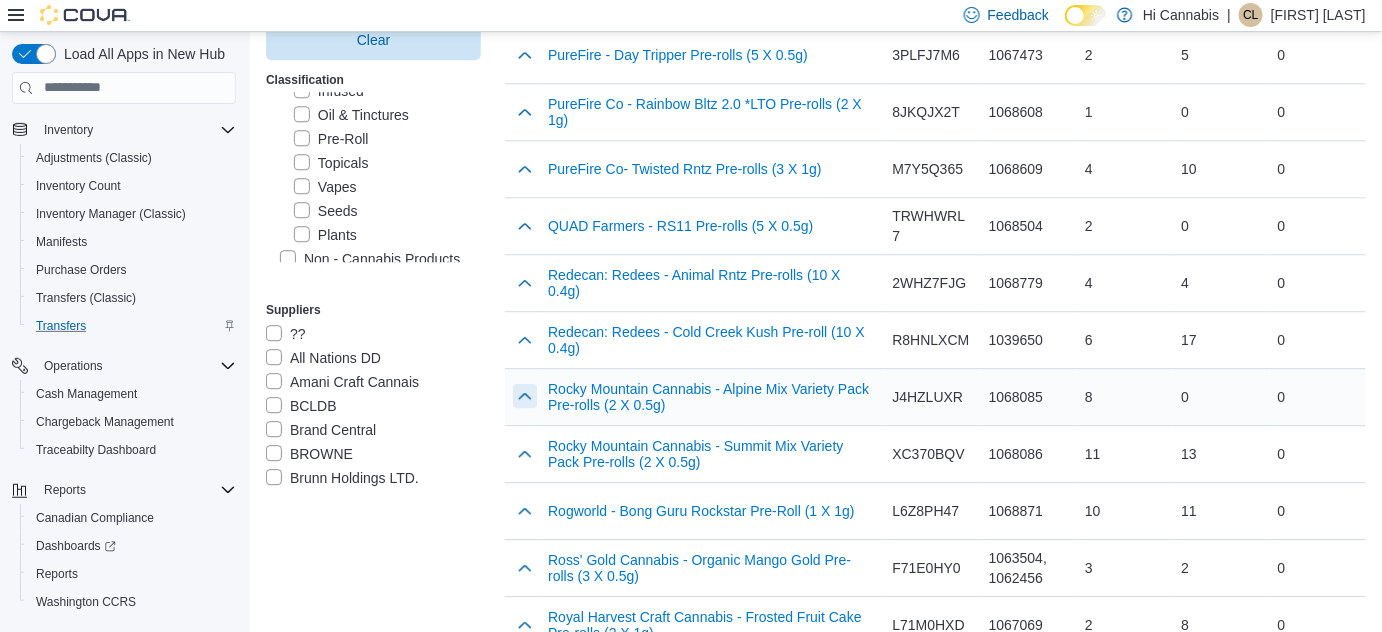 click at bounding box center [525, 396] 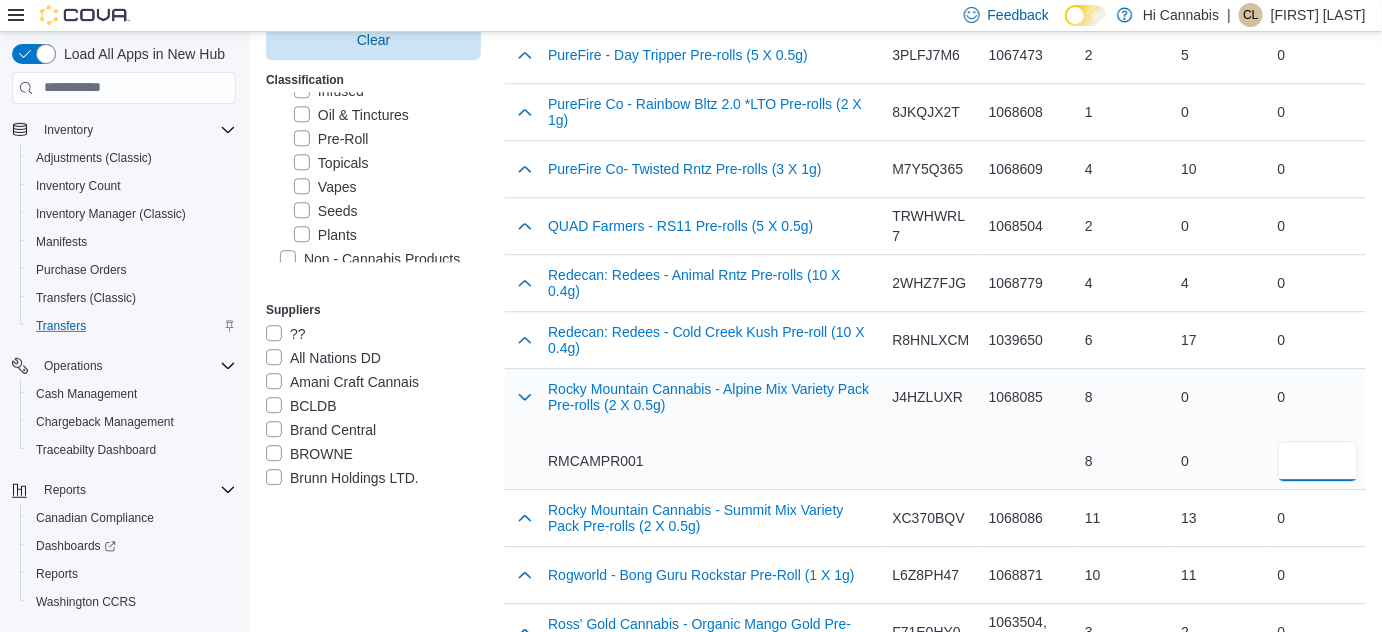 click at bounding box center (1318, 461) 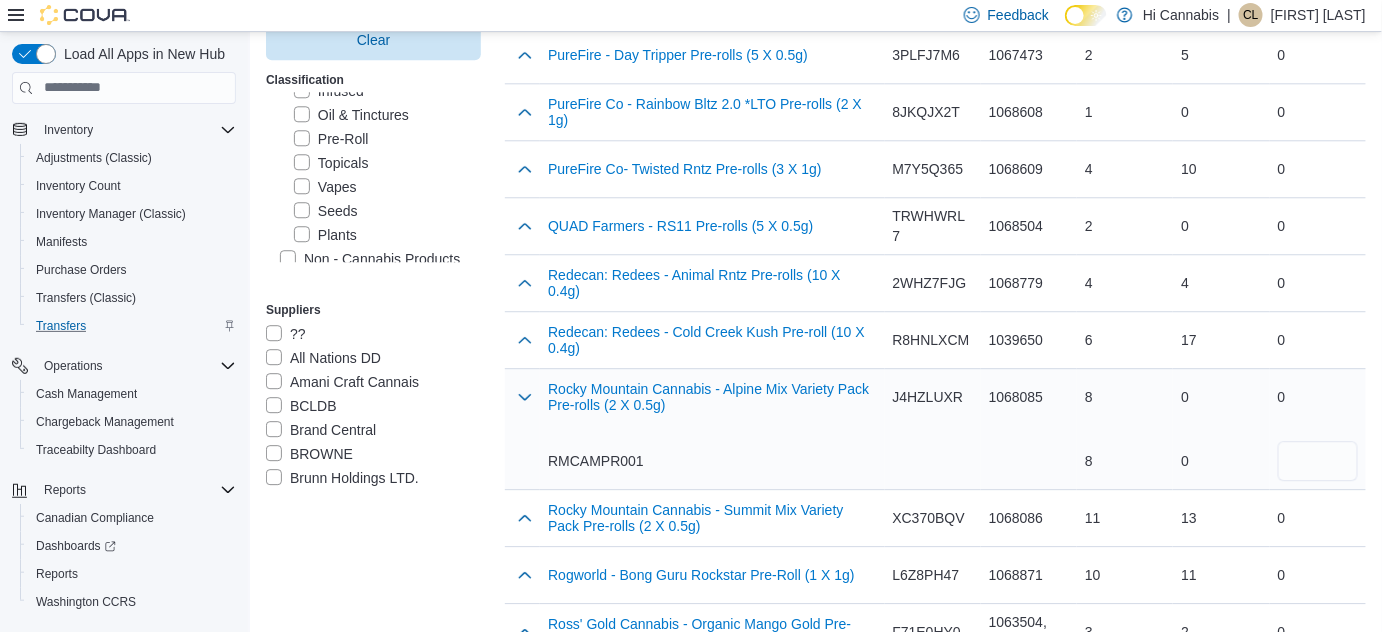 click on "RMCAMPR001" at bounding box center (712, 461) 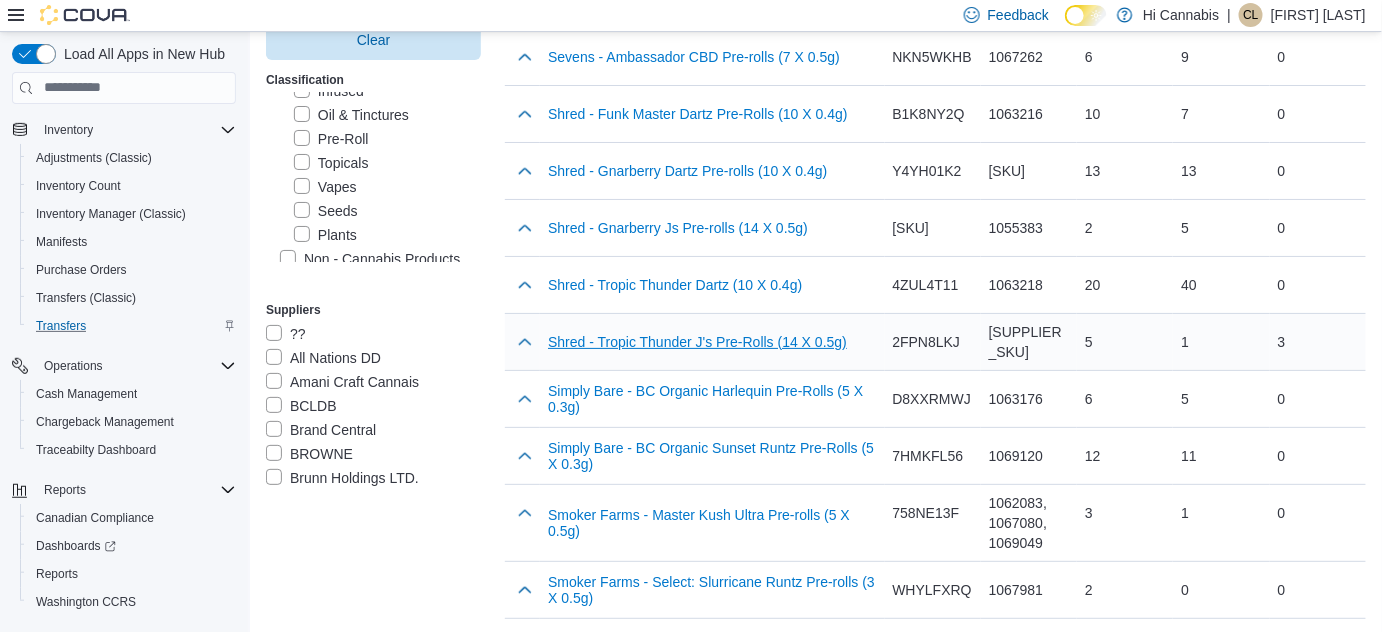 scroll, scrollTop: 7548, scrollLeft: 0, axis: vertical 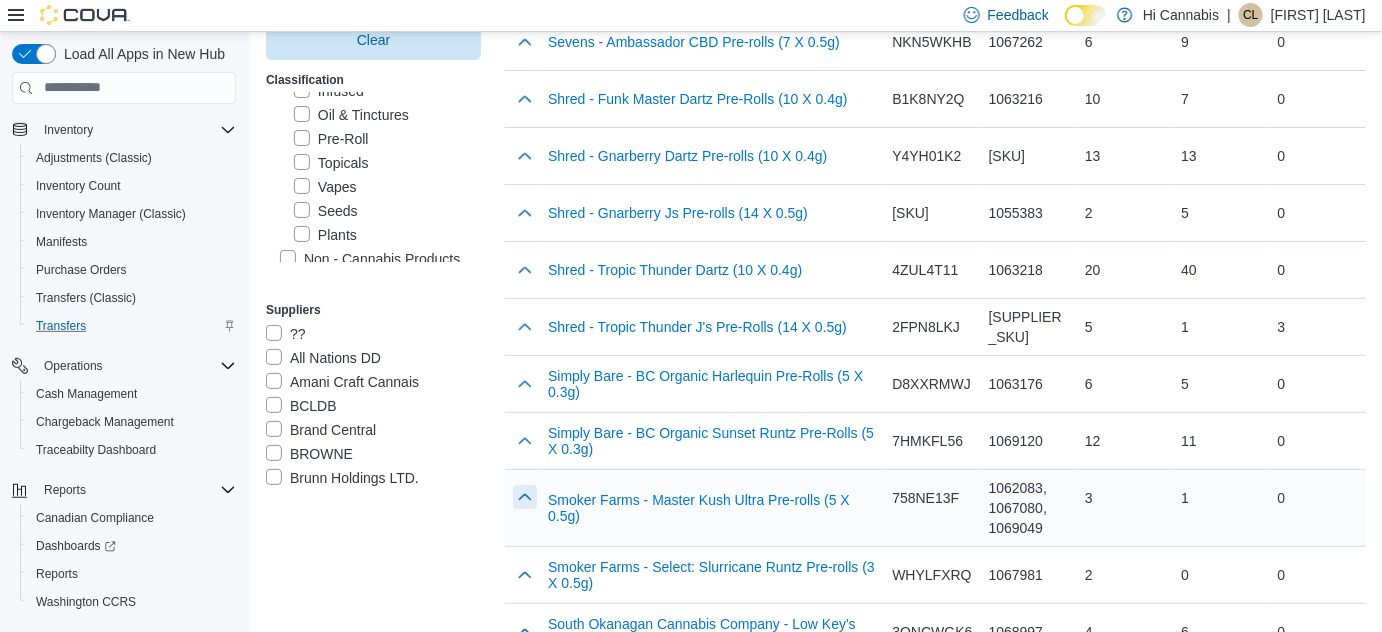 click at bounding box center [525, 497] 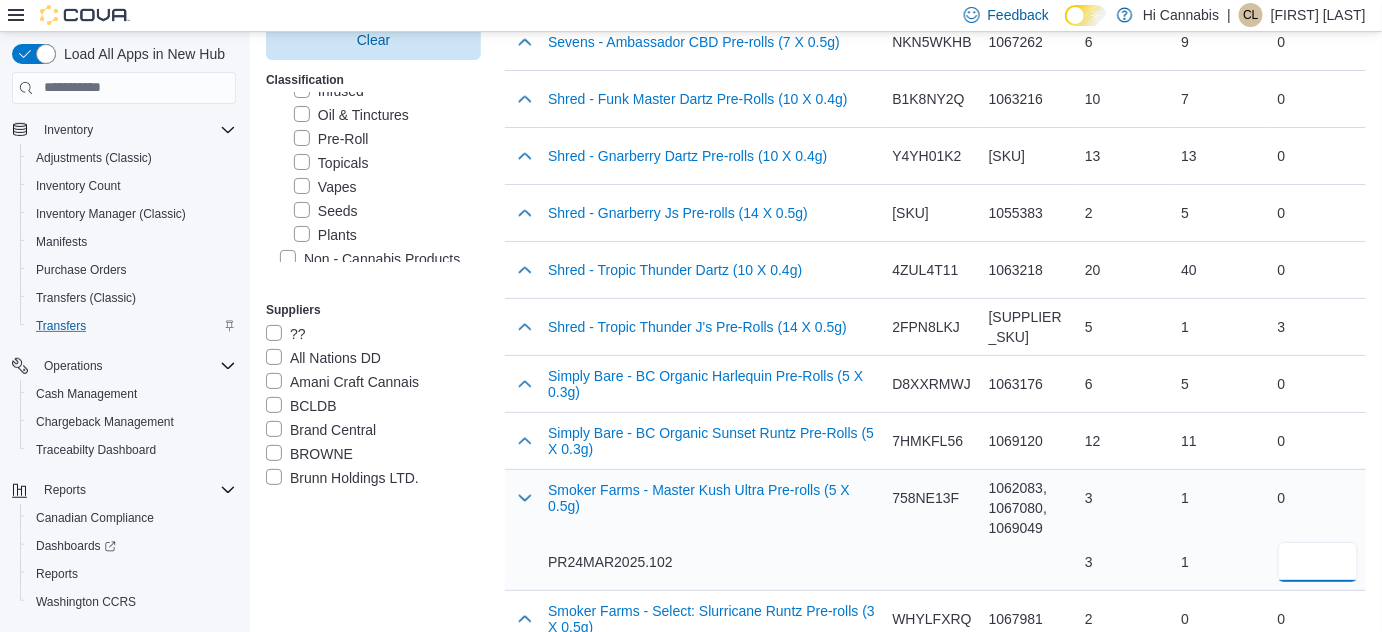 click at bounding box center (1318, 562) 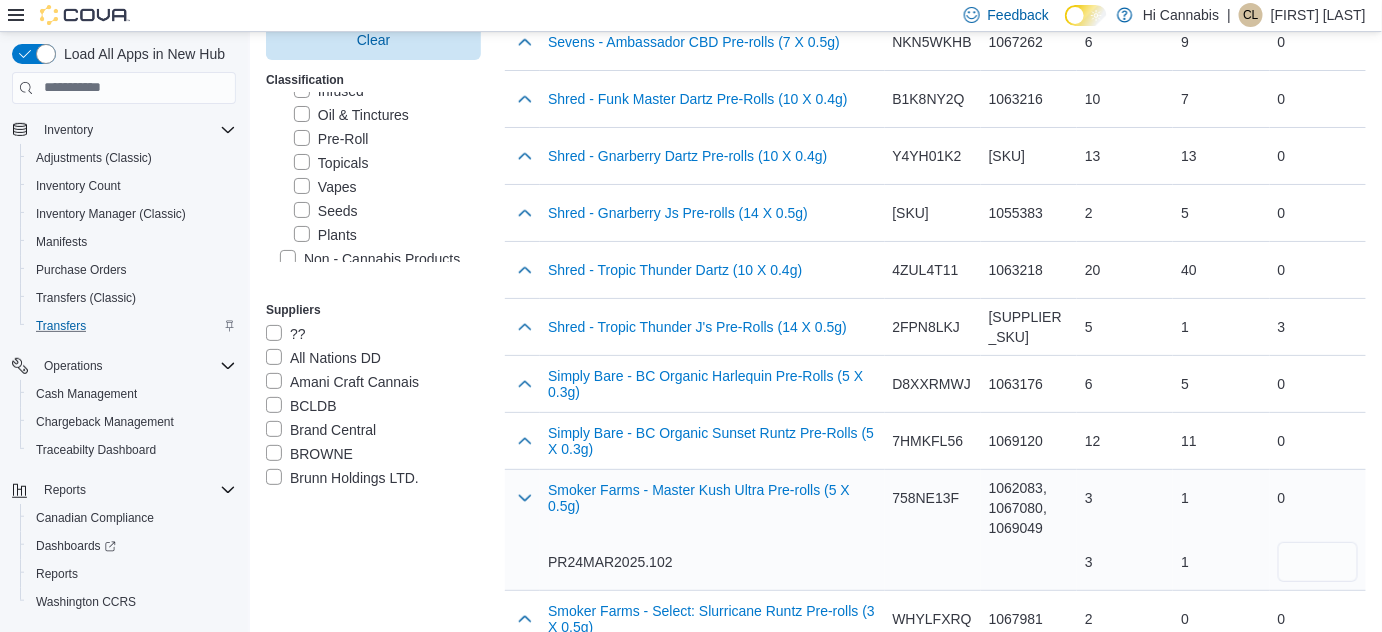 click on "PR24MAR2025.102" at bounding box center (712, 562) 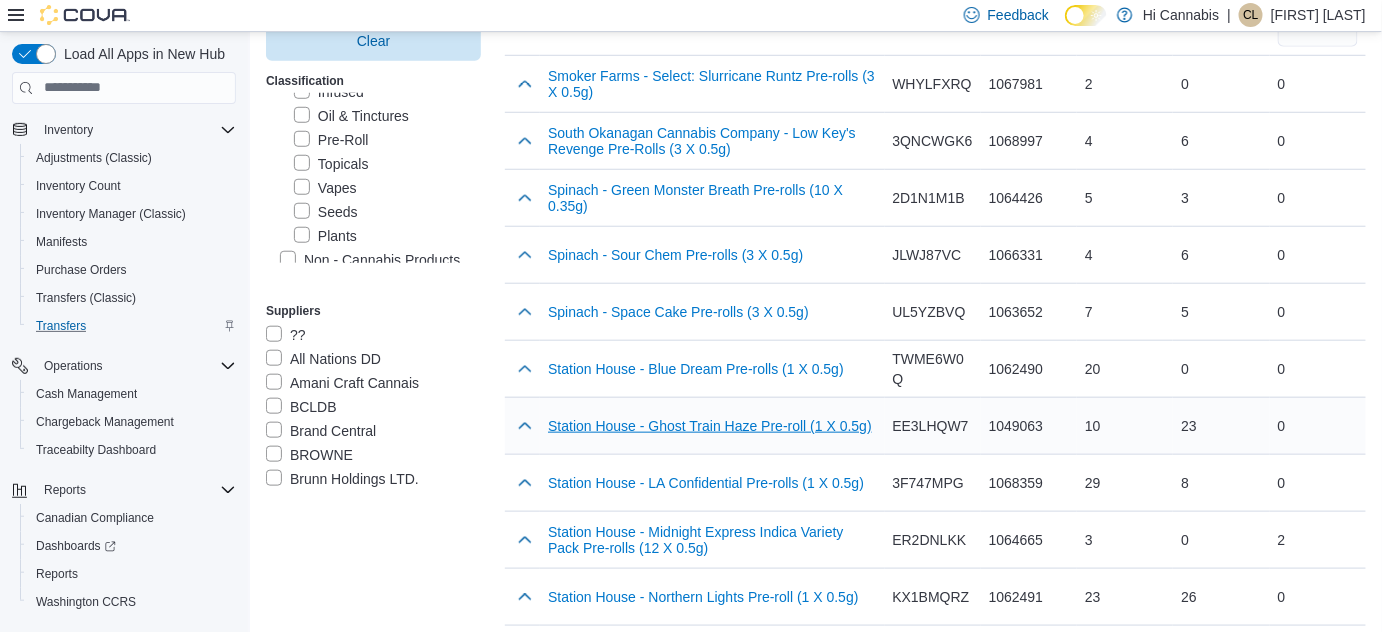 scroll, scrollTop: 8093, scrollLeft: 0, axis: vertical 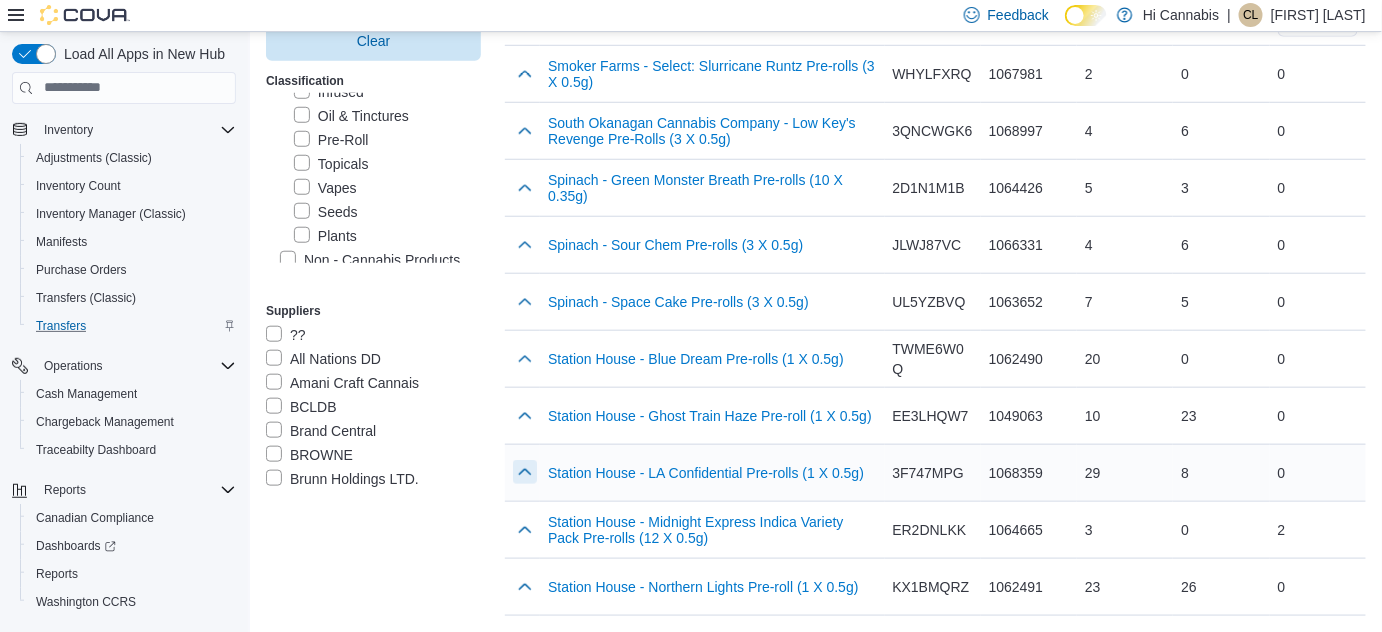 click at bounding box center (525, 472) 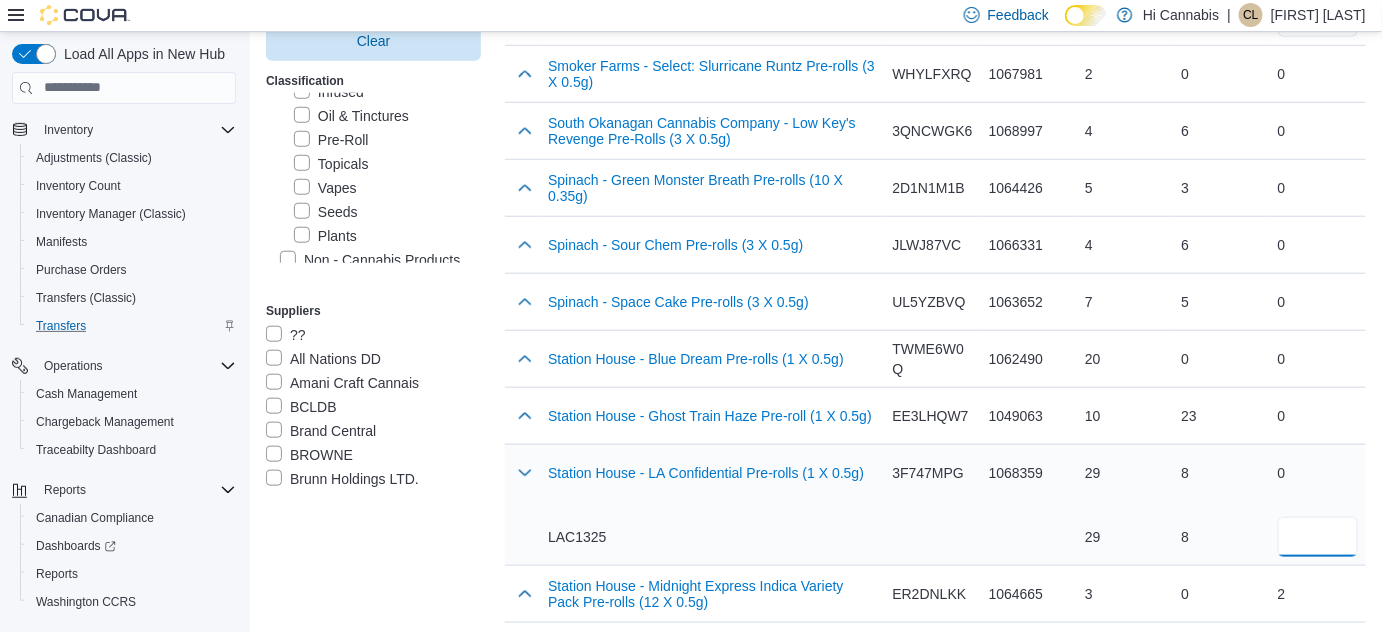 click at bounding box center (1318, 537) 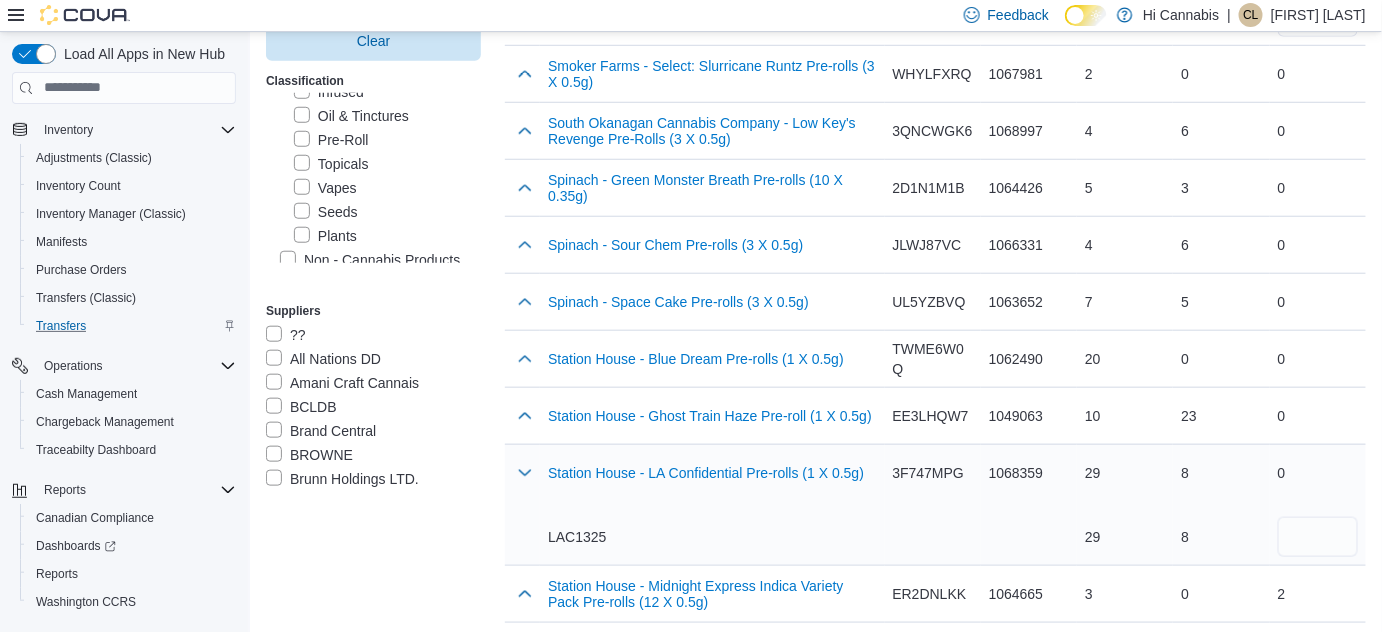 click on "Catalog SKU 3F747MPG" at bounding box center [933, 504] 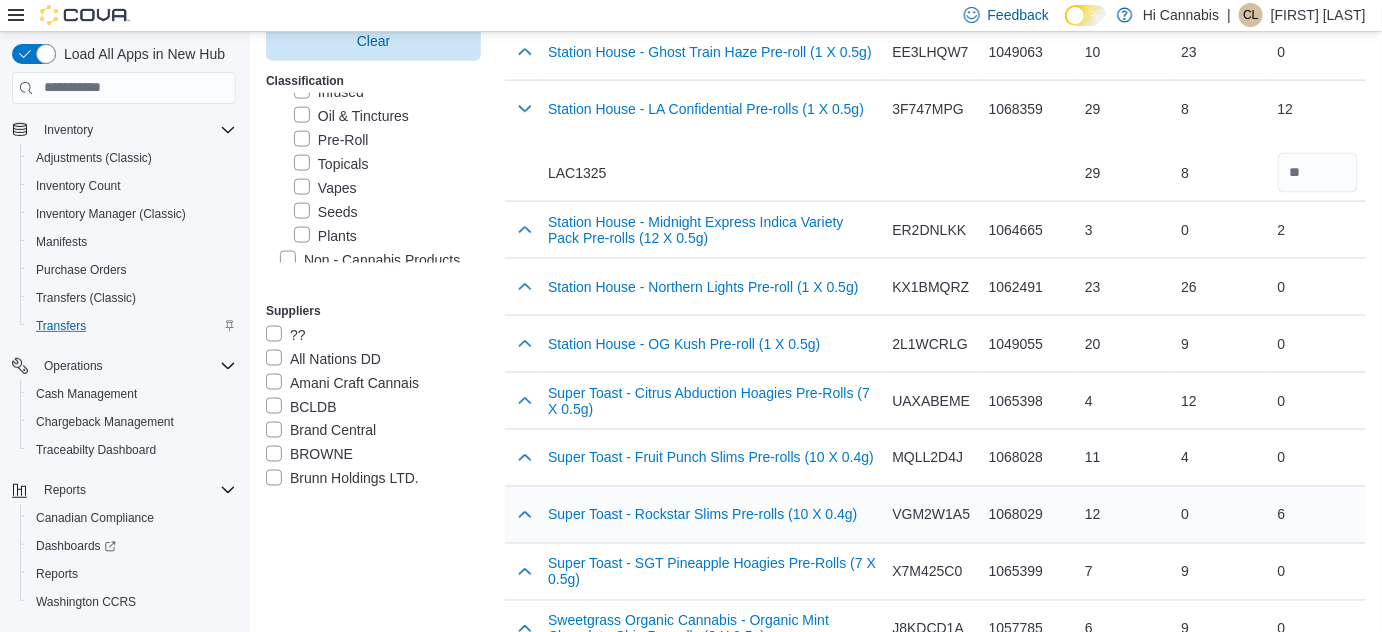 scroll, scrollTop: 8366, scrollLeft: 0, axis: vertical 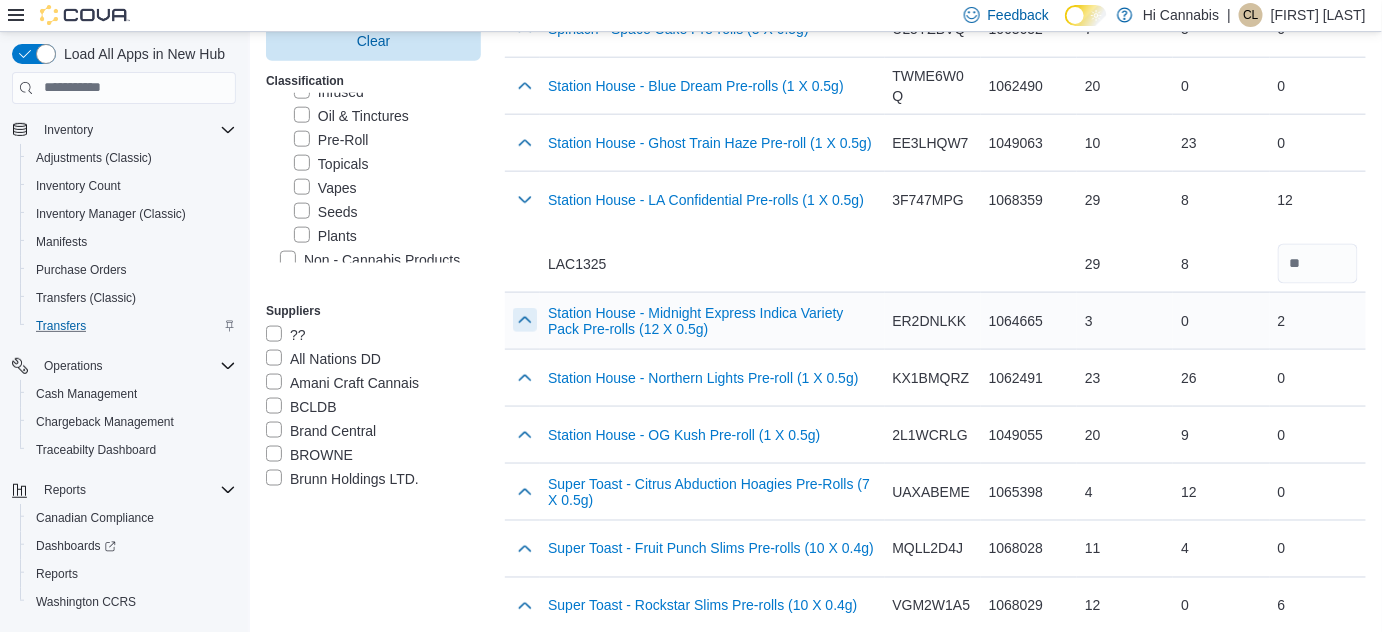 click at bounding box center [525, 320] 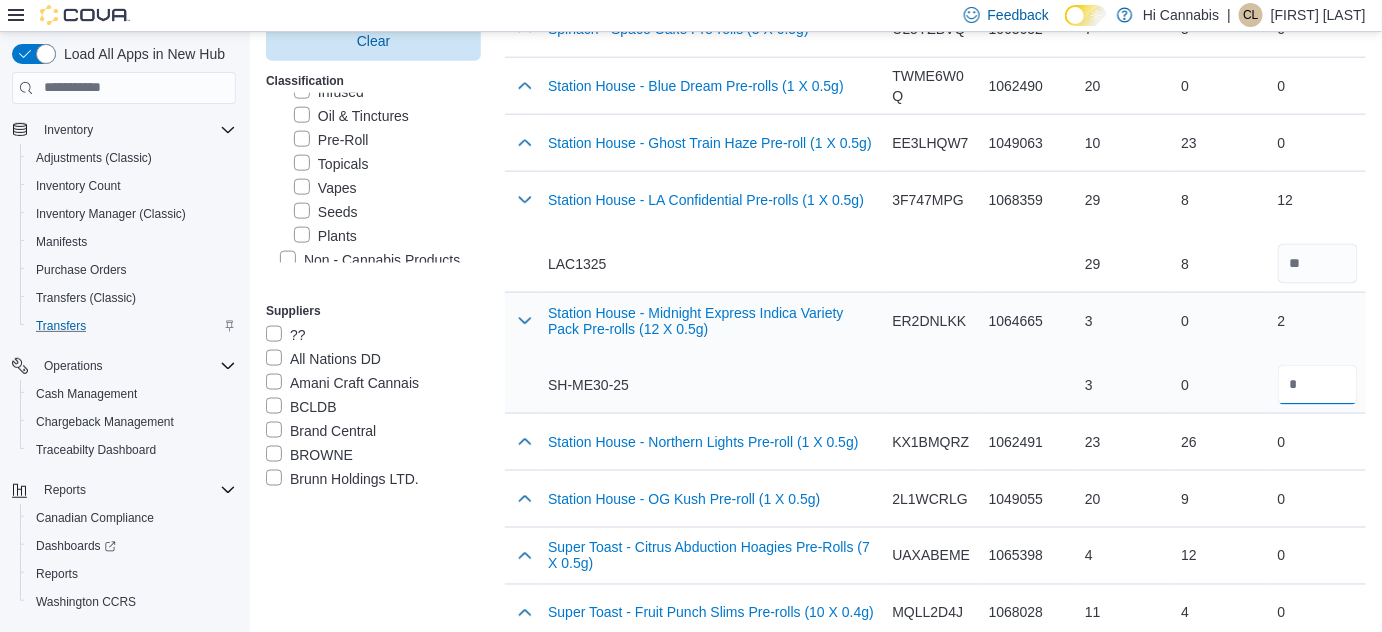 click at bounding box center (1318, 385) 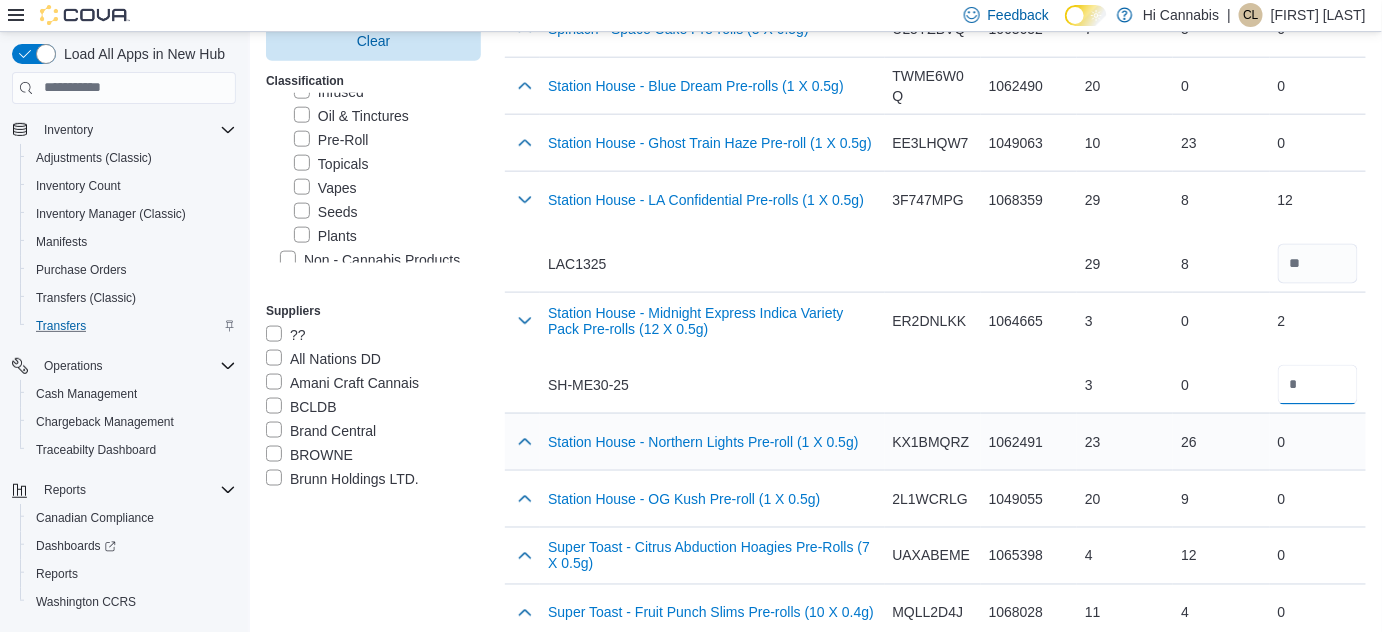 type on "*" 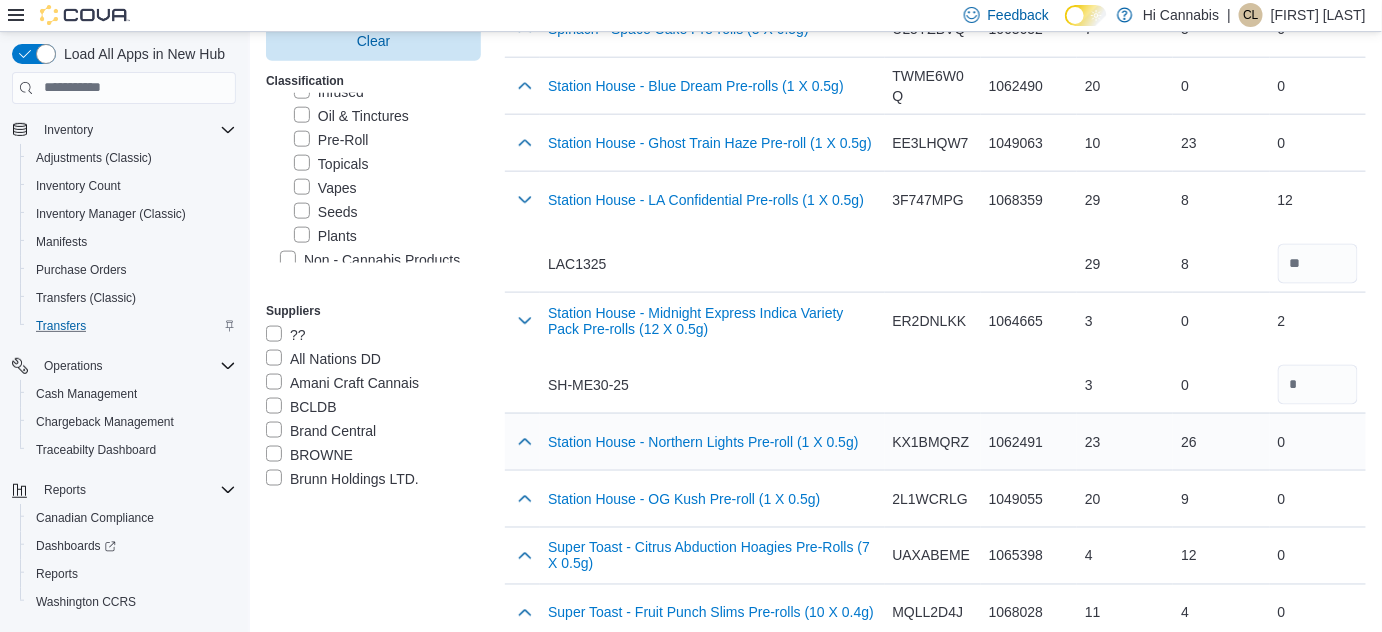 click on "23" at bounding box center (1125, 442) 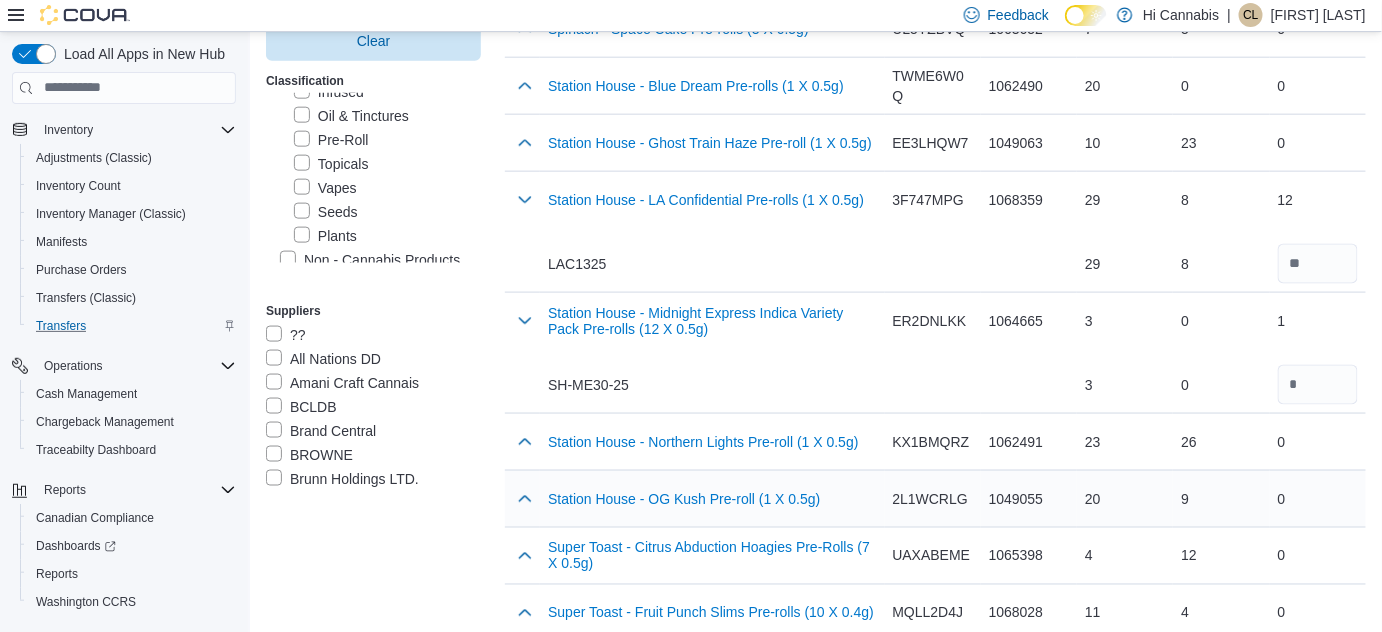 click on "20" at bounding box center [1125, 499] 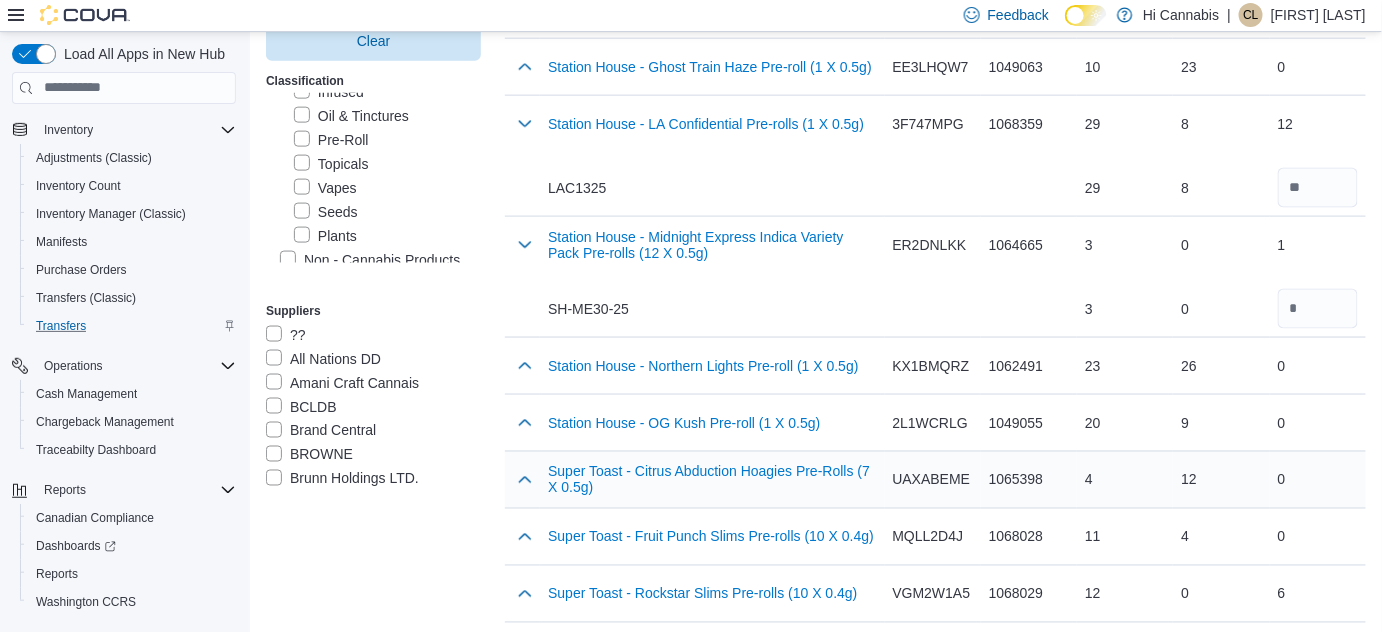 scroll, scrollTop: 8457, scrollLeft: 0, axis: vertical 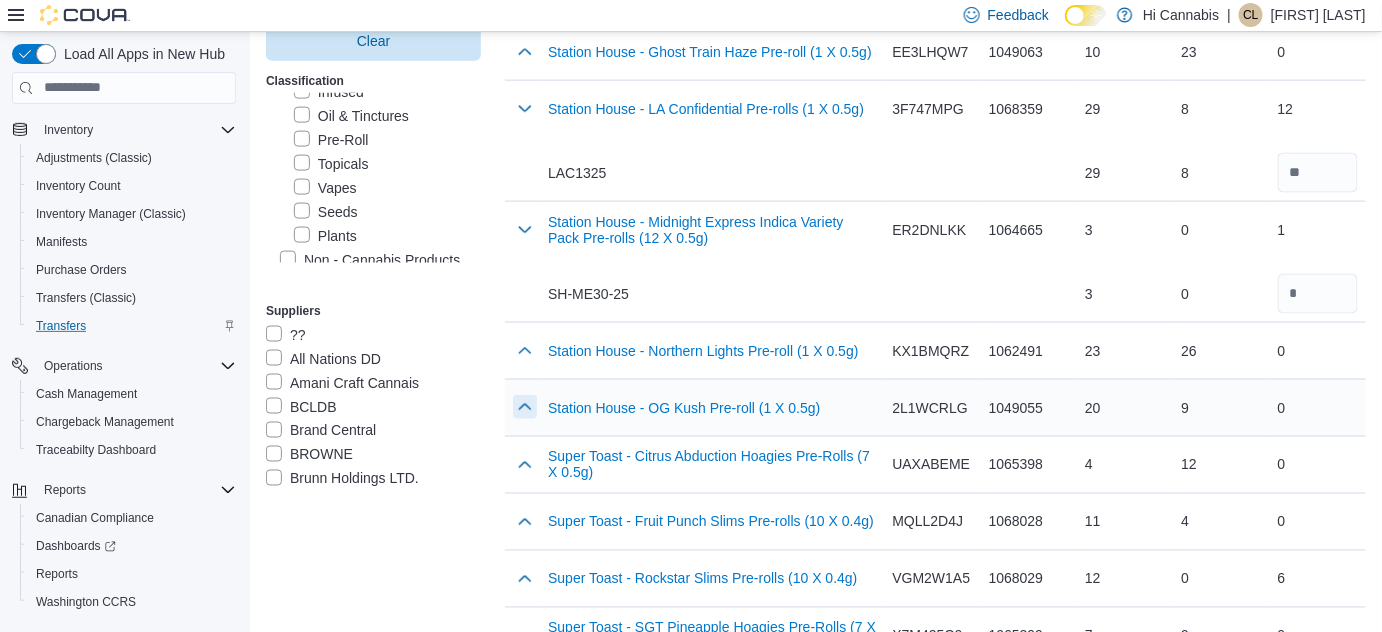 click at bounding box center [525, 407] 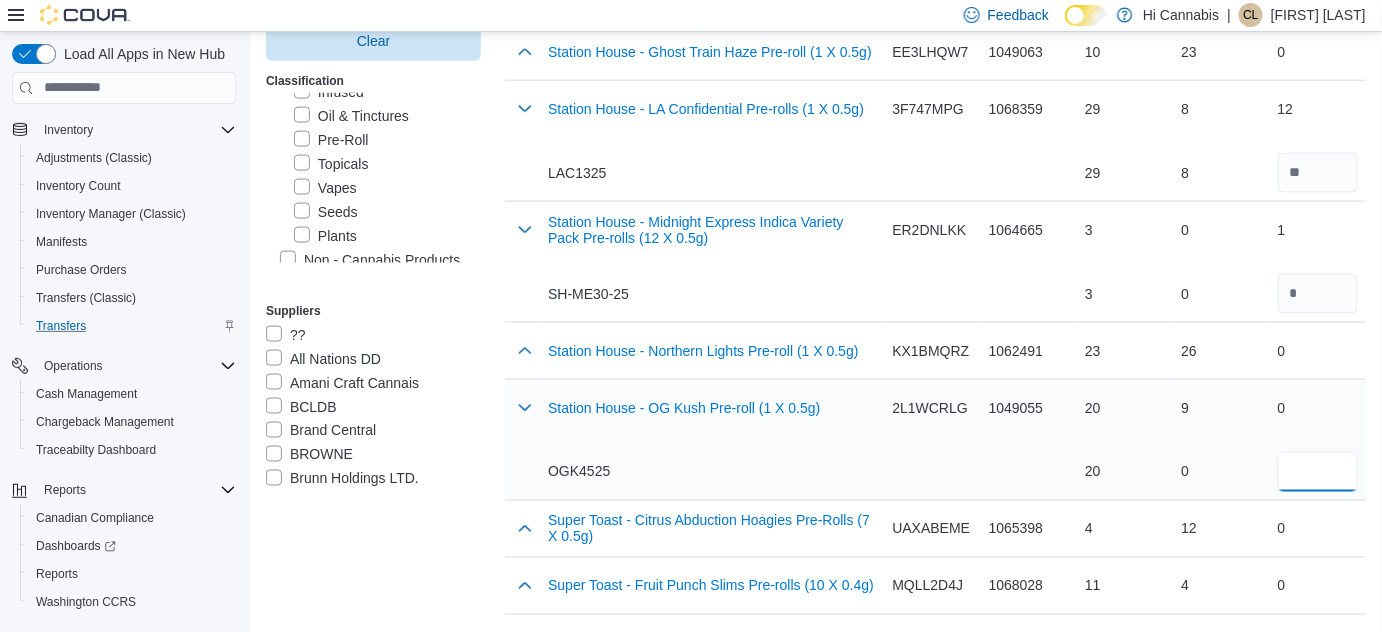 click at bounding box center (1318, 472) 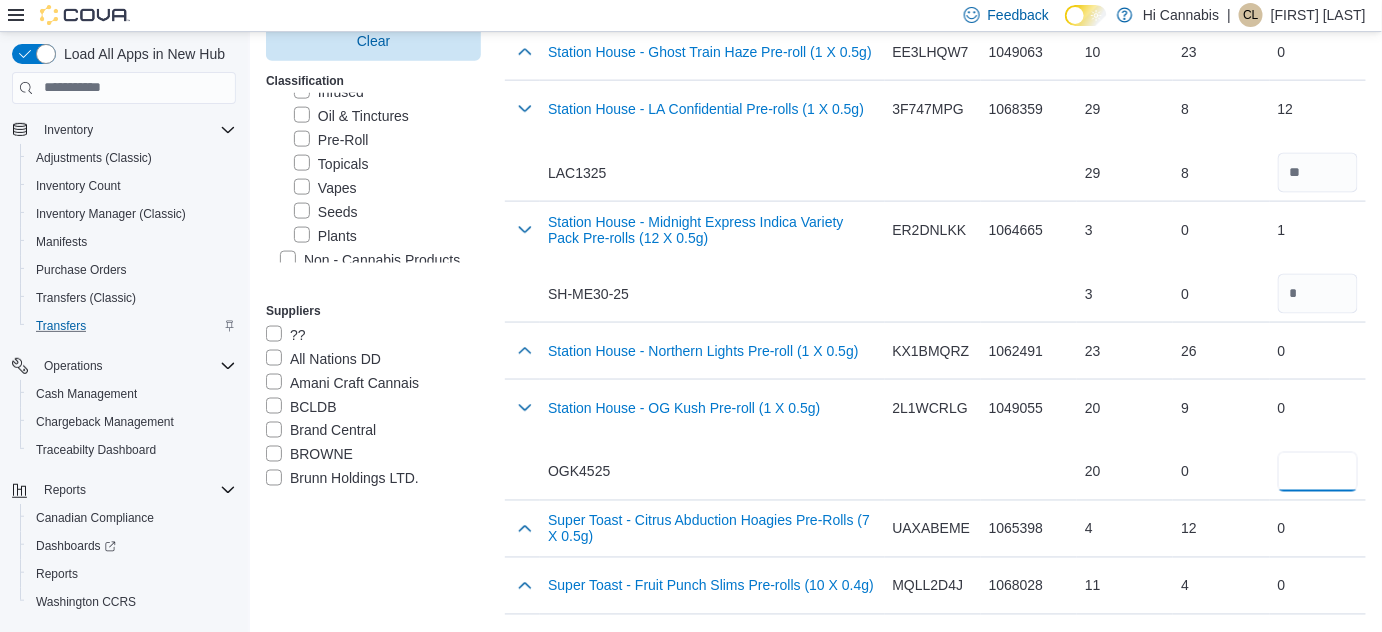 type on "**" 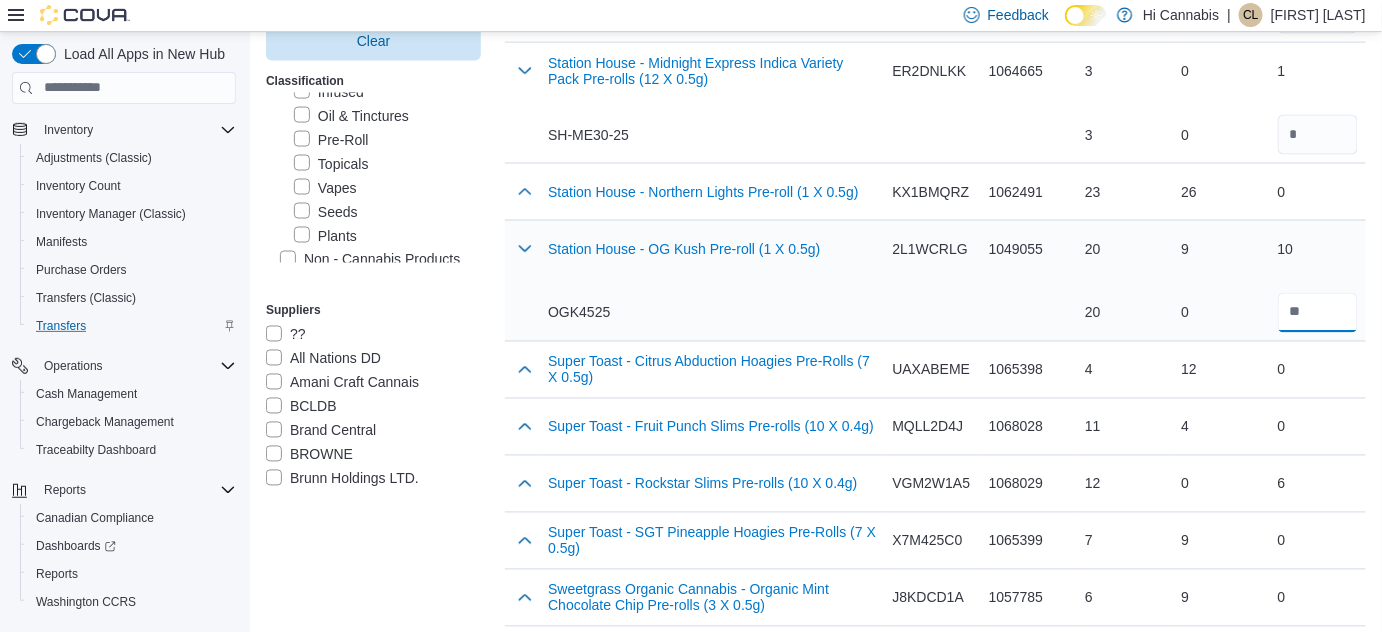 scroll, scrollTop: 8639, scrollLeft: 0, axis: vertical 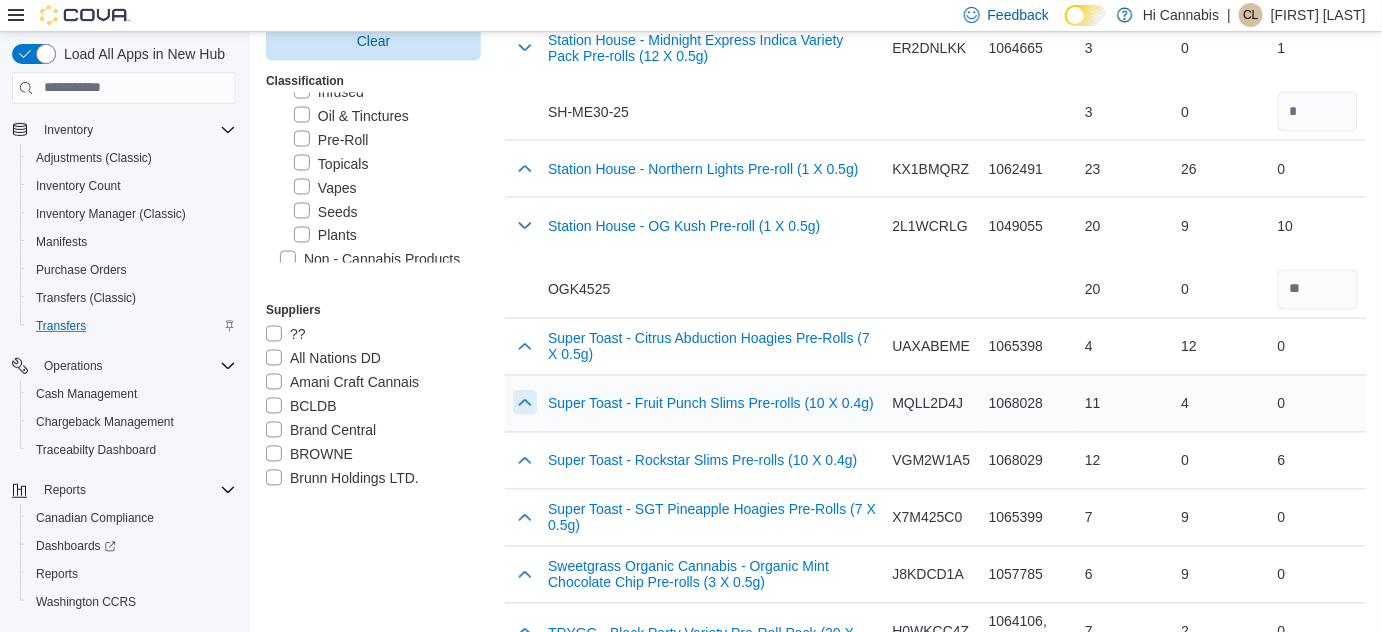 click at bounding box center (525, 403) 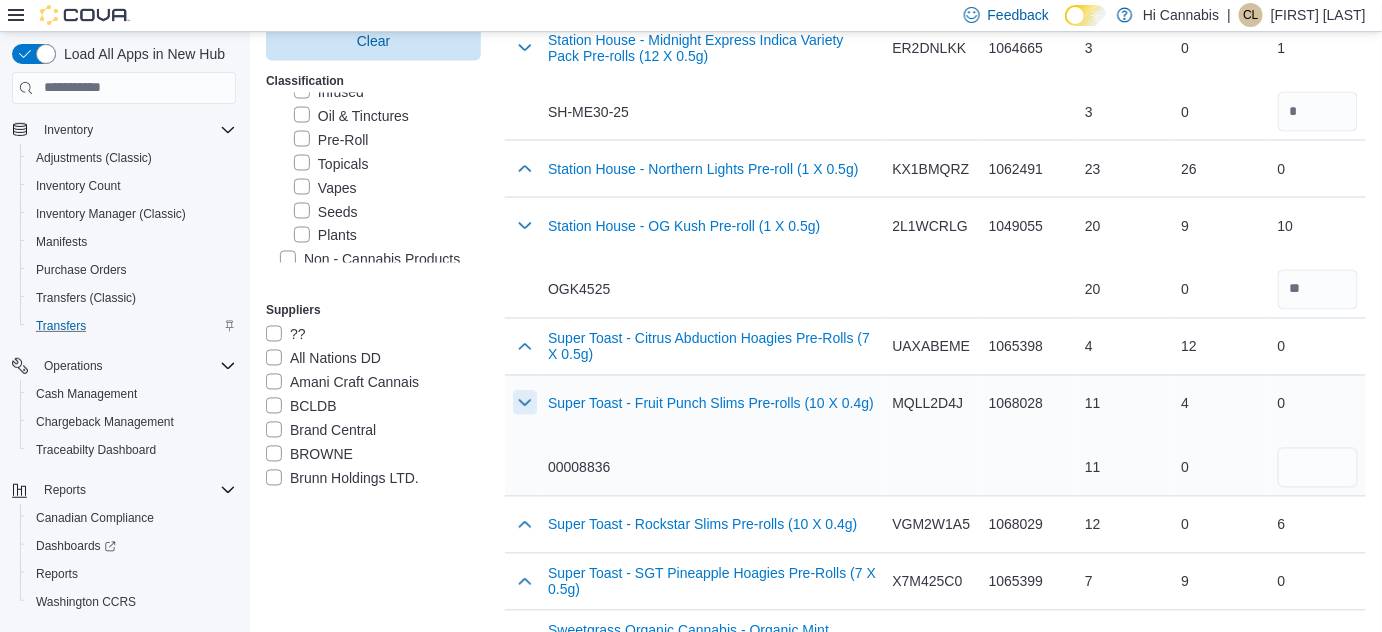 click at bounding box center [525, 403] 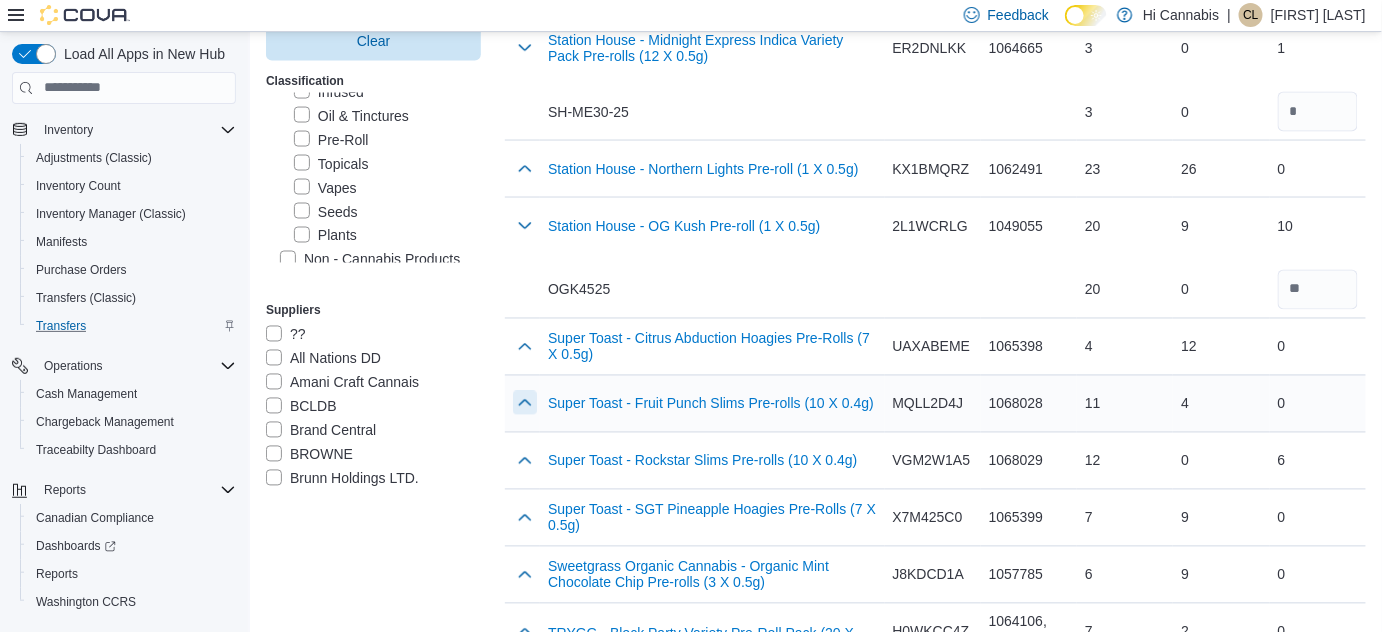 click at bounding box center (525, 403) 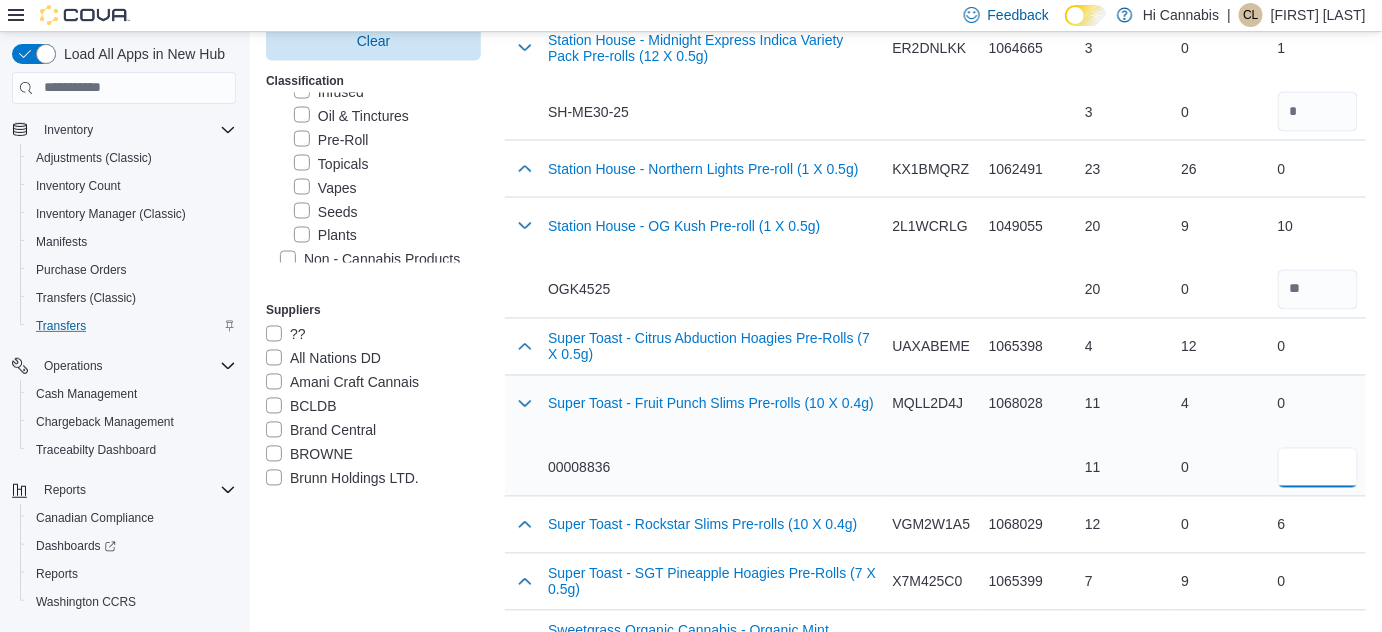 click at bounding box center (1318, 468) 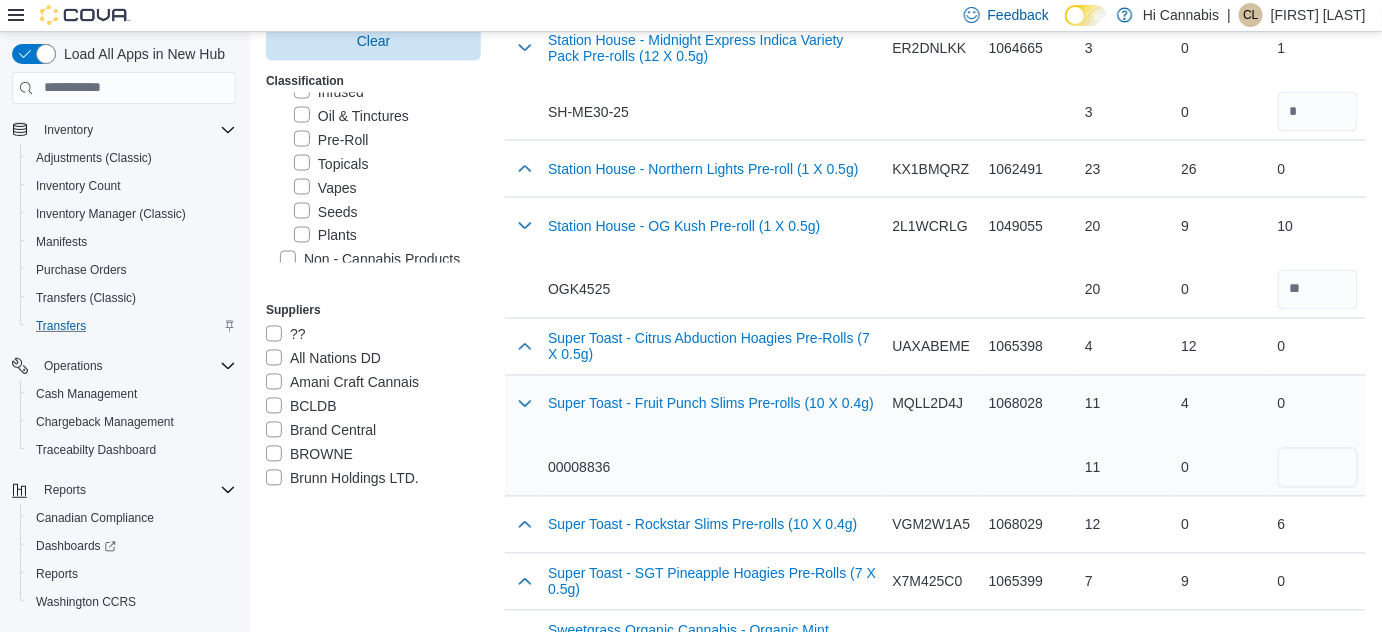 click on "Catalog SKU MQLL2D4J" at bounding box center (933, 435) 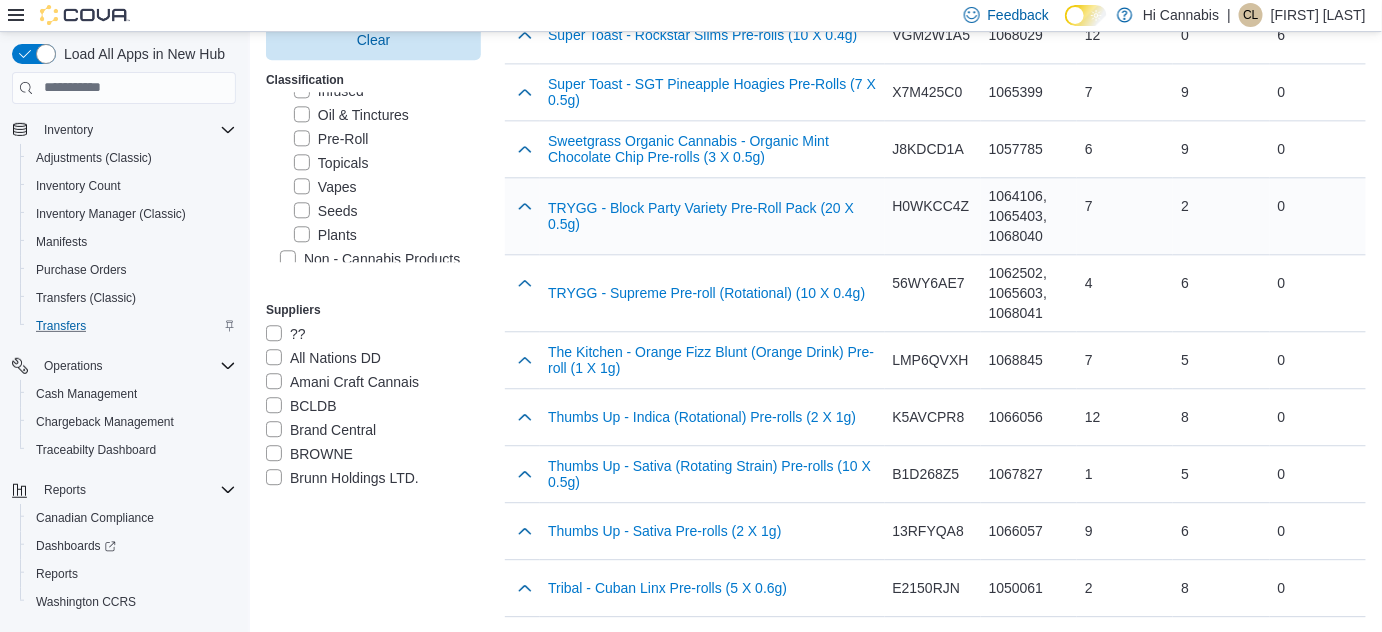 scroll, scrollTop: 9145, scrollLeft: 0, axis: vertical 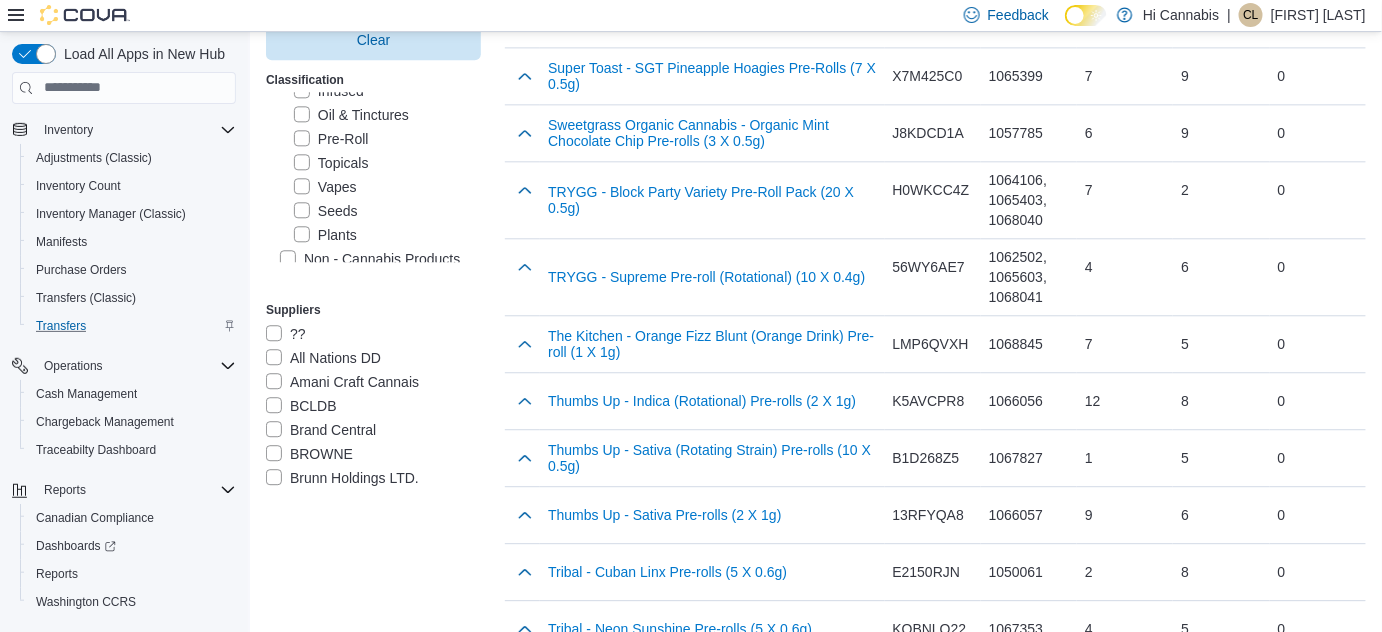 click on "Load More" at bounding box center (936, 693) 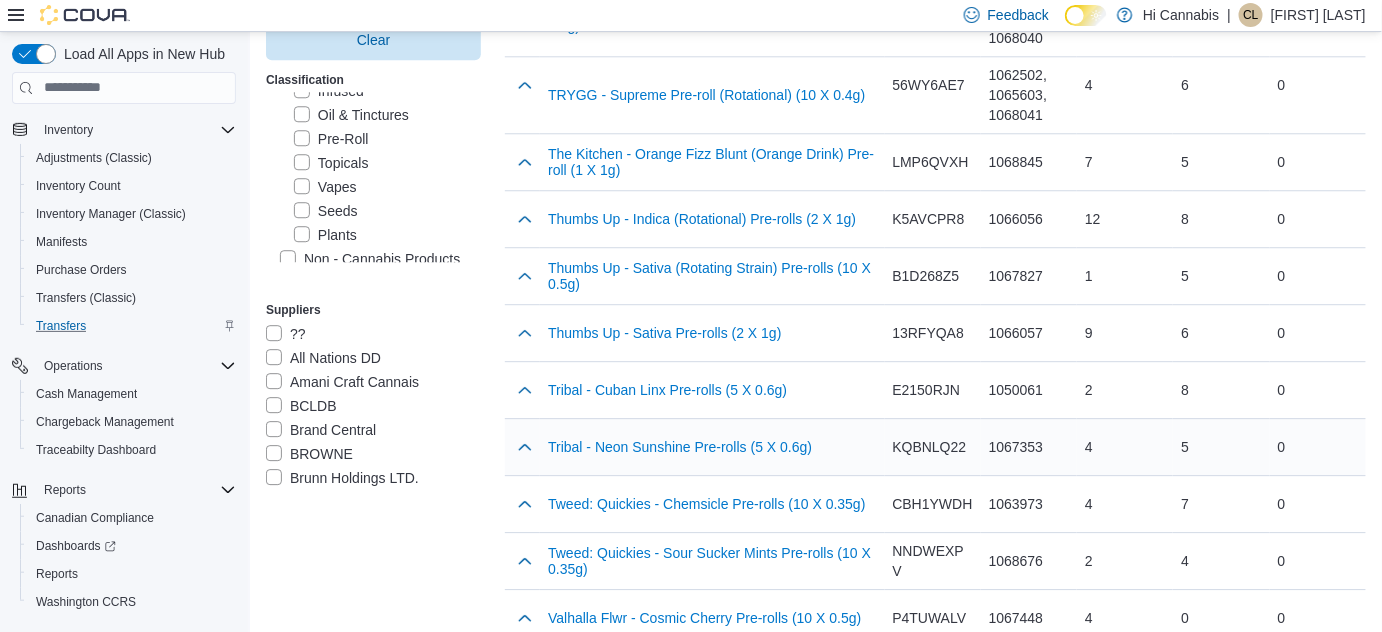 scroll, scrollTop: 9509, scrollLeft: 0, axis: vertical 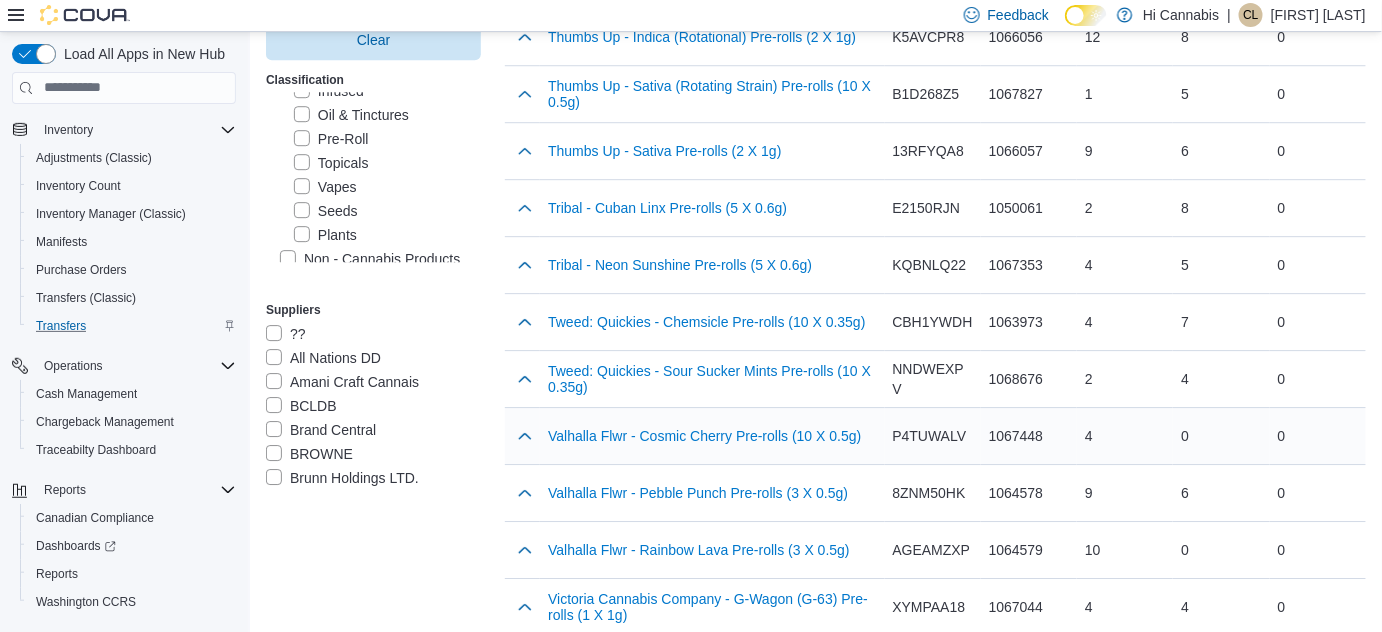 click 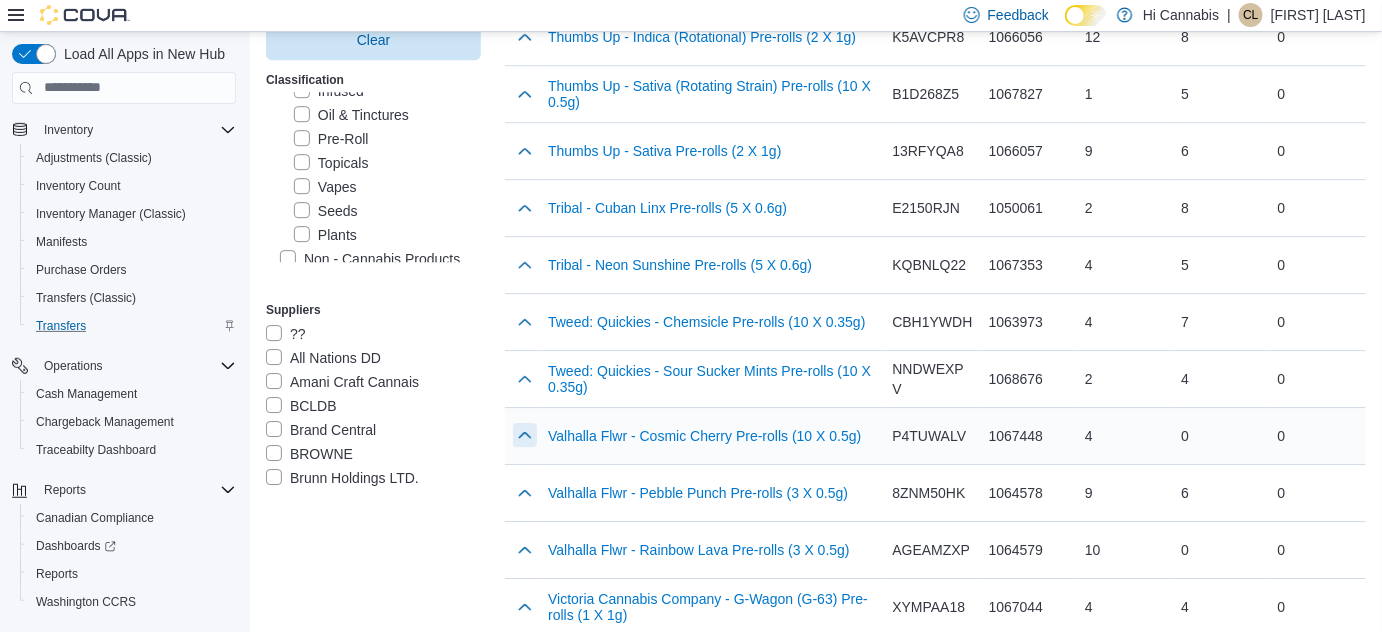 click at bounding box center (525, 435) 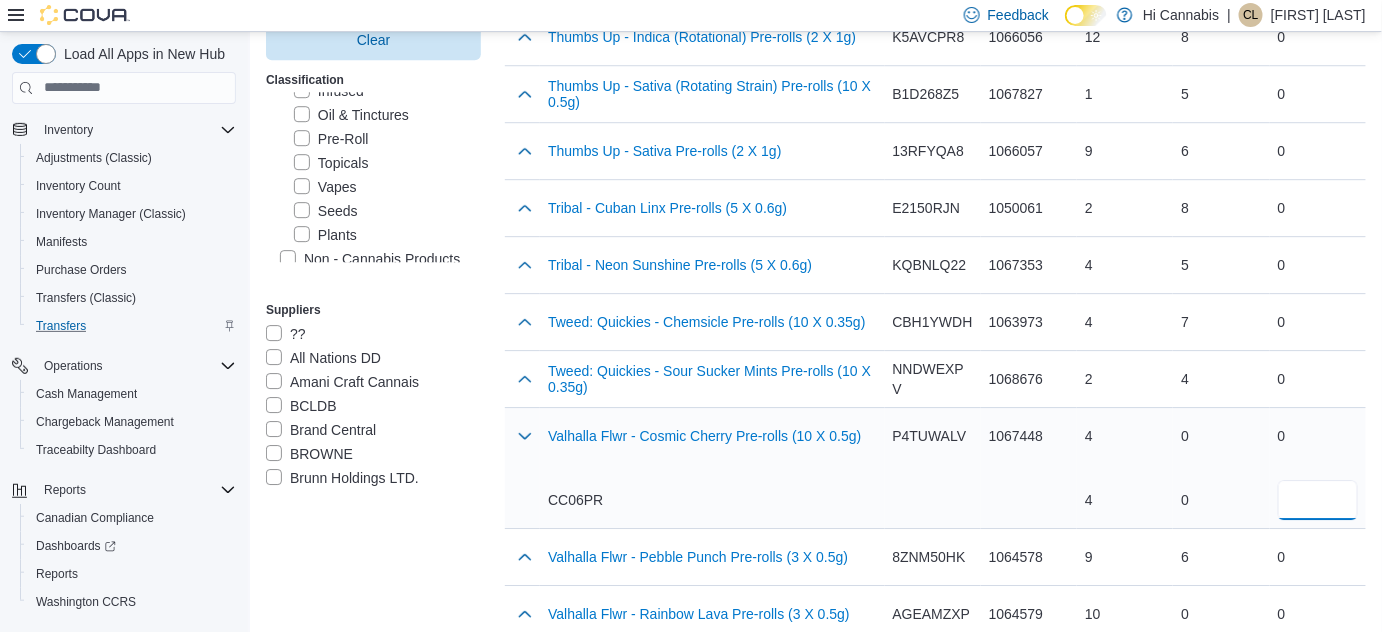 click at bounding box center (1318, 500) 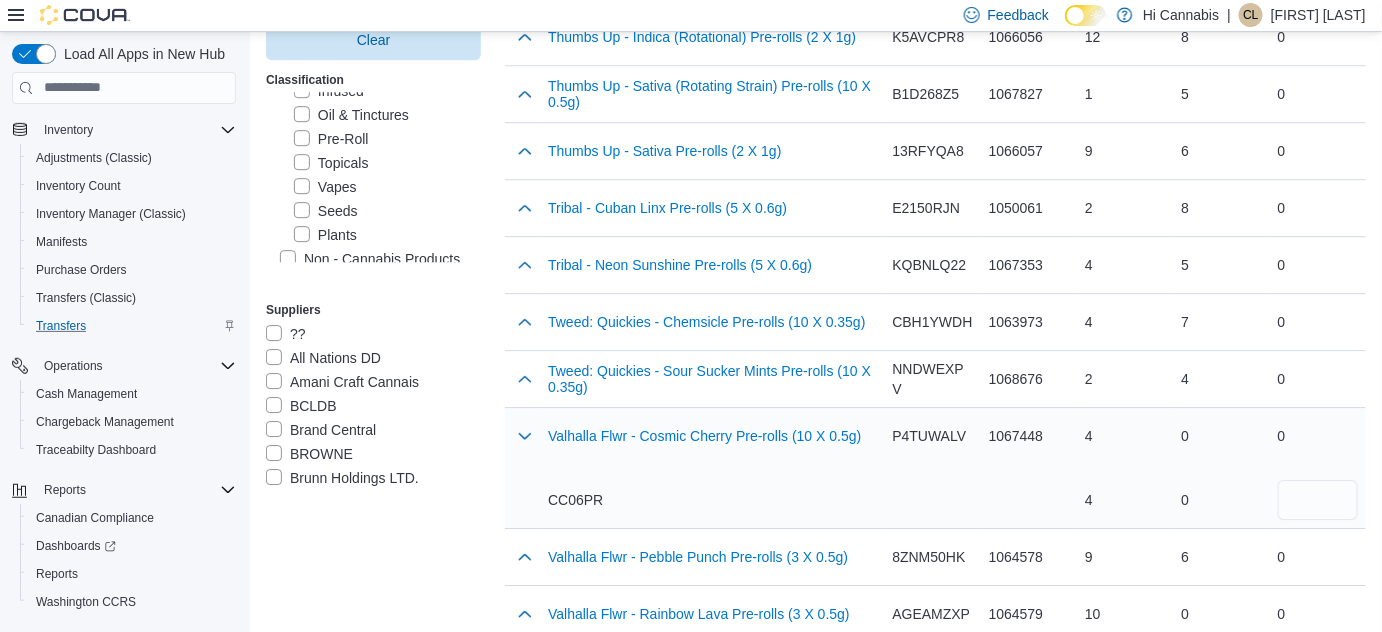 click on "CC06PR" at bounding box center (712, 500) 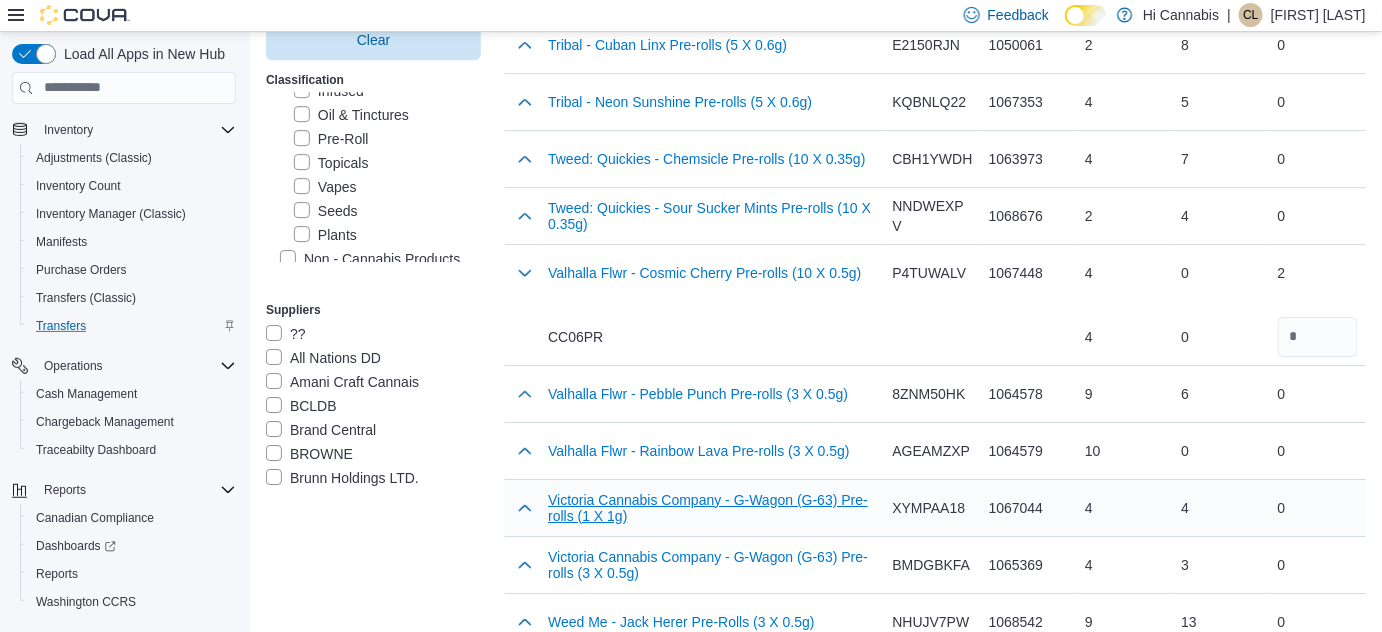 scroll, scrollTop: 9690, scrollLeft: 0, axis: vertical 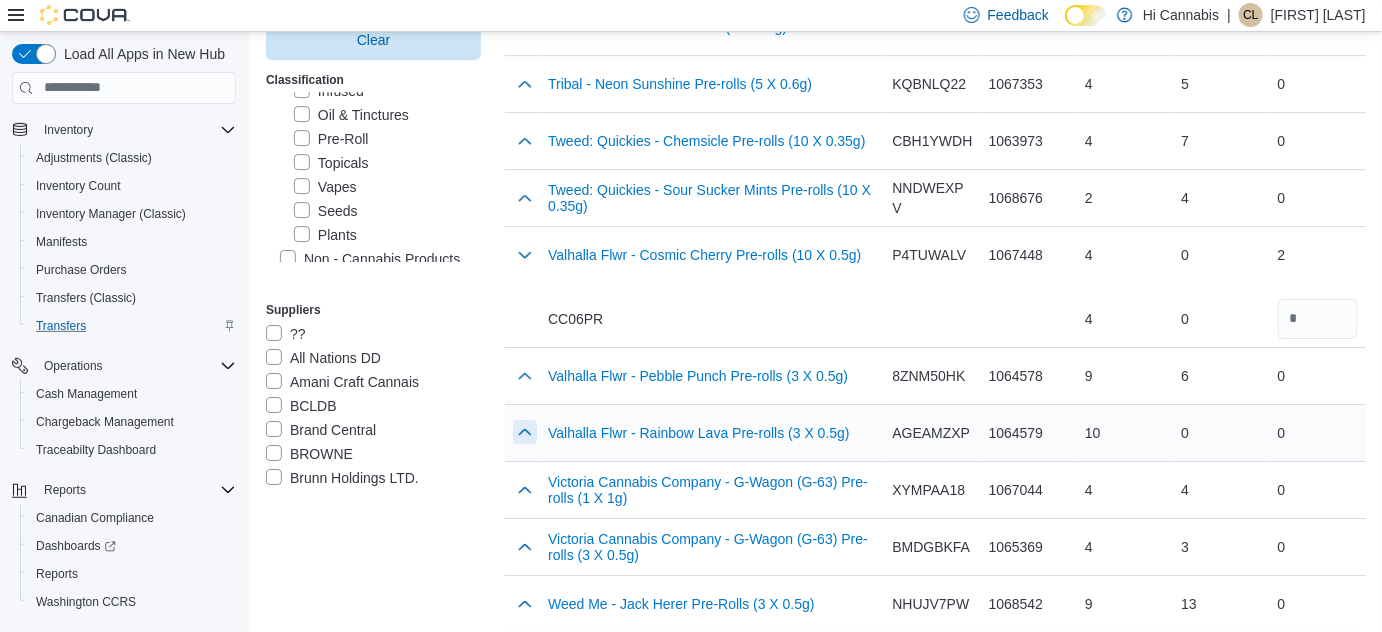 click at bounding box center [525, 432] 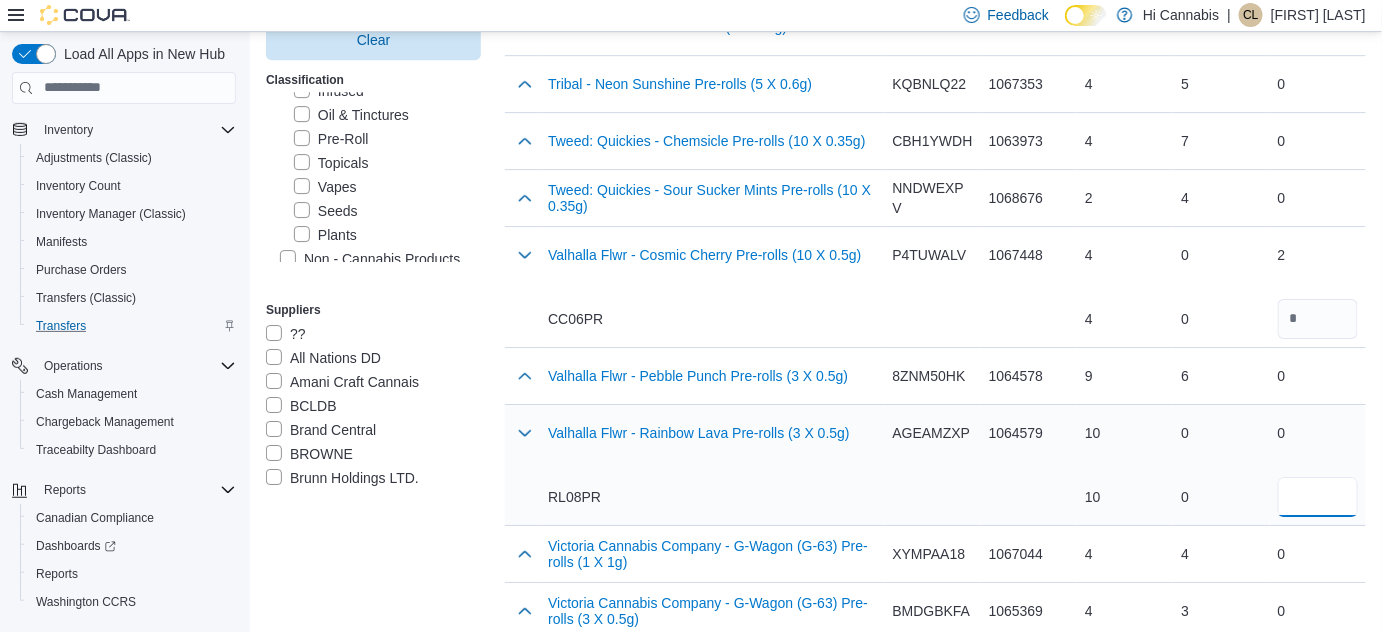 click at bounding box center (1318, 497) 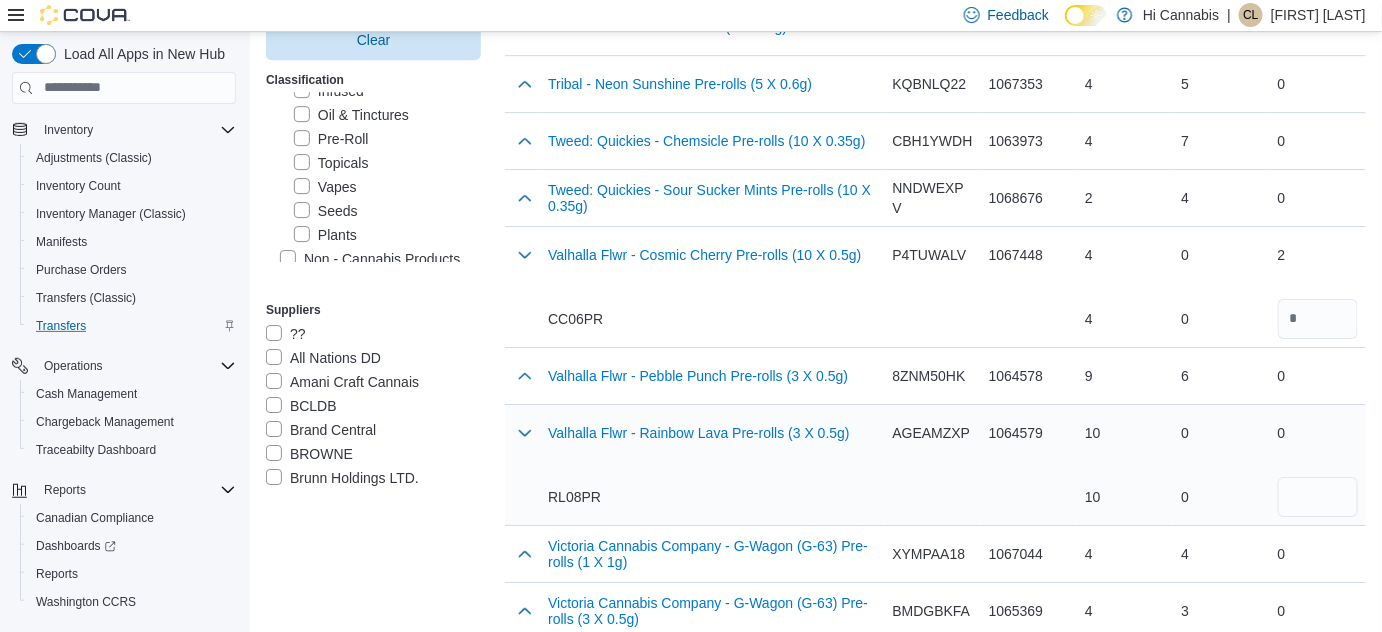 click on "RL08PR" at bounding box center (712, 497) 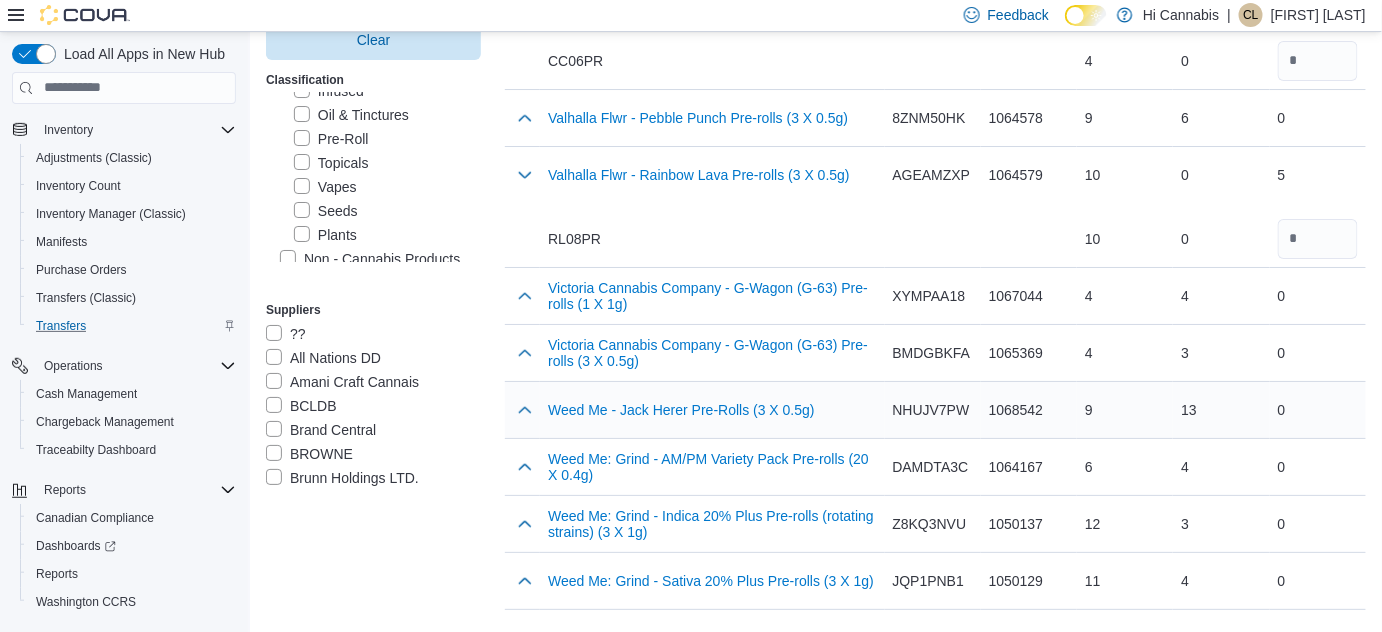 scroll, scrollTop: 9963, scrollLeft: 0, axis: vertical 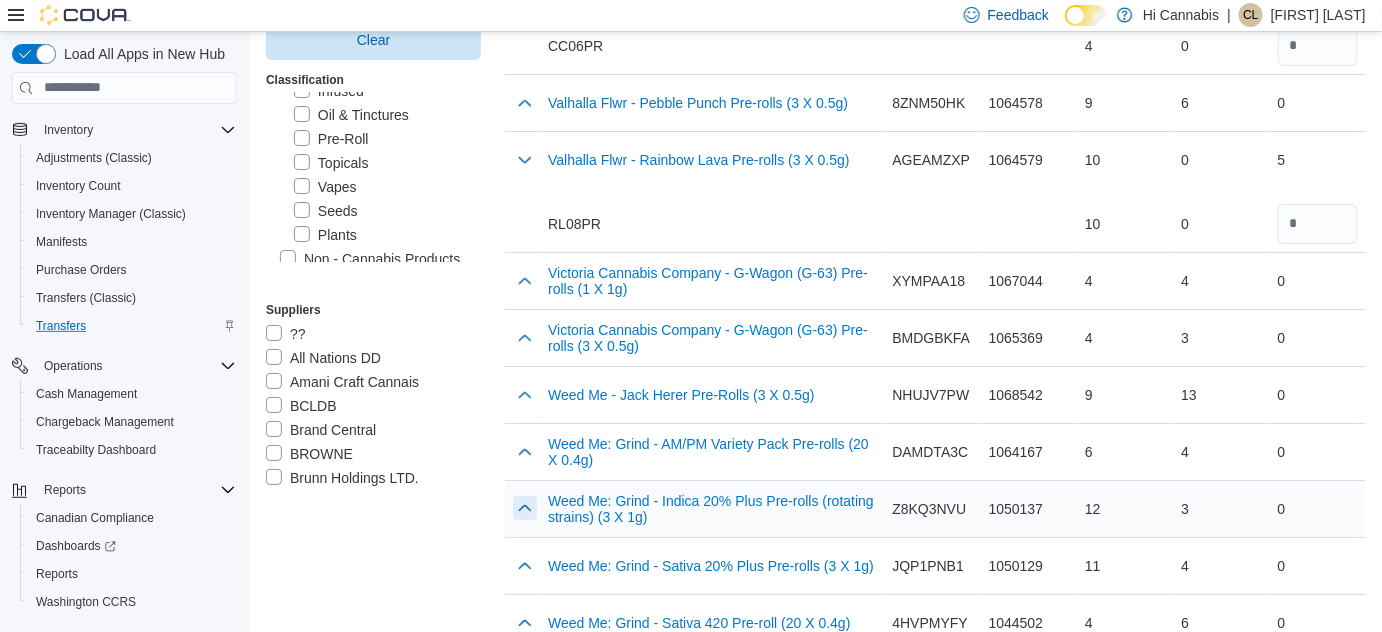 click at bounding box center (525, 508) 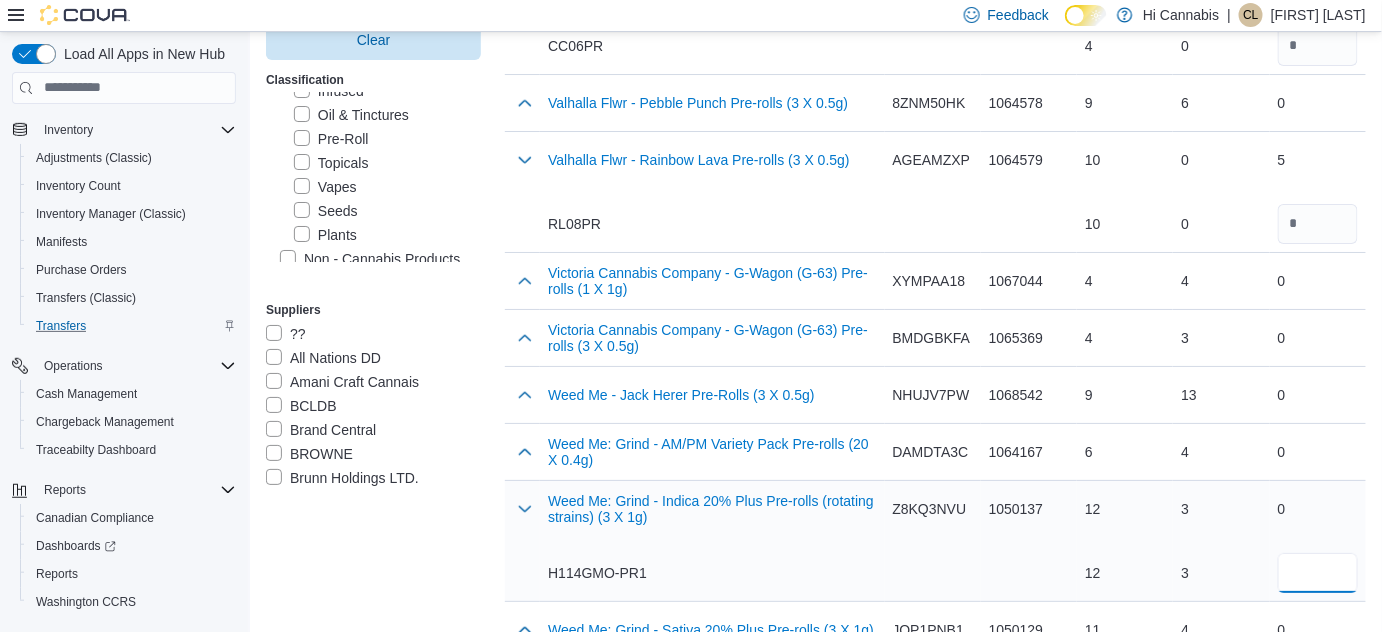 click at bounding box center (1318, 573) 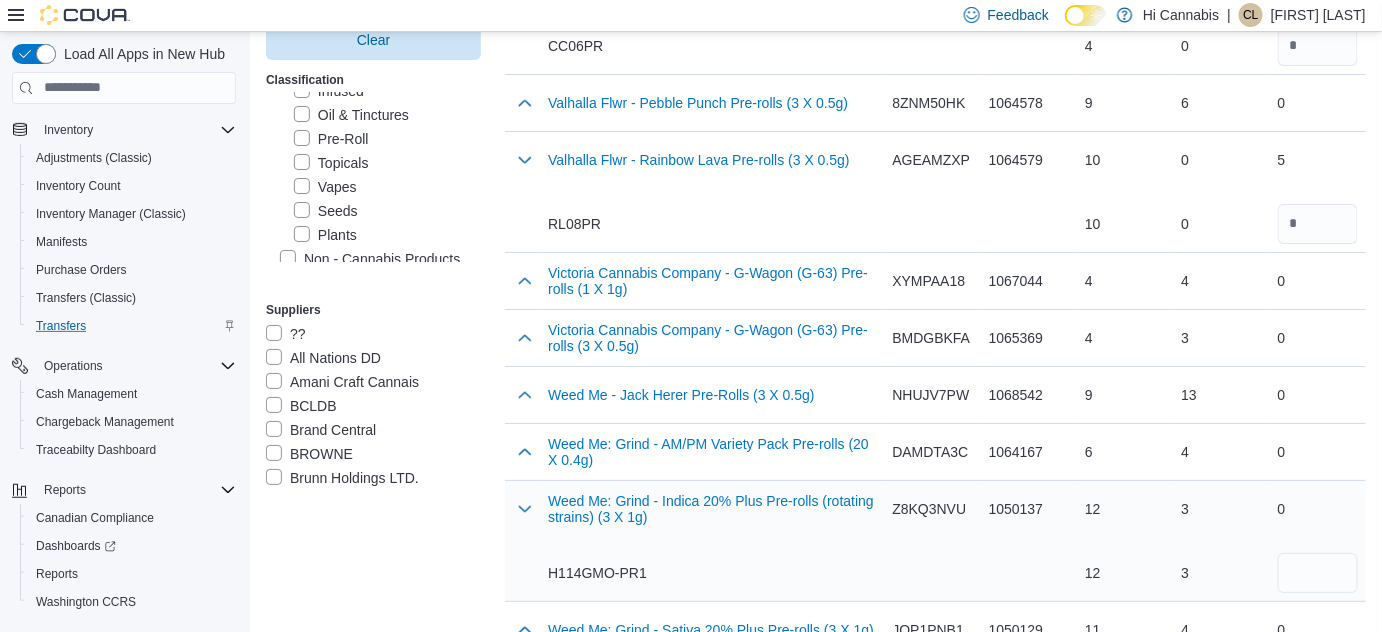 click on "H114GMO-PR1" at bounding box center (712, 573) 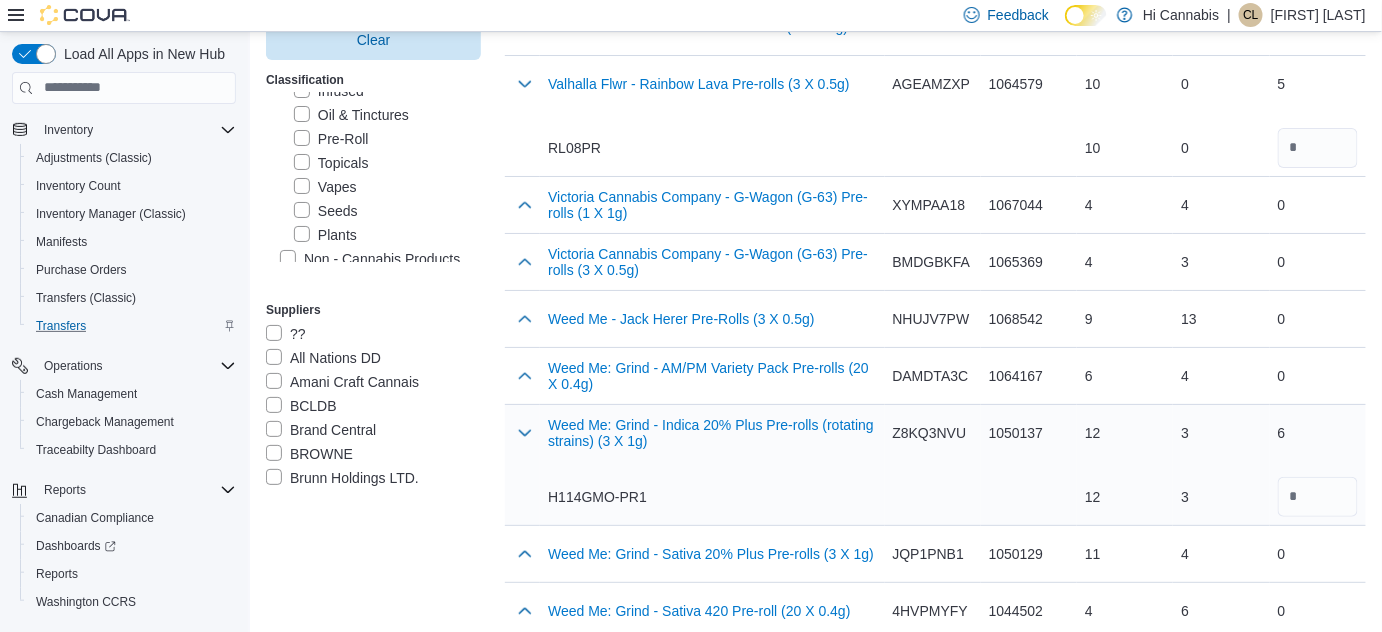 scroll, scrollTop: 10054, scrollLeft: 0, axis: vertical 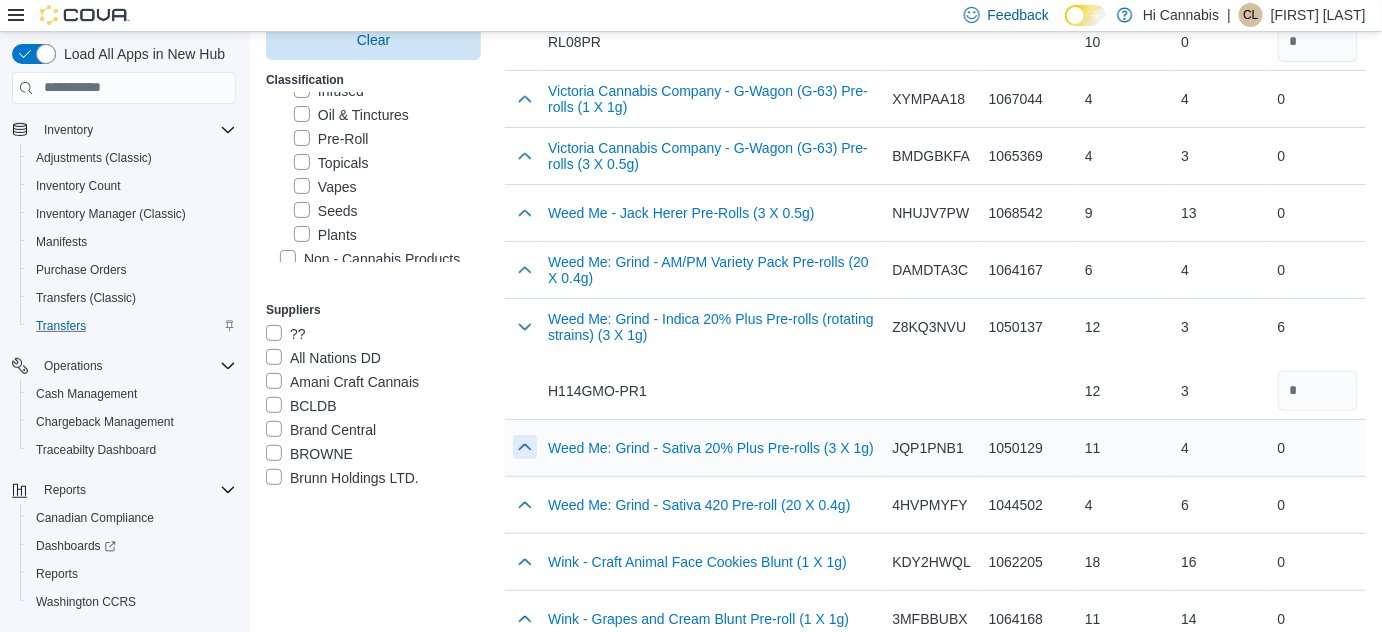 click at bounding box center [525, 447] 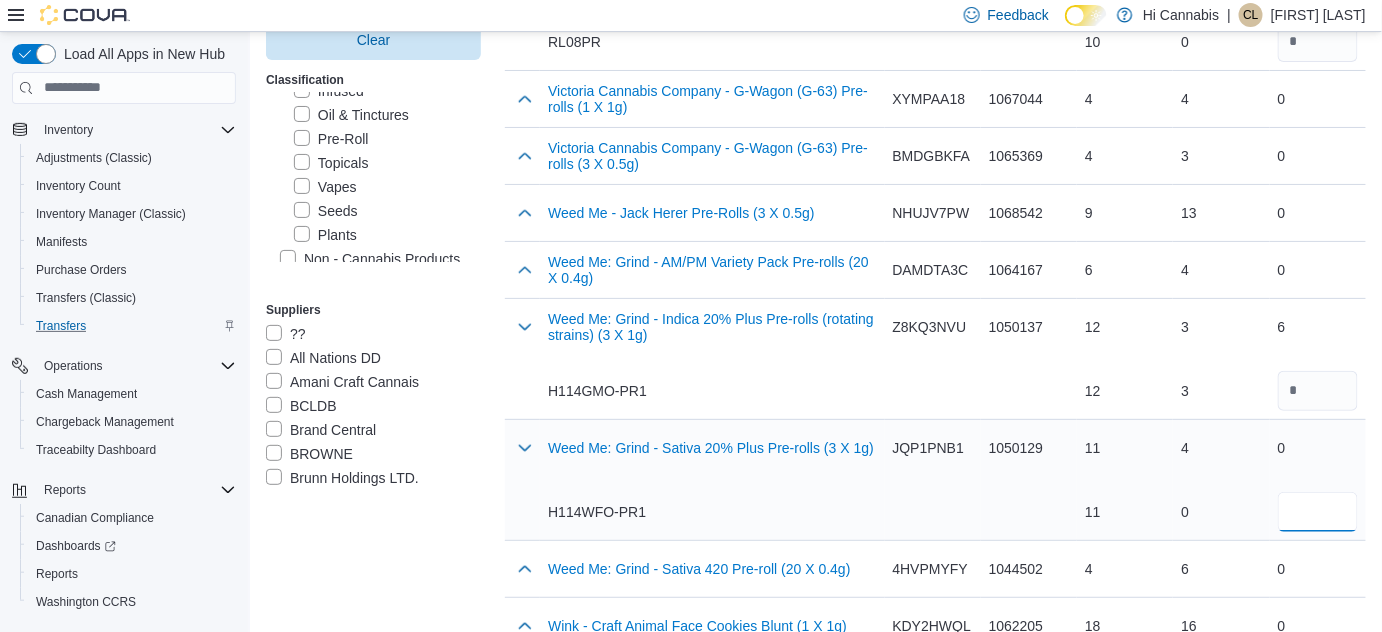 click at bounding box center (1318, 512) 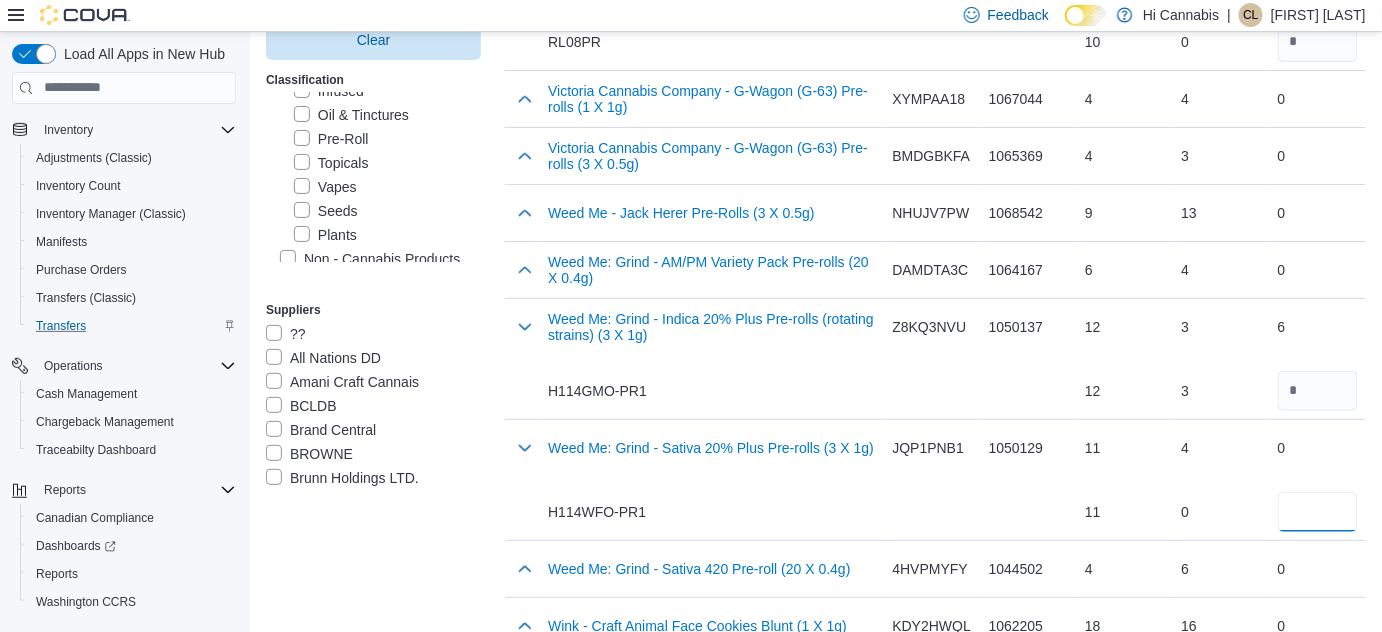 type on "*" 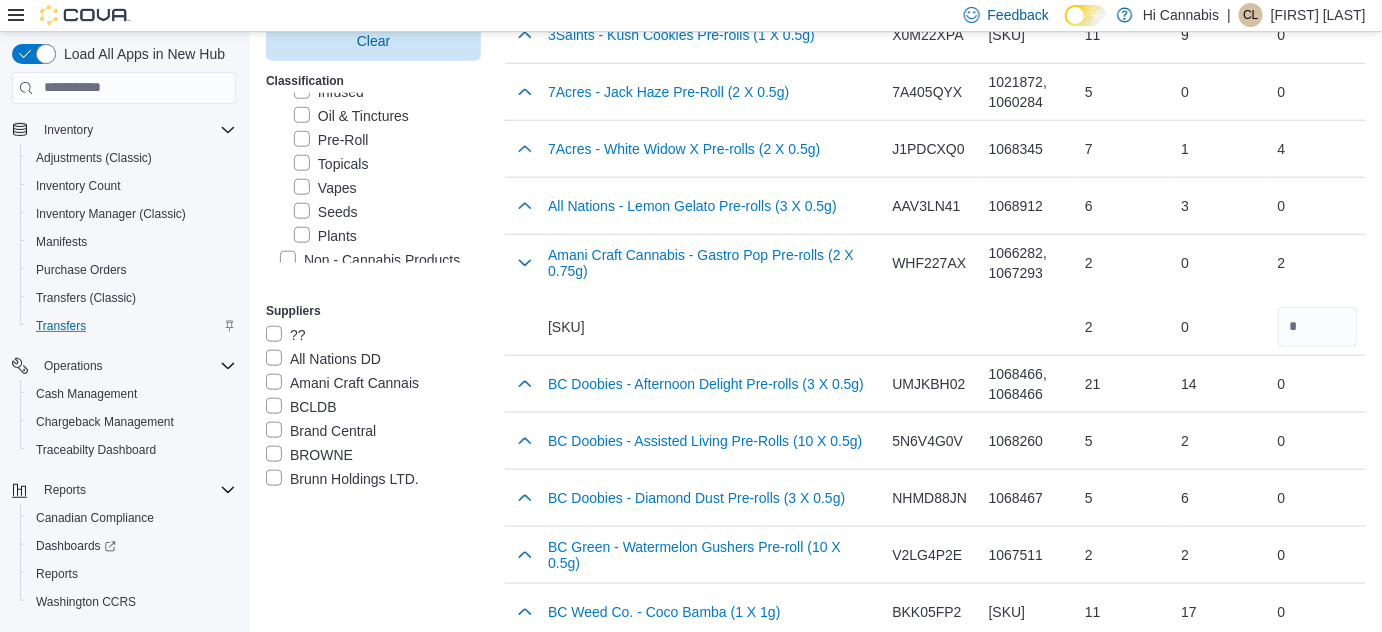 scroll, scrollTop: 0, scrollLeft: 0, axis: both 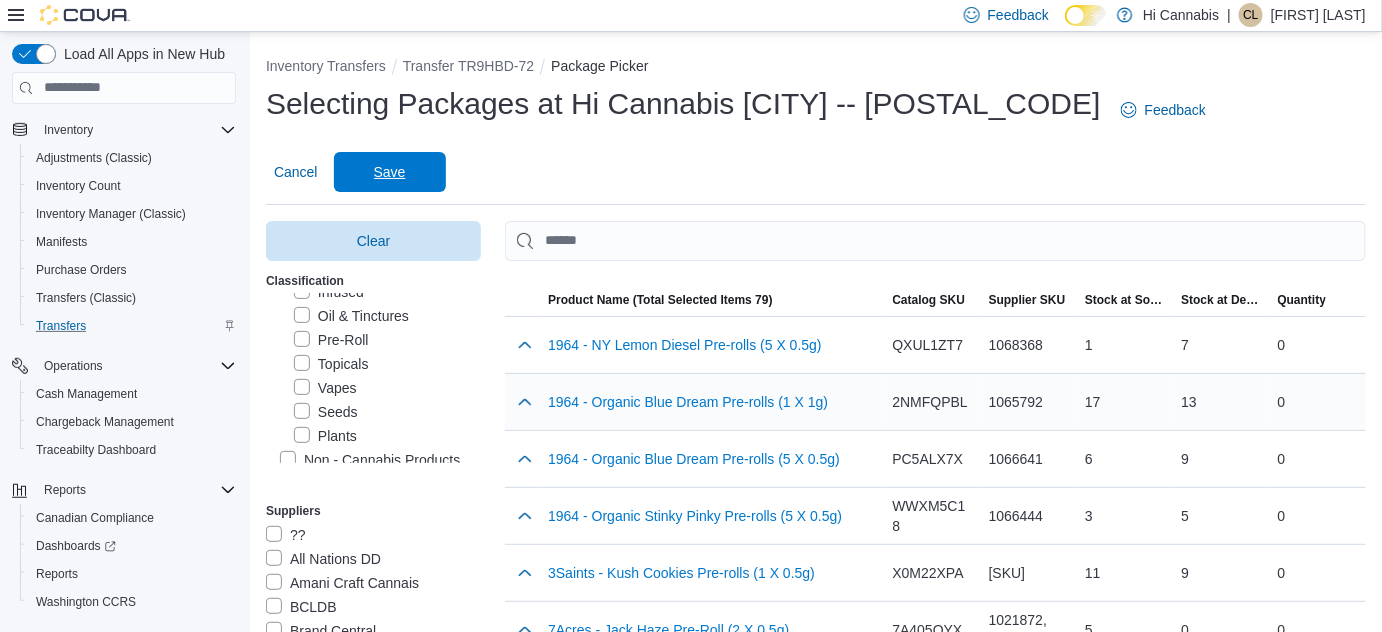 click on "Save" at bounding box center [390, 172] 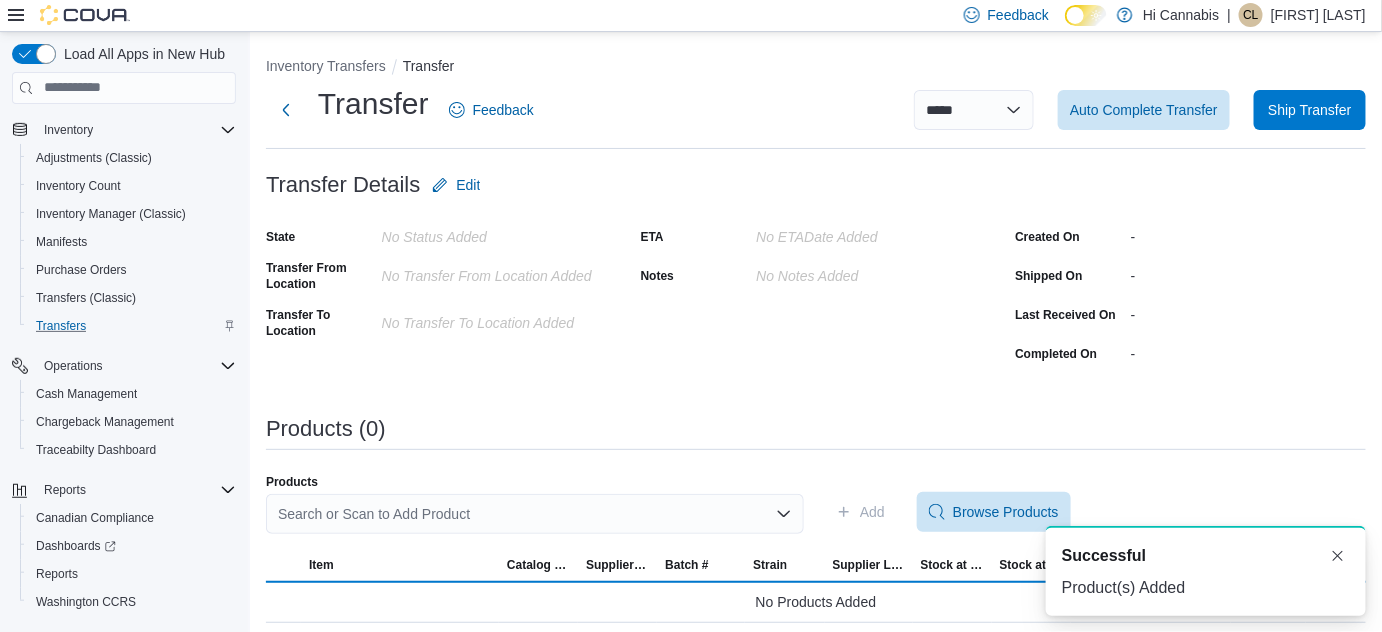 scroll, scrollTop: 0, scrollLeft: 0, axis: both 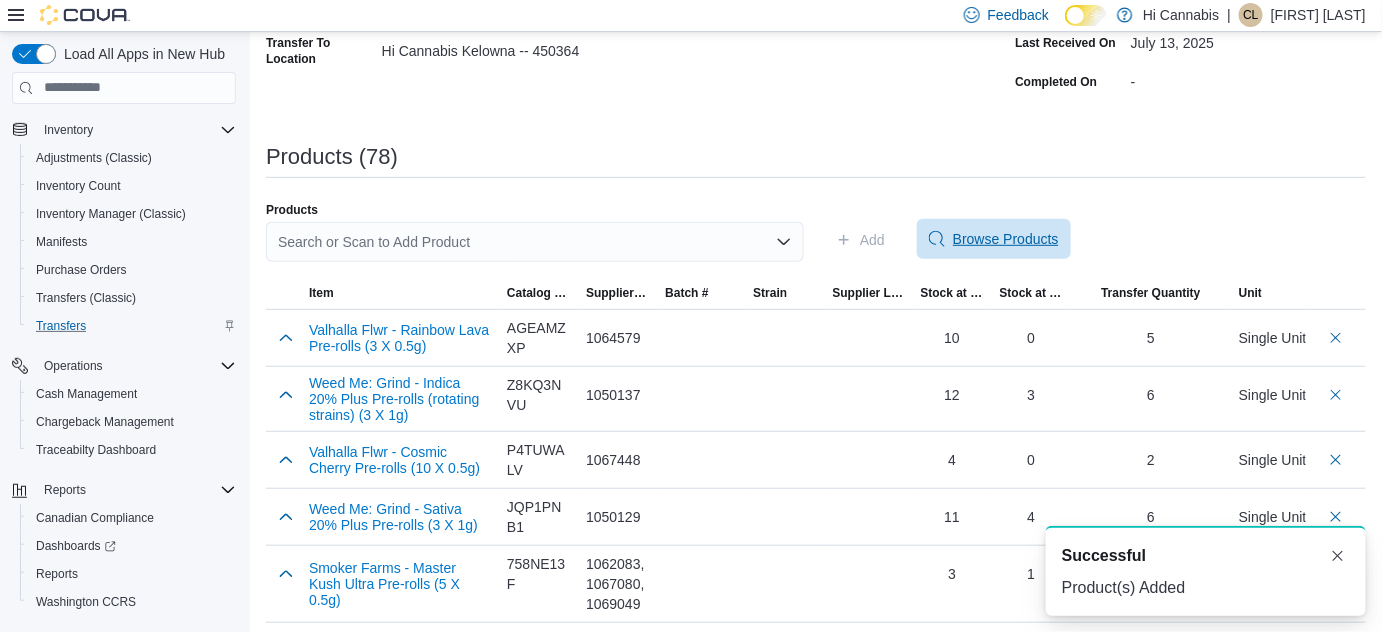 click 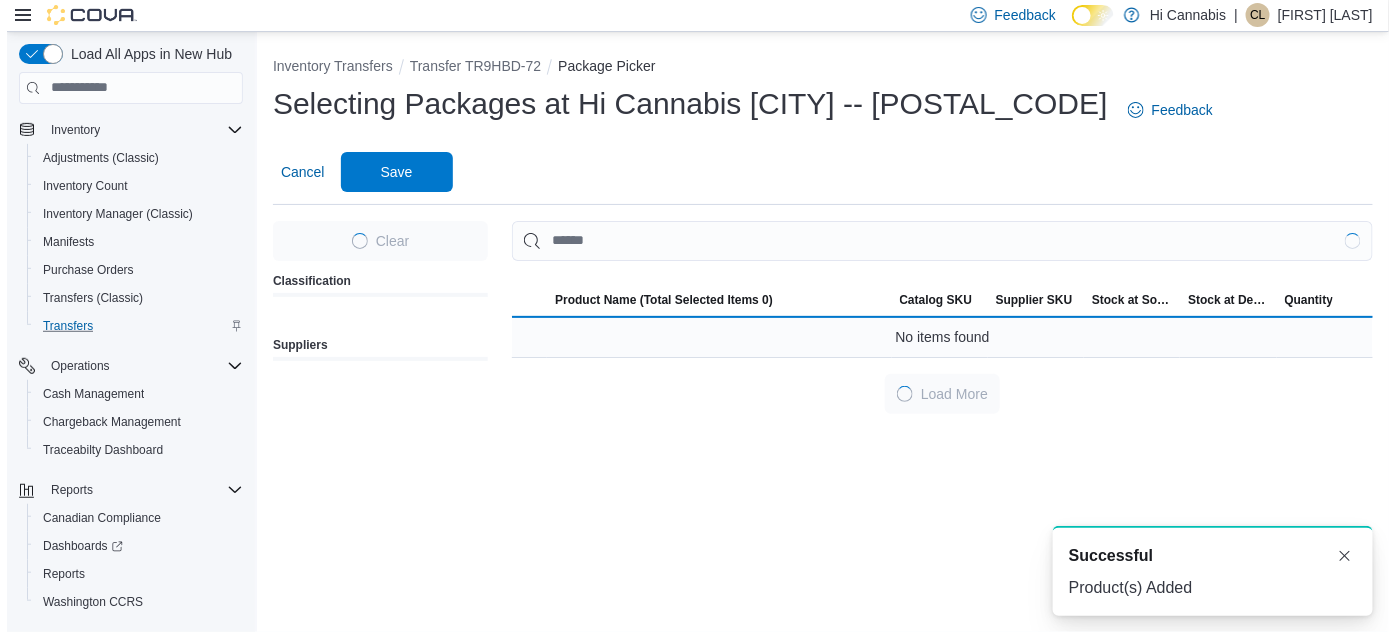 scroll, scrollTop: 0, scrollLeft: 0, axis: both 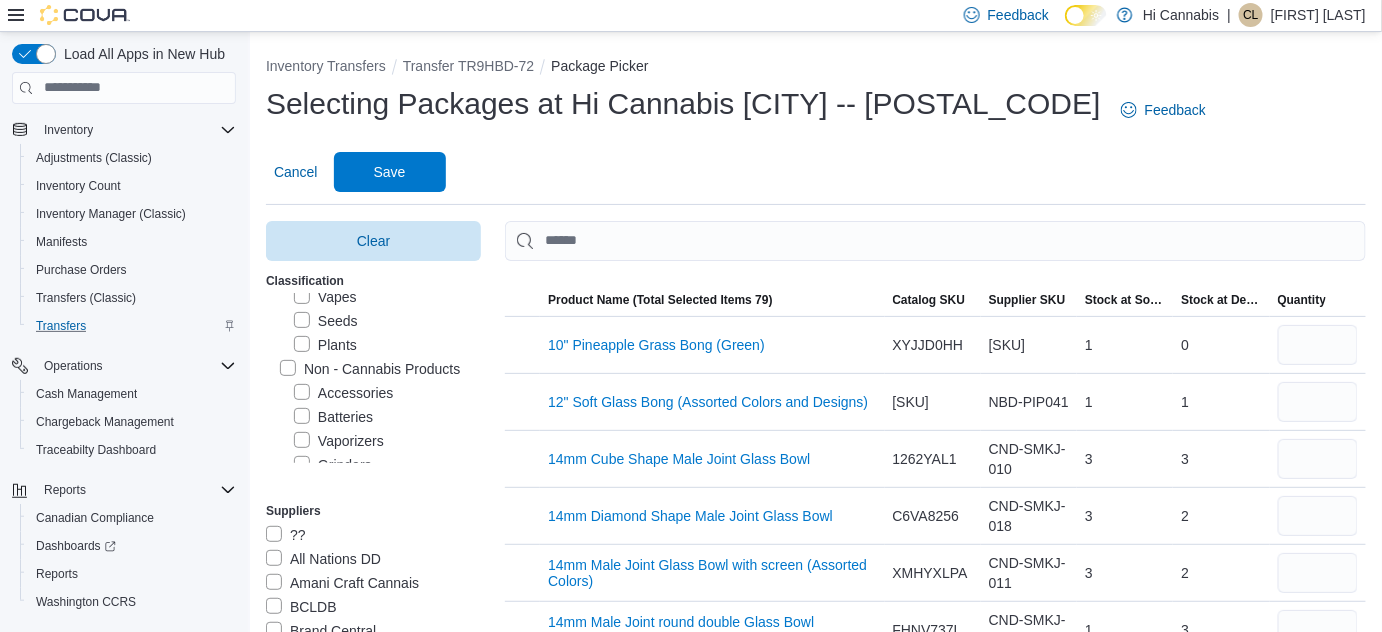 click on "Vapes" at bounding box center (325, 297) 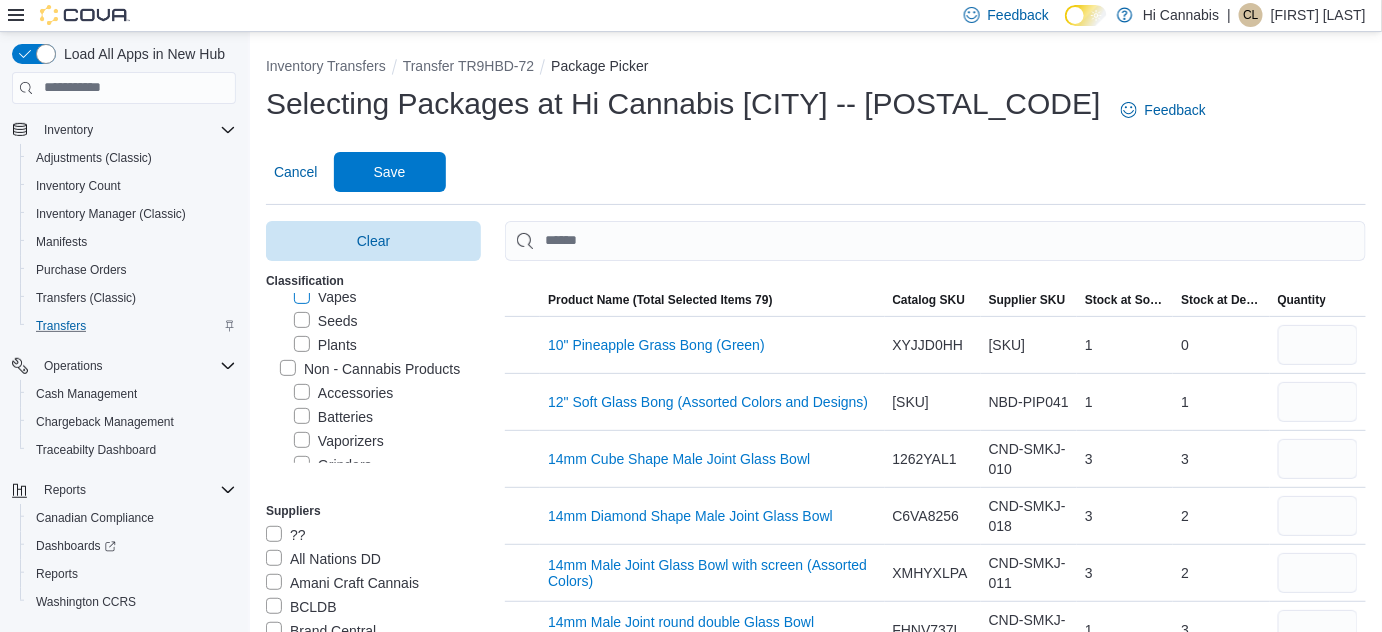 scroll, scrollTop: 266, scrollLeft: 0, axis: vertical 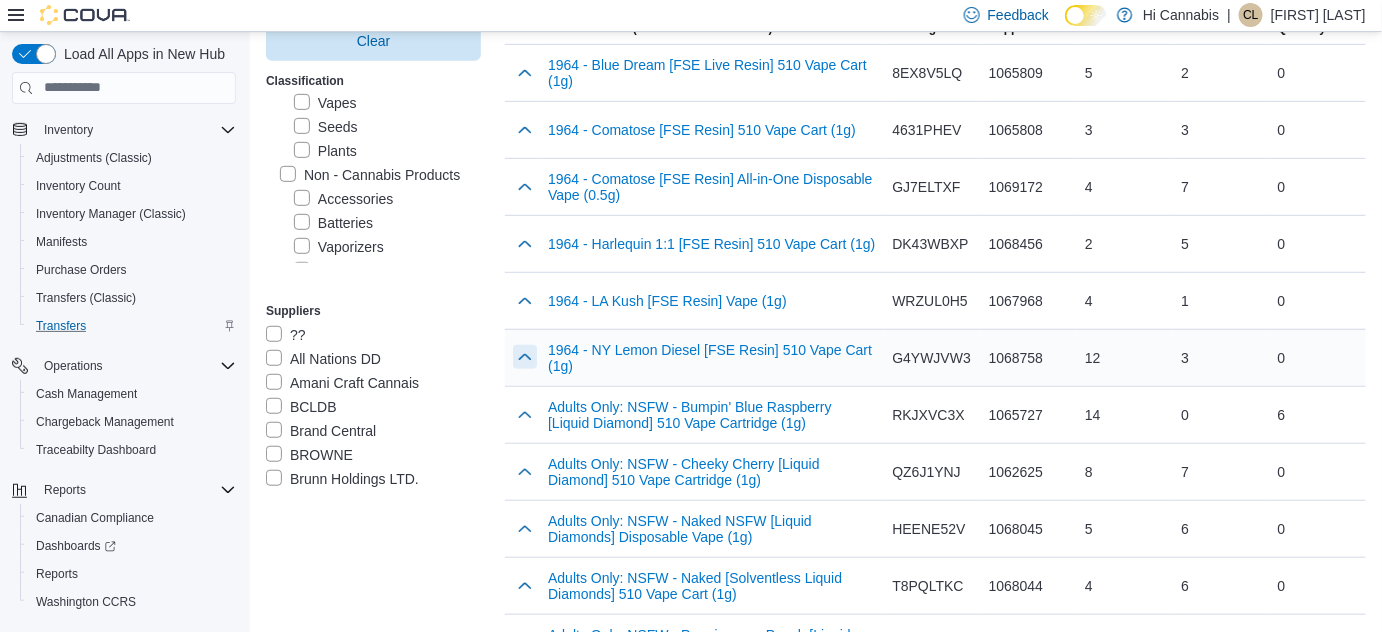 click at bounding box center (525, 357) 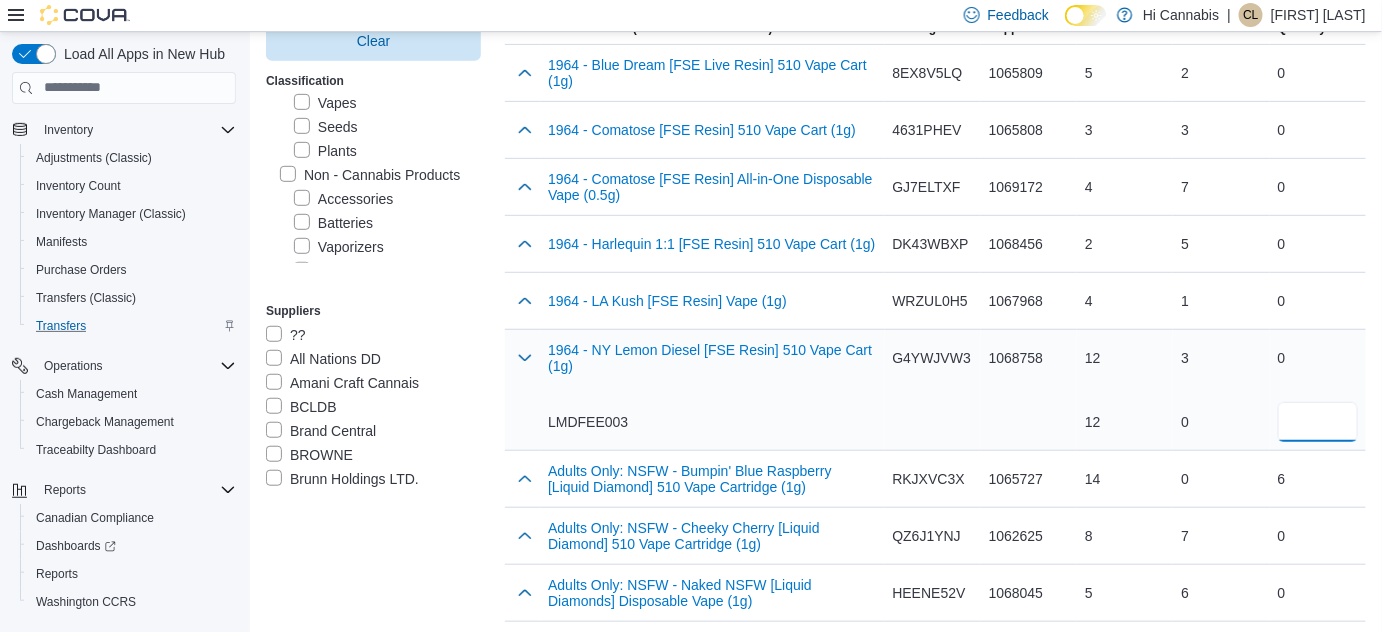 click at bounding box center [1318, 422] 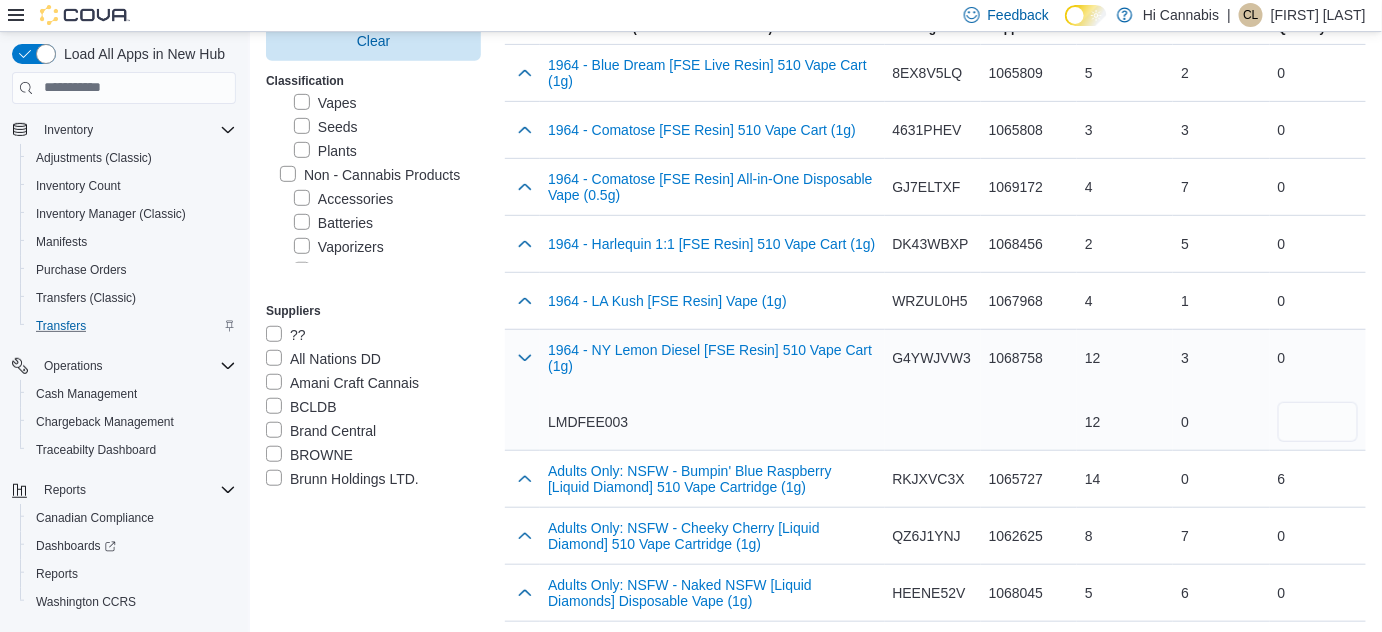 click on "1964 - NY Lemon Diesel [FSE Resin] 510 Vape Cart (1g) LMDFEE003" at bounding box center [712, 390] 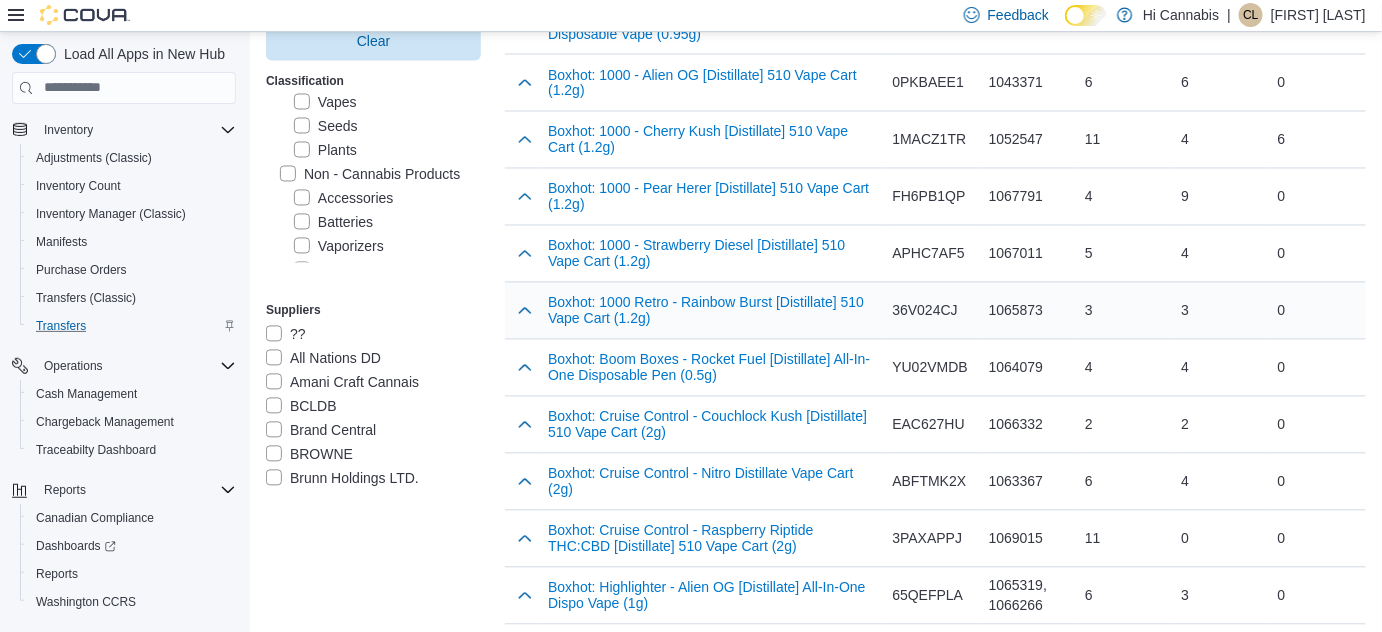 scroll, scrollTop: 1272, scrollLeft: 0, axis: vertical 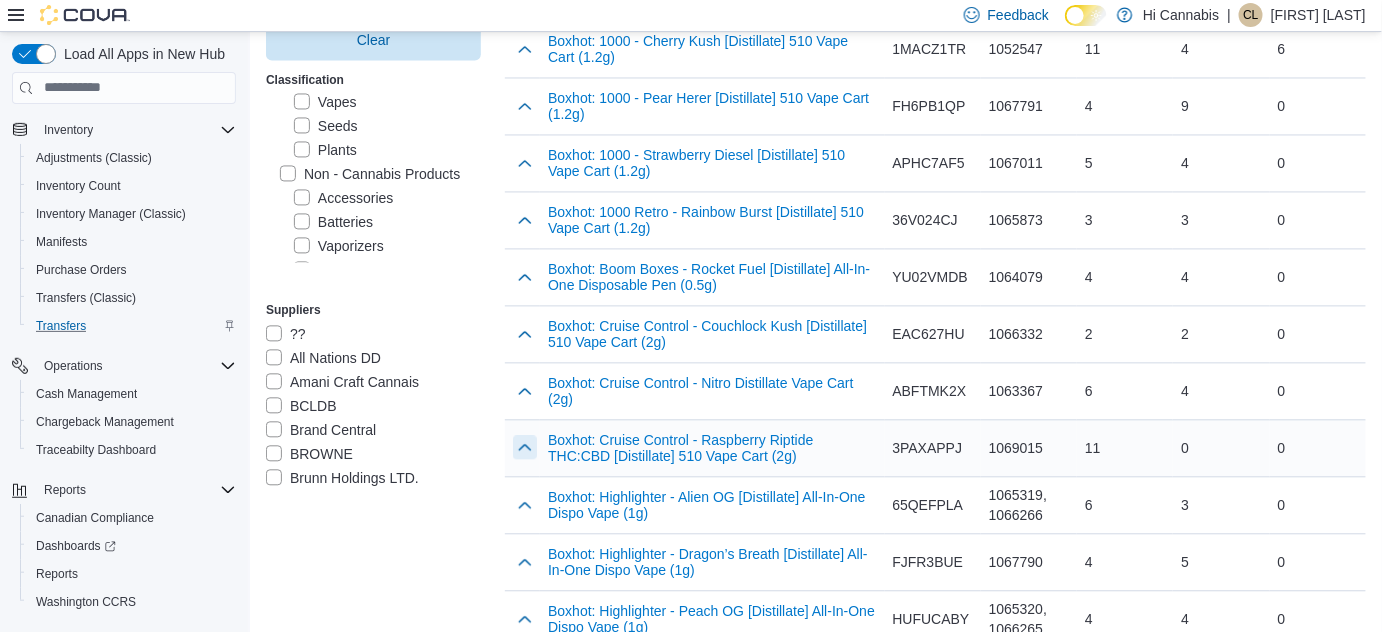 click at bounding box center [525, 447] 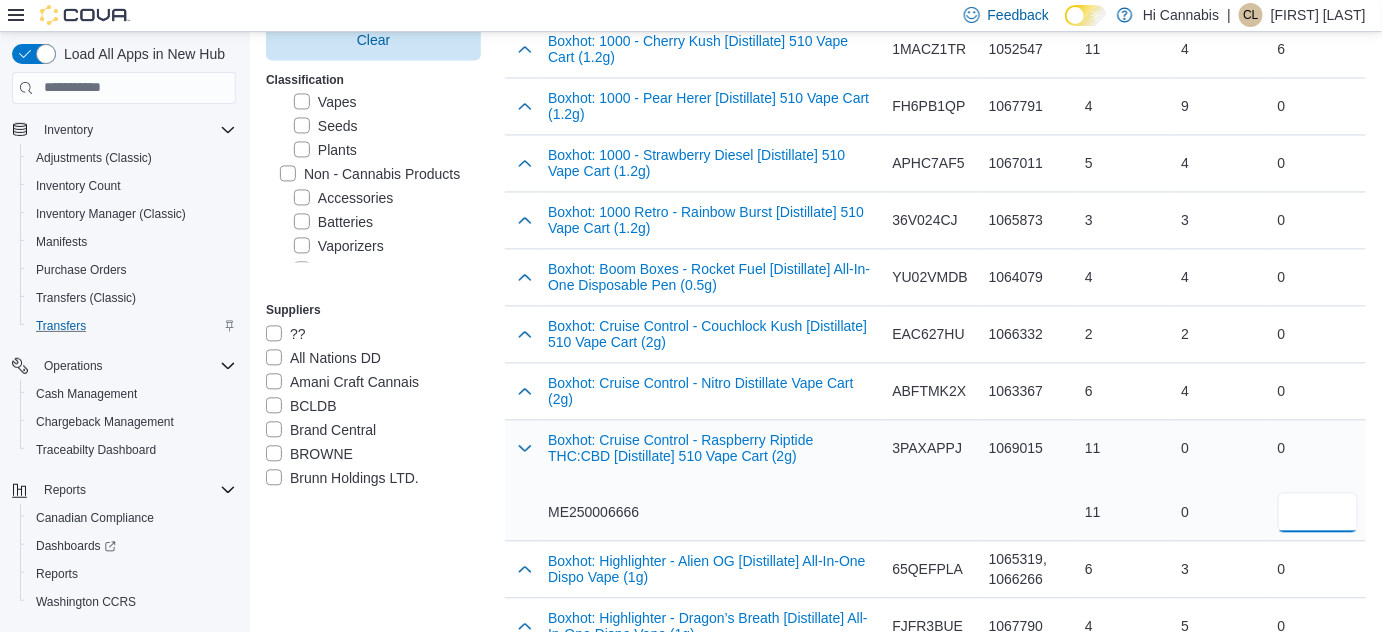 click at bounding box center (1318, 512) 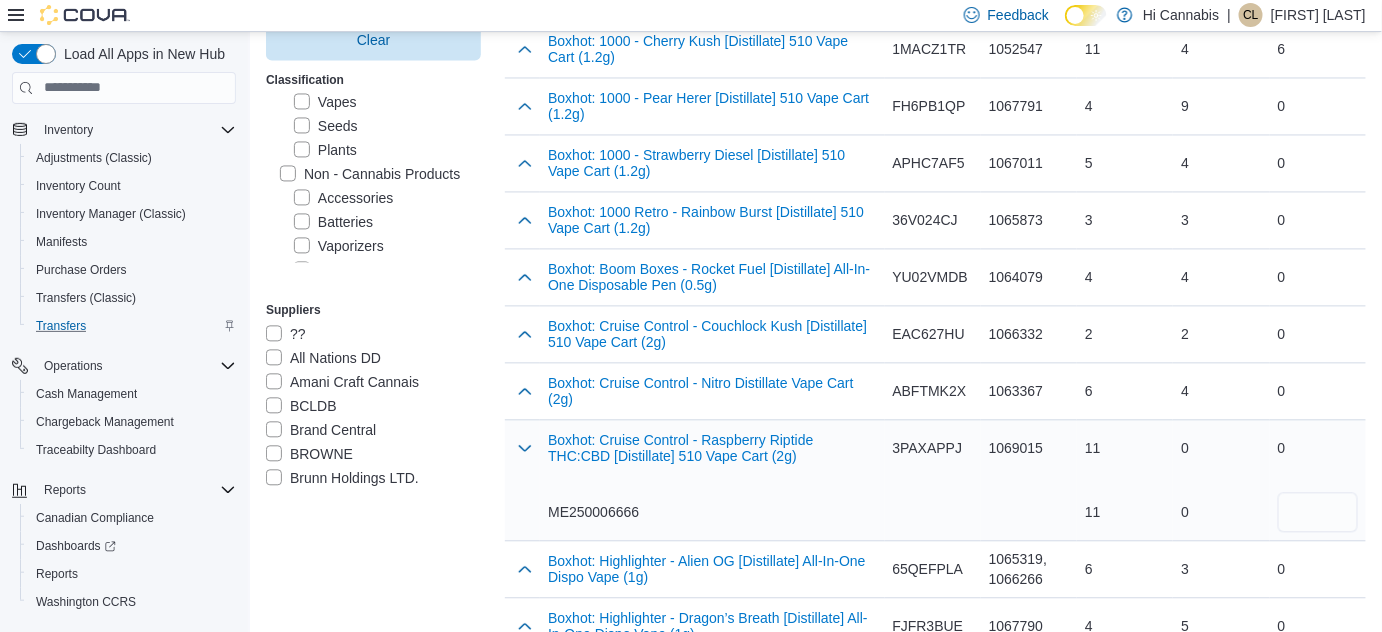 click on "Boxhot: Cruise Control - Raspberry Riptide THC:CBD [Distillate] 510 Vape Cart (2g) ME250006666" at bounding box center (712, 480) 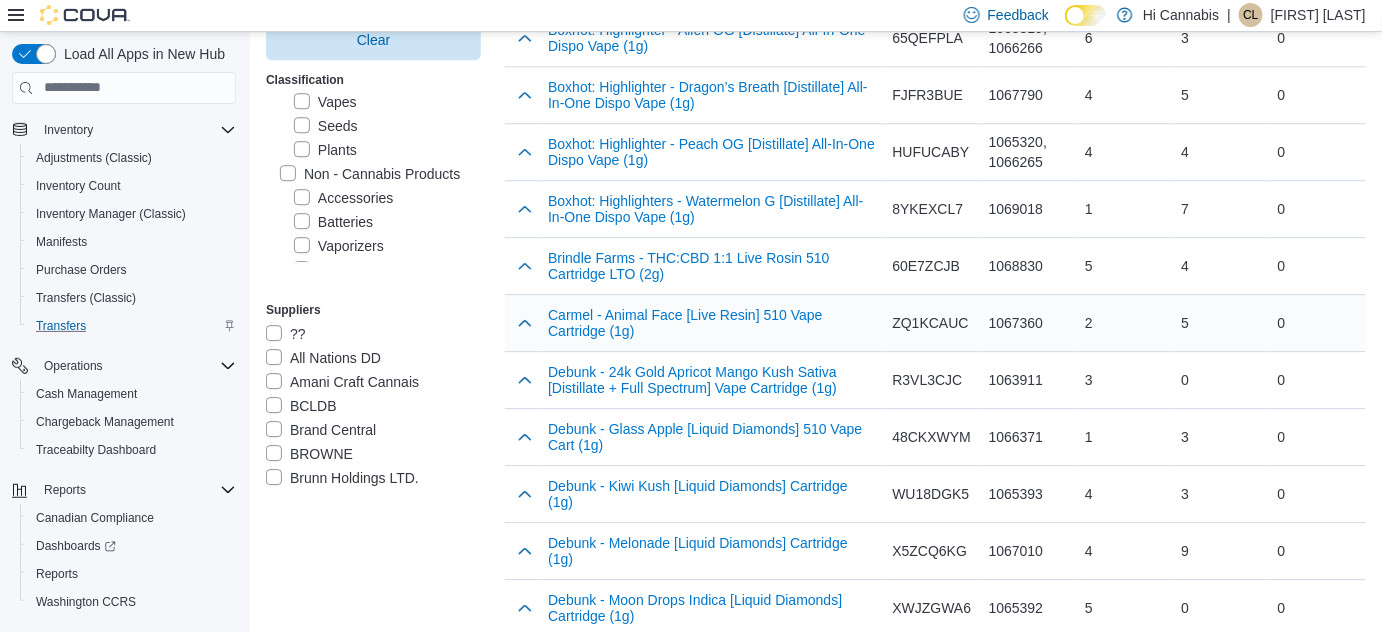 scroll, scrollTop: 1818, scrollLeft: 0, axis: vertical 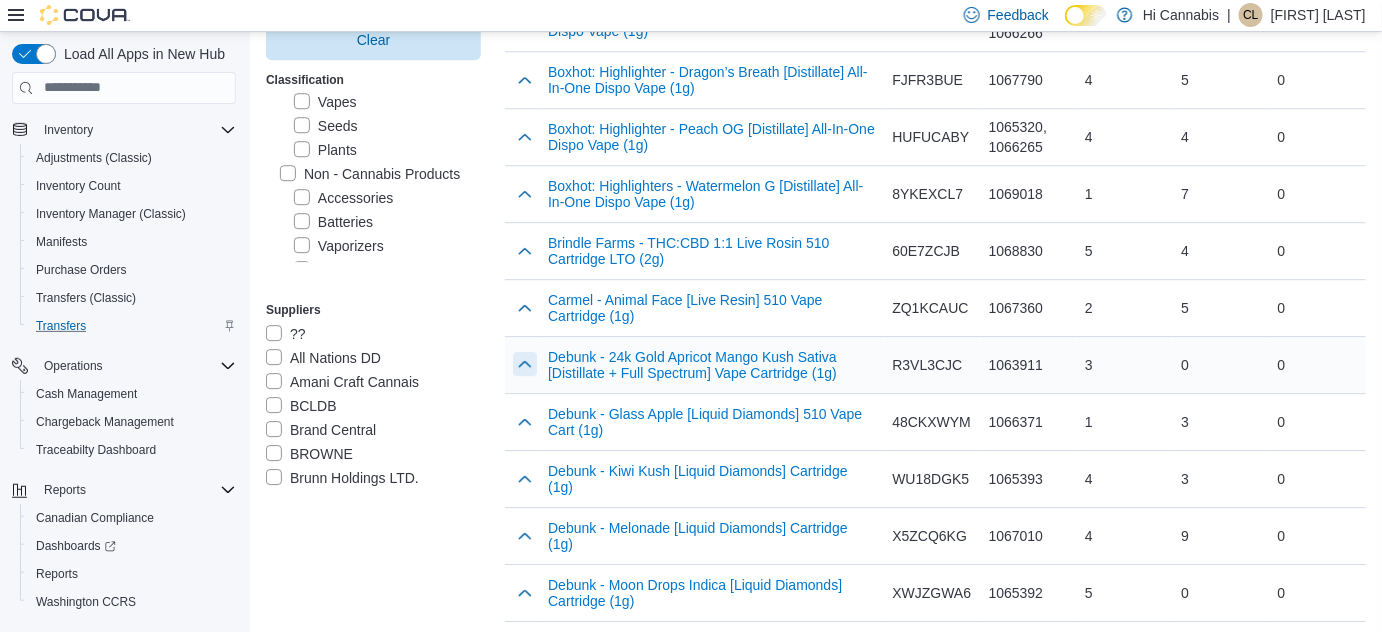 click at bounding box center (525, 364) 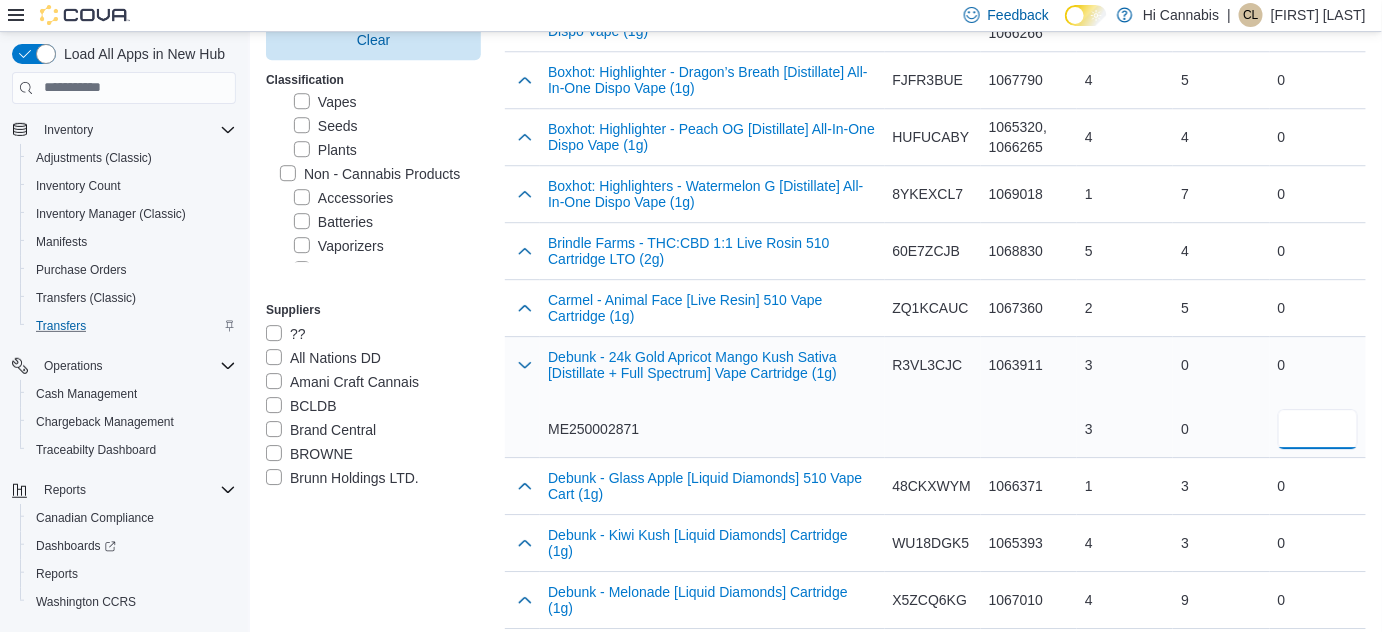 click at bounding box center (1318, 429) 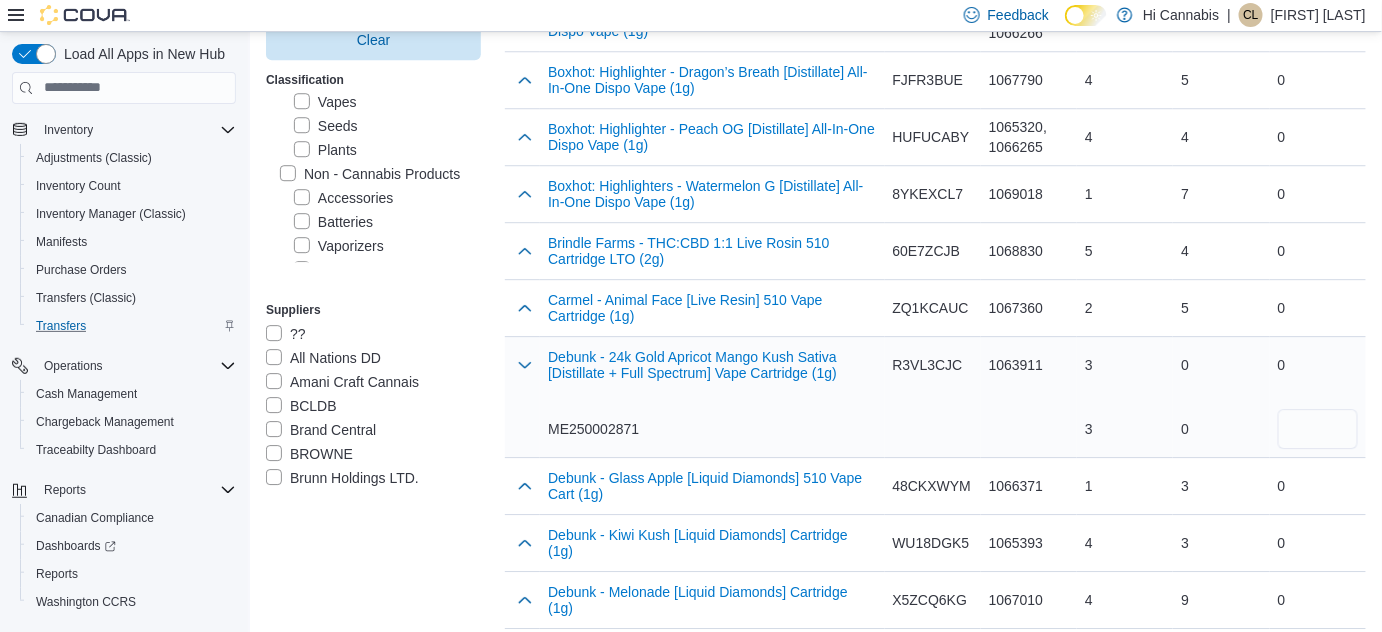 click on "ME250002871" at bounding box center [712, 429] 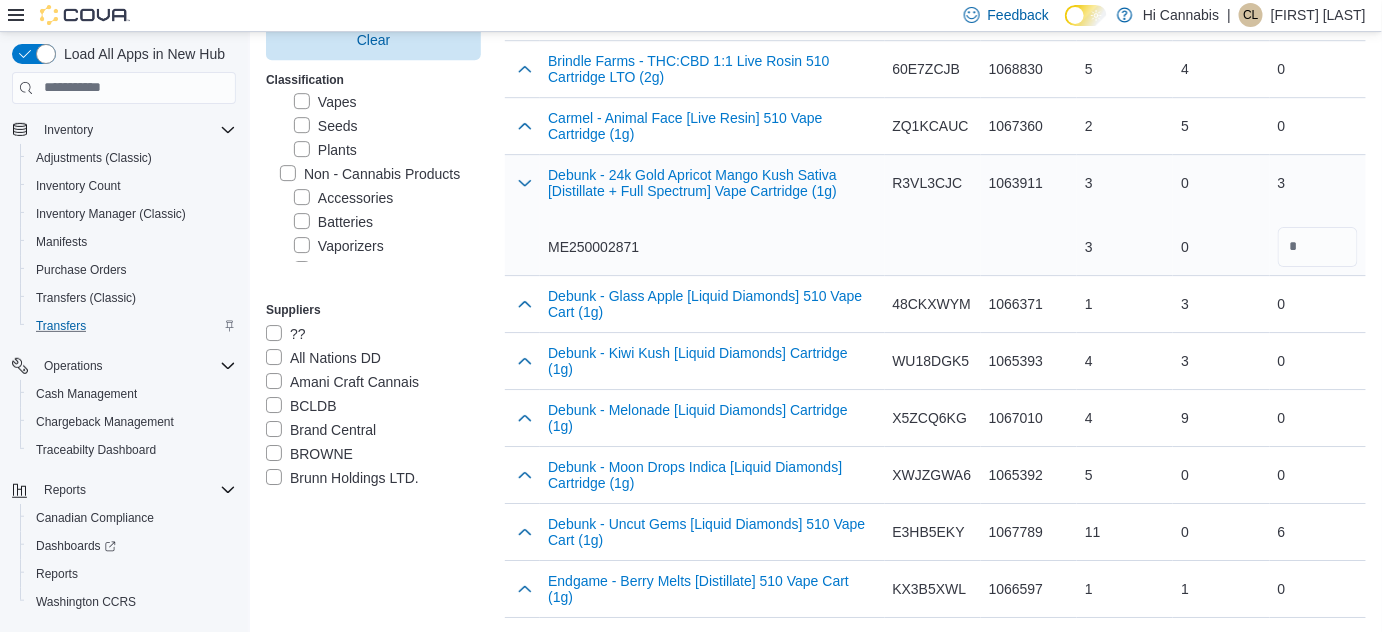 scroll, scrollTop: 2090, scrollLeft: 0, axis: vertical 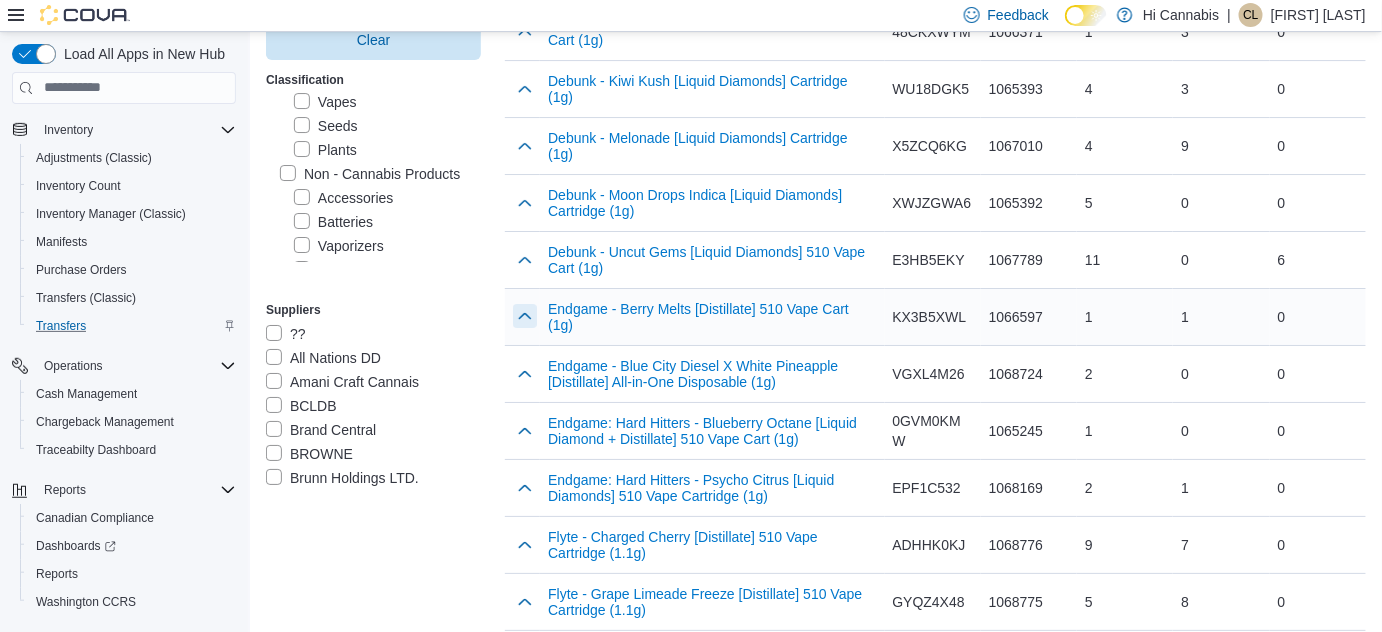 click at bounding box center (525, 316) 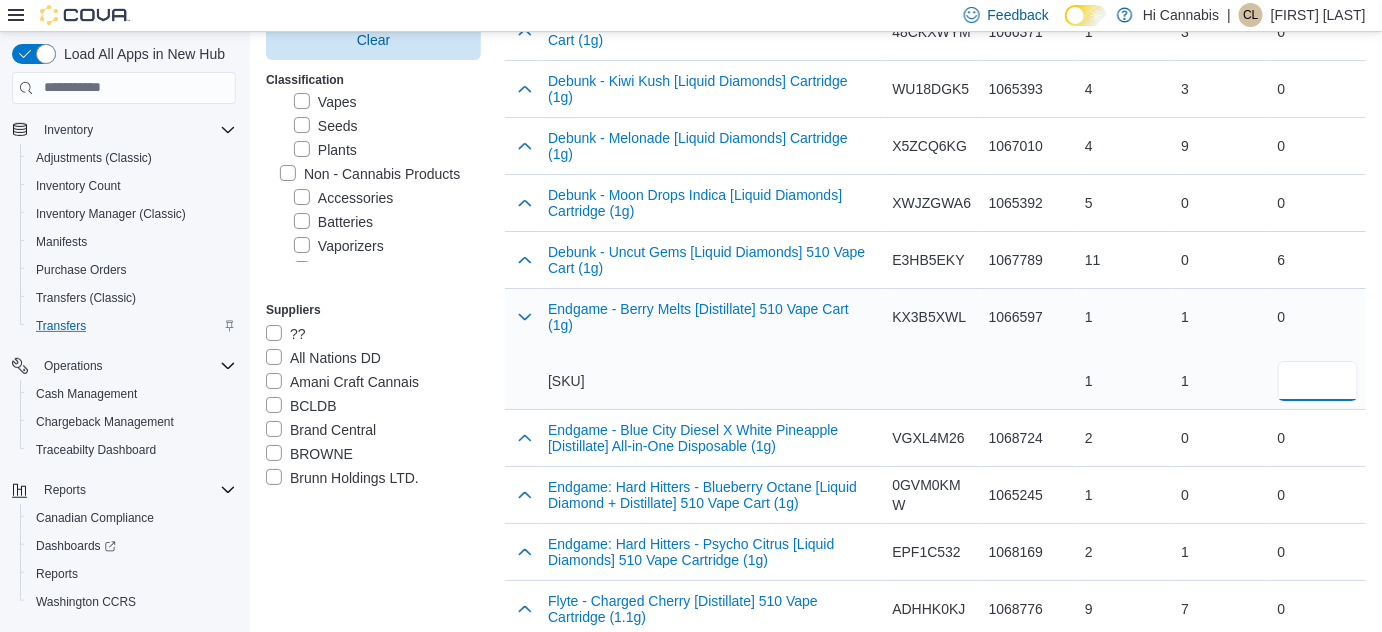 click at bounding box center [1318, 381] 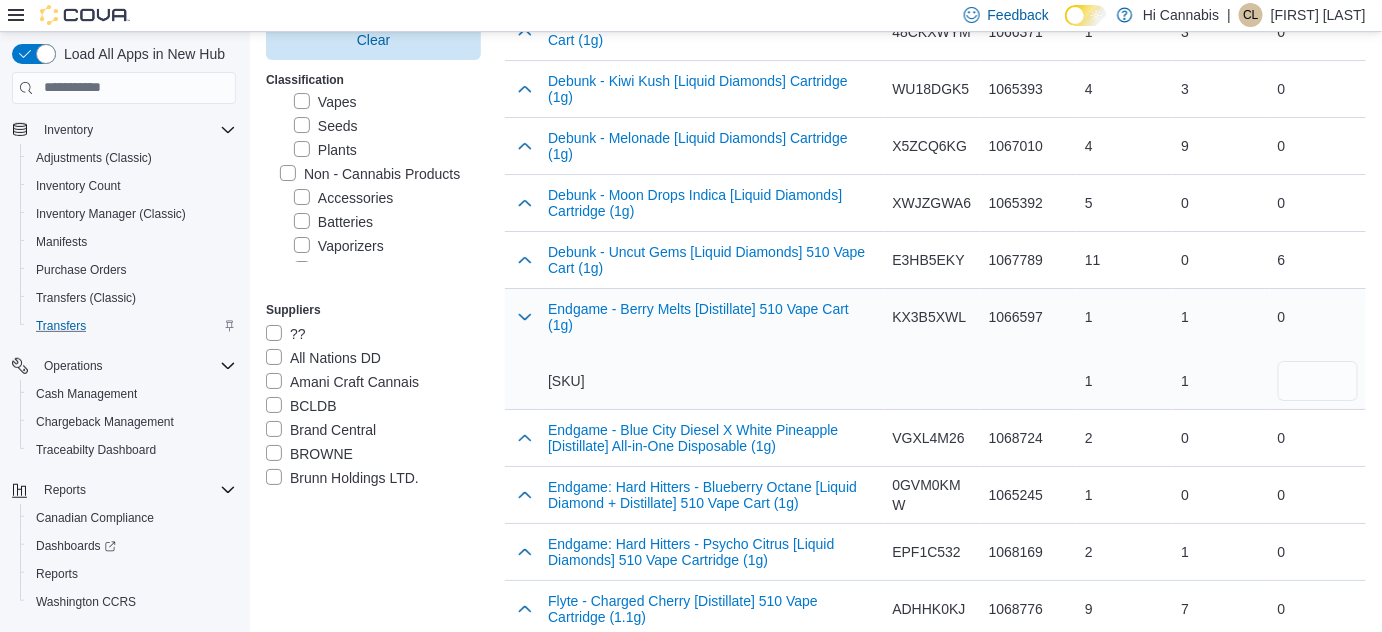 click on "Endgame - Berry Melts [Distillate] 510 Vape Cart (1g) P240708VP01" at bounding box center (712, 349) 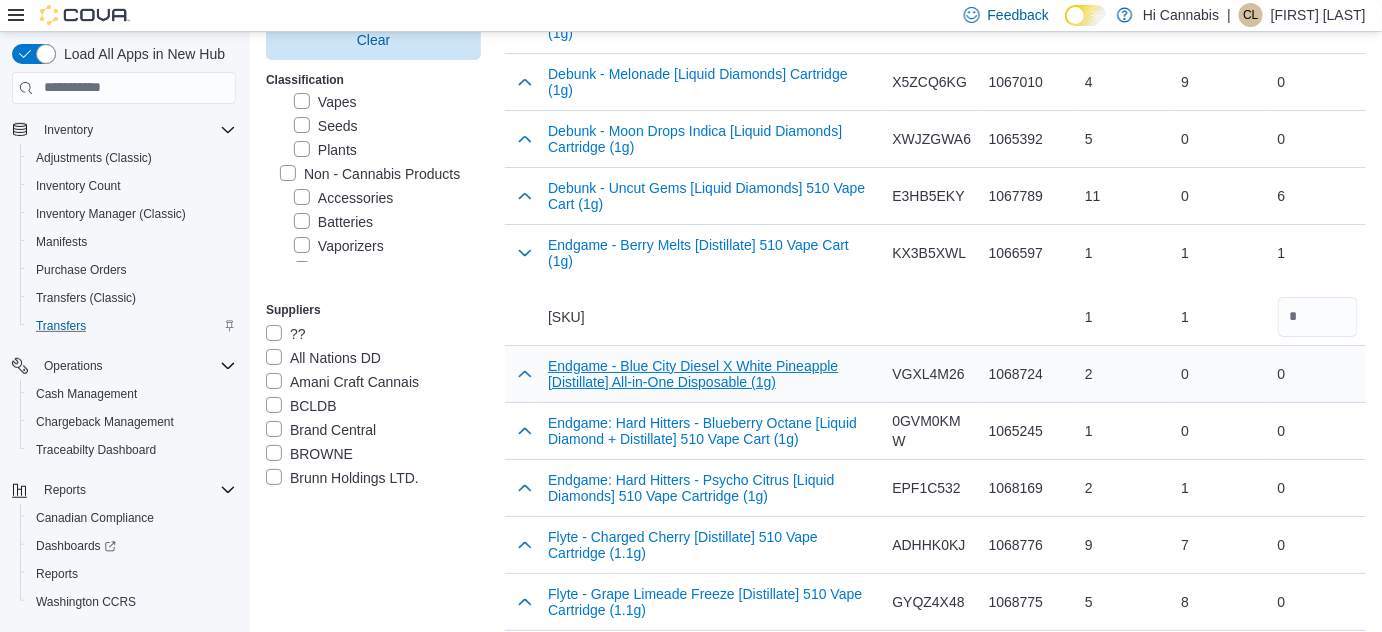 scroll, scrollTop: 2363, scrollLeft: 0, axis: vertical 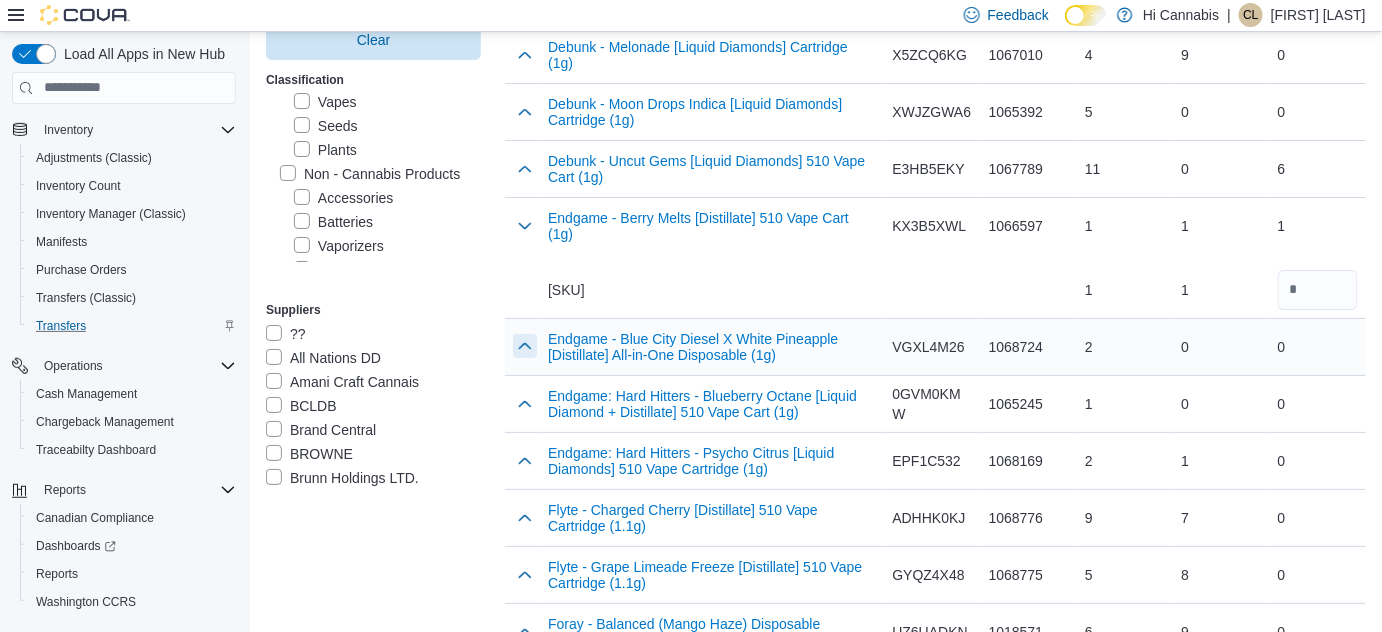 click at bounding box center (525, 346) 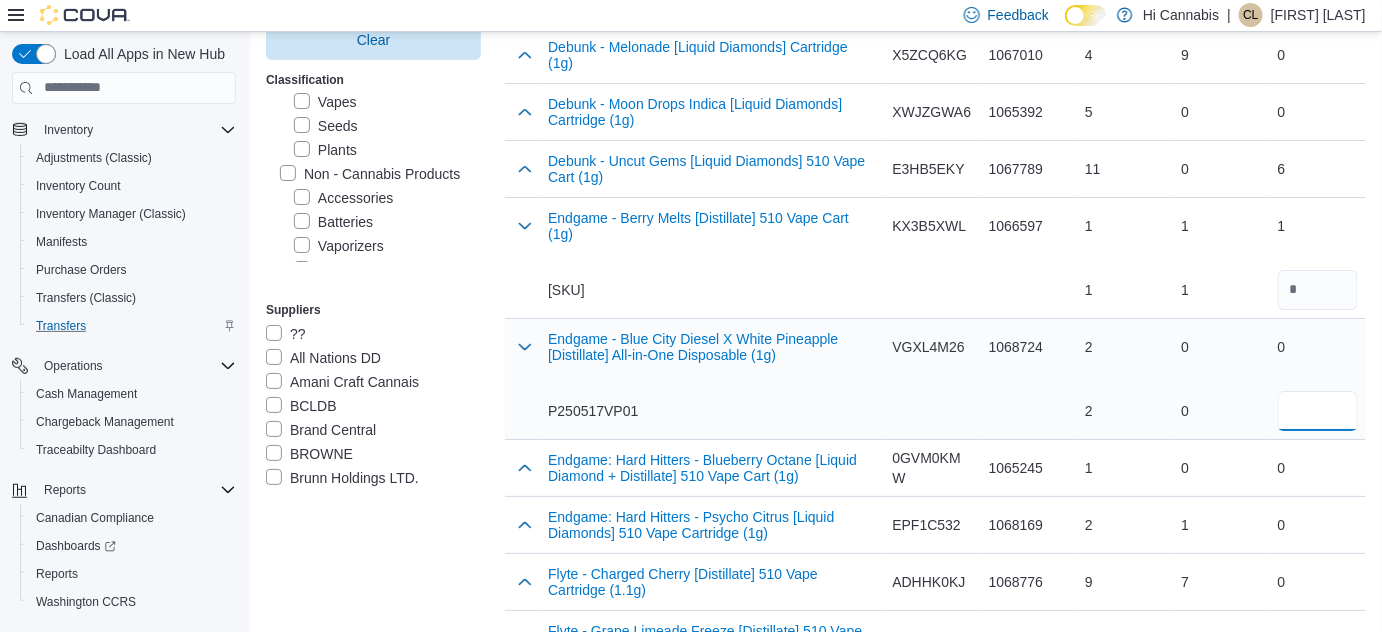click at bounding box center (1318, 411) 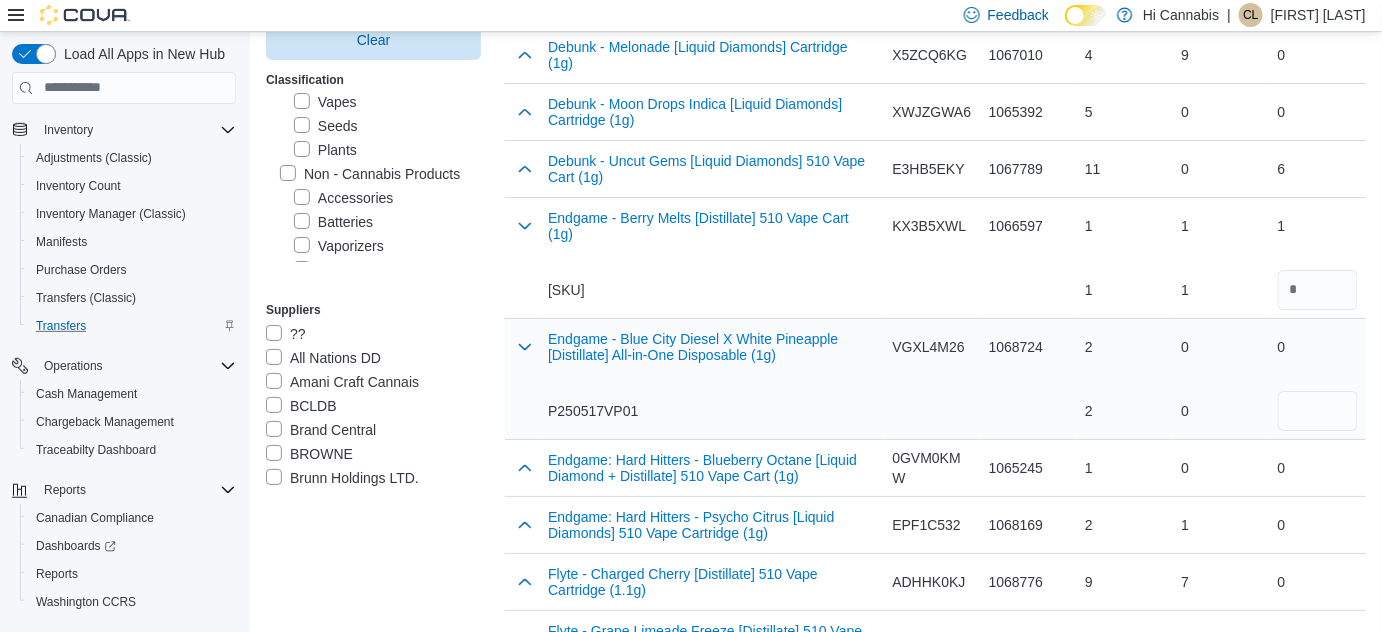 click on "P250517VP01" at bounding box center [712, 411] 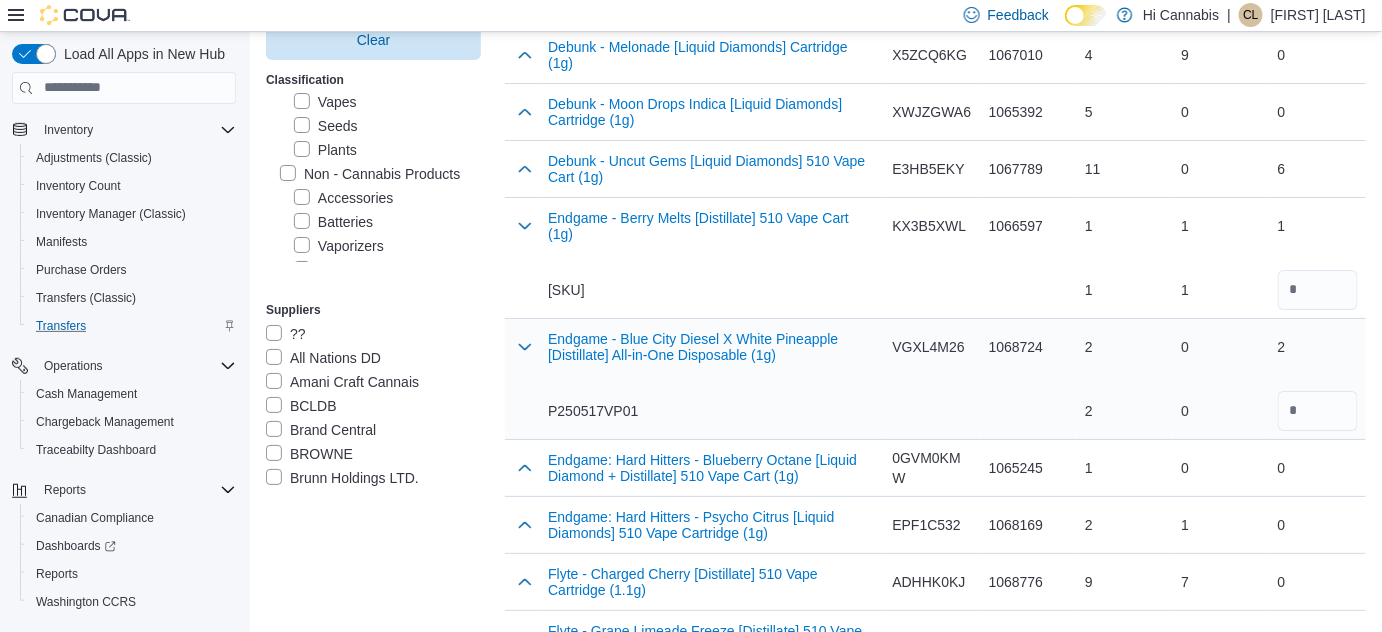 scroll, scrollTop: 2454, scrollLeft: 0, axis: vertical 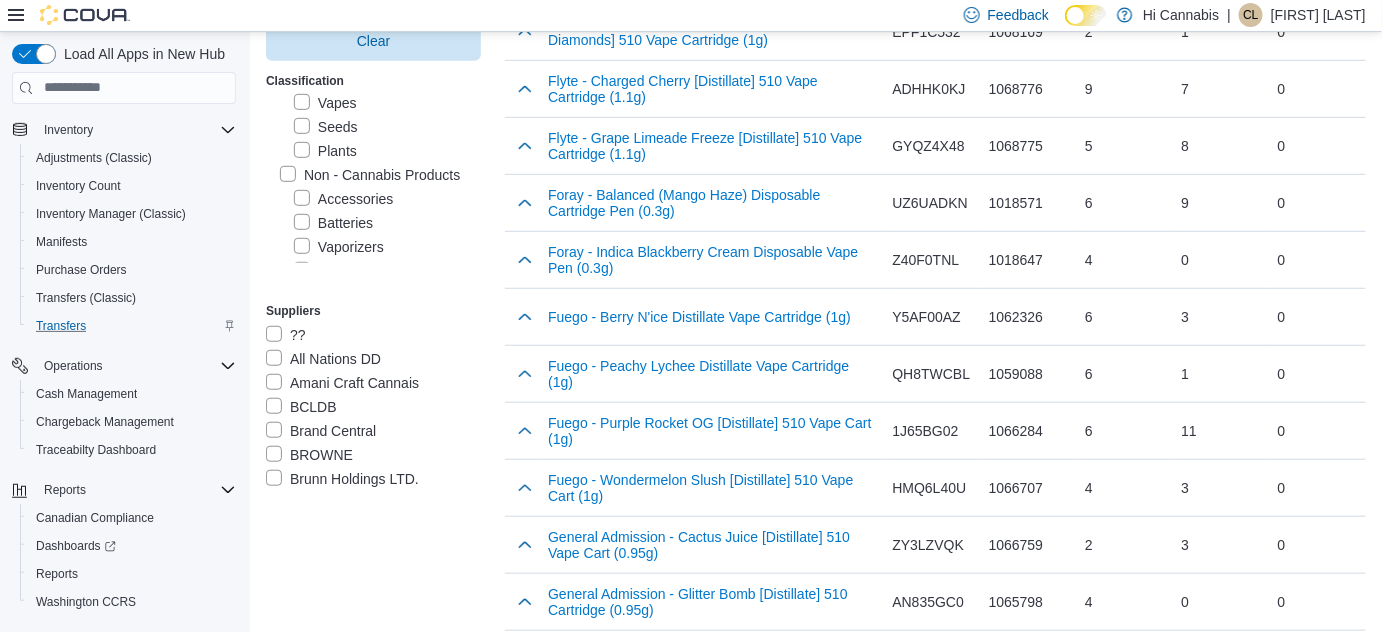 click on "Load More" at bounding box center [935, 666] 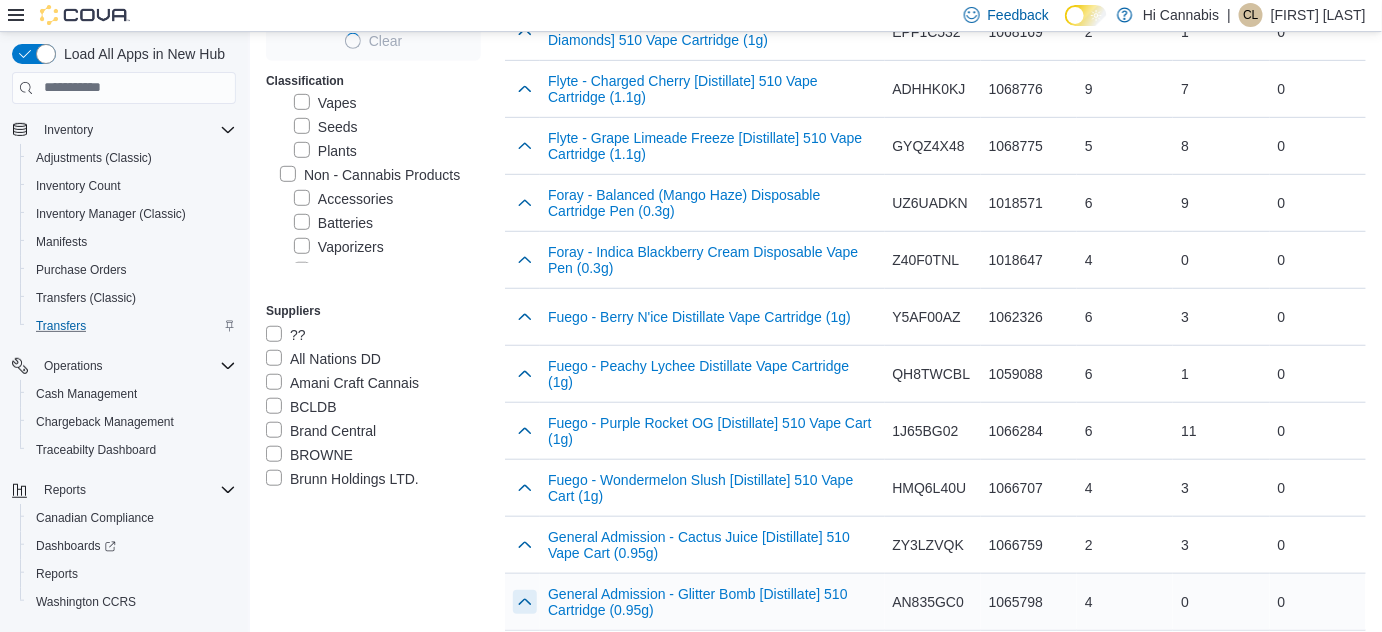 click at bounding box center (525, 602) 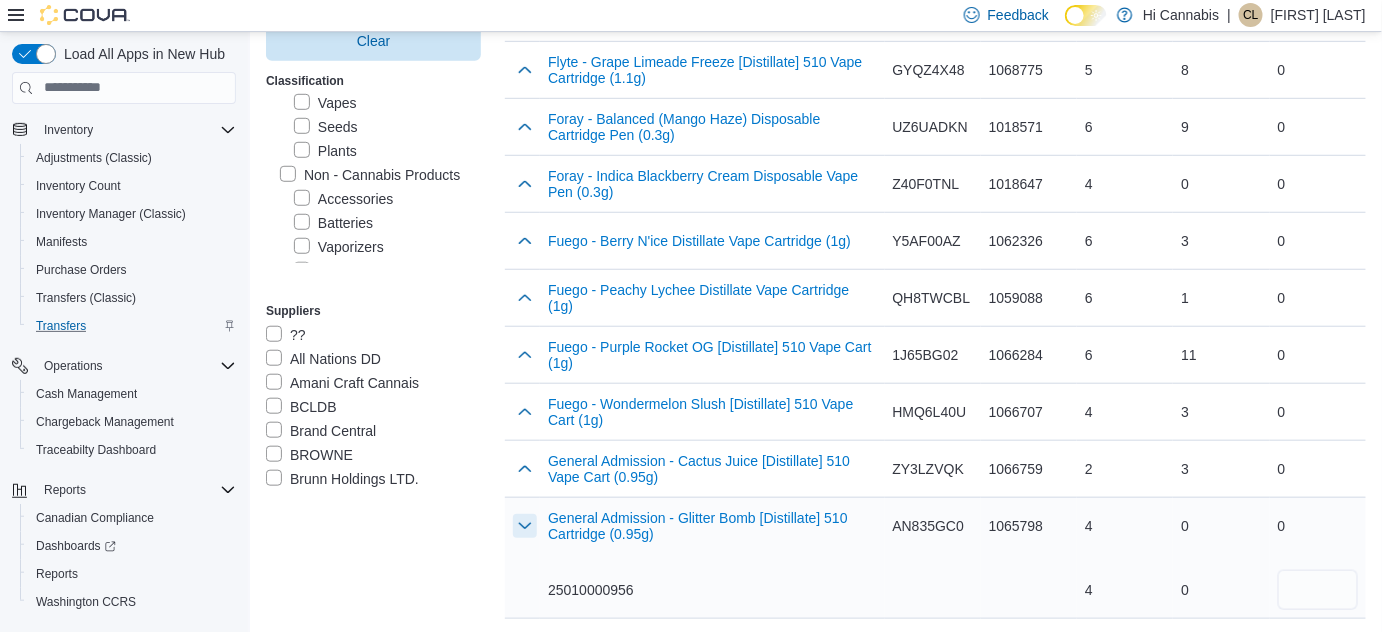 scroll, scrollTop: 2947, scrollLeft: 0, axis: vertical 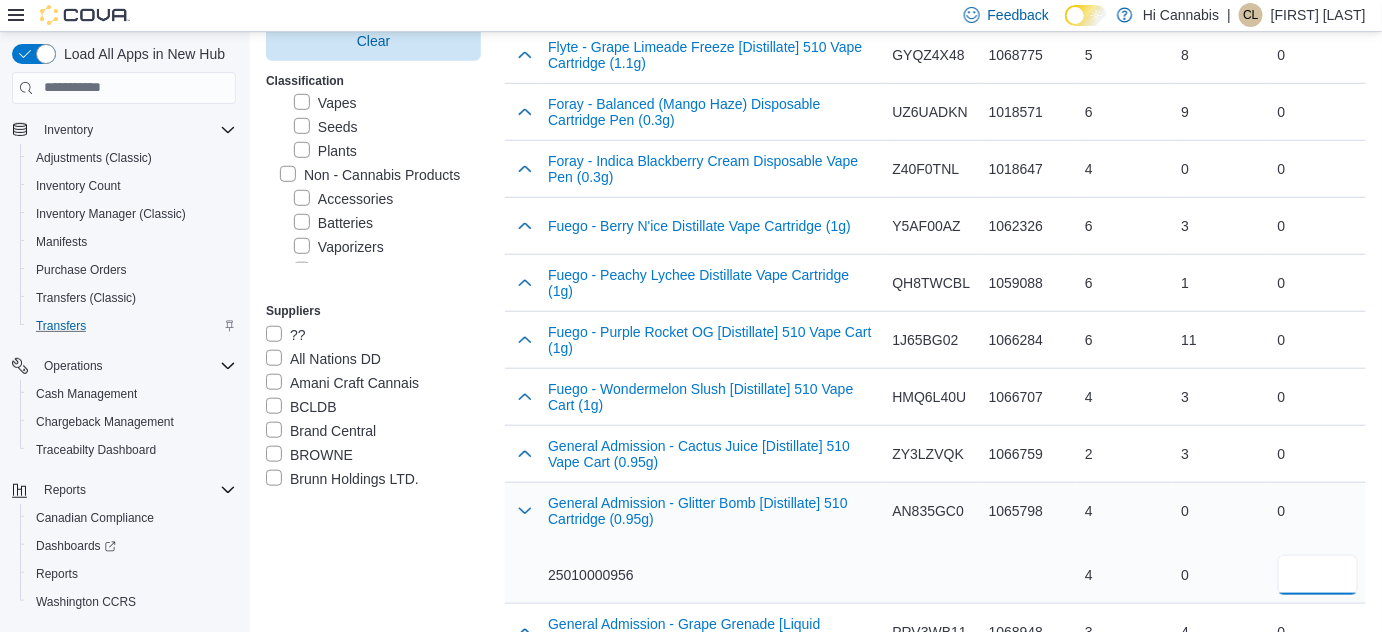click at bounding box center [1318, 575] 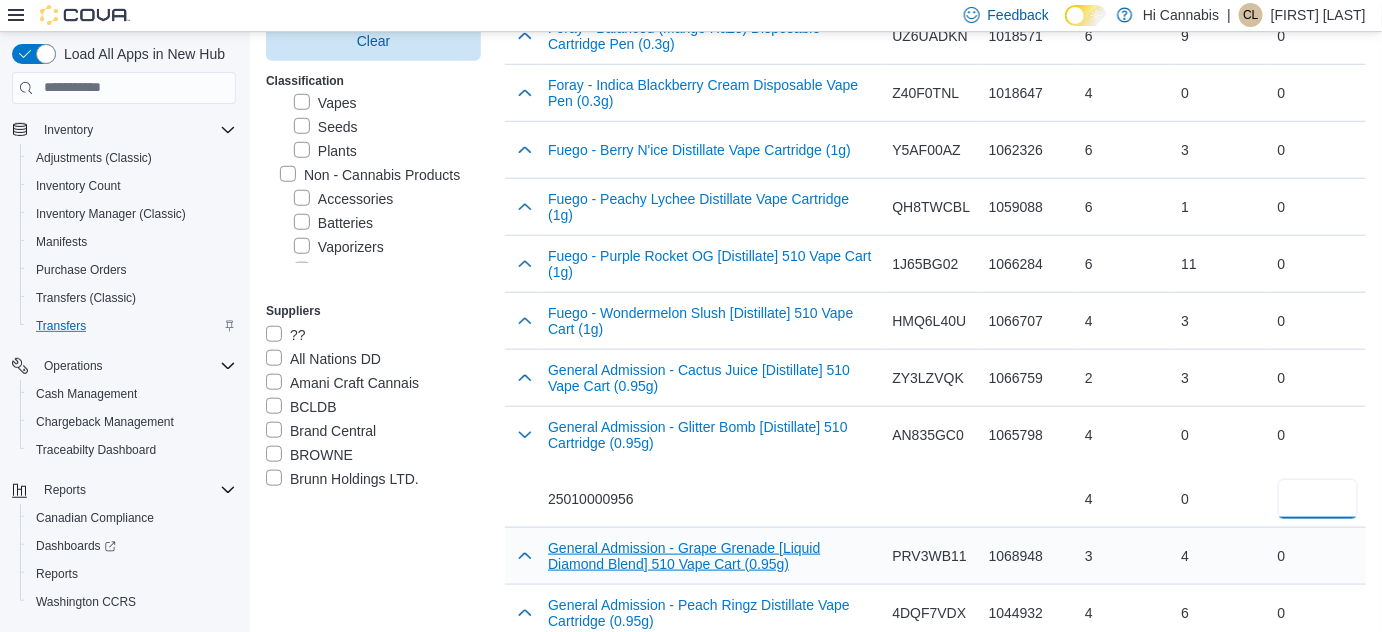 scroll, scrollTop: 3038, scrollLeft: 0, axis: vertical 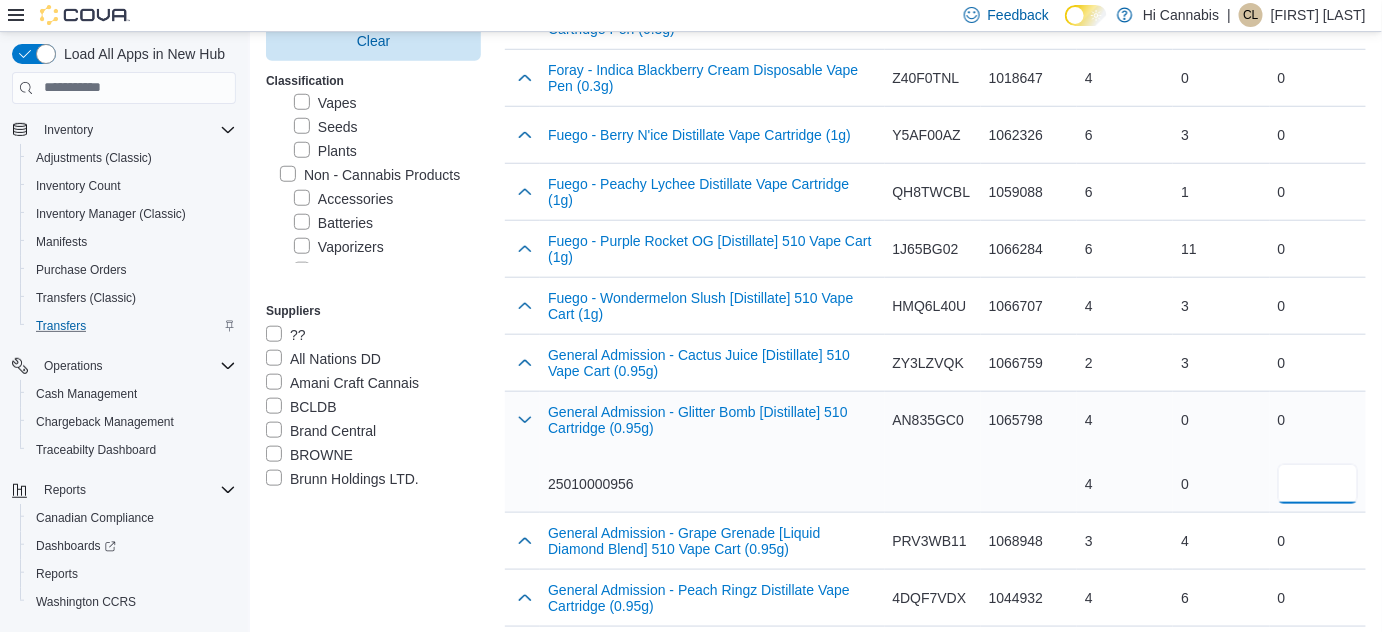 type on "*" 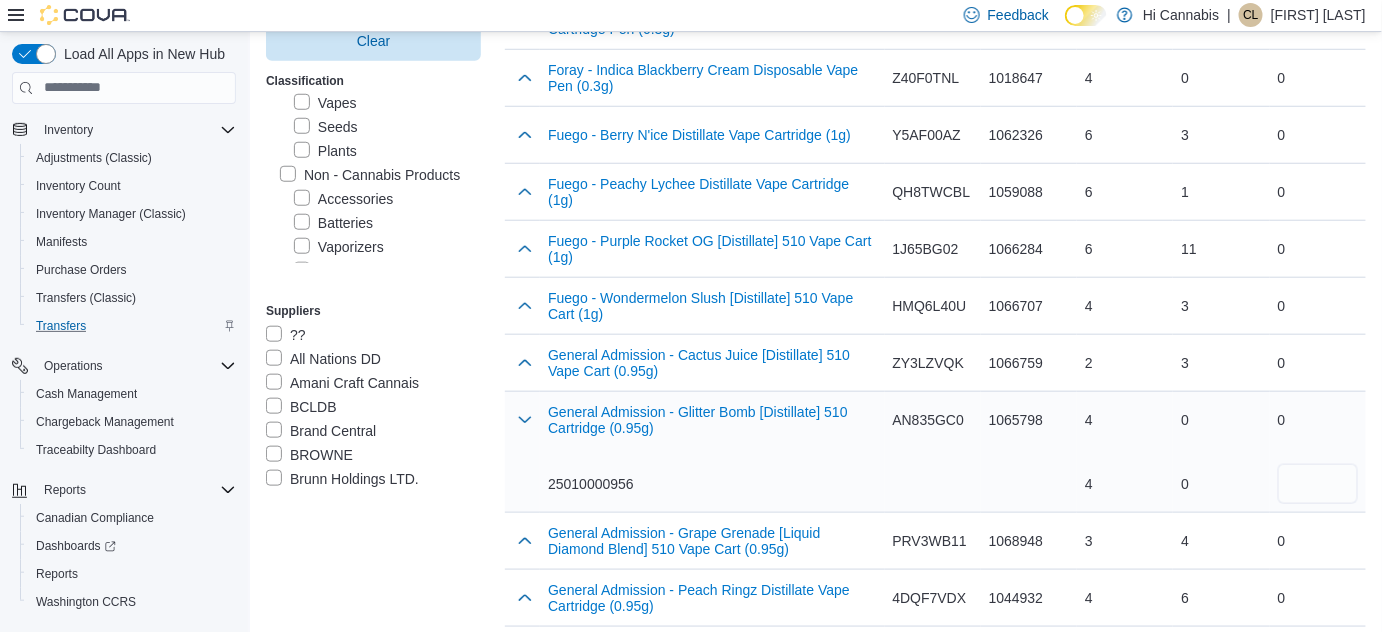 click on "25010000956" at bounding box center (712, 484) 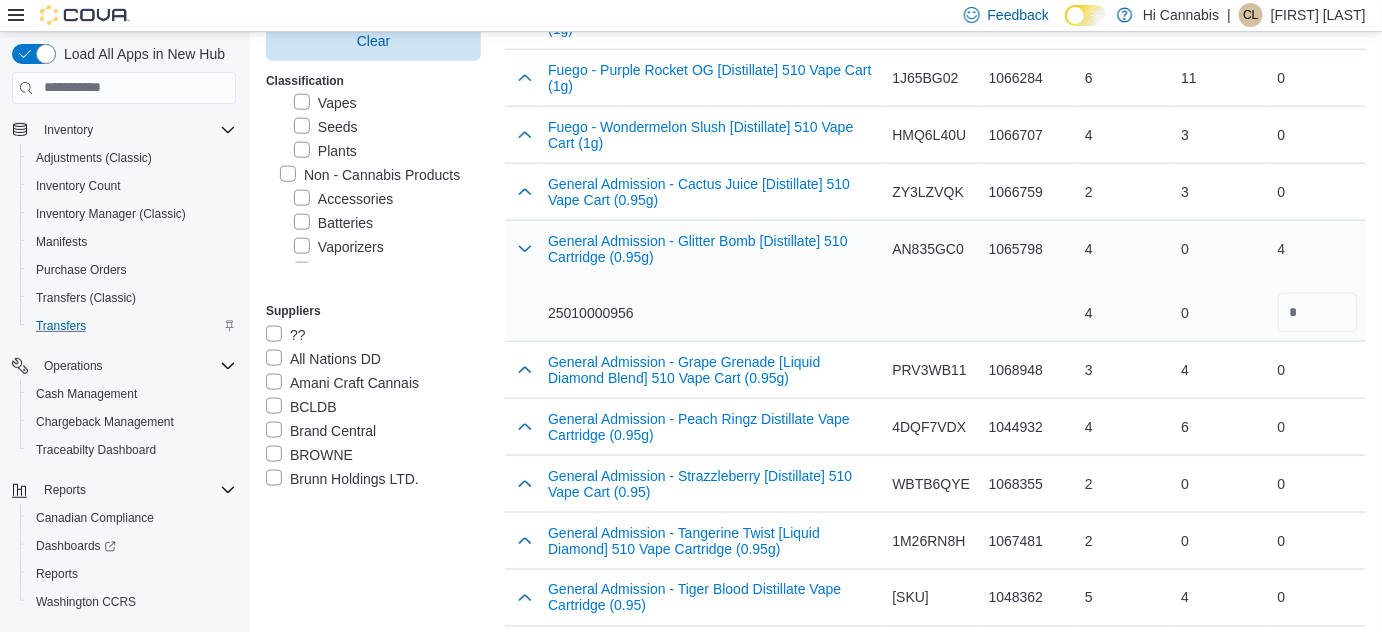 scroll, scrollTop: 3220, scrollLeft: 0, axis: vertical 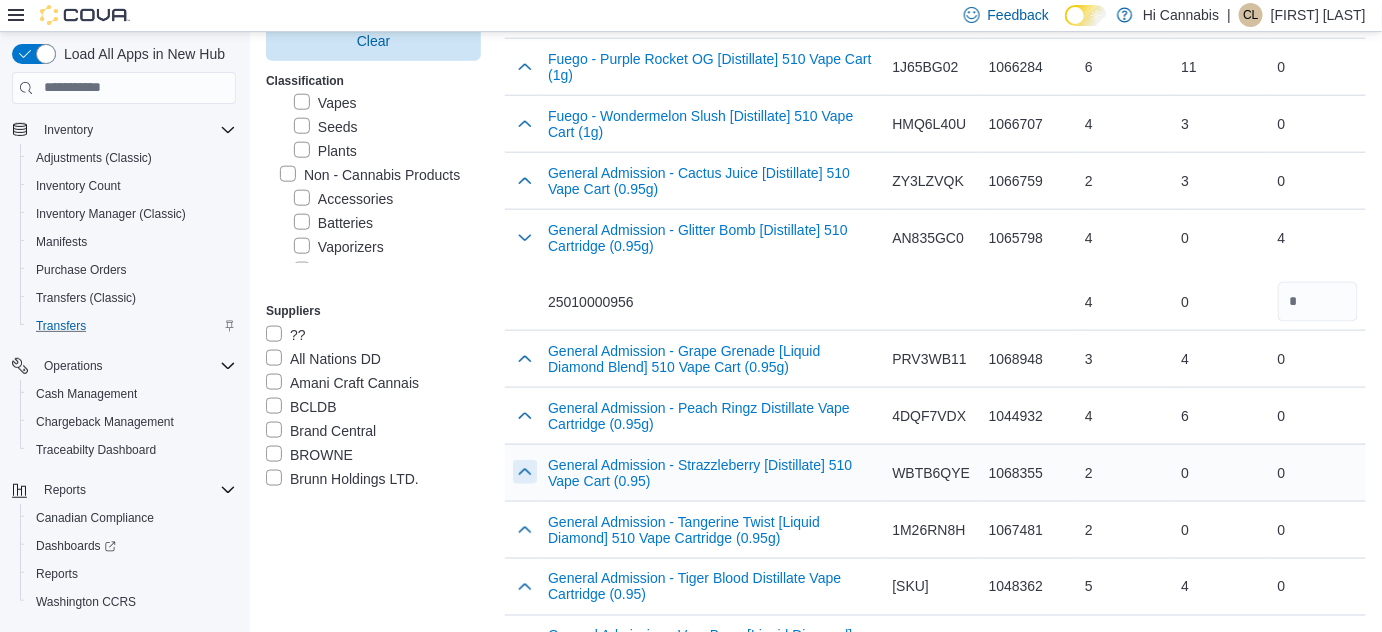 click at bounding box center (525, 472) 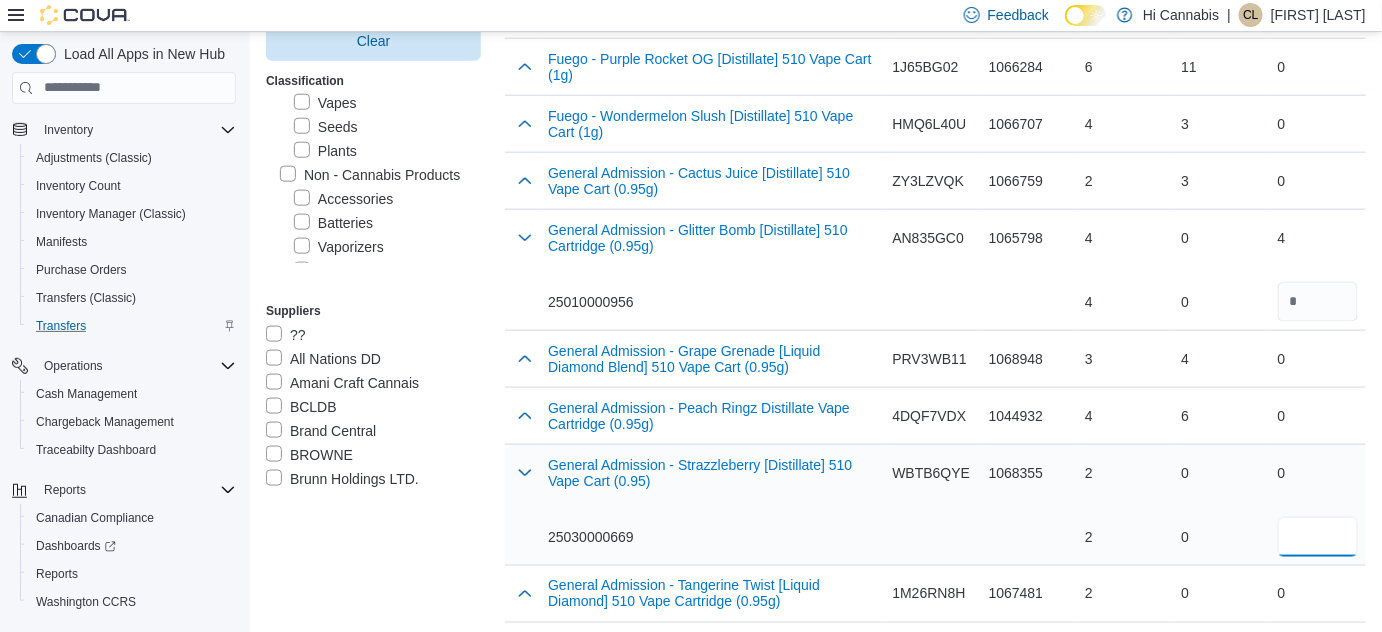 click at bounding box center (1318, 537) 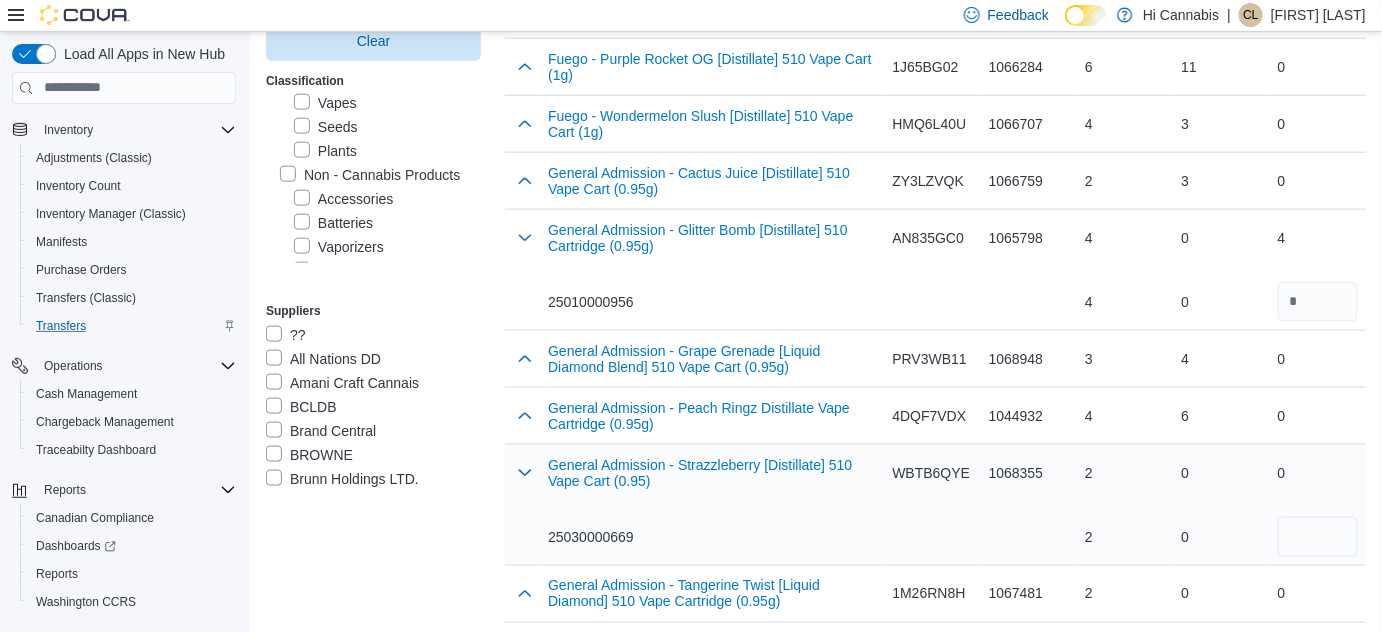 click on "25030000669" at bounding box center [712, 537] 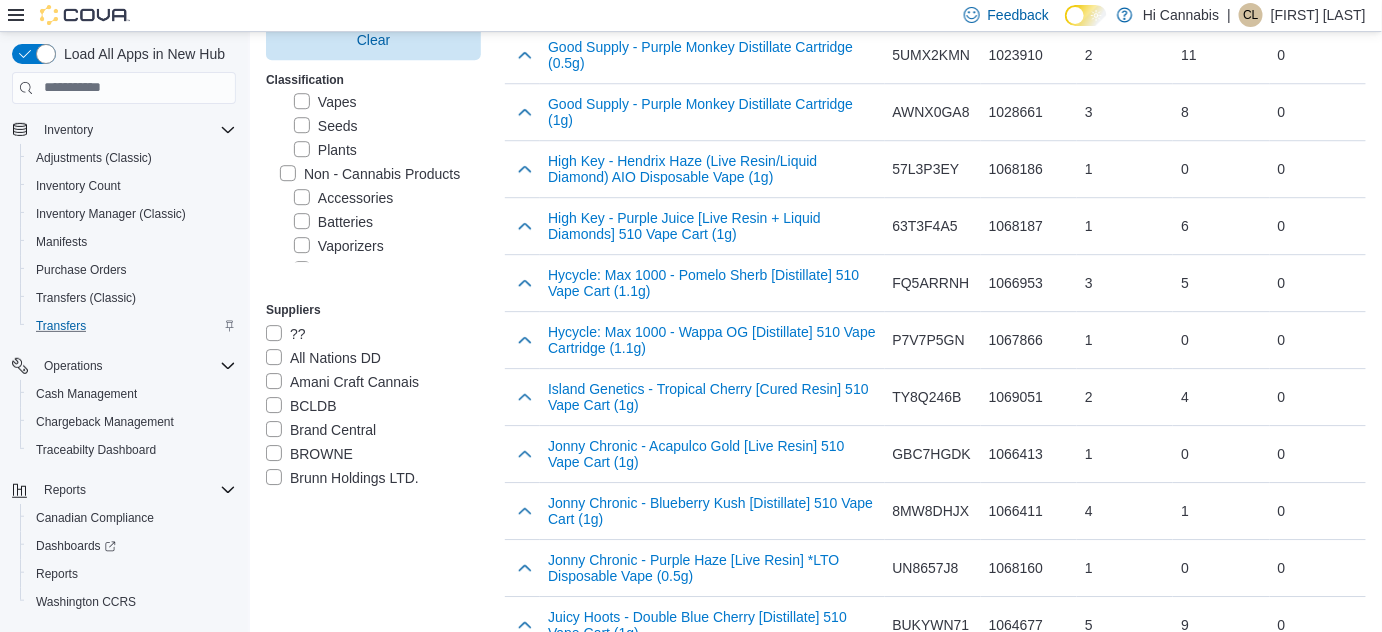 scroll, scrollTop: 4402, scrollLeft: 0, axis: vertical 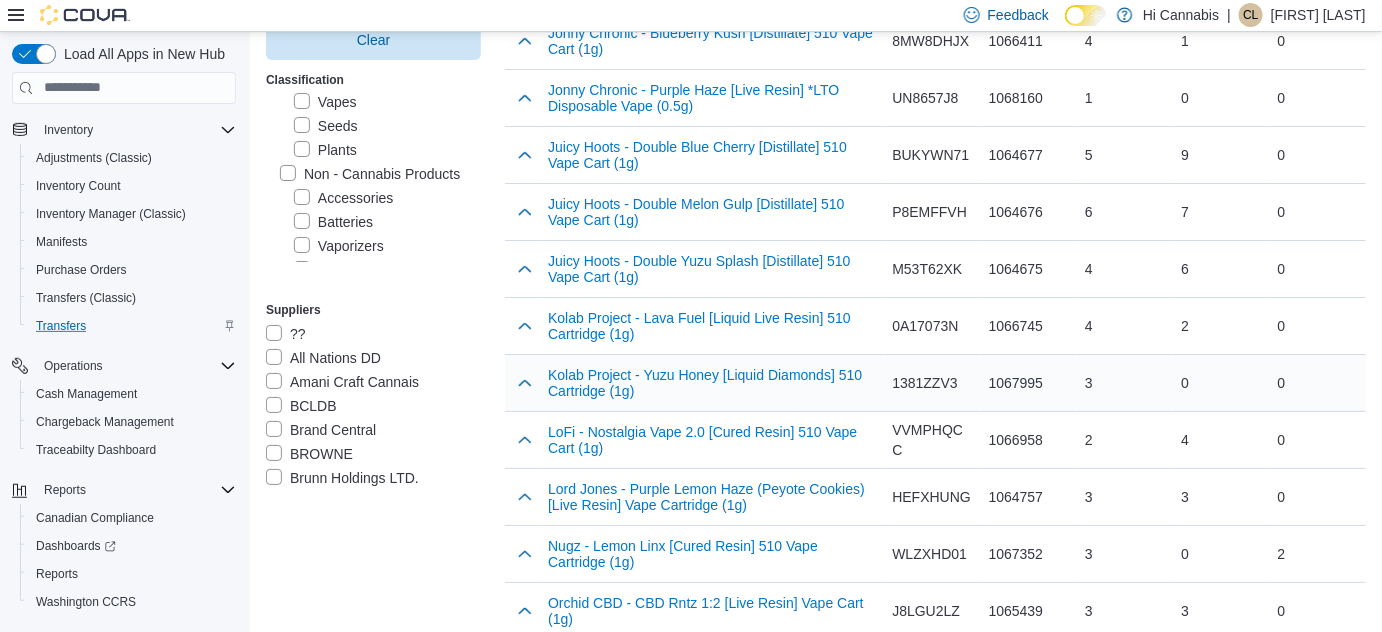 click 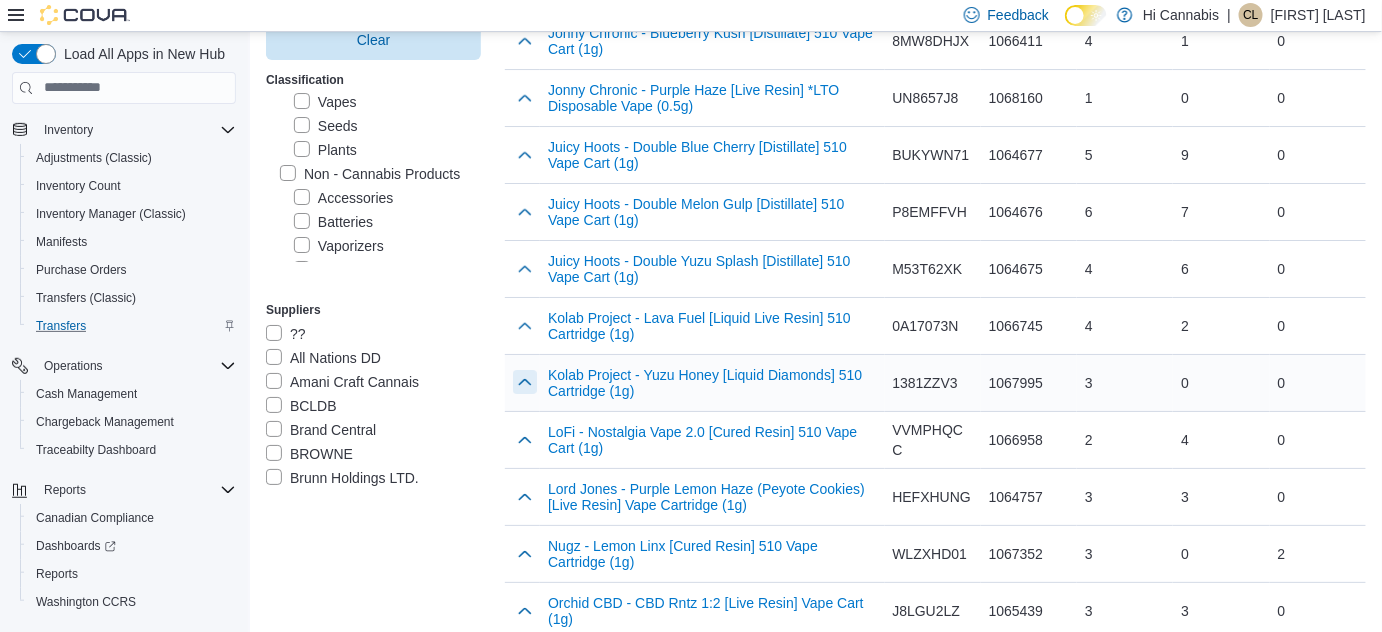 click at bounding box center (525, 382) 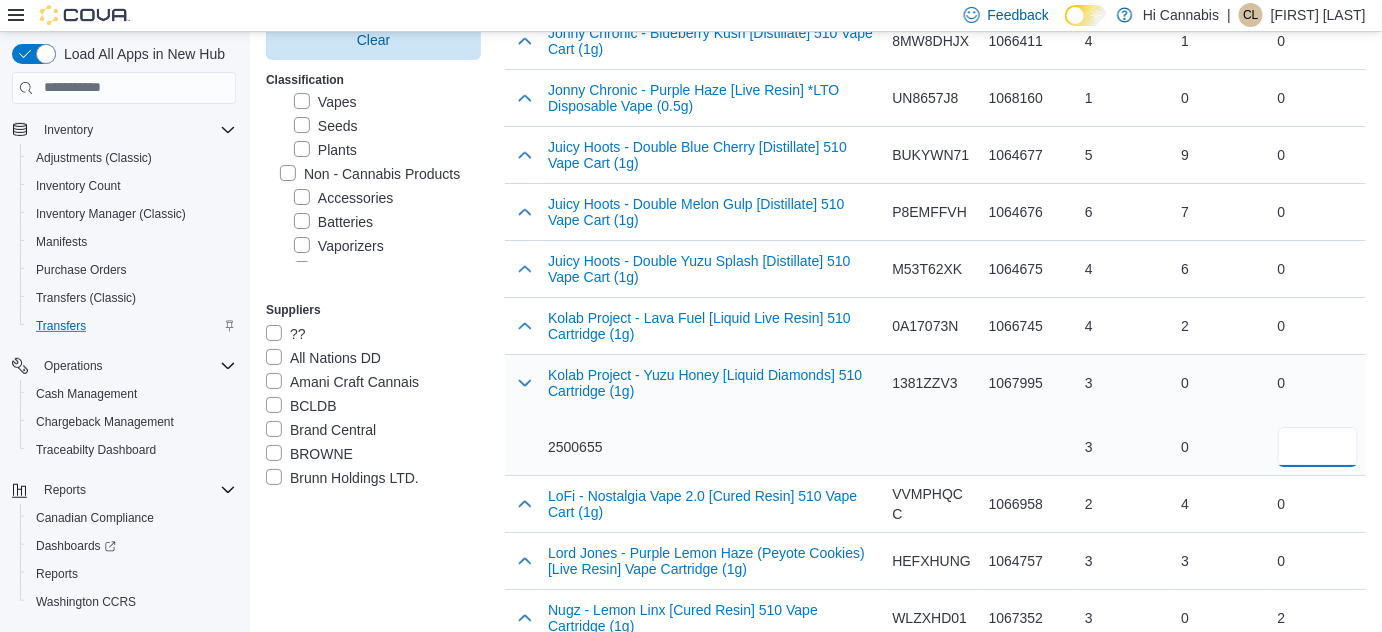 click at bounding box center [1318, 447] 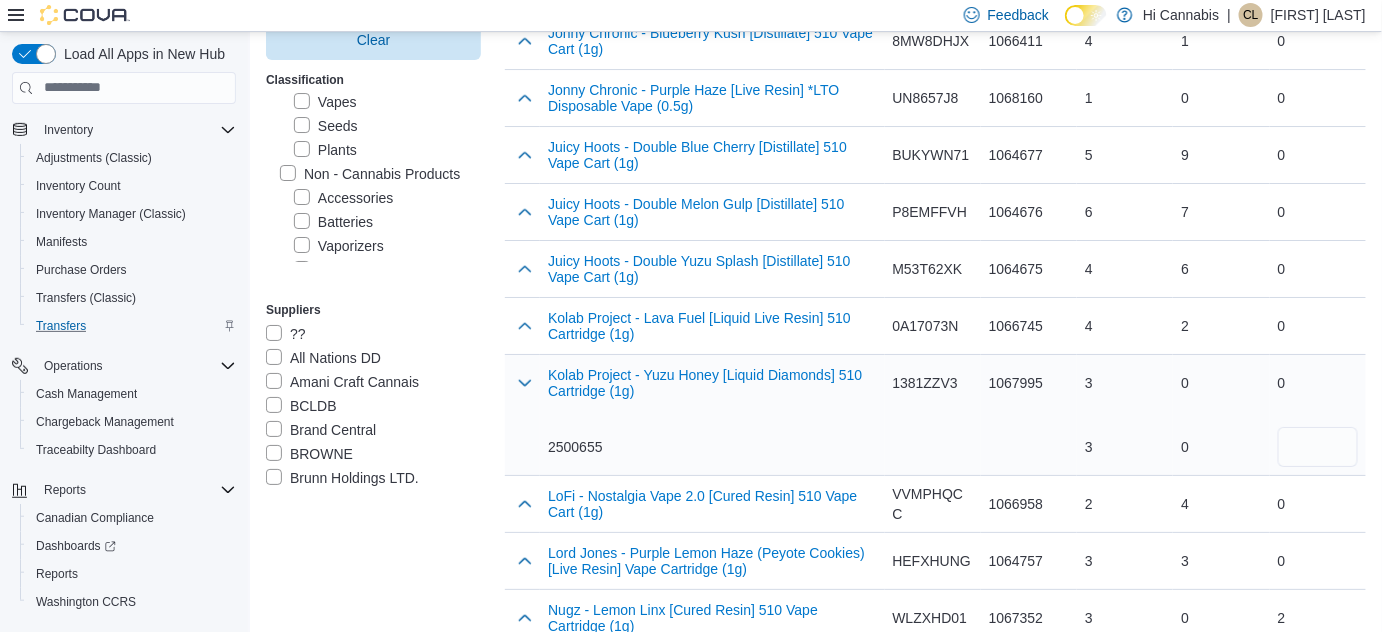 click on "[PRODUCT_NAME] - [FLAVOR] [PRODUCT_TYPE] ([WEIGHT]) [PRODUCT_CODE]" at bounding box center [712, 415] 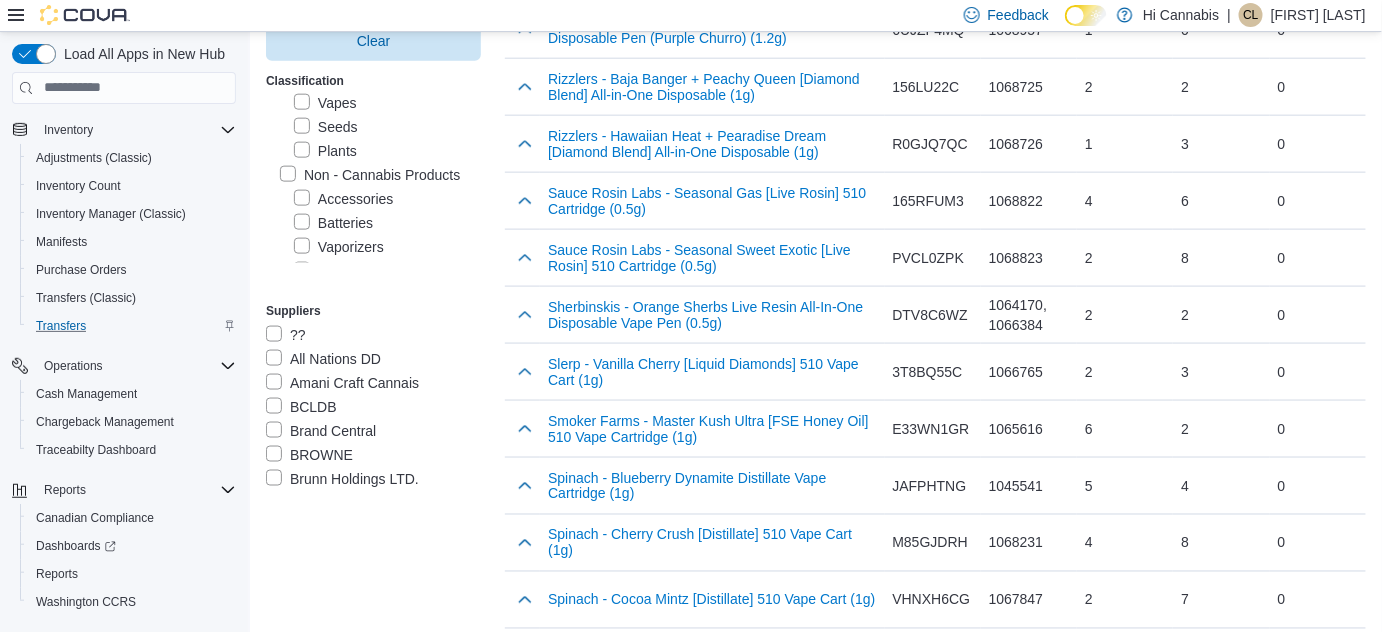 scroll, scrollTop: 5856, scrollLeft: 0, axis: vertical 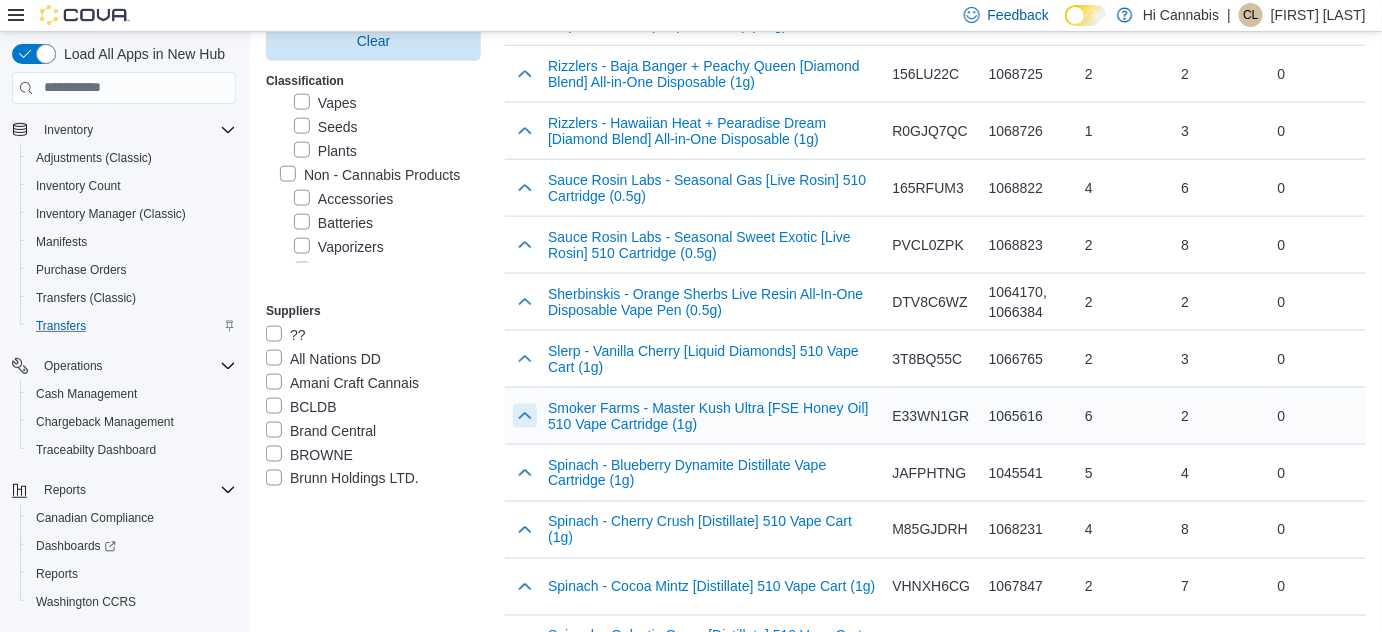 click at bounding box center (525, 416) 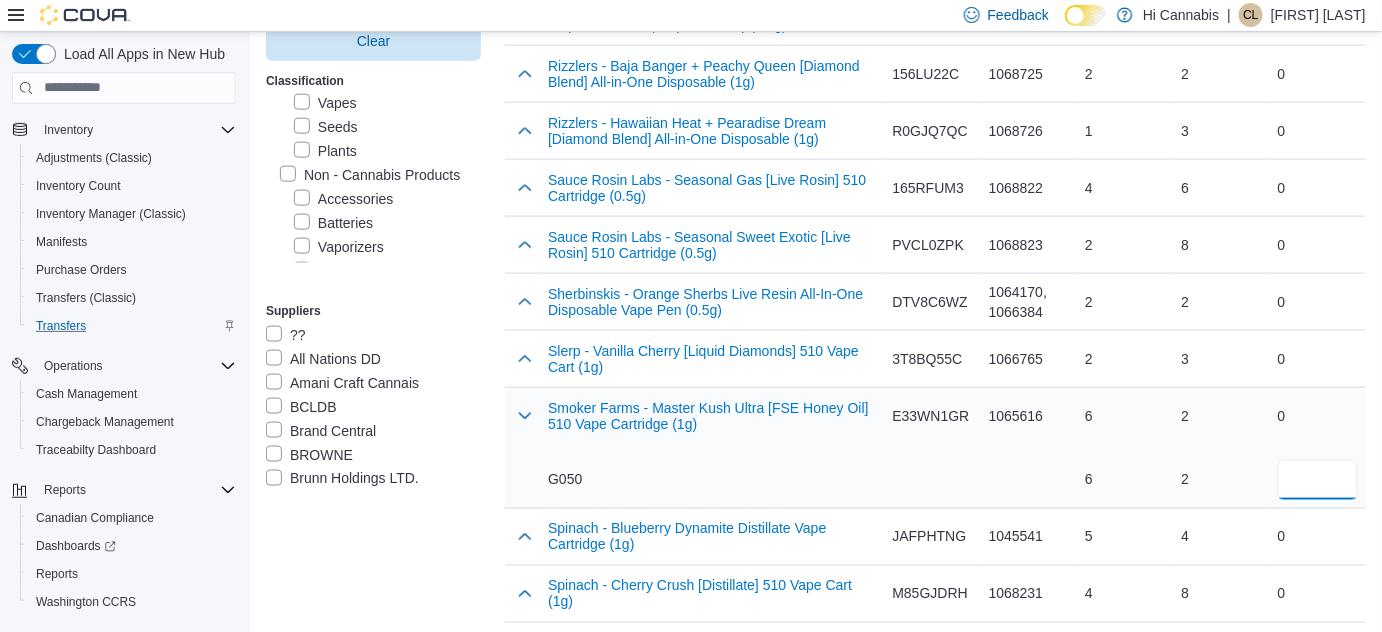 click at bounding box center [1318, 480] 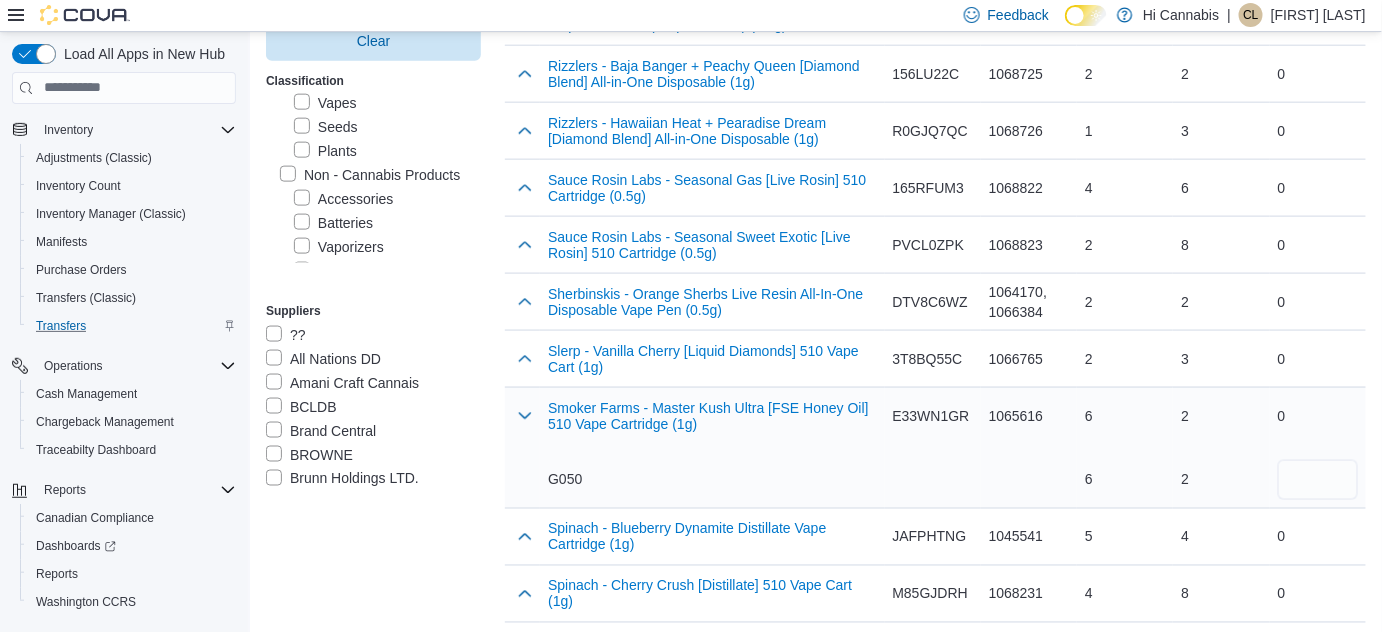 click on "G050" at bounding box center (712, 480) 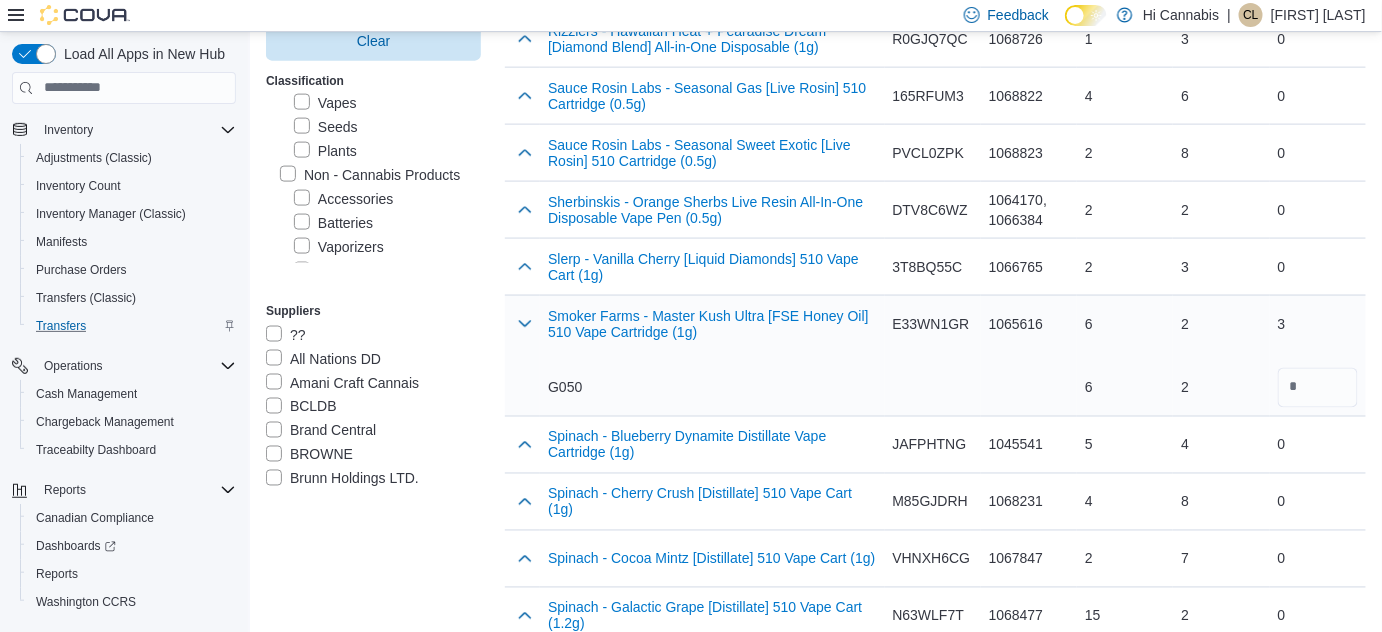 scroll, scrollTop: 5949, scrollLeft: 0, axis: vertical 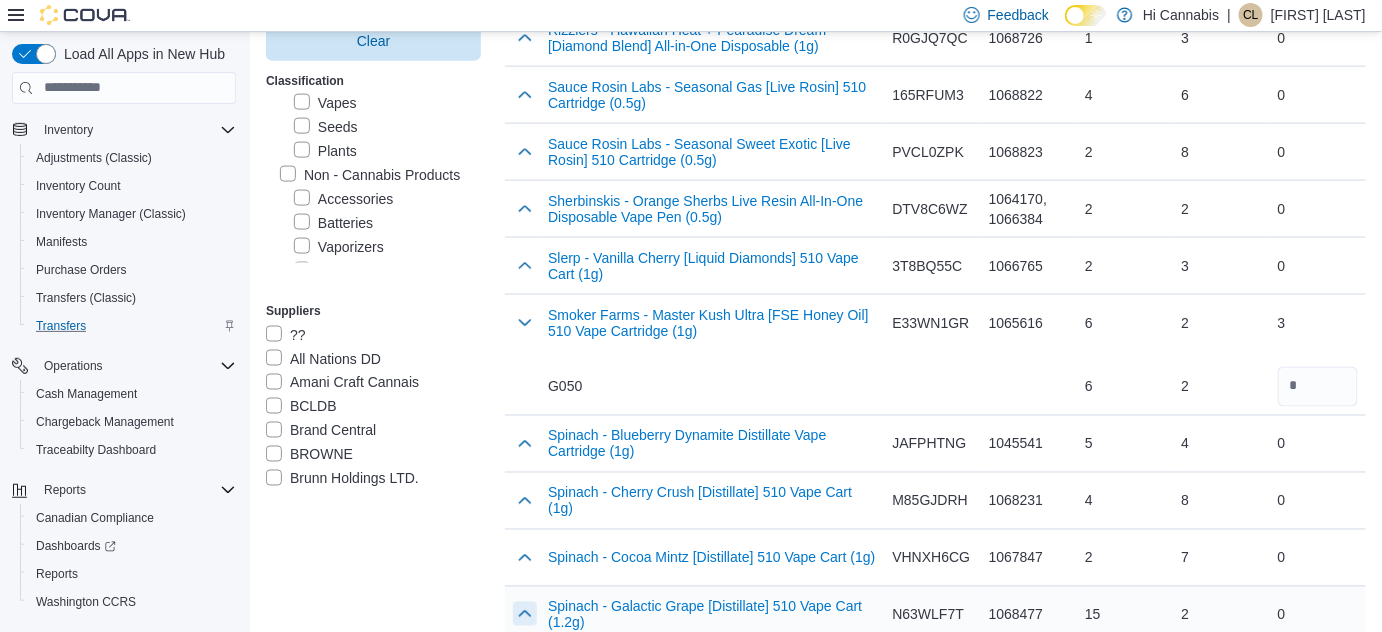 click at bounding box center (525, 614) 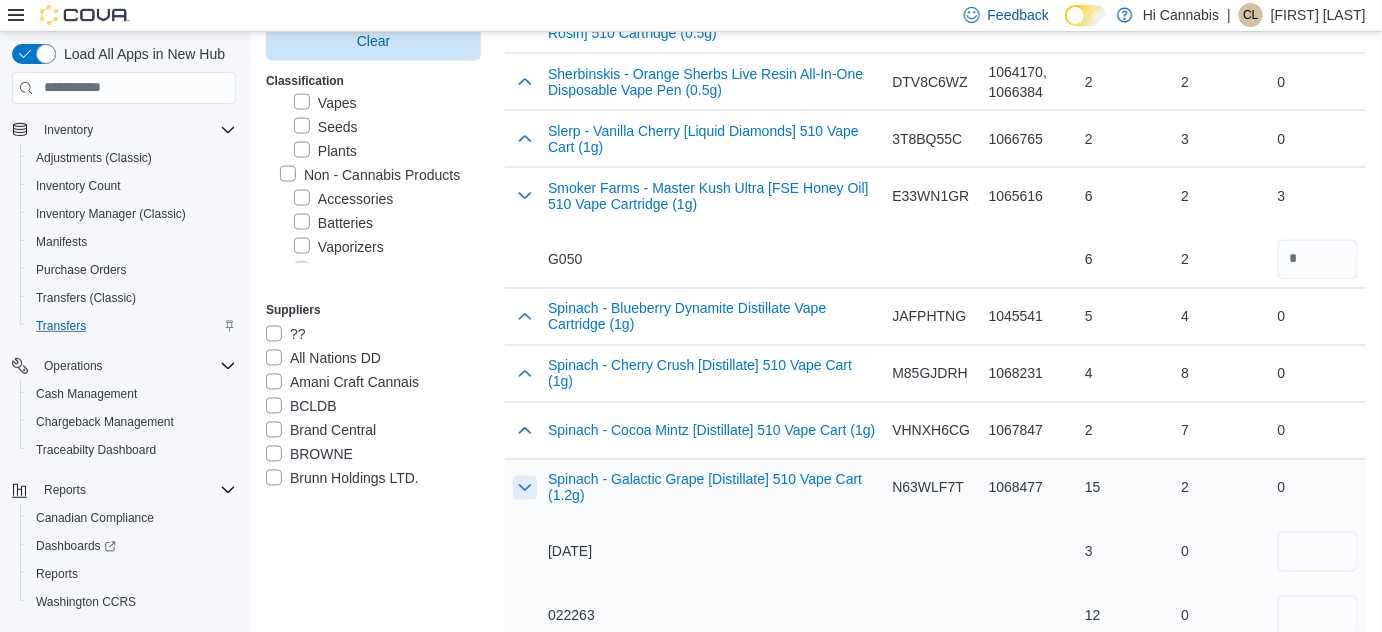 scroll, scrollTop: 6077, scrollLeft: 0, axis: vertical 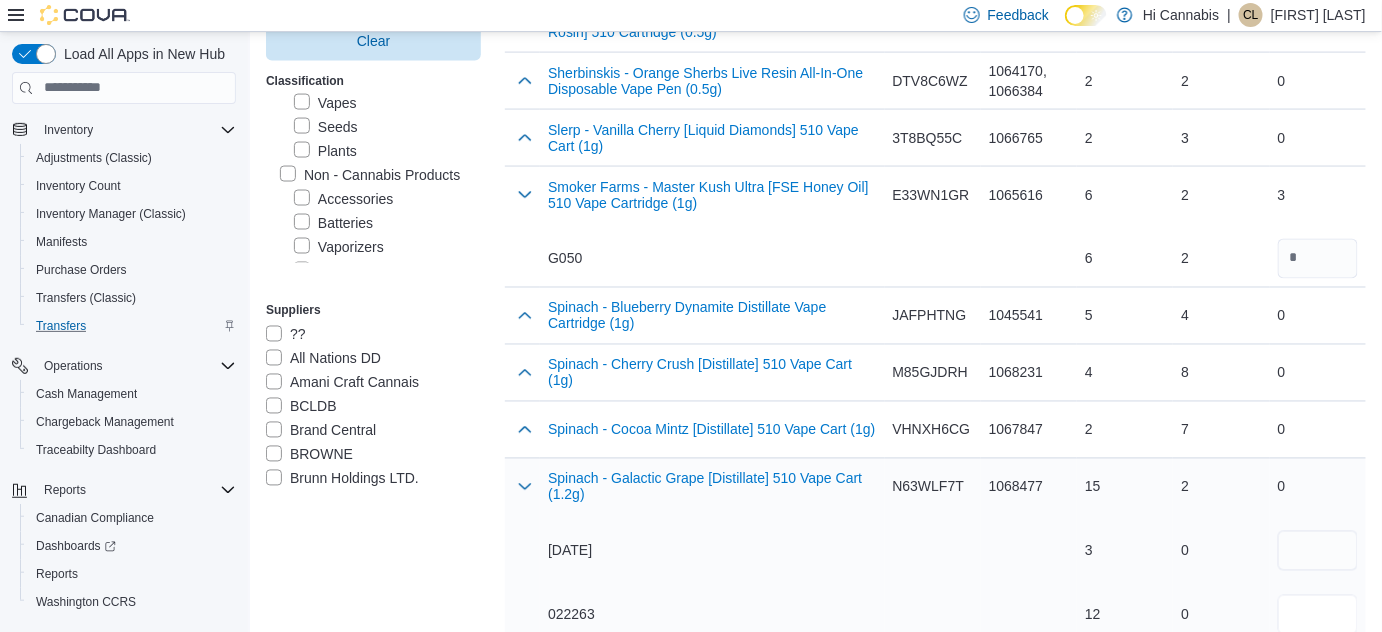 click at bounding box center (1318, 615) 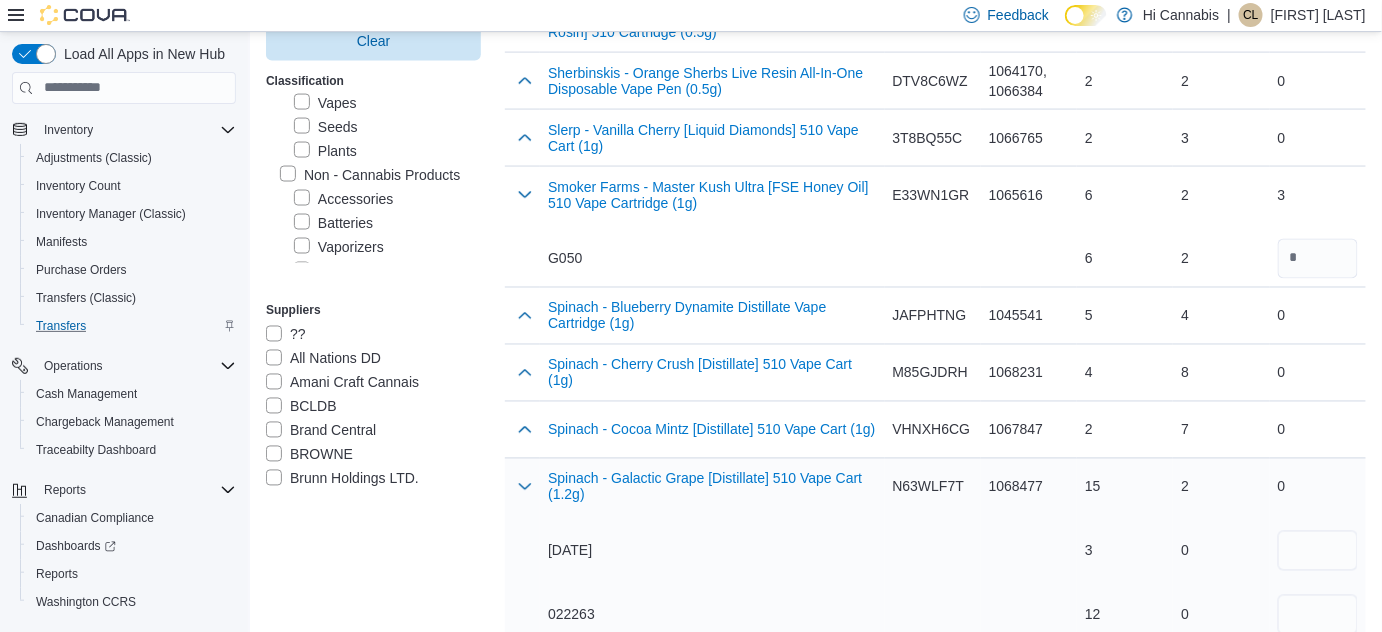 click on "021826 022263" at bounding box center (712, 583) 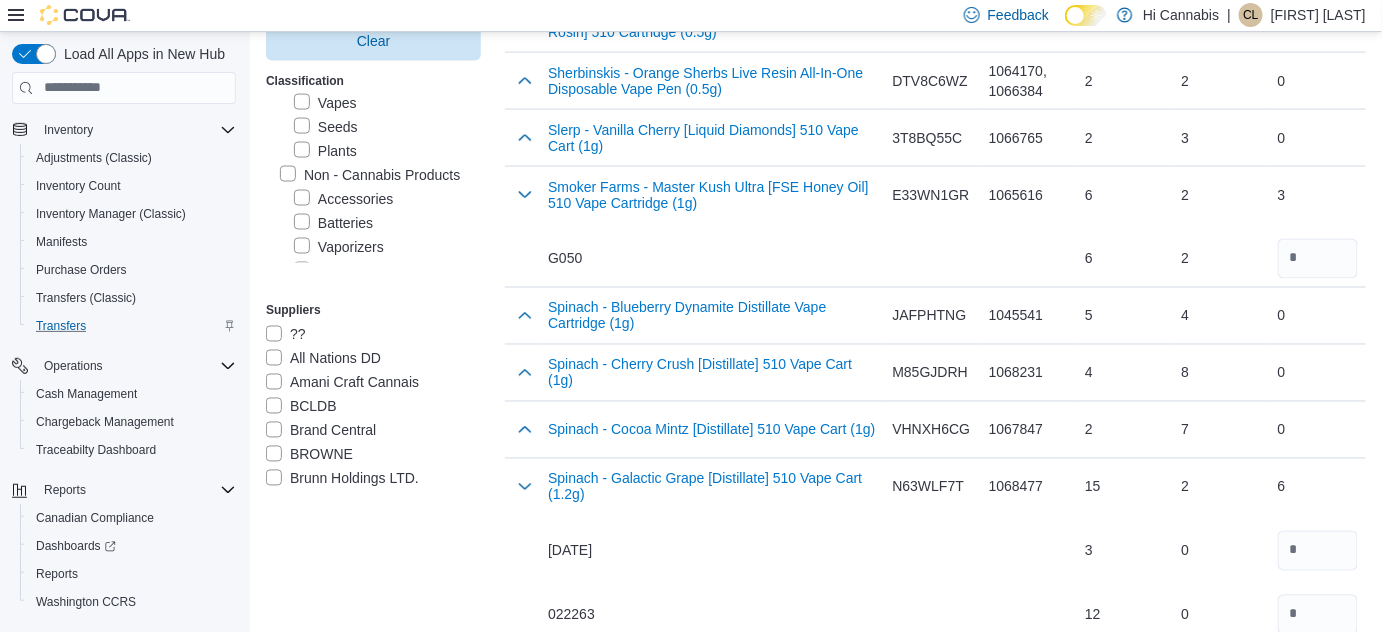 click on "Load More" at bounding box center (935, 679) 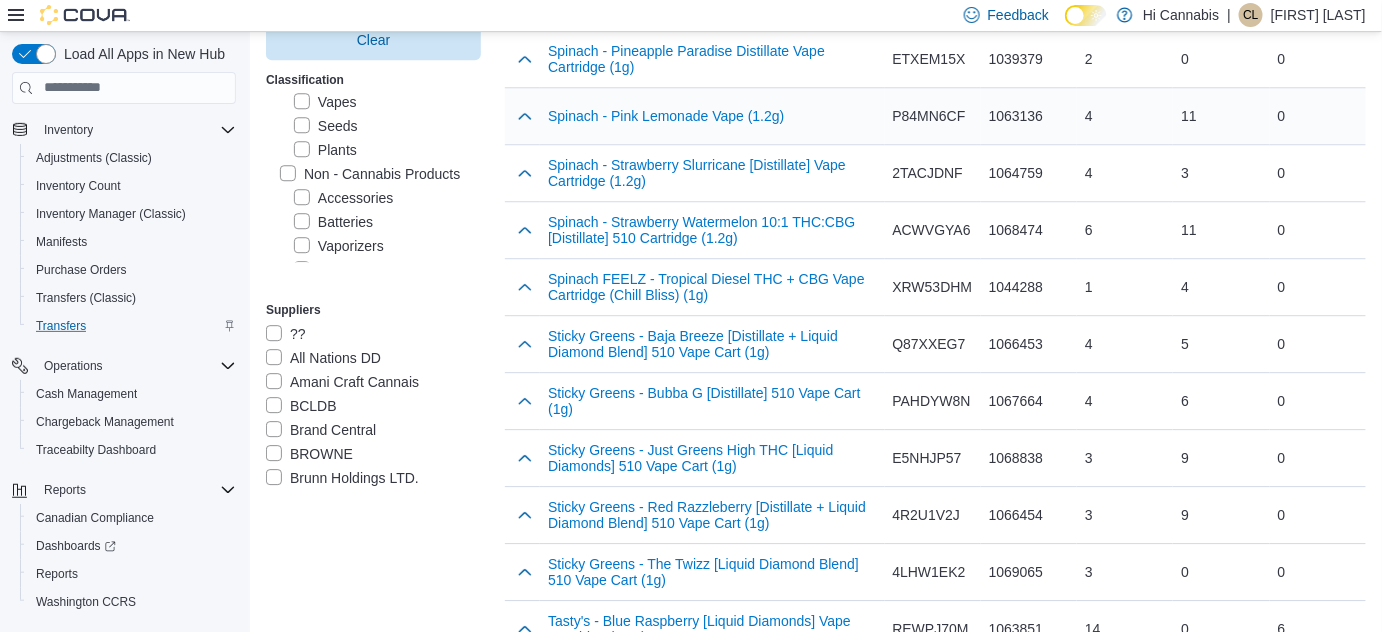 scroll, scrollTop: 6895, scrollLeft: 0, axis: vertical 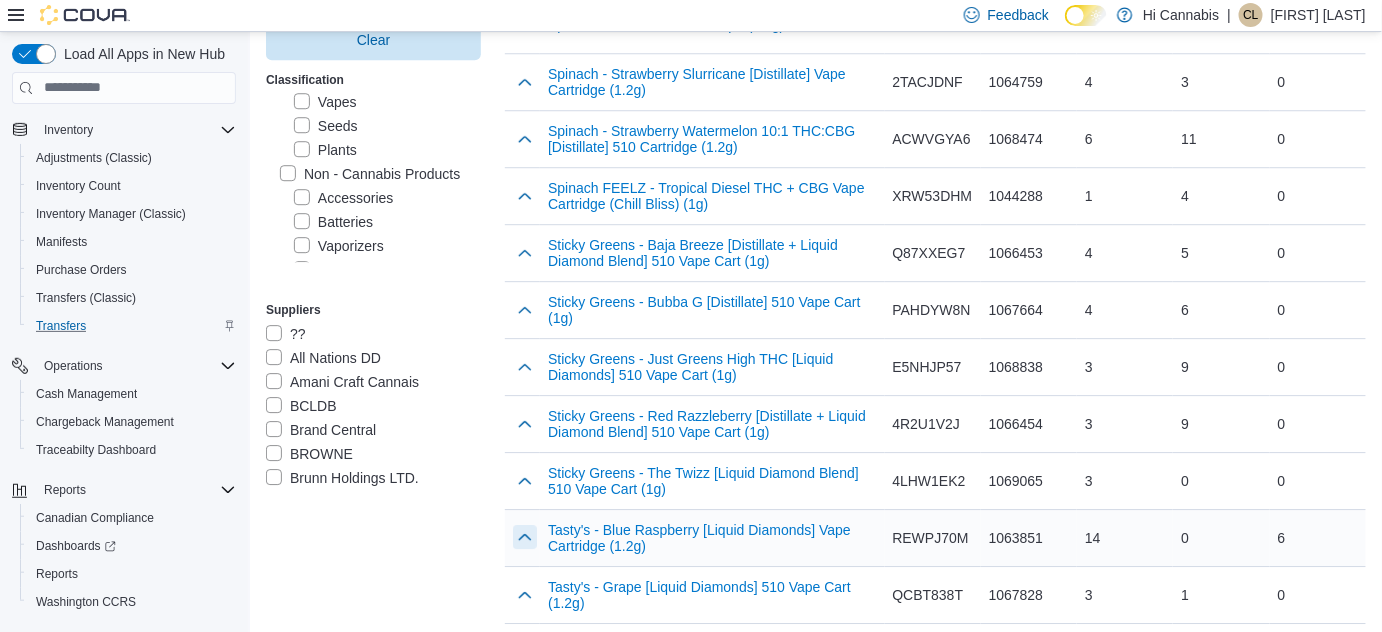 click at bounding box center (525, 537) 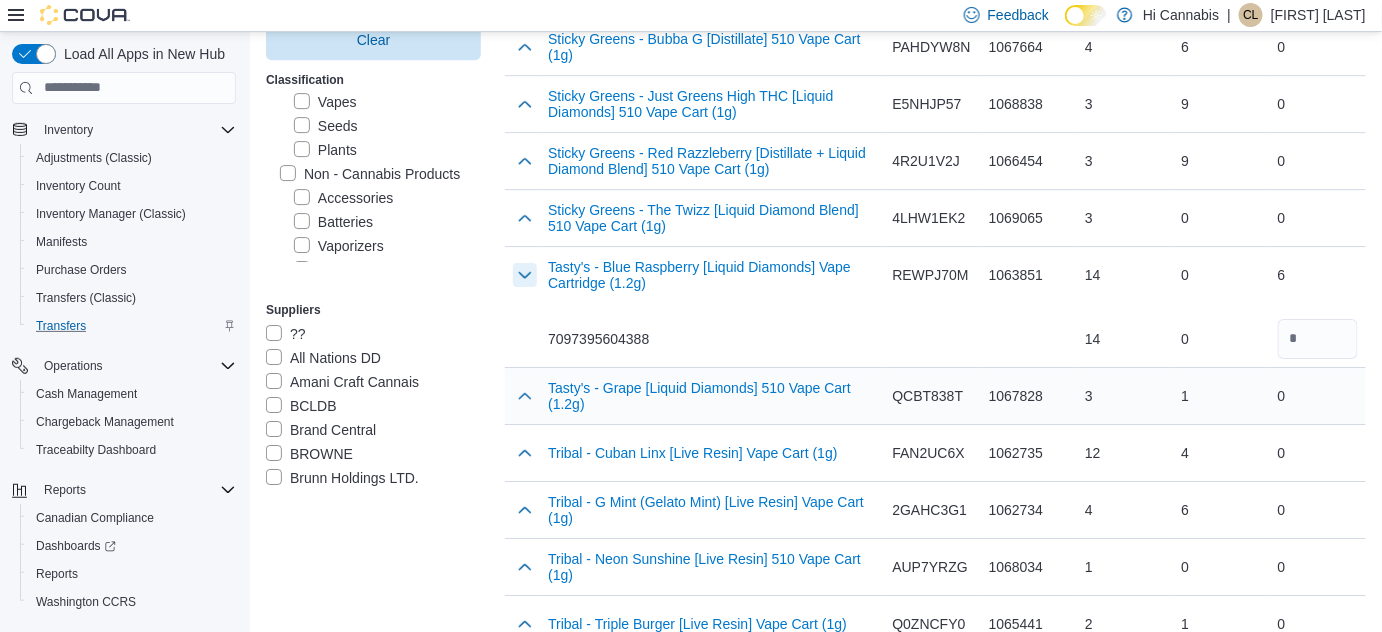 scroll, scrollTop: 7168, scrollLeft: 0, axis: vertical 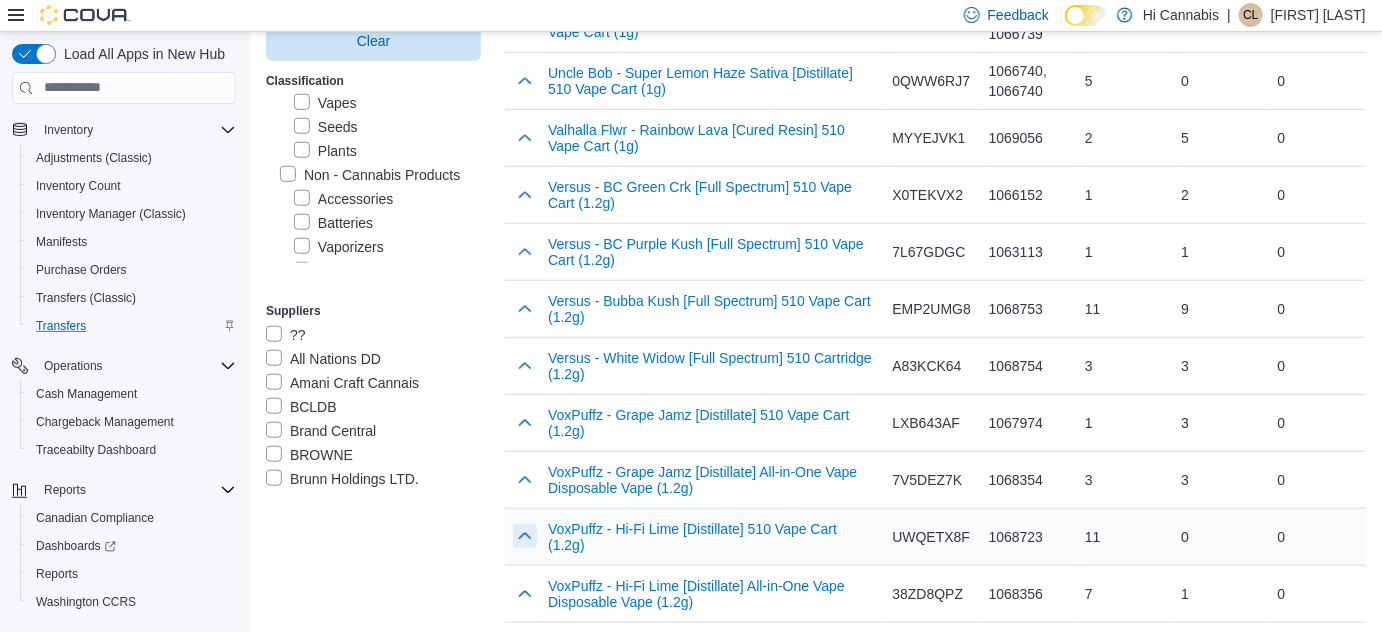 click at bounding box center (525, 536) 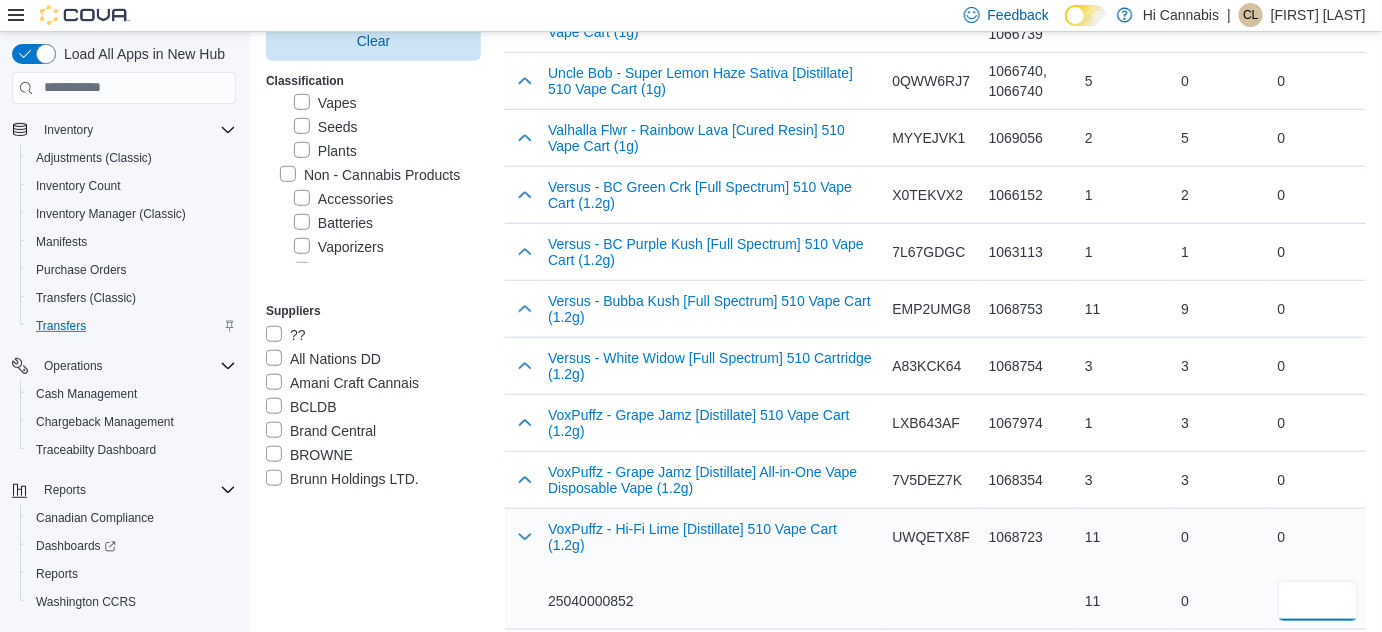click at bounding box center (1318, 601) 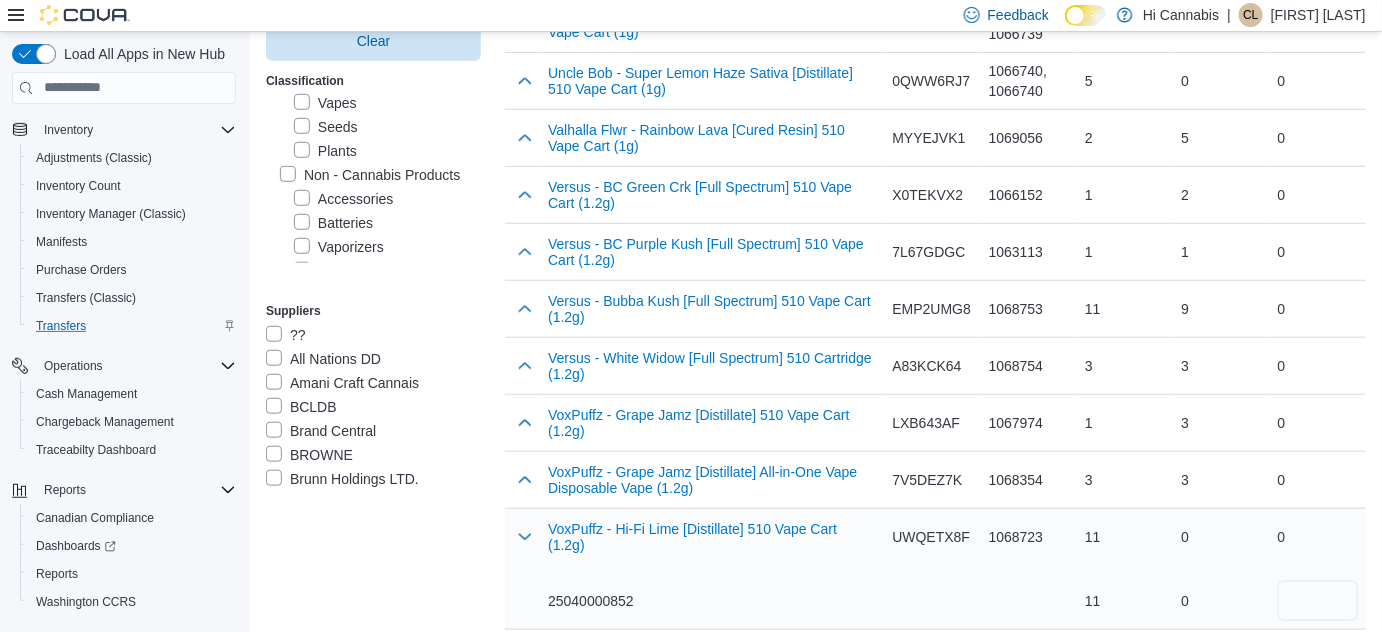 click on "VoxPuffz - Hi-Fi Lime [Distillate] 510 Vape Cart (1.2g) 25040000852" at bounding box center (712, 569) 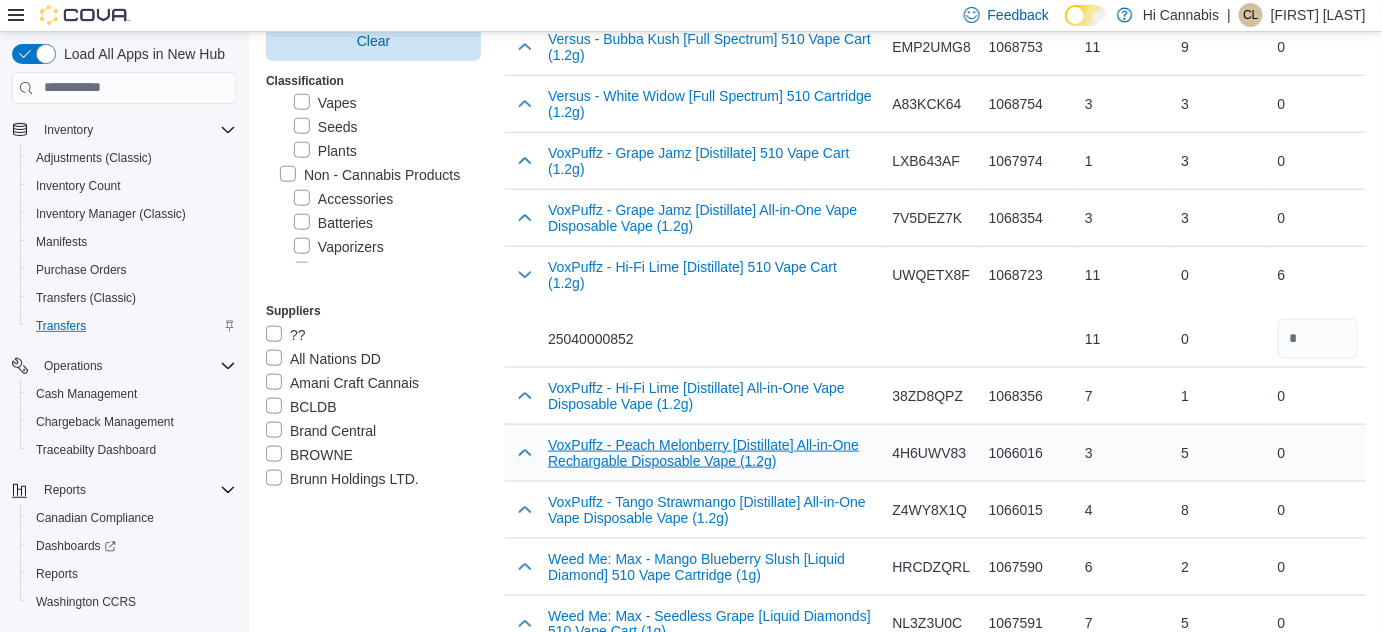 scroll, scrollTop: 8258, scrollLeft: 0, axis: vertical 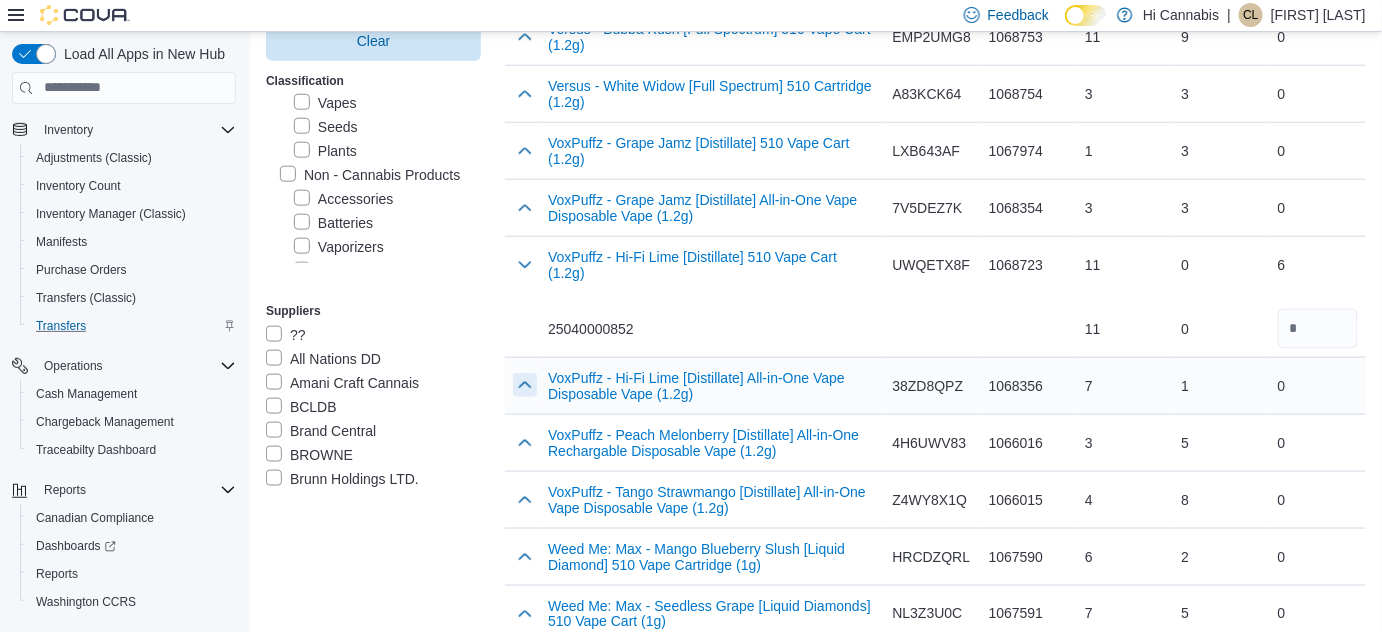 click at bounding box center (525, 385) 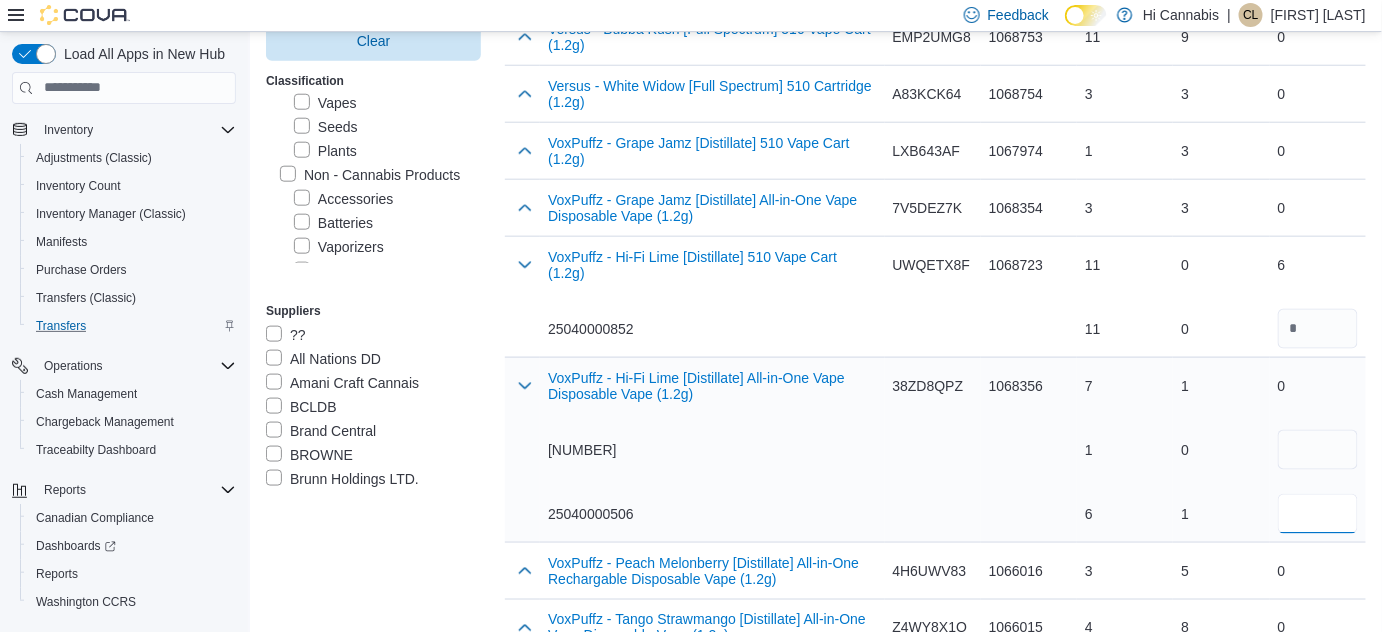 click at bounding box center [1318, 514] 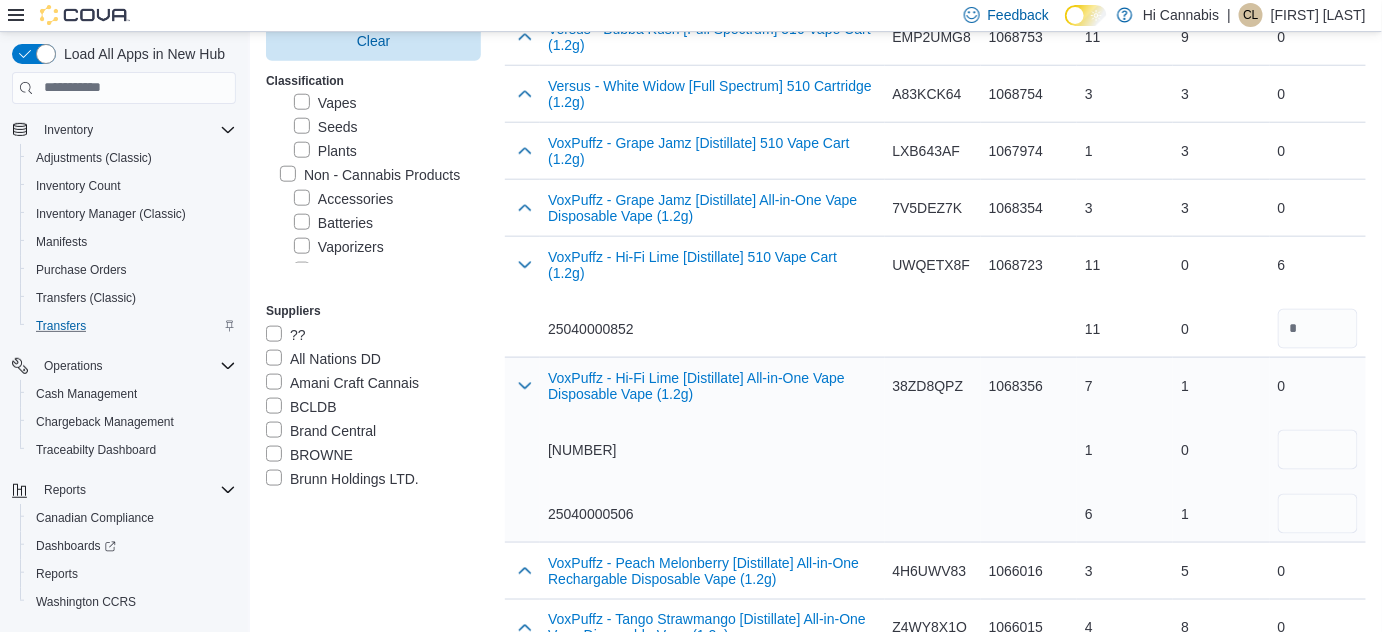 click on "[NUMBER]" at bounding box center [712, 450] 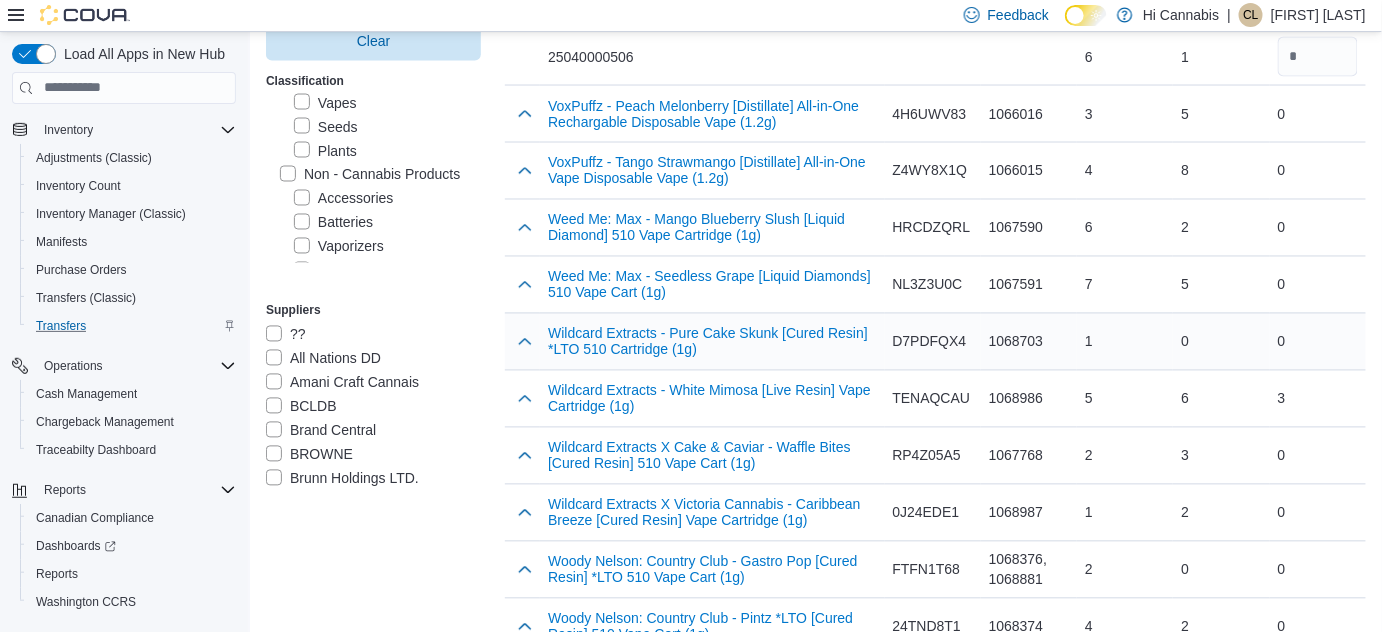 scroll, scrollTop: 8715, scrollLeft: 0, axis: vertical 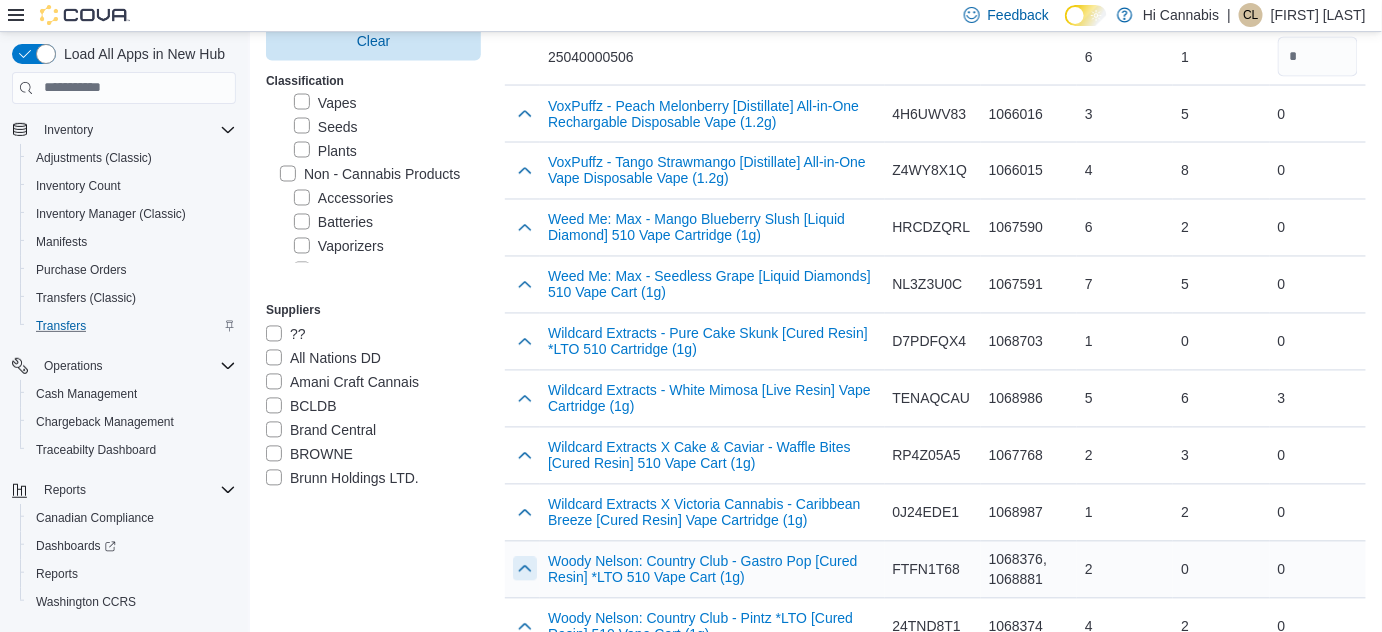 click at bounding box center (525, 569) 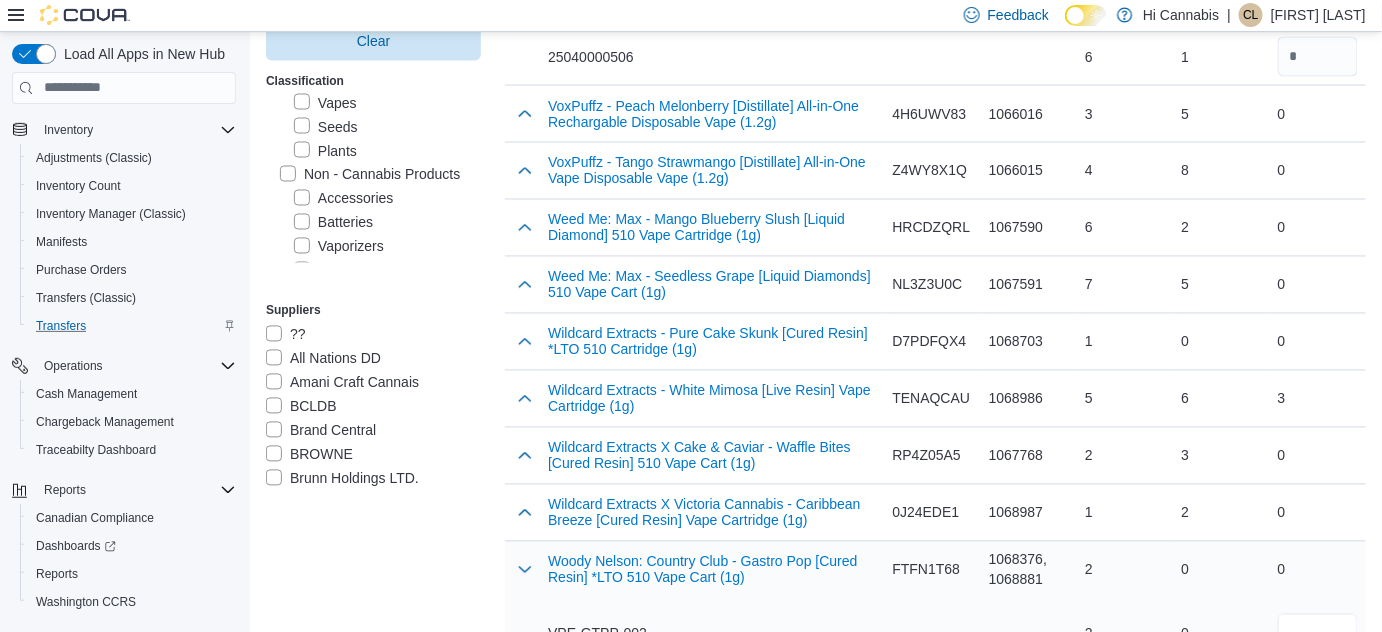 click at bounding box center (1318, 634) 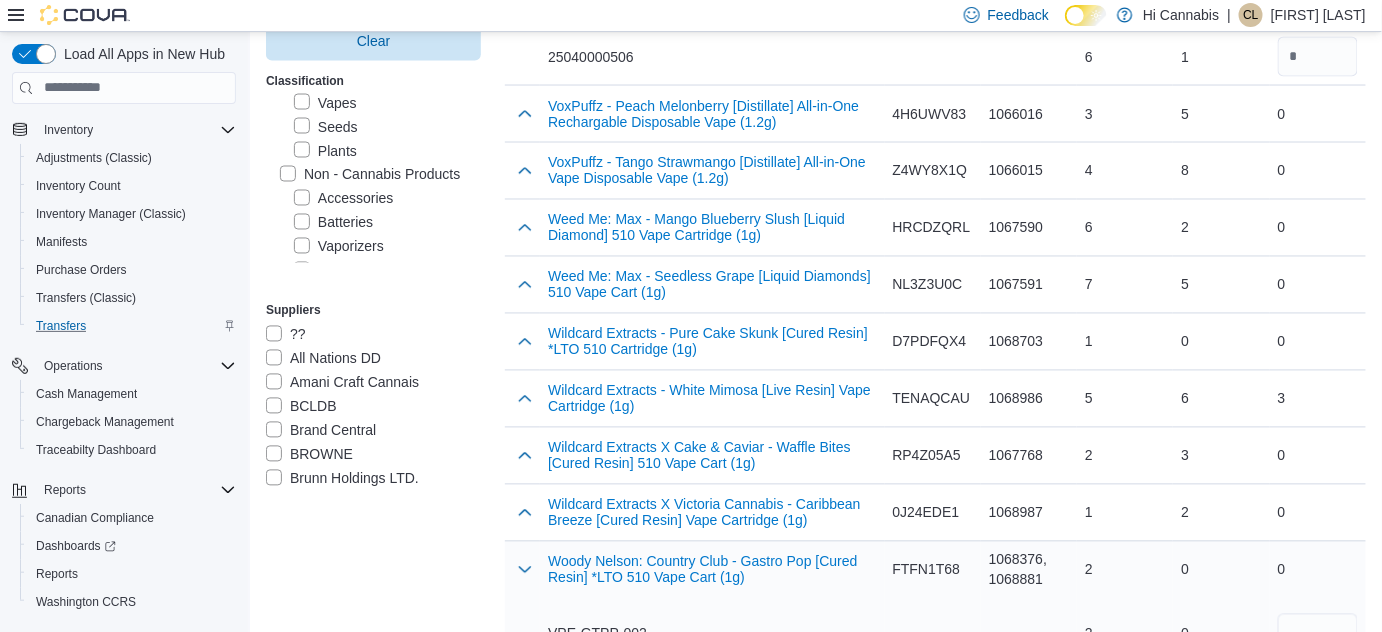 click on "FTFN1T68" at bounding box center [933, 570] 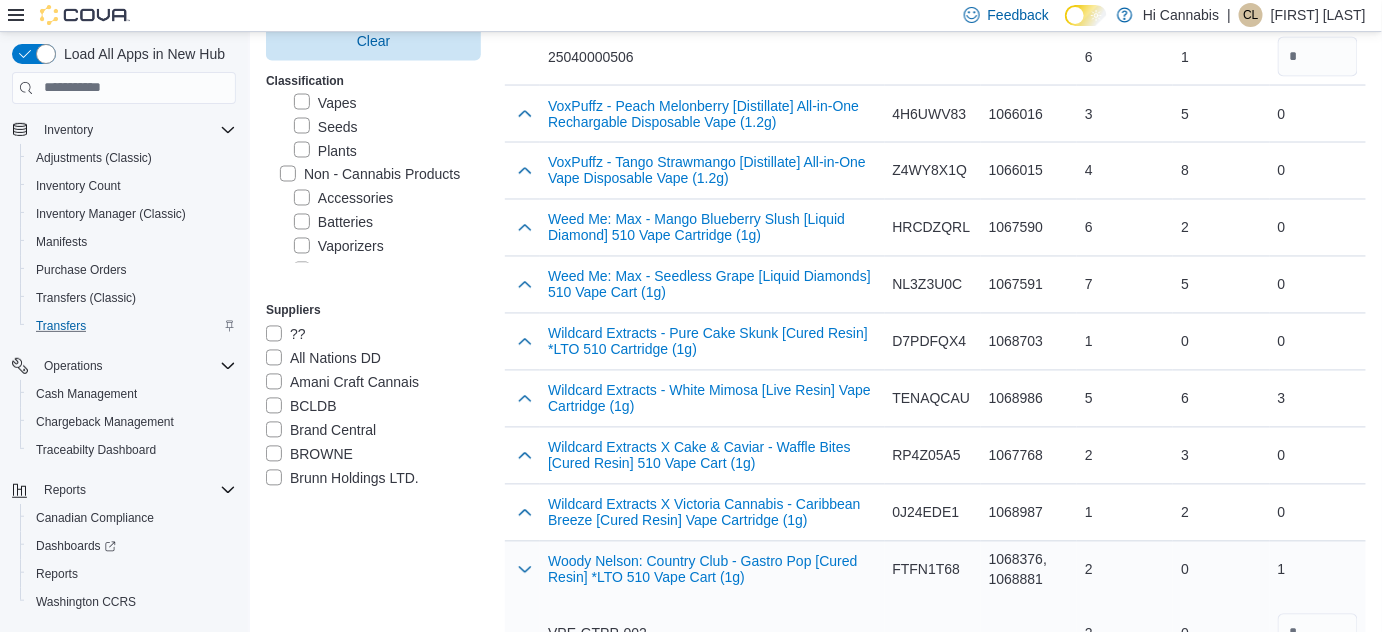 scroll, scrollTop: 8779, scrollLeft: 0, axis: vertical 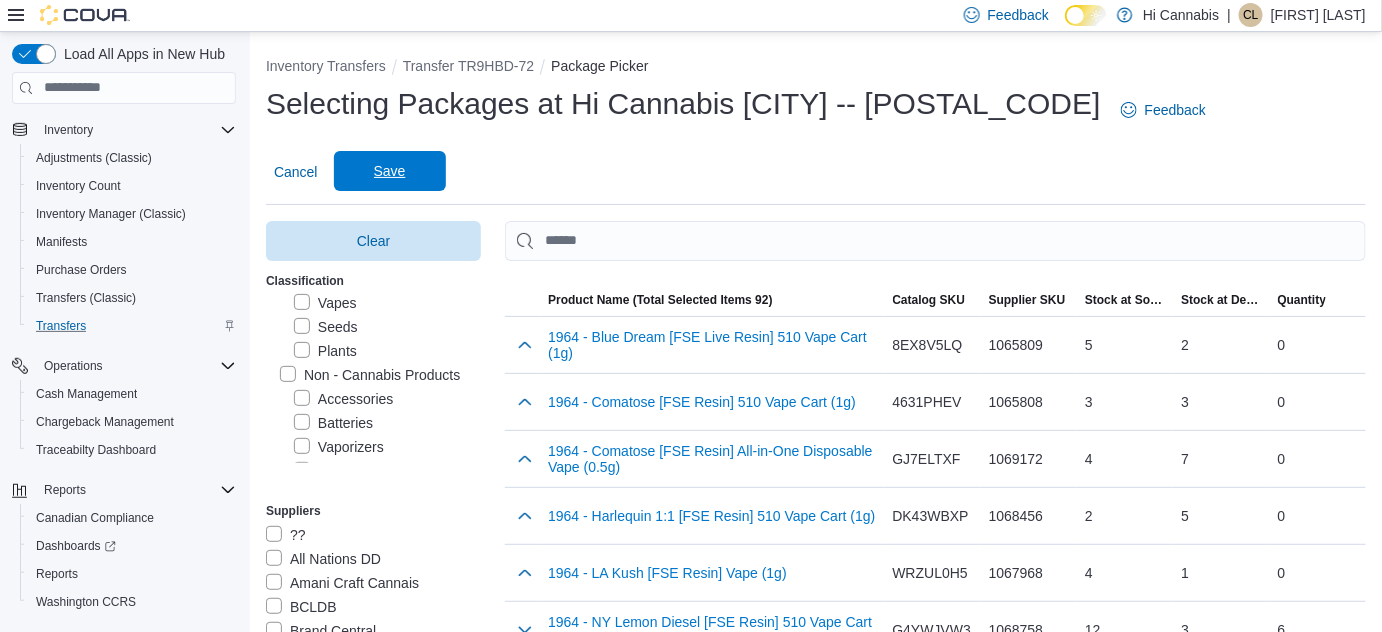 click on "Save" at bounding box center (390, 171) 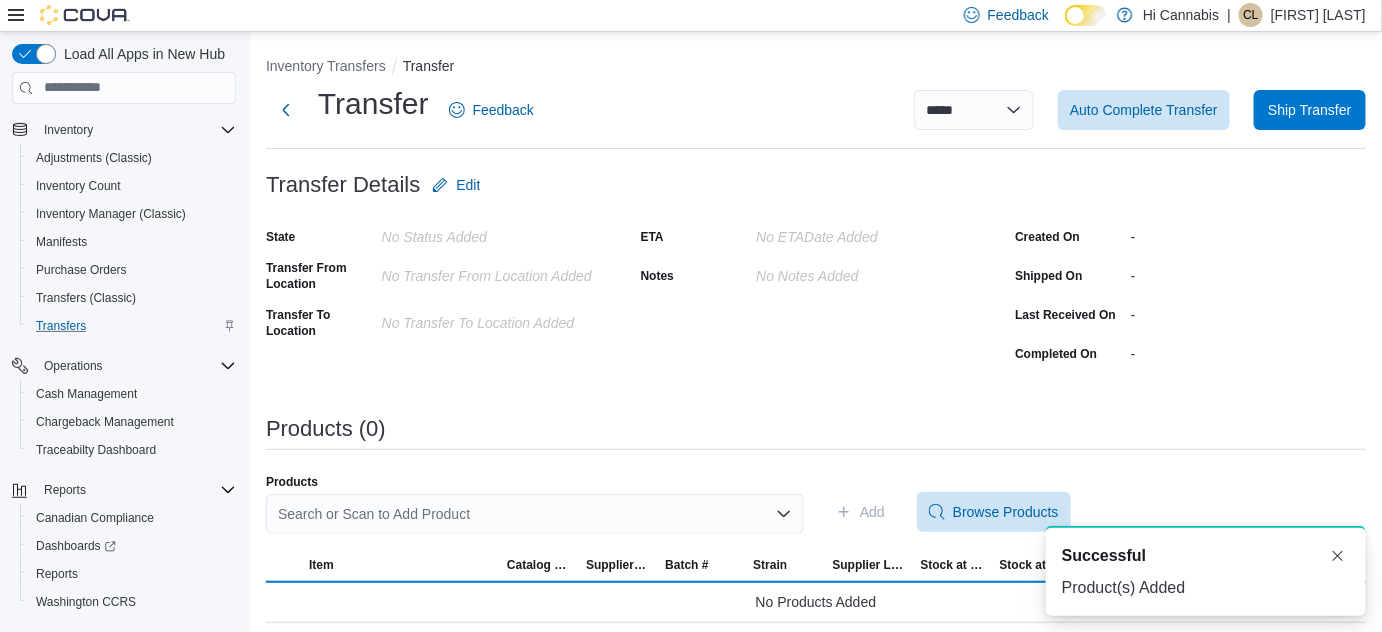 scroll, scrollTop: 0, scrollLeft: 0, axis: both 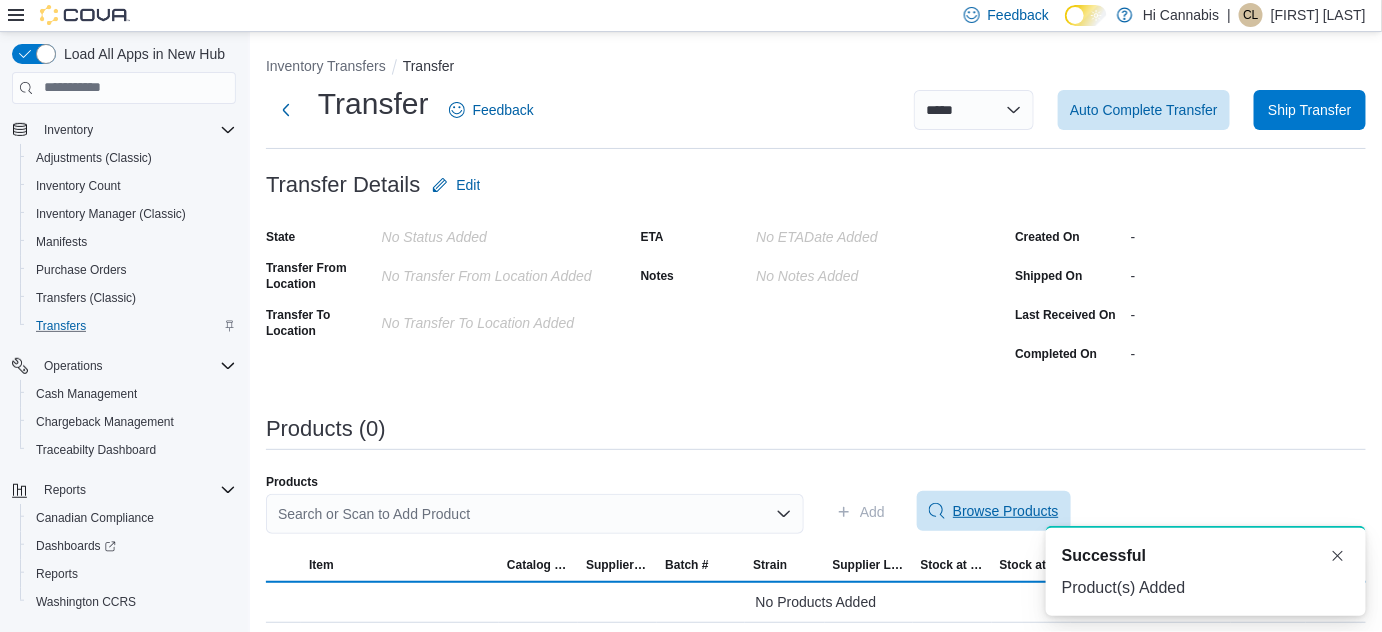 click on "Browse Products" at bounding box center (994, 511) 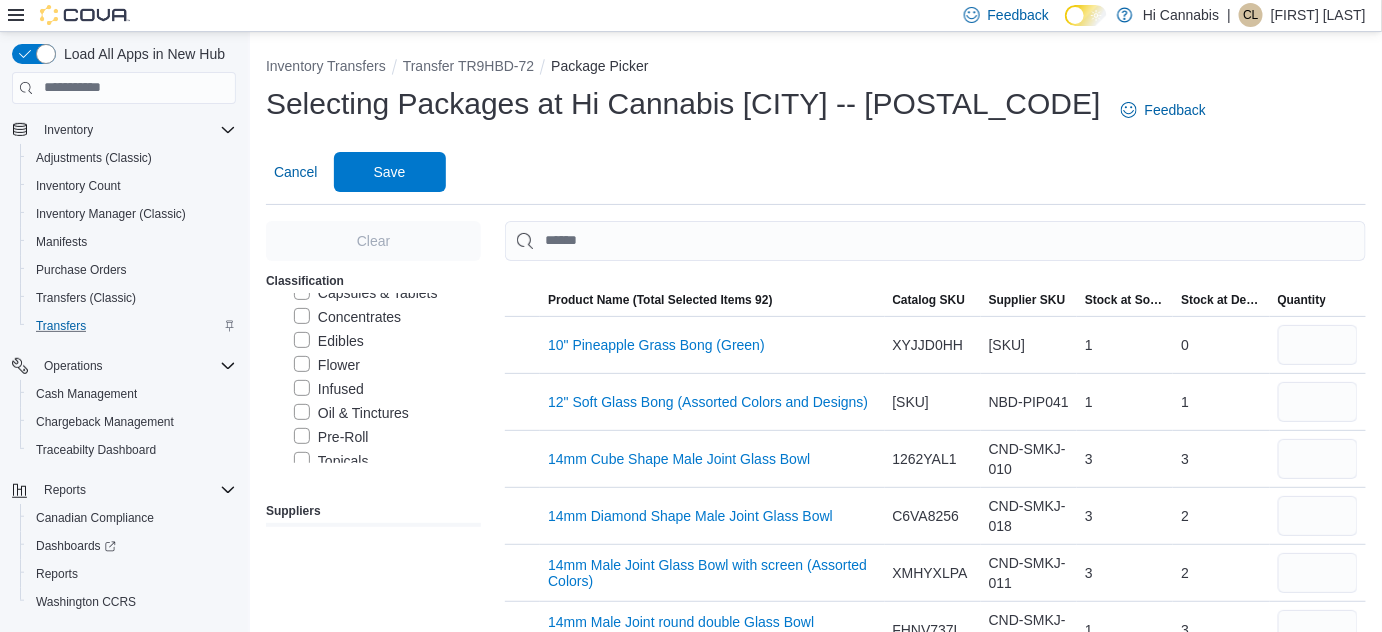 scroll, scrollTop: 90, scrollLeft: 0, axis: vertical 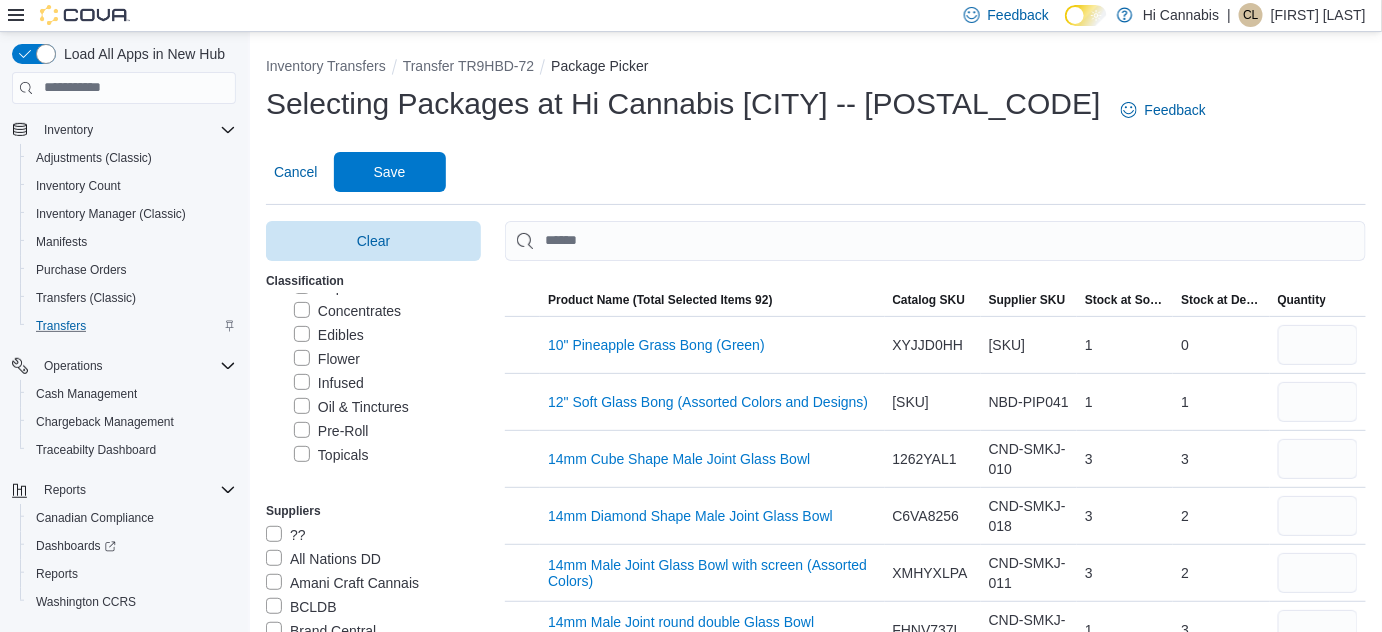 click on "Topicals" at bounding box center [331, 455] 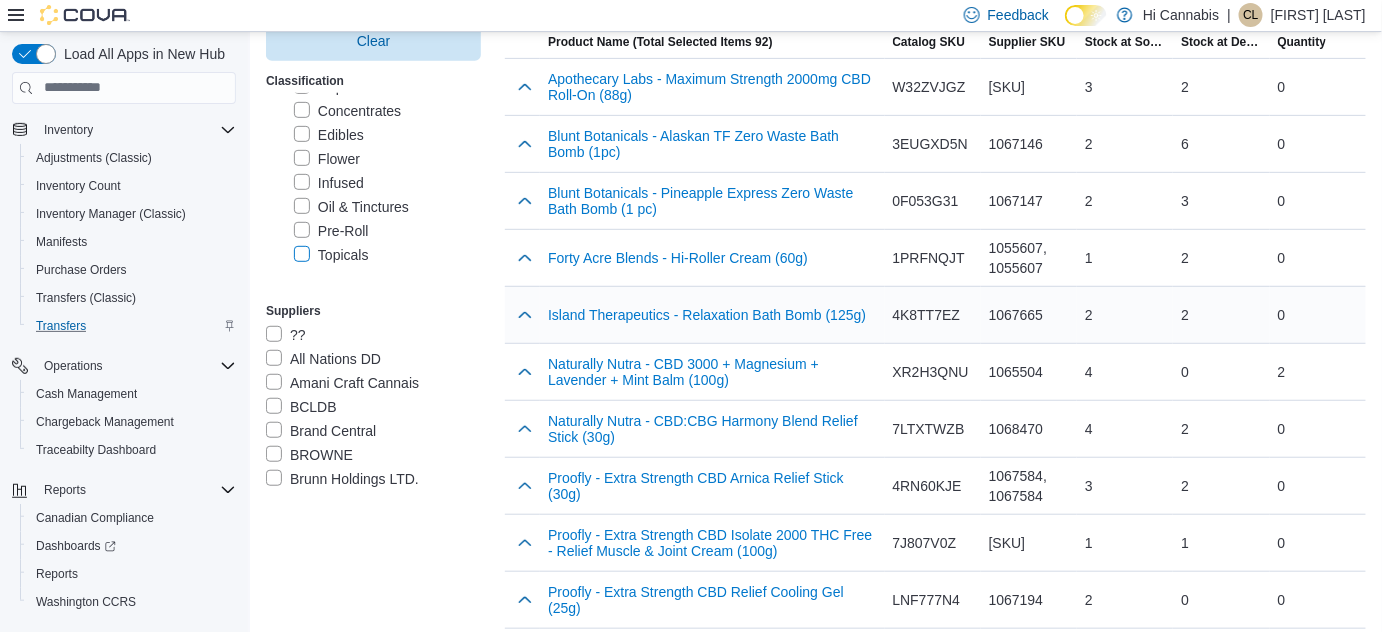 scroll, scrollTop: 272, scrollLeft: 0, axis: vertical 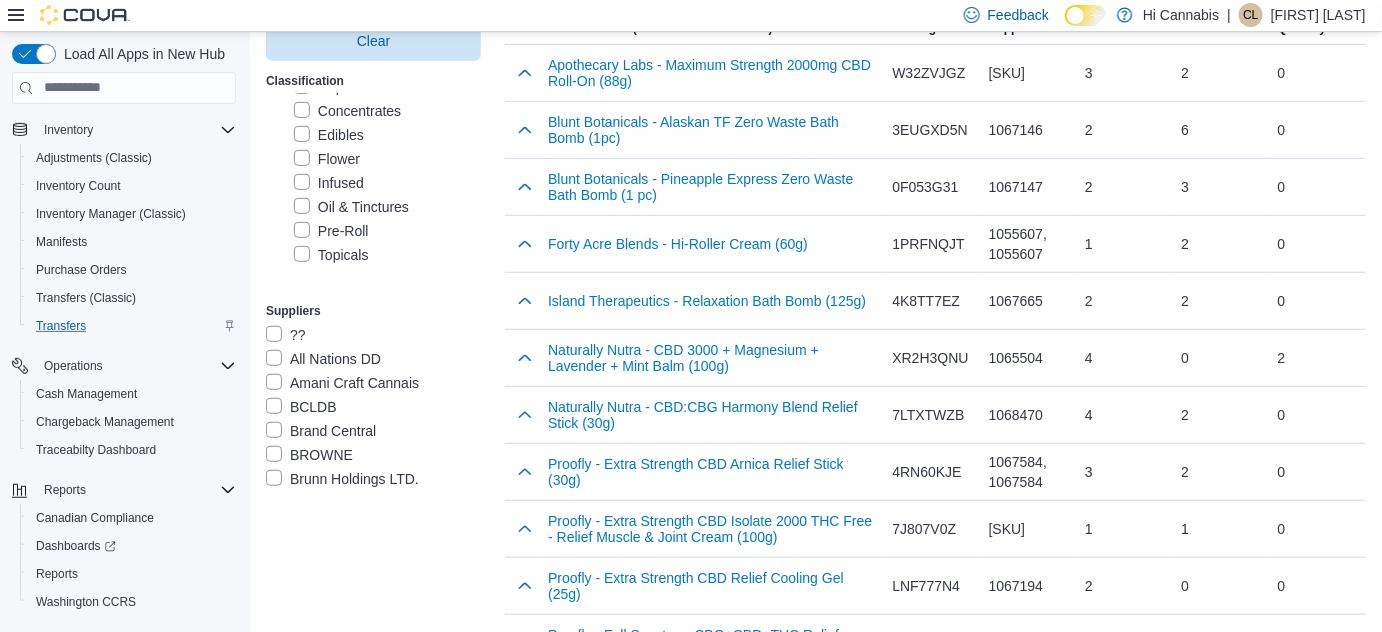 click on "Topicals" at bounding box center (331, 254) 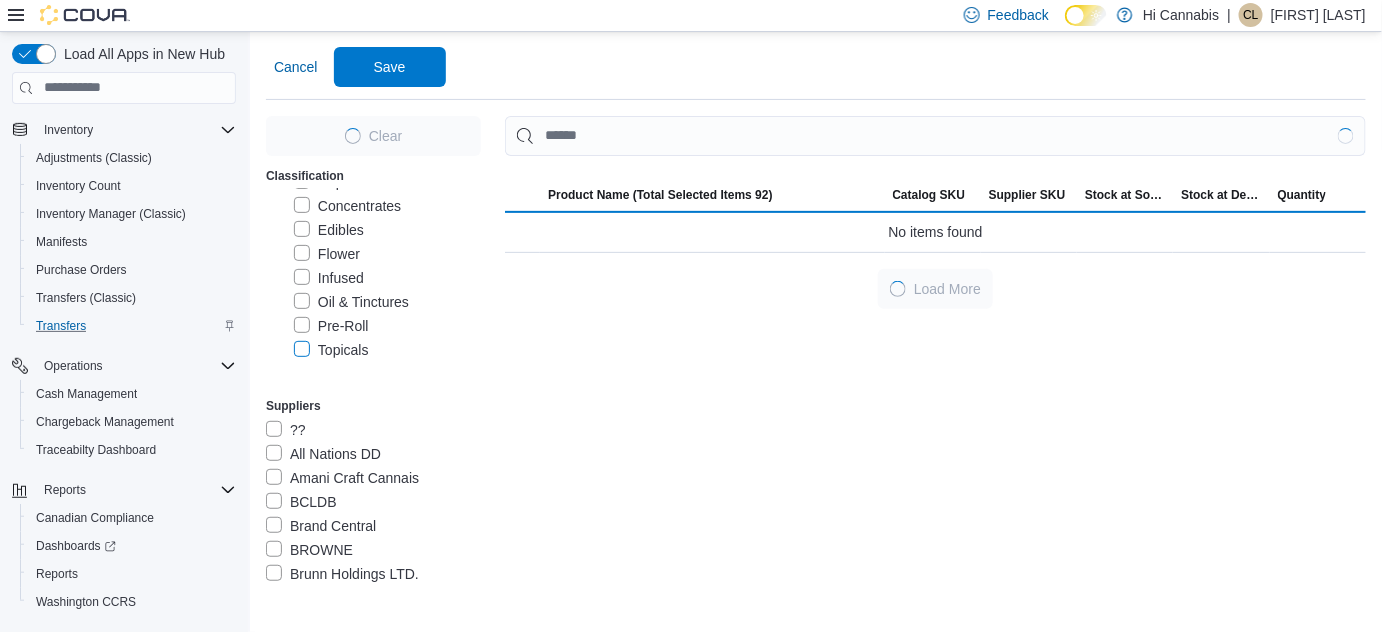 scroll, scrollTop: 48, scrollLeft: 0, axis: vertical 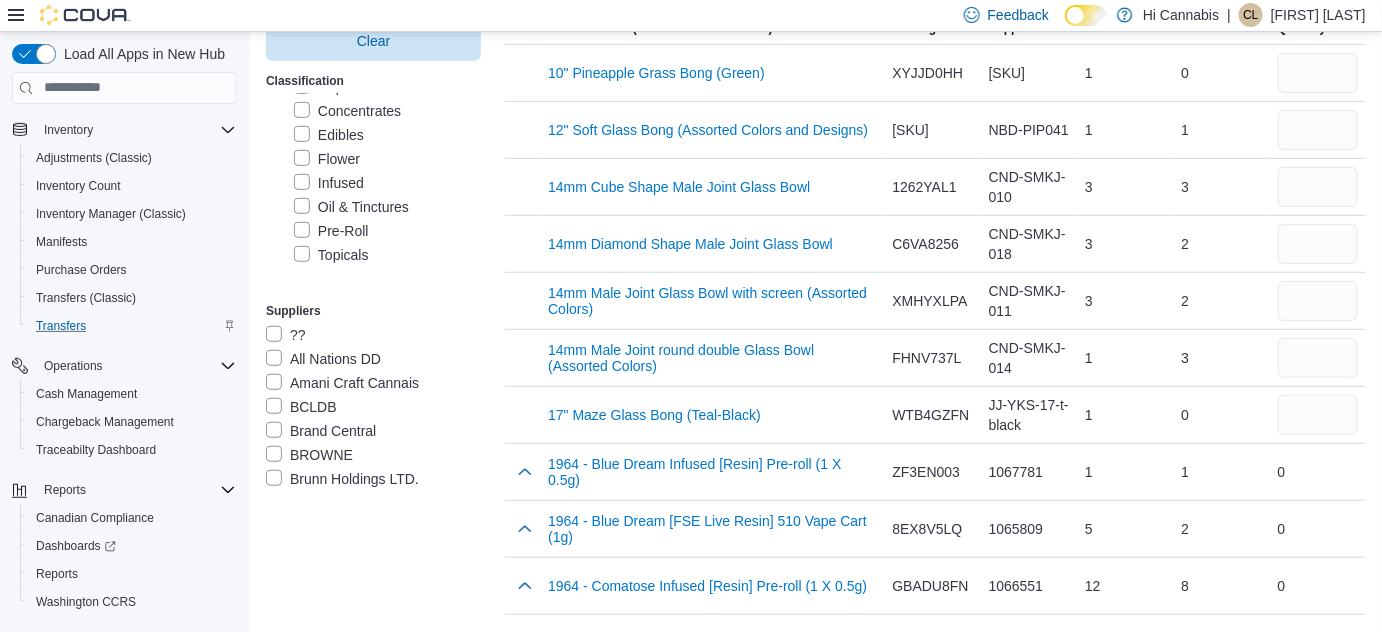click on "Topicals" at bounding box center (331, 254) 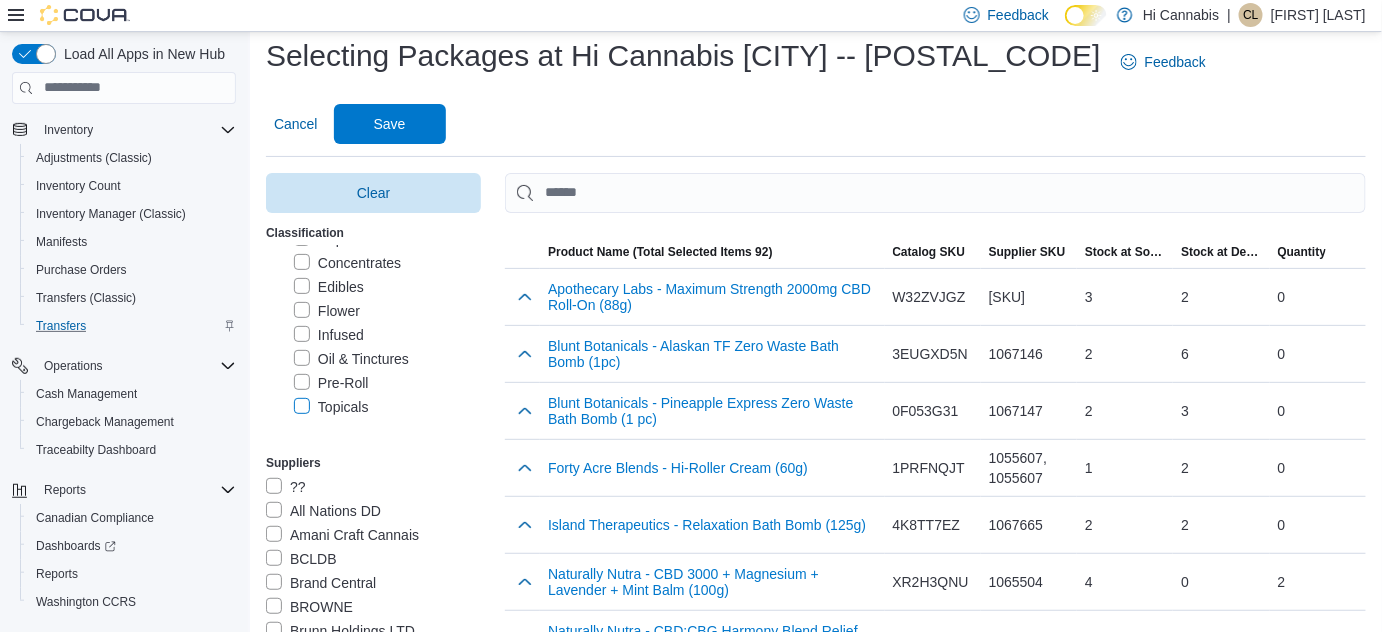 scroll, scrollTop: 272, scrollLeft: 0, axis: vertical 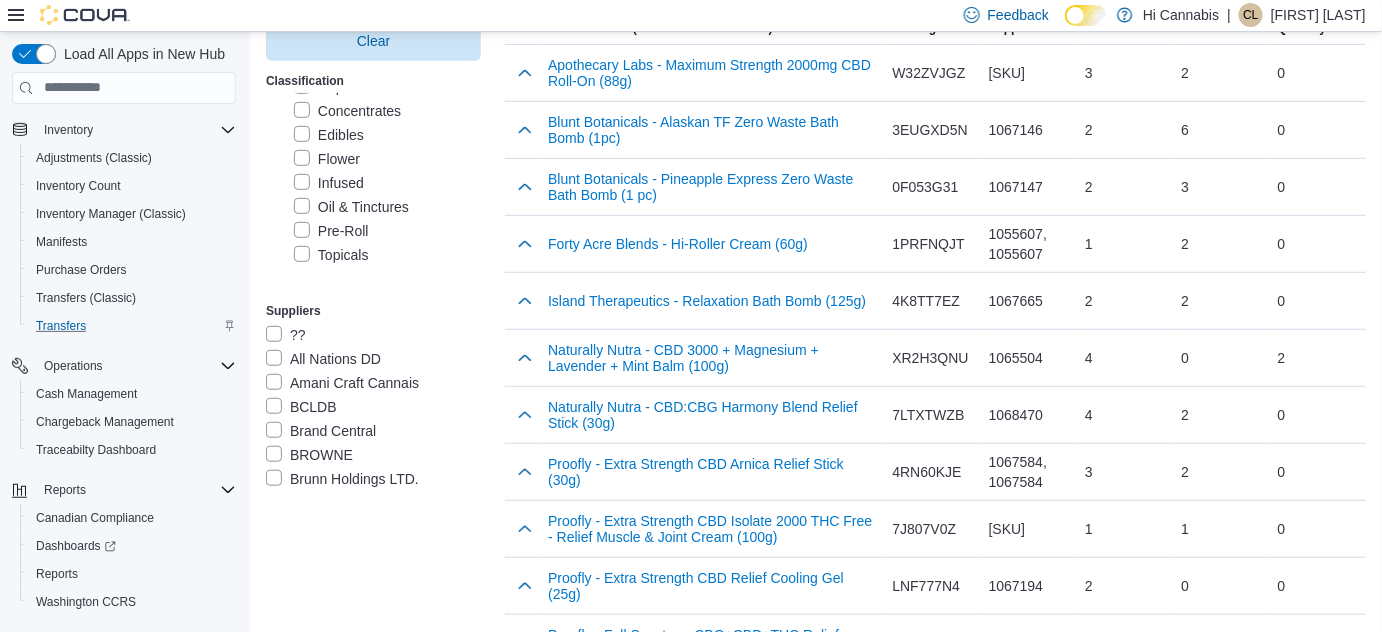 click on "Topicals" at bounding box center [331, 254] 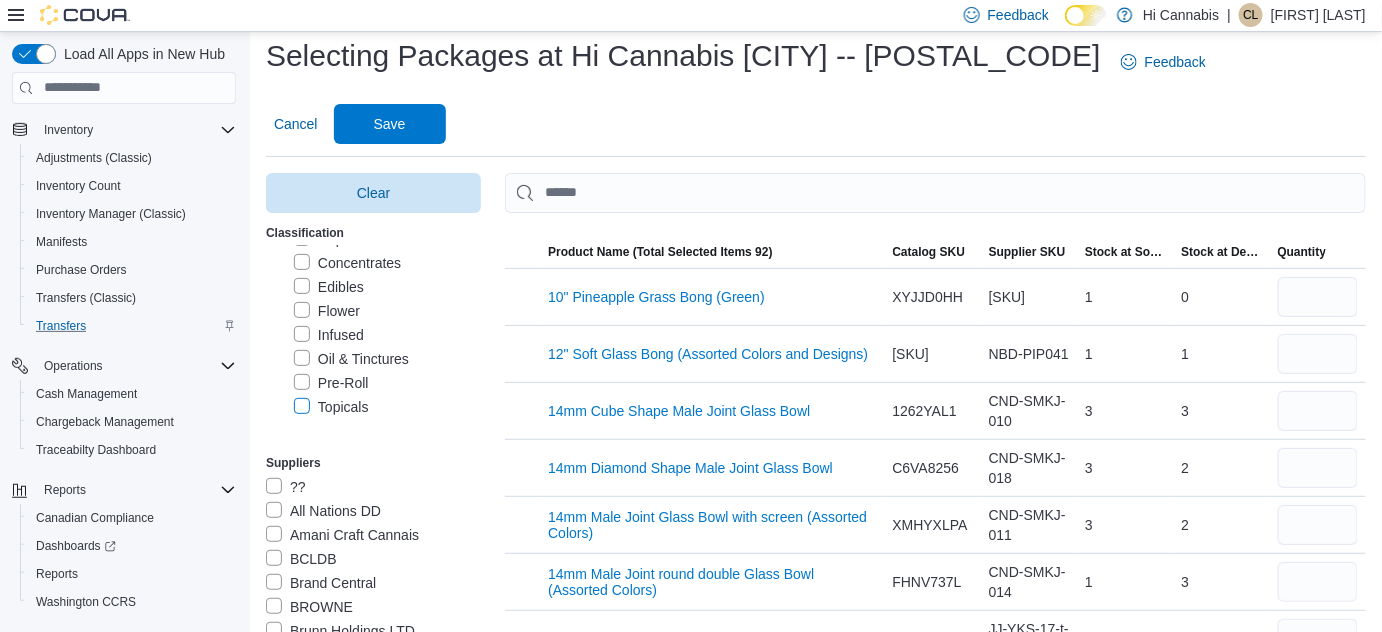 scroll, scrollTop: 272, scrollLeft: 0, axis: vertical 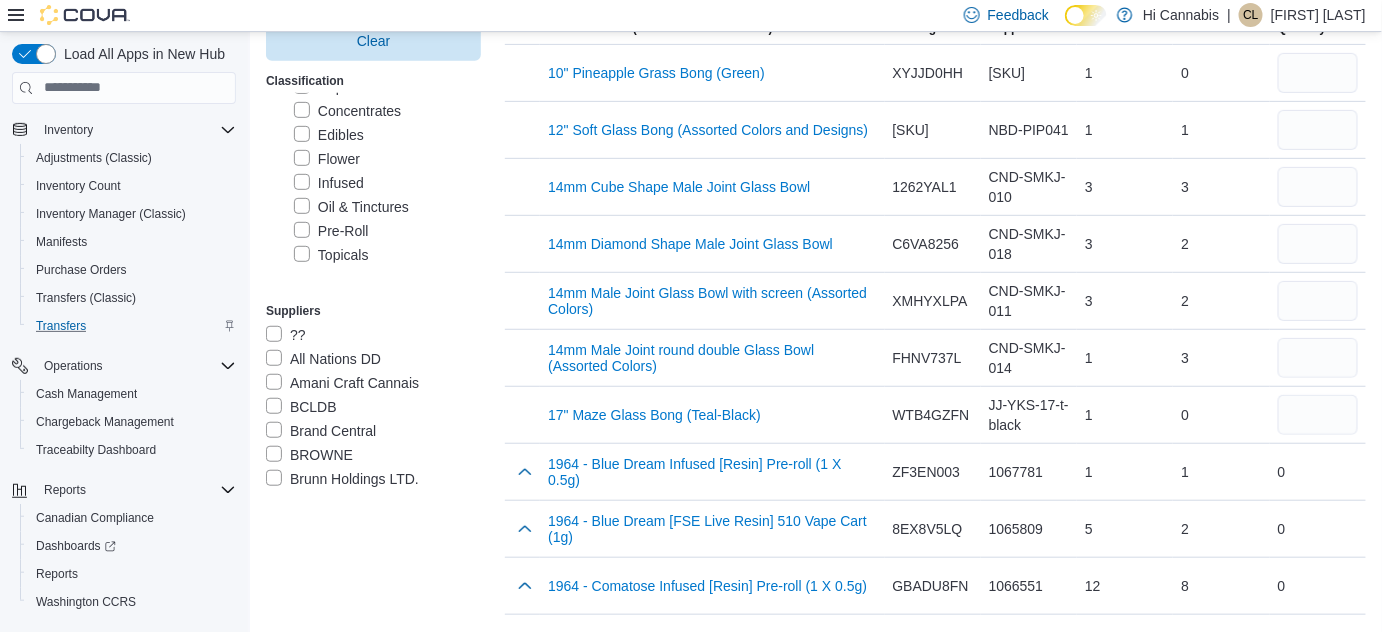 click on "Flower" at bounding box center (327, 158) 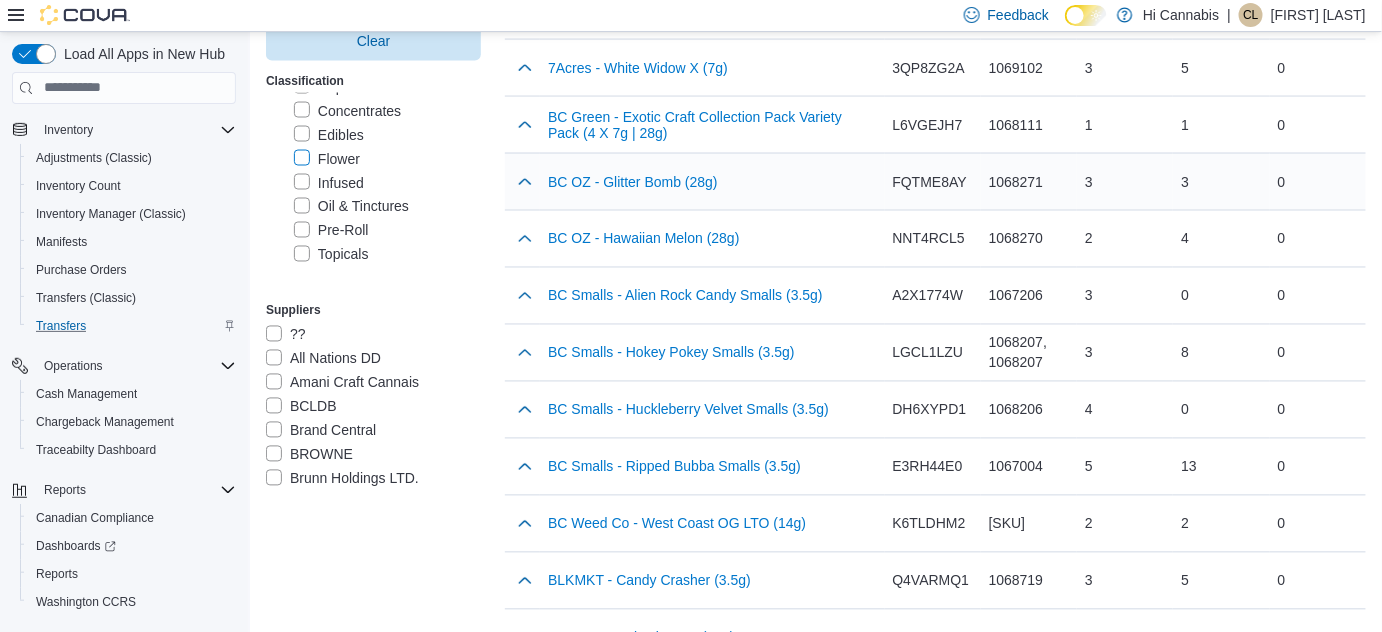scroll, scrollTop: 1090, scrollLeft: 0, axis: vertical 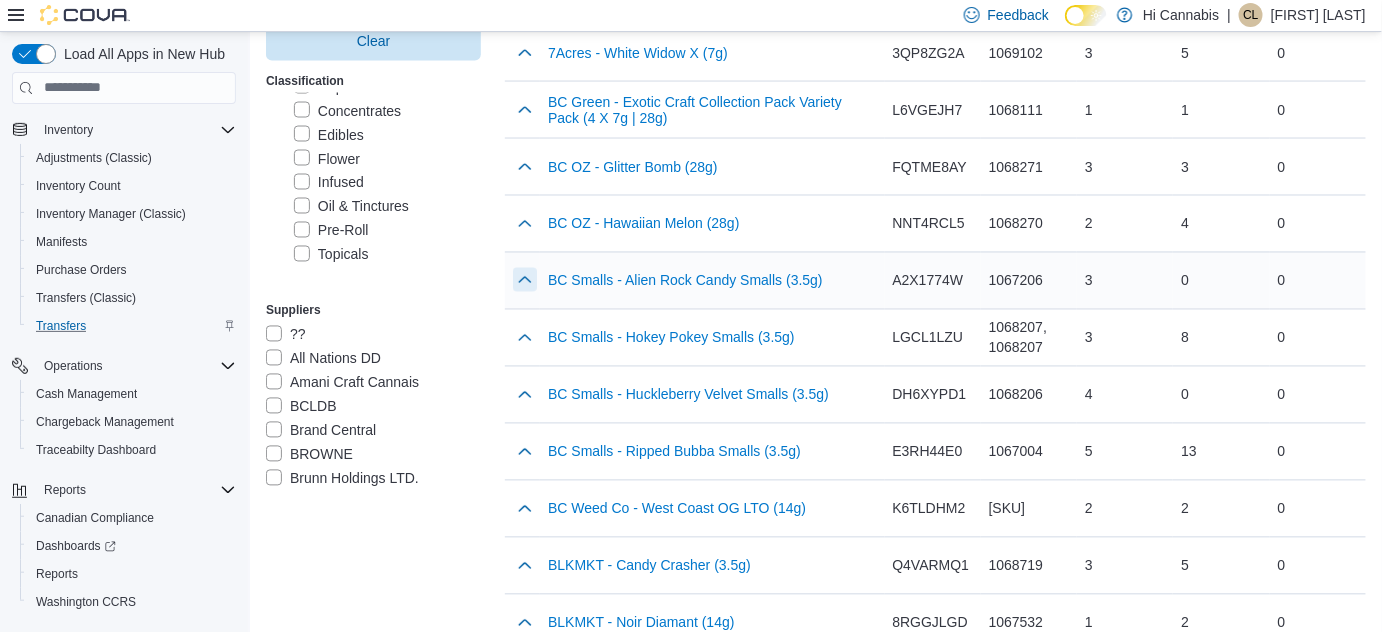 click at bounding box center (525, 280) 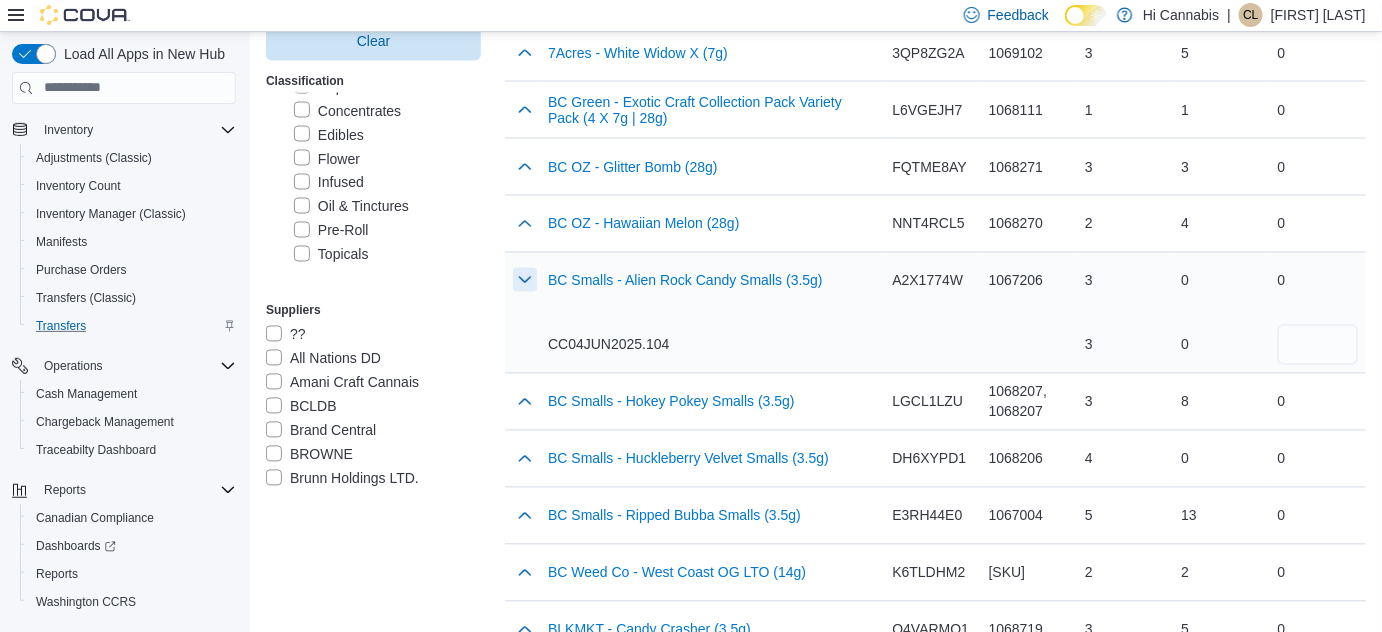 click at bounding box center (525, 280) 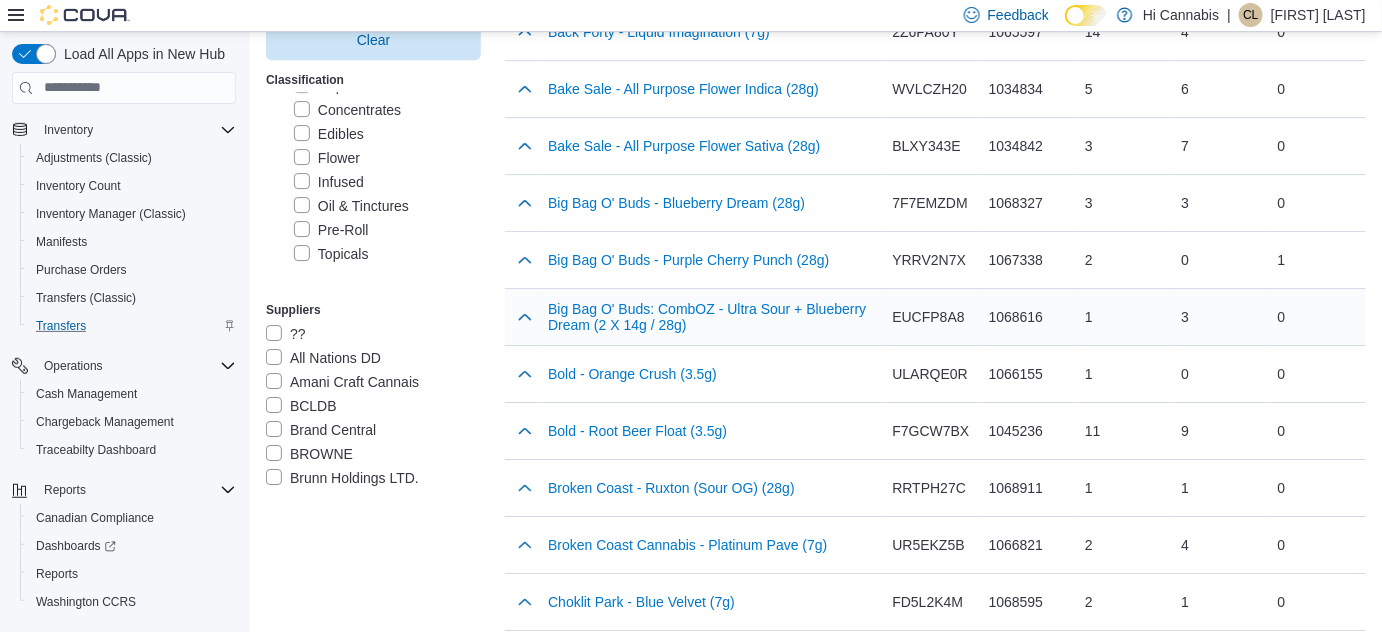 scroll, scrollTop: 2090, scrollLeft: 0, axis: vertical 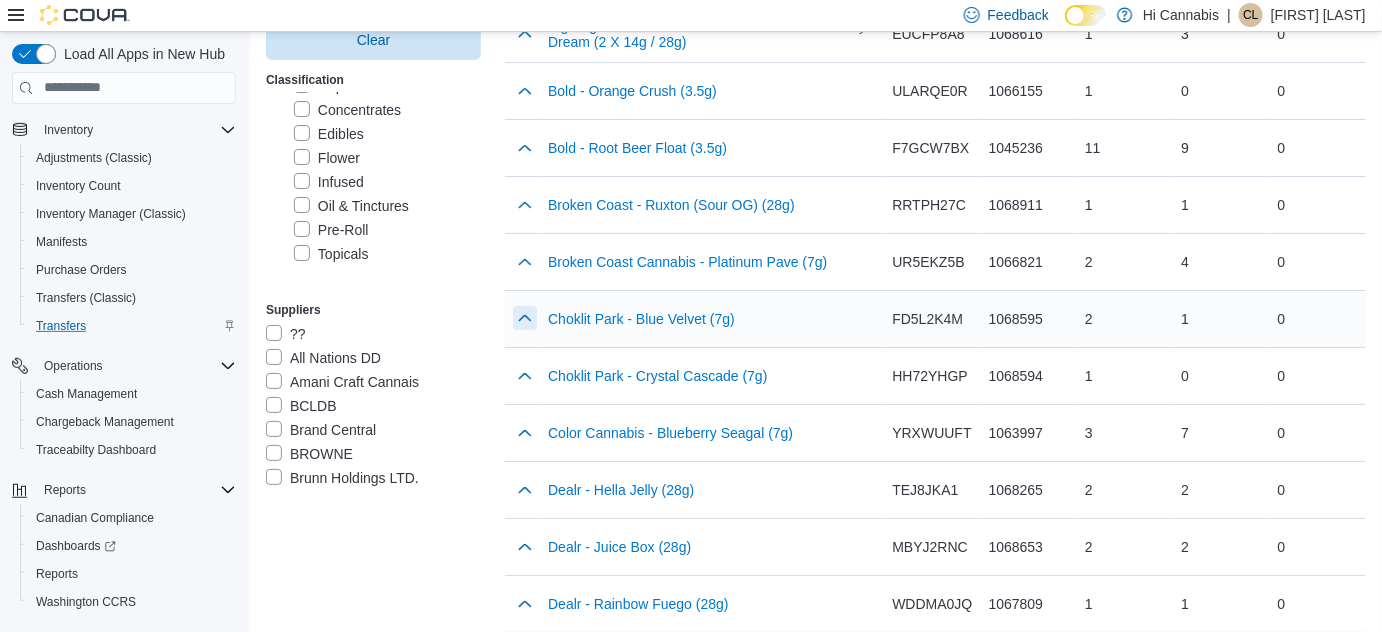 click at bounding box center (525, 318) 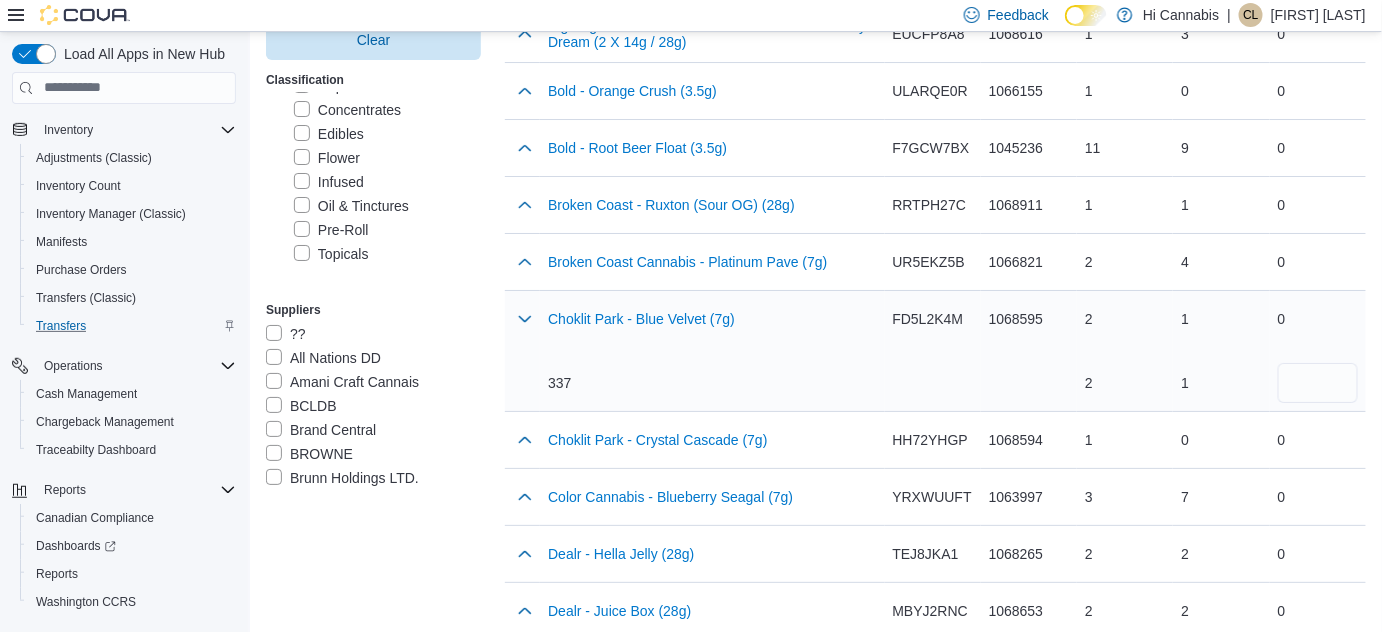click on "0" at bounding box center [1318, 351] 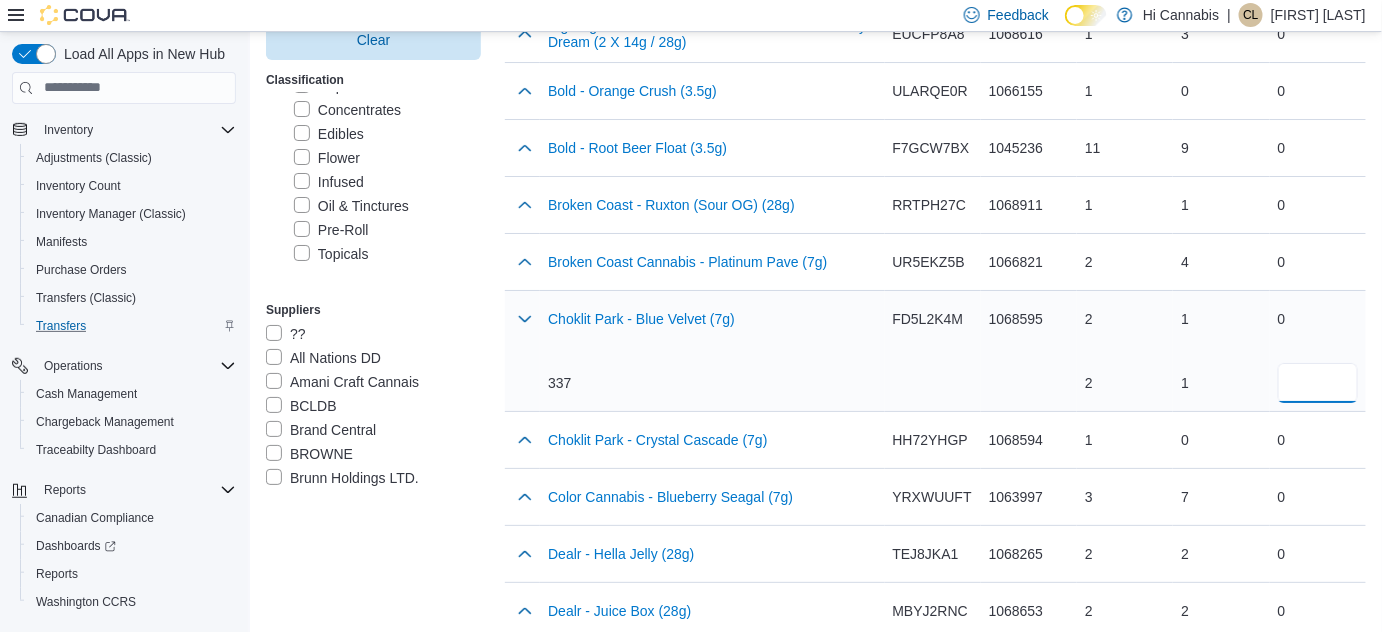 click at bounding box center [1318, 383] 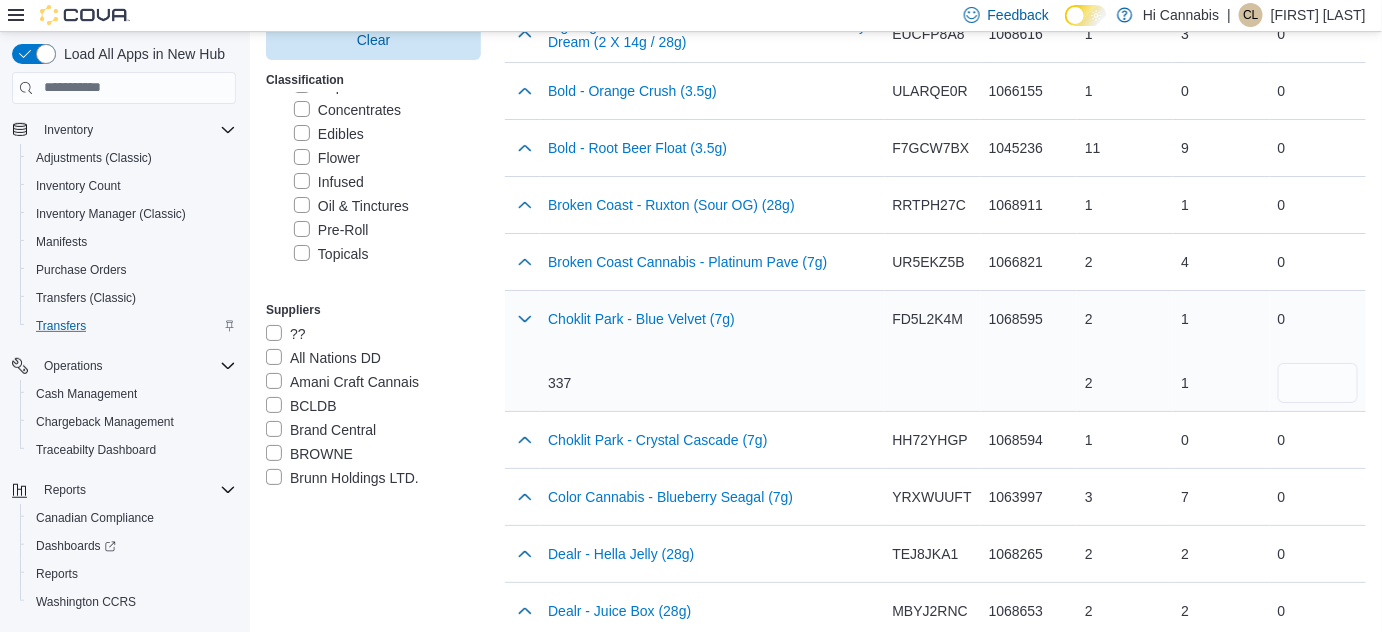 click on "Choklit Park - Blue Velvet (7g) 337" at bounding box center [712, 351] 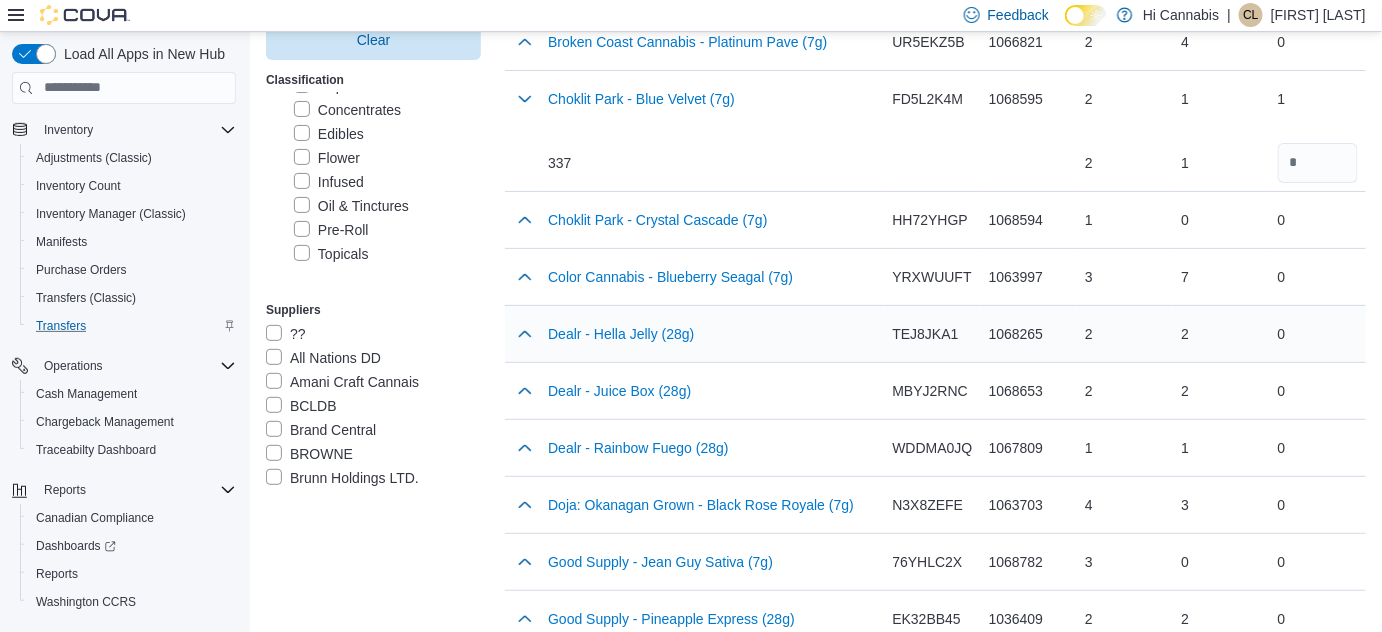 scroll, scrollTop: 2600, scrollLeft: 0, axis: vertical 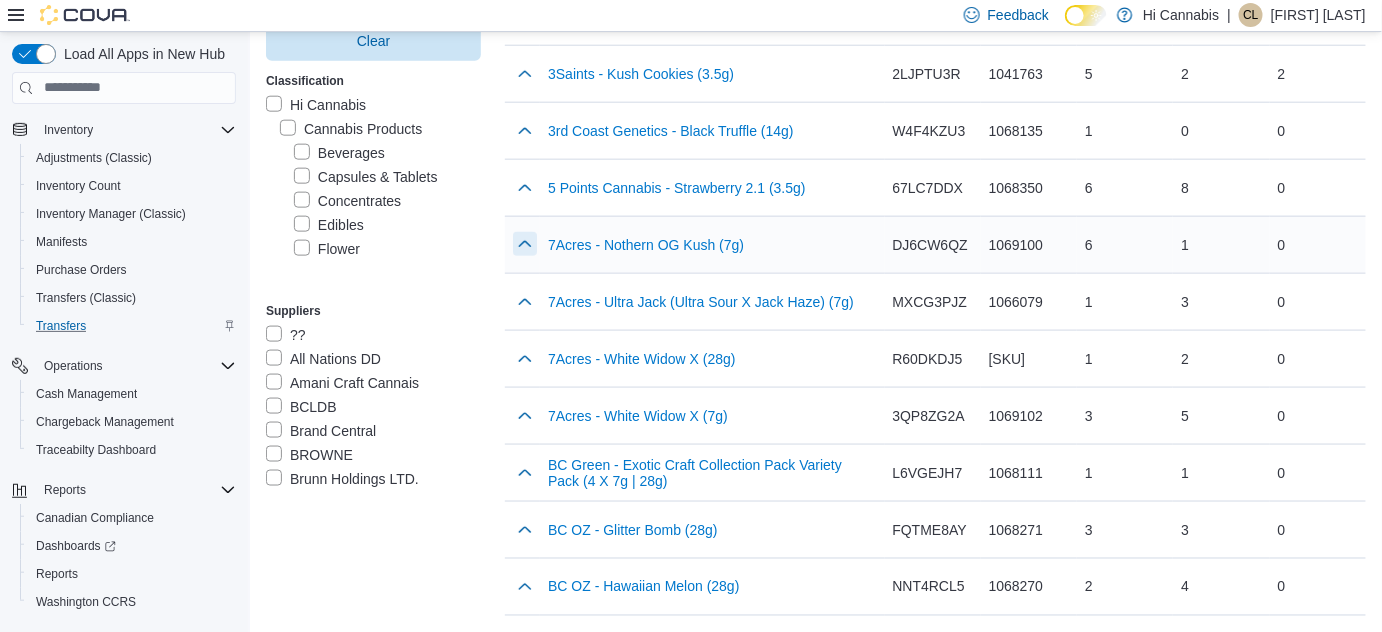 click at bounding box center (525, 244) 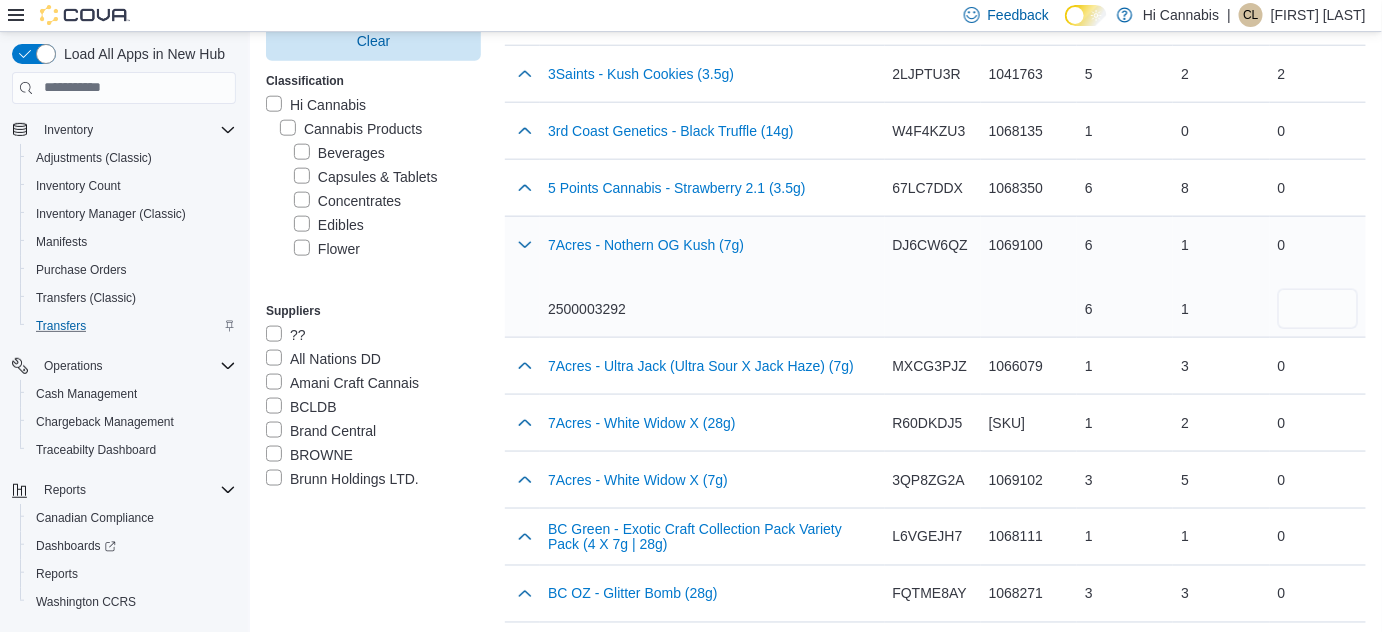 click on "0" at bounding box center (1318, 277) 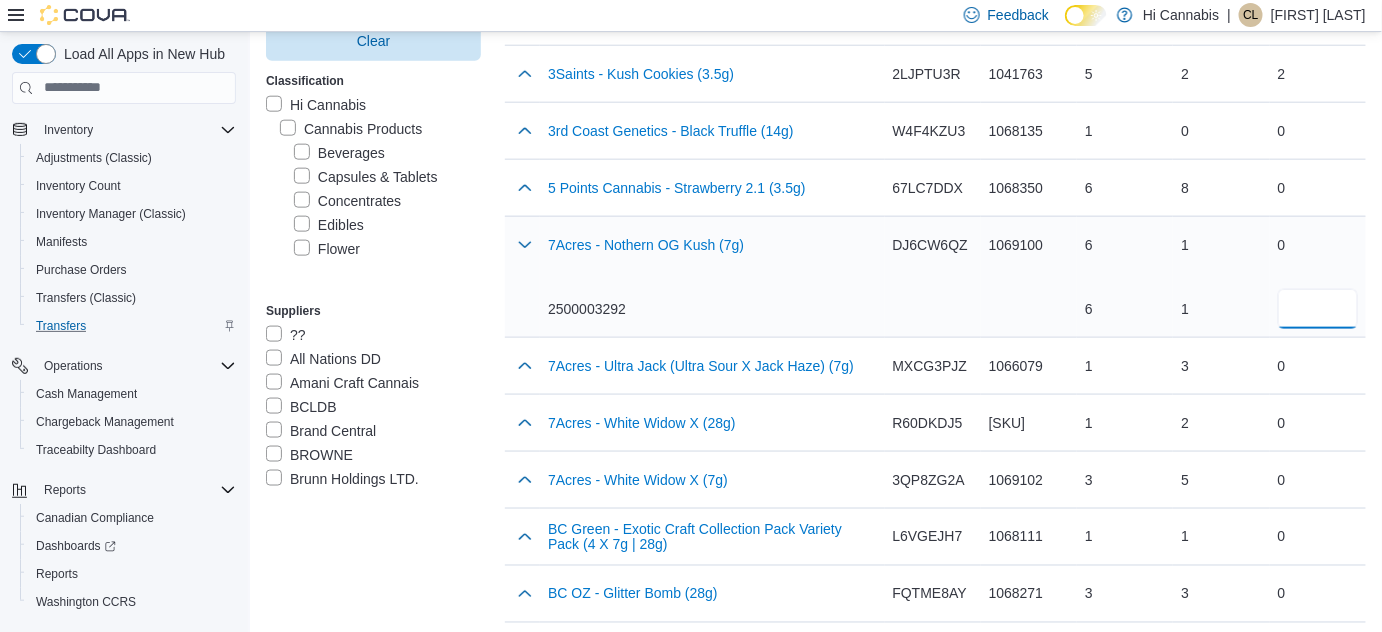 click at bounding box center (1318, 309) 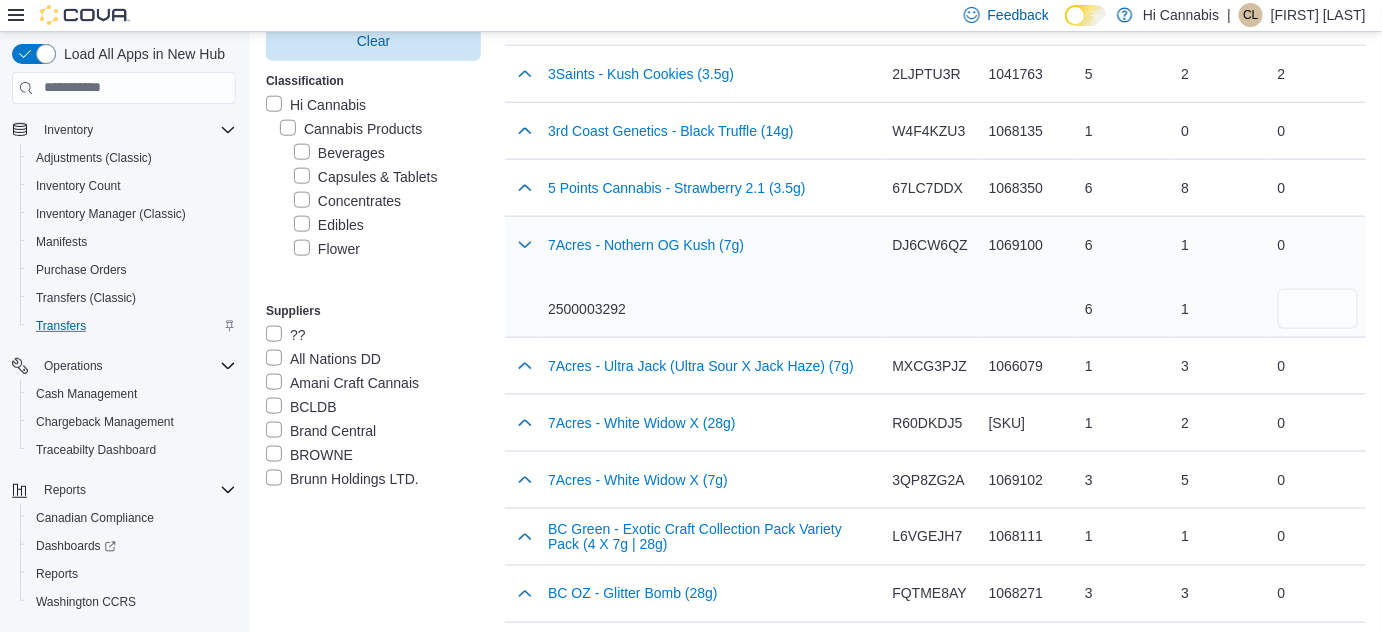 click on "7Acres - Nothern OG Kush (7g) 2500003292" at bounding box center (712, 277) 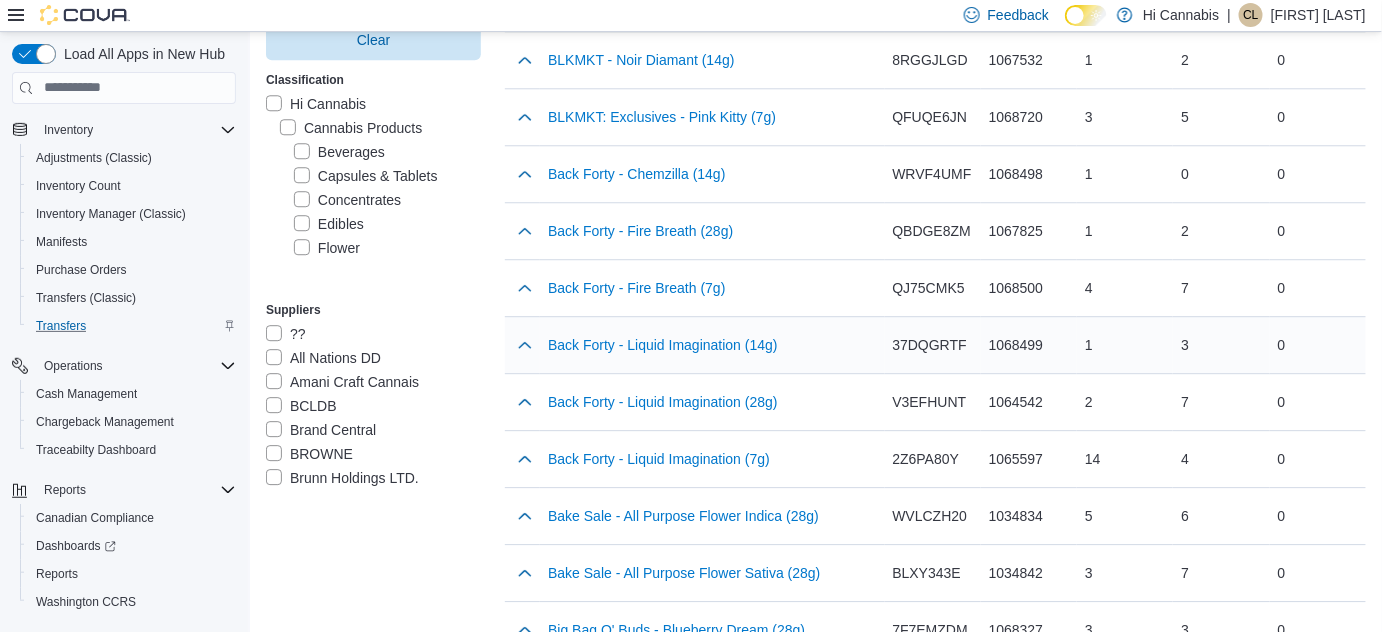 scroll, scrollTop: 1727, scrollLeft: 0, axis: vertical 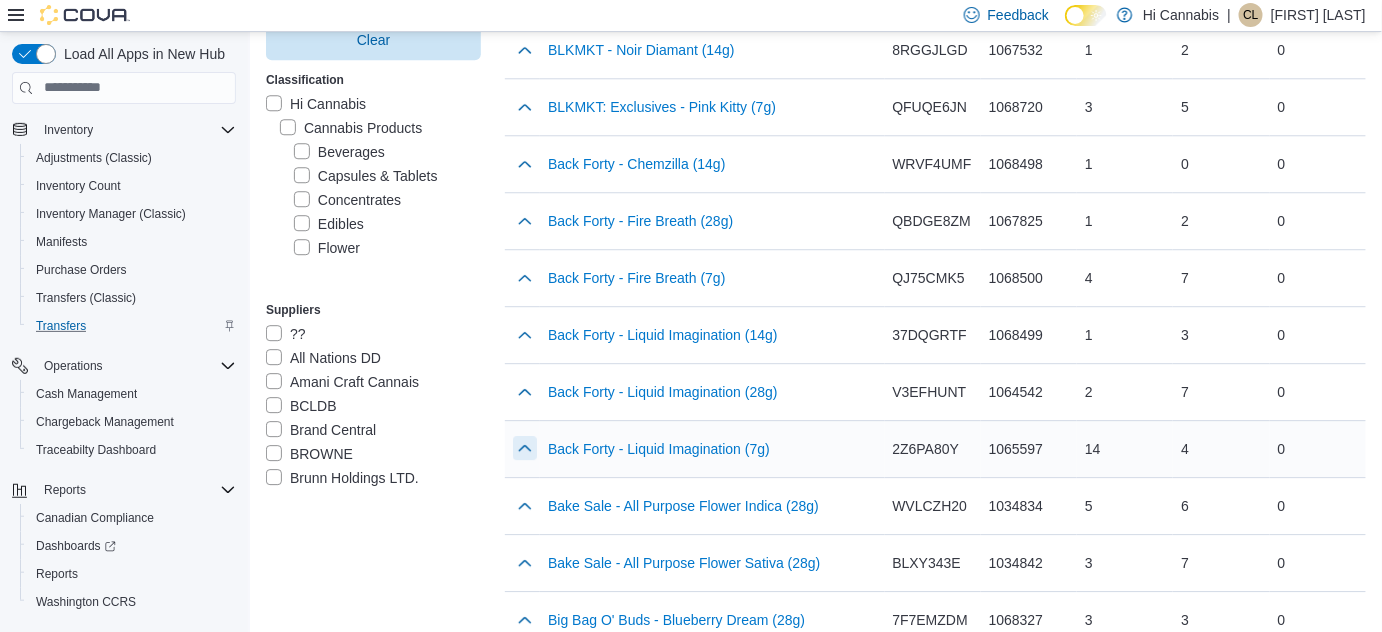 click at bounding box center [525, 448] 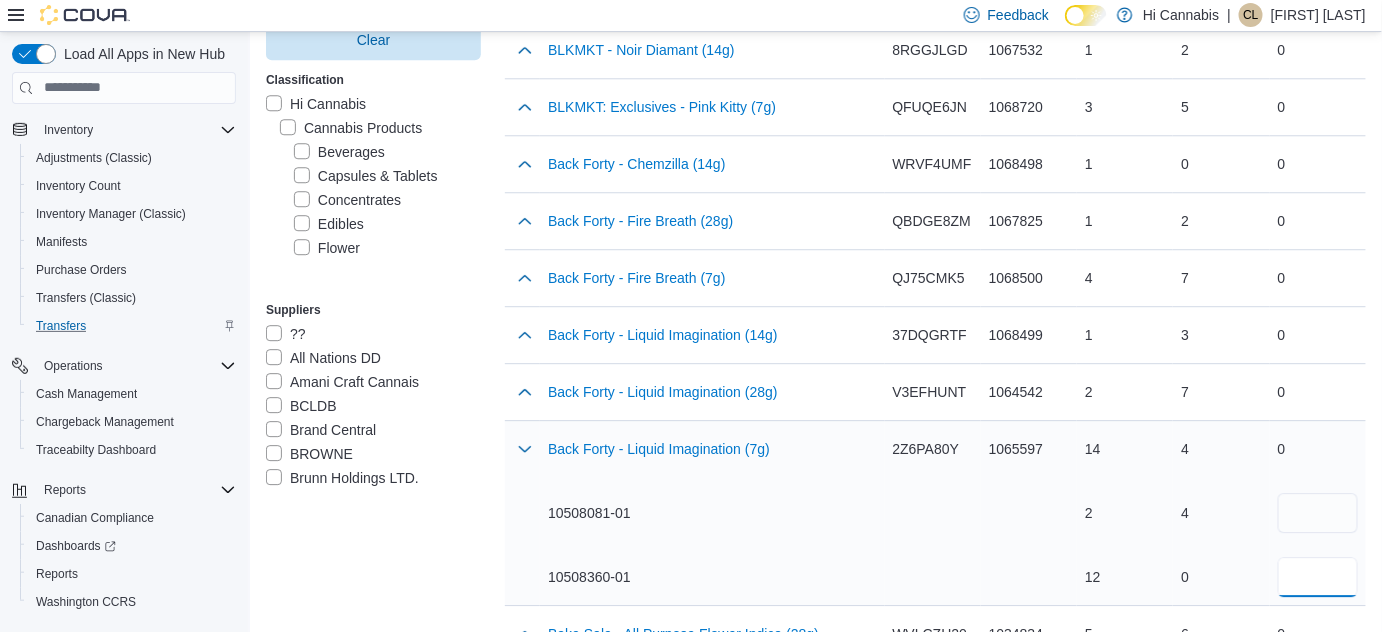click at bounding box center [1318, 577] 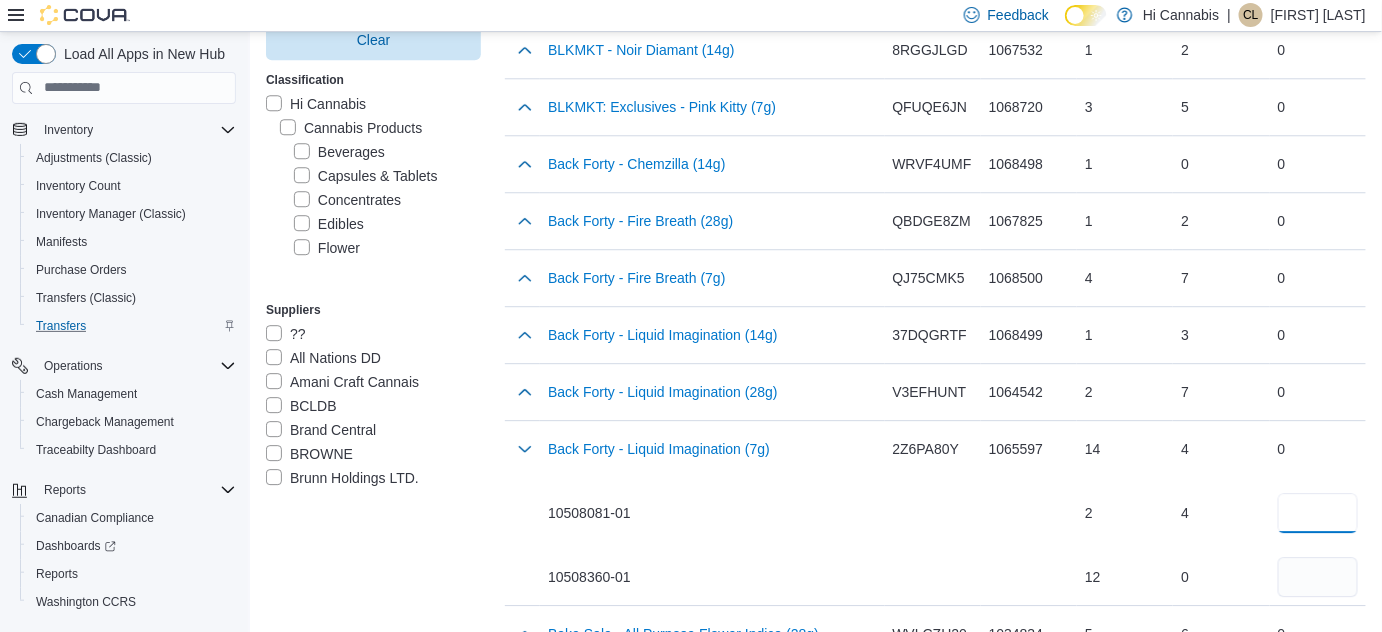 click at bounding box center (1318, 513) 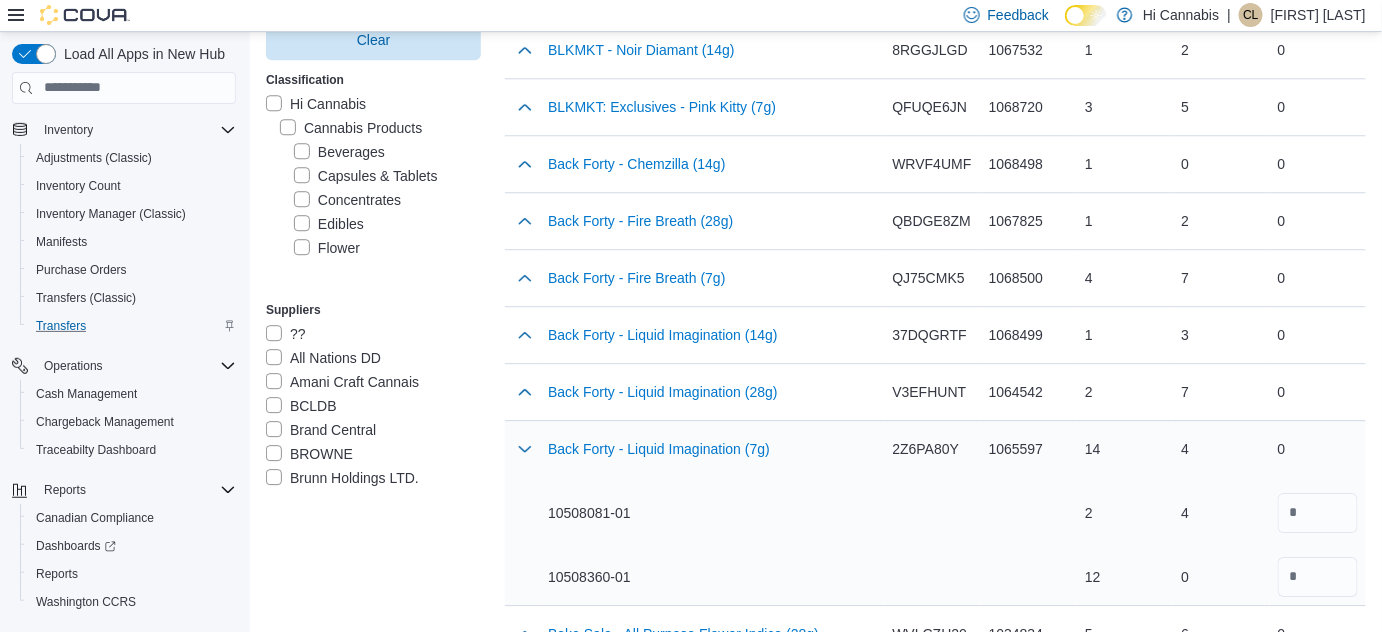 click on "Catalog SKU 2Z6PA80Y" at bounding box center [933, 512] 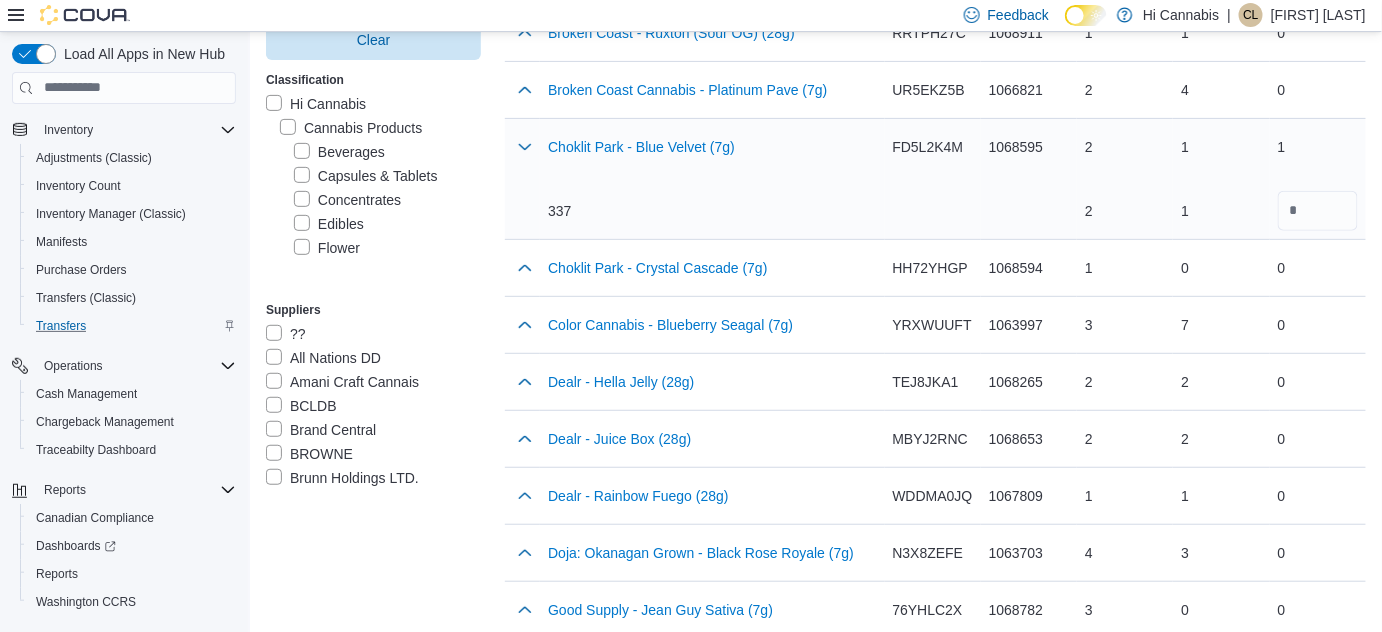 scroll, scrollTop: 2792, scrollLeft: 0, axis: vertical 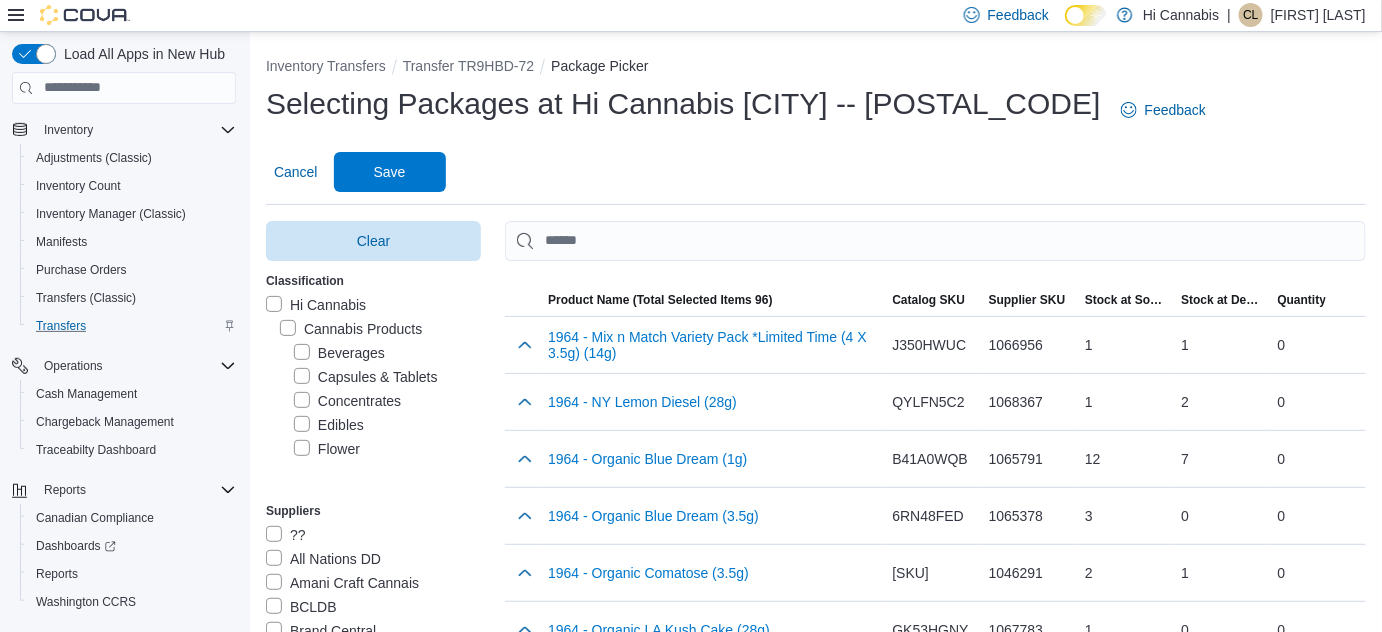 click on "Selecting Packages at Hi Cannabis [CITY] -- [LOCATION_ID] Feedback Cancel Save" at bounding box center [816, 144] 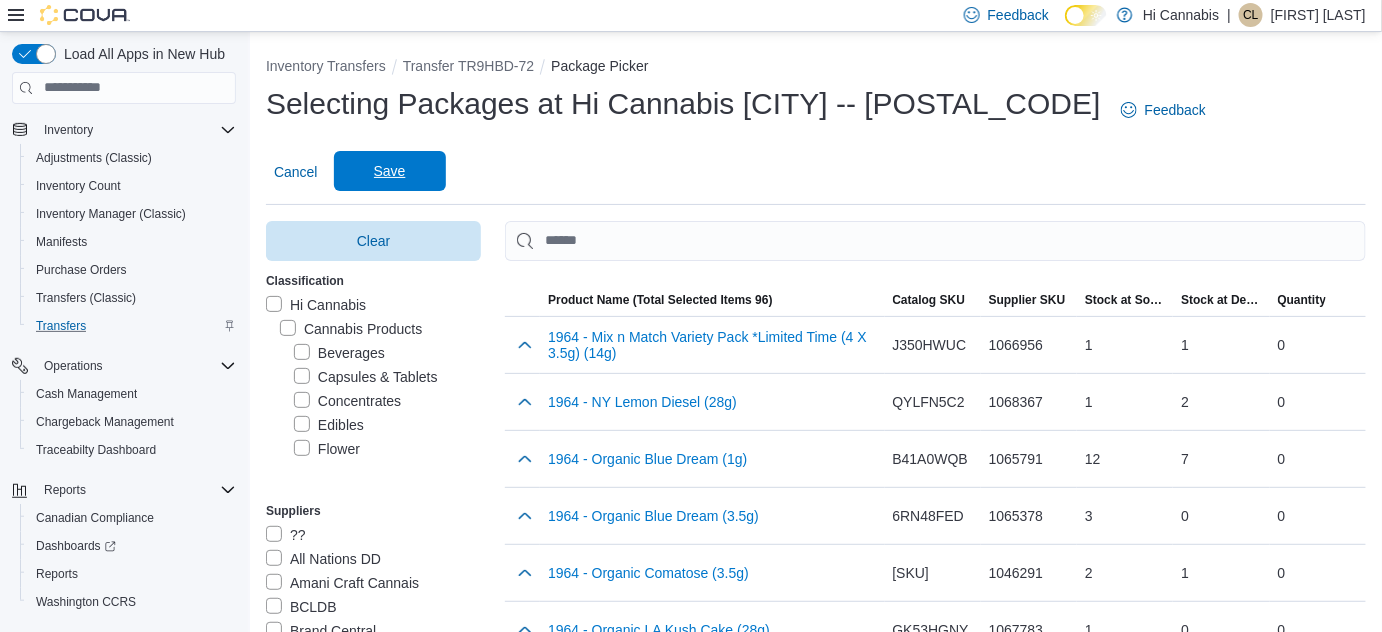 click on "Save" at bounding box center [390, 171] 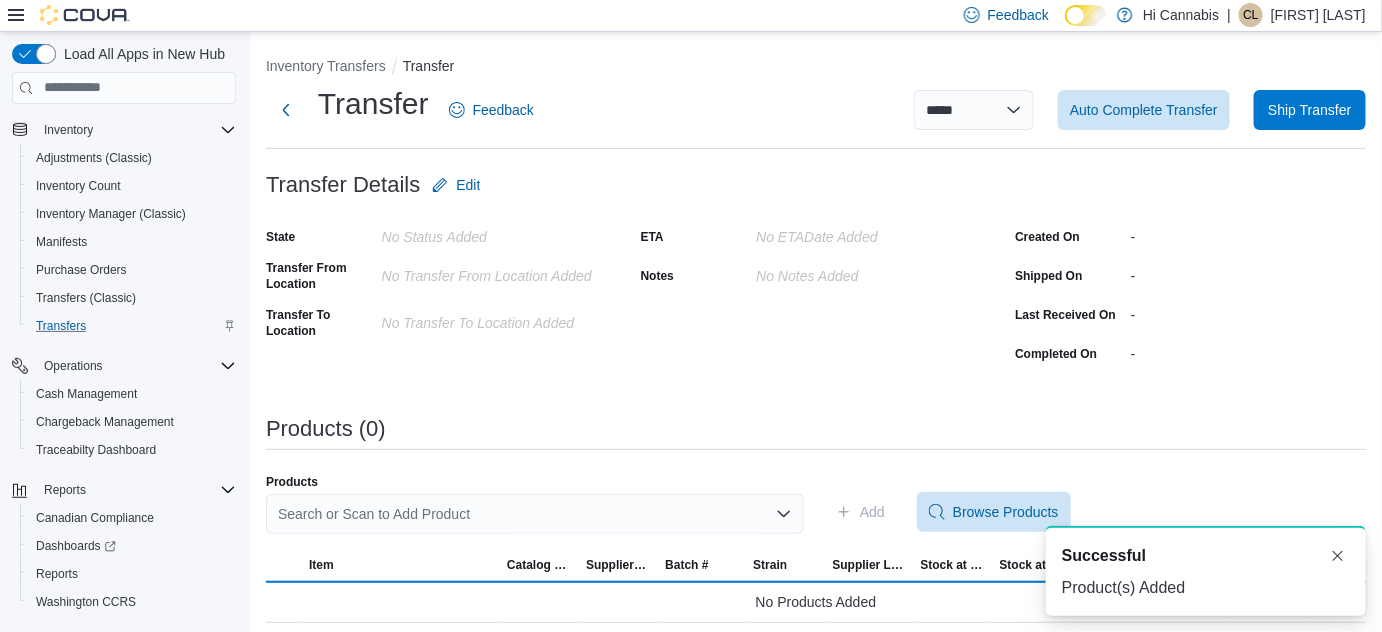 scroll, scrollTop: 0, scrollLeft: 0, axis: both 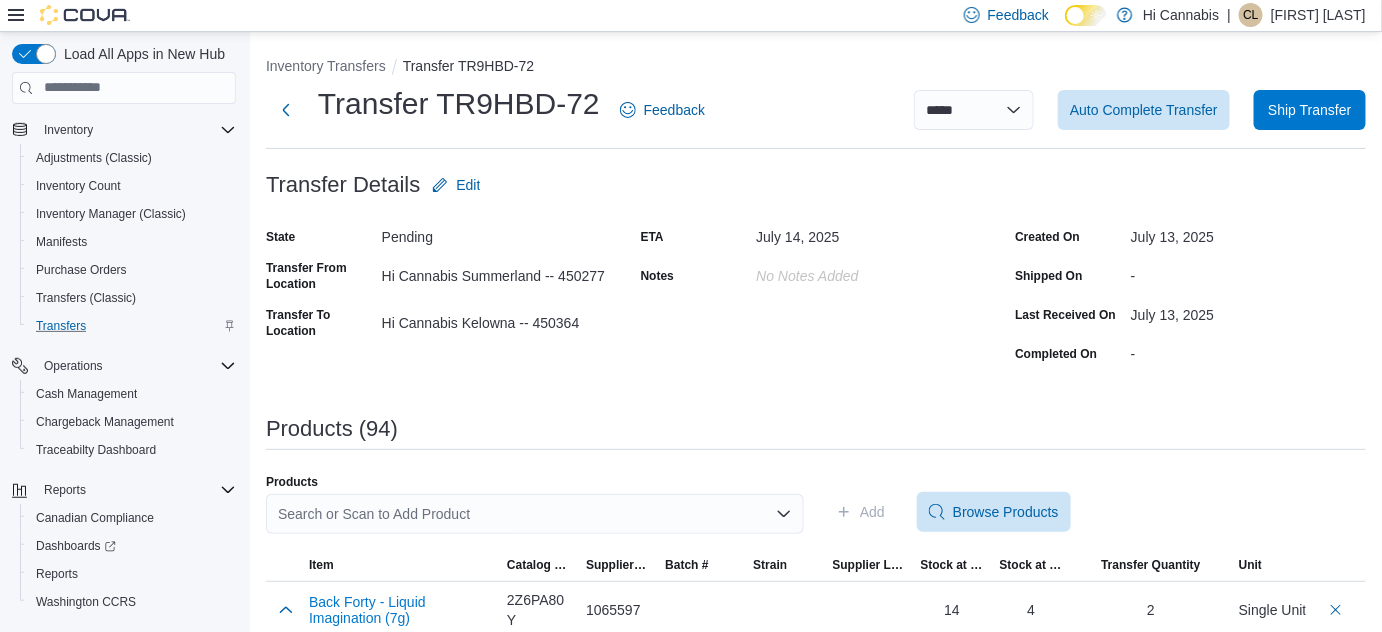 click on "Search or Scan to Add Product" at bounding box center (535, 514) 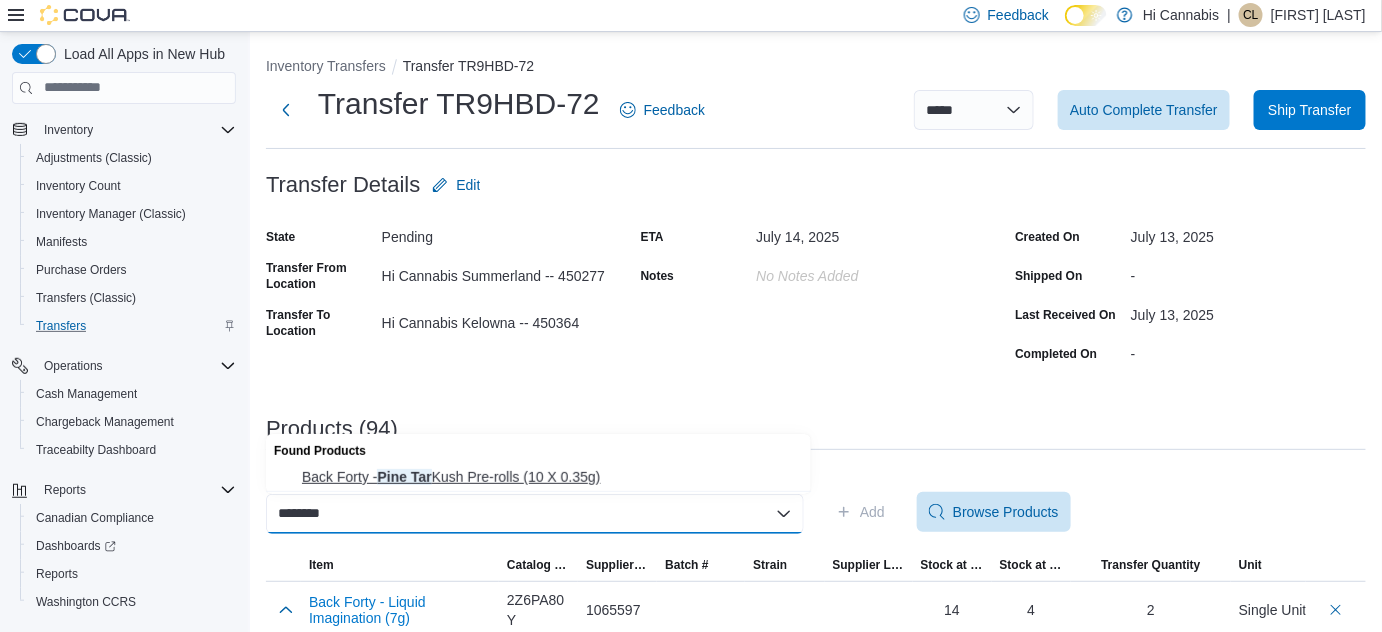 click on "Back Forty -  Pine Tar  Kush Pre-rolls (10 X 0.35g)" at bounding box center [550, 477] 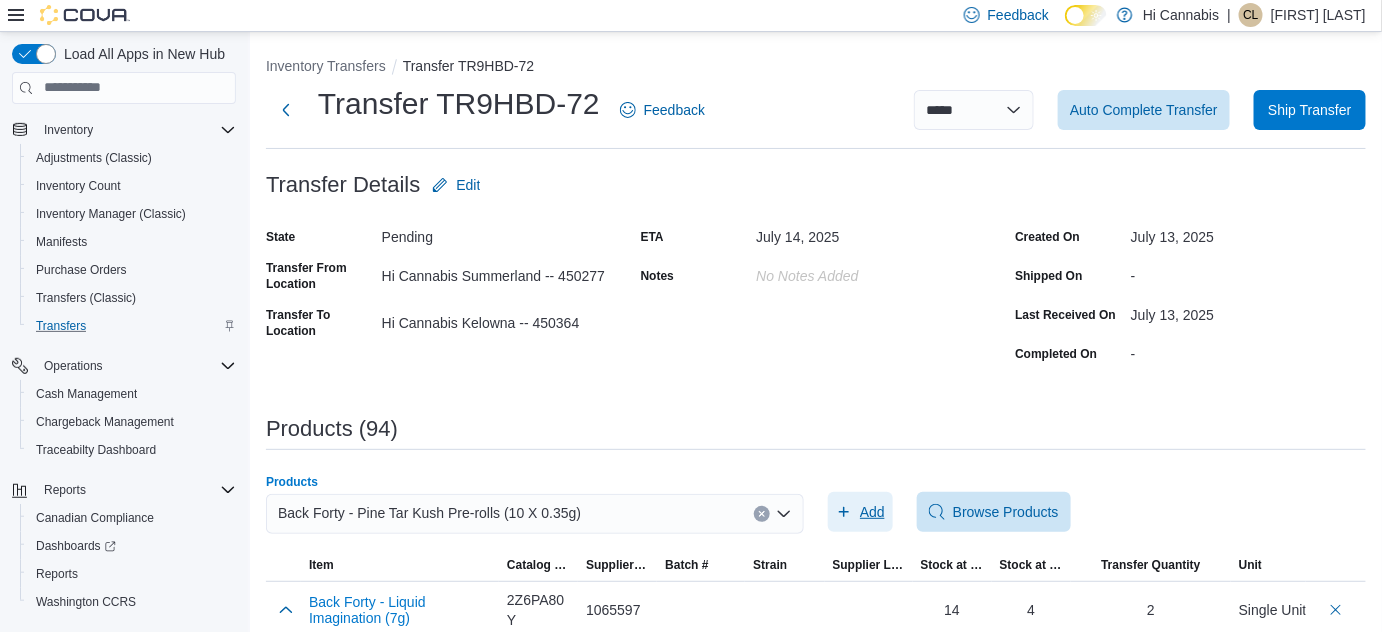 click on "Add" at bounding box center [872, 512] 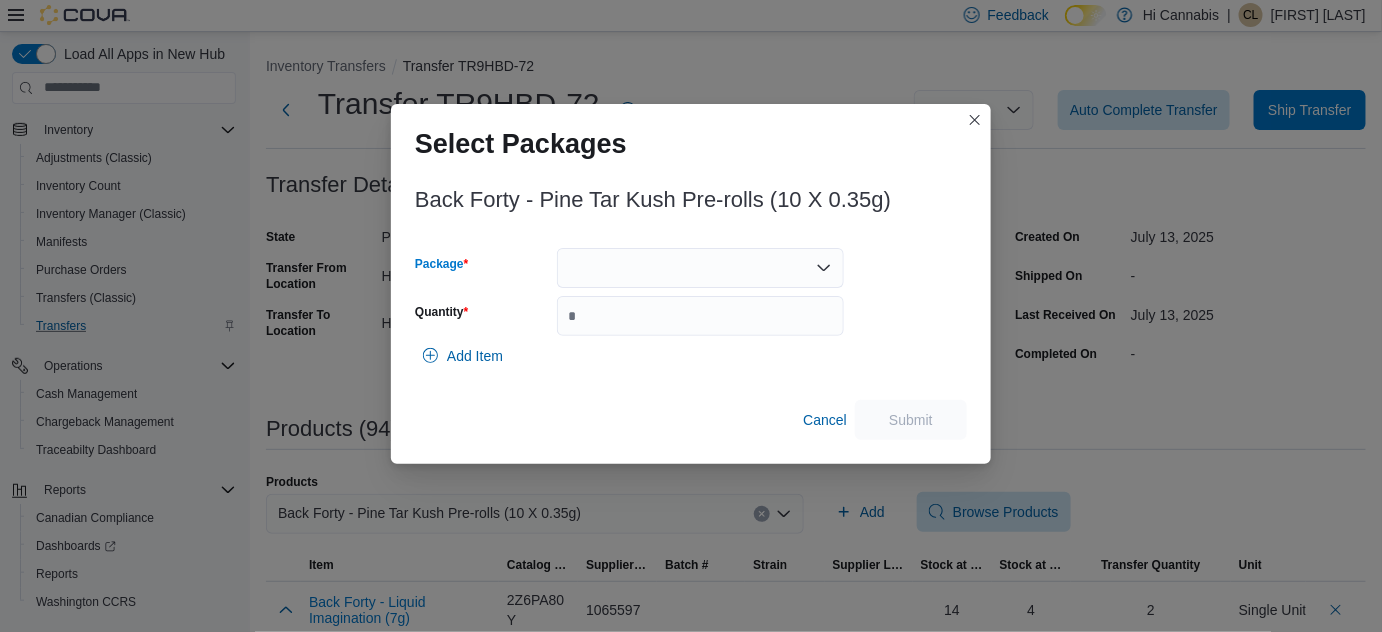 click at bounding box center (700, 268) 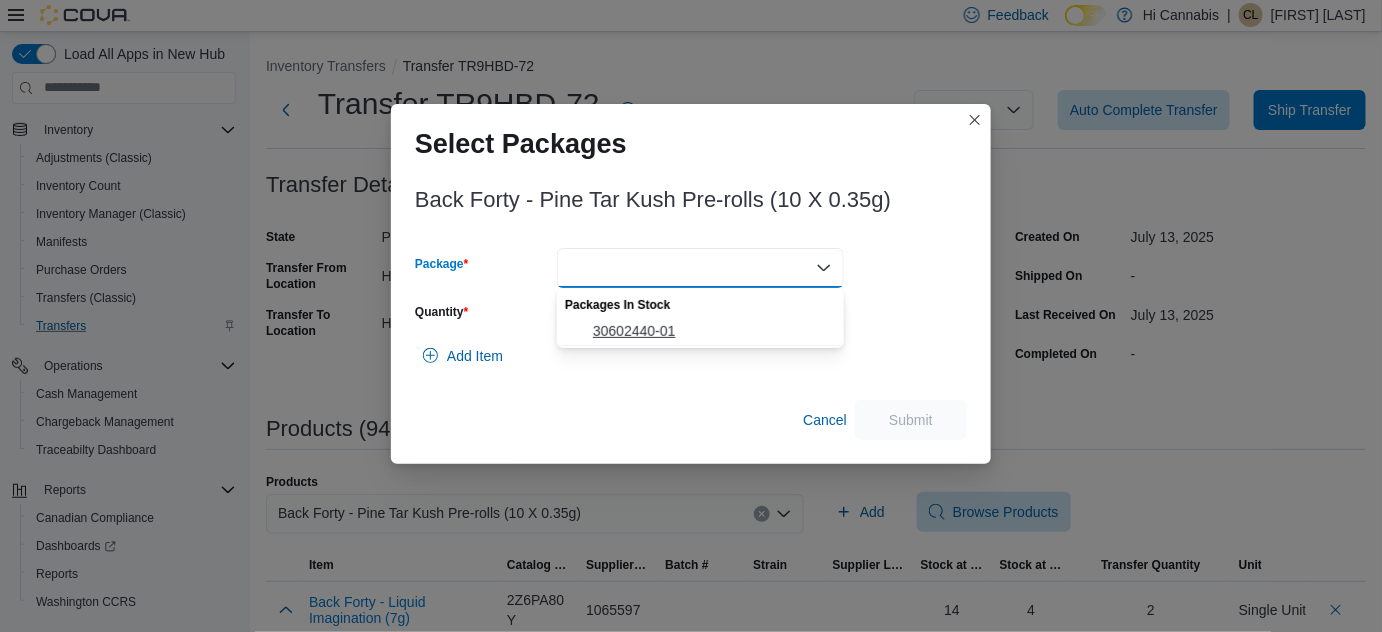 click on "30602440-01" at bounding box center [712, 331] 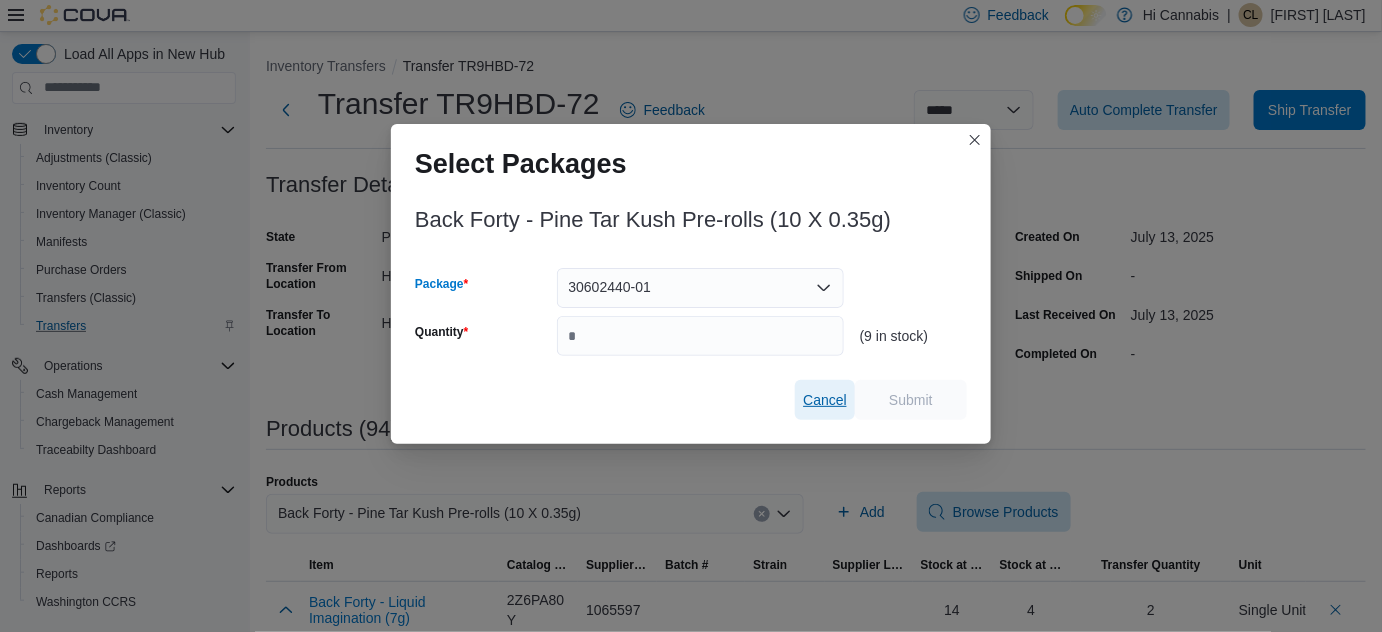click on "Cancel" at bounding box center [825, 400] 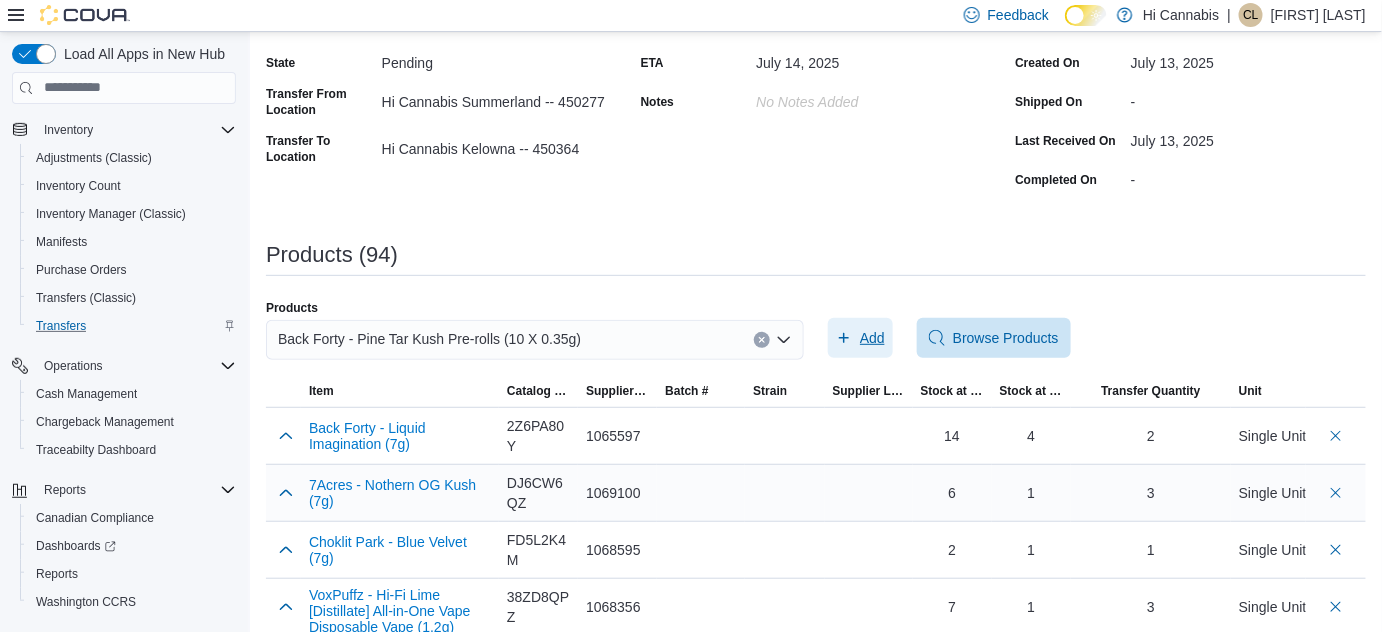 scroll, scrollTop: 181, scrollLeft: 0, axis: vertical 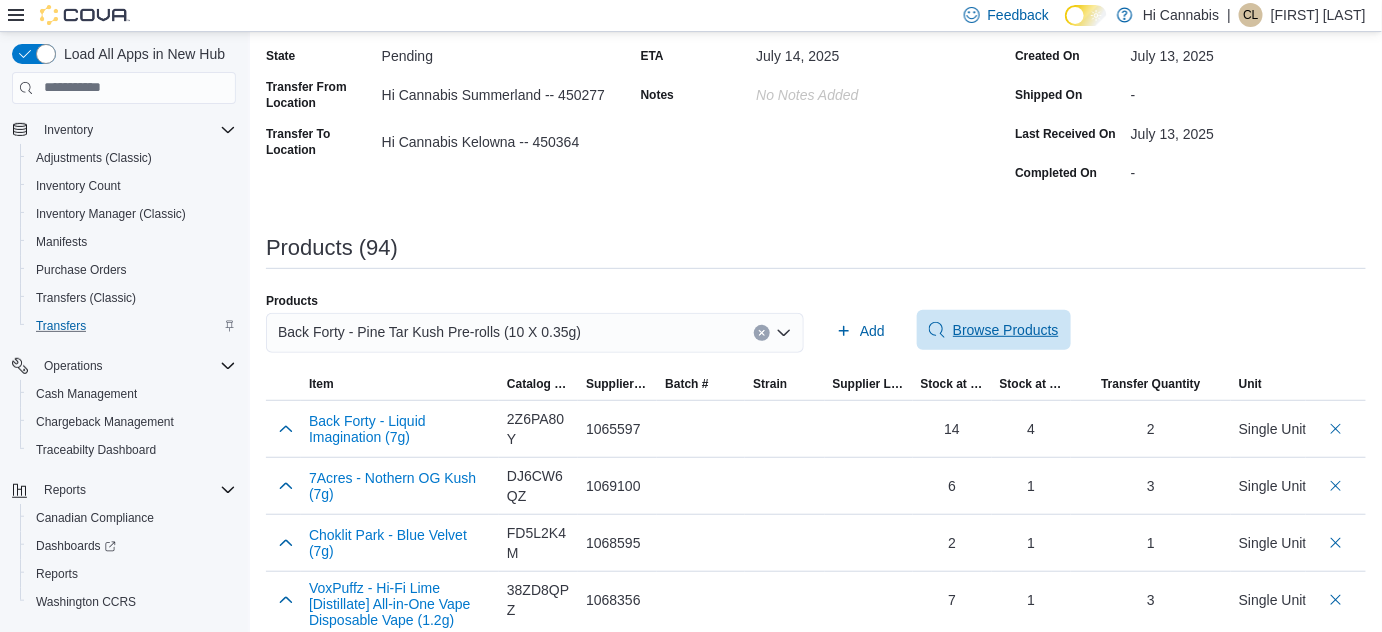 click on "Browse Products" at bounding box center [1006, 330] 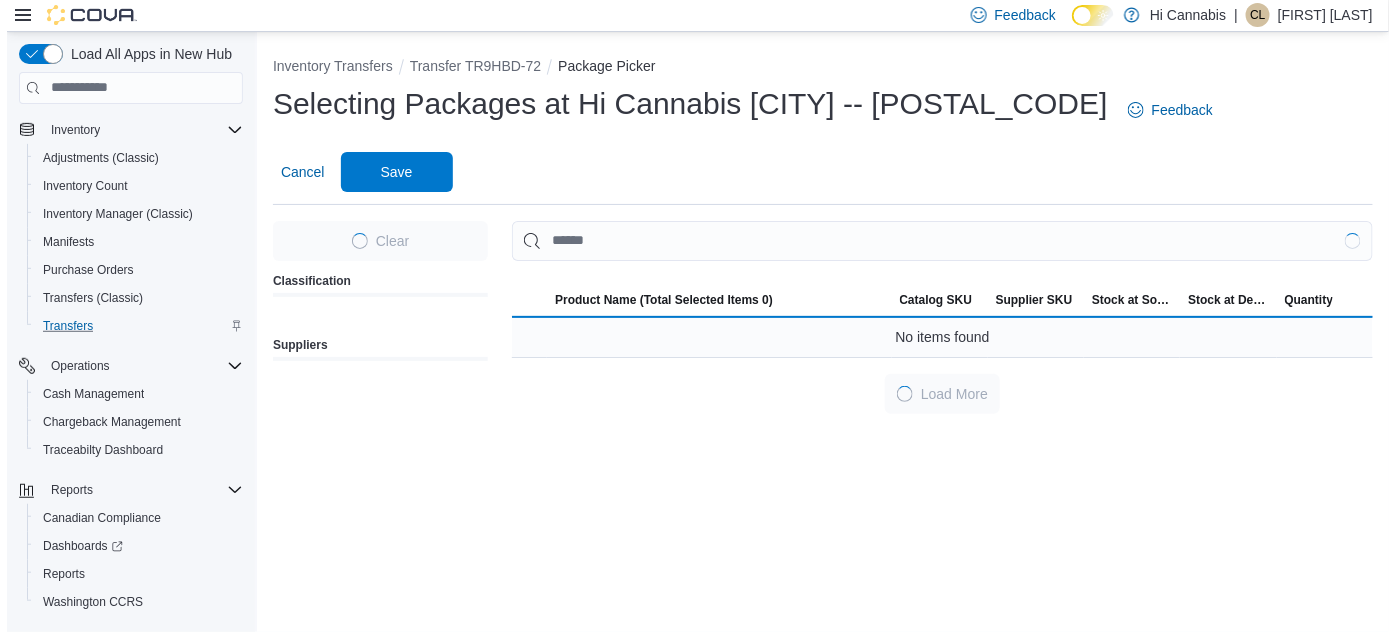 scroll, scrollTop: 0, scrollLeft: 0, axis: both 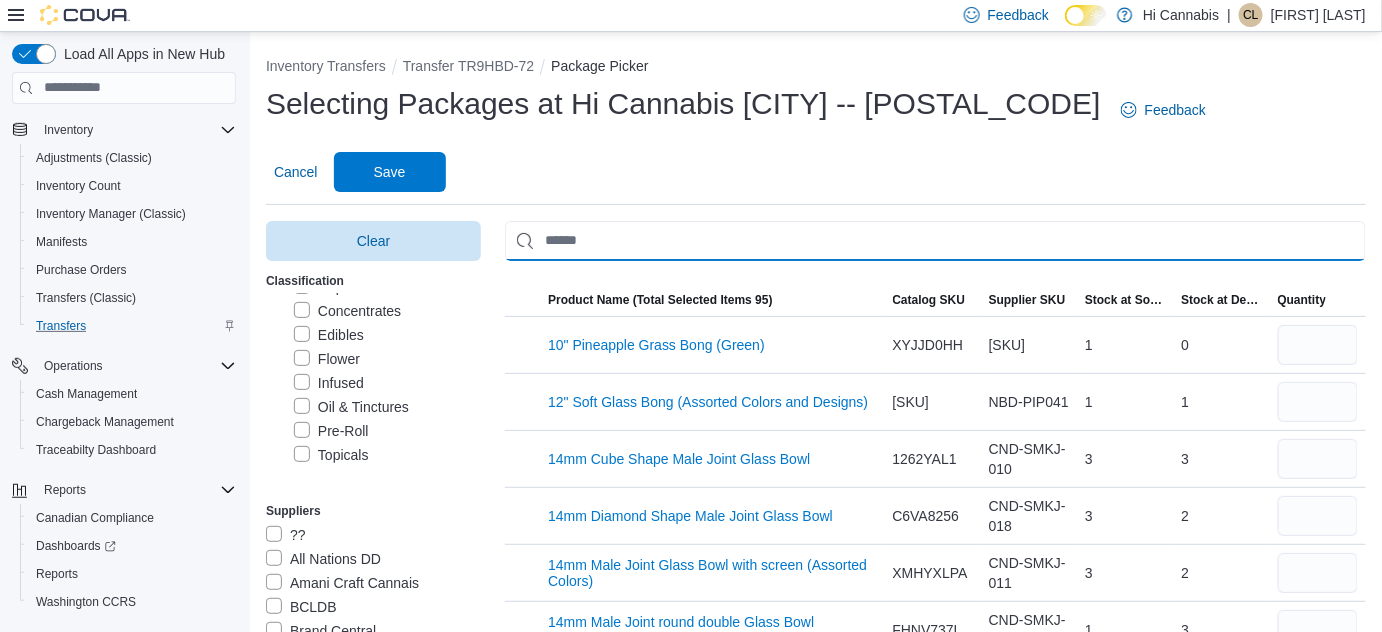 click at bounding box center [935, 241] 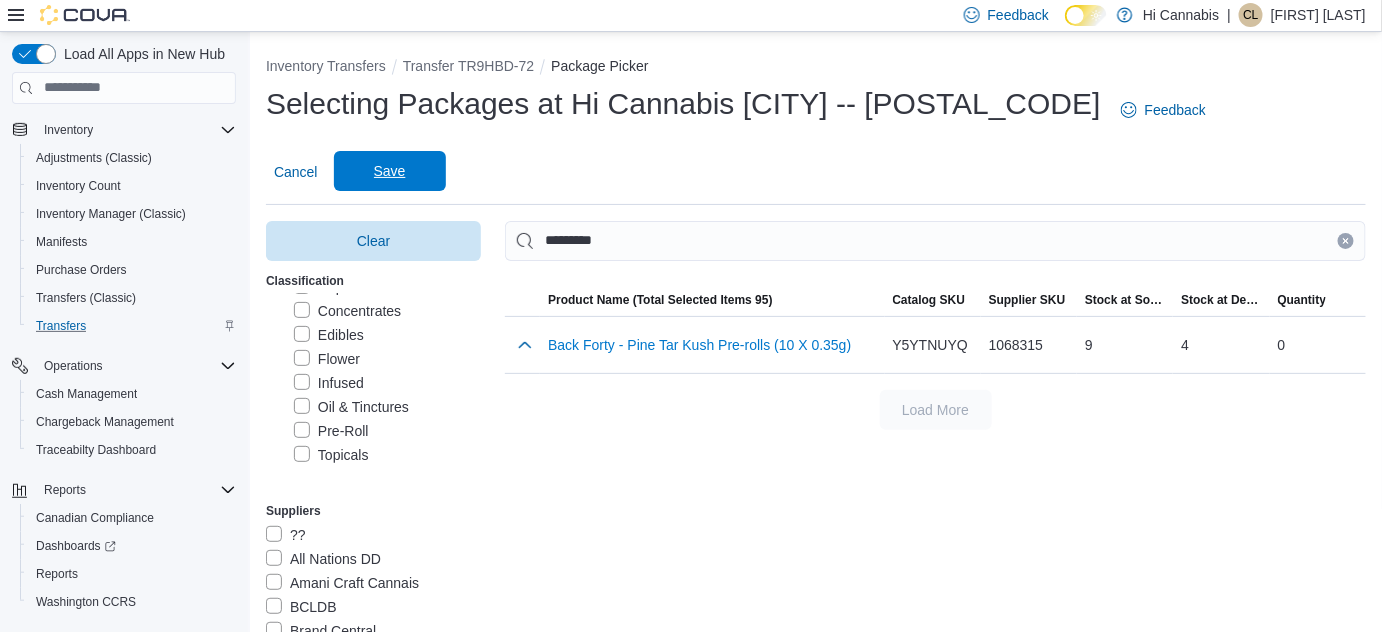 click on "Save" at bounding box center [390, 171] 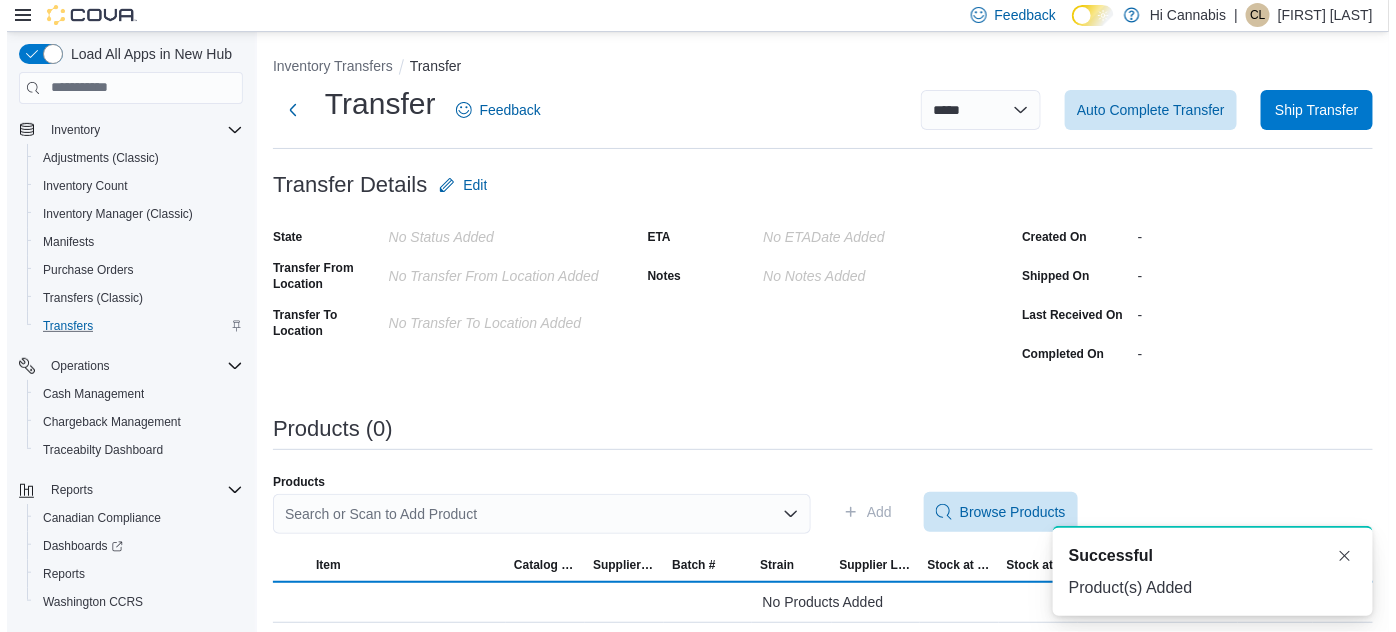 scroll, scrollTop: 0, scrollLeft: 0, axis: both 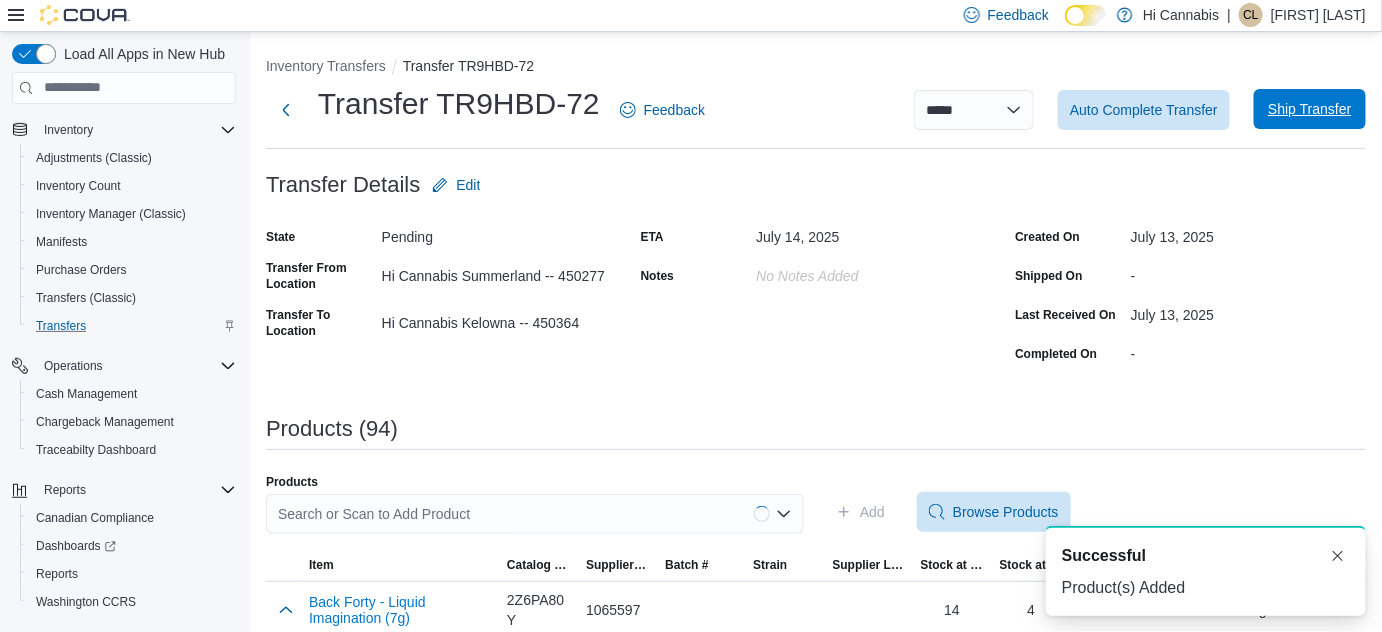 click on "Ship Transfer" at bounding box center (1309, 109) 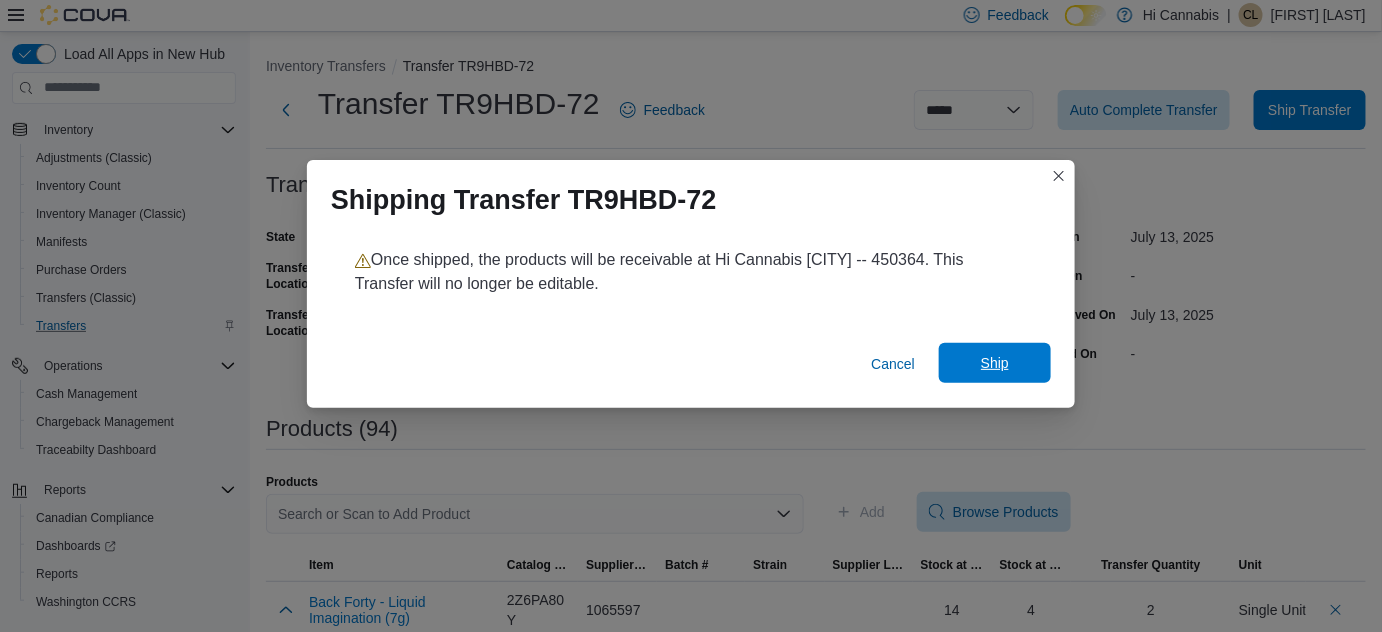 click on "Ship" at bounding box center [995, 363] 